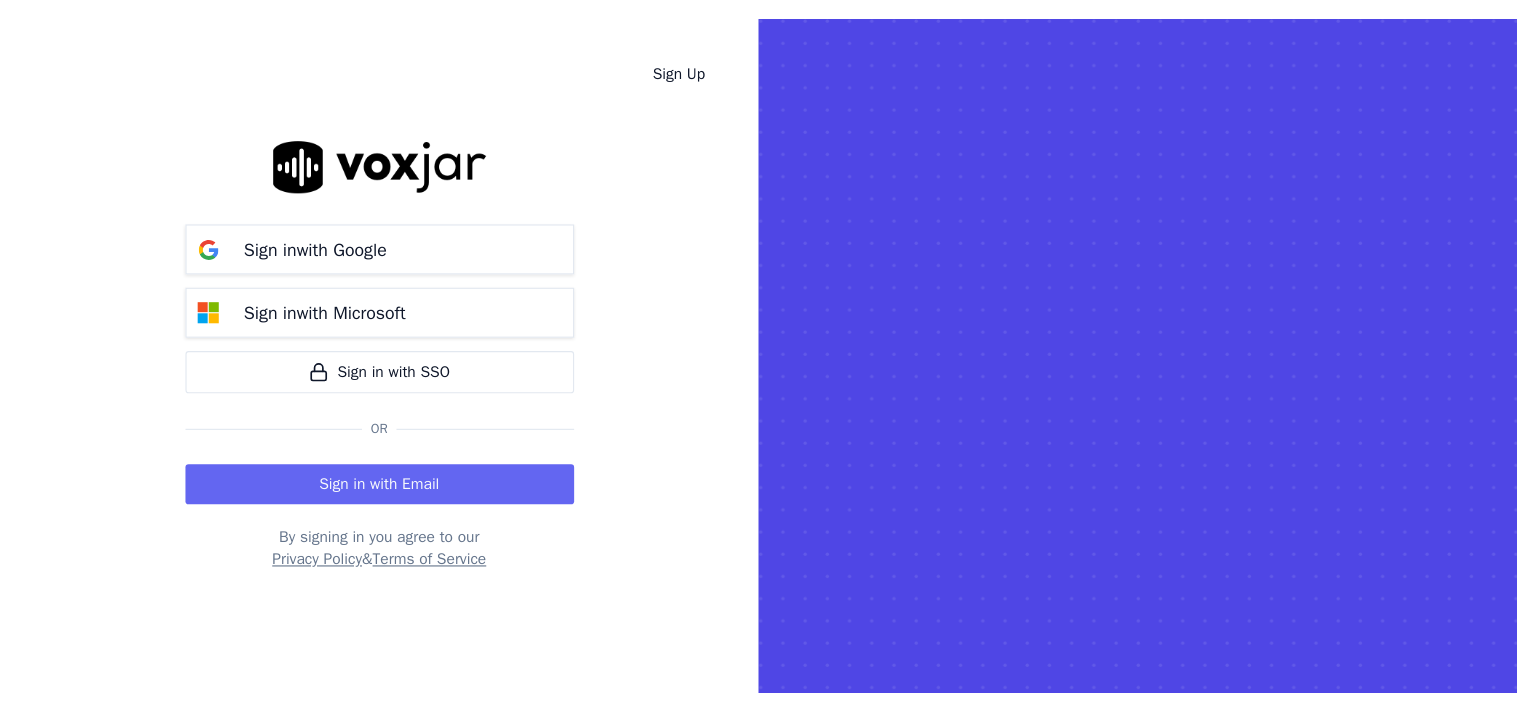 scroll, scrollTop: 0, scrollLeft: 0, axis: both 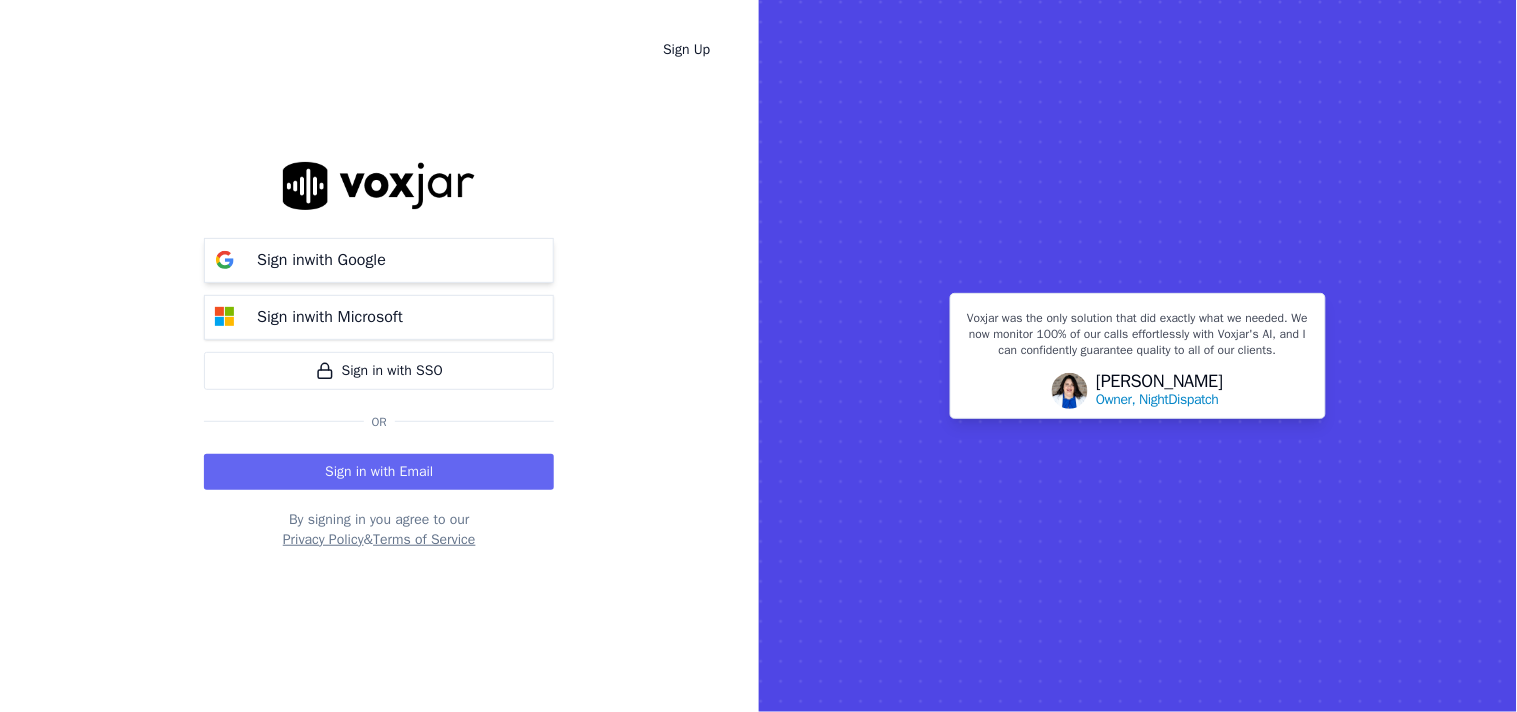 click on "Sign in  with Google" at bounding box center [321, 260] 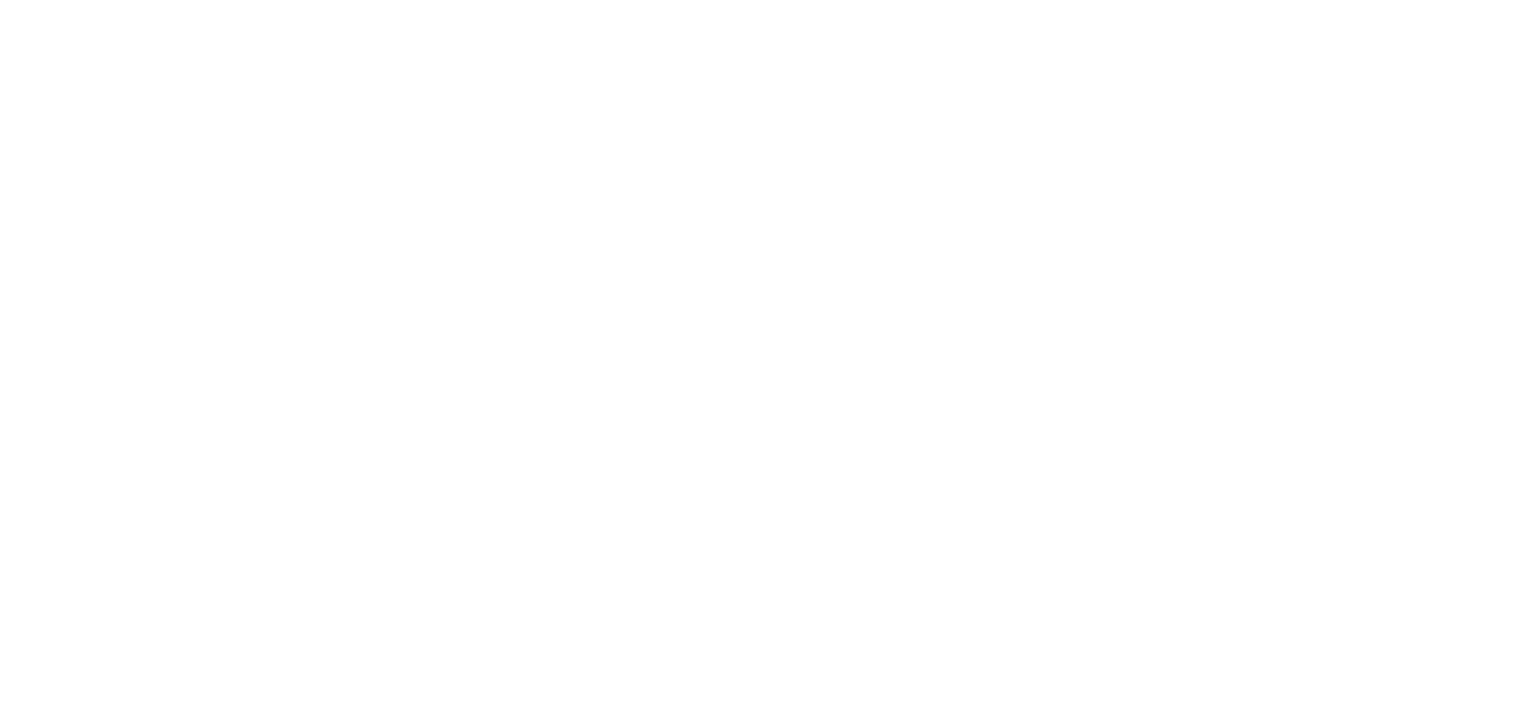 scroll, scrollTop: 0, scrollLeft: 0, axis: both 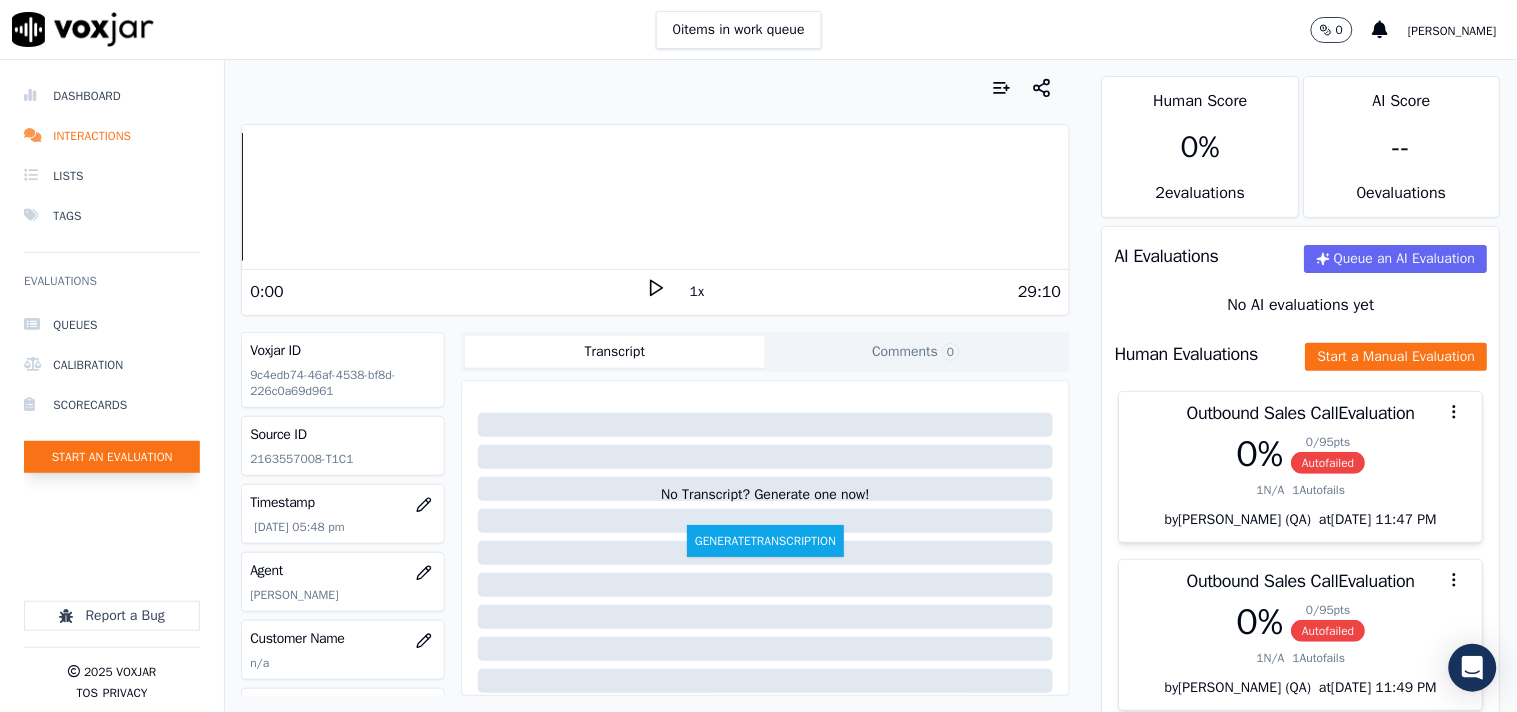 click on "Start an Evaluation" 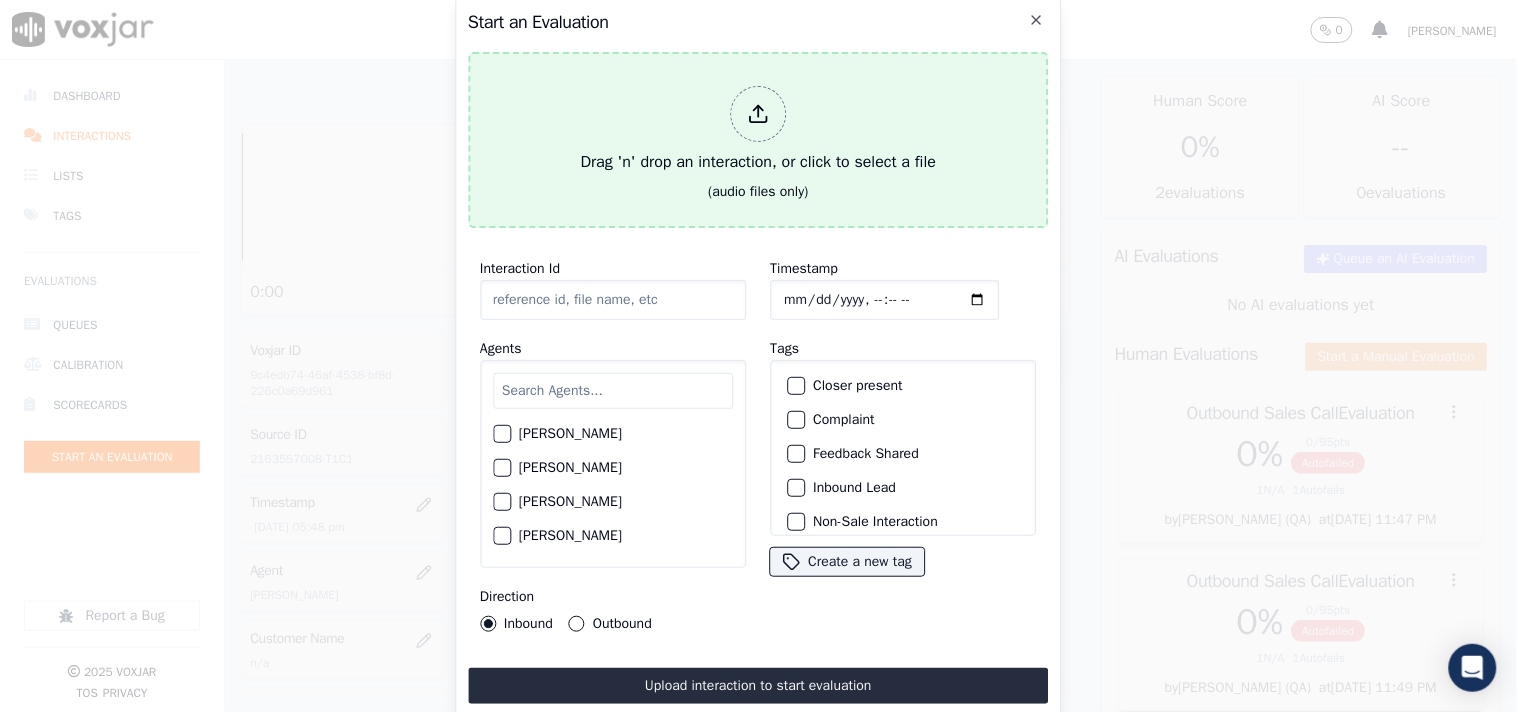 click at bounding box center (758, 114) 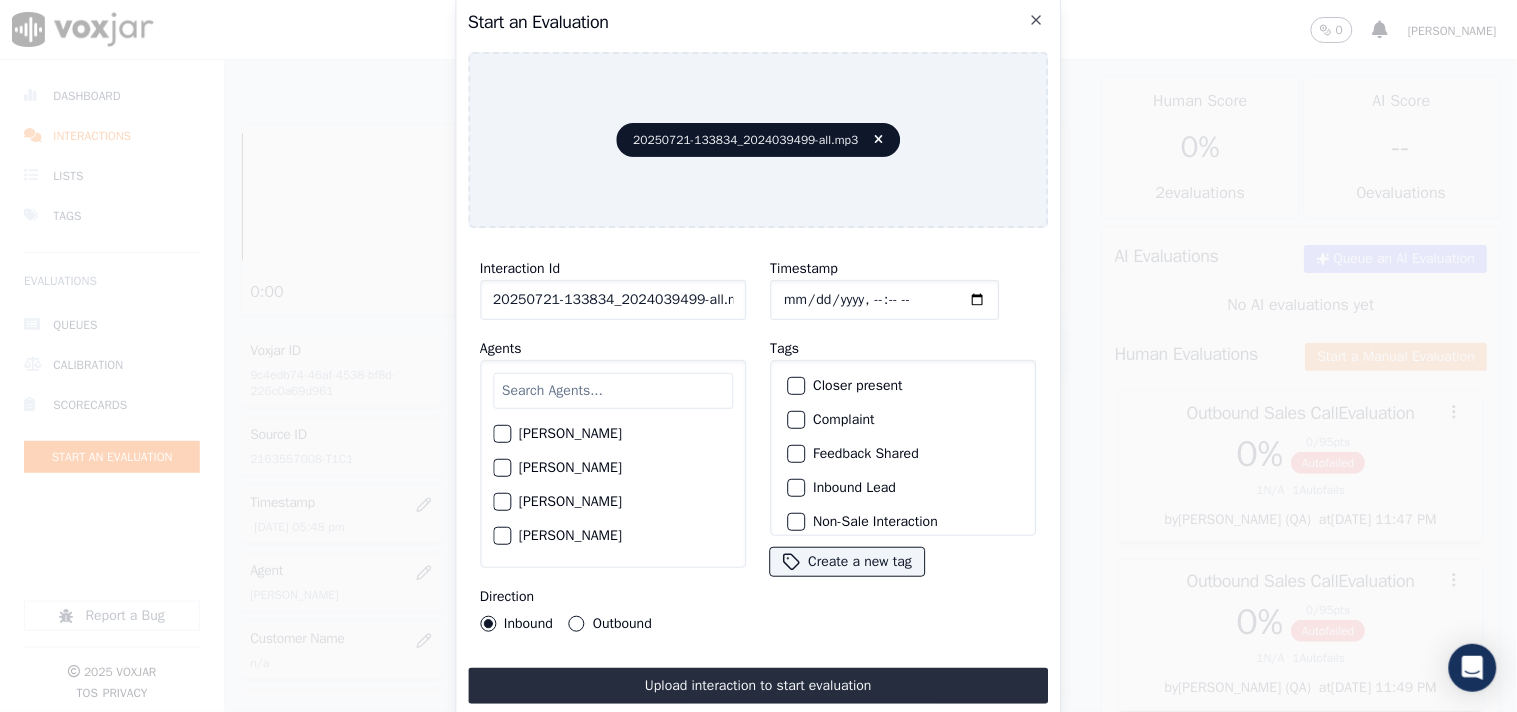 click on "20250721-133834_2024039499-all.mp3" 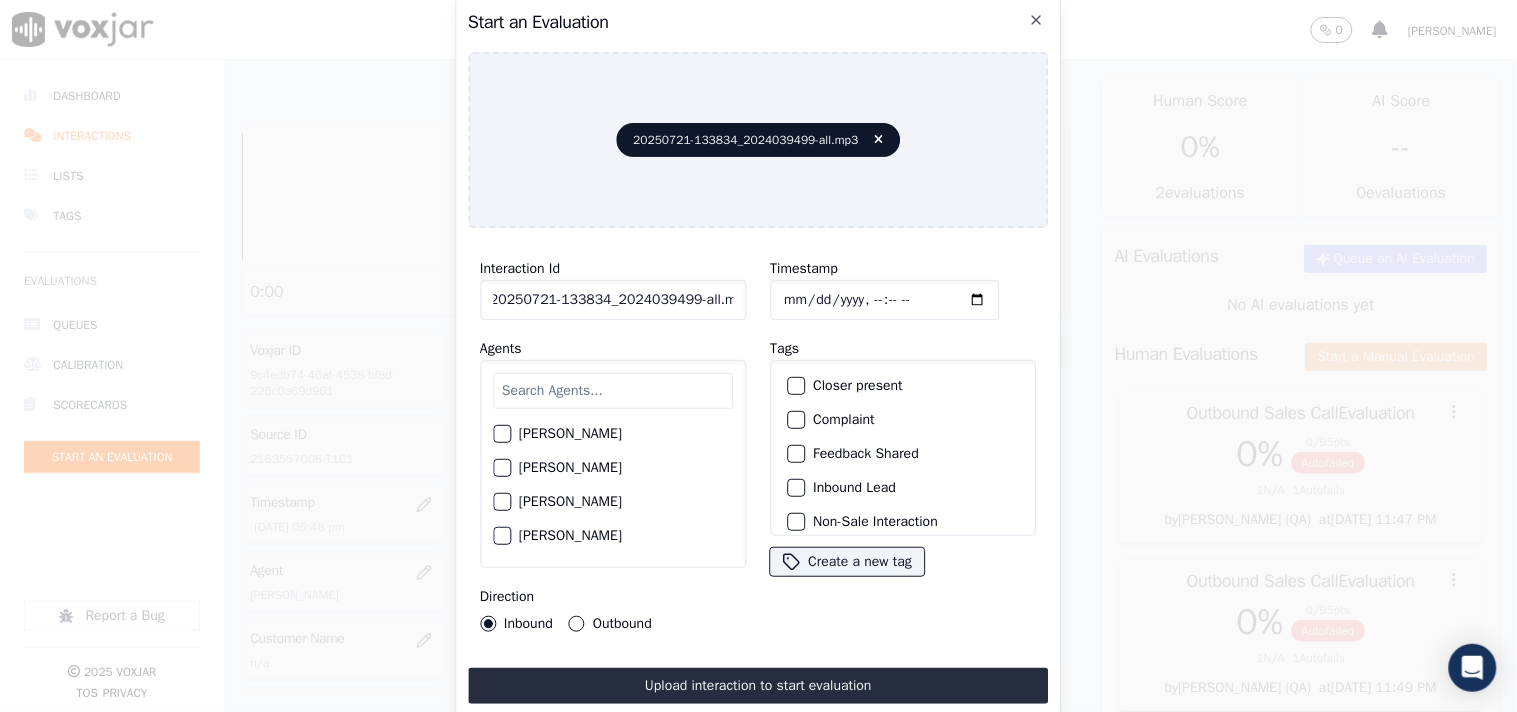 scroll, scrollTop: 0, scrollLeft: 0, axis: both 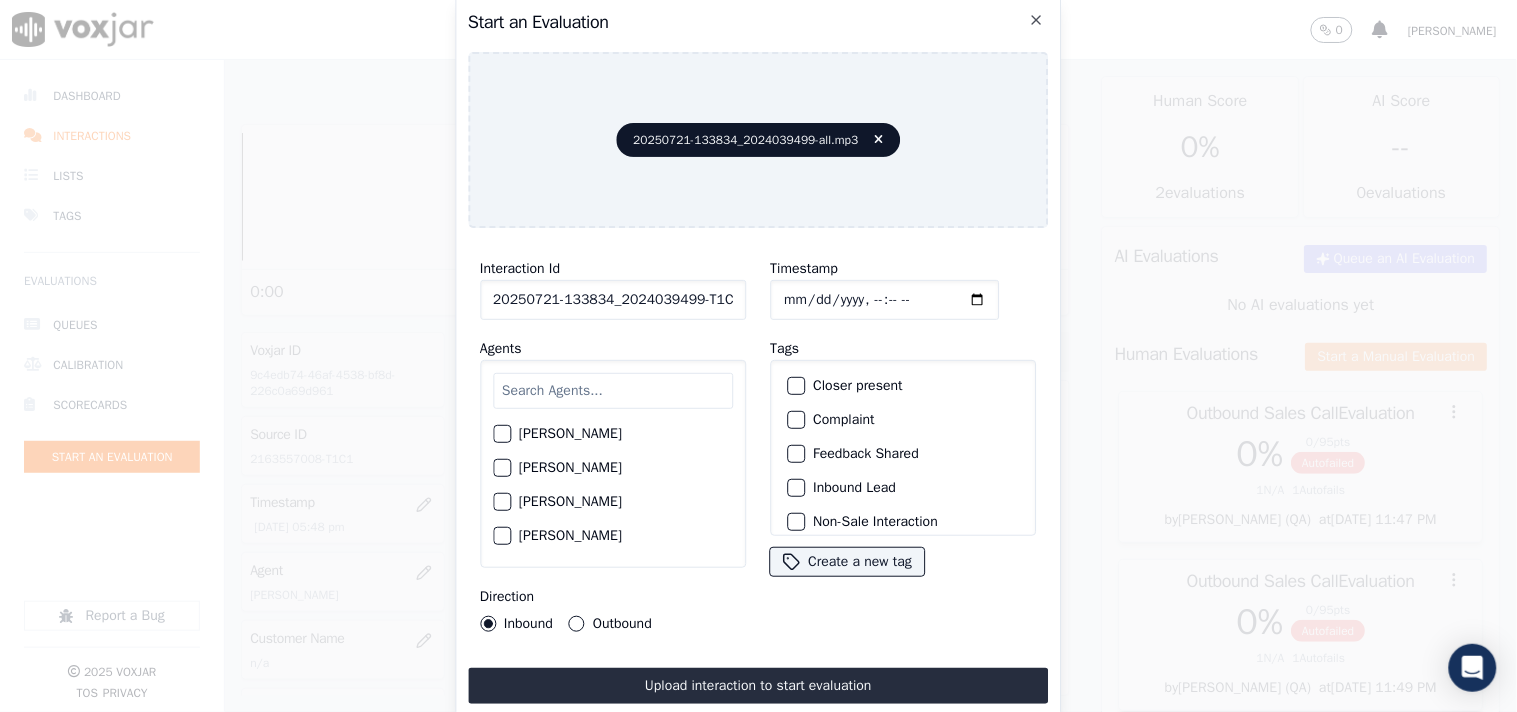 type on "20250721-133834_2024039499-T1C1" 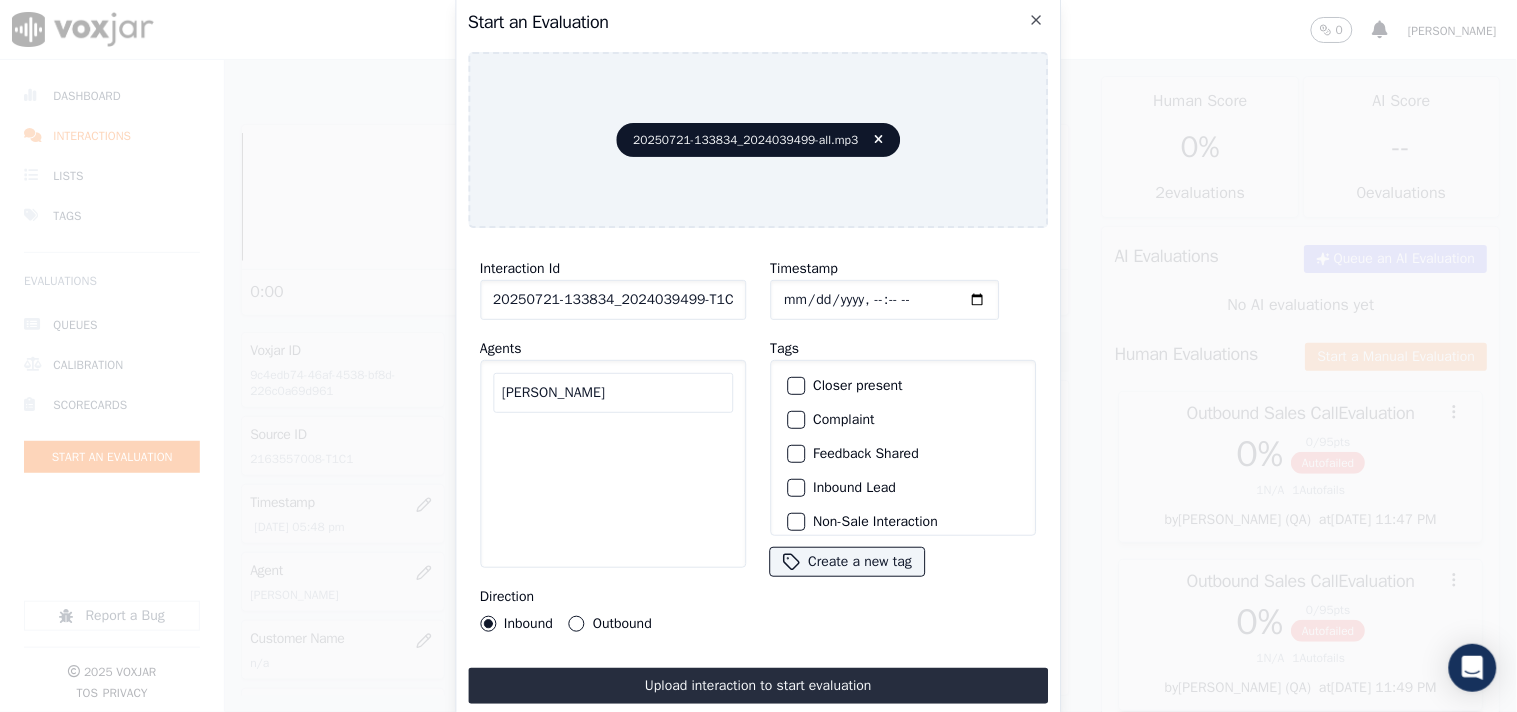 click on "[PERSON_NAME]" at bounding box center [613, 393] 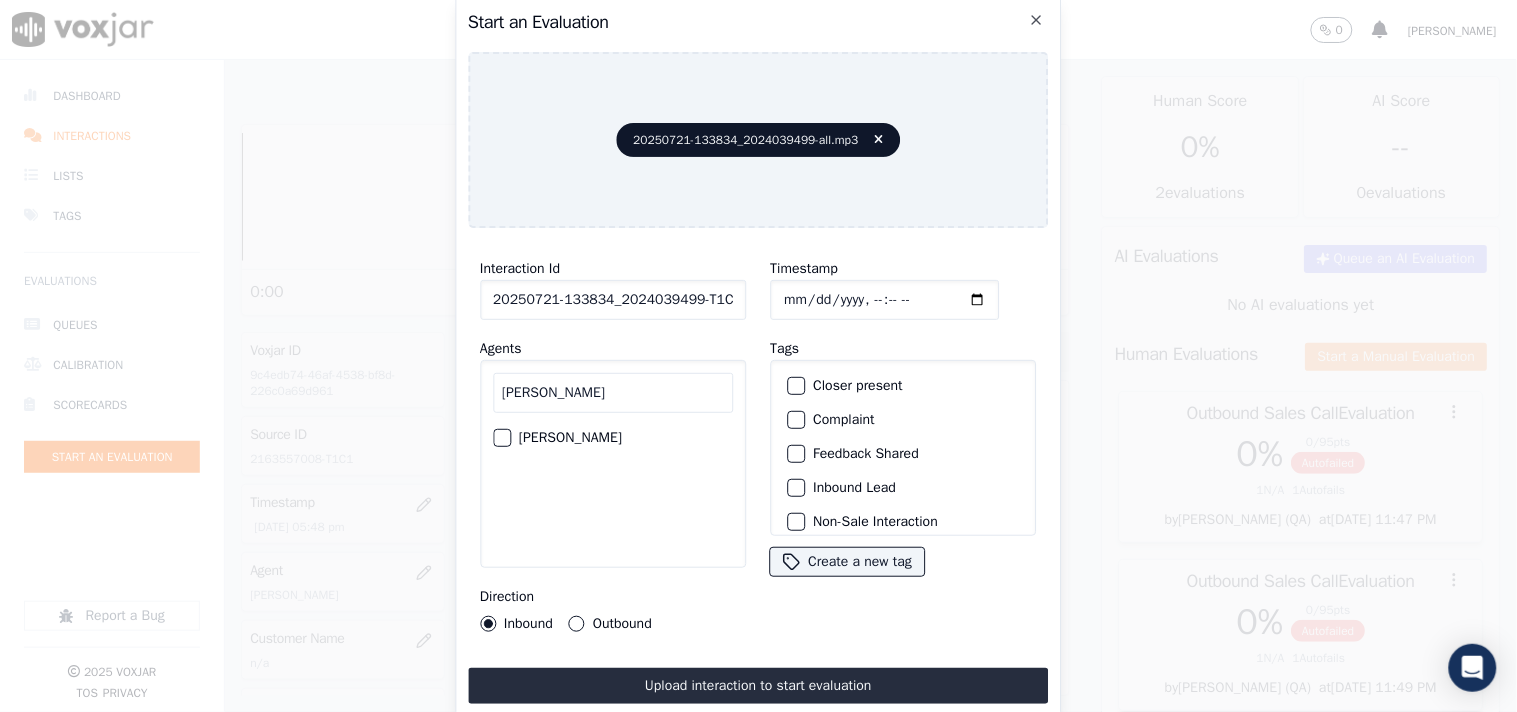 type on "[PERSON_NAME]" 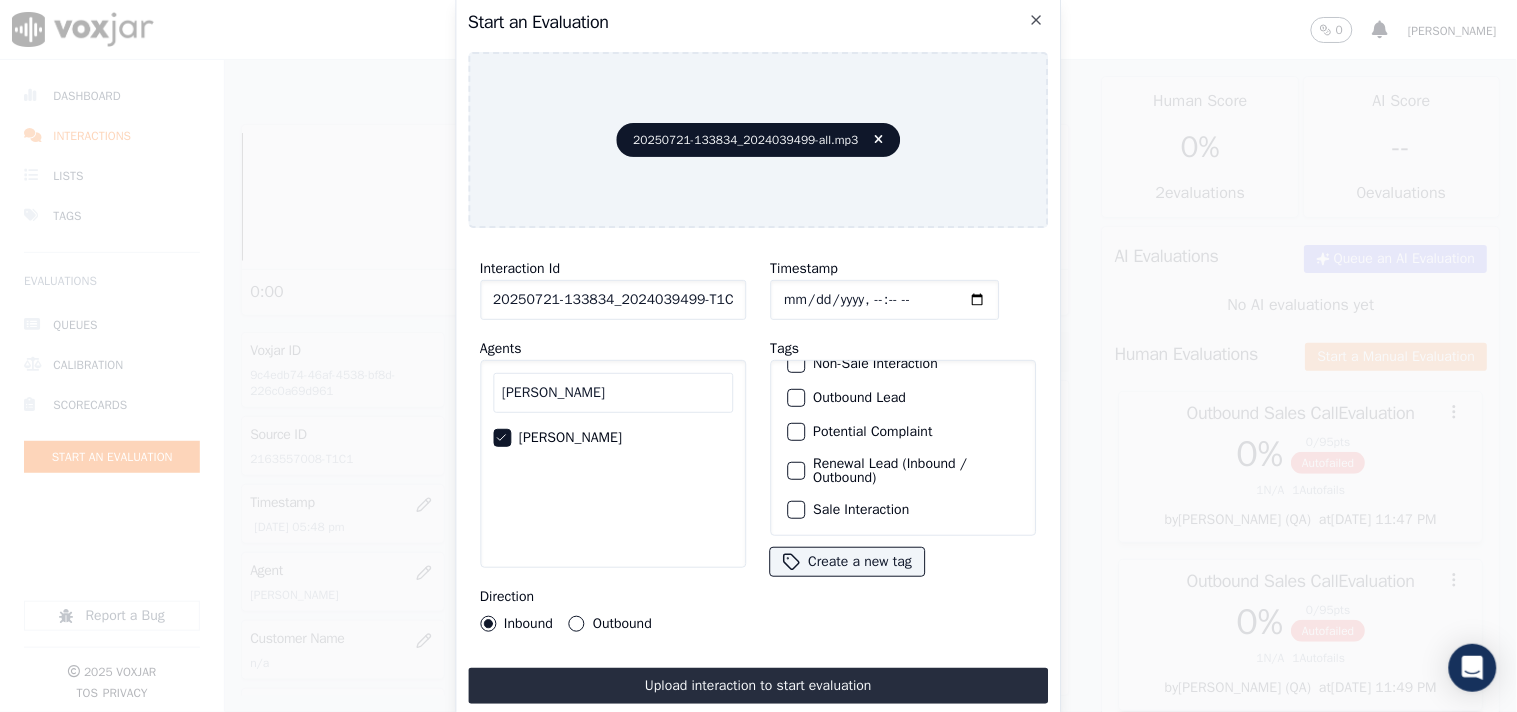 scroll, scrollTop: 65, scrollLeft: 0, axis: vertical 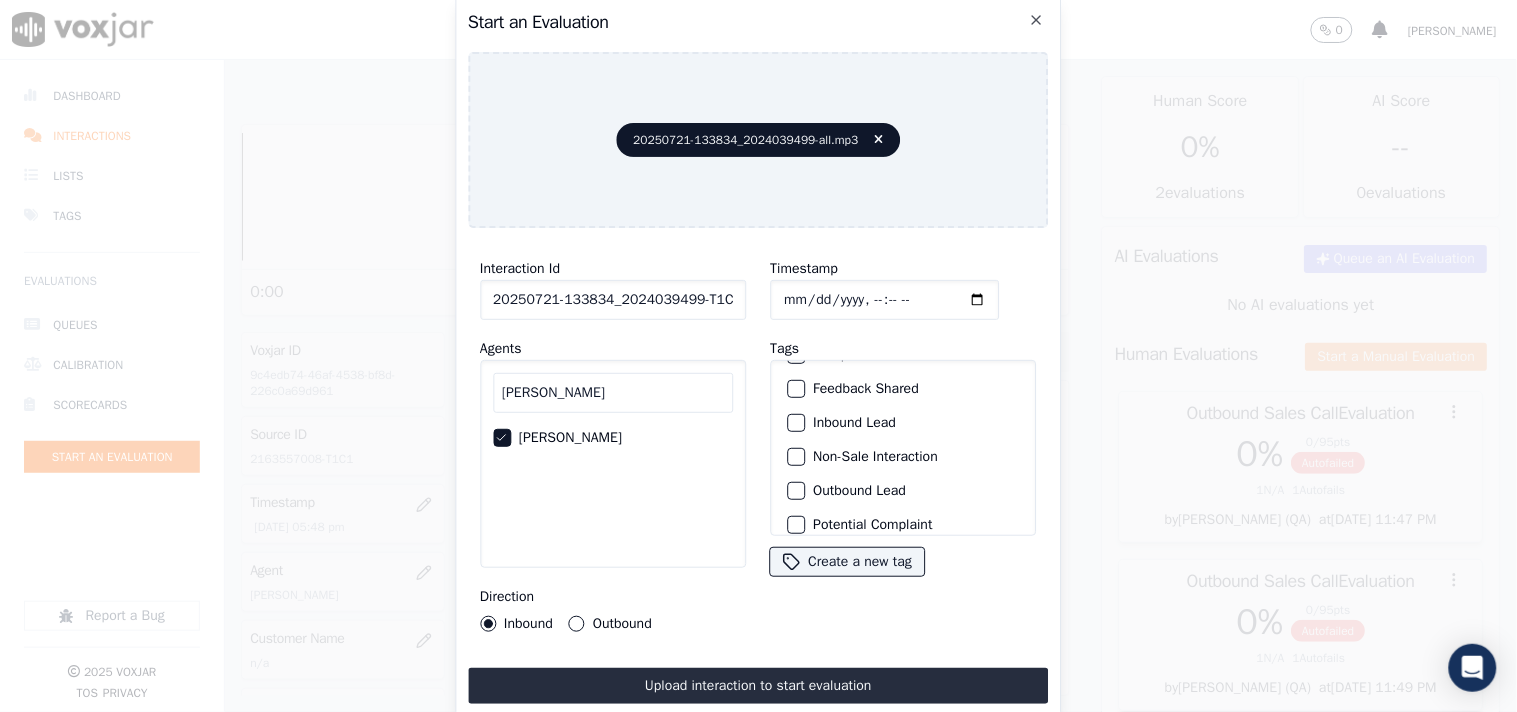 click at bounding box center (795, 491) 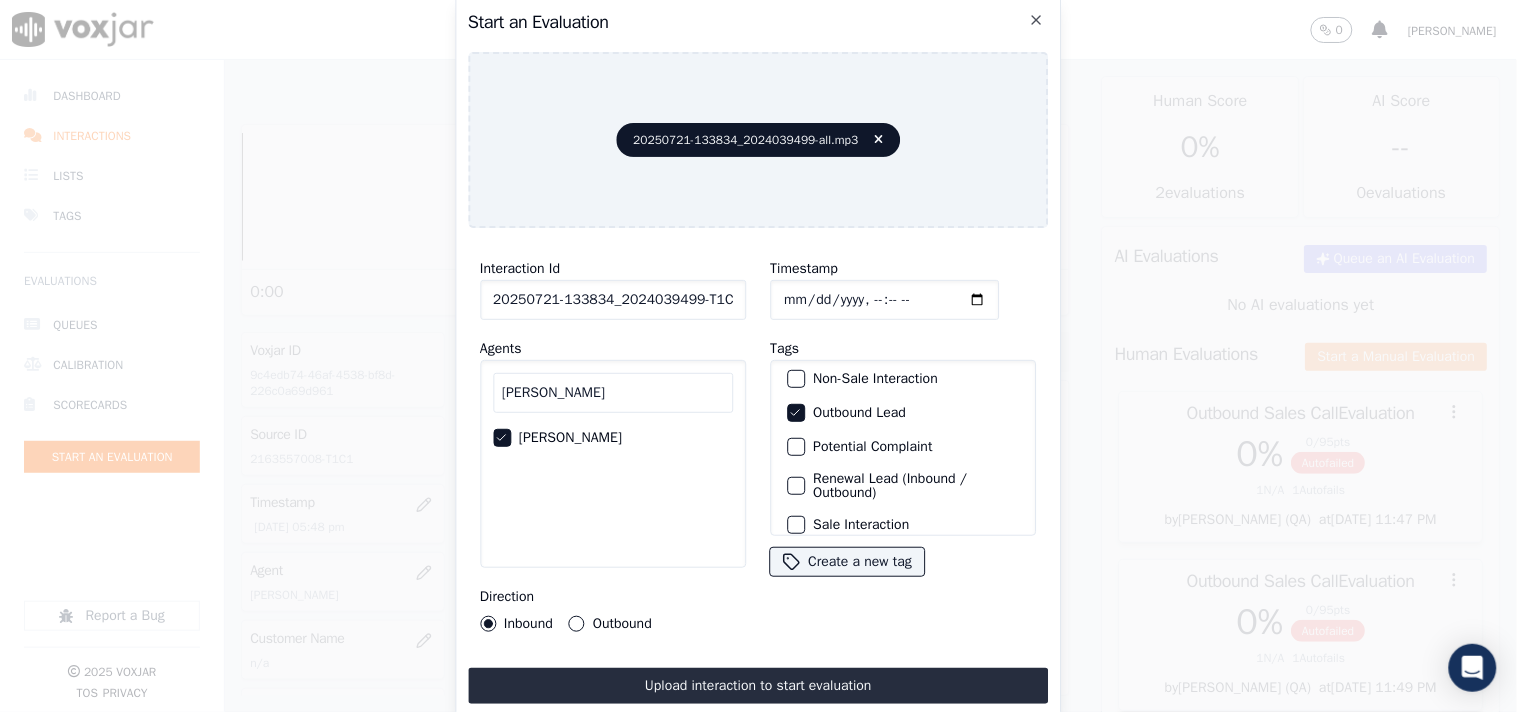 scroll, scrollTop: 176, scrollLeft: 0, axis: vertical 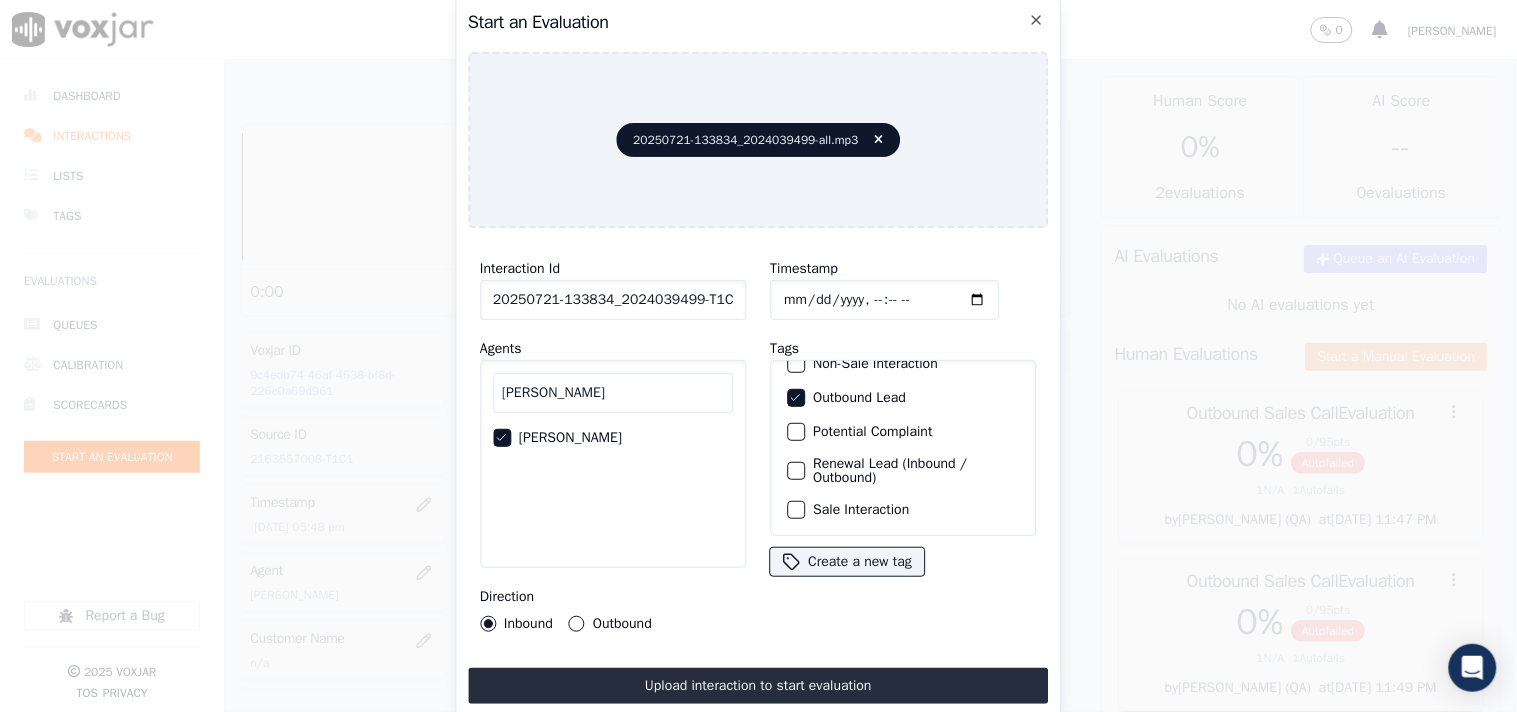 click at bounding box center (795, 510) 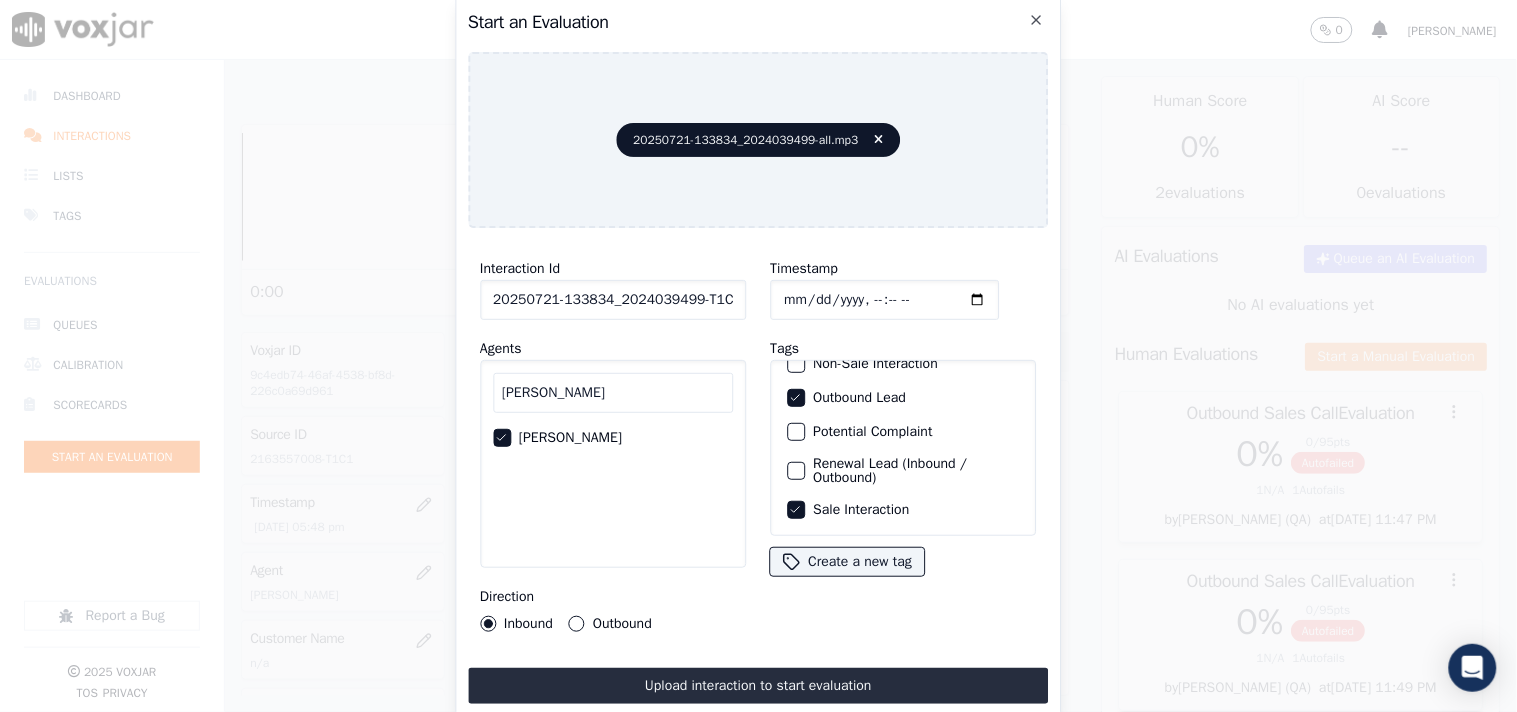 click on "Outbound" at bounding box center (610, 624) 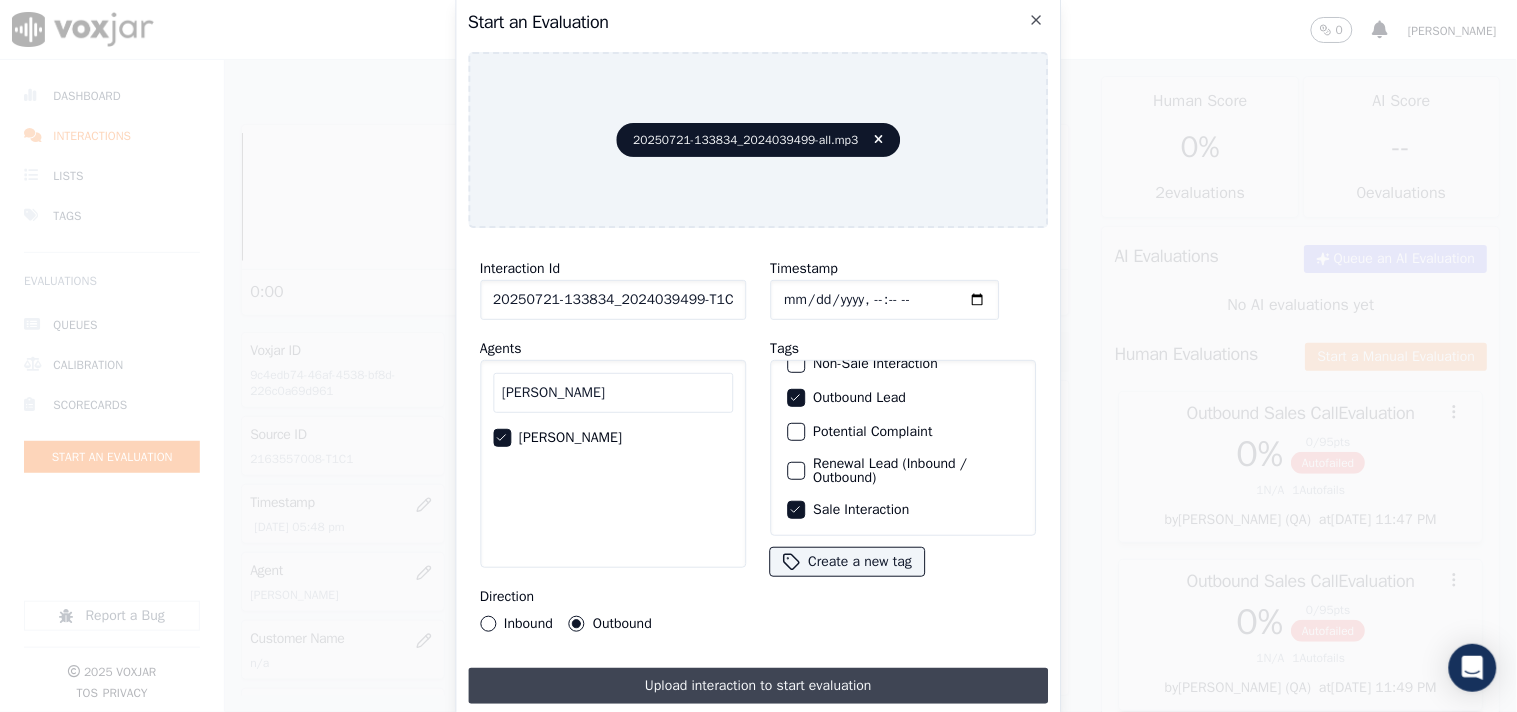 click on "Upload interaction to start evaluation" at bounding box center [758, 686] 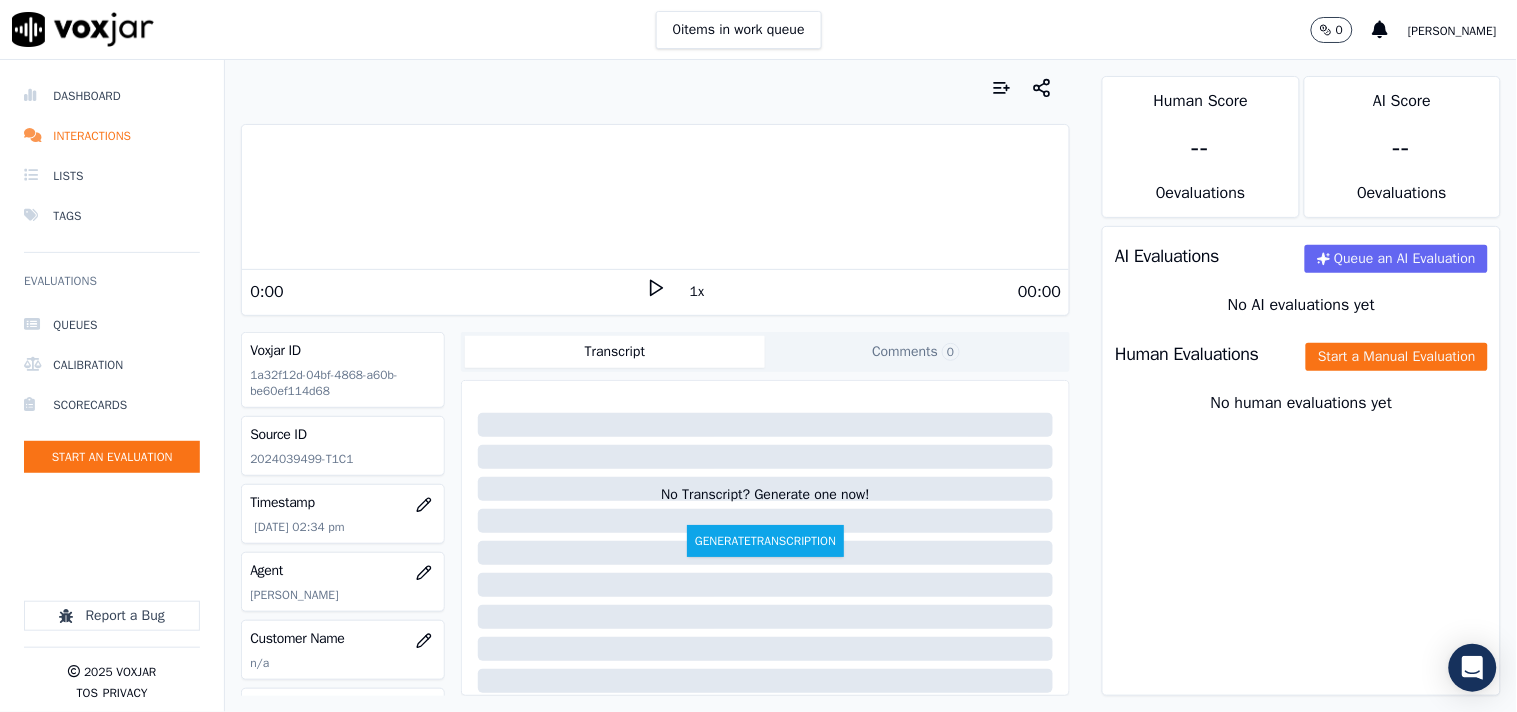 scroll, scrollTop: 222, scrollLeft: 0, axis: vertical 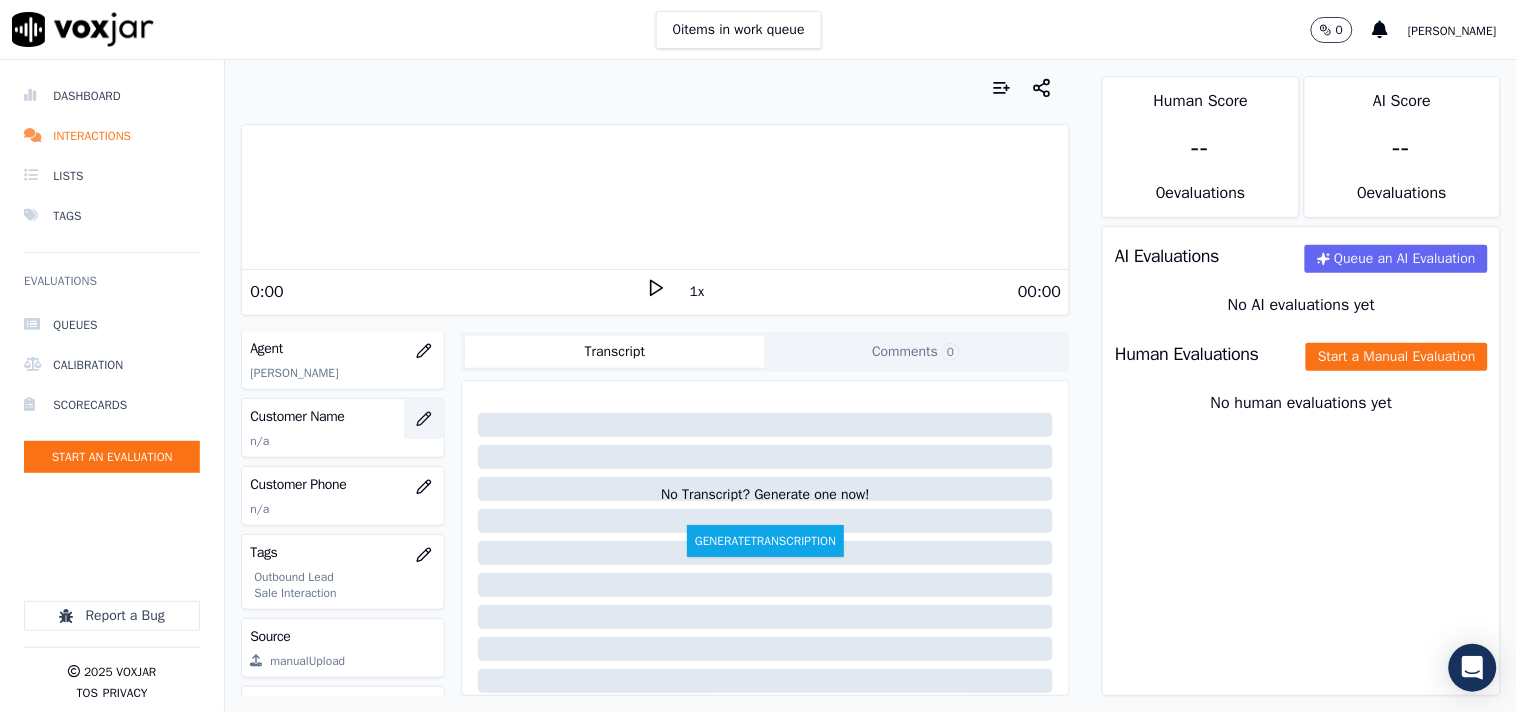 click 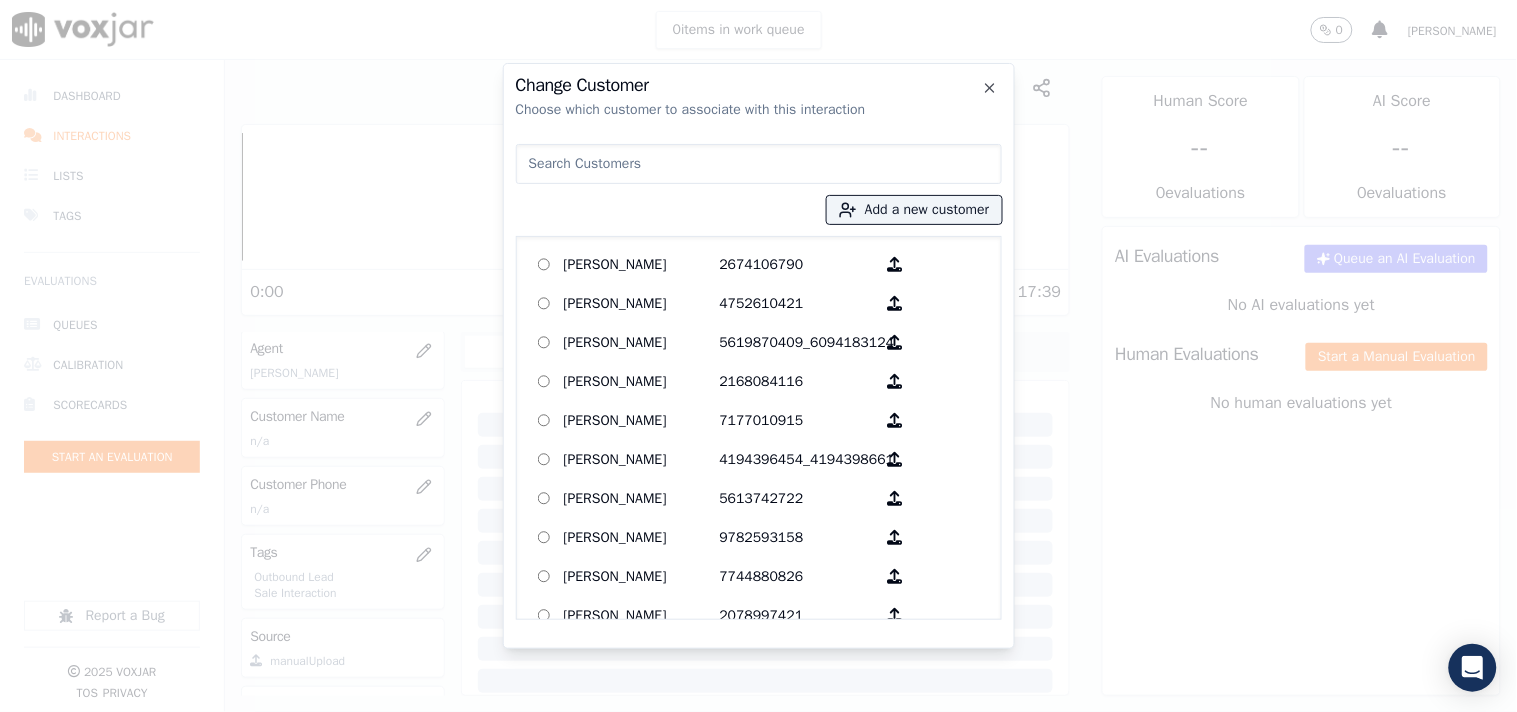 paste on "[PERSON_NAME]" 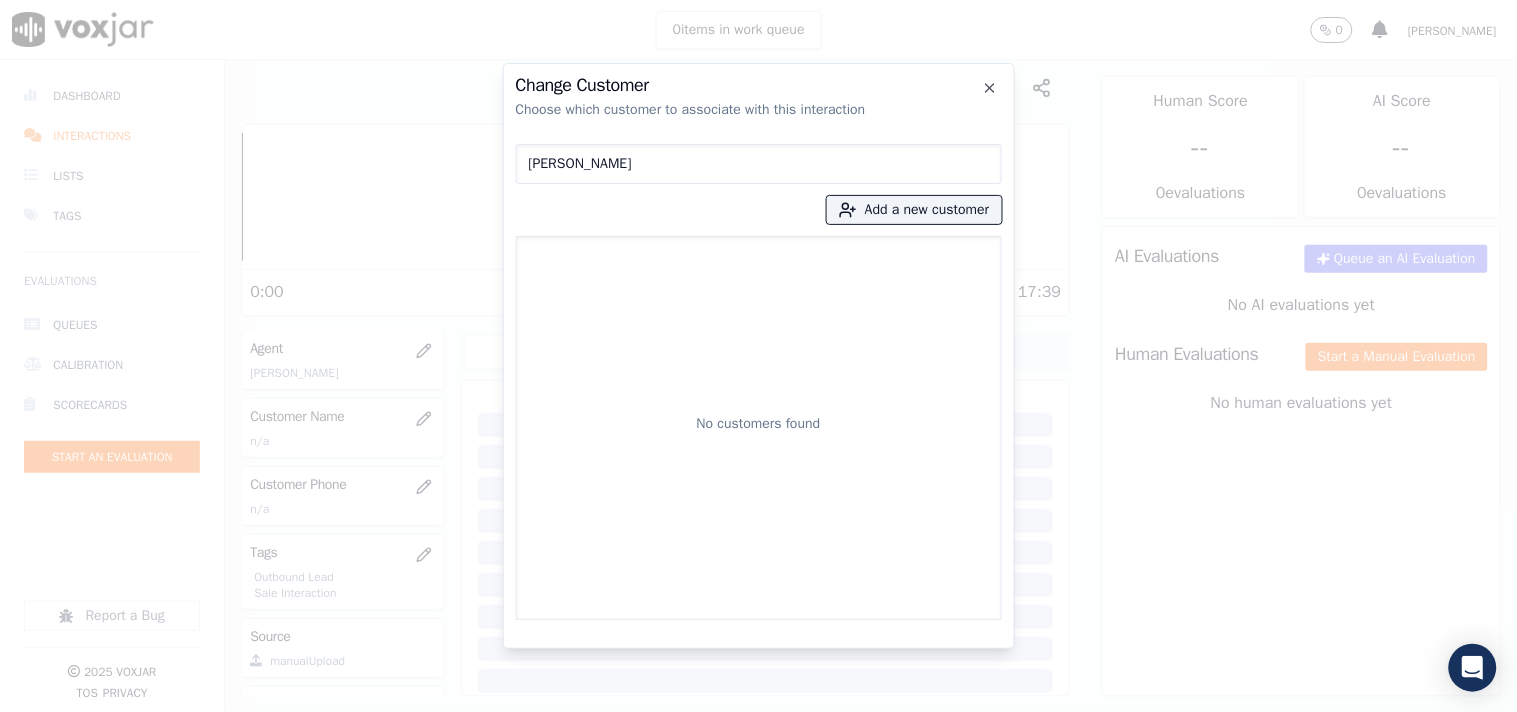 drag, startPoint x: 616, startPoint y: 166, endPoint x: 470, endPoint y: 163, distance: 146.03082 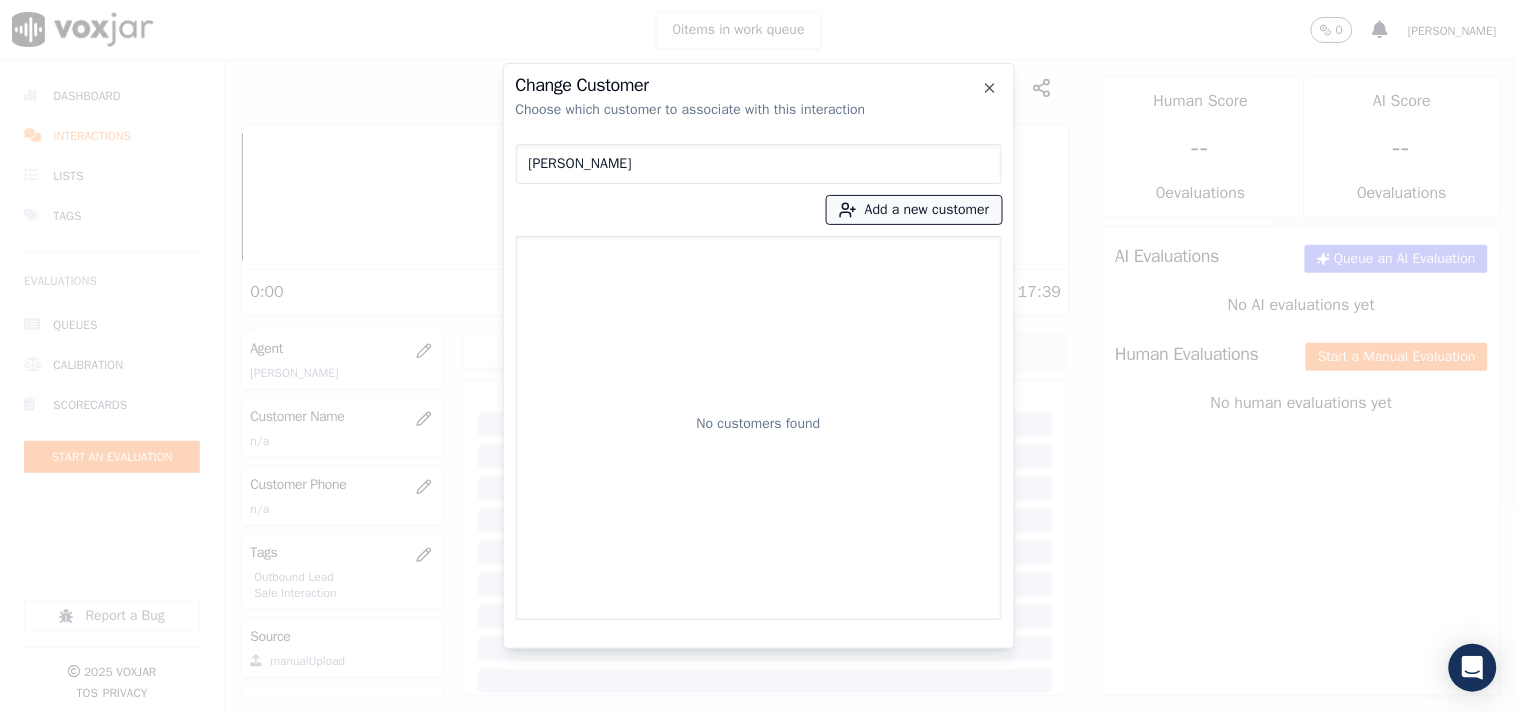 type on "[PERSON_NAME]" 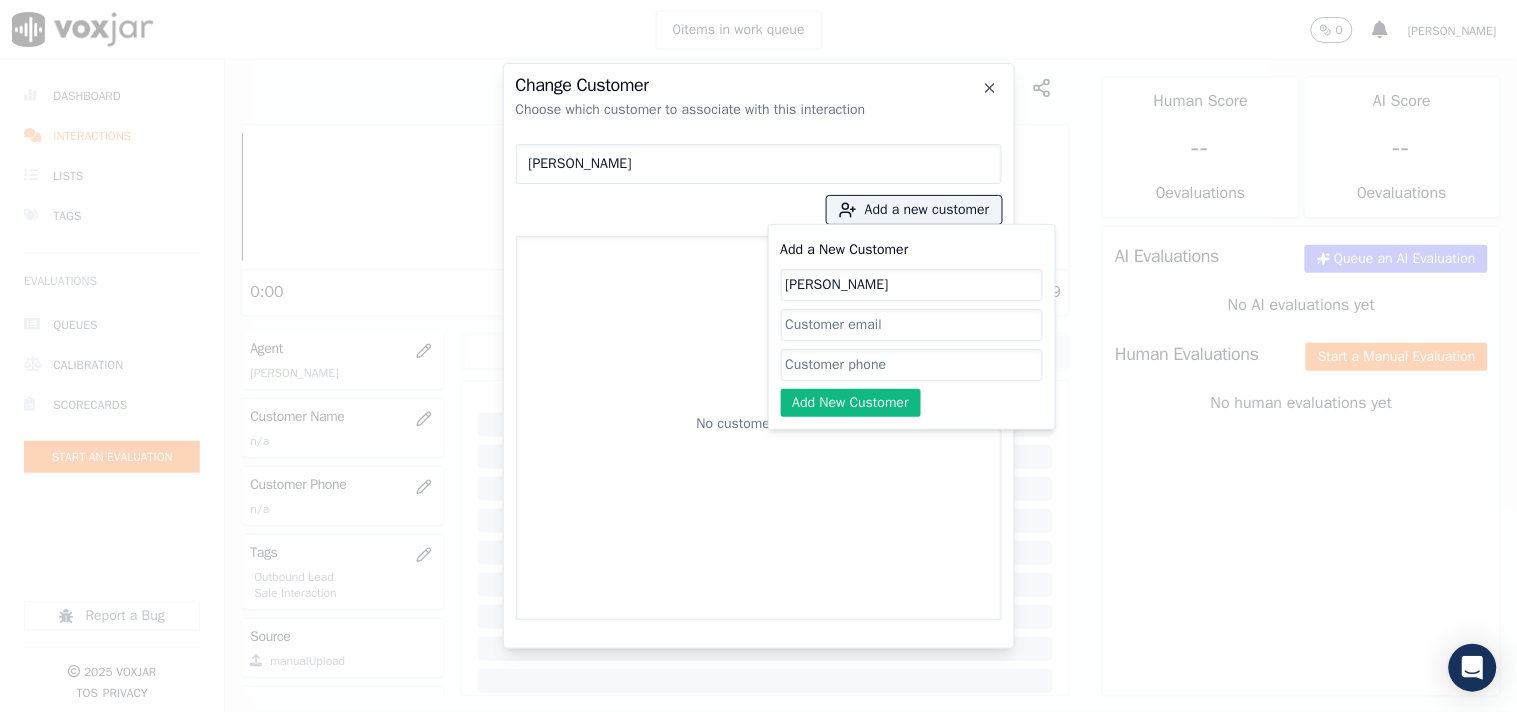 type on "[PERSON_NAME]" 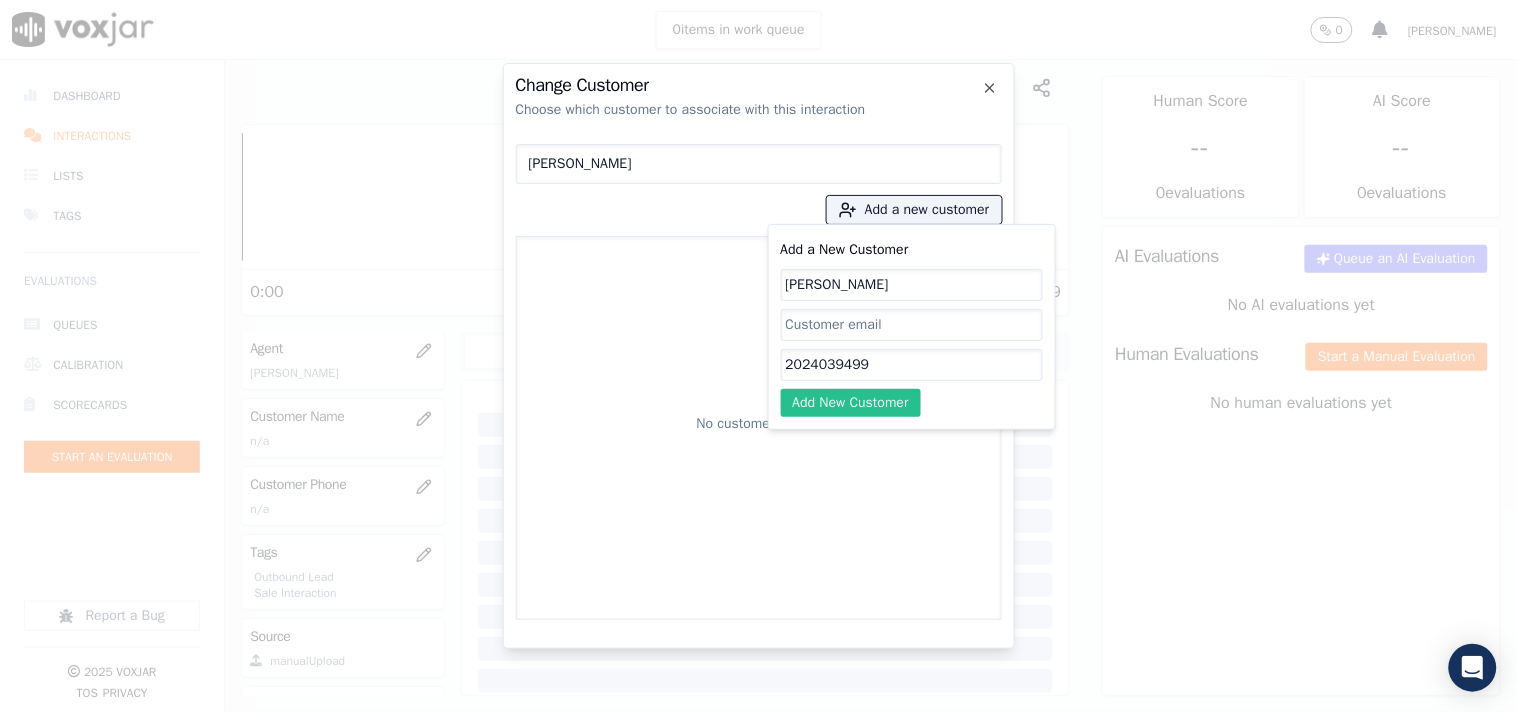 type on "2024039499" 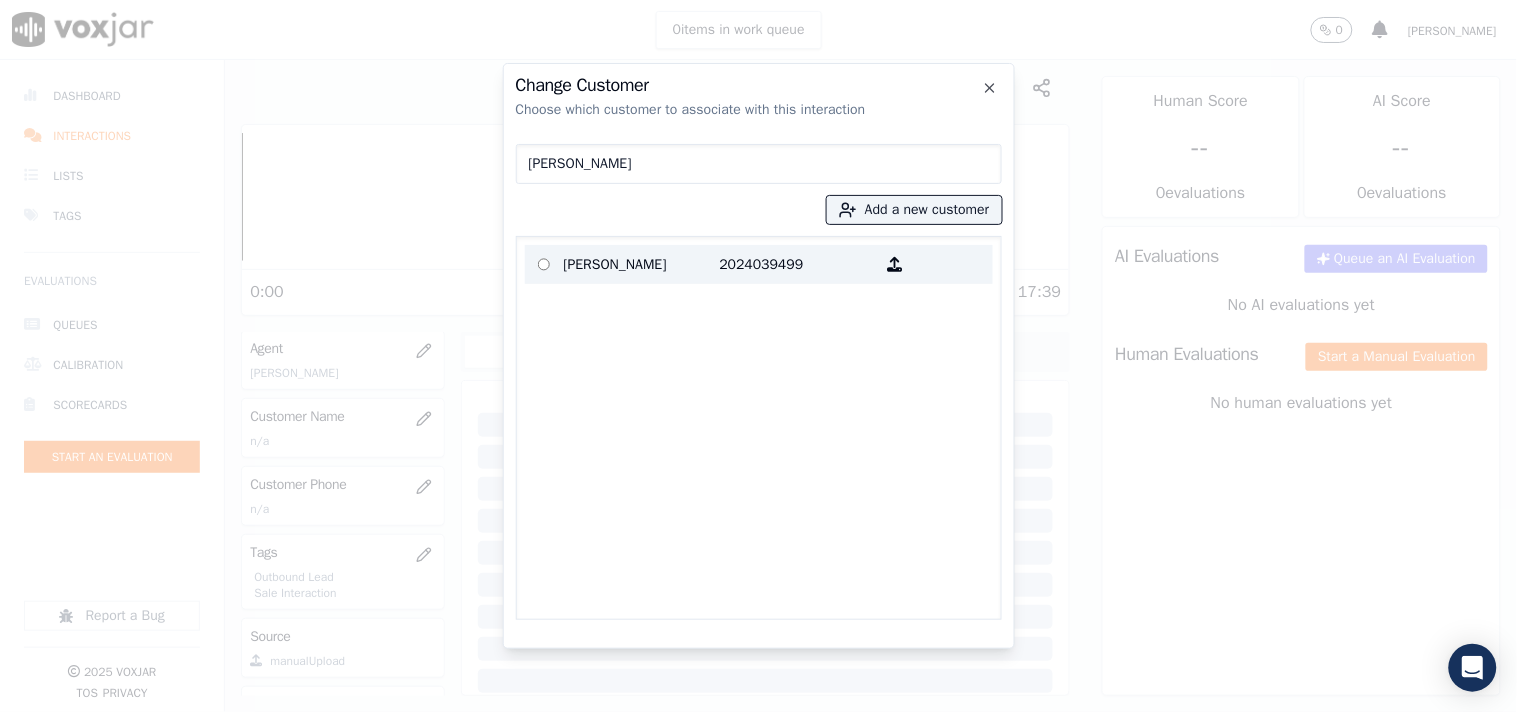 click on "[PERSON_NAME]" at bounding box center [642, 264] 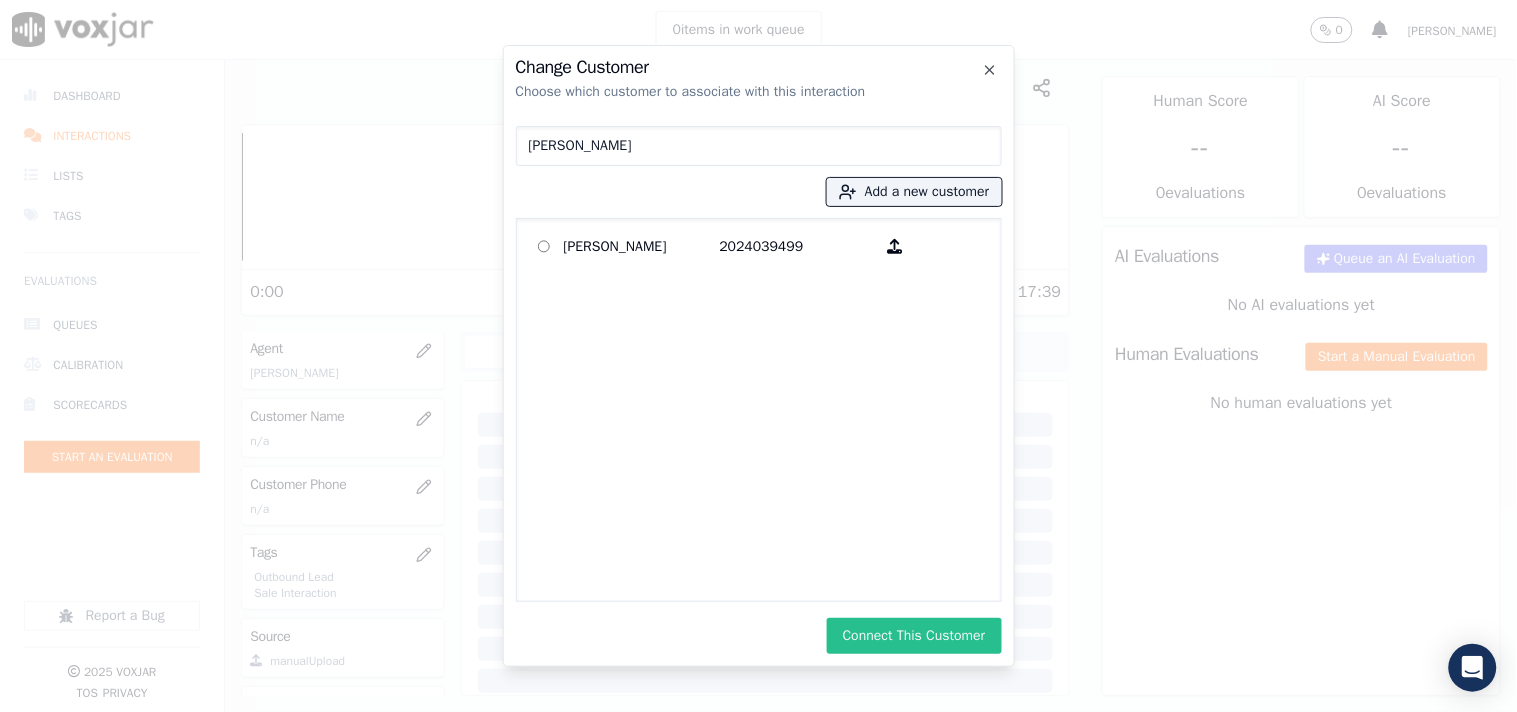 click on "Connect This Customer" at bounding box center [914, 636] 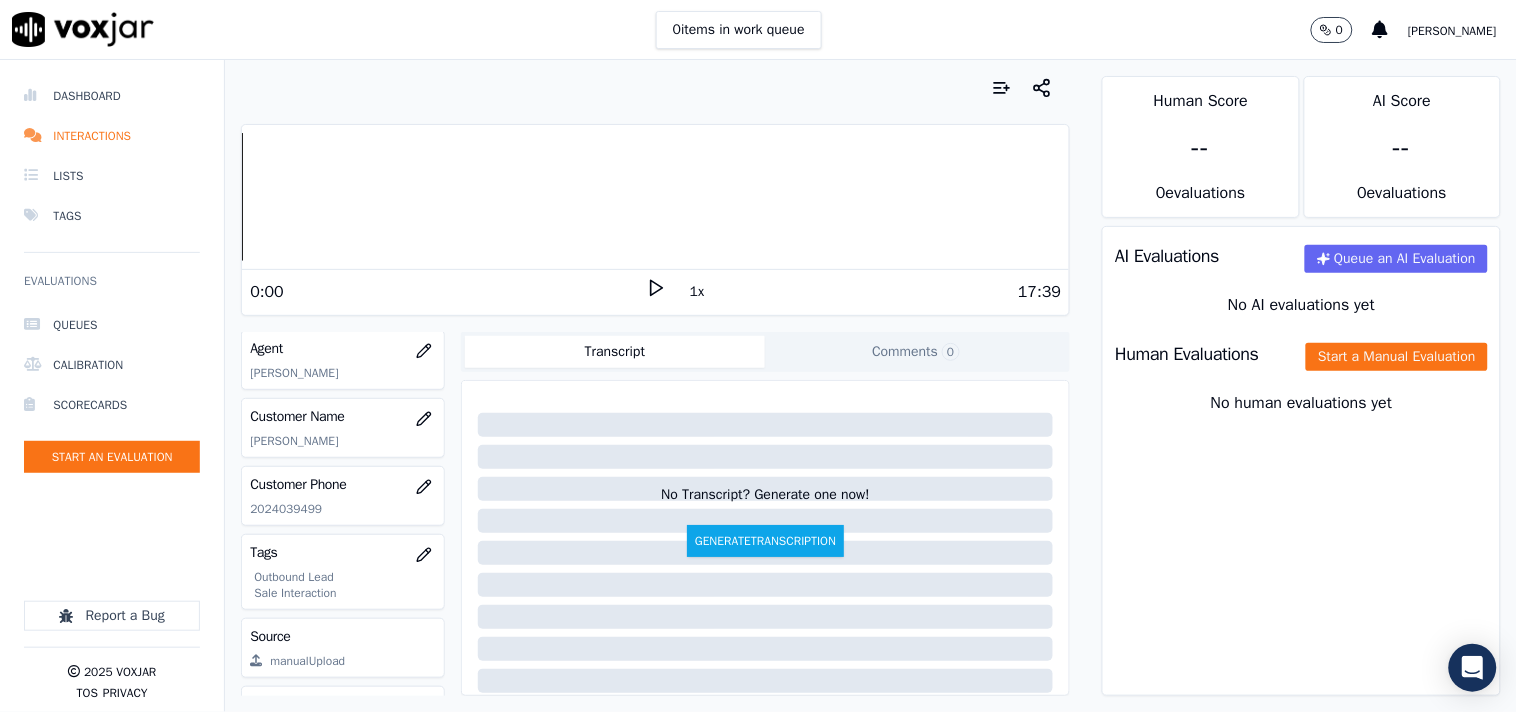 scroll, scrollTop: 222, scrollLeft: 0, axis: vertical 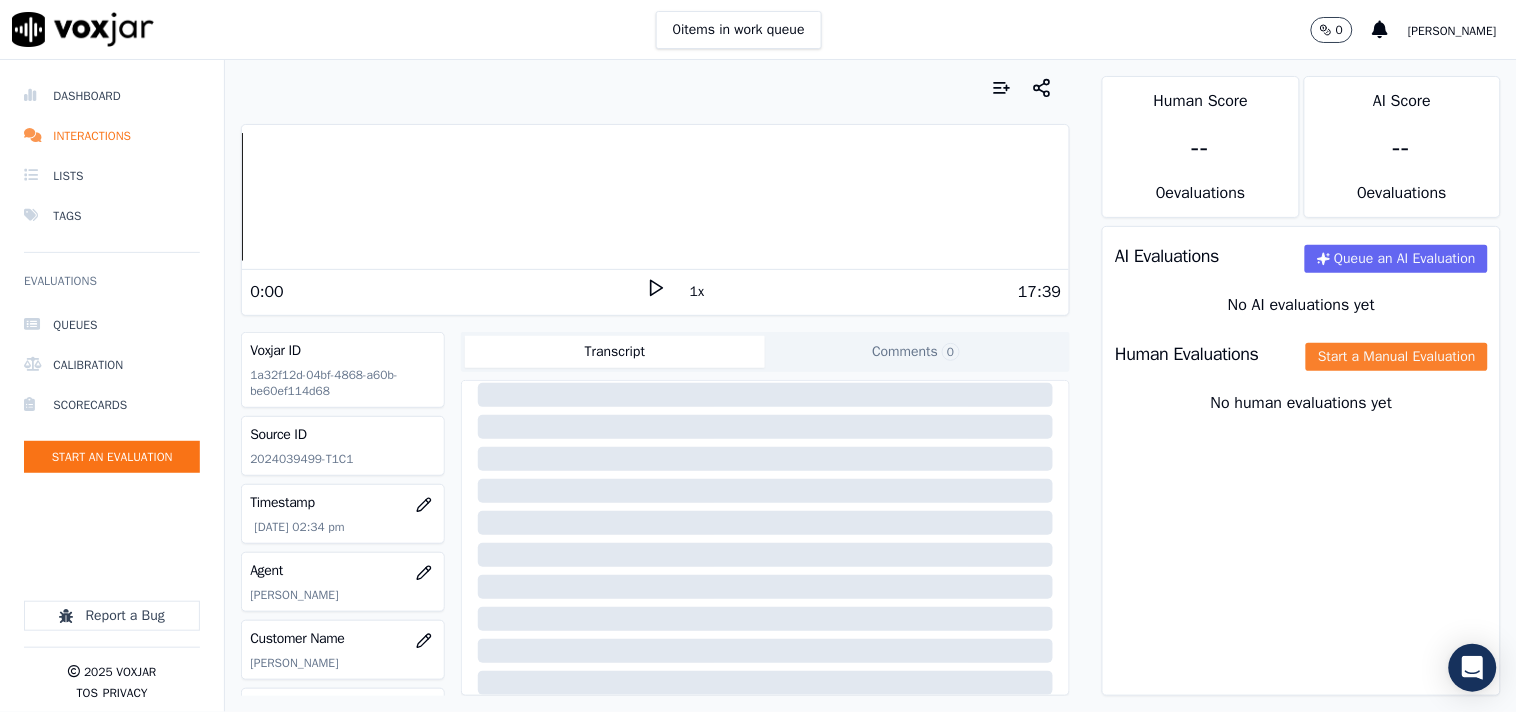 click on "Start a Manual Evaluation" 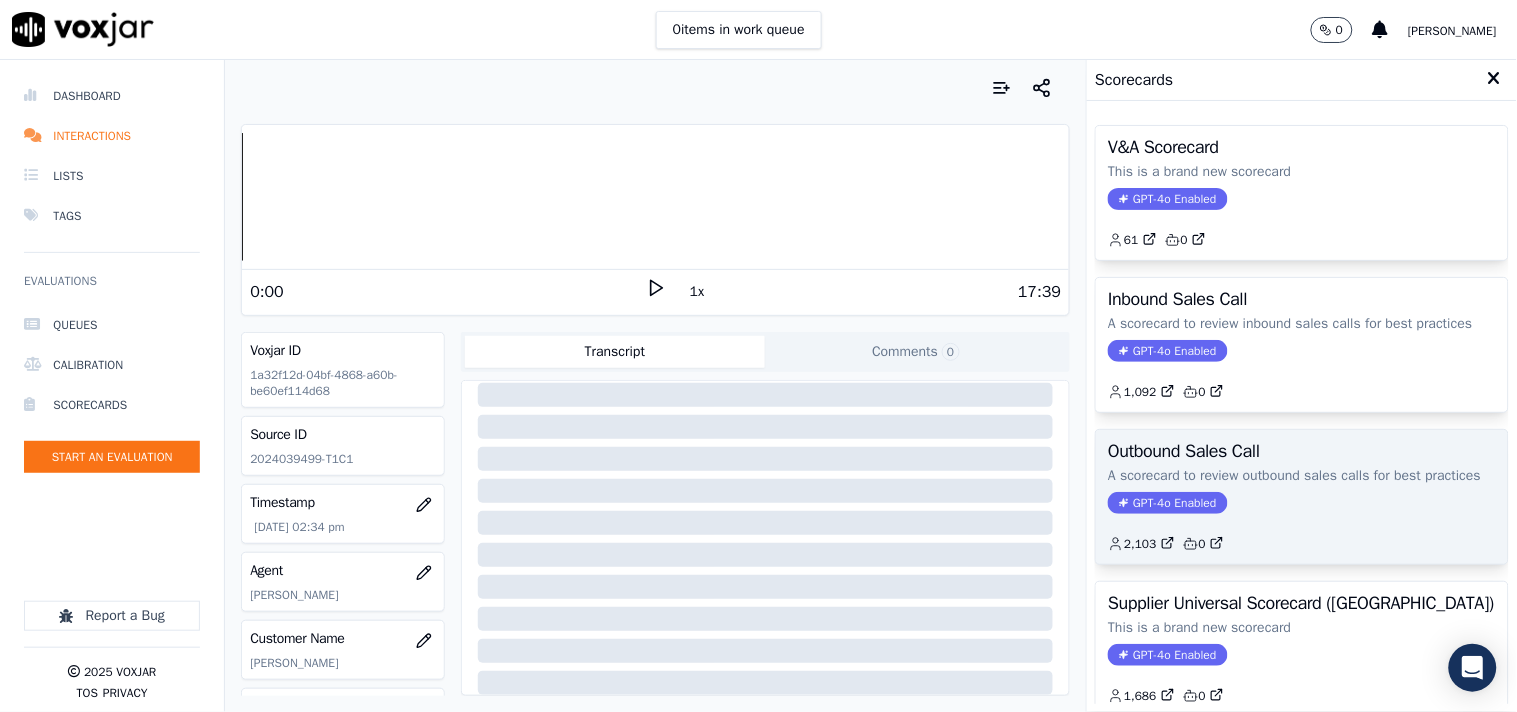 click on "GPT-4o Enabled" at bounding box center [1167, 503] 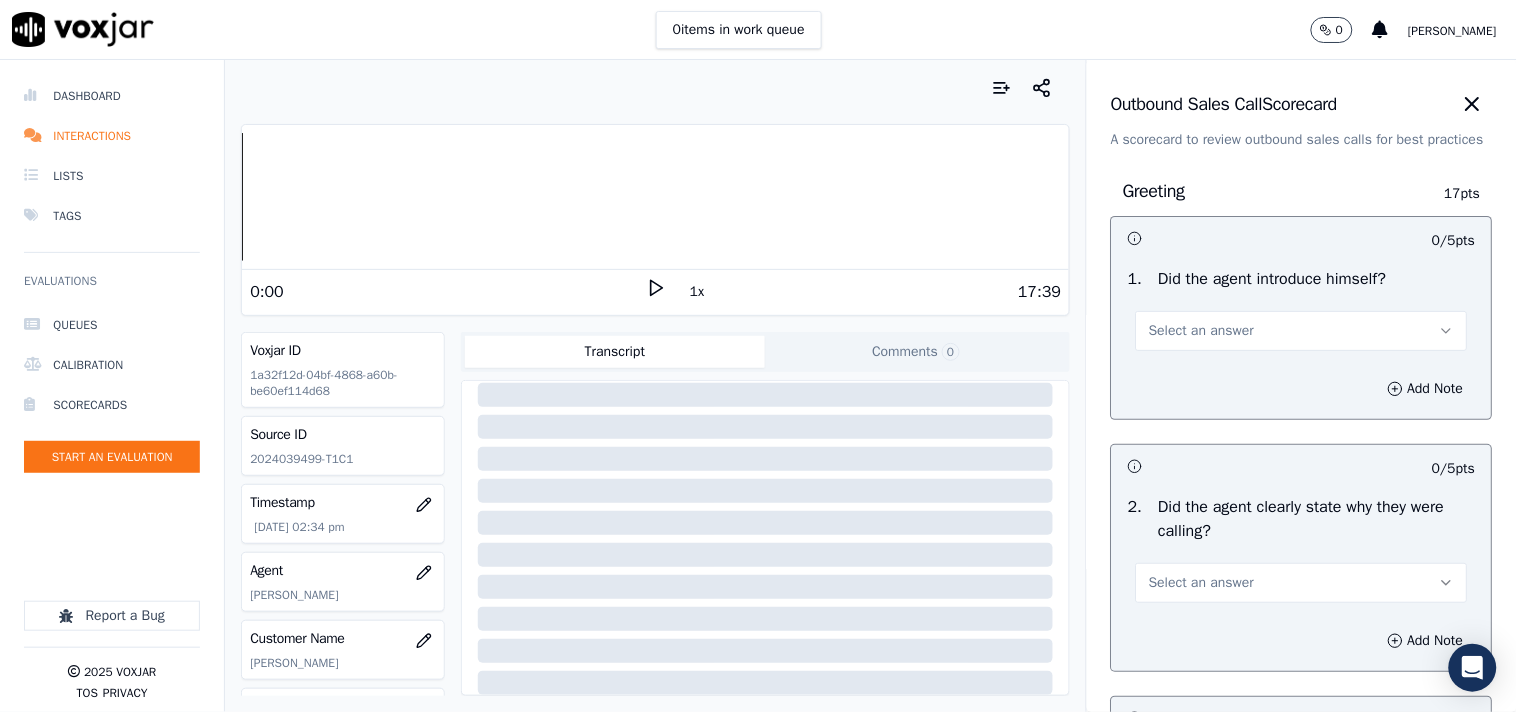 click on "Select an answer" at bounding box center [1201, 331] 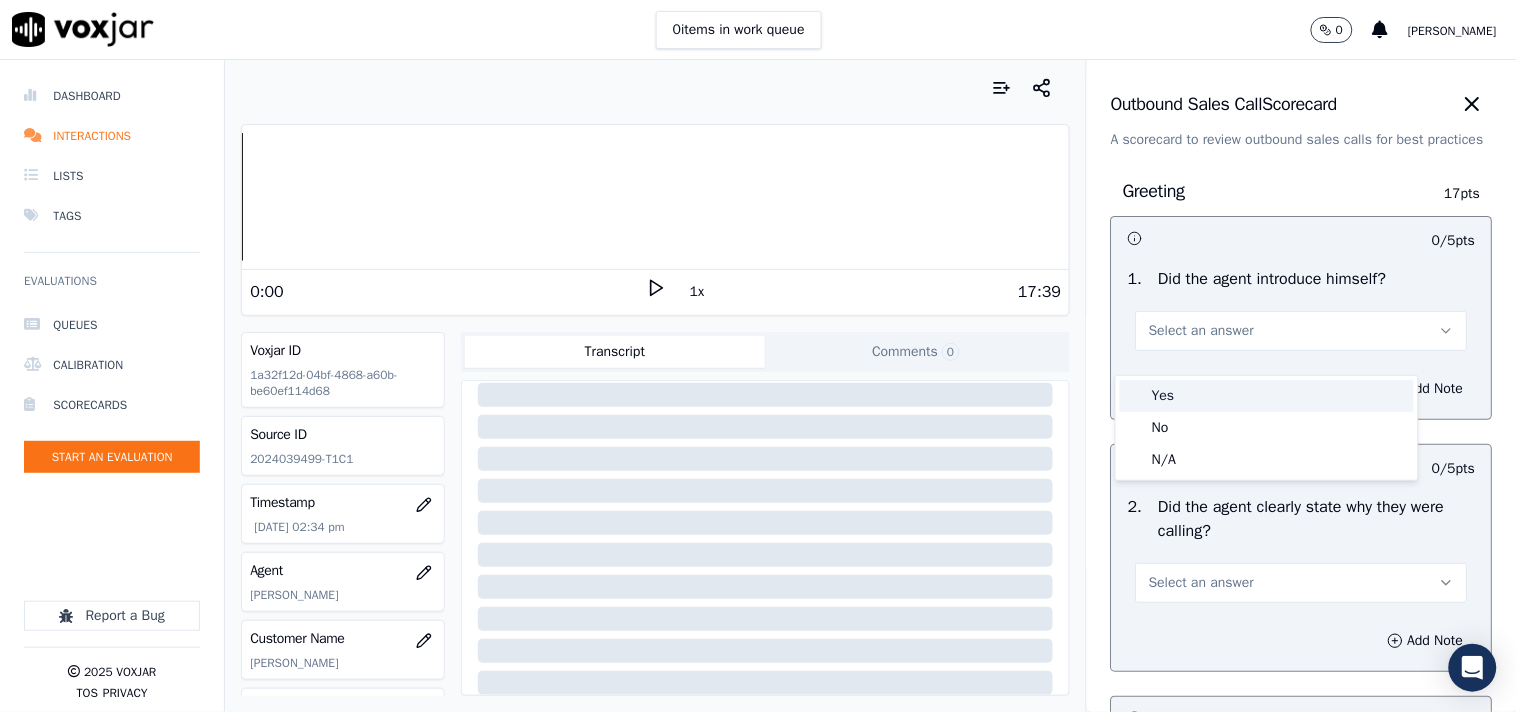 click on "Yes" at bounding box center [1267, 396] 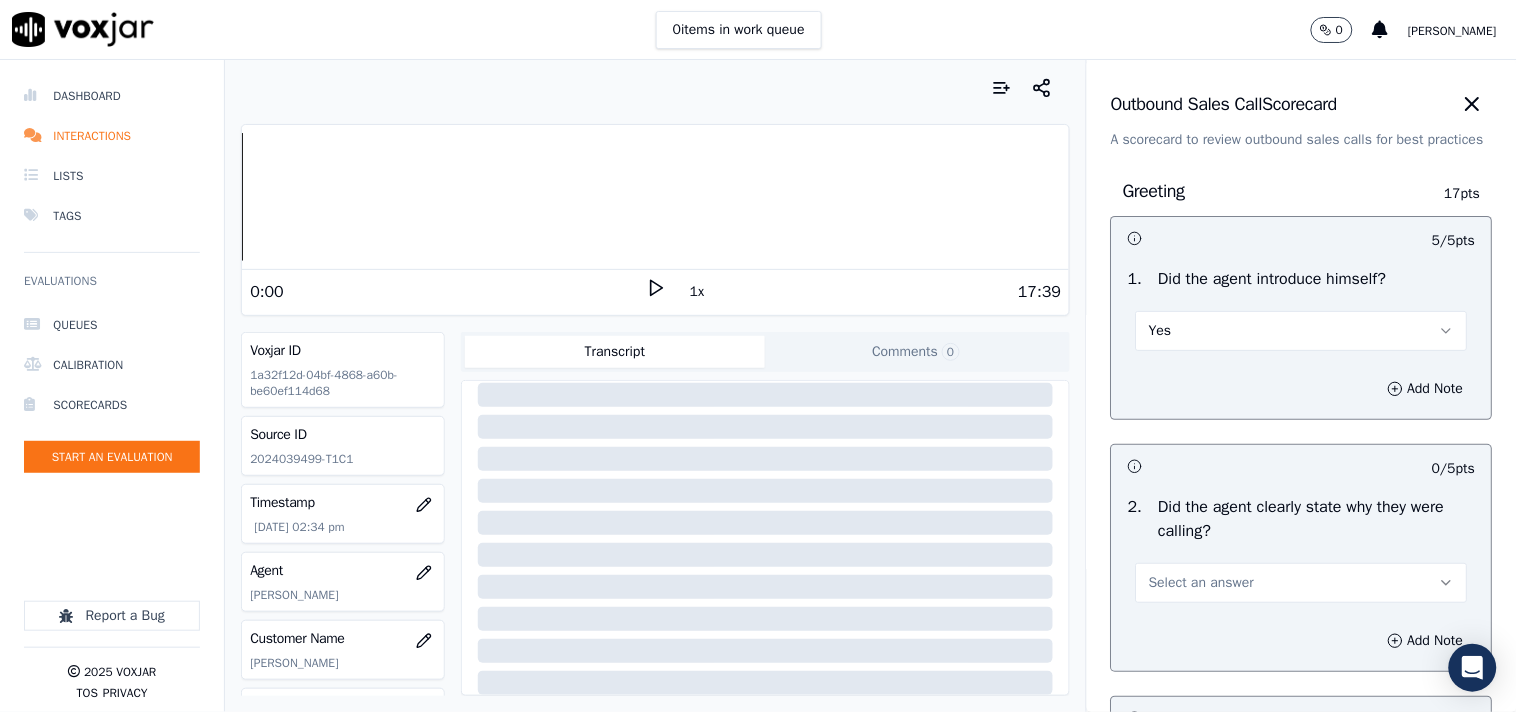 scroll, scrollTop: 222, scrollLeft: 0, axis: vertical 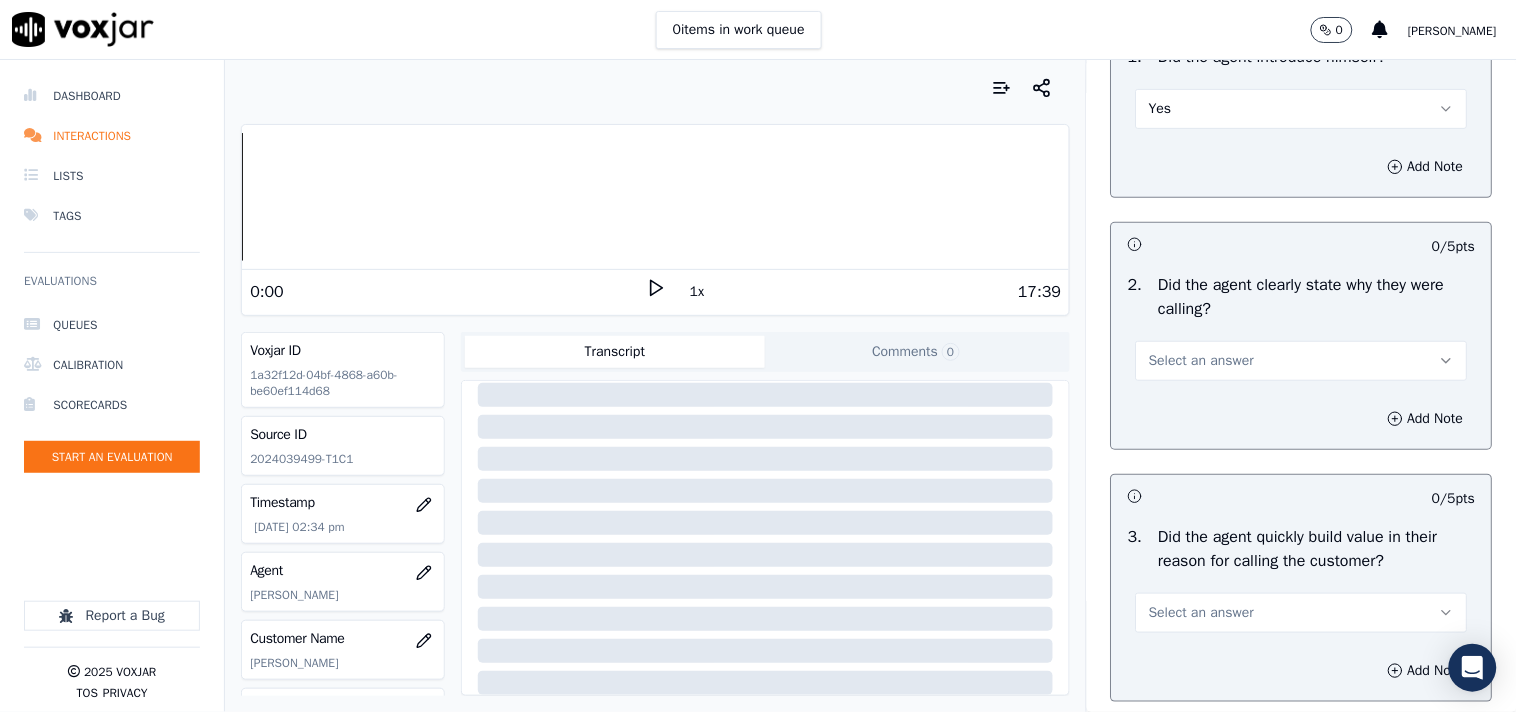 click on "Select an answer" at bounding box center [1201, 361] 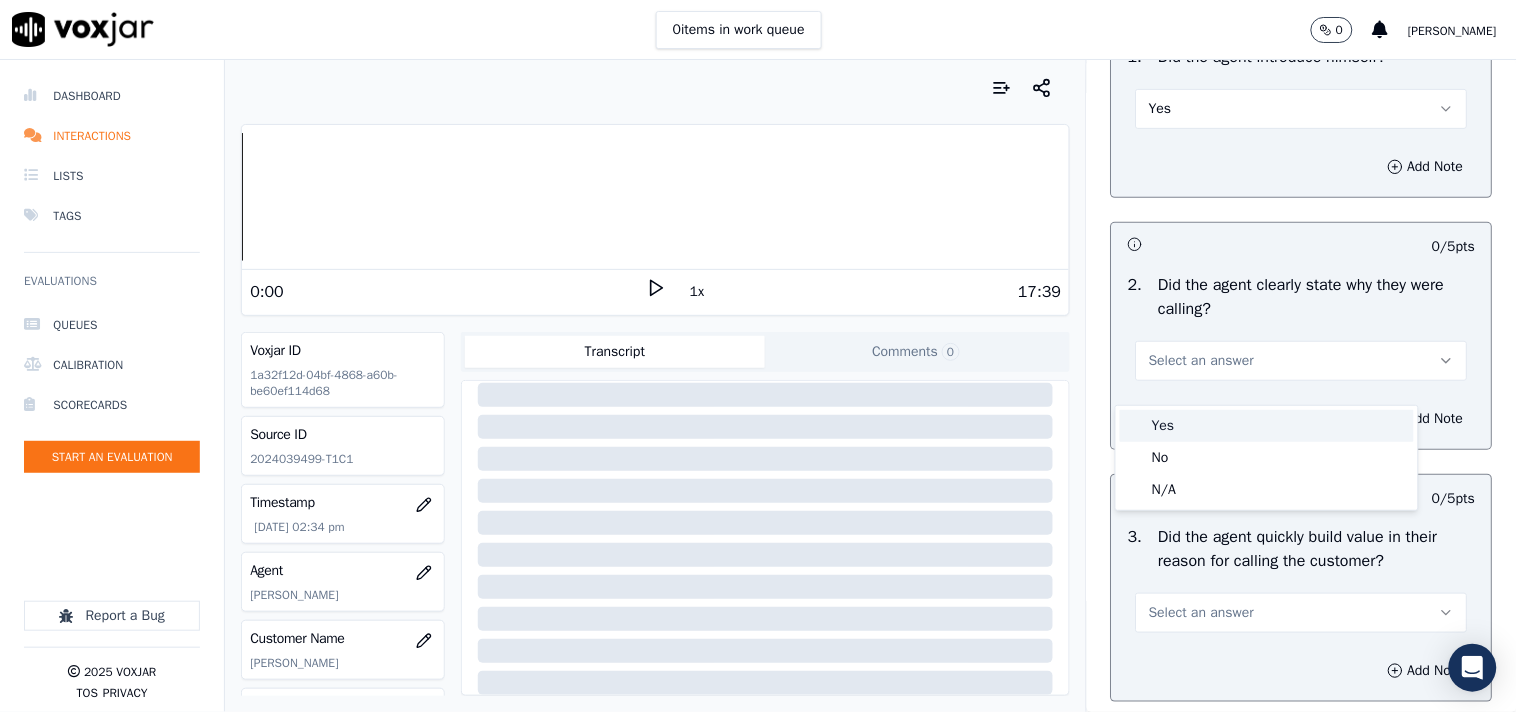 drag, startPoint x: 1148, startPoint y: 428, endPoint x: 1162, endPoint y: 416, distance: 18.439089 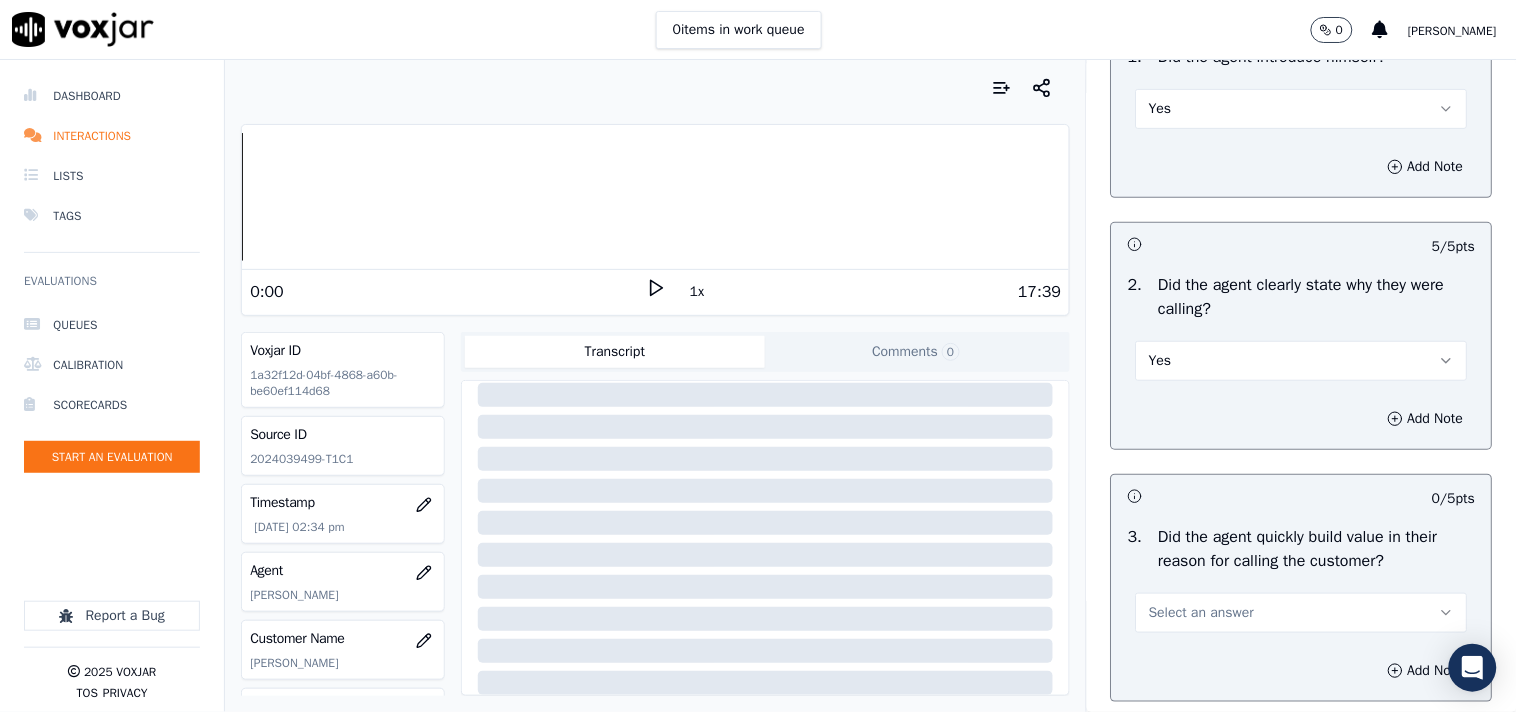 scroll, scrollTop: 333, scrollLeft: 0, axis: vertical 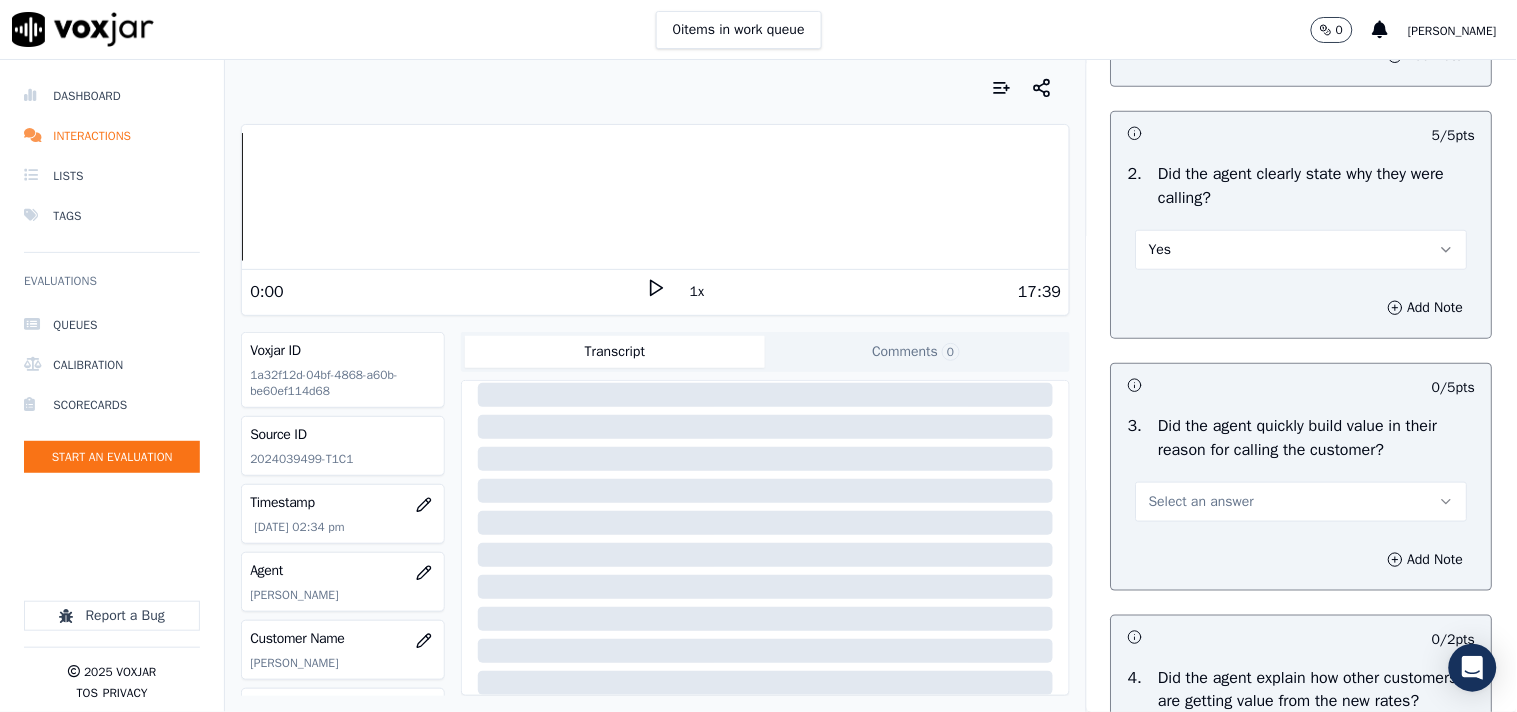 click on "Select an answer" at bounding box center (1201, 502) 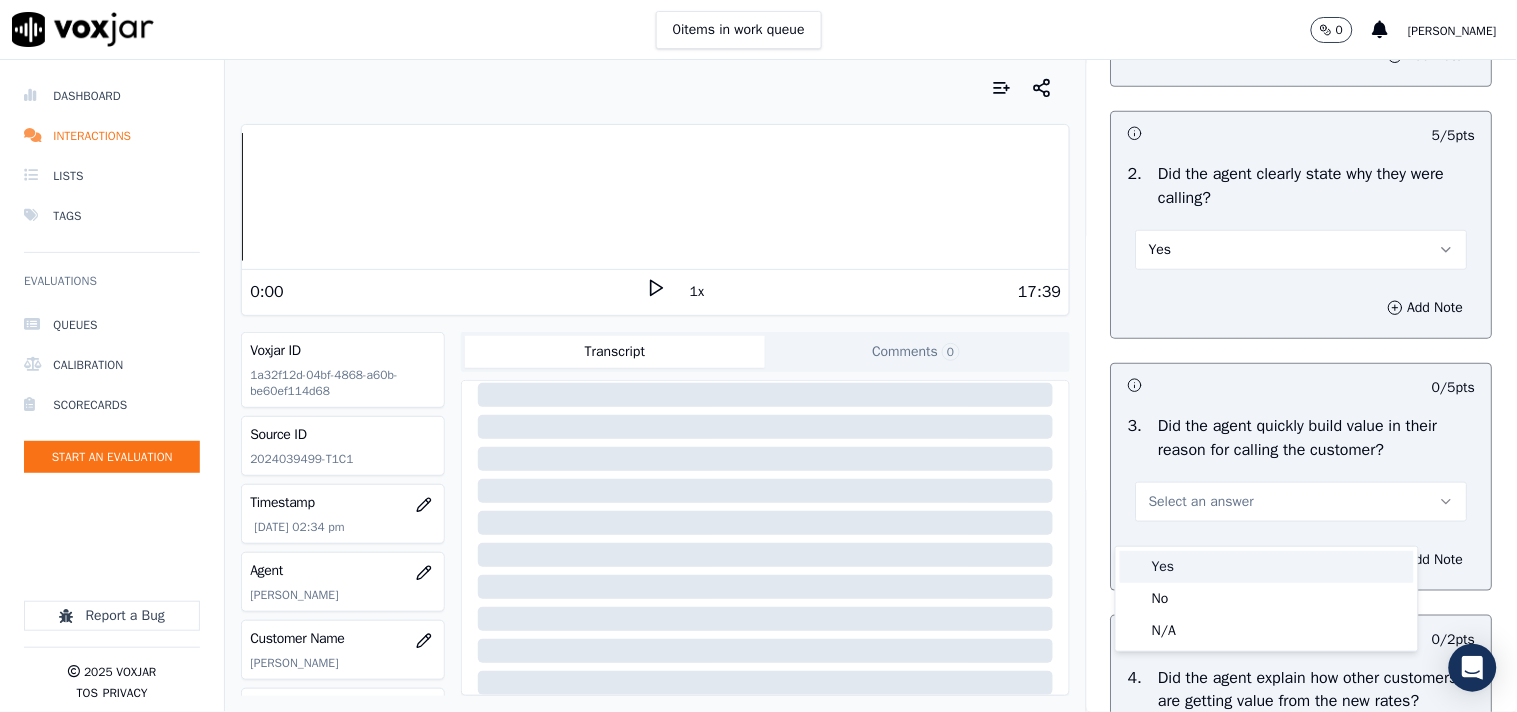 click on "Yes" at bounding box center [1267, 567] 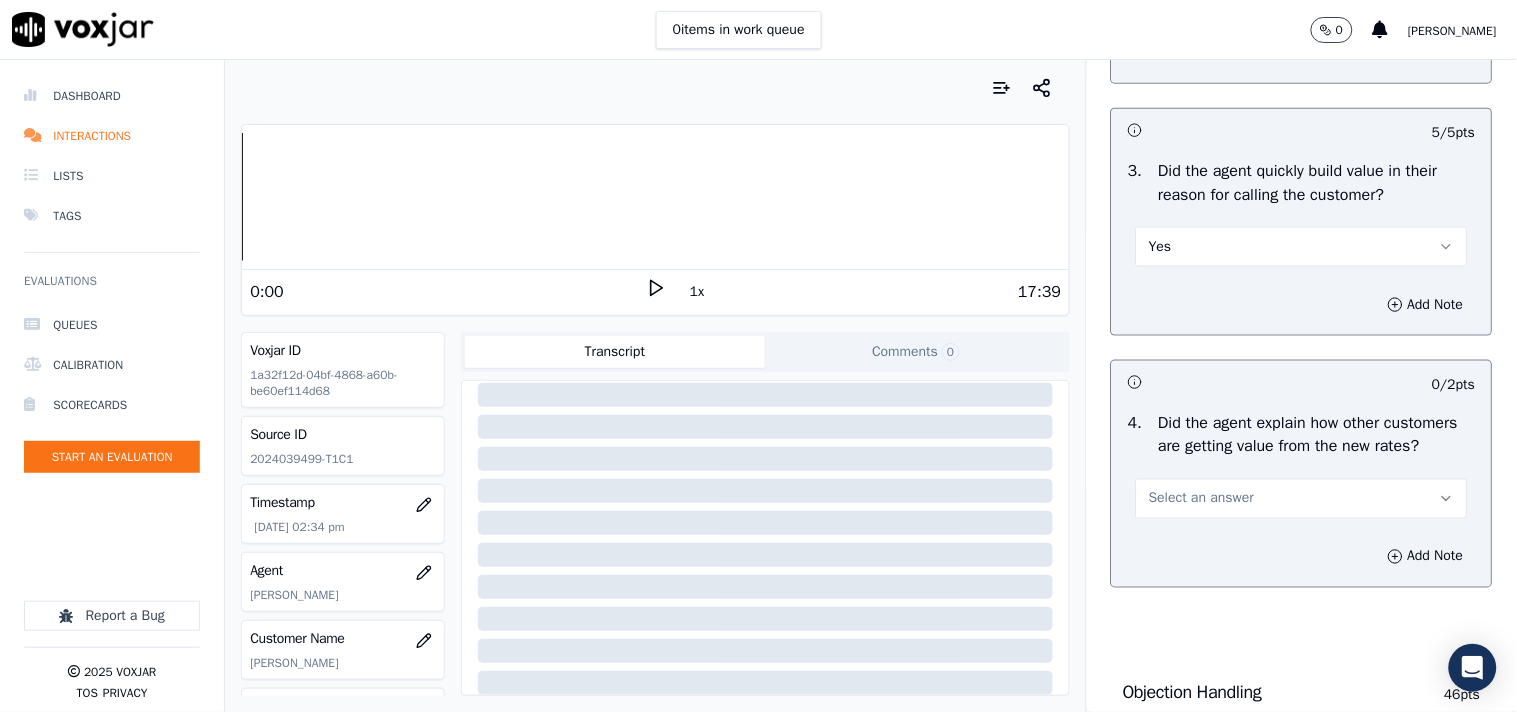 scroll, scrollTop: 666, scrollLeft: 0, axis: vertical 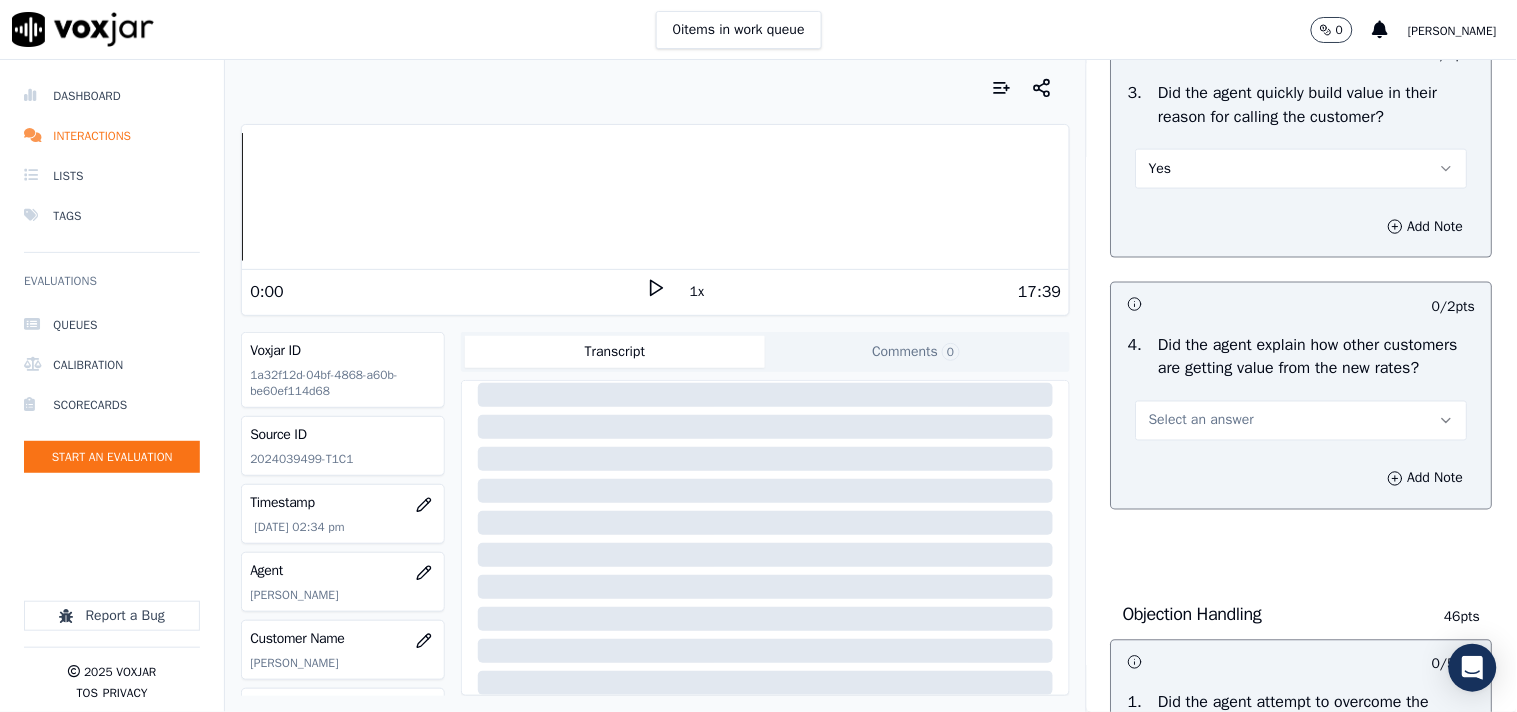 click on "Select an answer" at bounding box center (1201, 421) 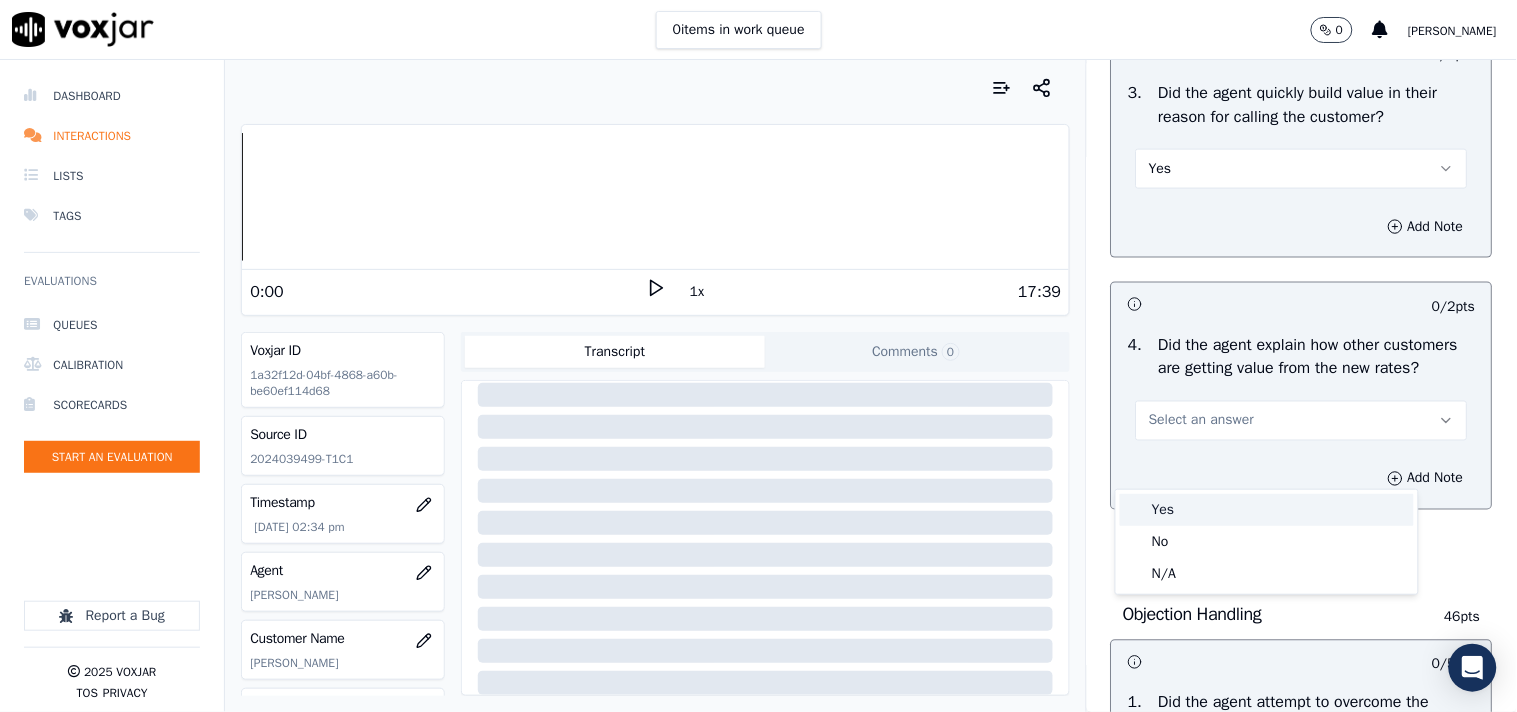 click on "Yes" at bounding box center (1267, 510) 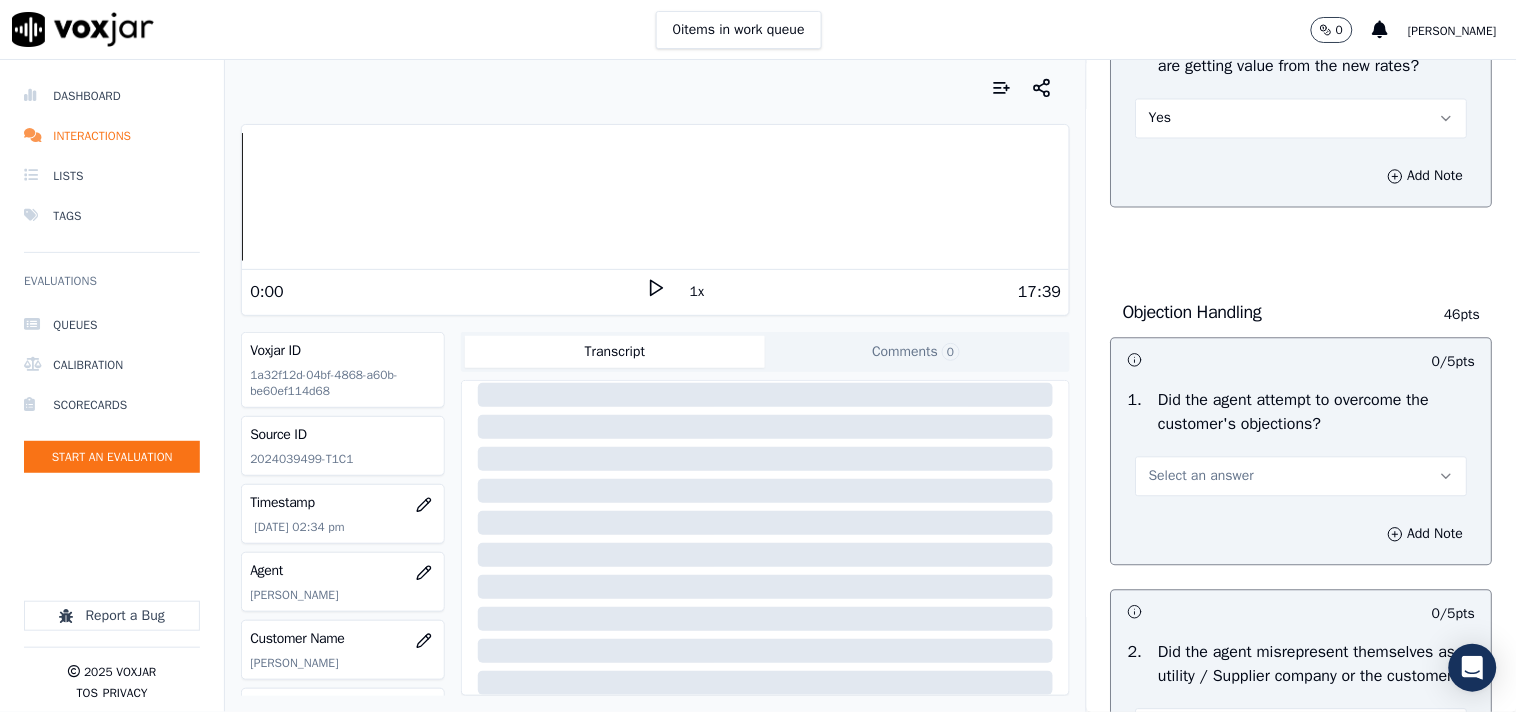 scroll, scrollTop: 1000, scrollLeft: 0, axis: vertical 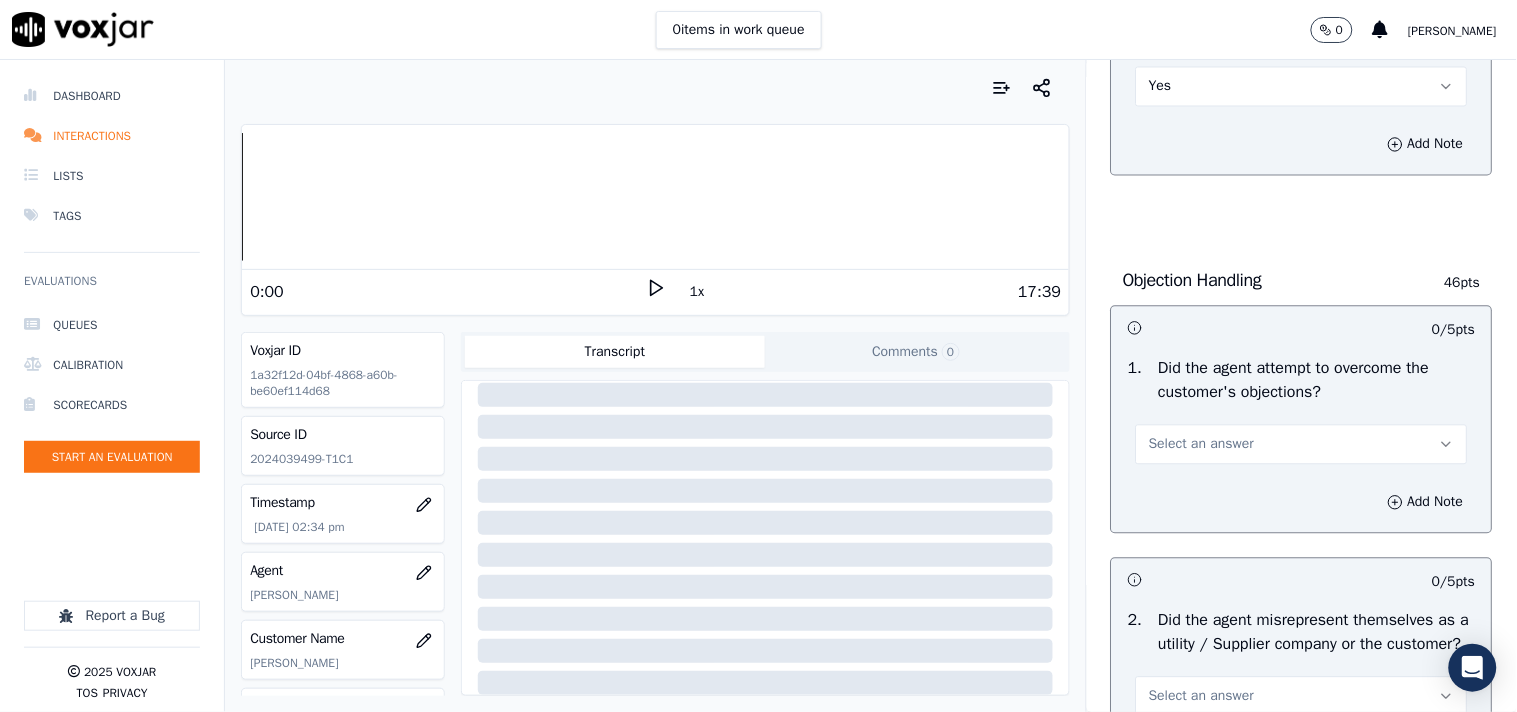 click on "Select an answer" at bounding box center [1201, 445] 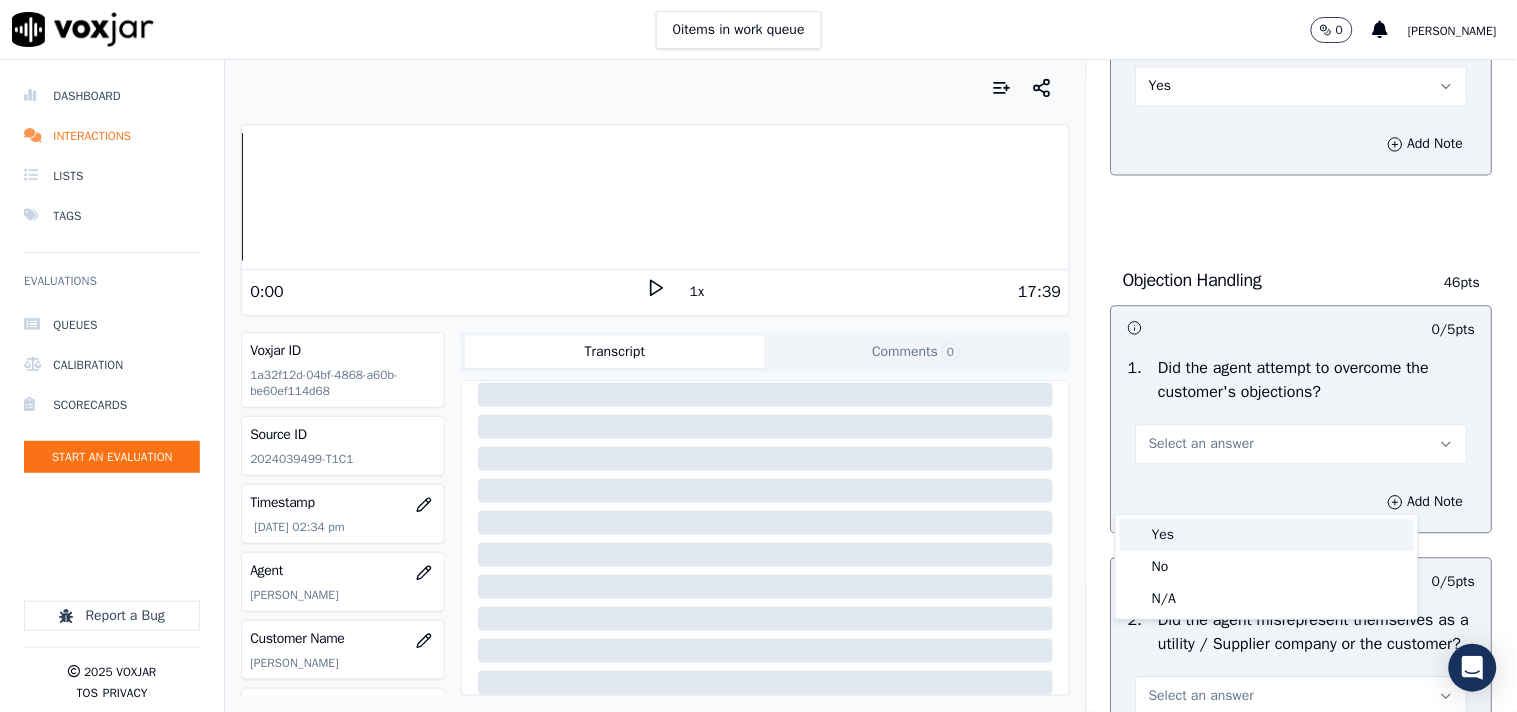 click on "Yes" at bounding box center (1267, 535) 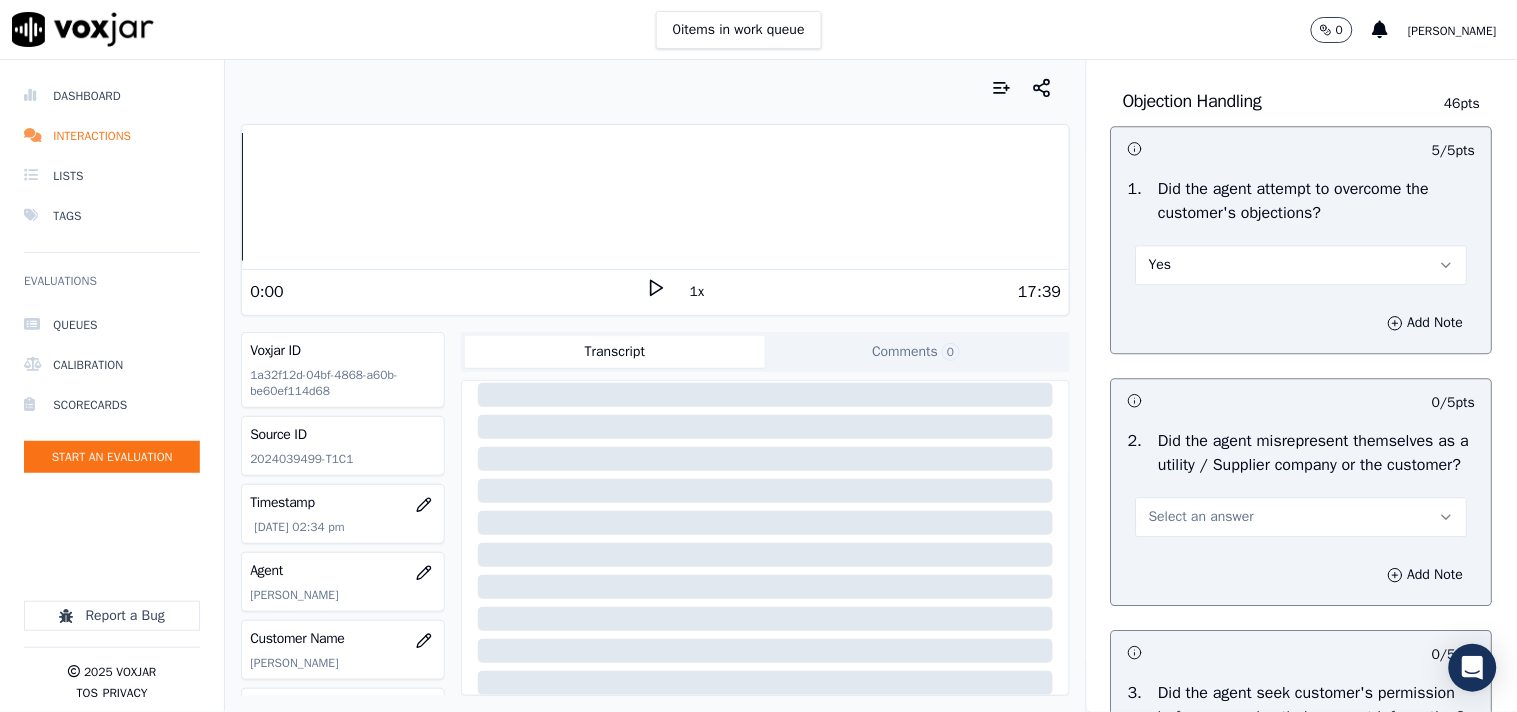 scroll, scrollTop: 1333, scrollLeft: 0, axis: vertical 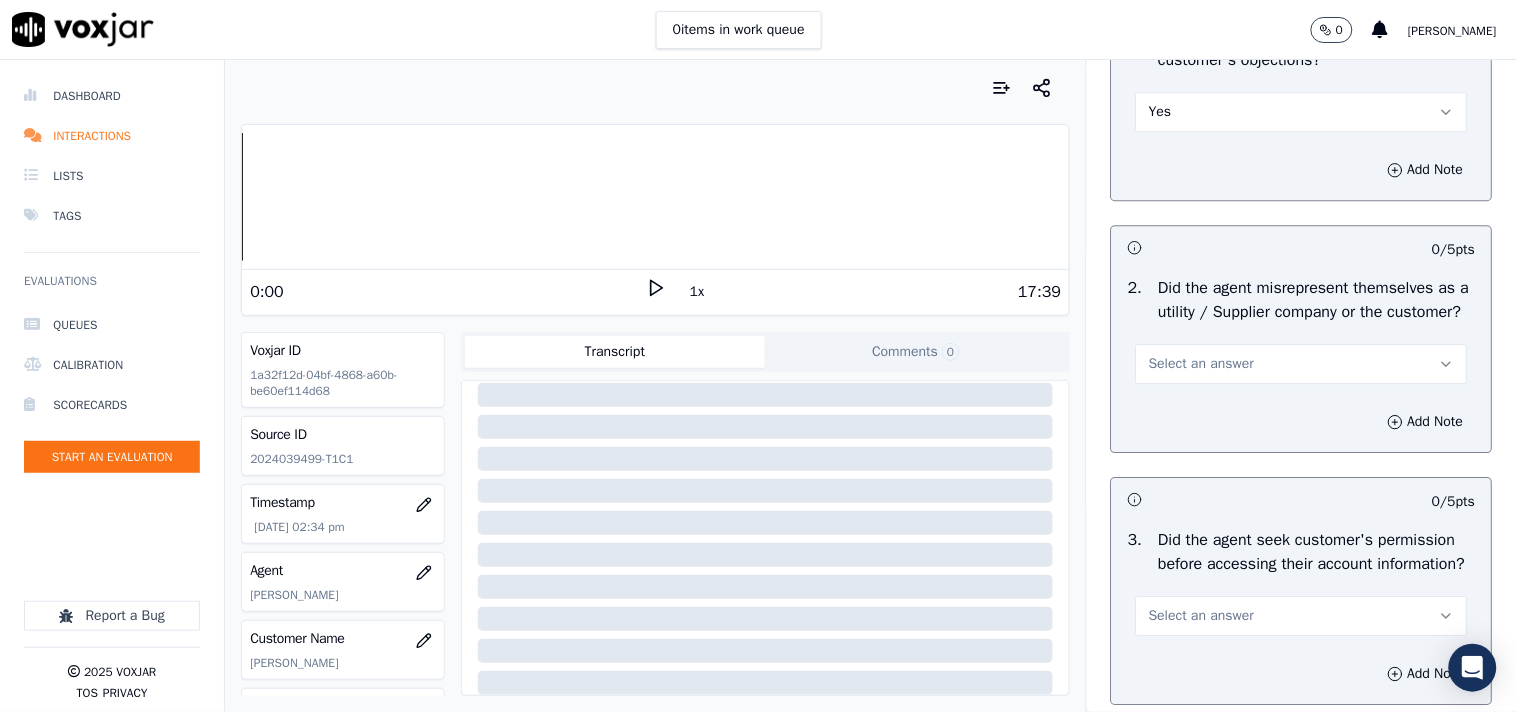 click on "Select an answer" at bounding box center [1201, 364] 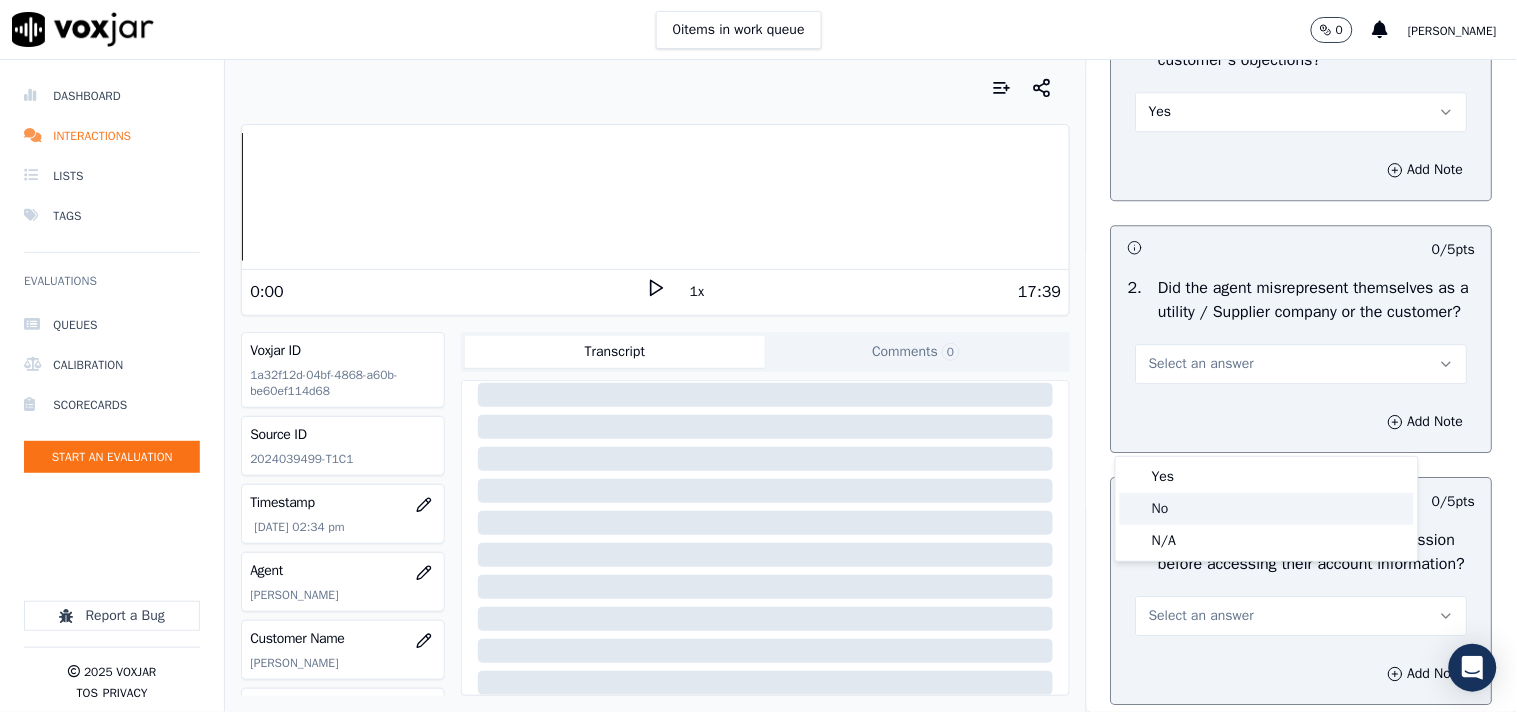 click on "No" 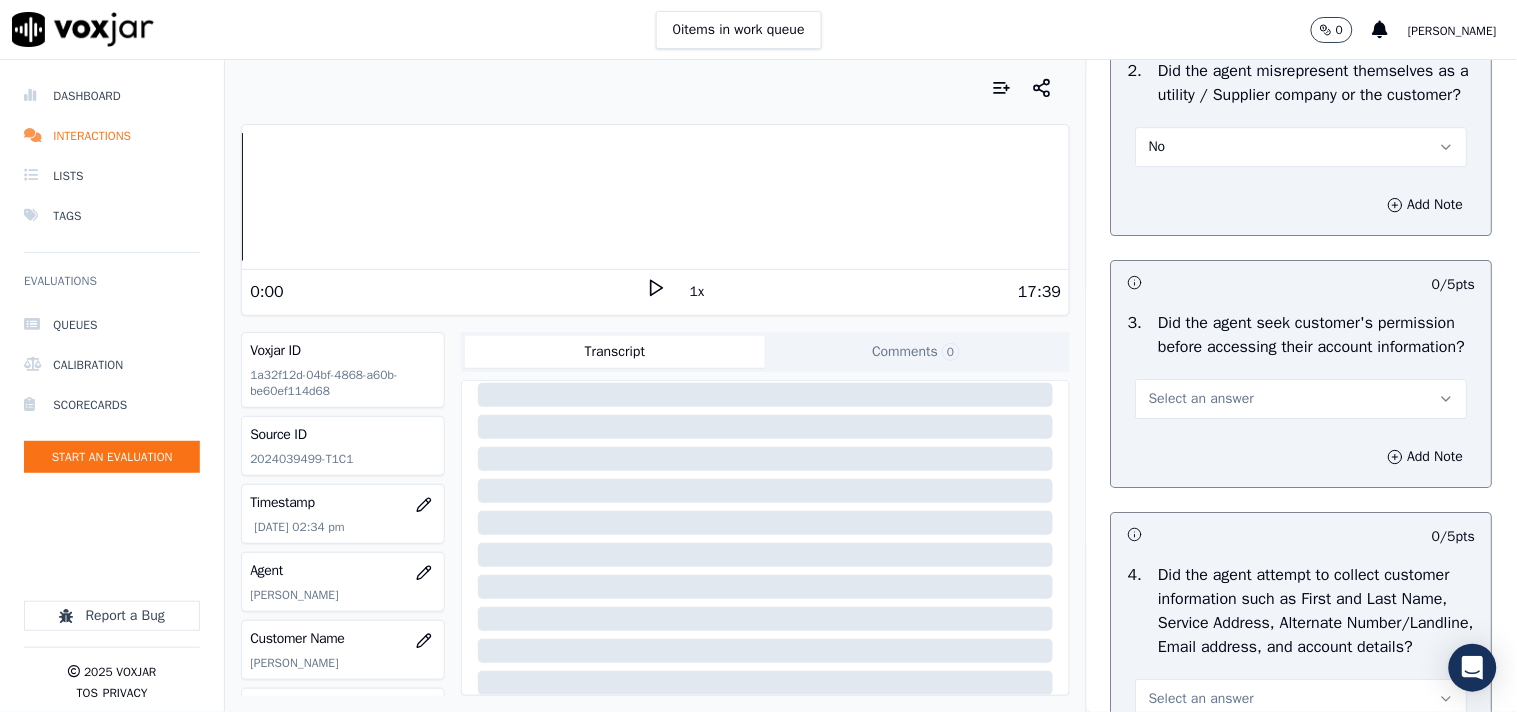 scroll, scrollTop: 1666, scrollLeft: 0, axis: vertical 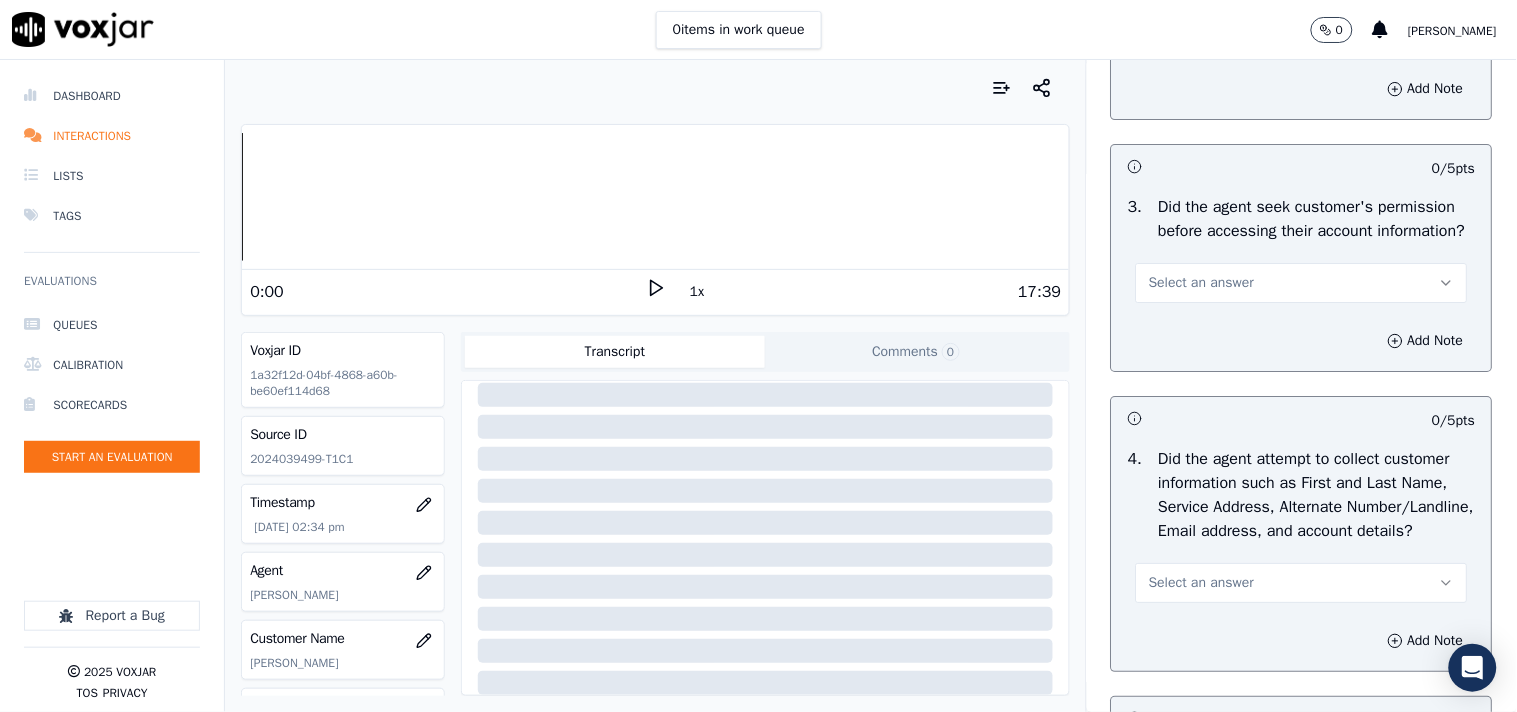 click on "Select an answer" at bounding box center (1201, 283) 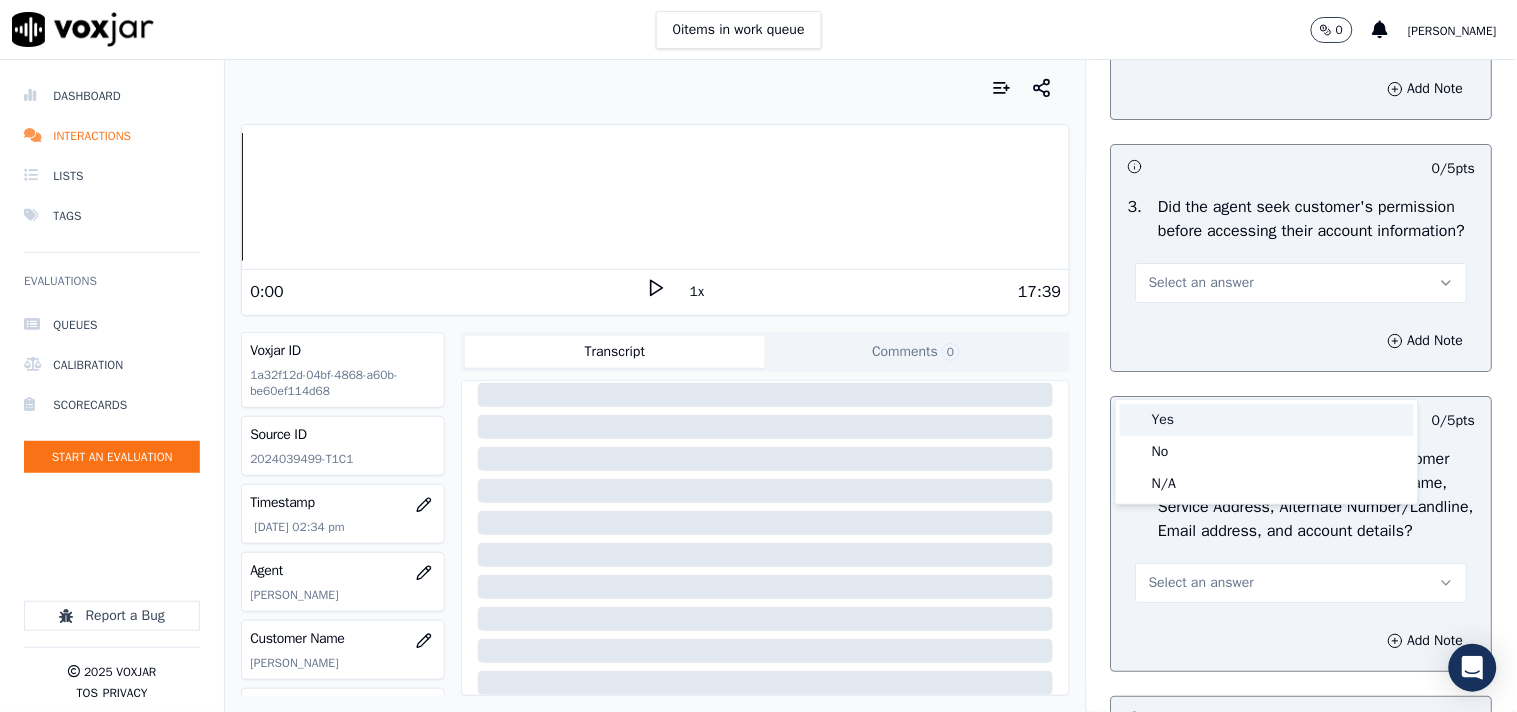 click on "Yes" at bounding box center (1267, 420) 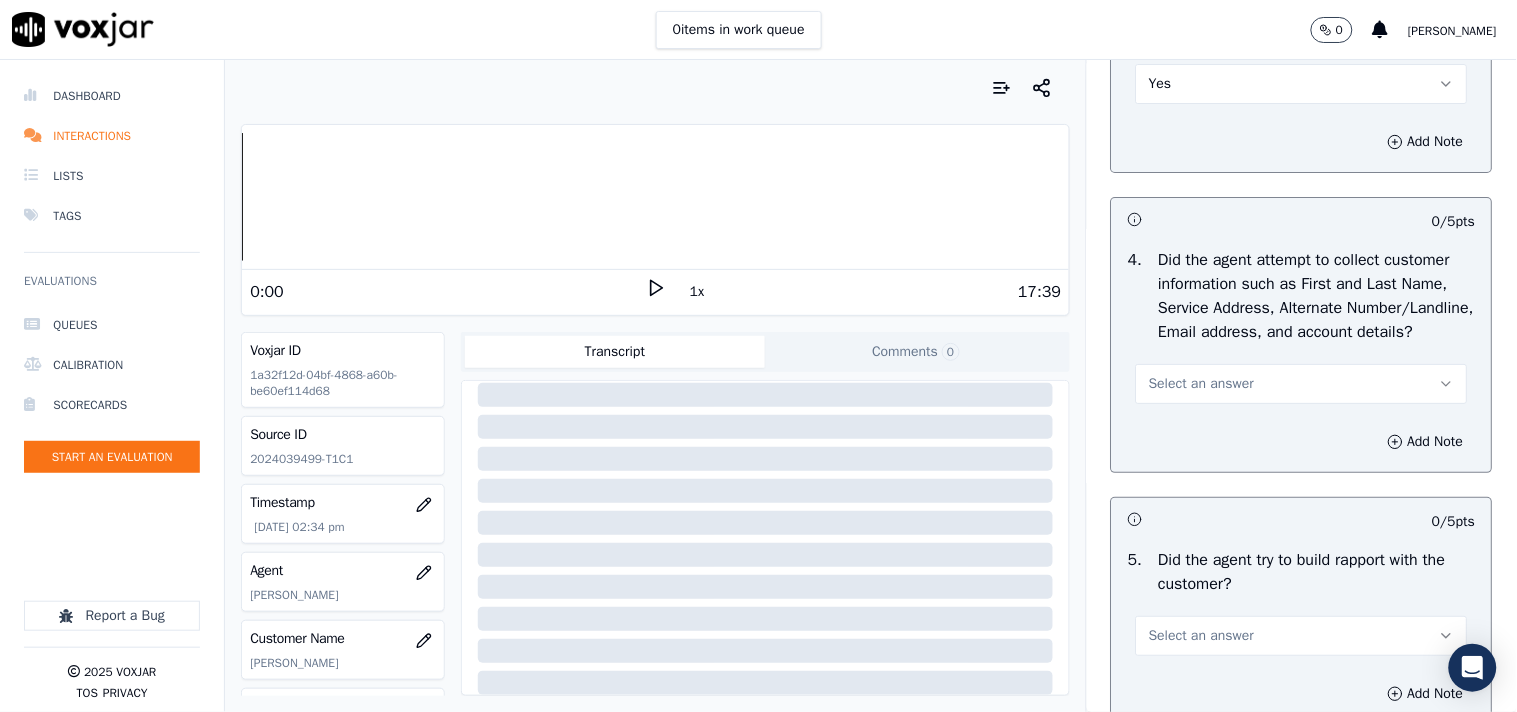 scroll, scrollTop: 1888, scrollLeft: 0, axis: vertical 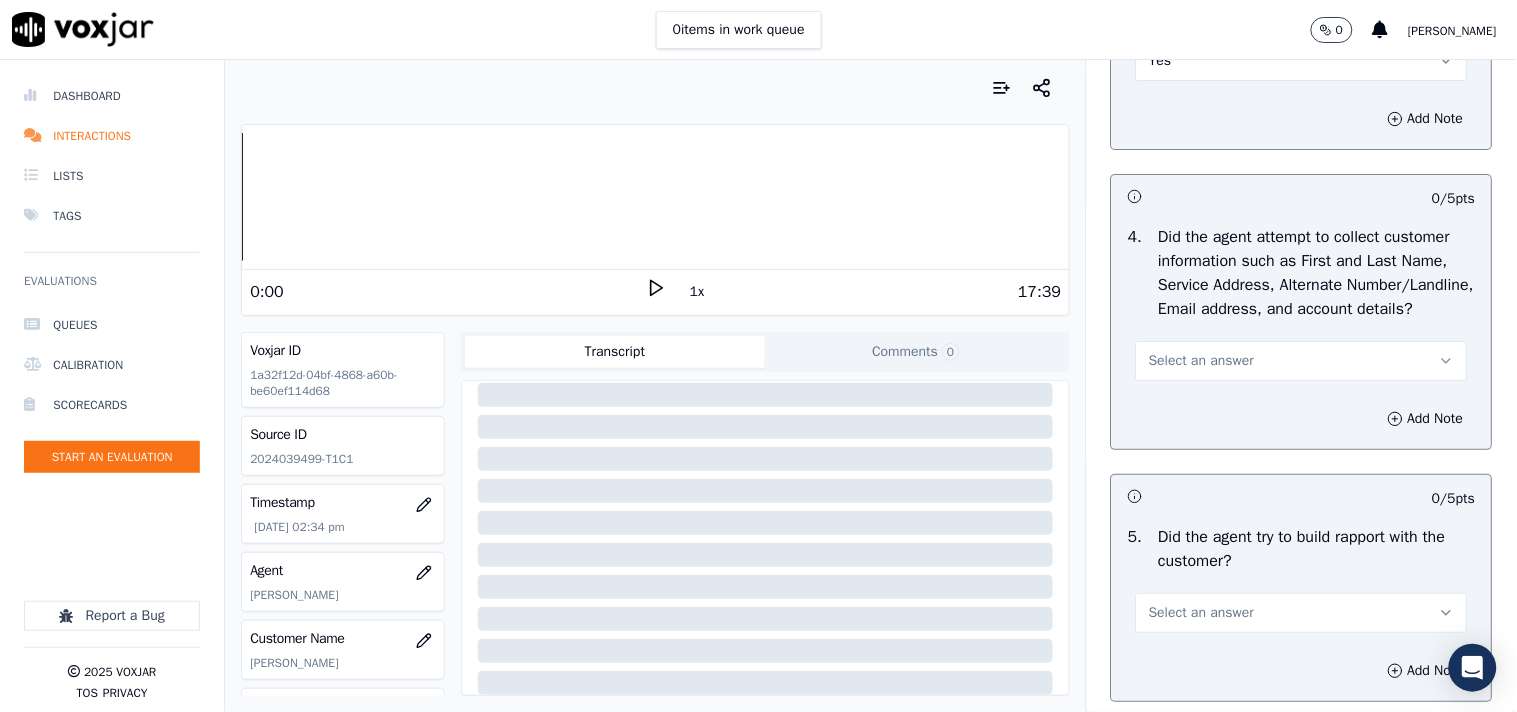 click on "Select an answer" at bounding box center (1201, 361) 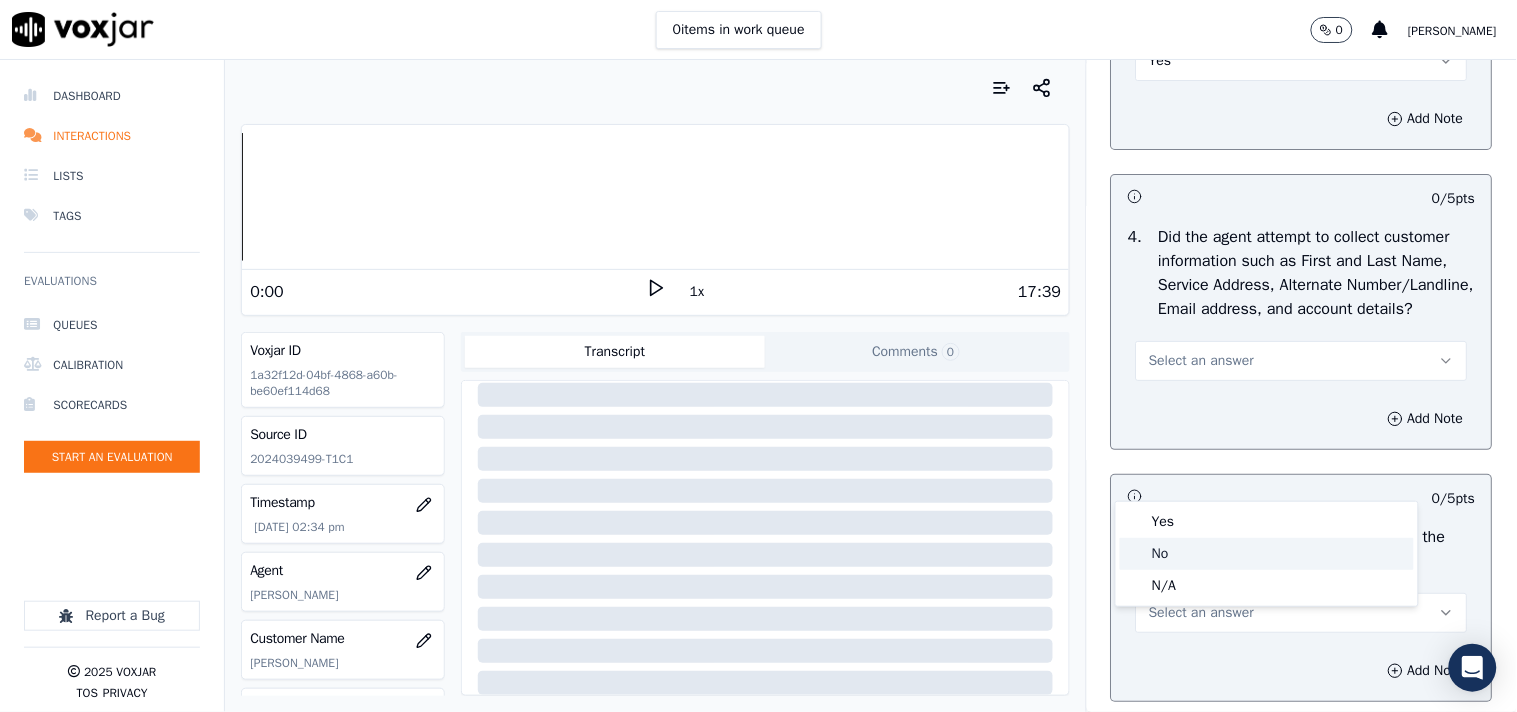 click on "No" 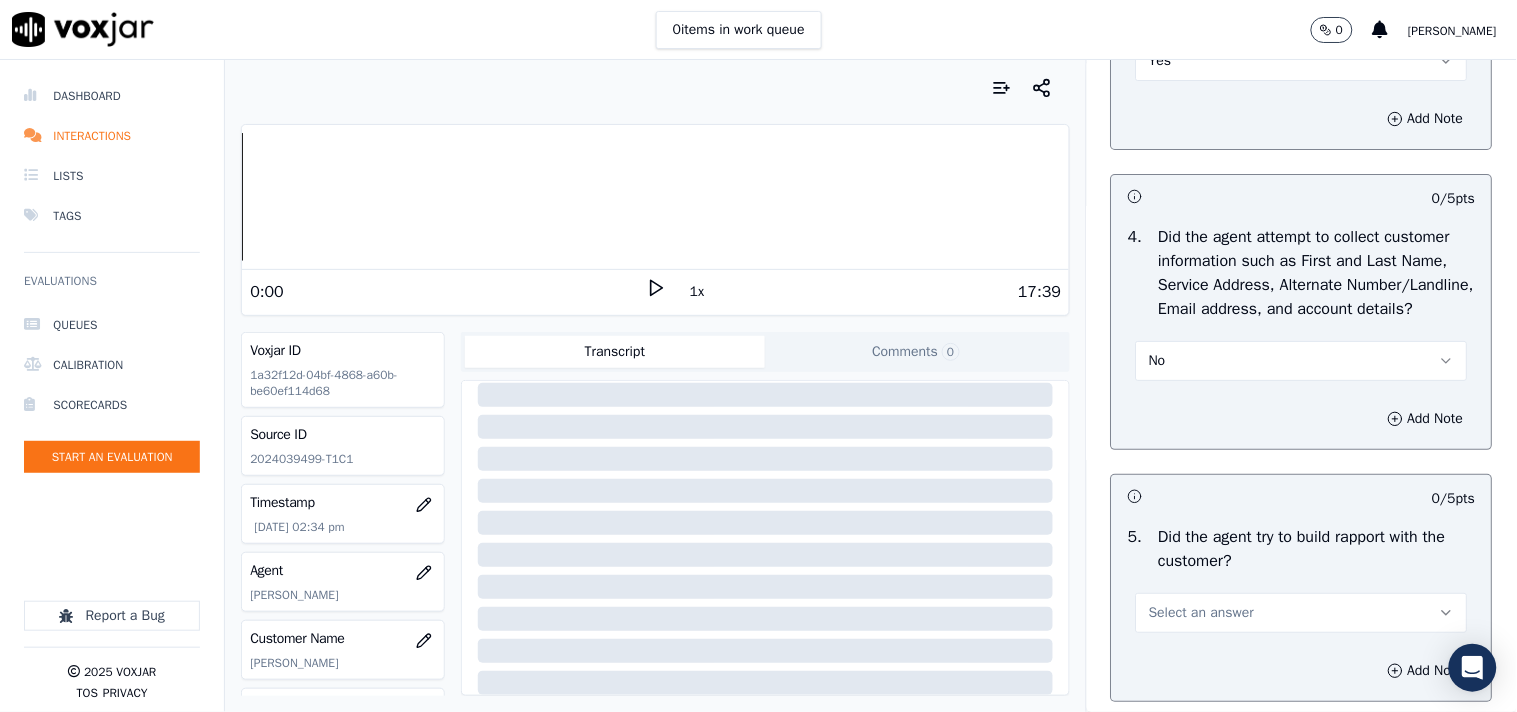scroll, scrollTop: 2000, scrollLeft: 0, axis: vertical 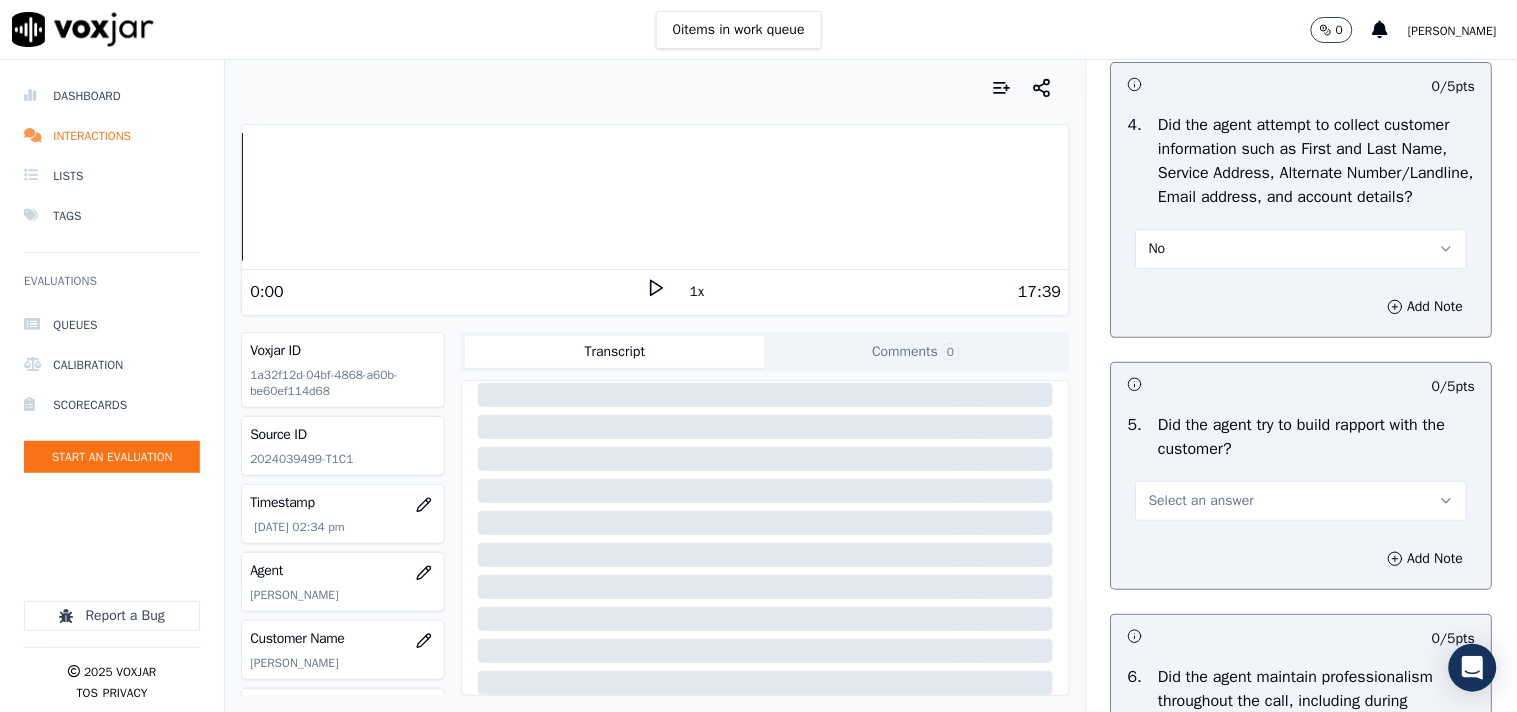 click on "No" at bounding box center (1302, 249) 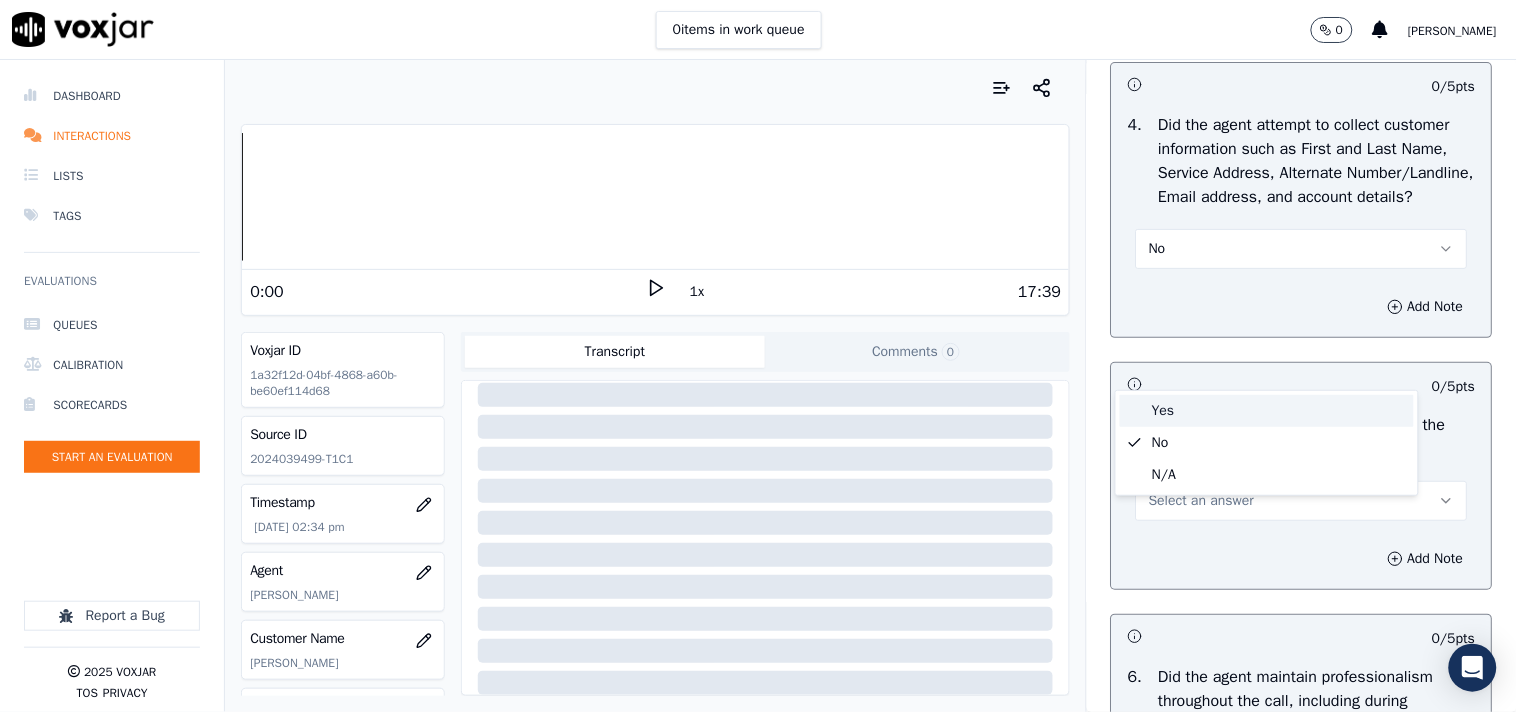 click on "Yes" at bounding box center (1267, 411) 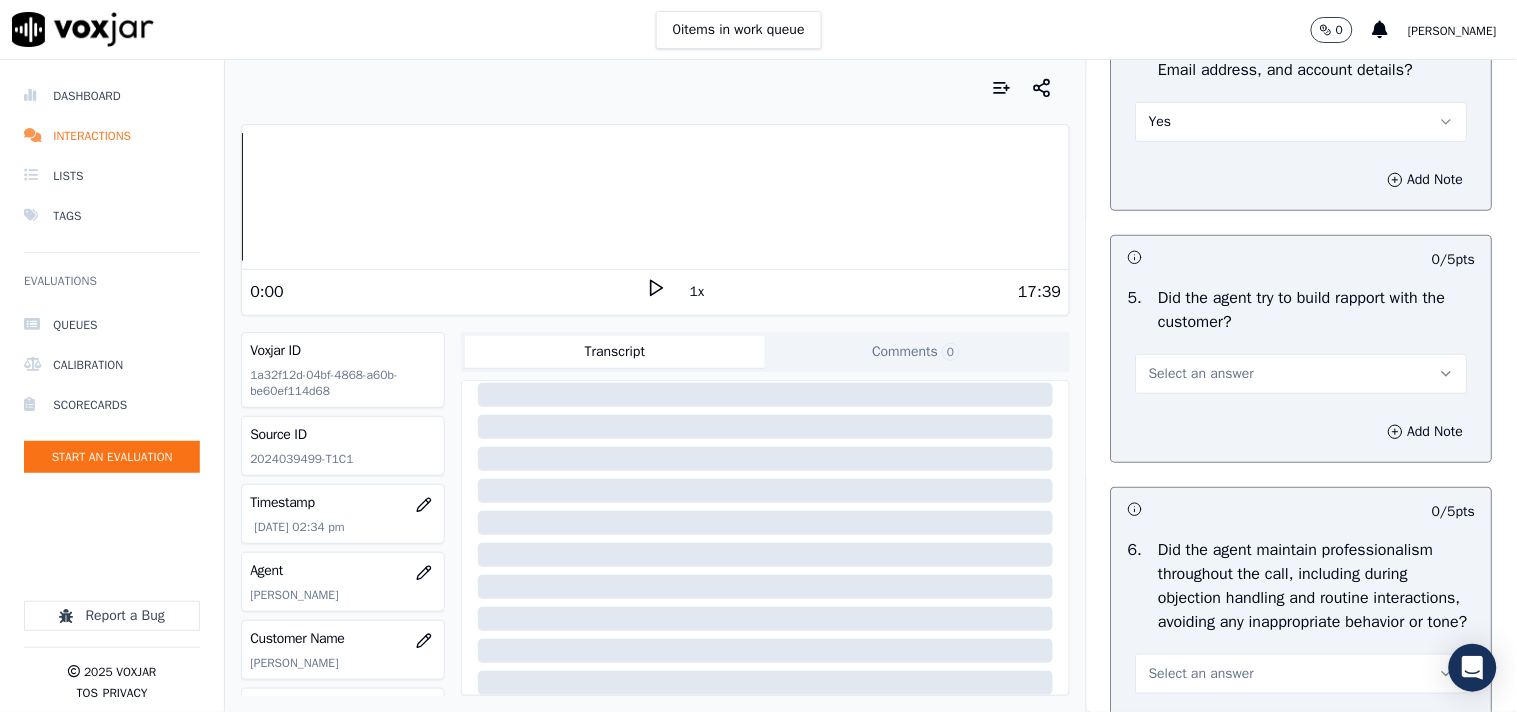 scroll, scrollTop: 2000, scrollLeft: 0, axis: vertical 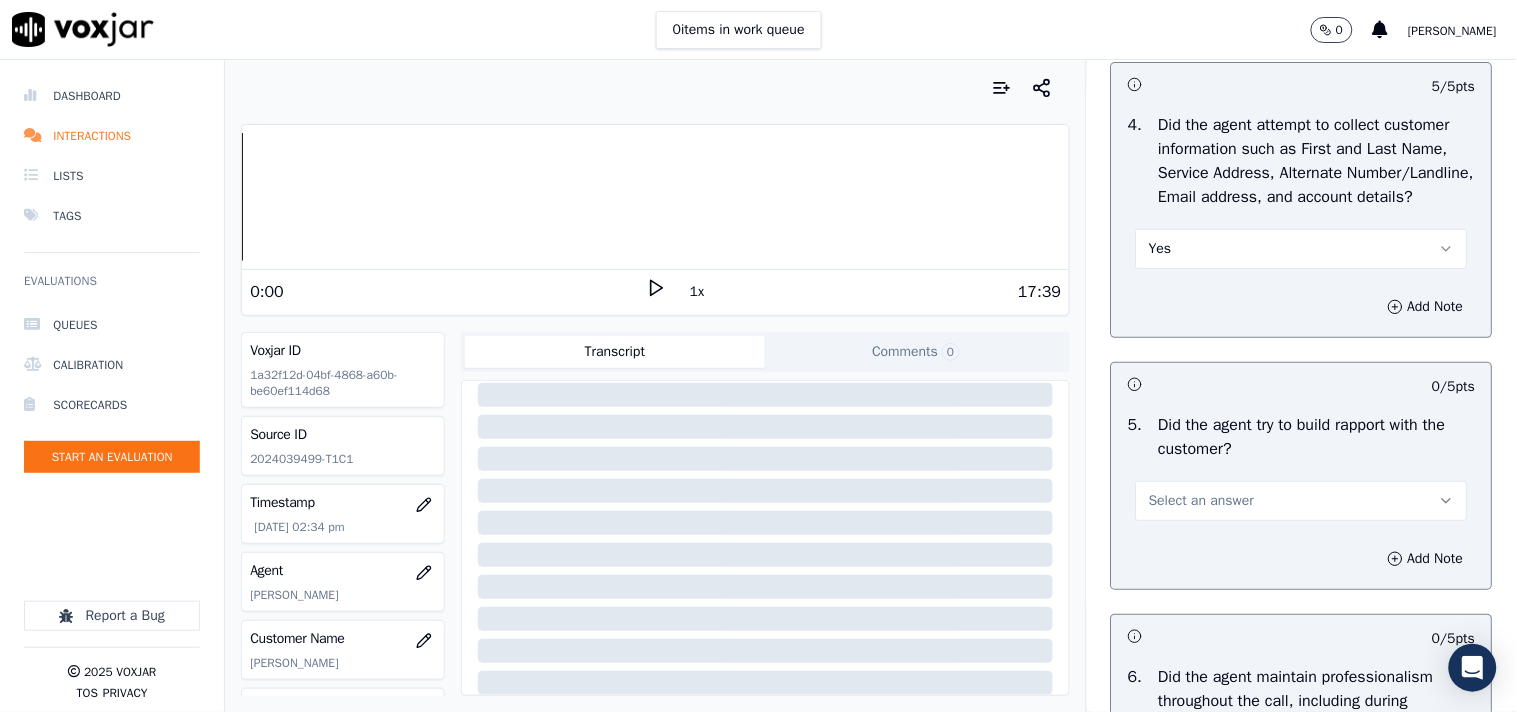 click on "Yes" at bounding box center [1302, 249] 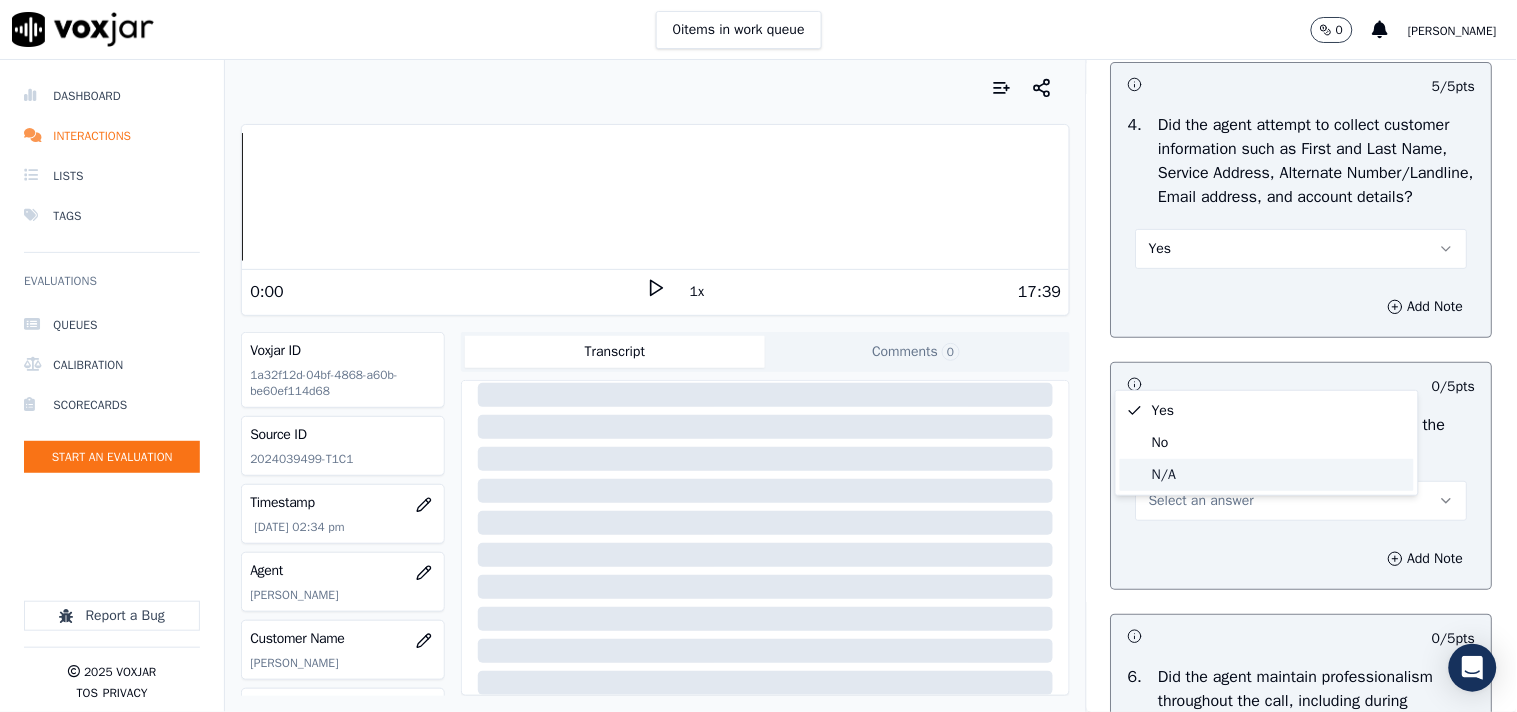 click on "N/A" 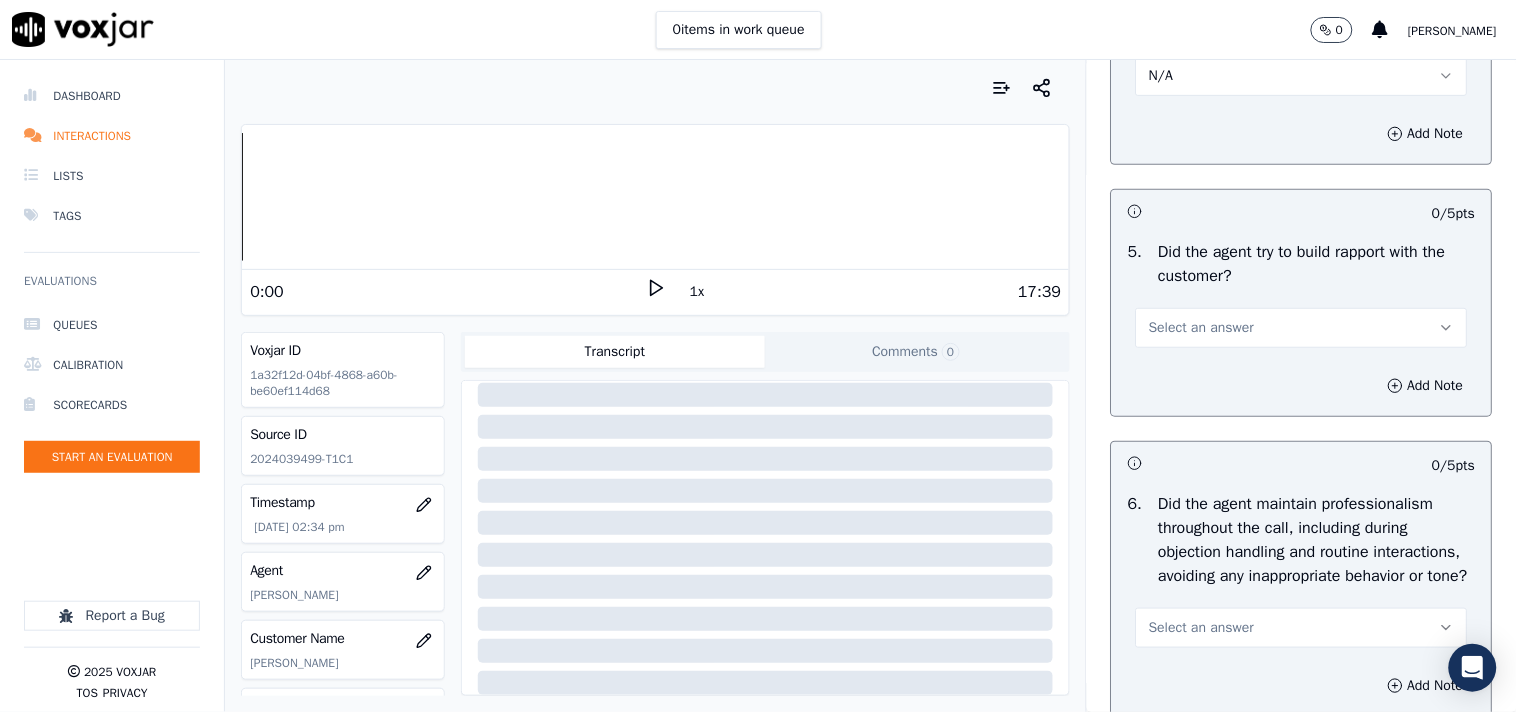 scroll, scrollTop: 2222, scrollLeft: 0, axis: vertical 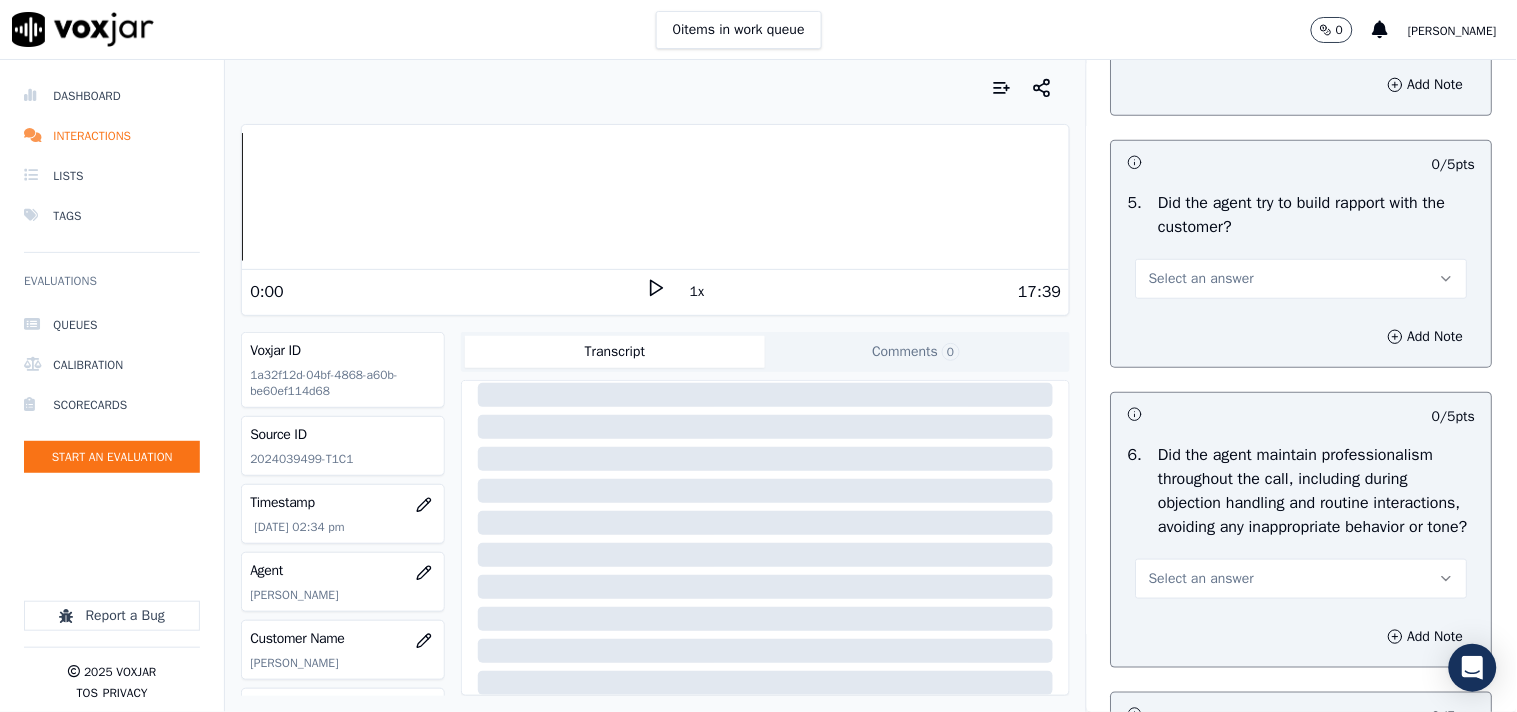 click on "Select an answer" at bounding box center (1201, 279) 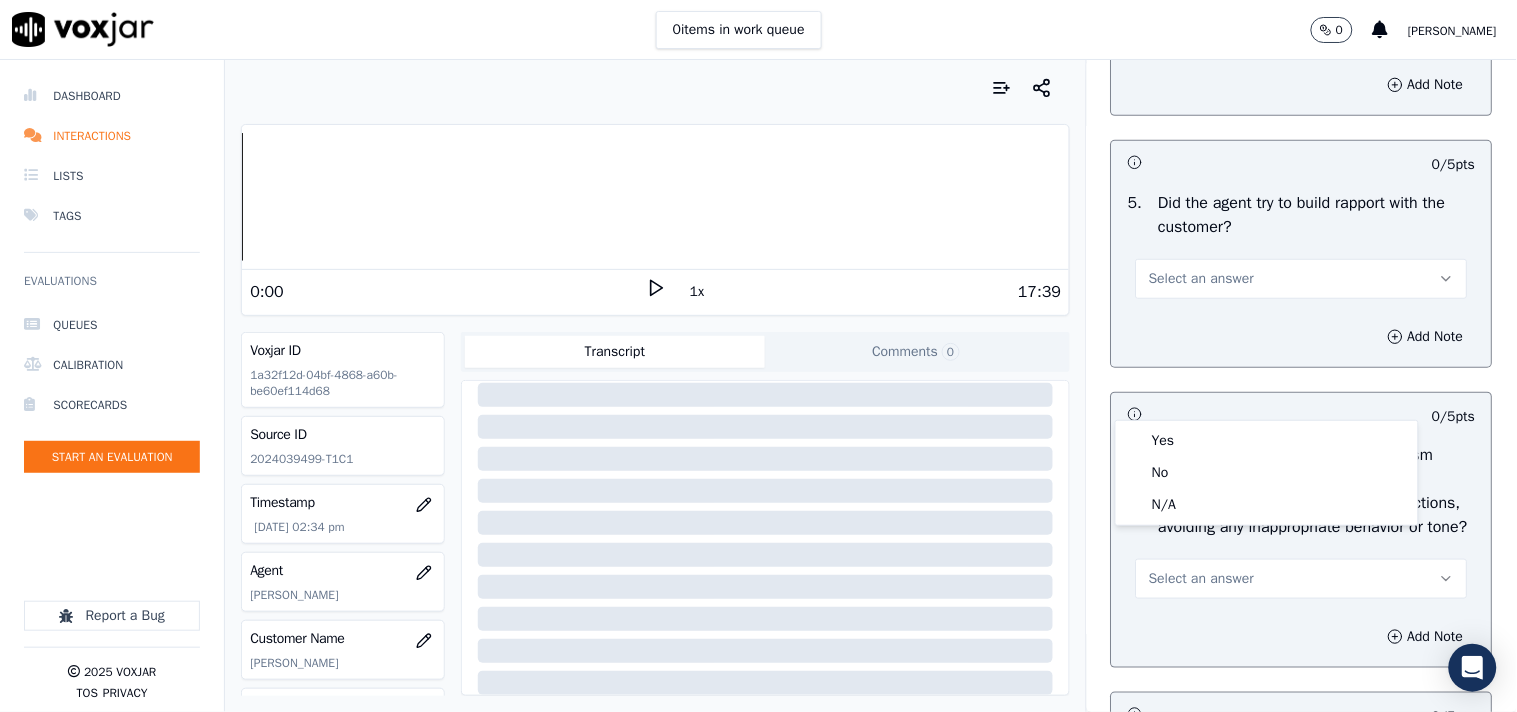 click on "Objection Handling     46  pts                 5 / 5  pts     1 .   Did the agent attempt to overcome the customer's objections?   Yes          Add Note                           5 / 5  pts     2 .   Did the agent misrepresent themselves as a utility / Supplier company or the customer?   No          Add Note                           5 / 5  pts     3 .   Did the agent seek customer's permission before accessing their account information?   Yes          Add Note                           -- / 5  pts     4 .   Did the agent attempt to collect customer information such as First and Last Name, Service Address, Alternate Number/Landline, Email address, and account details?   N/A          Add Note                           0 / 5  pts     5 .   Did the agent try to build rapport with the customer?   Select an answer          Add Note                           0 / 5  pts     6 .     Select an answer          Add Note                           0 / 5  pts     7 .     Select an answer          Add Note" at bounding box center [1302, 355] 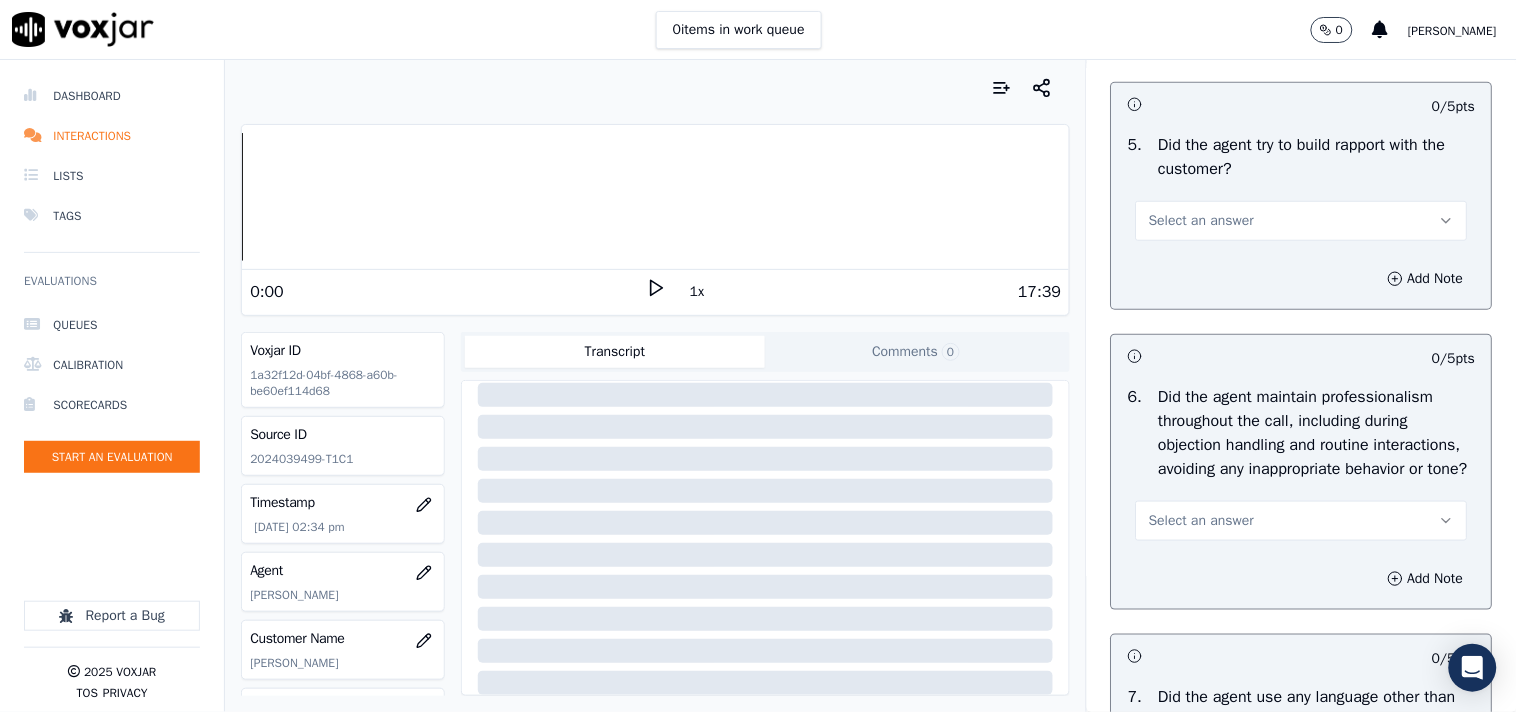 scroll, scrollTop: 2333, scrollLeft: 0, axis: vertical 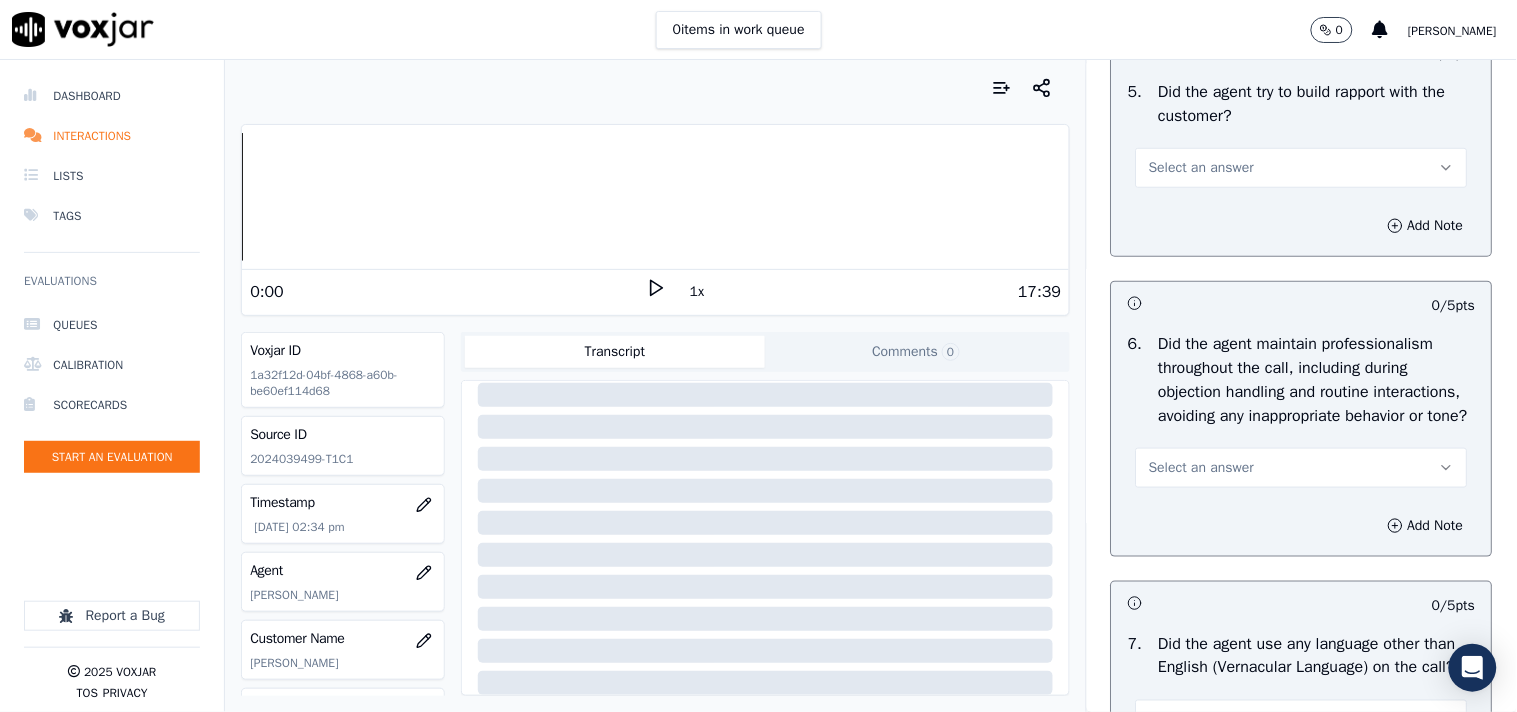 click on "Select an answer" at bounding box center (1201, 168) 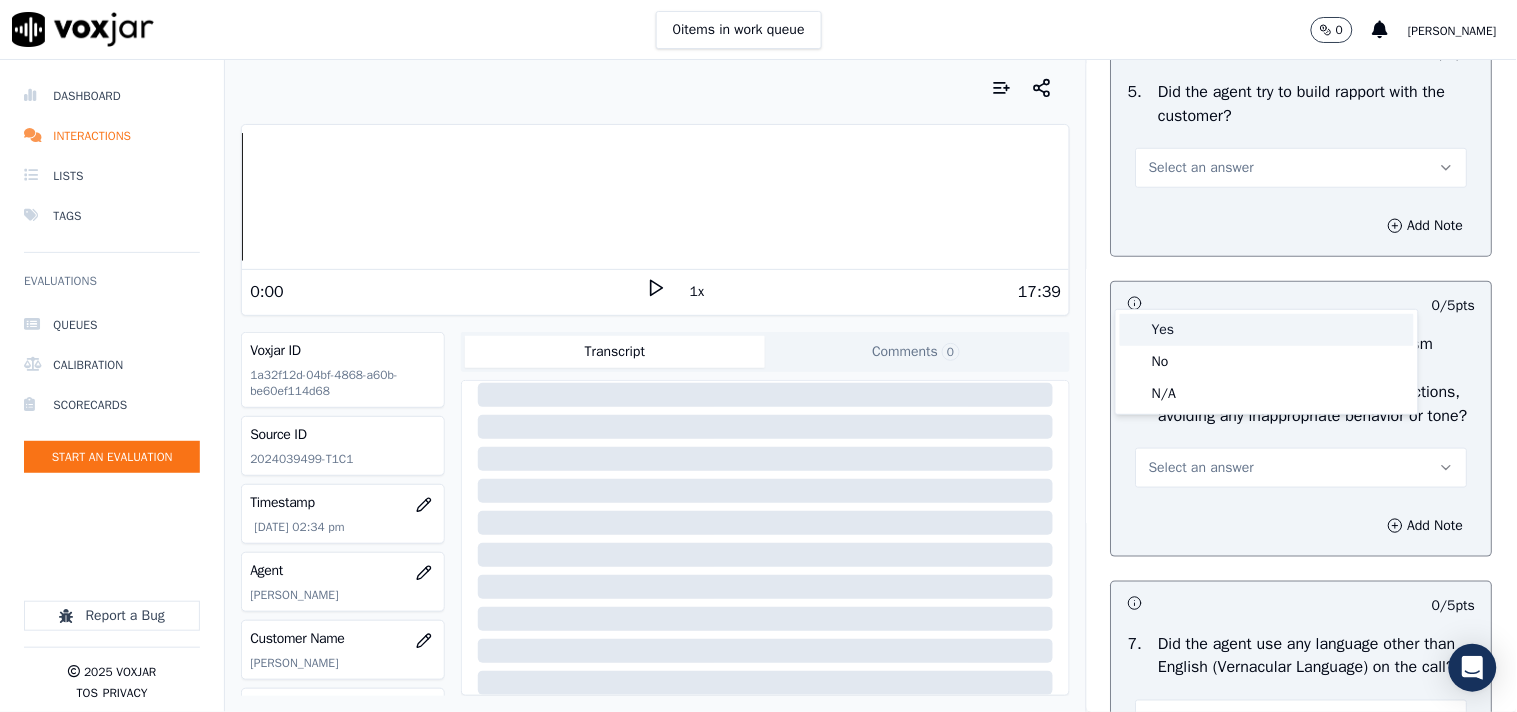 click on "Yes" at bounding box center (1267, 330) 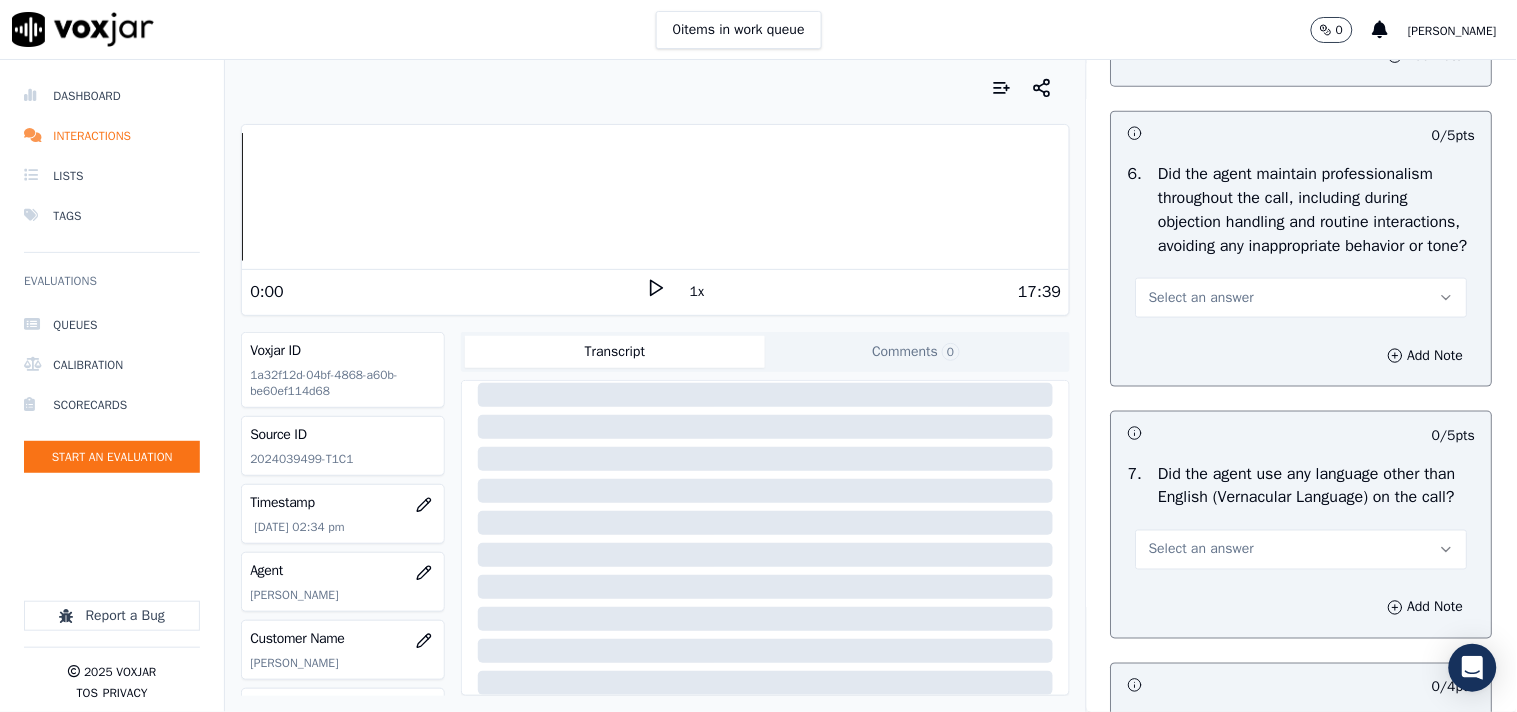 scroll, scrollTop: 2555, scrollLeft: 0, axis: vertical 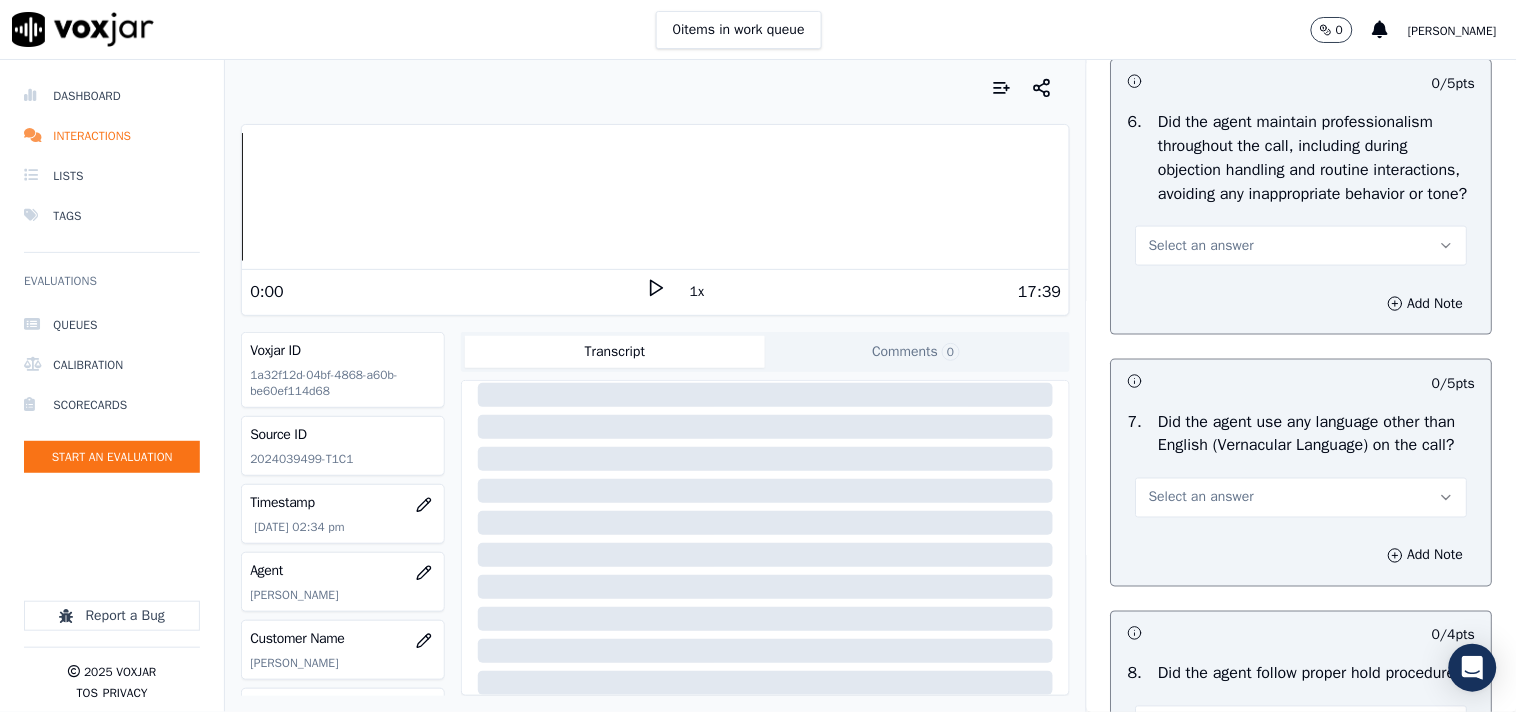 click on "Select an answer" at bounding box center (1201, 246) 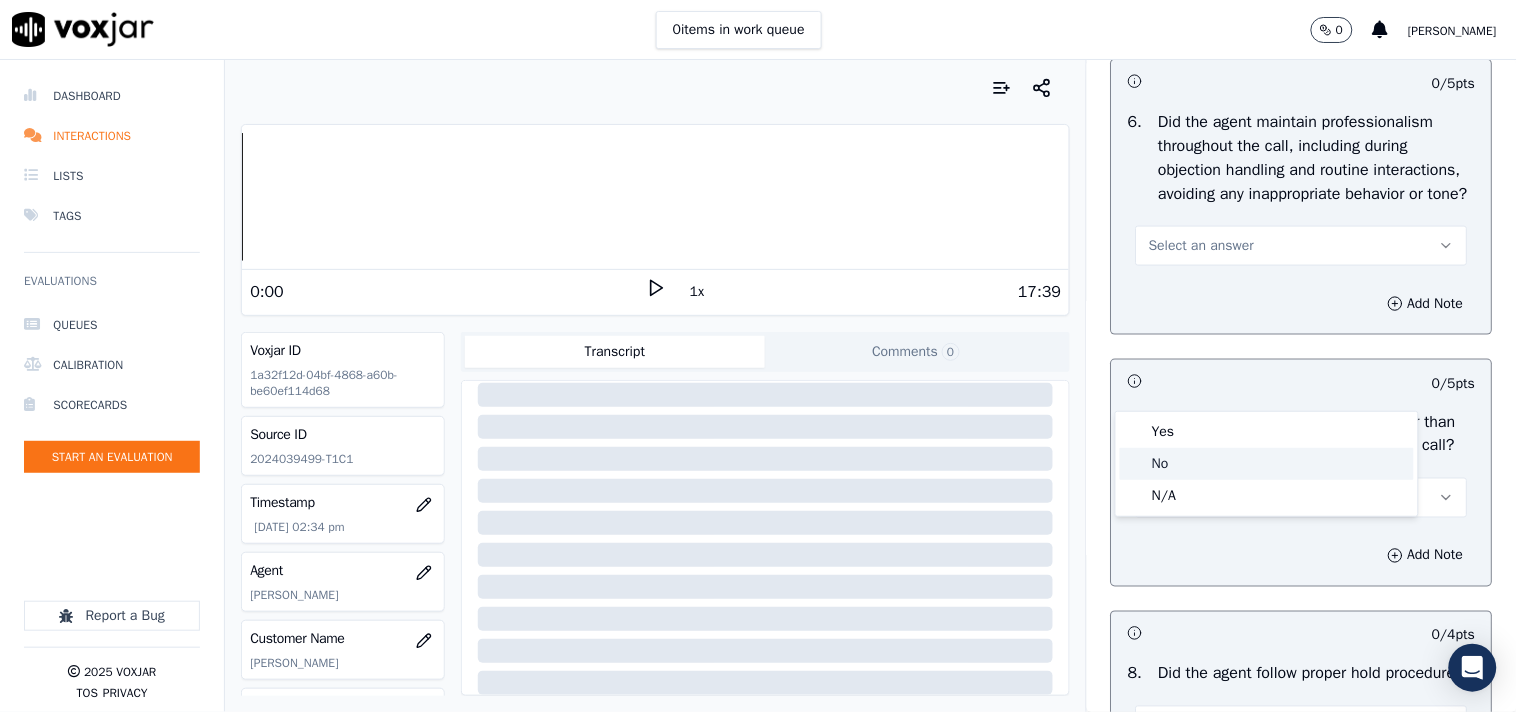 click on "No" 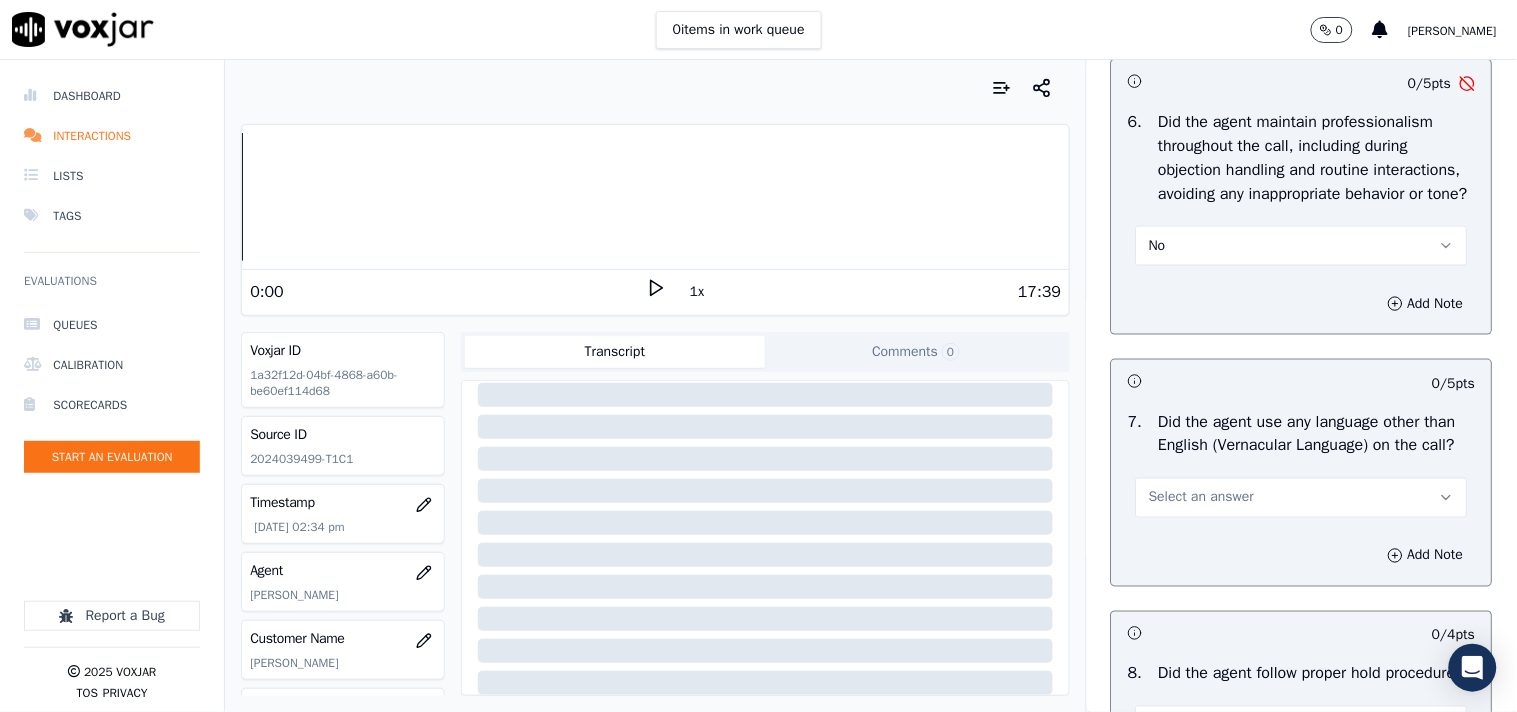 click on "No" at bounding box center [1302, 246] 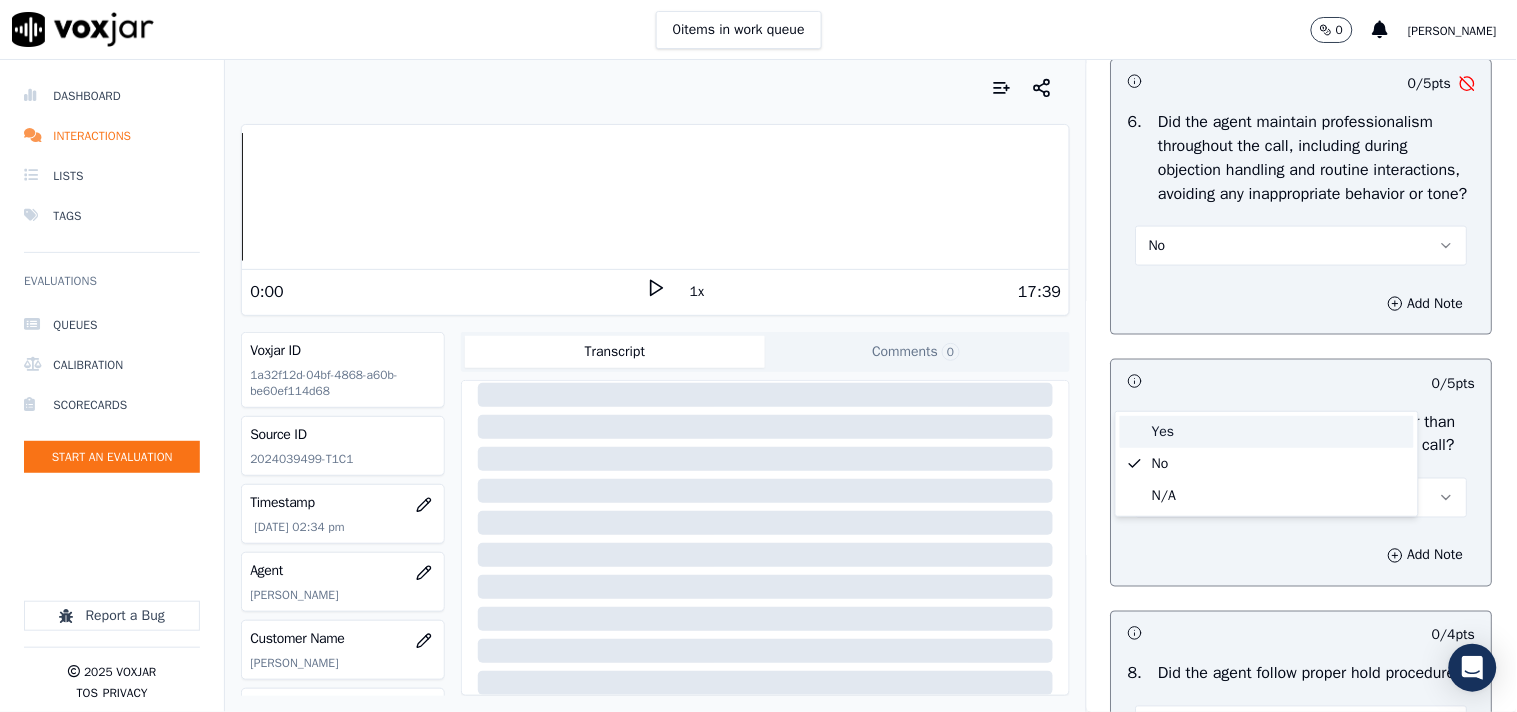 click on "Yes" at bounding box center [1267, 432] 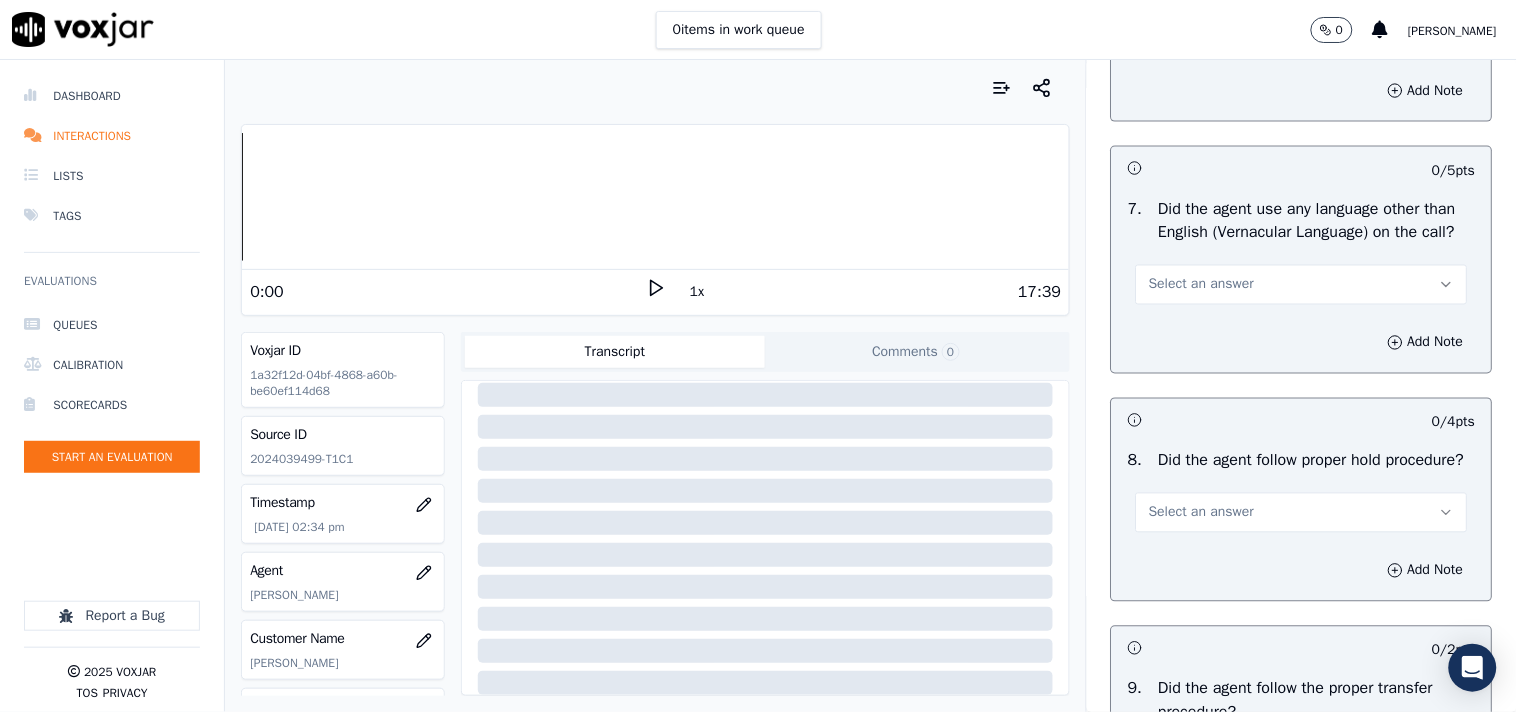 scroll, scrollTop: 2777, scrollLeft: 0, axis: vertical 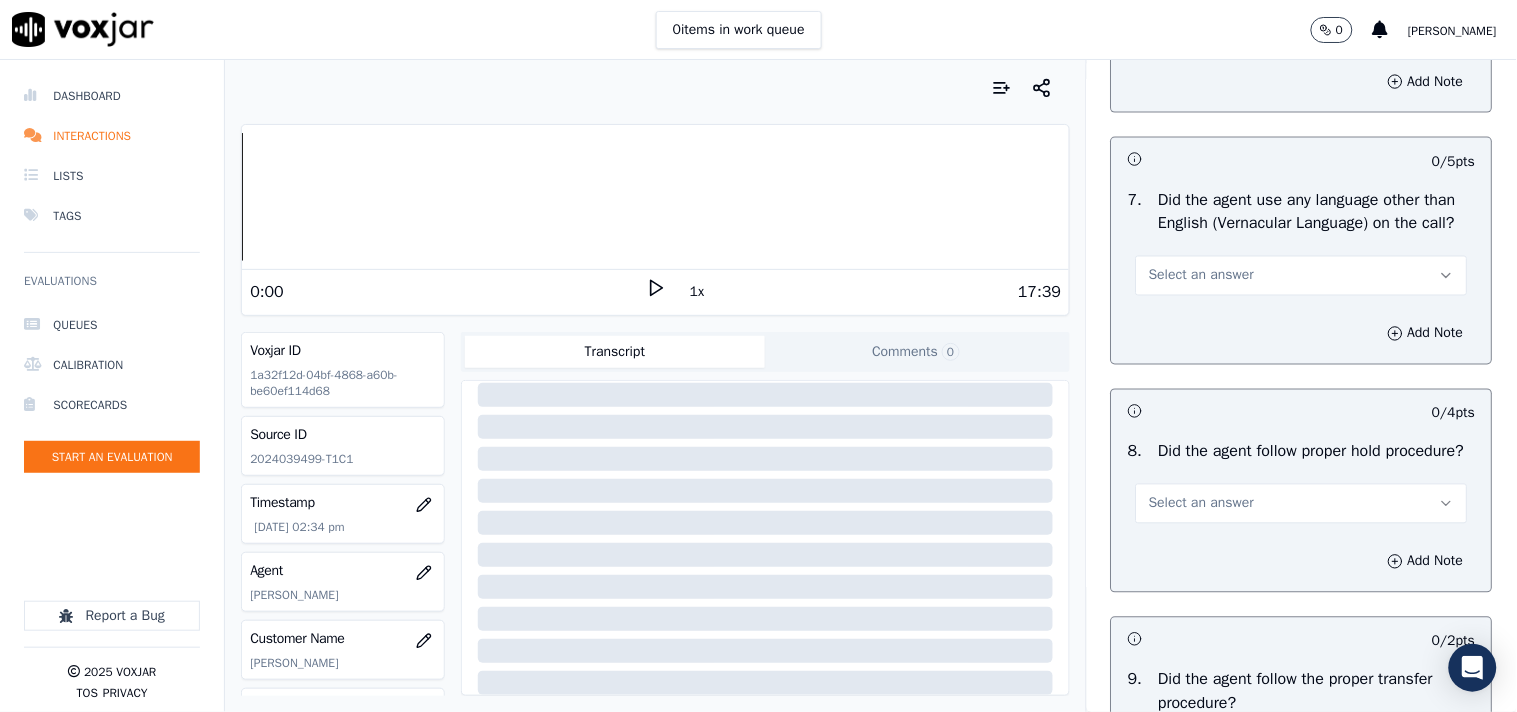 click on "Select an answer" at bounding box center (1201, 276) 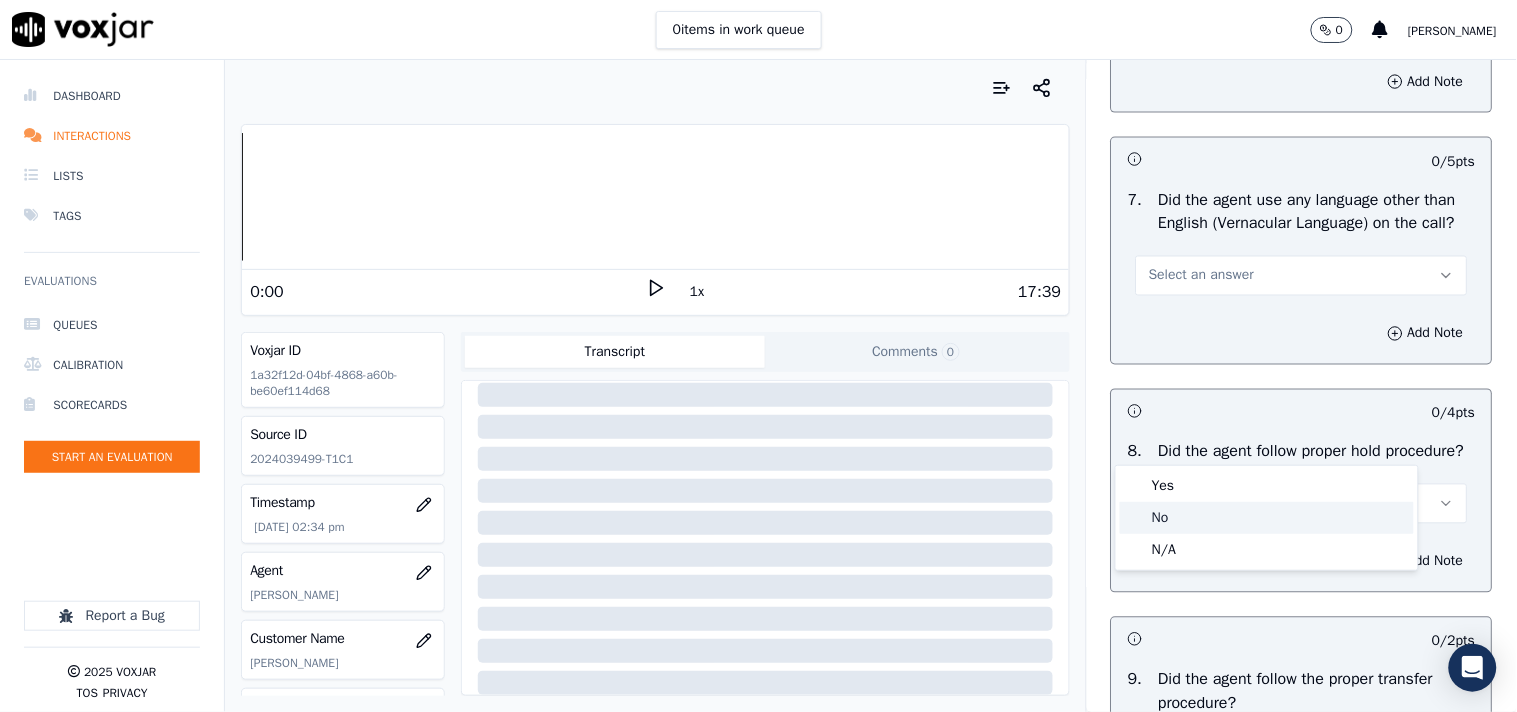 click on "No" 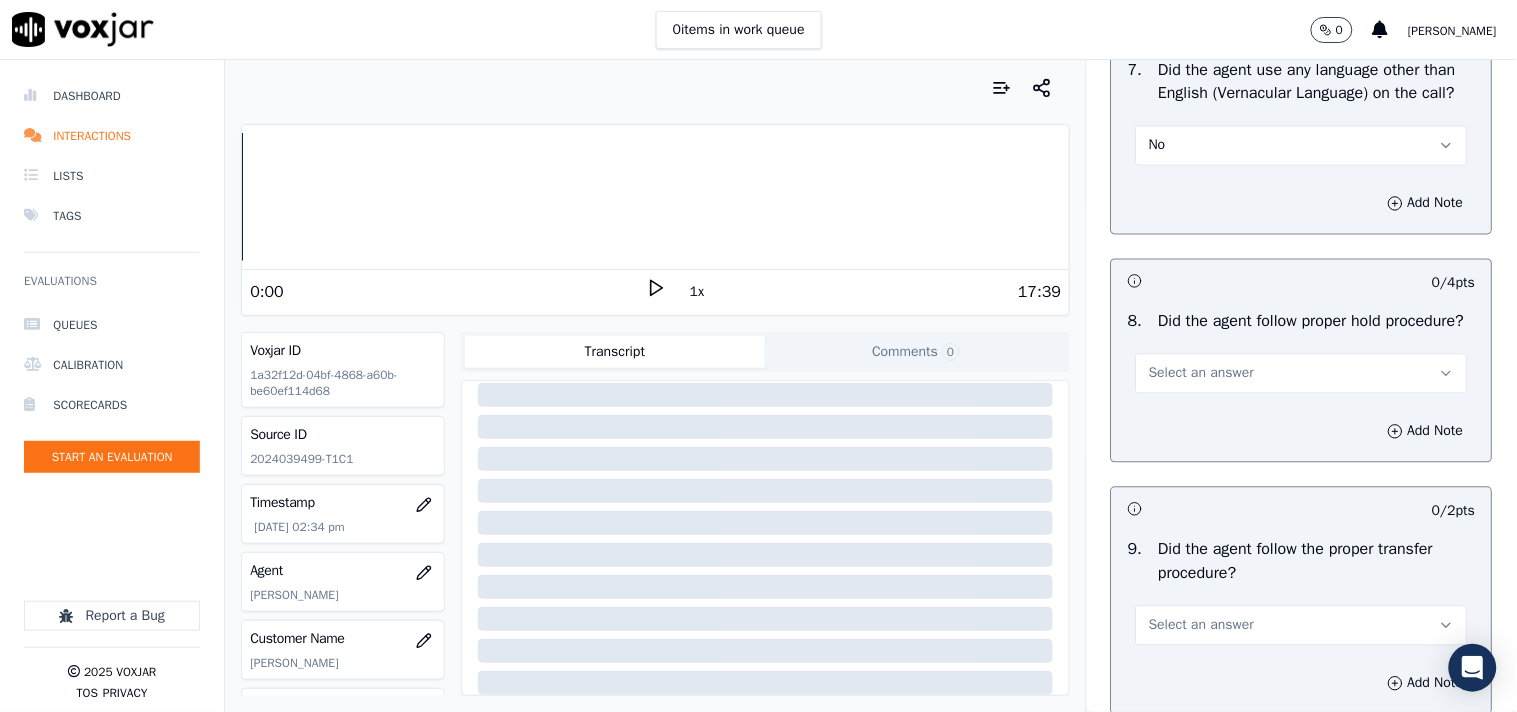 scroll, scrollTop: 3111, scrollLeft: 0, axis: vertical 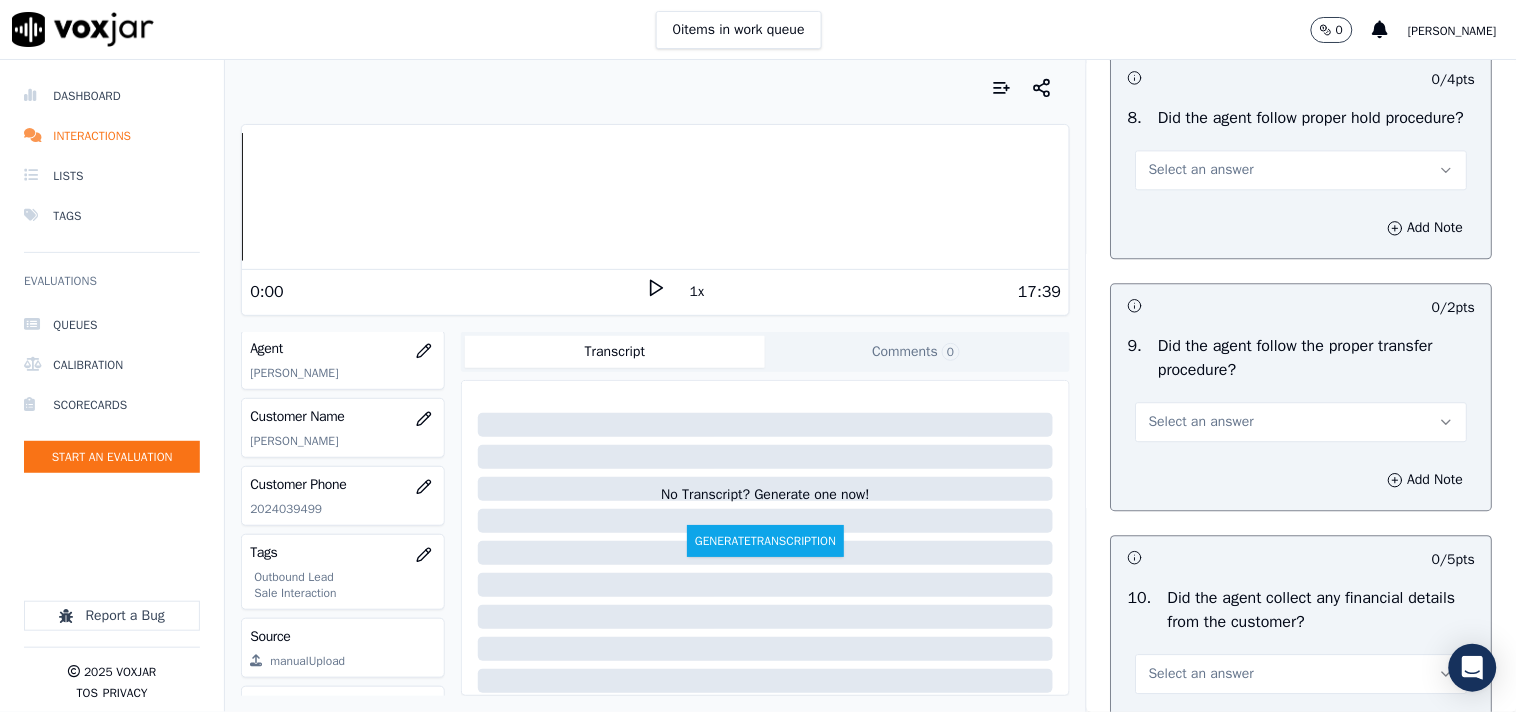 click on "Select an answer" at bounding box center [1201, 170] 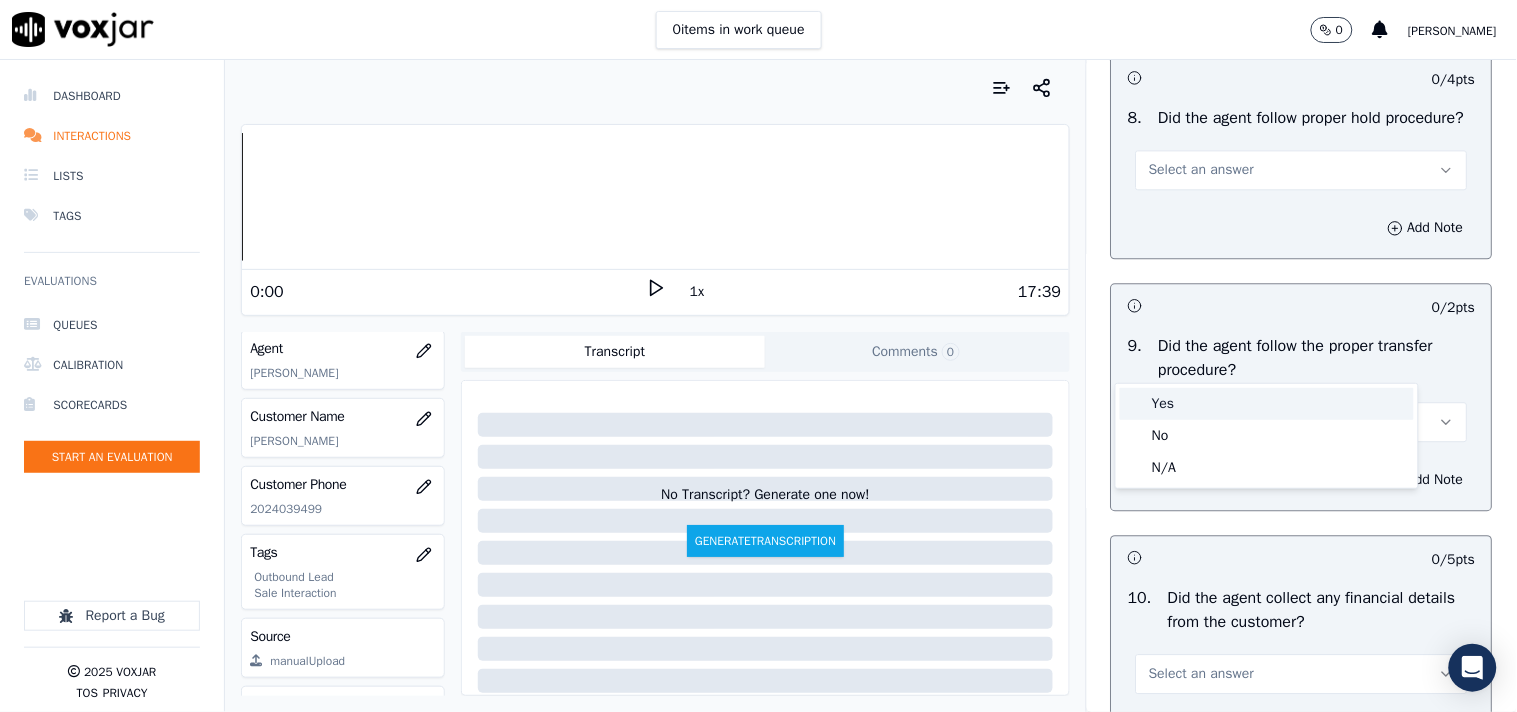 click on "Yes" at bounding box center (1267, 404) 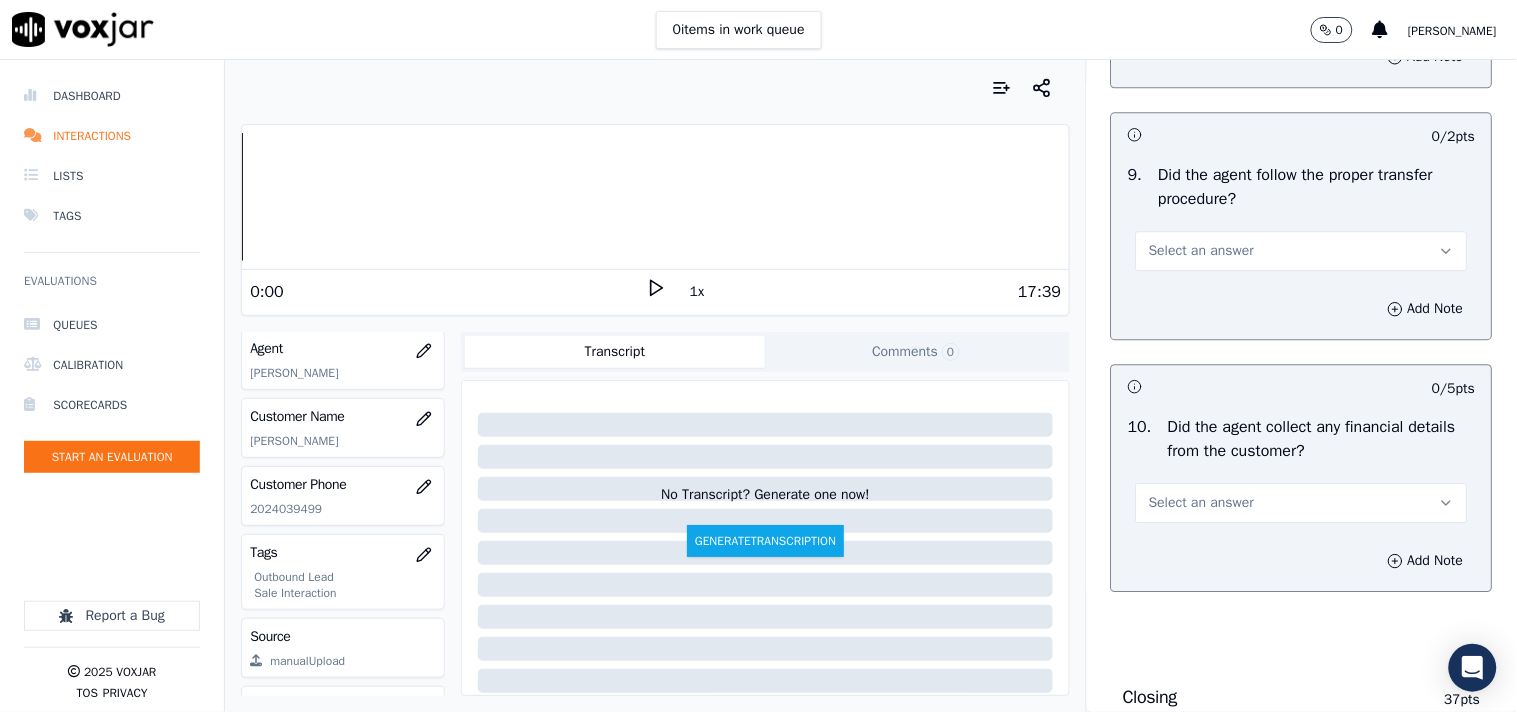scroll, scrollTop: 3333, scrollLeft: 0, axis: vertical 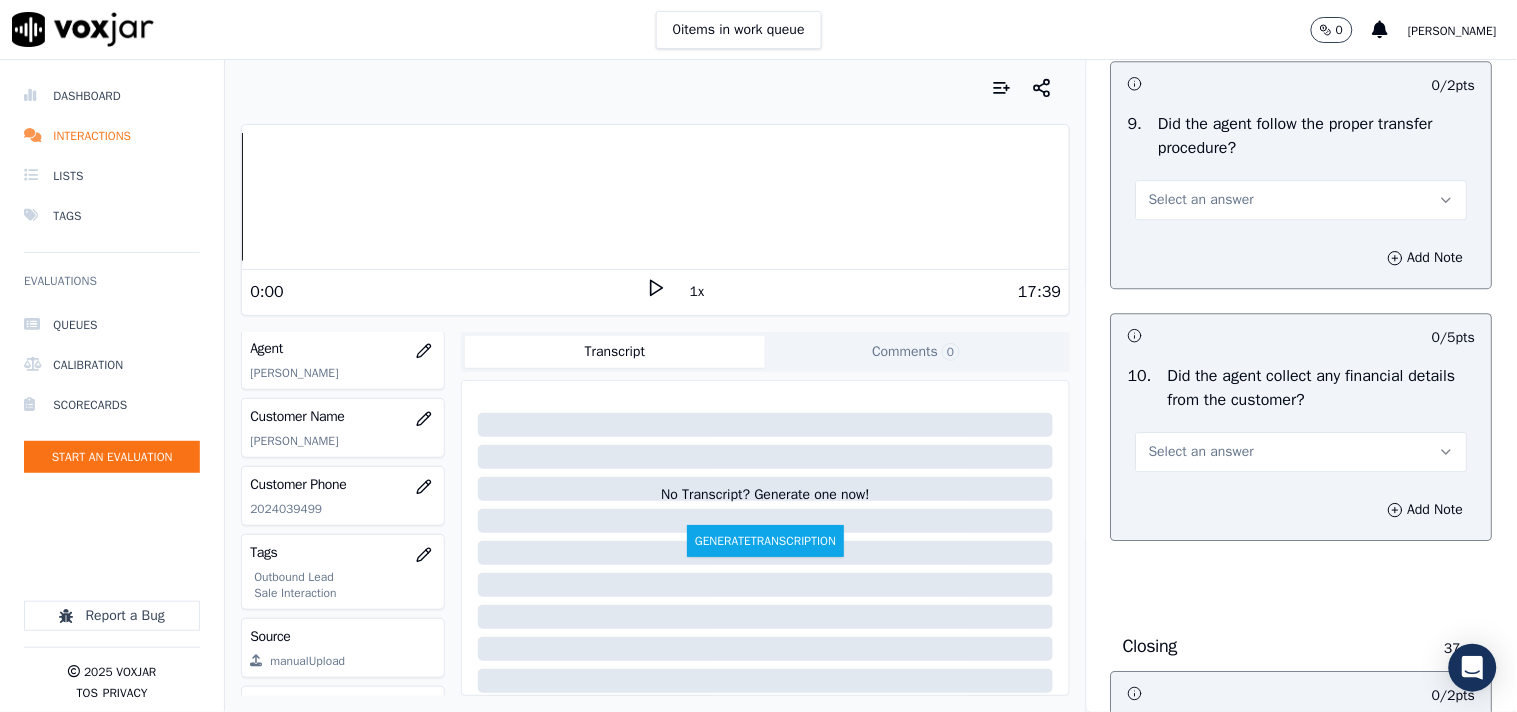 click on "Select an answer" at bounding box center (1302, 200) 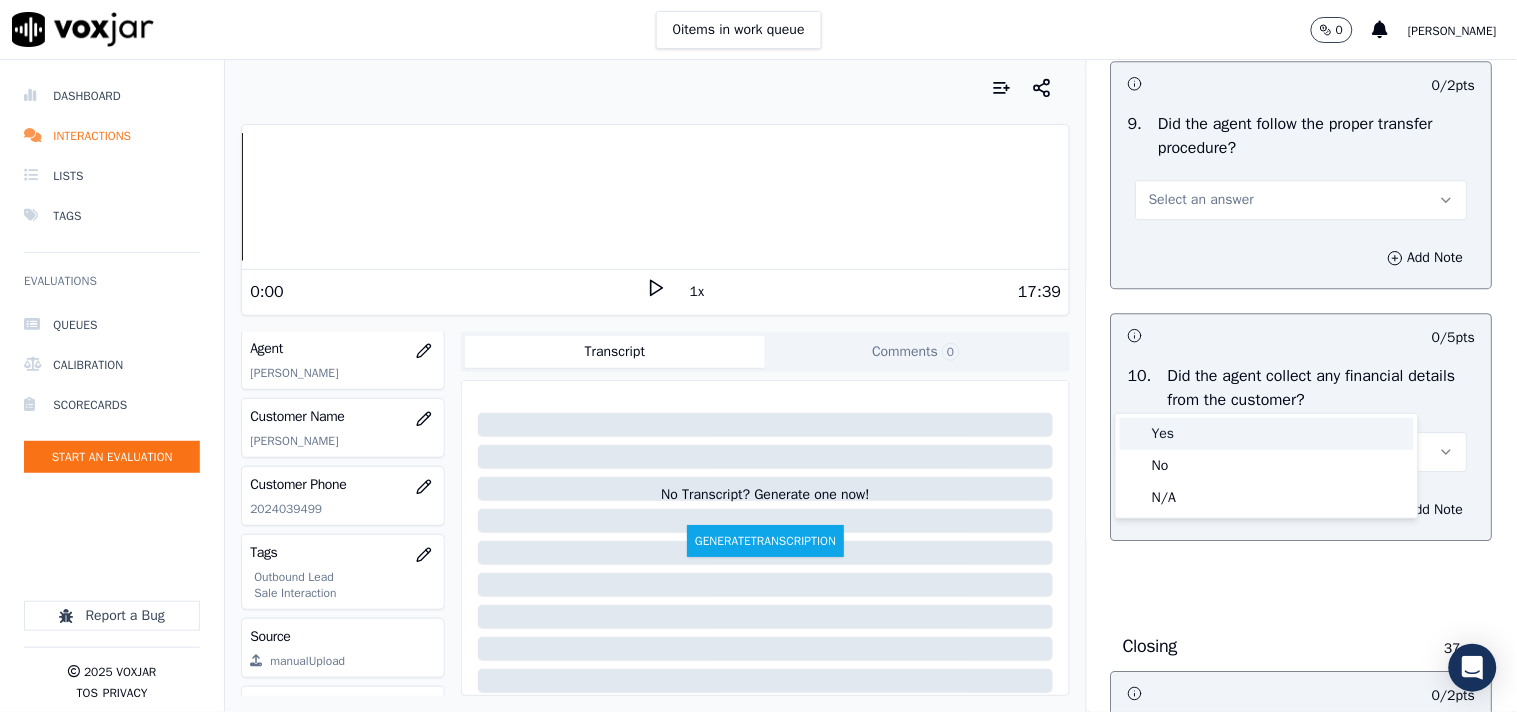 click on "Yes" at bounding box center [1267, 434] 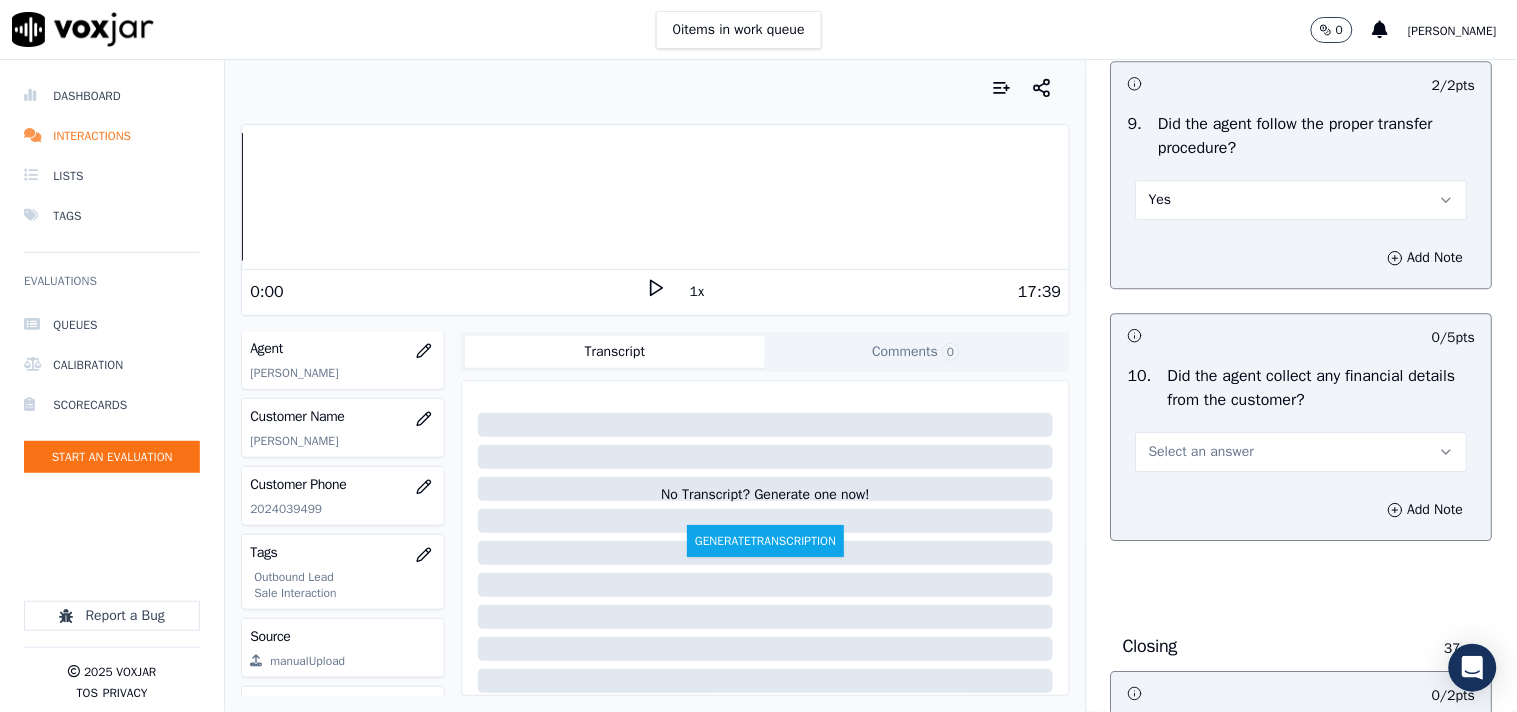 click on "Yes" at bounding box center (1302, 200) 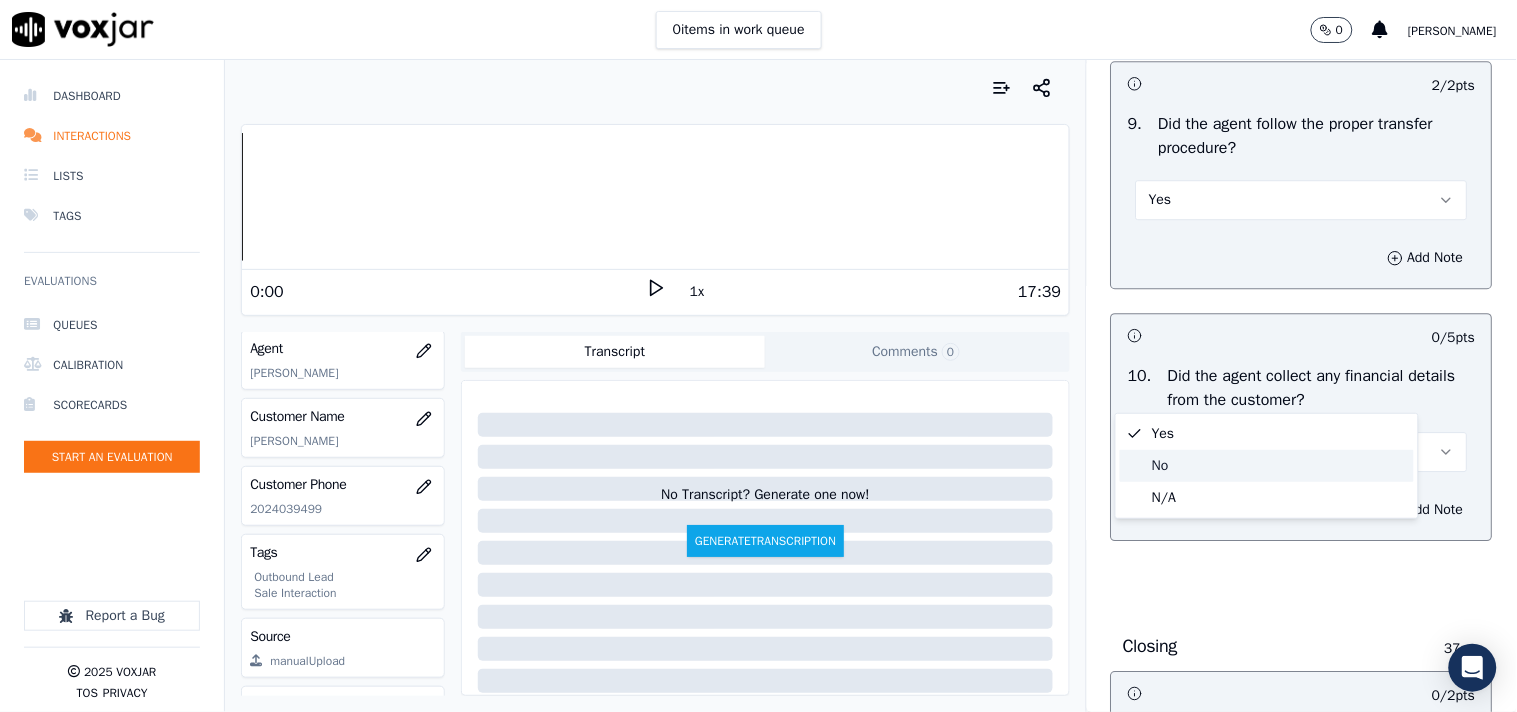 click on "No" 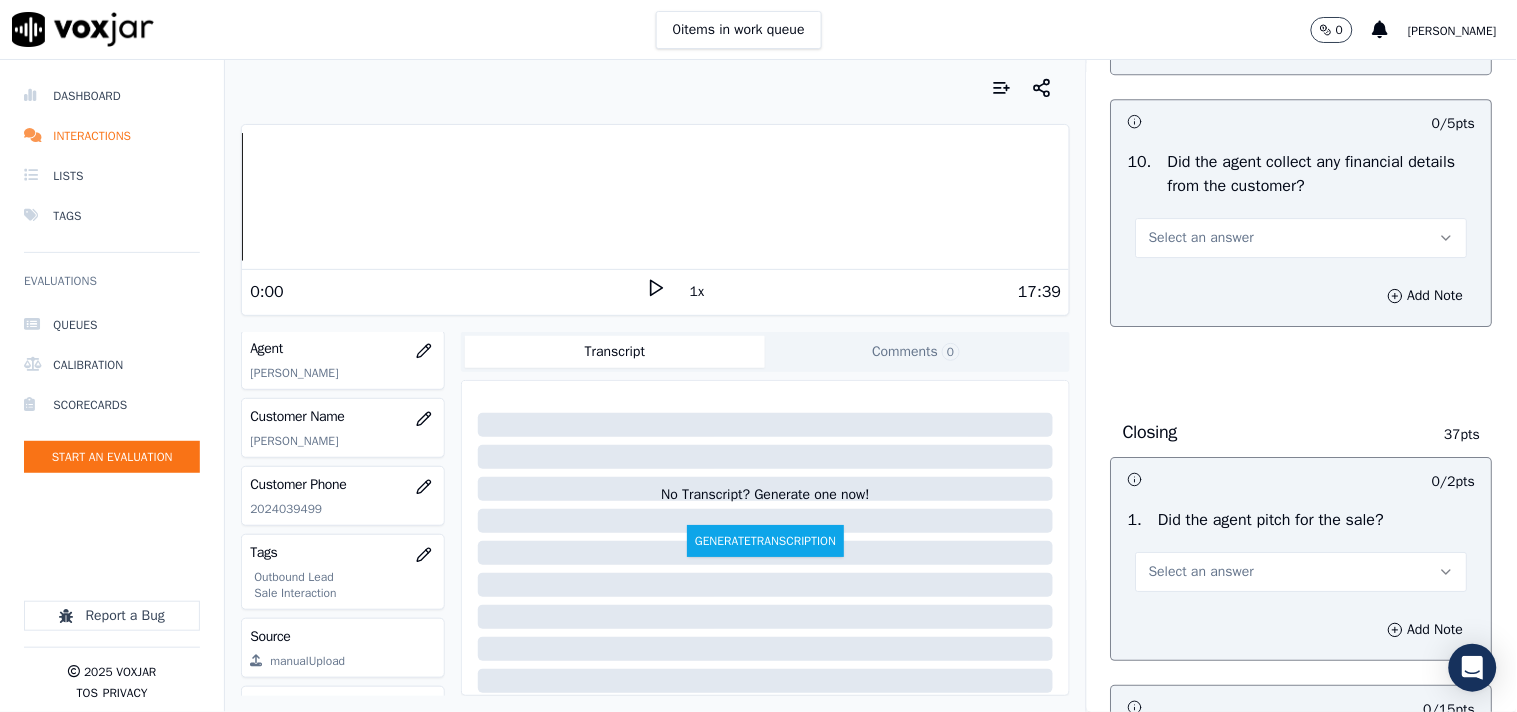 scroll, scrollTop: 3555, scrollLeft: 0, axis: vertical 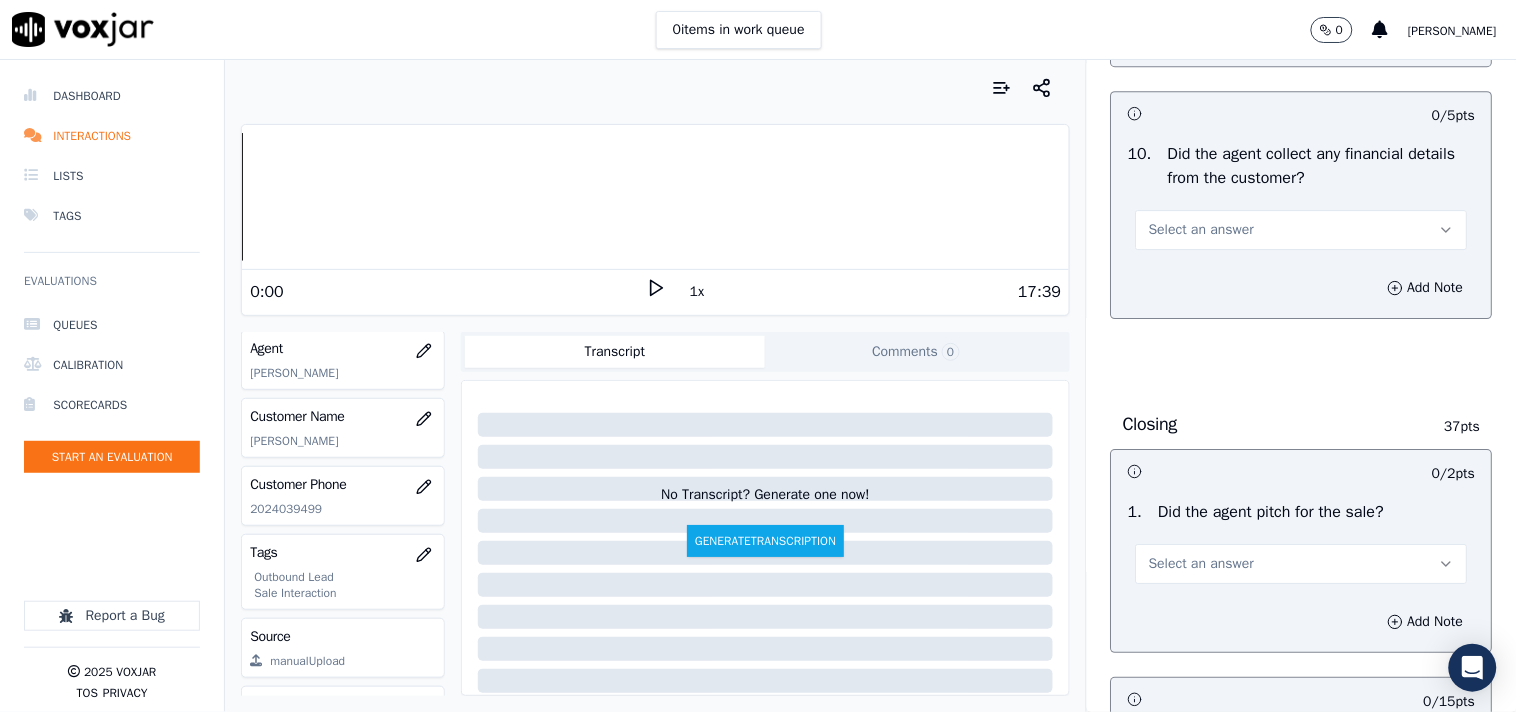 click on "Add Note" at bounding box center [1426, 36] 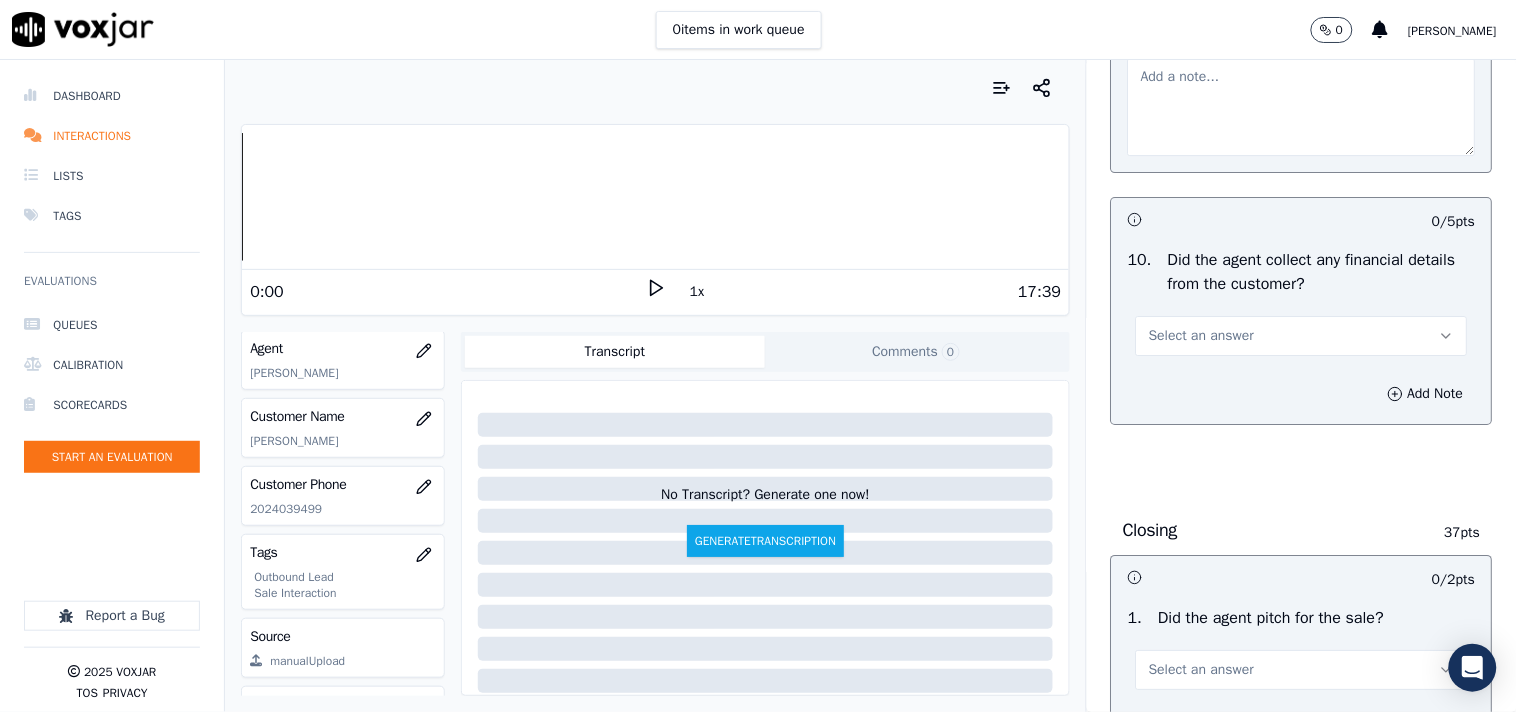 click at bounding box center (1302, 107) 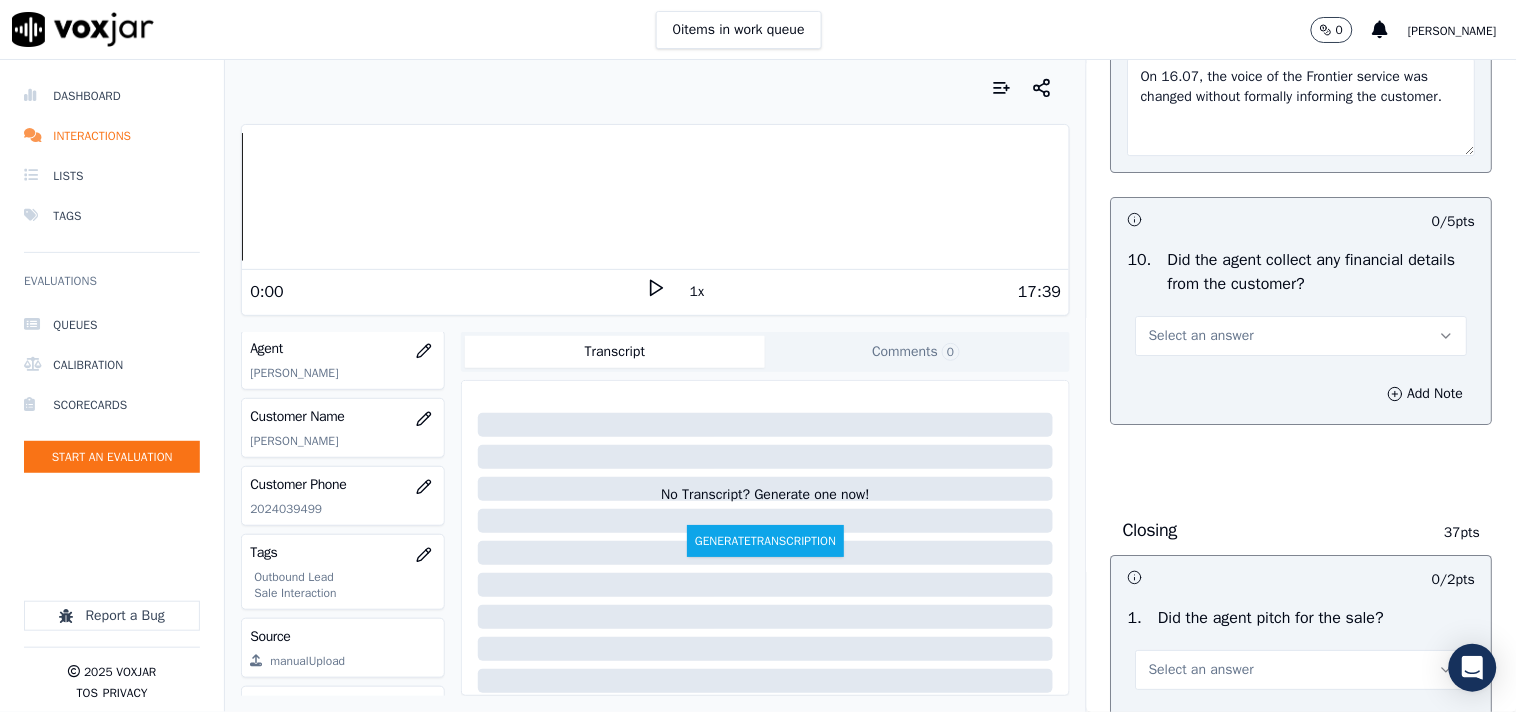 scroll, scrollTop: 3666, scrollLeft: 0, axis: vertical 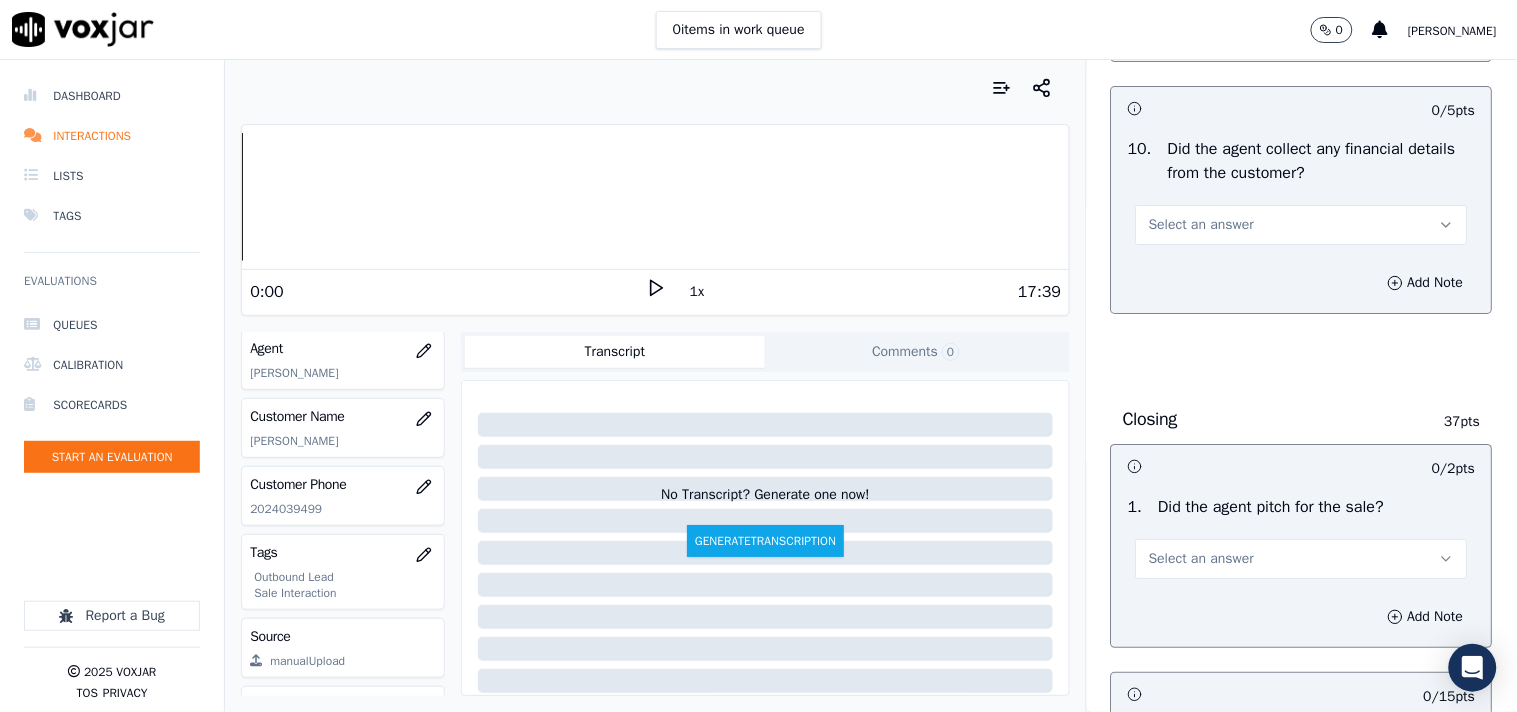 type on "On 16.07, the voice of the Frontier service was changed without formally informing the customer." 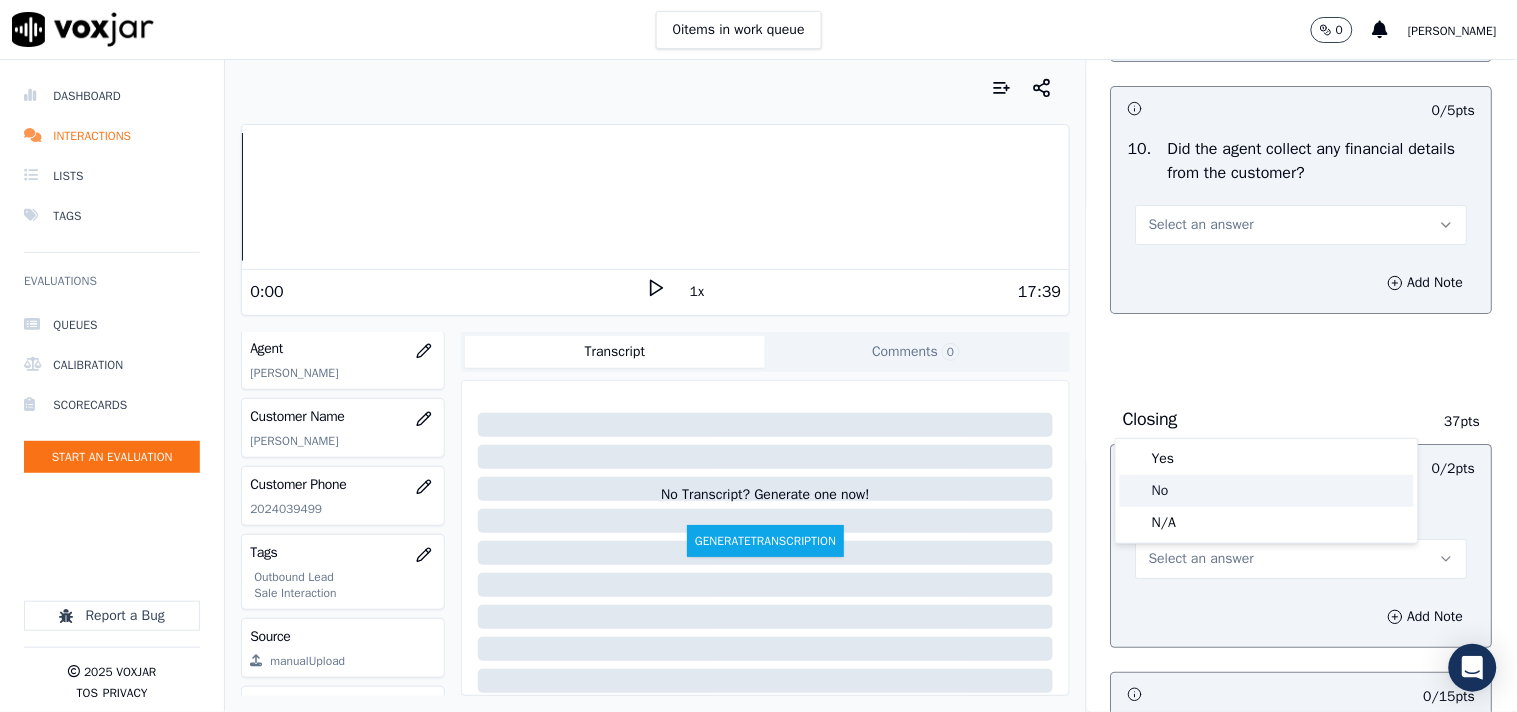click on "No" 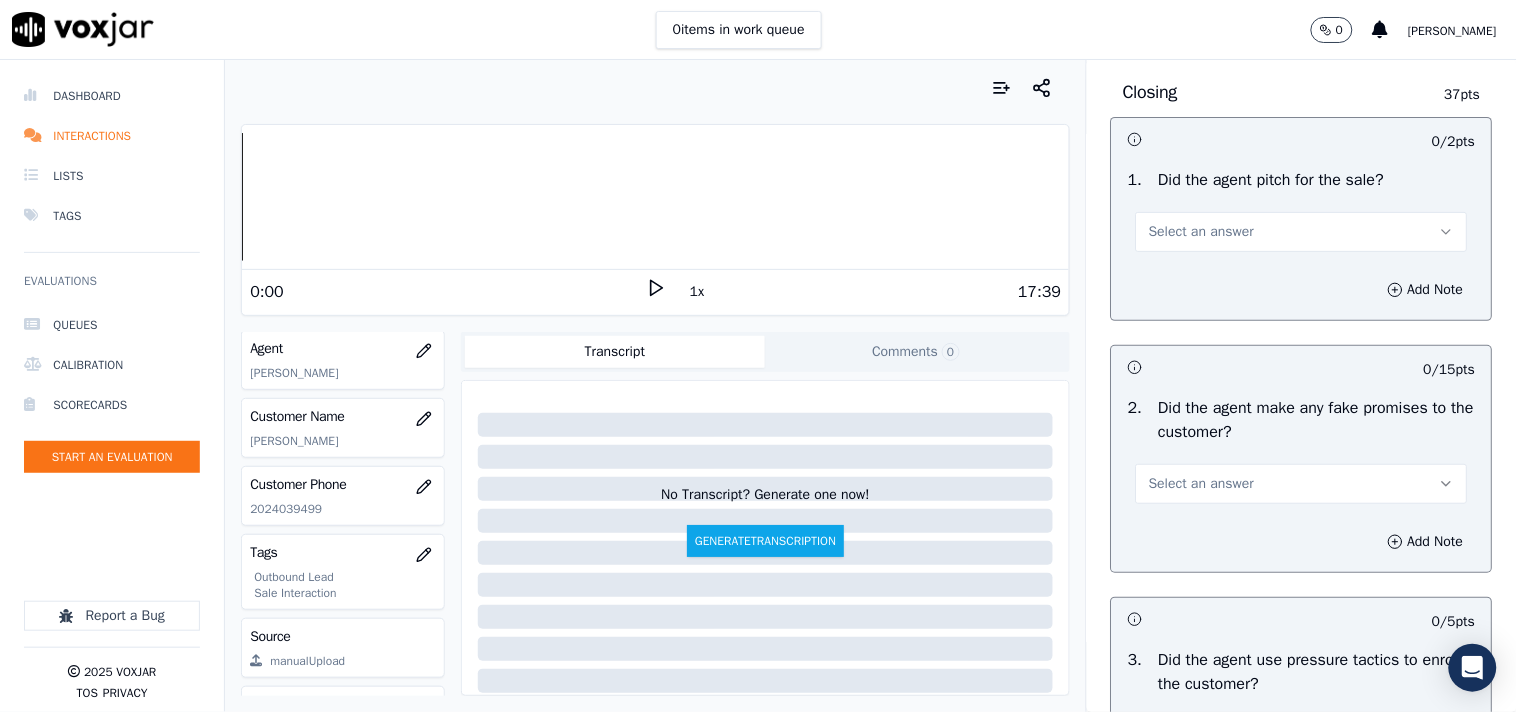 scroll, scrollTop: 4000, scrollLeft: 0, axis: vertical 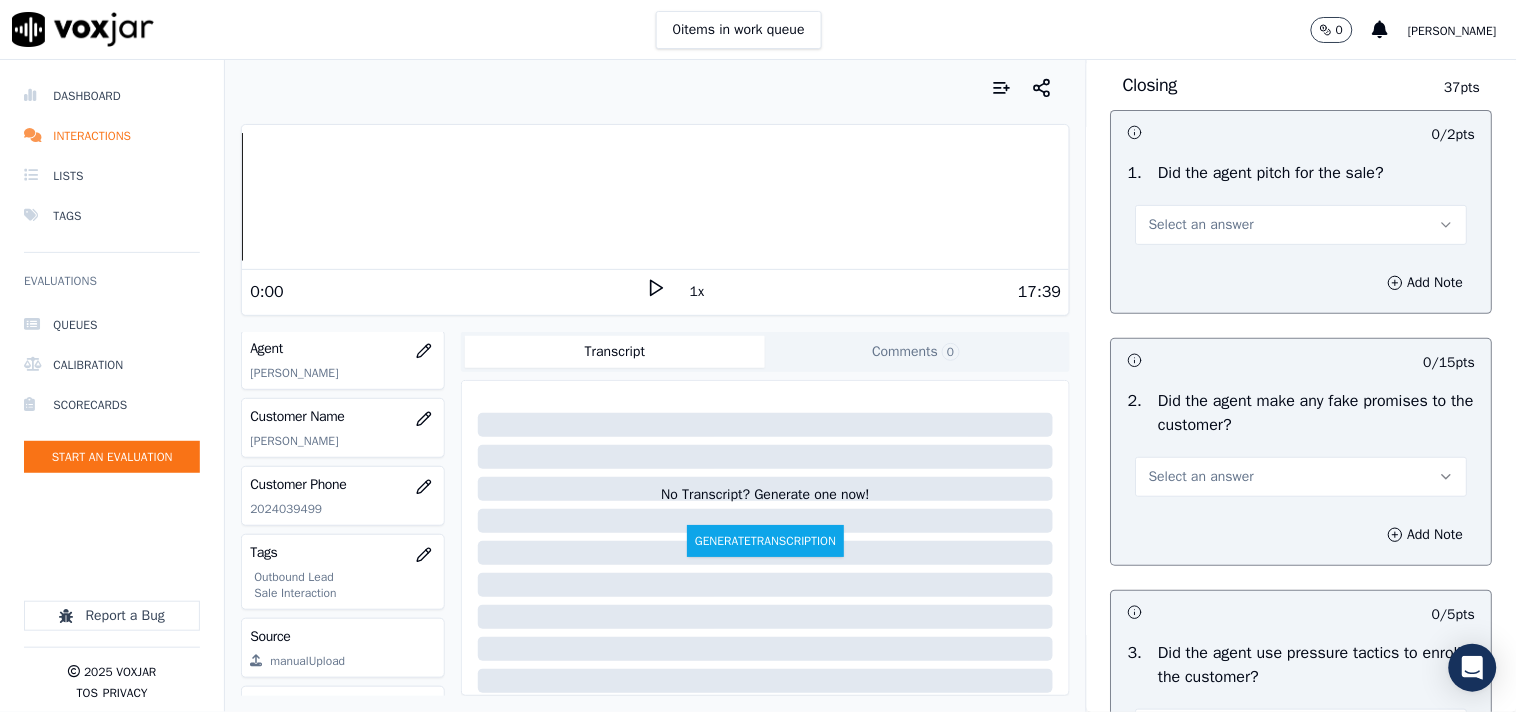 click on "Select an answer" at bounding box center (1302, 225) 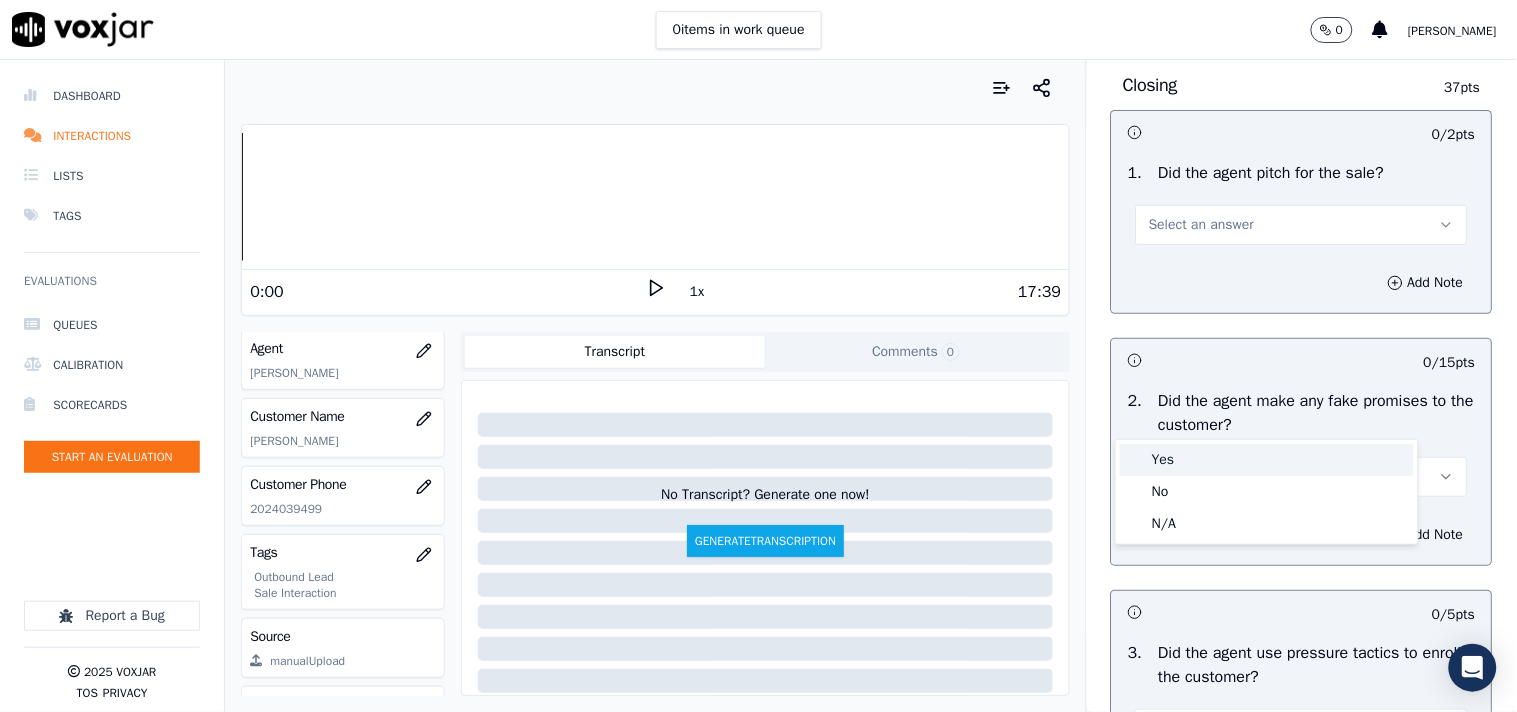 click on "Yes" at bounding box center (1267, 460) 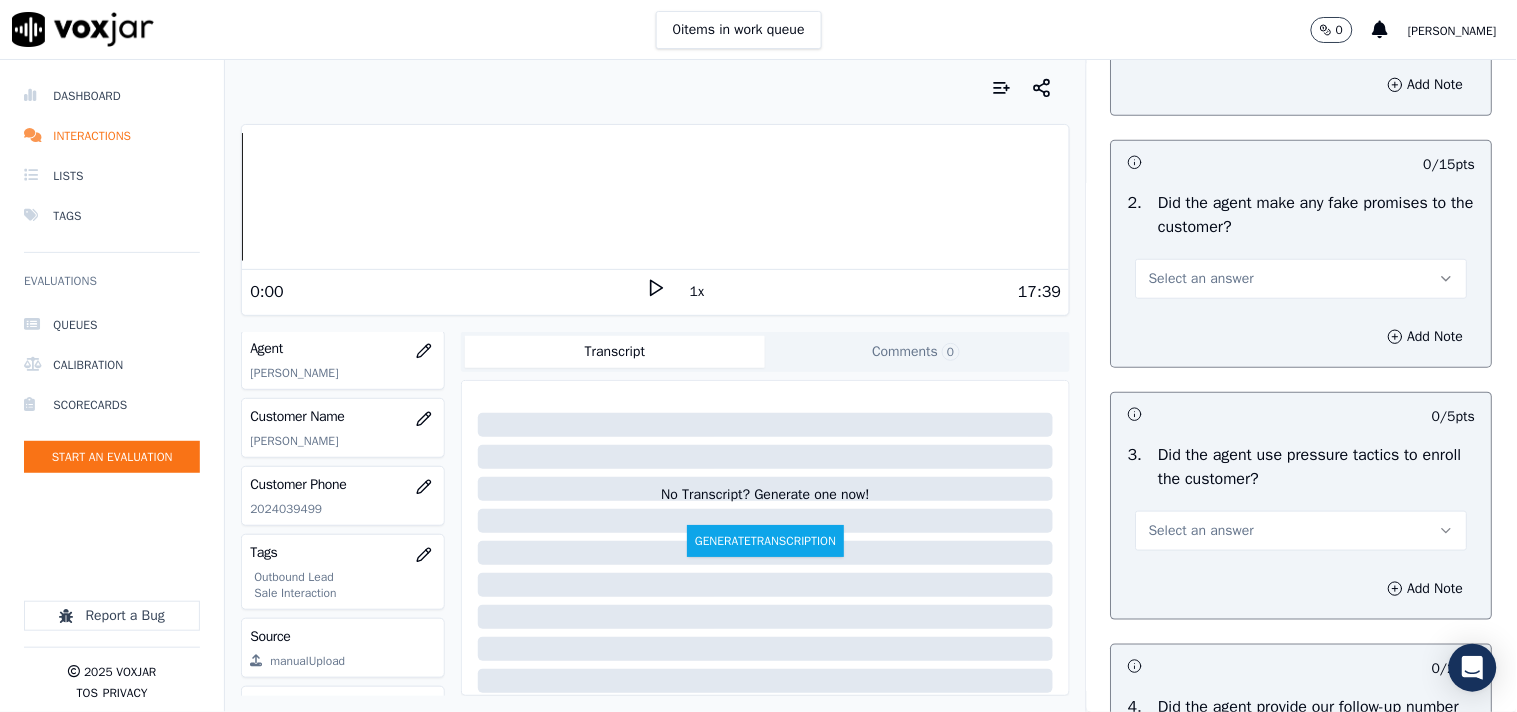 scroll, scrollTop: 4222, scrollLeft: 0, axis: vertical 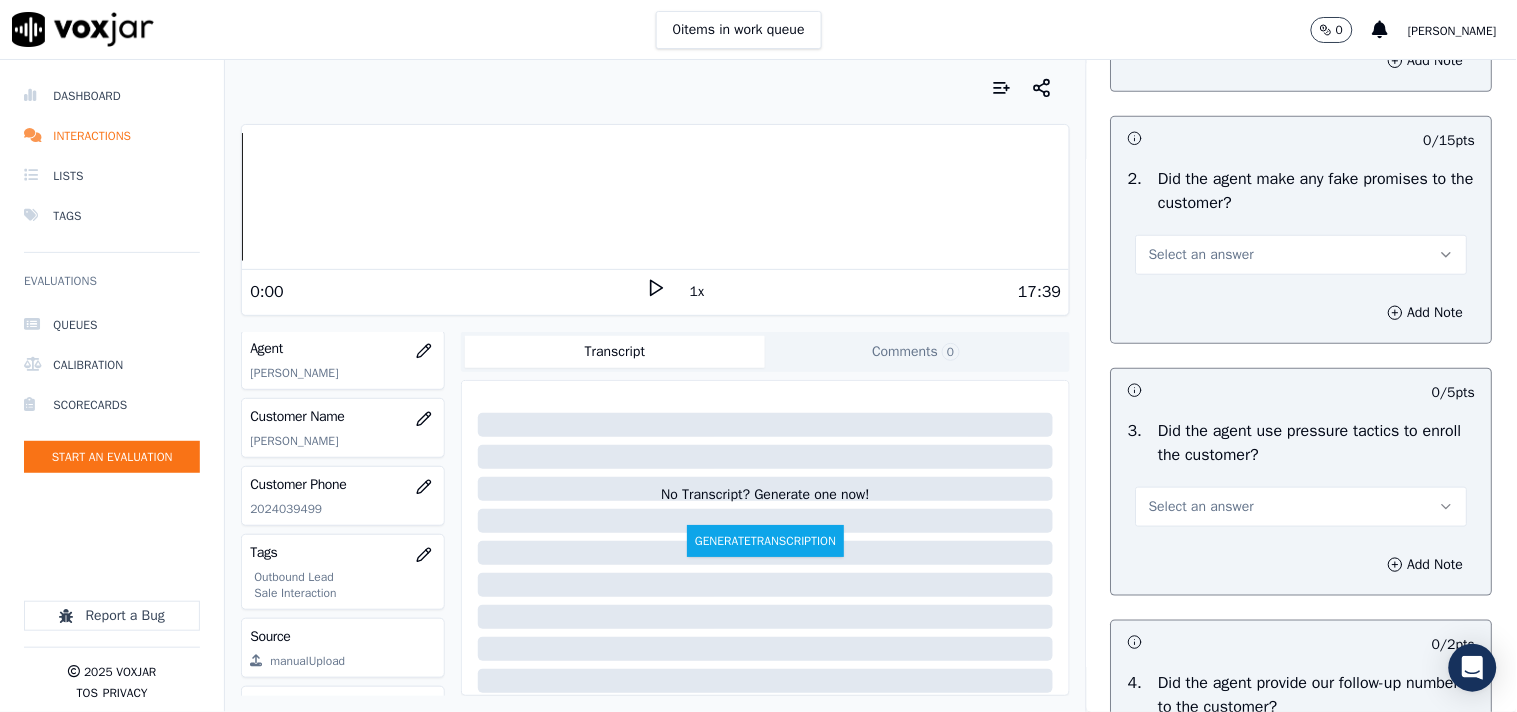 click on "Select an answer" at bounding box center (1302, 255) 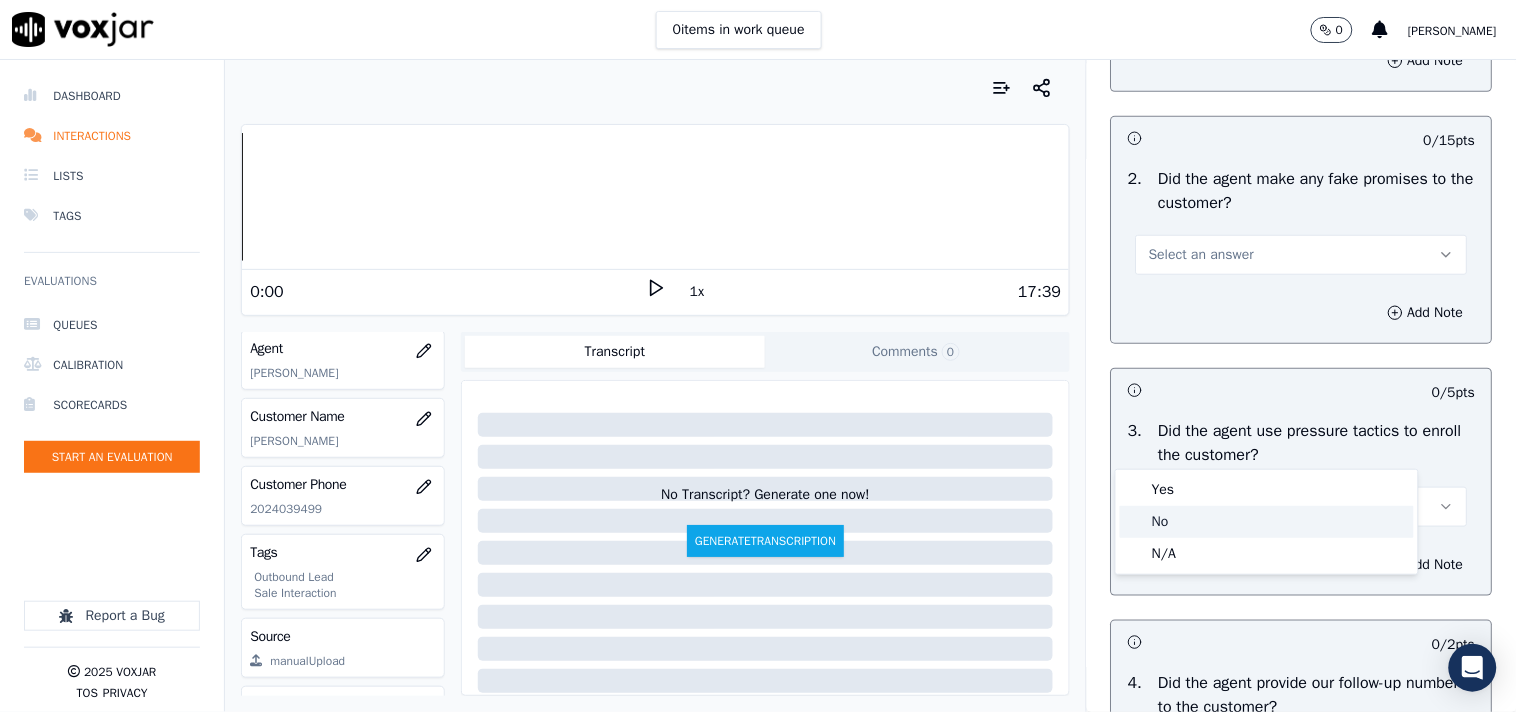 click on "No" 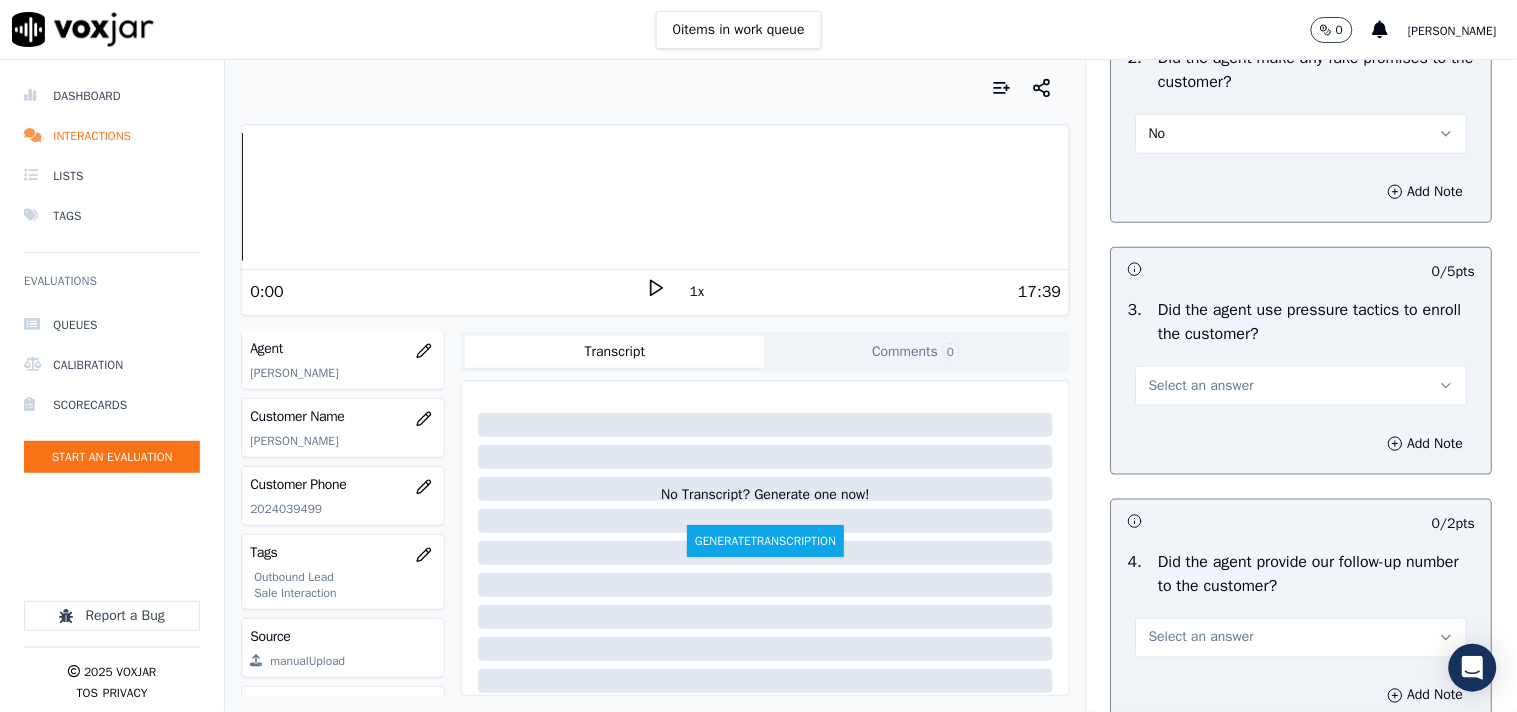 scroll, scrollTop: 4444, scrollLeft: 0, axis: vertical 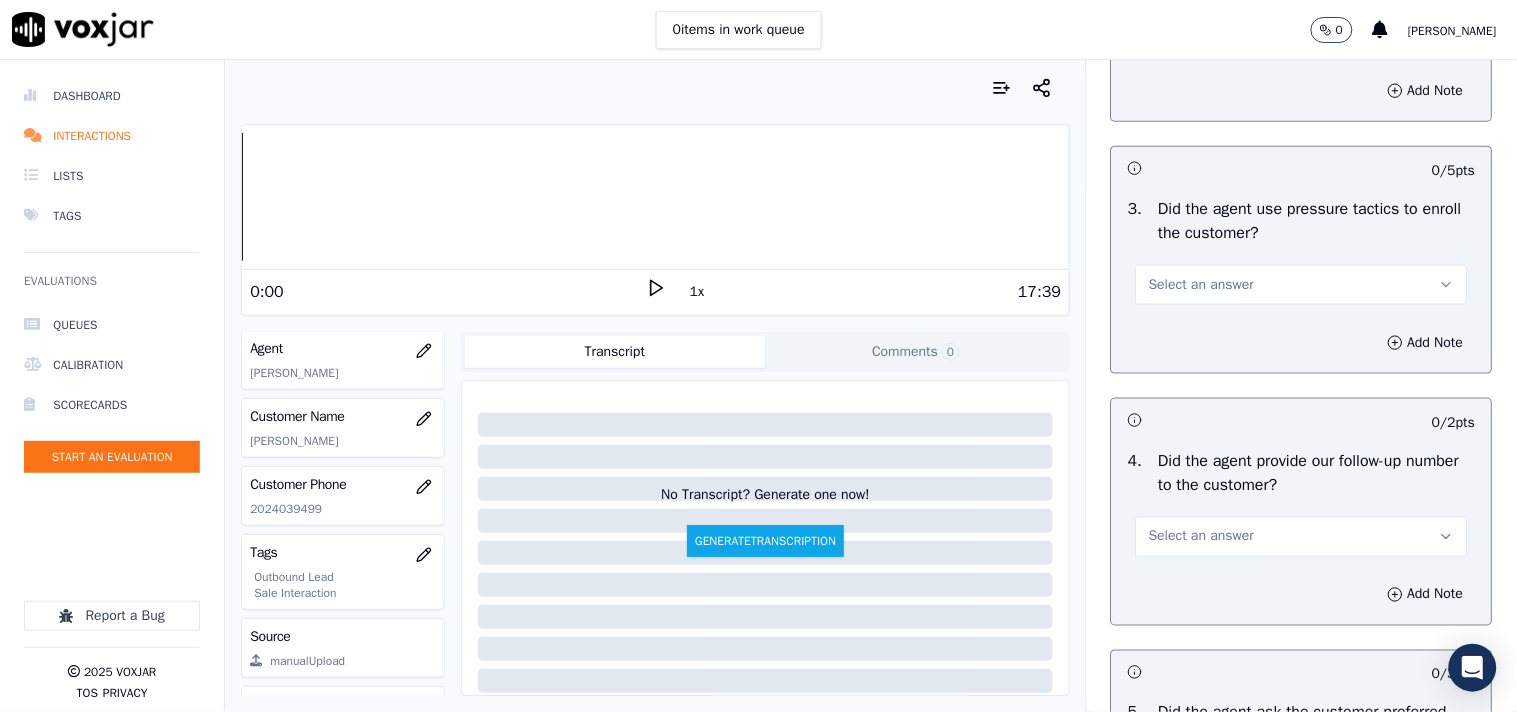 click on "Select an answer" at bounding box center [1201, 285] 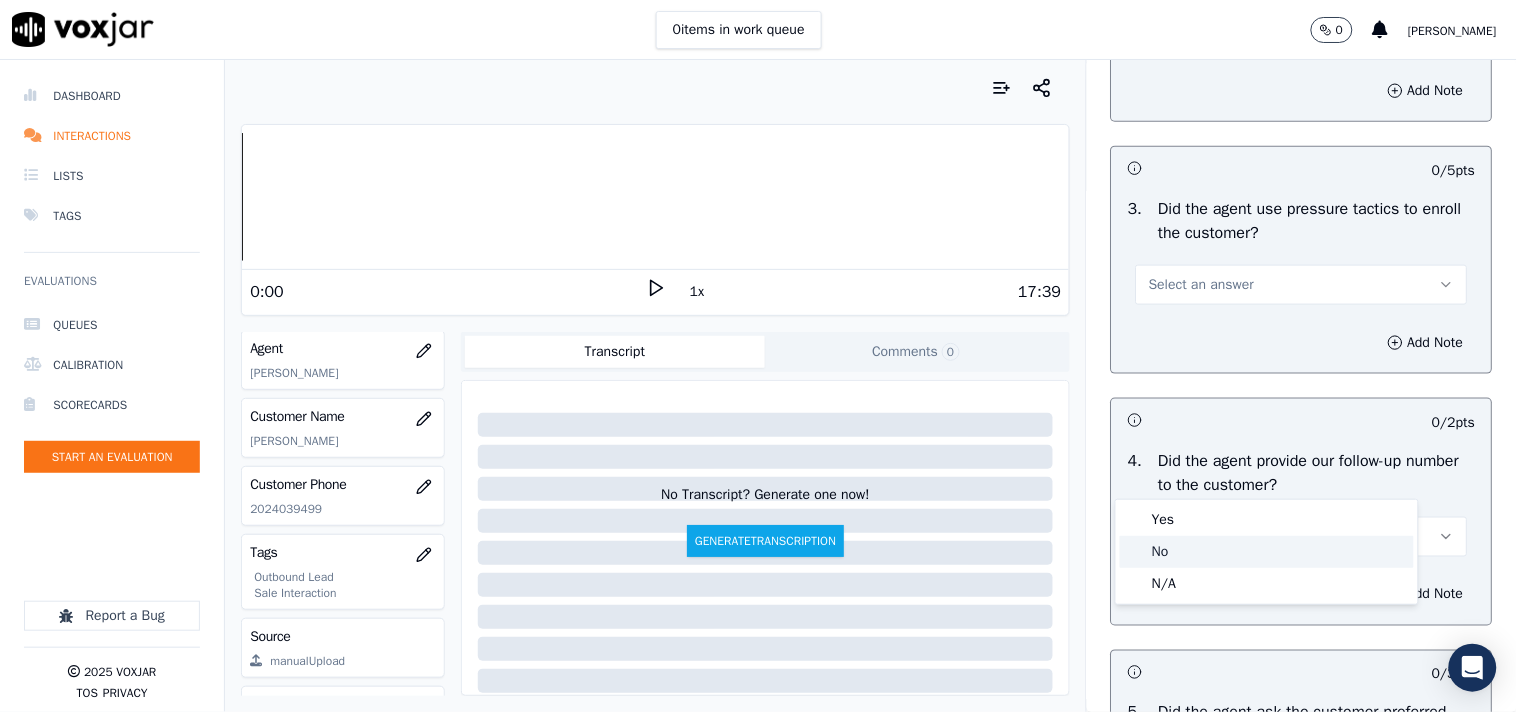 click on "No" 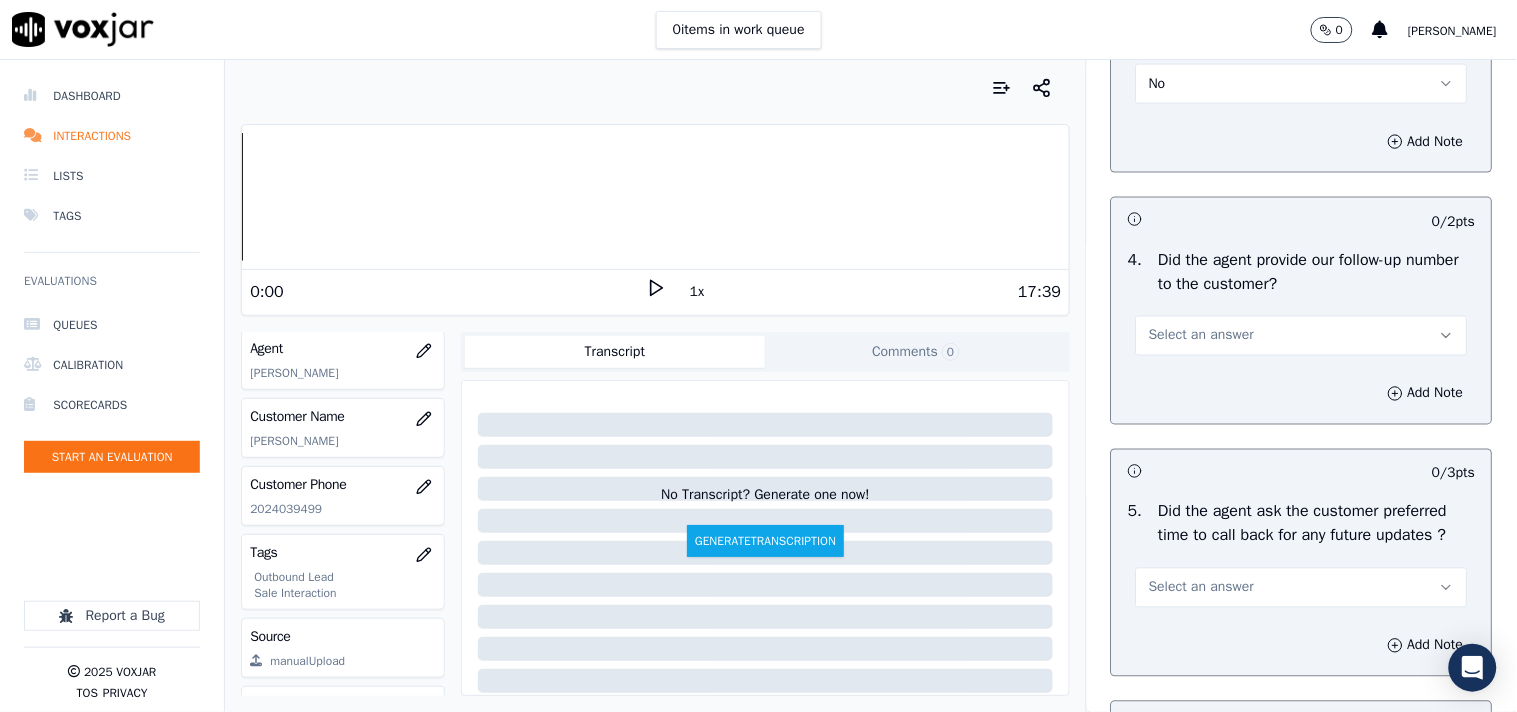 scroll, scrollTop: 4666, scrollLeft: 0, axis: vertical 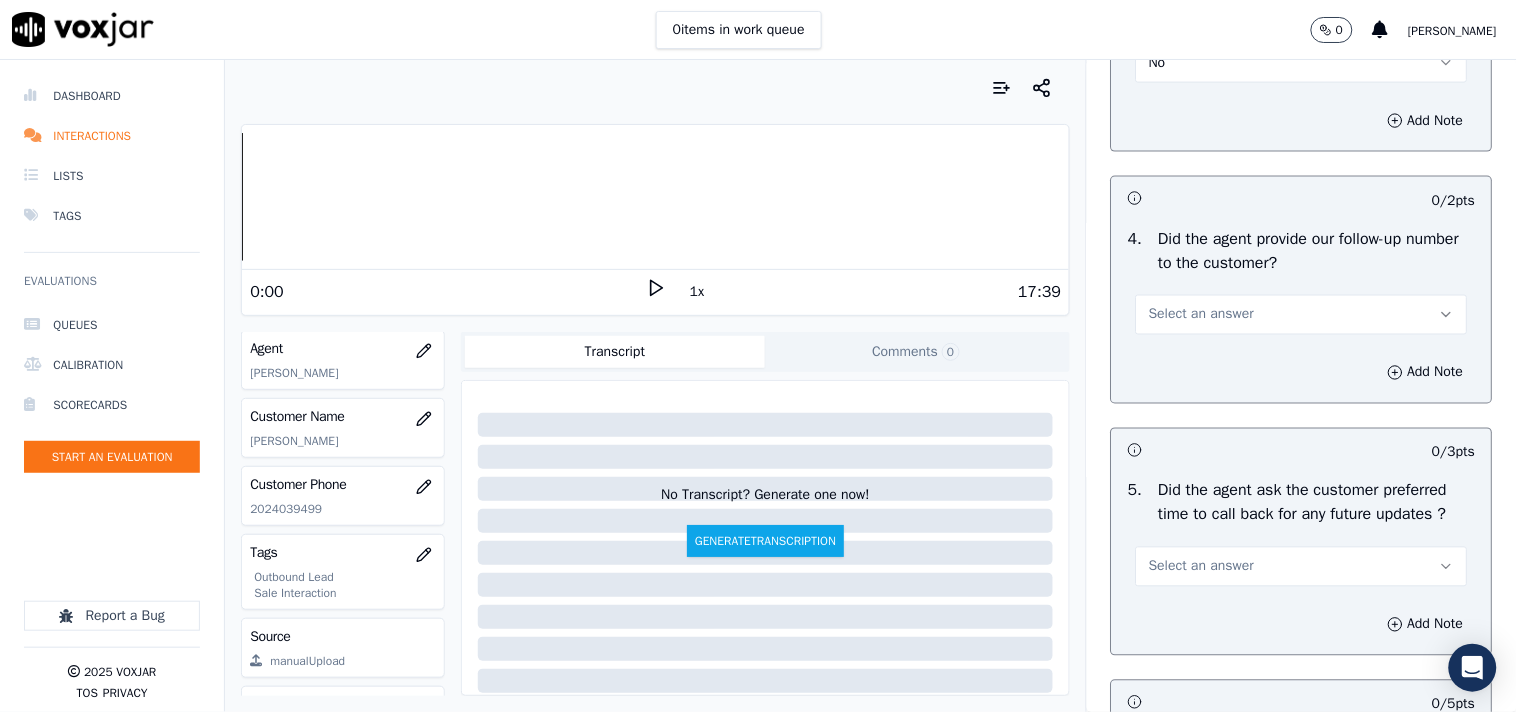 click on "Select an answer" at bounding box center [1201, 315] 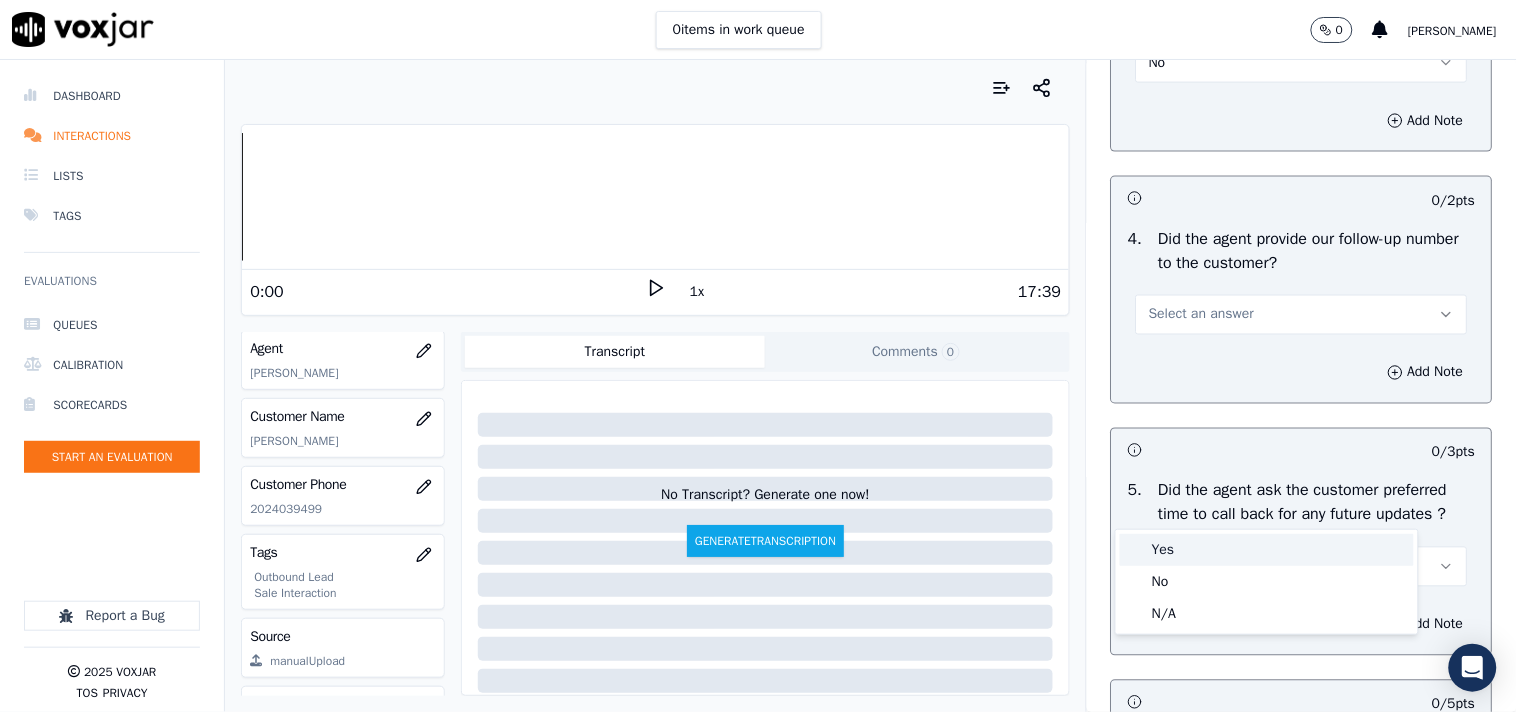 click on "Yes" at bounding box center [1267, 550] 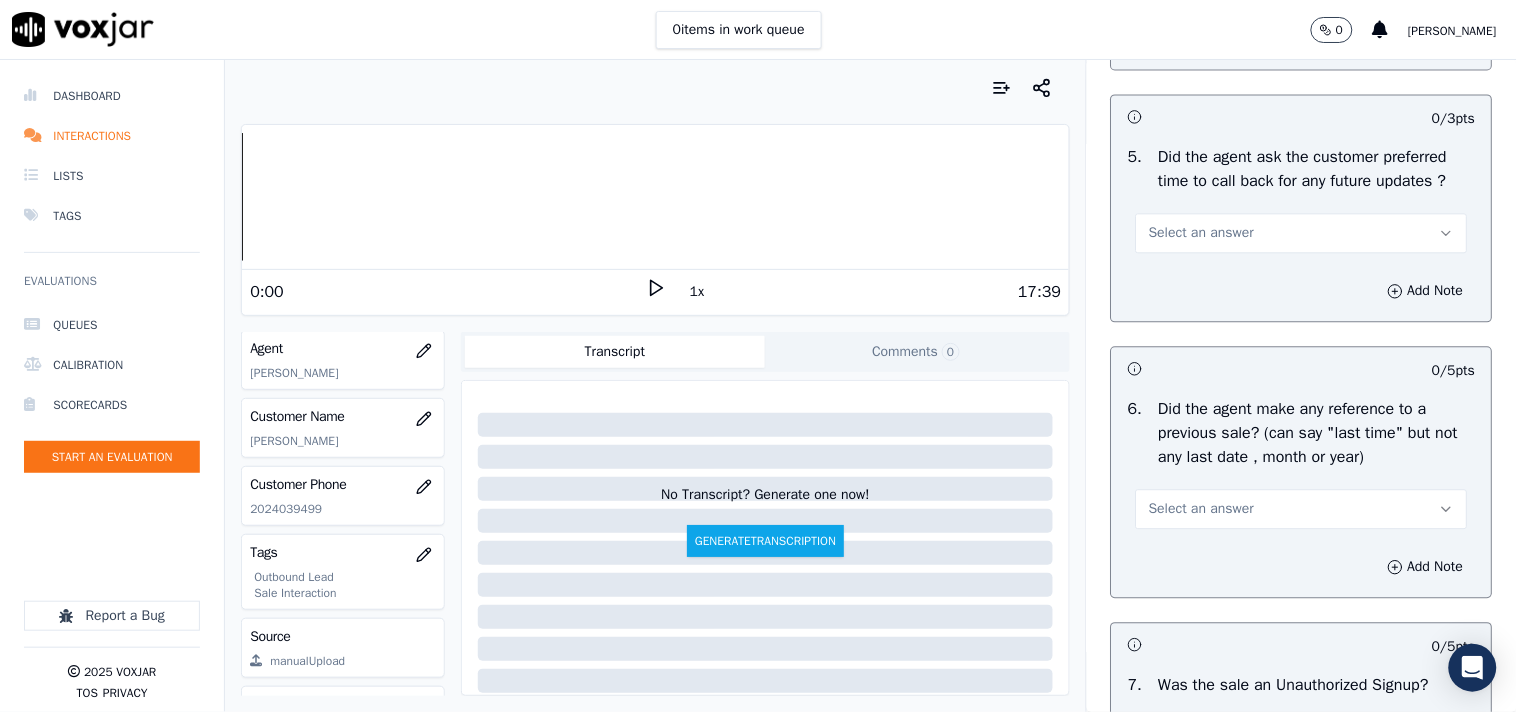 scroll, scrollTop: 5111, scrollLeft: 0, axis: vertical 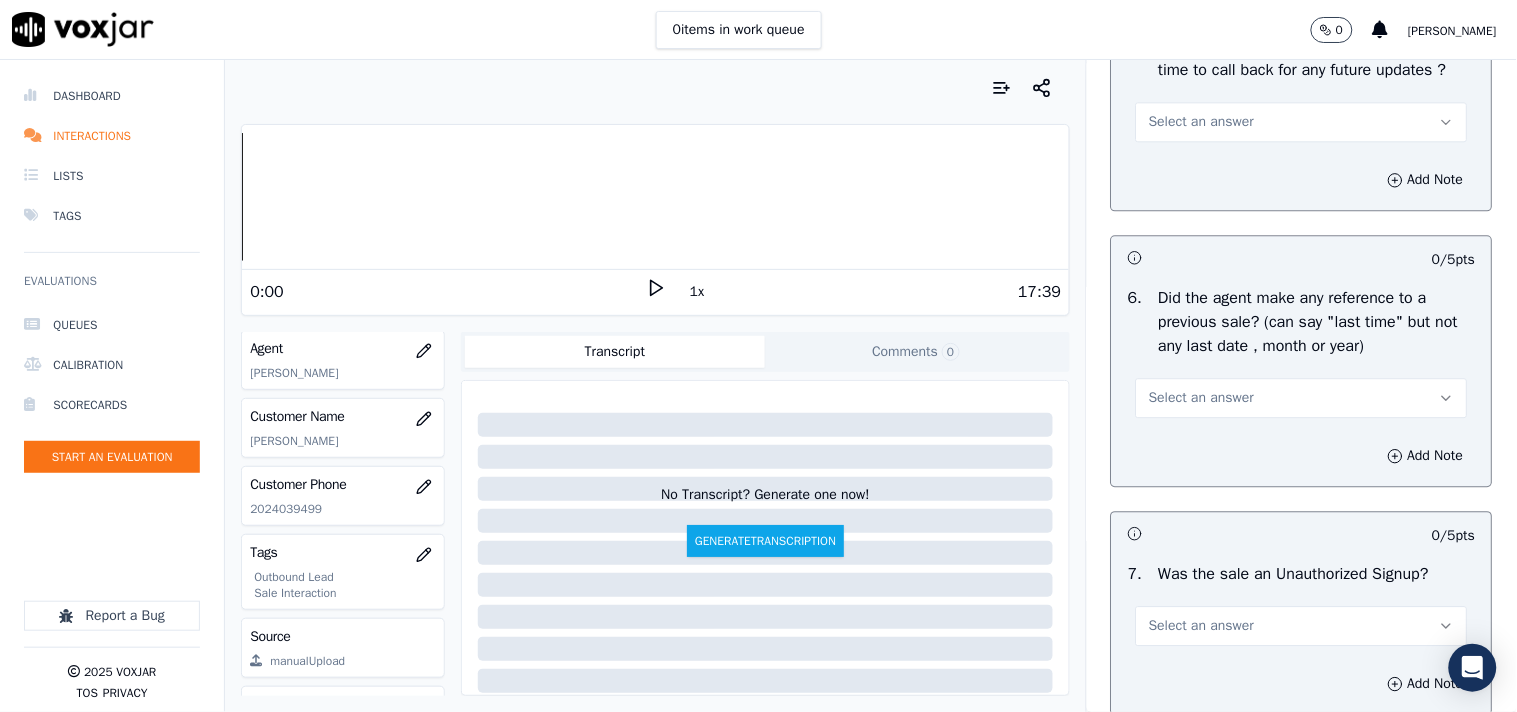 click on "Select an answer" at bounding box center (1302, 122) 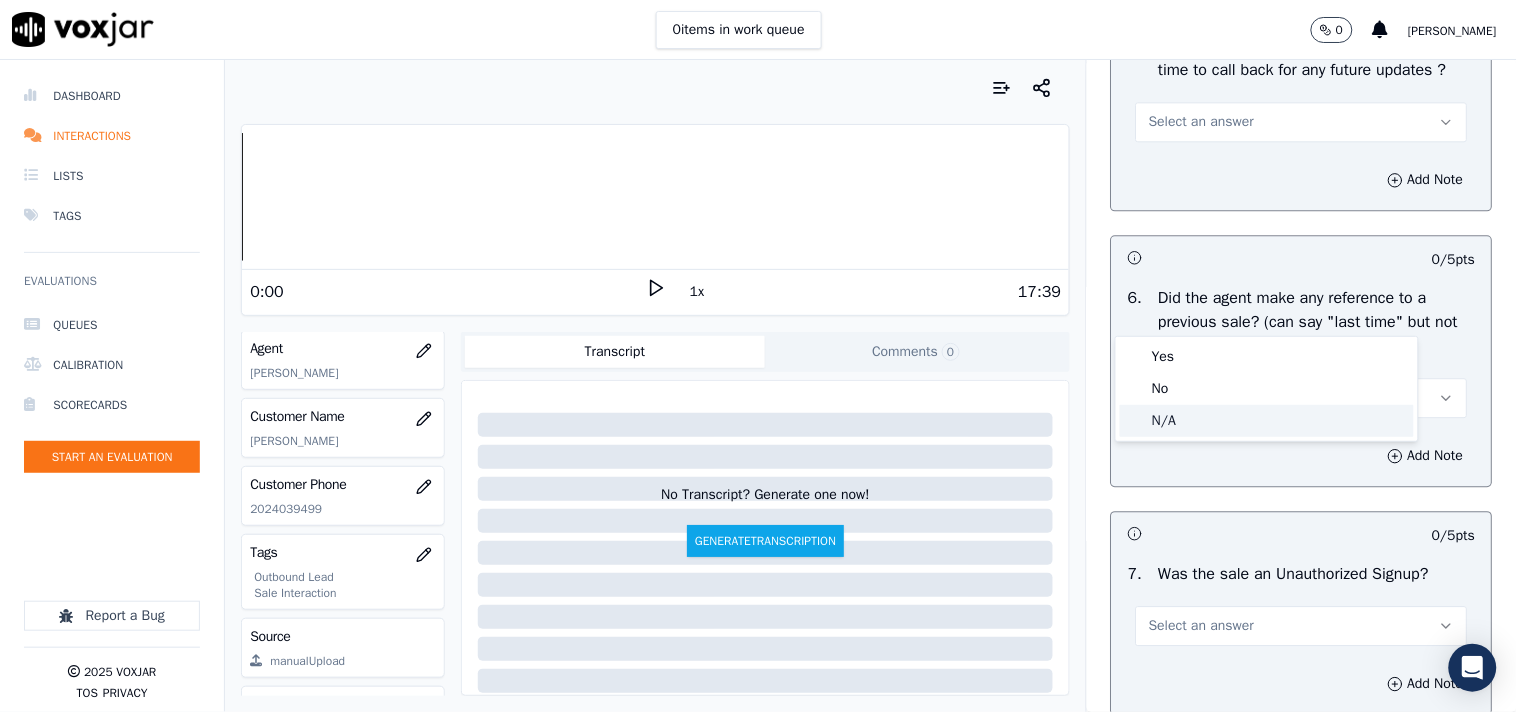 click on "No" 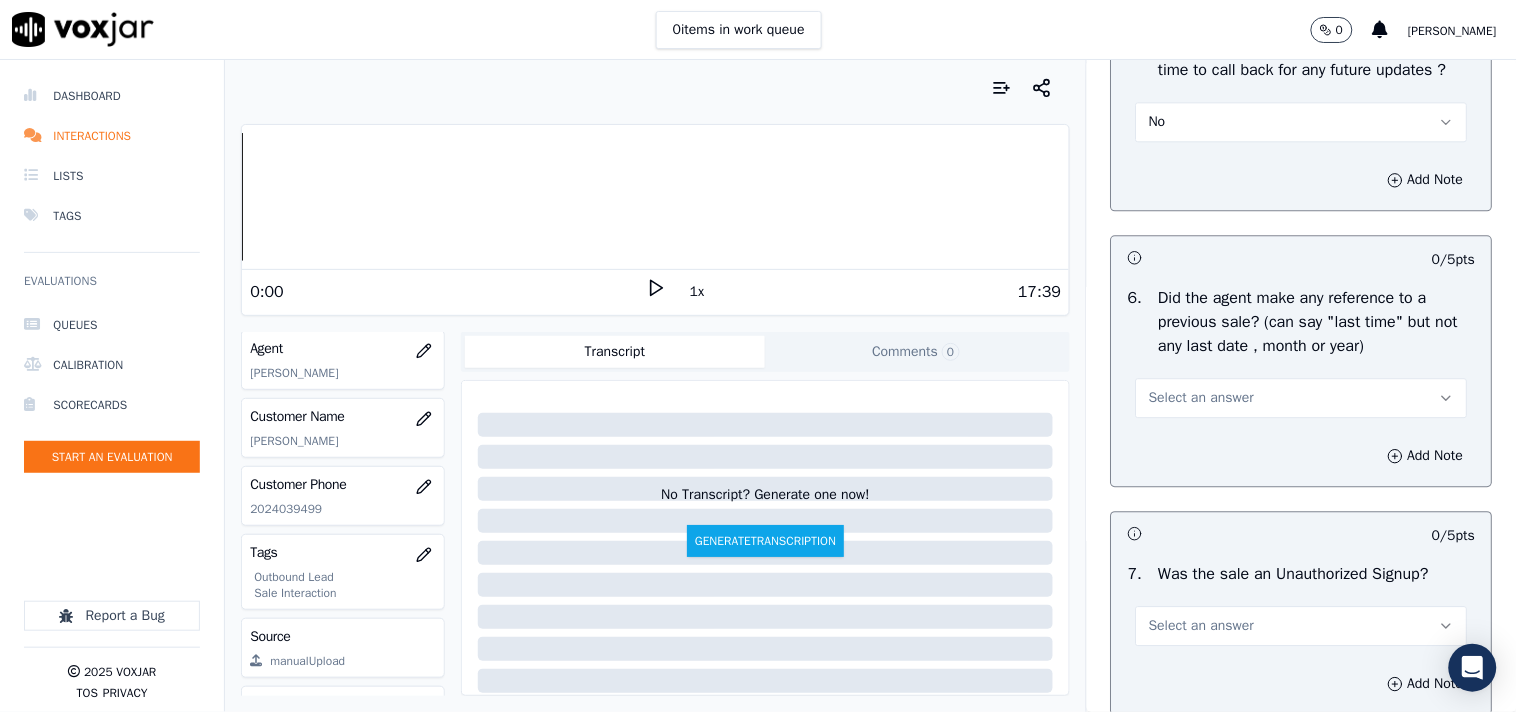 click on "No" at bounding box center (1302, 122) 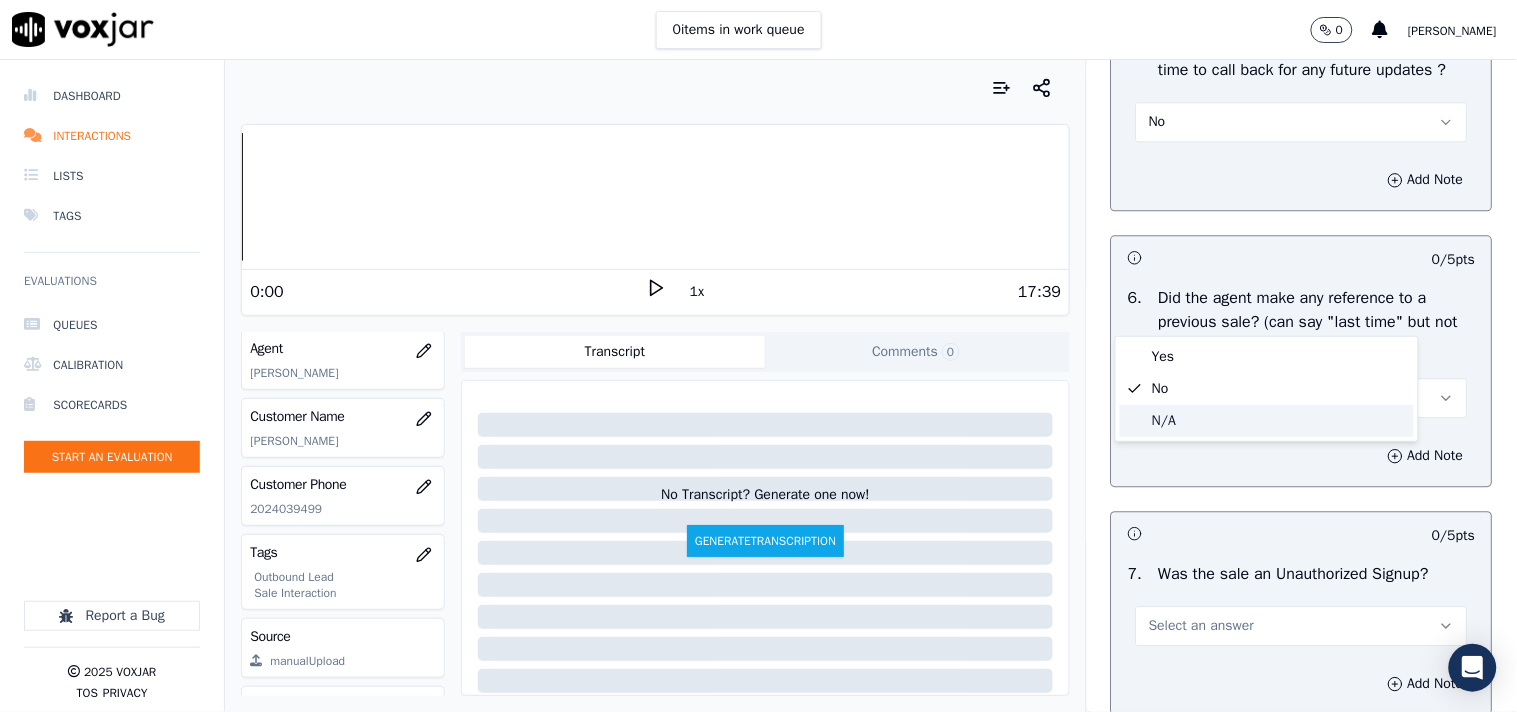 click on "N/A" 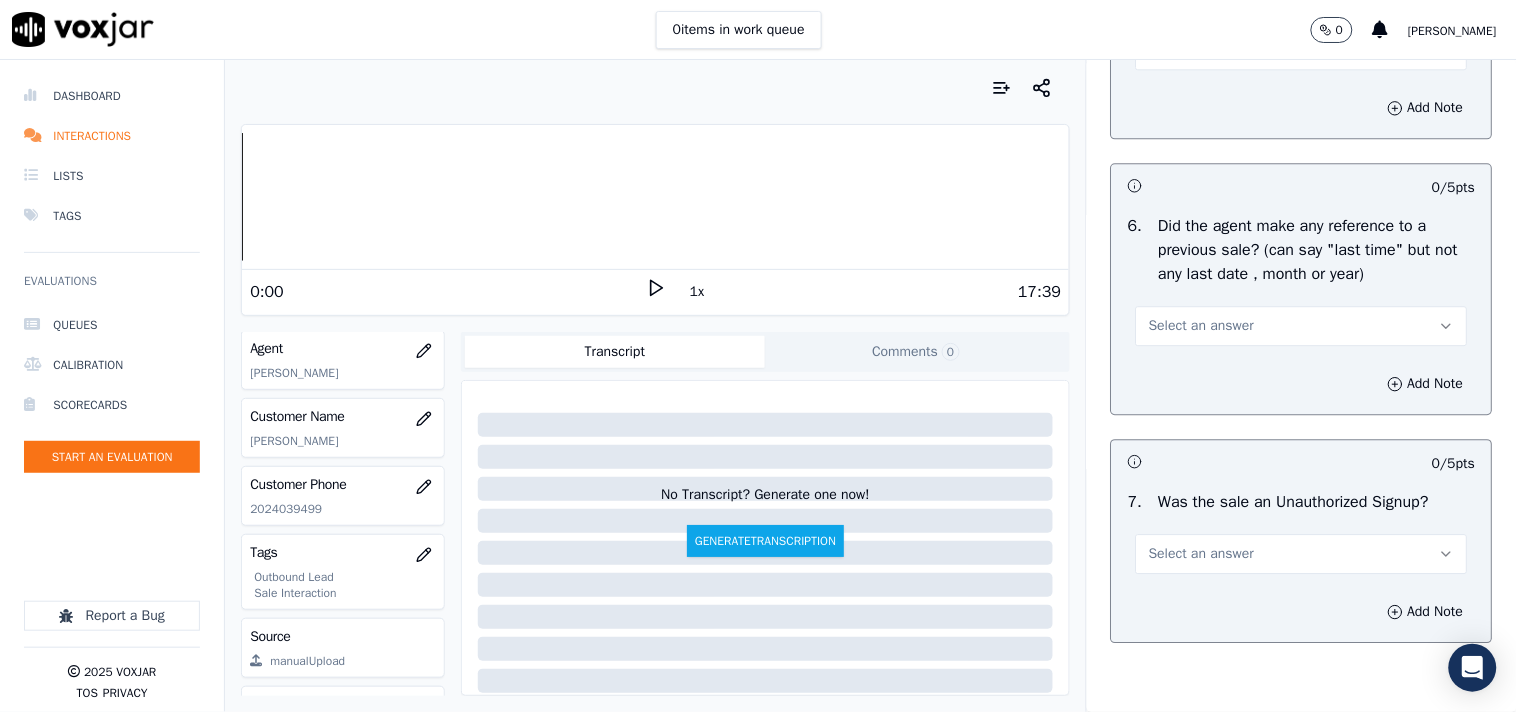 scroll, scrollTop: 5222, scrollLeft: 0, axis: vertical 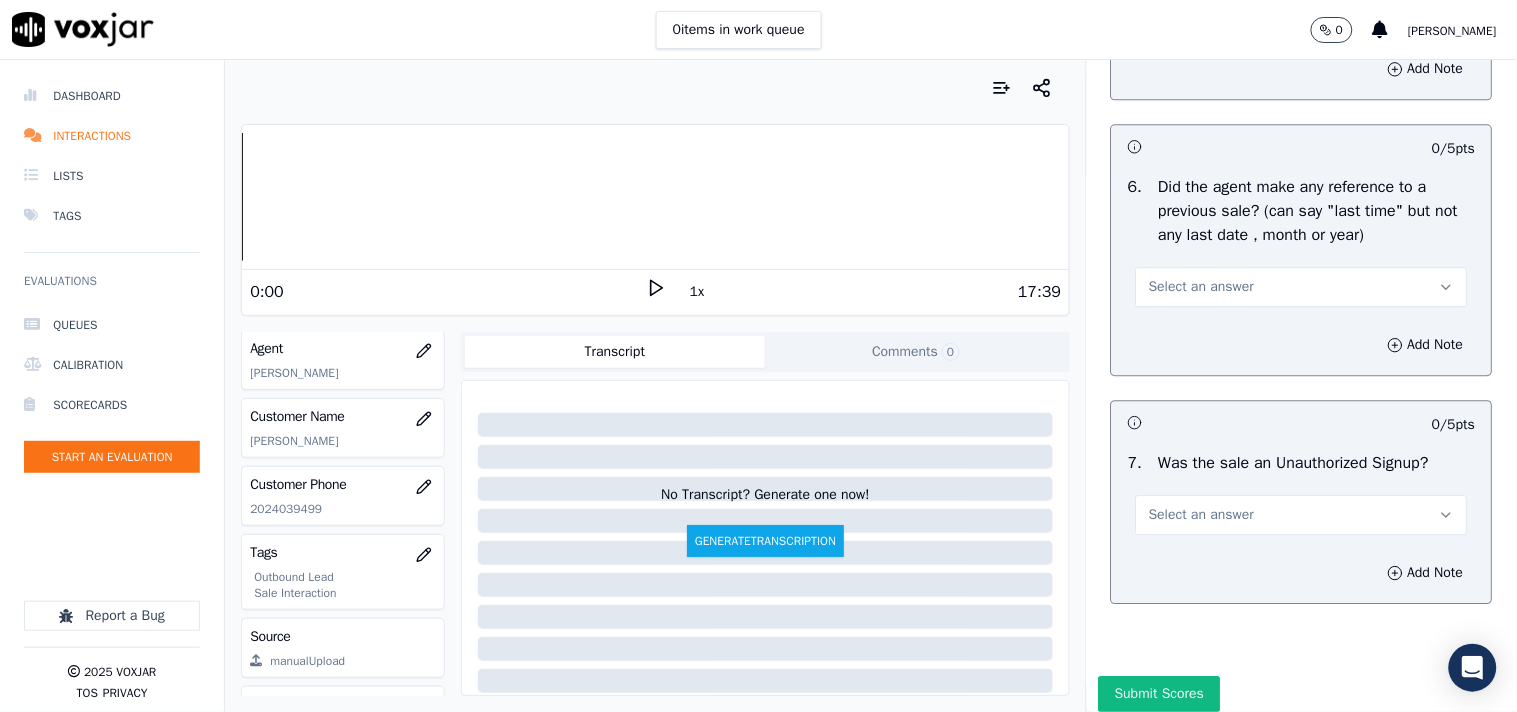 click on "Select an answer" at bounding box center (1201, 287) 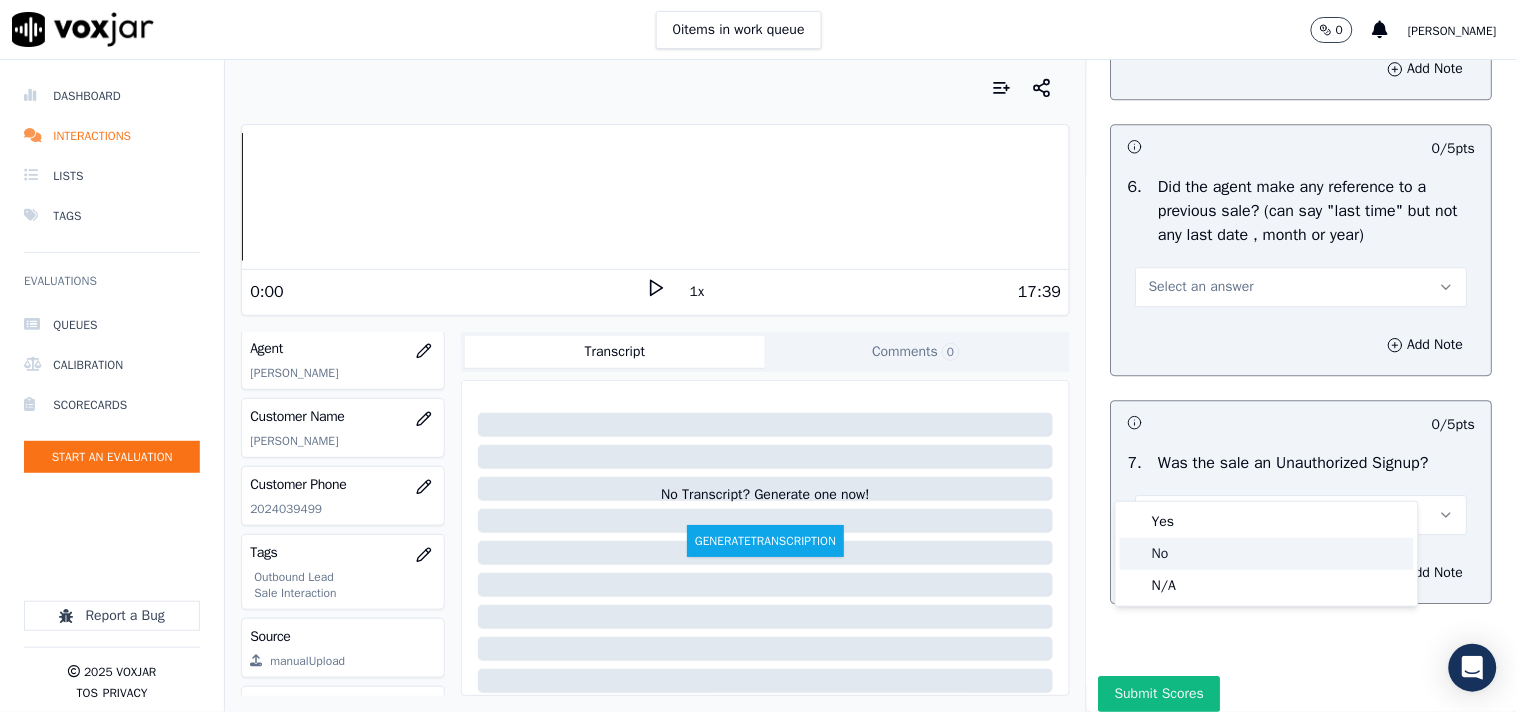 click on "No" 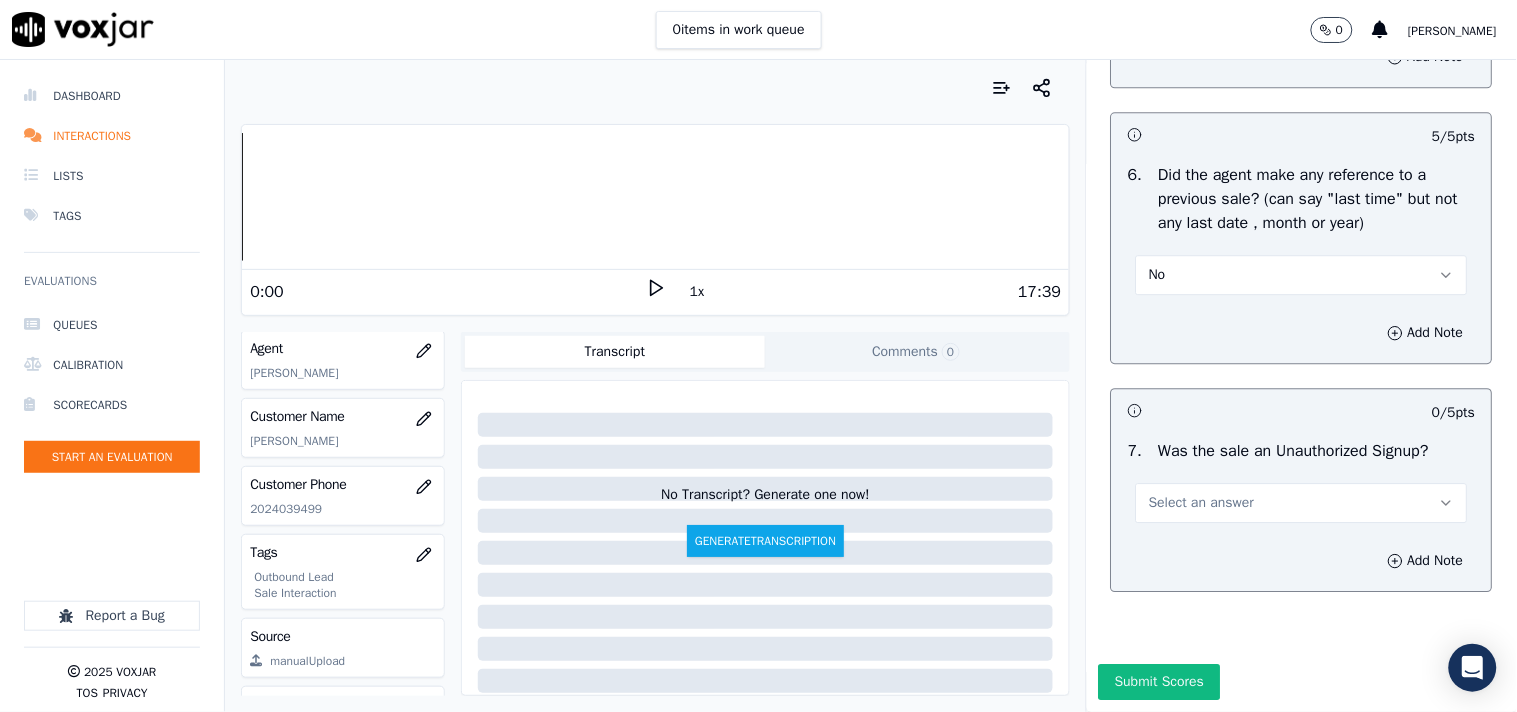 scroll, scrollTop: 5444, scrollLeft: 0, axis: vertical 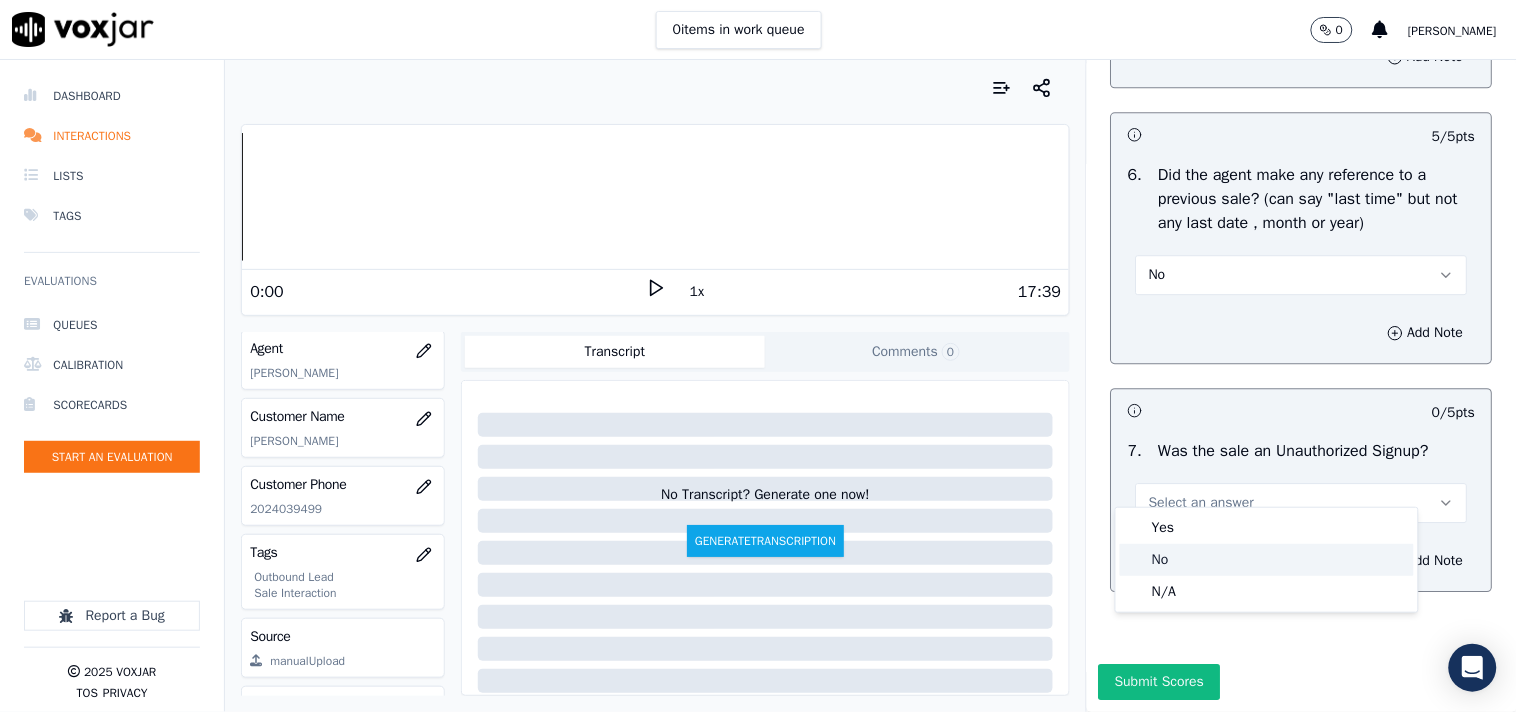 click on "No" 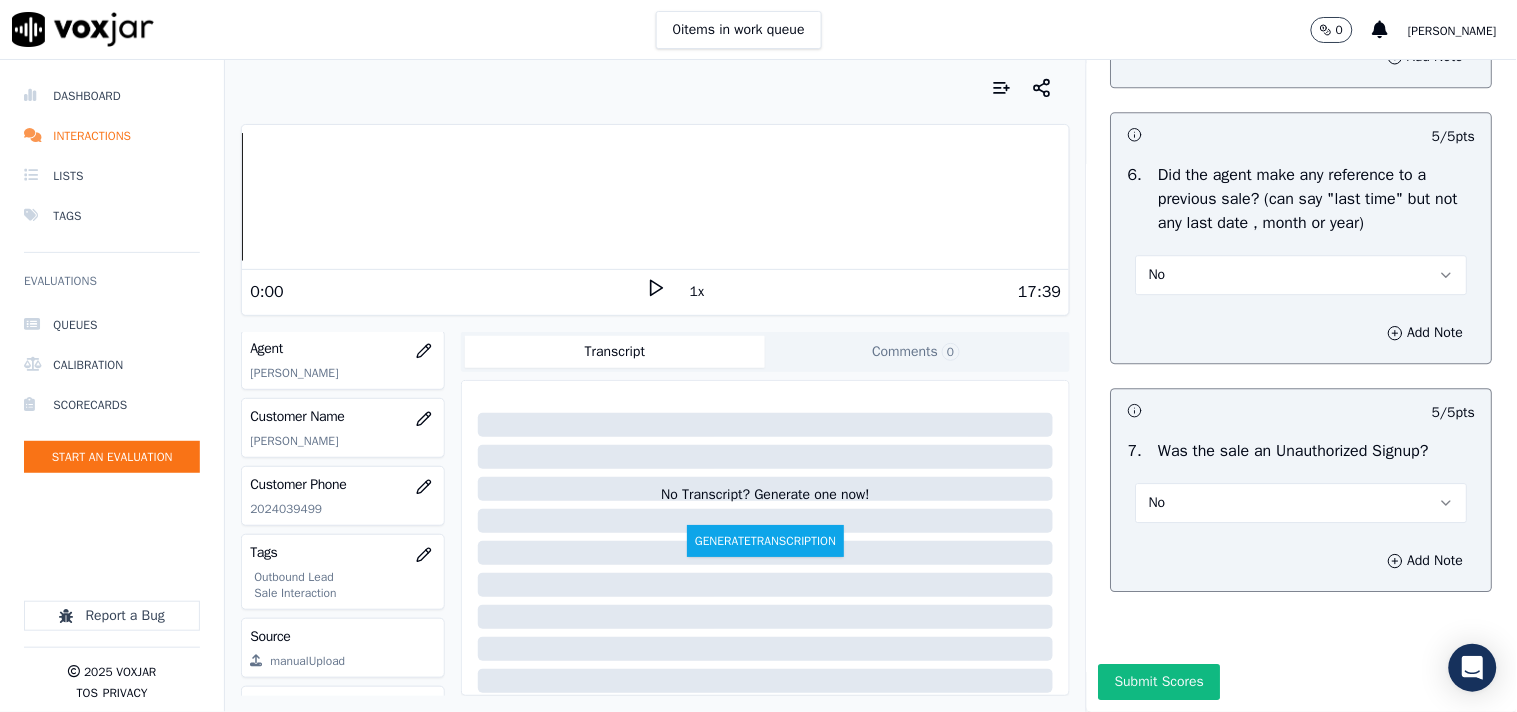 scroll, scrollTop: 5474, scrollLeft: 0, axis: vertical 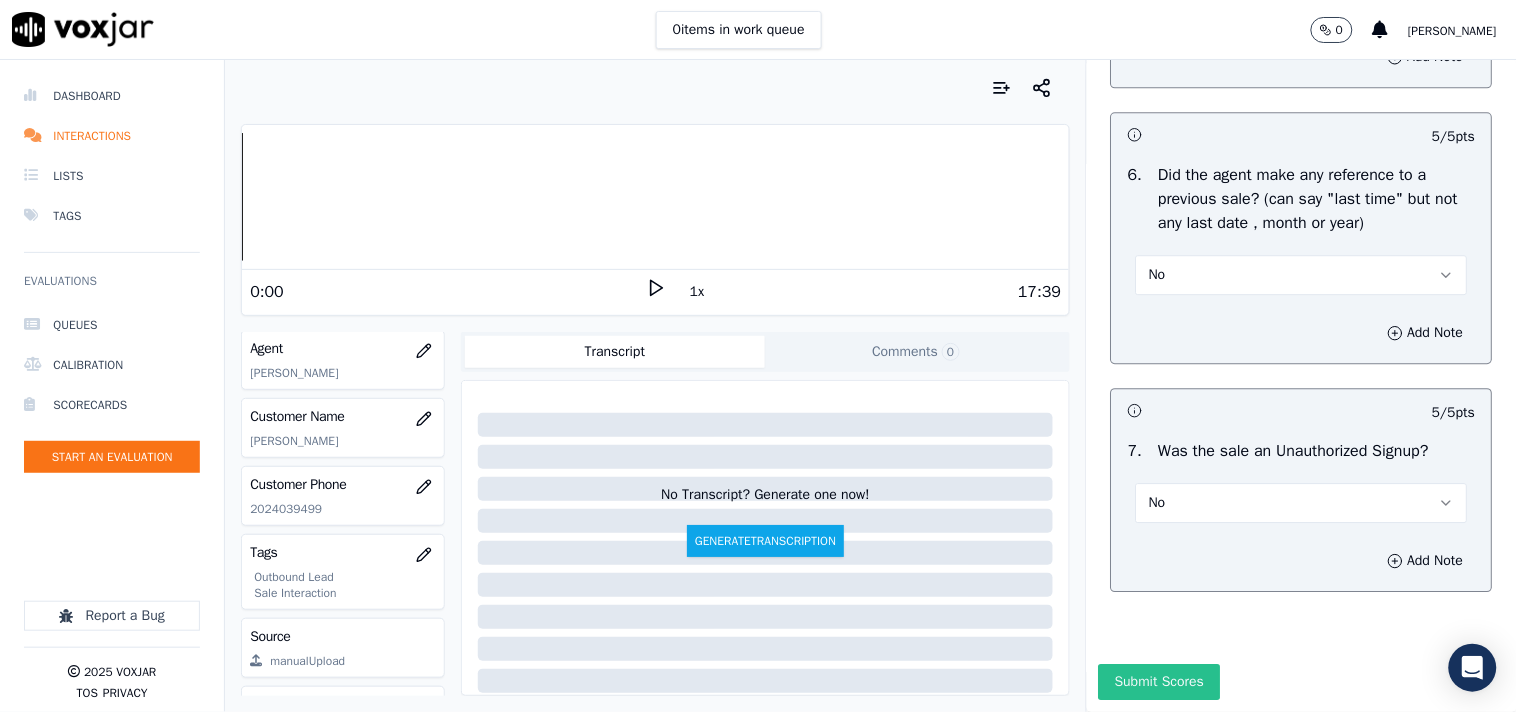 click on "Submit Scores" at bounding box center (1159, 682) 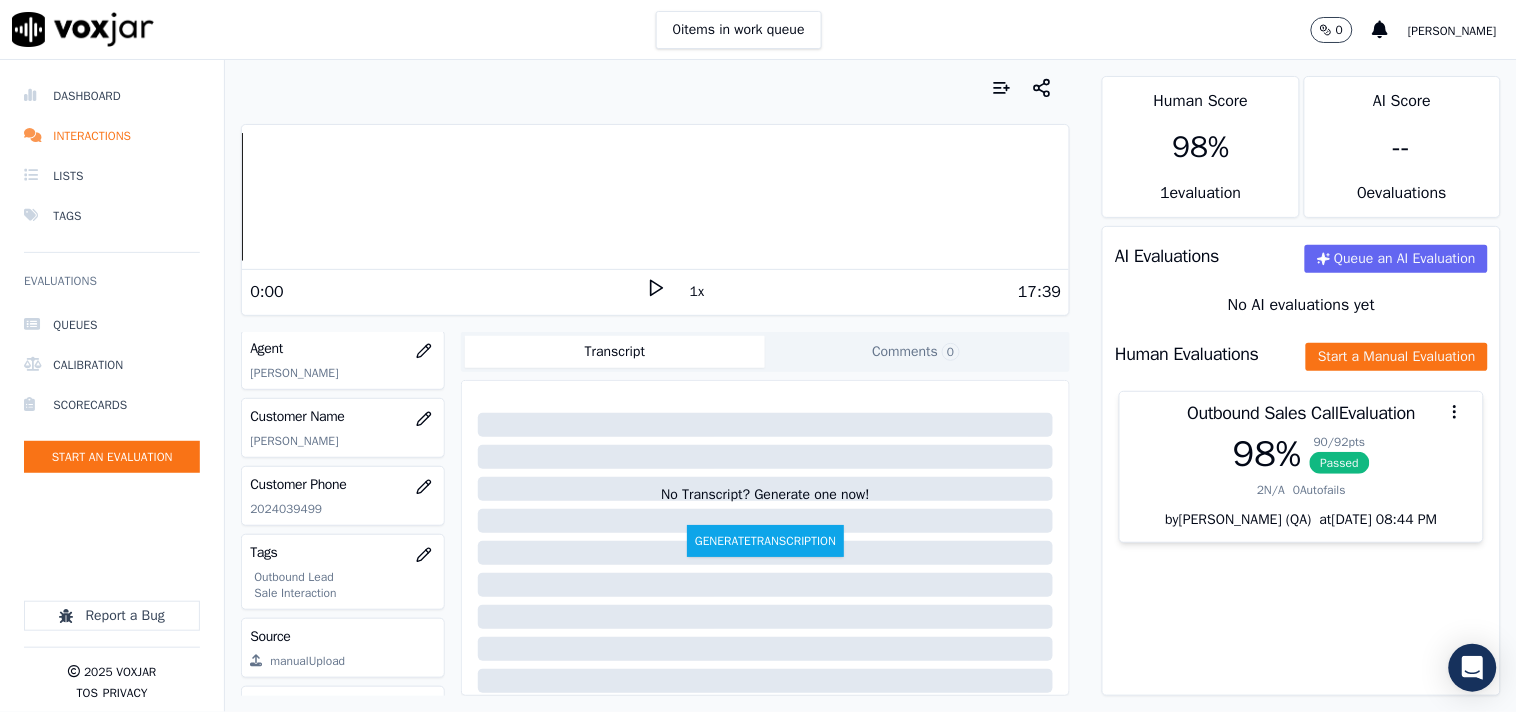 scroll, scrollTop: 1030, scrollLeft: 0, axis: vertical 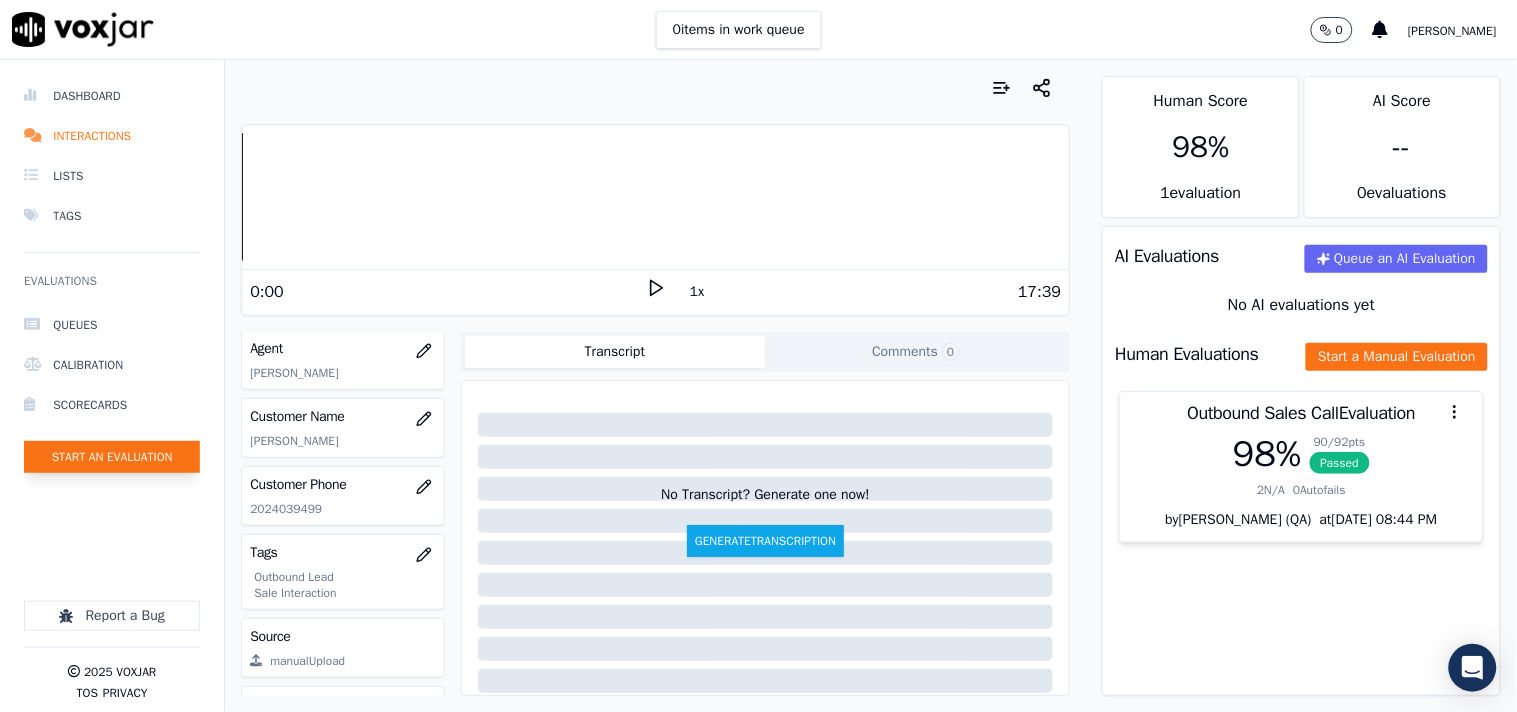 click on "Start an Evaluation" 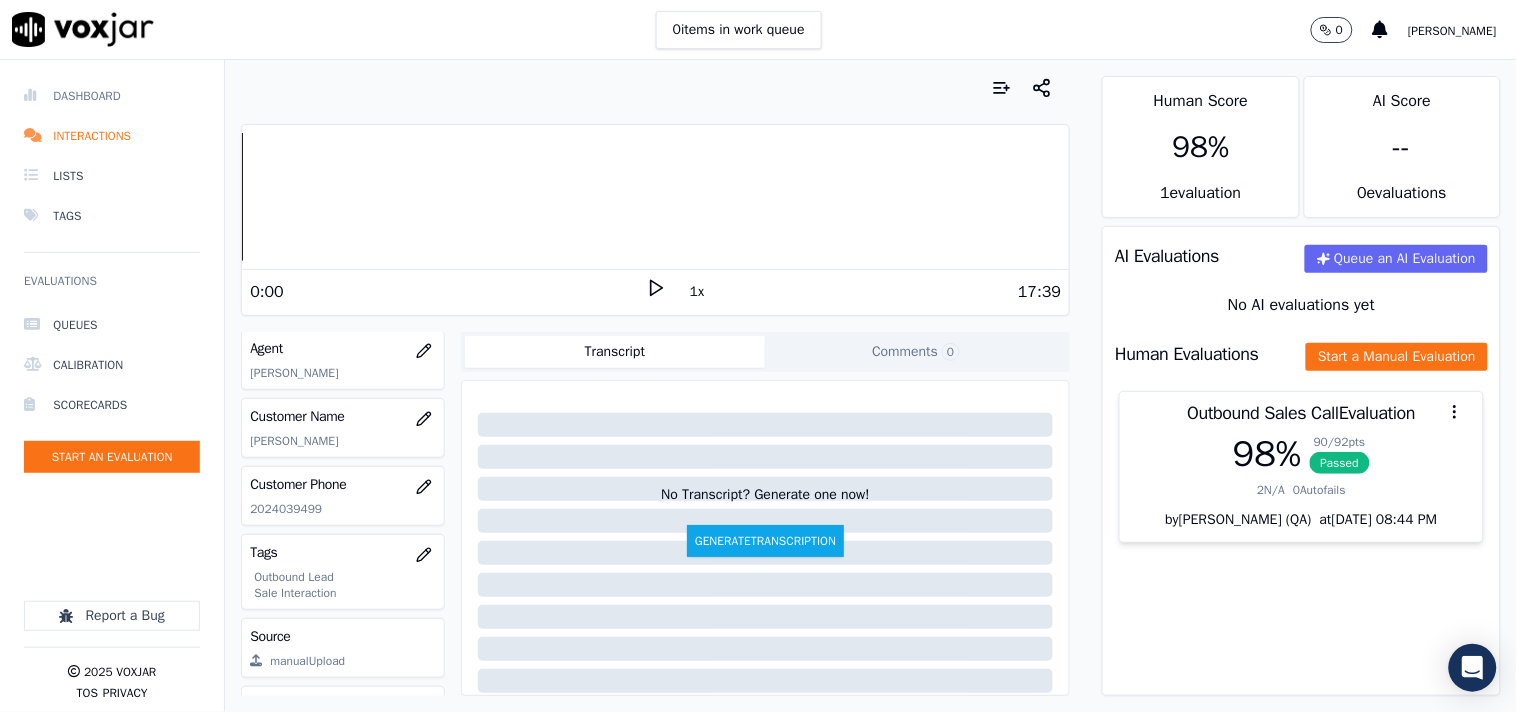 click on "Dashboard" at bounding box center (112, 96) 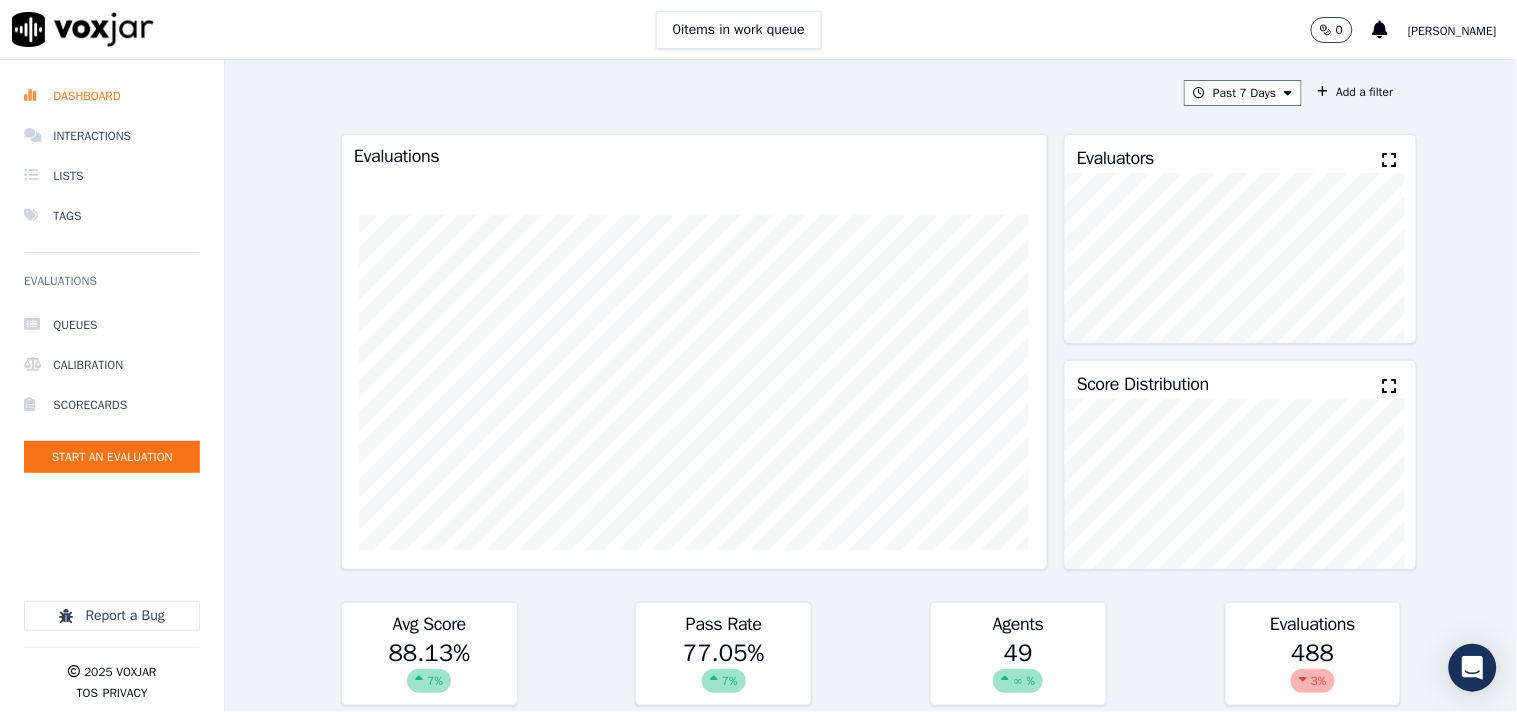 click on "Past 7 Days
Add a filter" at bounding box center (871, 93) 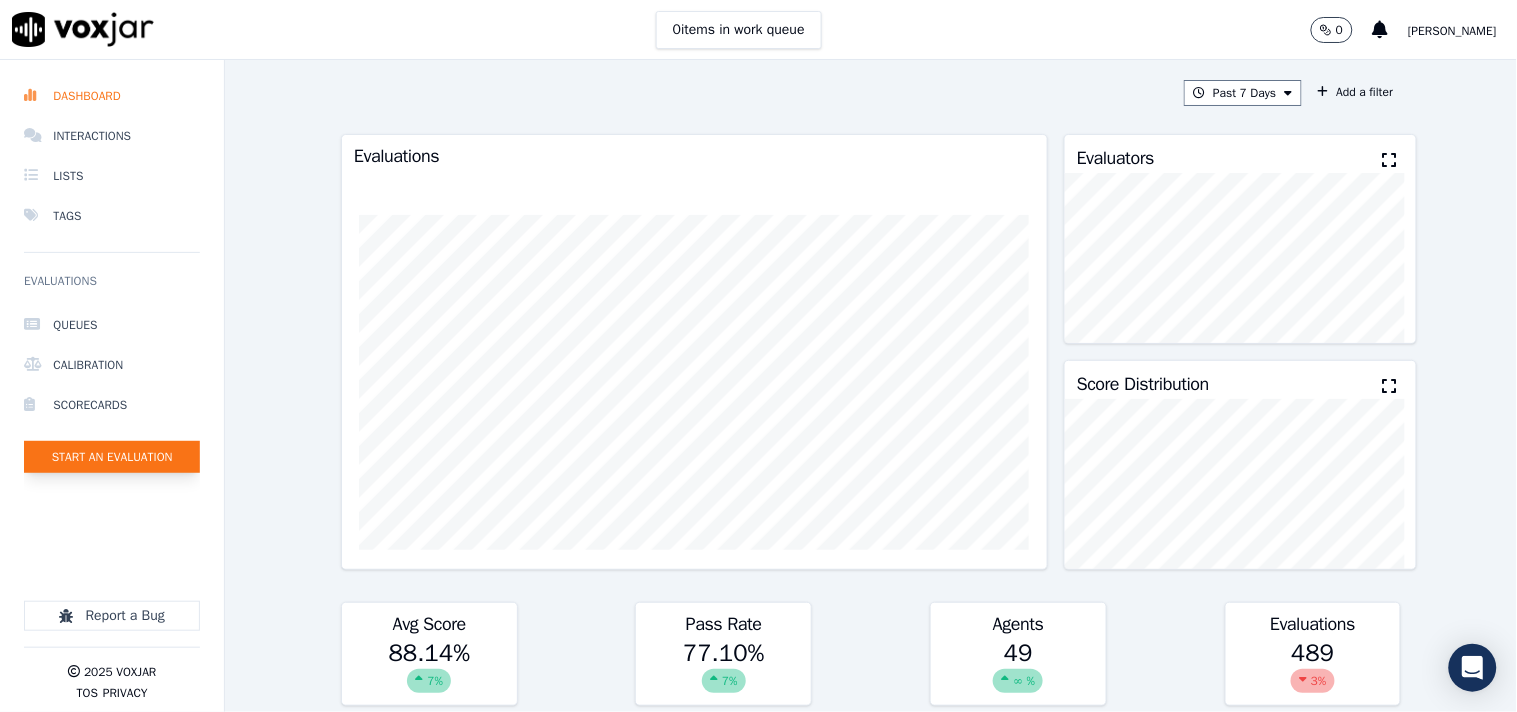 click on "Start an Evaluation" 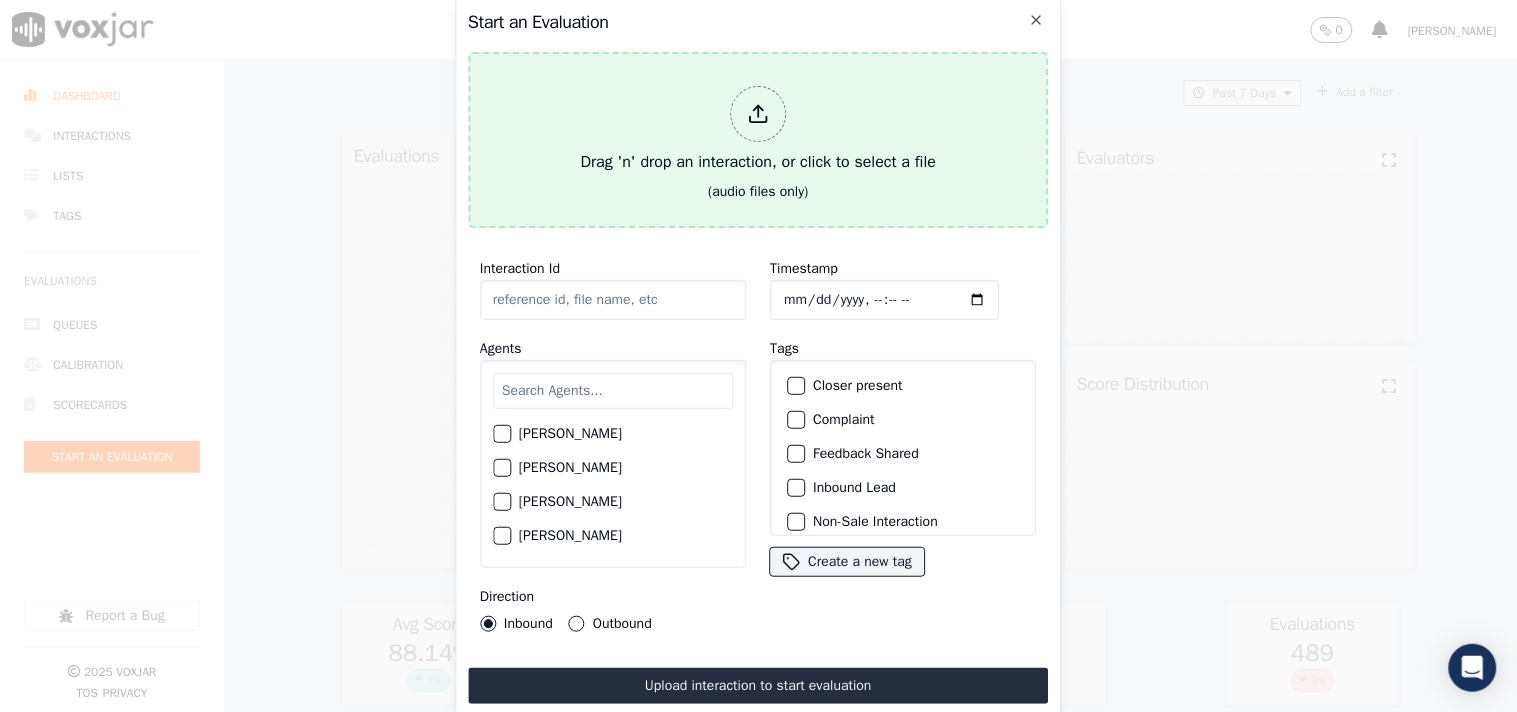 click 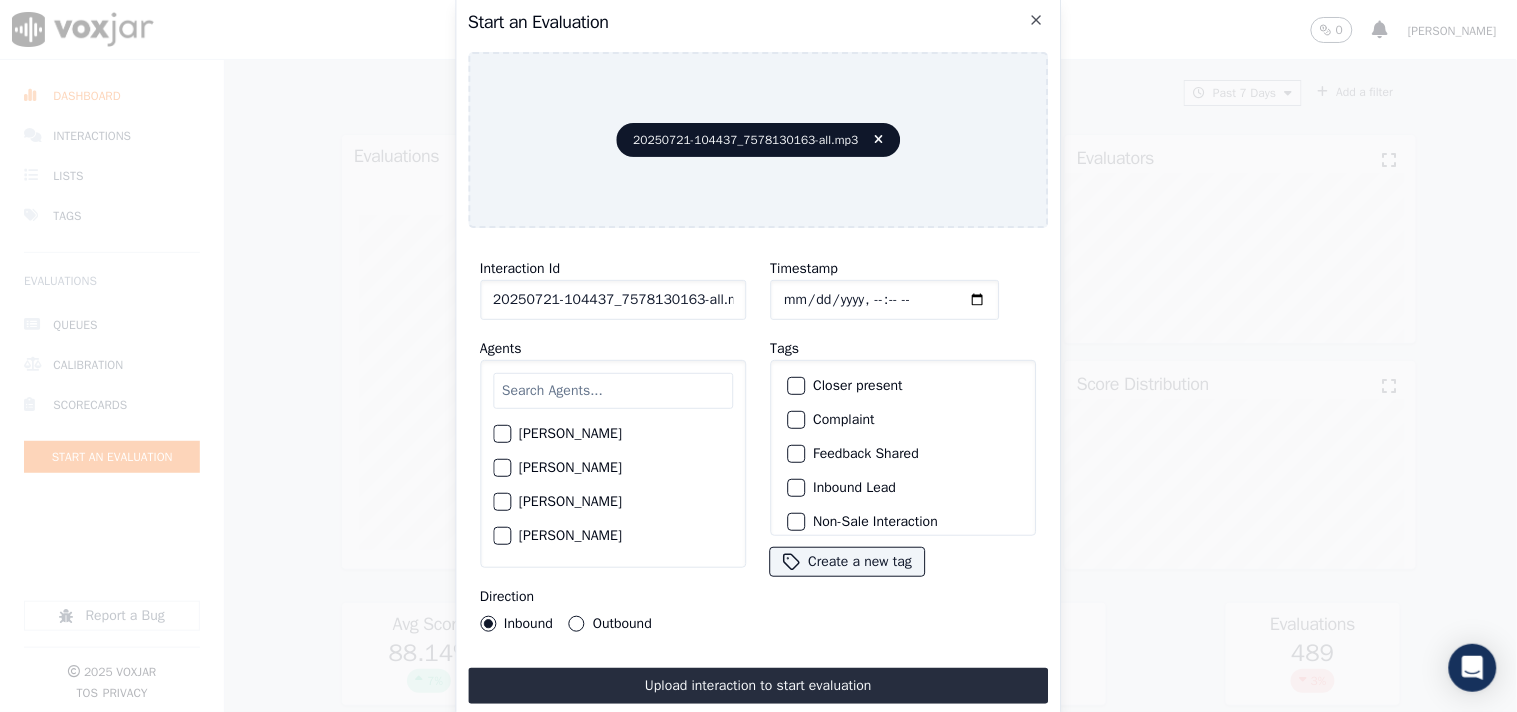 click on "Interaction Id   20250721-104437_7578130163-all.mp3     Agents        [PERSON_NAME]      [PERSON_NAME]     [PERSON_NAME]     [PERSON_NAME]      [PERSON_NAME]     [PERSON_NAME]      [PERSON_NAME]     [PERSON_NAME]     [PERSON_NAME]     [PERSON_NAME]     [PERSON_NAME]     [PERSON_NAME]     [PERSON_NAME]     [PERSON_NAME]     [PERSON_NAME]     [PERSON_NAME]     [PERSON_NAME]     Do not Count     [PERSON_NAME]     [PERSON_NAME]       [PERSON_NAME]     [PERSON_NAME]     [PERSON_NAME]     [PERSON_NAME]     [PERSON_NAME]     [PERSON_NAME]     [PERSON_NAME]     [PERSON_NAME]     [PERSON_NAME]     [PERSON_NAME]     [PERSON_NAME]     [PERSON_NAME]     [PERSON_NAME]     [PERSON_NAME]     [PERSON_NAME]     [PERSON_NAME]     [PERSON_NAME]     [PERSON_NAME]      [PERSON_NAME]     [PERSON_NAME]         MD [PERSON_NAME] - [PERSON_NAME]     [PERSON_NAME]     [PERSON_NAME]     [PERSON_NAME]     [PERSON_NAME]     [PERSON_NAME]     [PERSON_NAME]     [PERSON_NAME]     [PERSON_NAME]     [PERSON_NAME] [PERSON_NAME] [PERSON_NAME]     [PERSON_NAME]     [PERSON_NAME]" at bounding box center (613, 444) 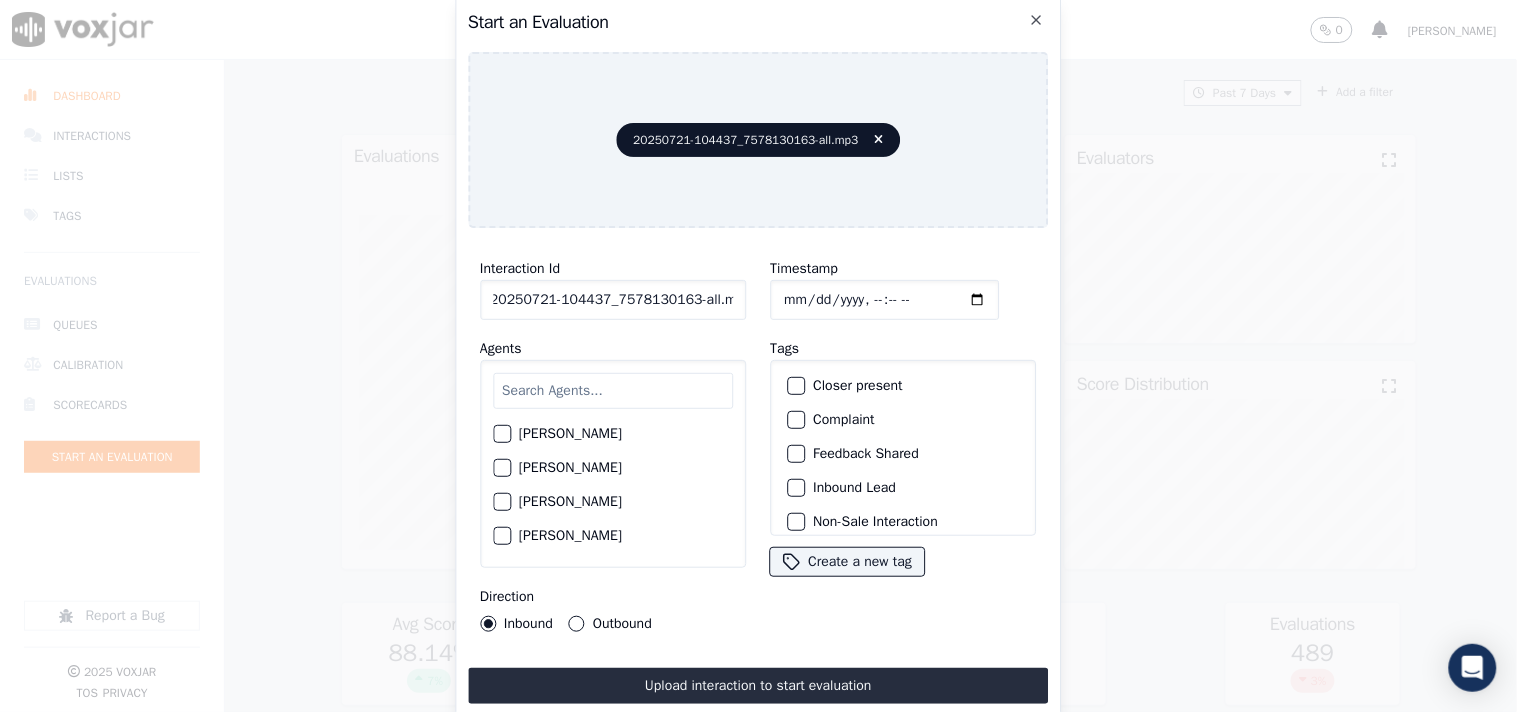 scroll, scrollTop: 0, scrollLeft: 0, axis: both 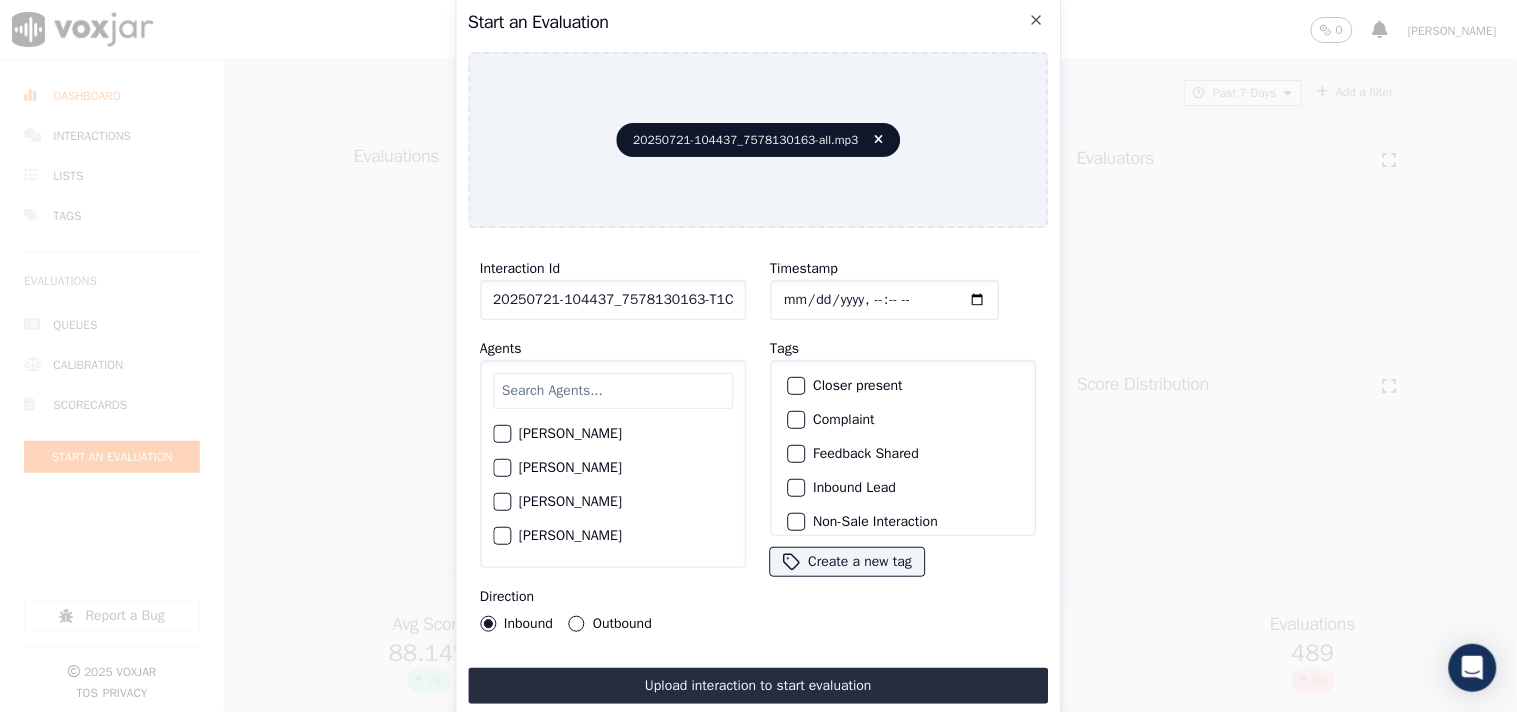 type on "20250721-104437_7578130163-T1C1" 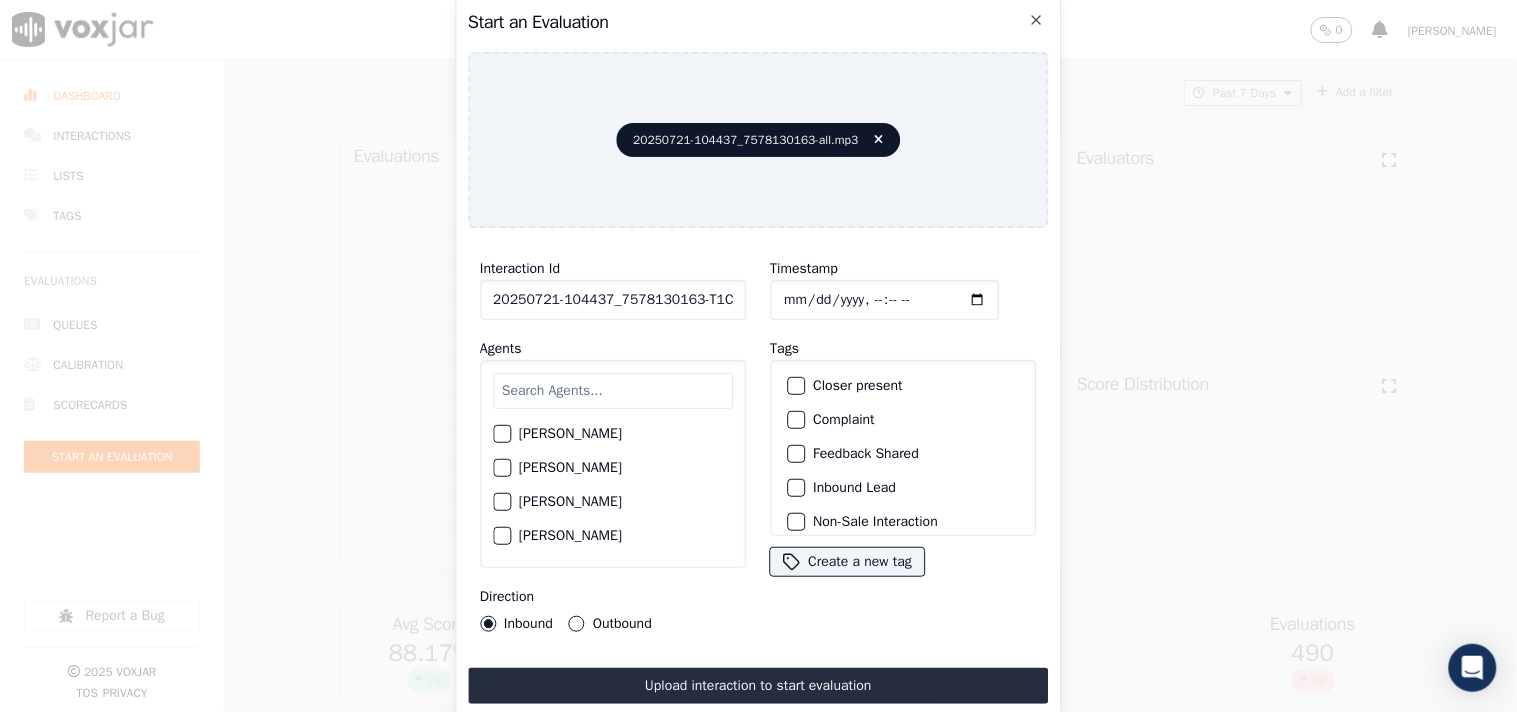 click at bounding box center (613, 391) 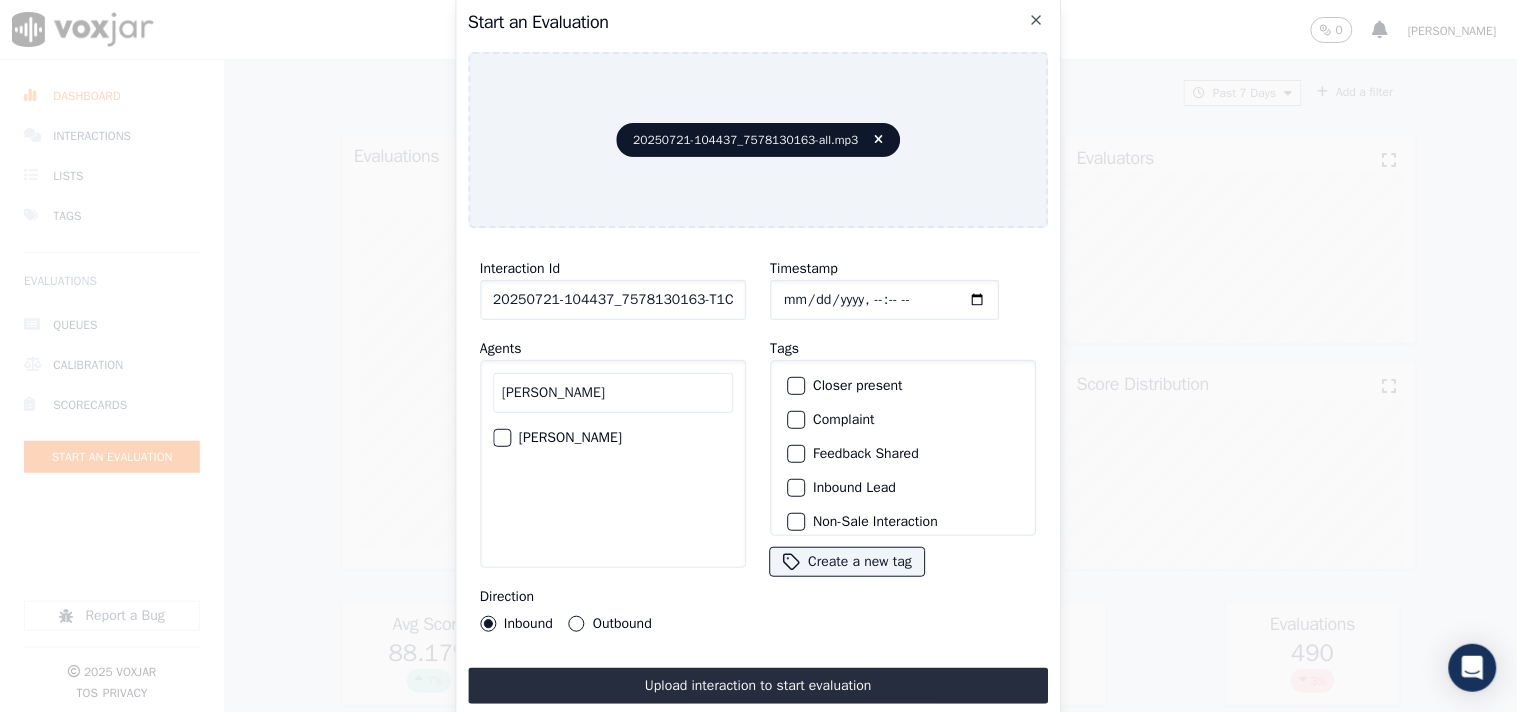 type on "[PERSON_NAME]" 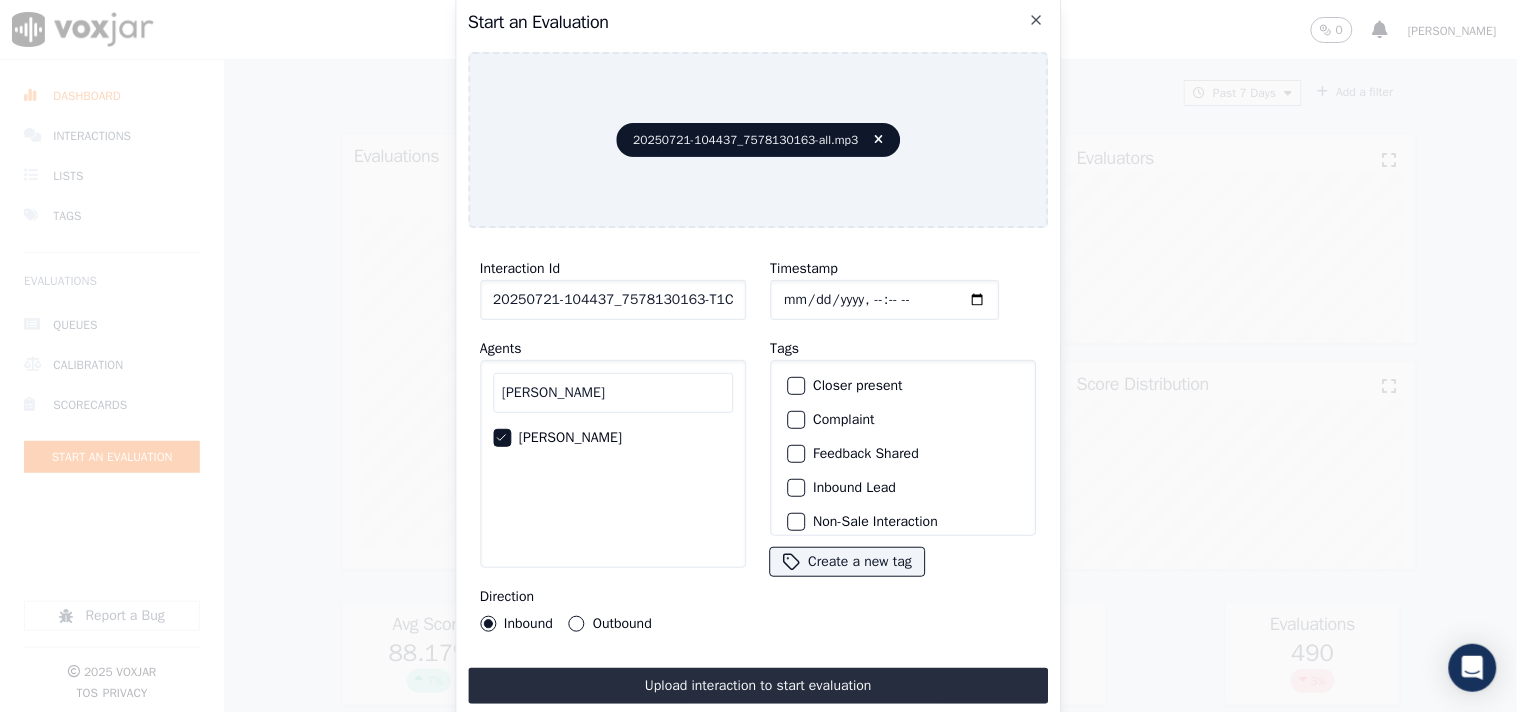 click on "Inbound Lead" 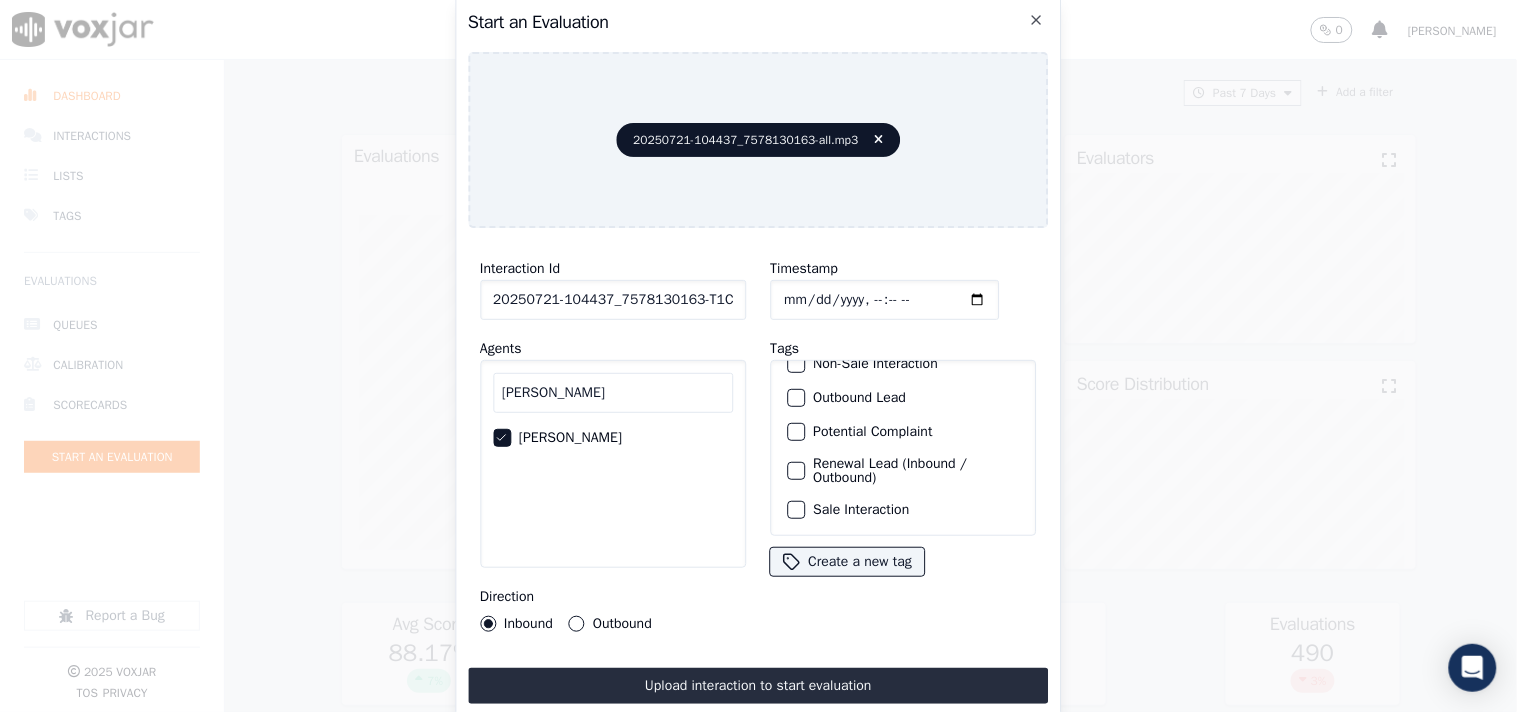 scroll, scrollTop: 176, scrollLeft: 0, axis: vertical 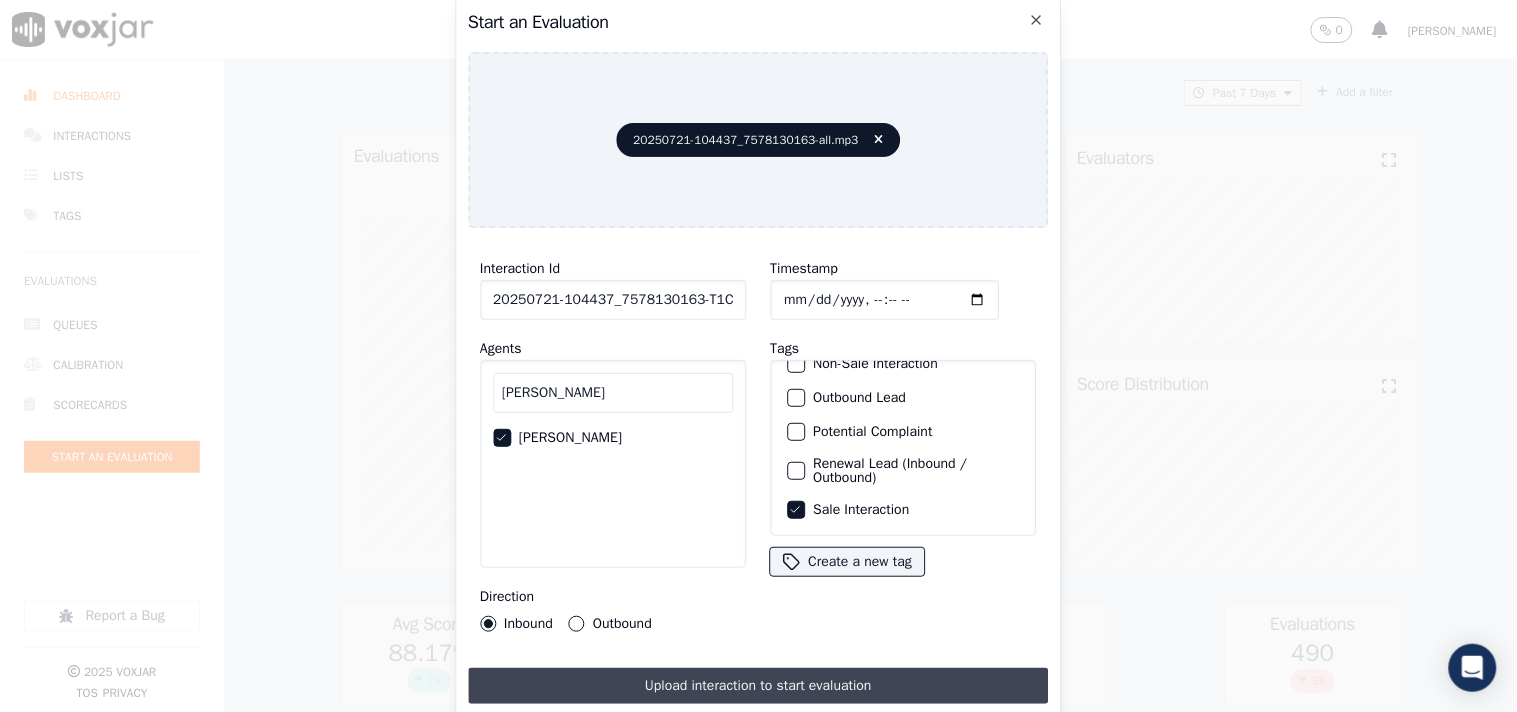 click on "Upload interaction to start evaluation" at bounding box center (758, 686) 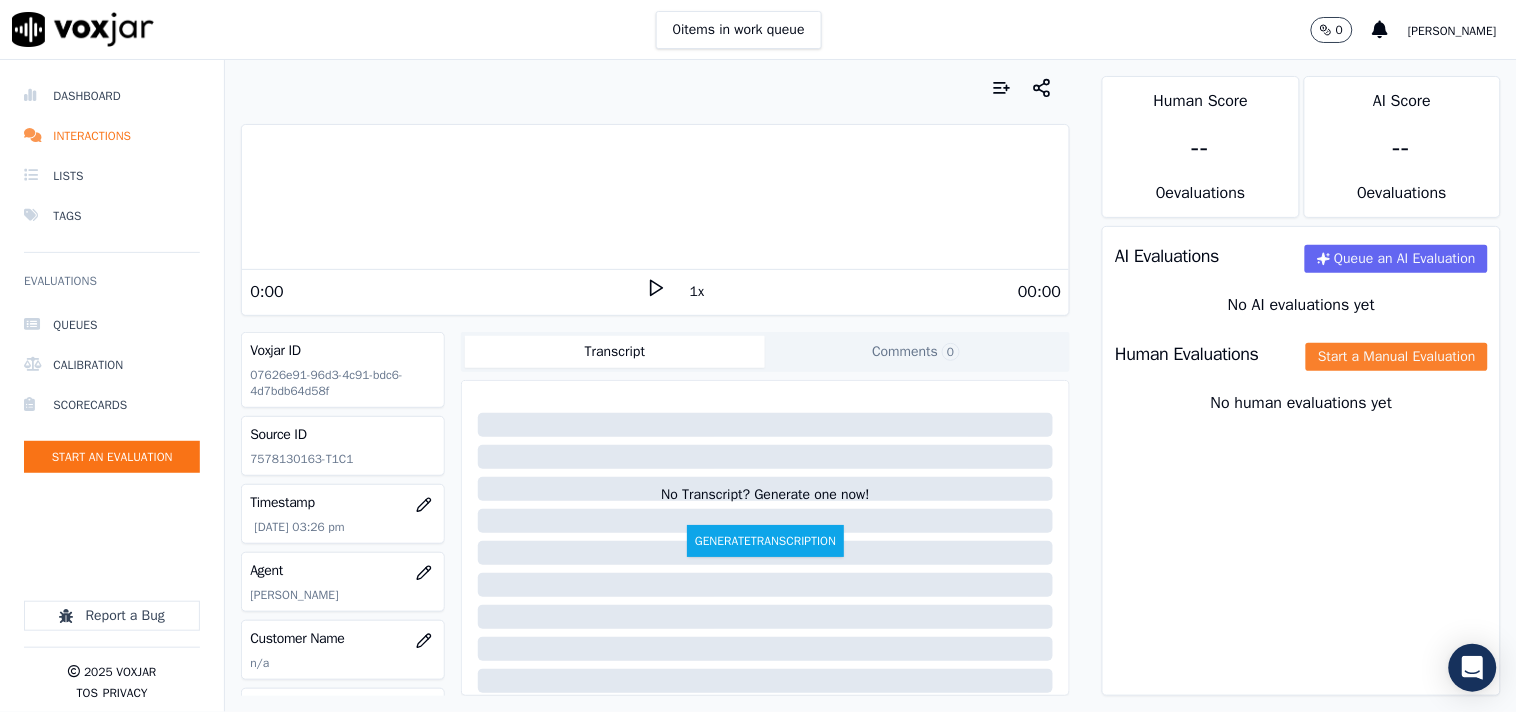 click on "Start a Manual Evaluation" 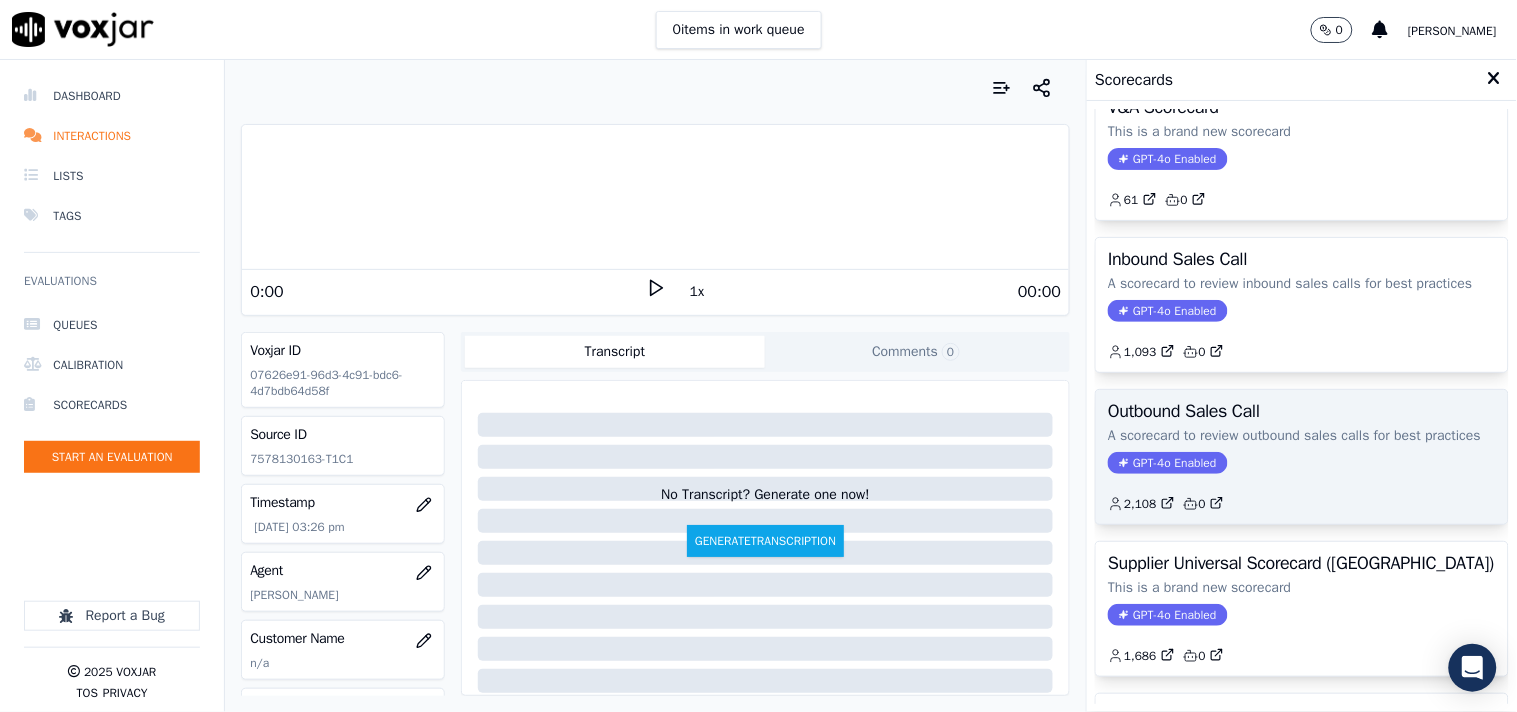 scroll, scrollTop: 111, scrollLeft: 0, axis: vertical 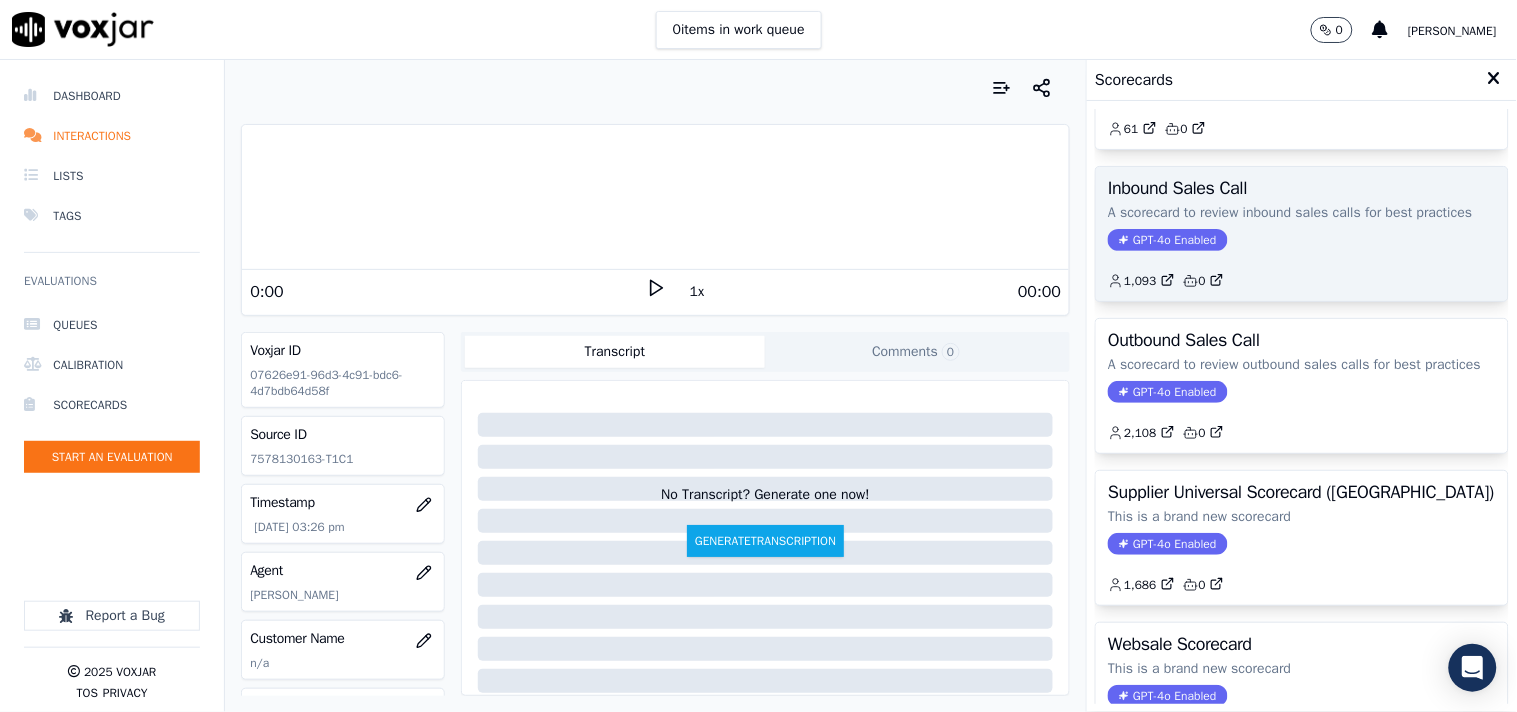 click on "GPT-4o Enabled" at bounding box center (1167, 240) 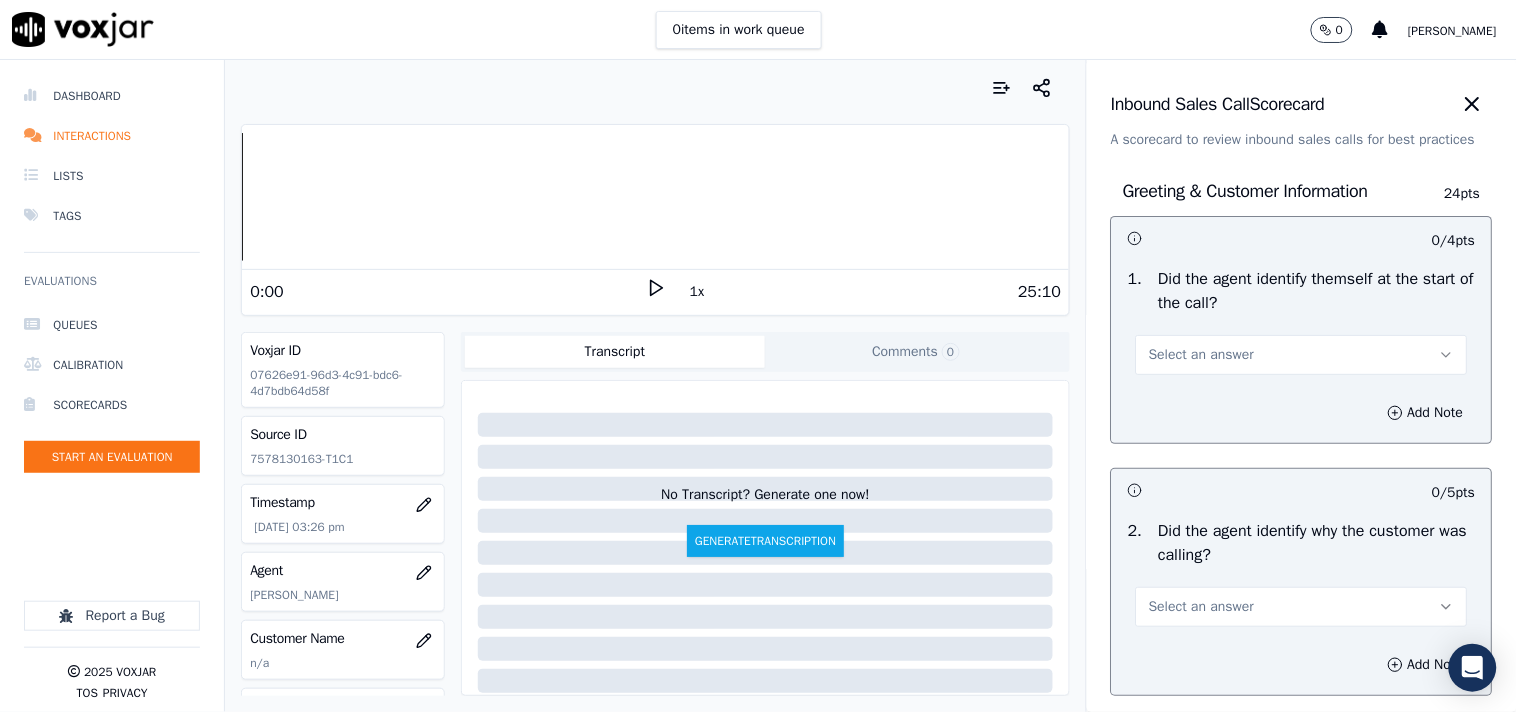 click on "Select an answer" at bounding box center [1302, 355] 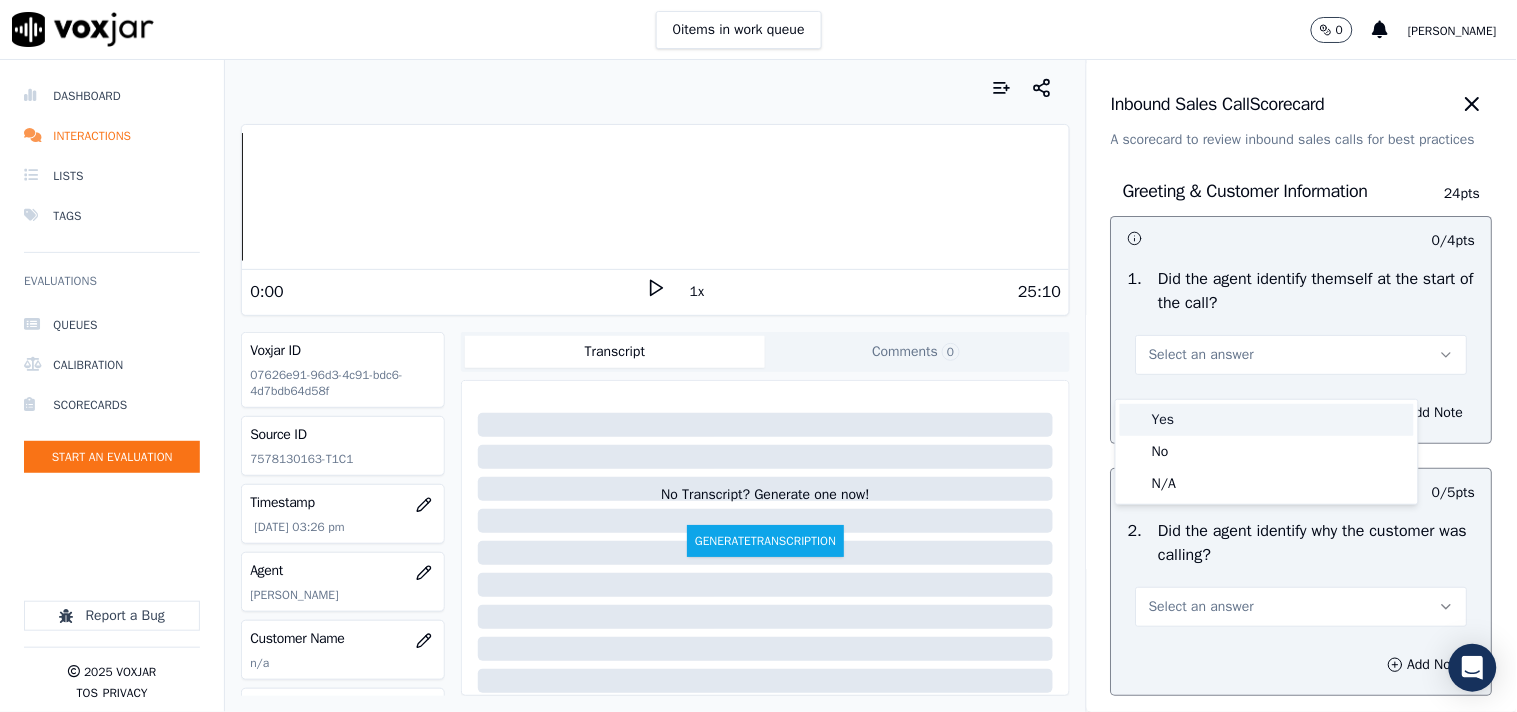 click on "Yes" at bounding box center [1267, 420] 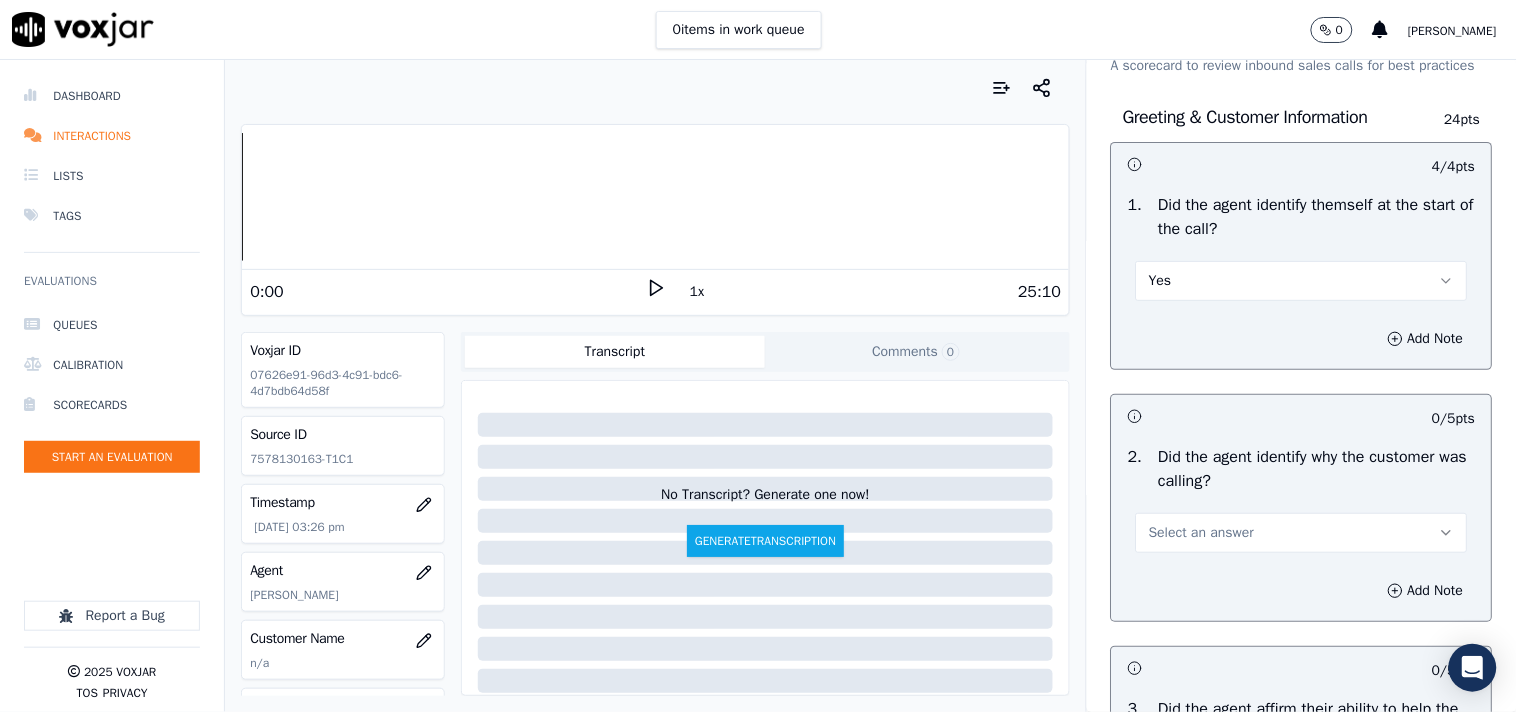 scroll, scrollTop: 111, scrollLeft: 0, axis: vertical 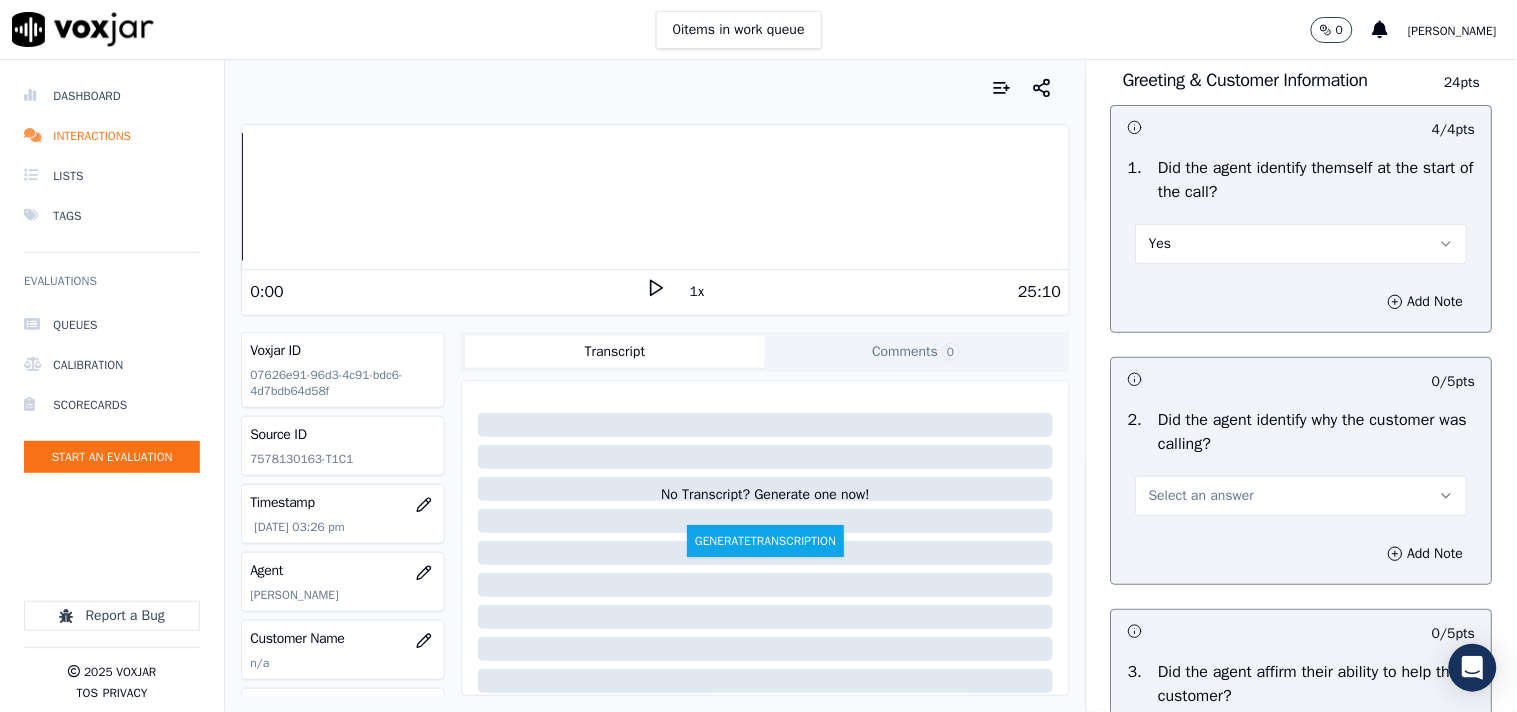 click on "Select an answer" at bounding box center [1302, 496] 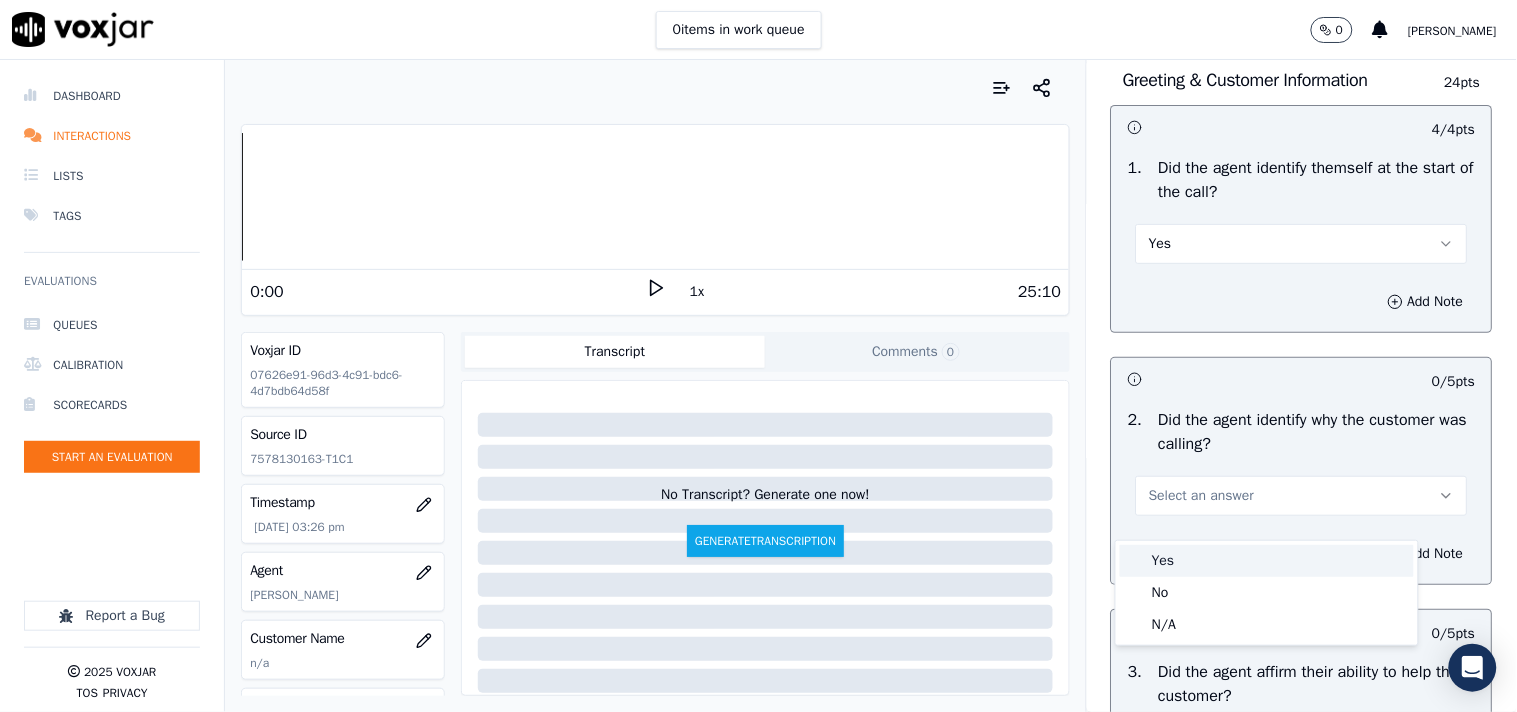 click on "Yes" at bounding box center [1267, 561] 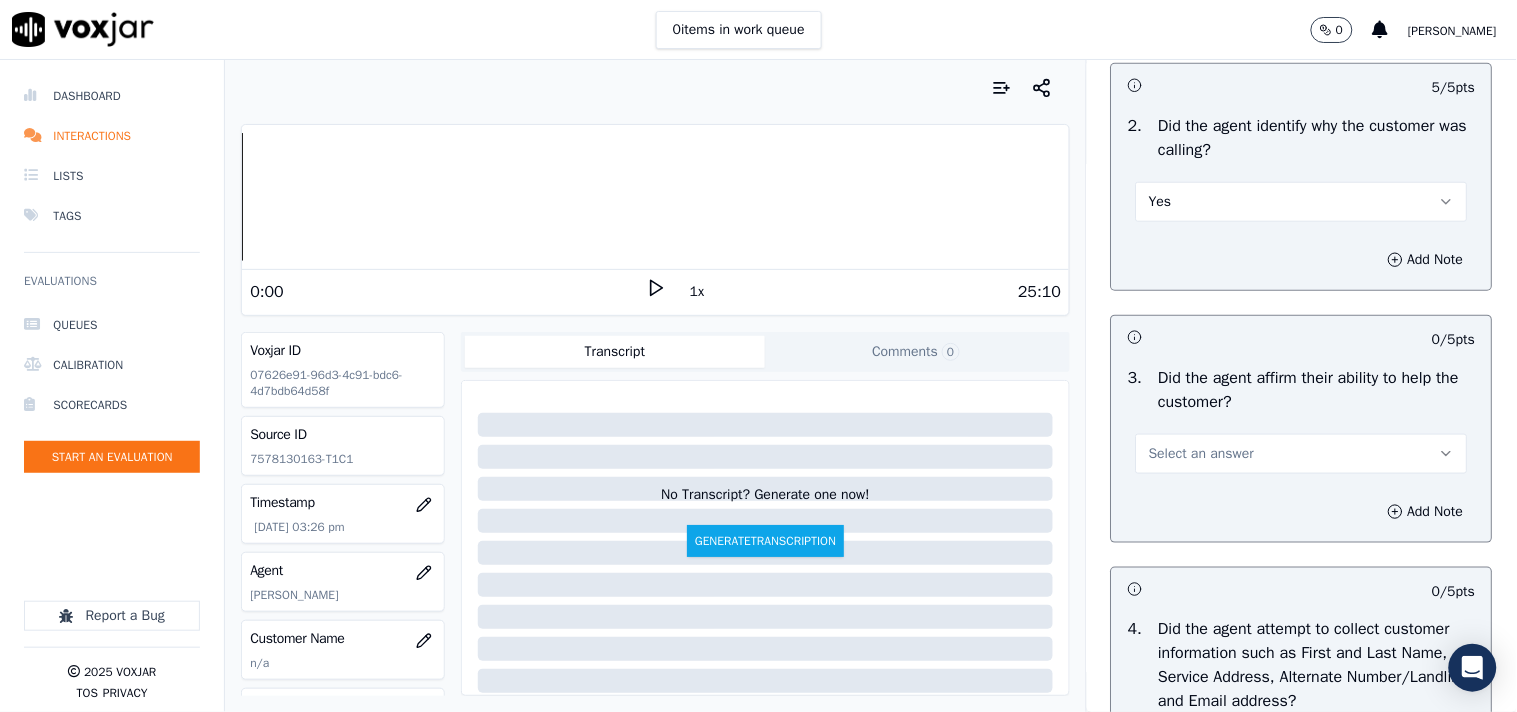 scroll, scrollTop: 444, scrollLeft: 0, axis: vertical 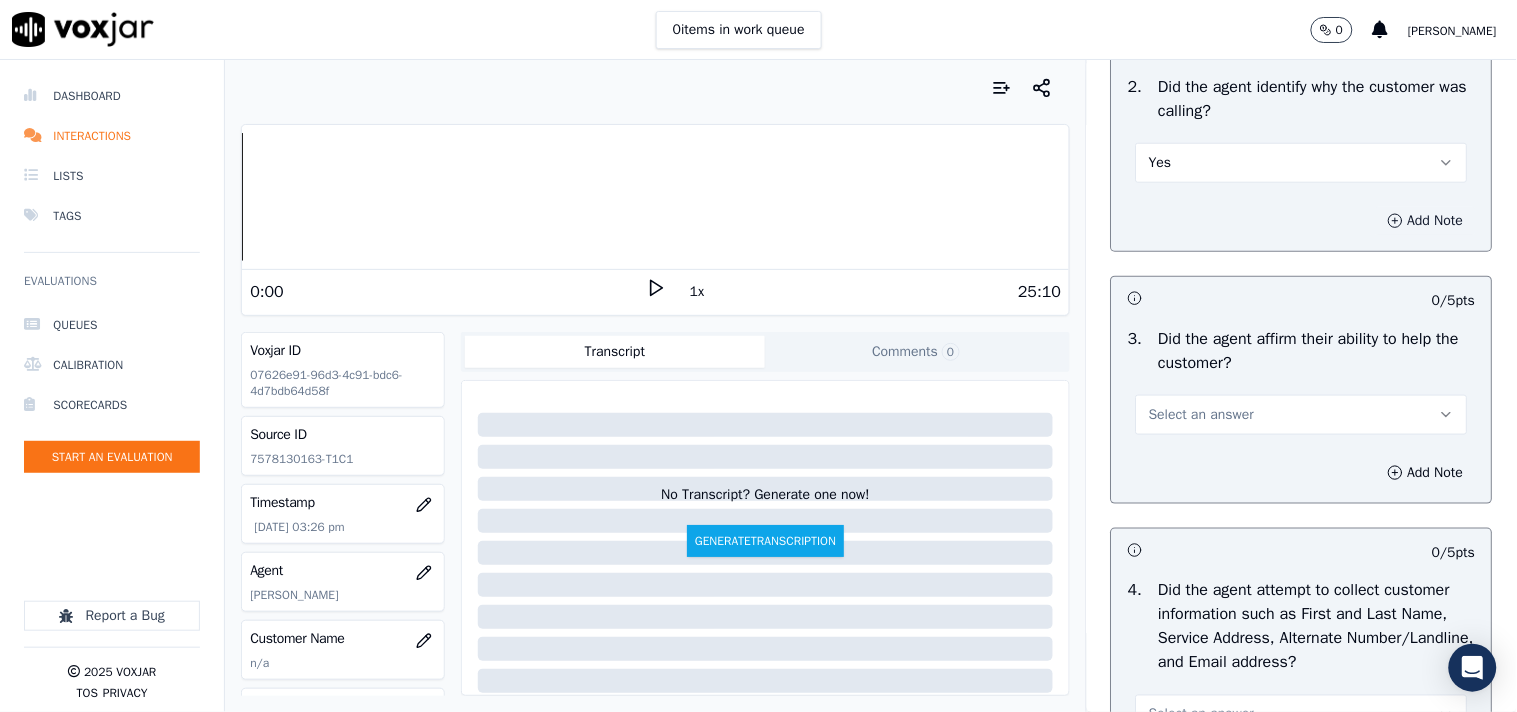click on "Add Note" at bounding box center [1426, 221] 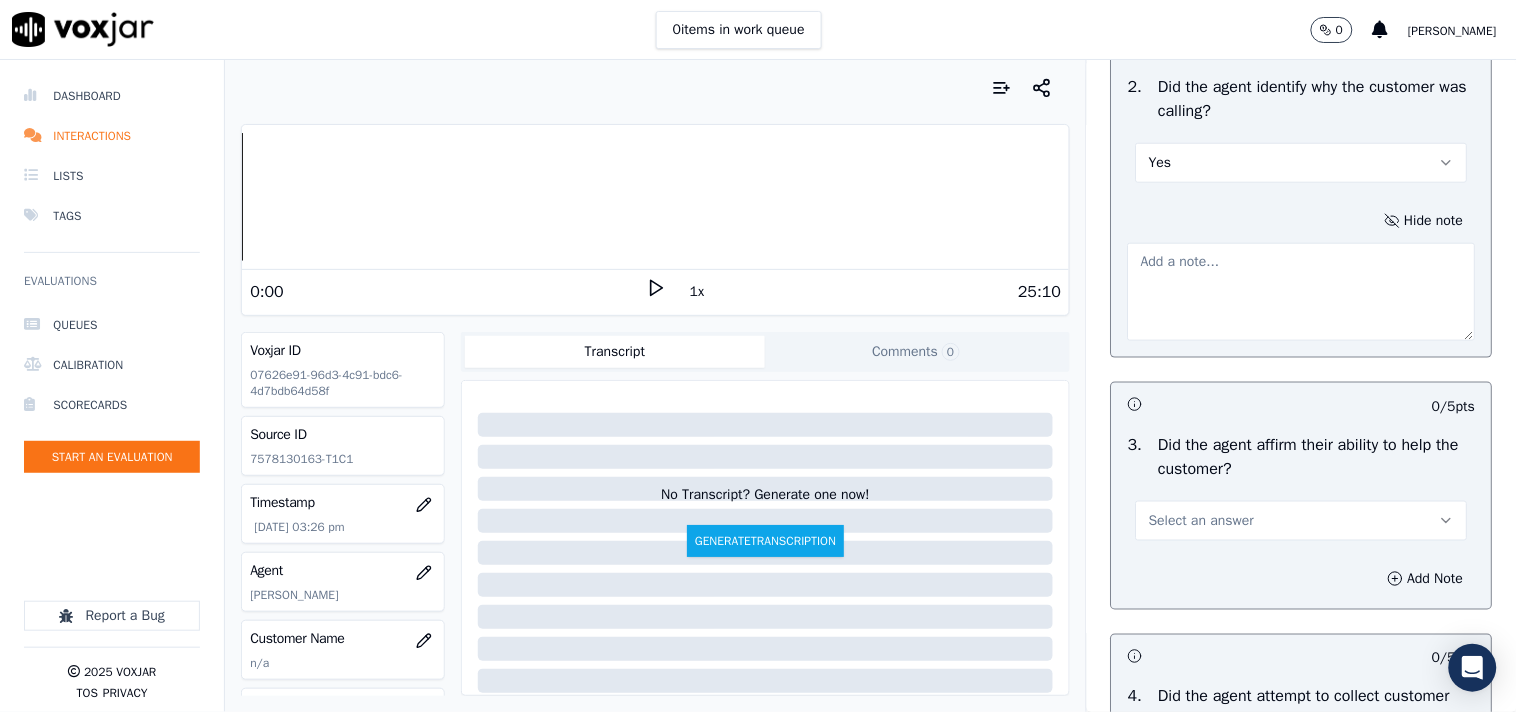 click at bounding box center [1302, 292] 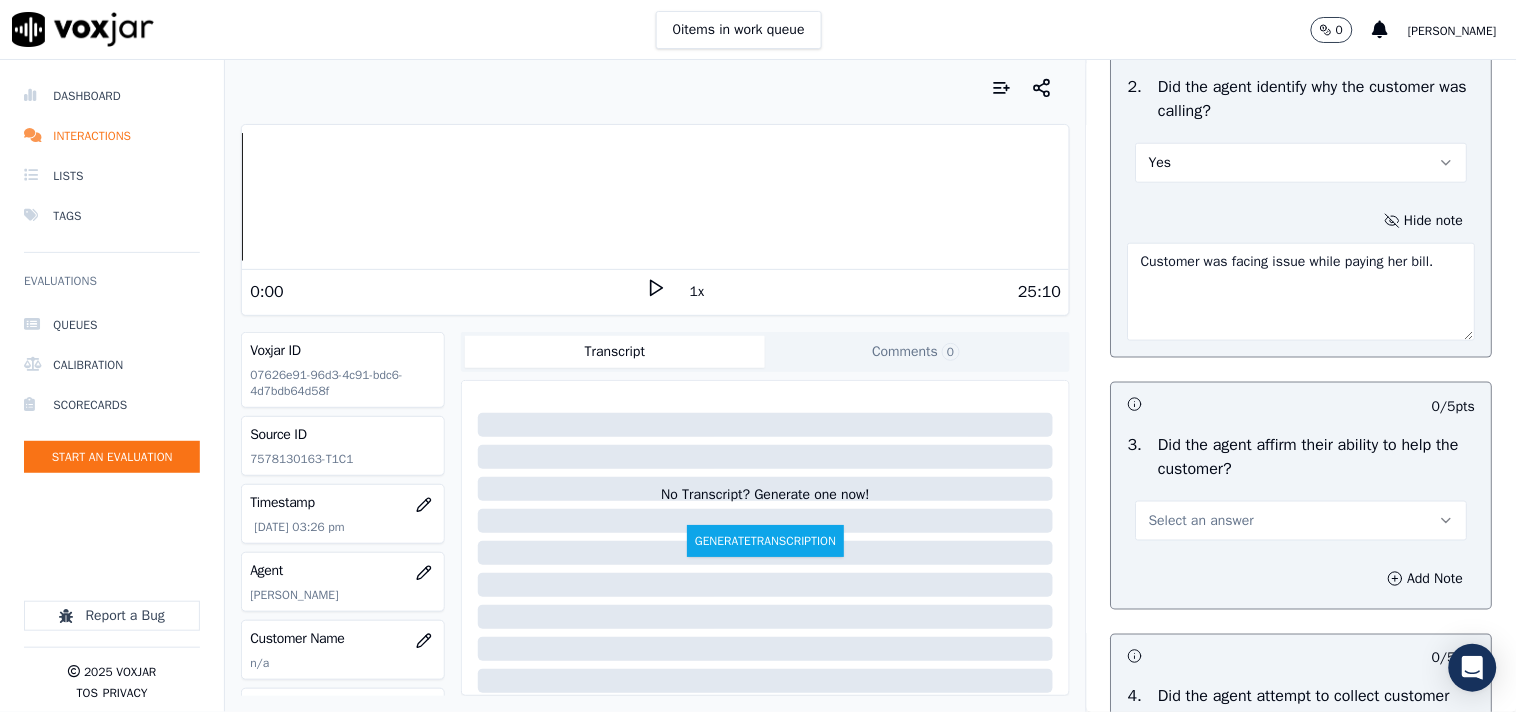 click on "Customer was facing issue while paying her bill." at bounding box center (1302, 292) 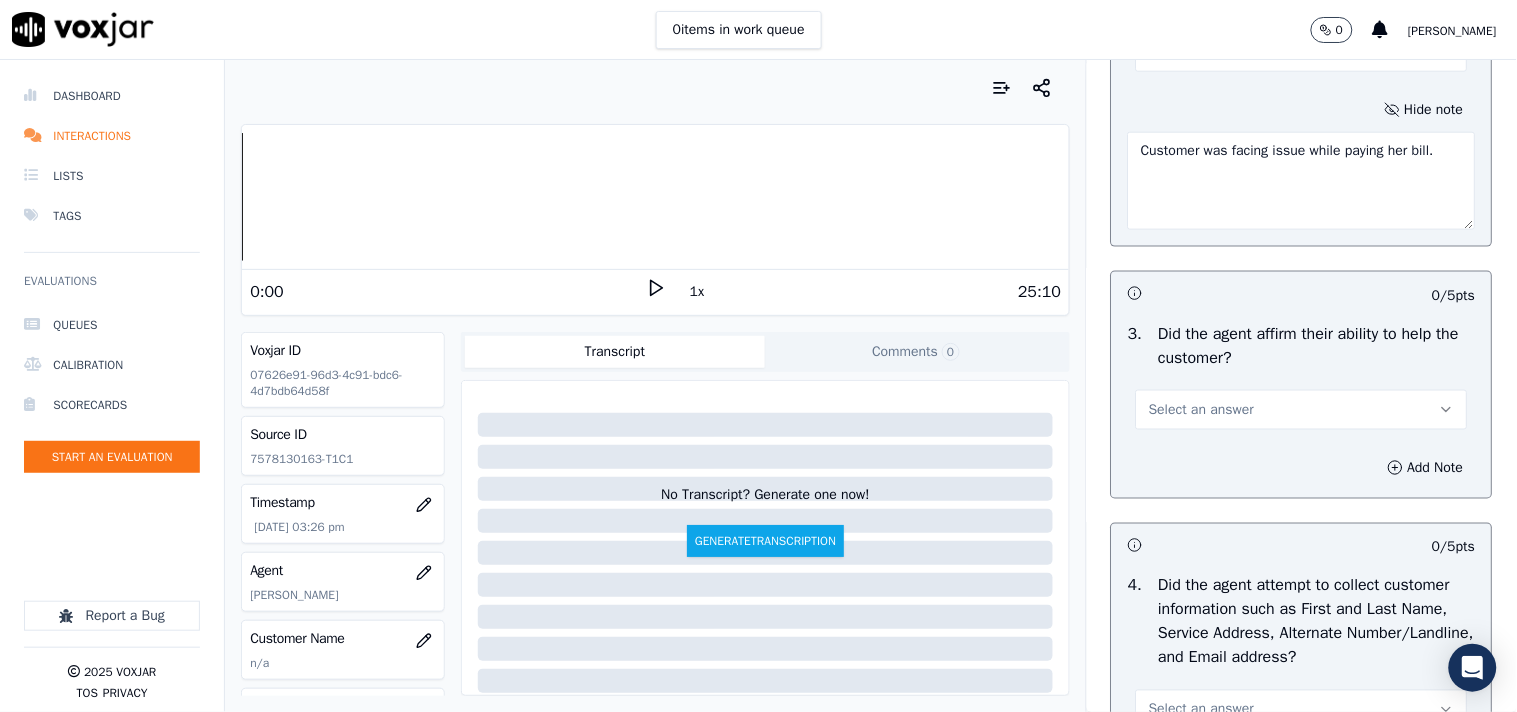 type on "Customer was facing issue while paying her bill." 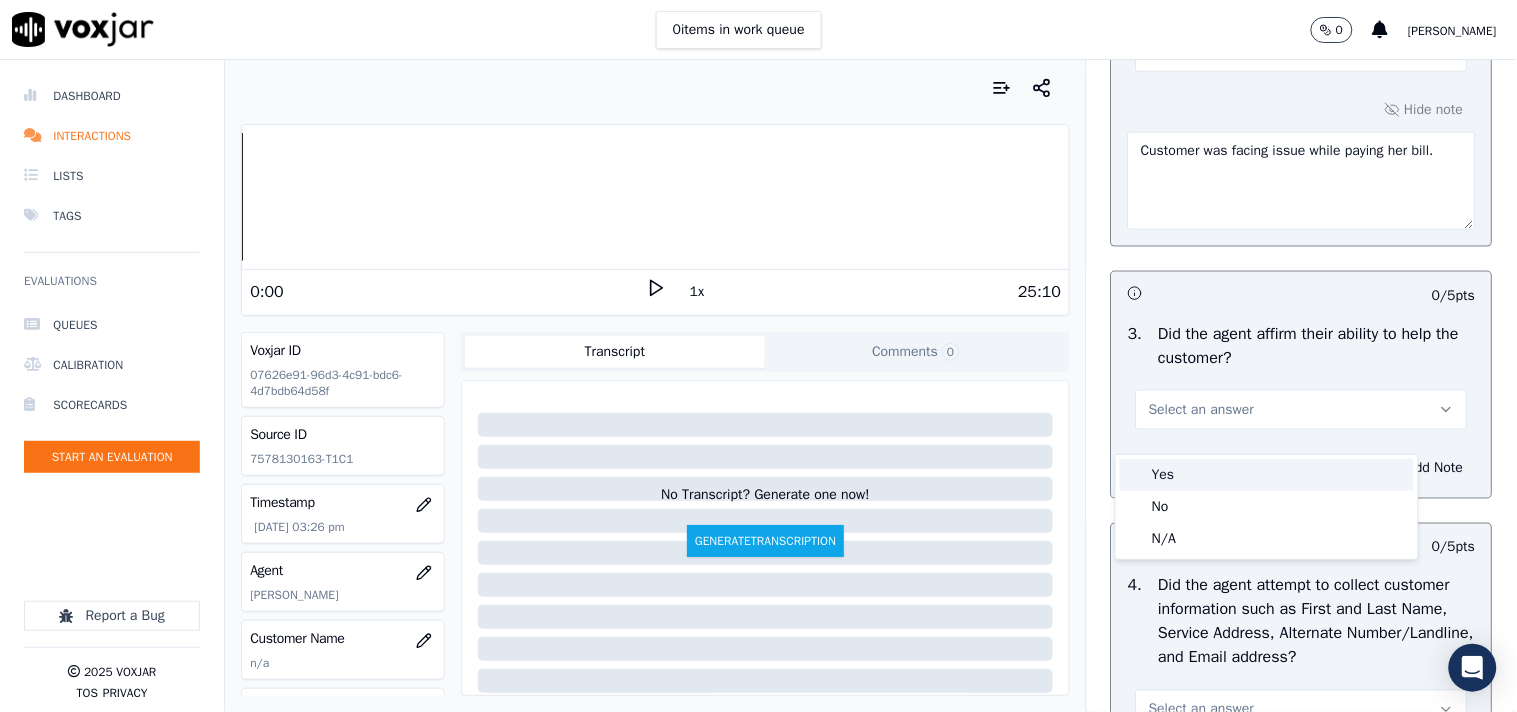 click on "Yes" at bounding box center [1267, 475] 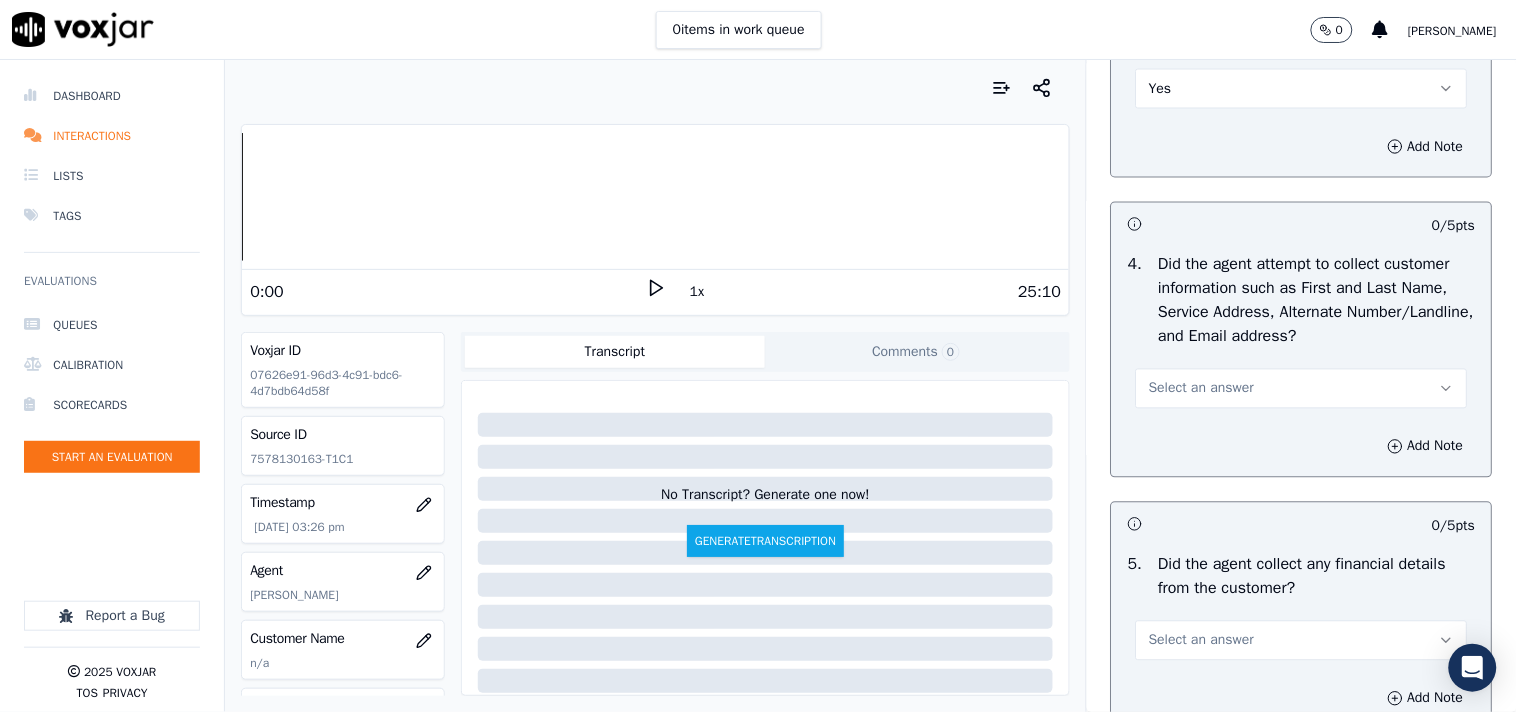scroll, scrollTop: 888, scrollLeft: 0, axis: vertical 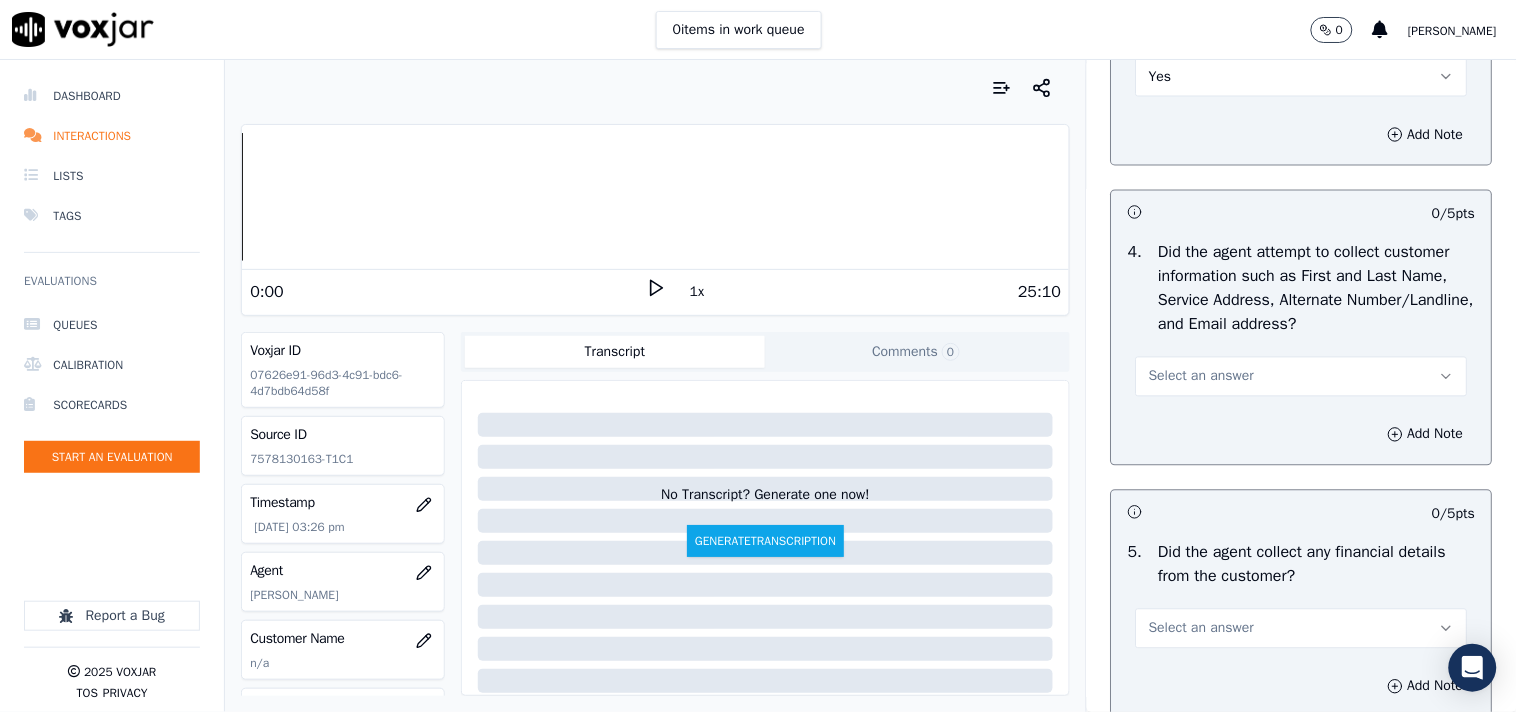 click on "Select an answer" at bounding box center [1201, 377] 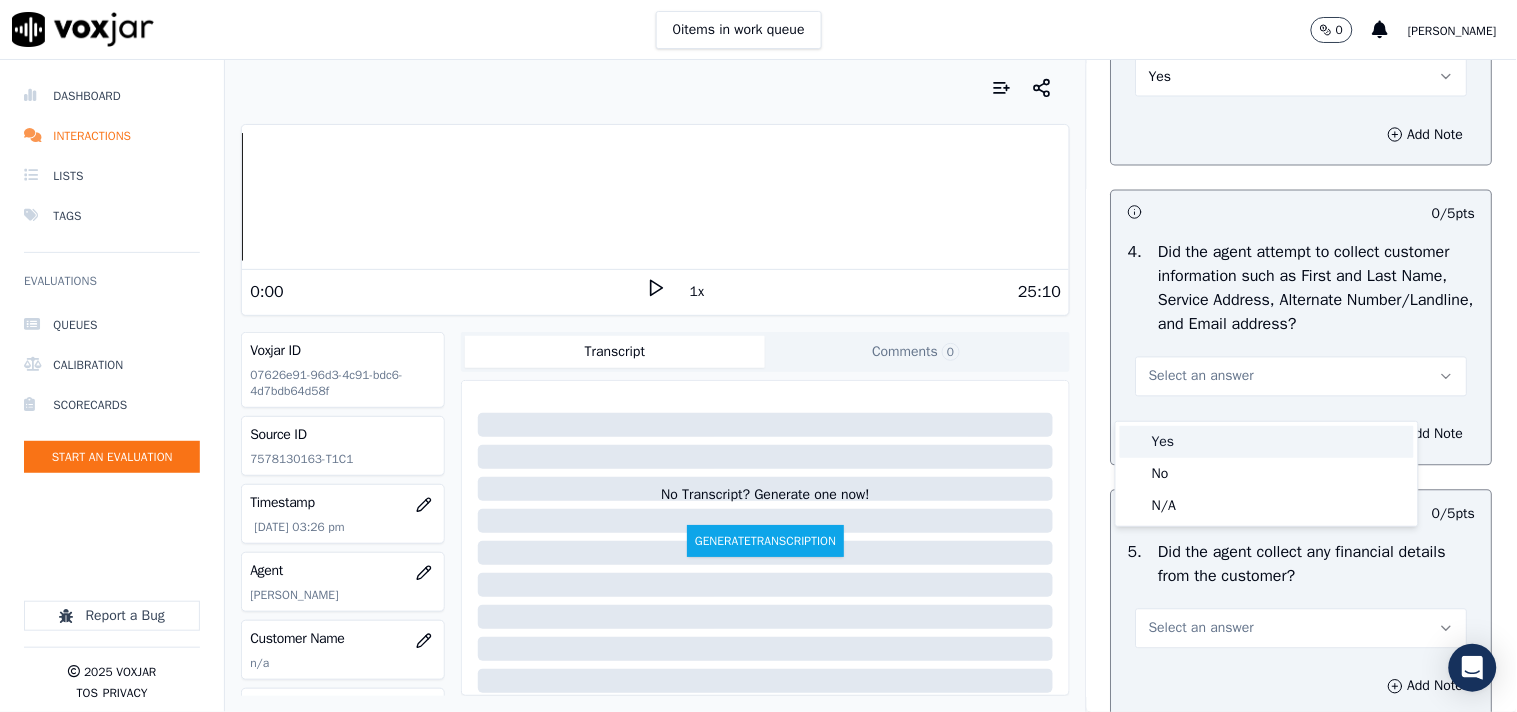 click on "Yes" at bounding box center (1267, 442) 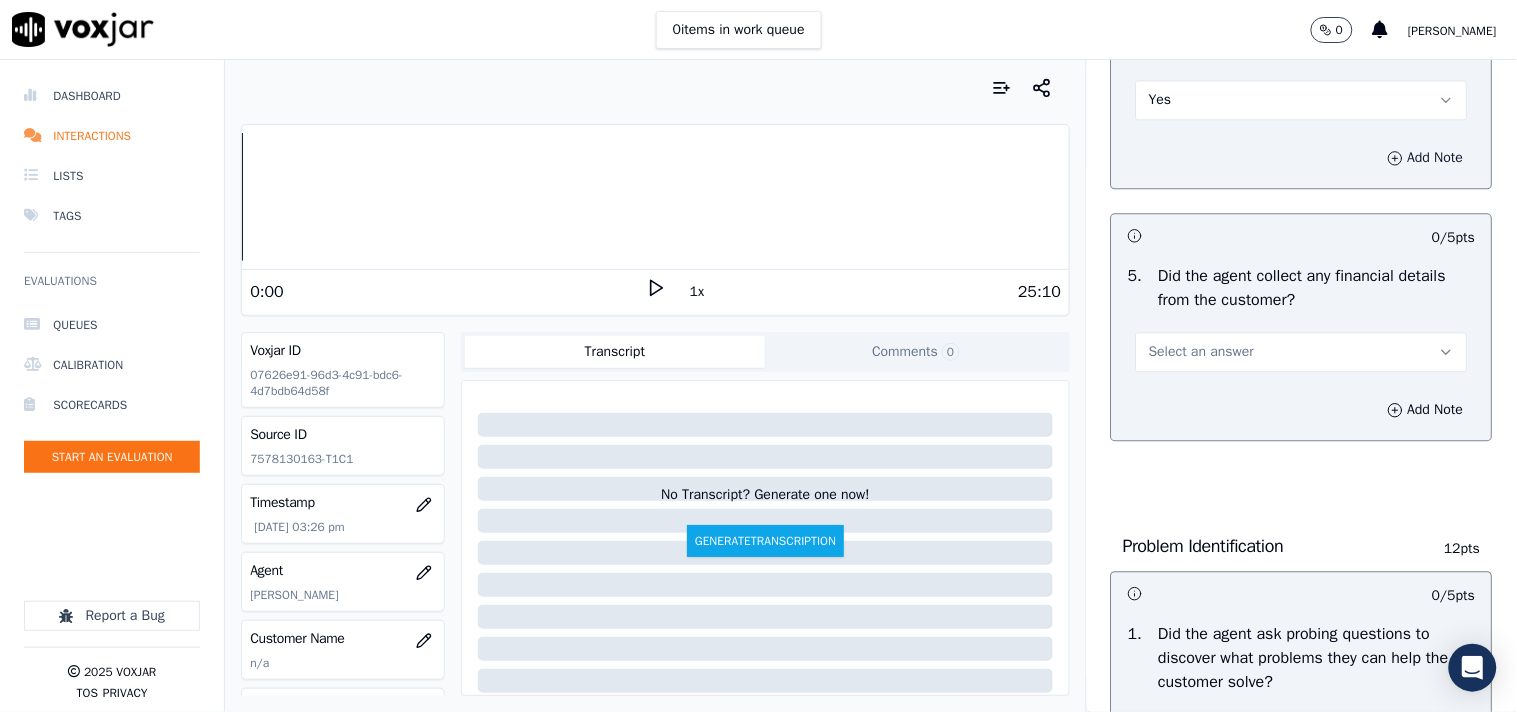 scroll, scrollTop: 1222, scrollLeft: 0, axis: vertical 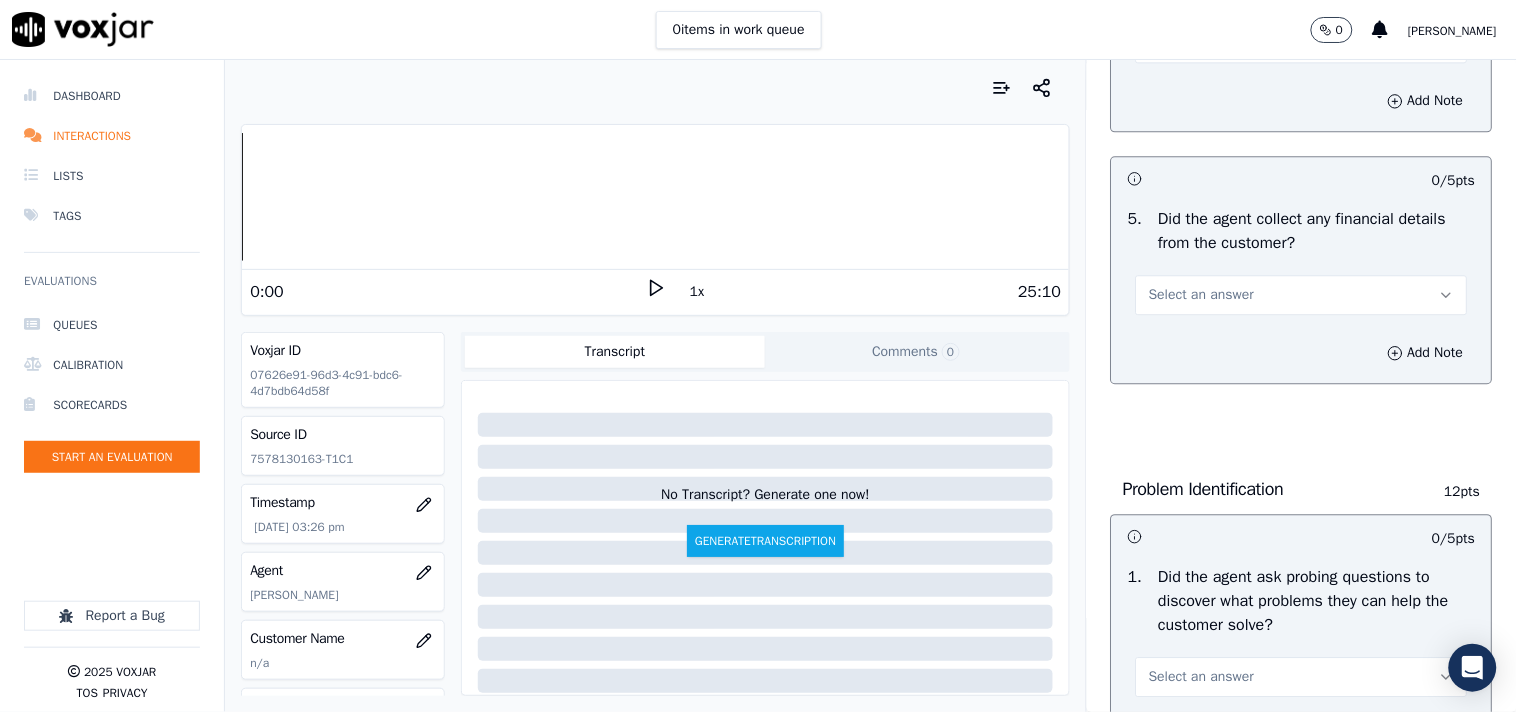 click on "Select an answer" at bounding box center [1201, 295] 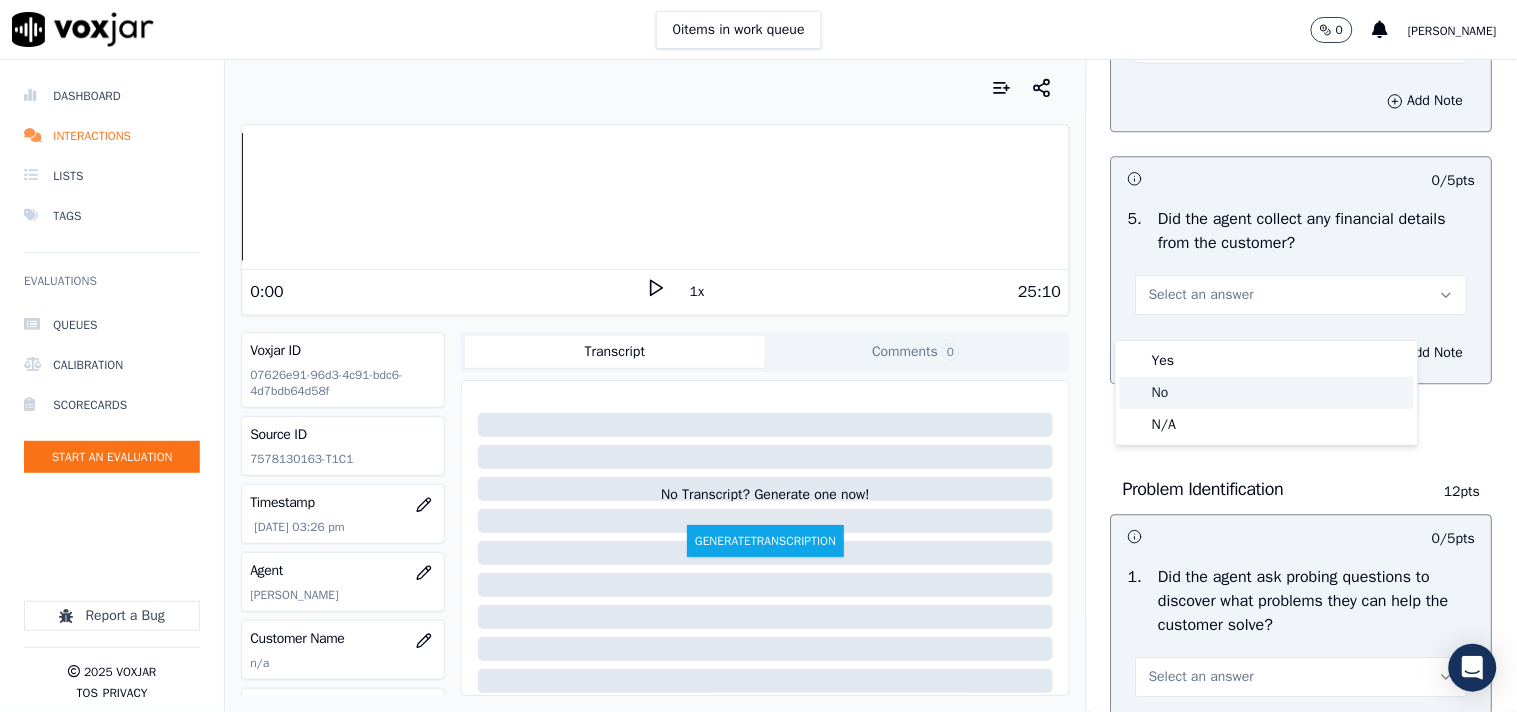 click on "No" 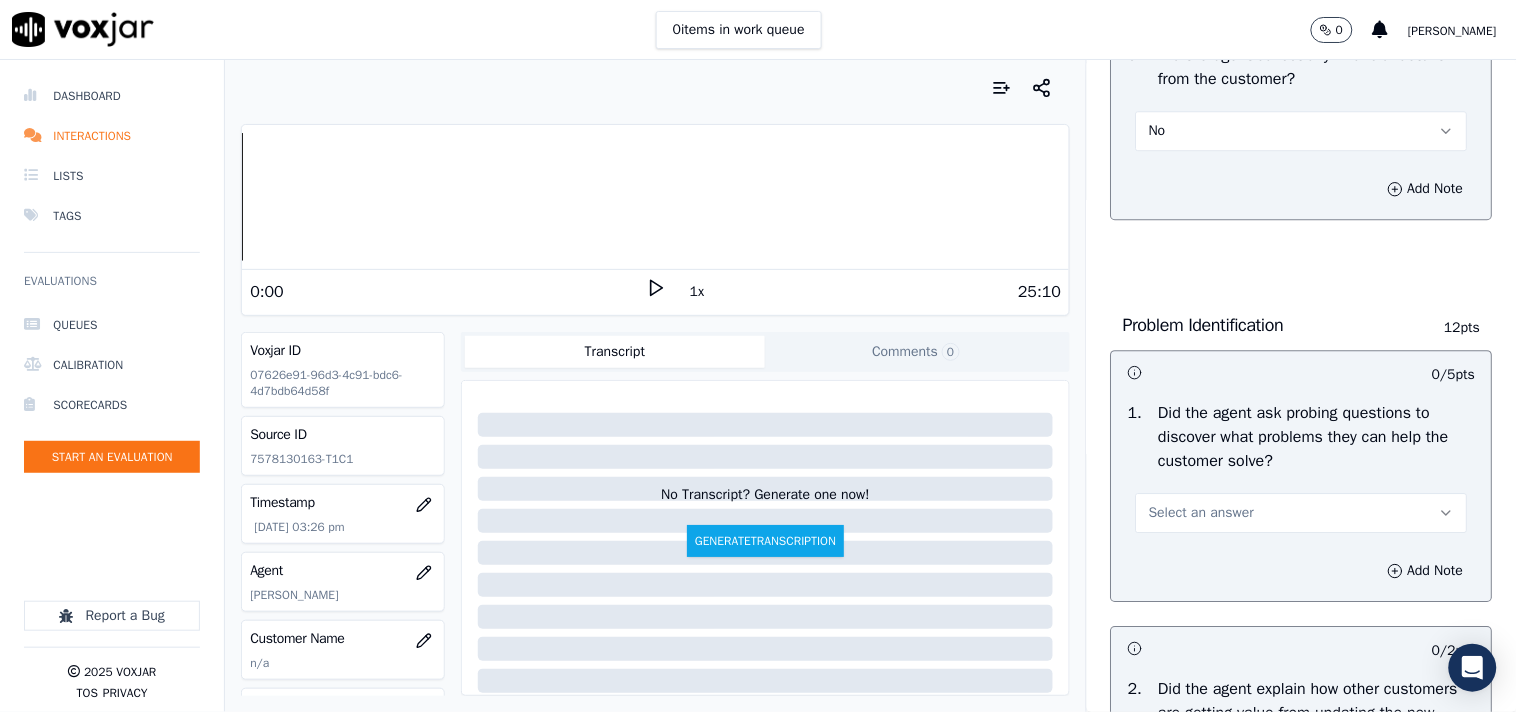 scroll, scrollTop: 1555, scrollLeft: 0, axis: vertical 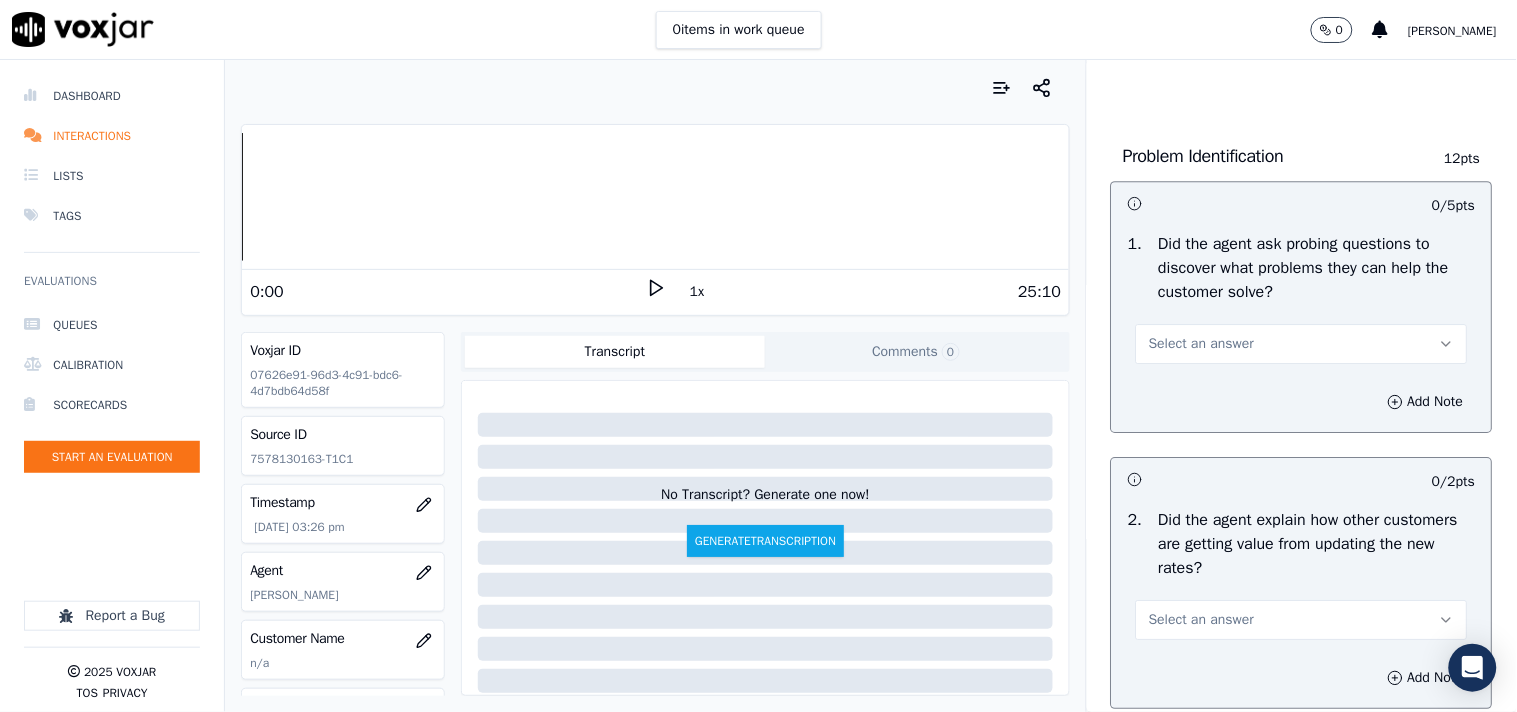 click on "Select an answer" at bounding box center (1201, 344) 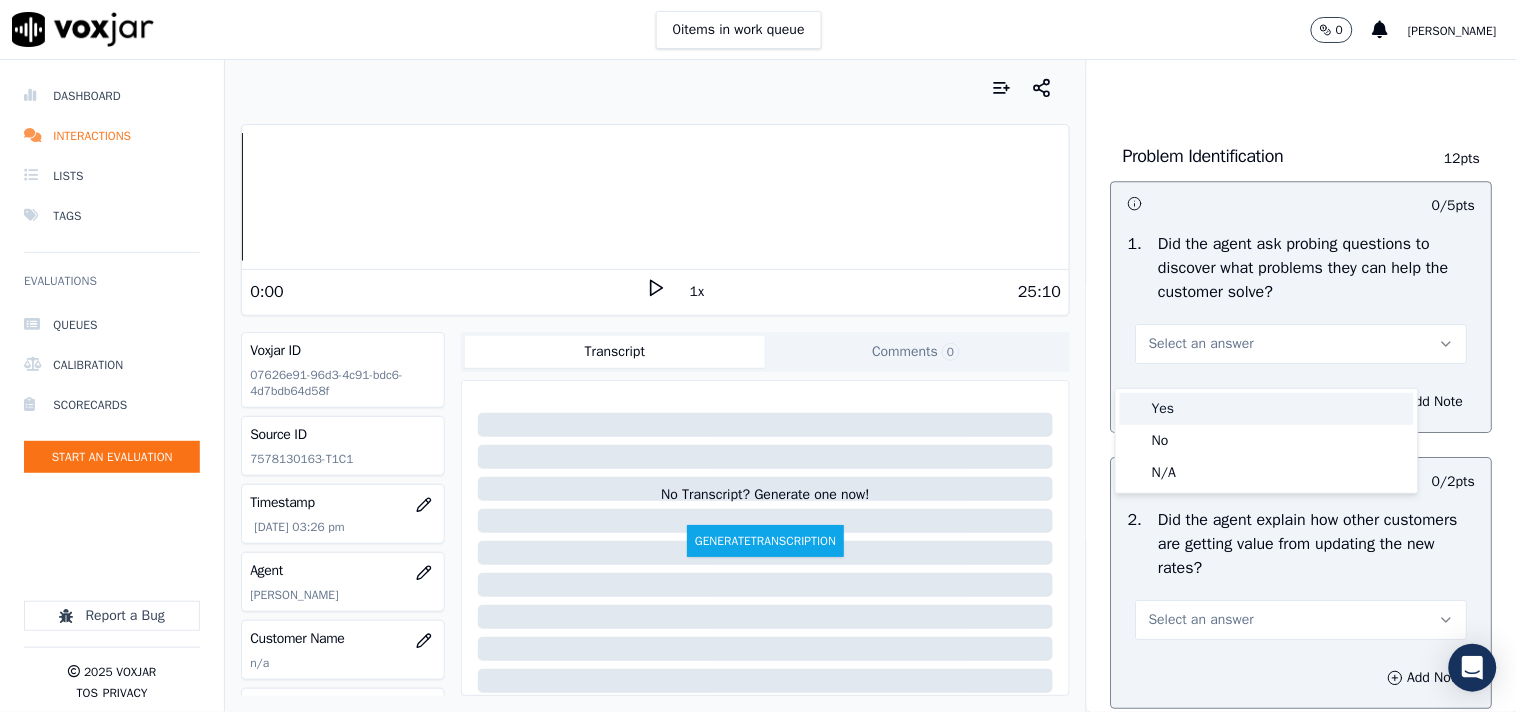 click on "Yes" at bounding box center [1267, 409] 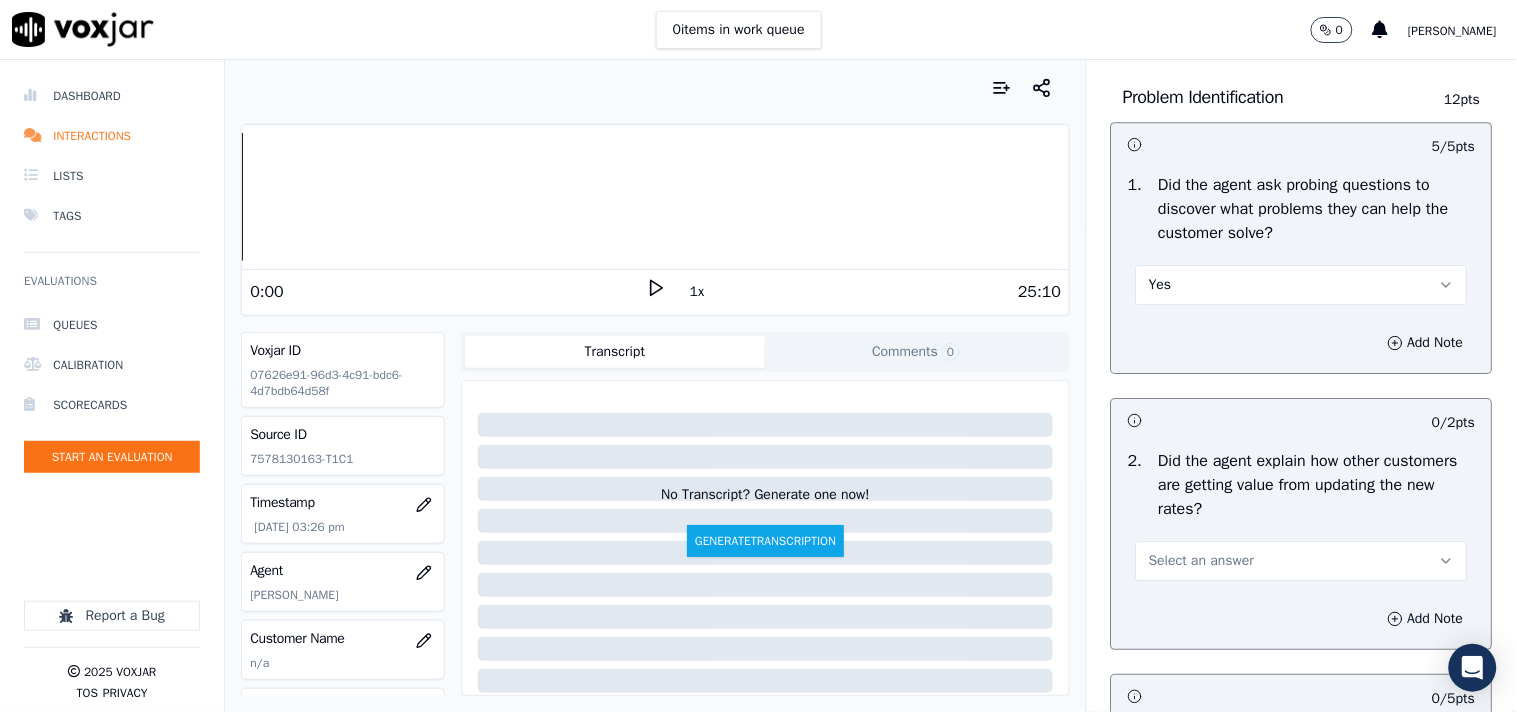 scroll, scrollTop: 1666, scrollLeft: 0, axis: vertical 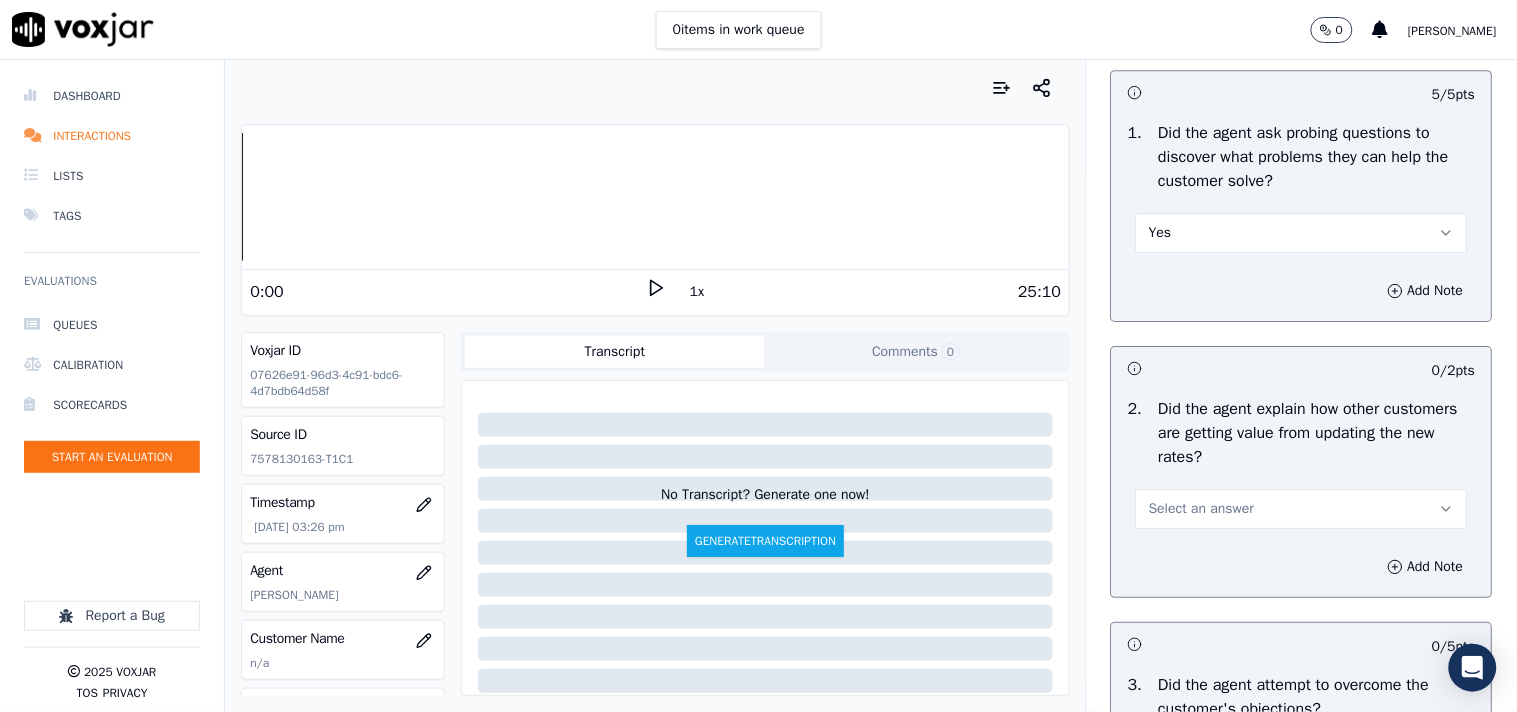 click on "Select an answer" at bounding box center [1201, 509] 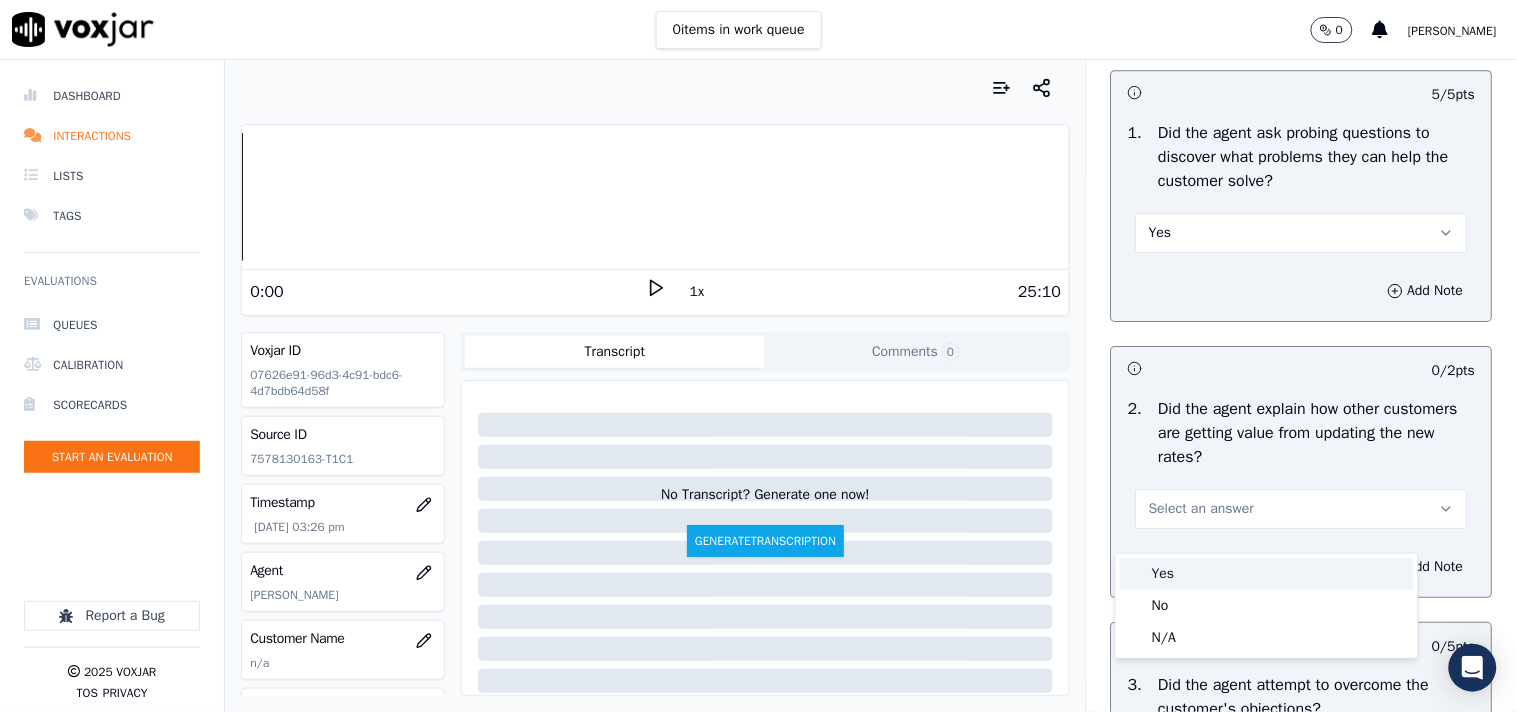 click on "Yes" at bounding box center [1267, 574] 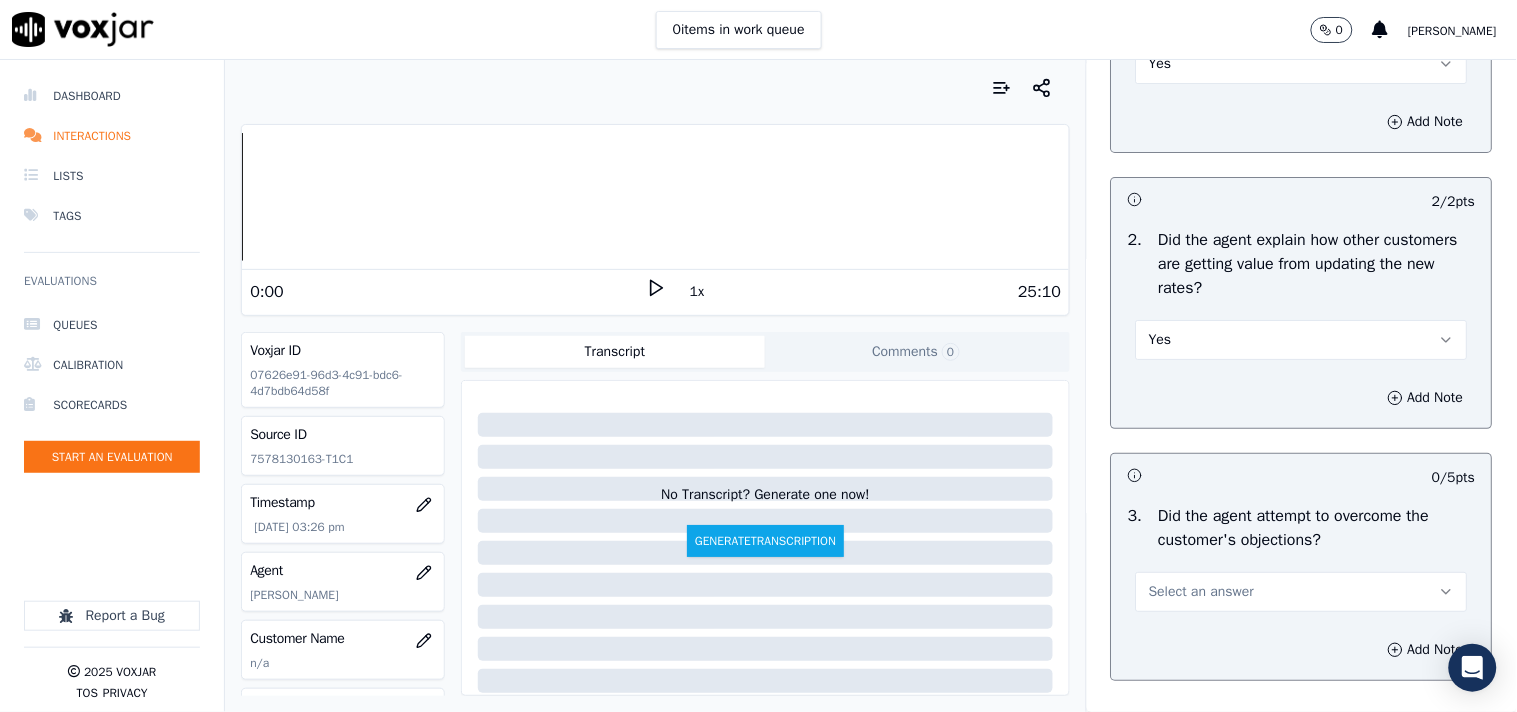 scroll, scrollTop: 1888, scrollLeft: 0, axis: vertical 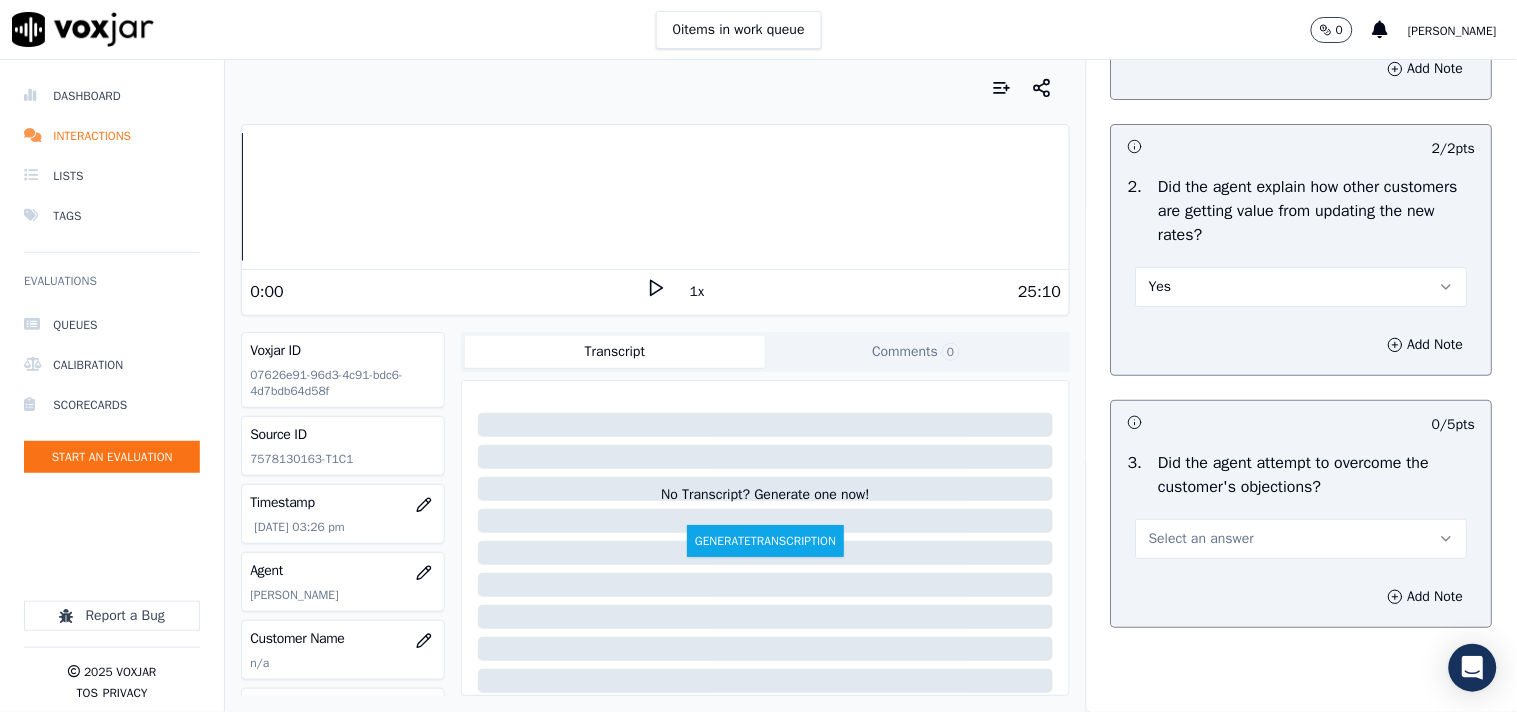 click on "Select an answer" at bounding box center (1201, 539) 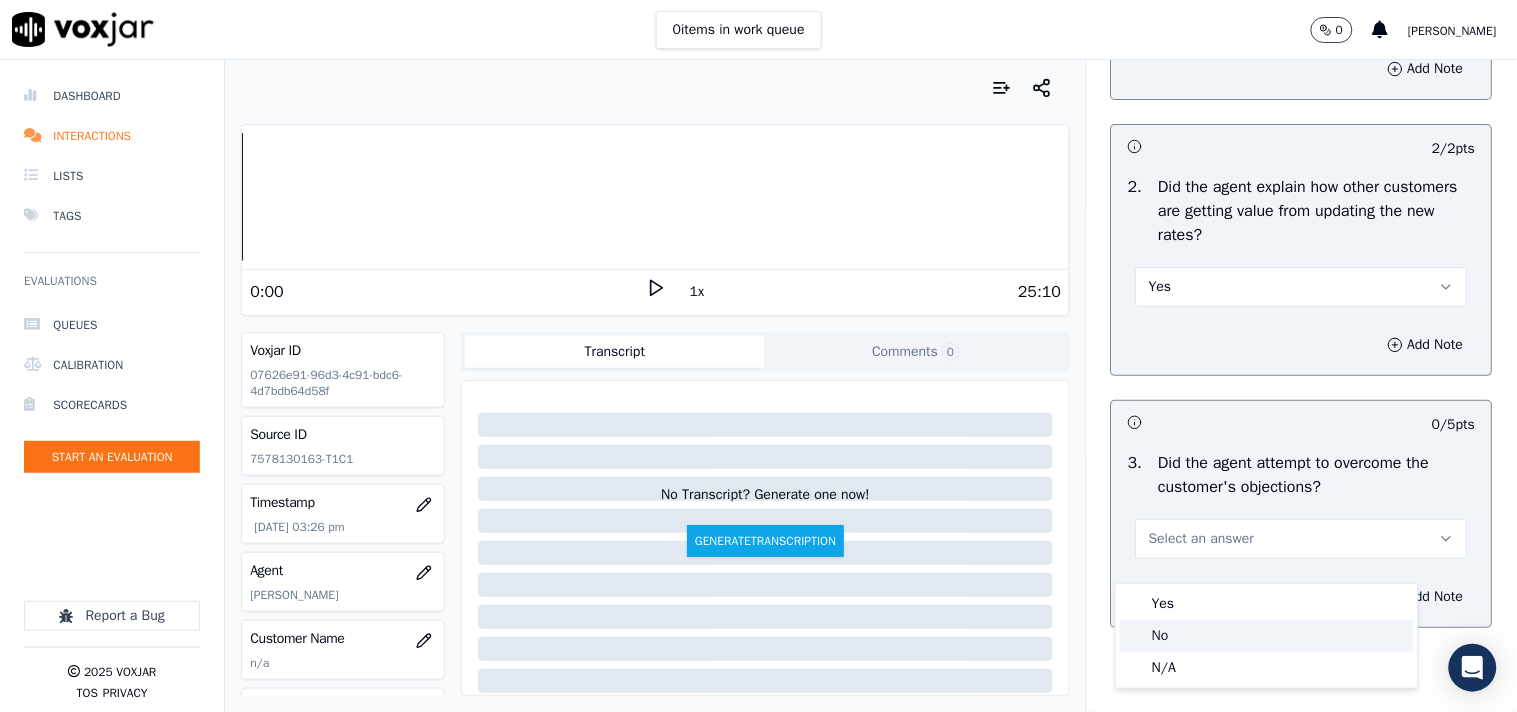 click on "Yes   No     N/A" at bounding box center (1267, 636) 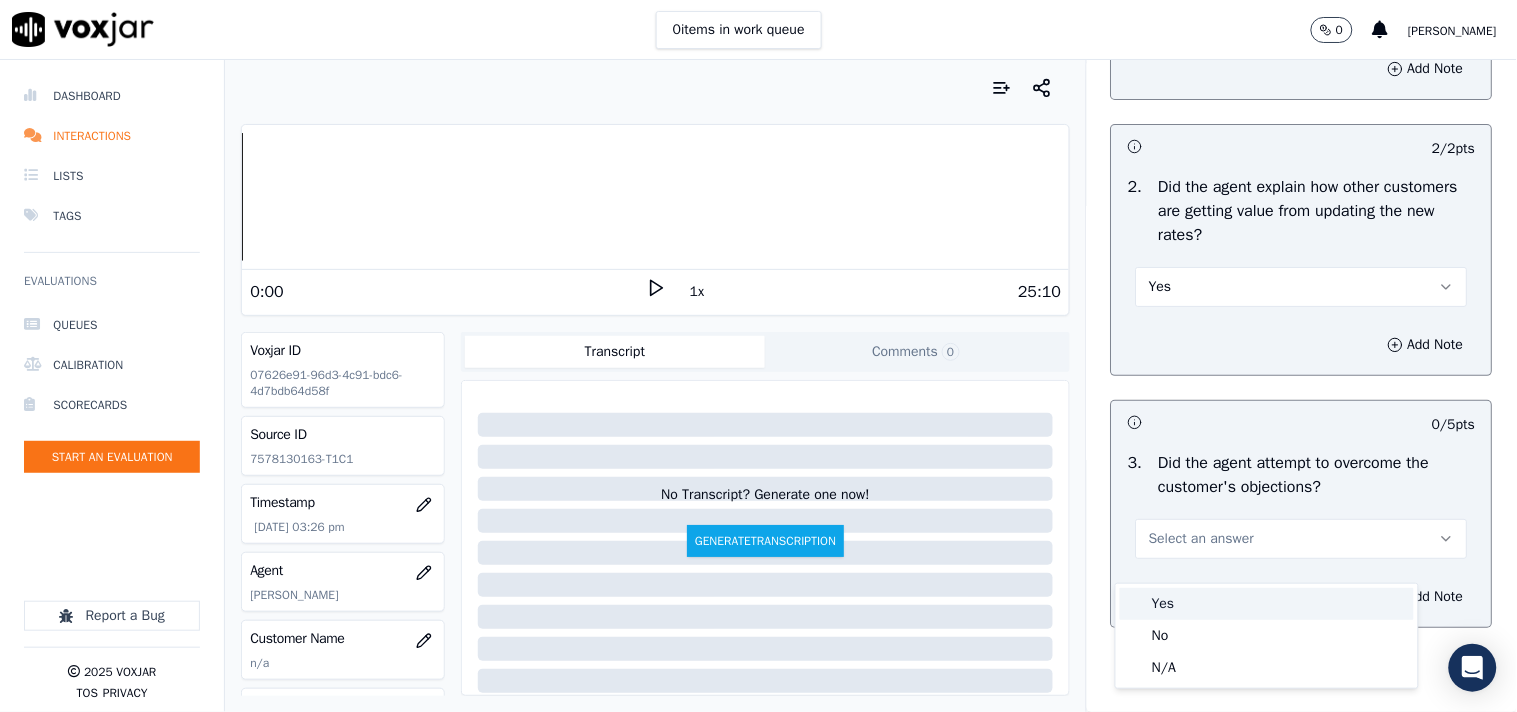 click on "Yes" at bounding box center [1267, 604] 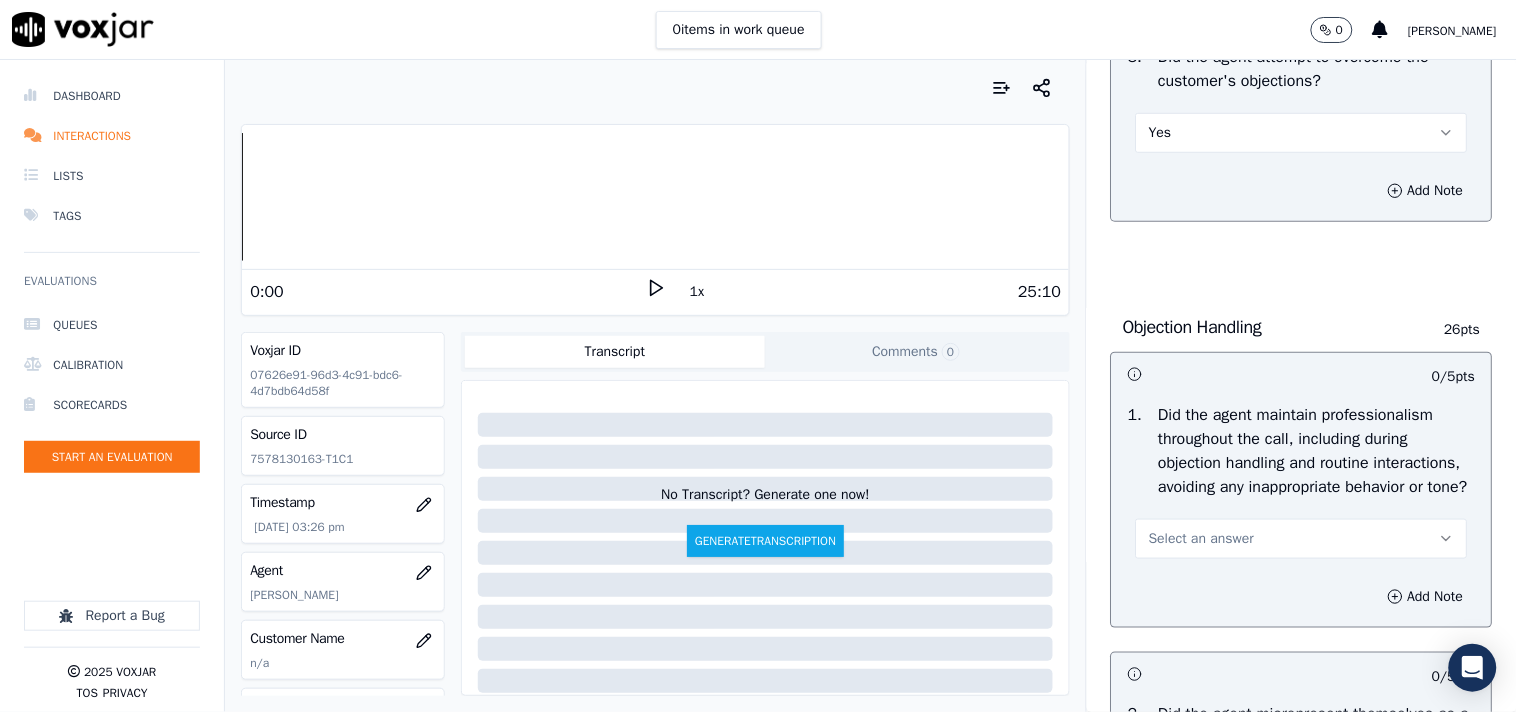 scroll, scrollTop: 2333, scrollLeft: 0, axis: vertical 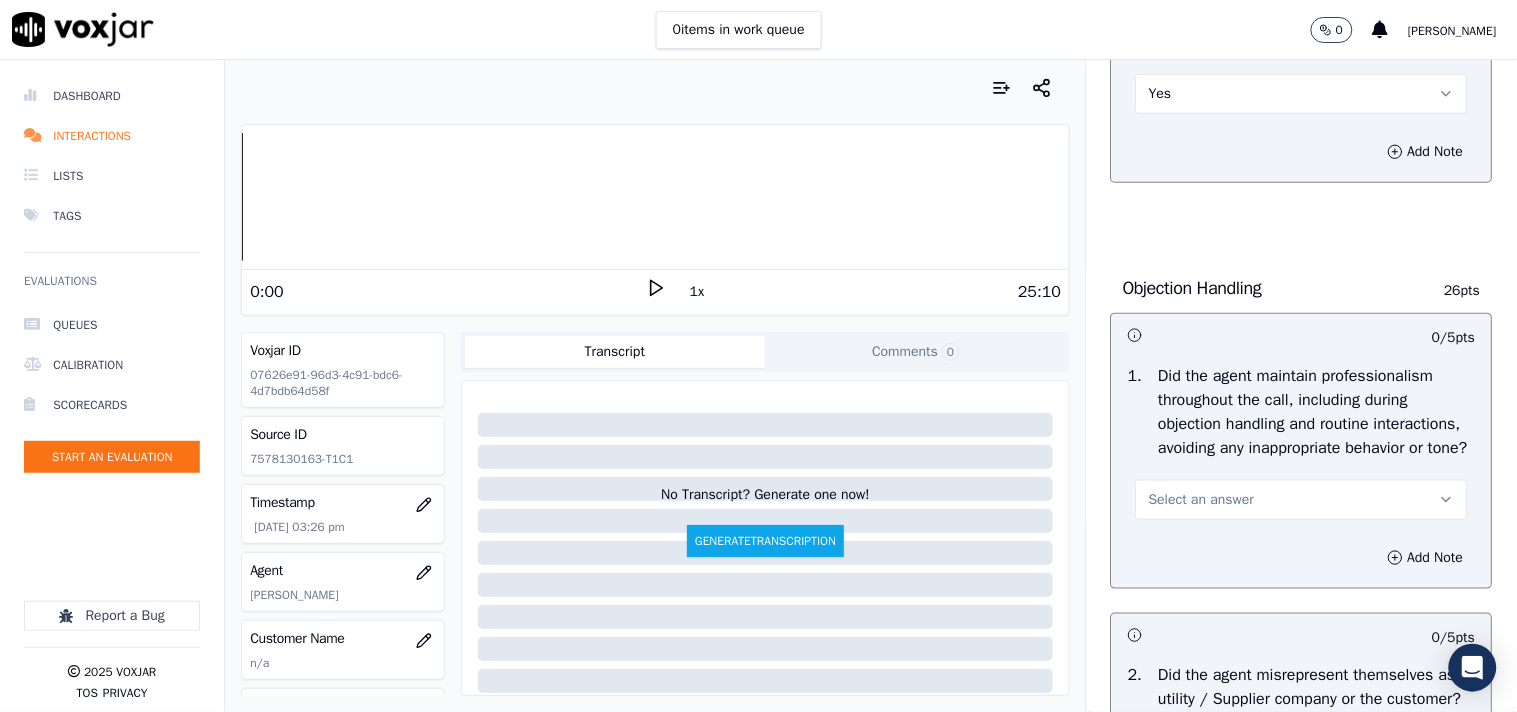 click on "Select an answer" at bounding box center (1201, 500) 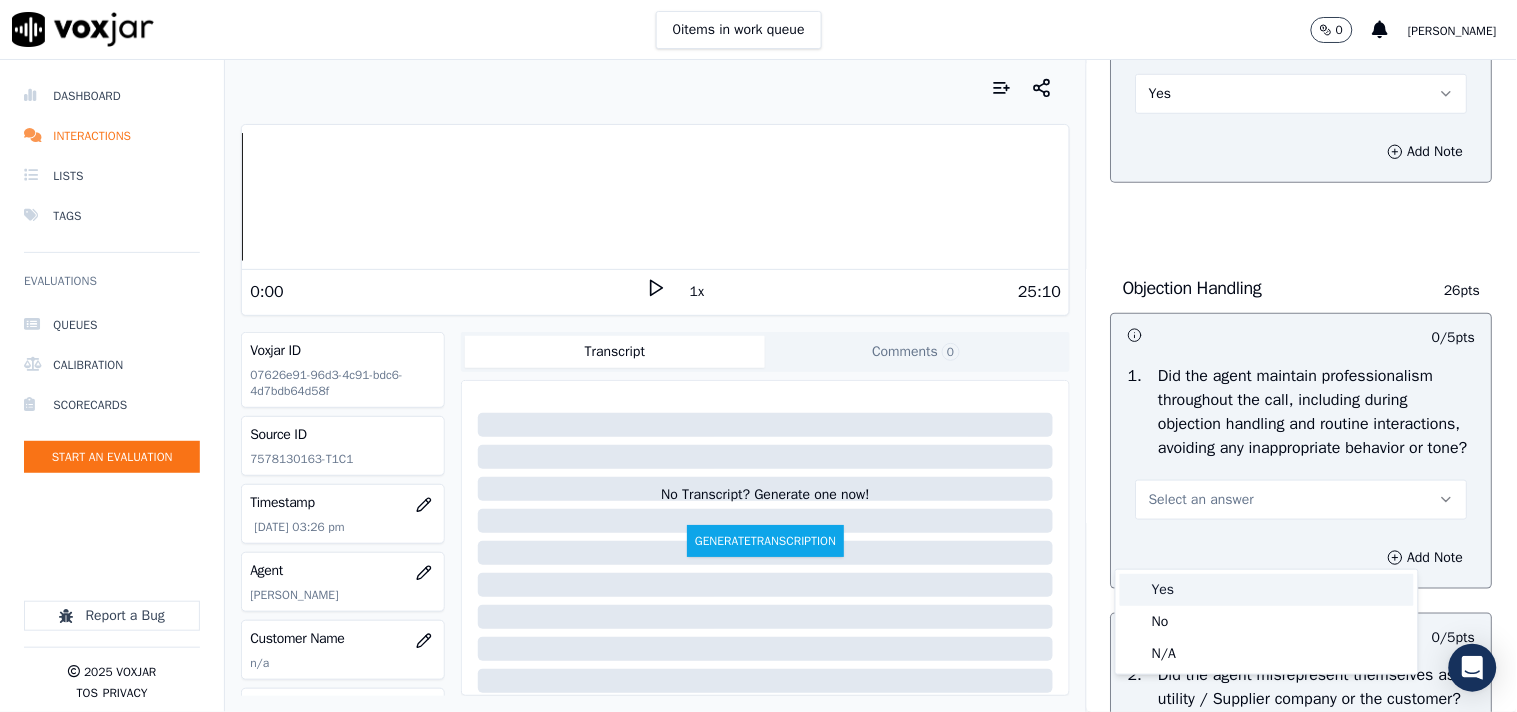 click on "Yes" at bounding box center [1267, 590] 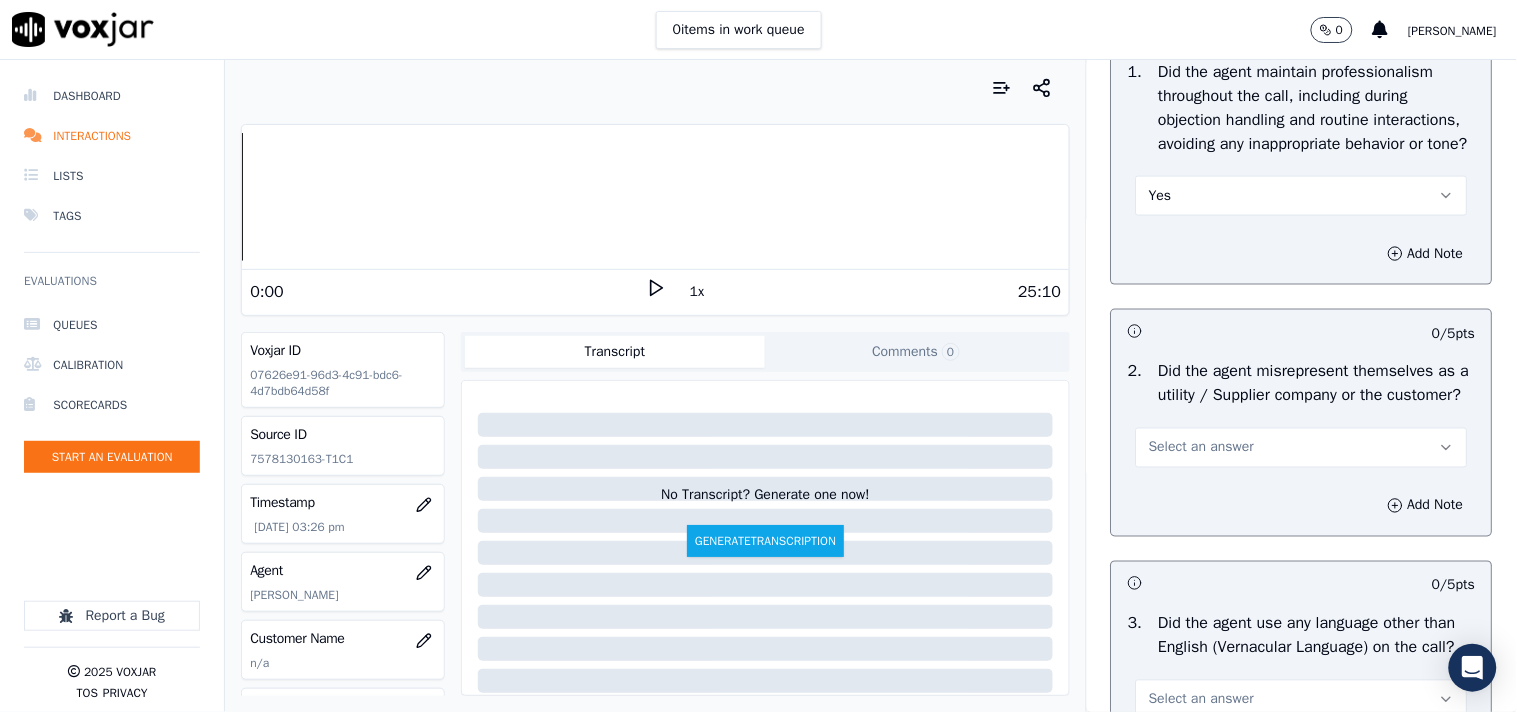 scroll, scrollTop: 2666, scrollLeft: 0, axis: vertical 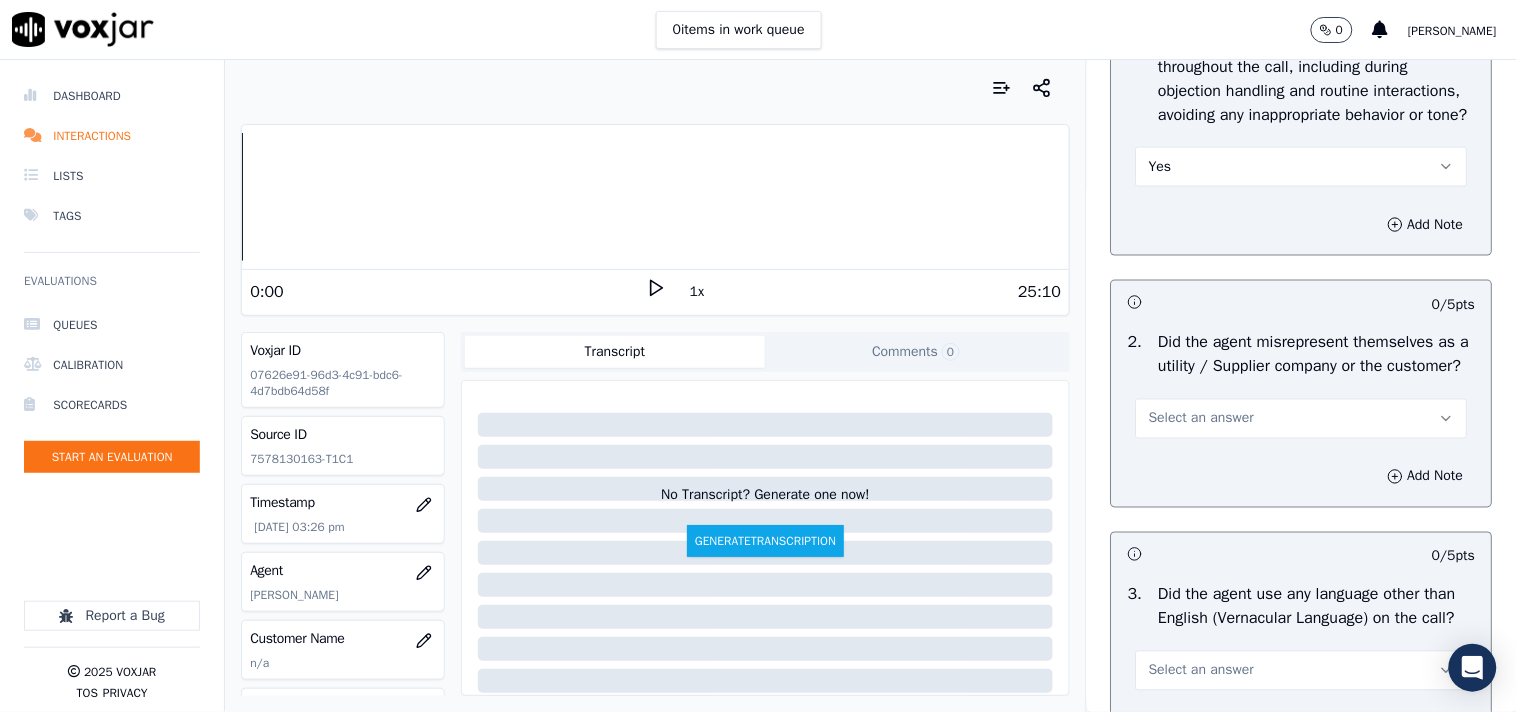 click on "Select an answer" at bounding box center (1201, 419) 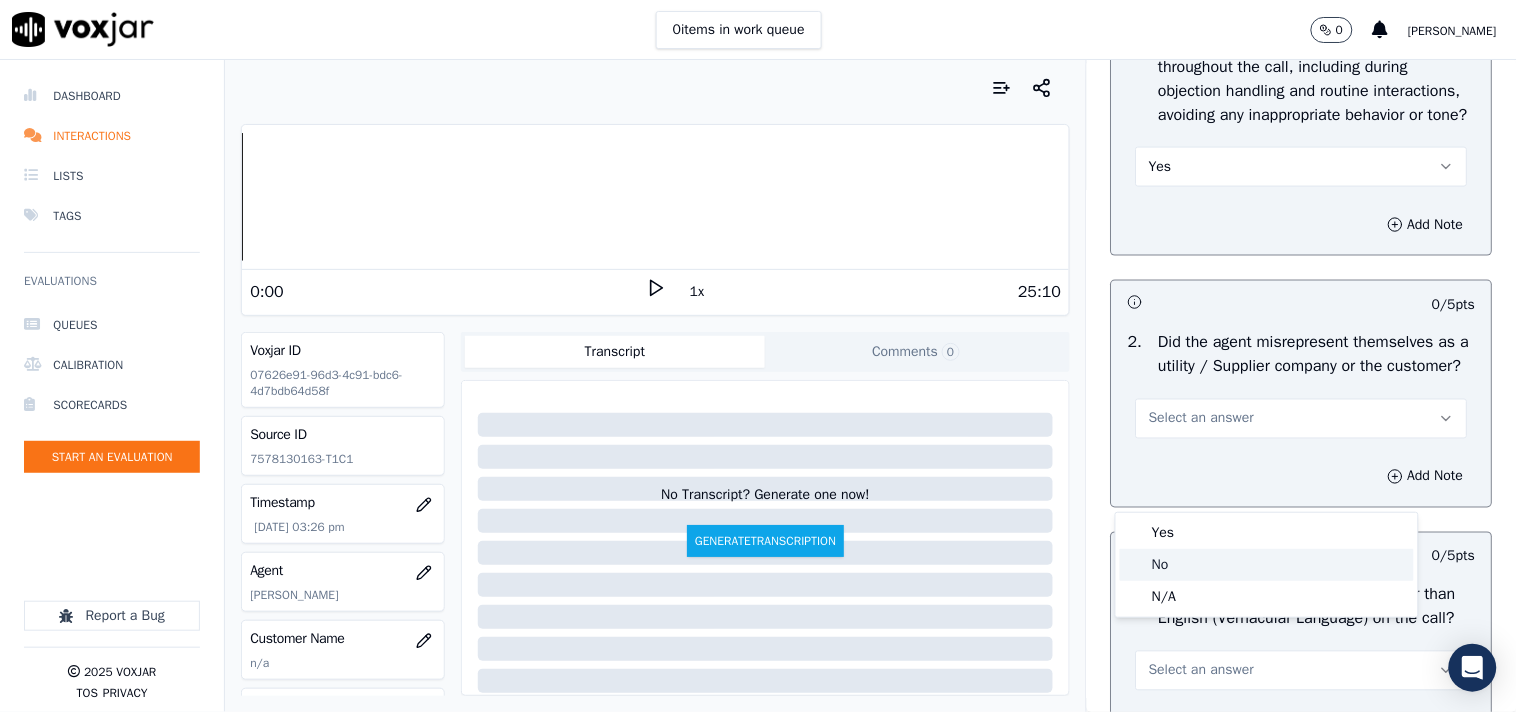 click on "No" 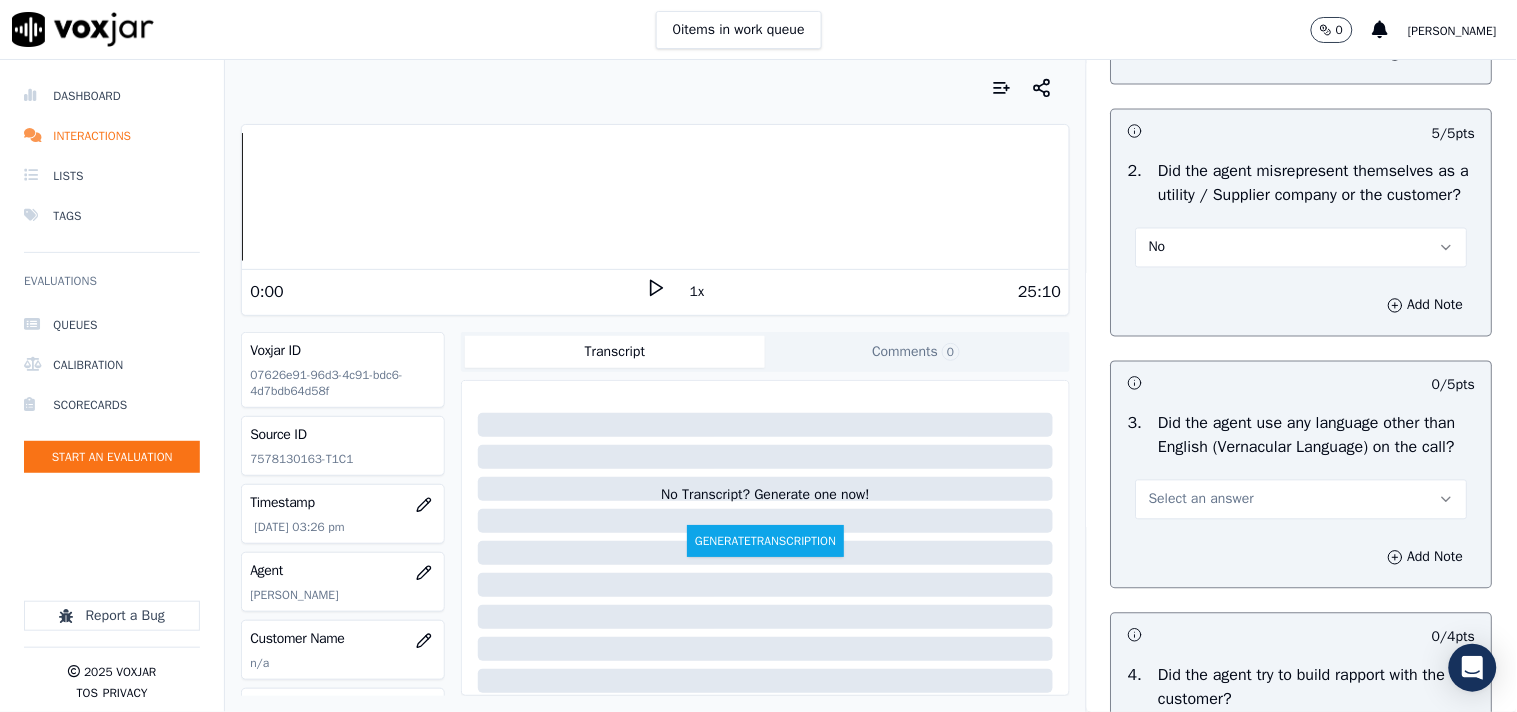 scroll, scrollTop: 3000, scrollLeft: 0, axis: vertical 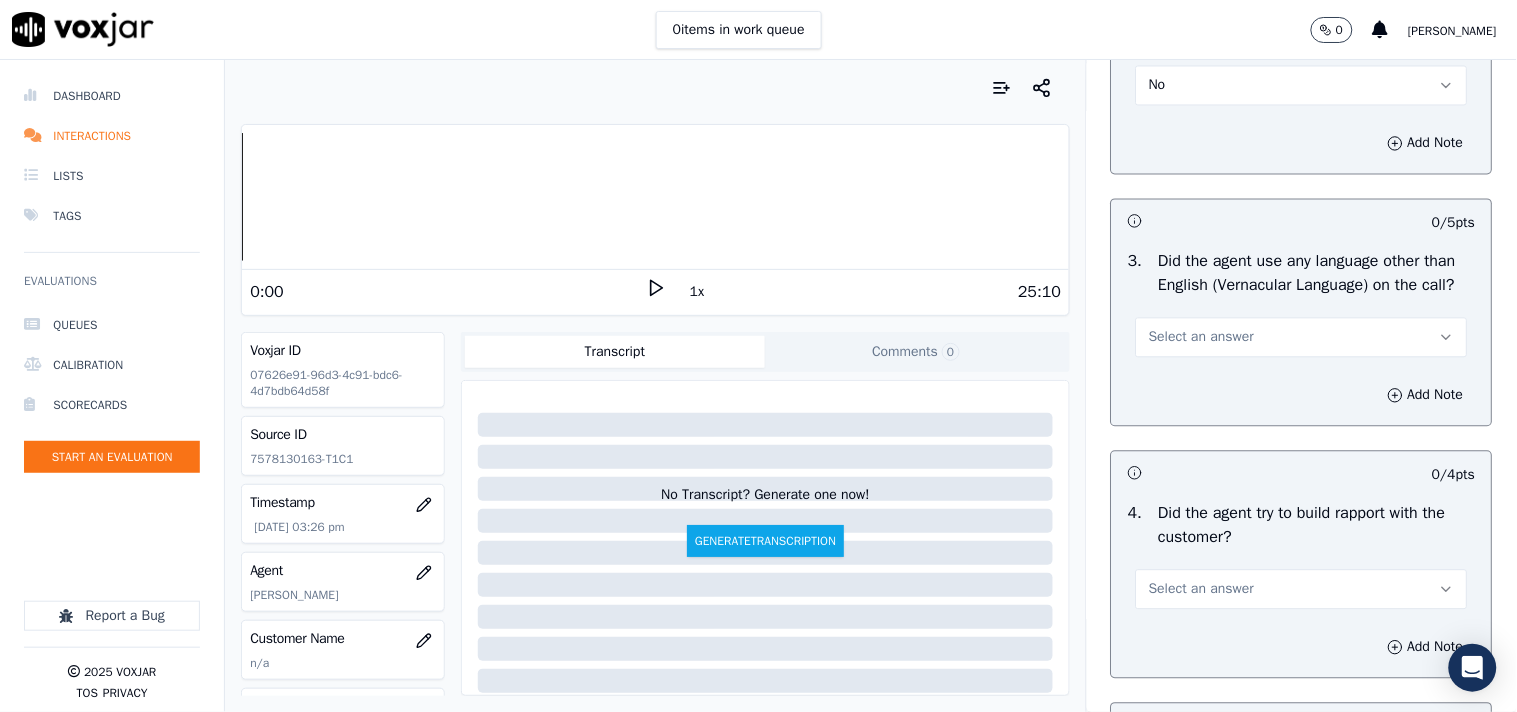 click on "Select an answer" at bounding box center (1302, 337) 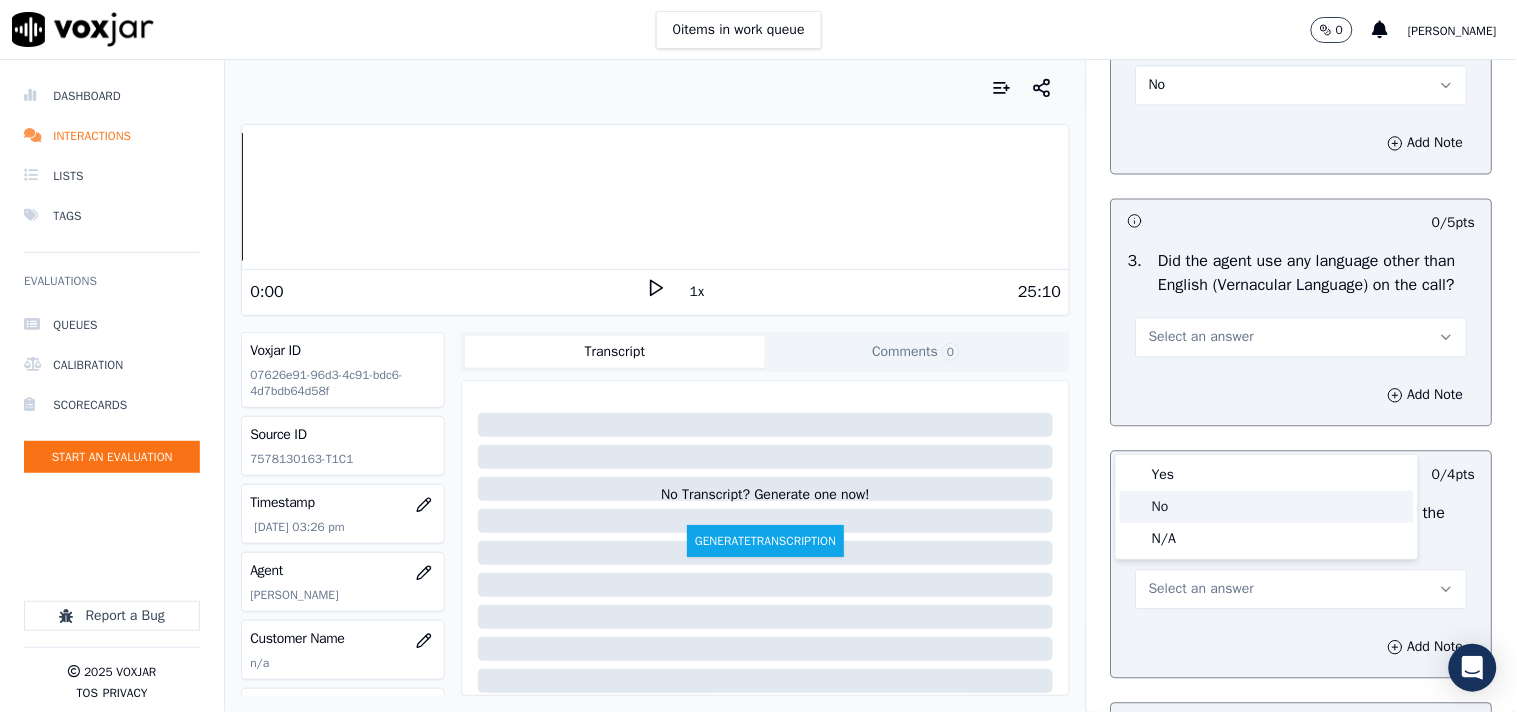 click on "No" 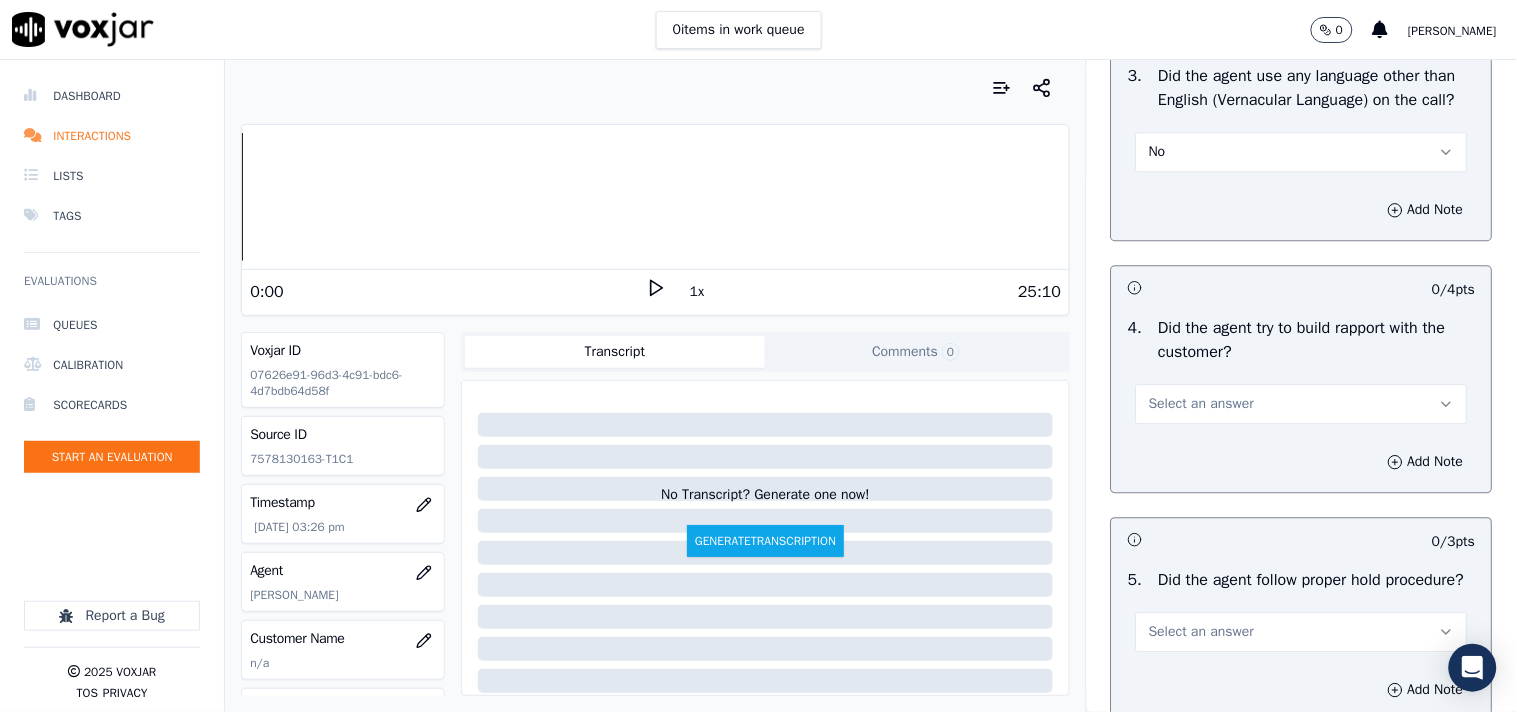 scroll, scrollTop: 3222, scrollLeft: 0, axis: vertical 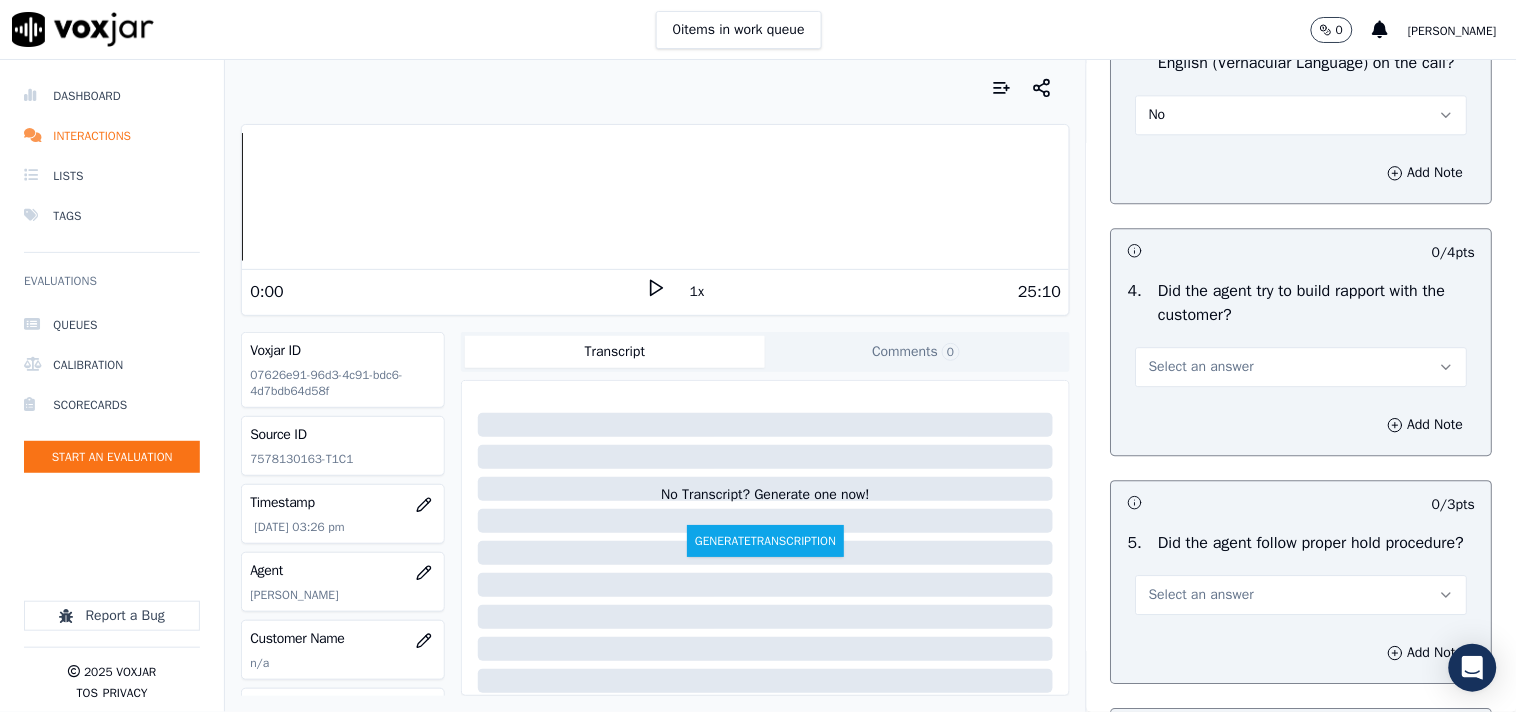 click on "Select an answer" at bounding box center (1201, 367) 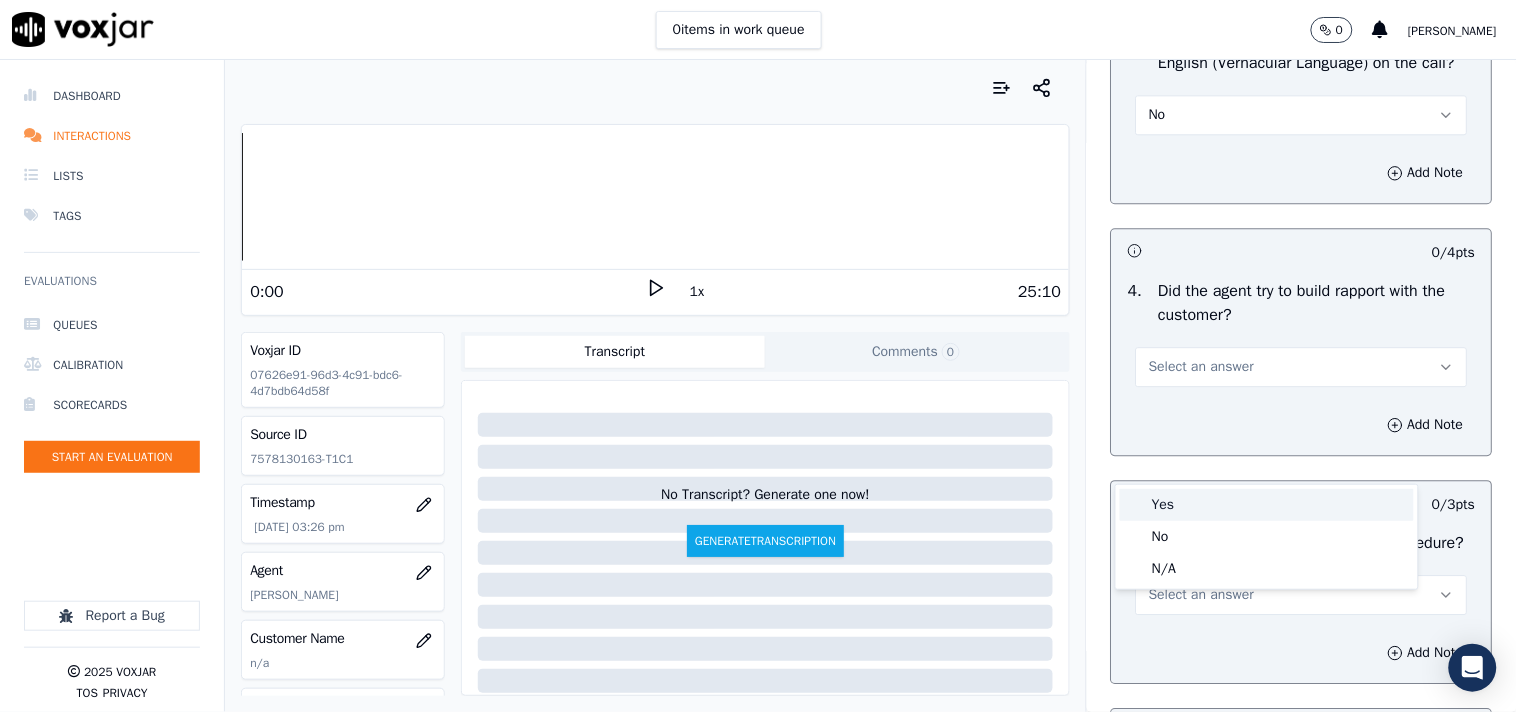 click at bounding box center (1135, 505) 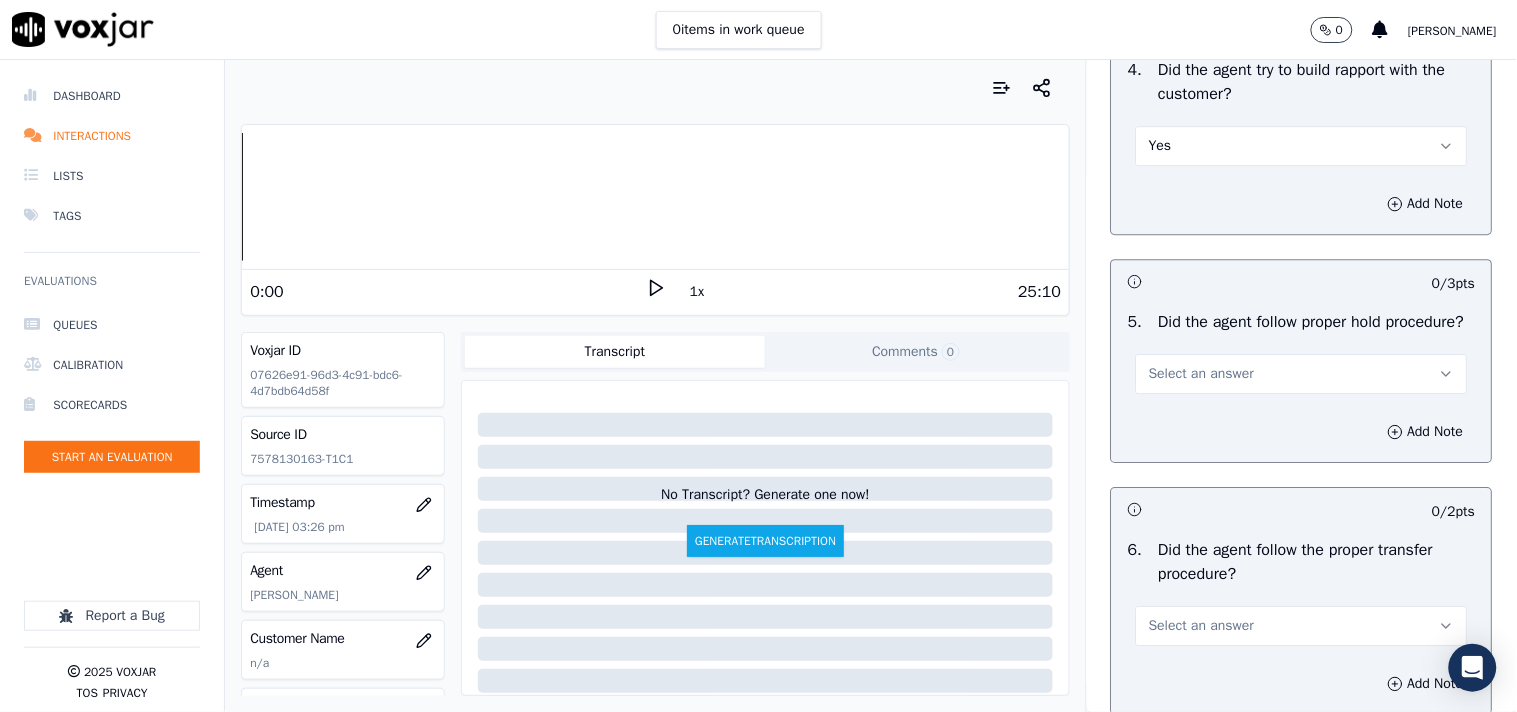 scroll, scrollTop: 3444, scrollLeft: 0, axis: vertical 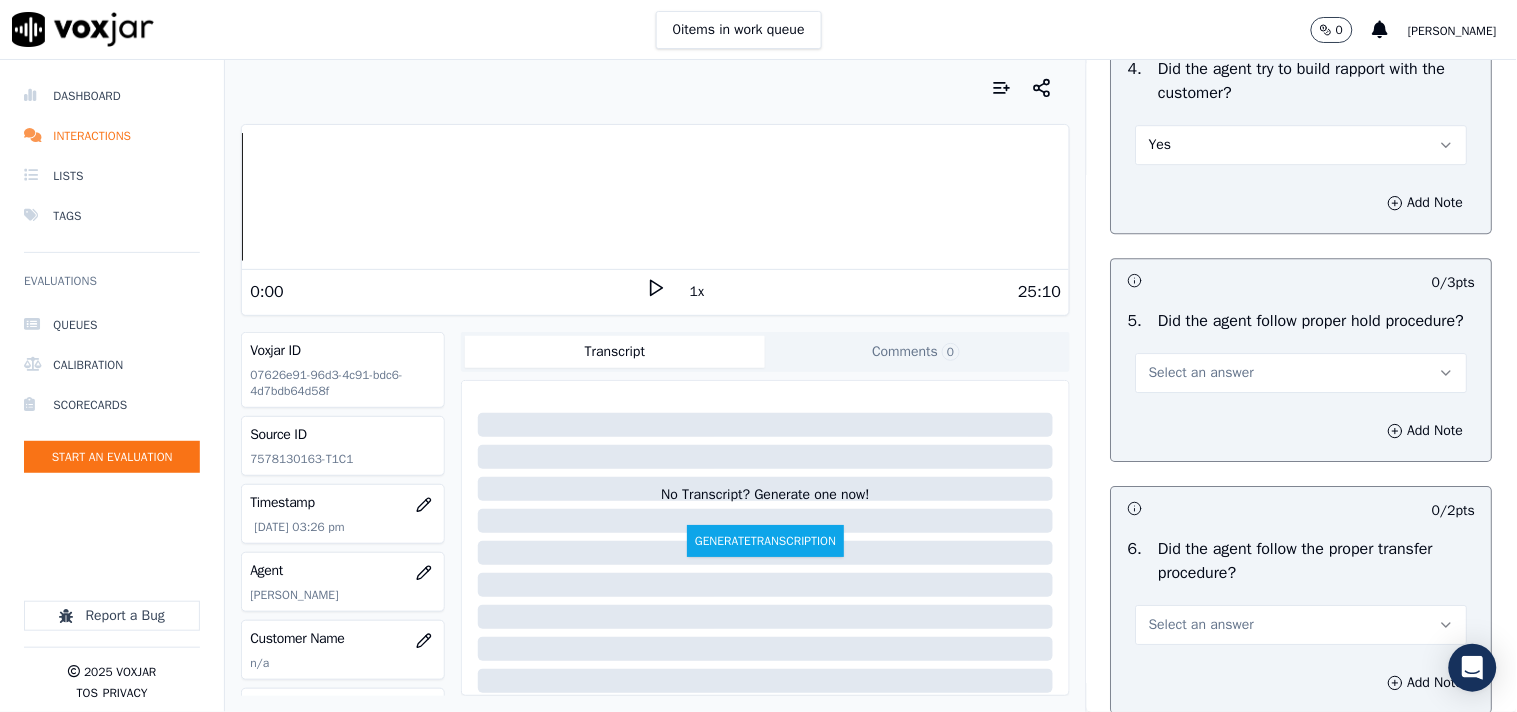 click on "Select an answer" at bounding box center (1302, 373) 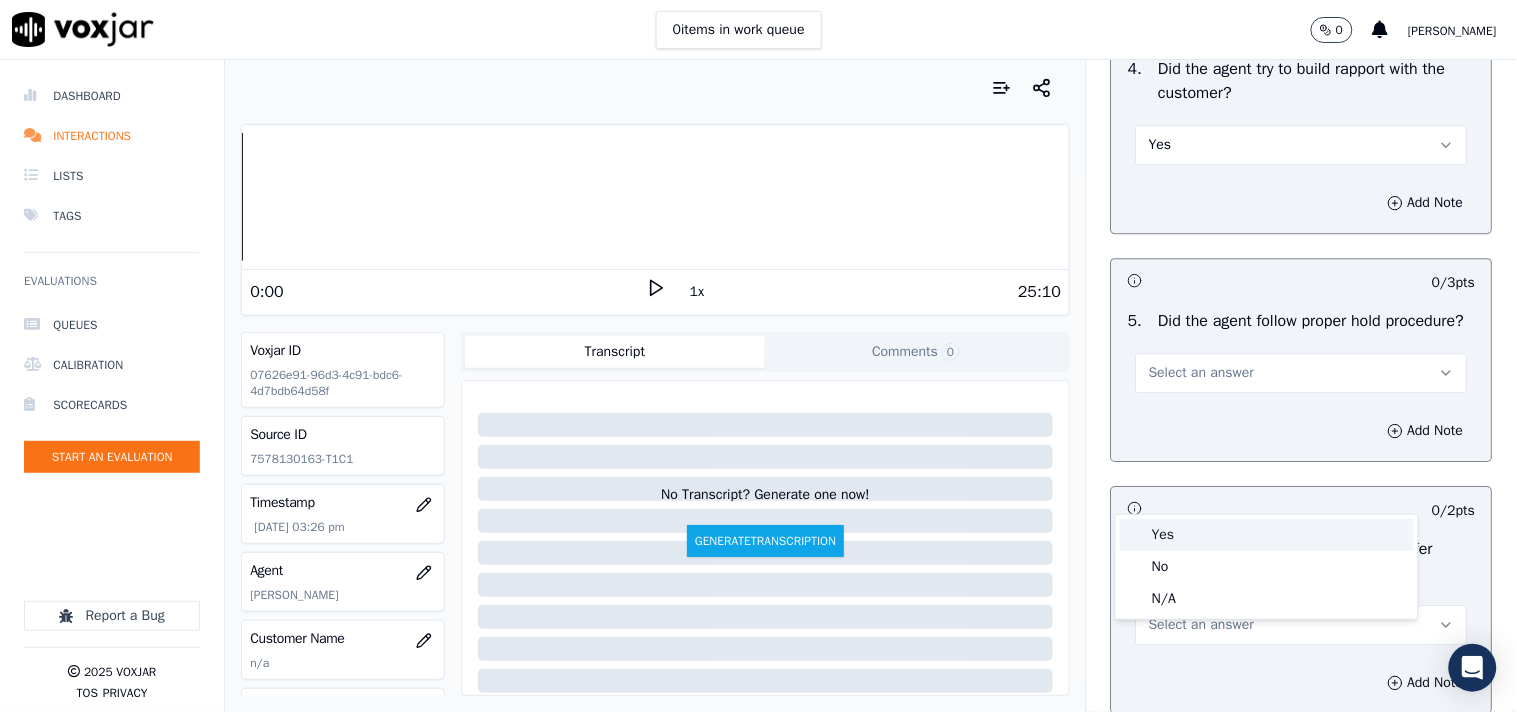 click on "Yes" at bounding box center (1267, 535) 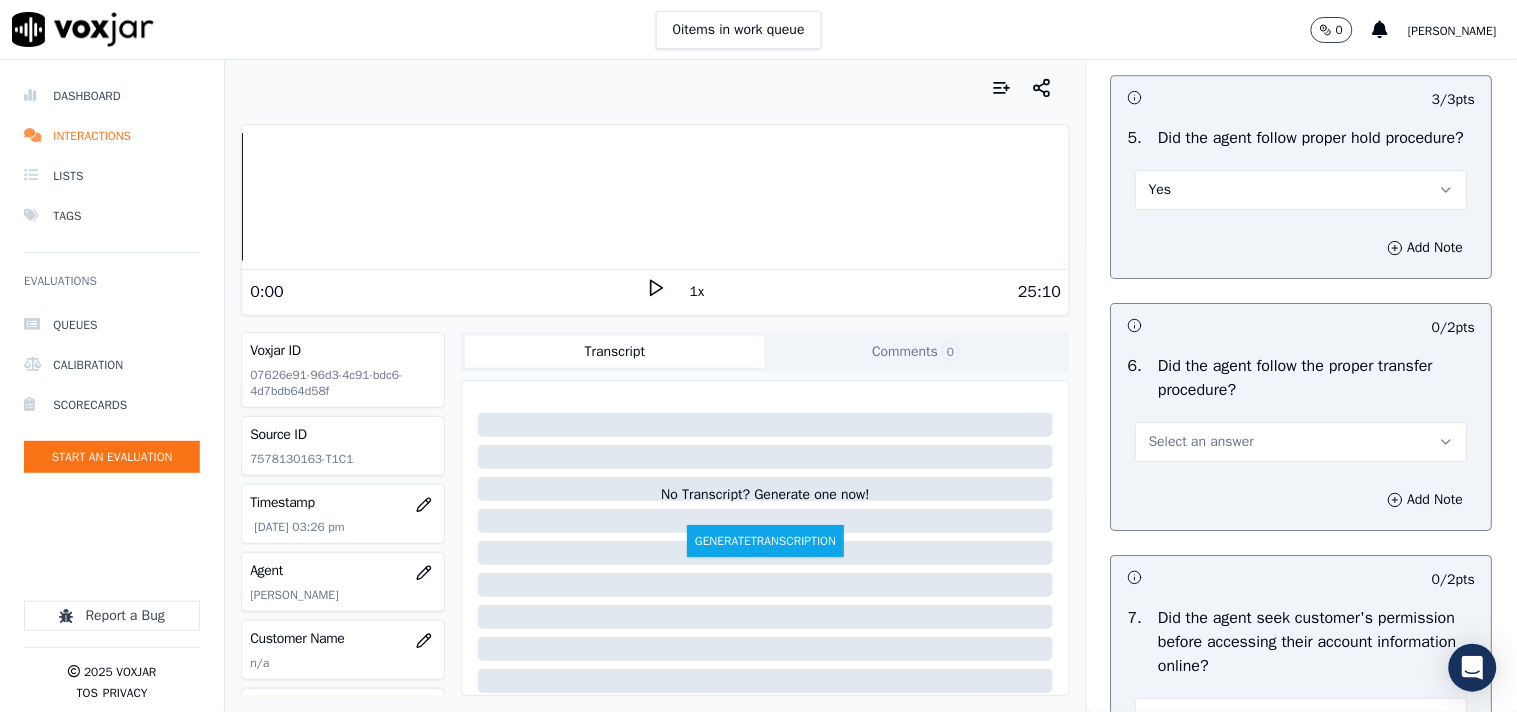 scroll, scrollTop: 3777, scrollLeft: 0, axis: vertical 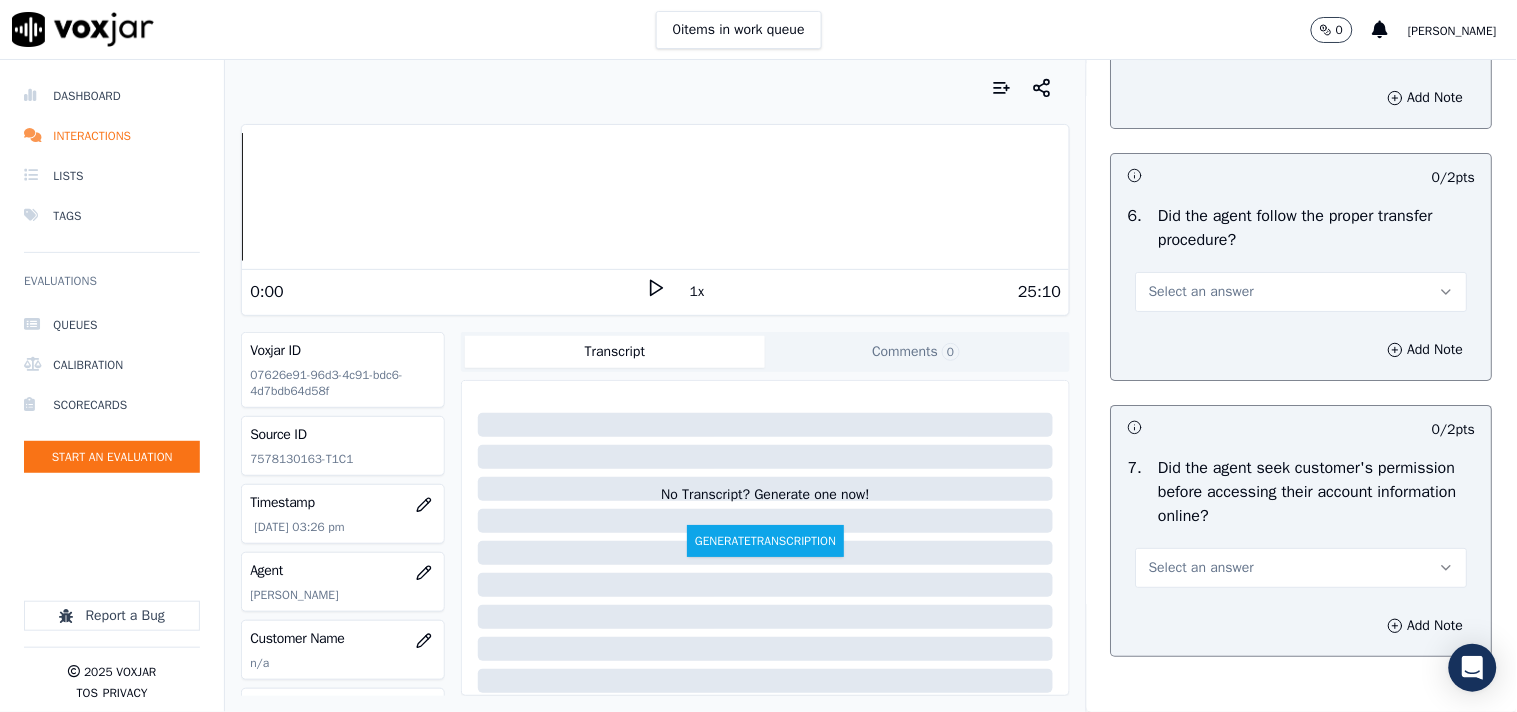 click on "Select an answer" at bounding box center [1201, 292] 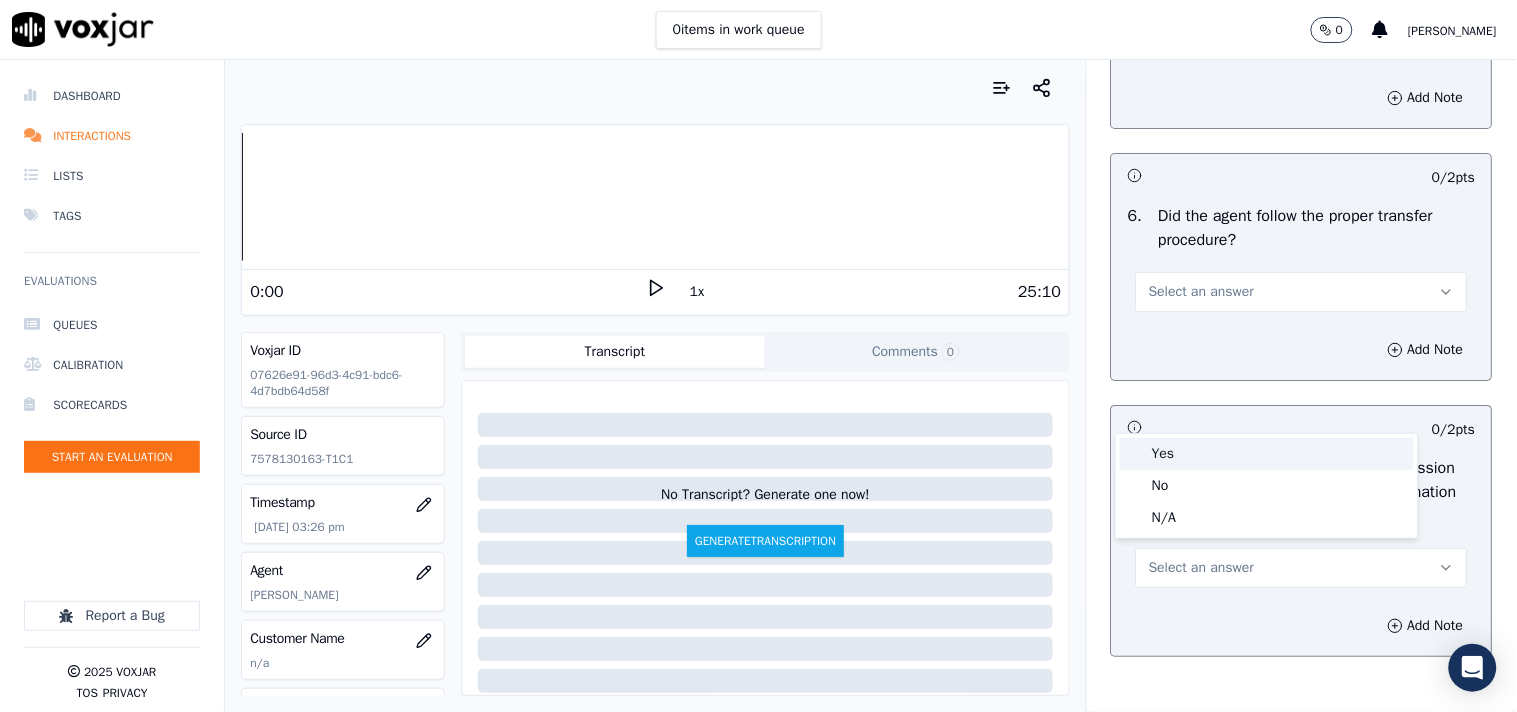 click on "Yes" at bounding box center [1267, 454] 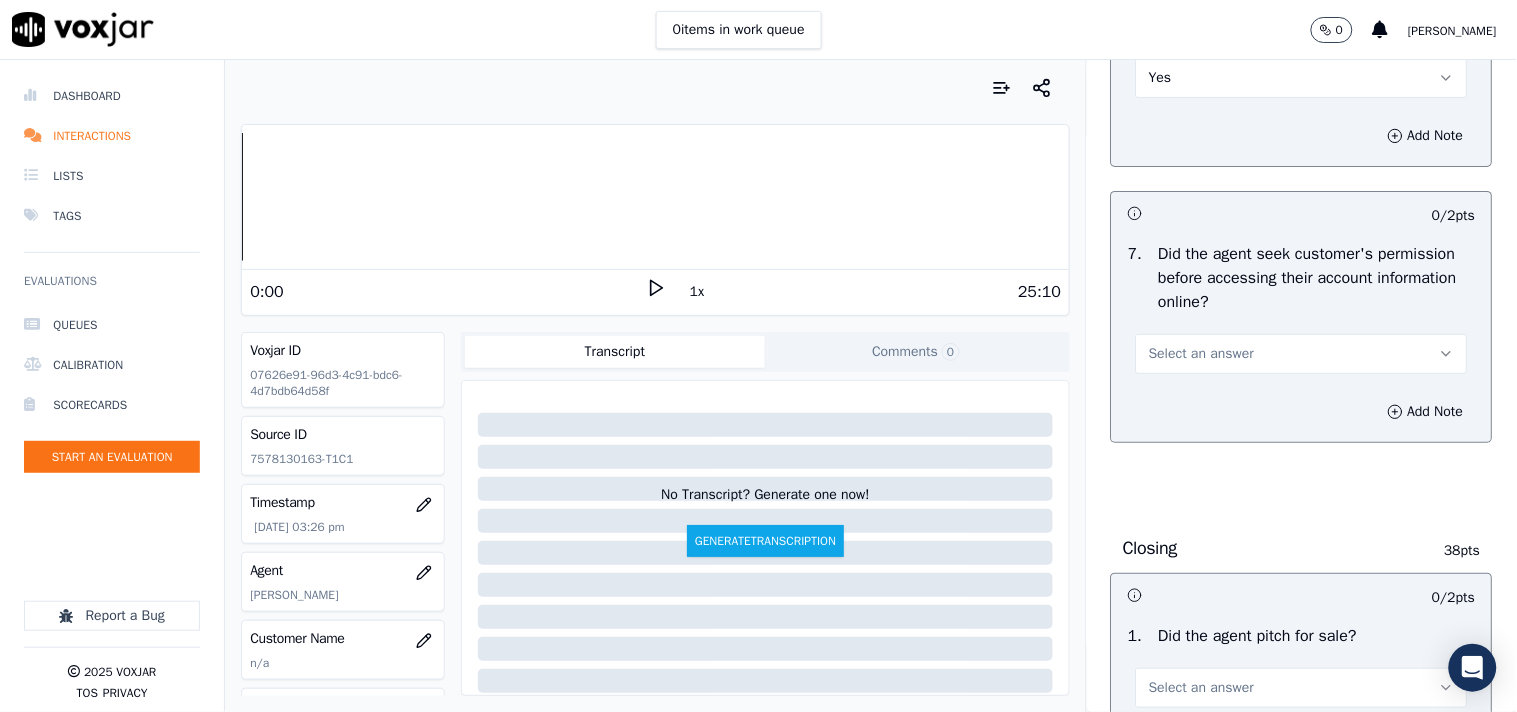 scroll, scrollTop: 4000, scrollLeft: 0, axis: vertical 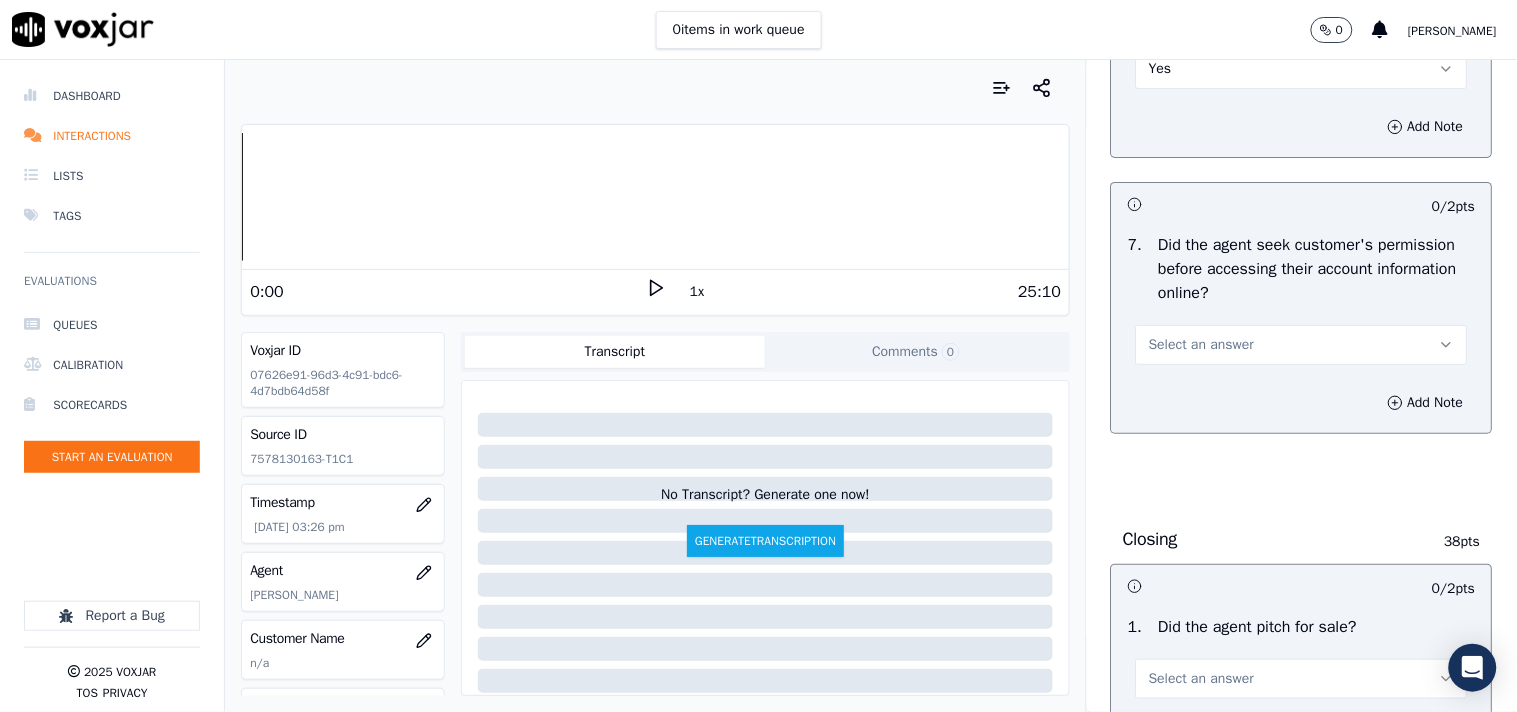 click on "Select an answer" at bounding box center (1302, 345) 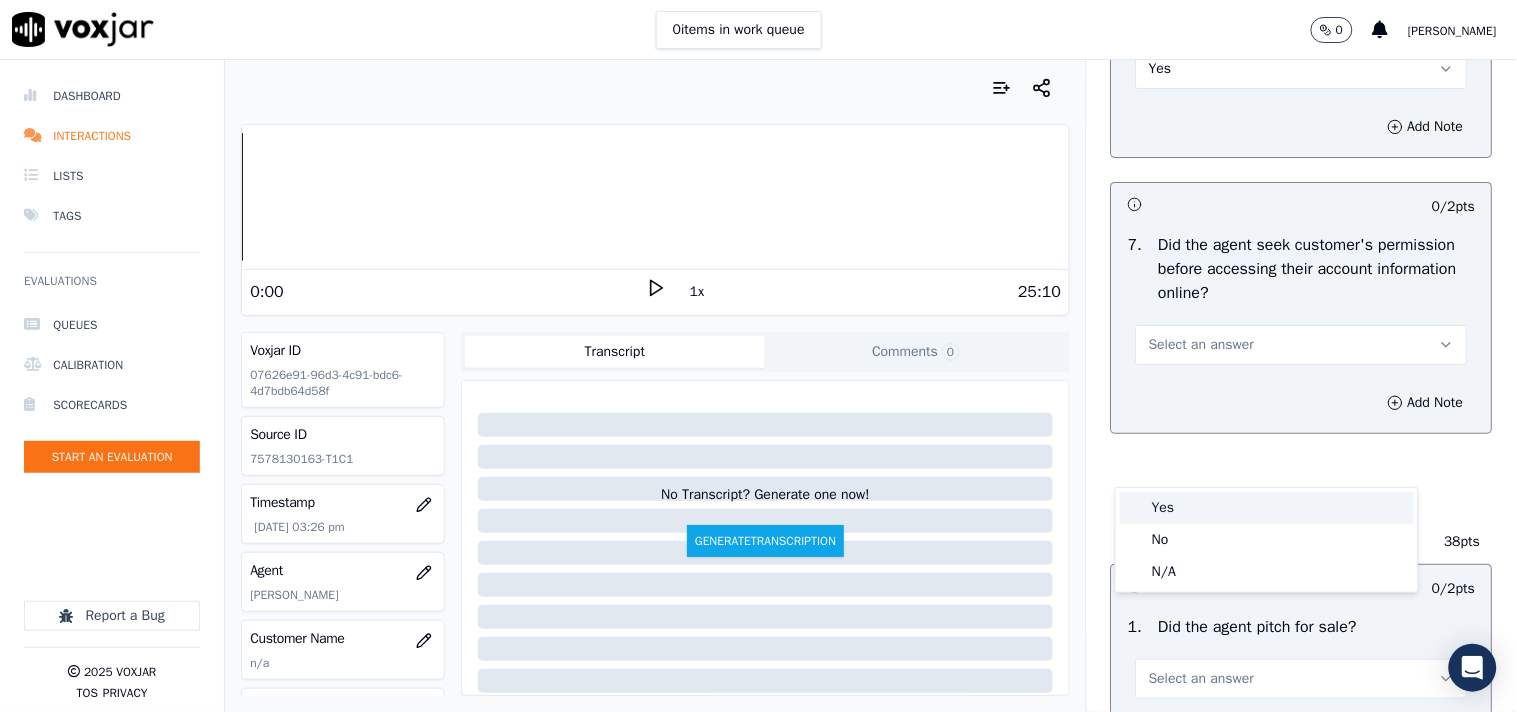 click on "Yes" at bounding box center (1267, 508) 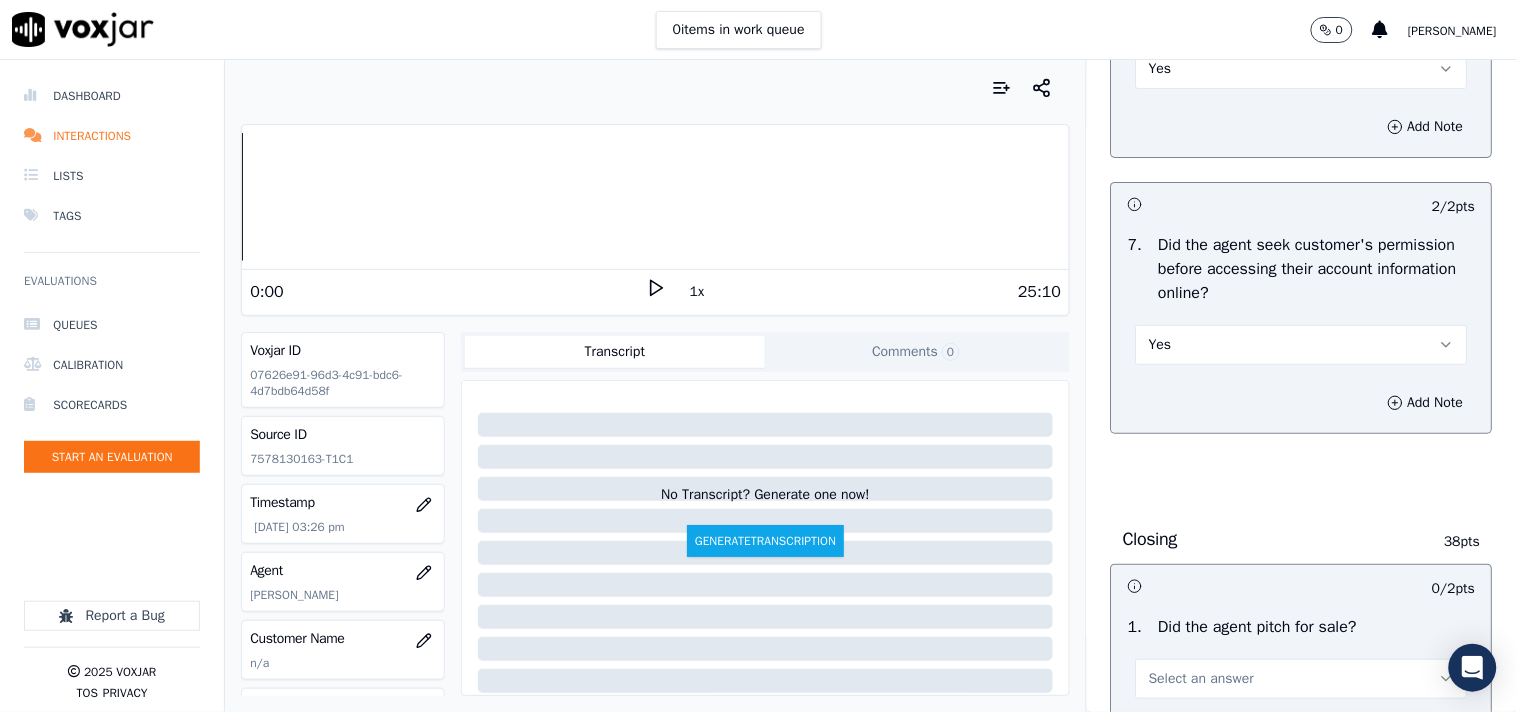 scroll, scrollTop: 4333, scrollLeft: 0, axis: vertical 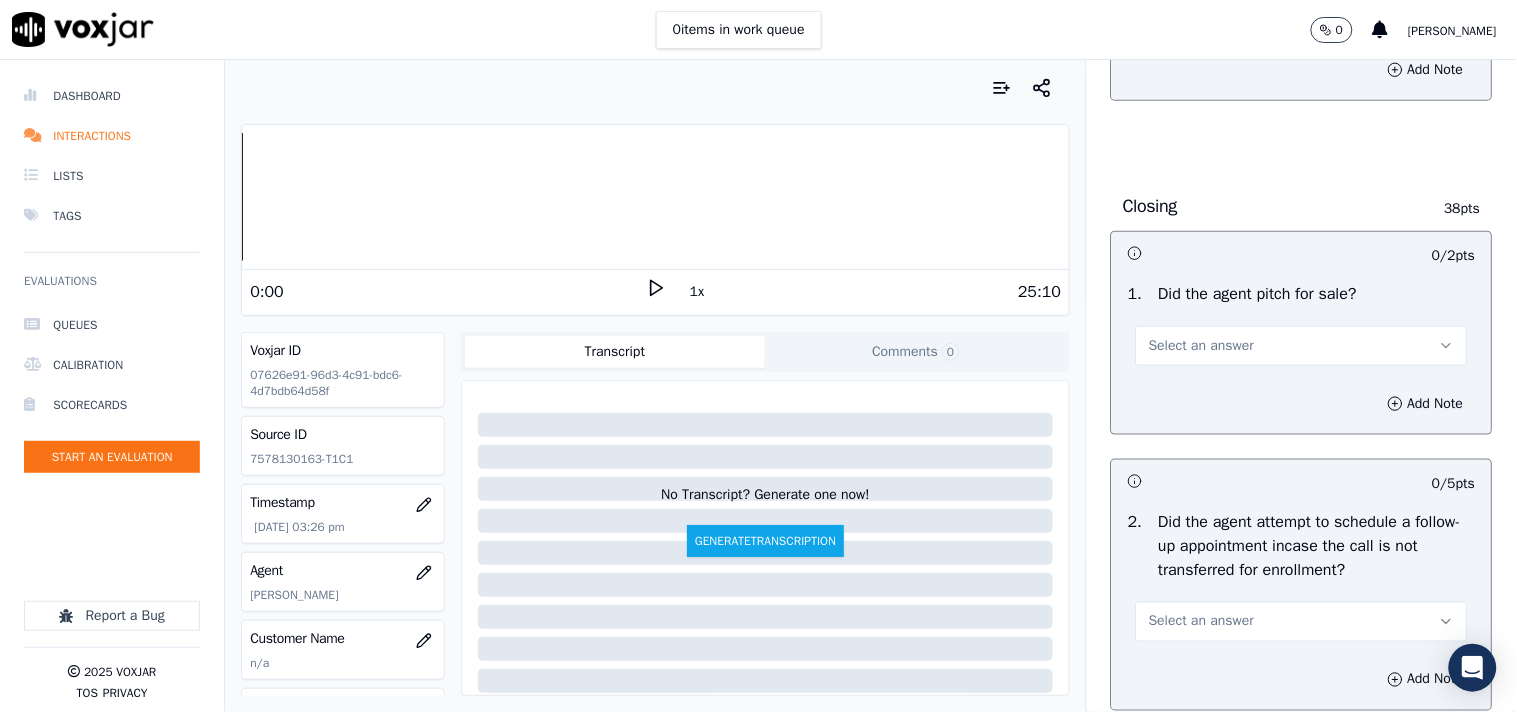 click on "Select an answer" at bounding box center [1201, 346] 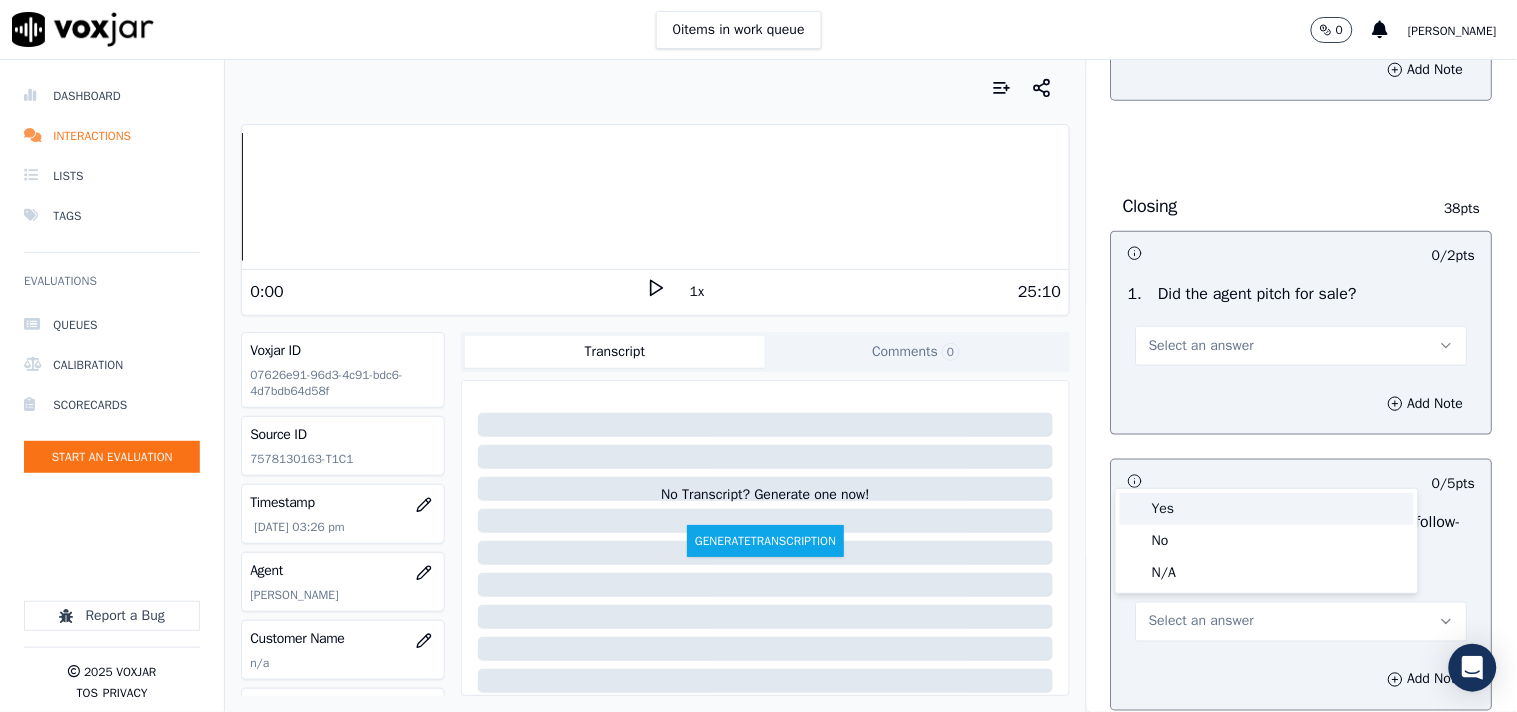 click on "Yes" at bounding box center [1267, 509] 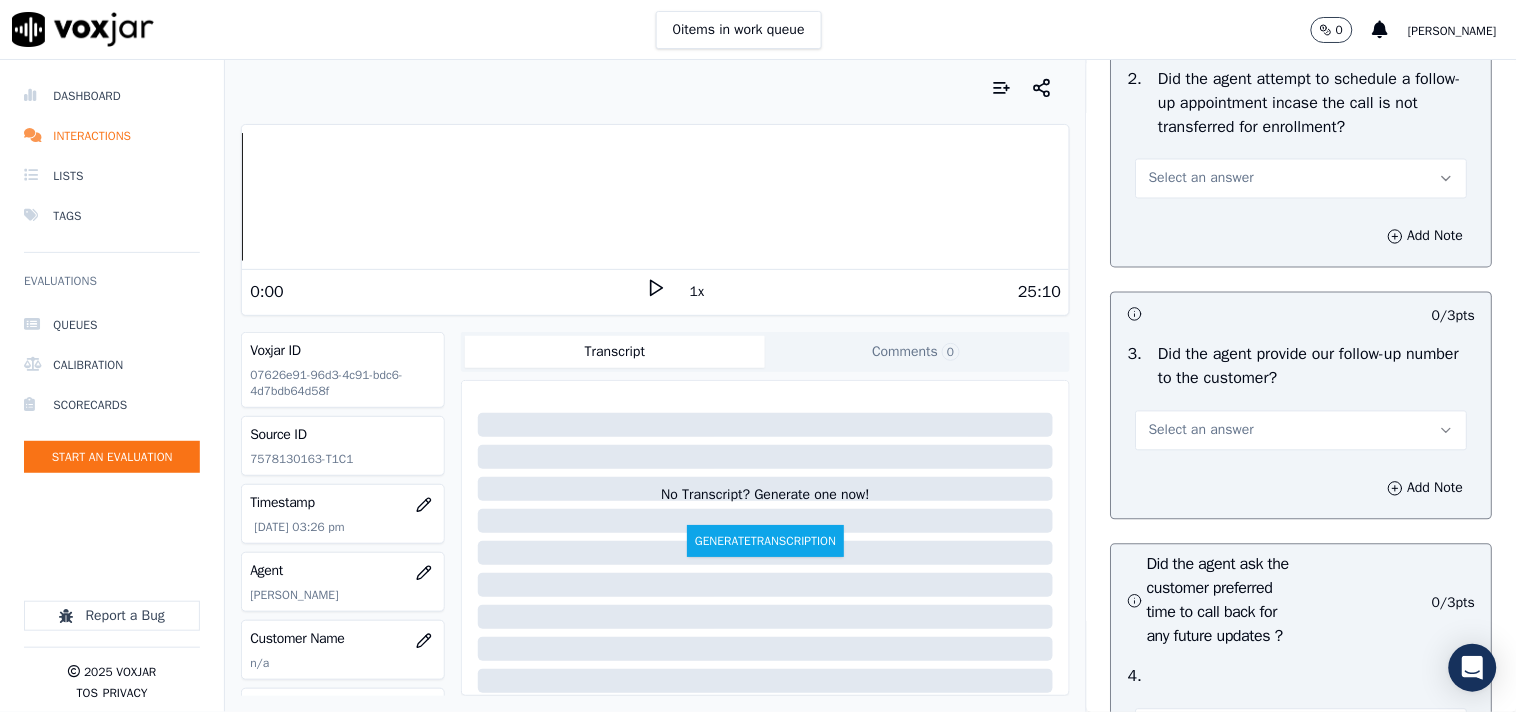 scroll, scrollTop: 4777, scrollLeft: 0, axis: vertical 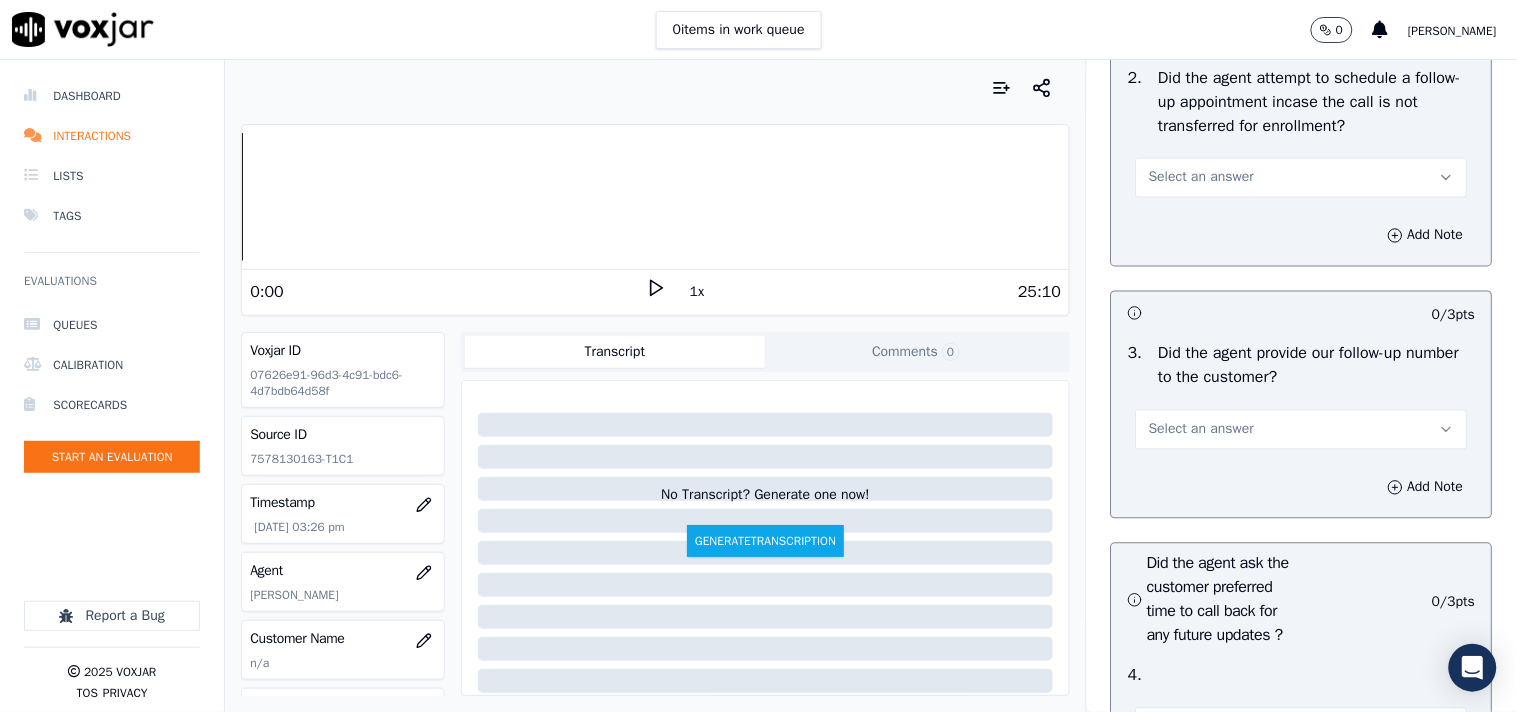 click on "Select an answer" at bounding box center (1302, 178) 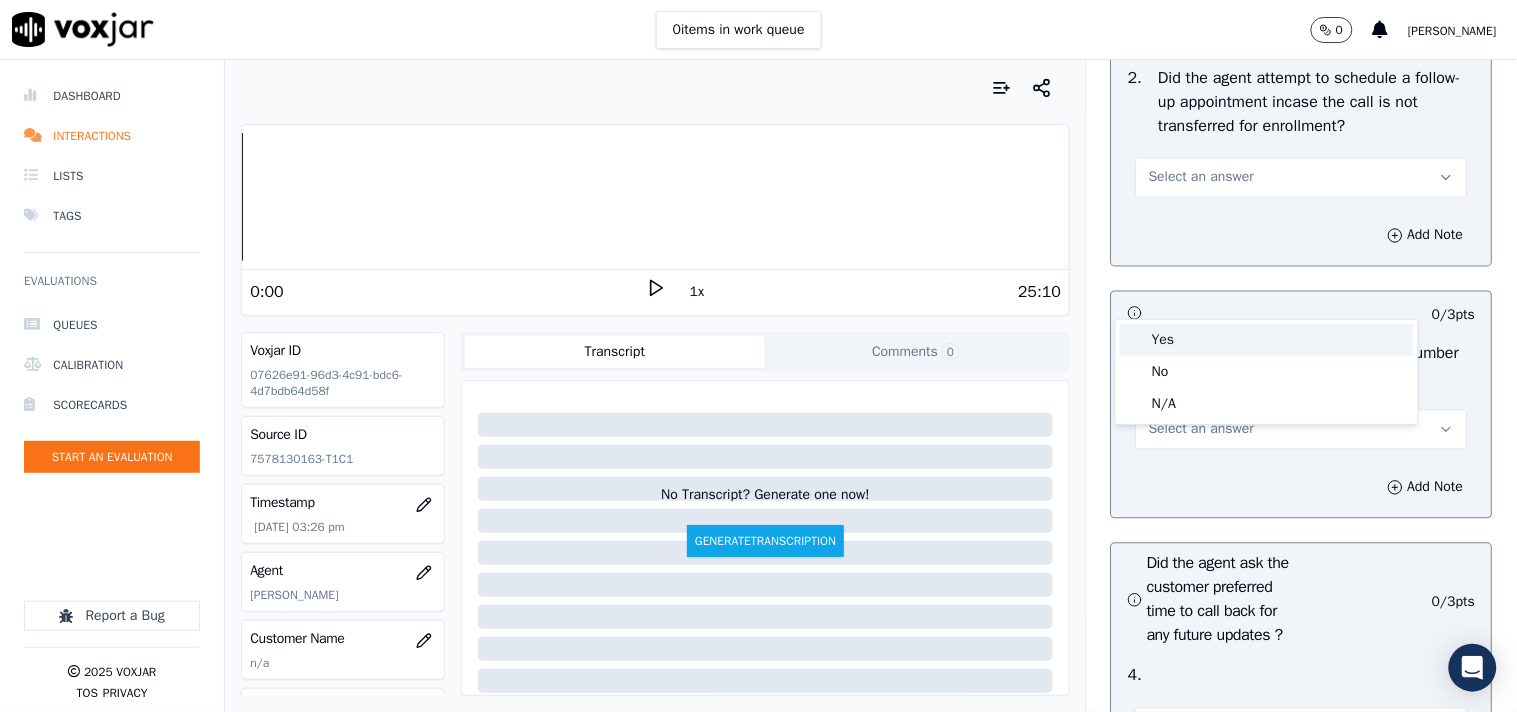 click on "Yes" at bounding box center (1267, 340) 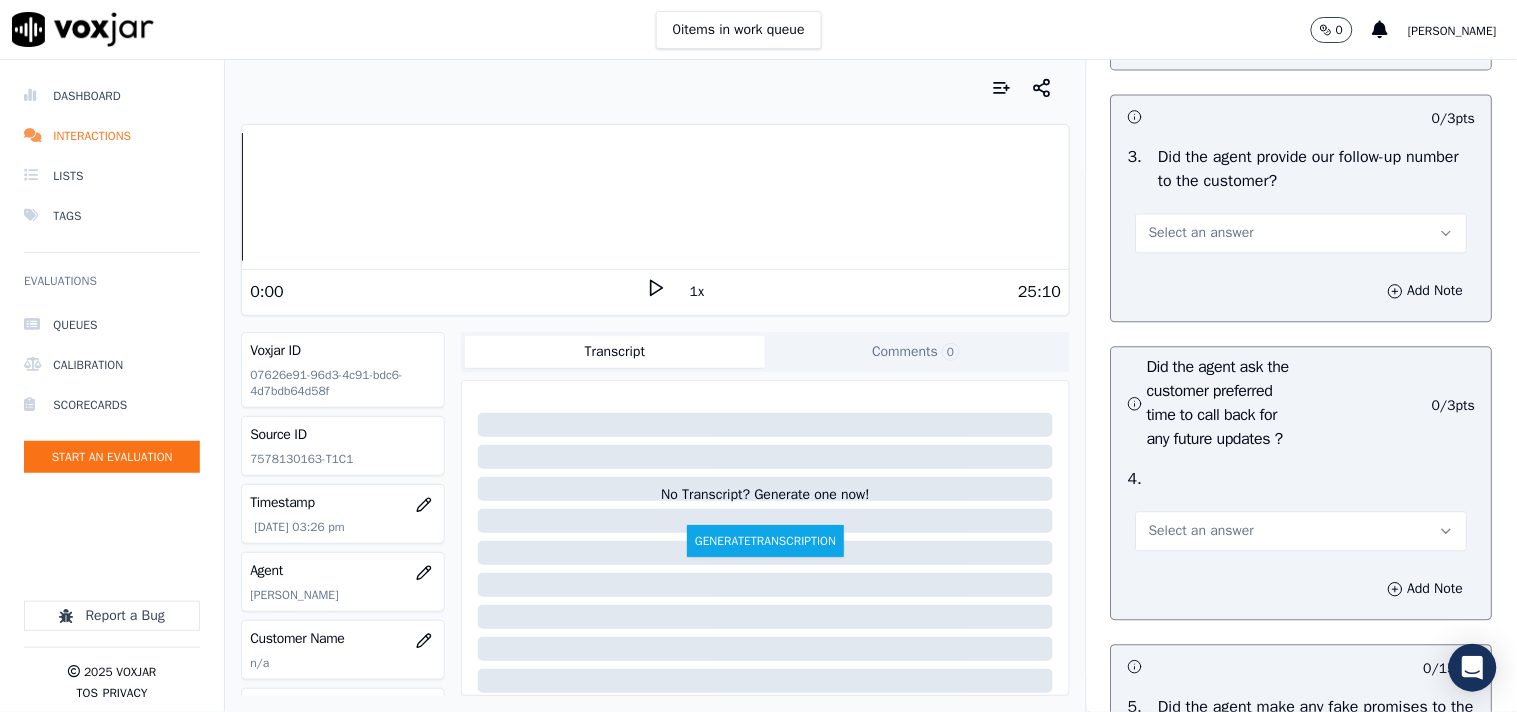 scroll, scrollTop: 5000, scrollLeft: 0, axis: vertical 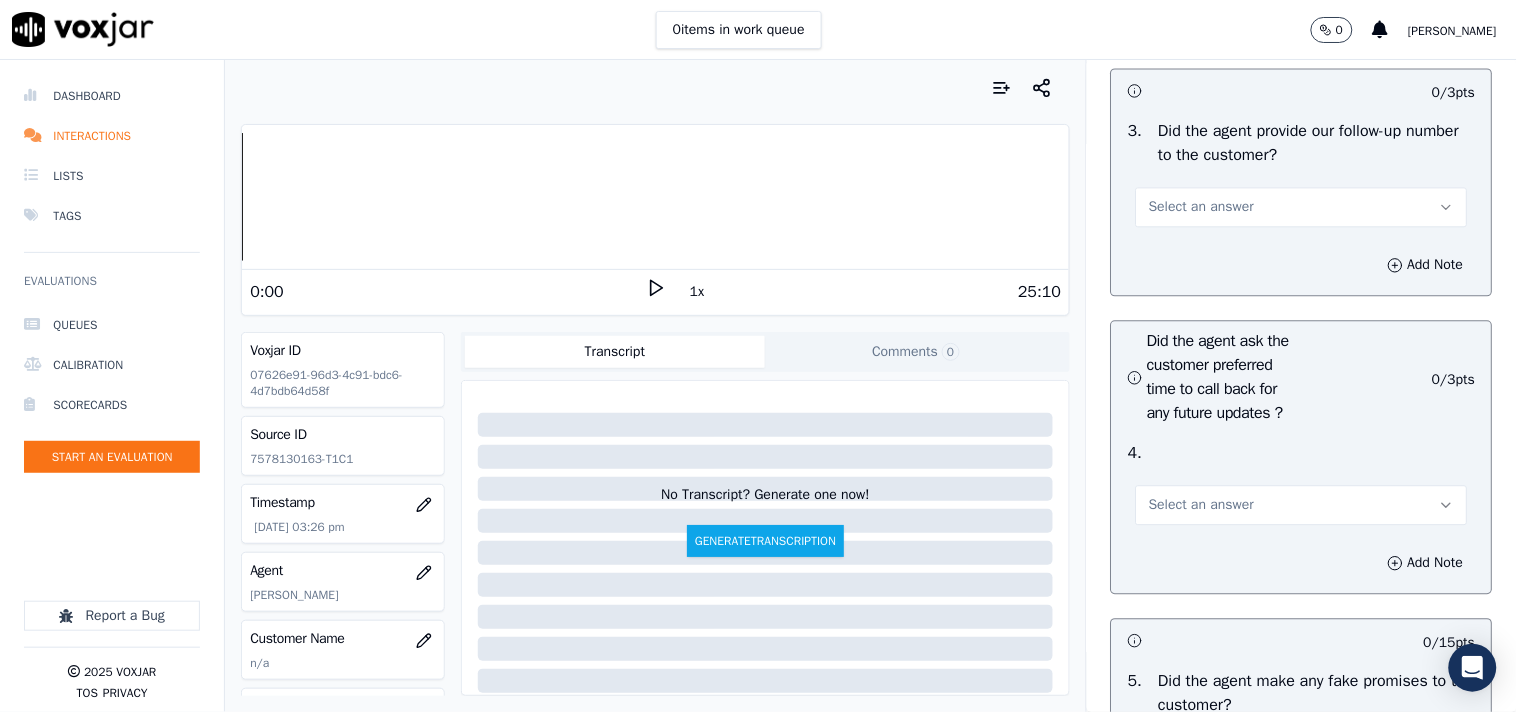 click on "Select an answer" at bounding box center [1302, 207] 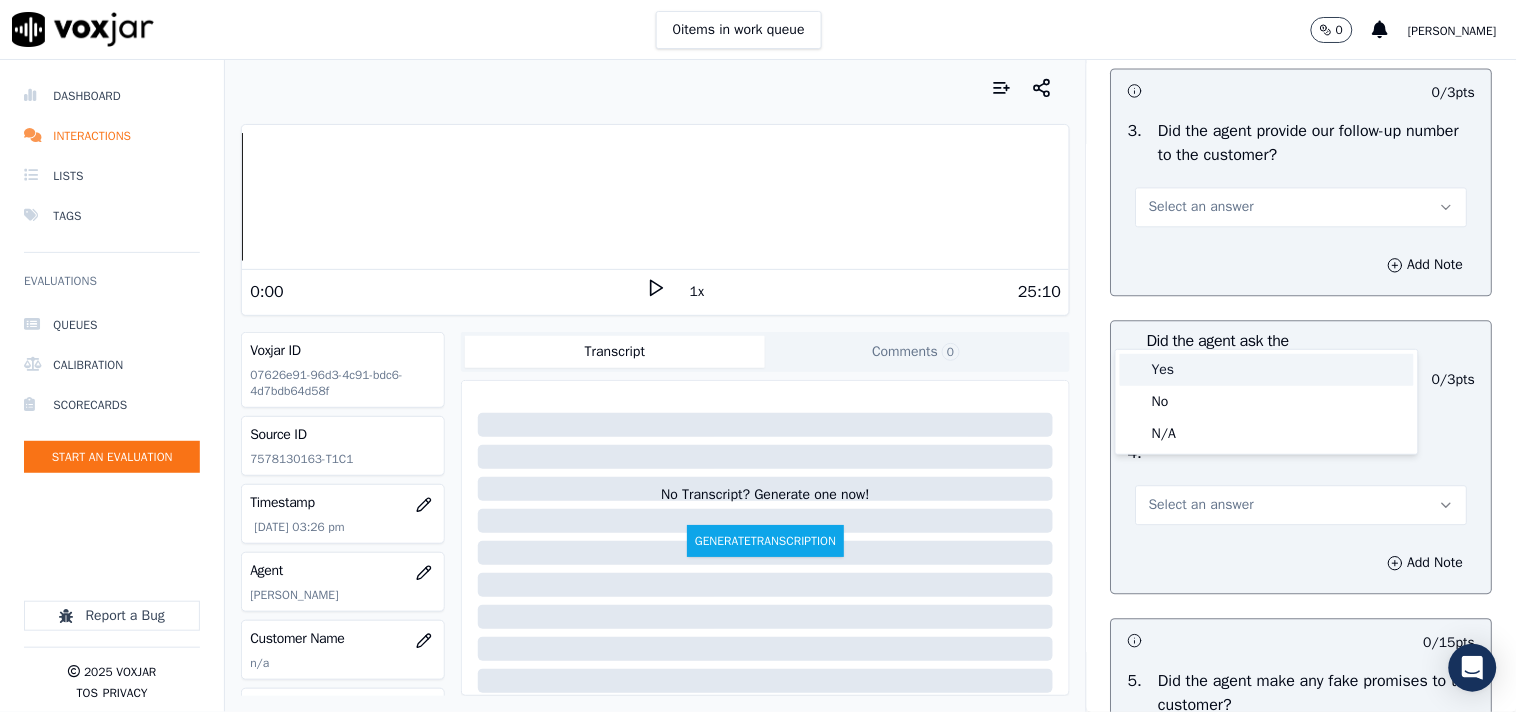 click on "Yes" at bounding box center (1267, 370) 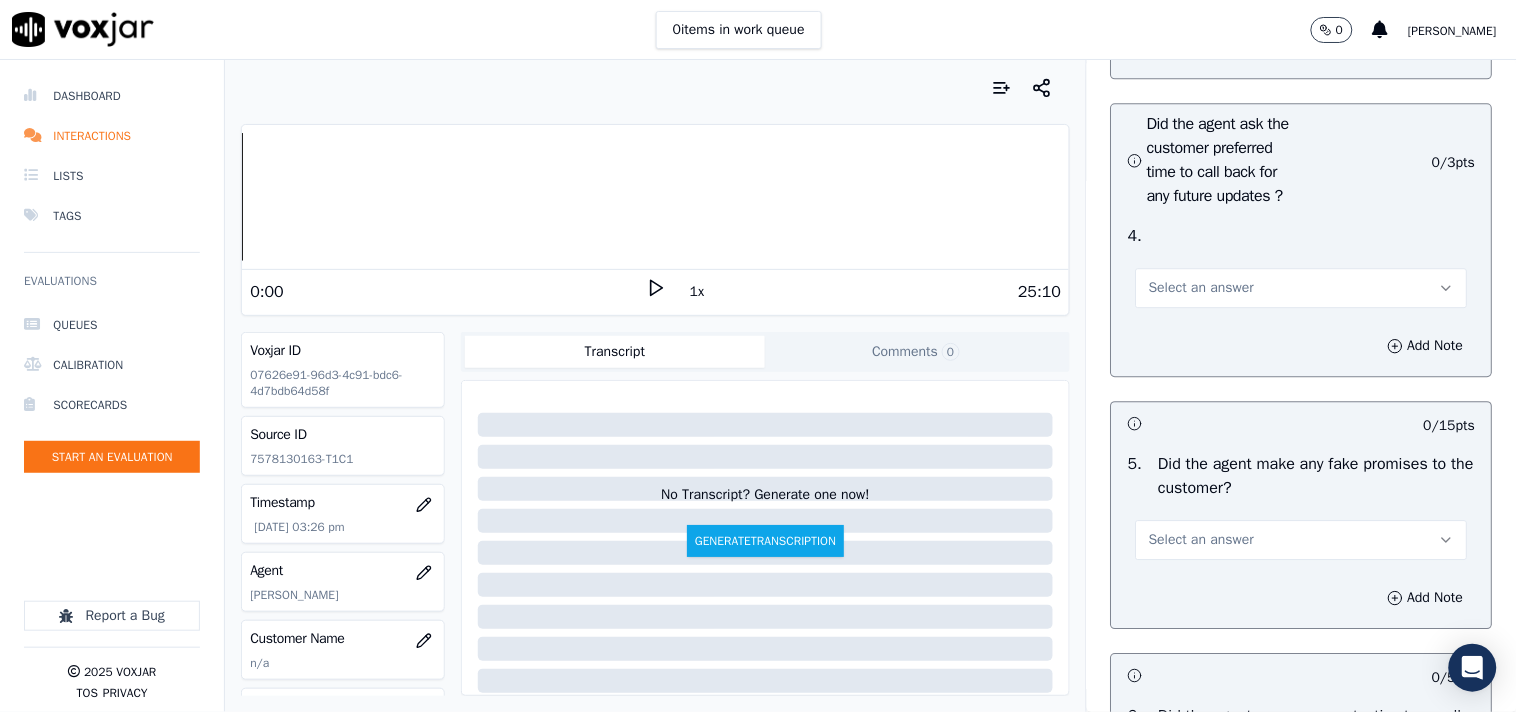 scroll, scrollTop: 5222, scrollLeft: 0, axis: vertical 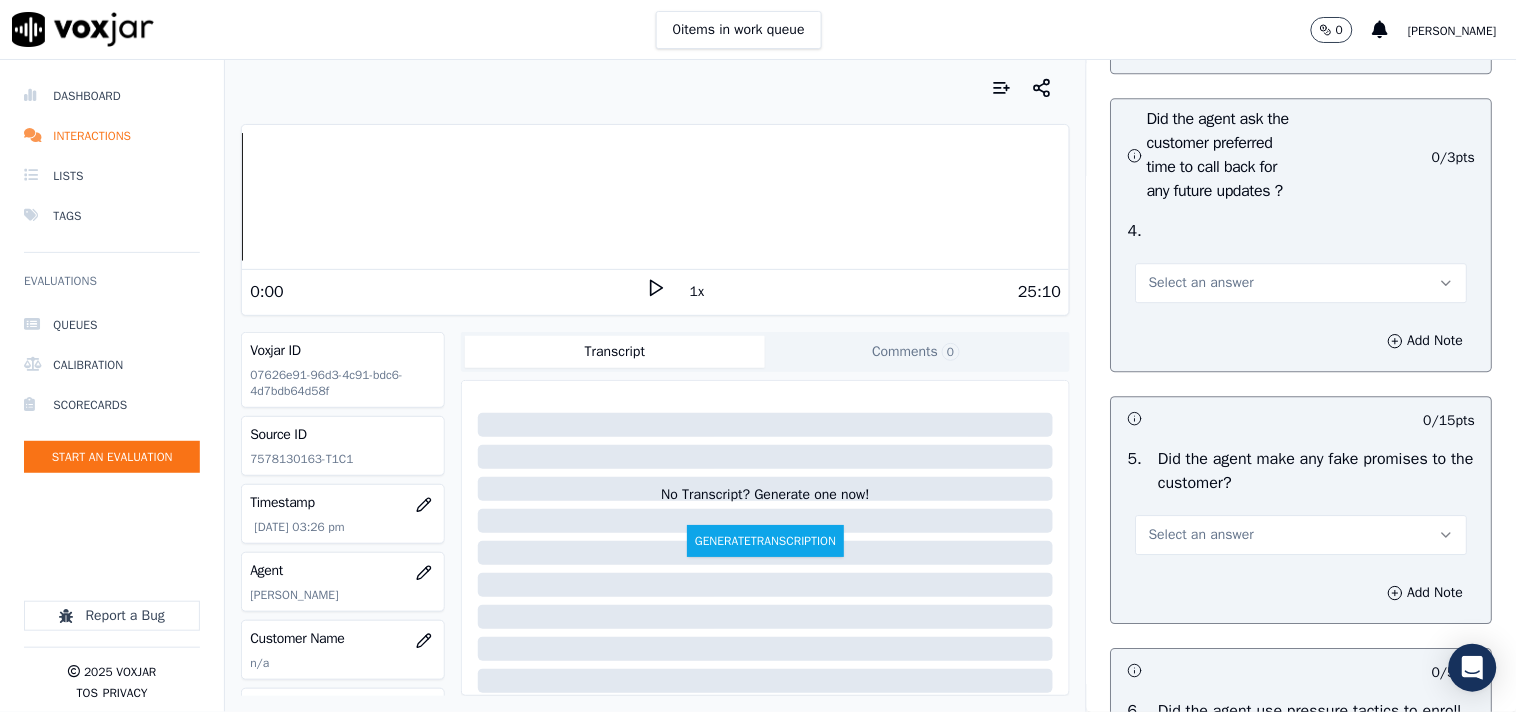 click on "Select an answer" at bounding box center [1201, 283] 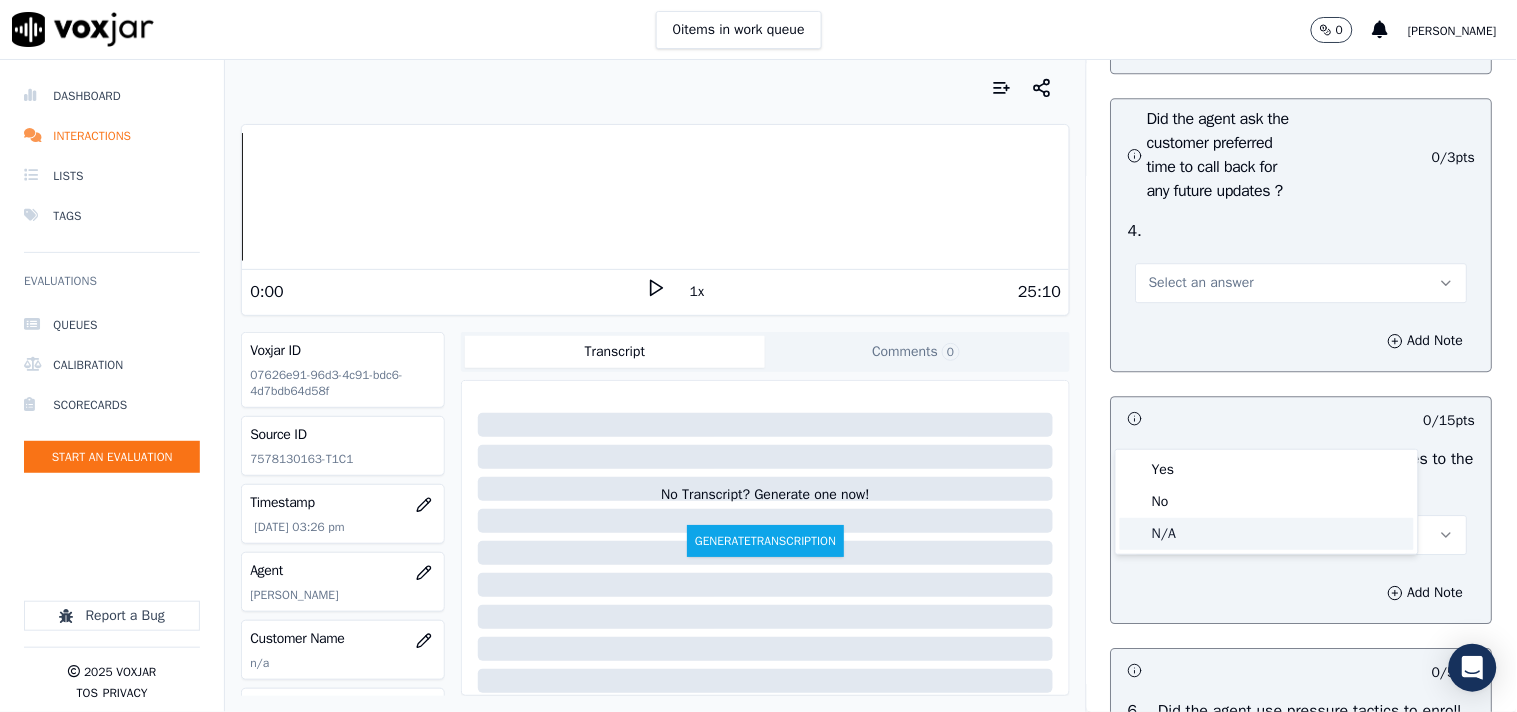 click on "N/A" 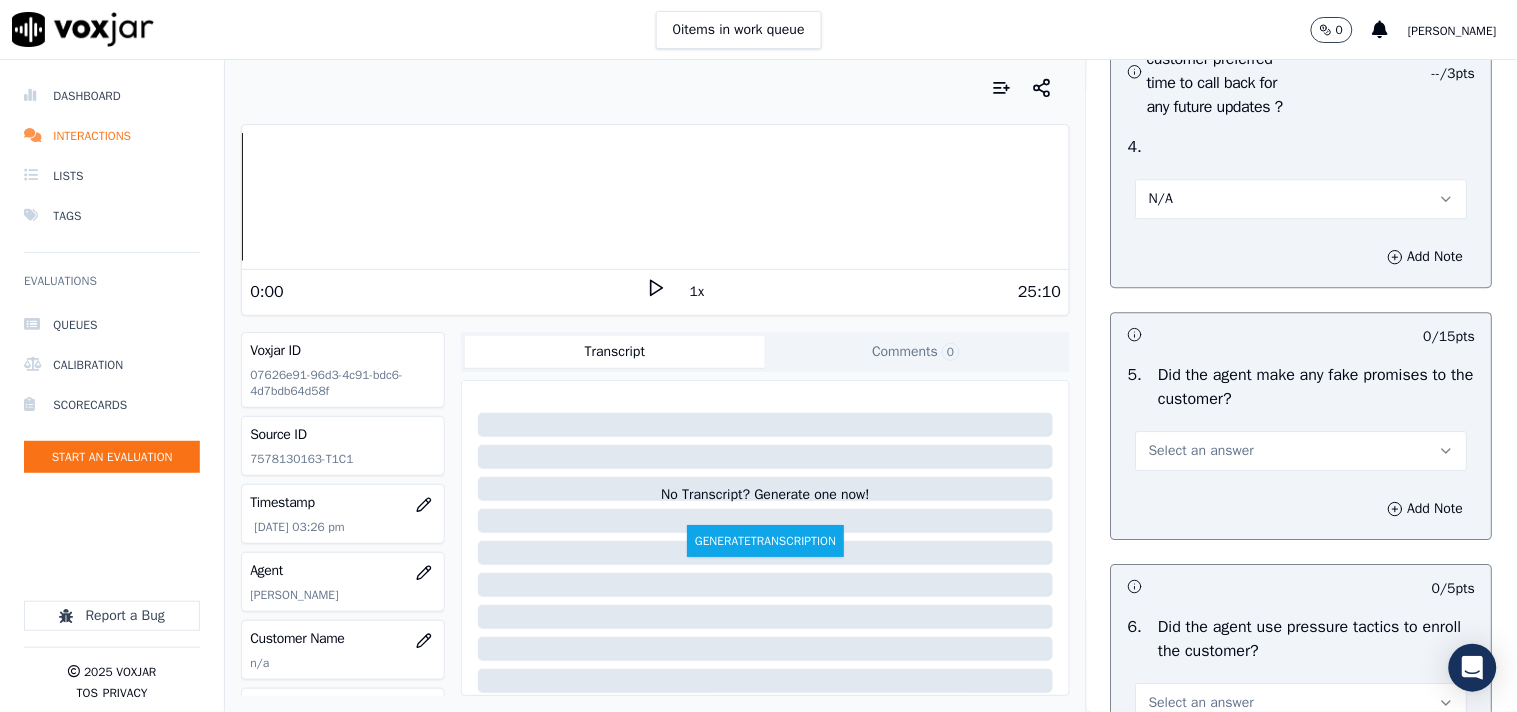 scroll, scrollTop: 5444, scrollLeft: 0, axis: vertical 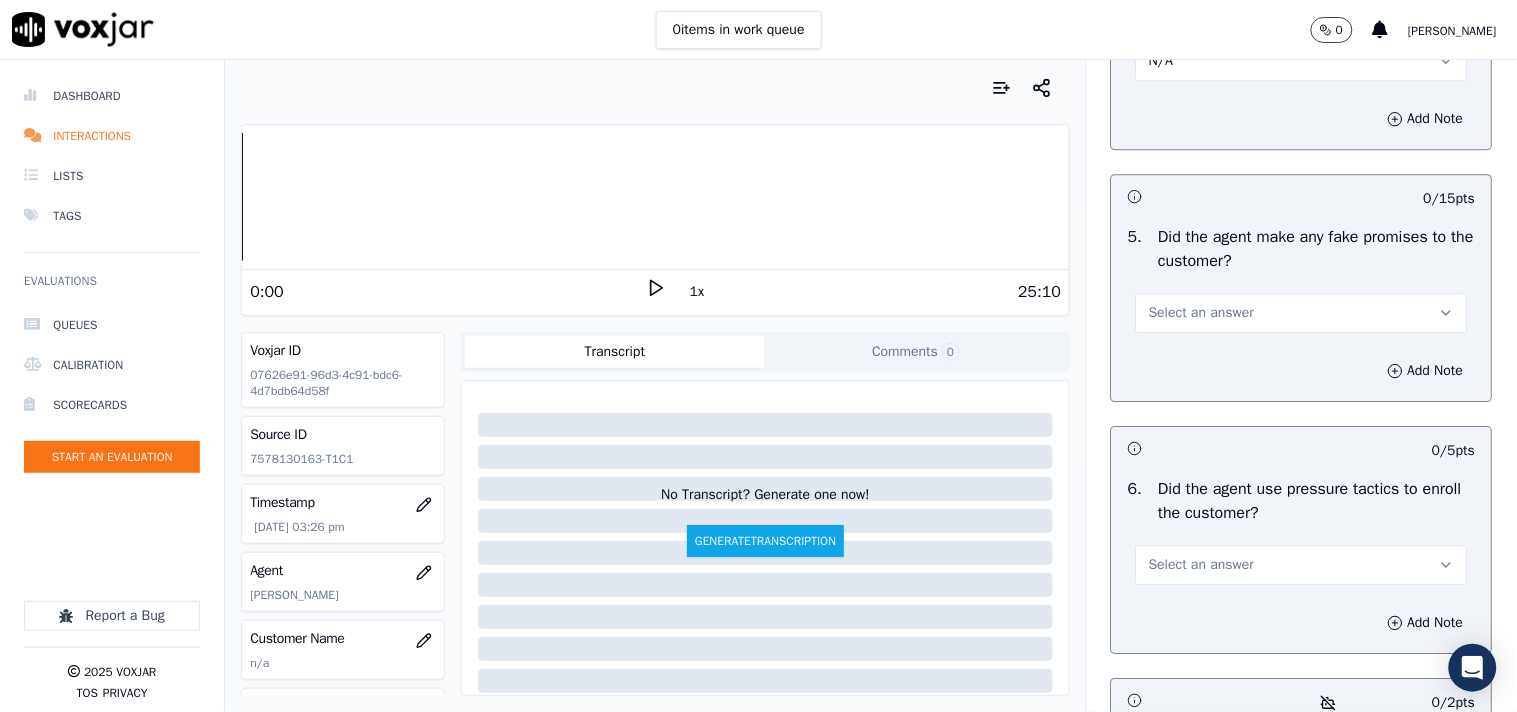 click on "Select an answer" at bounding box center [1302, 313] 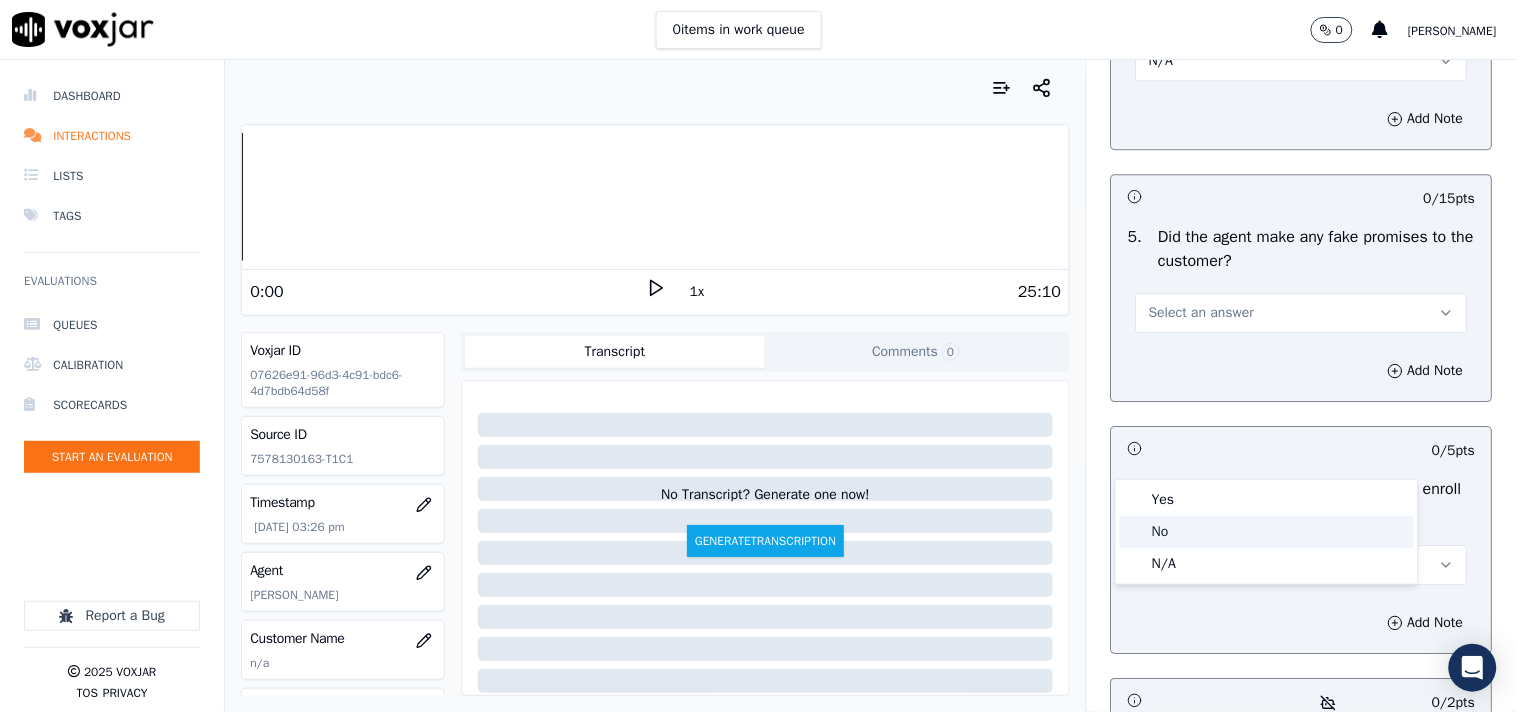click on "No" 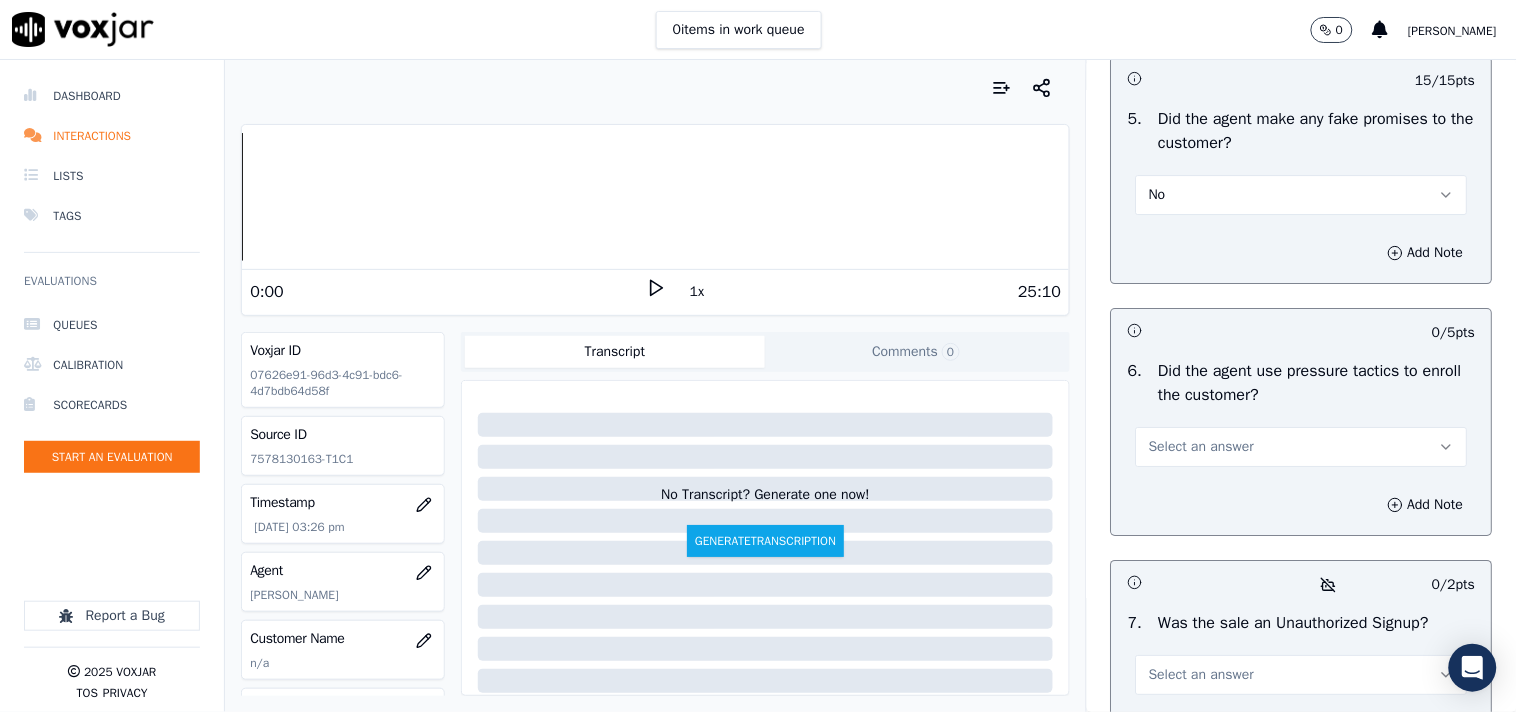 scroll, scrollTop: 5777, scrollLeft: 0, axis: vertical 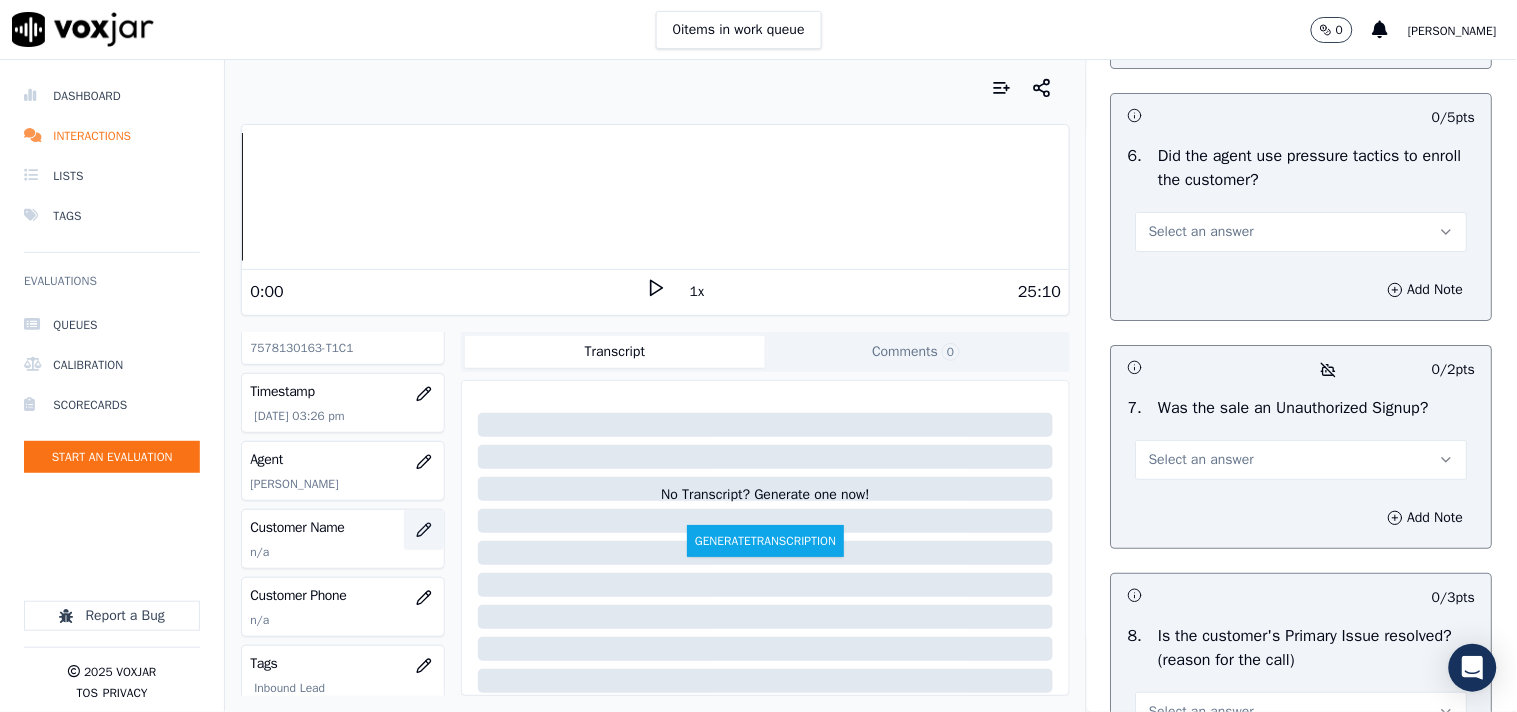 click 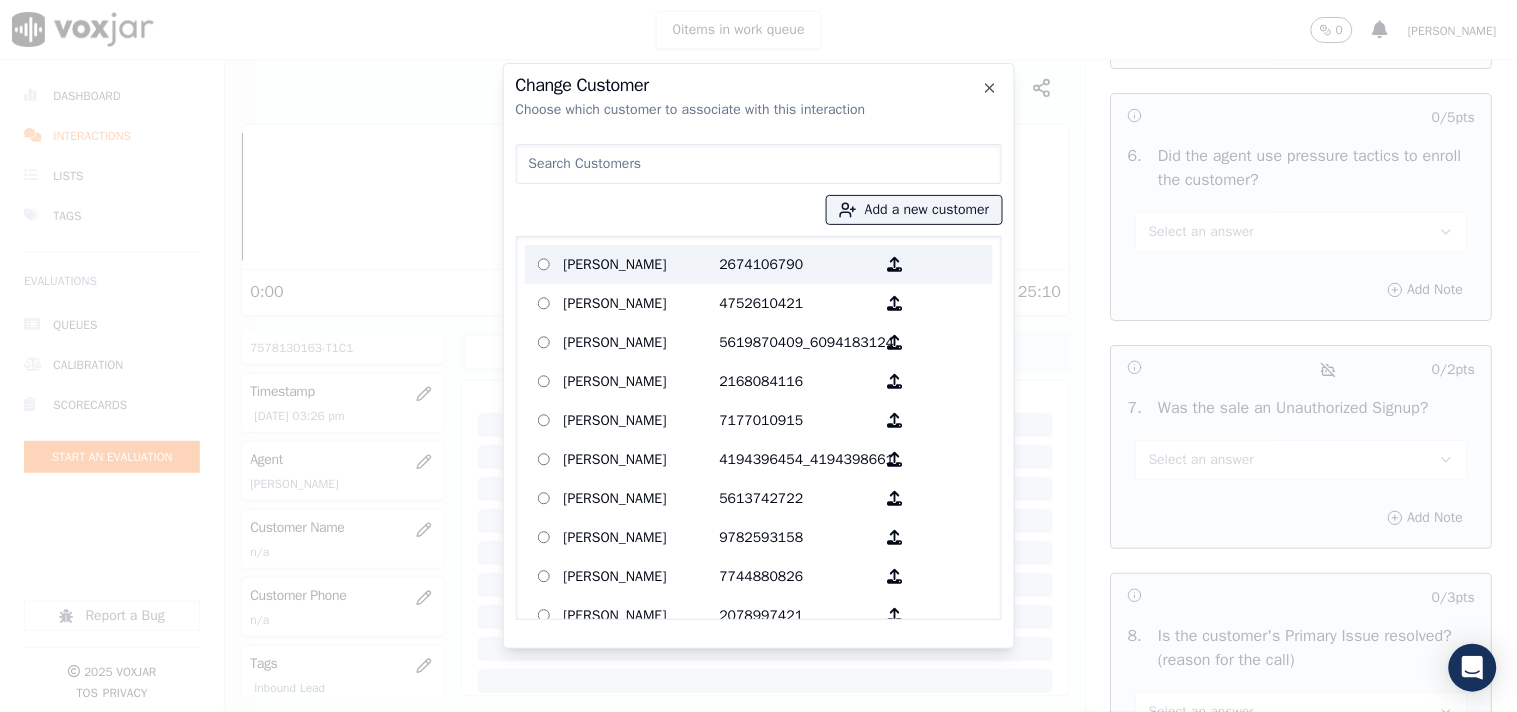 paste on "[PERSON_NAME]" 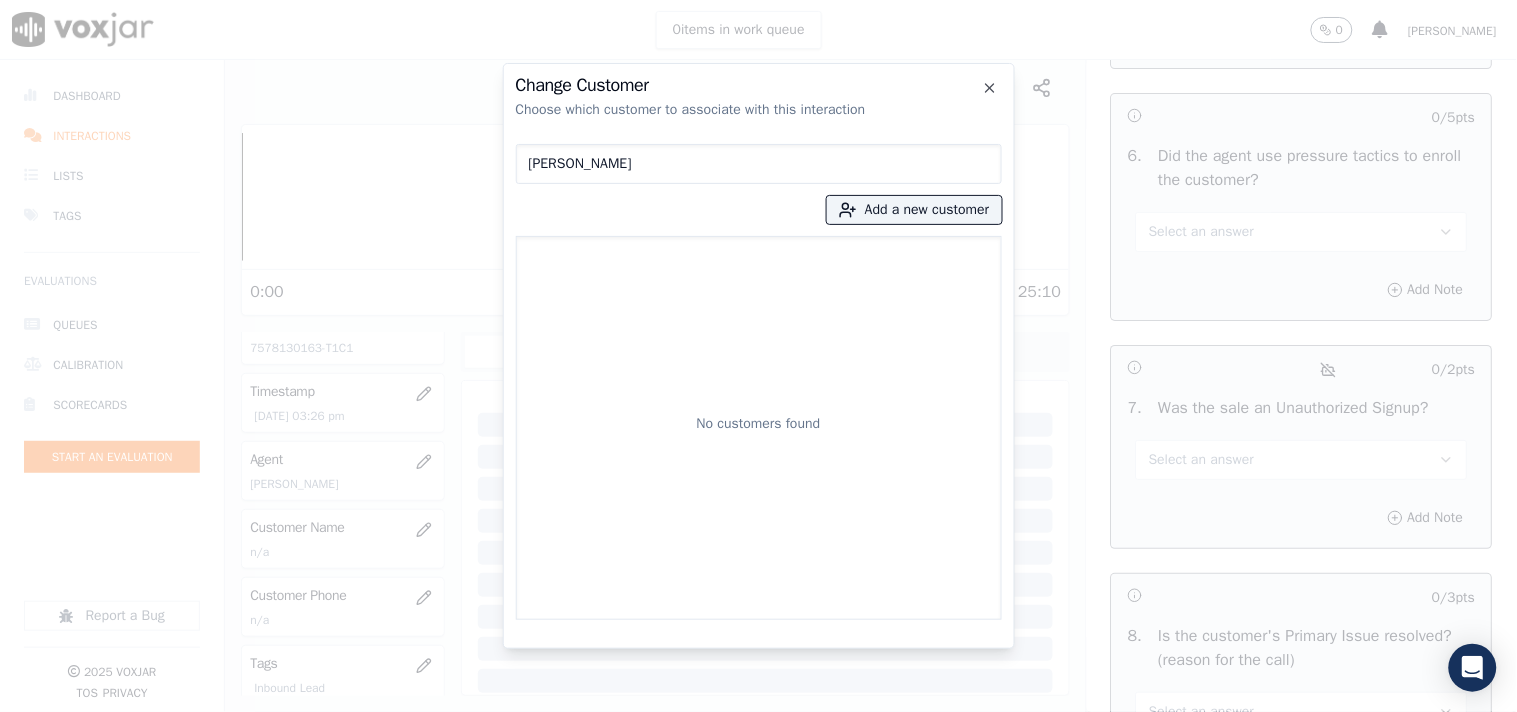 click on "[PERSON_NAME]" at bounding box center (759, 164) 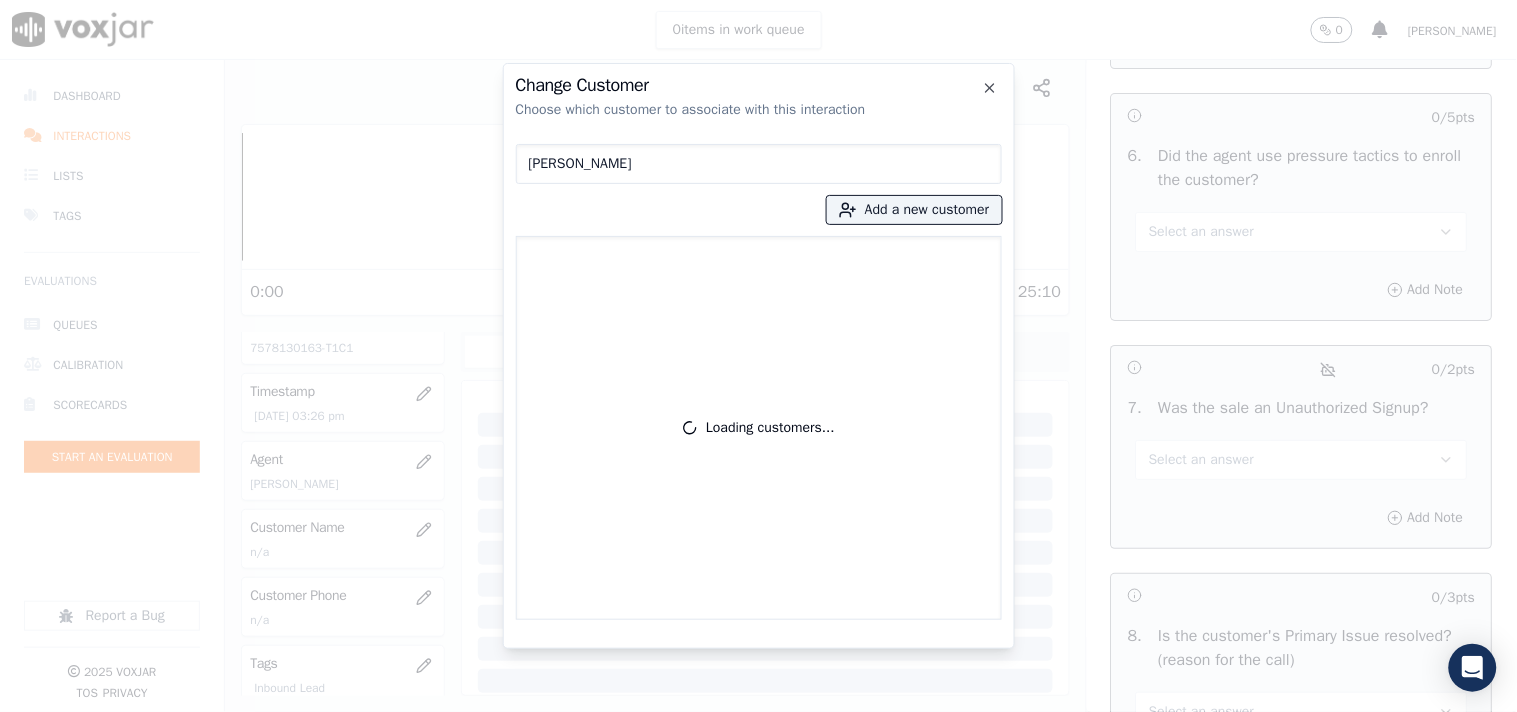 click on "[PERSON_NAME]" at bounding box center (759, 164) 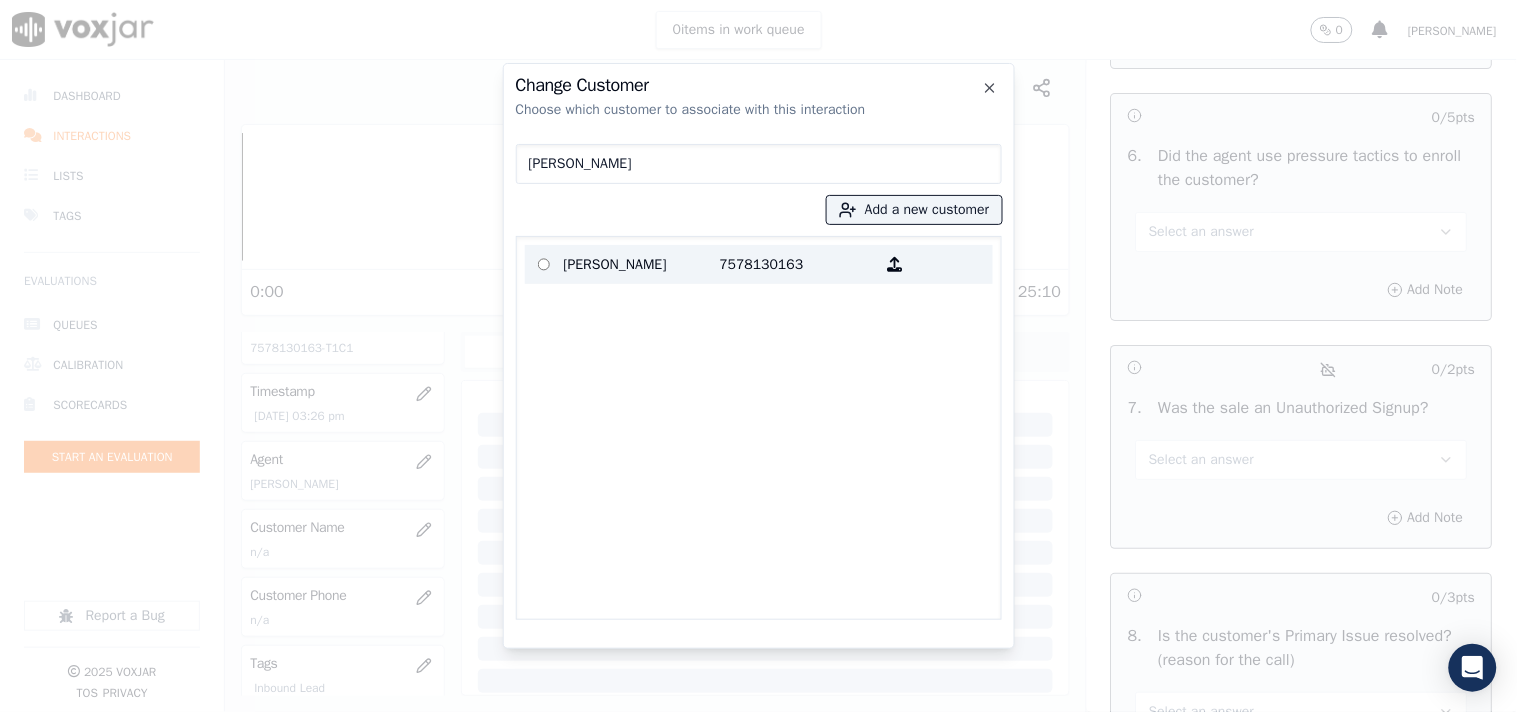 type on "[PERSON_NAME]" 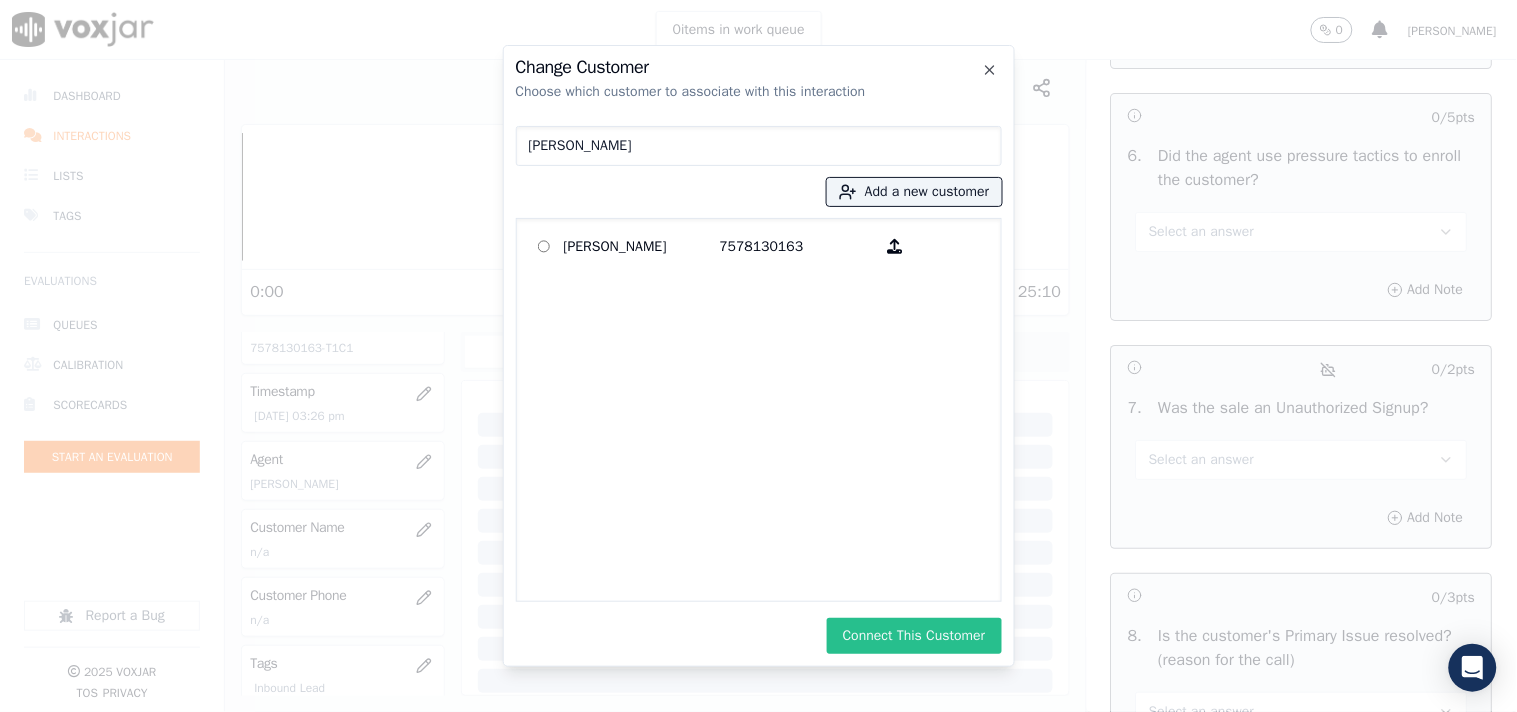 click on "Connect This Customer" at bounding box center (914, 636) 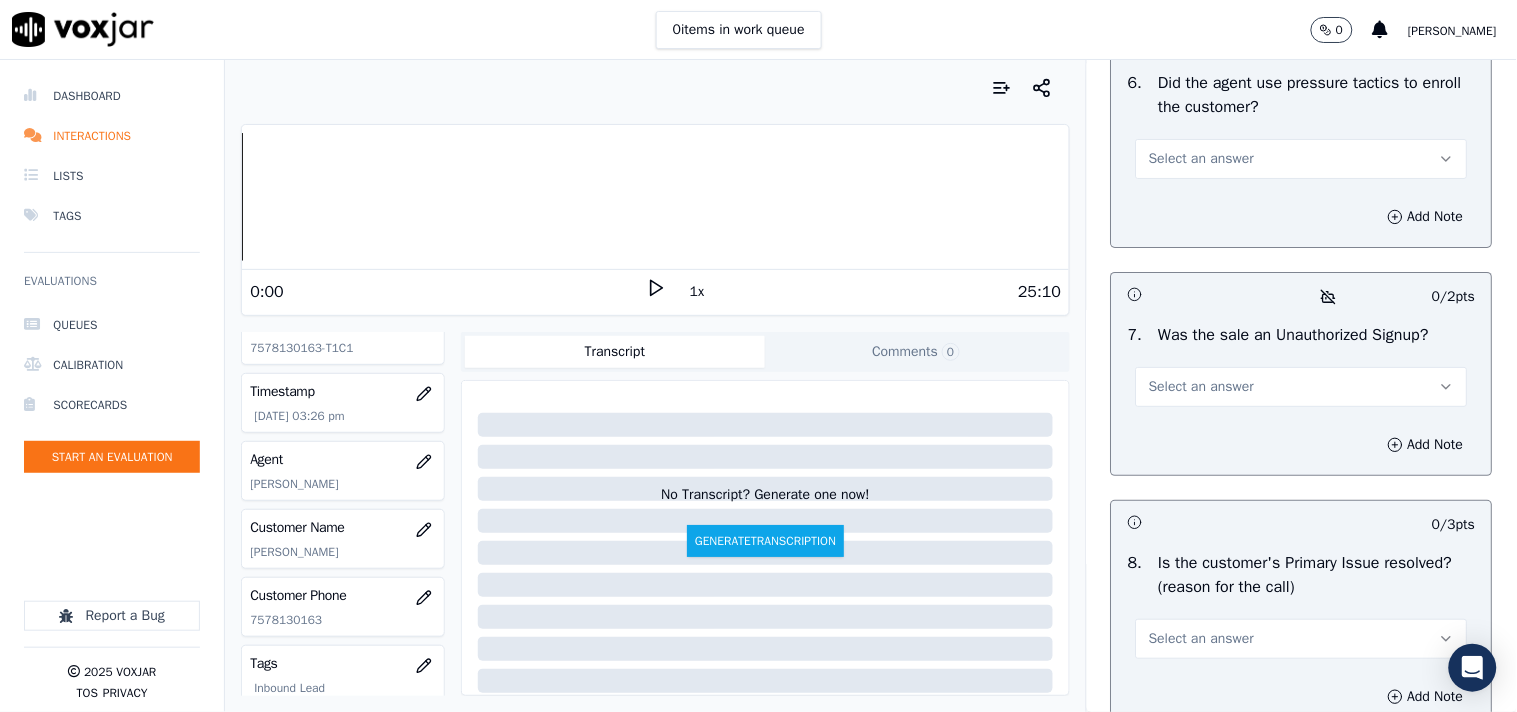scroll, scrollTop: 5888, scrollLeft: 0, axis: vertical 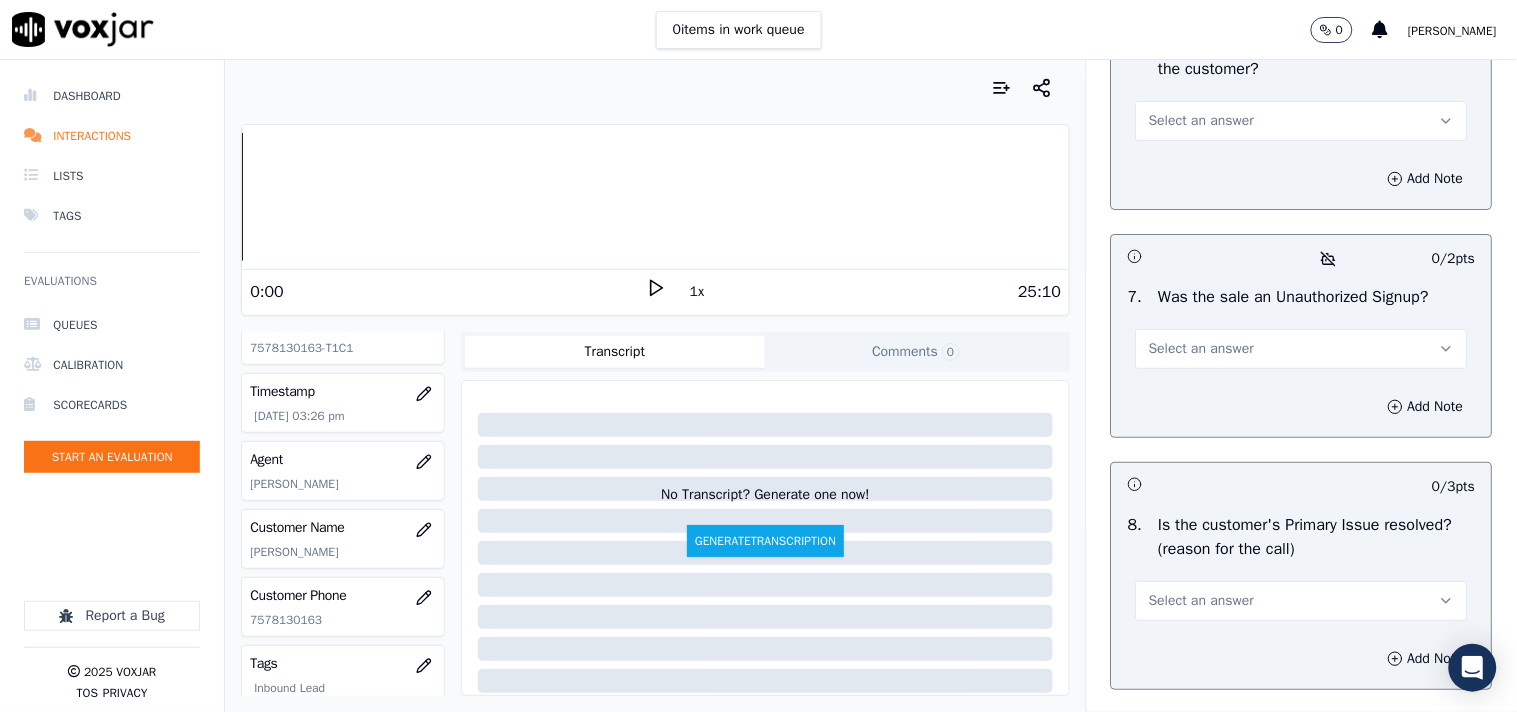 click on "Select an answer" at bounding box center (1302, 121) 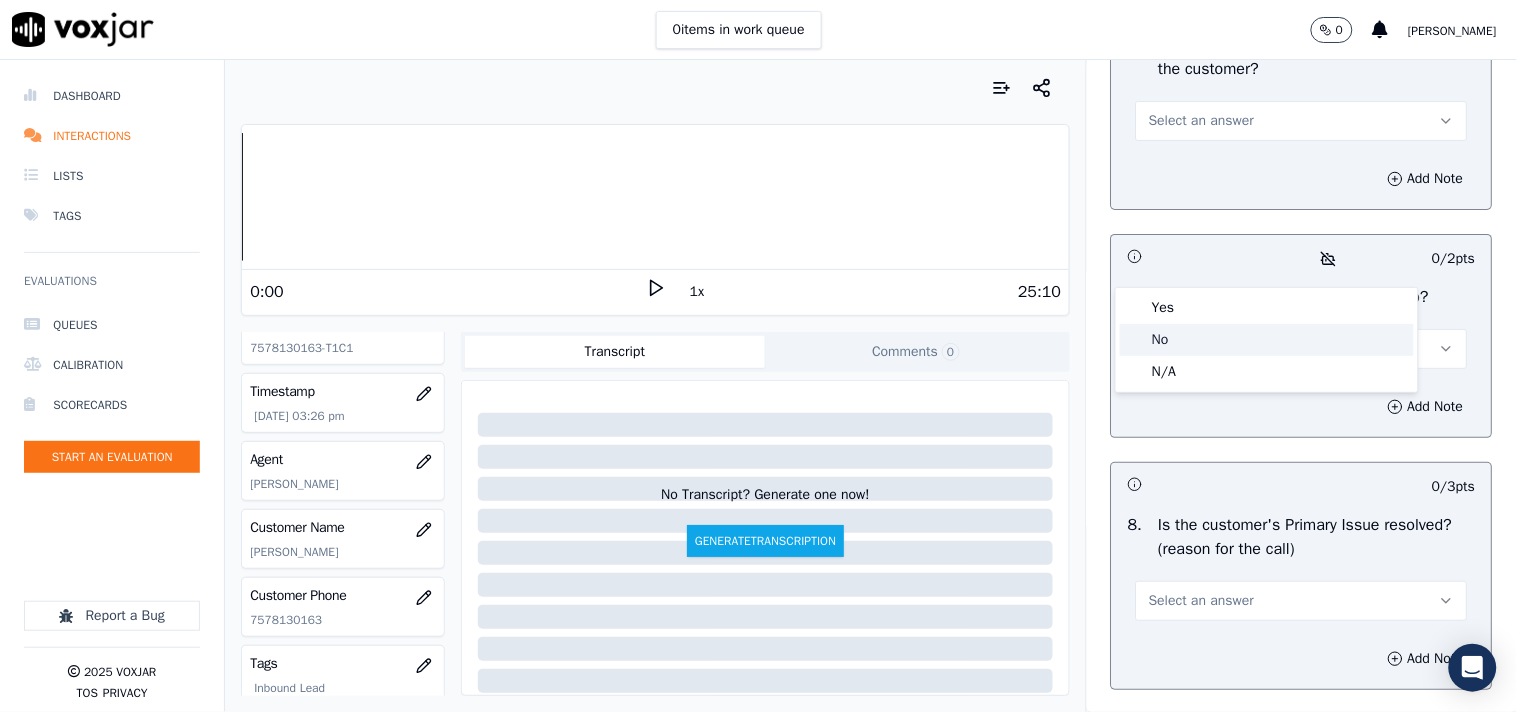 click on "No" 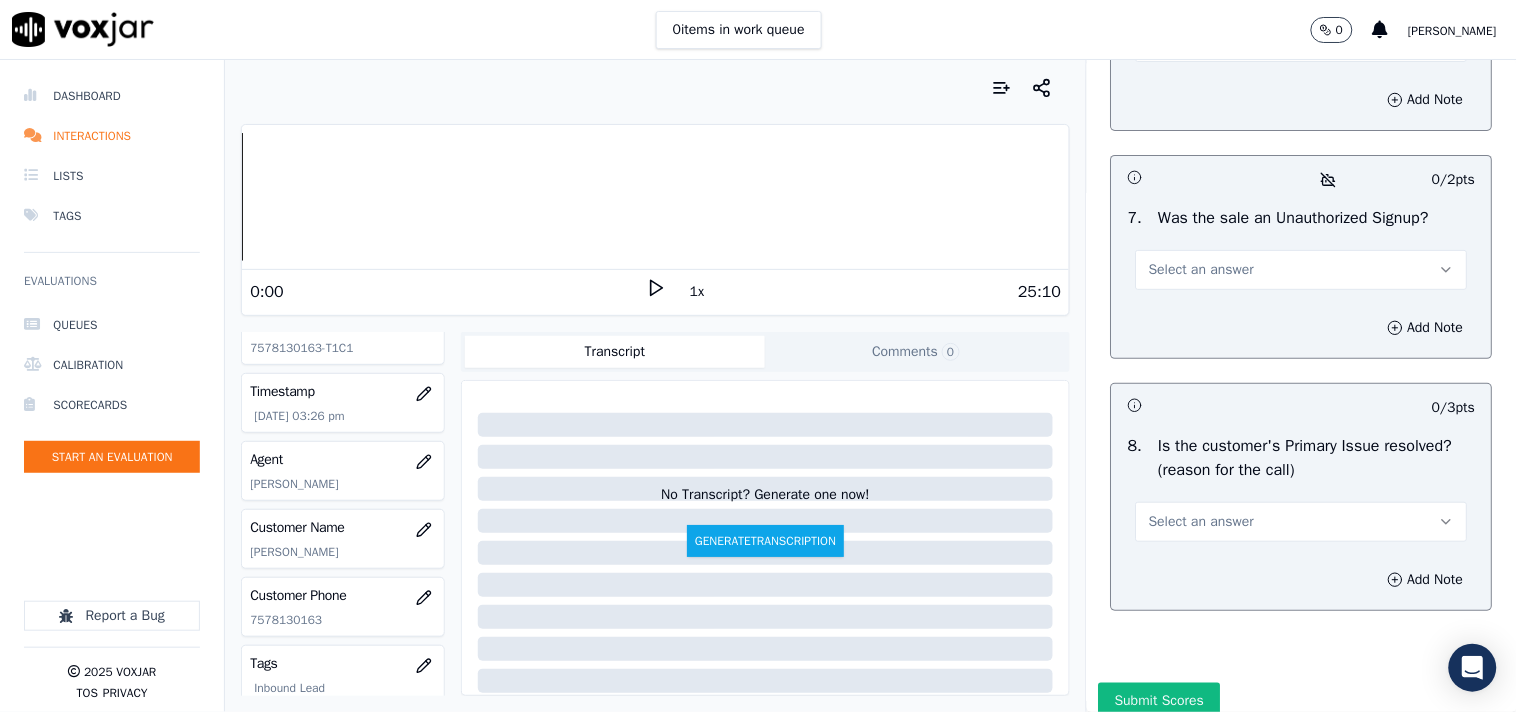 scroll, scrollTop: 6111, scrollLeft: 0, axis: vertical 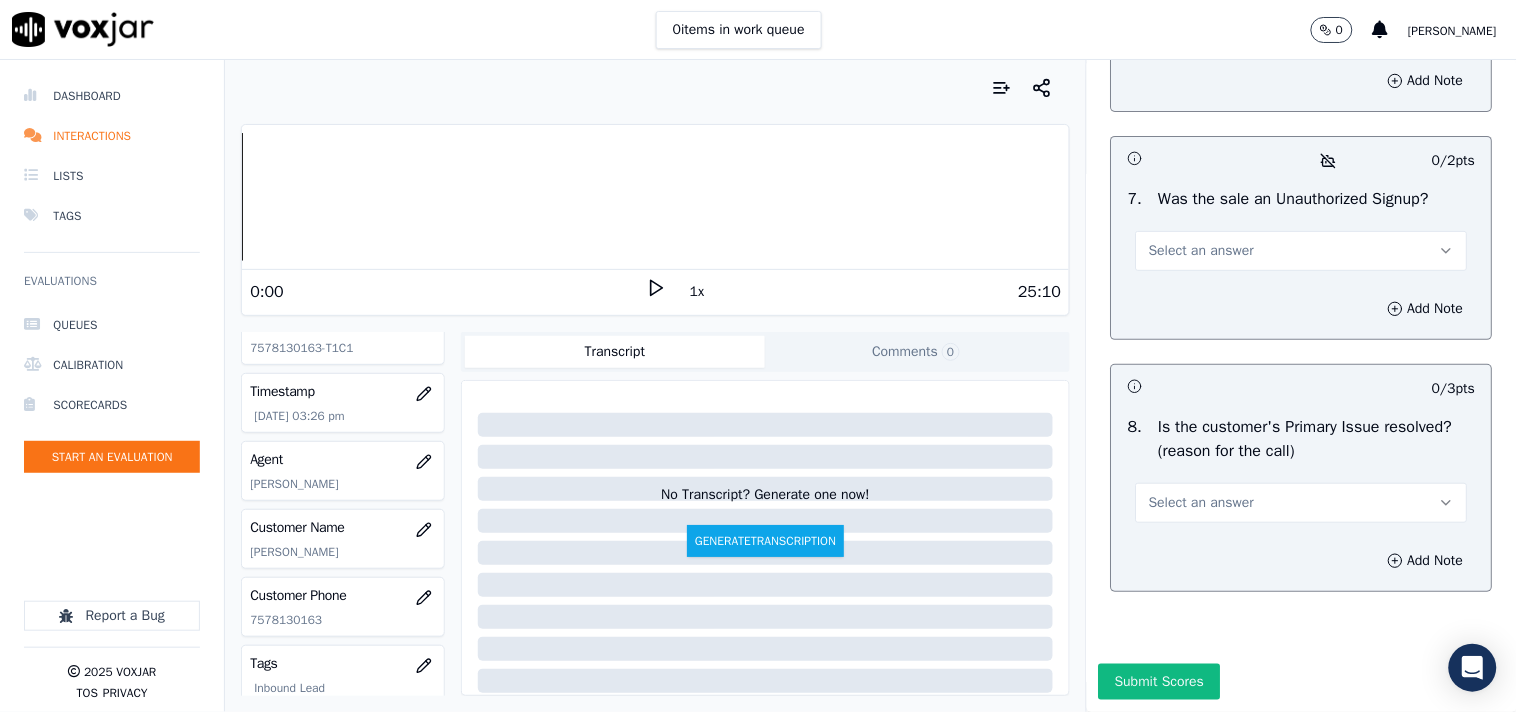 click on "Select an answer" at bounding box center [1201, 251] 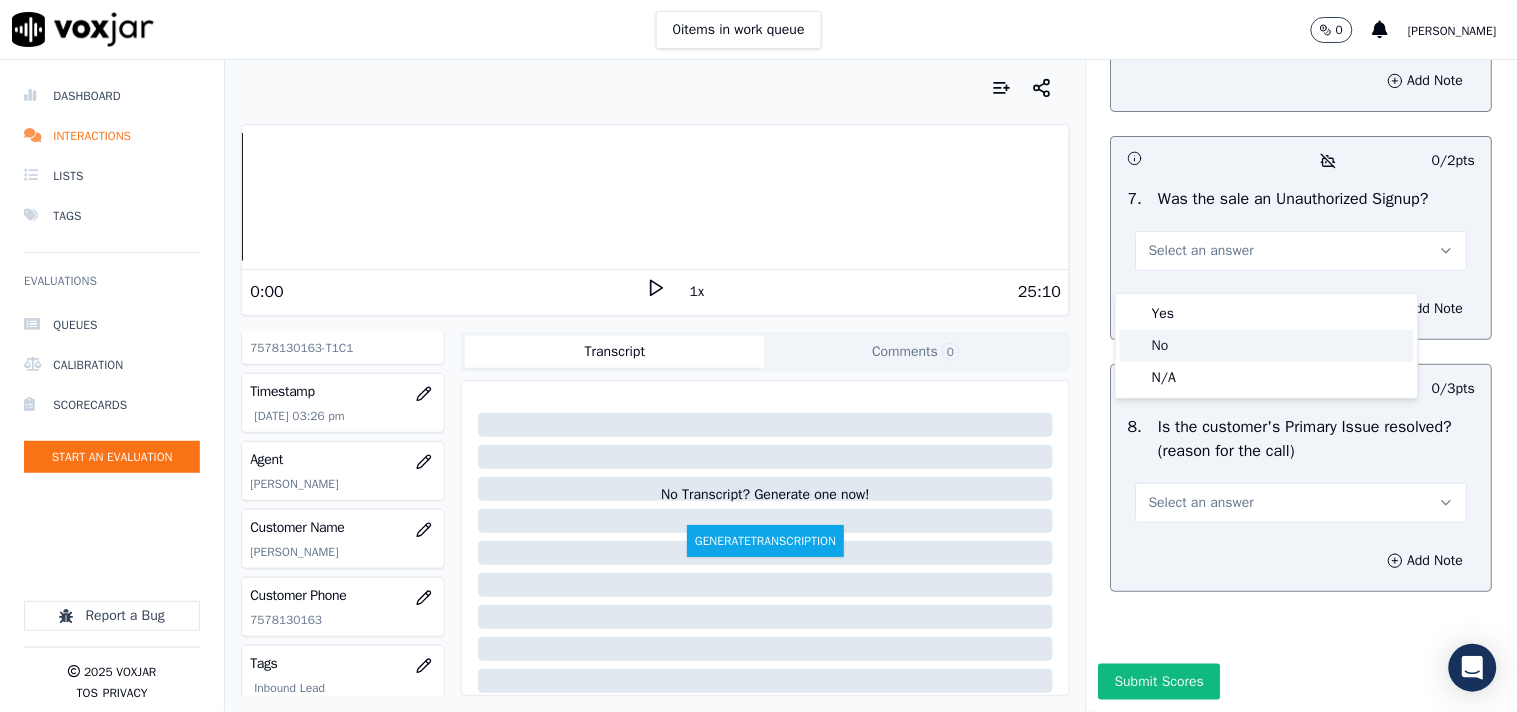 click on "No" 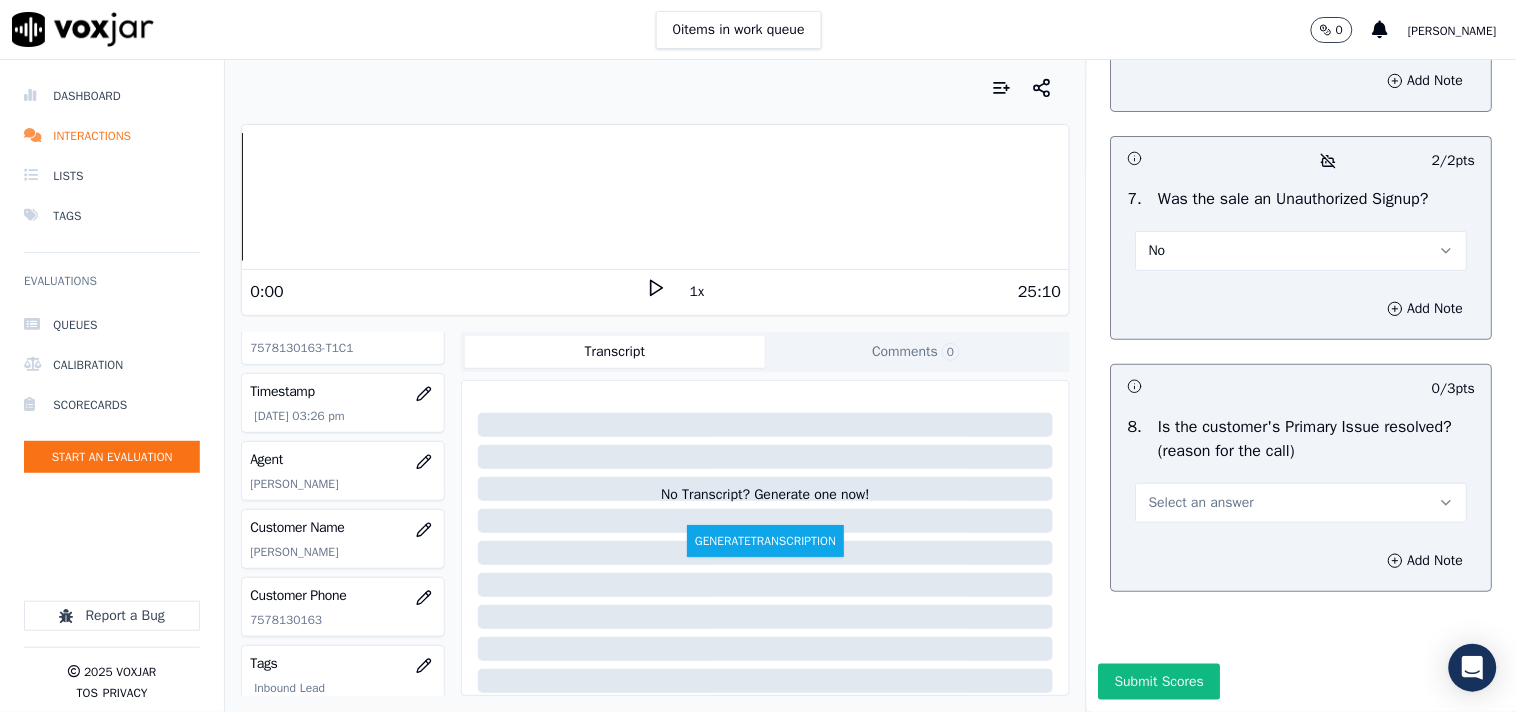 scroll, scrollTop: 6178, scrollLeft: 0, axis: vertical 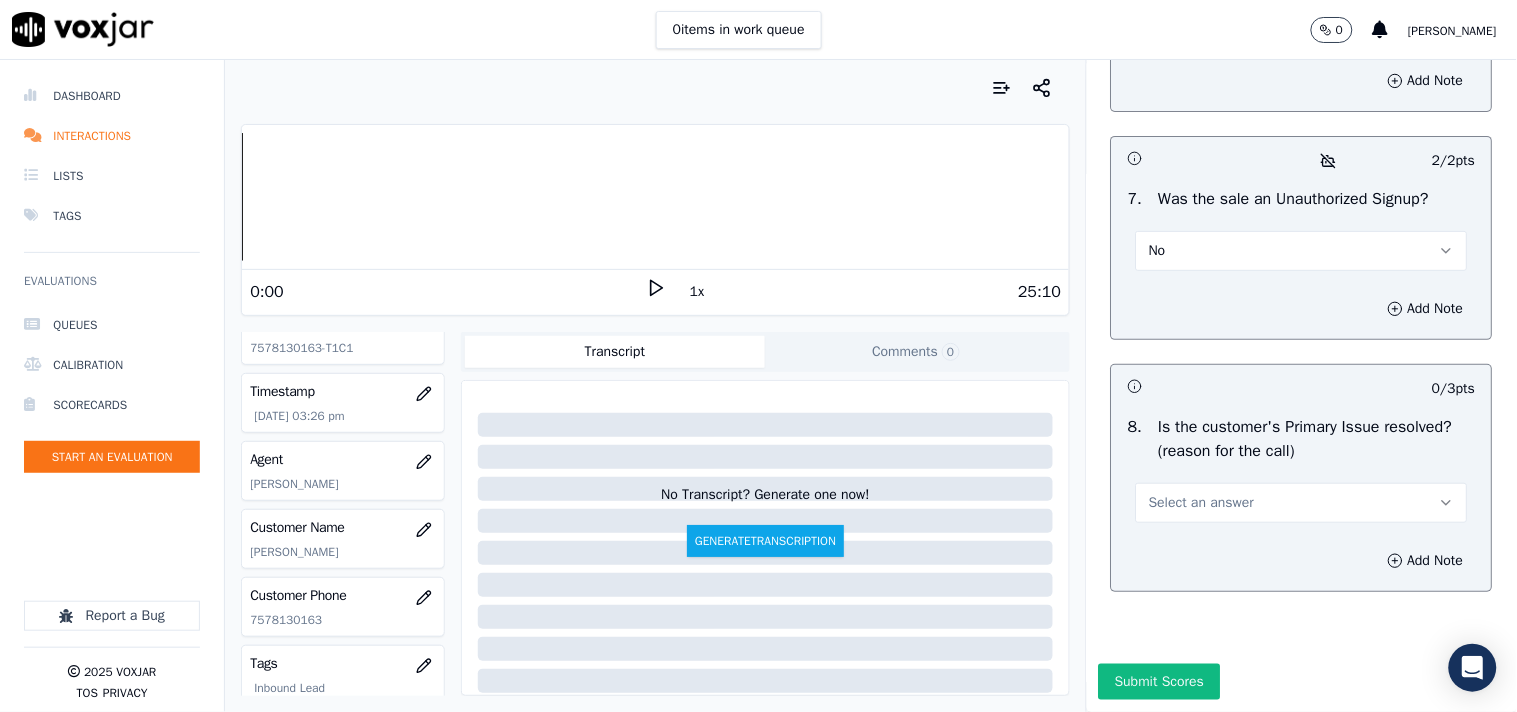 click on "Select an answer" at bounding box center [1201, 503] 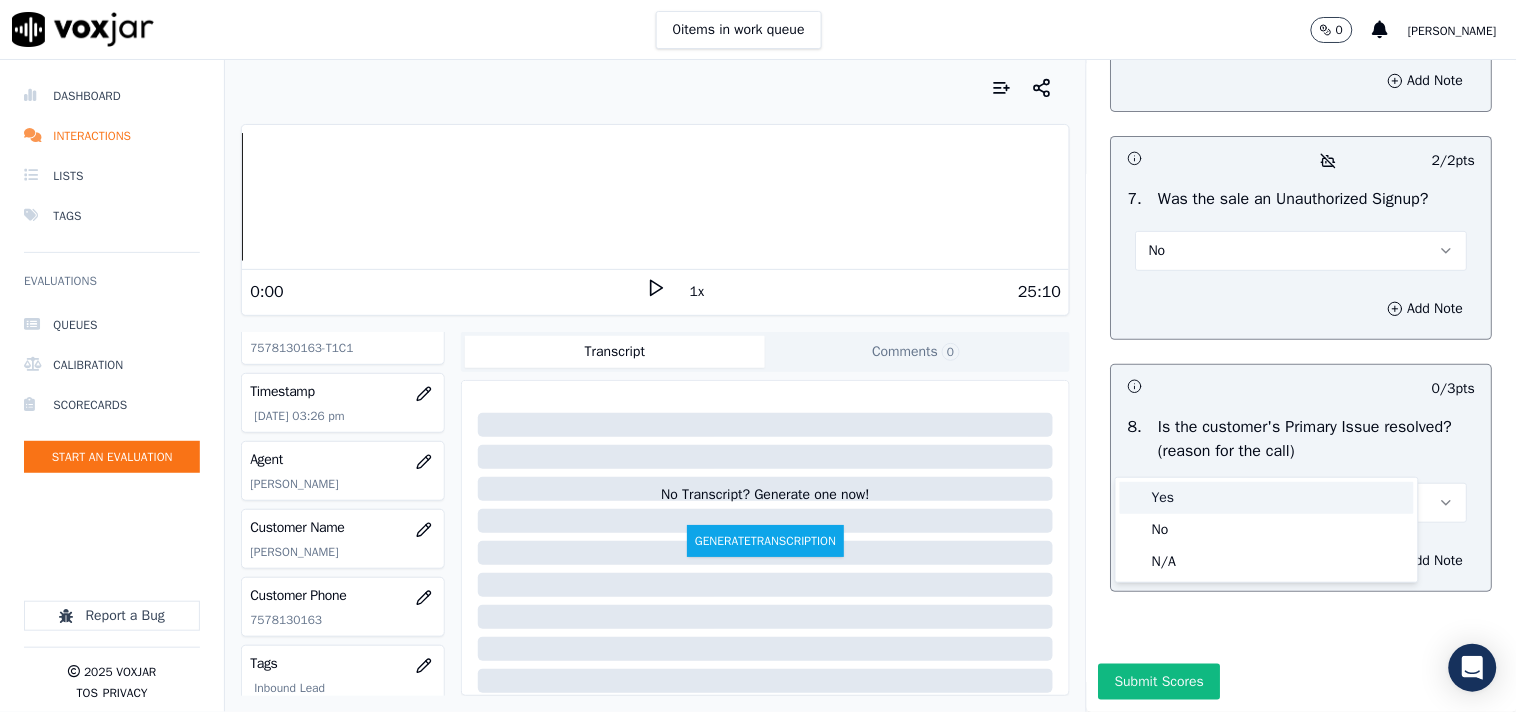 click on "Yes" at bounding box center (1267, 498) 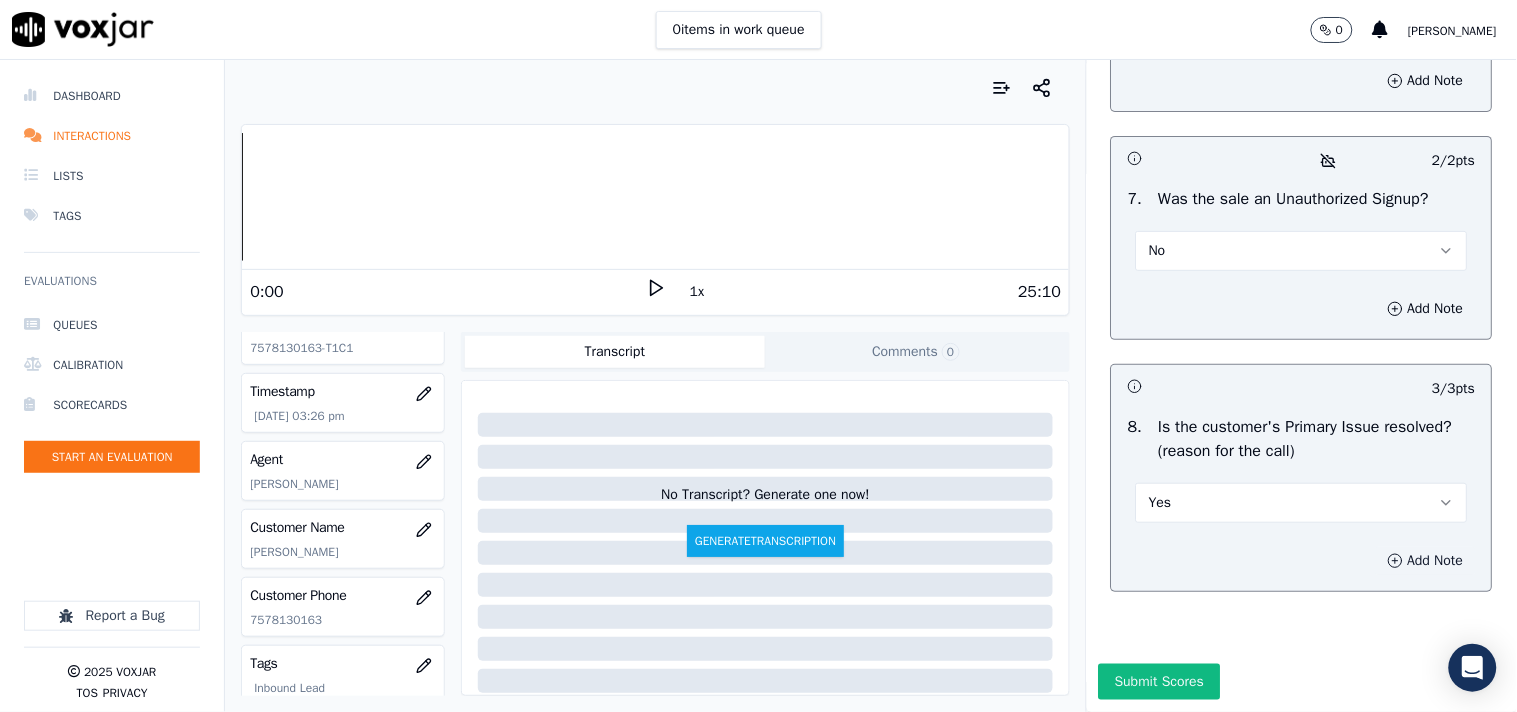 click on "Add Note" at bounding box center [1426, 561] 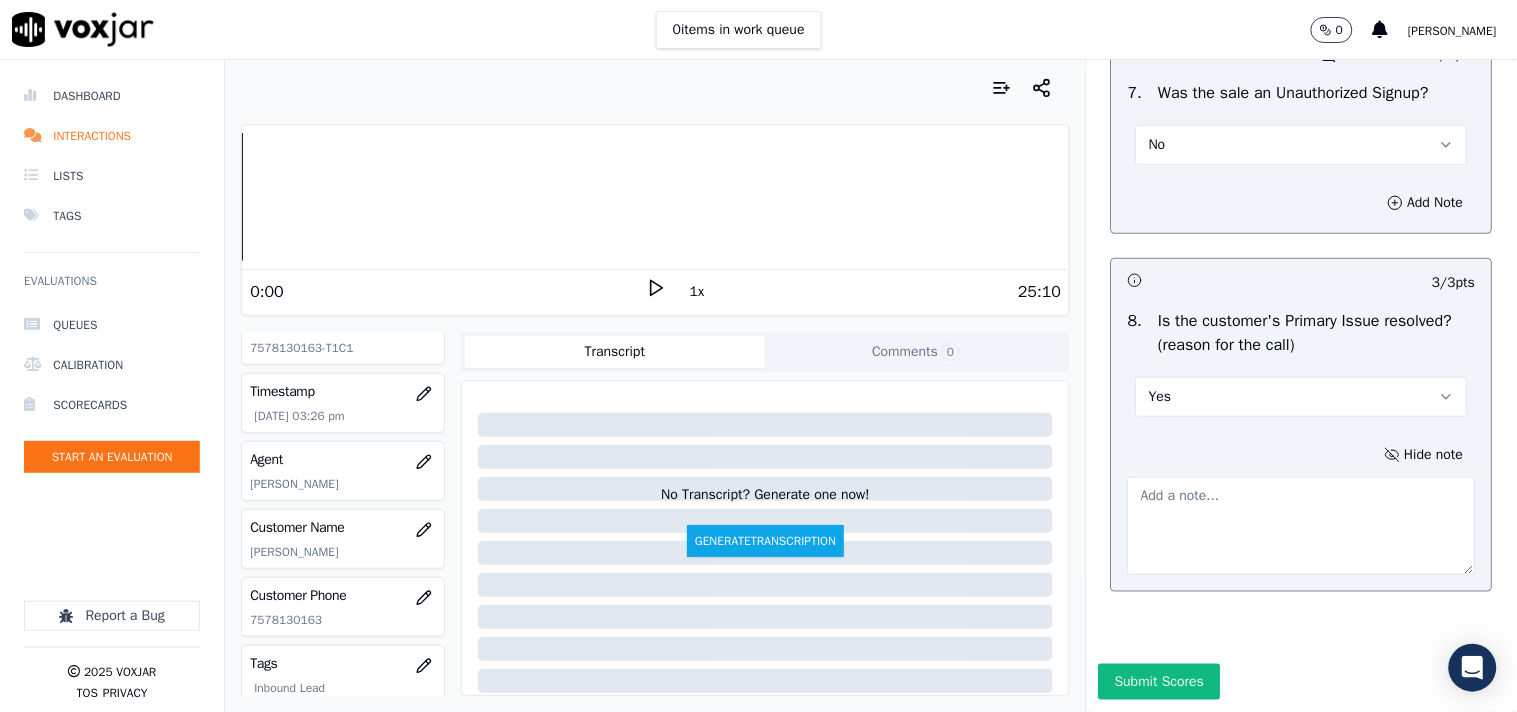 type 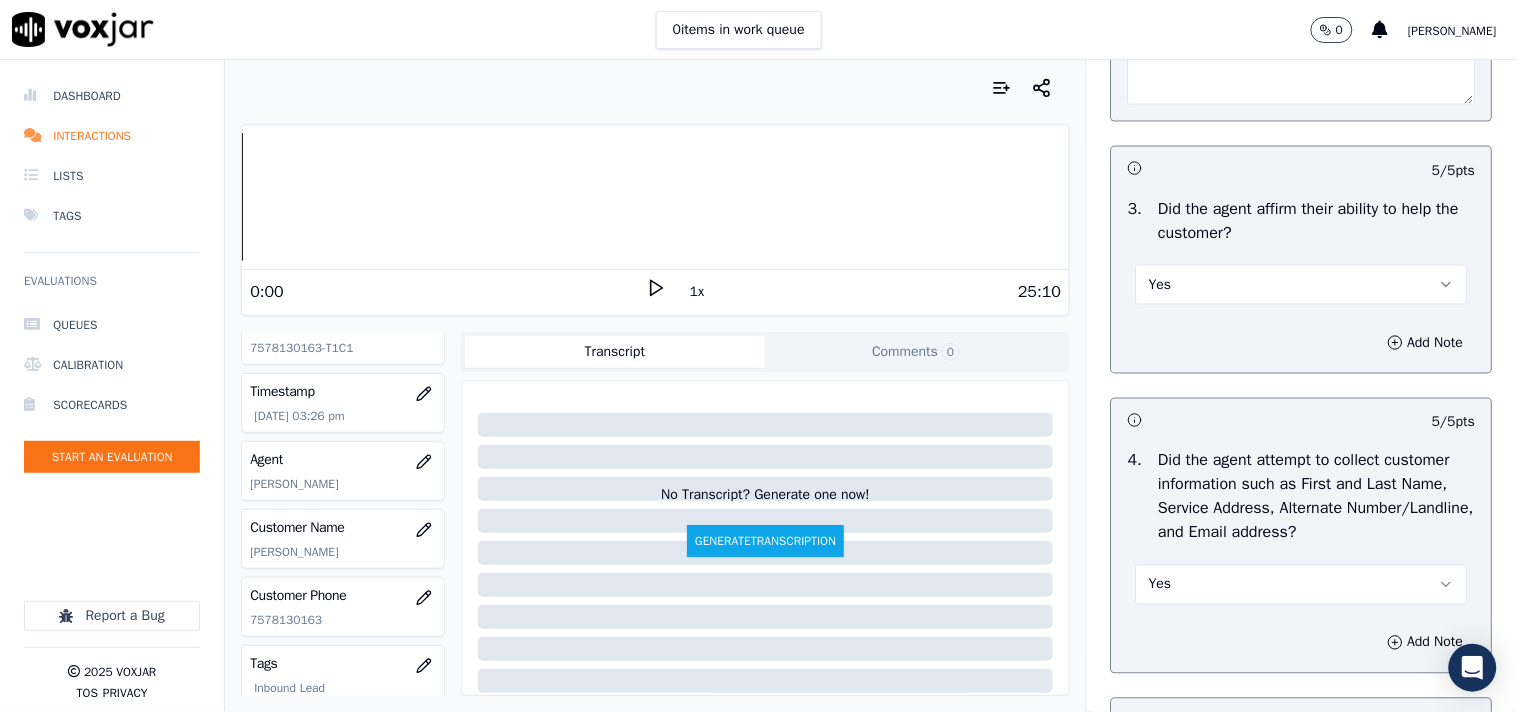 scroll, scrollTop: 150, scrollLeft: 0, axis: vertical 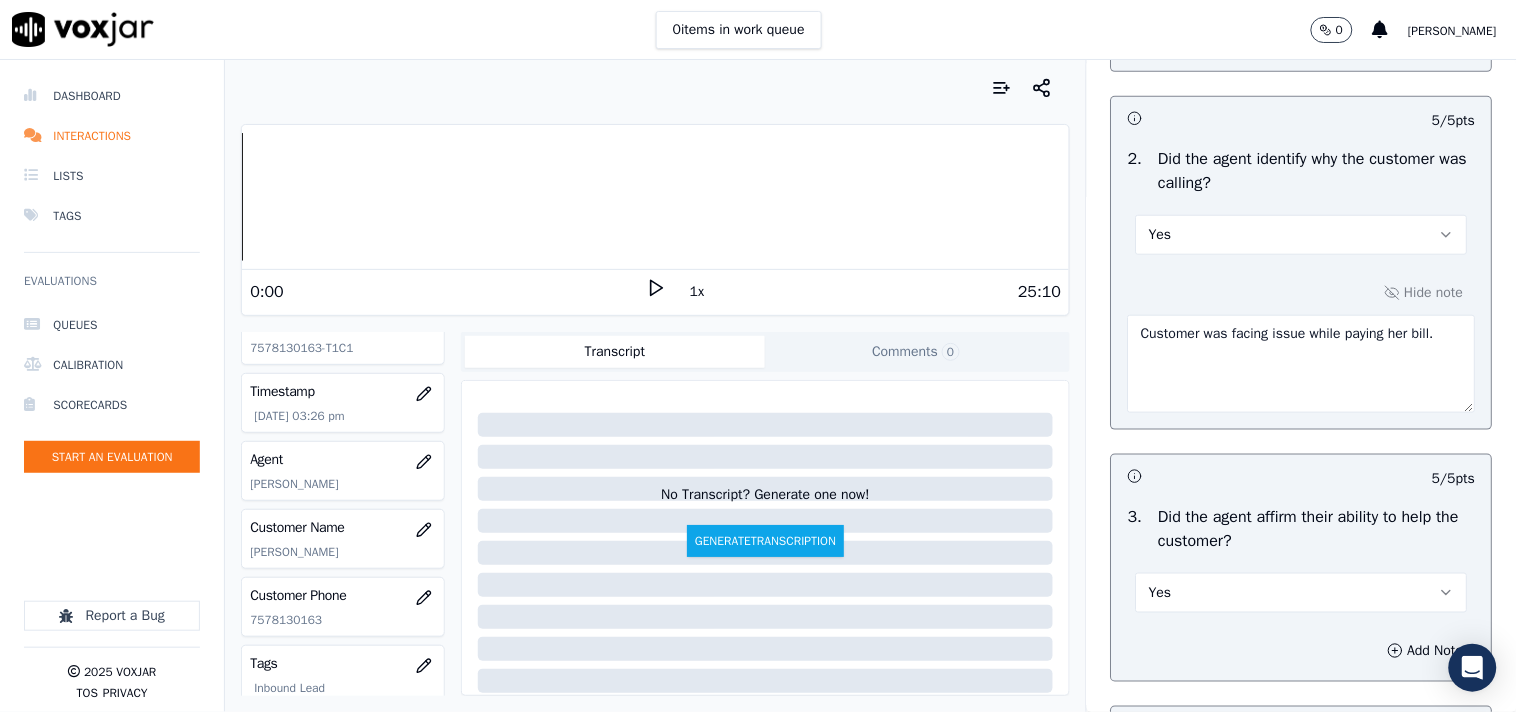 type on "The customer encountered an issue while attempting to pay her bill." 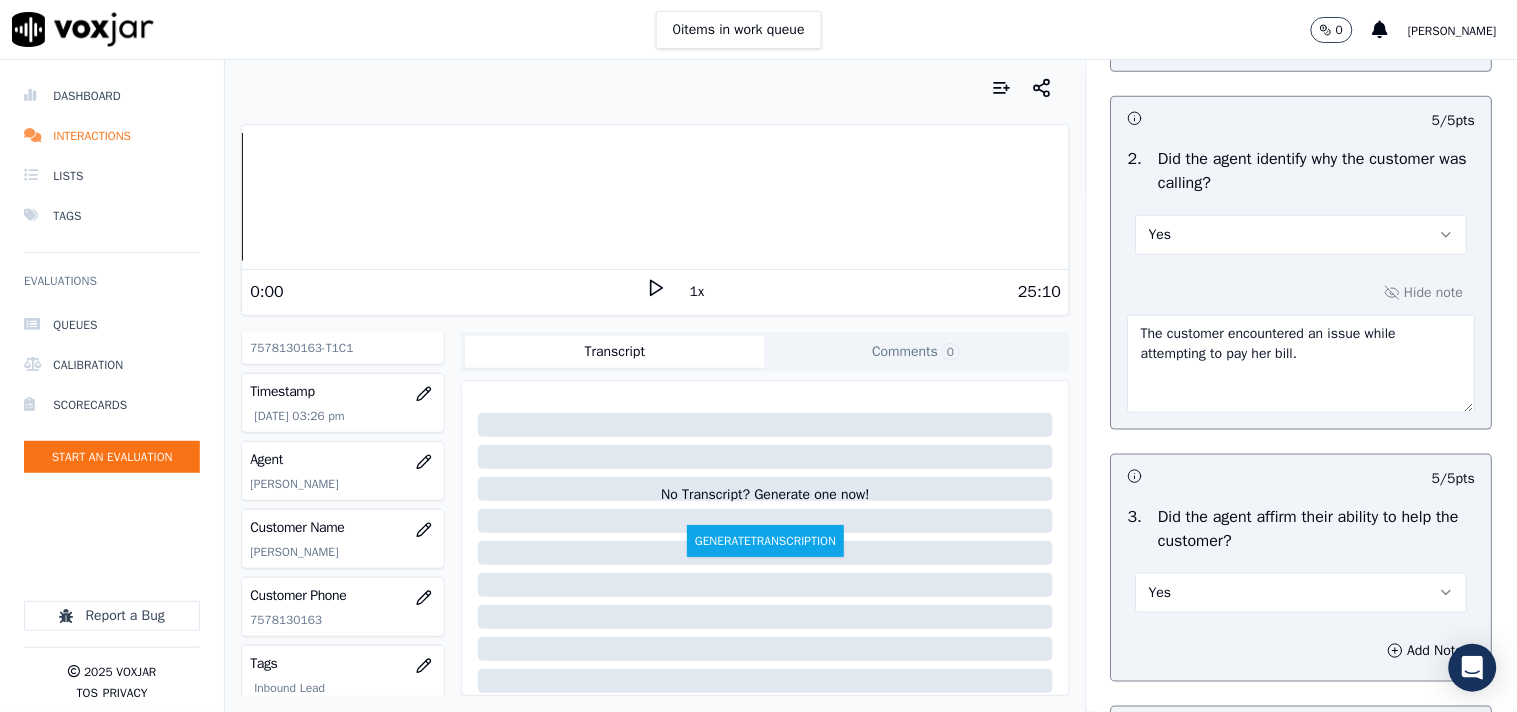 click on "The customer encountered an issue while attempting to pay her bill." at bounding box center (1302, 364) 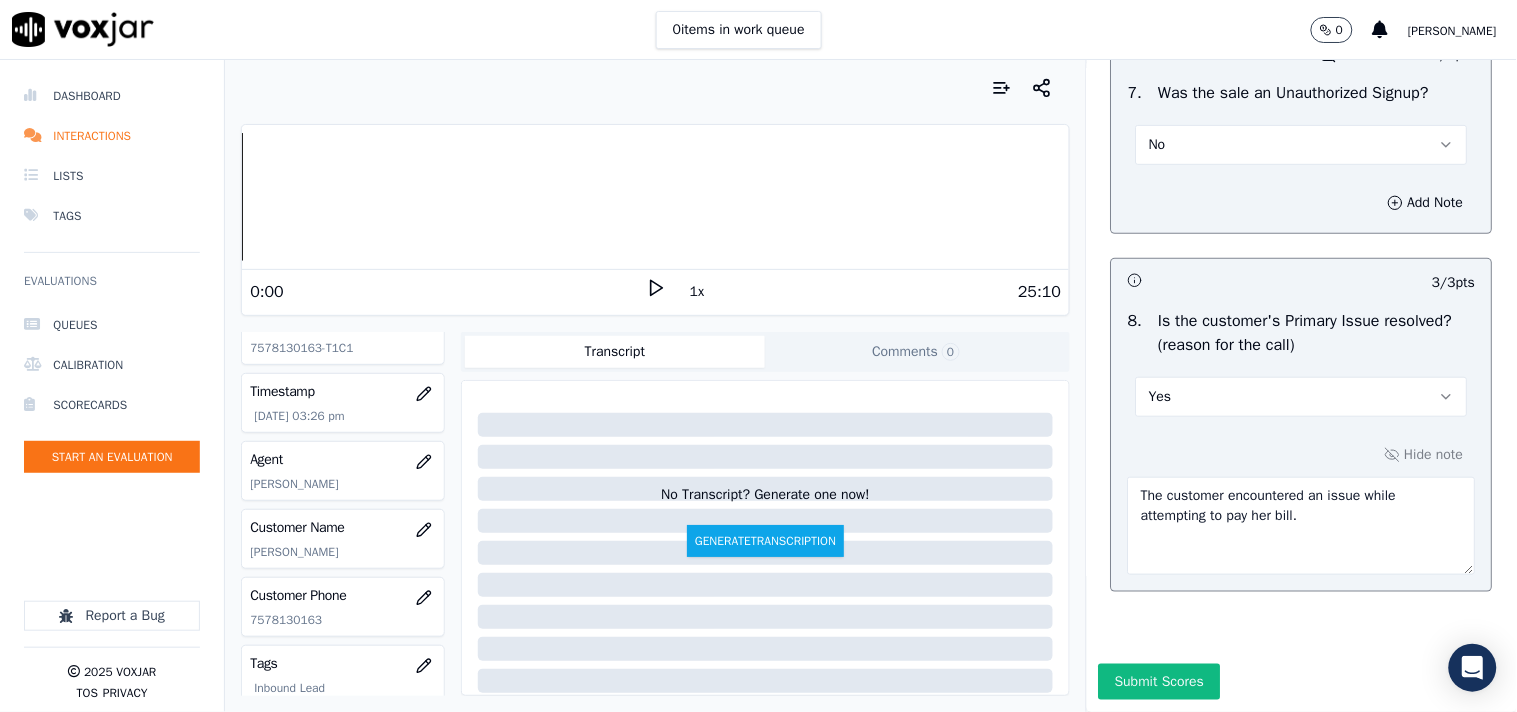 scroll, scrollTop: 6284, scrollLeft: 0, axis: vertical 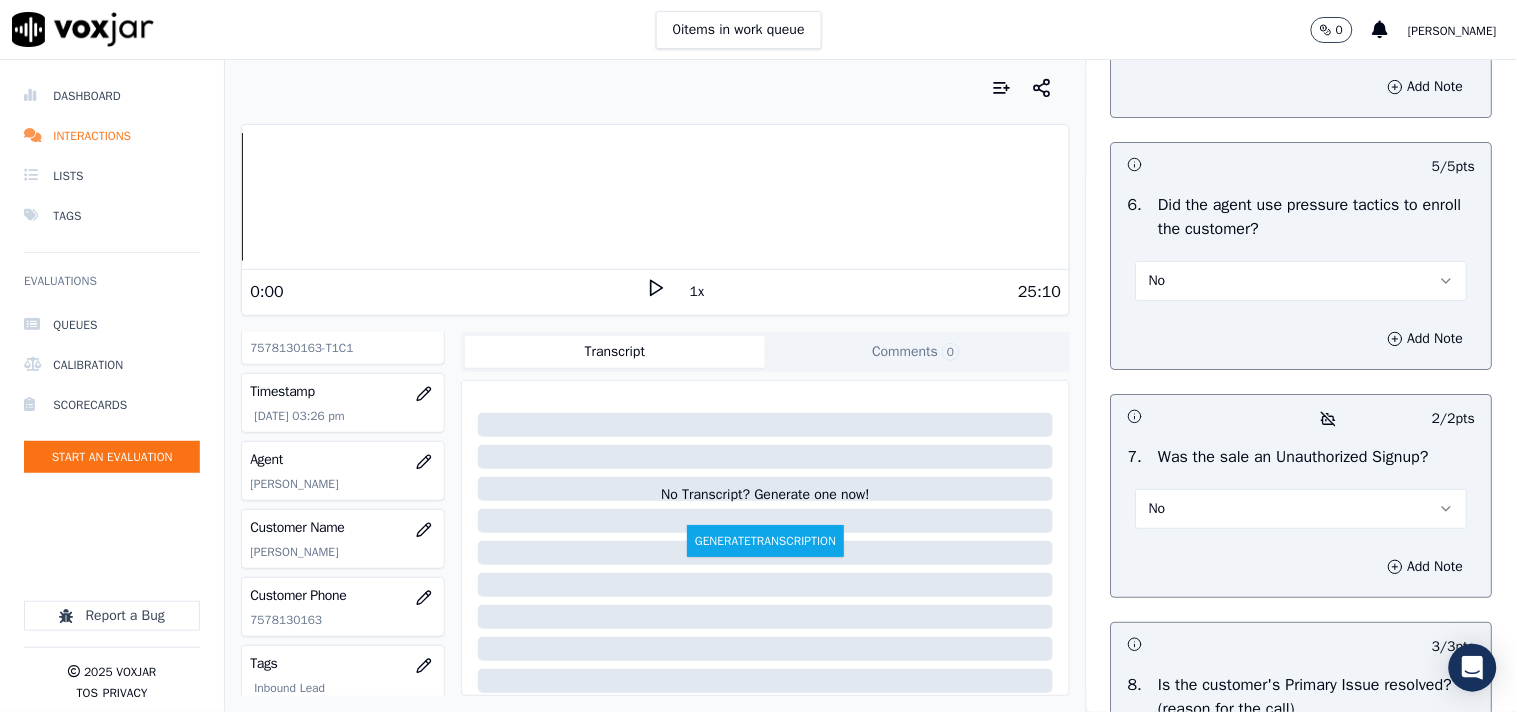 click 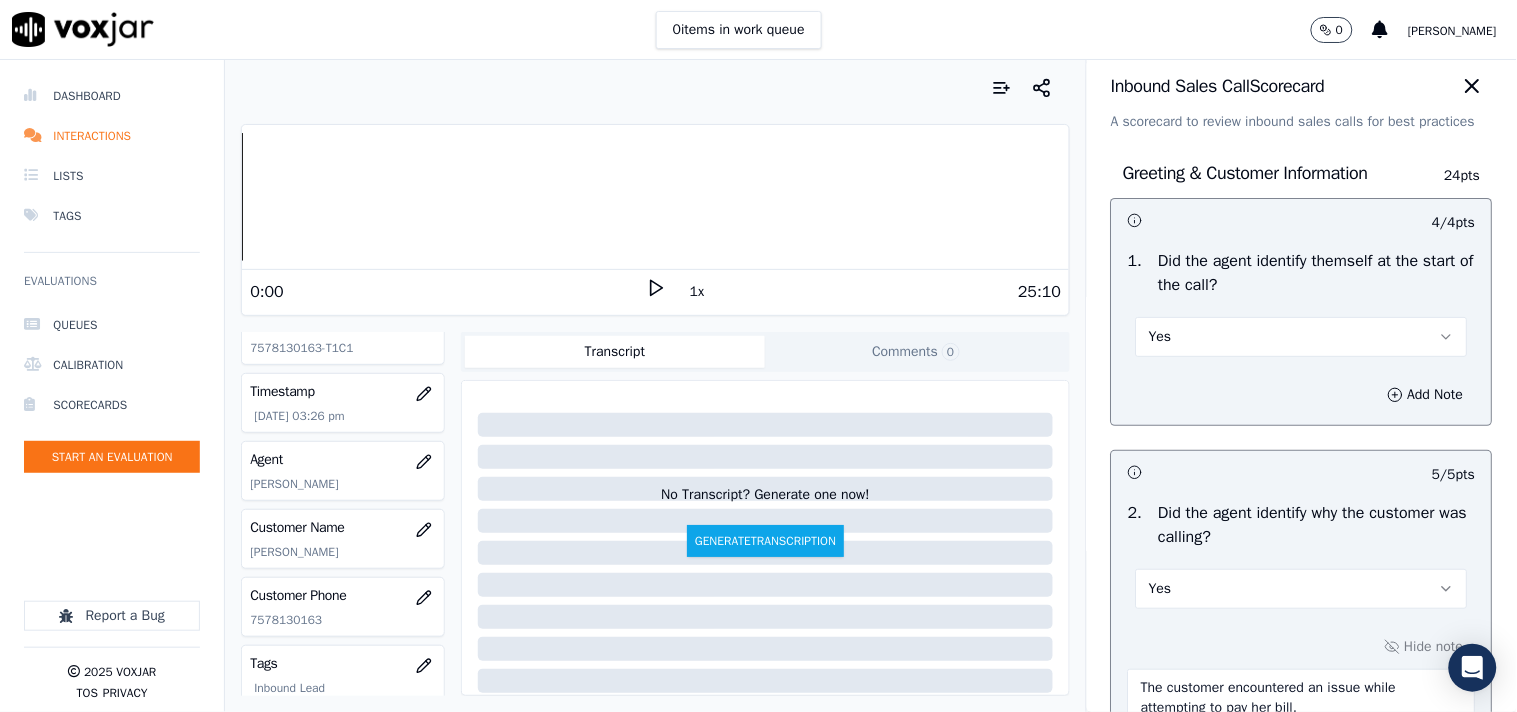 scroll, scrollTop: 0, scrollLeft: 0, axis: both 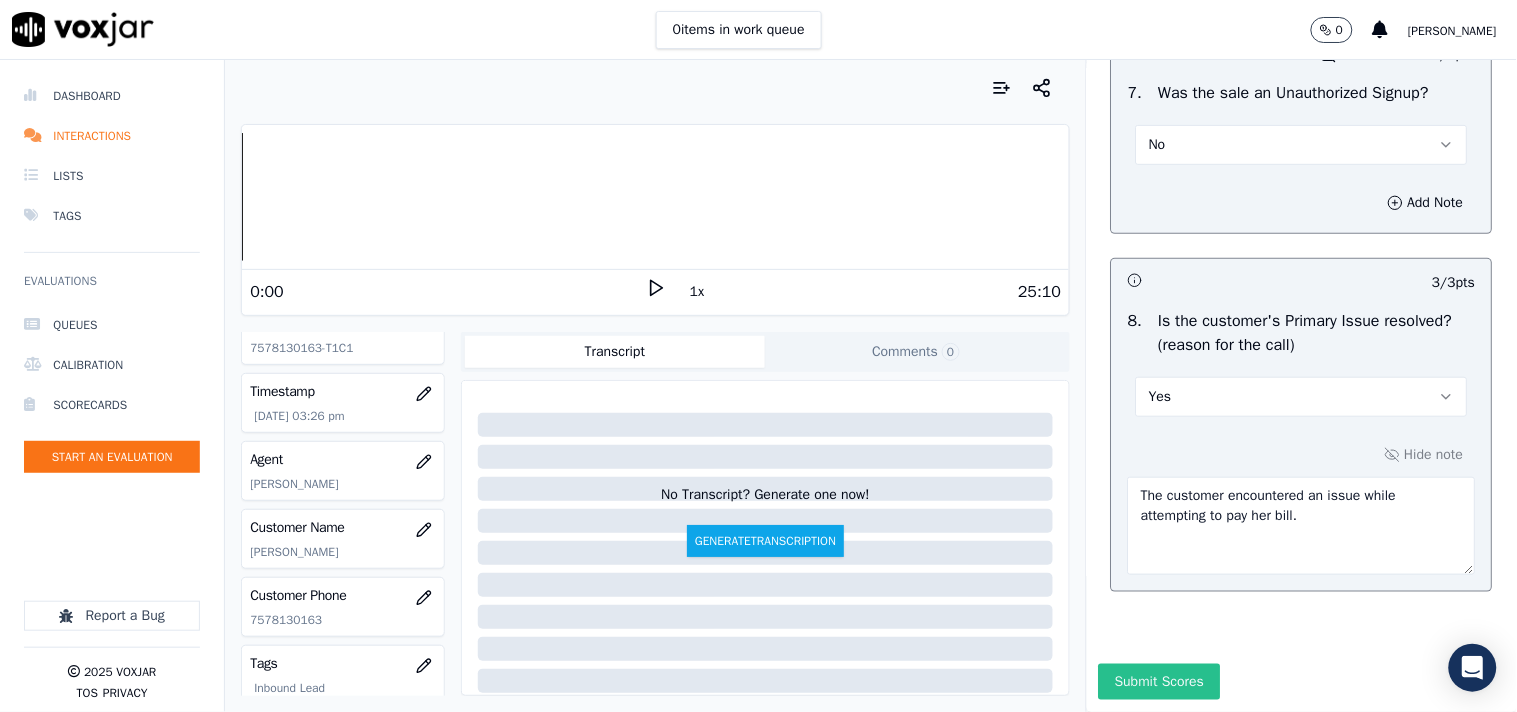 click on "Submit Scores" at bounding box center [1159, 682] 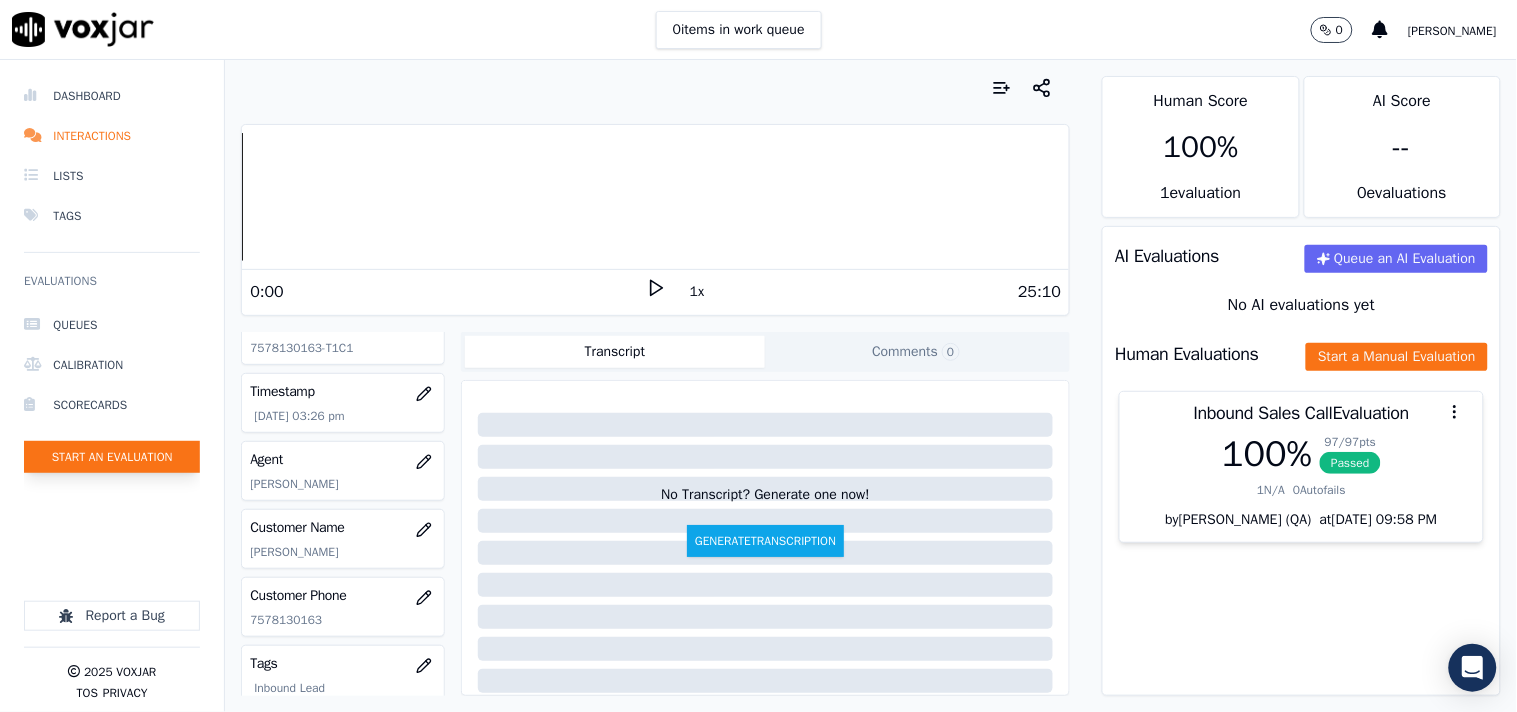 click on "Start an Evaluation" 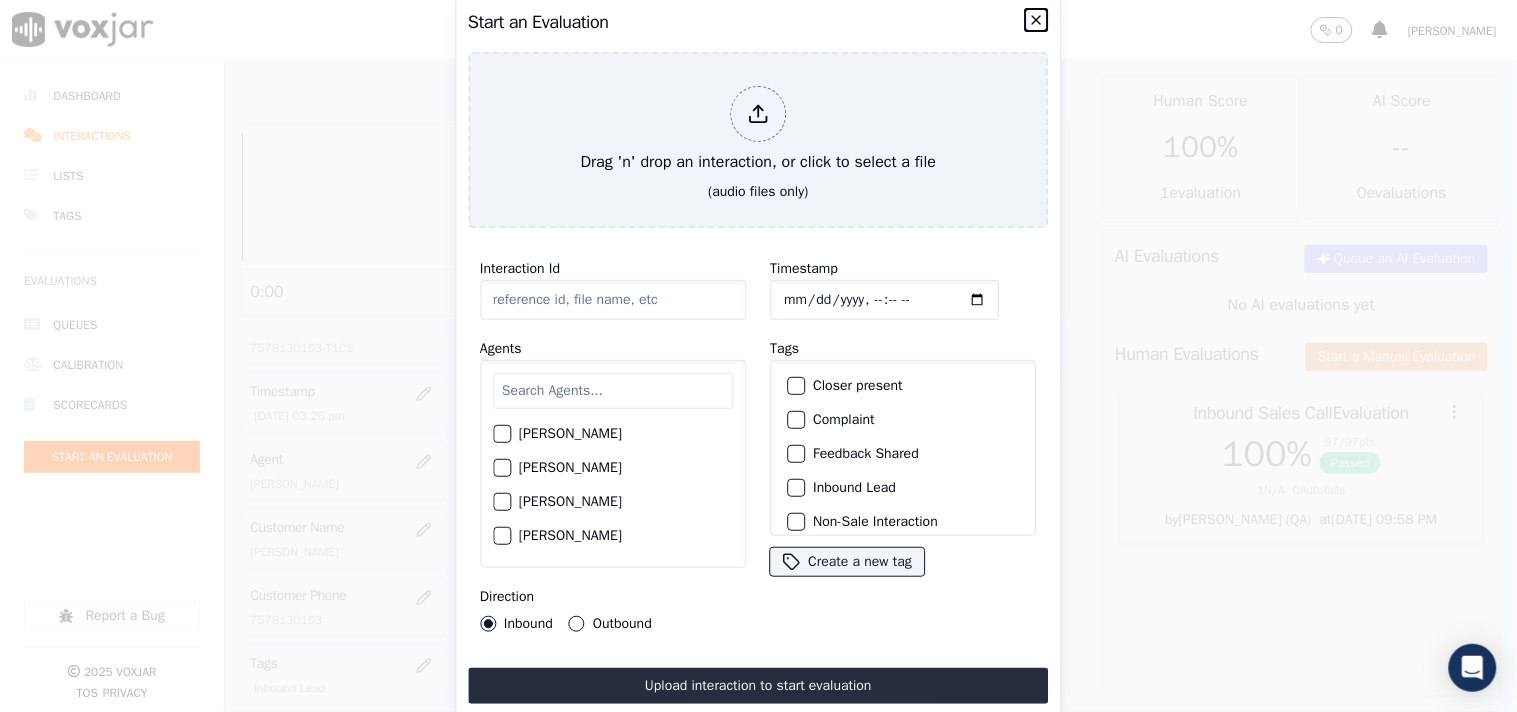 click 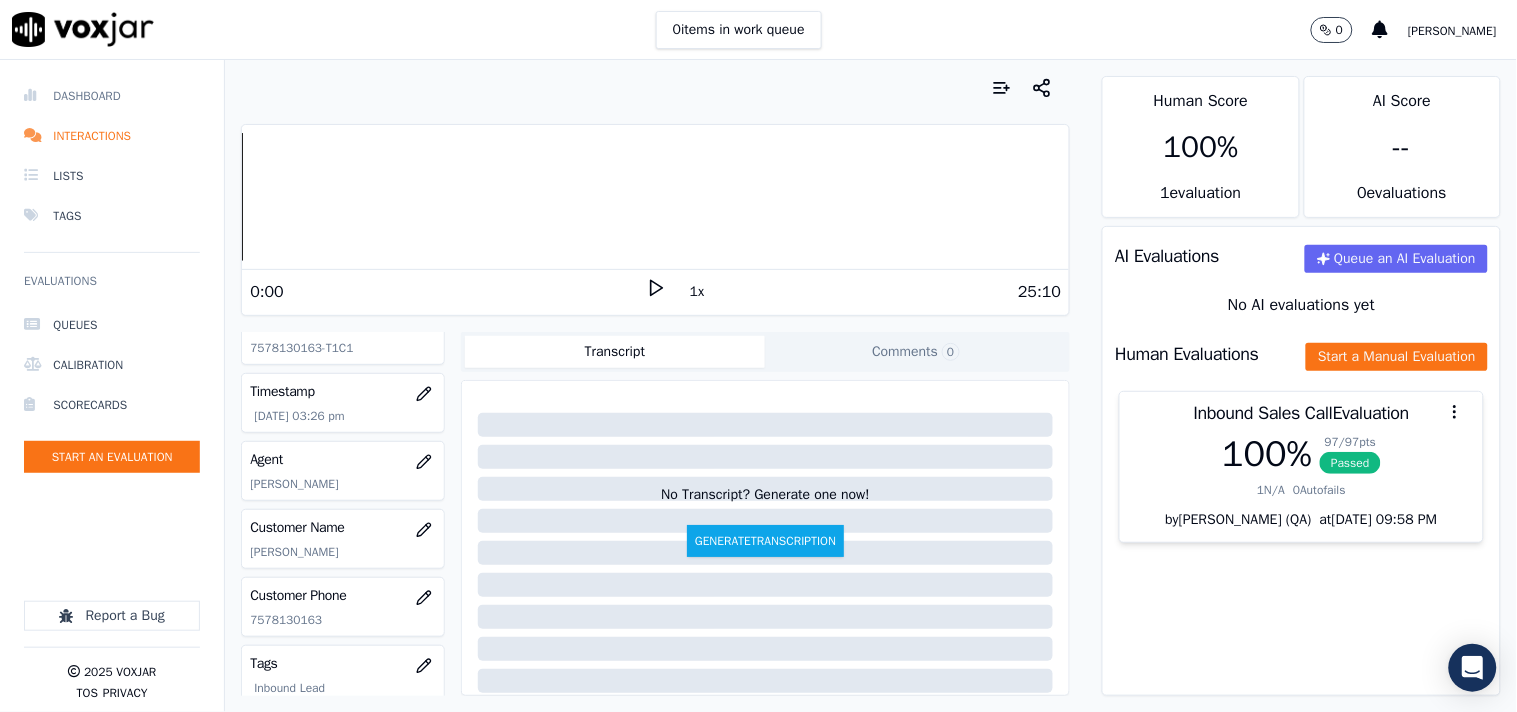 click on "Dashboard" at bounding box center (112, 96) 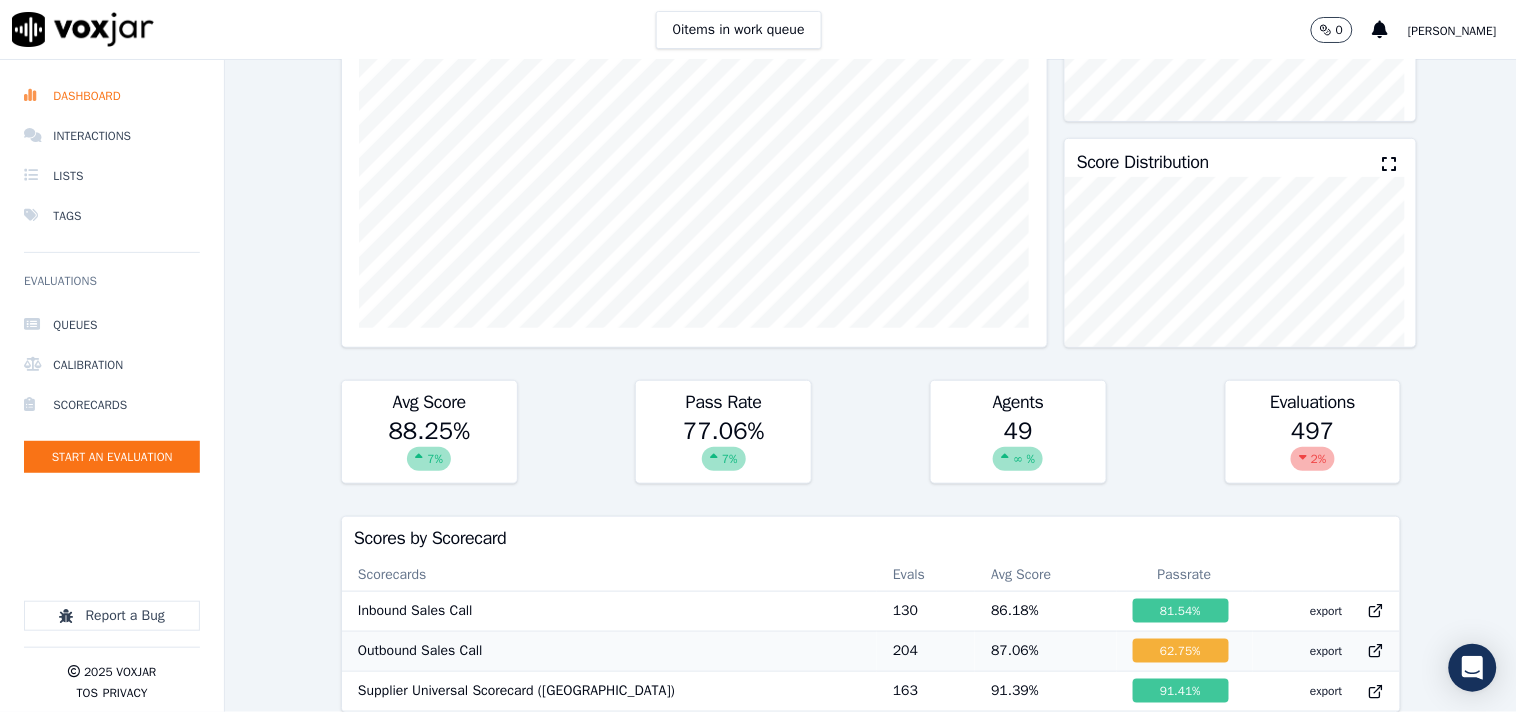scroll, scrollTop: 0, scrollLeft: 0, axis: both 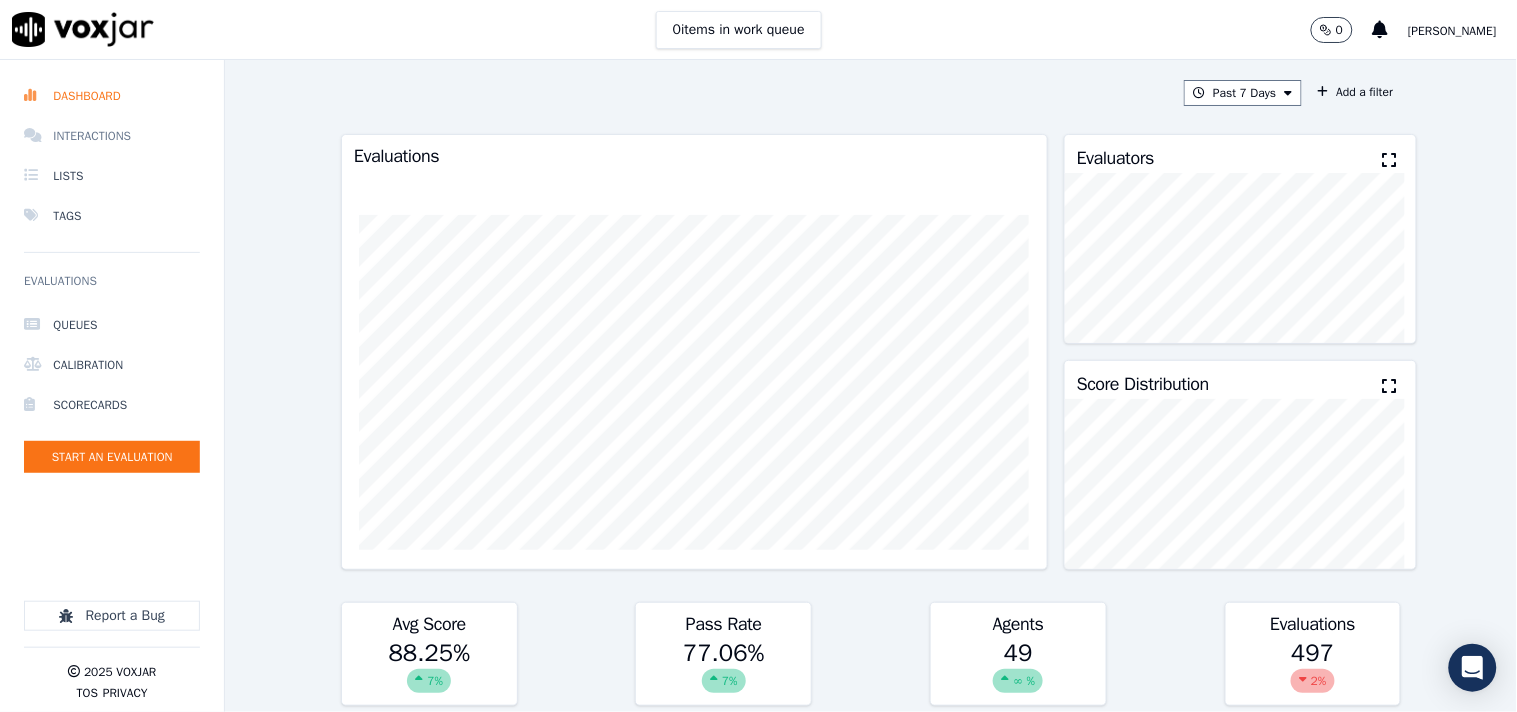 click on "Interactions" at bounding box center (112, 136) 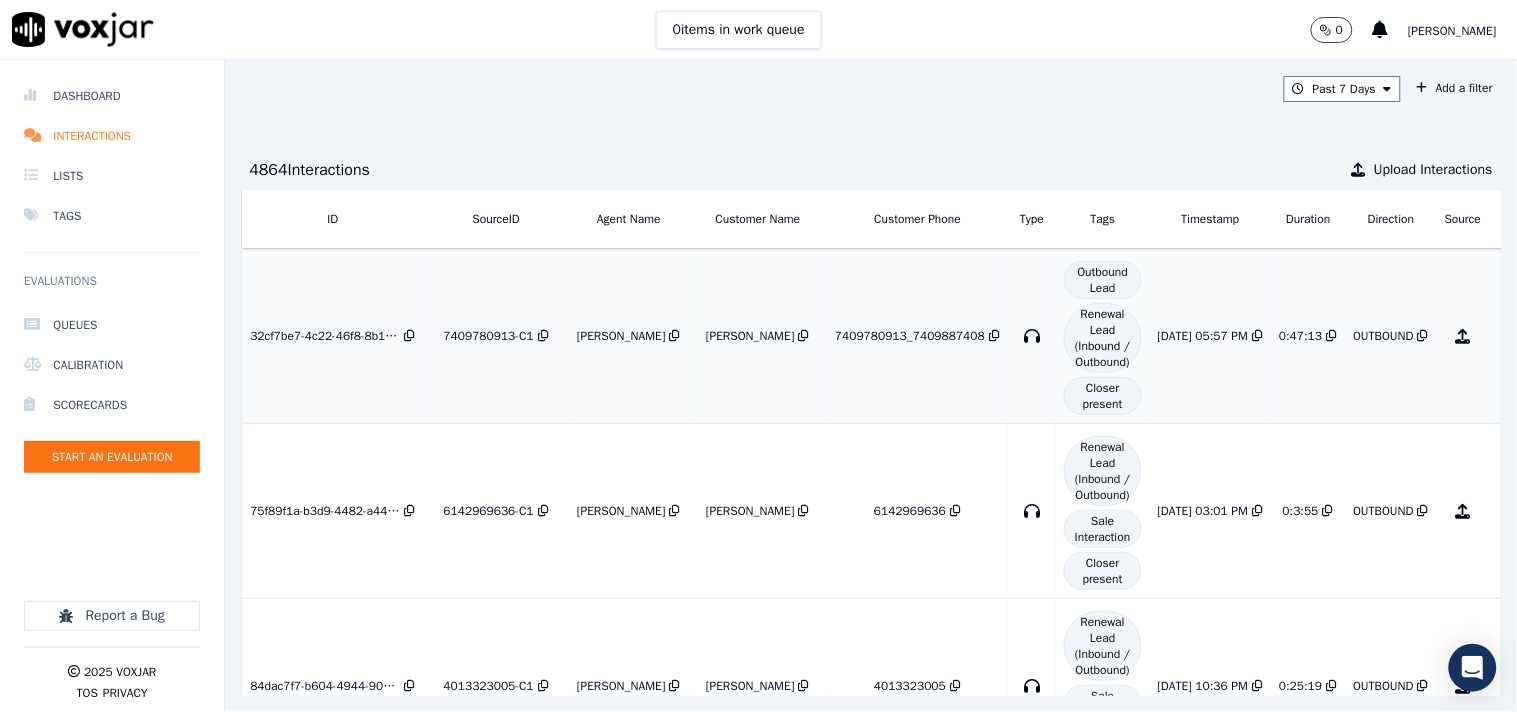 scroll, scrollTop: 0, scrollLeft: 0, axis: both 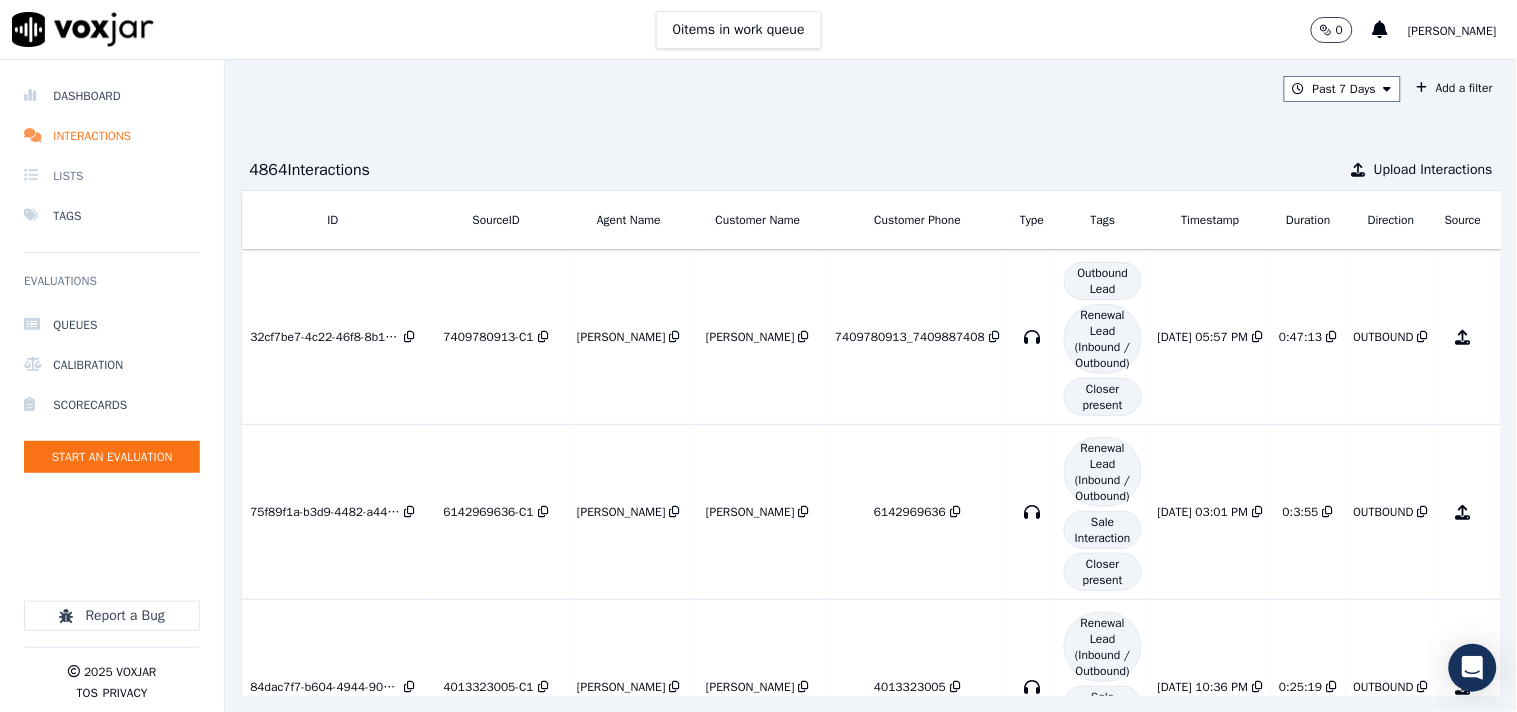 click on "Lists" at bounding box center [112, 176] 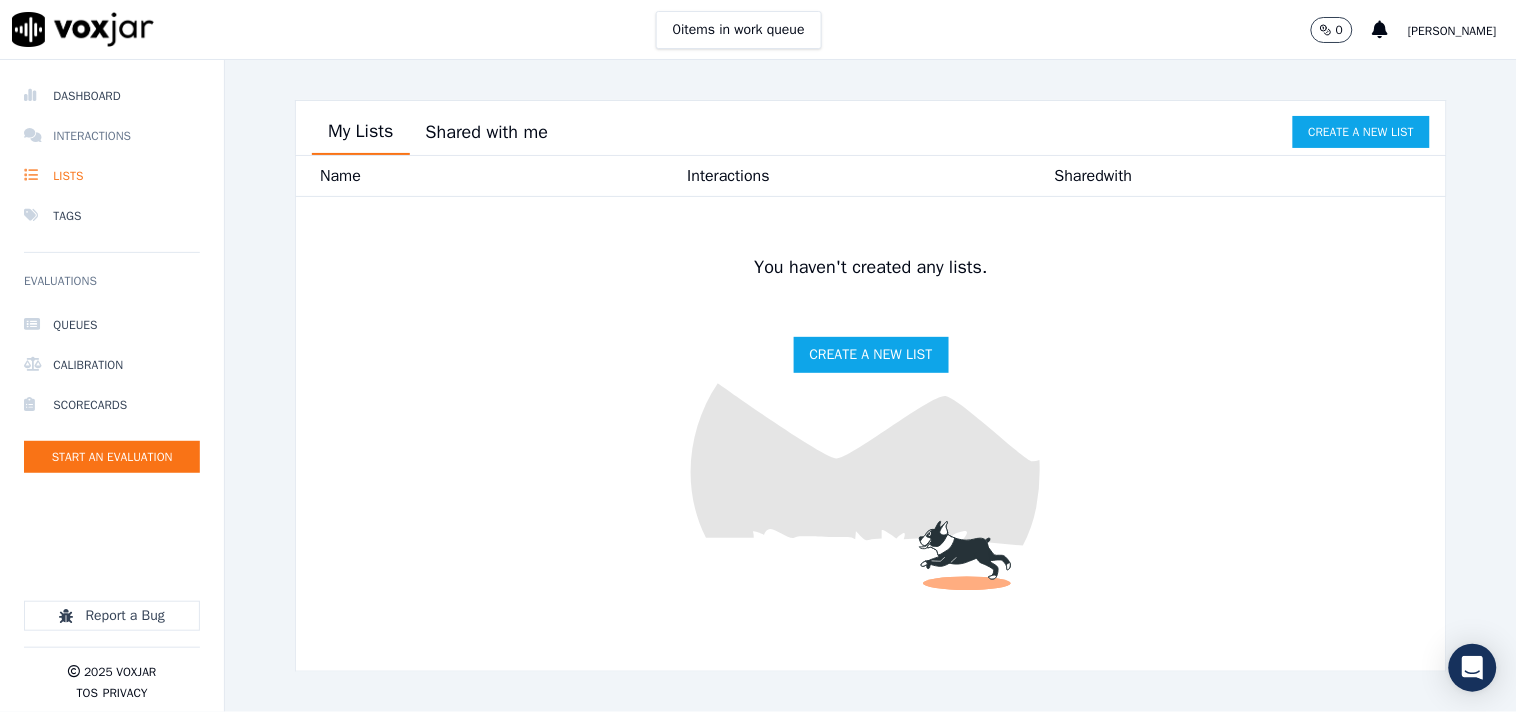 click on "Interactions" at bounding box center [112, 136] 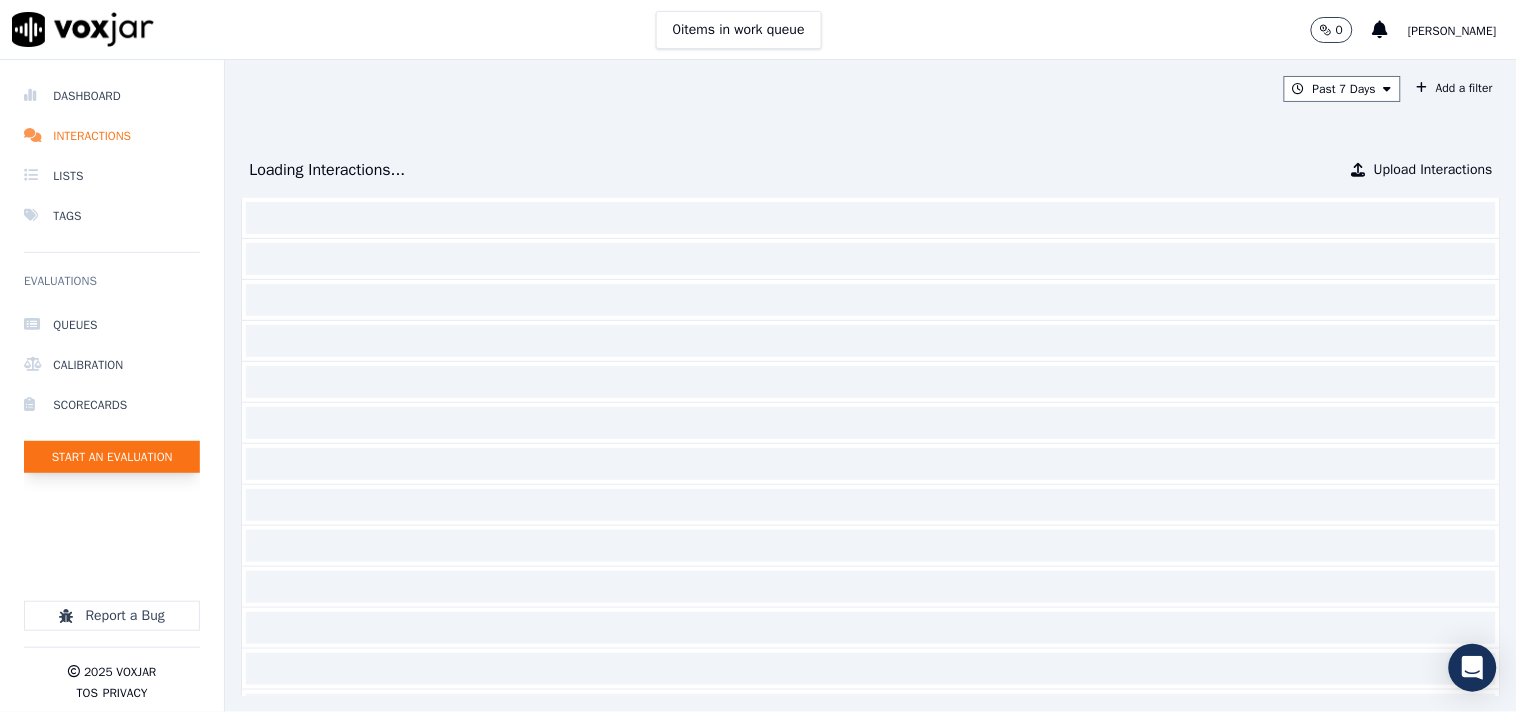 click on "Start an Evaluation" 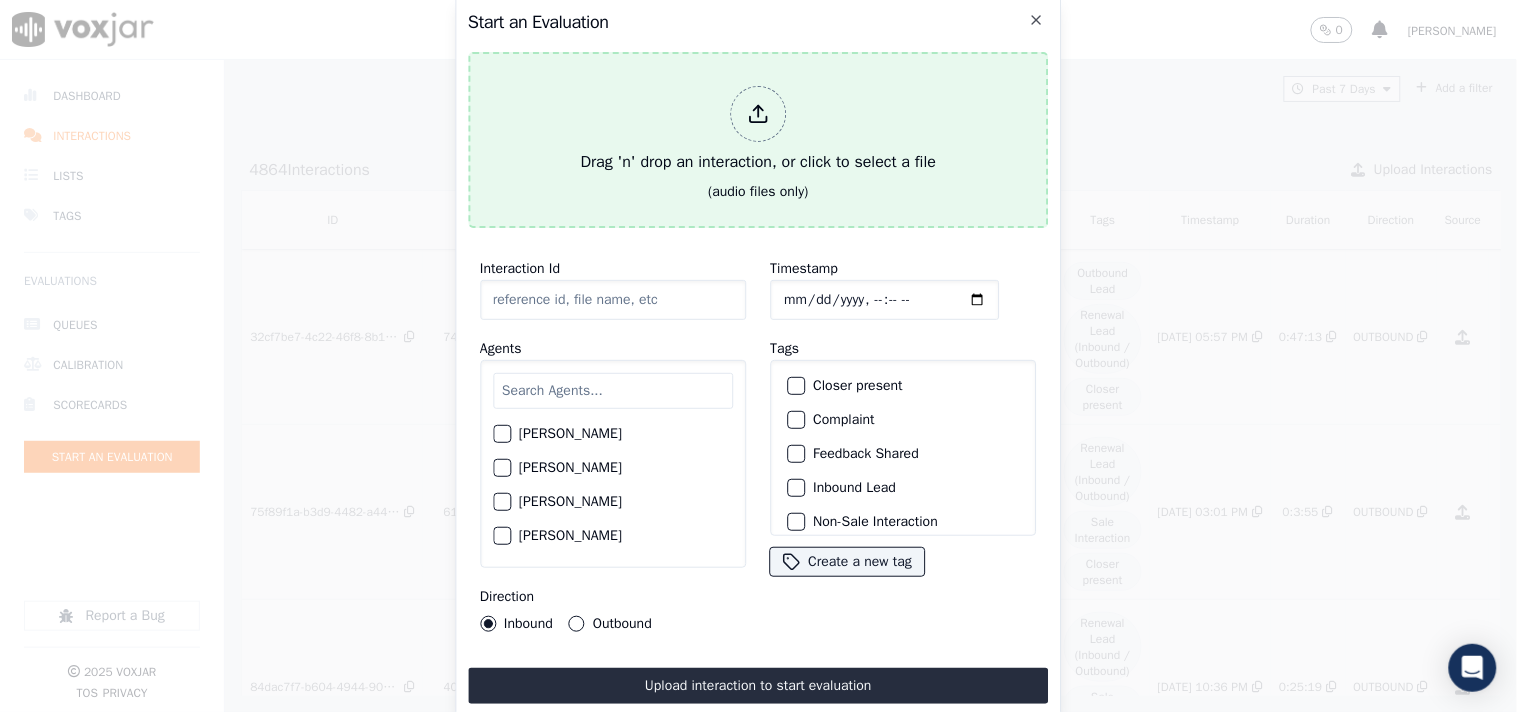 click at bounding box center [758, 114] 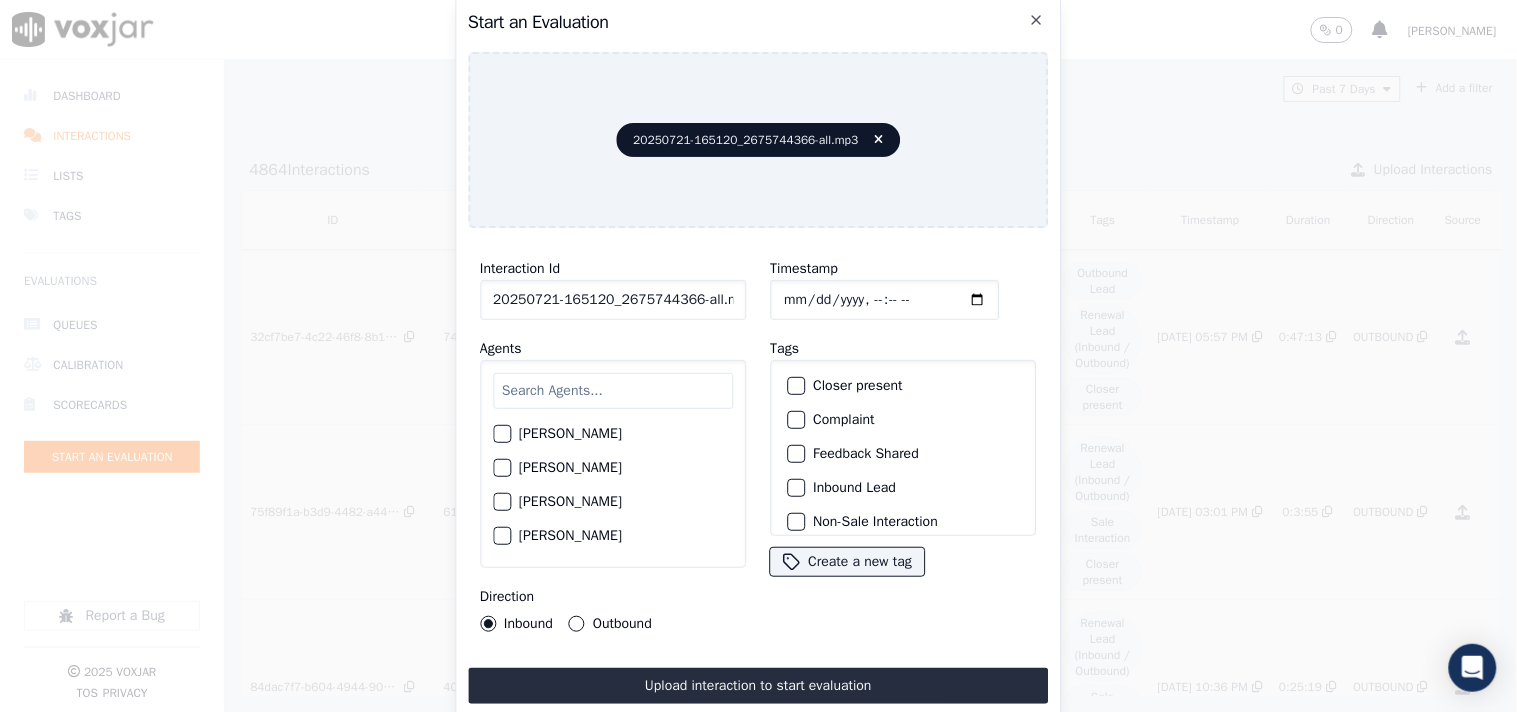 click on "20250721-165120_2675744366-all.mp3" 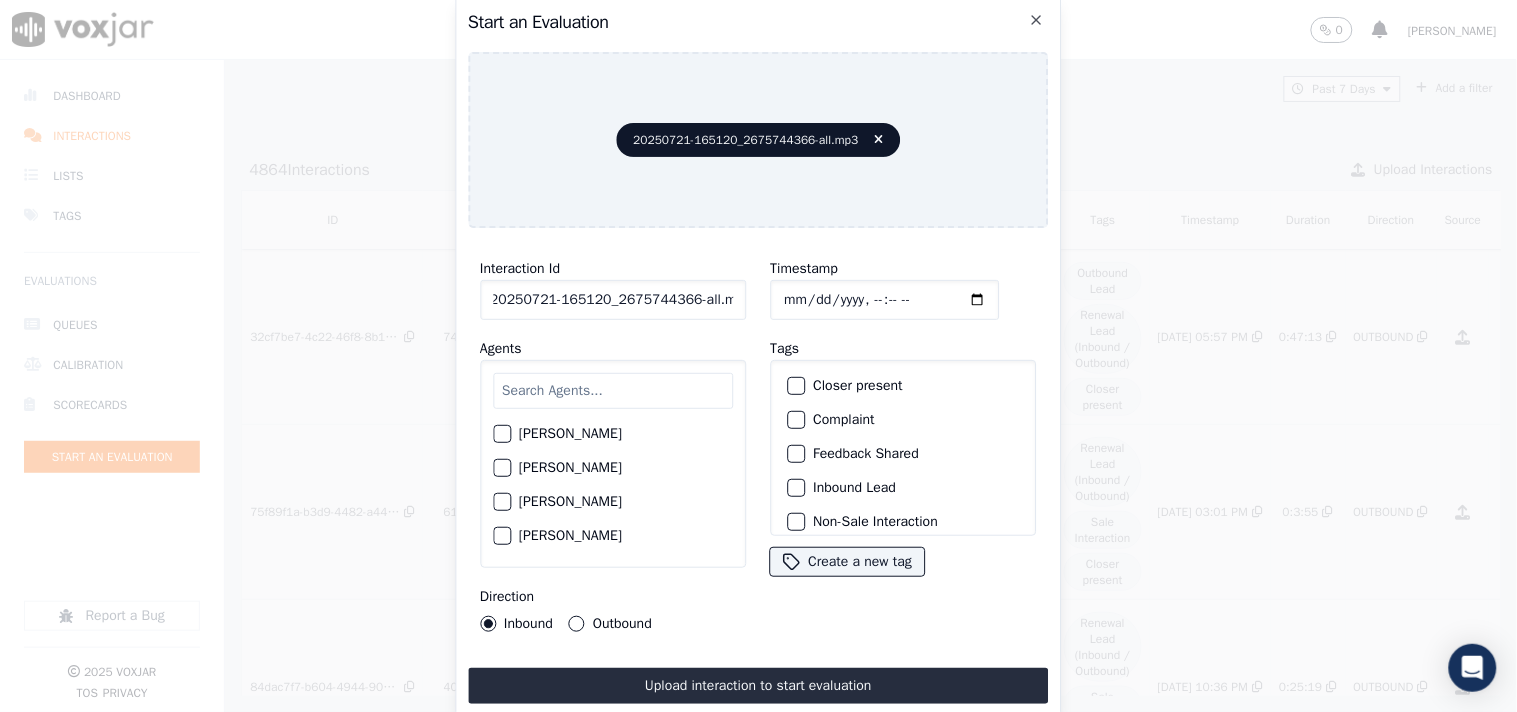 scroll, scrollTop: 0, scrollLeft: 0, axis: both 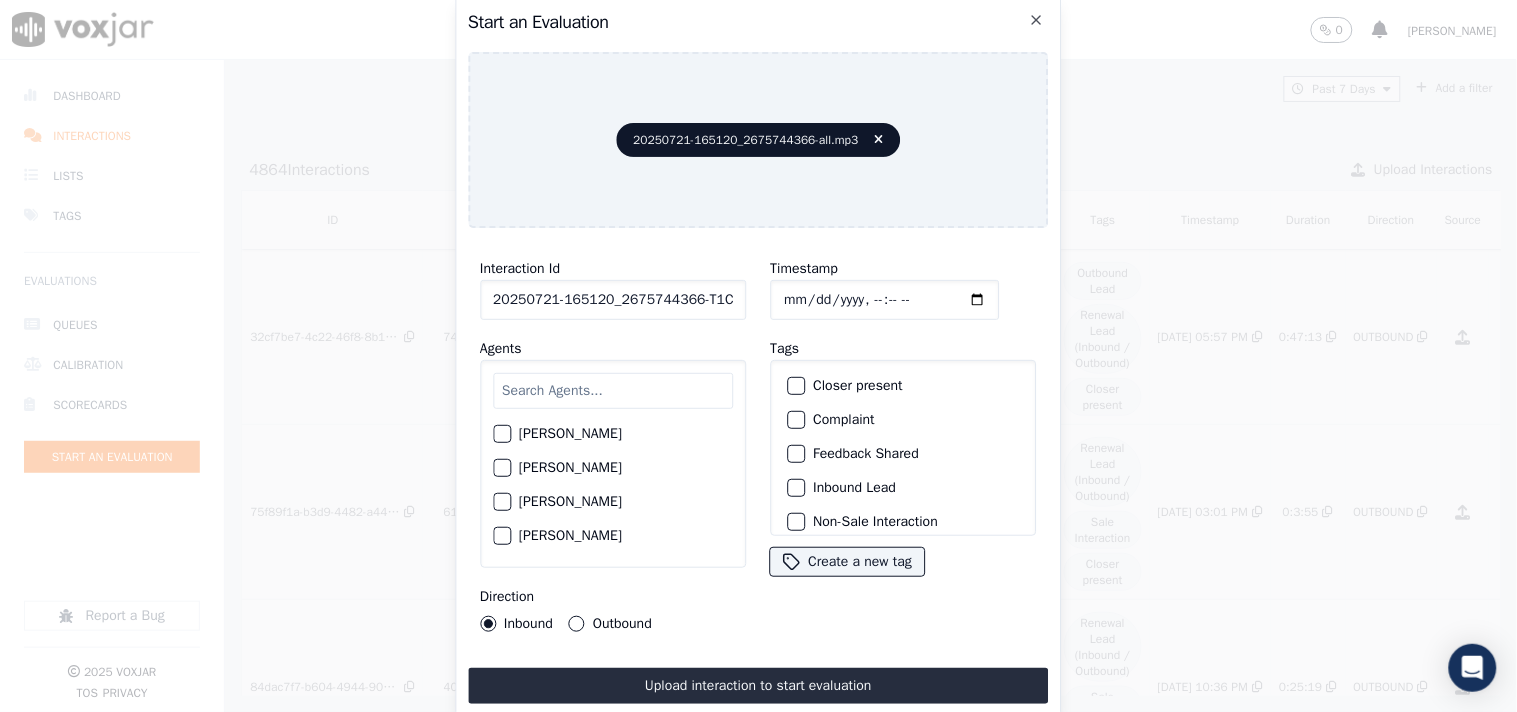 type on "20250721-165120_2675744366-T1C1" 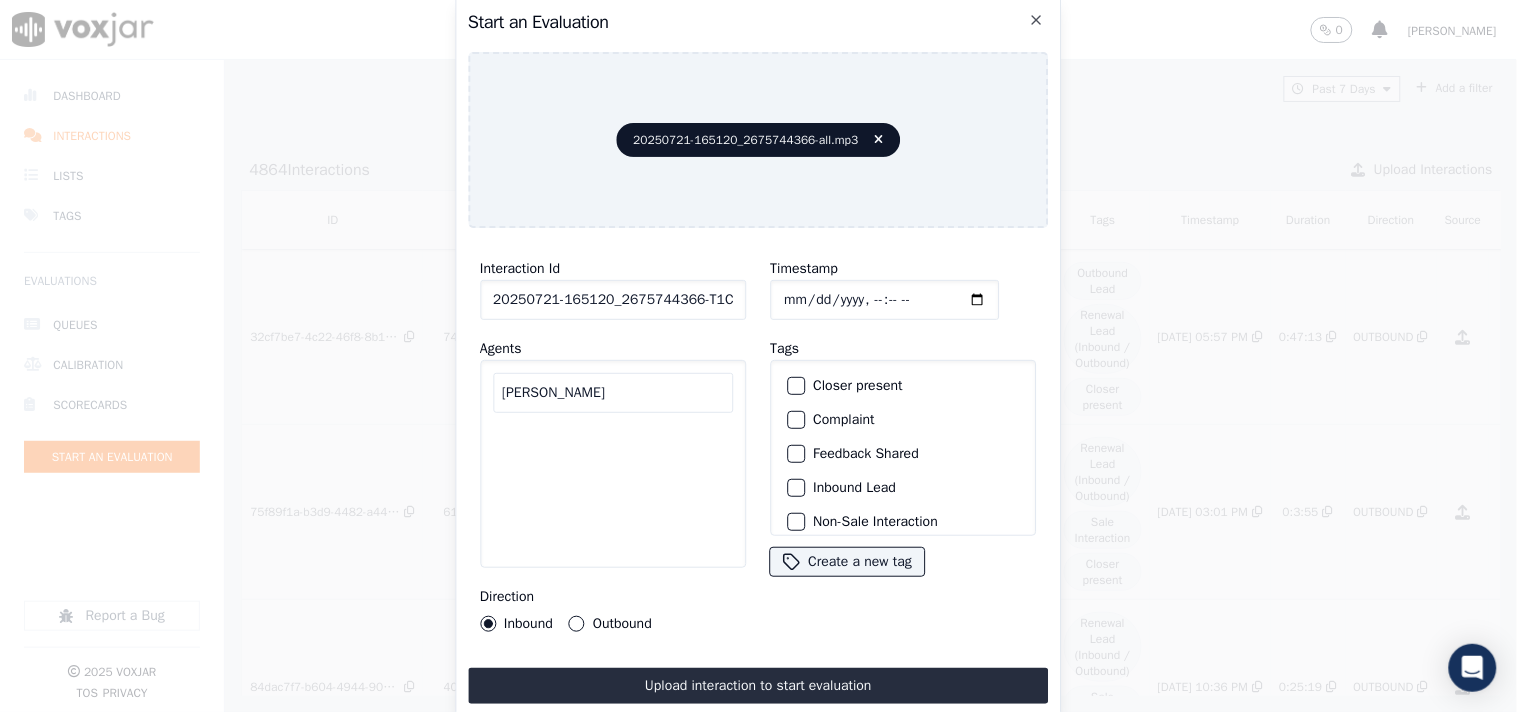 click on "[PERSON_NAME]" at bounding box center [613, 393] 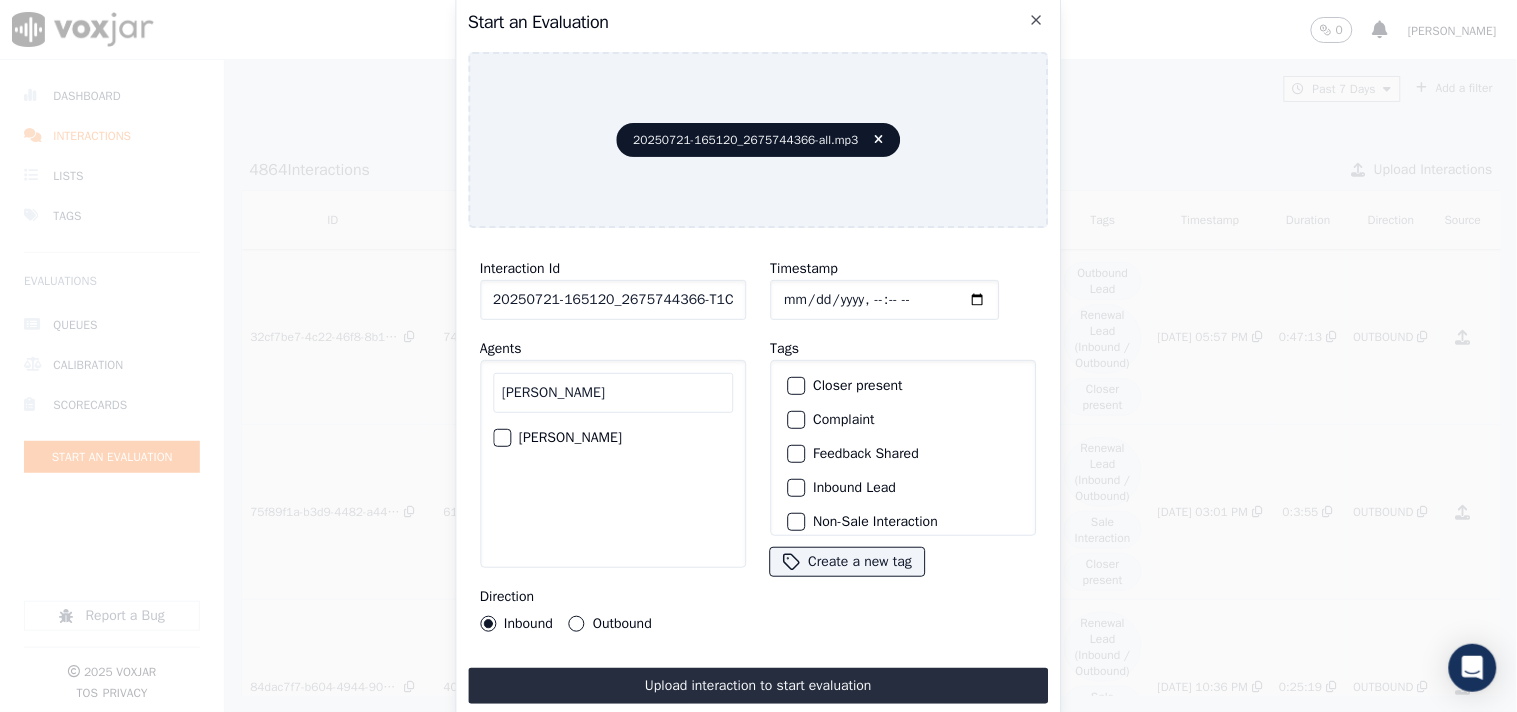 type on "[PERSON_NAME]" 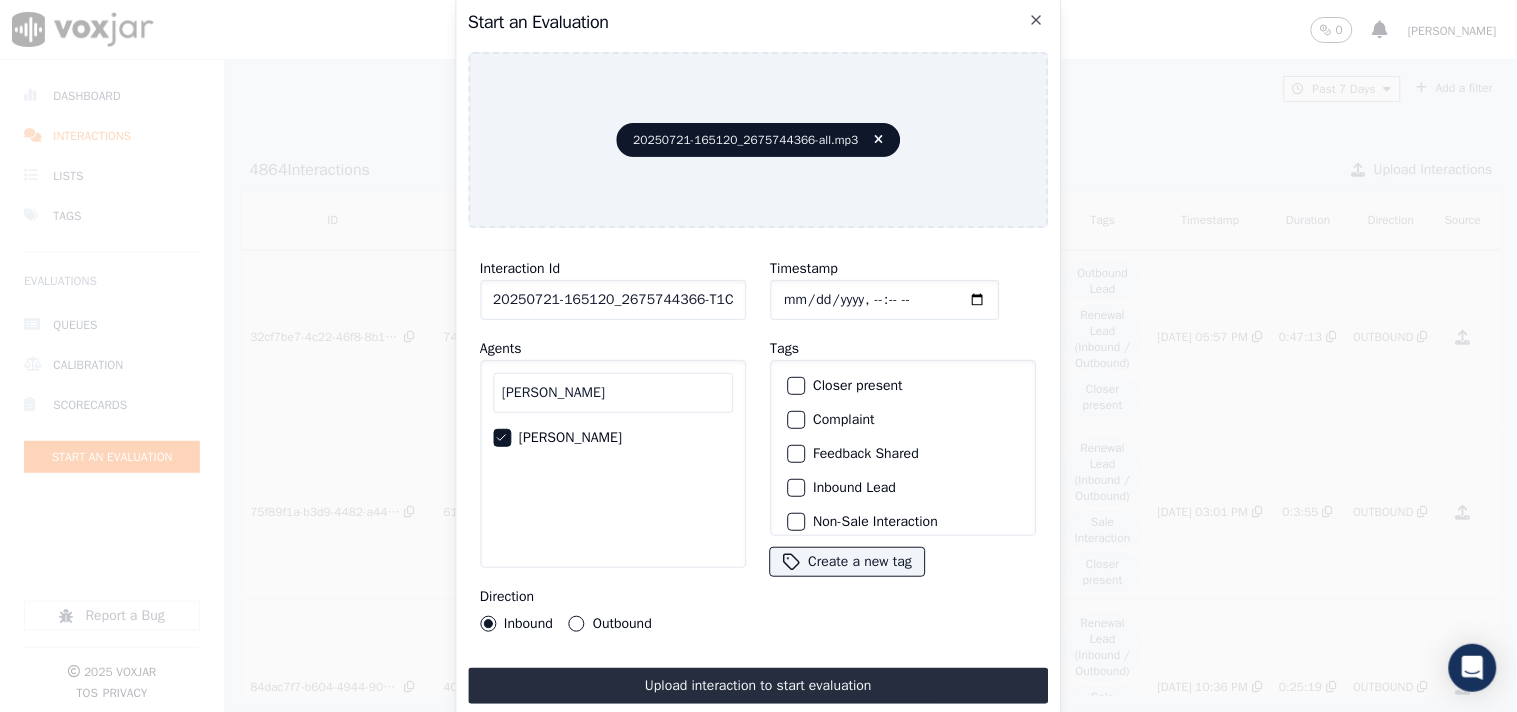 scroll, scrollTop: 111, scrollLeft: 0, axis: vertical 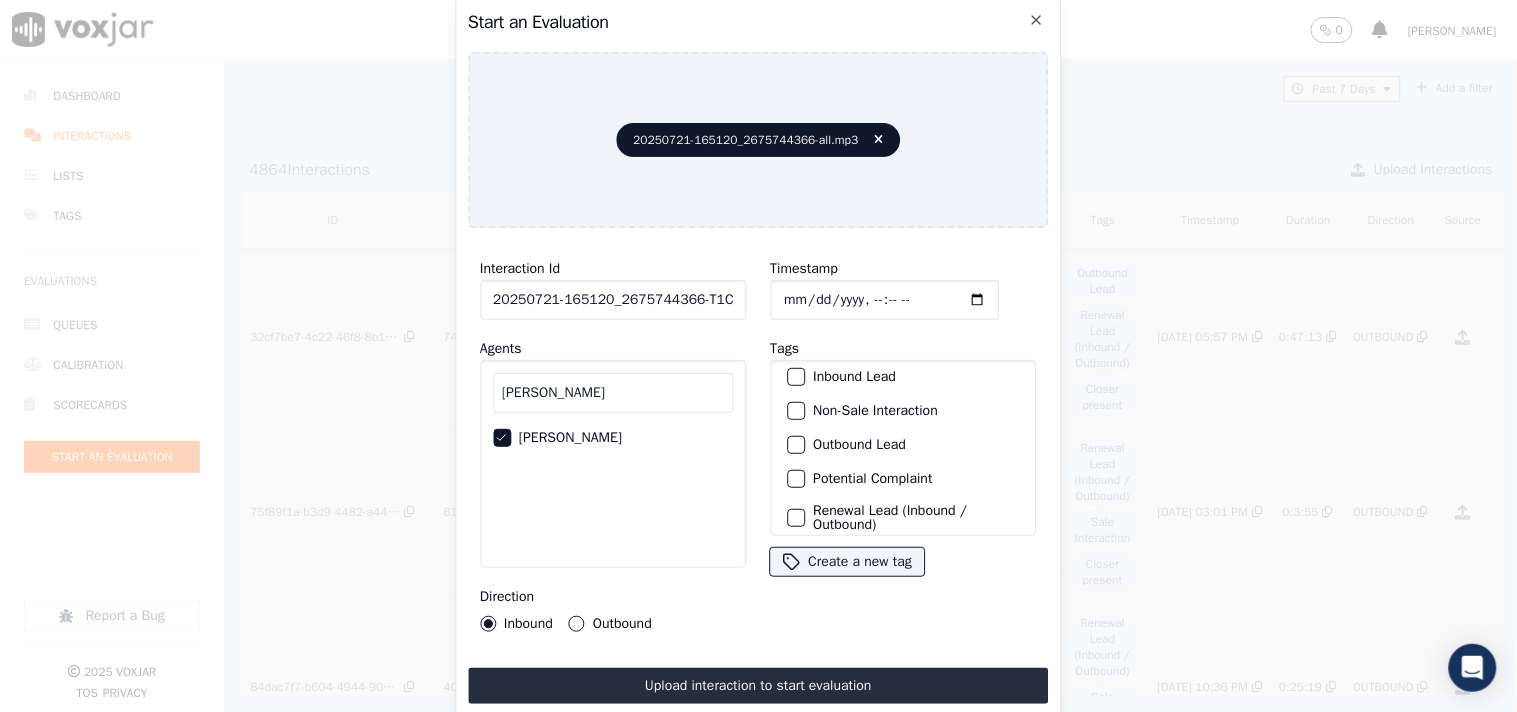 click at bounding box center (795, 377) 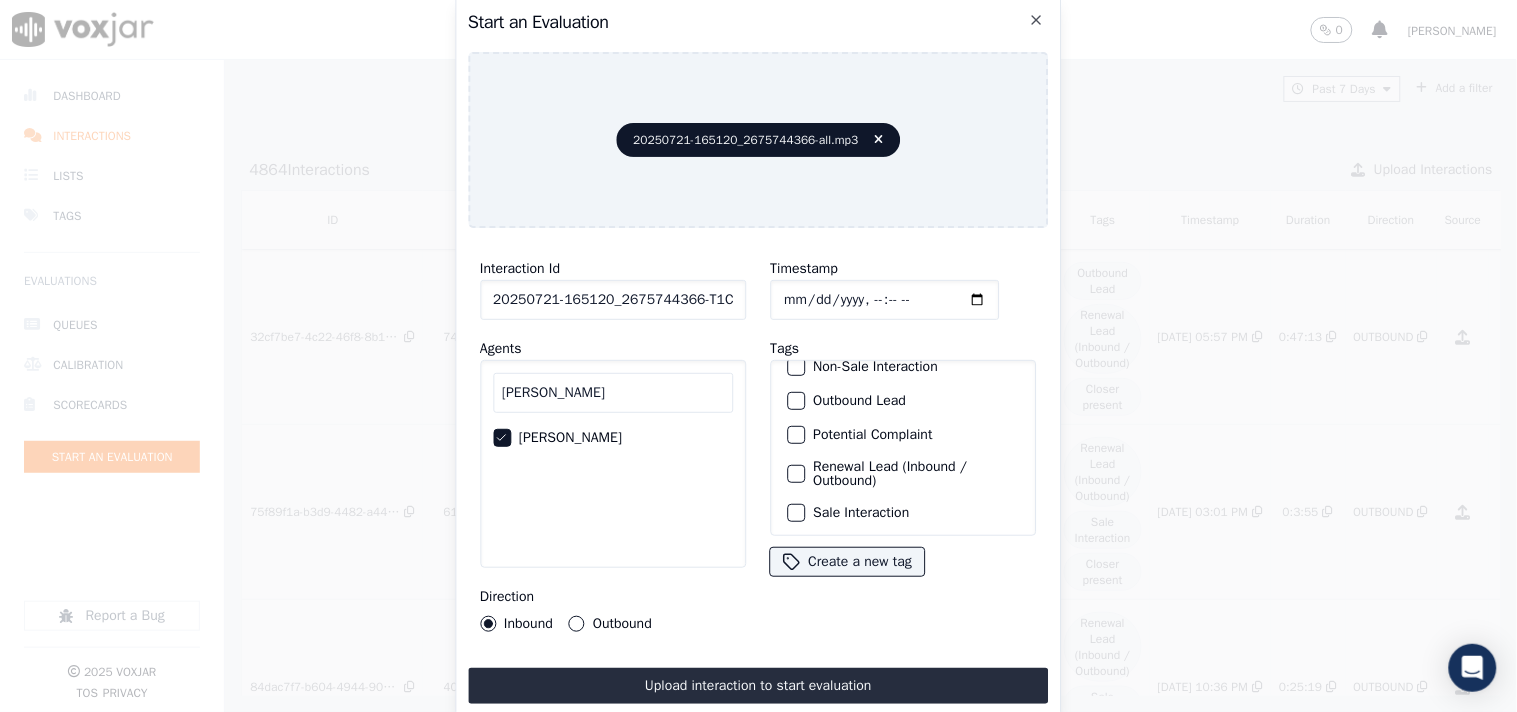 scroll, scrollTop: 176, scrollLeft: 0, axis: vertical 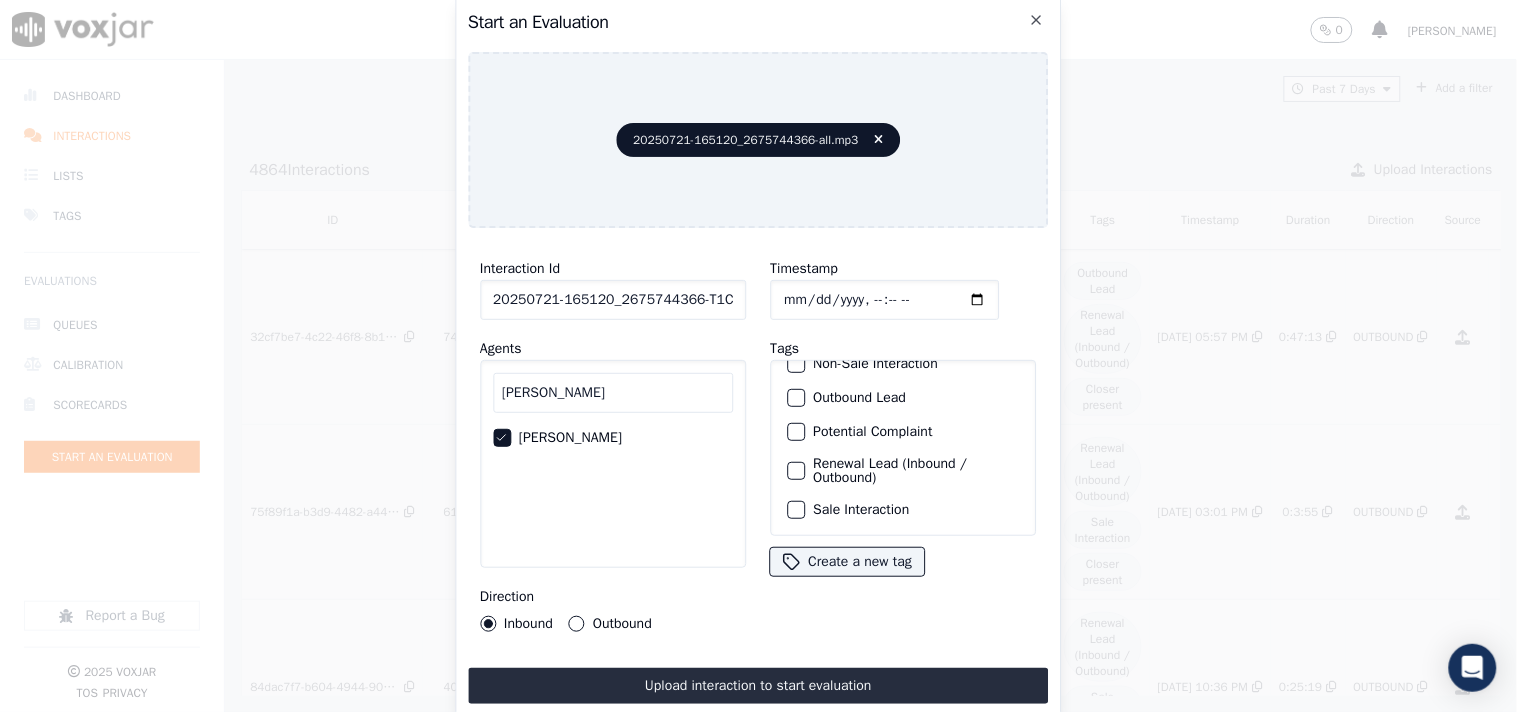 click on "Sale Interaction" 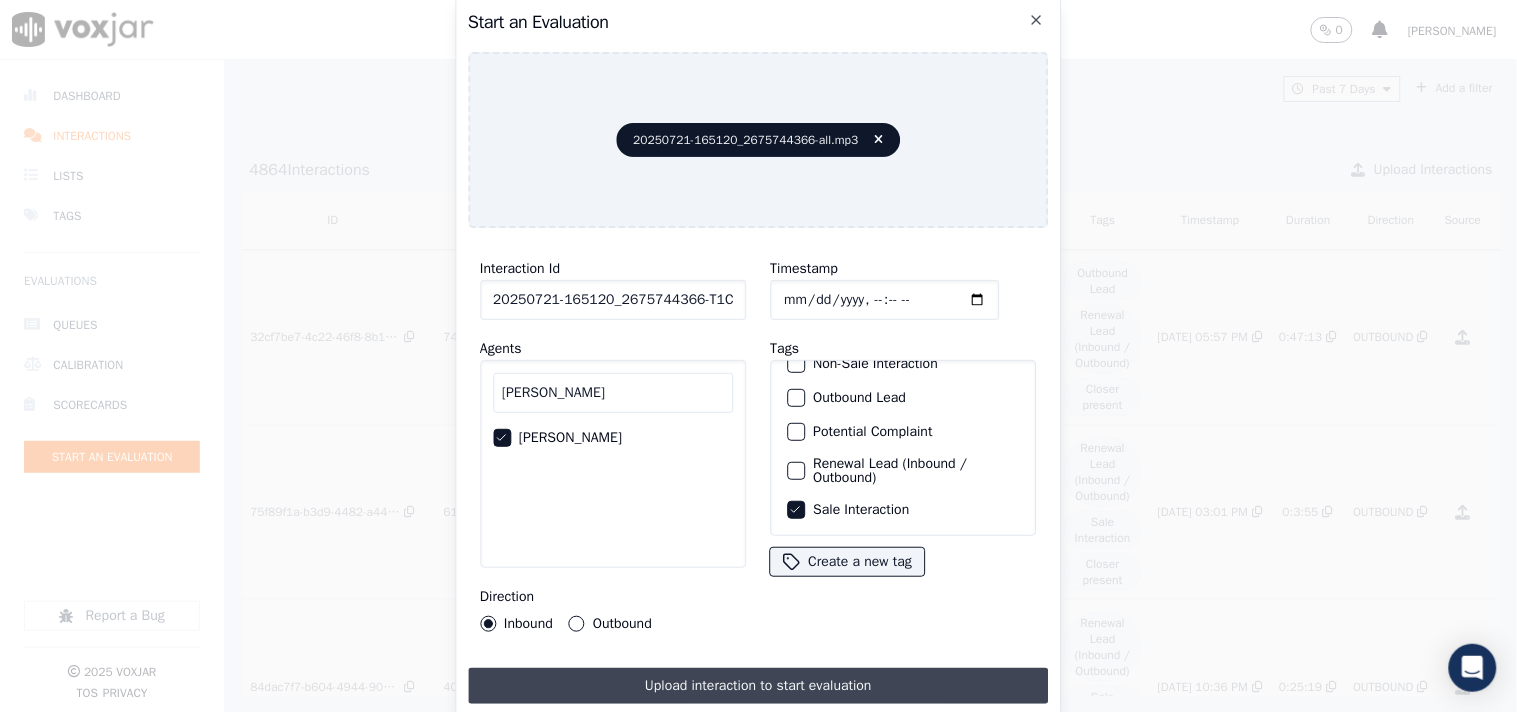 click on "Upload interaction to start evaluation" at bounding box center (758, 686) 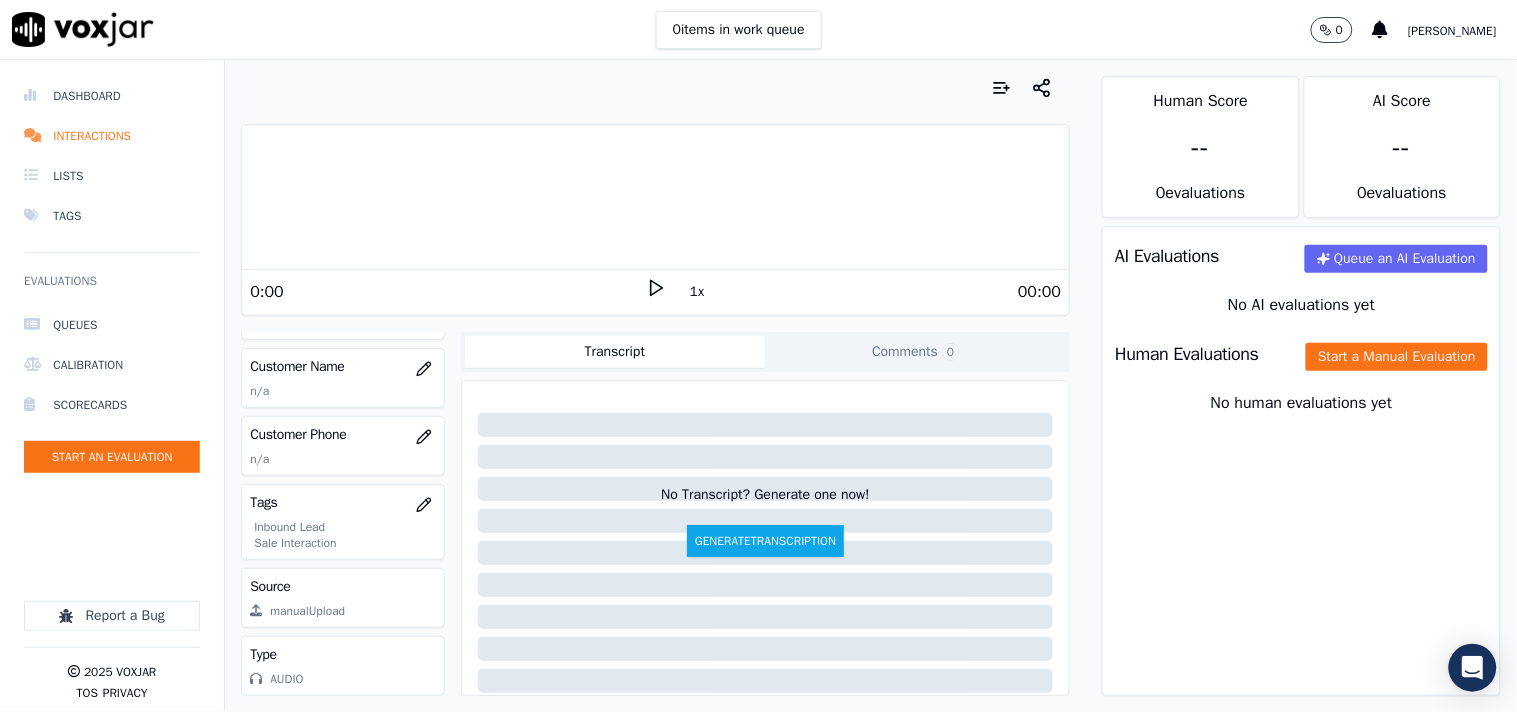 scroll, scrollTop: 212, scrollLeft: 0, axis: vertical 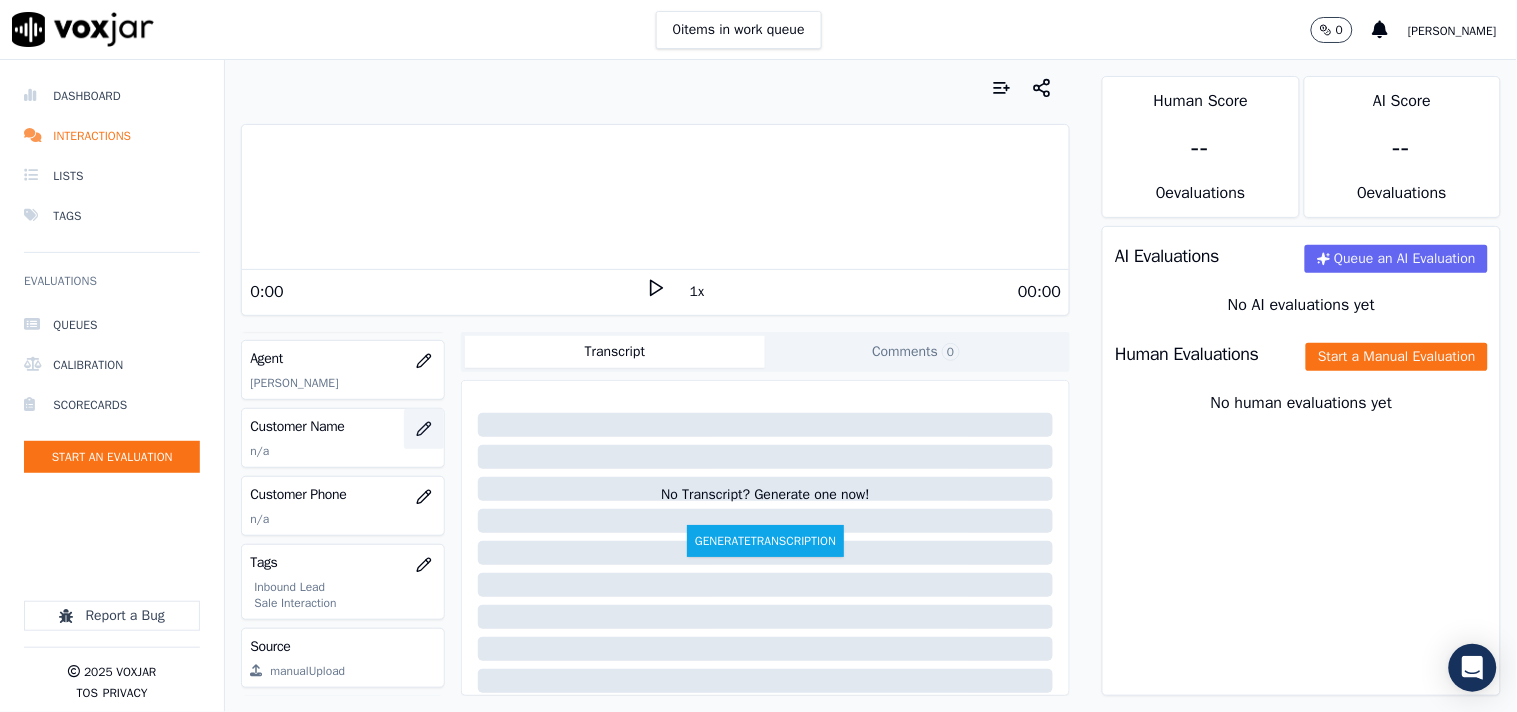 click 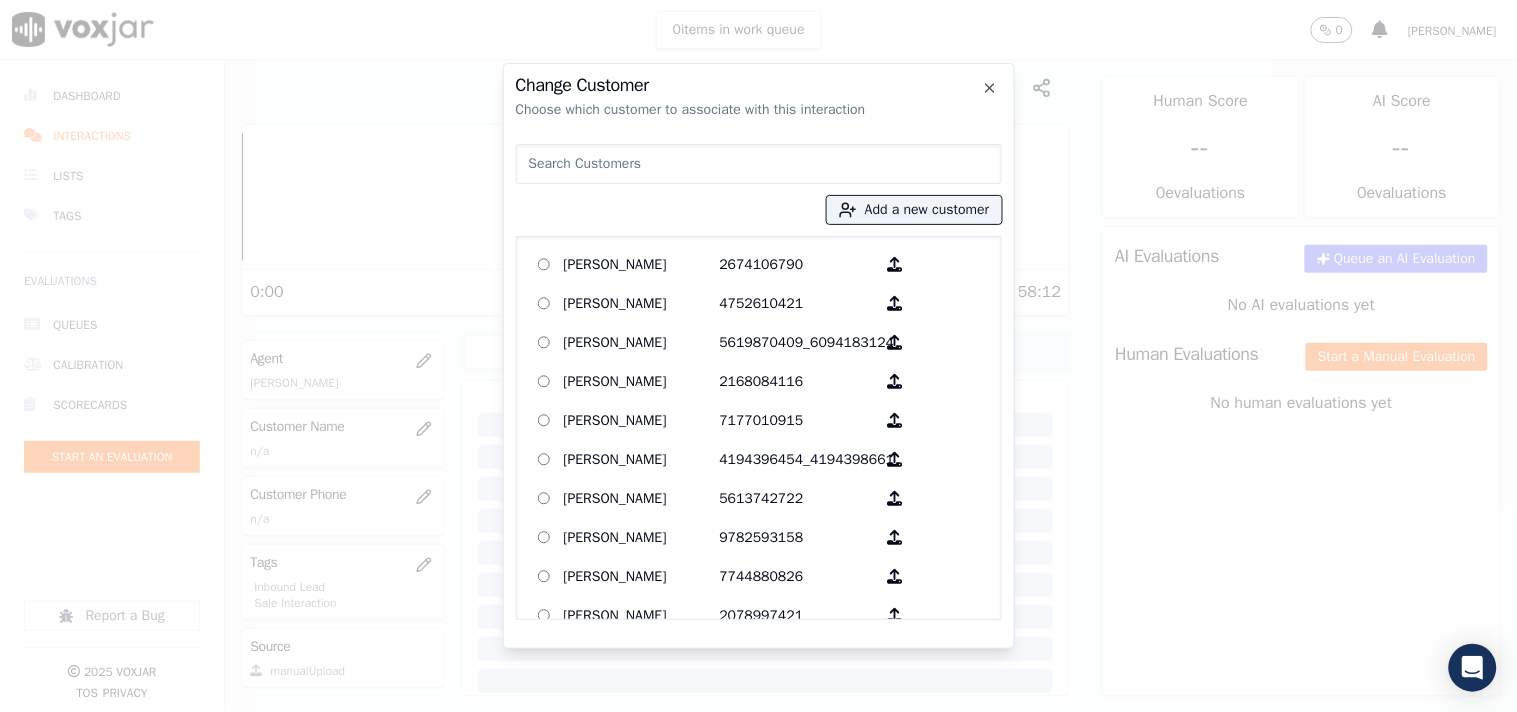 paste on "[PERSON_NAME]" 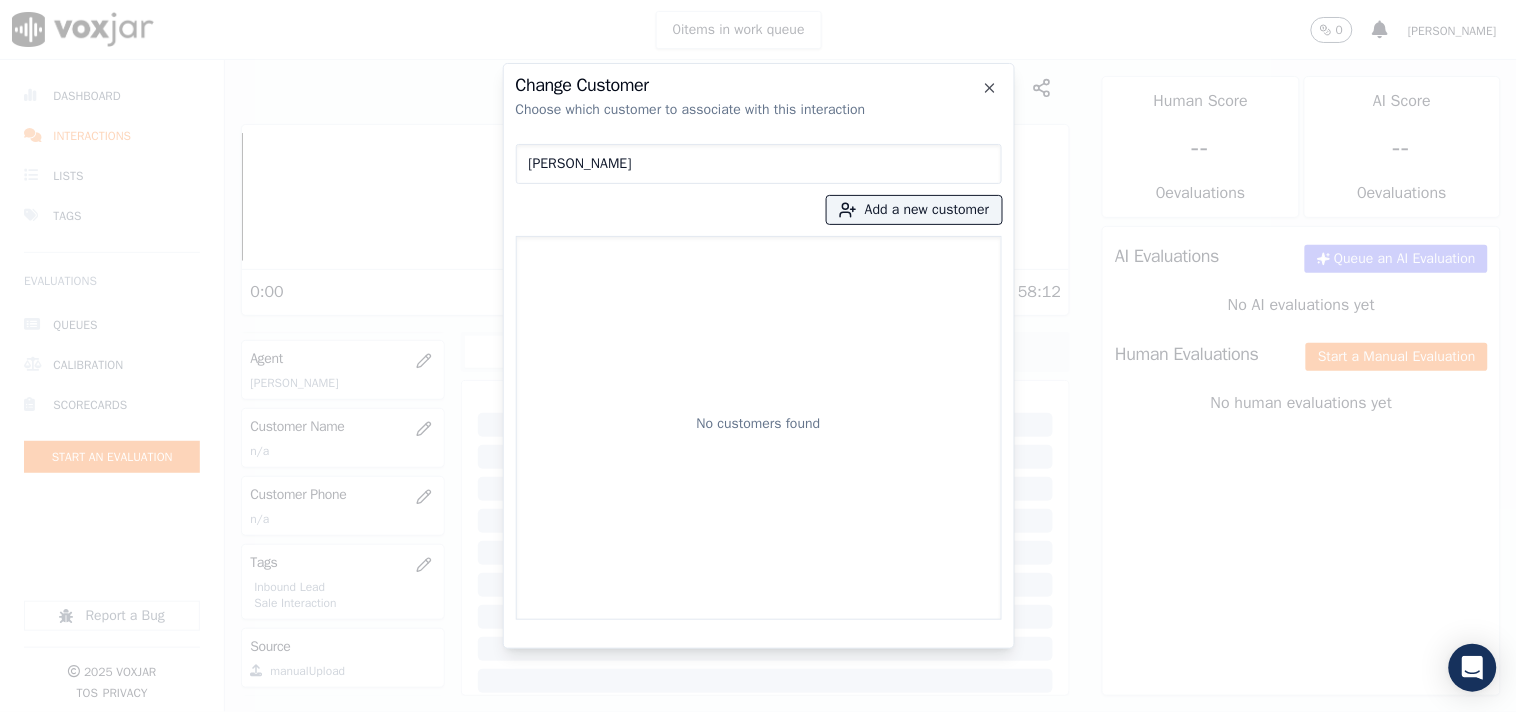 click on "[PERSON_NAME]" at bounding box center [759, 164] 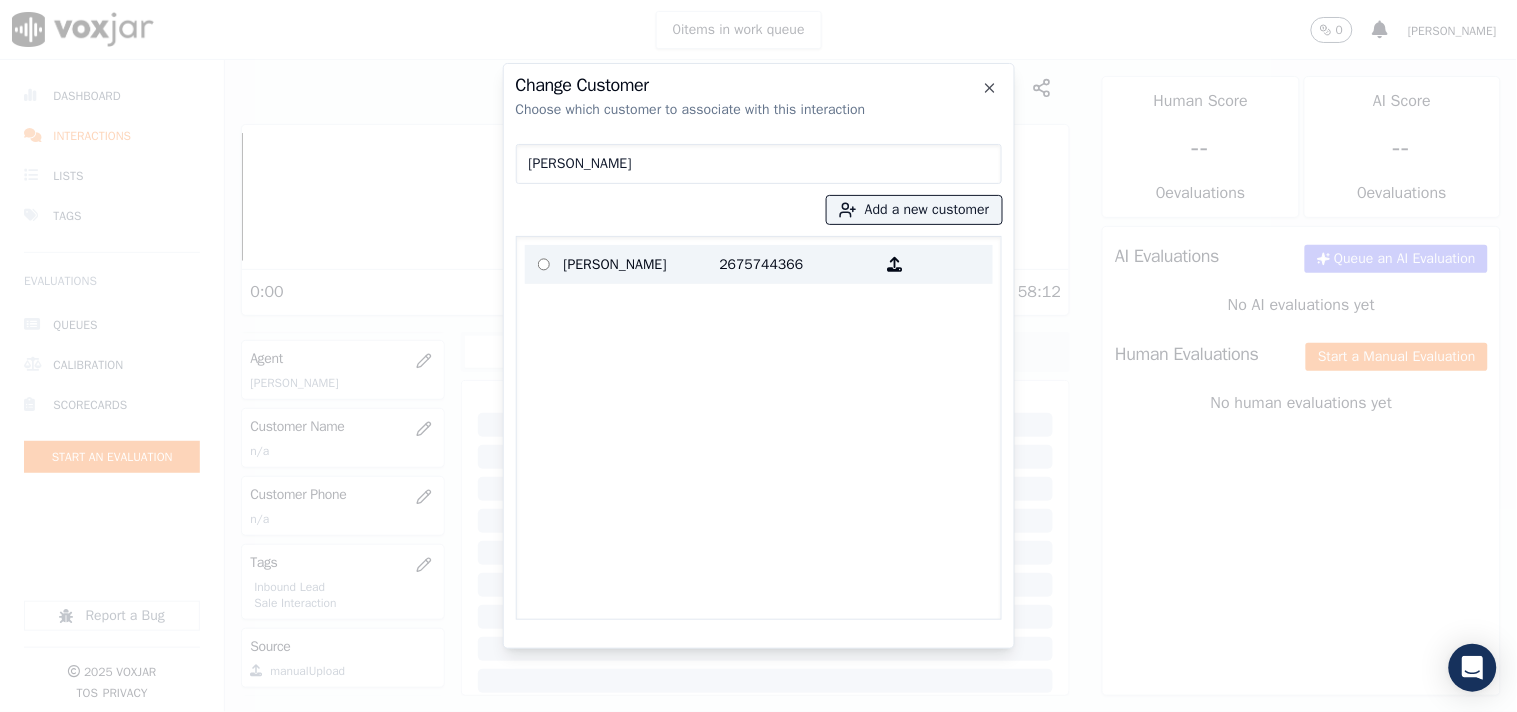 type on "[PERSON_NAME]" 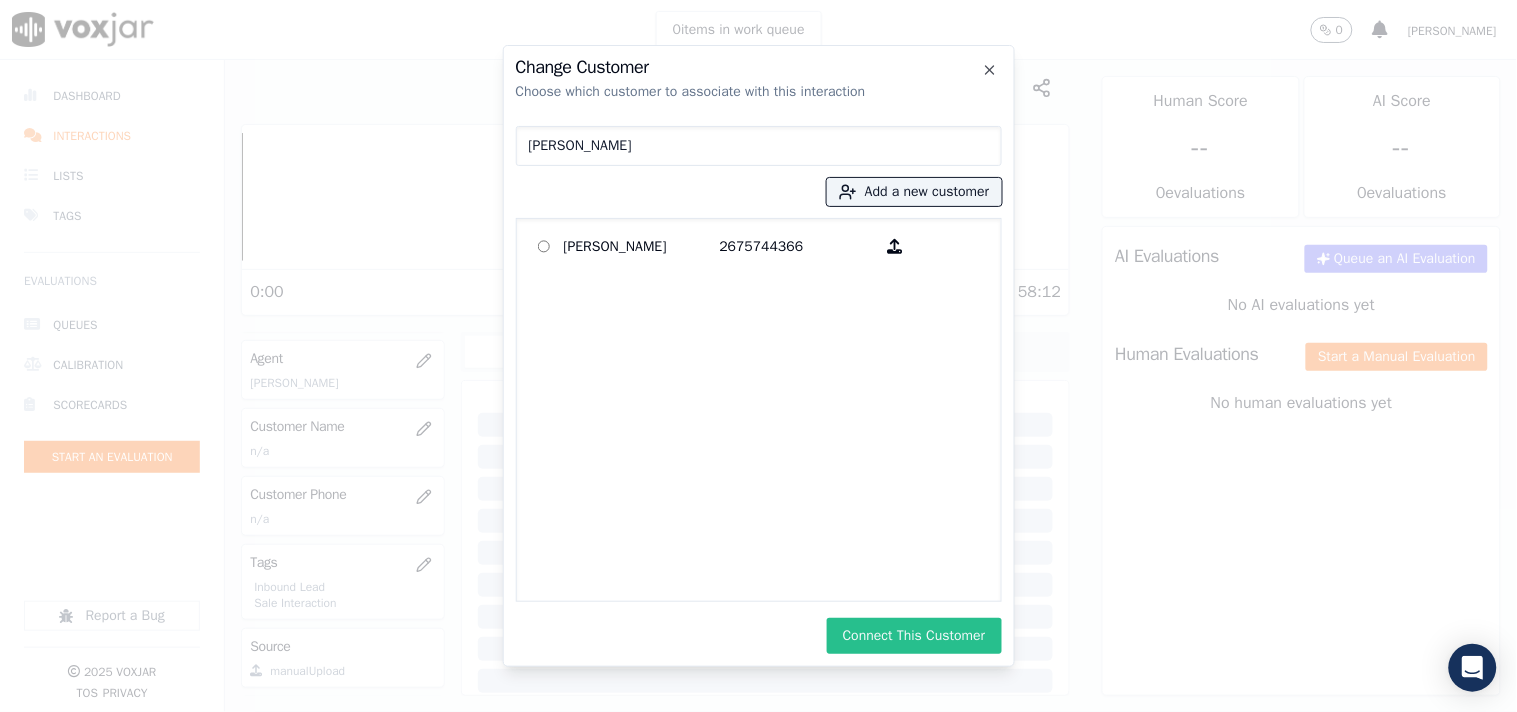 click on "Connect This Customer" at bounding box center (914, 636) 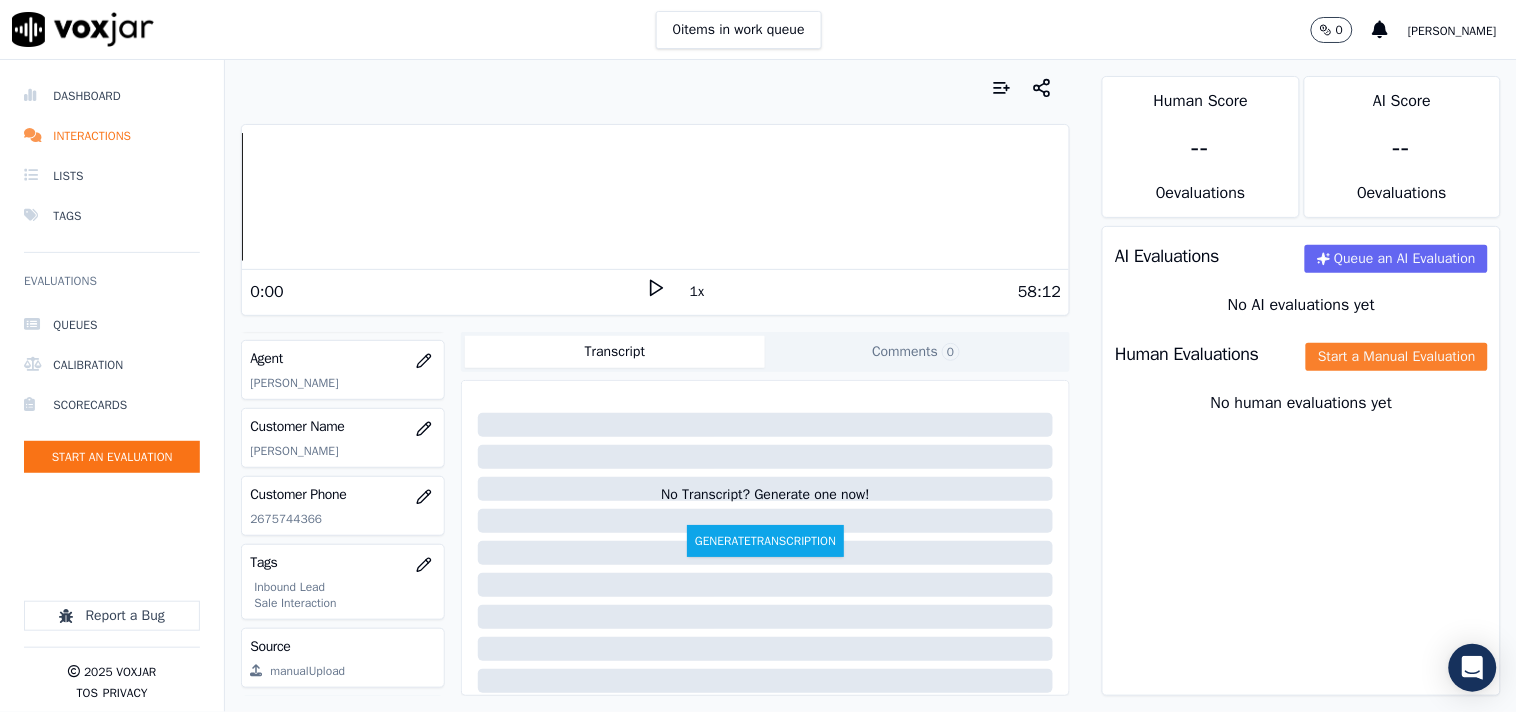 click on "Start a Manual Evaluation" 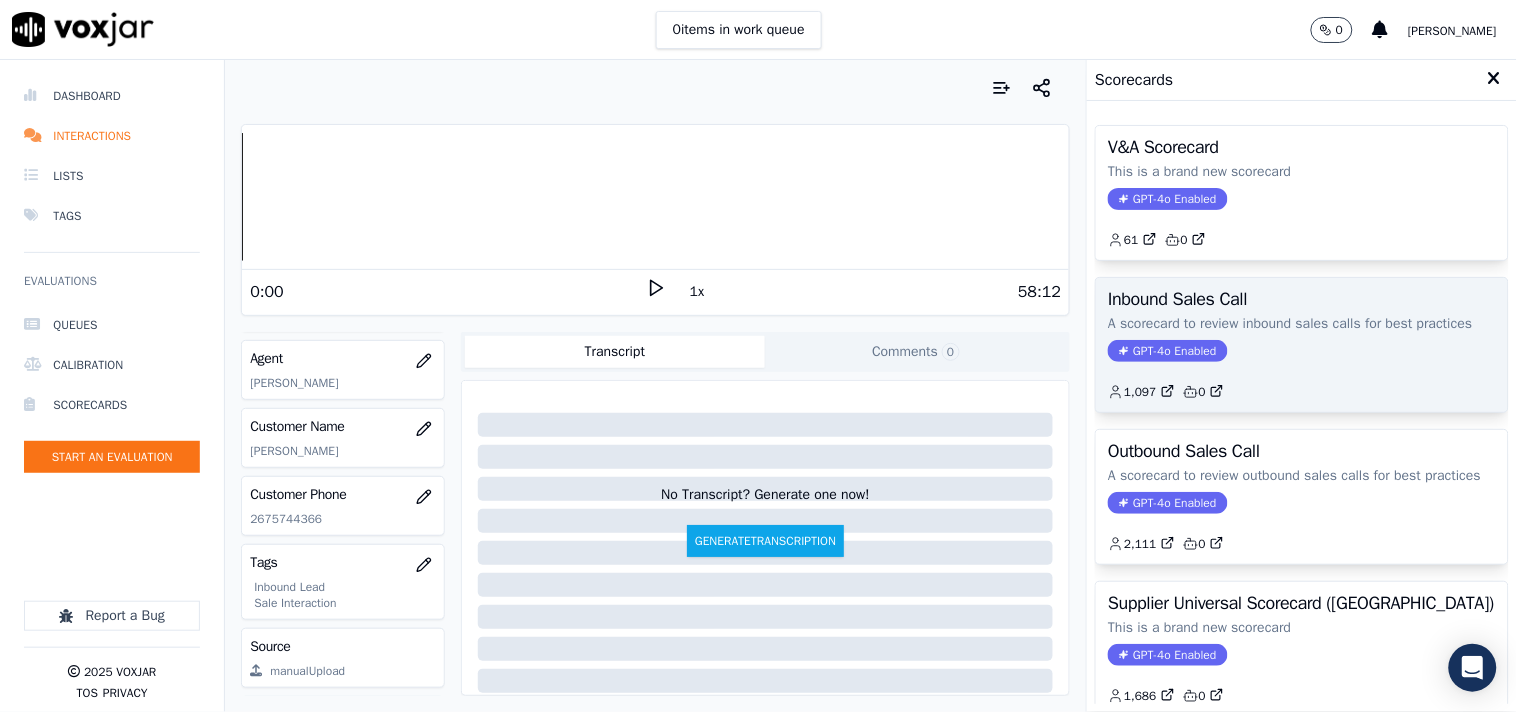 click on "GPT-4o Enabled" at bounding box center (1167, 351) 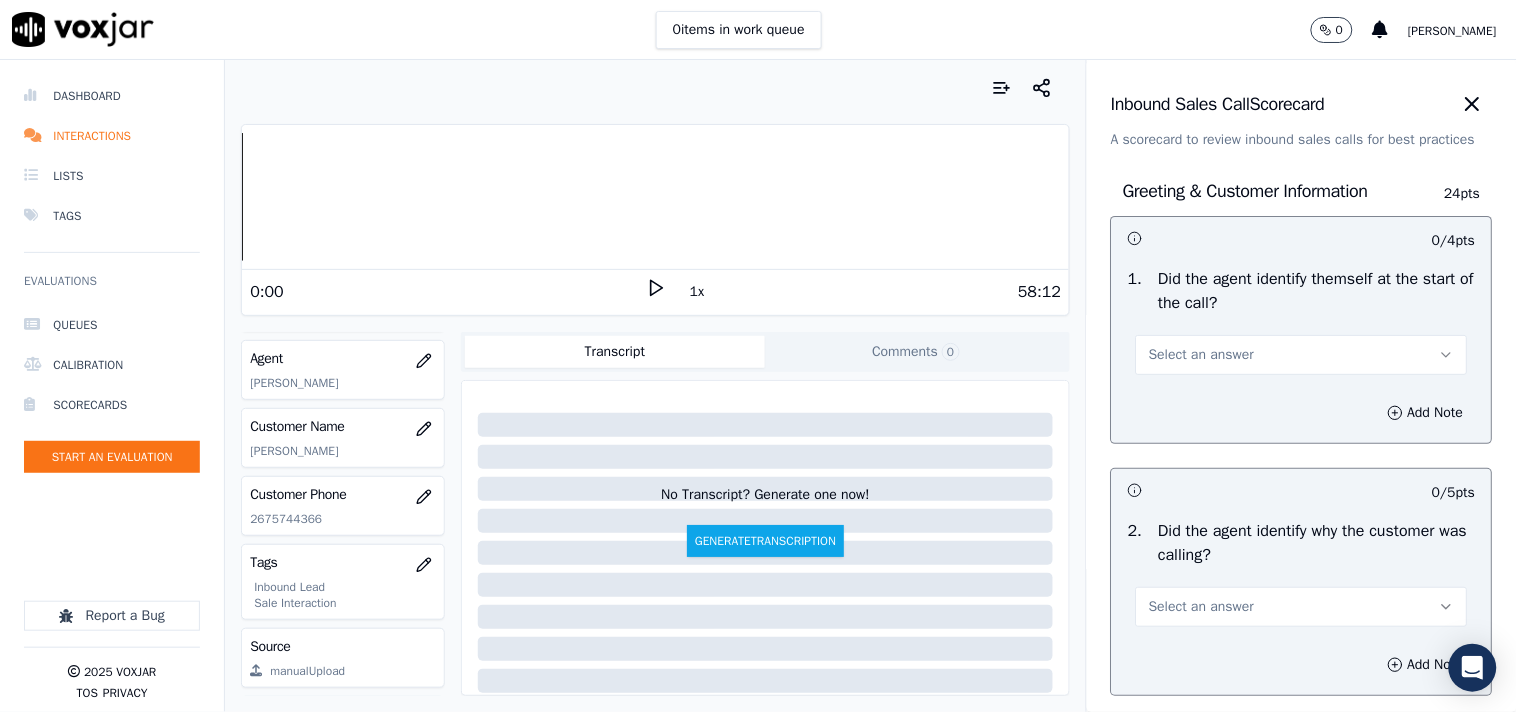 click on "Select an answer" at bounding box center [1201, 355] 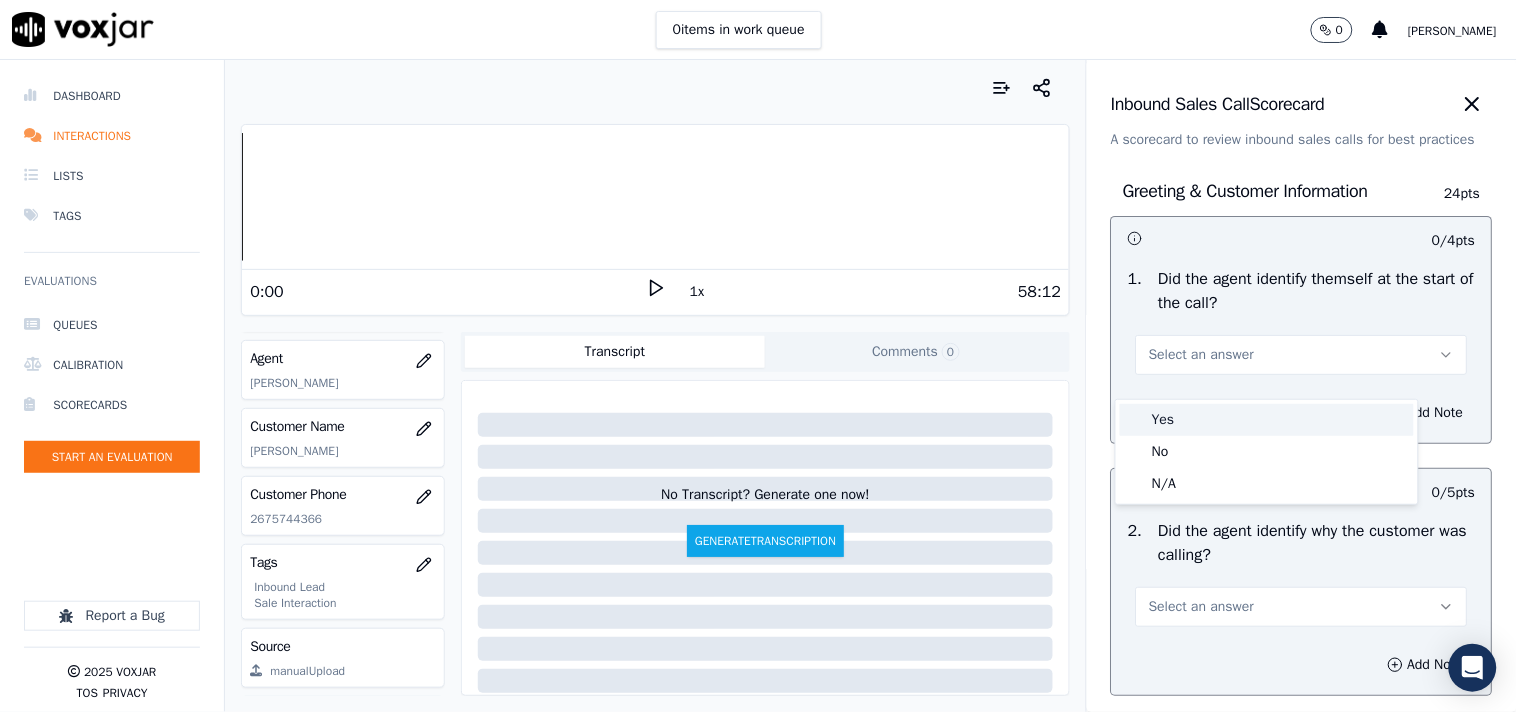 click at bounding box center [1135, 420] 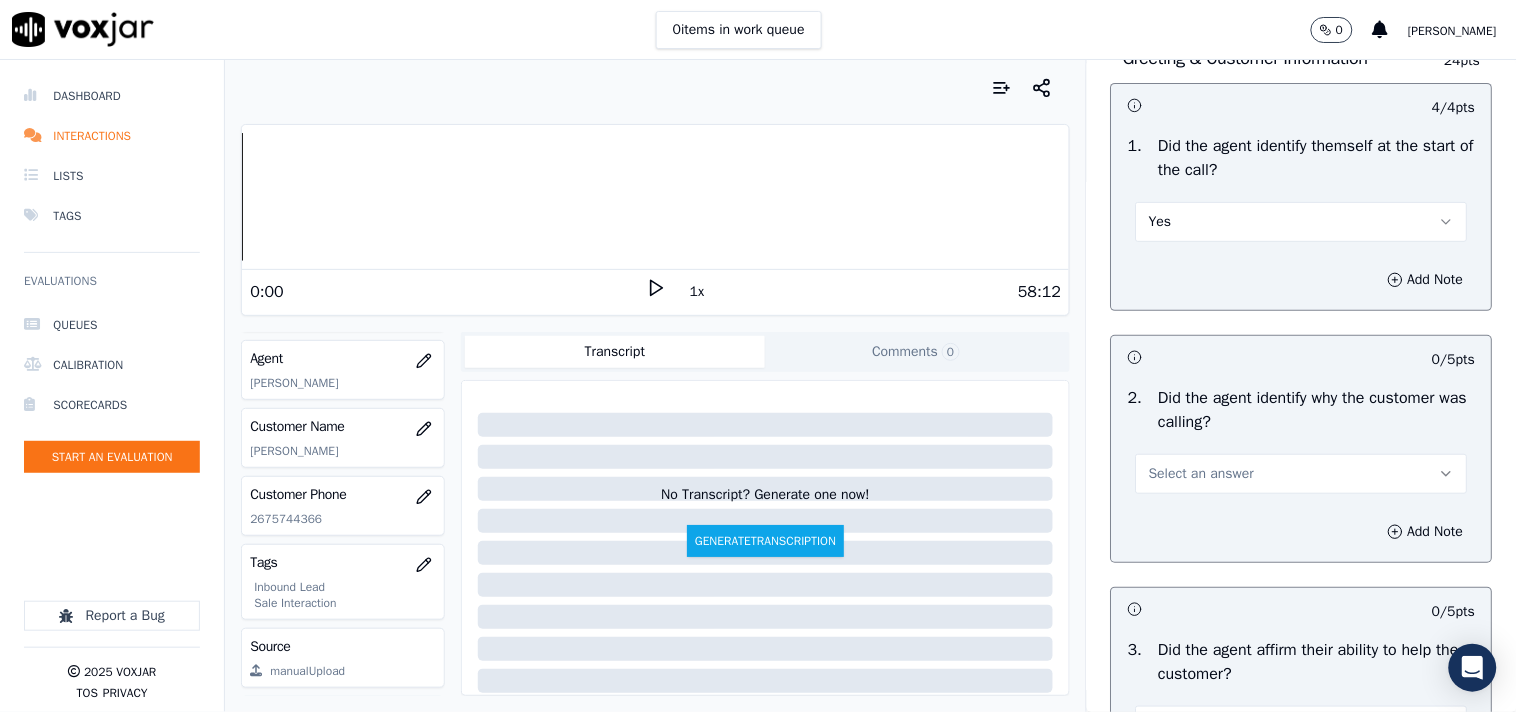 scroll, scrollTop: 333, scrollLeft: 0, axis: vertical 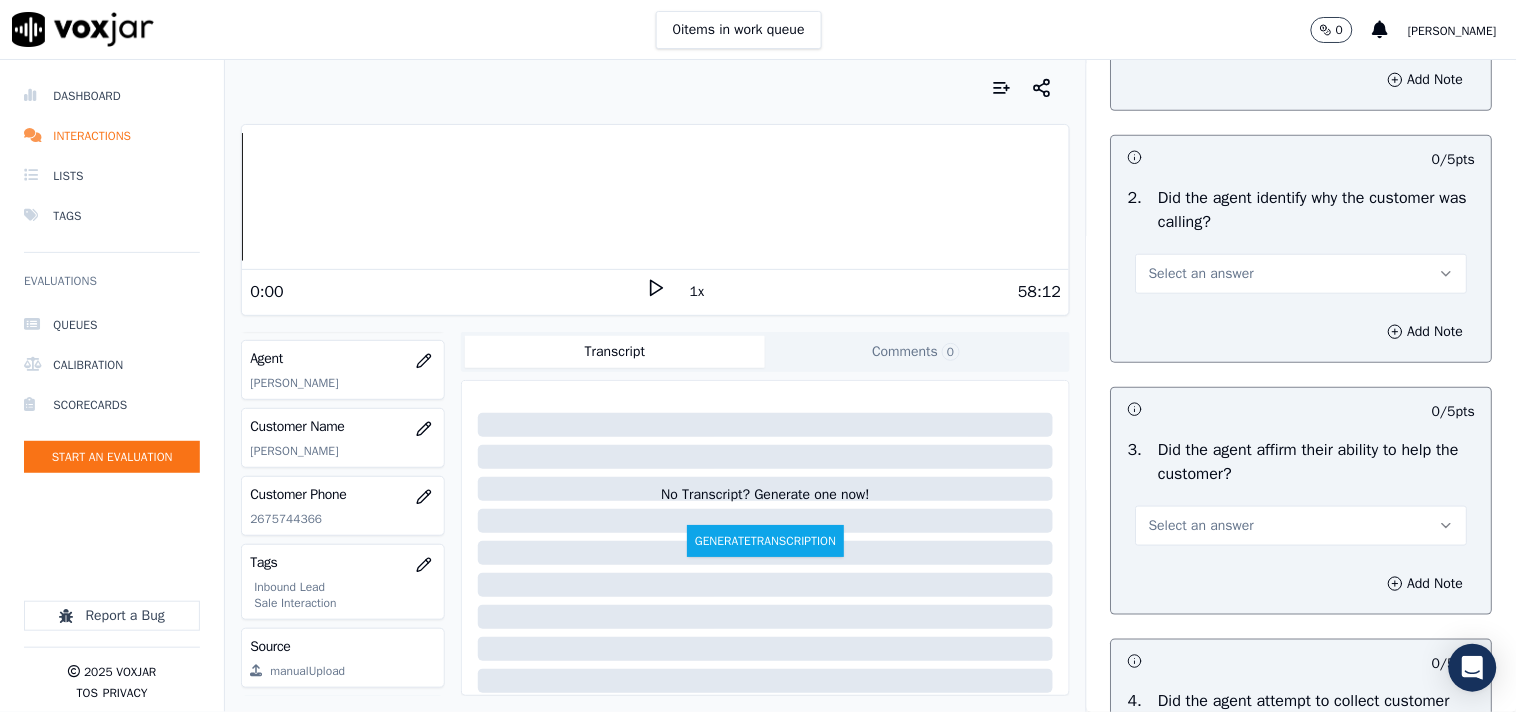 click on "Select an answer" at bounding box center (1201, 274) 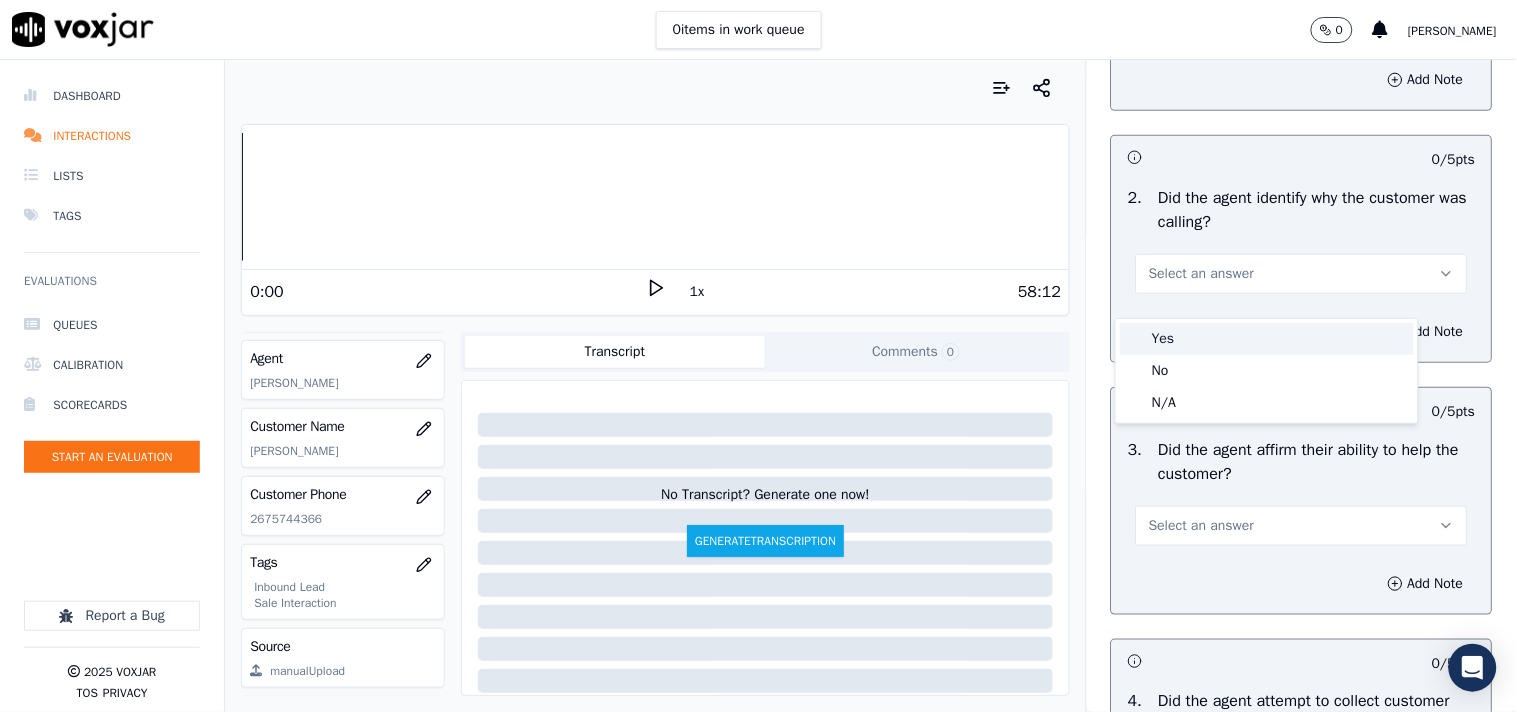 click on "Yes" at bounding box center [1267, 339] 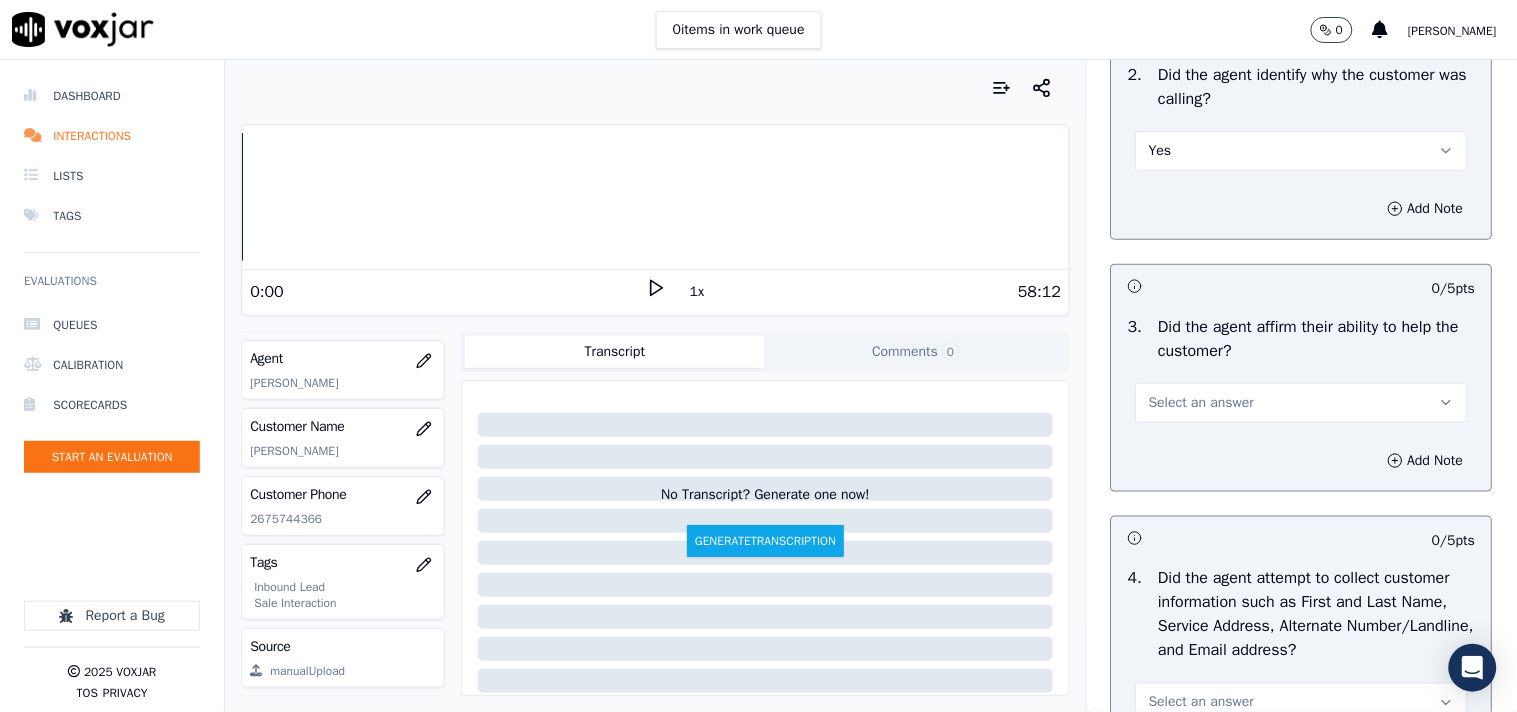 scroll, scrollTop: 555, scrollLeft: 0, axis: vertical 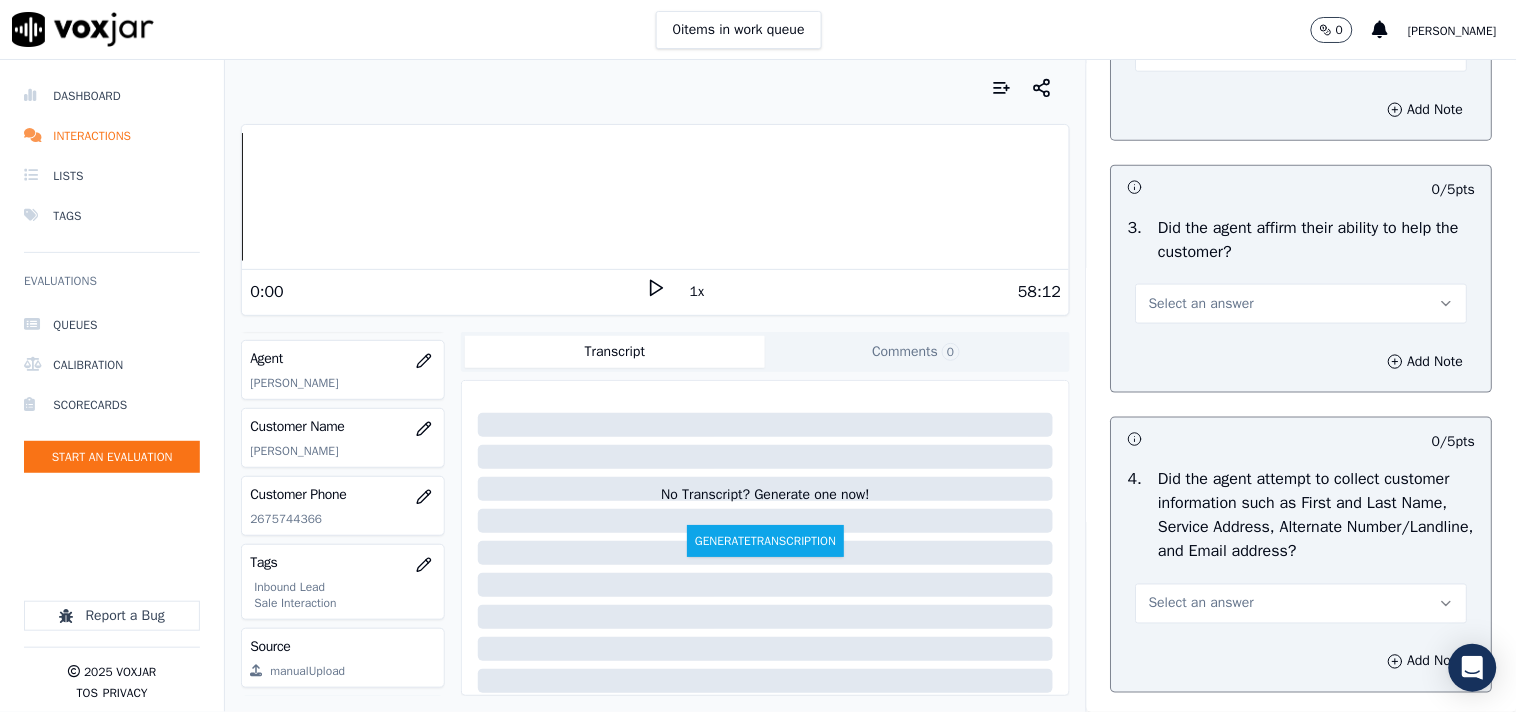 click on "Select an answer" at bounding box center [1201, 304] 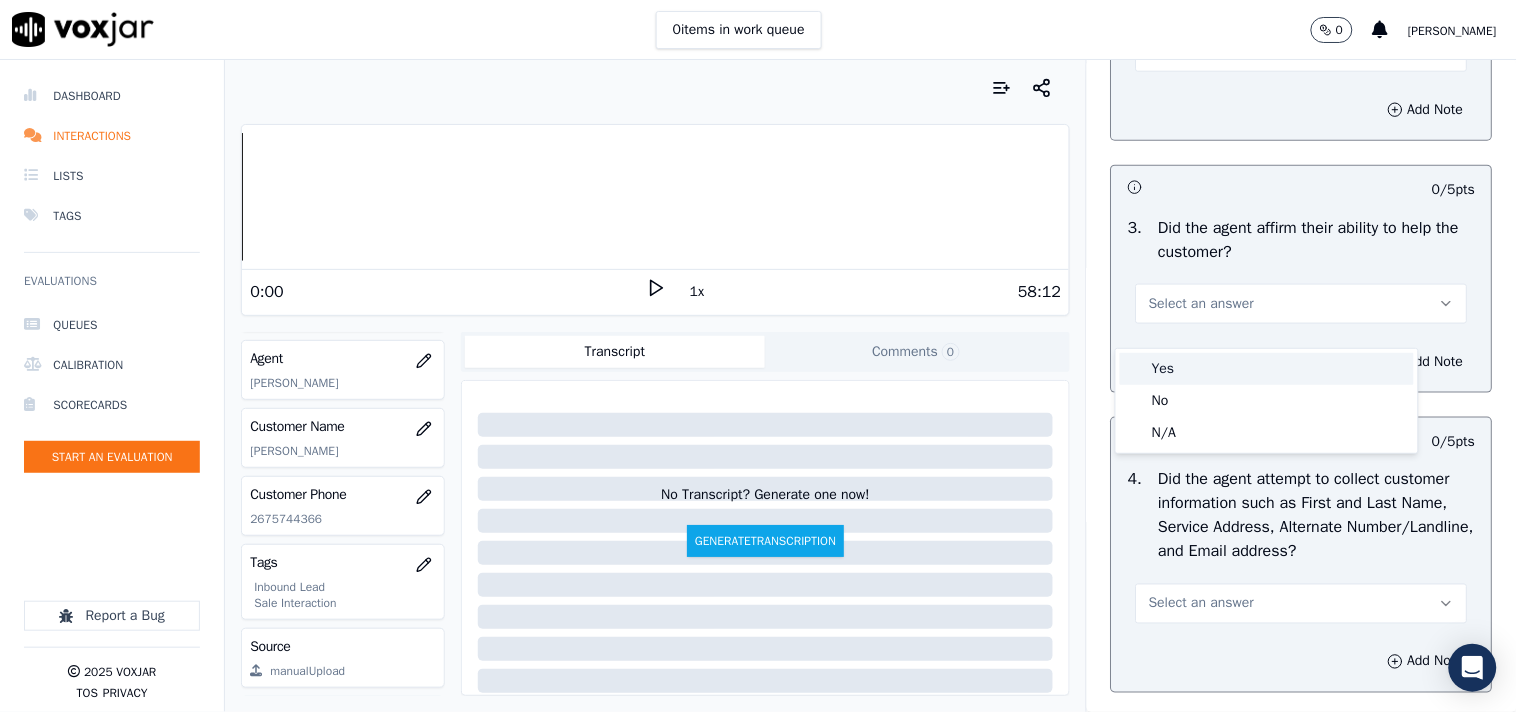 click on "Yes" at bounding box center (1267, 369) 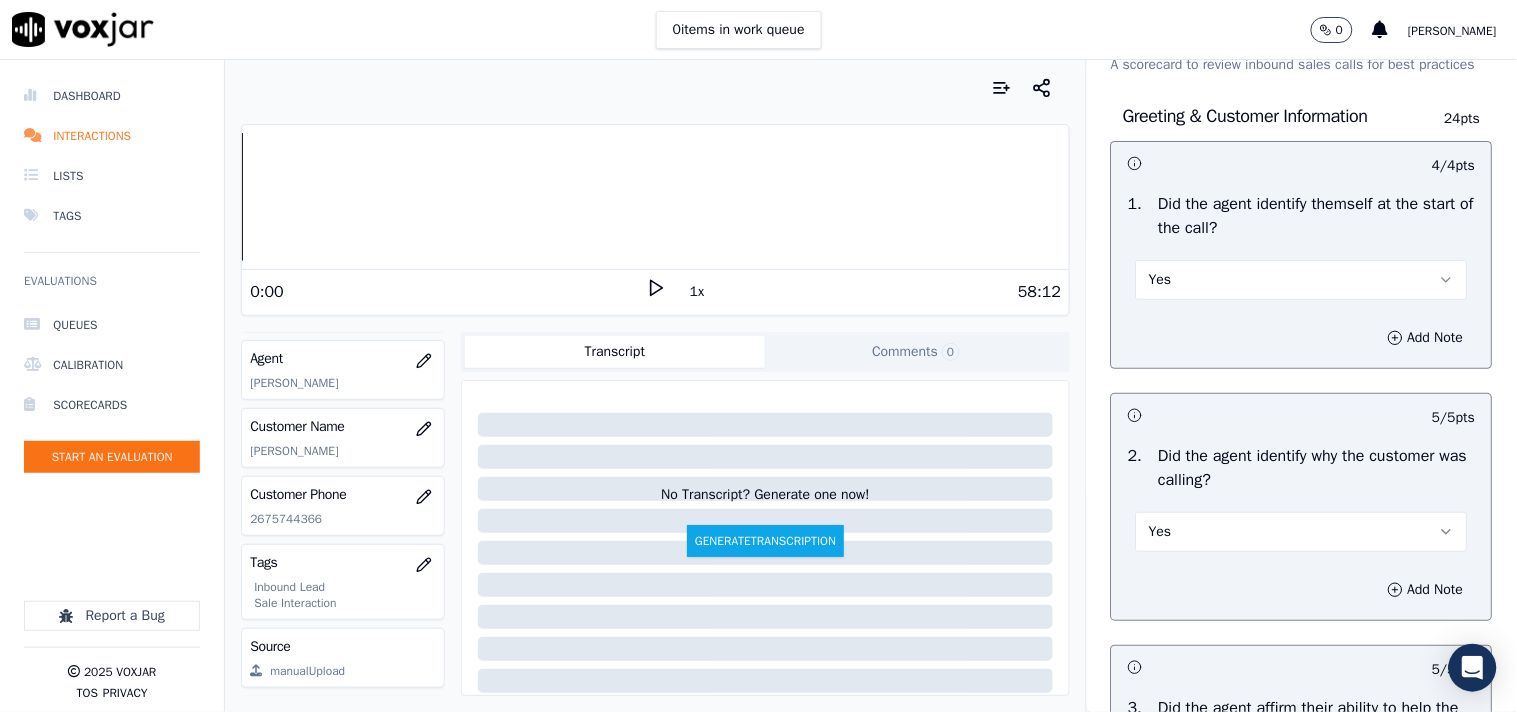 scroll, scrollTop: 111, scrollLeft: 0, axis: vertical 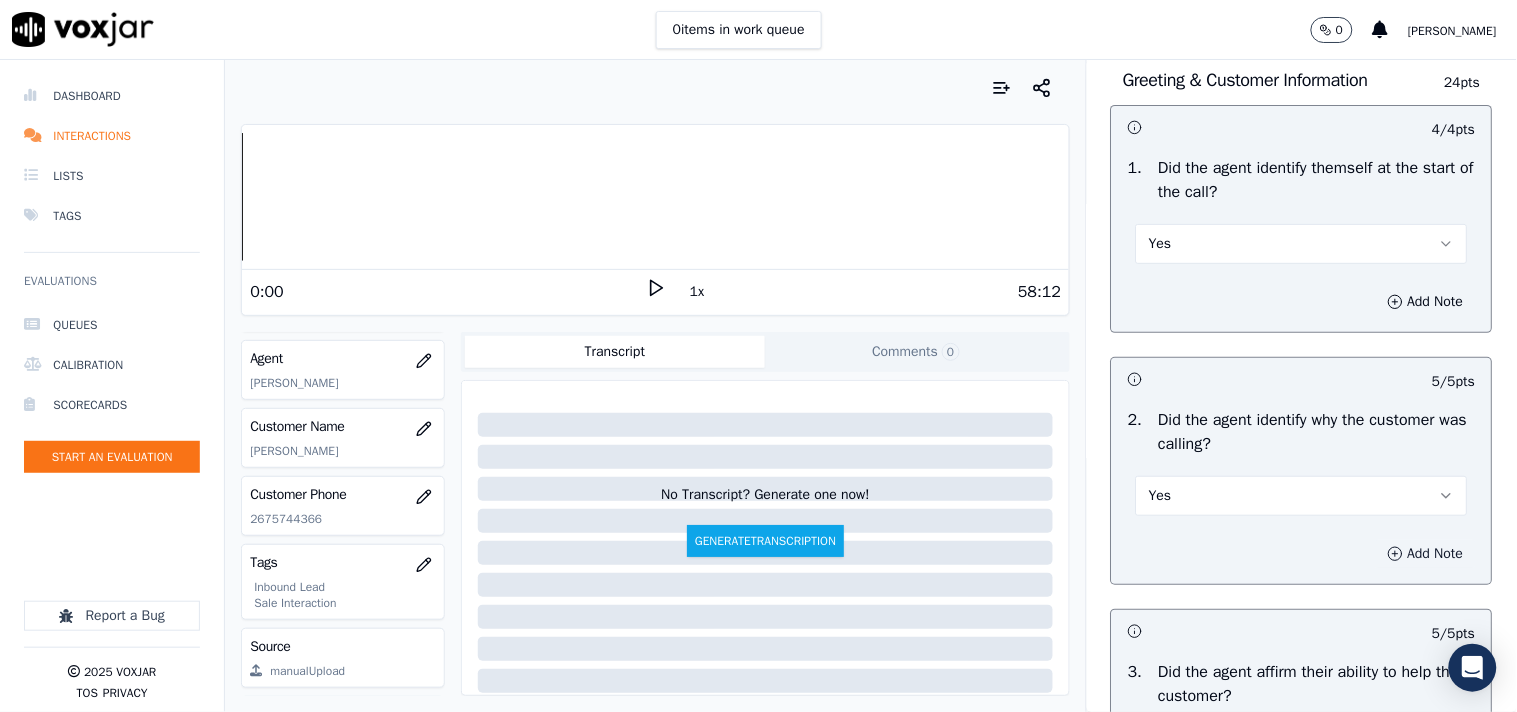 click on "Add Note" at bounding box center [1426, 554] 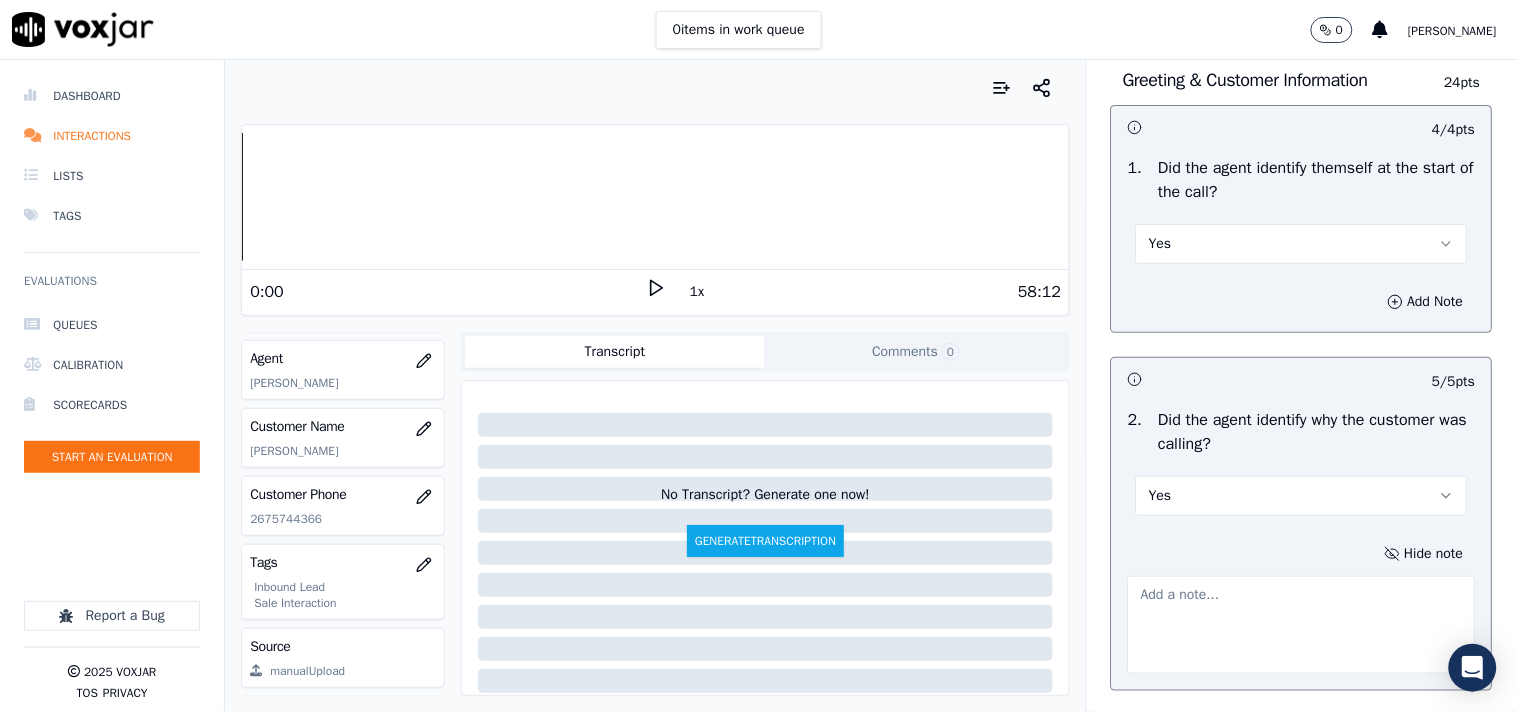 click at bounding box center (1302, 625) 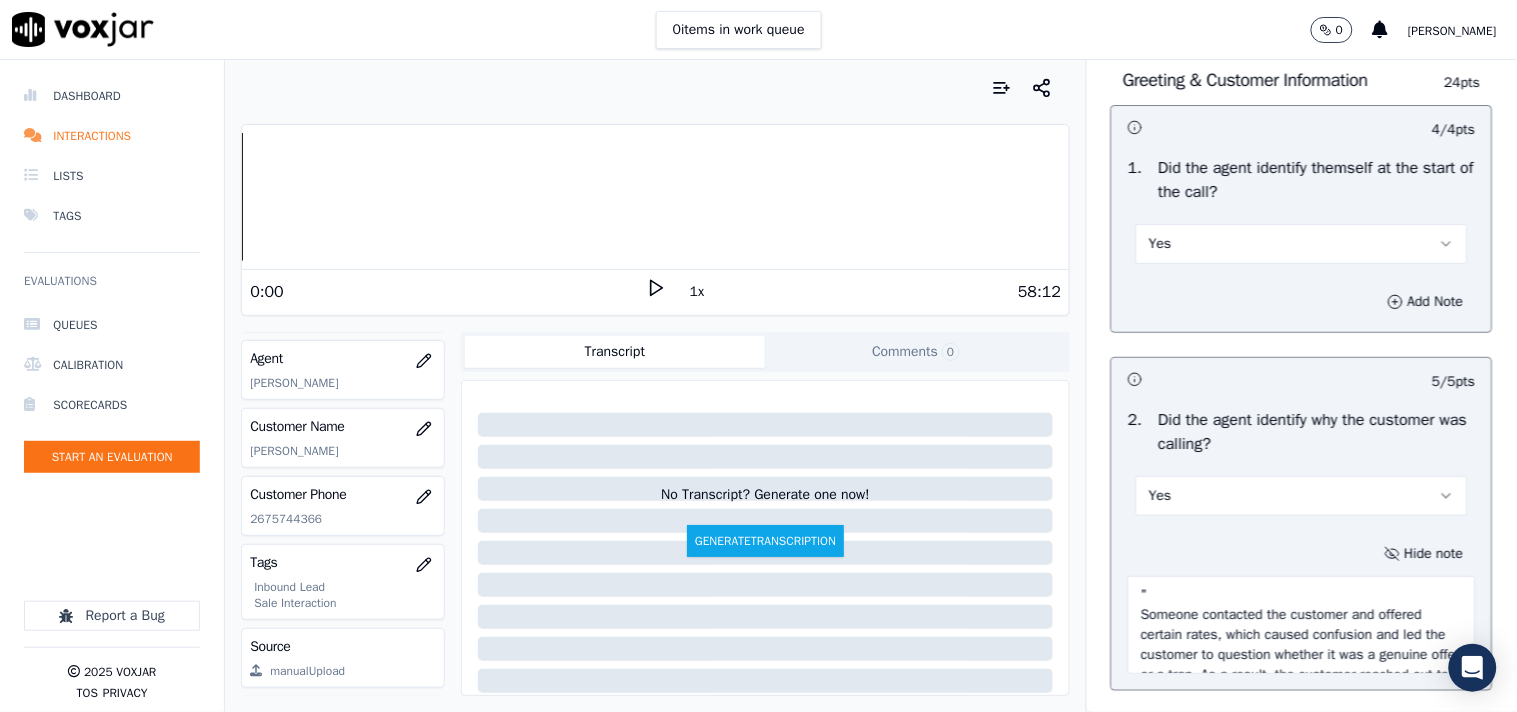 scroll, scrollTop: 91, scrollLeft: 0, axis: vertical 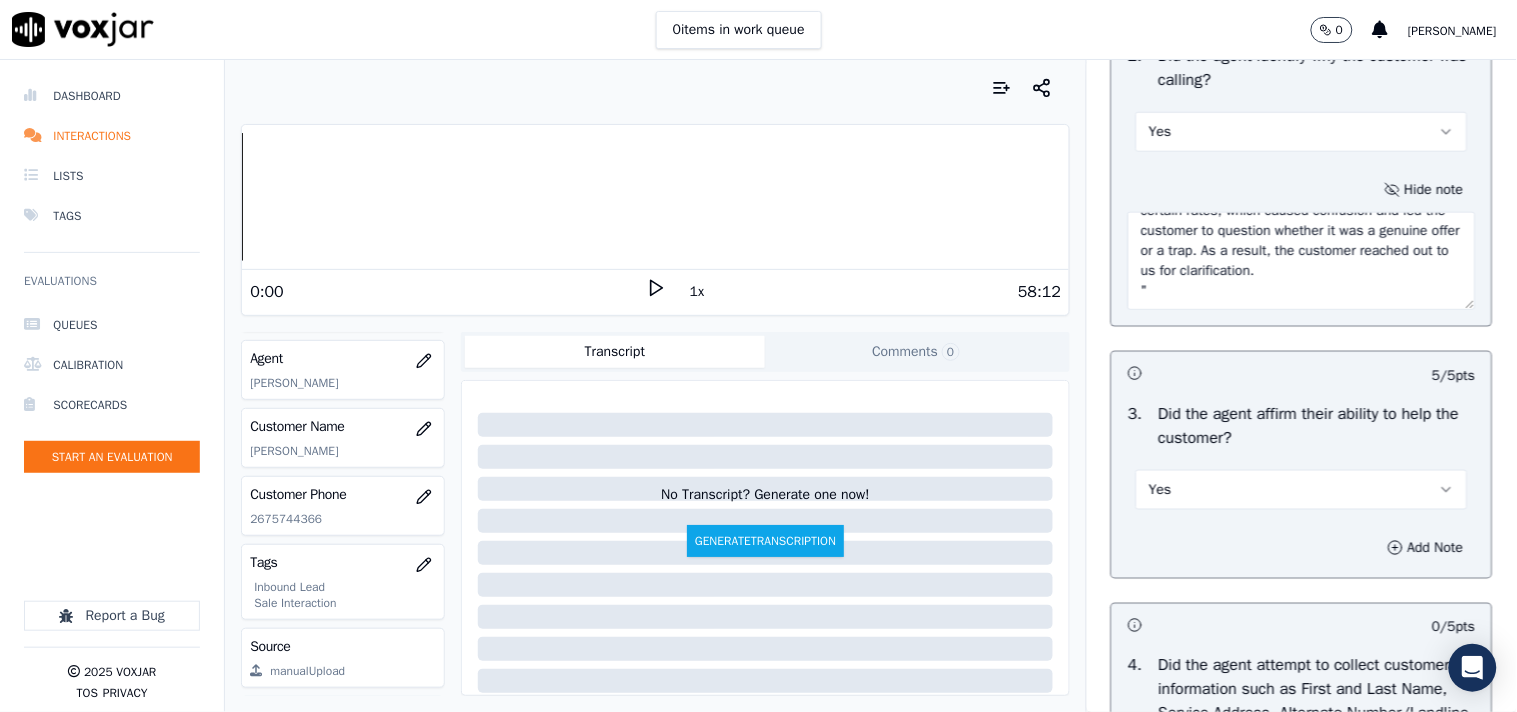 click on ""
Someone contacted the customer and offered certain rates, which caused confusion and led the customer to question whether it was a genuine offer or a trap. As a result, the customer reached out to us for clarification.
"" at bounding box center (1302, 261) 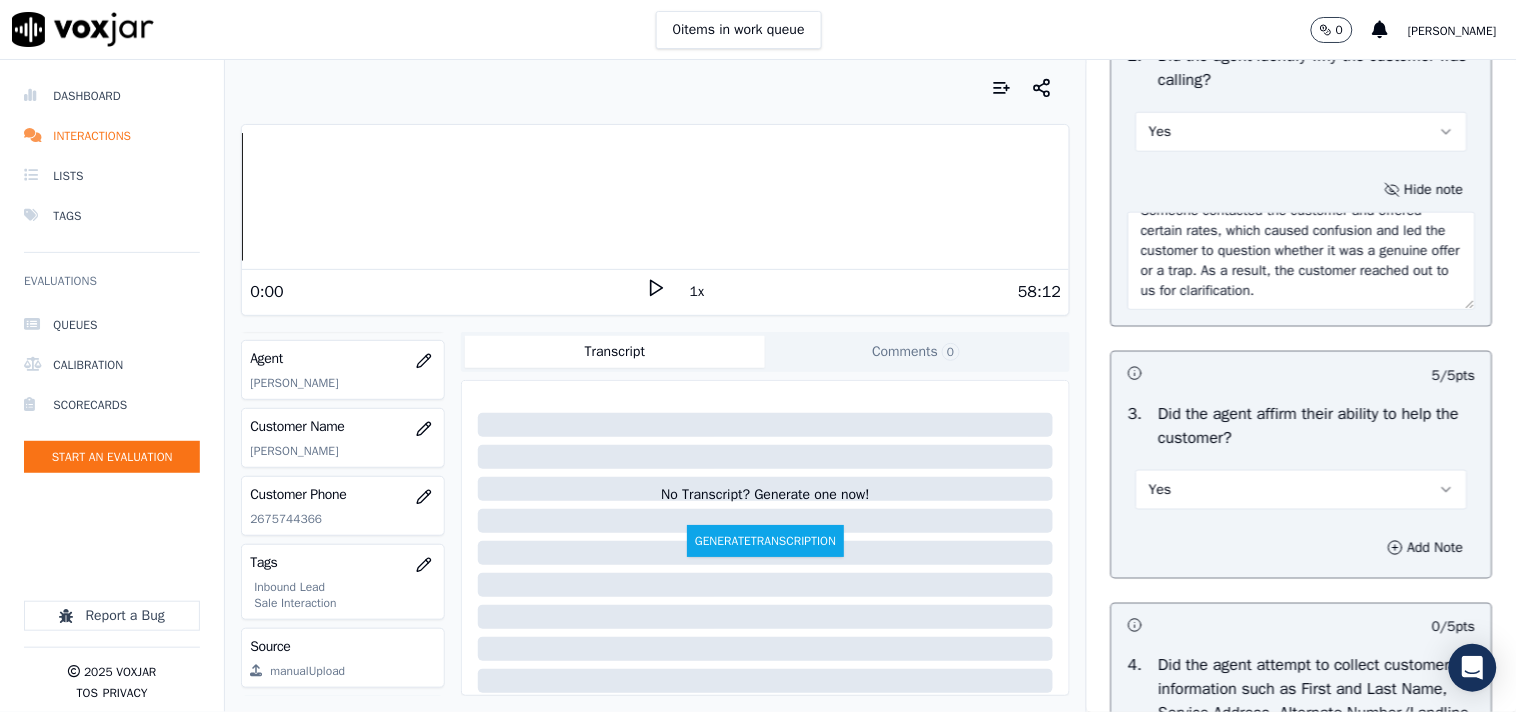 scroll, scrollTop: 0, scrollLeft: 0, axis: both 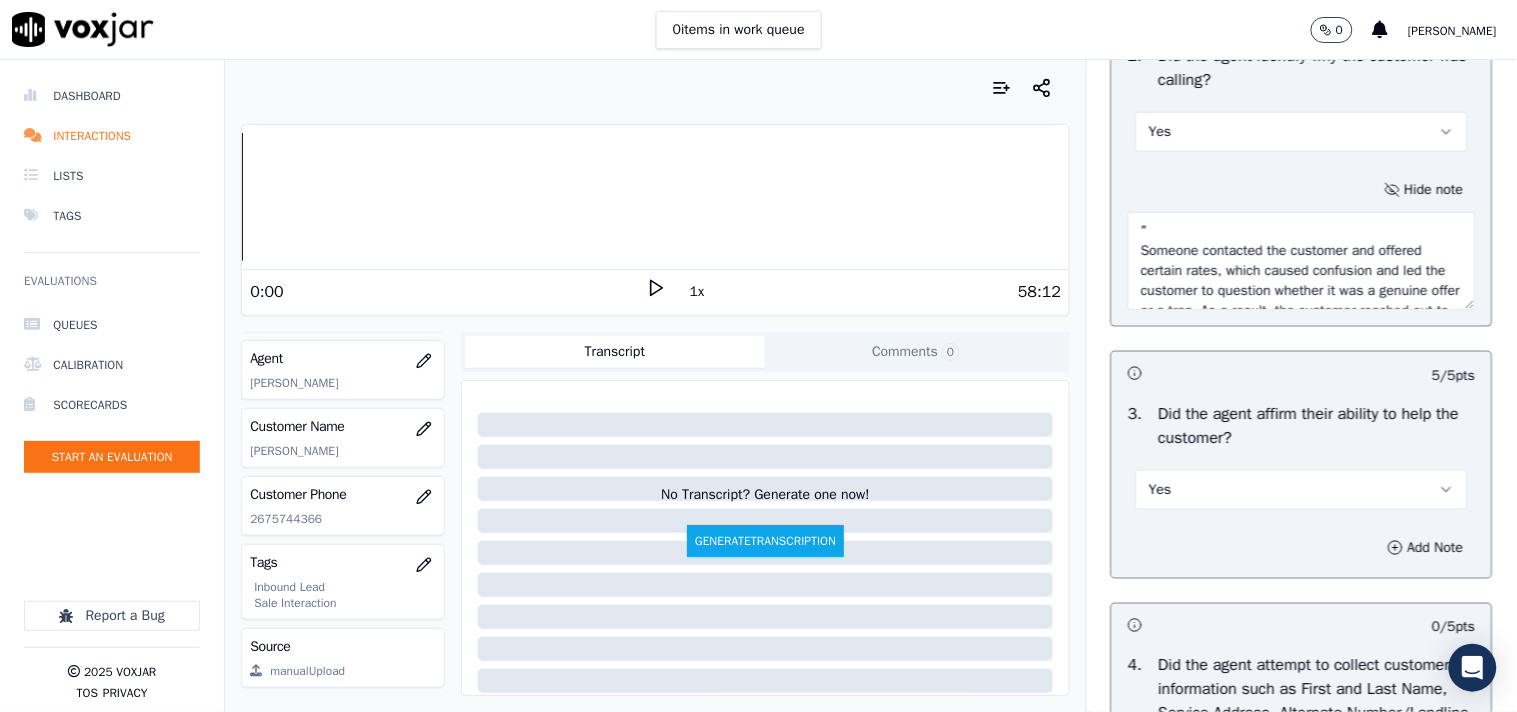 click on ""
Someone contacted the customer and offered certain rates, which caused confusion and led the customer to question whether it was a genuine offer or a trap. As a result, the customer reached out to us for clarification." at bounding box center [1302, 261] 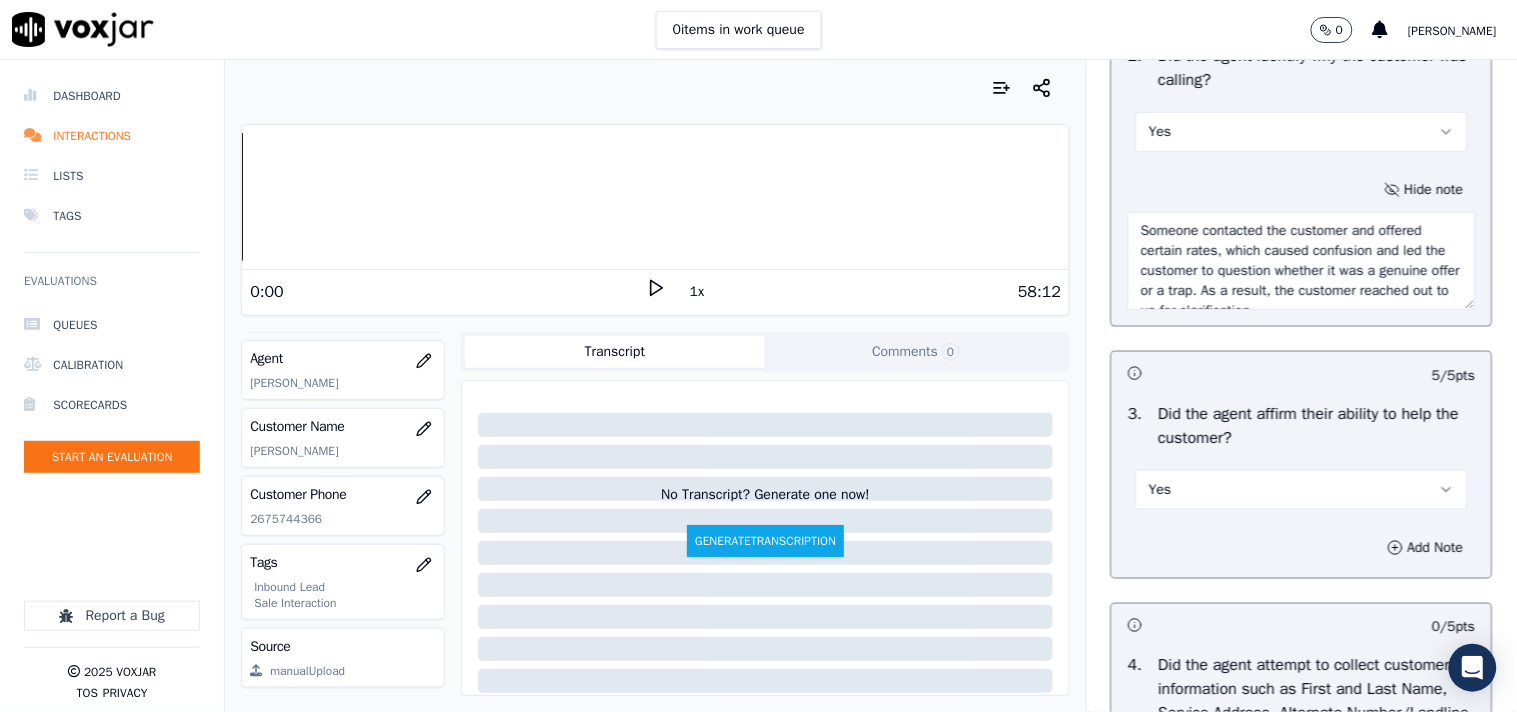 click on "Someone contacted the customer and offered certain rates, which caused confusion and led the customer to question whether it was a genuine offer or a trap. As a result, the customer reached out to us for clarification." at bounding box center [1302, 261] 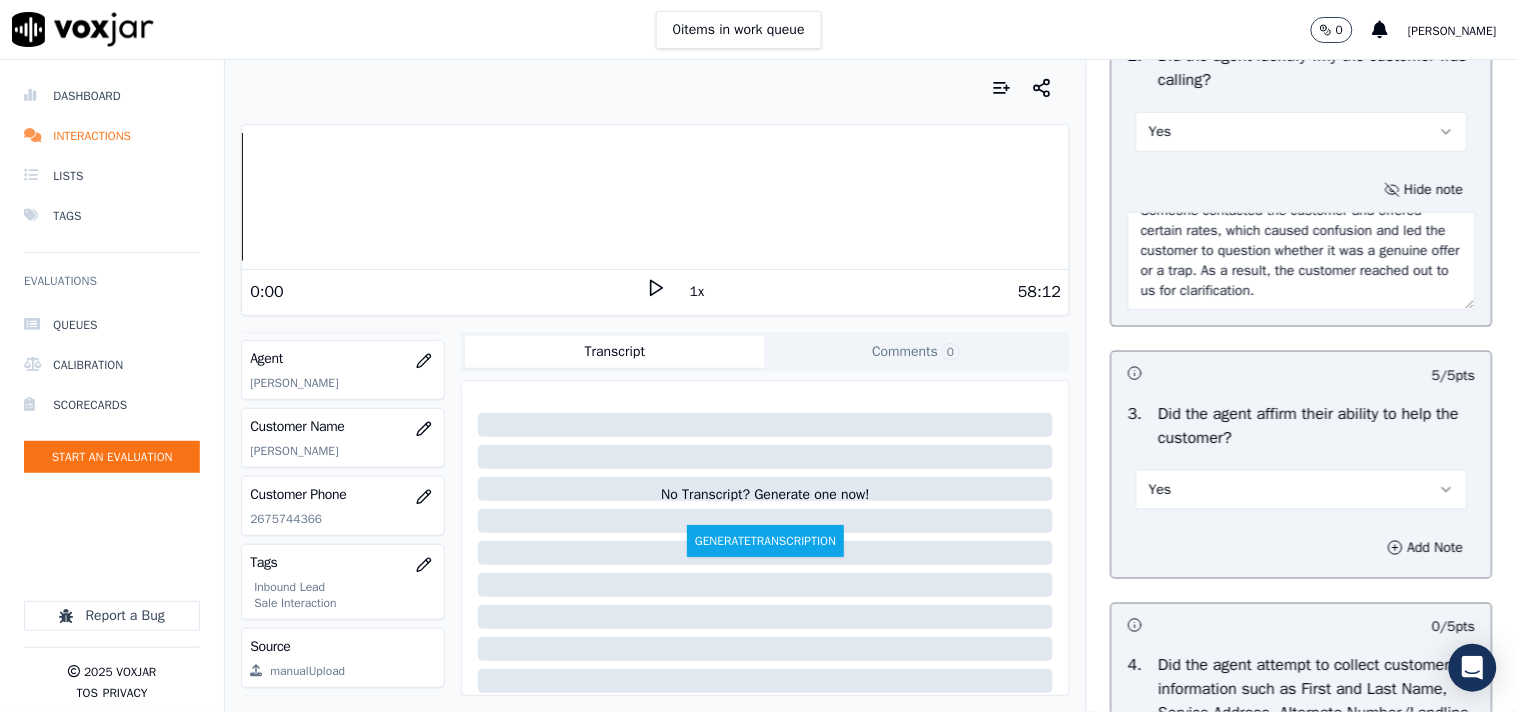 scroll, scrollTop: 0, scrollLeft: 0, axis: both 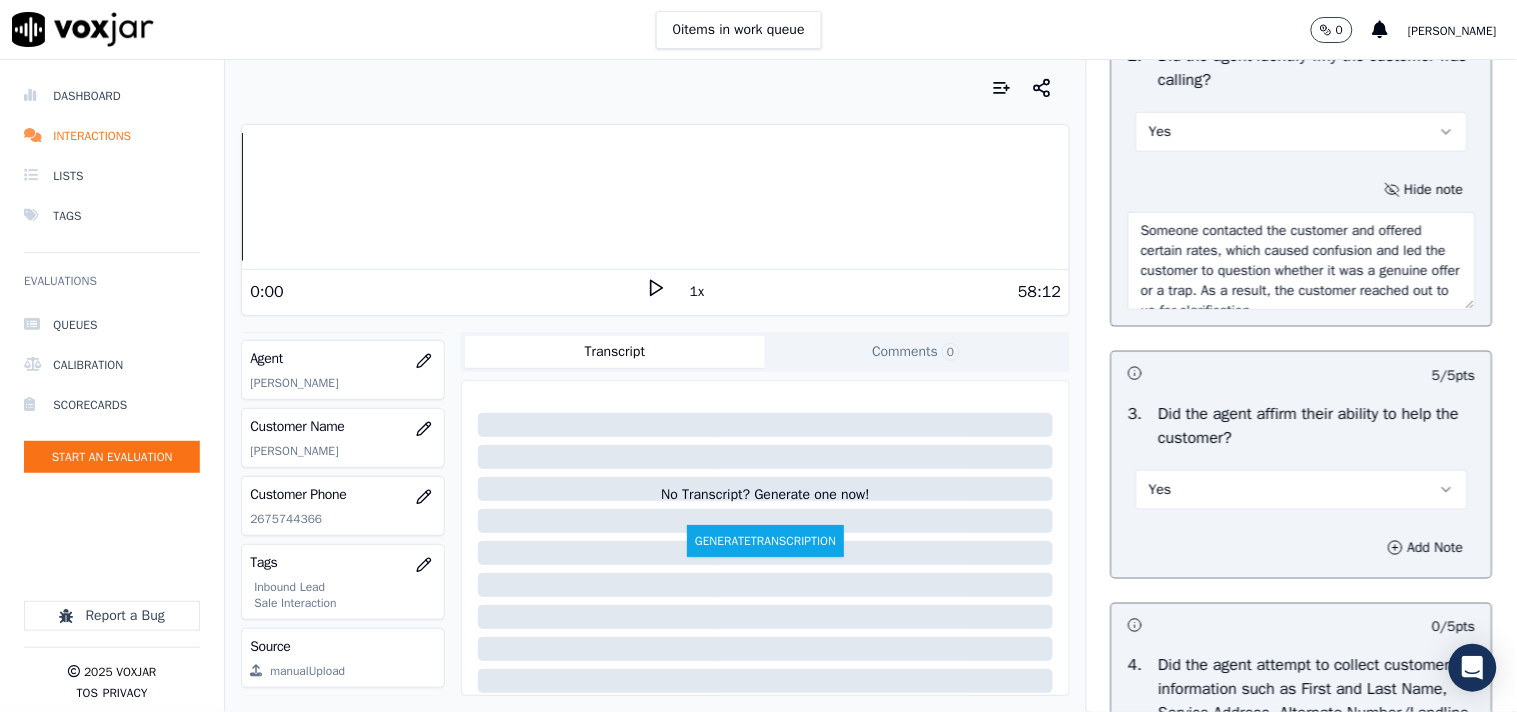 click on "Someone contacted the customer and offered certain rates, which caused confusion and led the customer to question whether it was a genuine offer or a trap. As a result, the customer reached out to us for clarification." at bounding box center (1302, 261) 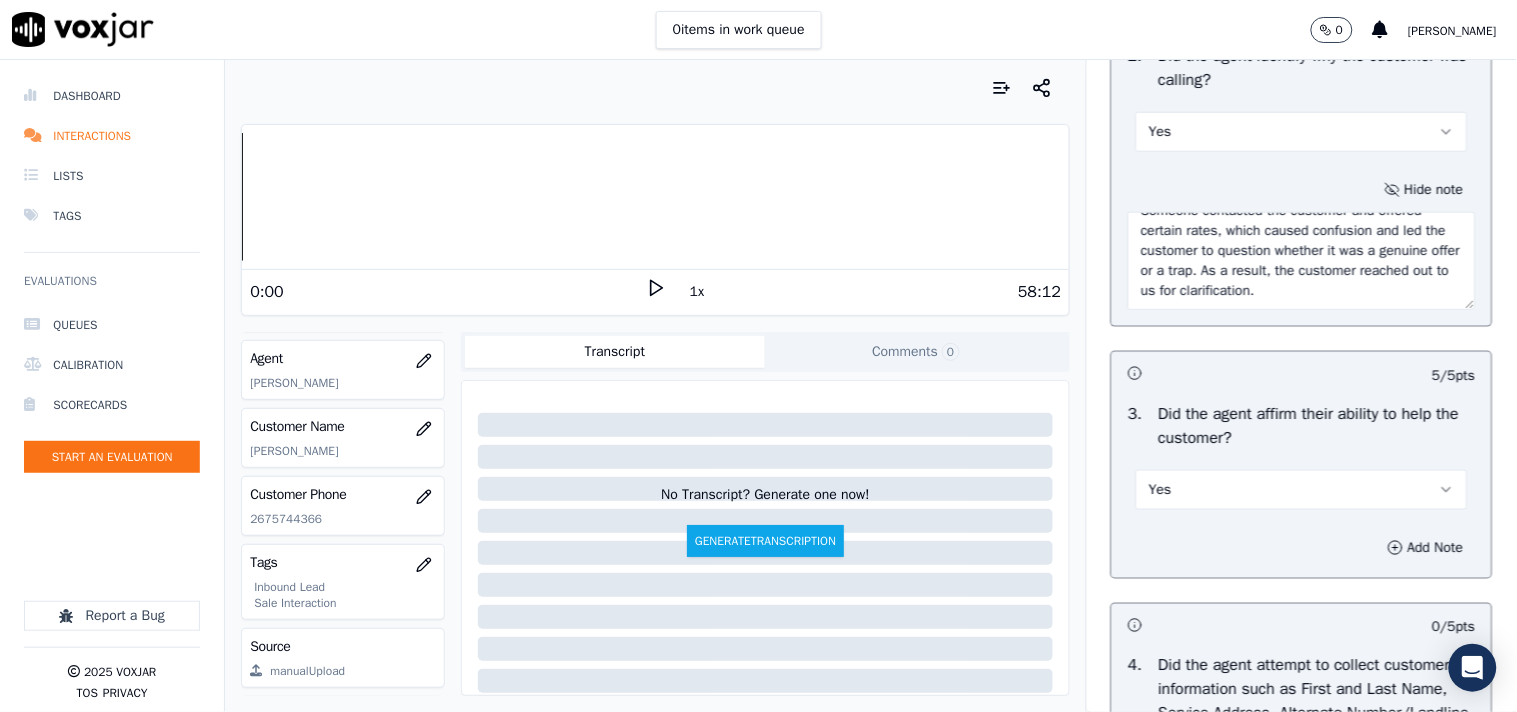 scroll, scrollTop: 60, scrollLeft: 0, axis: vertical 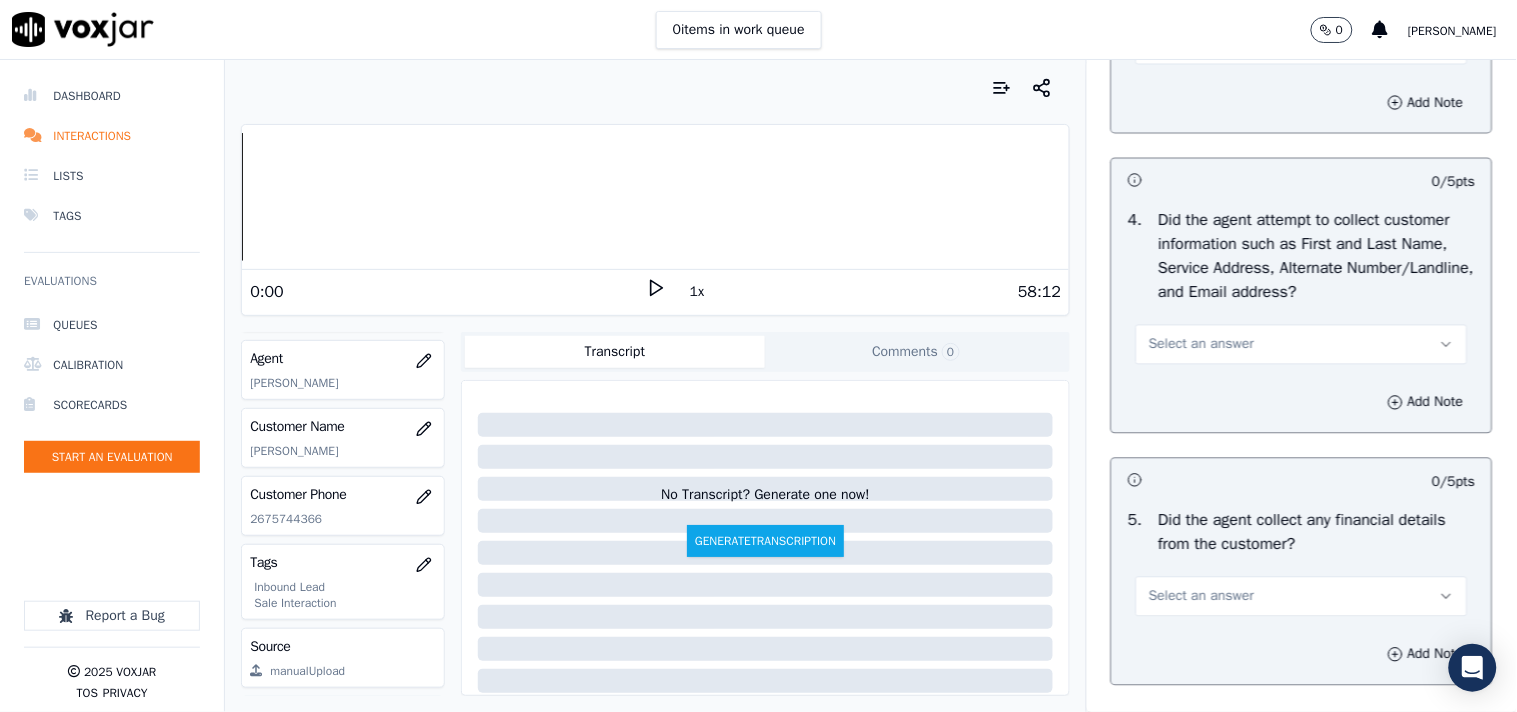 type on "Someone contacted the customer and offered certain rates, which caused confusion and led the customer to question whether it was a genuine offer or a trap. As a result, the customer reached out to us for clarification." 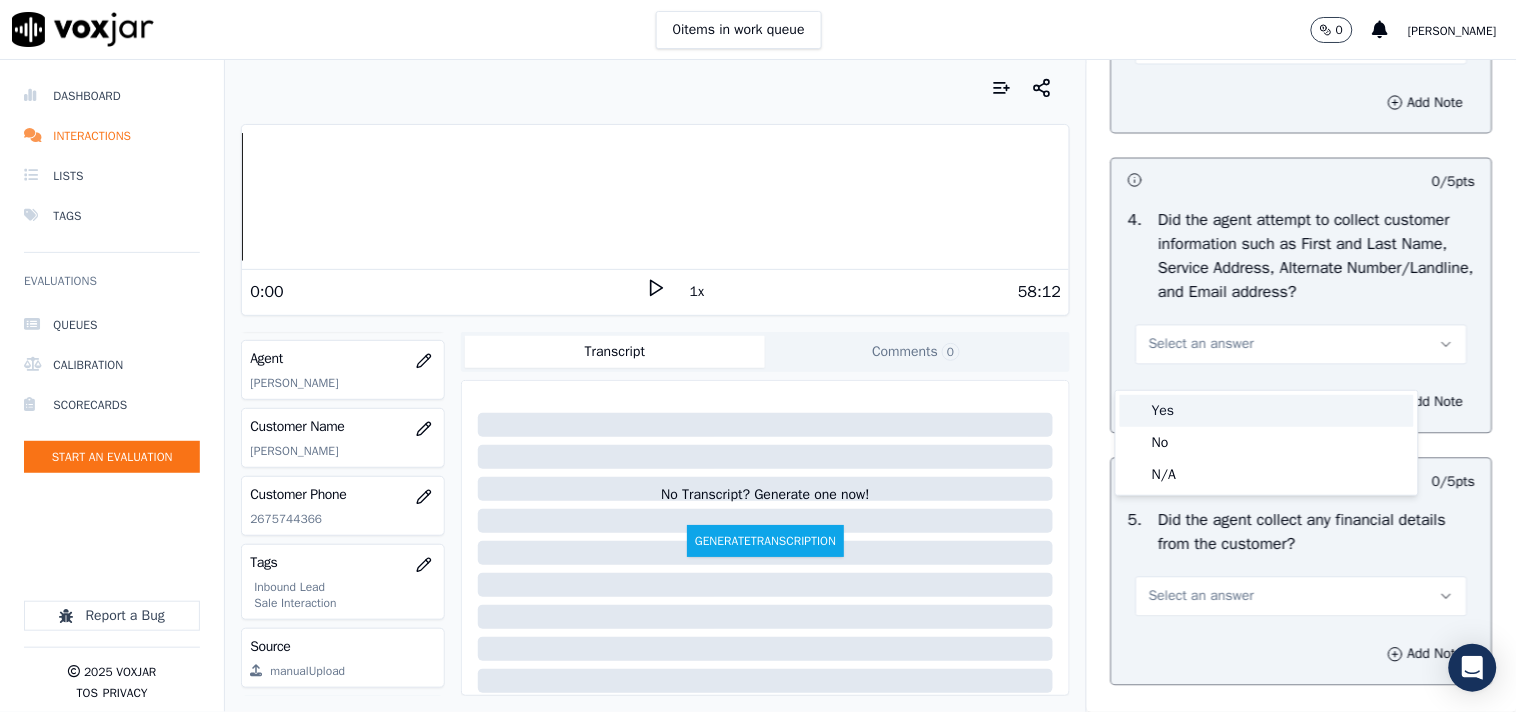 click on "Yes" at bounding box center [1267, 411] 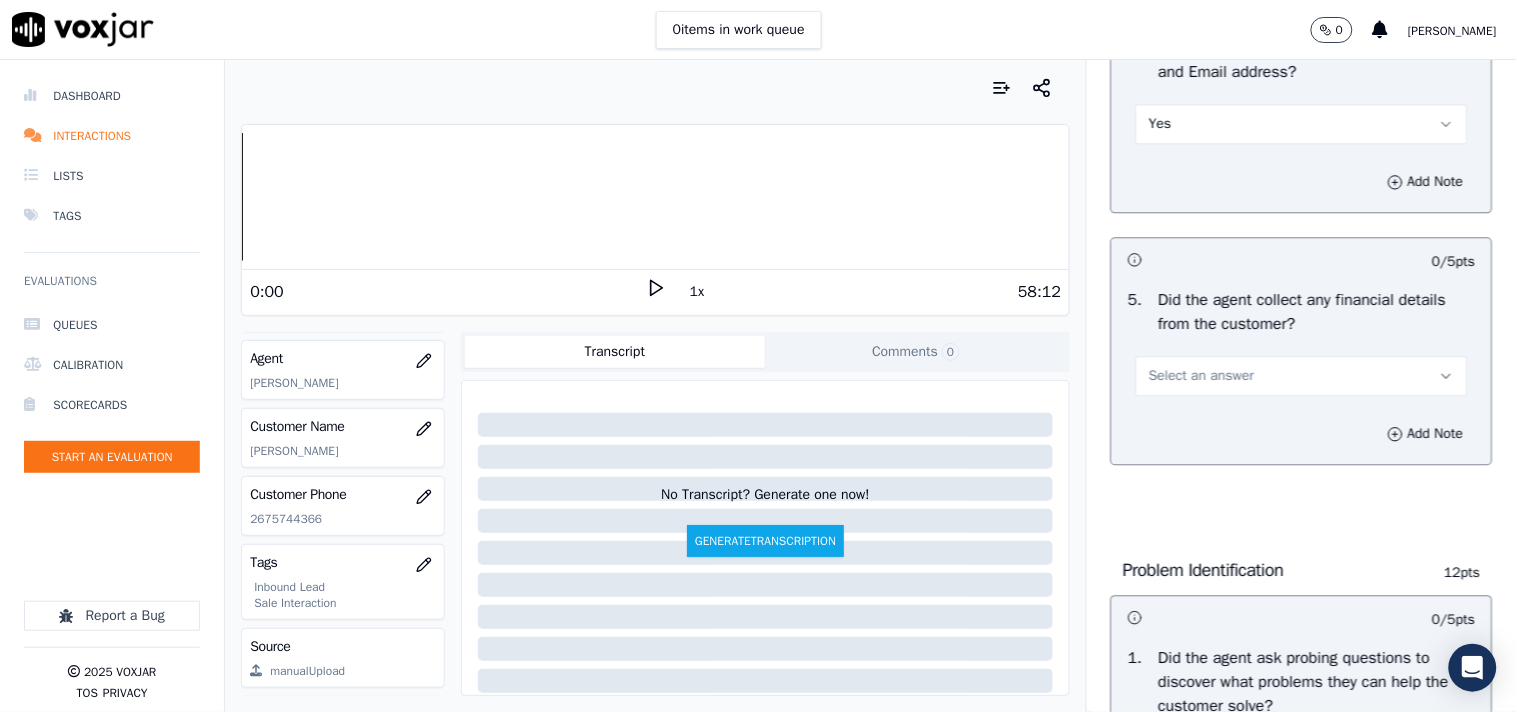 scroll, scrollTop: 1142, scrollLeft: 0, axis: vertical 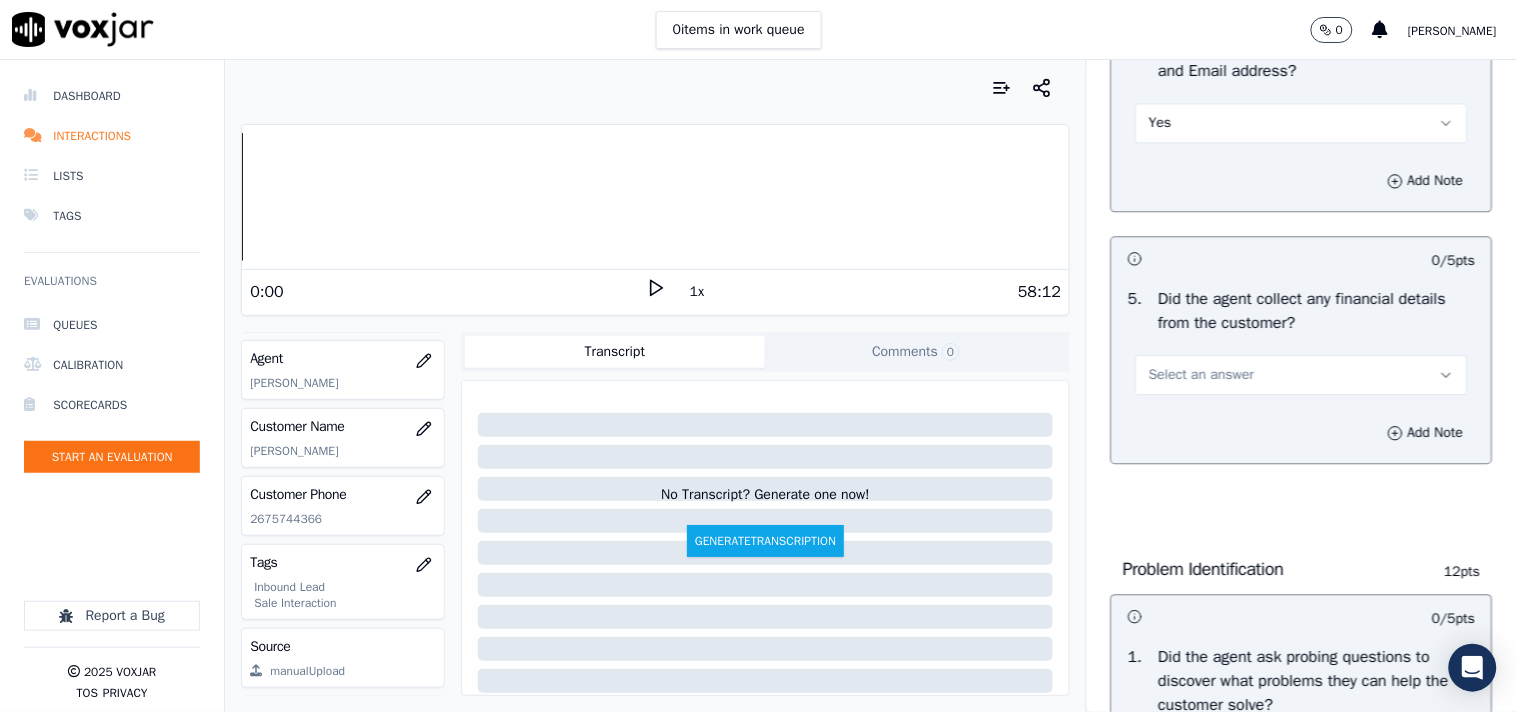 click on "Select an answer" at bounding box center (1302, 375) 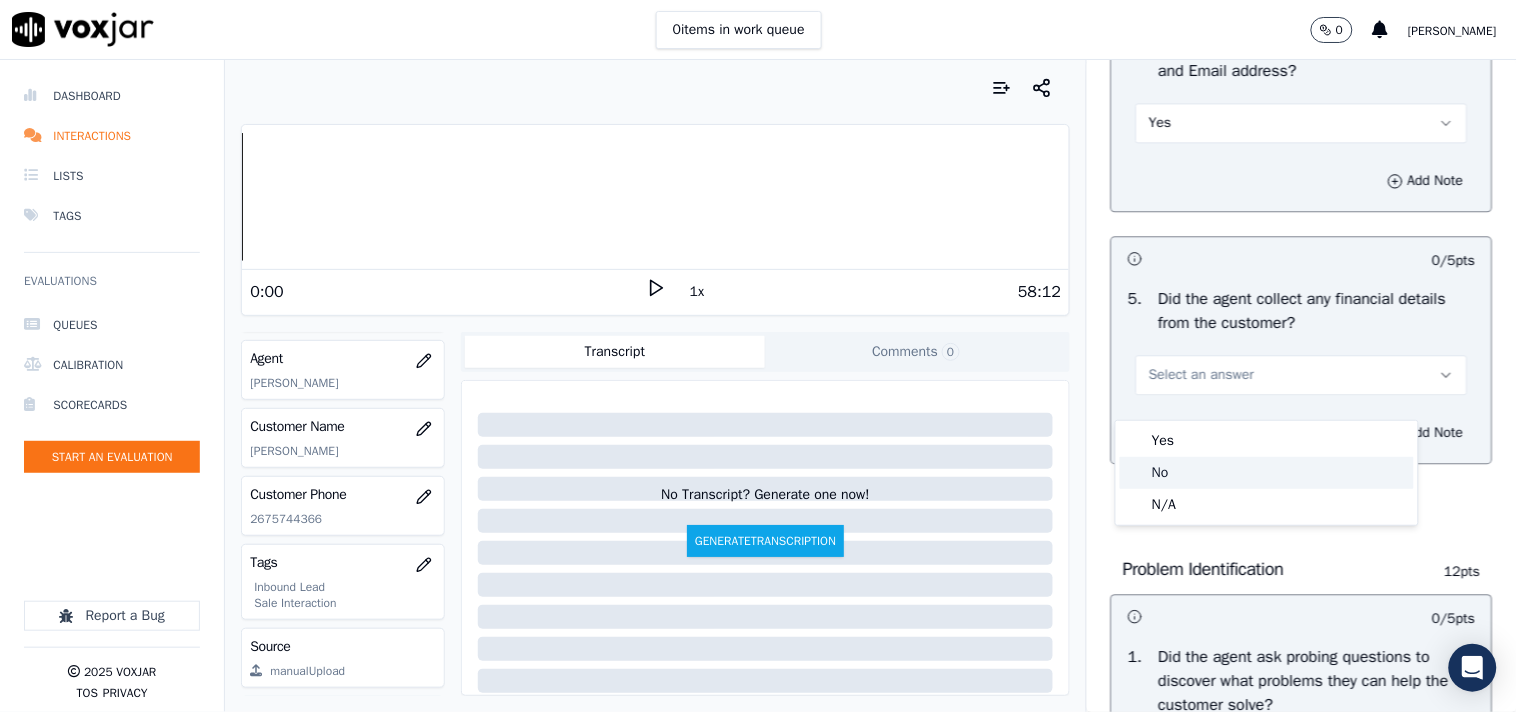 click on "No" 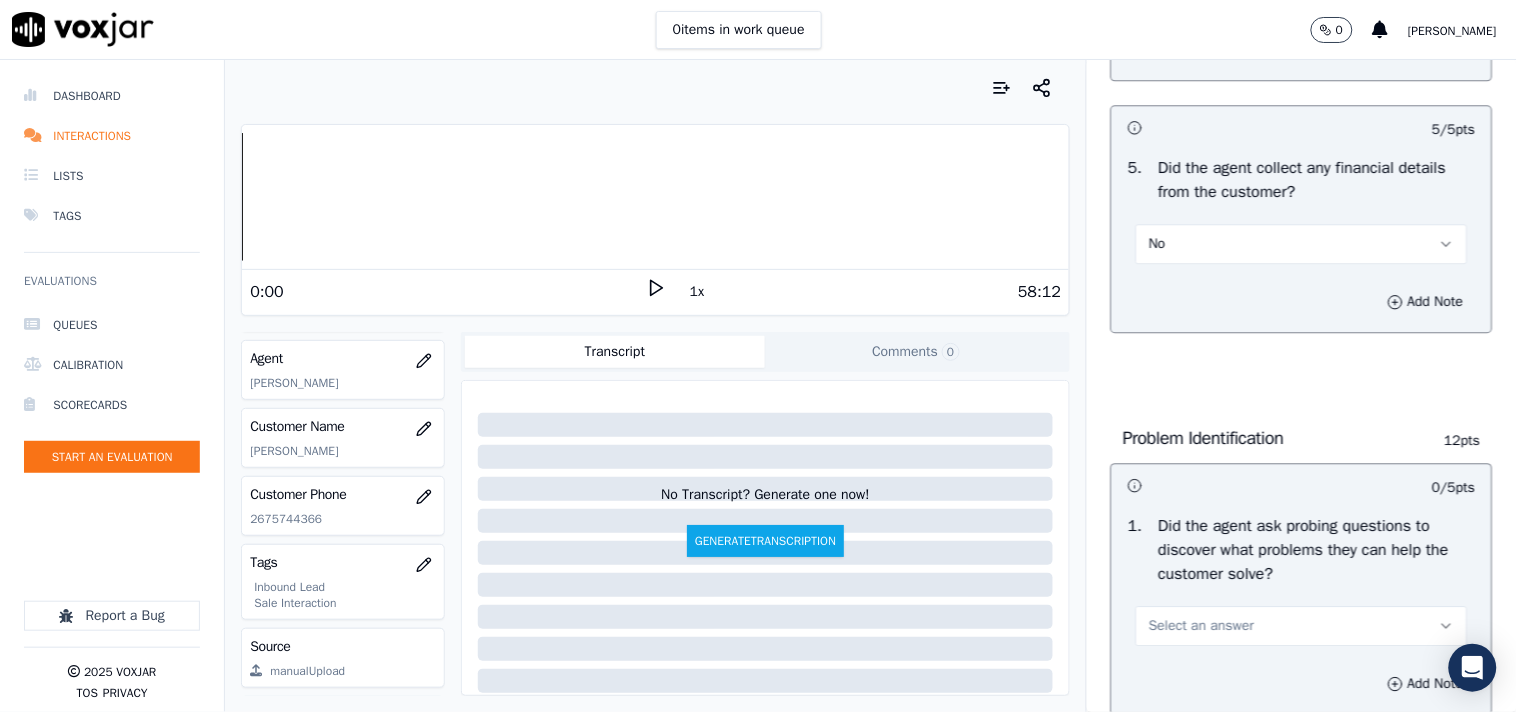 scroll, scrollTop: 1475, scrollLeft: 0, axis: vertical 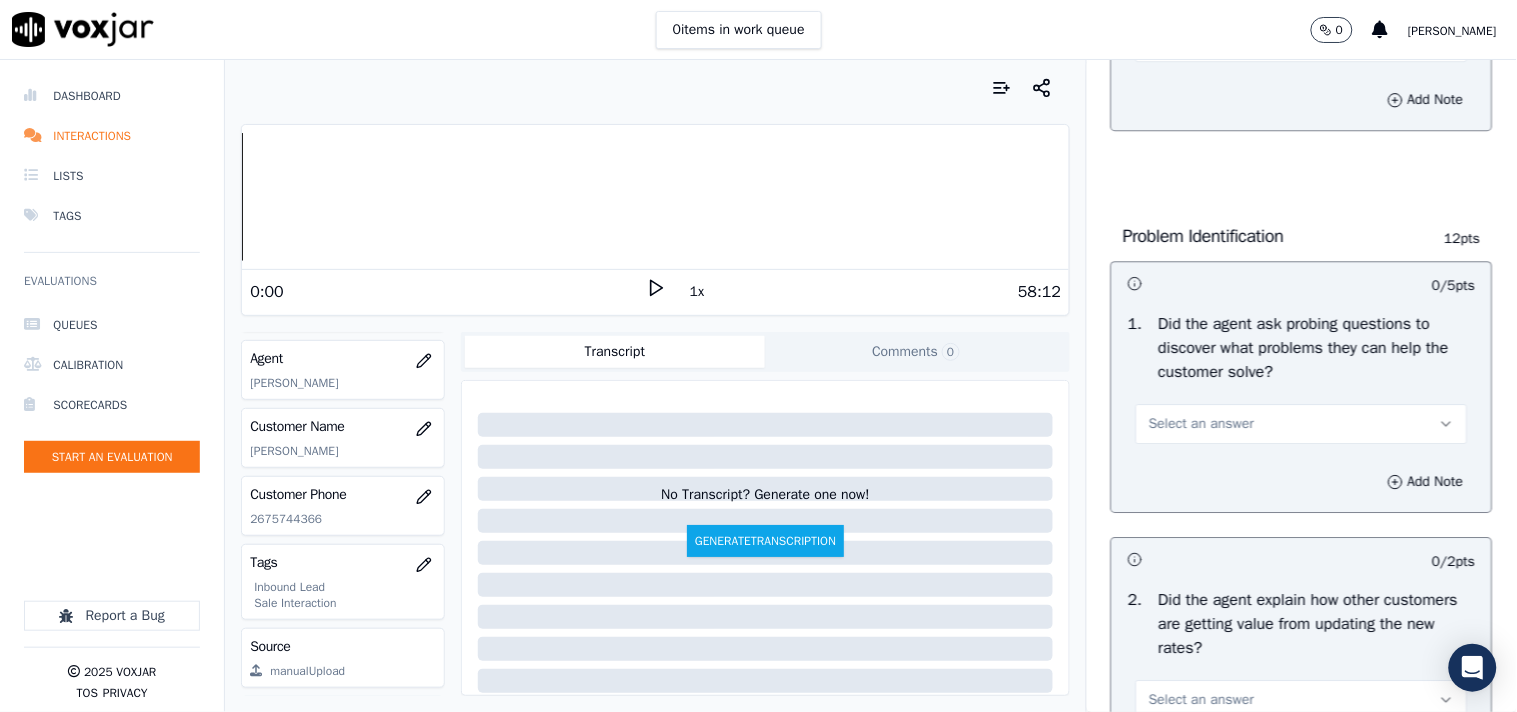 click on "Select an answer" at bounding box center (1201, 424) 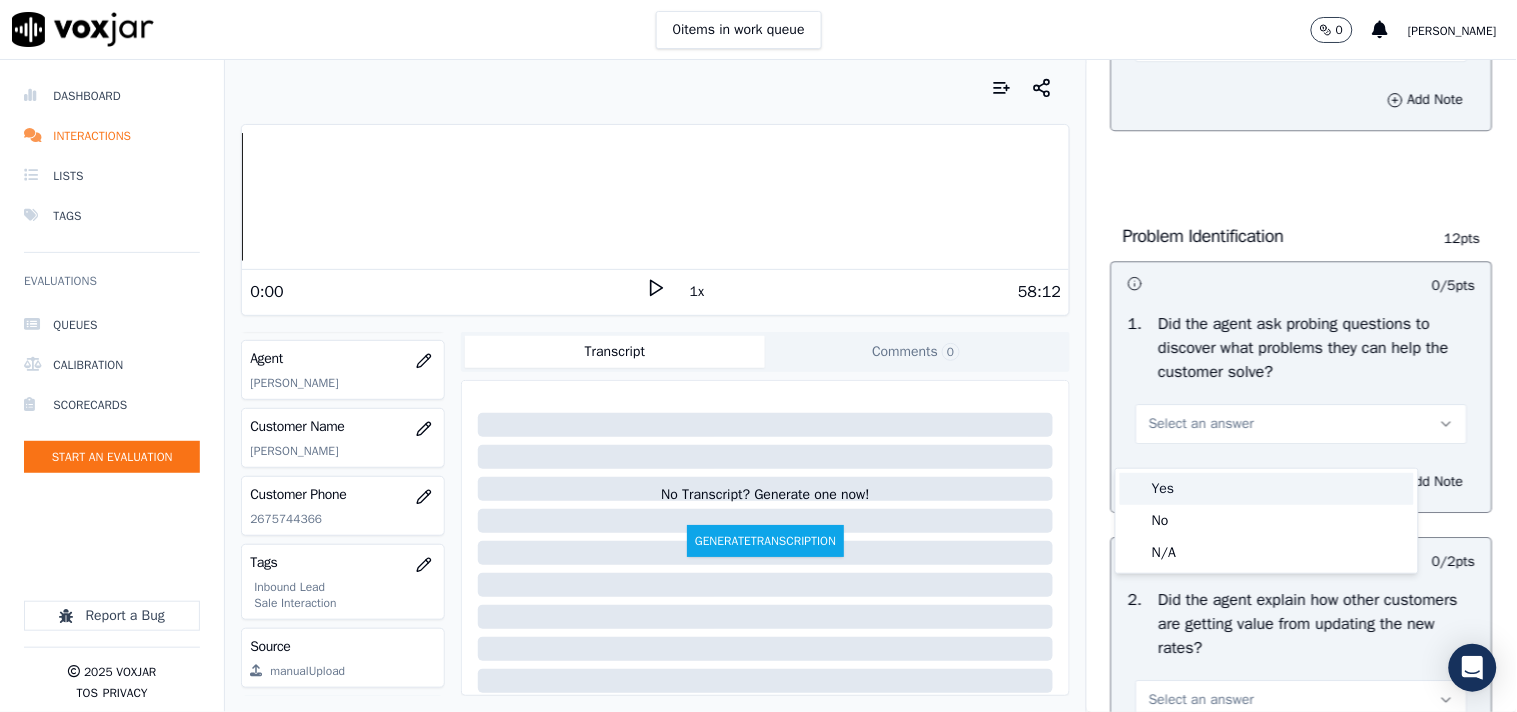 click on "Yes" at bounding box center (1267, 489) 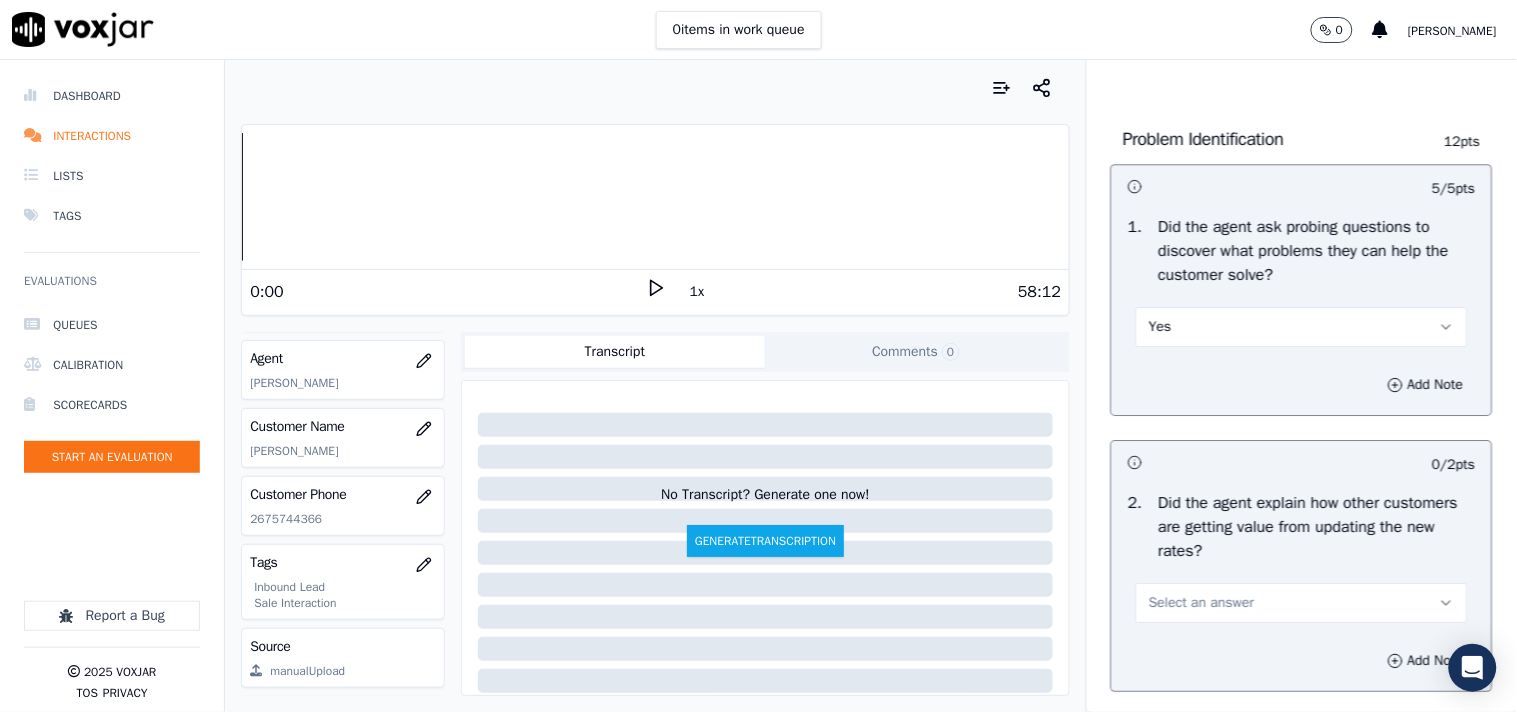 scroll, scrollTop: 1697, scrollLeft: 0, axis: vertical 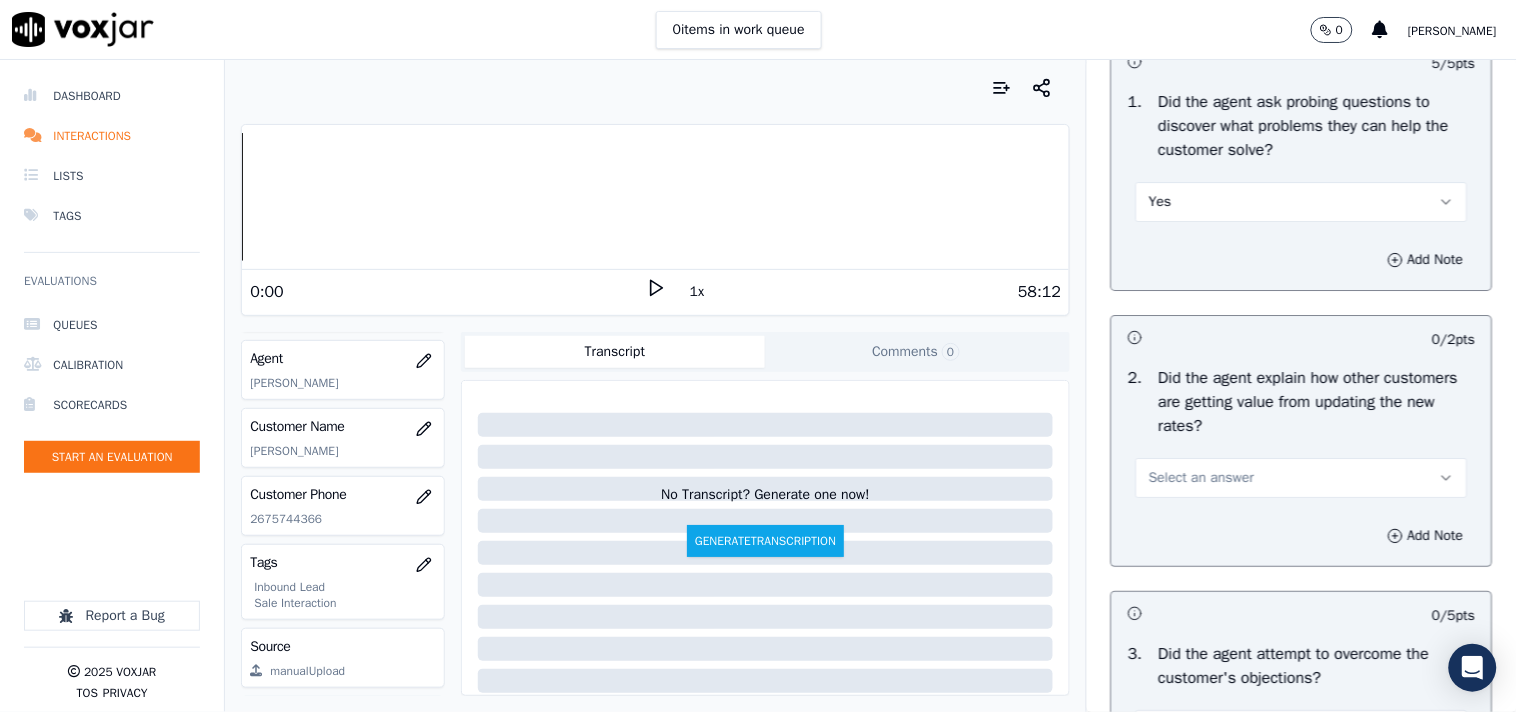 click on "Select an answer" at bounding box center [1201, 478] 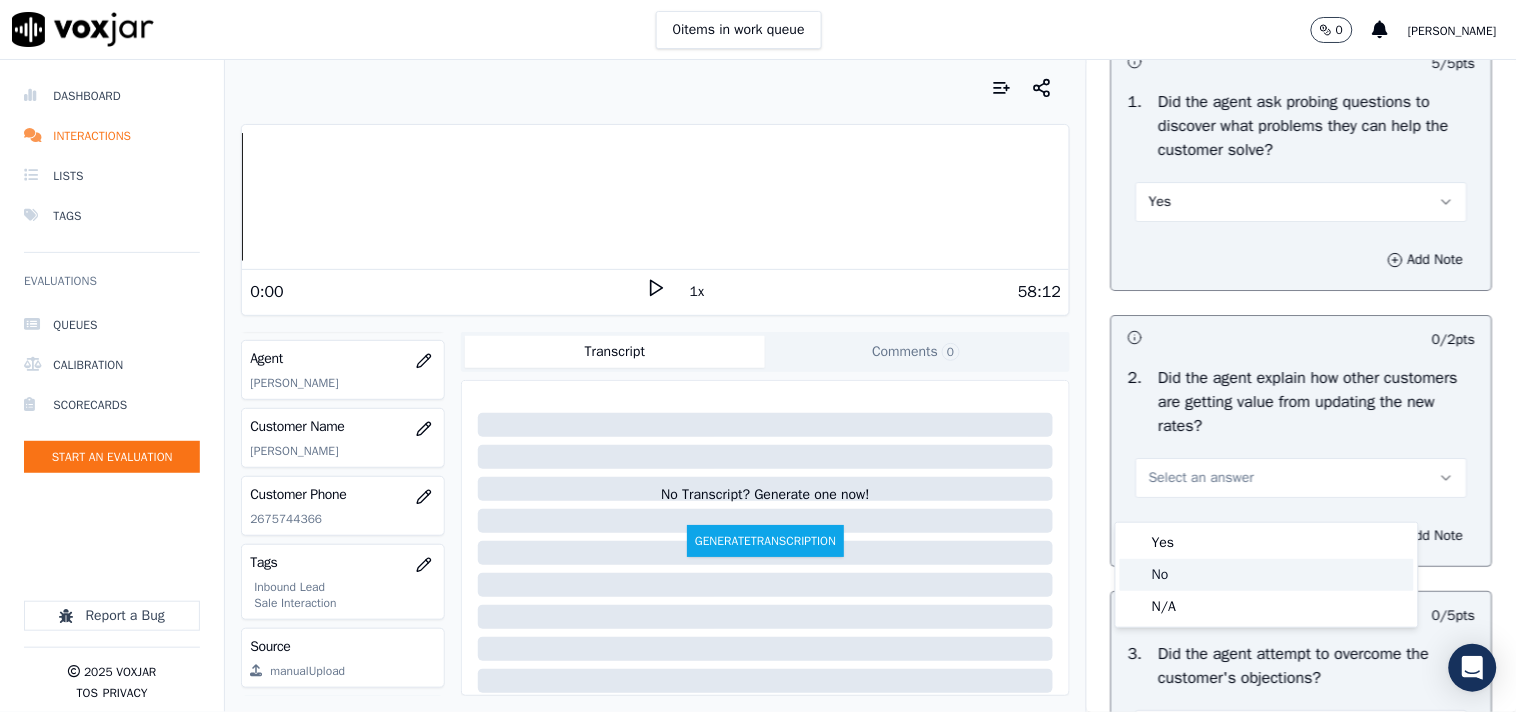click on "No" 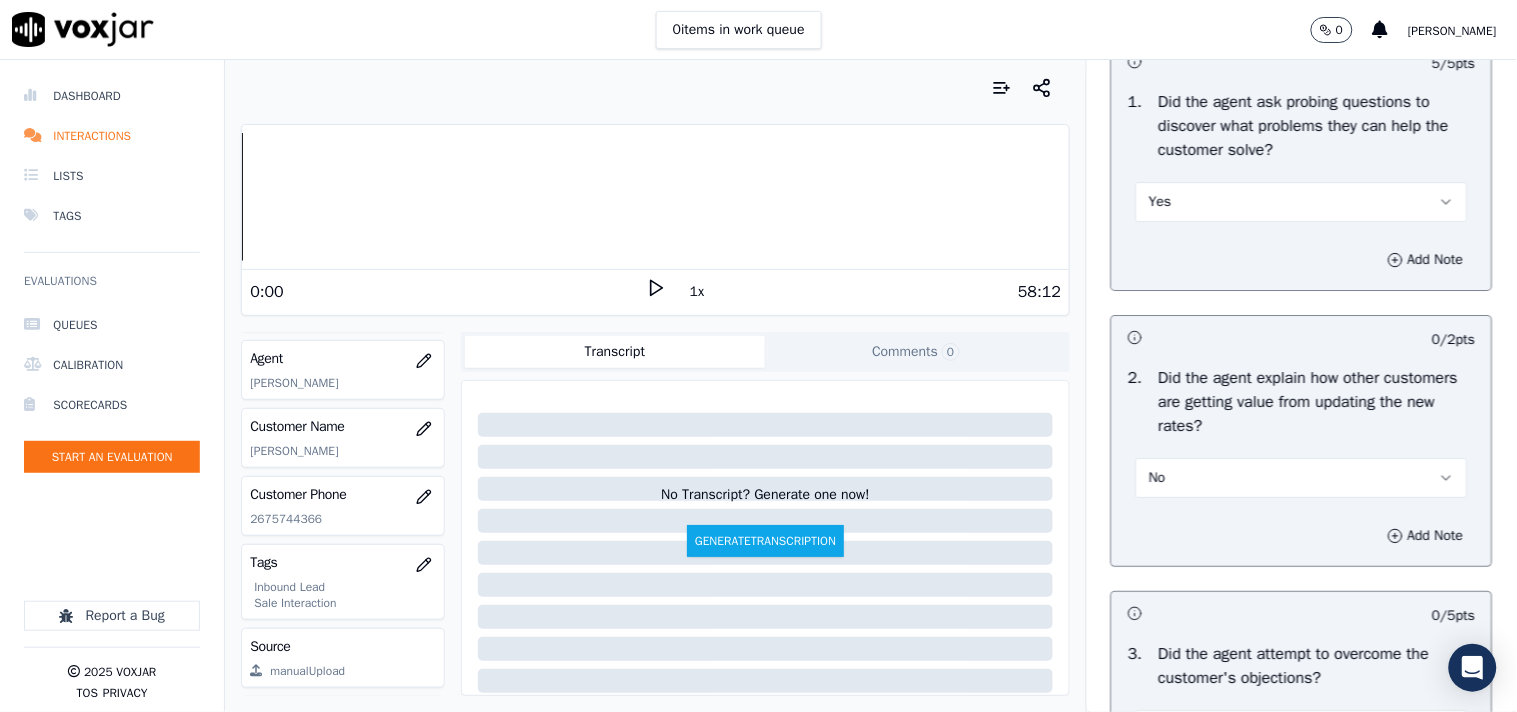 click on "No" at bounding box center (1302, 478) 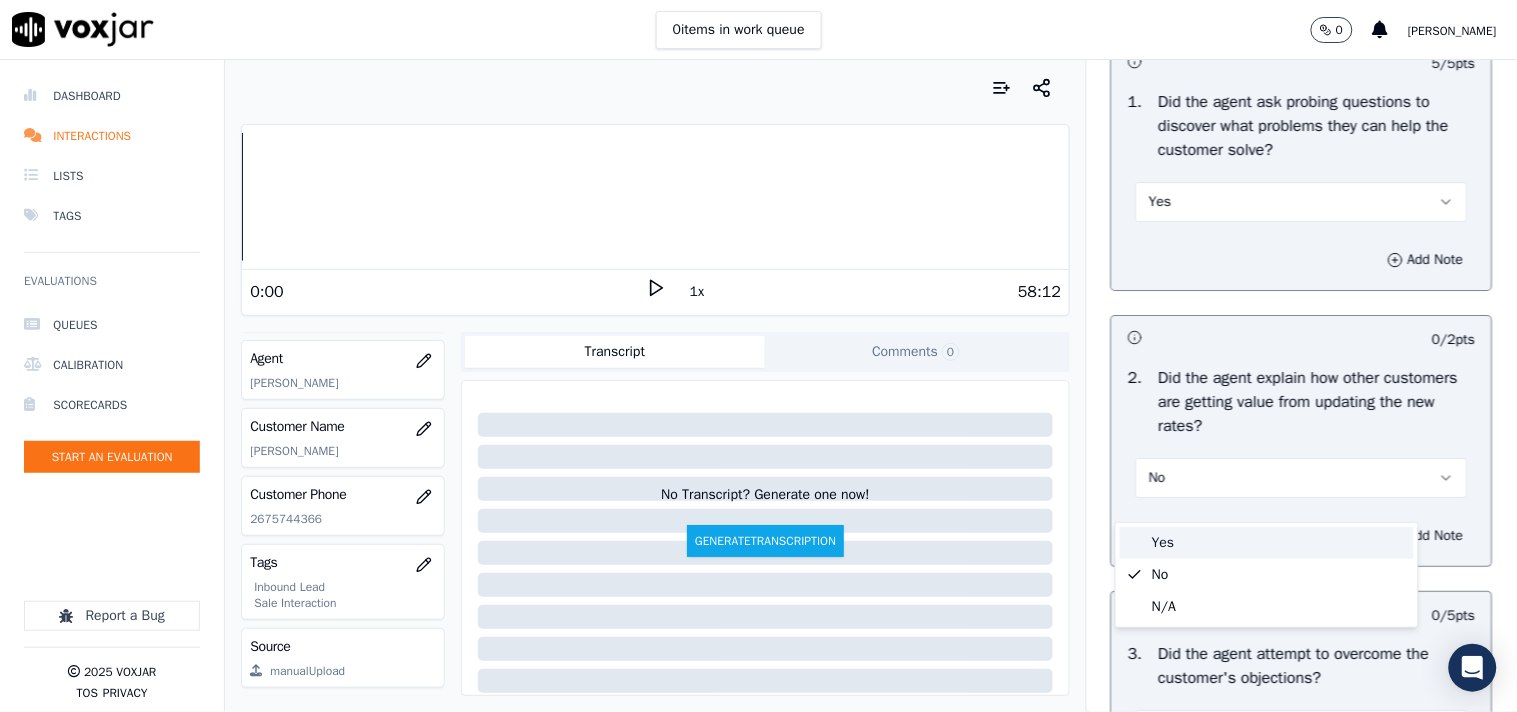 click on "Yes" at bounding box center [1267, 543] 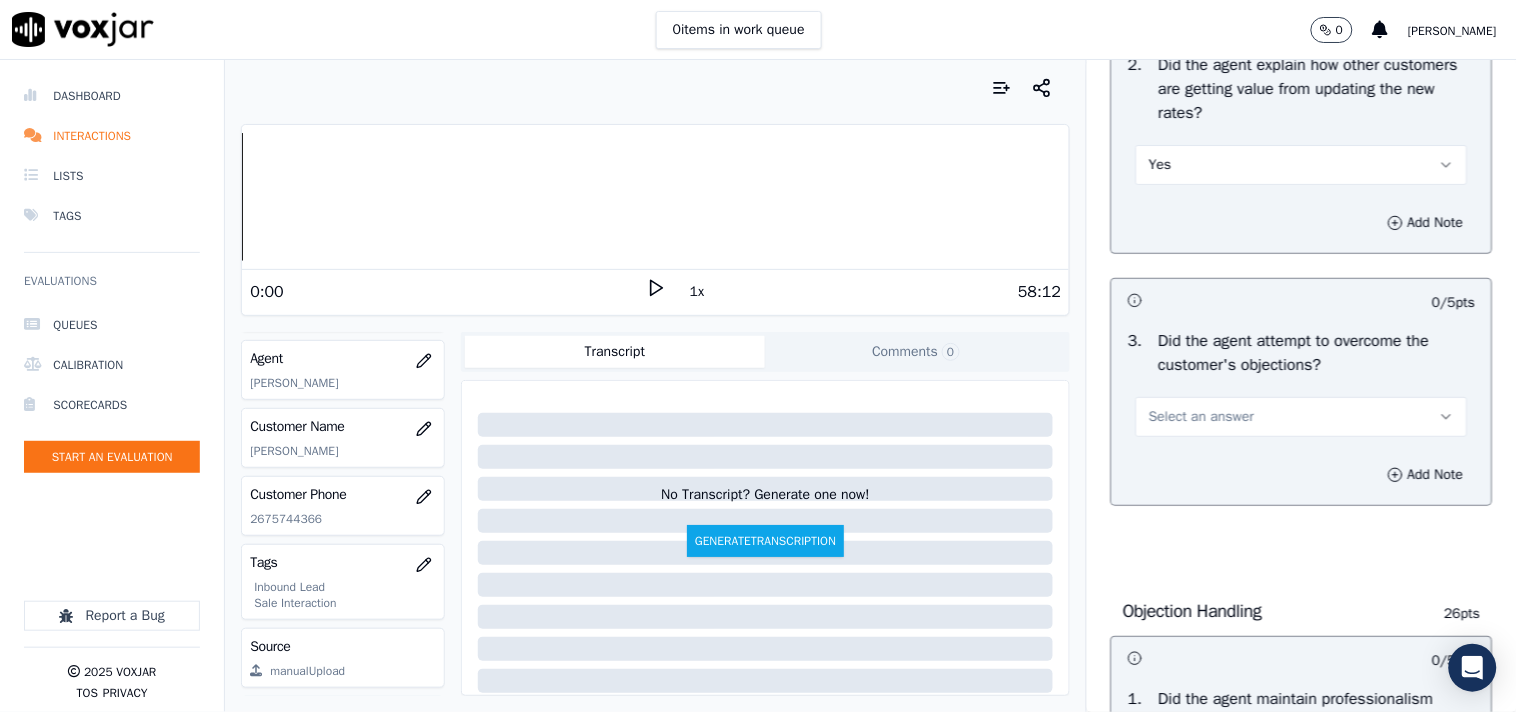 scroll, scrollTop: 2031, scrollLeft: 0, axis: vertical 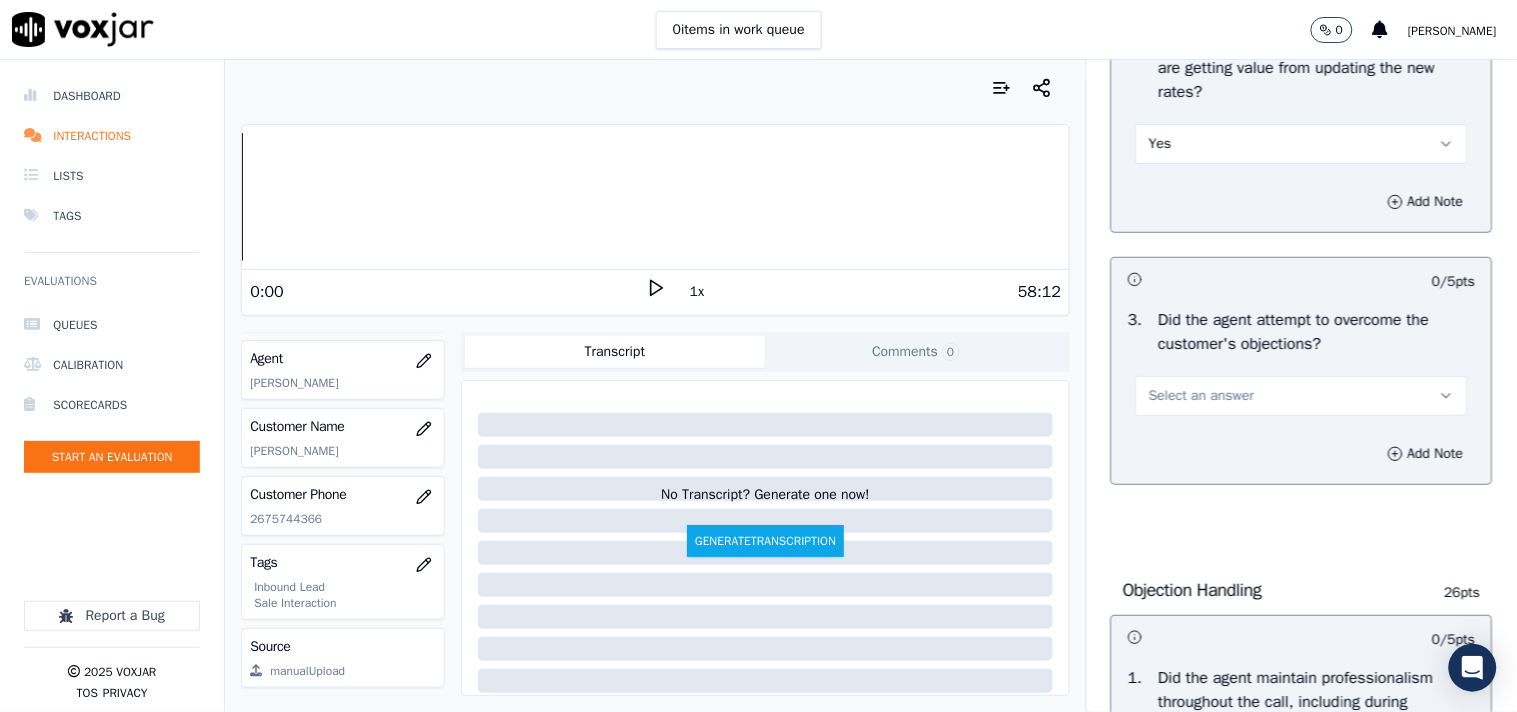 click on "Select an answer" at bounding box center (1302, 396) 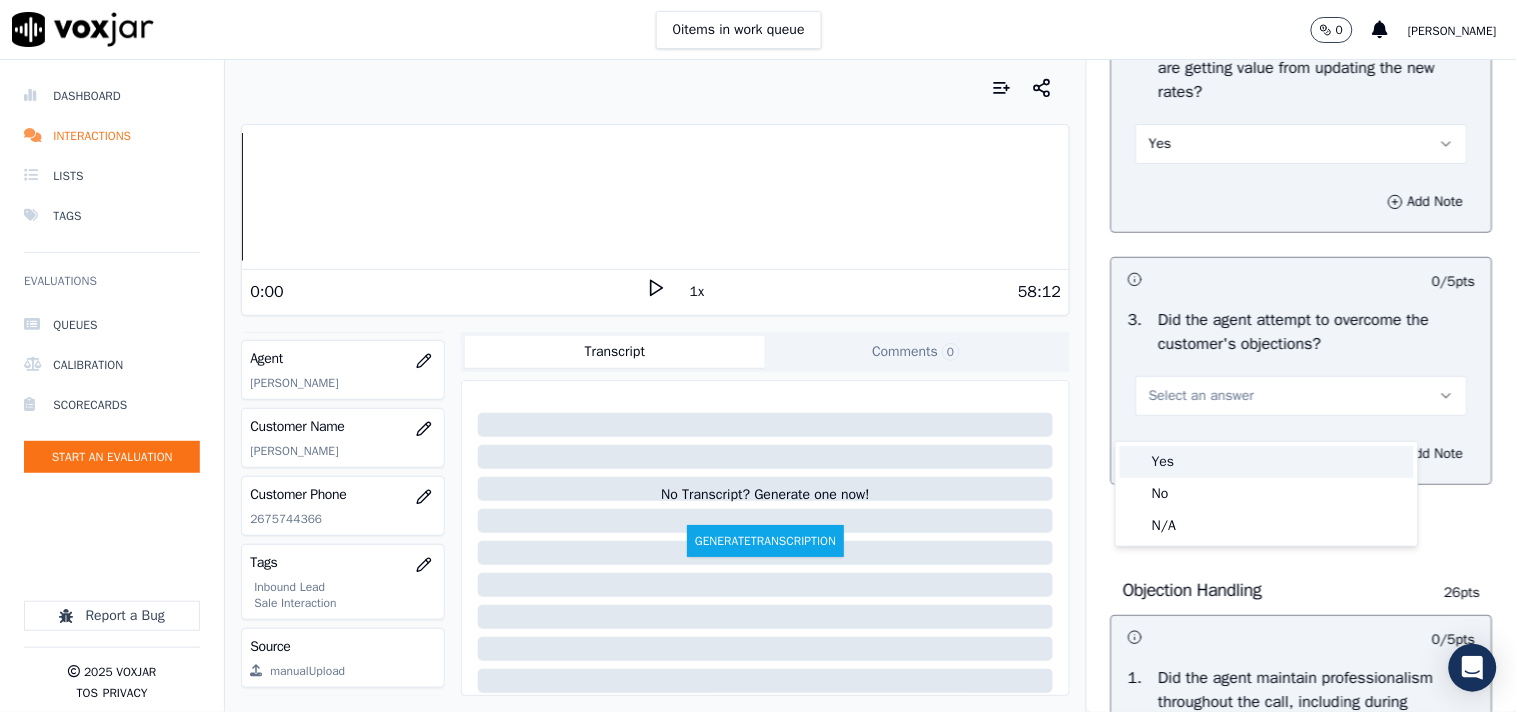 click on "Yes" at bounding box center [1267, 462] 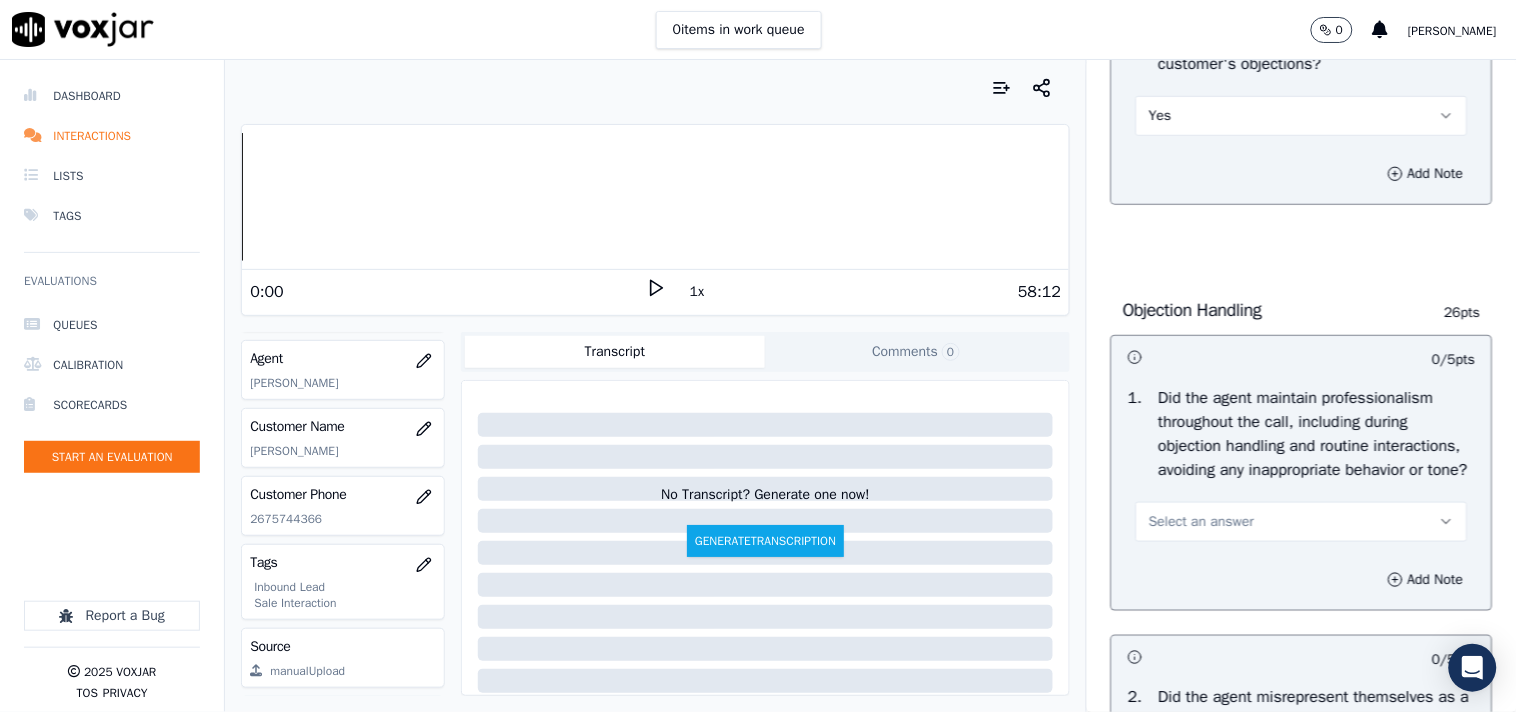 scroll, scrollTop: 2364, scrollLeft: 0, axis: vertical 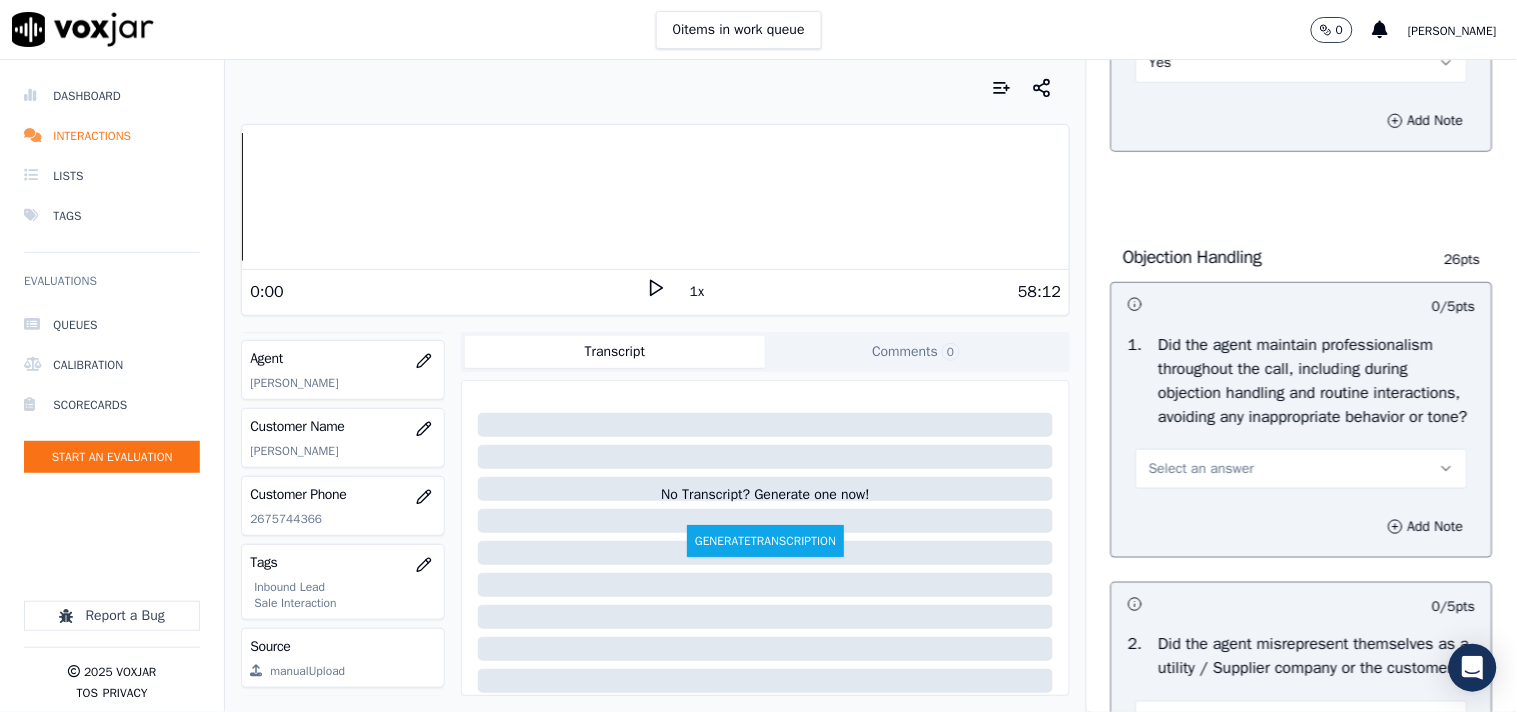 click on "Select an answer" at bounding box center [1201, 469] 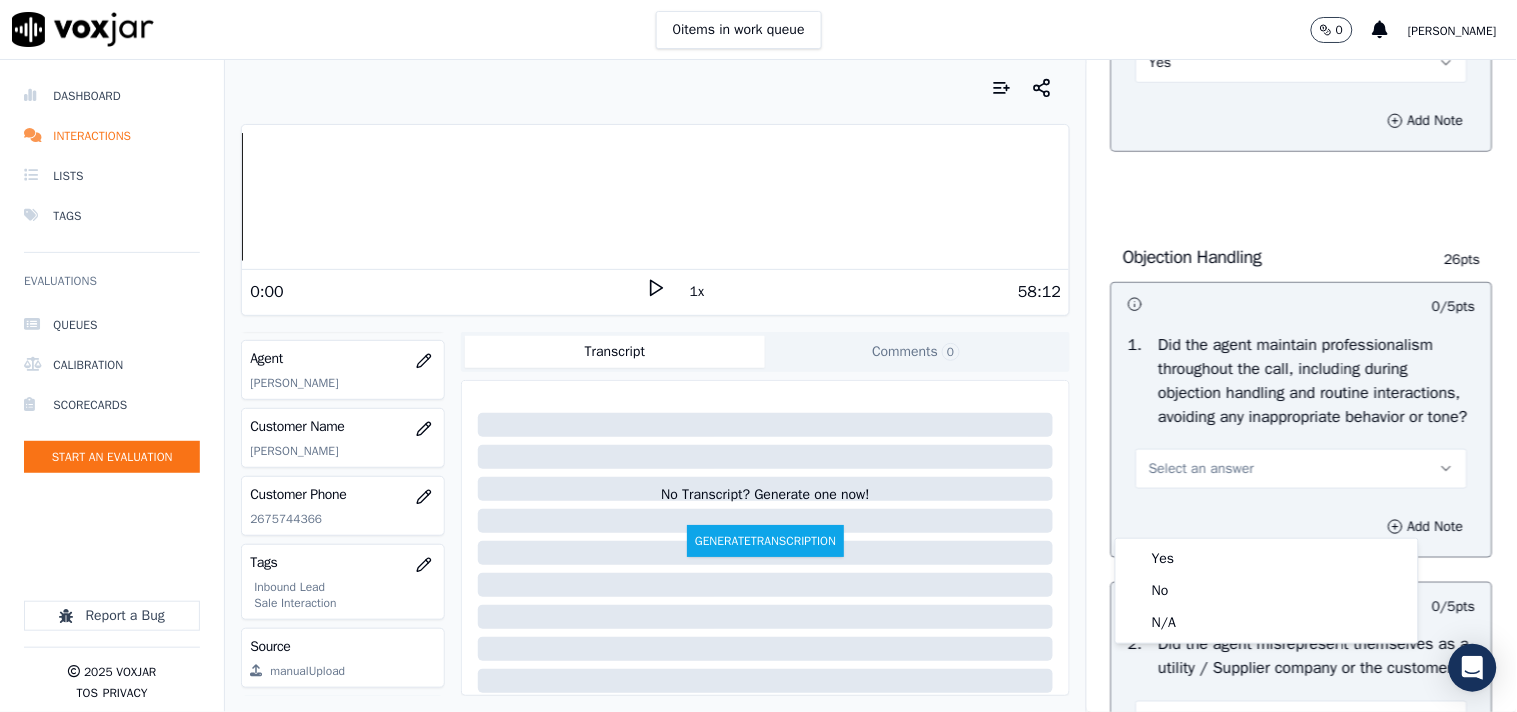 click on "Yes   No     N/A" at bounding box center [1267, 591] 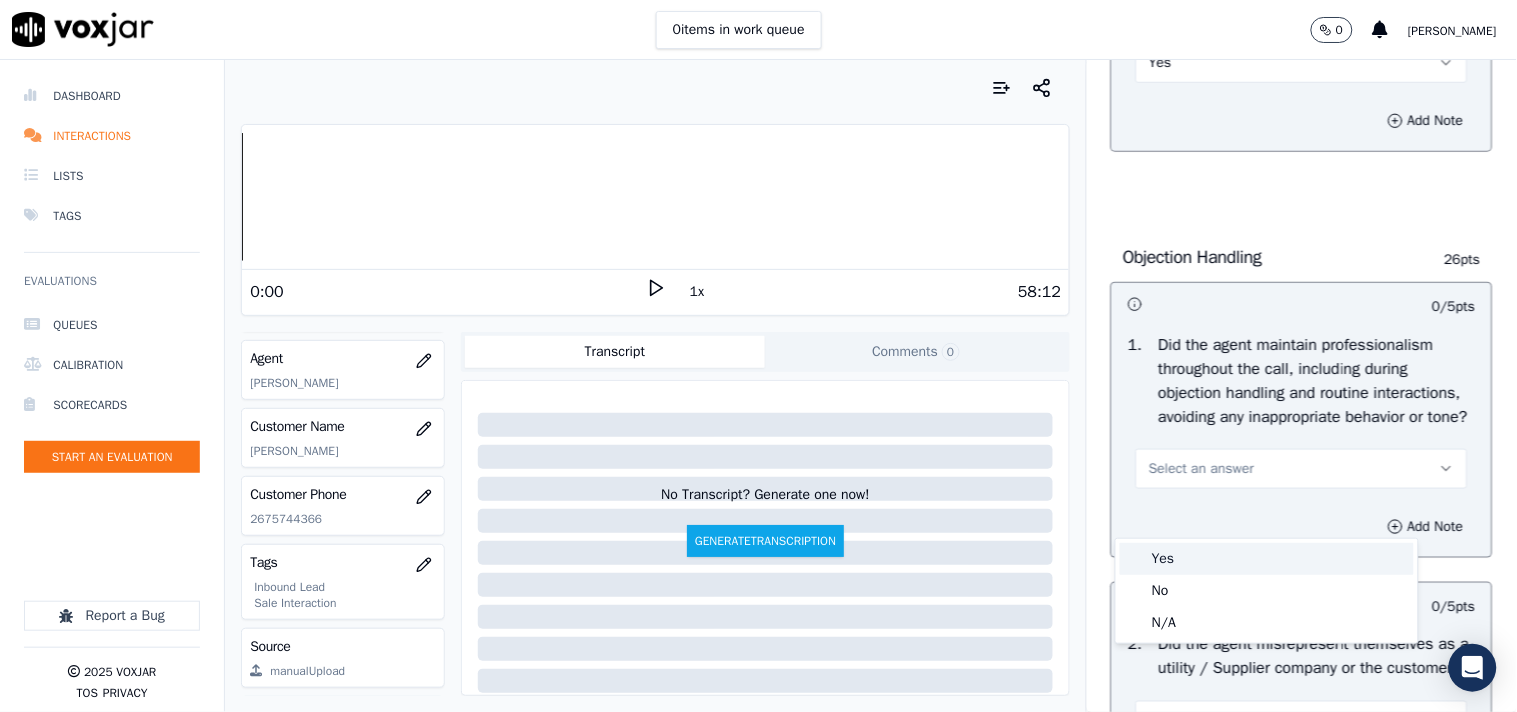 click on "Yes" at bounding box center [1267, 559] 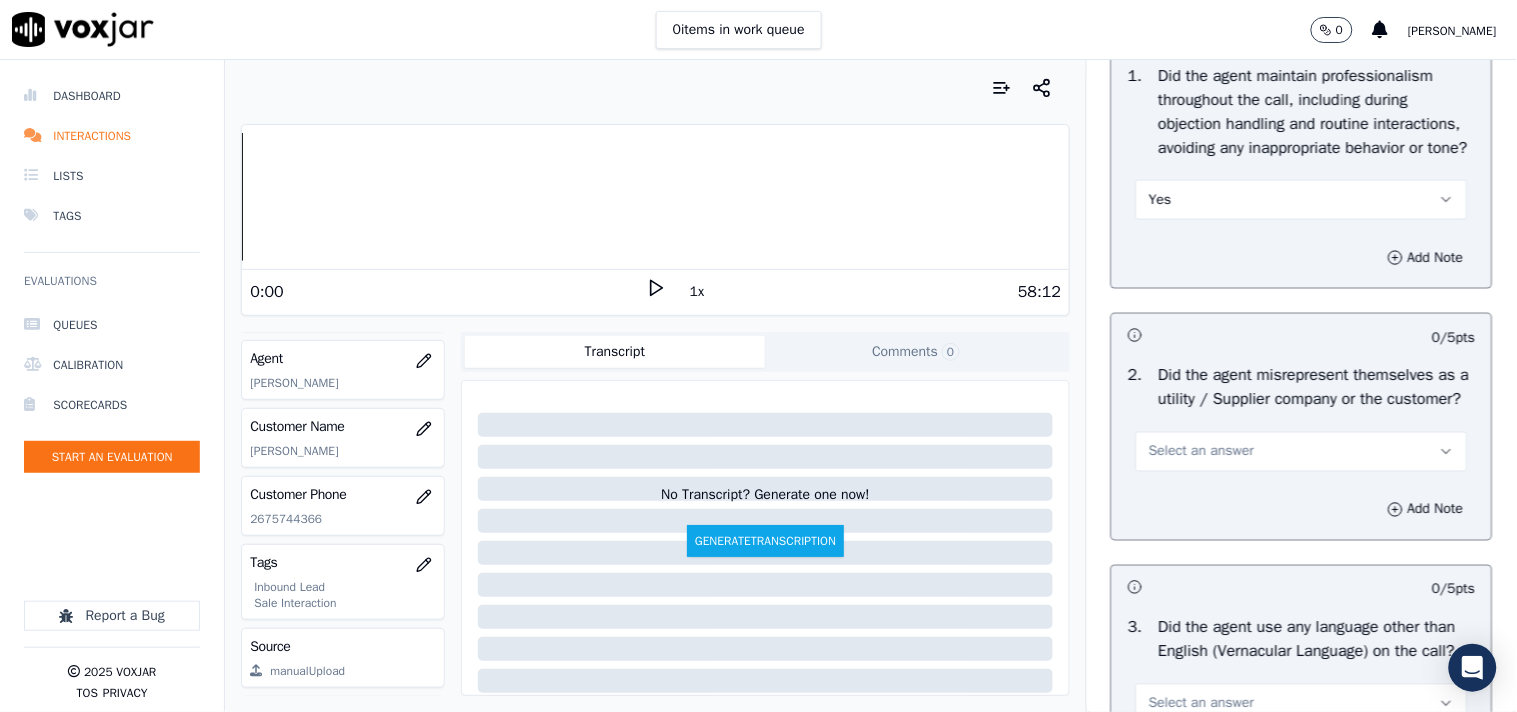 scroll, scrollTop: 2697, scrollLeft: 0, axis: vertical 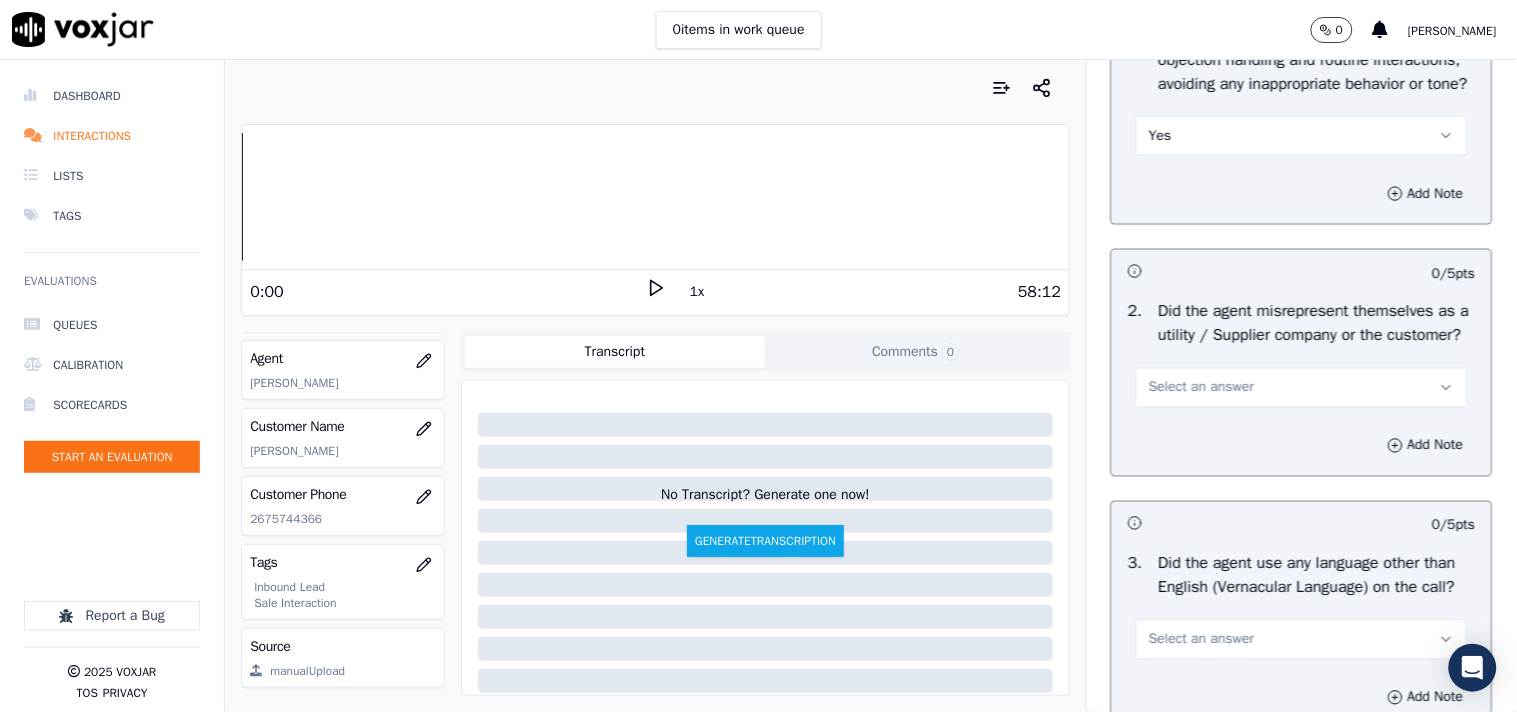 click on "Select an answer" at bounding box center [1302, 388] 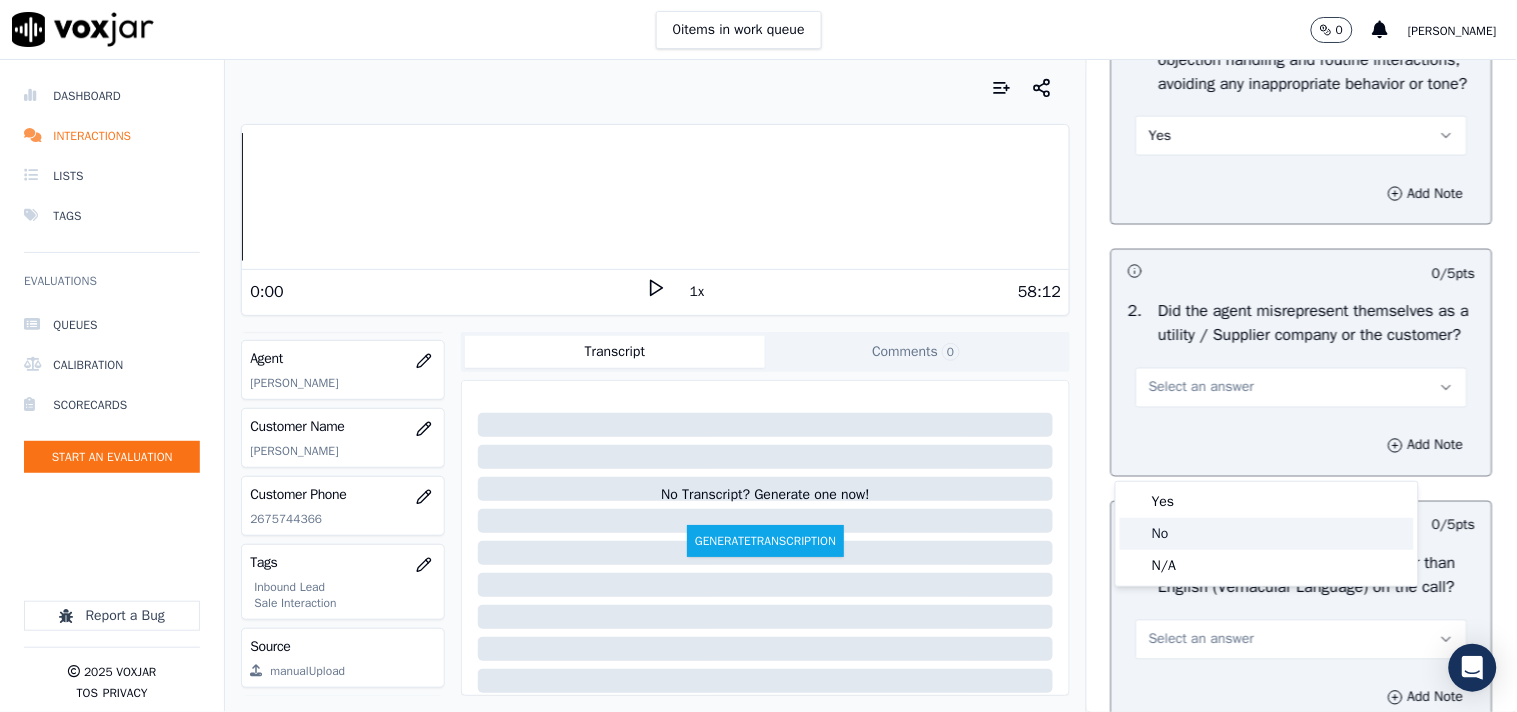 click on "No" 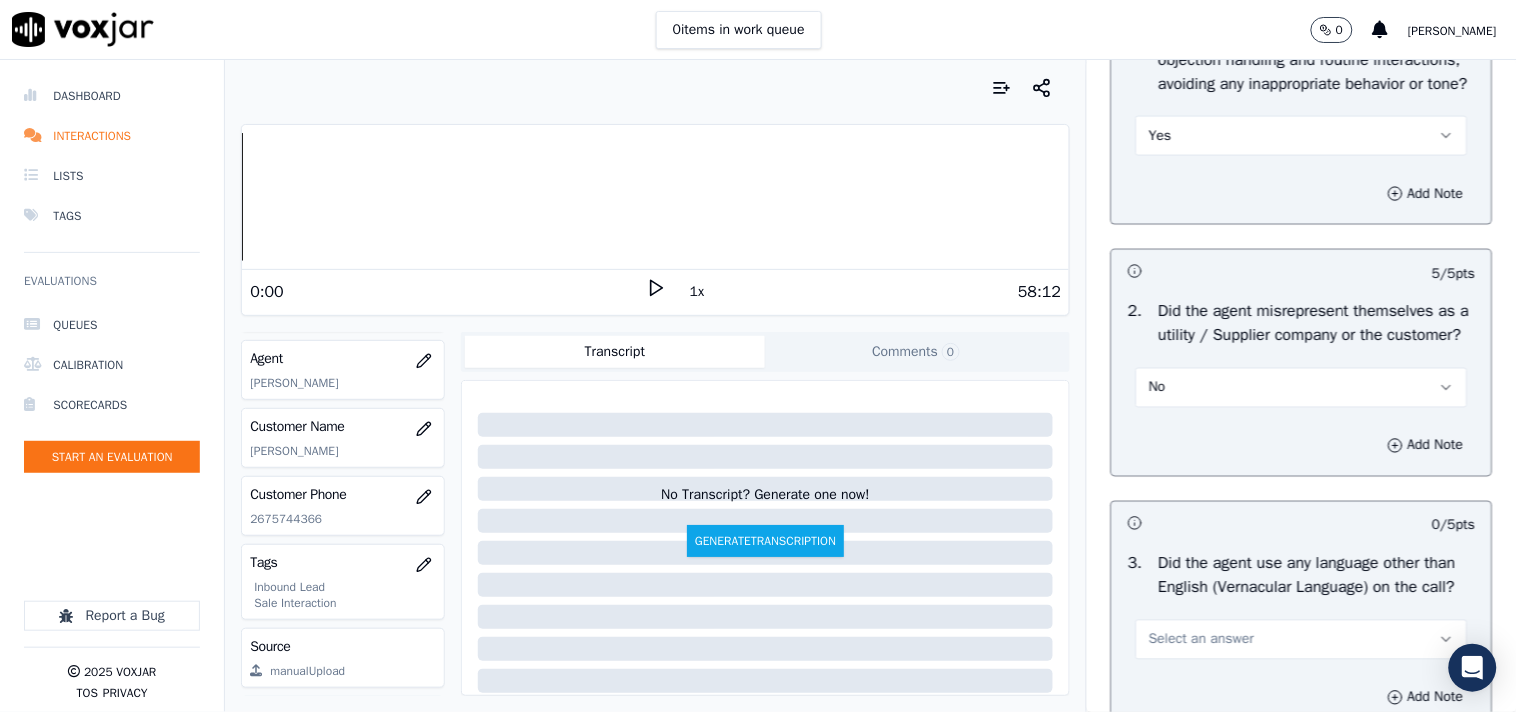 scroll, scrollTop: 3031, scrollLeft: 0, axis: vertical 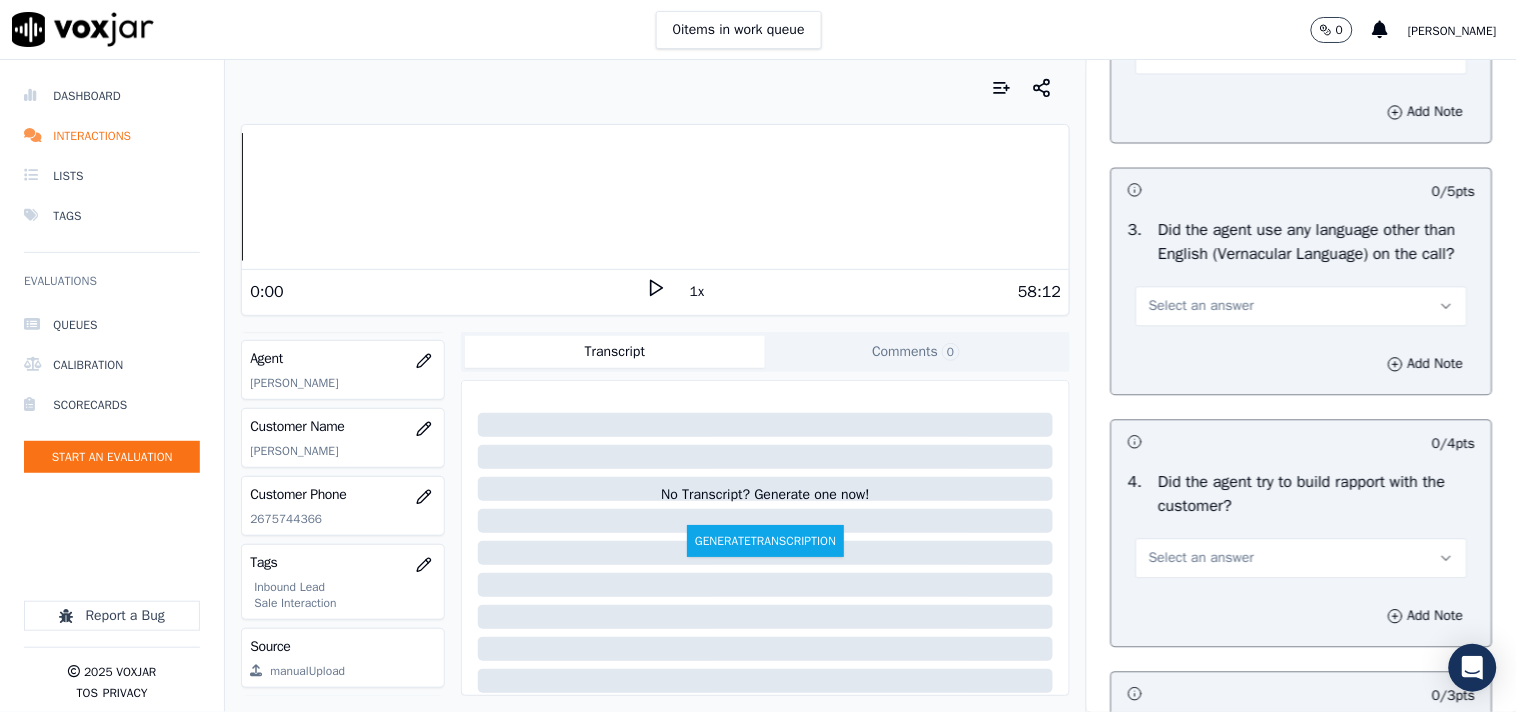 click on "Select an answer" at bounding box center [1201, 306] 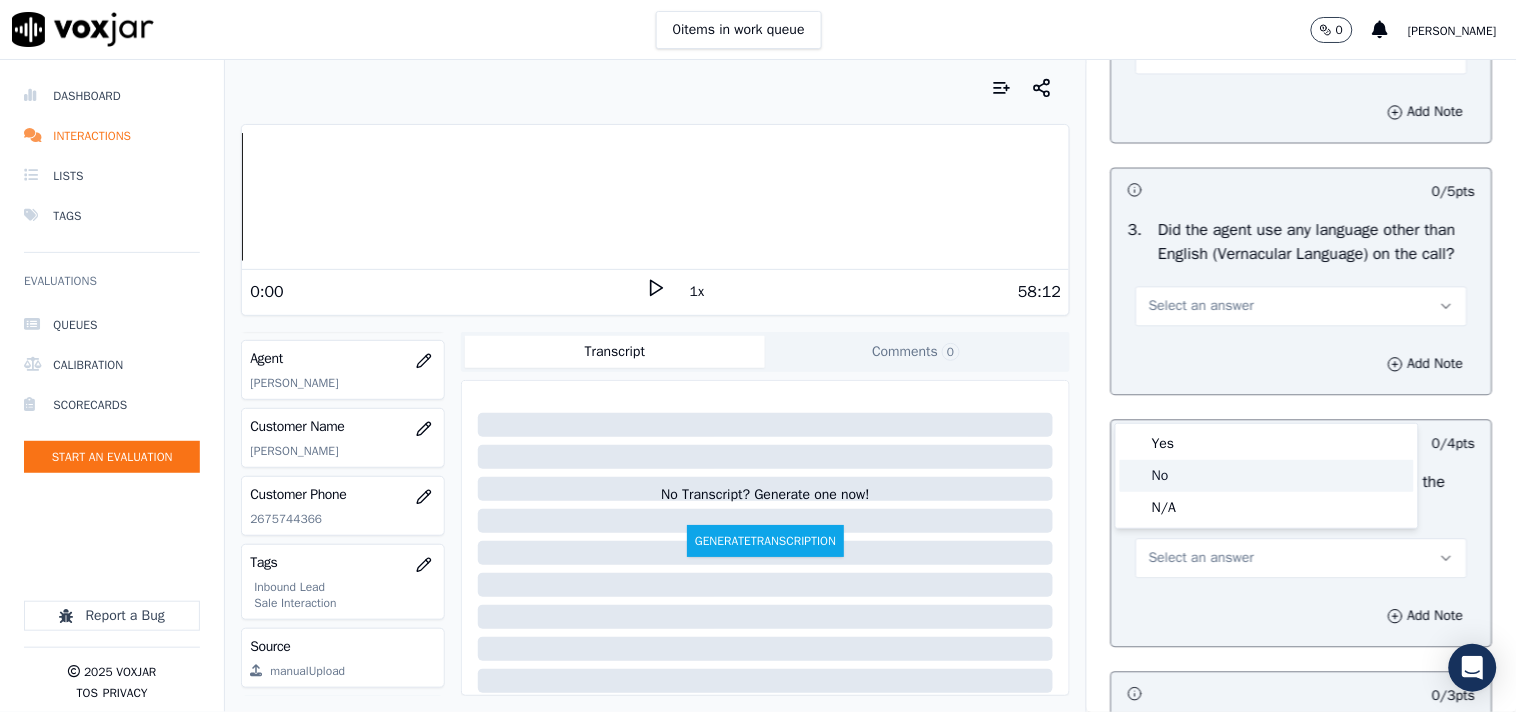 click on "No" 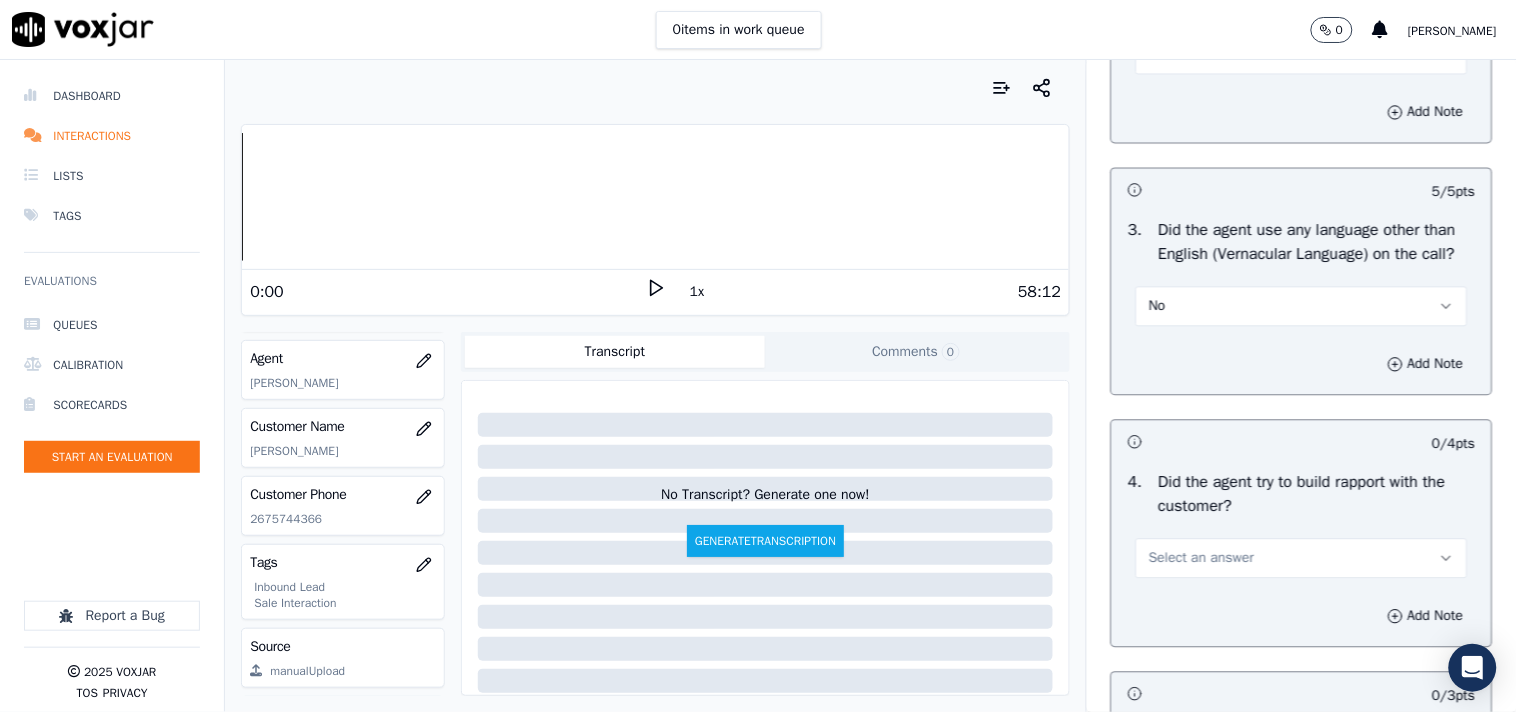 scroll, scrollTop: 3364, scrollLeft: 0, axis: vertical 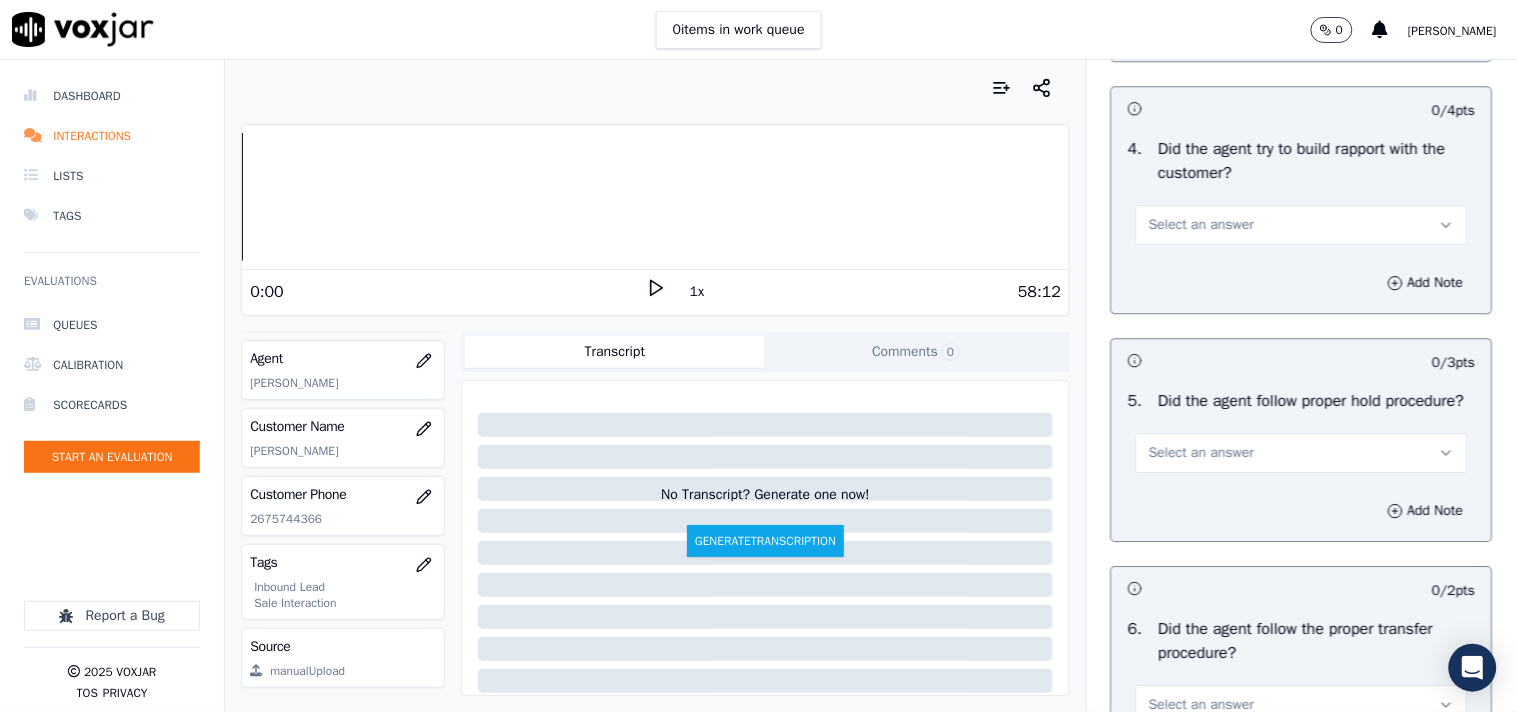 drag, startPoint x: 1241, startPoint y: 318, endPoint x: 1222, endPoint y: 324, distance: 19.924858 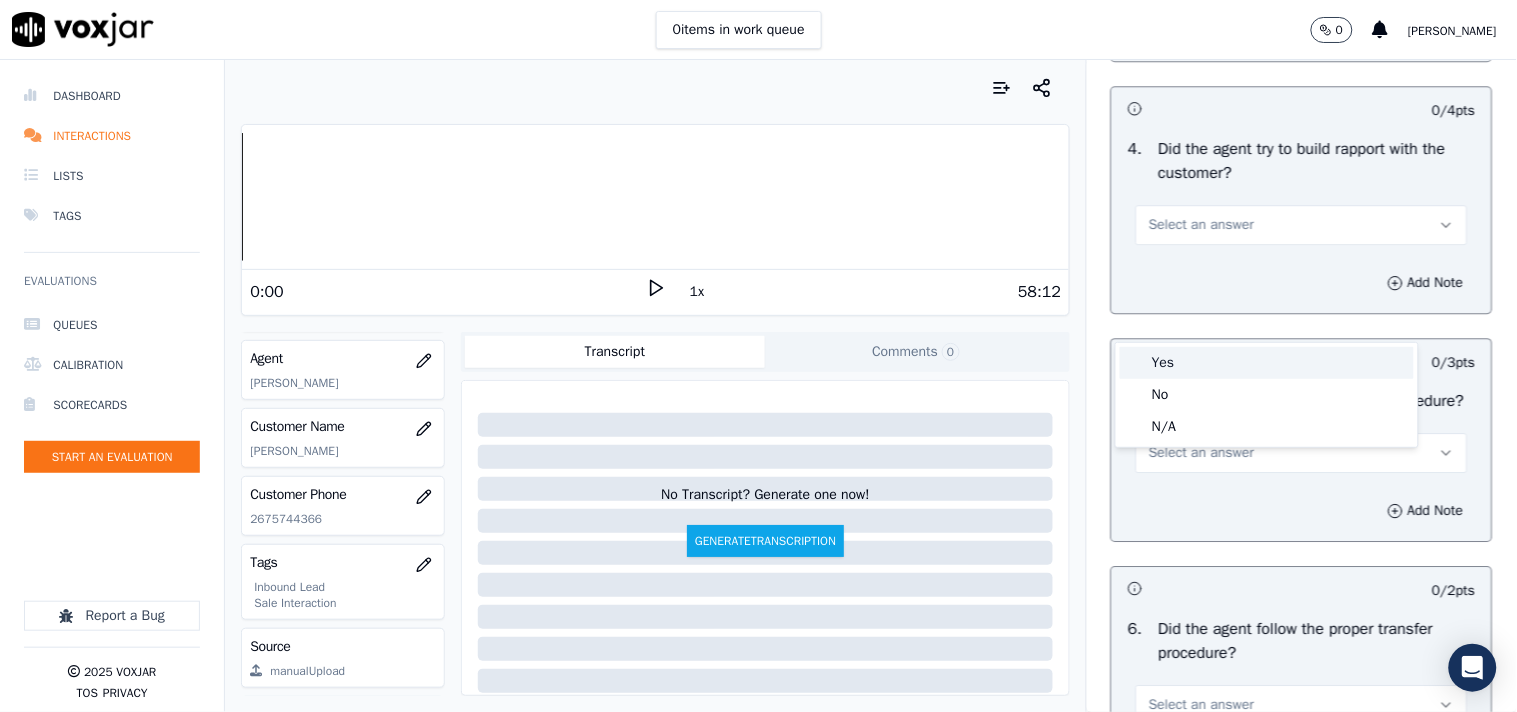 click on "Yes" at bounding box center (1267, 363) 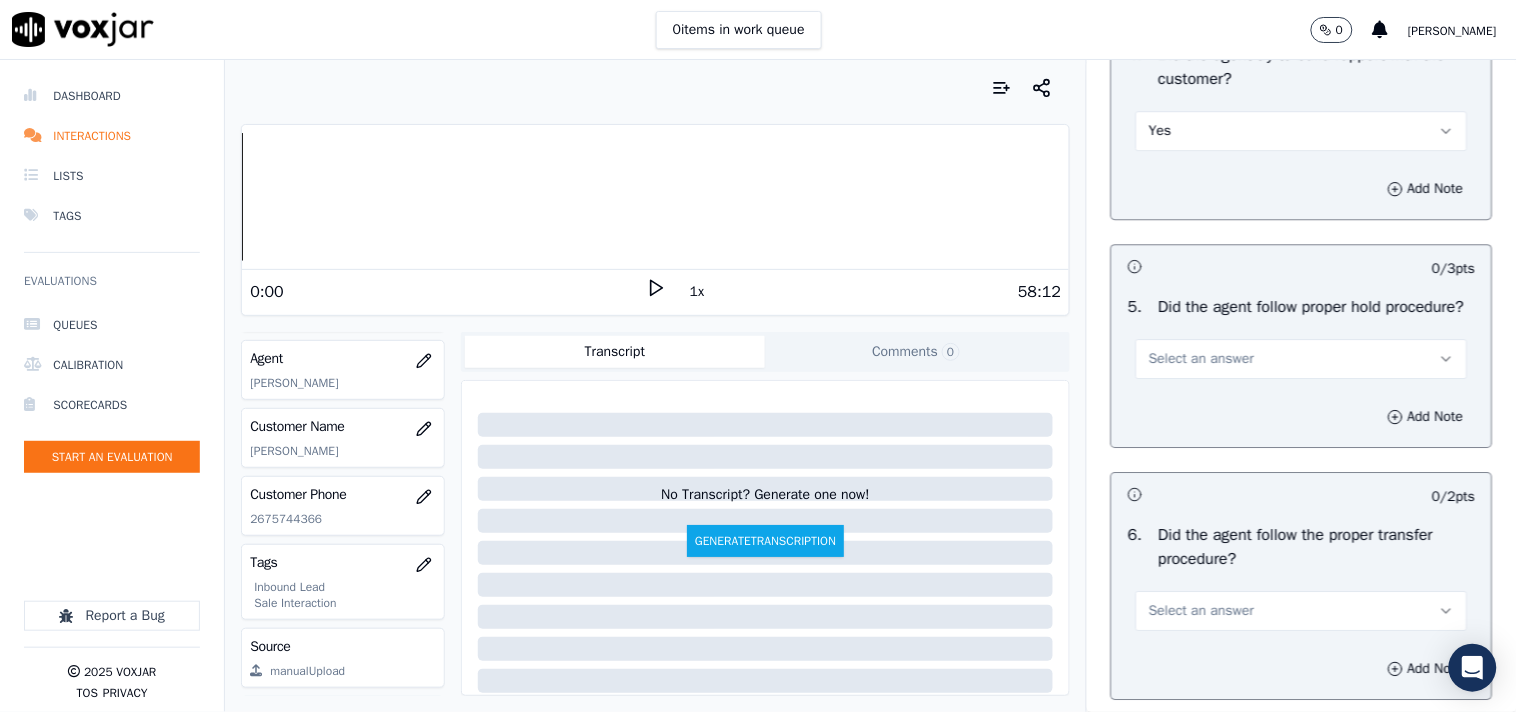 scroll, scrollTop: 3586, scrollLeft: 0, axis: vertical 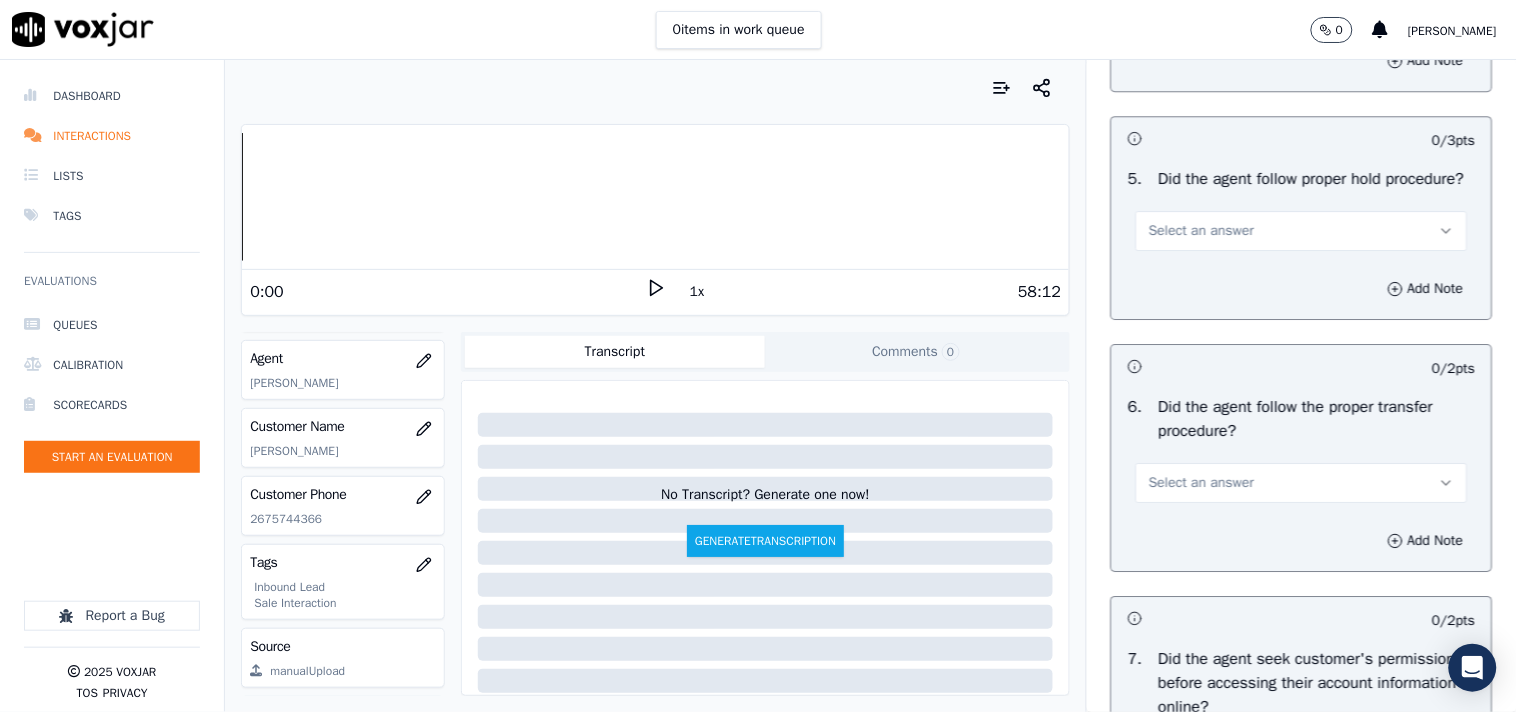click on "Select an answer" at bounding box center (1201, 231) 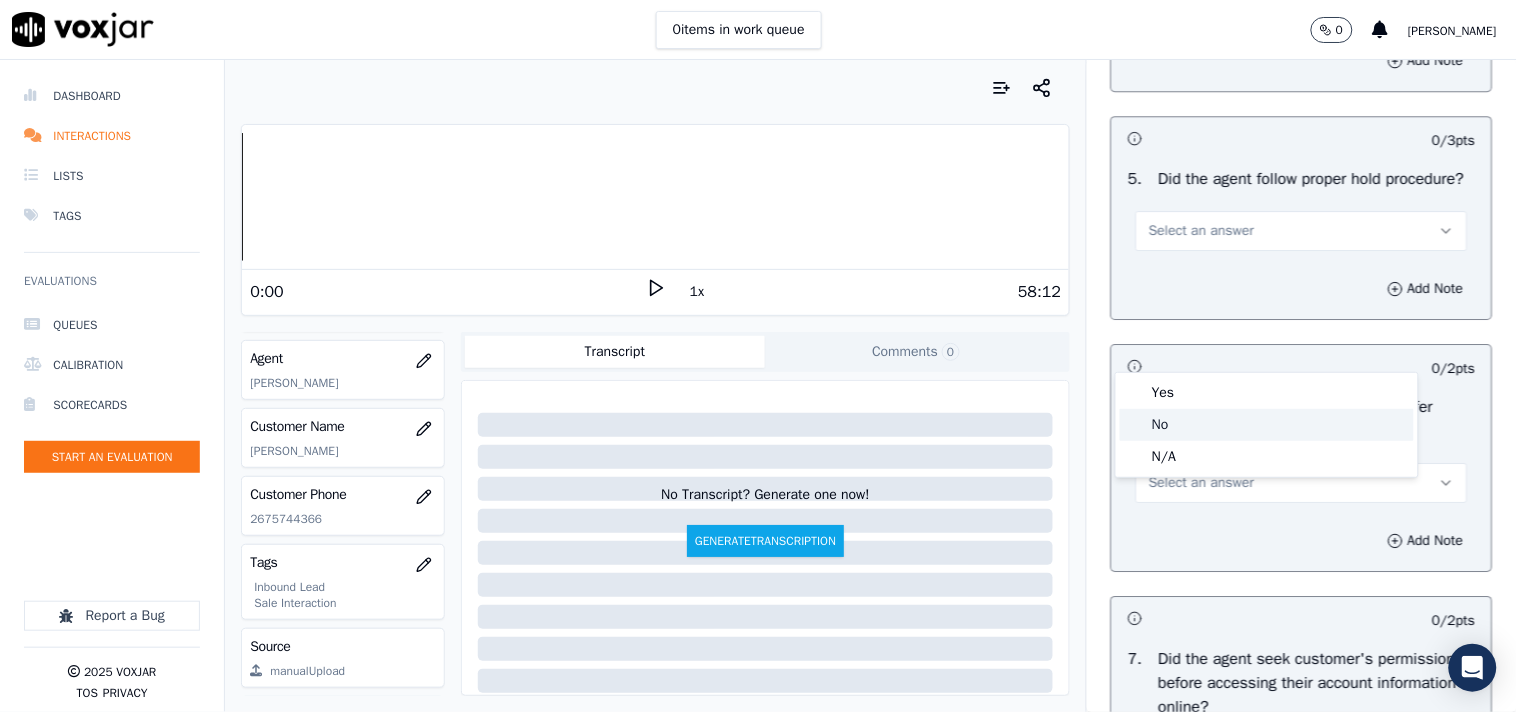 click on "No" 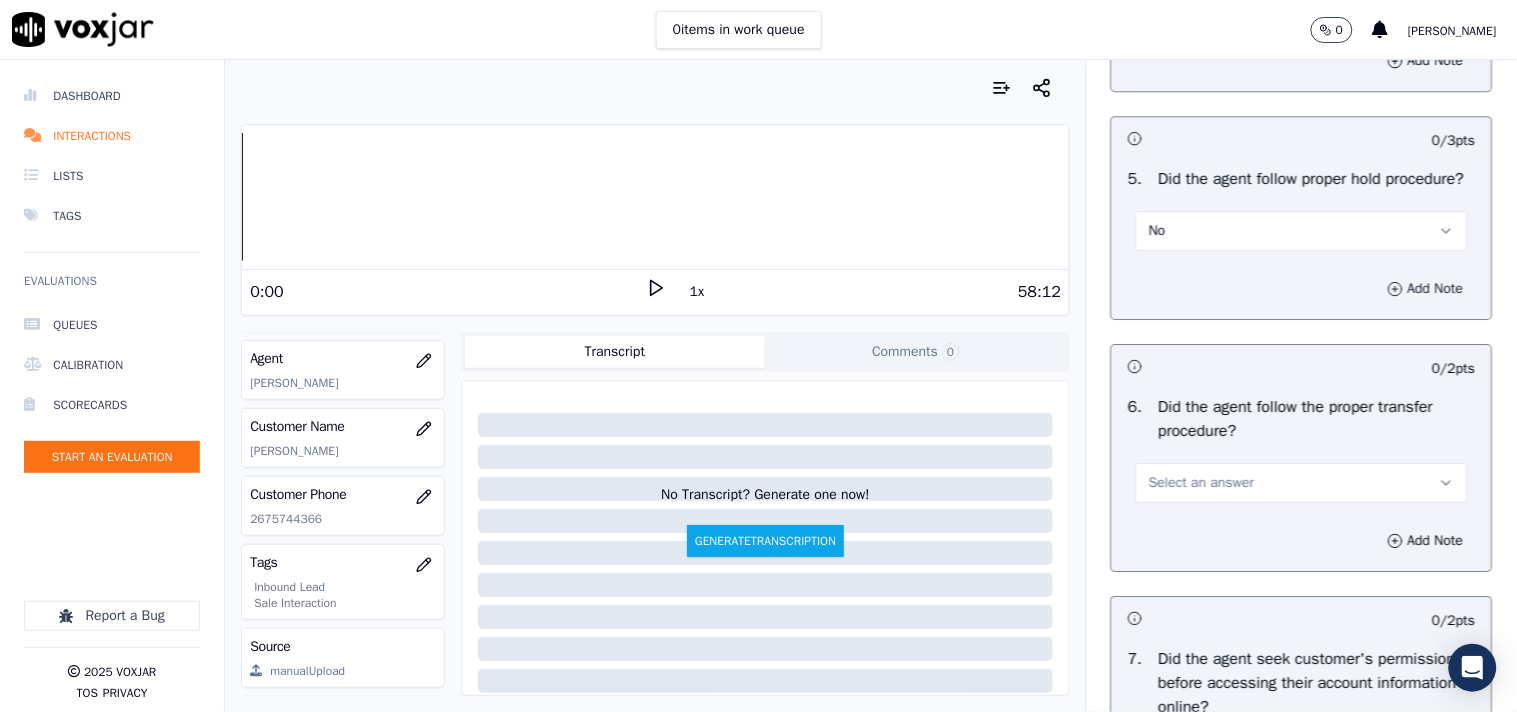 click on "Add Note" at bounding box center [1426, 289] 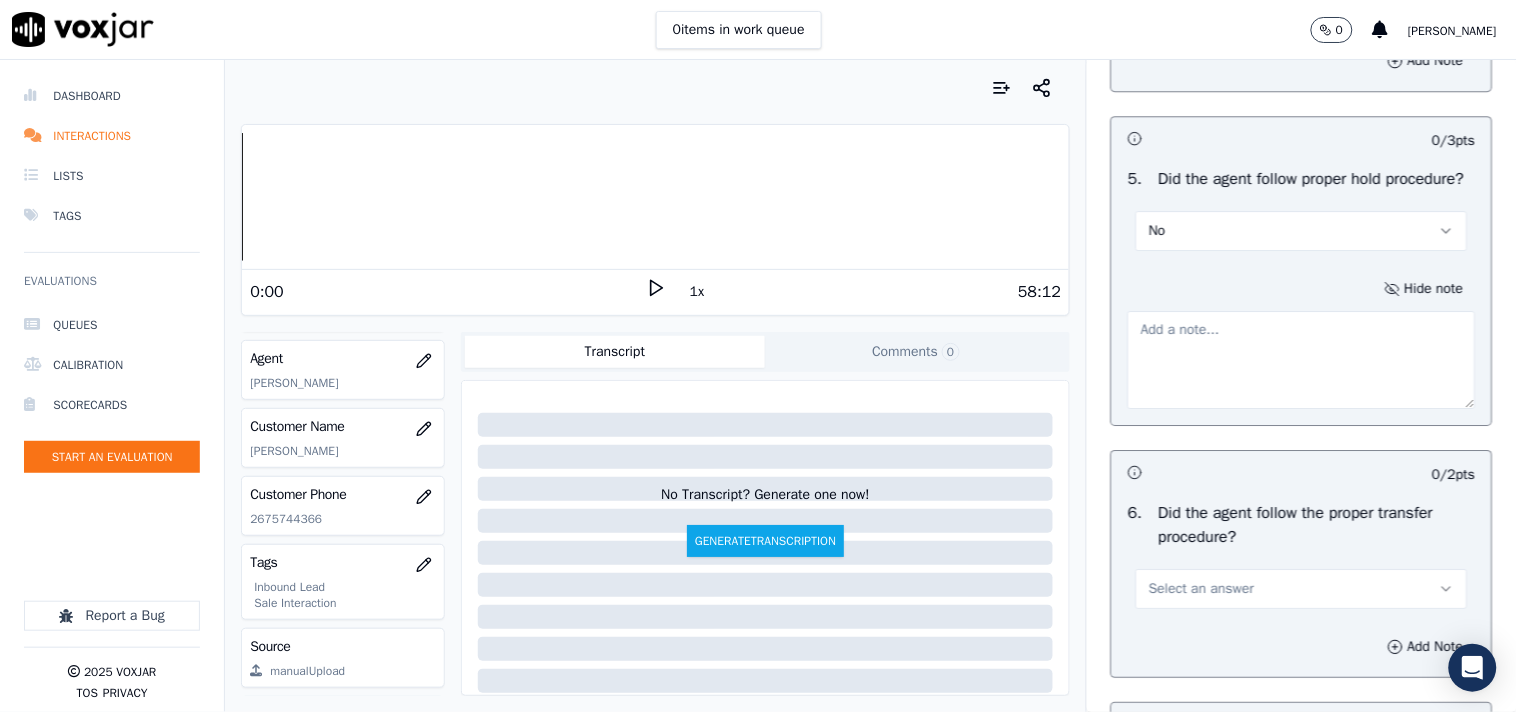 click at bounding box center [1302, 360] 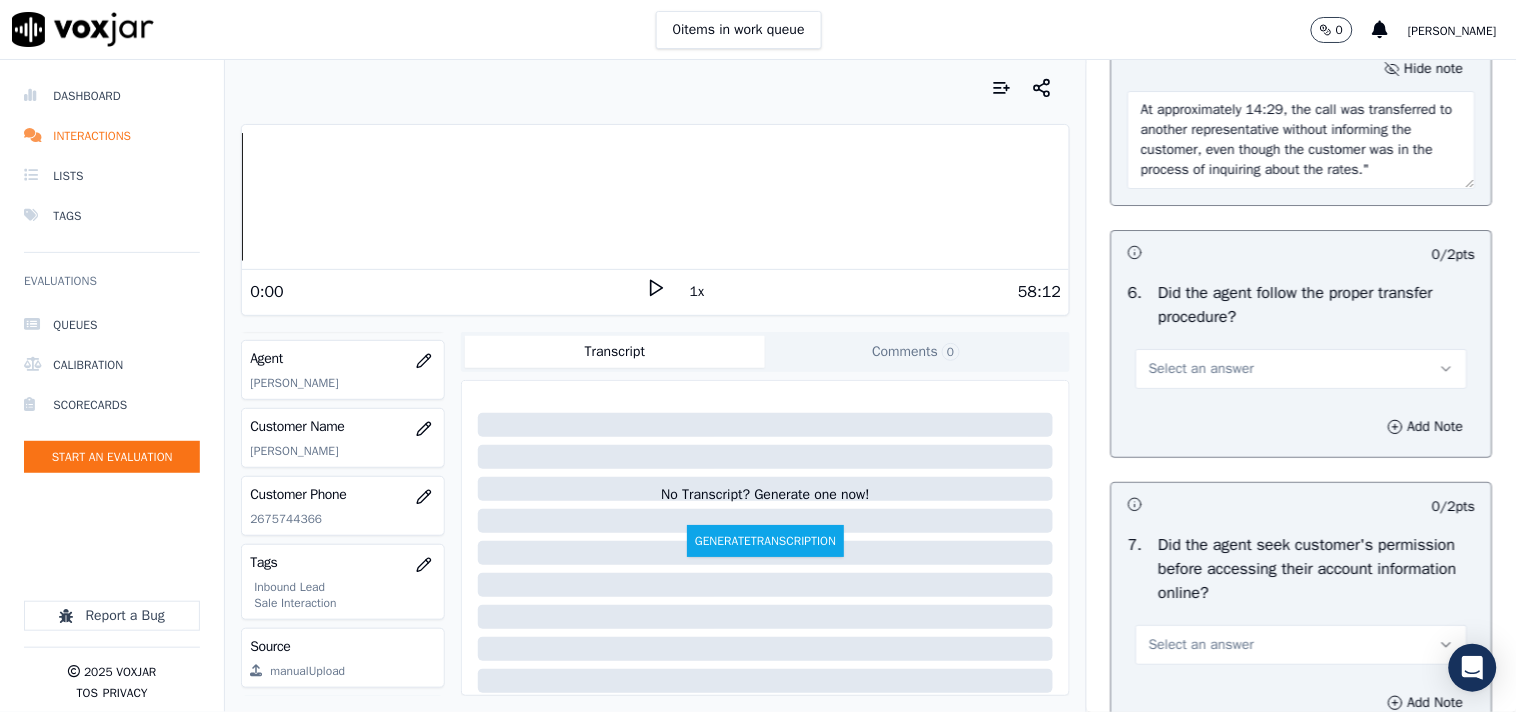 scroll, scrollTop: 3808, scrollLeft: 0, axis: vertical 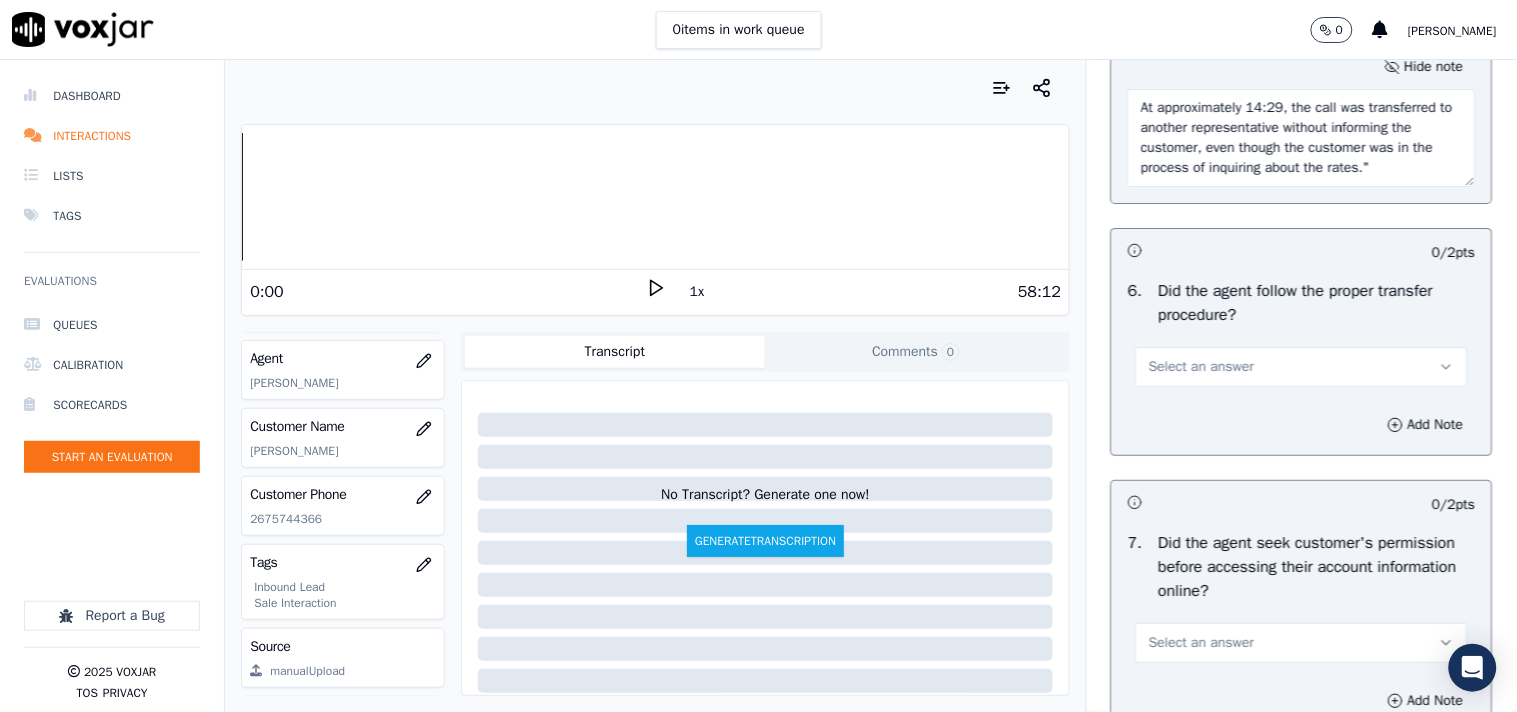 type on "At approximately 14:29, the call was transferred to another representative without informing the customer, even though the customer was in the process of inquiring about the rates." 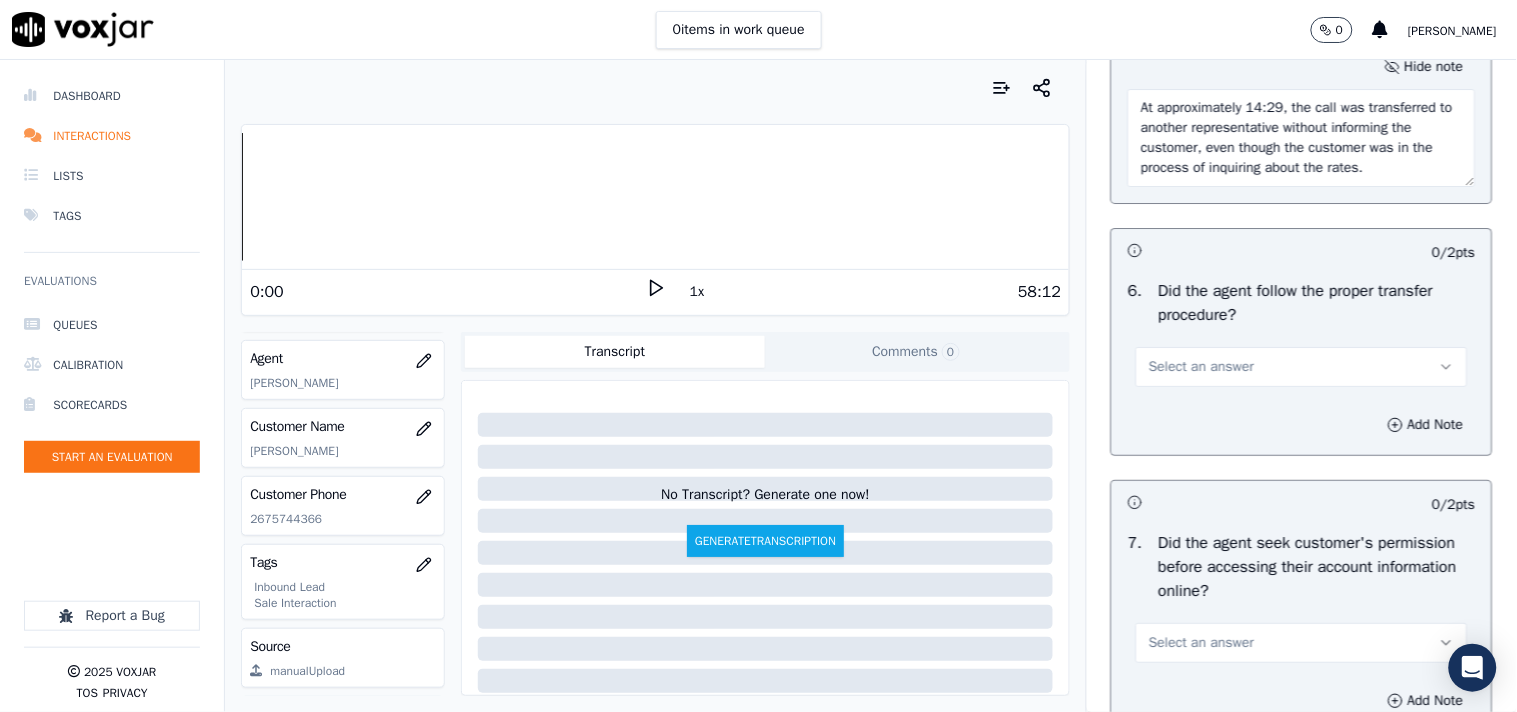 drag, startPoint x: 1291, startPoint y: 276, endPoint x: 1090, endPoint y: 221, distance: 208.38905 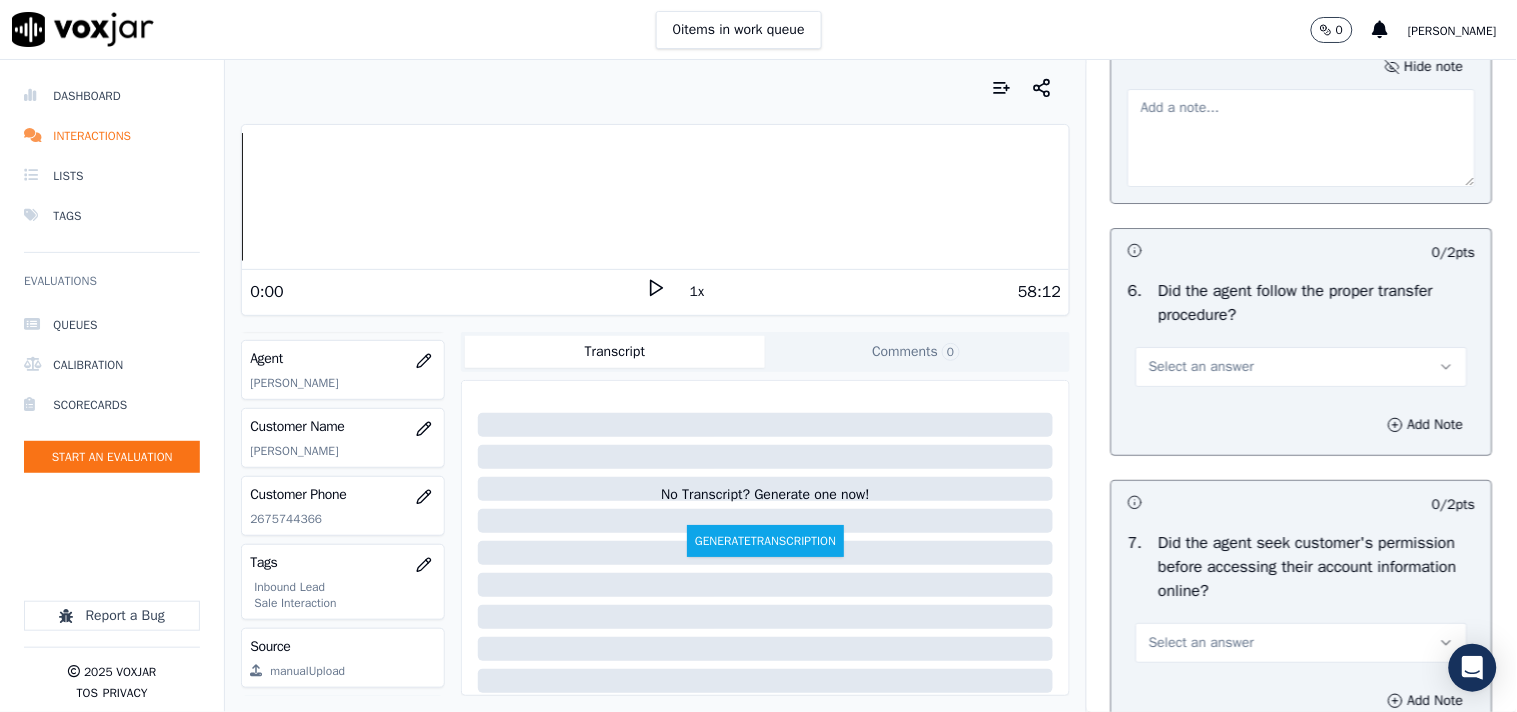 click on "No" at bounding box center [1157, 9] 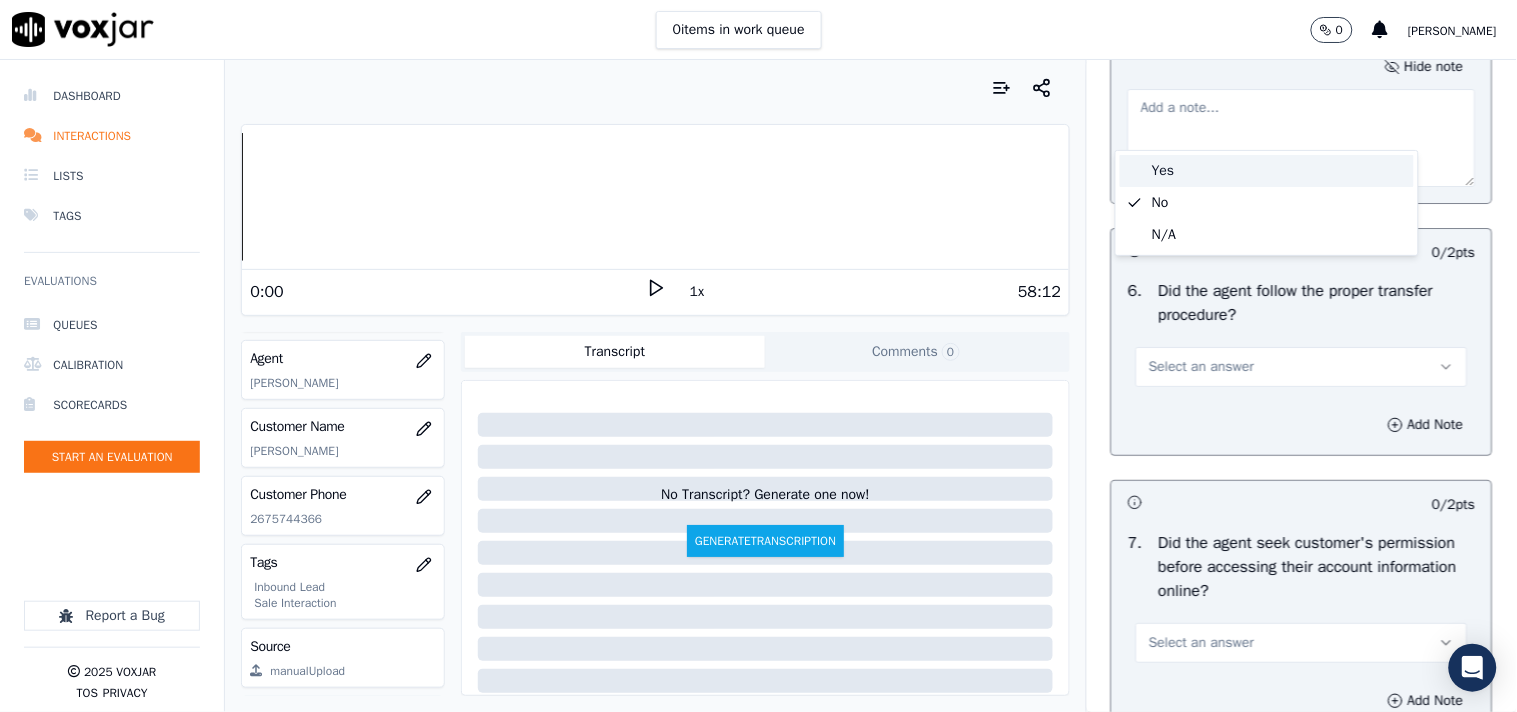 click on "Yes" at bounding box center [1267, 171] 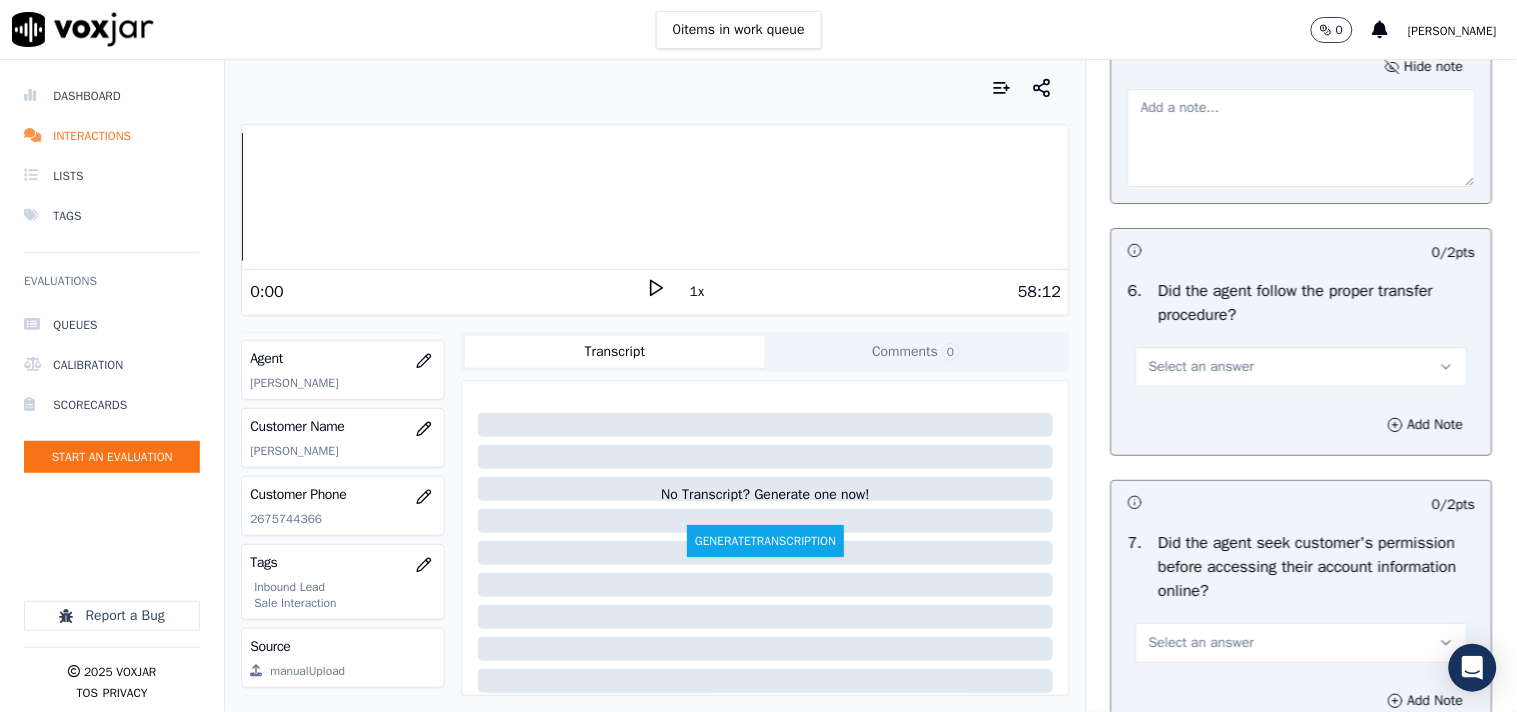 click on "Select an answer" at bounding box center (1201, 367) 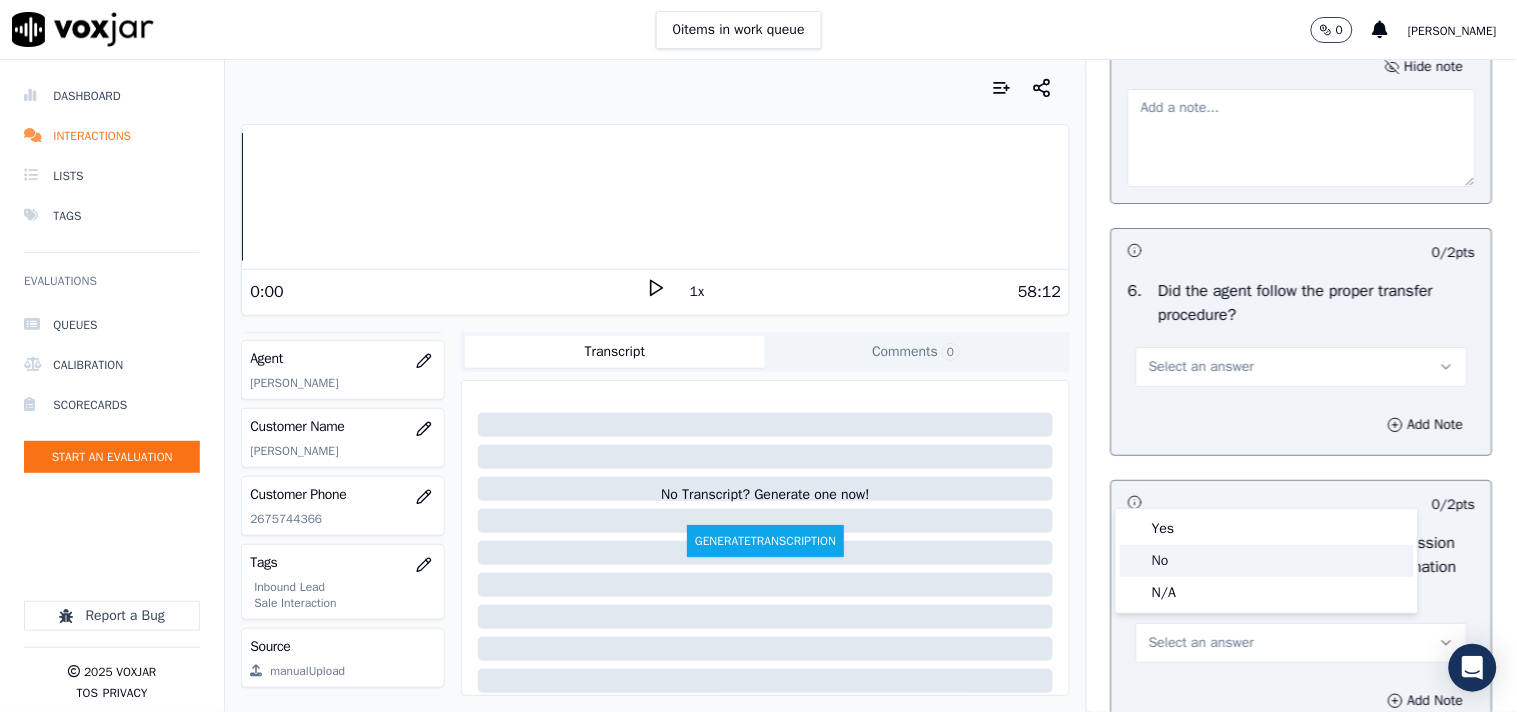 click on "No" 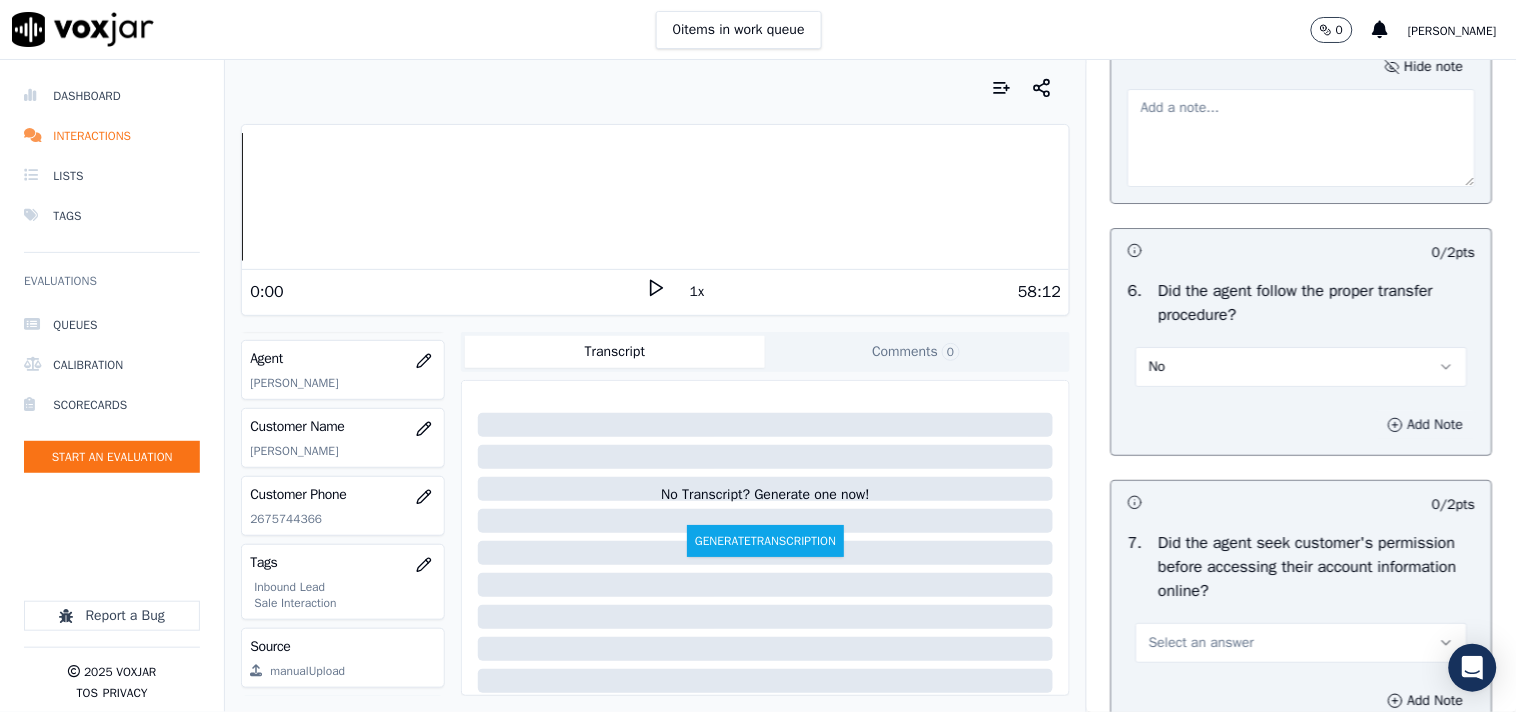 click on "Add Note" at bounding box center [1426, 425] 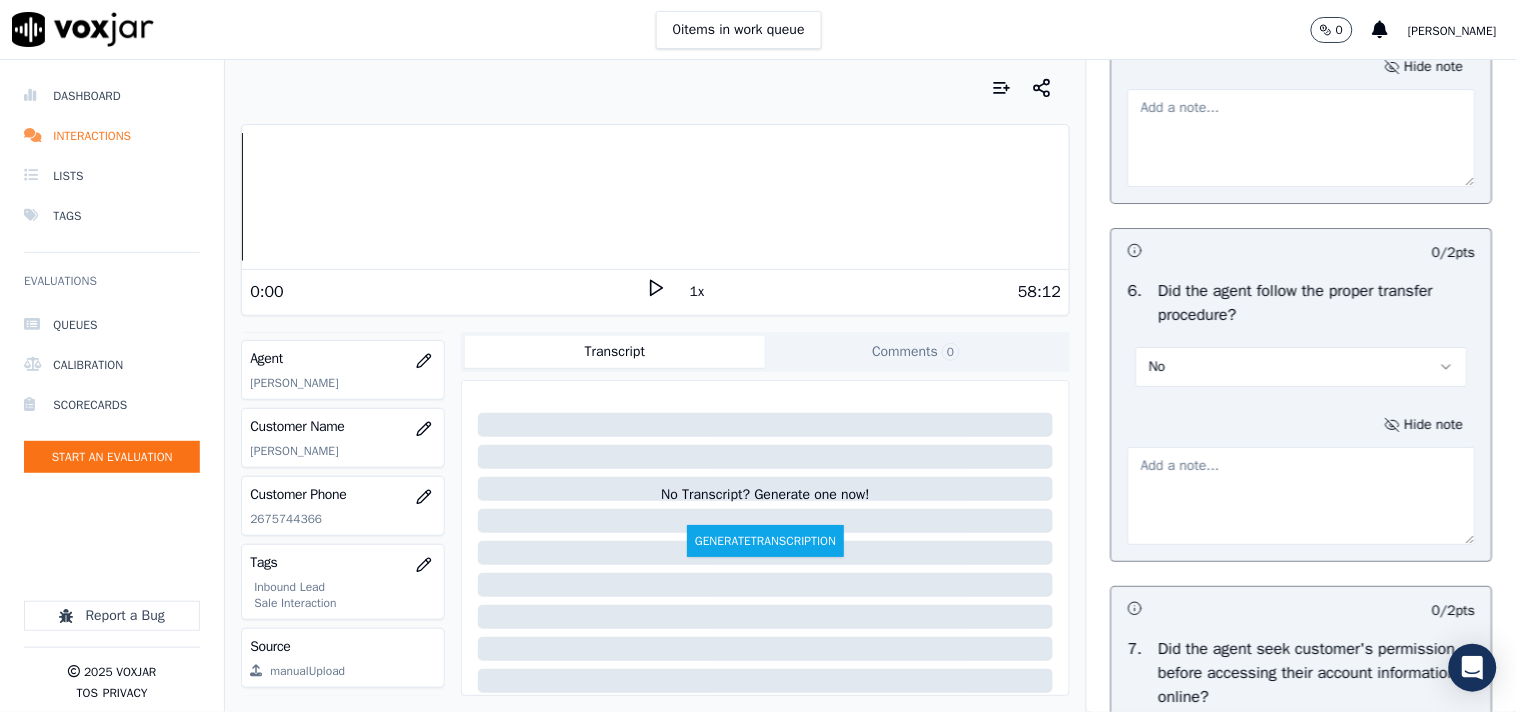 click at bounding box center (1302, 496) 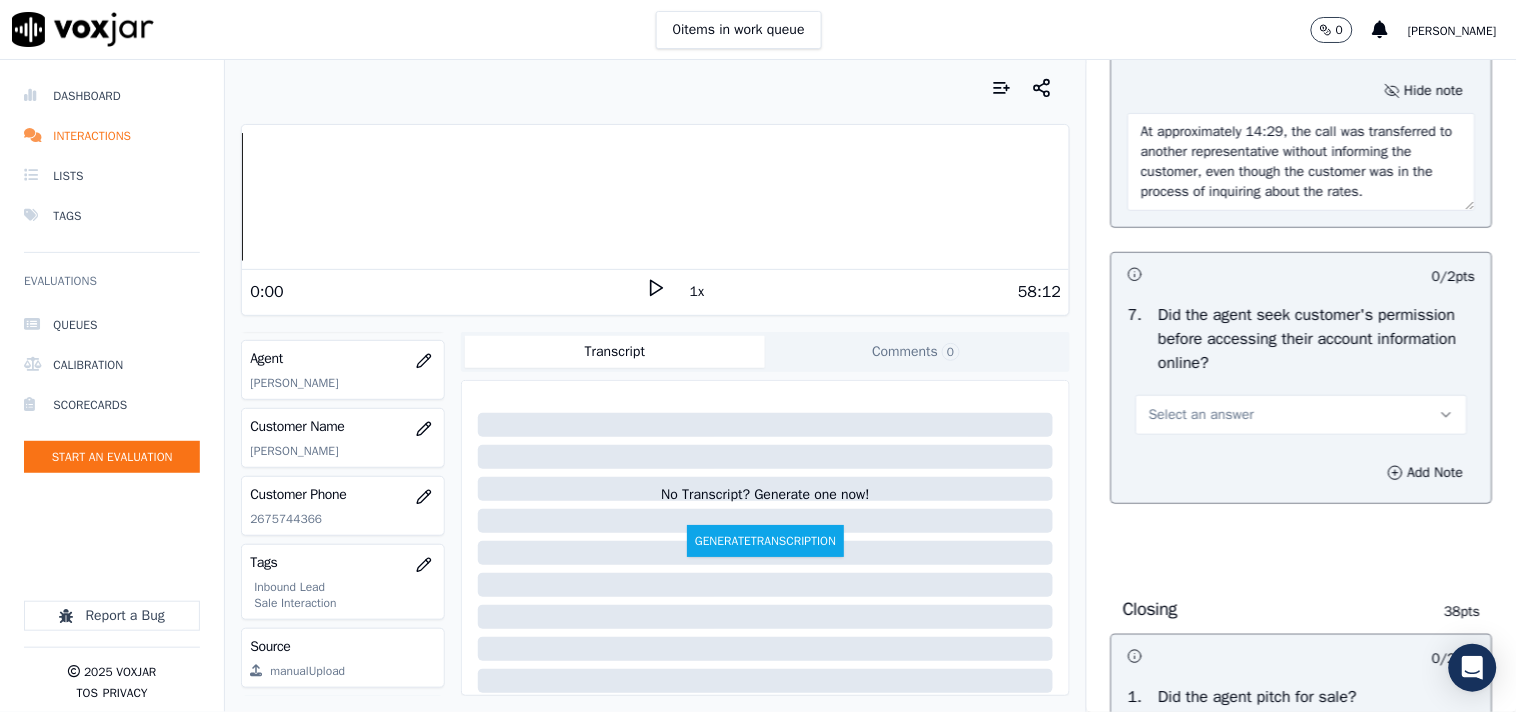 scroll, scrollTop: 3920, scrollLeft: 0, axis: vertical 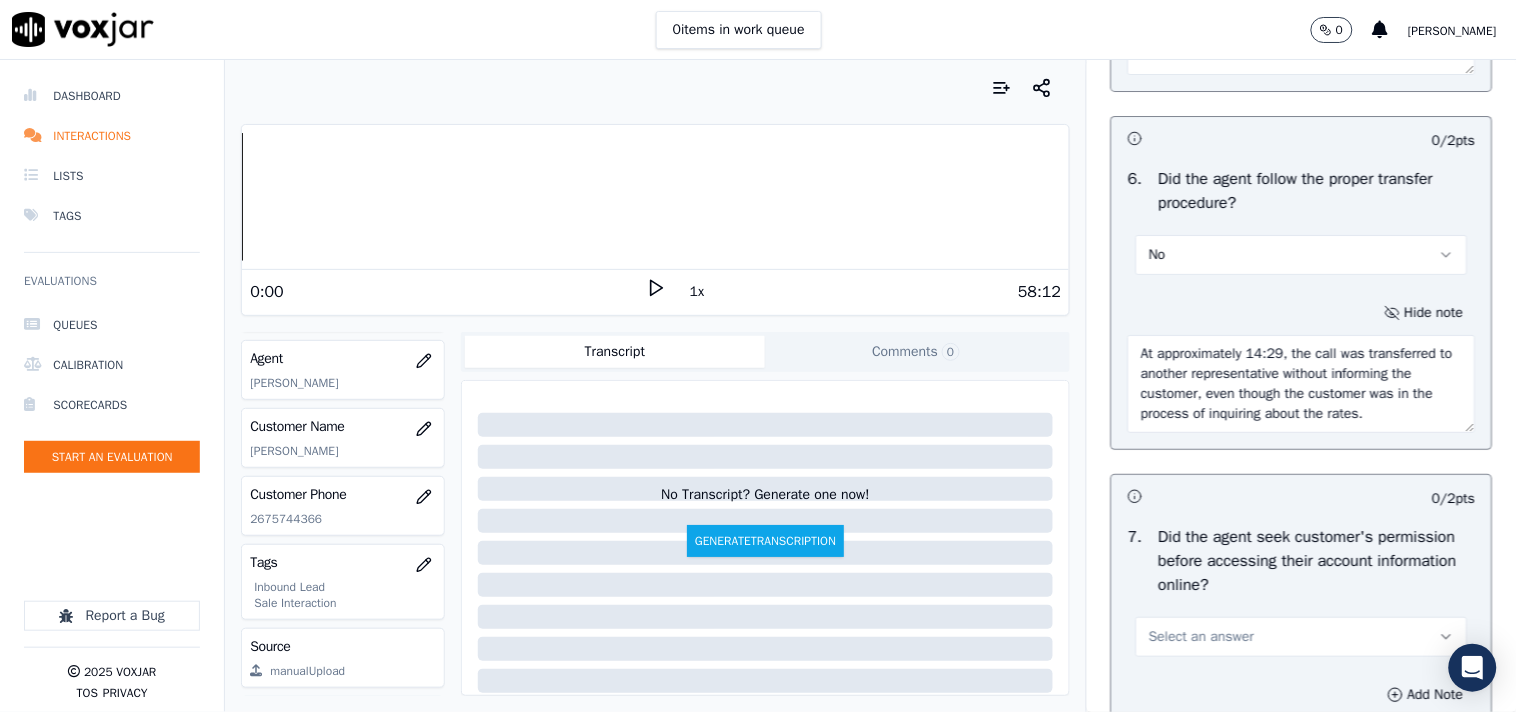 click on "At approximately 14:29, the call was transferred to another representative without informing the customer, even though the customer was in the process of inquiring about the rates." at bounding box center (1302, 384) 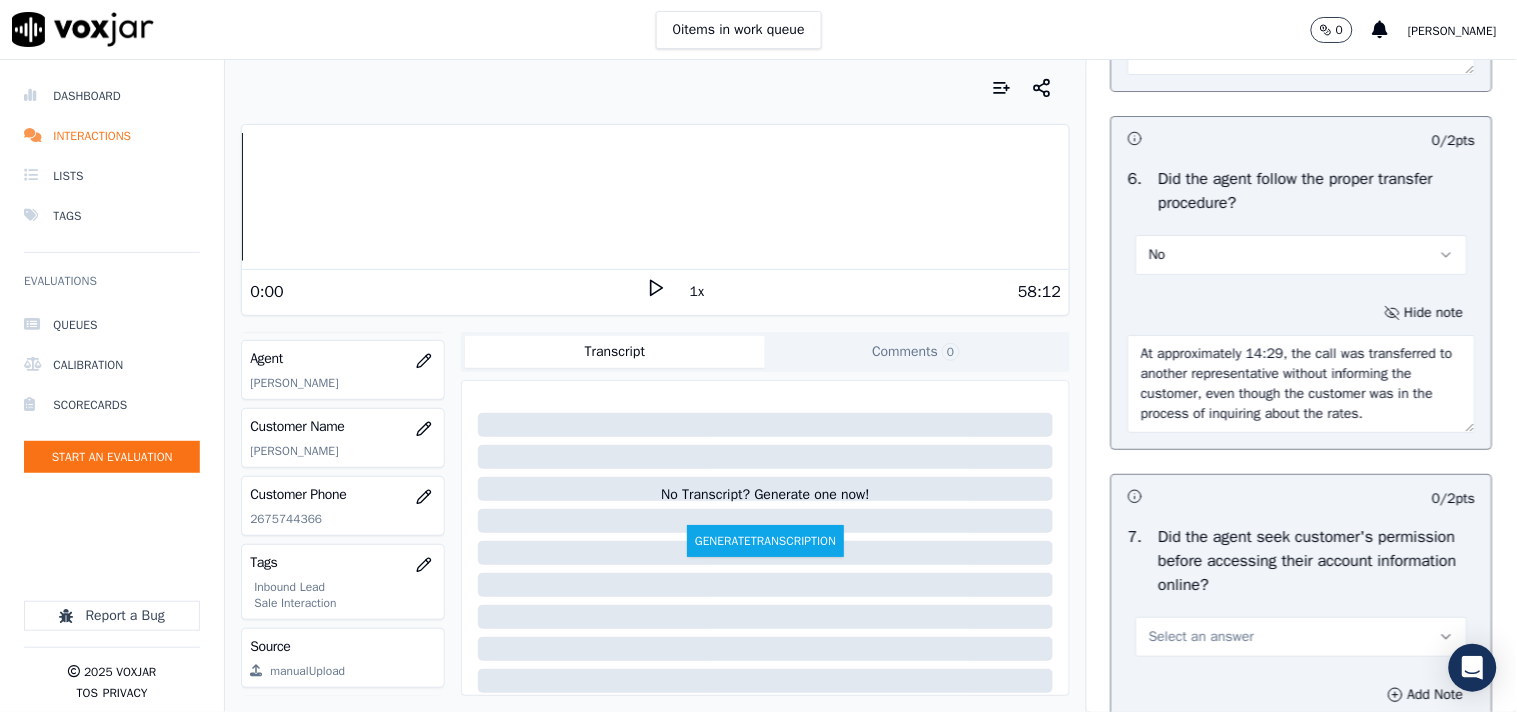 type on "At approximately 14:29, the call was transferred to another representative without informing the customer, even though the customer was in the process of inquiring about the rates." 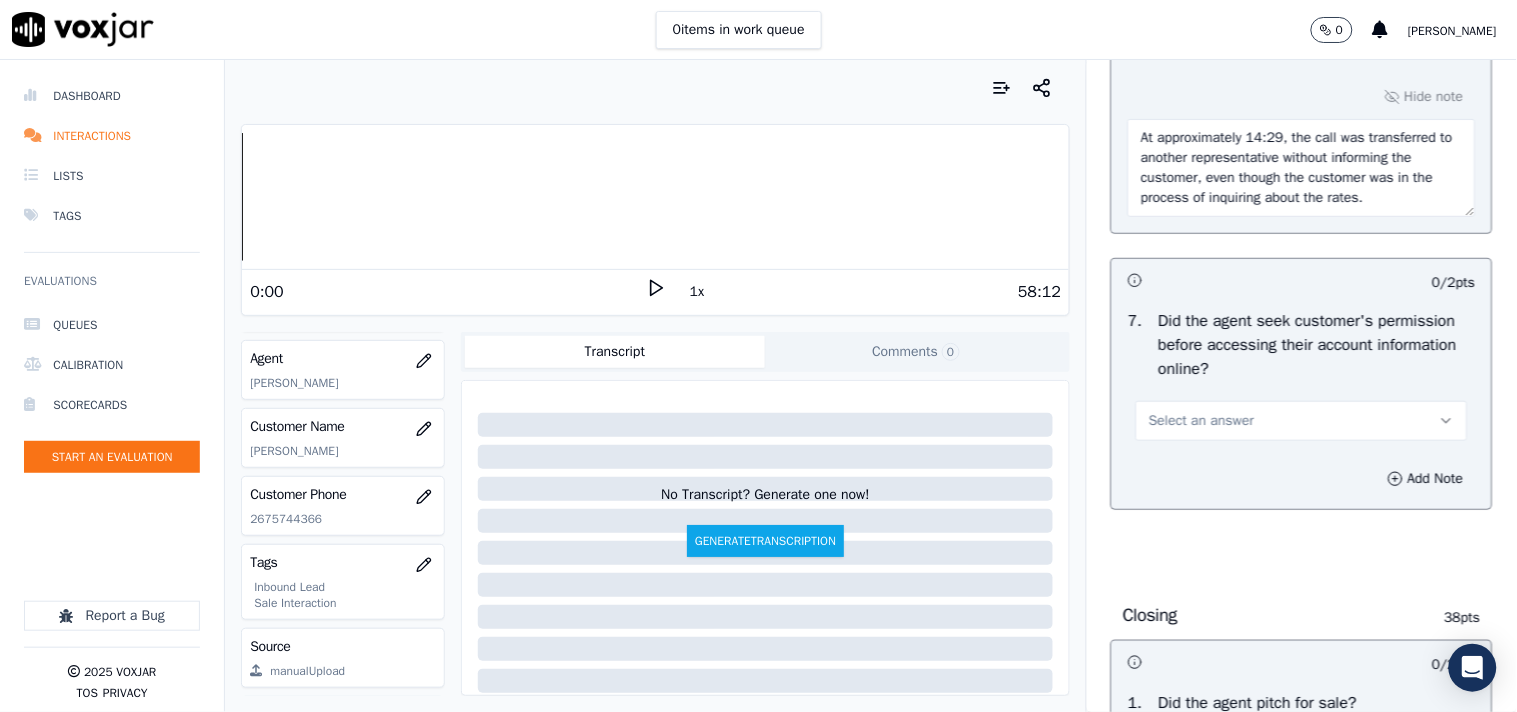 scroll, scrollTop: 4253, scrollLeft: 0, axis: vertical 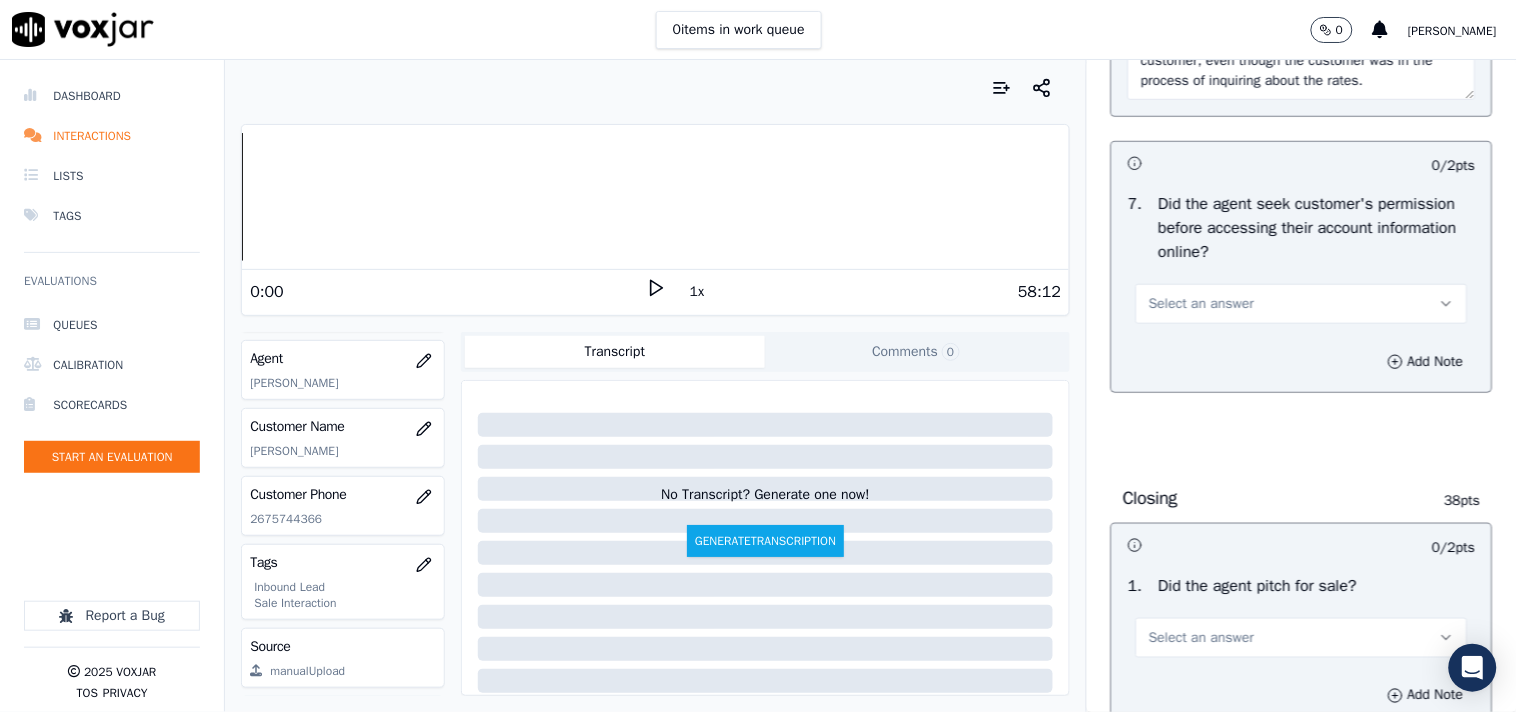 click on "Select an answer" at bounding box center (1201, 304) 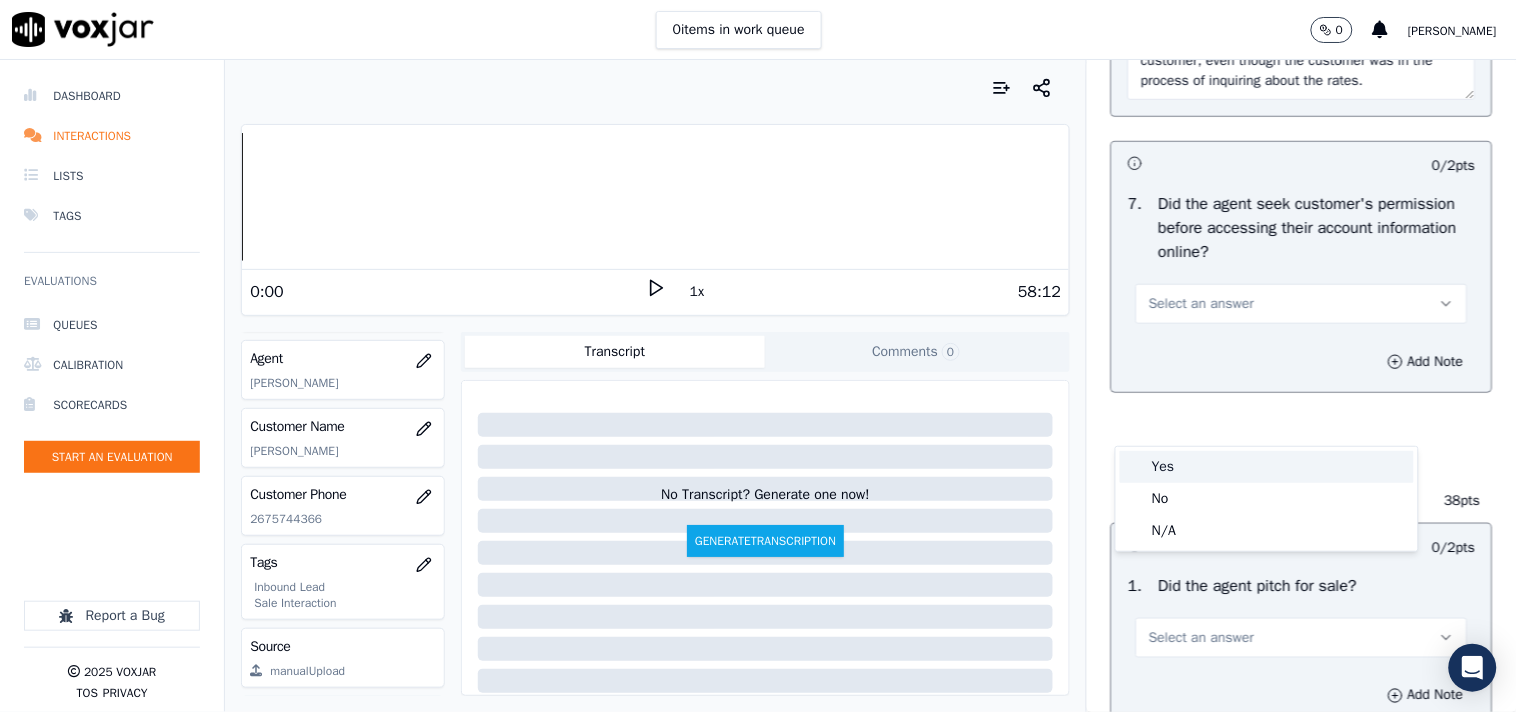click on "Yes" at bounding box center (1267, 467) 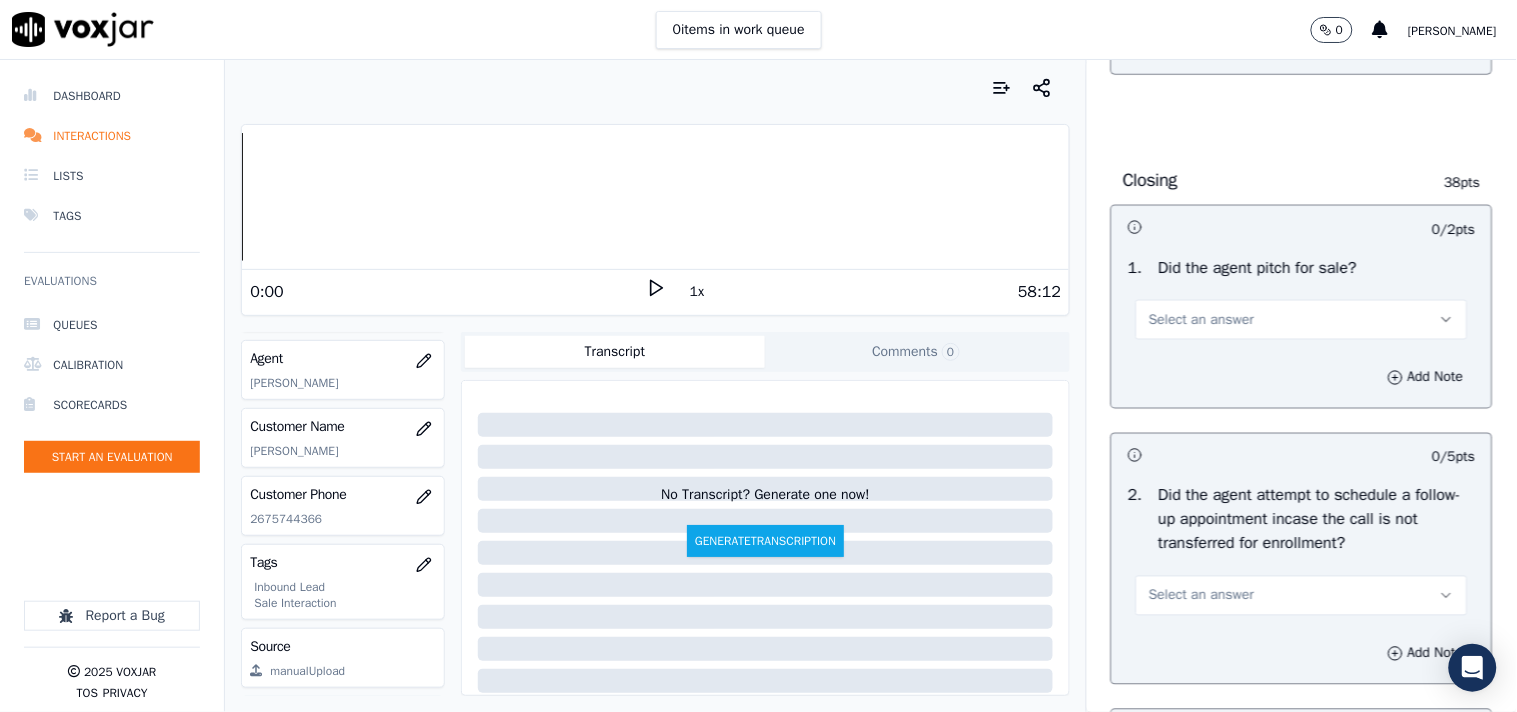 scroll, scrollTop: 4586, scrollLeft: 0, axis: vertical 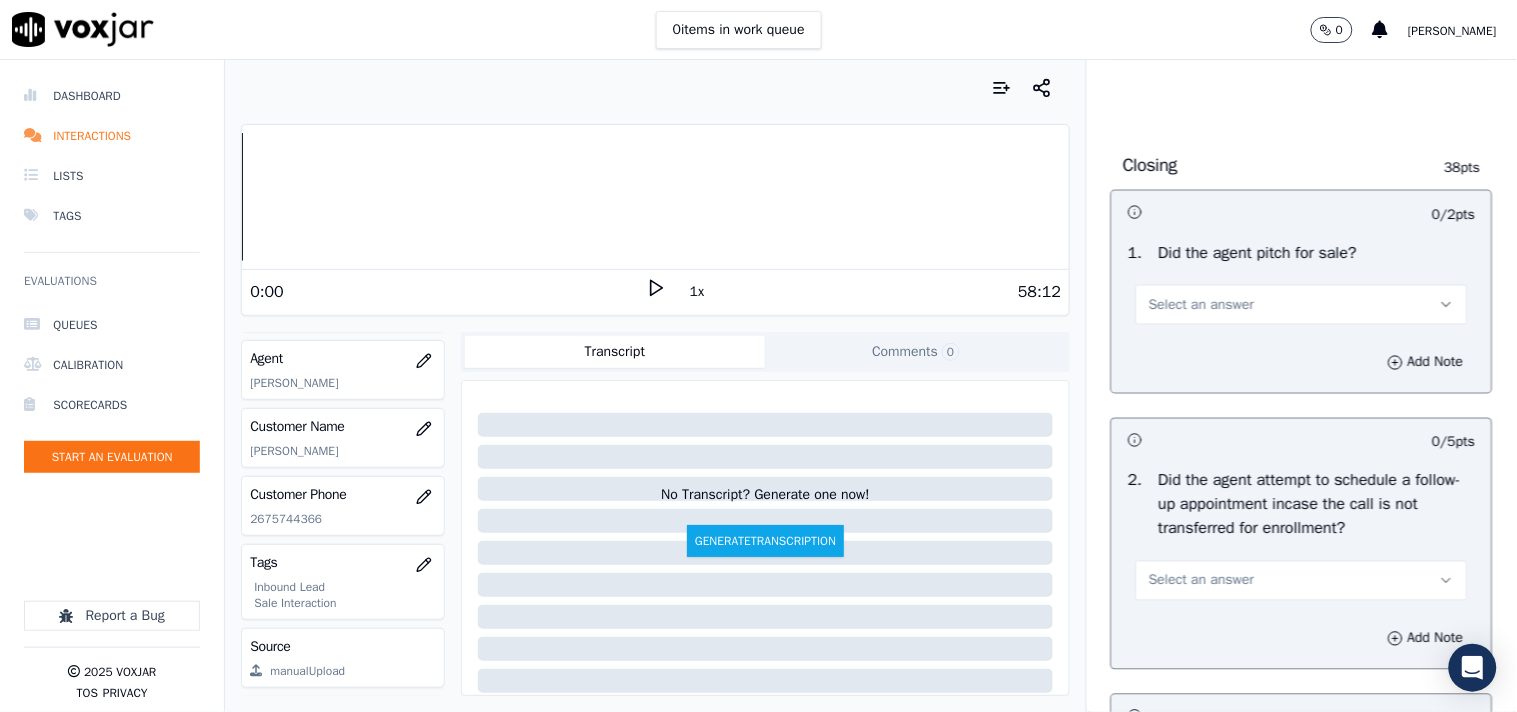 click on "Select an answer" at bounding box center (1201, 305) 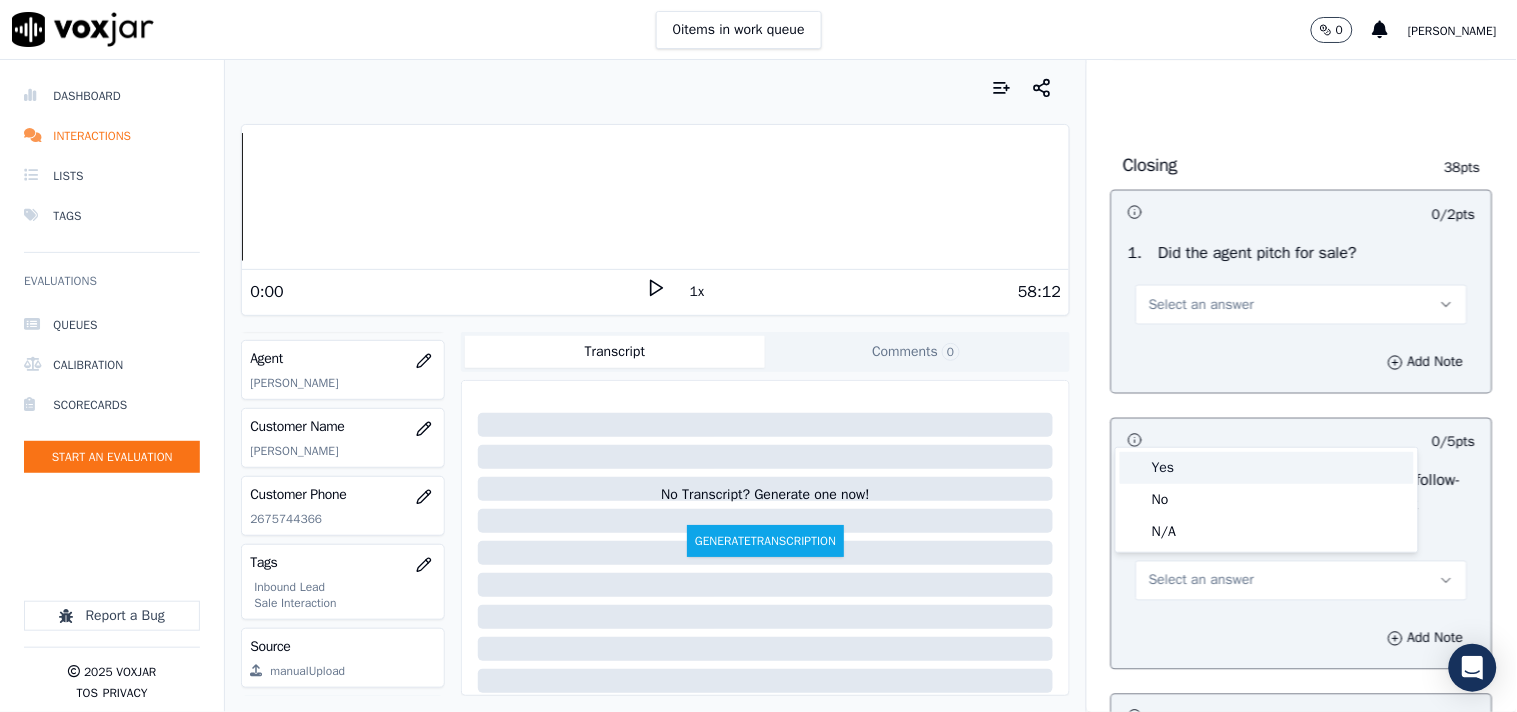 click on "Yes" at bounding box center [1267, 468] 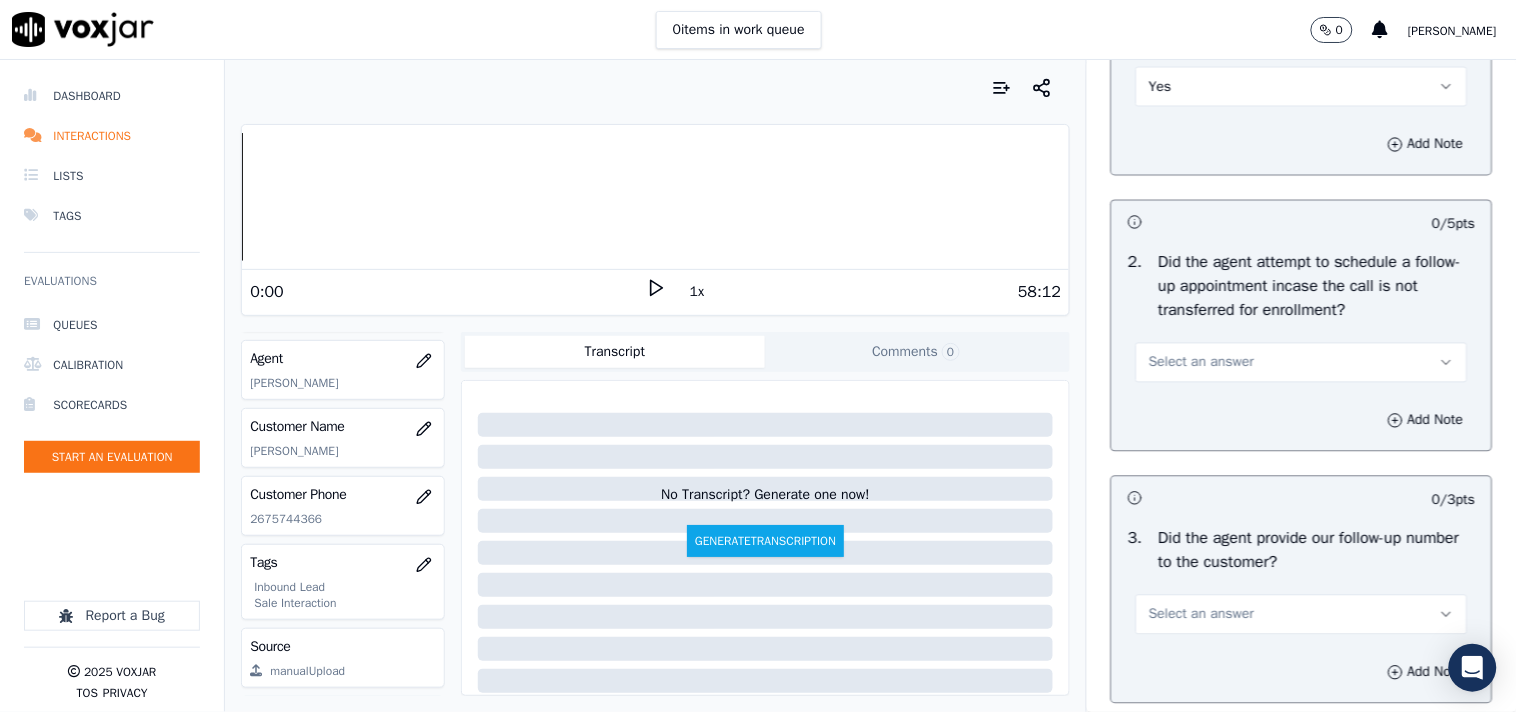 scroll, scrollTop: 4920, scrollLeft: 0, axis: vertical 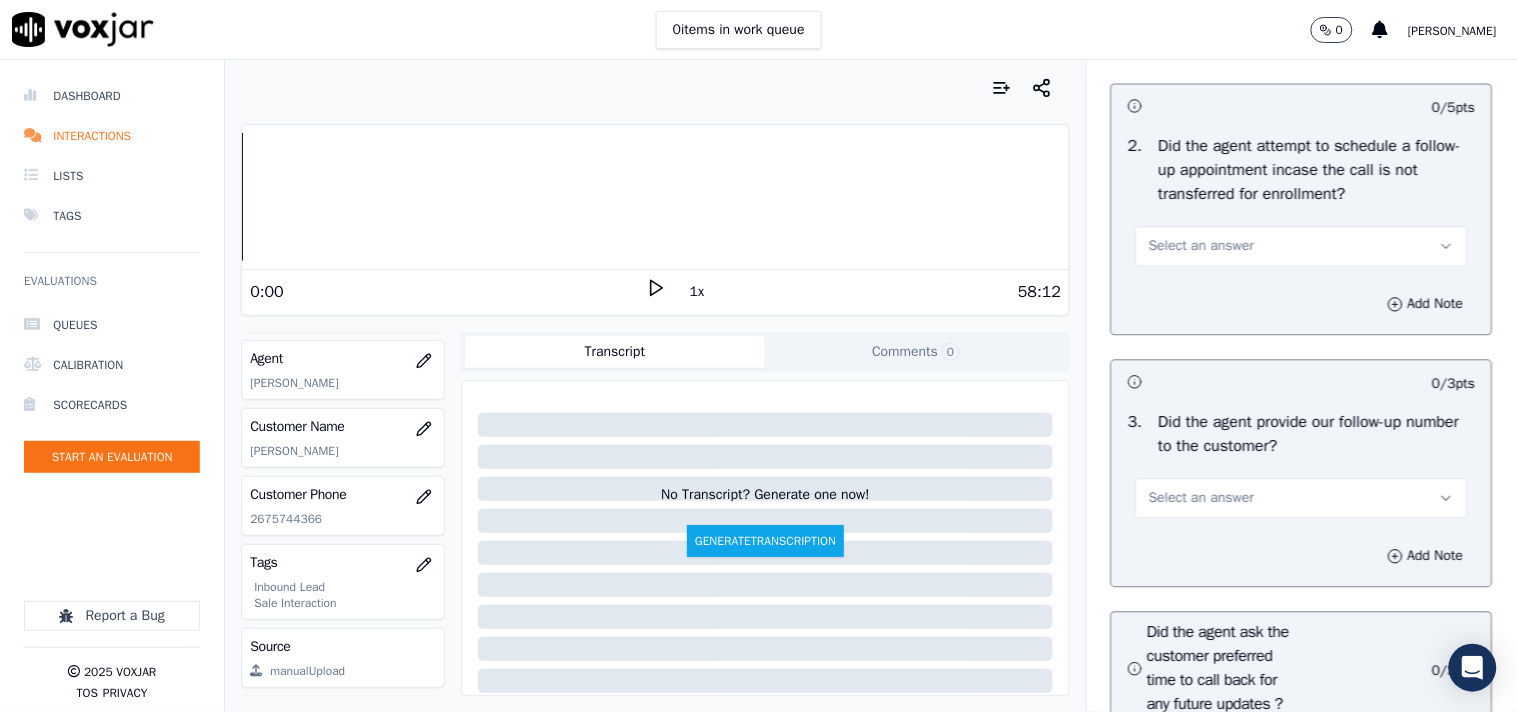click on "Select an answer" at bounding box center [1201, 247] 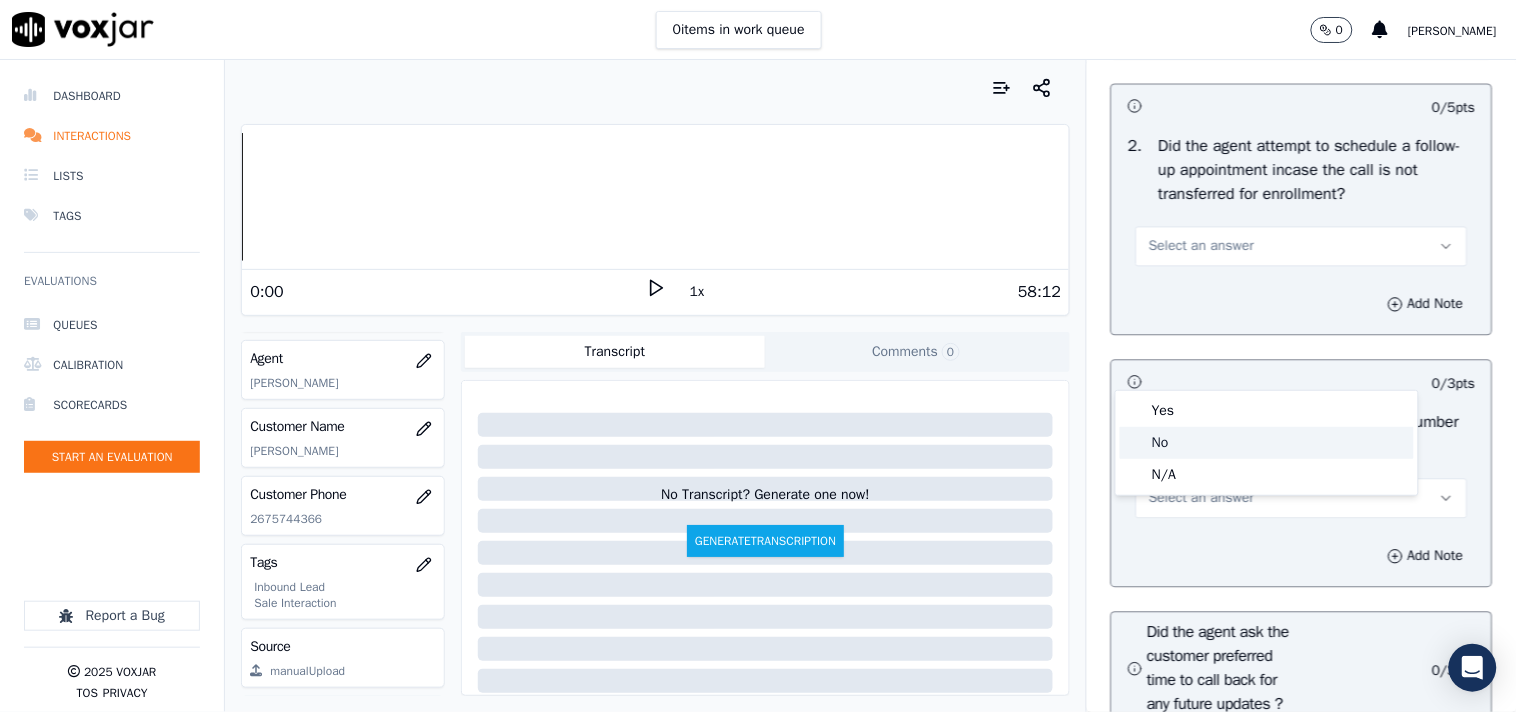 click on "No" 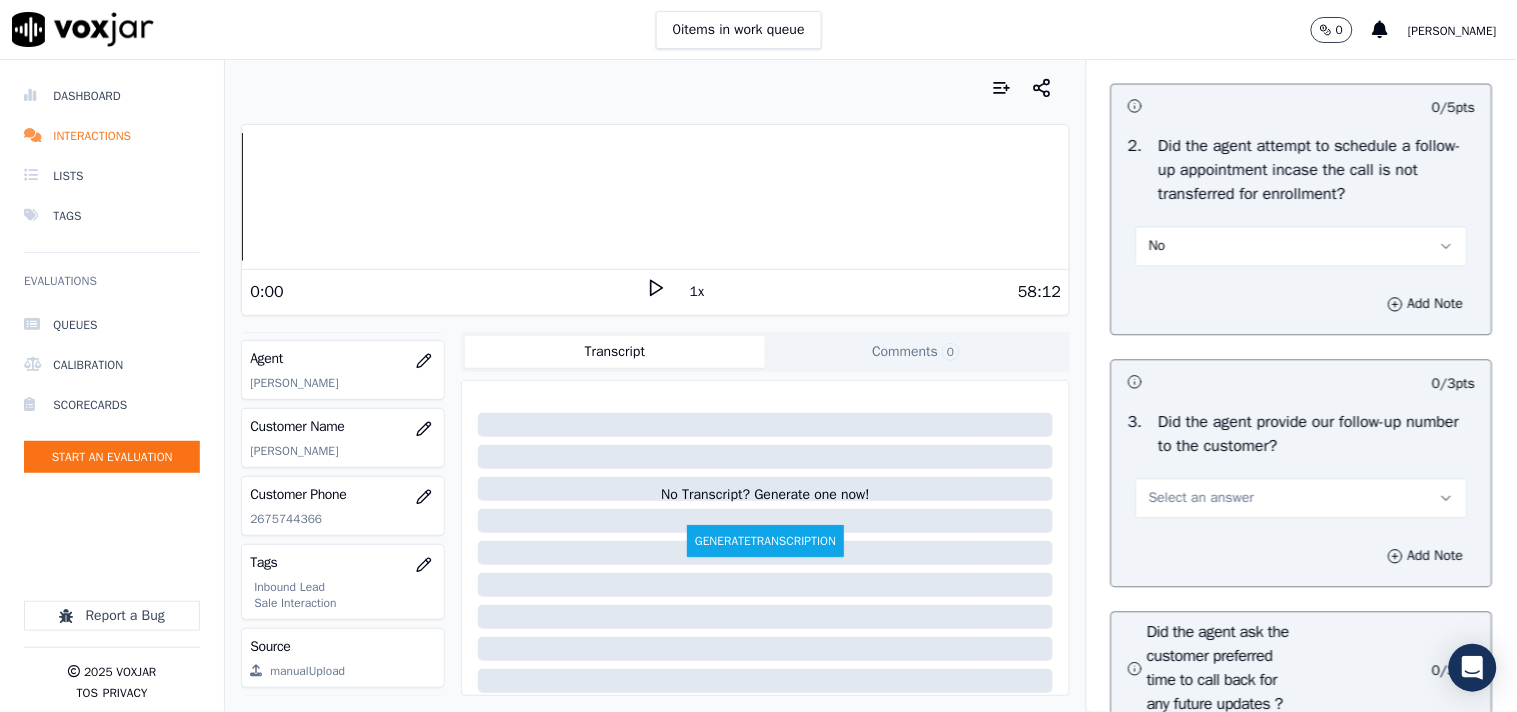 click on "No" at bounding box center (1302, 247) 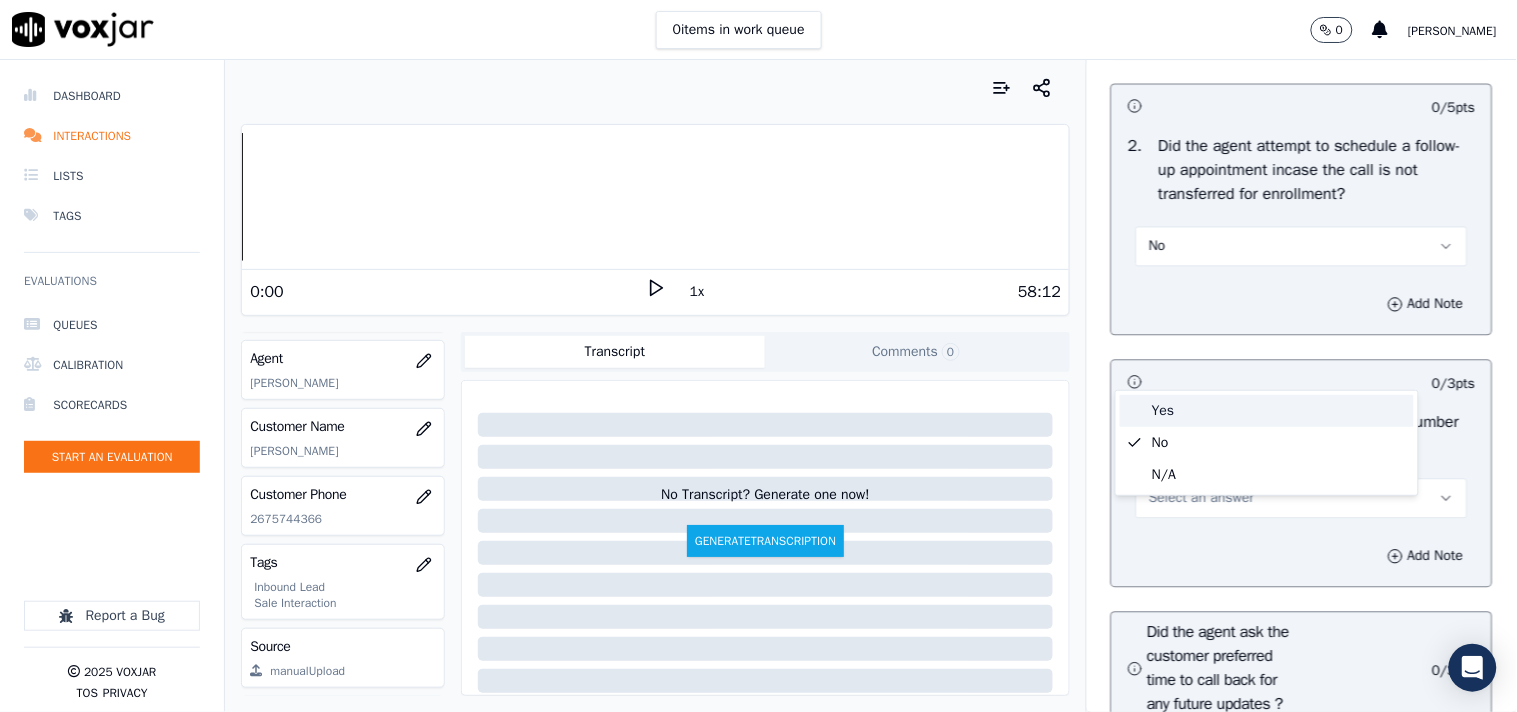 click on "Yes" at bounding box center [1267, 411] 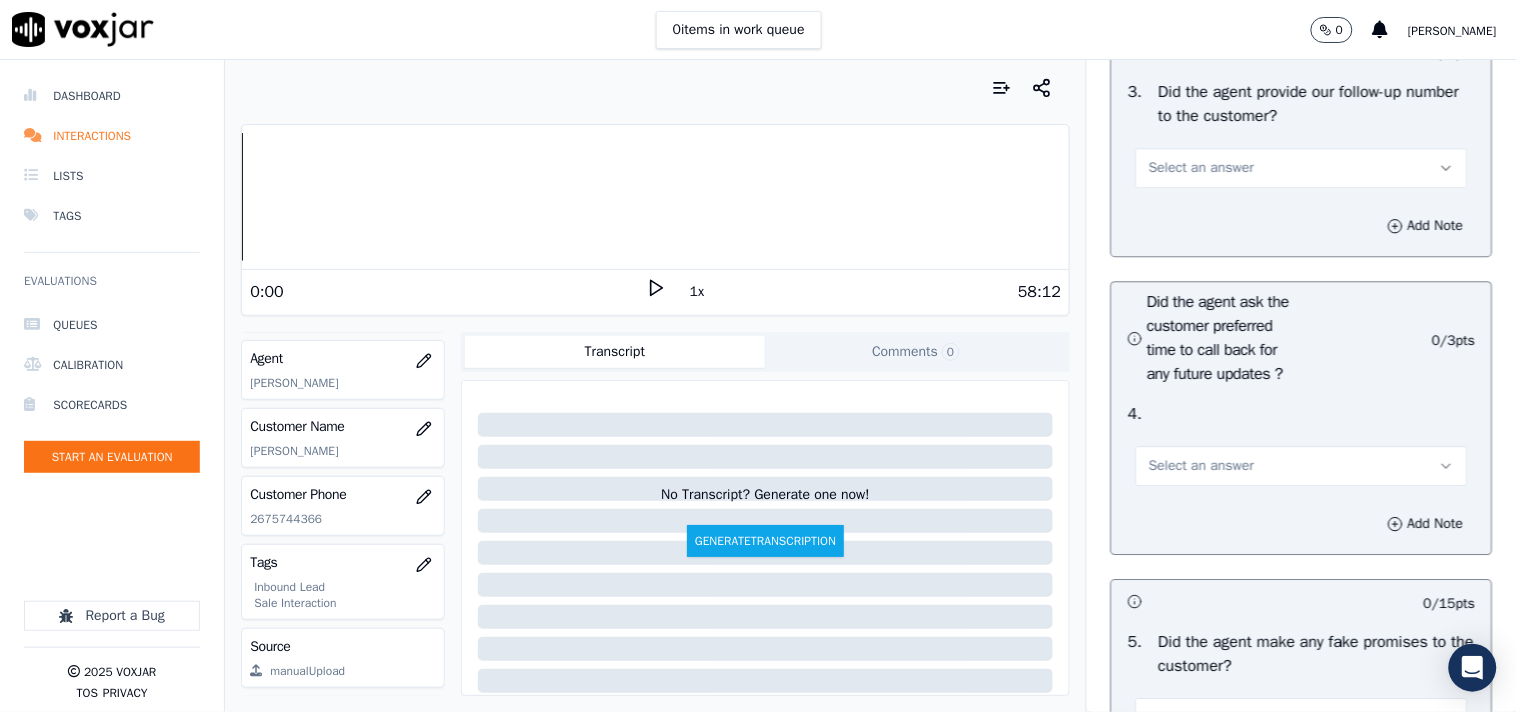 scroll, scrollTop: 5253, scrollLeft: 0, axis: vertical 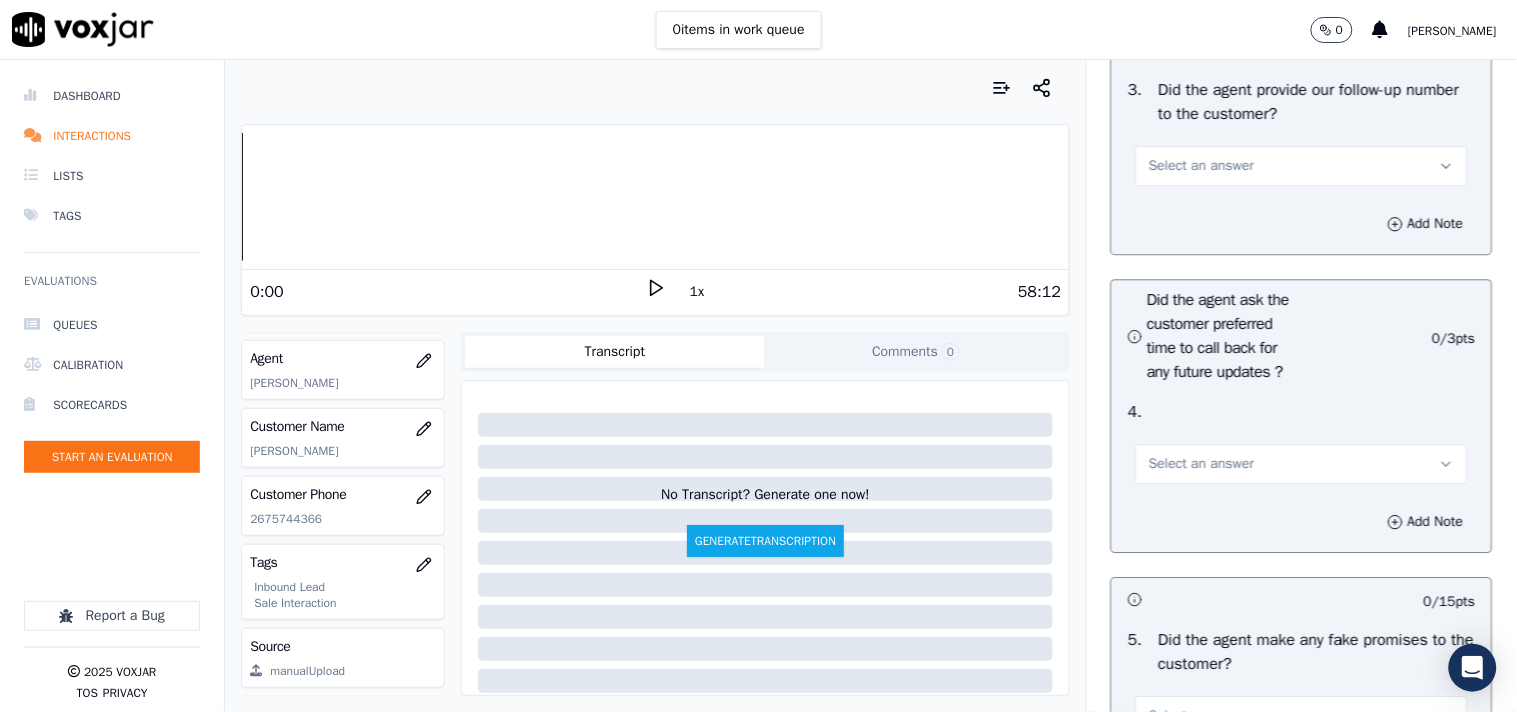 click on "Select an answer" at bounding box center [1201, 166] 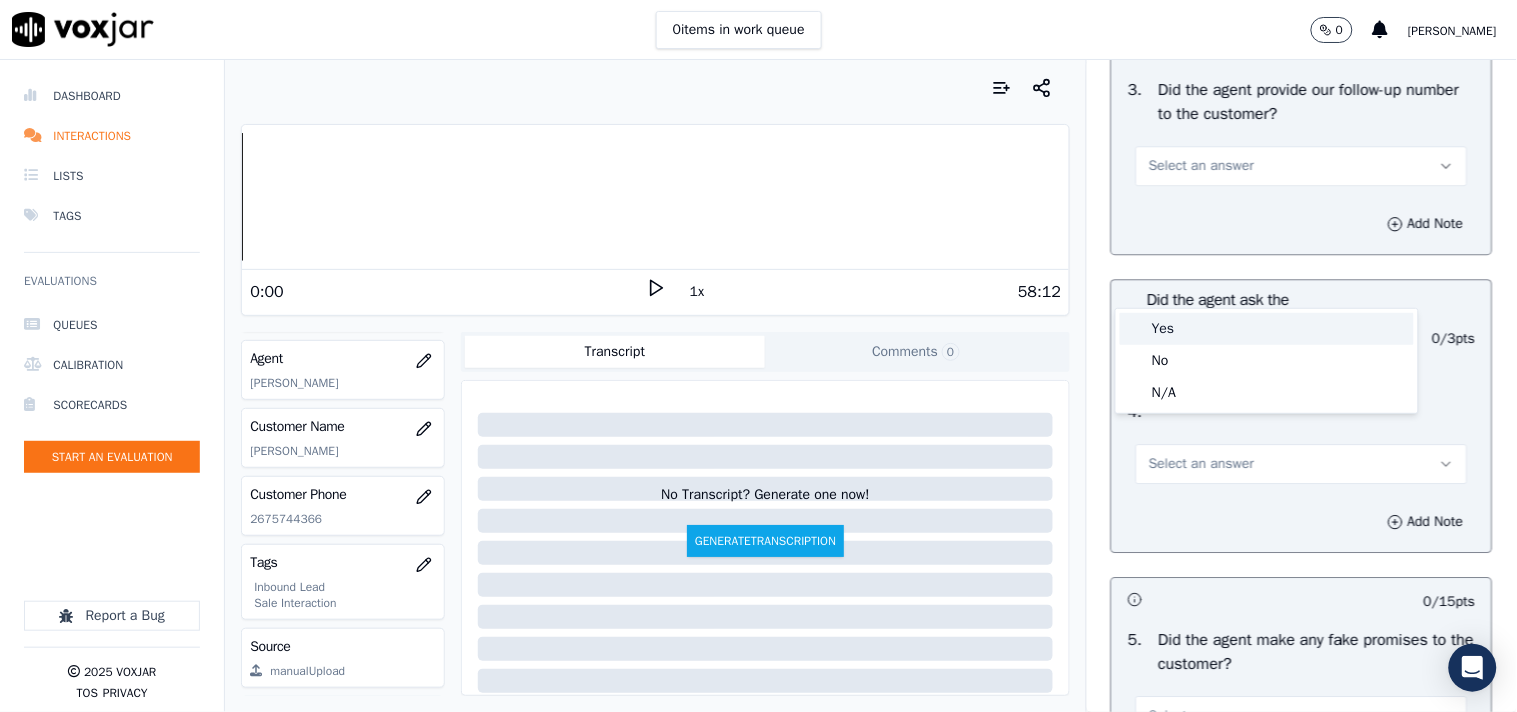 click on "Yes" at bounding box center (1267, 329) 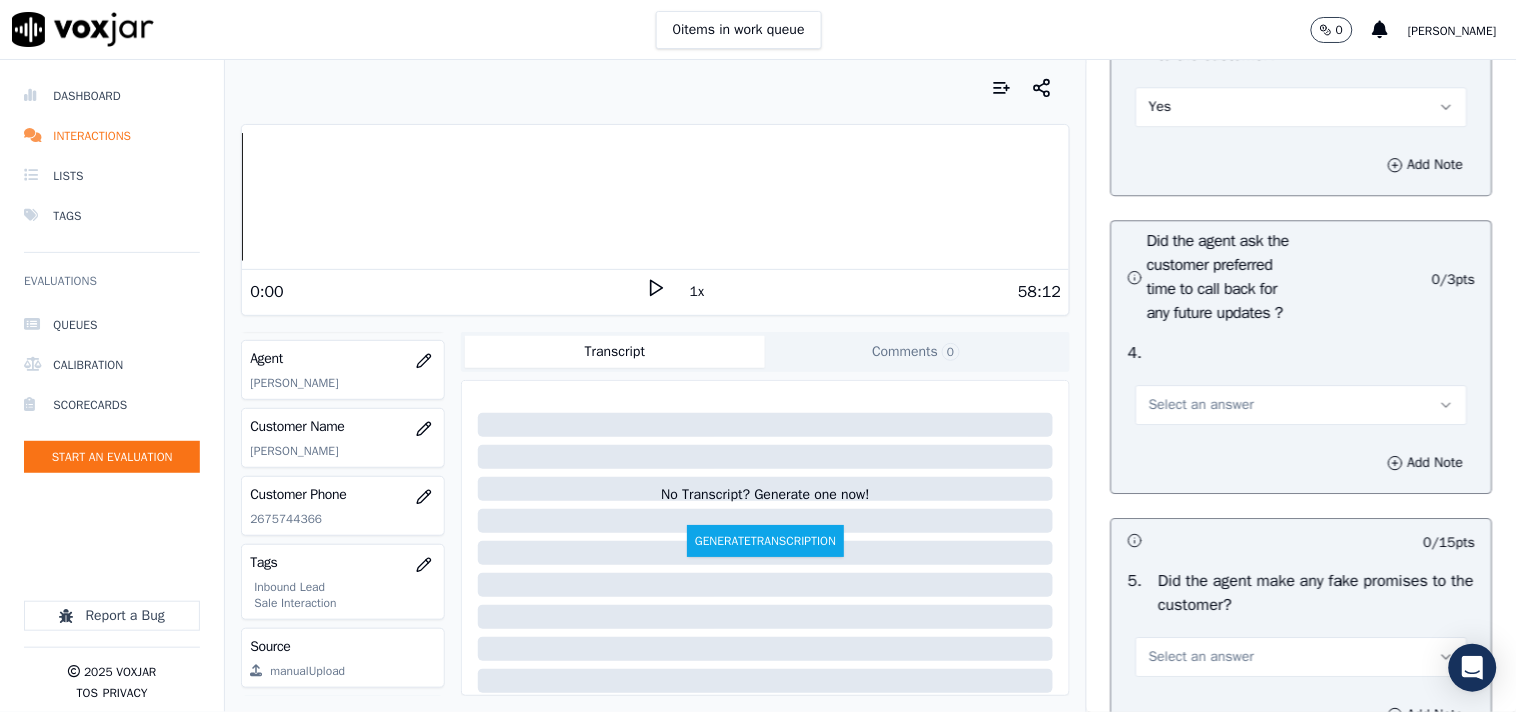scroll, scrollTop: 5364, scrollLeft: 0, axis: vertical 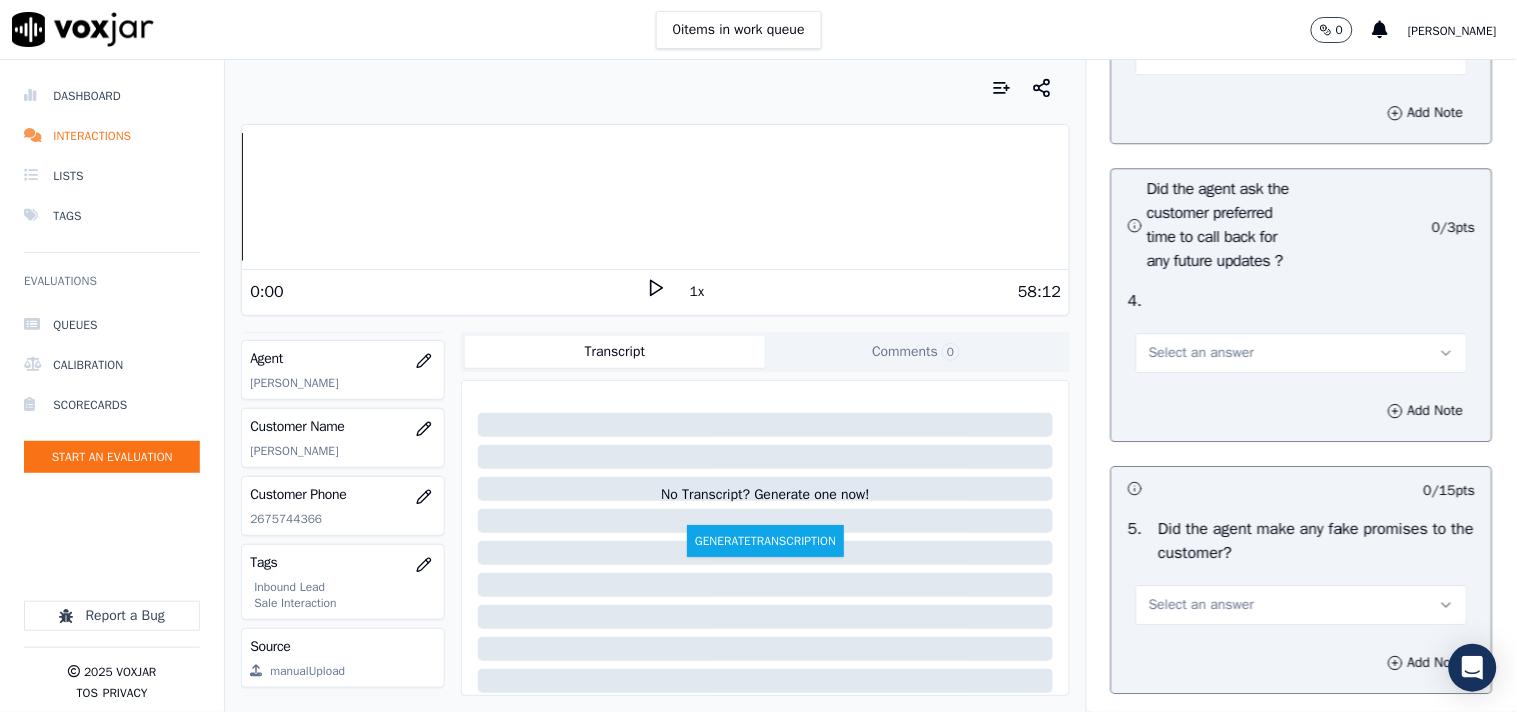 click on "Select an answer" at bounding box center (1201, 353) 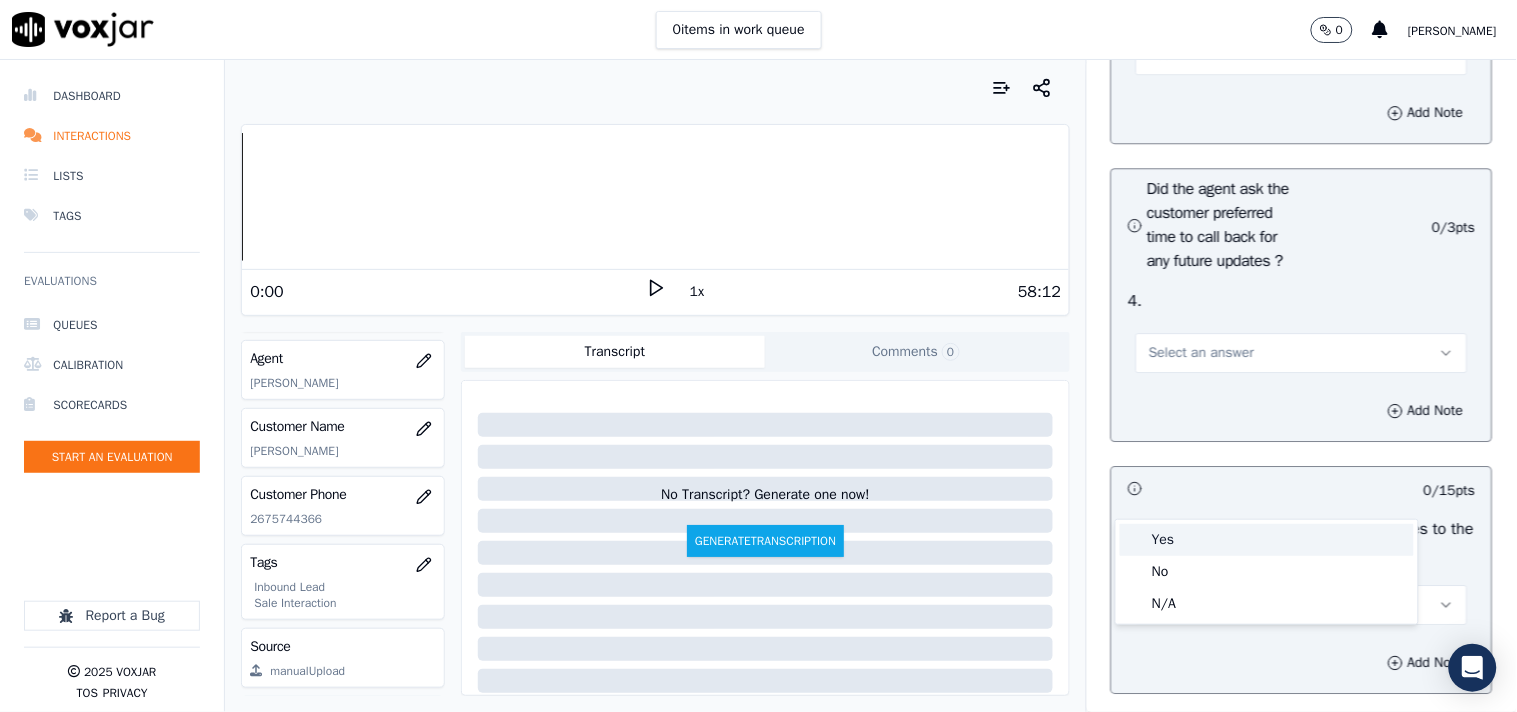 click on "Yes" at bounding box center [1267, 540] 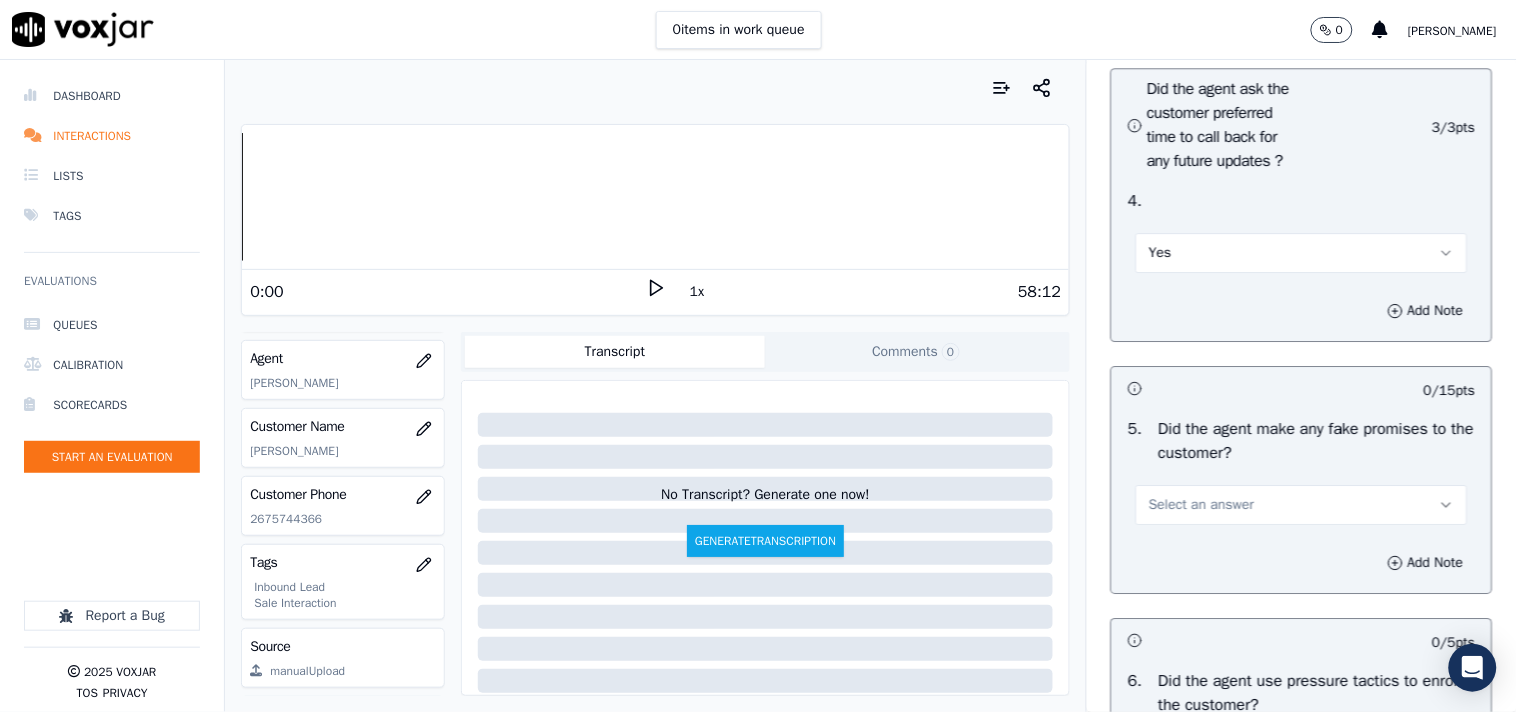 scroll, scrollTop: 5586, scrollLeft: 0, axis: vertical 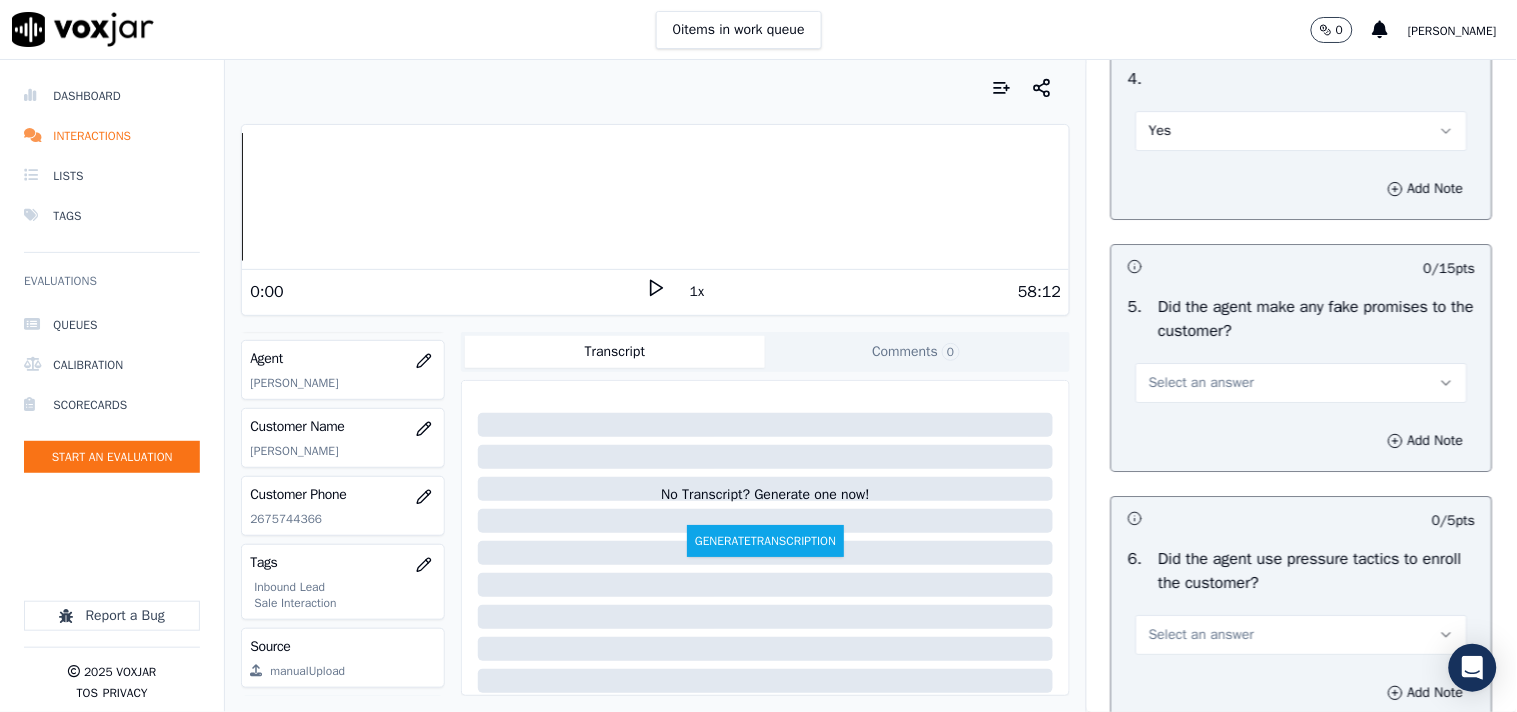 click on "Select an answer" at bounding box center [1302, 383] 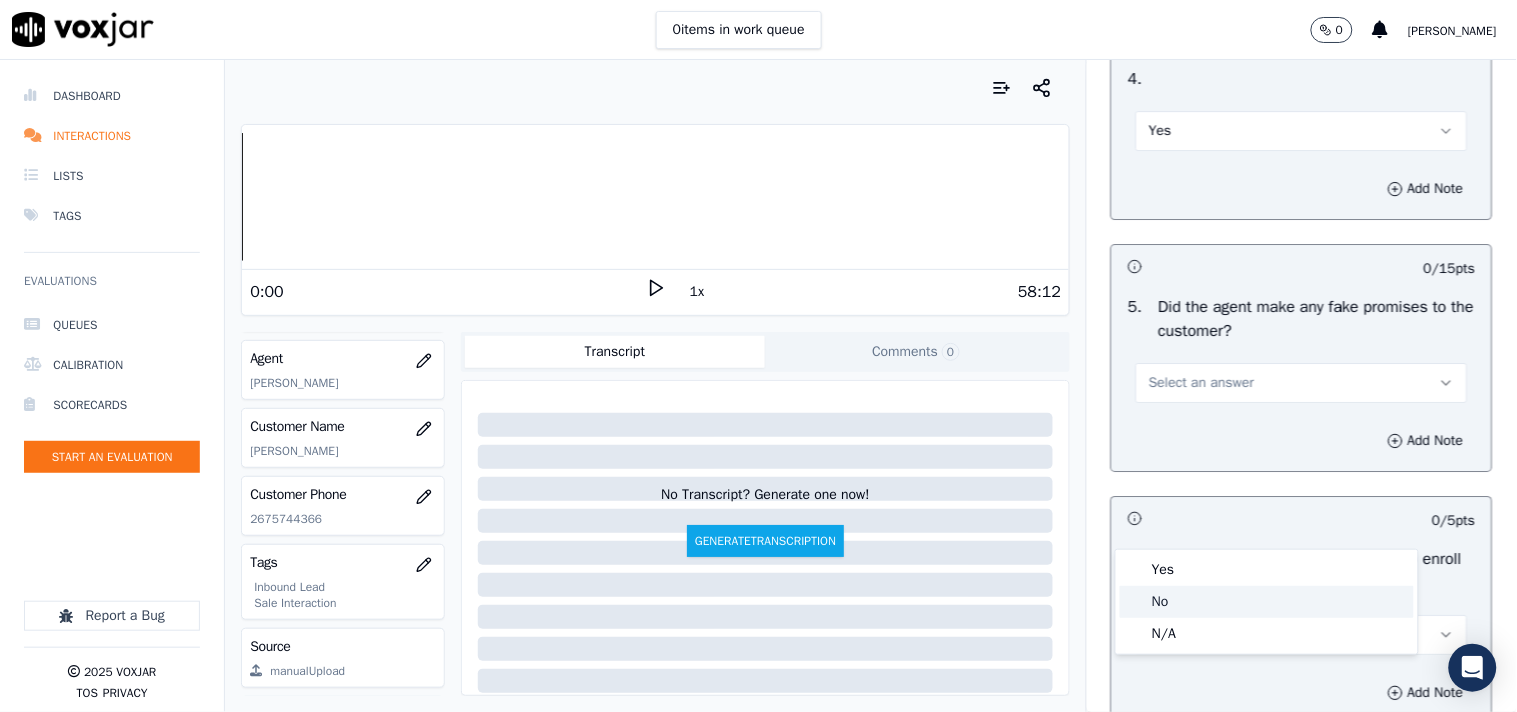 drag, startPoint x: 1161, startPoint y: 596, endPoint x: 1166, endPoint y: 583, distance: 13.928389 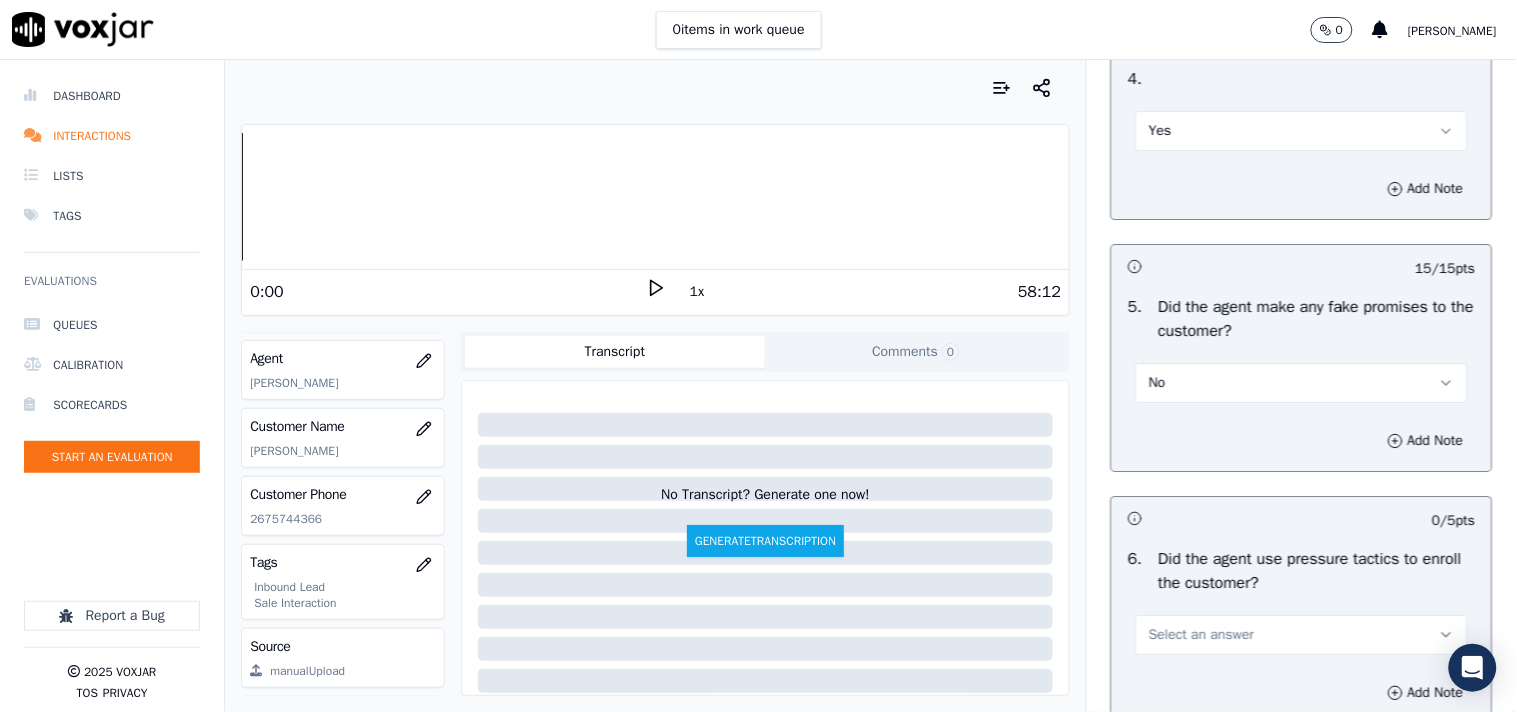 scroll, scrollTop: 5920, scrollLeft: 0, axis: vertical 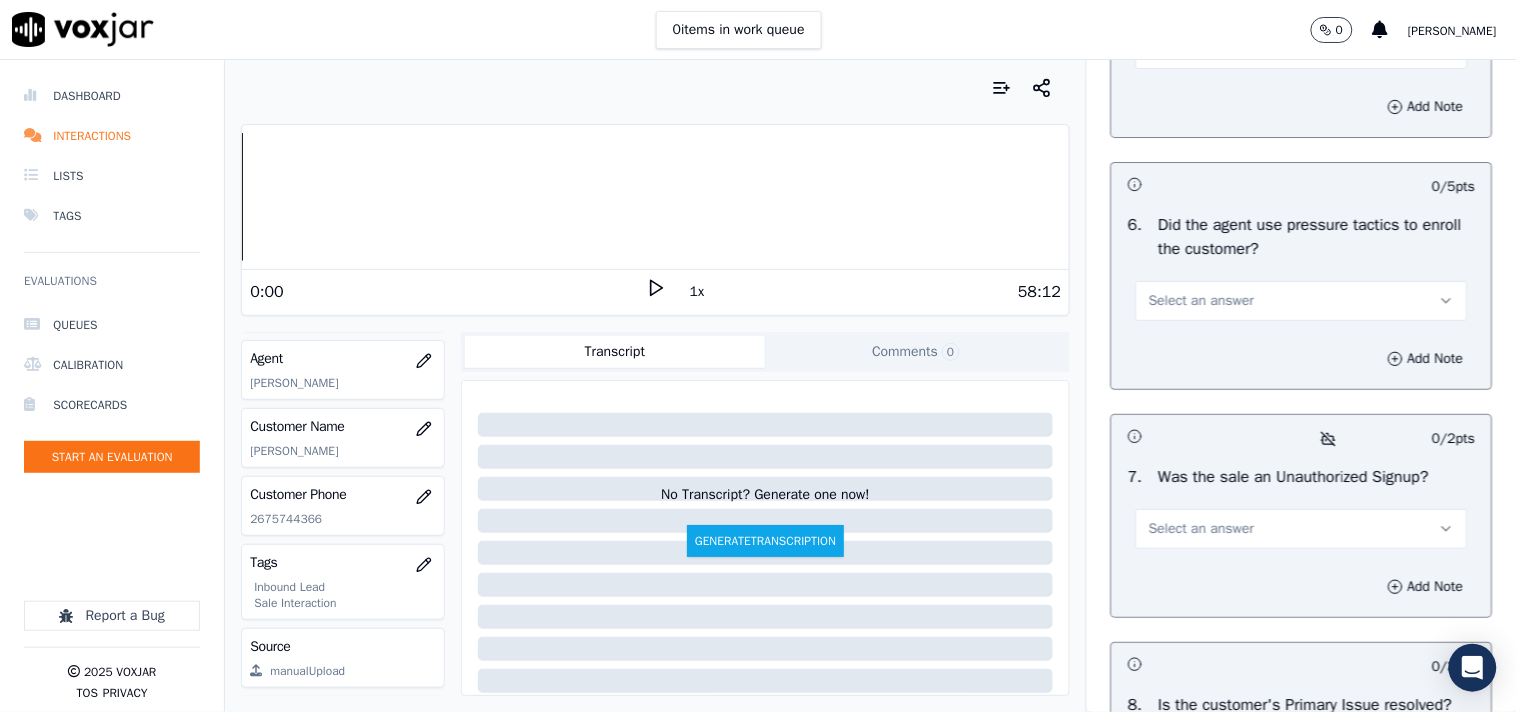 click on "Select an answer" at bounding box center [1302, 301] 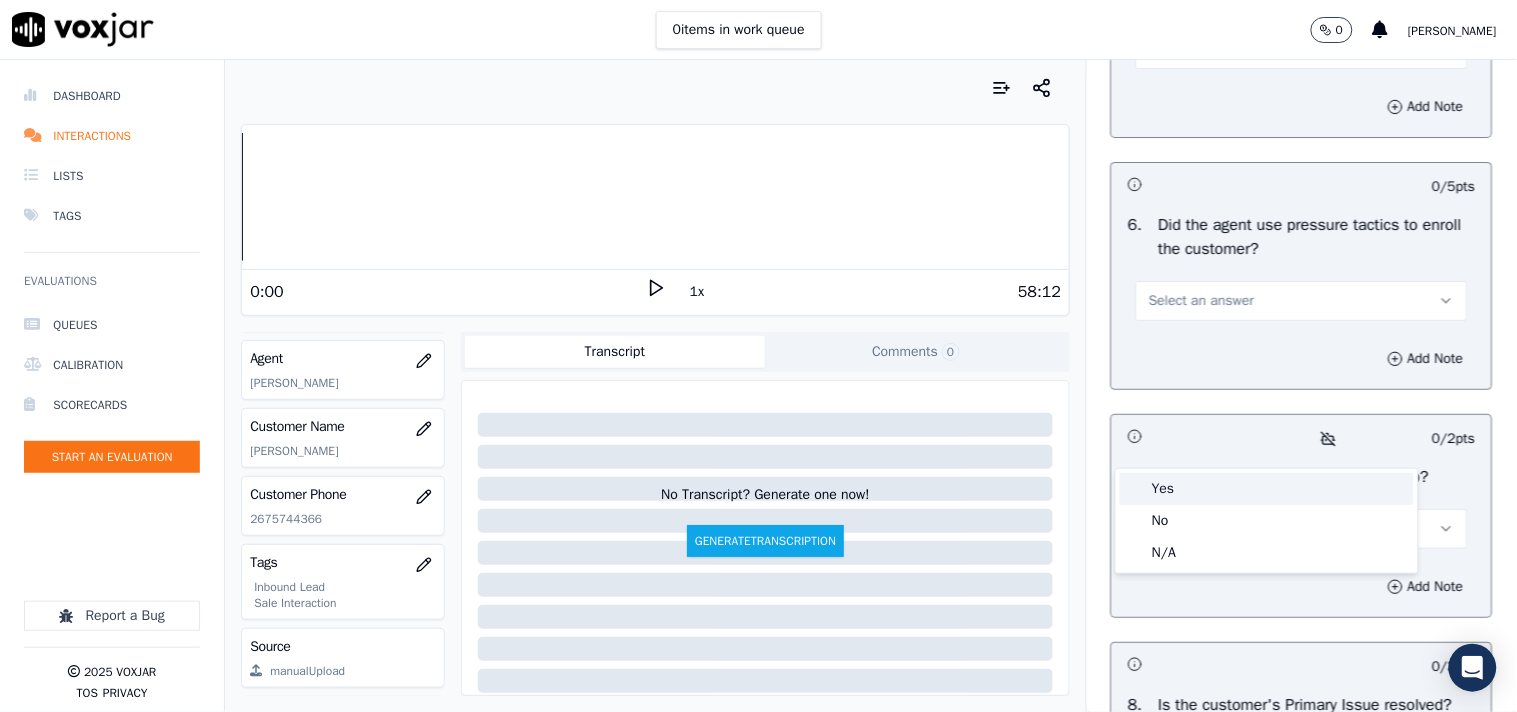 click on "Yes" at bounding box center (1267, 489) 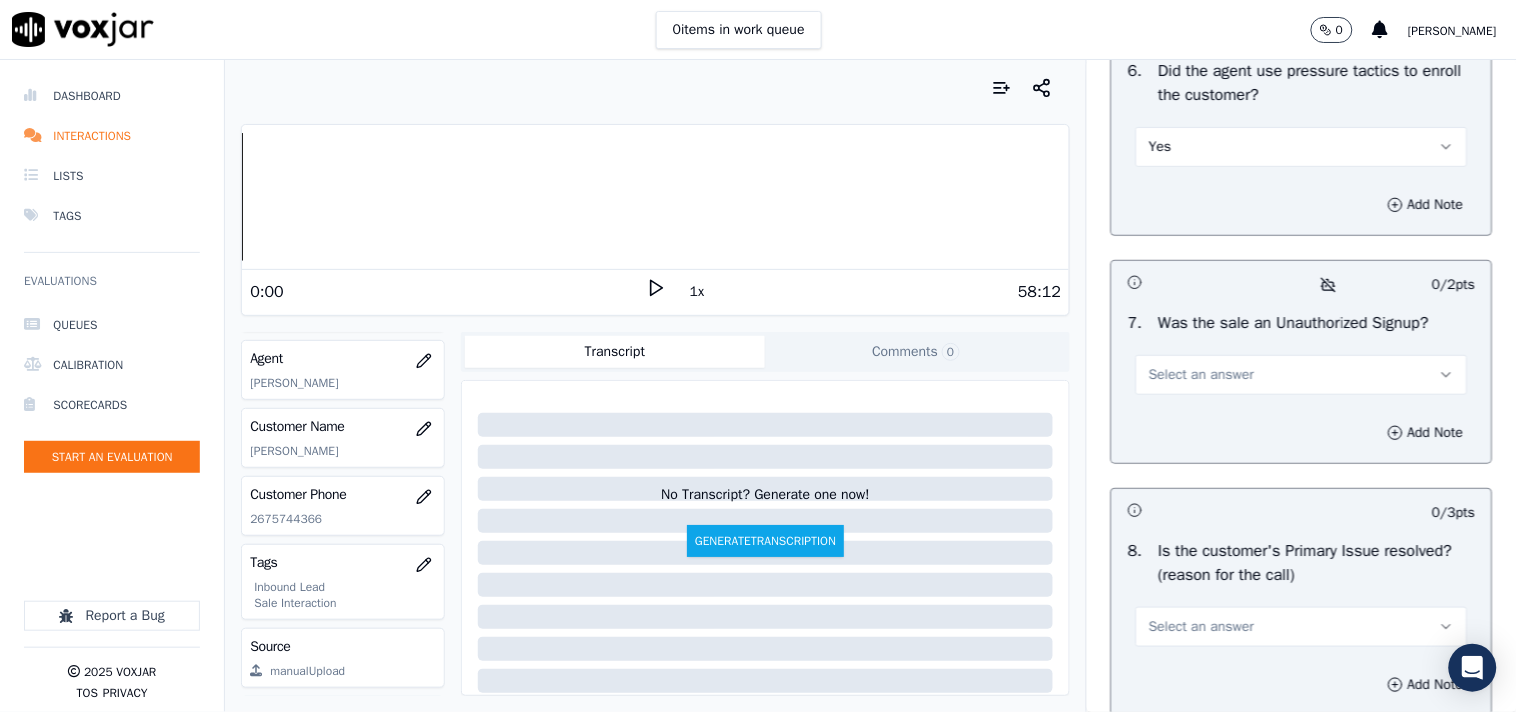 scroll, scrollTop: 6142, scrollLeft: 0, axis: vertical 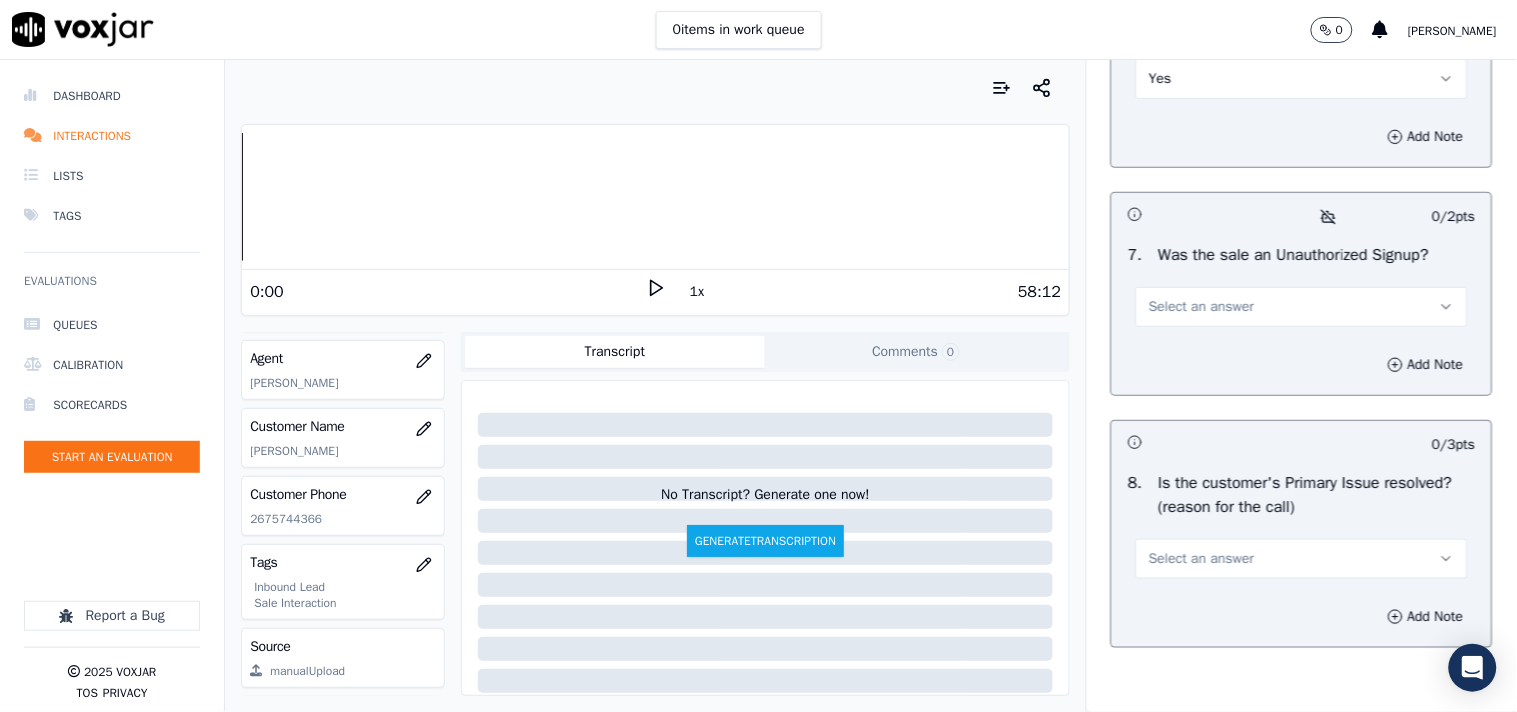click on "Yes" at bounding box center (1302, 79) 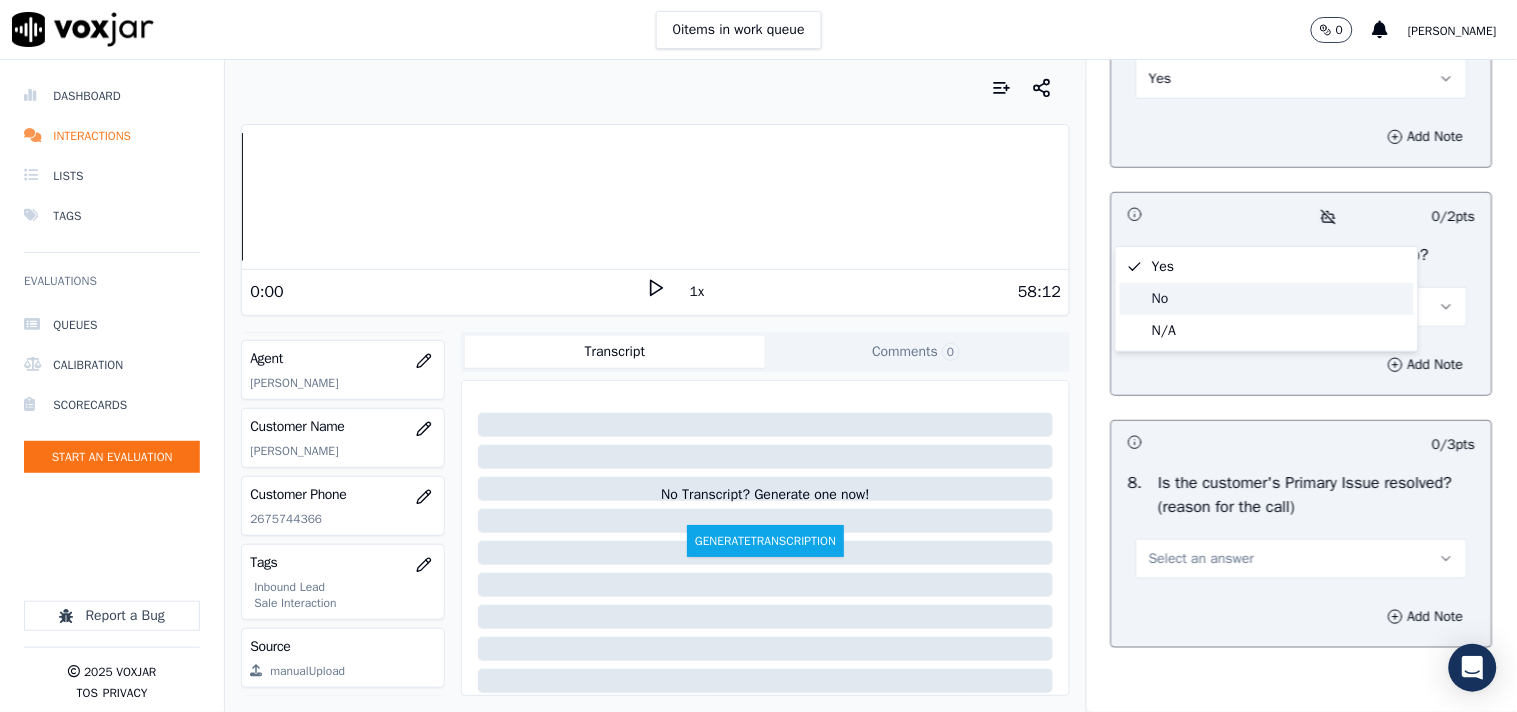 click on "No" 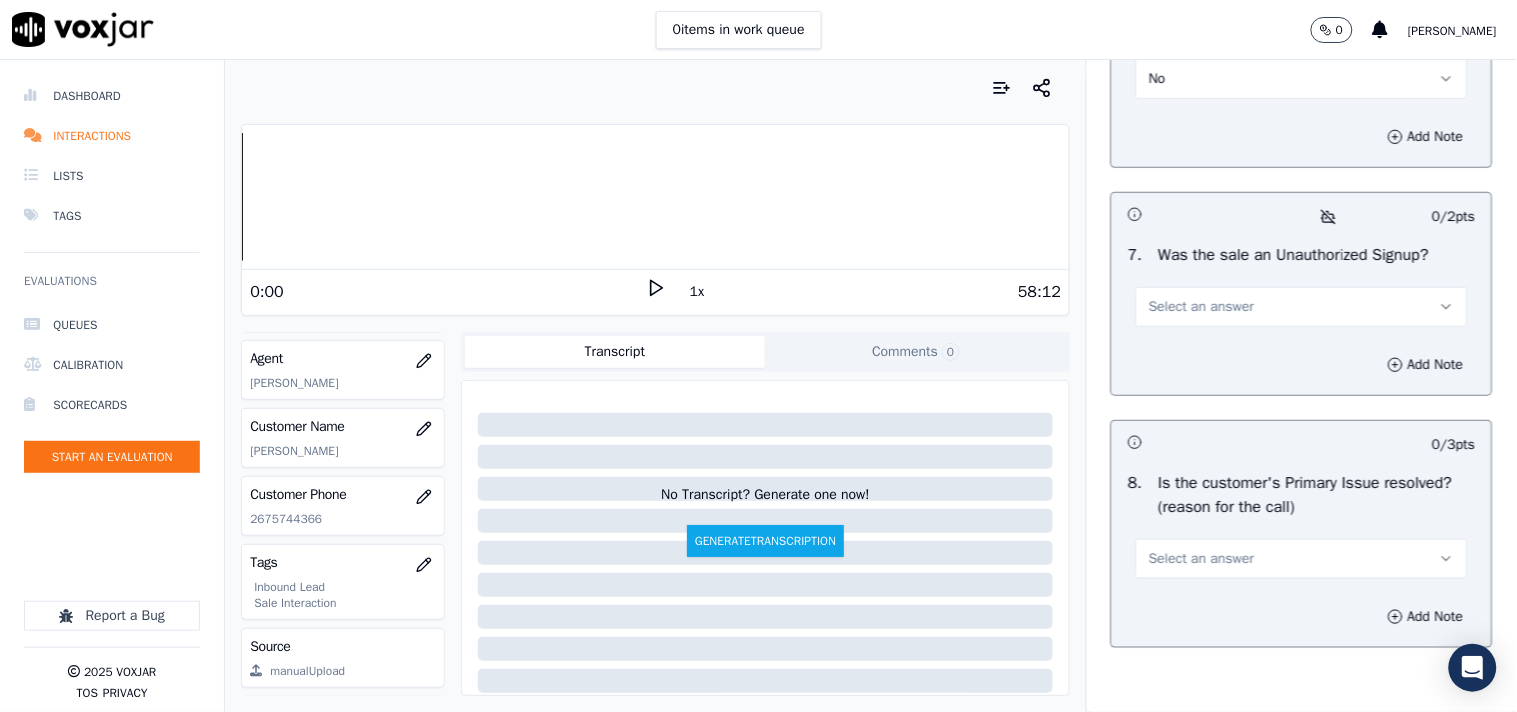 click on "Select an answer" at bounding box center (1201, 307) 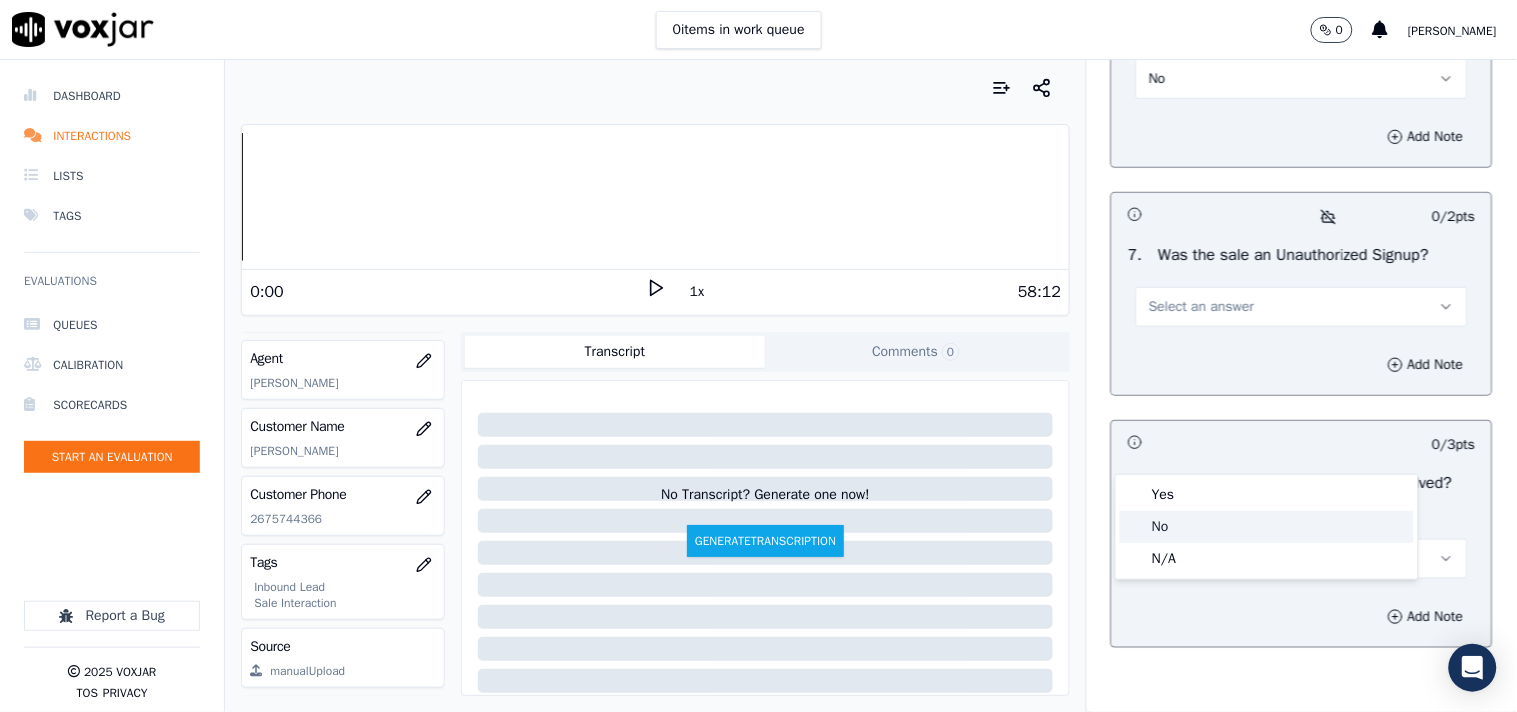 click on "No" 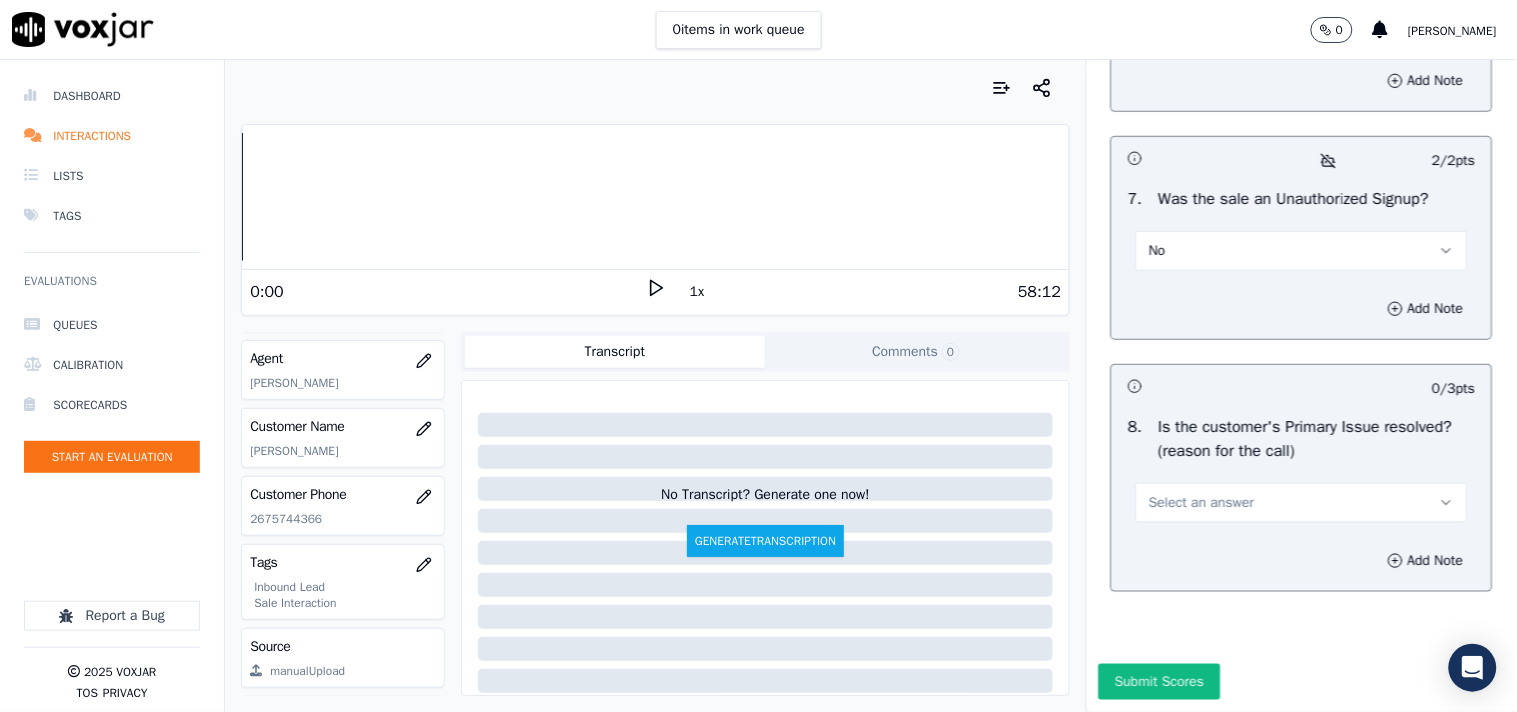 scroll, scrollTop: 6391, scrollLeft: 0, axis: vertical 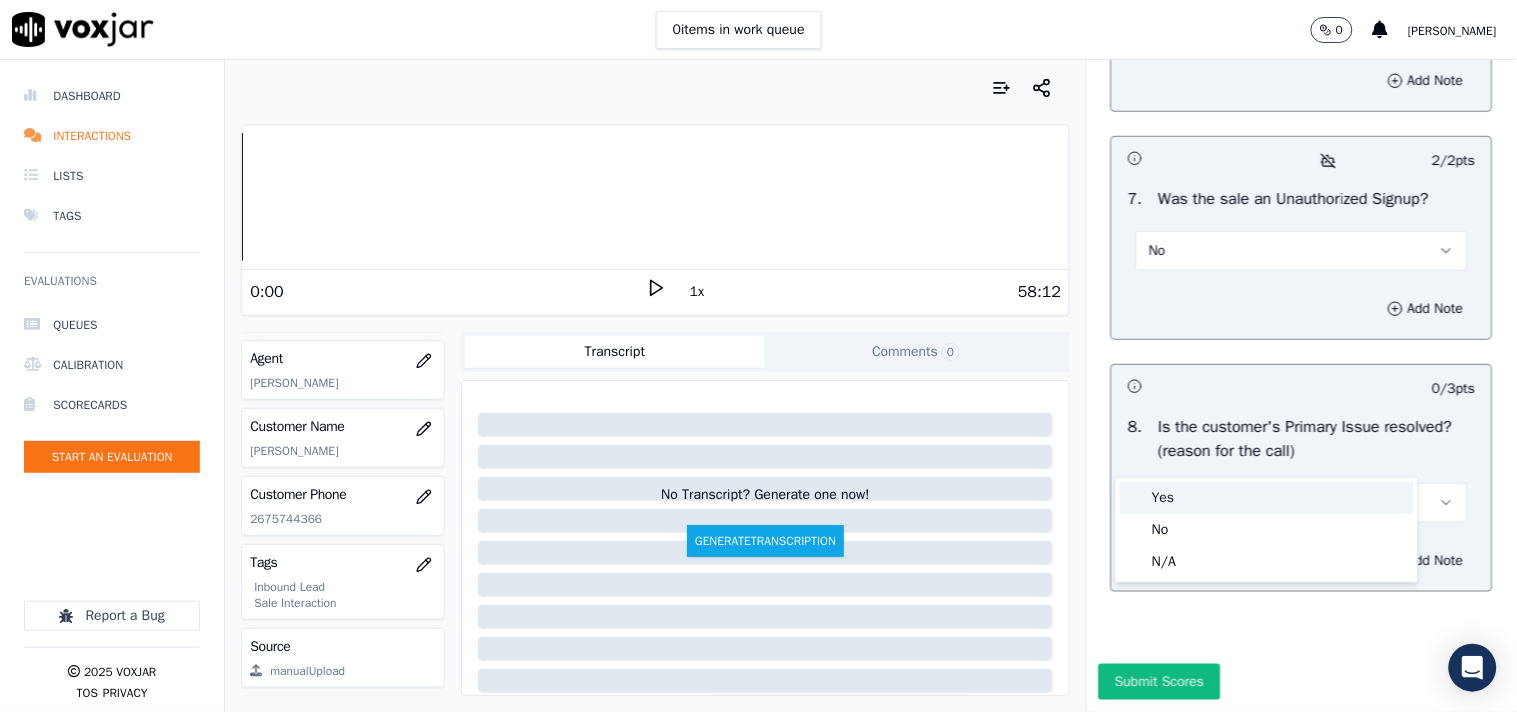 click on "Yes" at bounding box center [1267, 498] 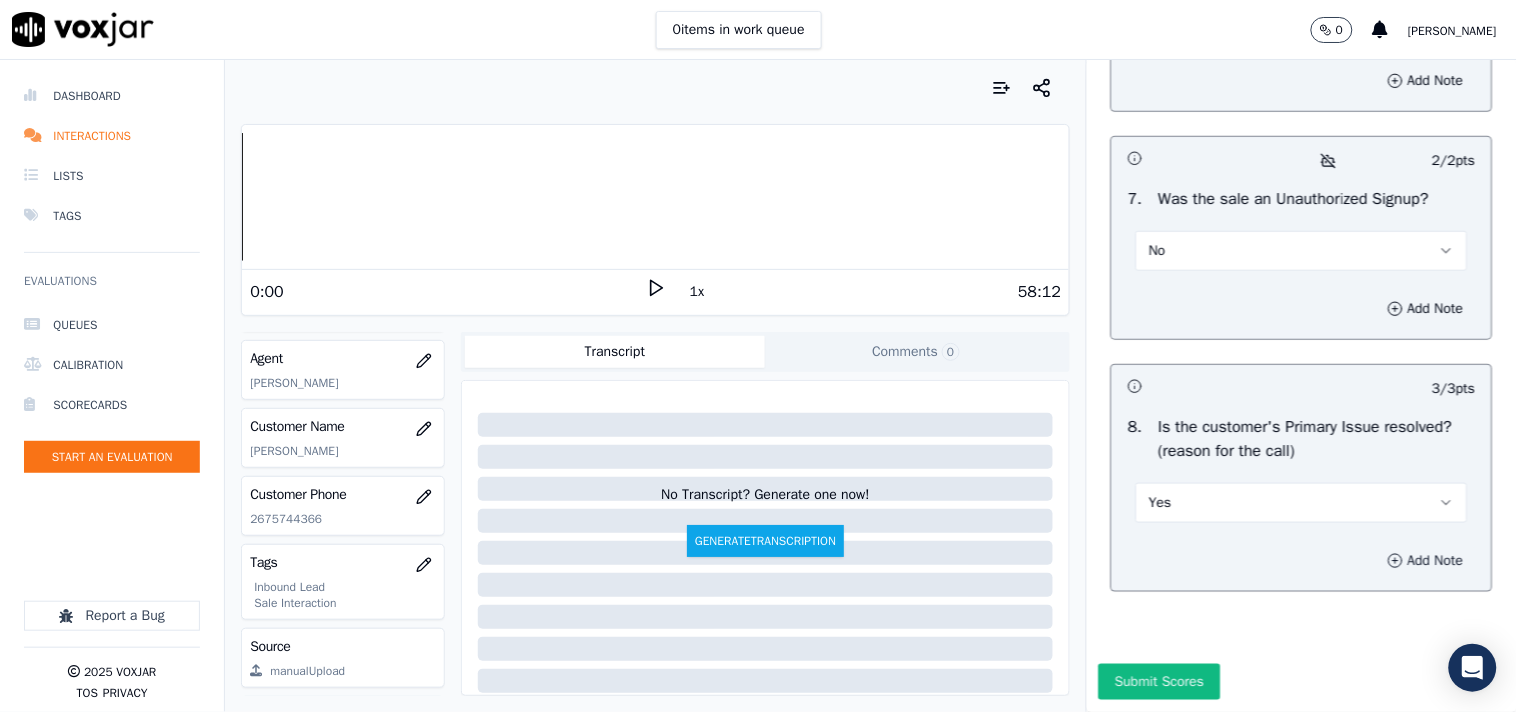 click on "Add Note" at bounding box center (1426, 561) 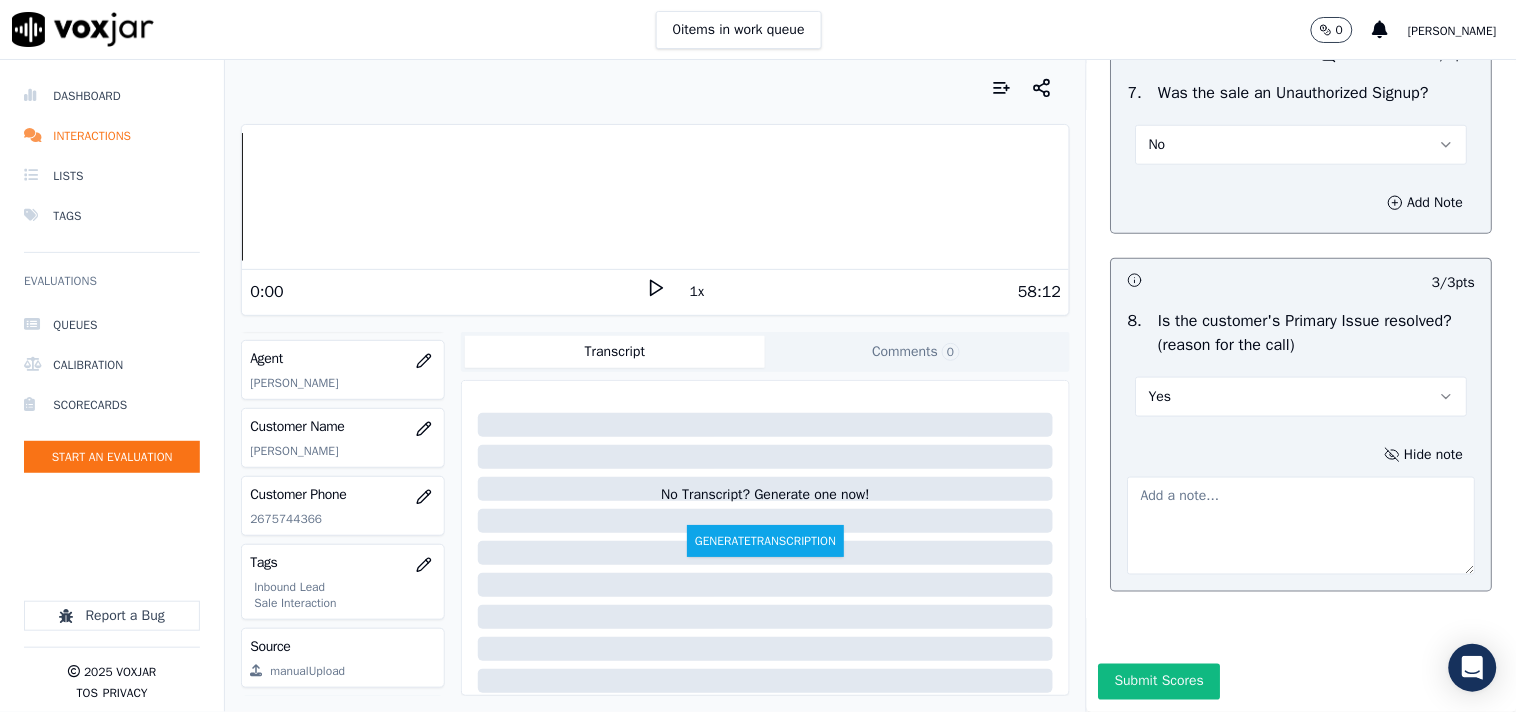 click at bounding box center (1302, 526) 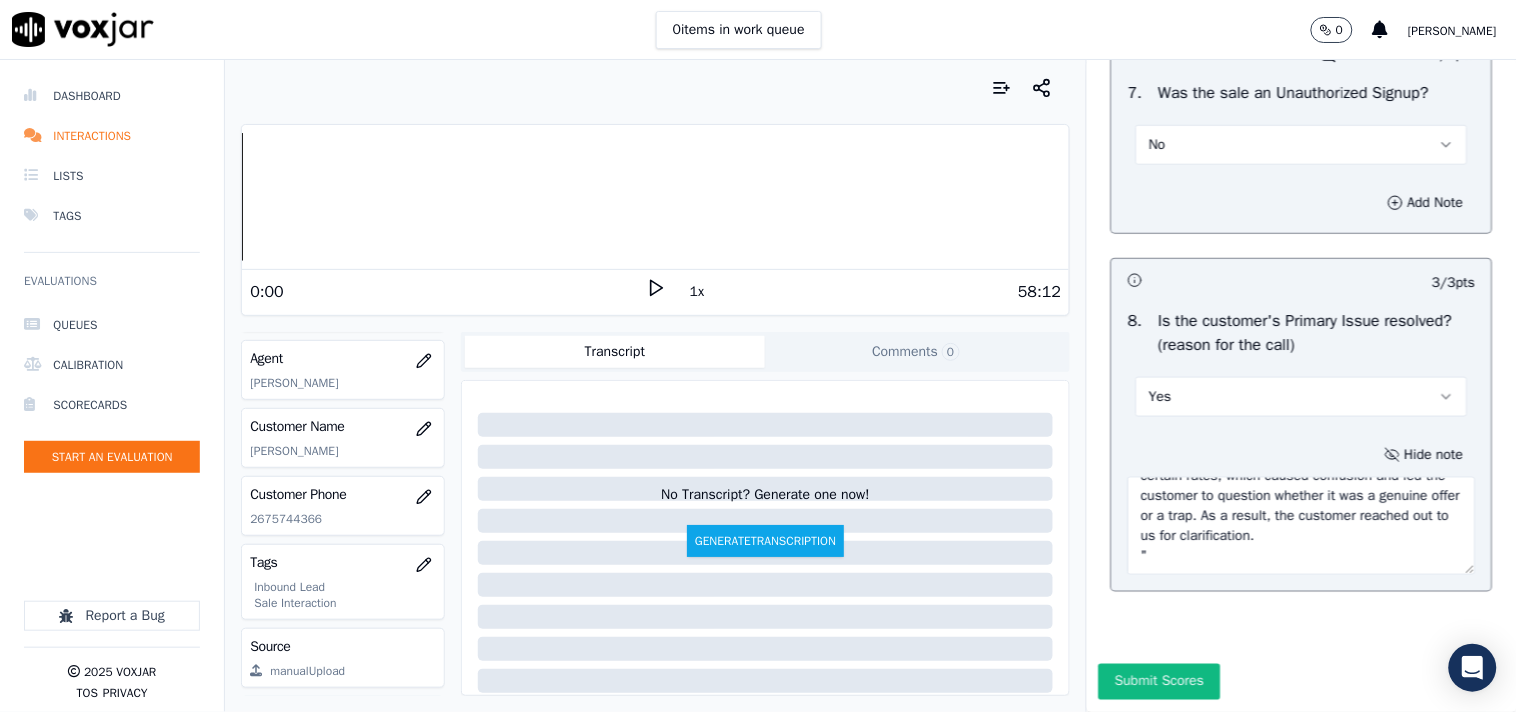 scroll, scrollTop: 0, scrollLeft: 0, axis: both 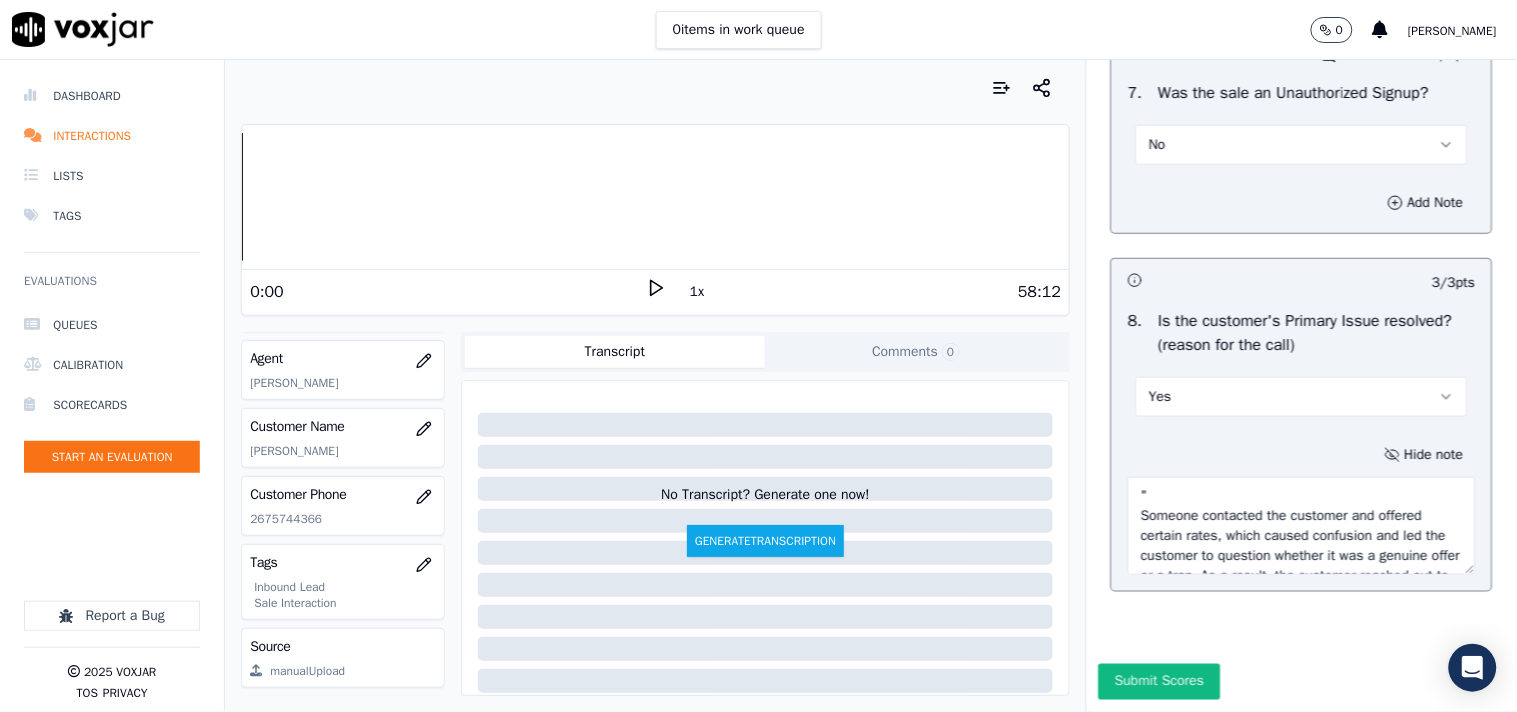 click on ""
Someone contacted the customer and offered certain rates, which caused confusion and led the customer to question whether it was a genuine offer or a trap. As a result, the customer reached out to us for clarification.
"" at bounding box center [1302, 526] 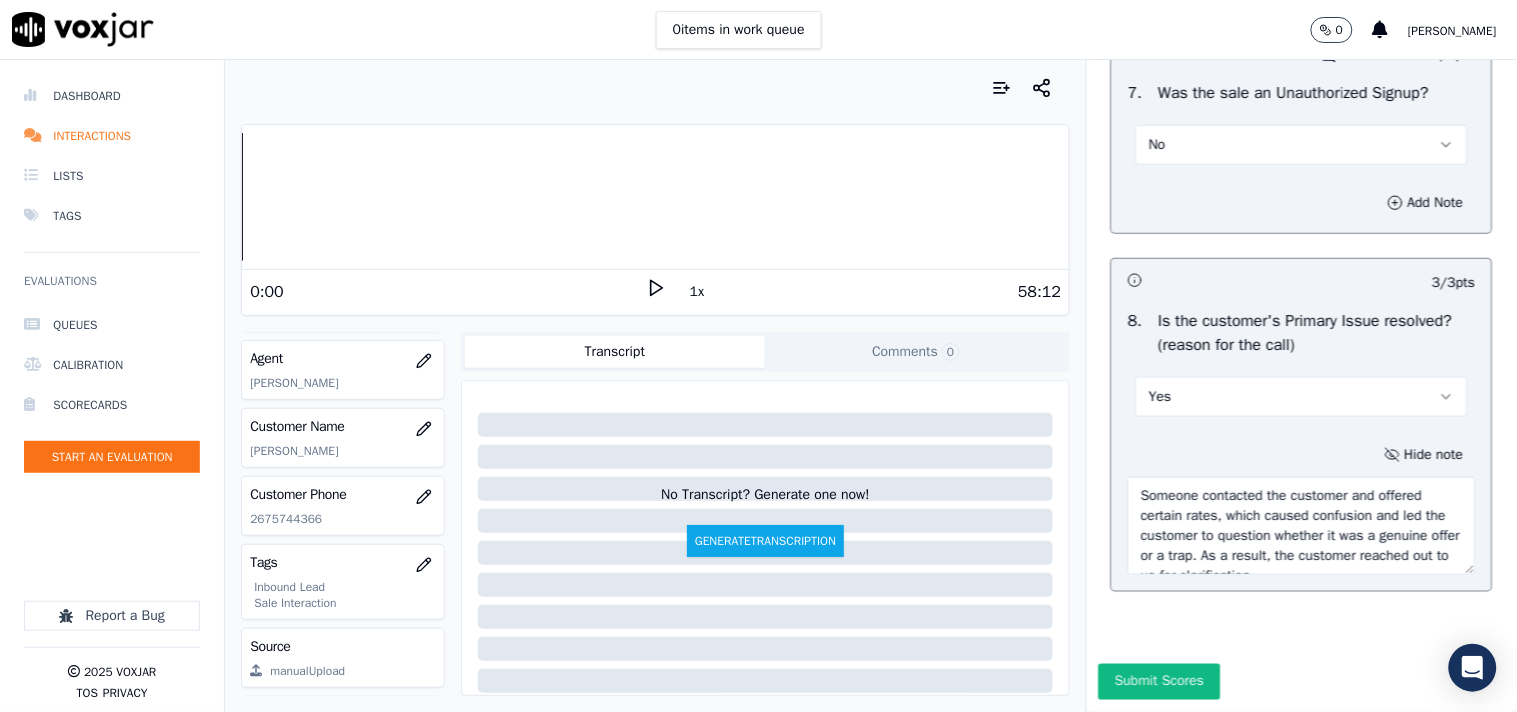 scroll, scrollTop: 80, scrollLeft: 0, axis: vertical 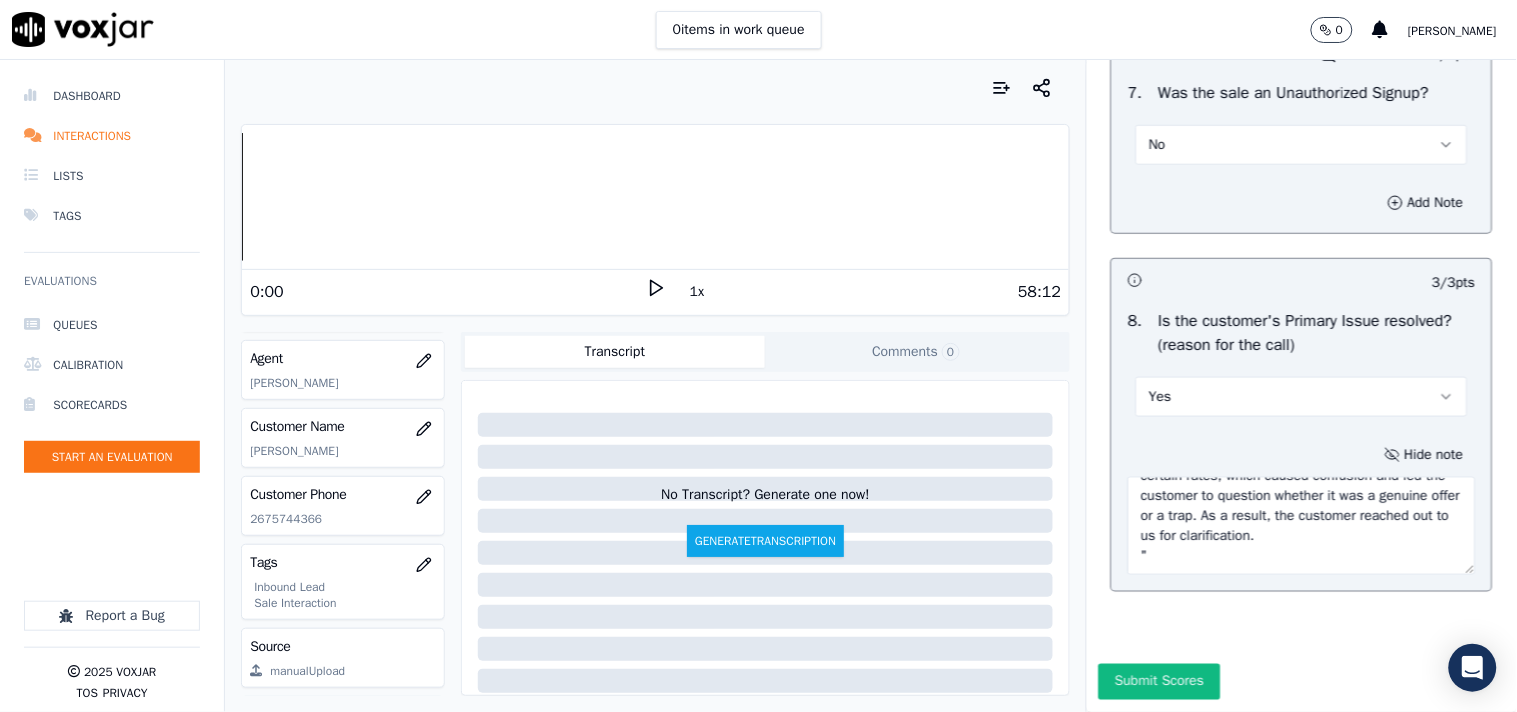click on "Someone contacted the customer and offered certain rates, which caused confusion and led the customer to question whether it was a genuine offer or a trap. As a result, the customer reached out to us for clarification.
"" at bounding box center (1302, 526) 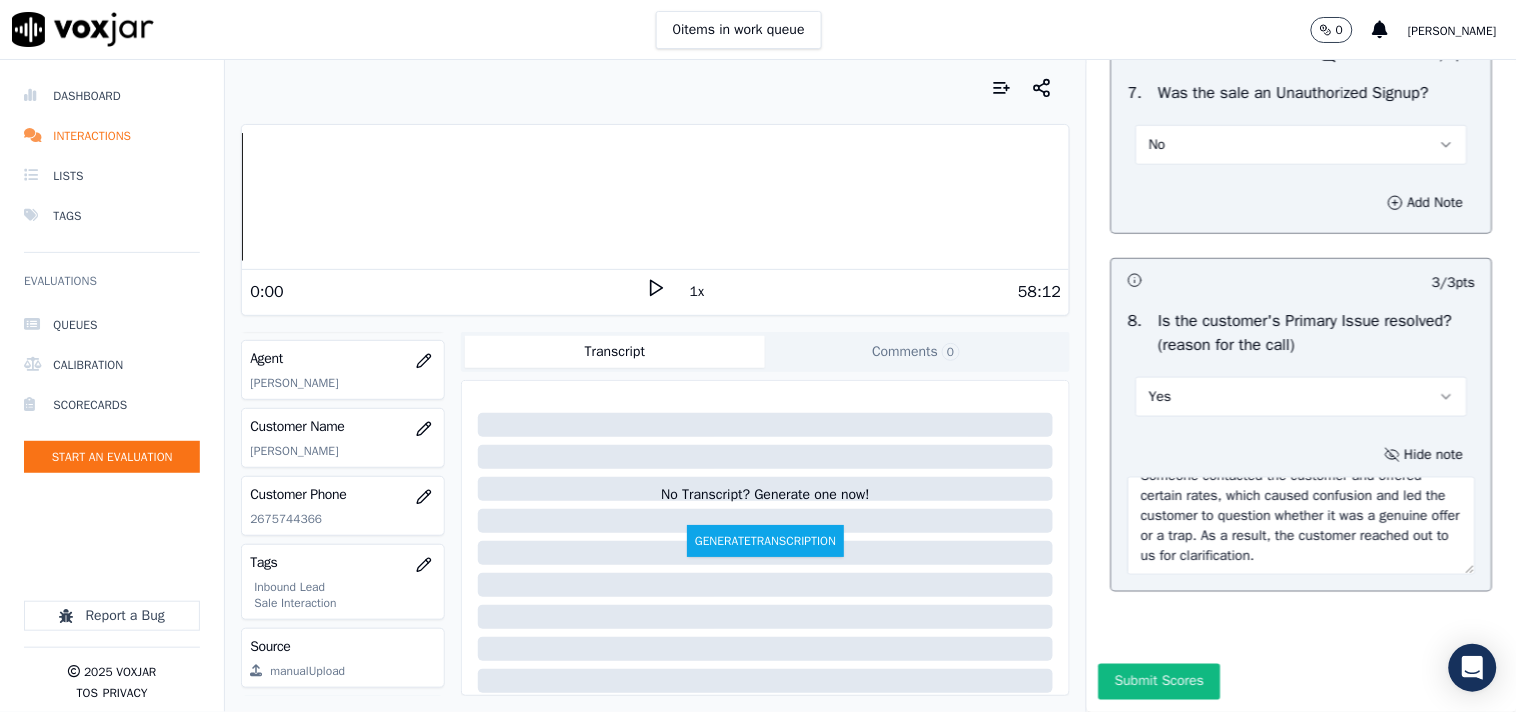 scroll, scrollTop: 60, scrollLeft: 0, axis: vertical 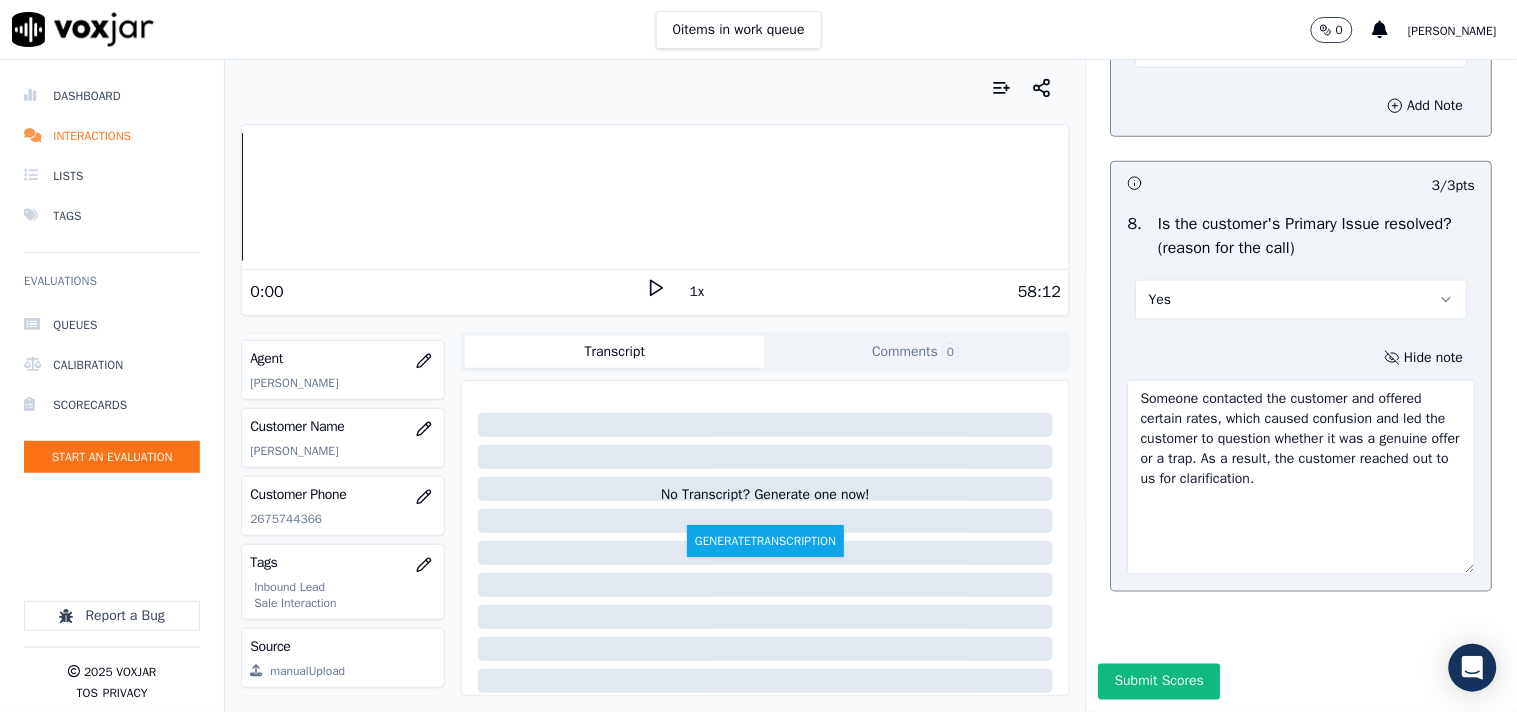 drag, startPoint x: 1418, startPoint y: 517, endPoint x: 1393, endPoint y: 594, distance: 80.95678 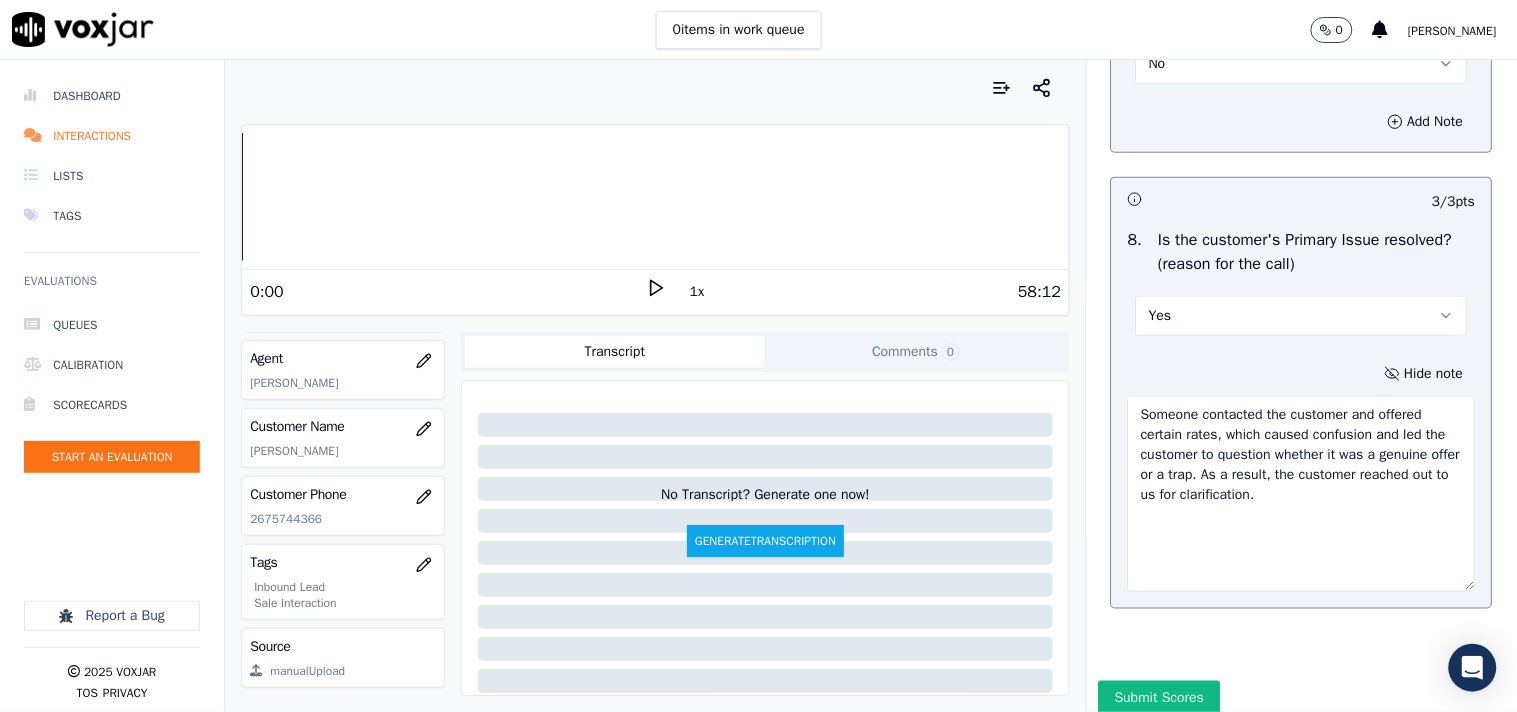 scroll, scrollTop: 6496, scrollLeft: 0, axis: vertical 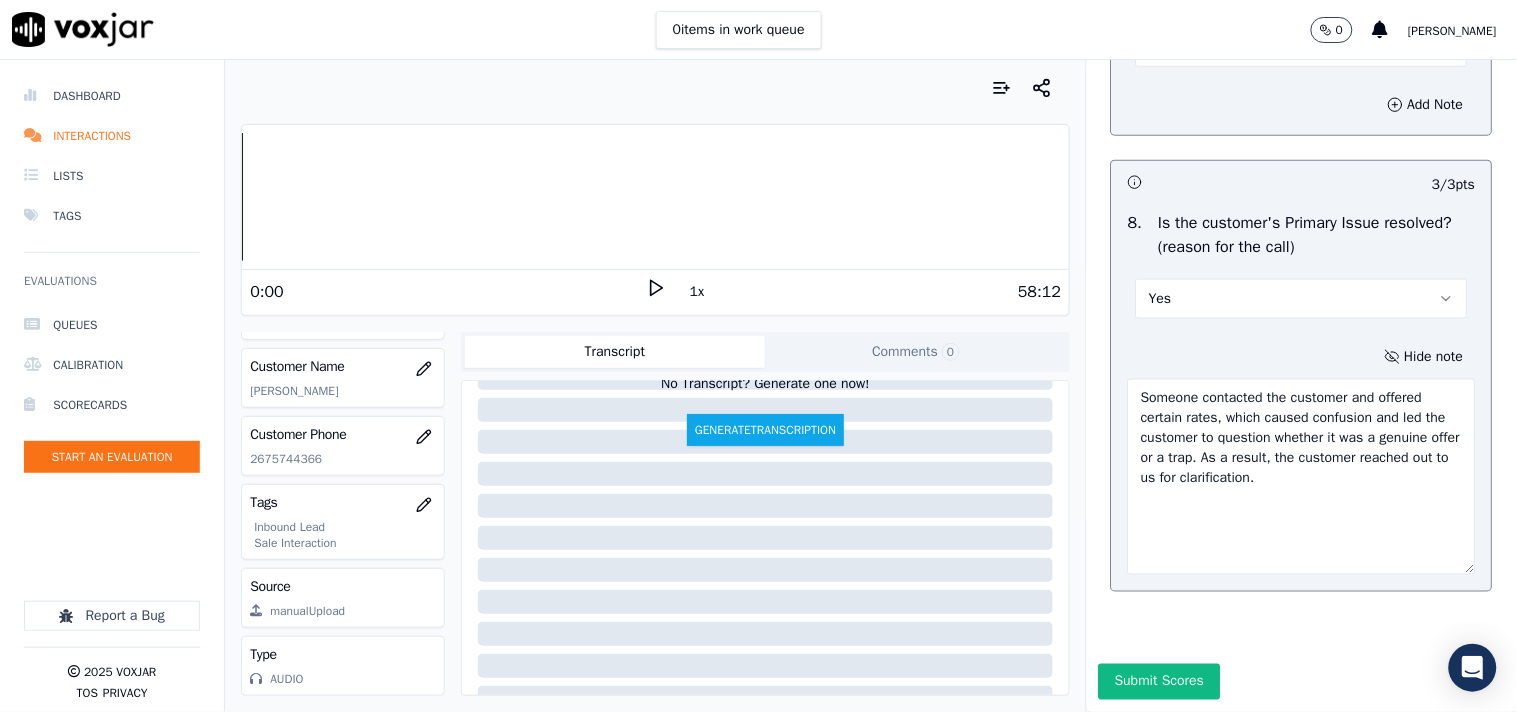 type on "Someone contacted the customer and offered certain rates, which caused confusion and led the customer to question whether it was a genuine offer or a trap. As a result, the customer reached out to us for clarification." 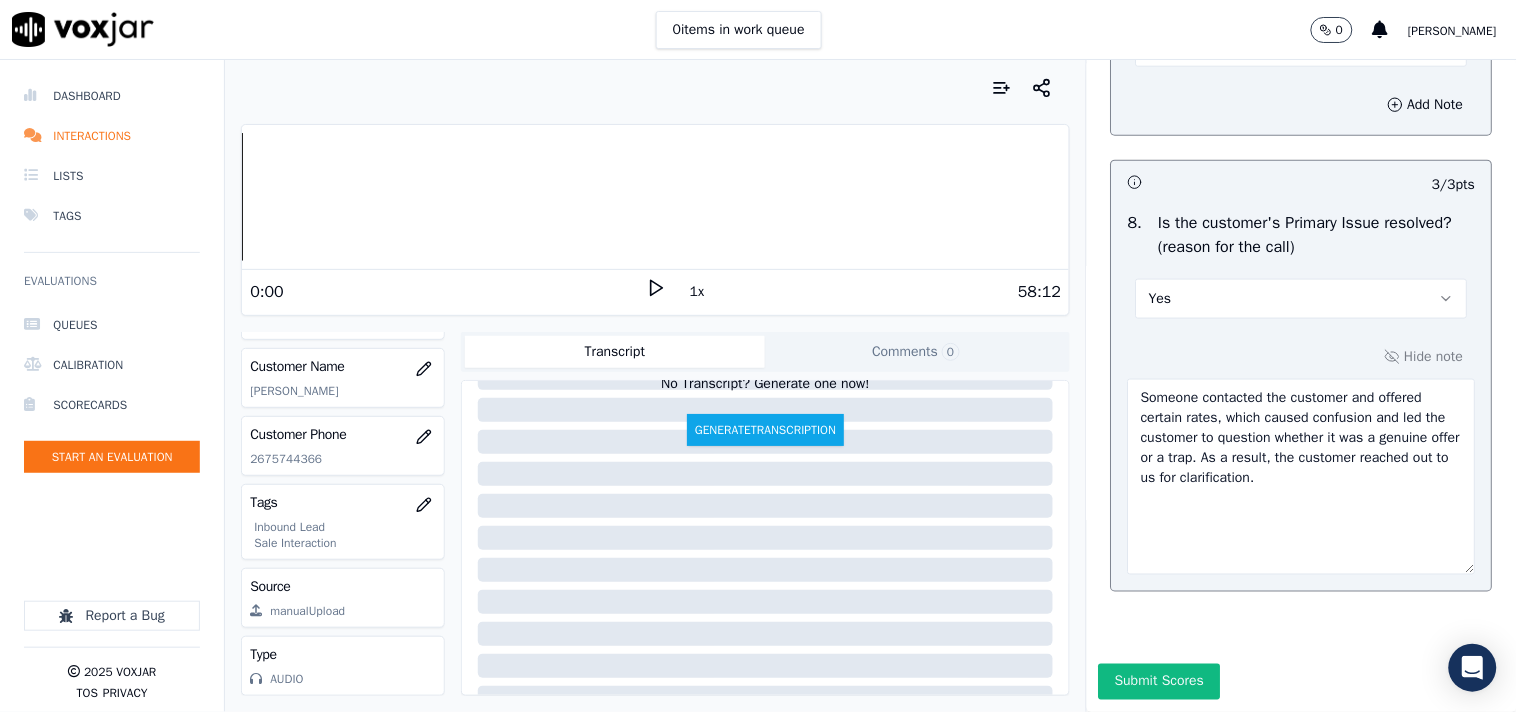 click on "Someone contacted the customer and offered certain rates, which caused confusion and led the customer to question whether it was a genuine offer or a trap. As a result, the customer reached out to us for clarification." at bounding box center (1302, 477) 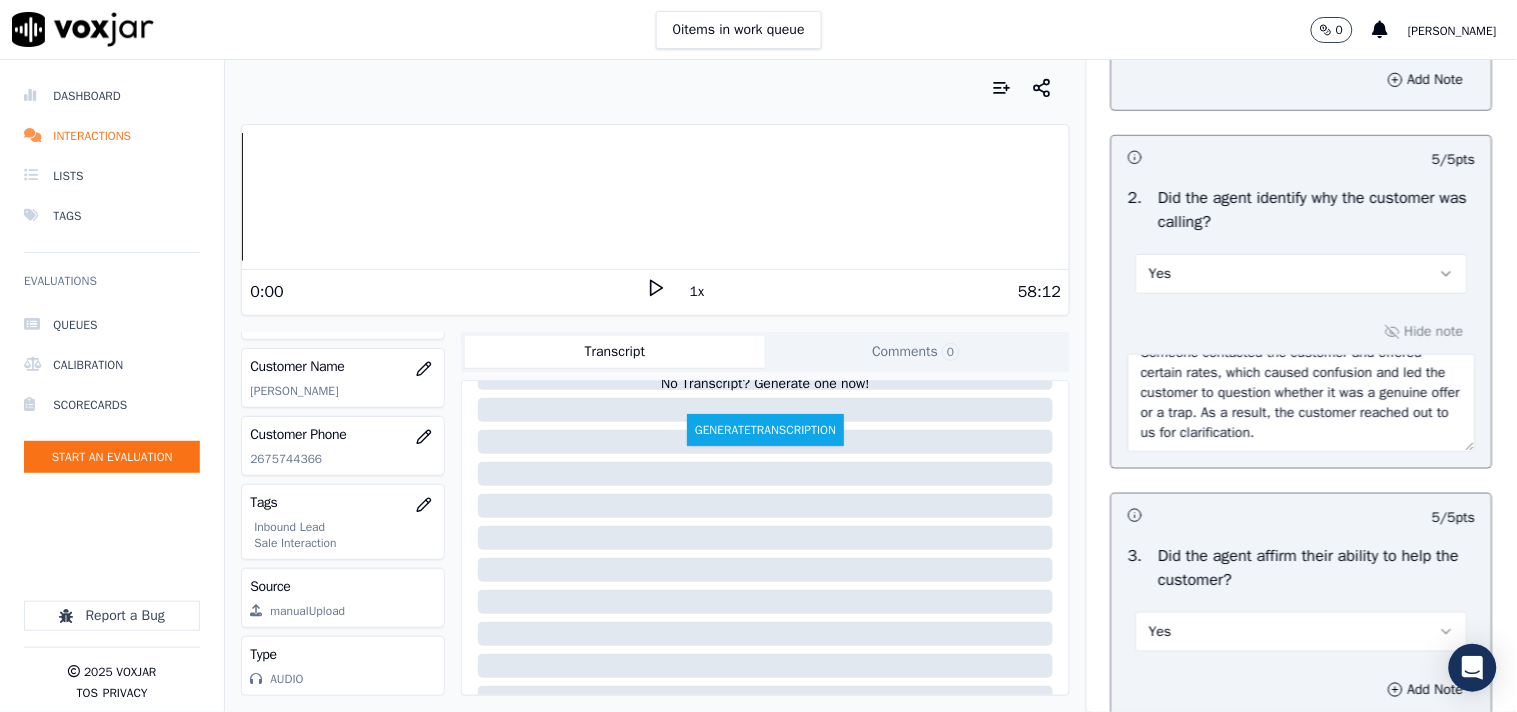 scroll, scrollTop: 385, scrollLeft: 0, axis: vertical 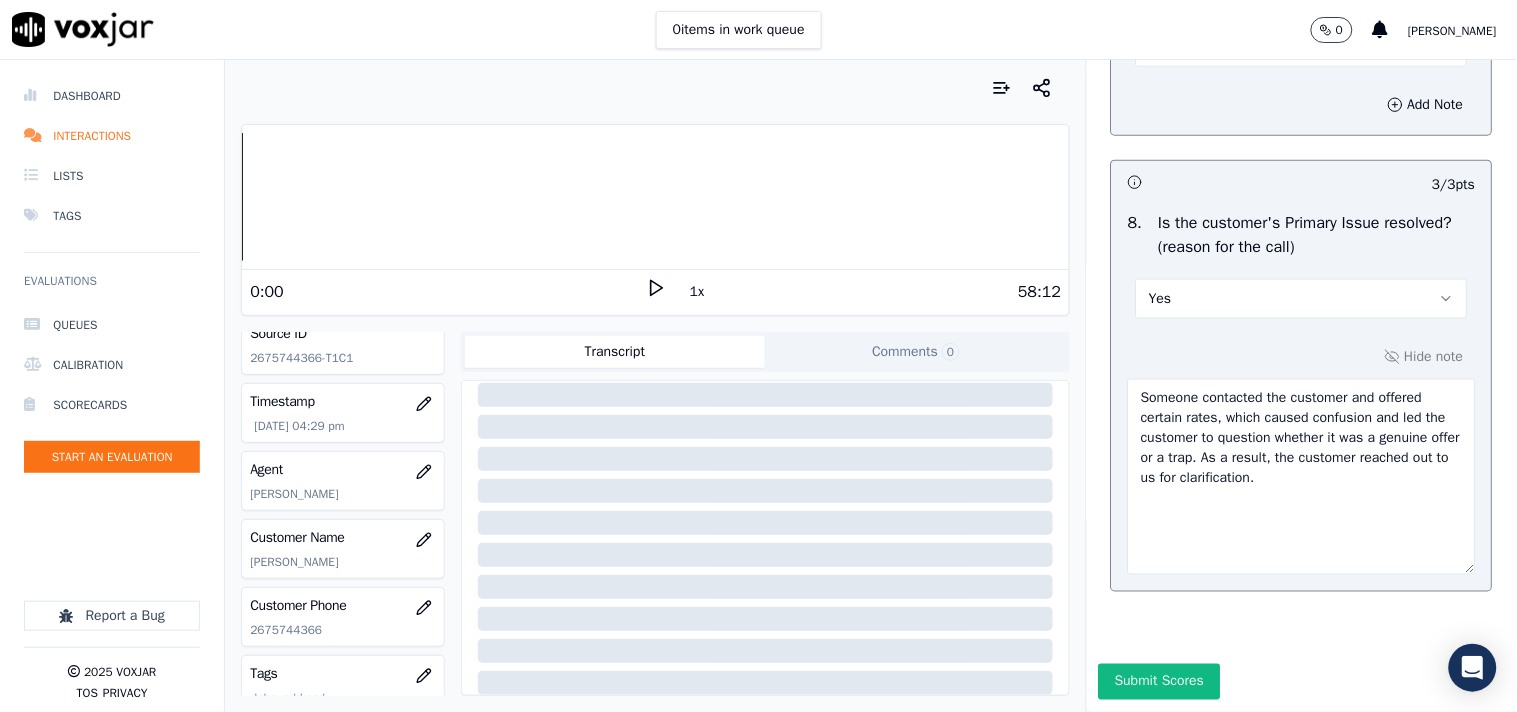 click on "Submit Scores" at bounding box center (1159, 682) 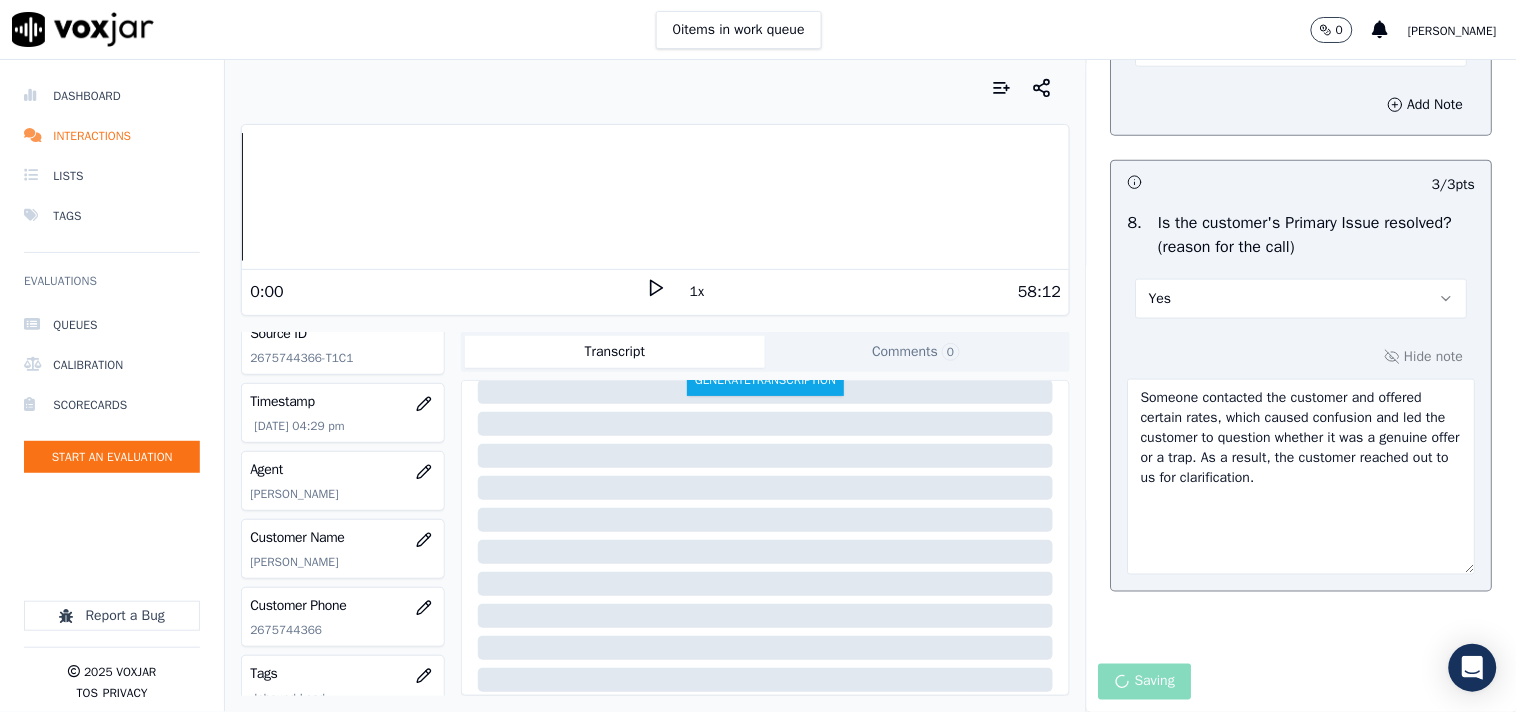 scroll, scrollTop: 0, scrollLeft: 0, axis: both 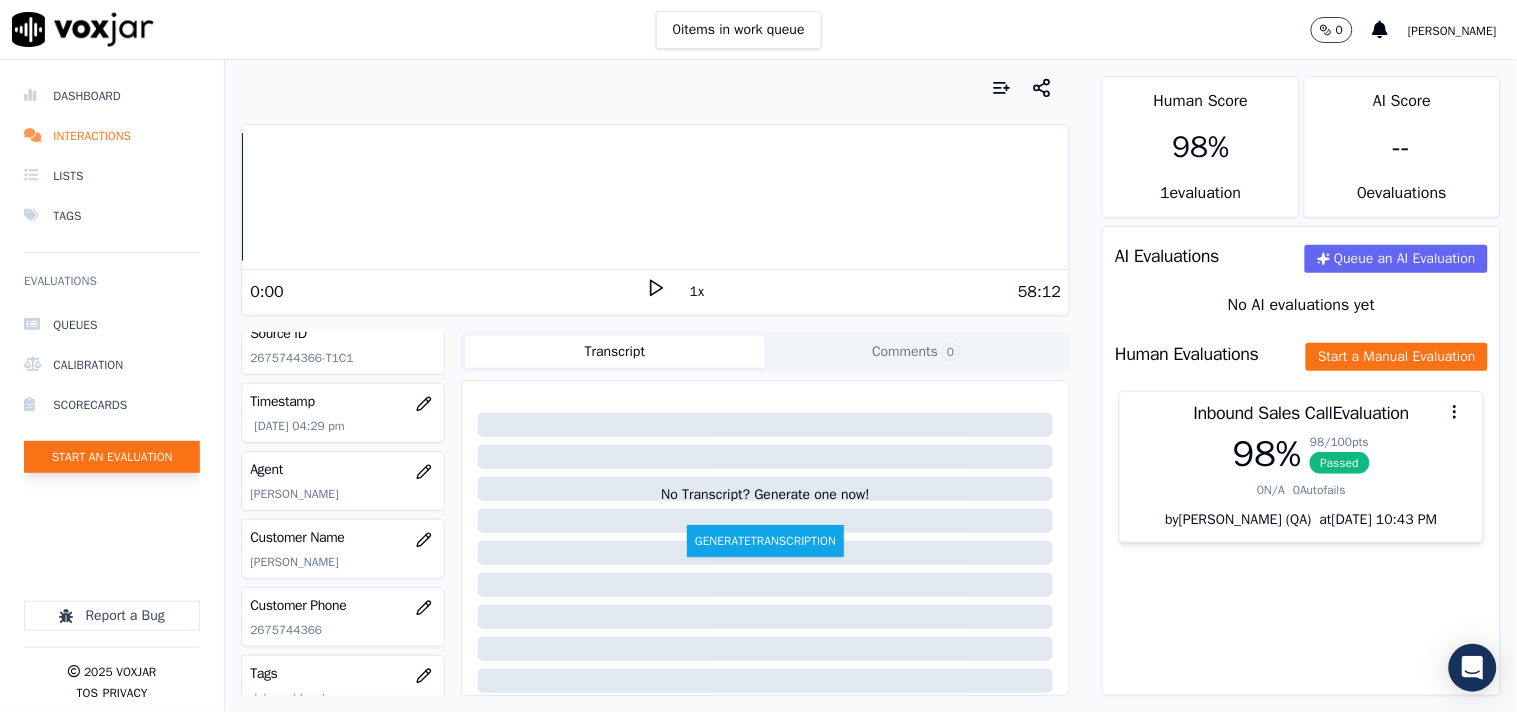 click on "Start an Evaluation" 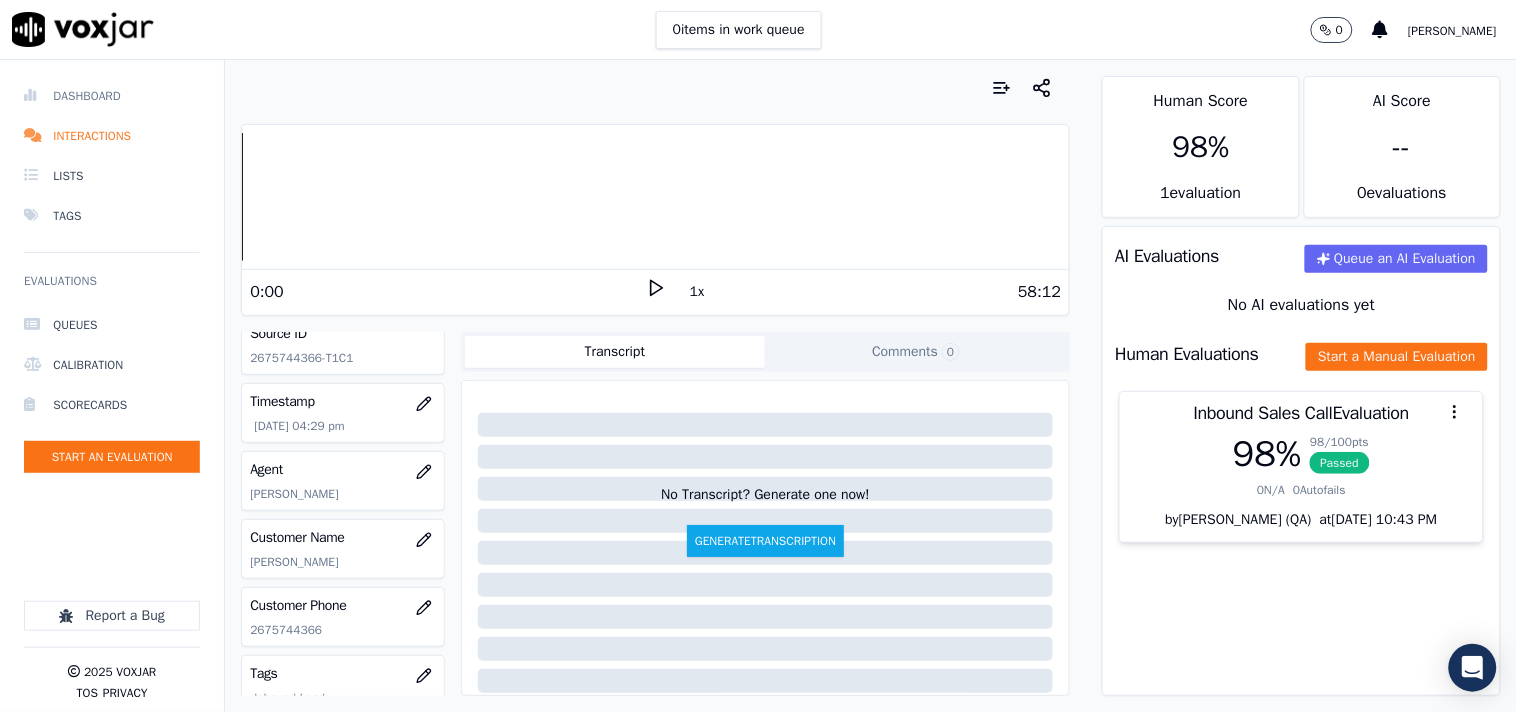 click on "Dashboard" at bounding box center [112, 96] 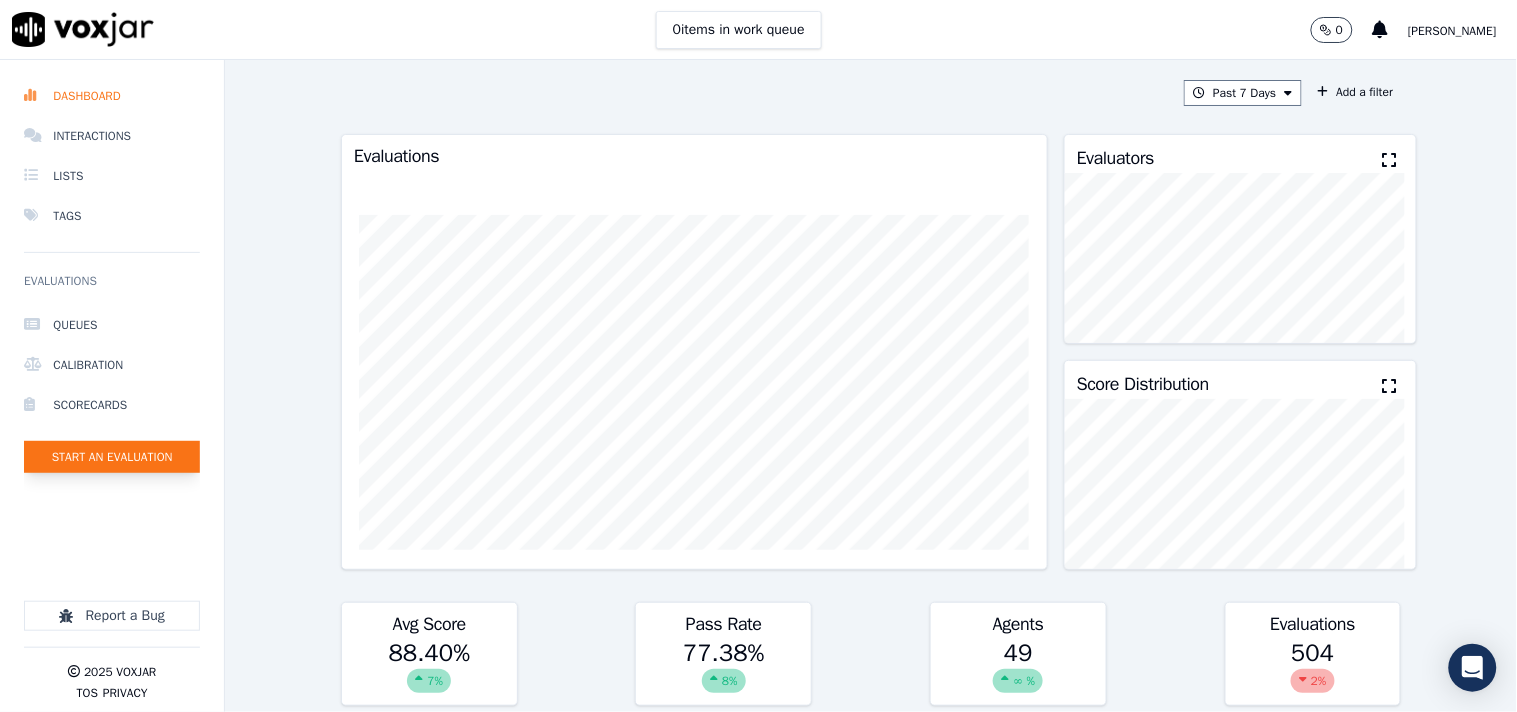 click on "Start an Evaluation" 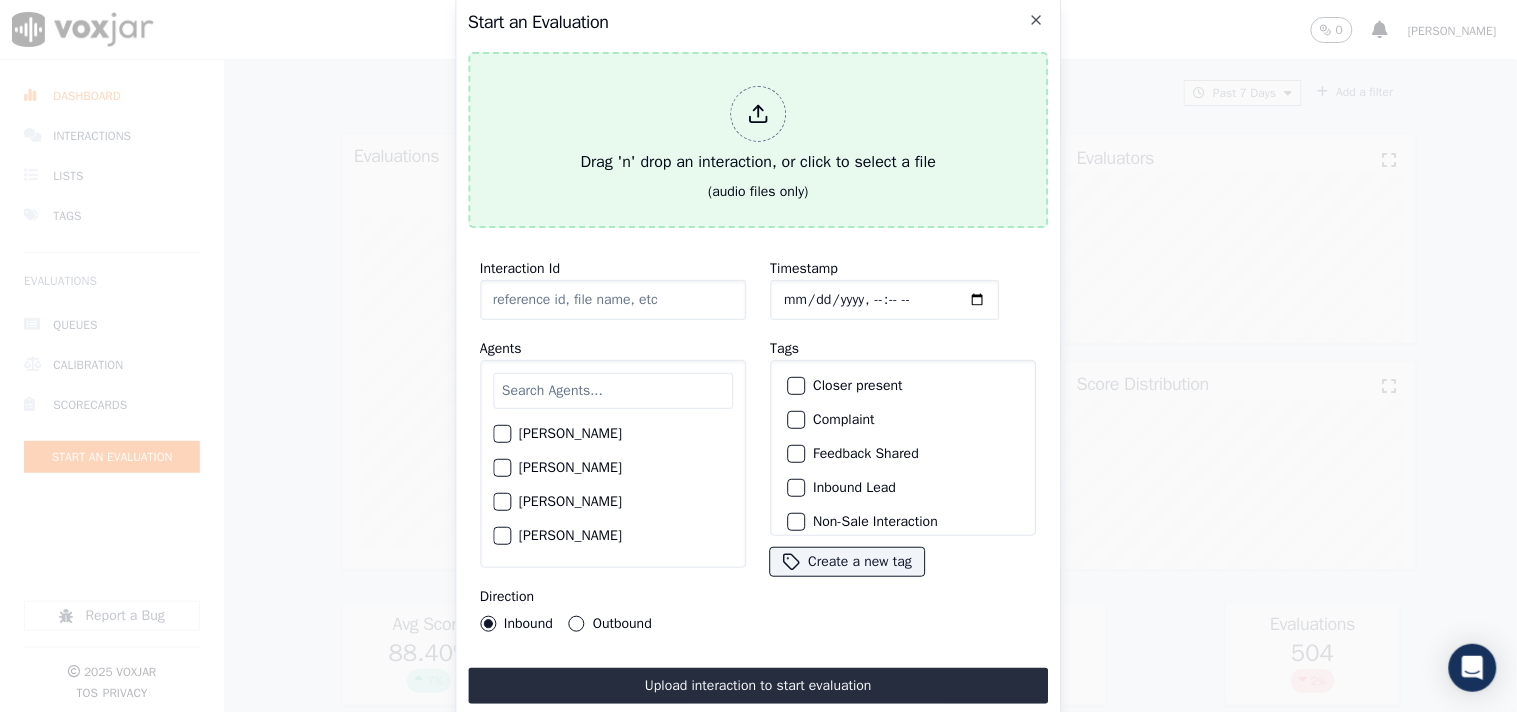 click at bounding box center [758, 114] 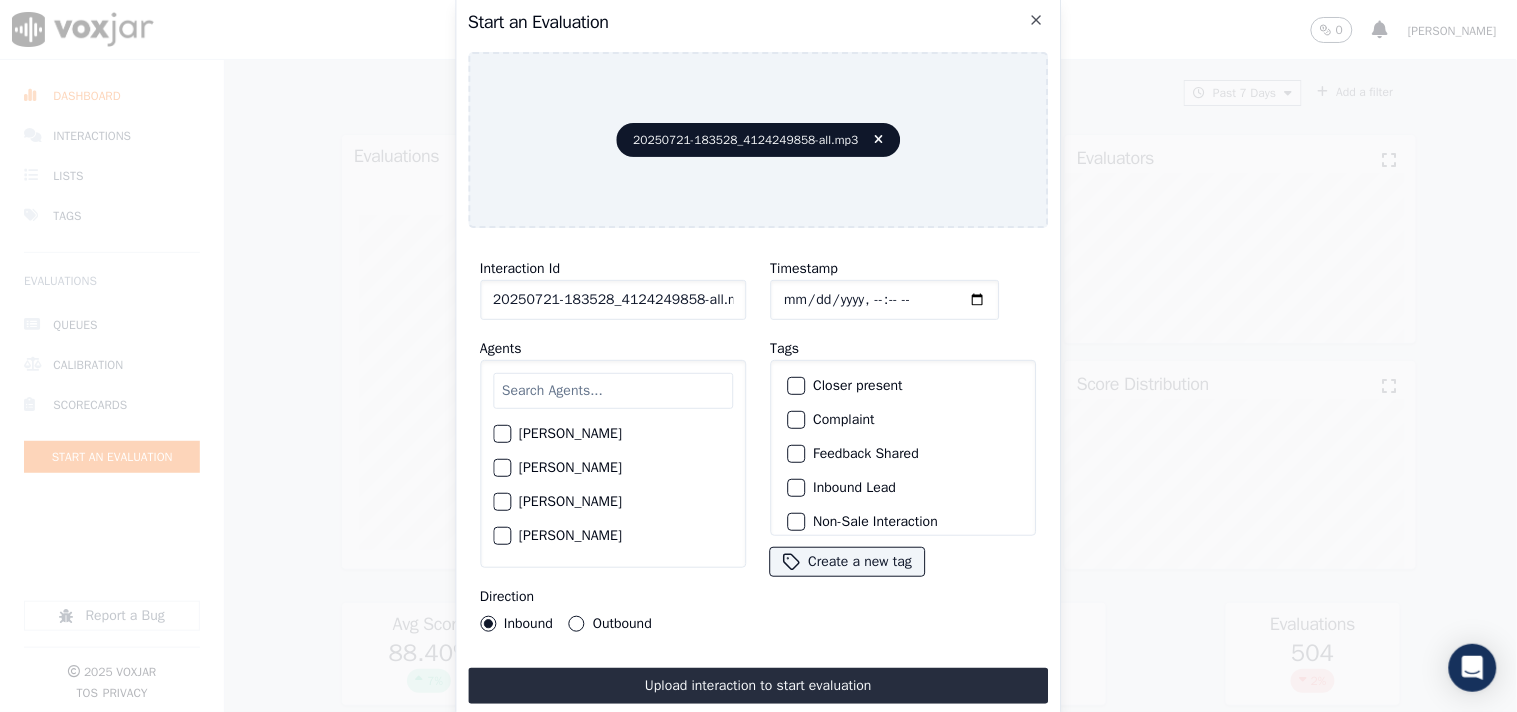 click on "20250721-183528_4124249858-all.mp3" 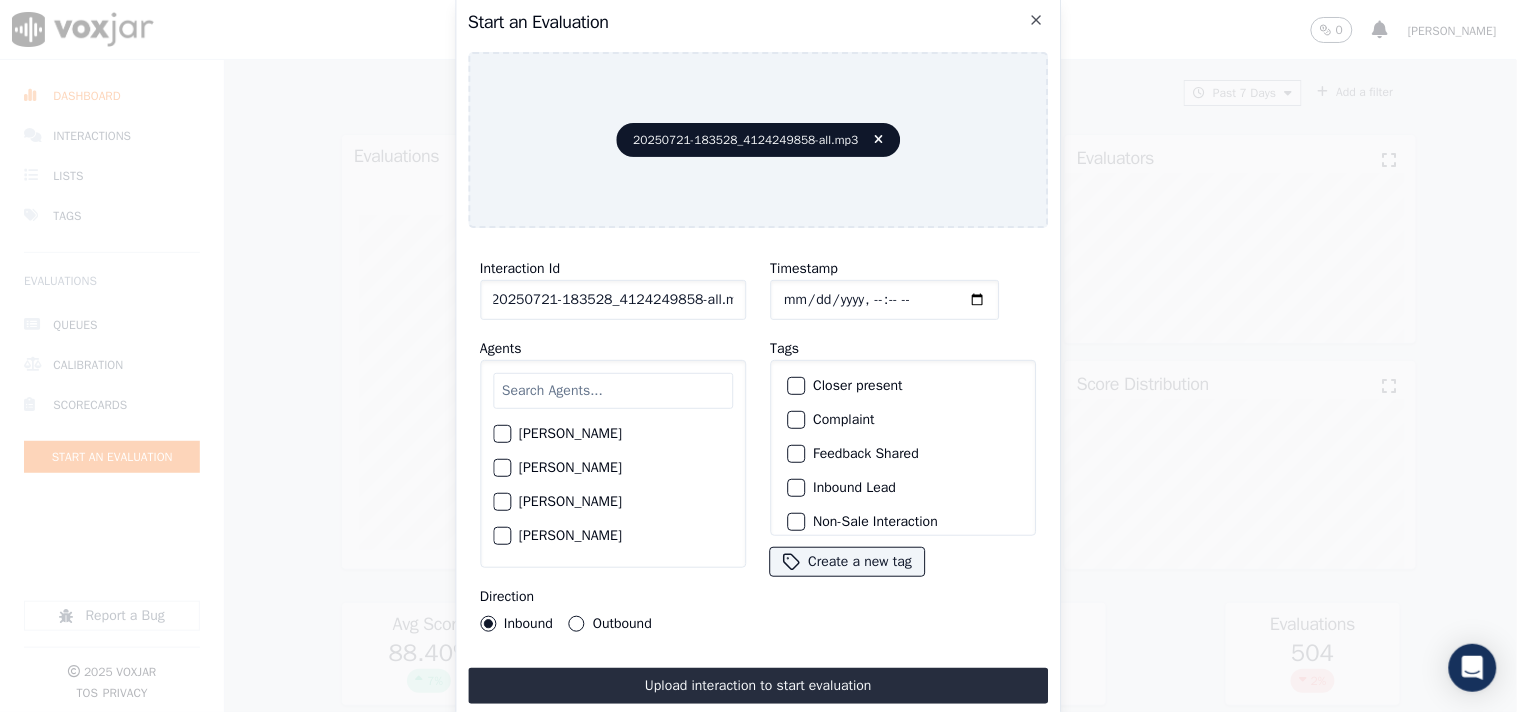 scroll, scrollTop: 0, scrollLeft: 0, axis: both 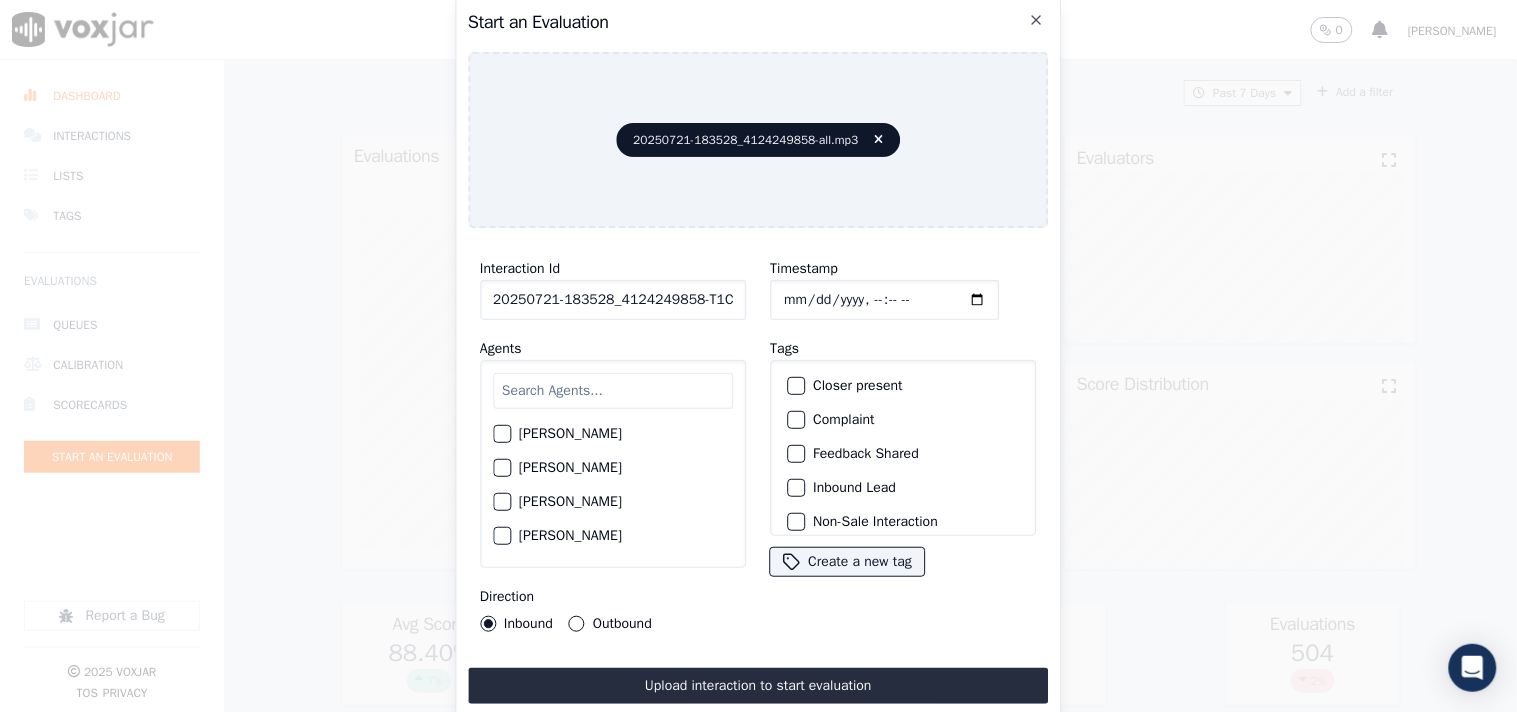 type on "20250721-183528_4124249858-T1C1" 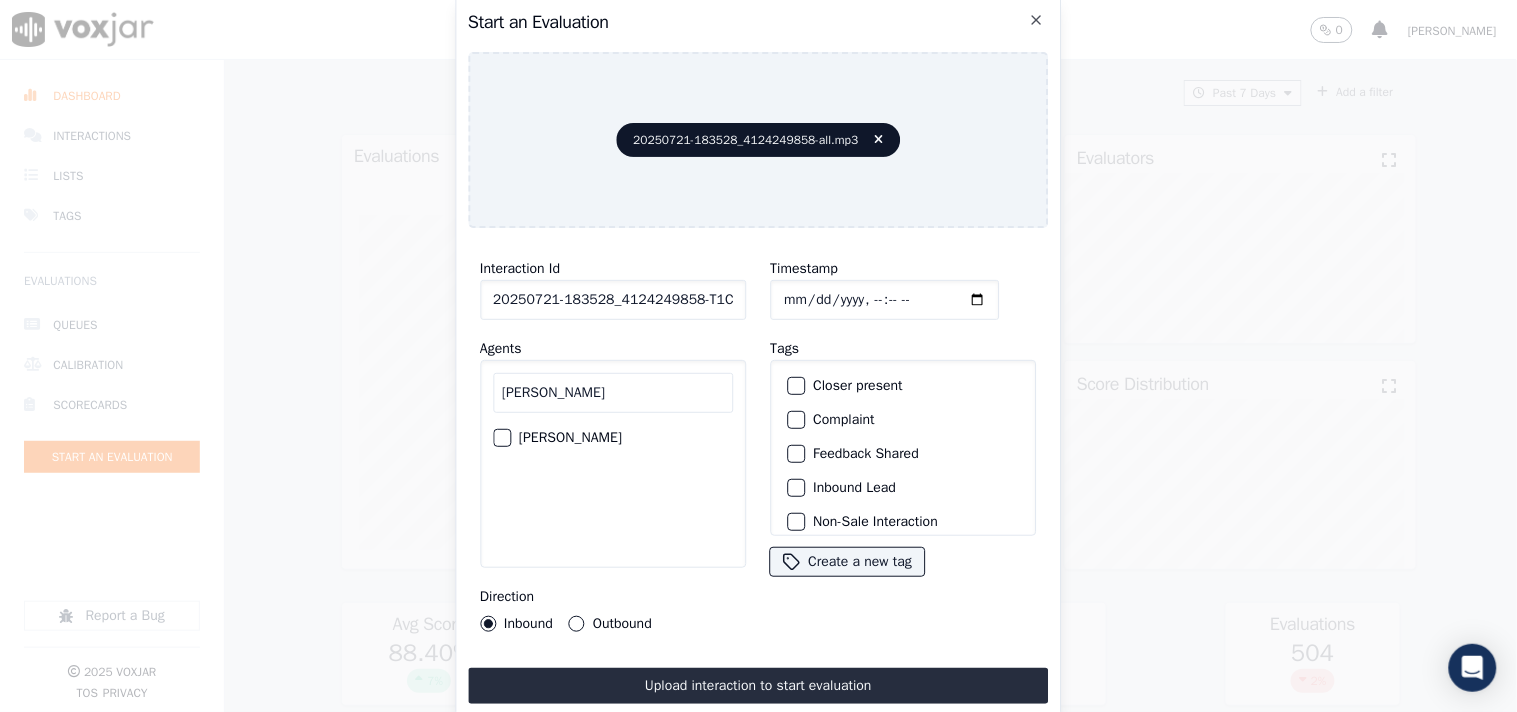type on "[PERSON_NAME]" 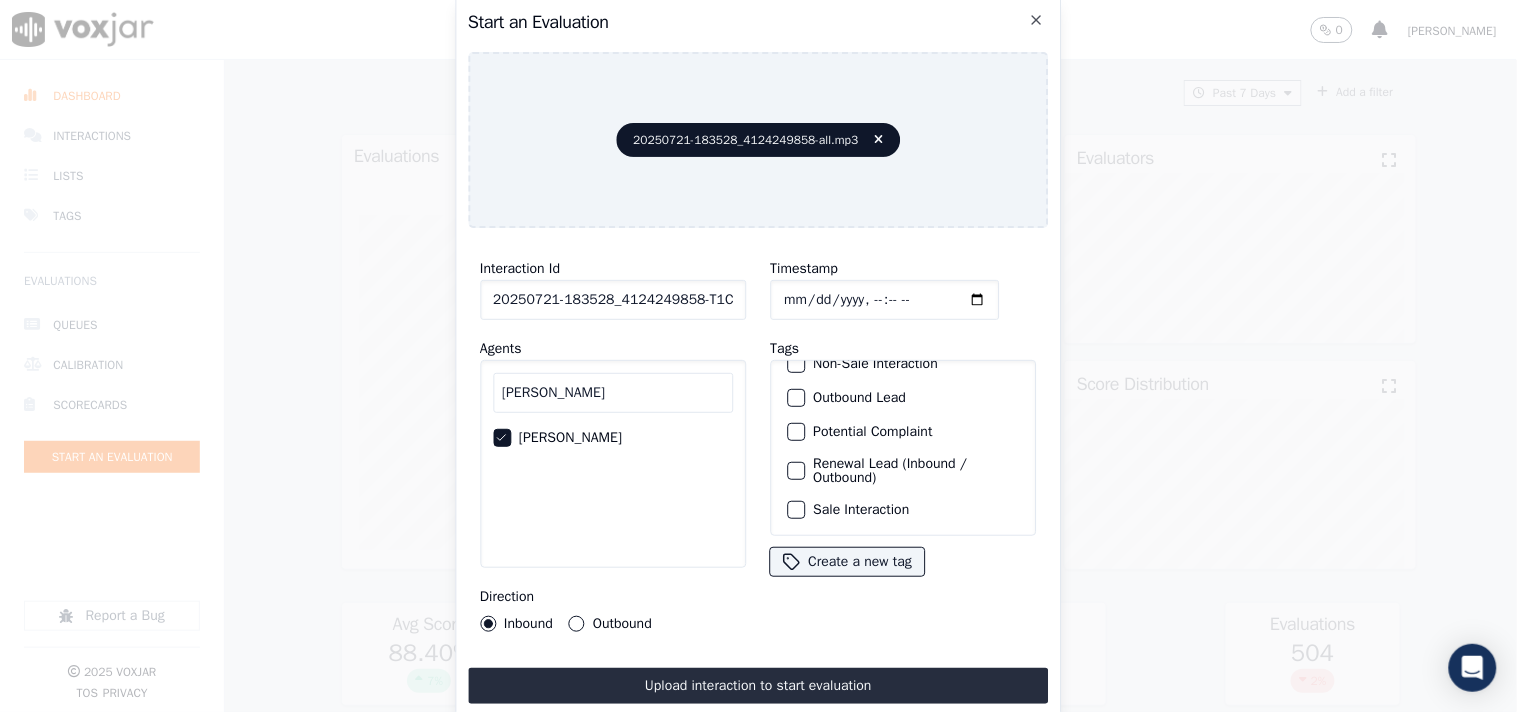 scroll, scrollTop: 176, scrollLeft: 0, axis: vertical 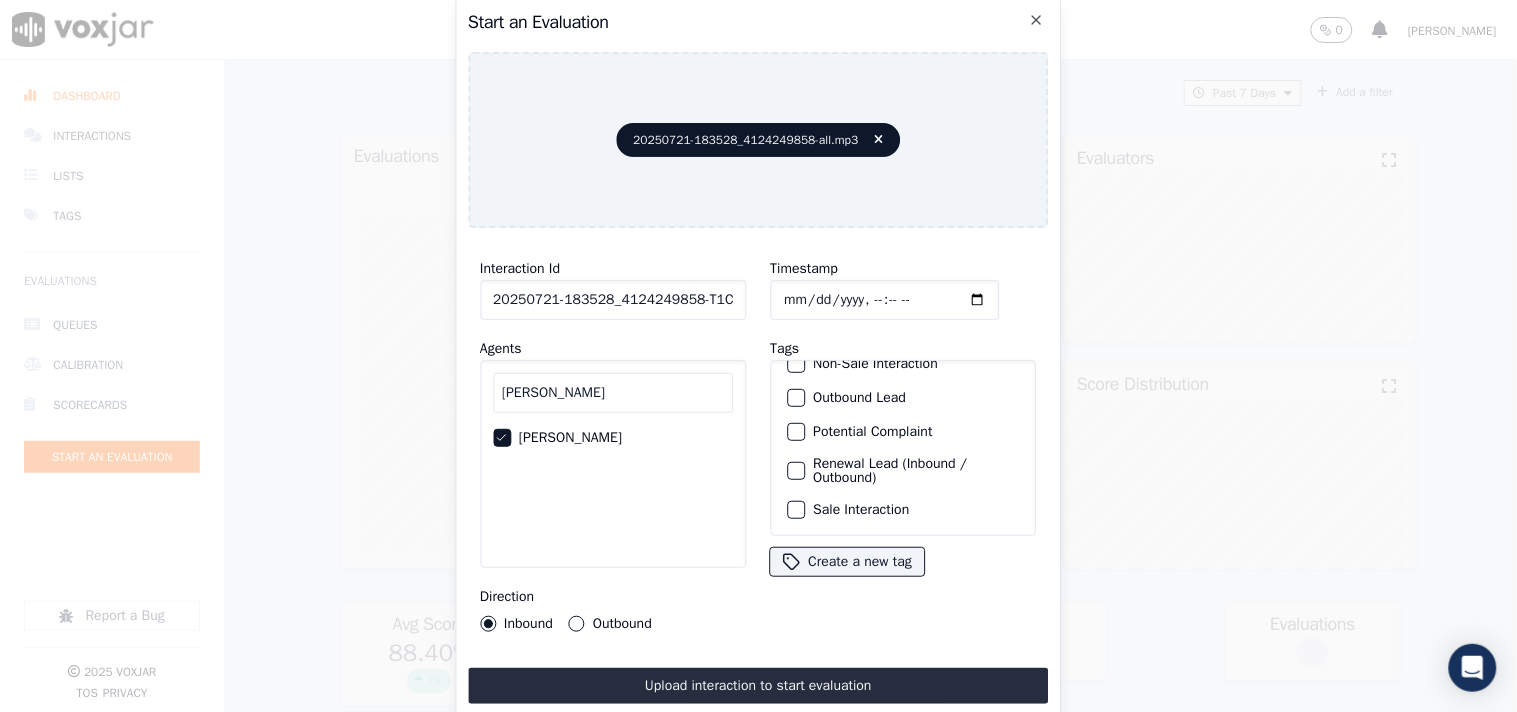 click on "Outbound Lead" 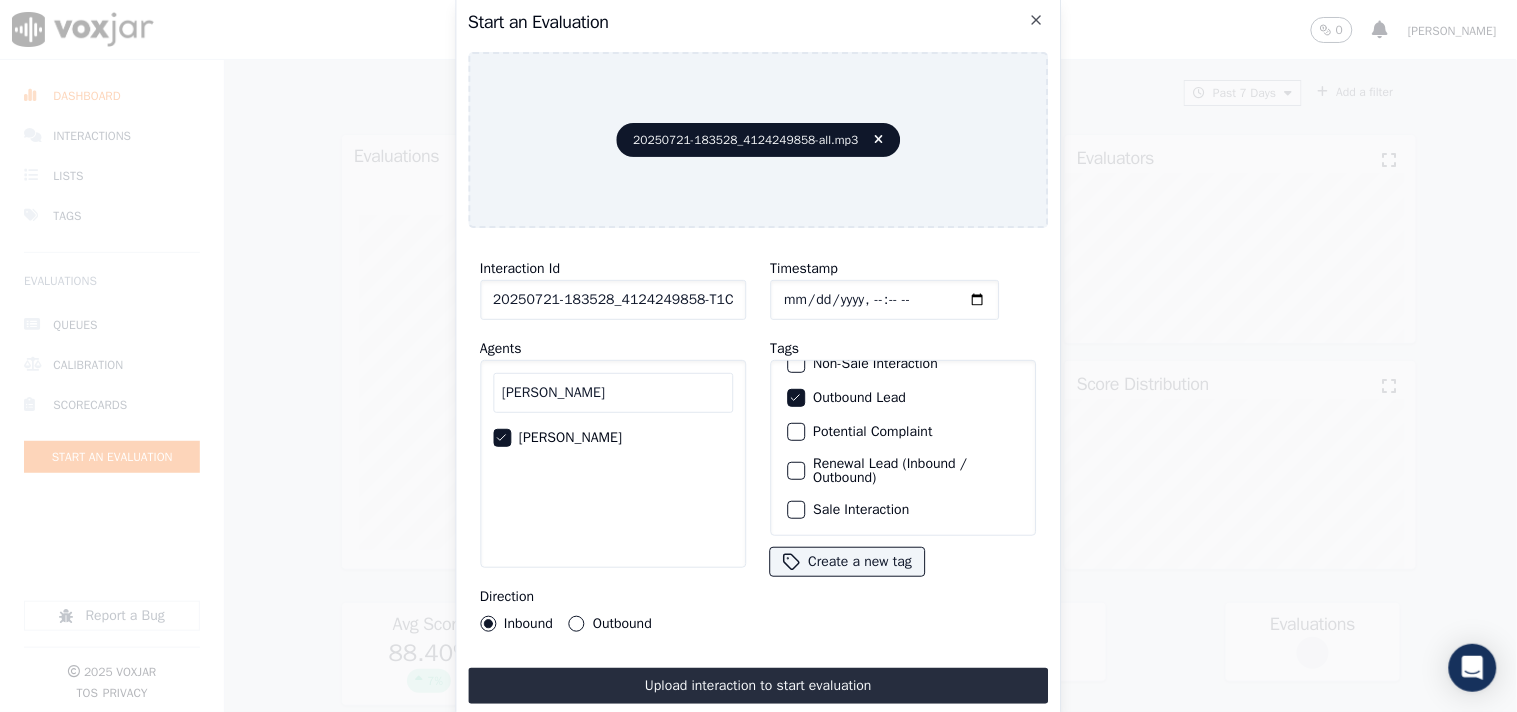 click on "Sale Interaction" 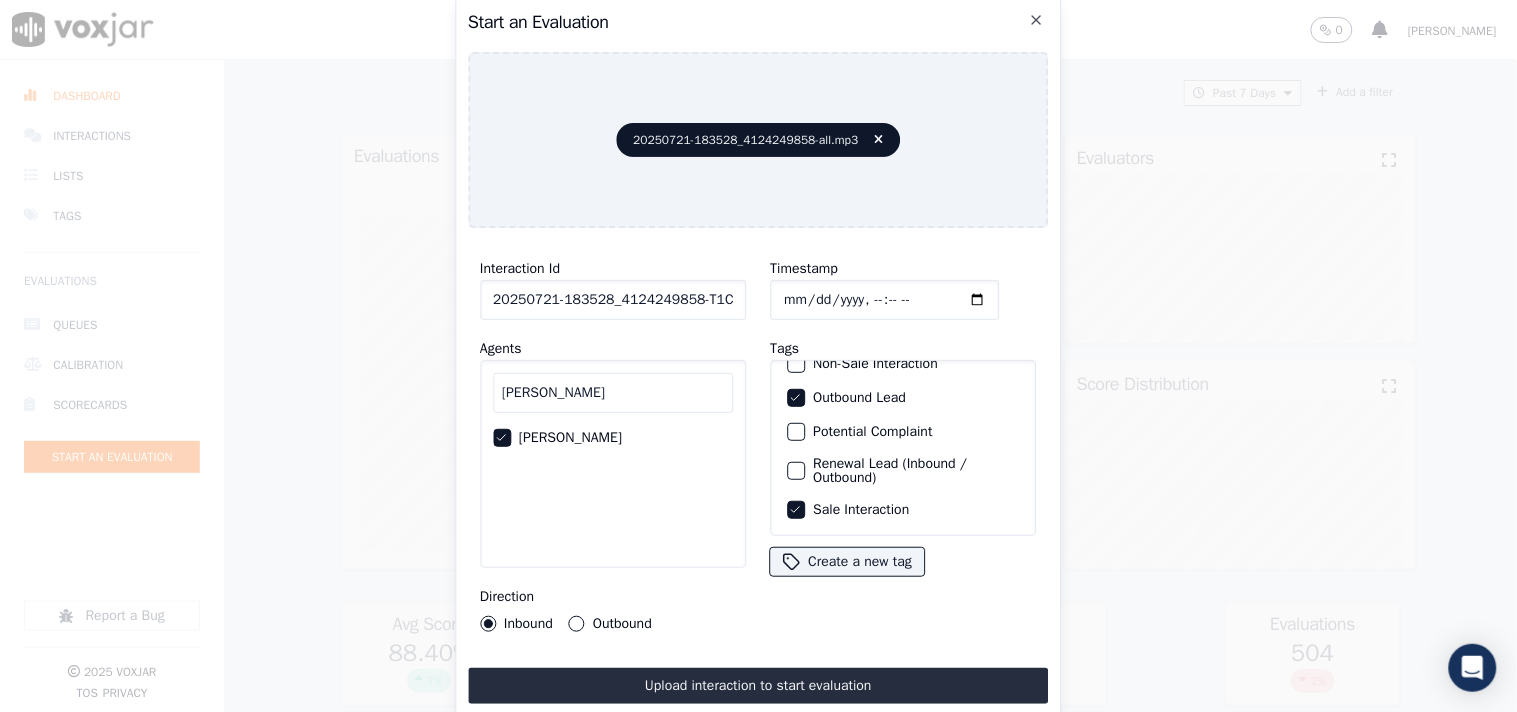 click on "Outbound" at bounding box center (610, 624) 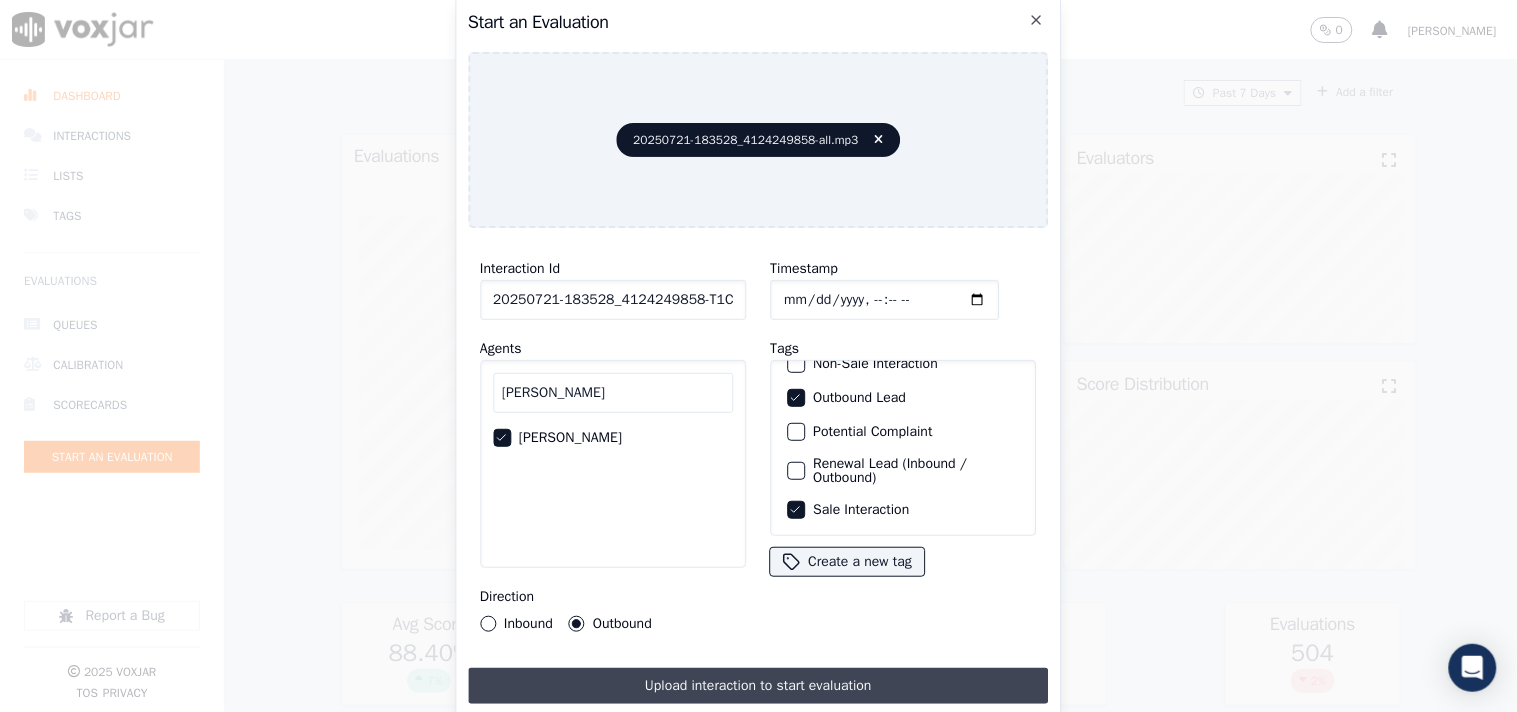 click on "Upload interaction to start evaluation" at bounding box center [758, 686] 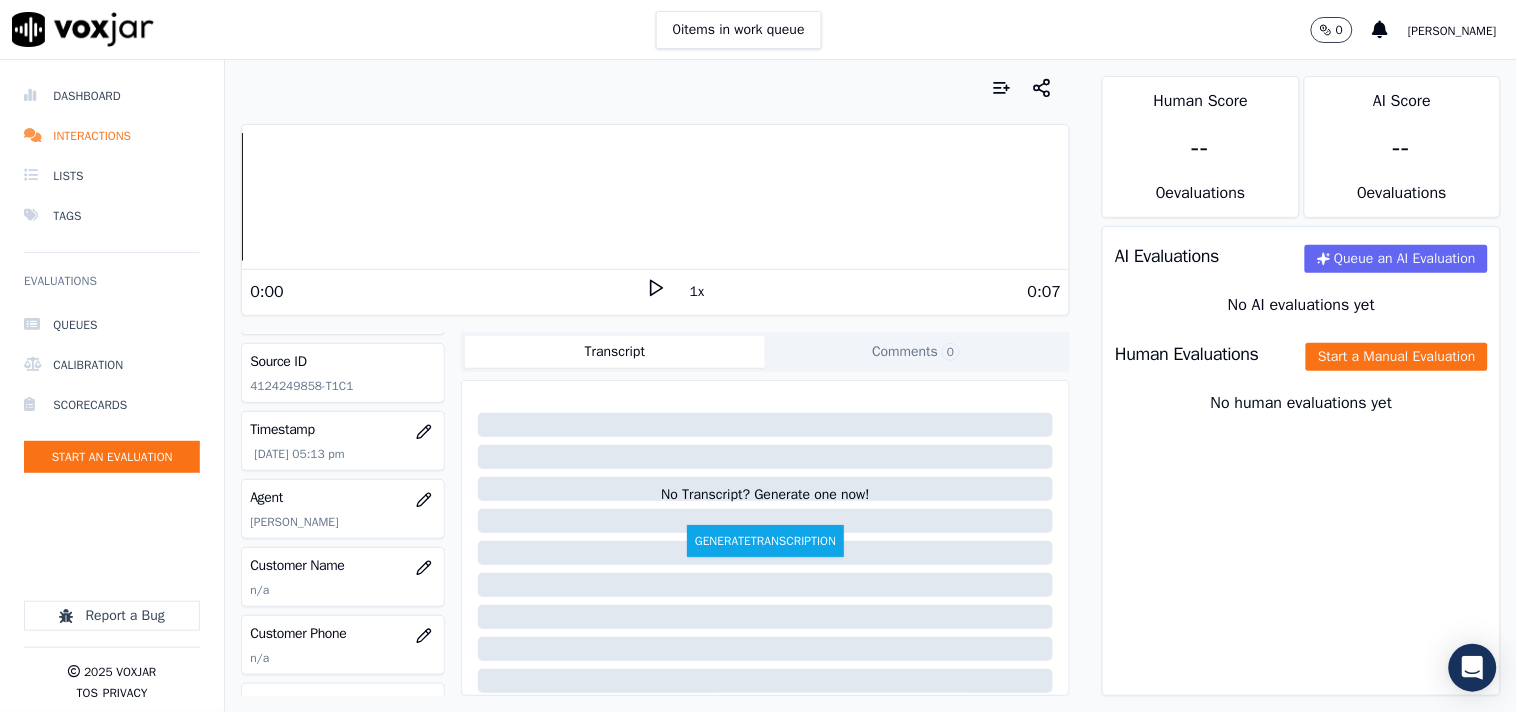 scroll, scrollTop: 111, scrollLeft: 0, axis: vertical 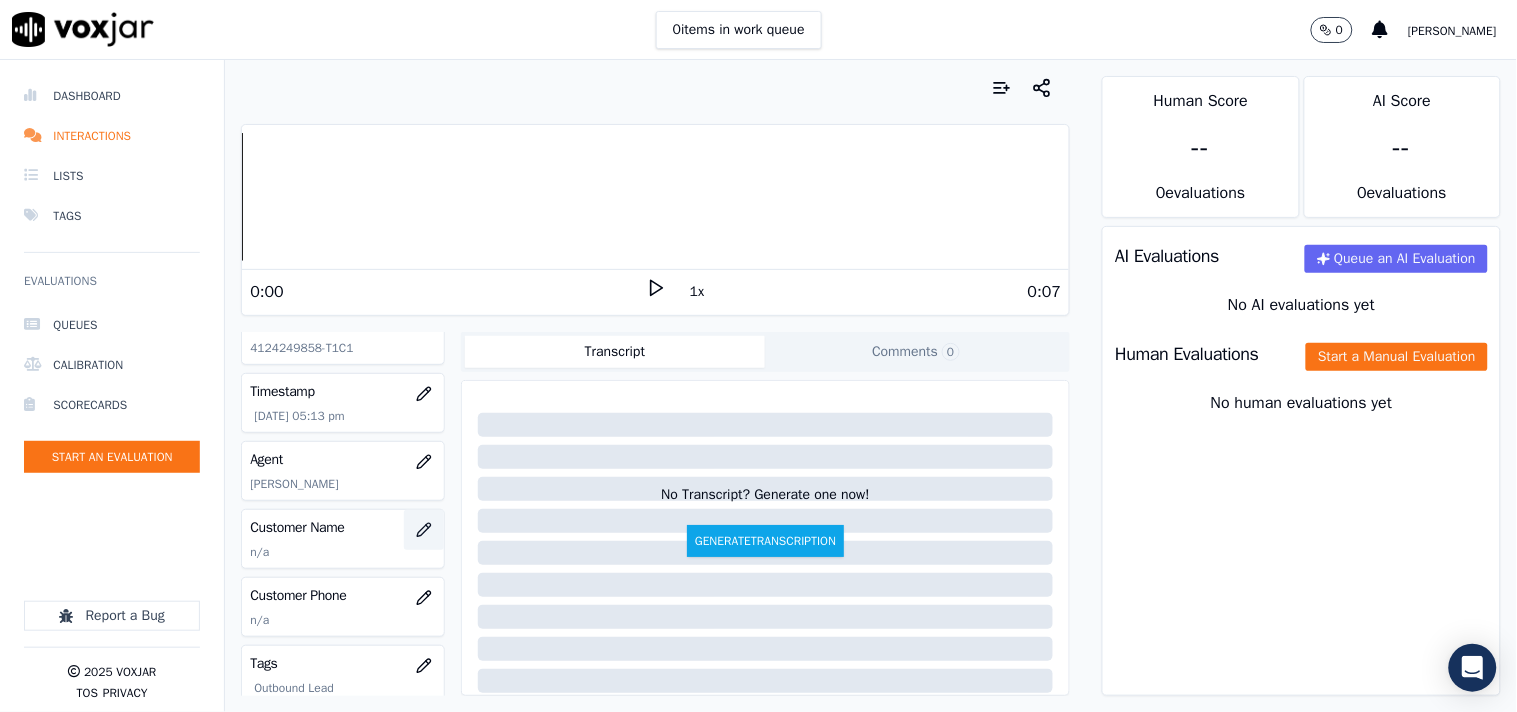 click 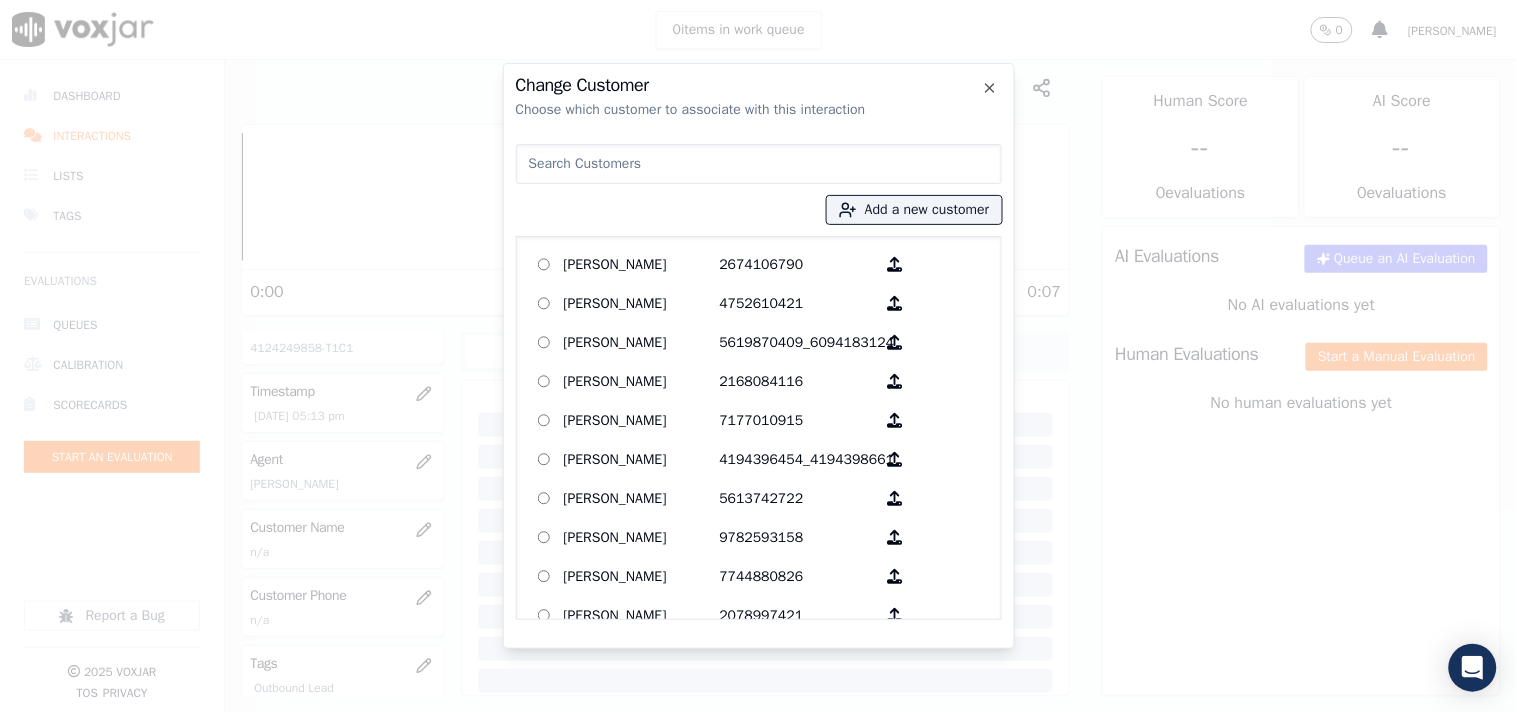 paste on "[PERSON_NAME]" 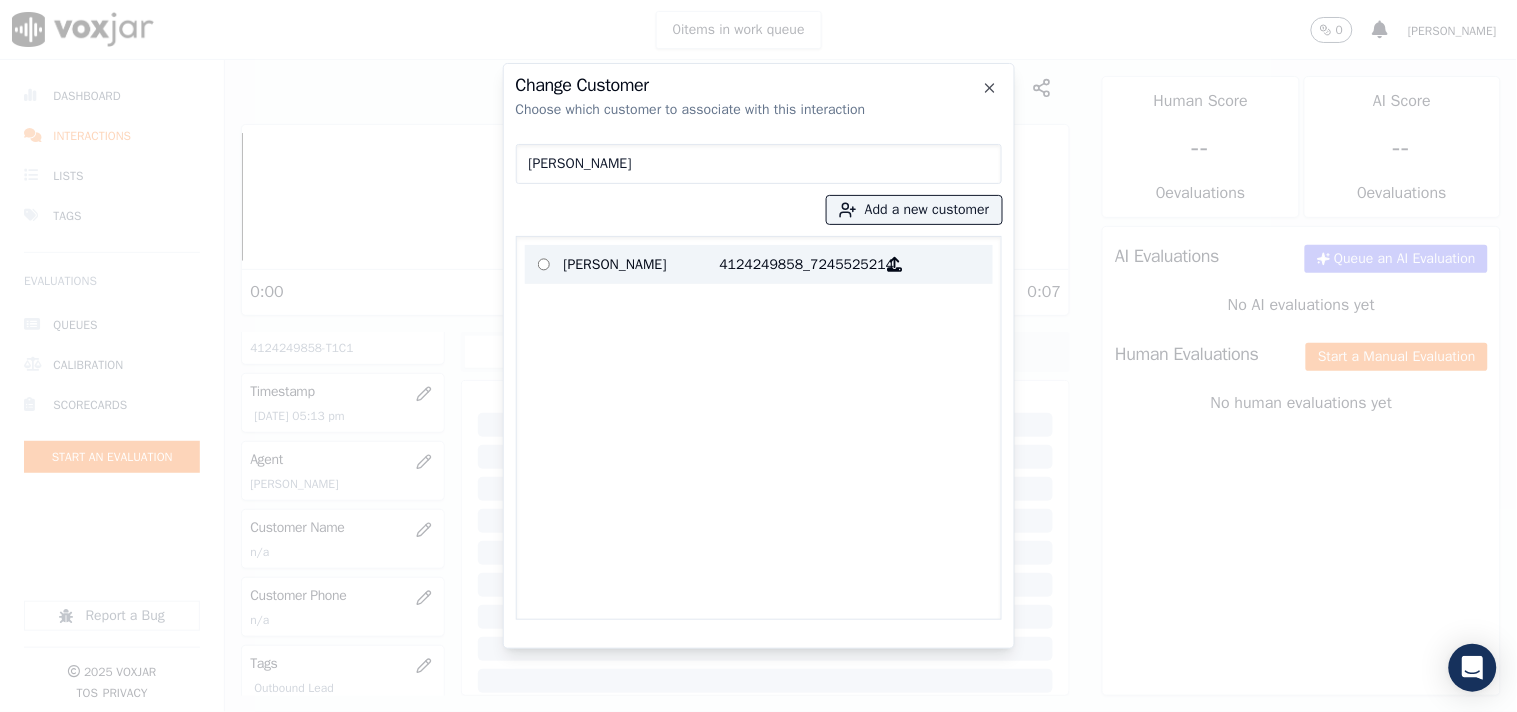 type on "[PERSON_NAME]" 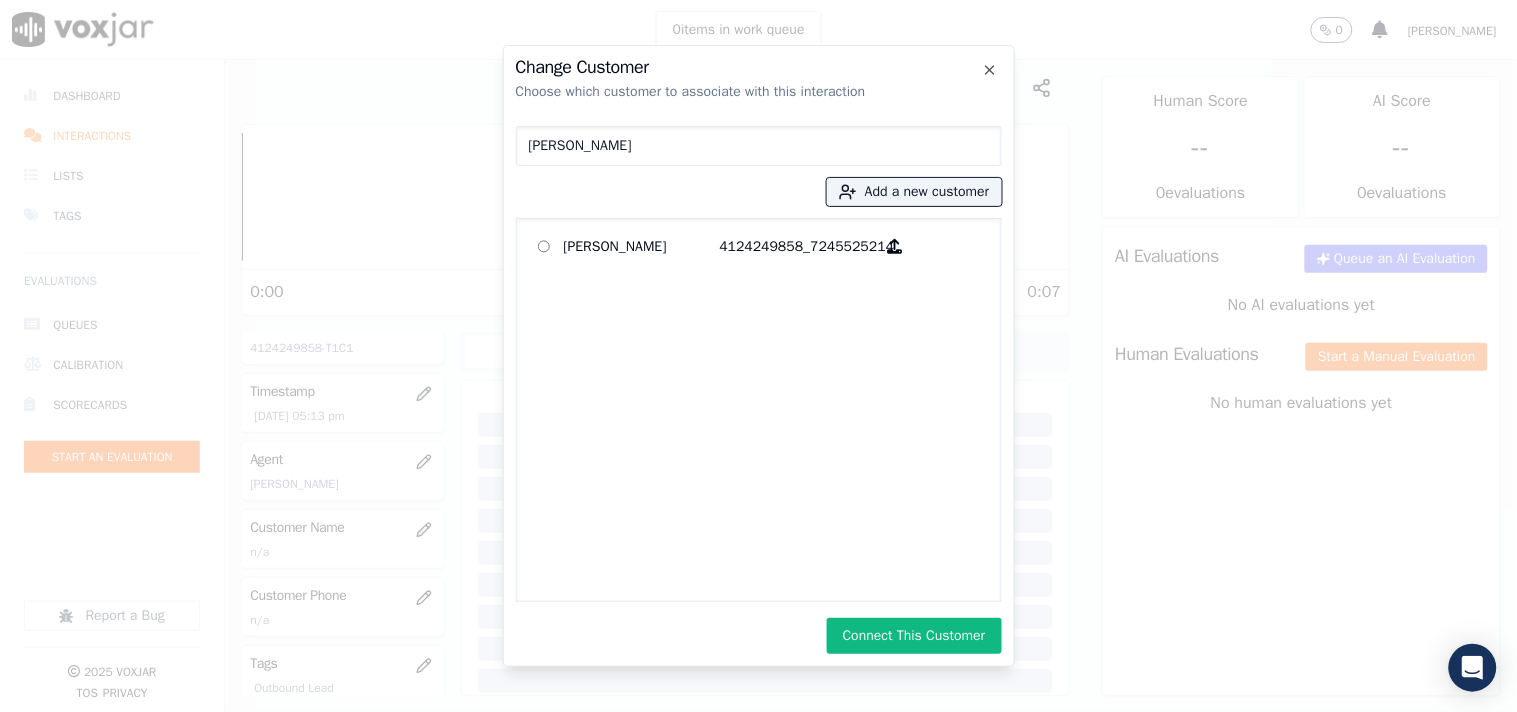 click on "Connect This Customer" at bounding box center (914, 636) 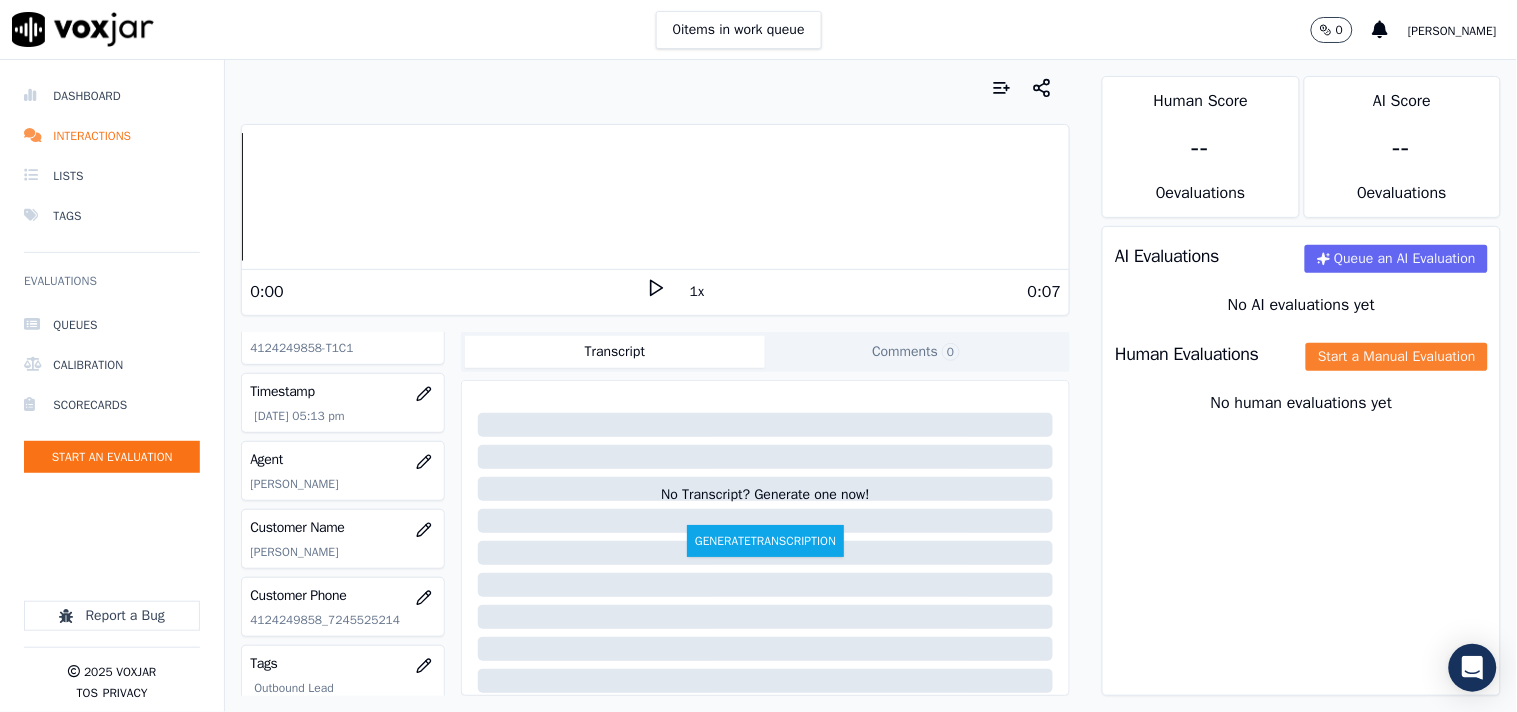 click on "Start a Manual Evaluation" 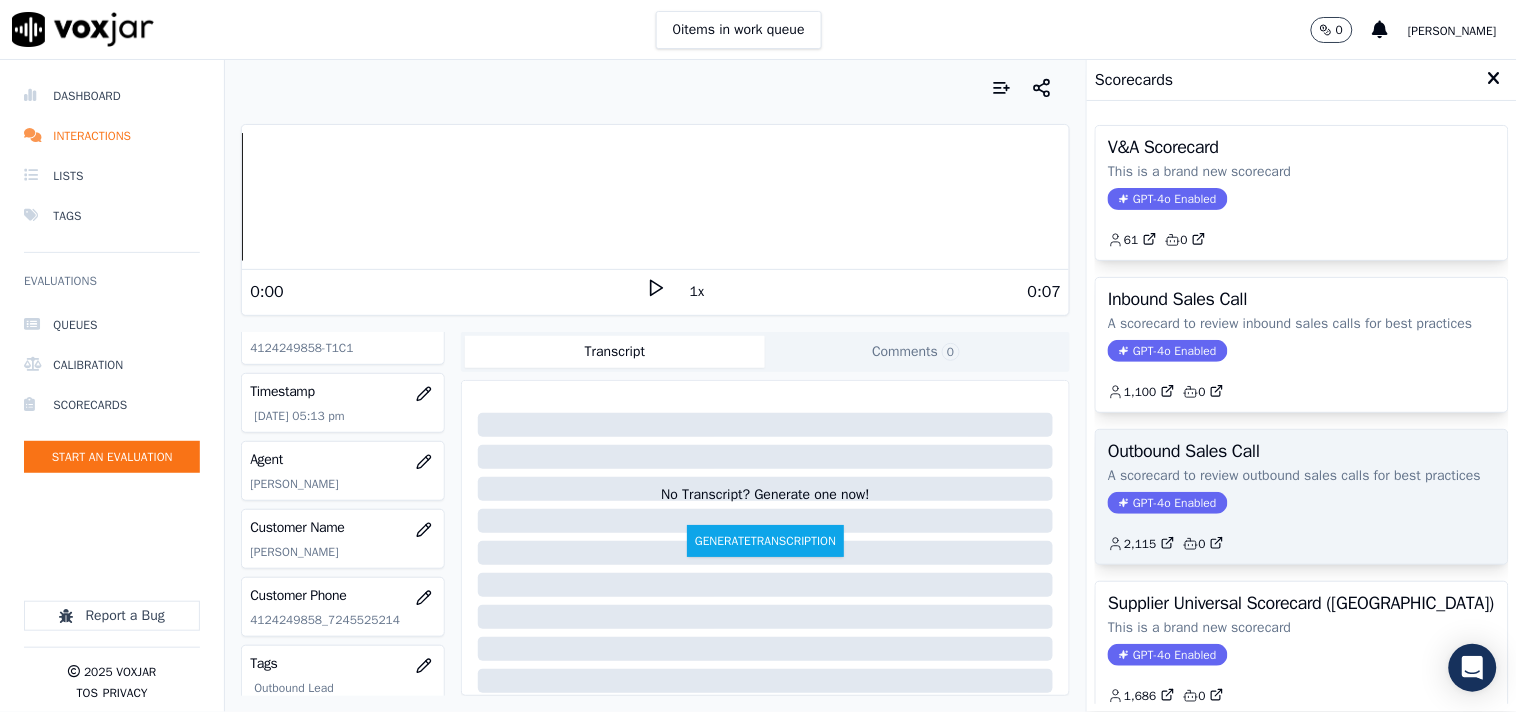 click on "GPT-4o Enabled" at bounding box center [1167, 503] 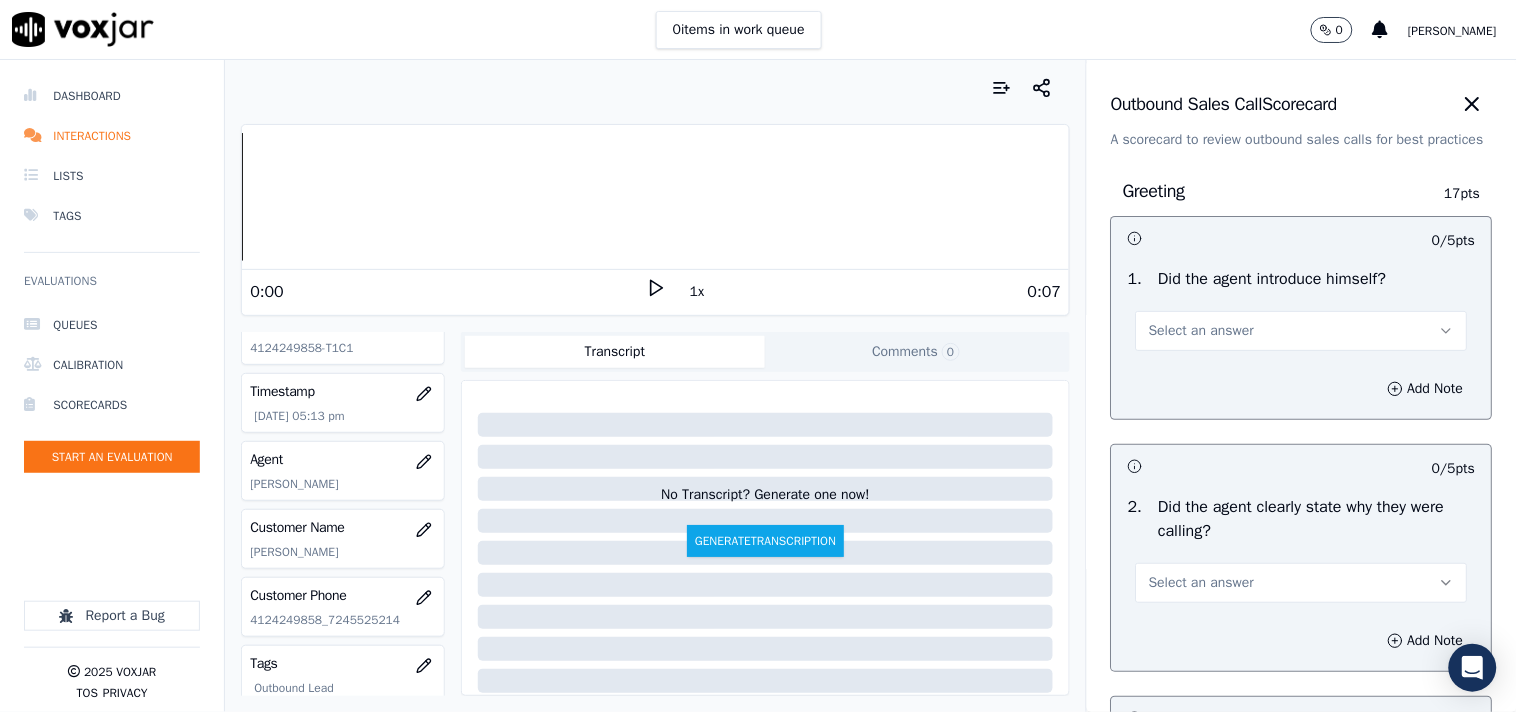 drag, startPoint x: 1197, startPoint y: 355, endPoint x: 1200, endPoint y: 365, distance: 10.440307 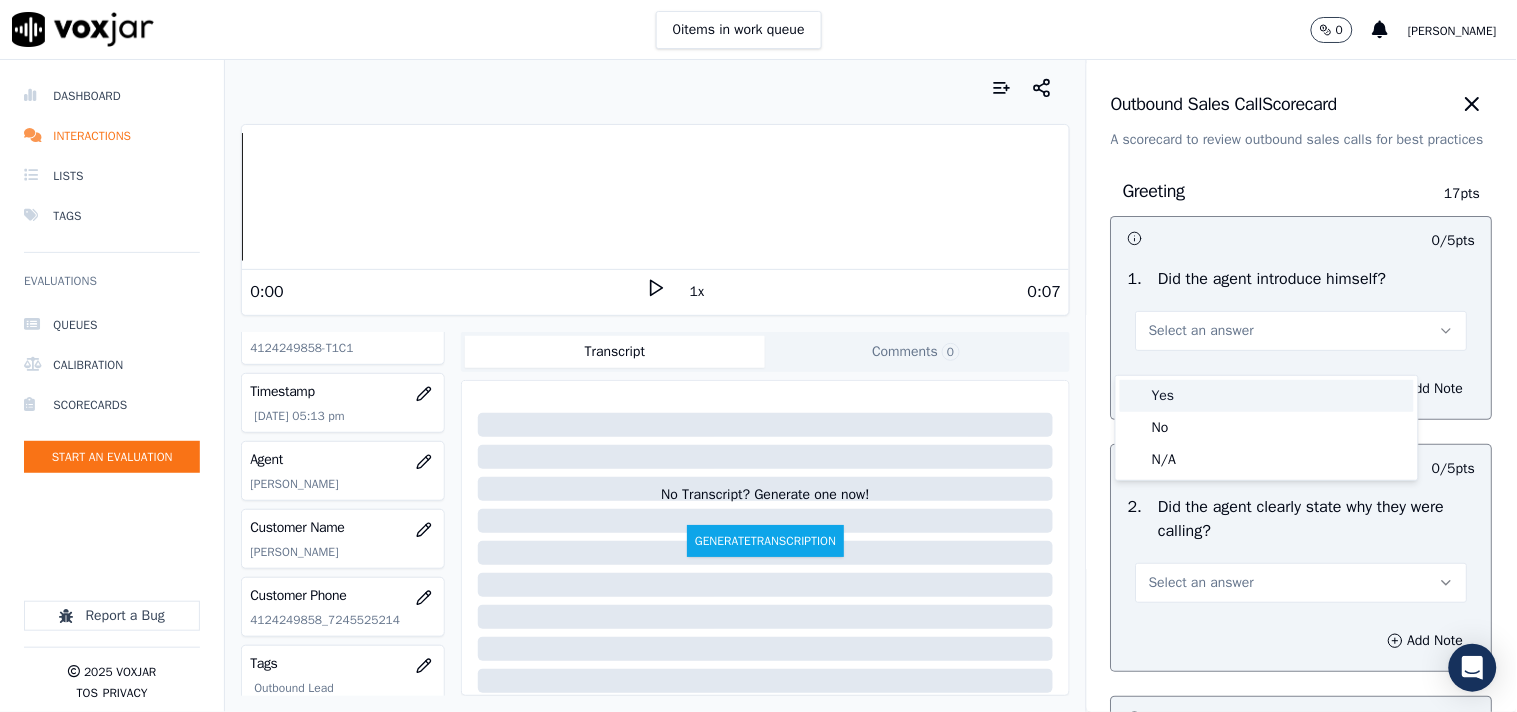 click on "Yes" at bounding box center (1267, 396) 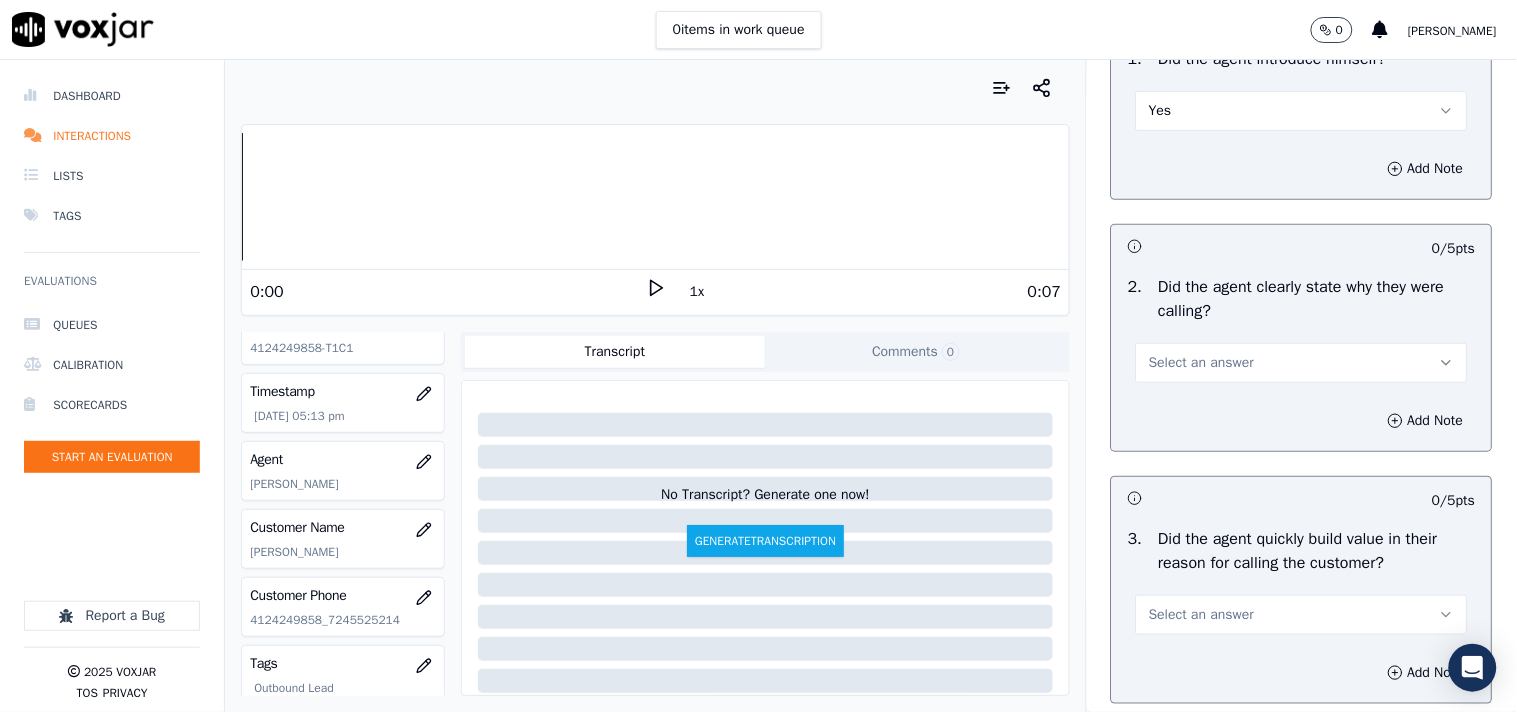 scroll, scrollTop: 222, scrollLeft: 0, axis: vertical 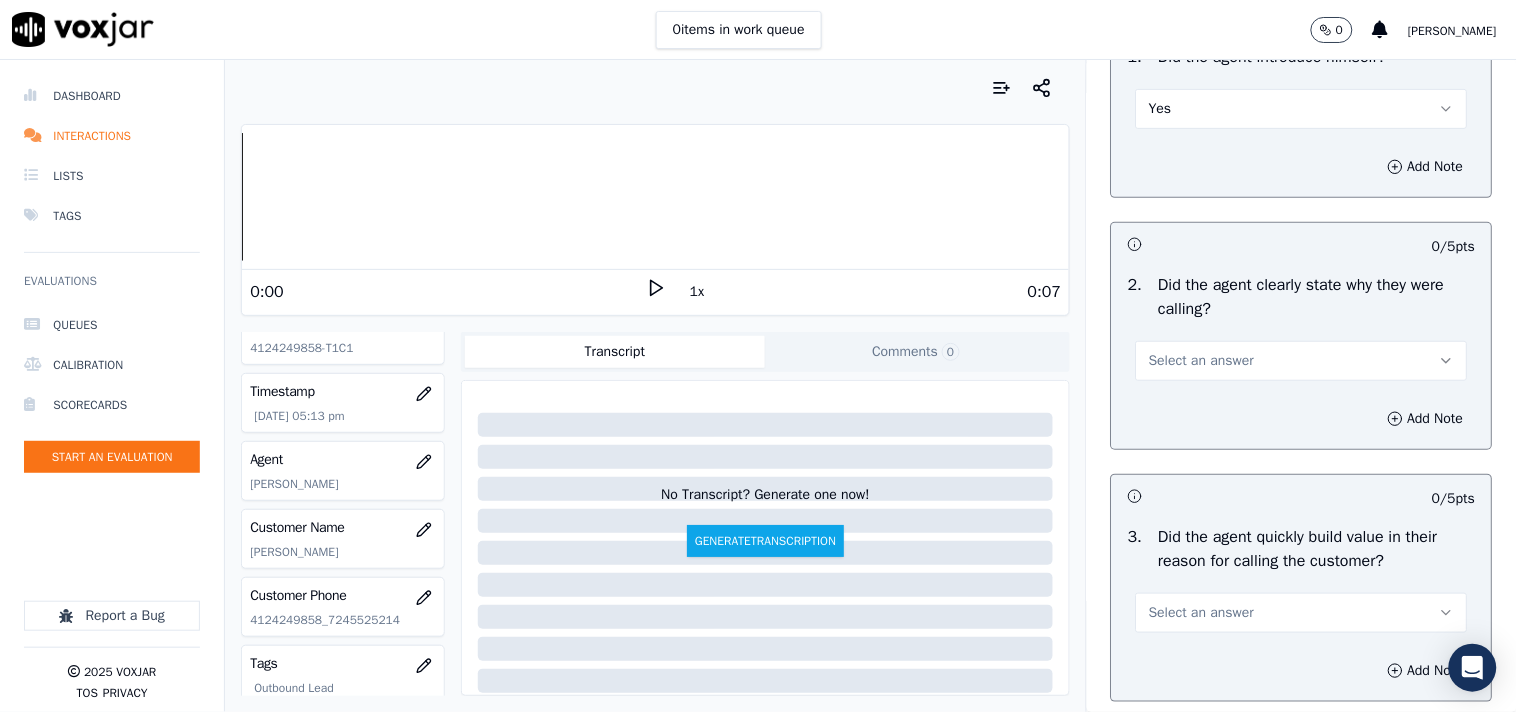 click on "Select an answer" at bounding box center (1201, 361) 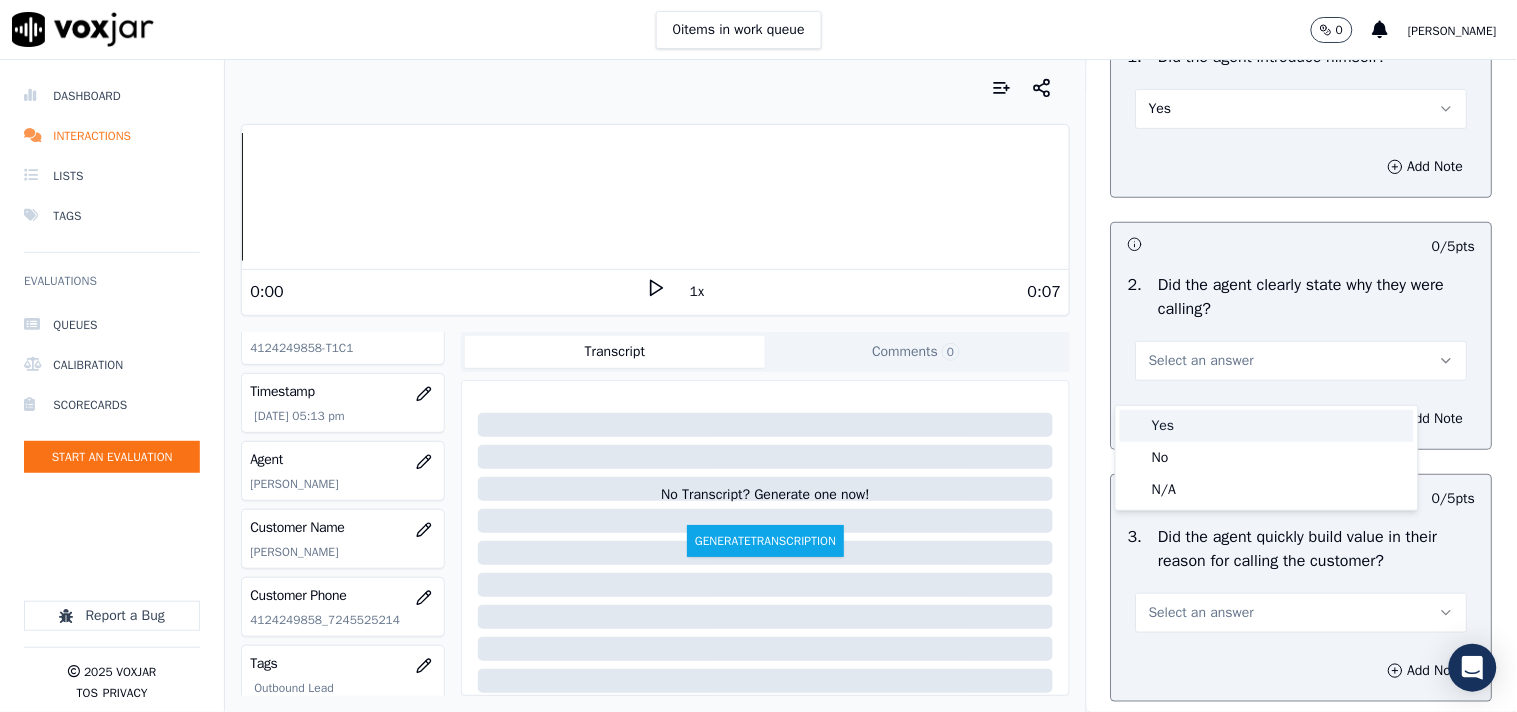 click on "Yes" at bounding box center (1267, 426) 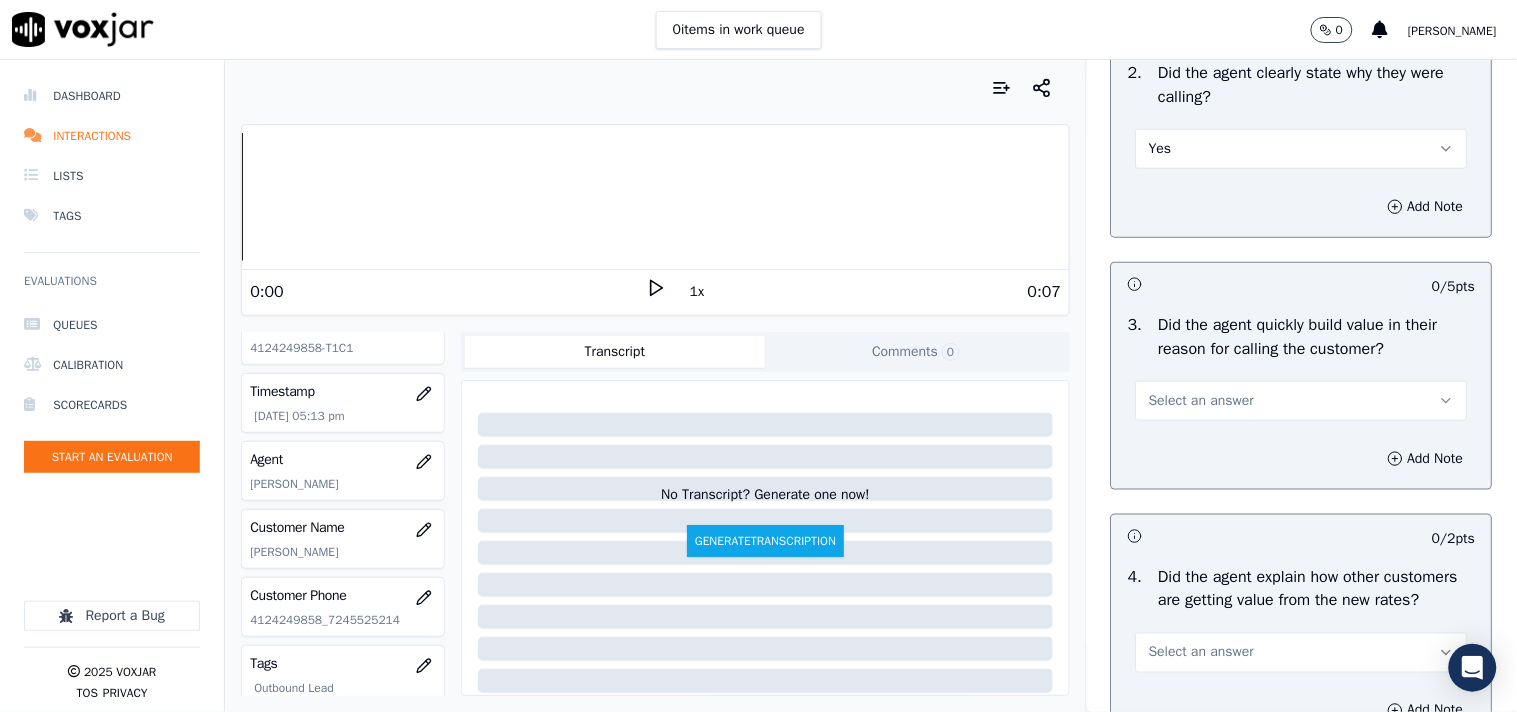 scroll, scrollTop: 555, scrollLeft: 0, axis: vertical 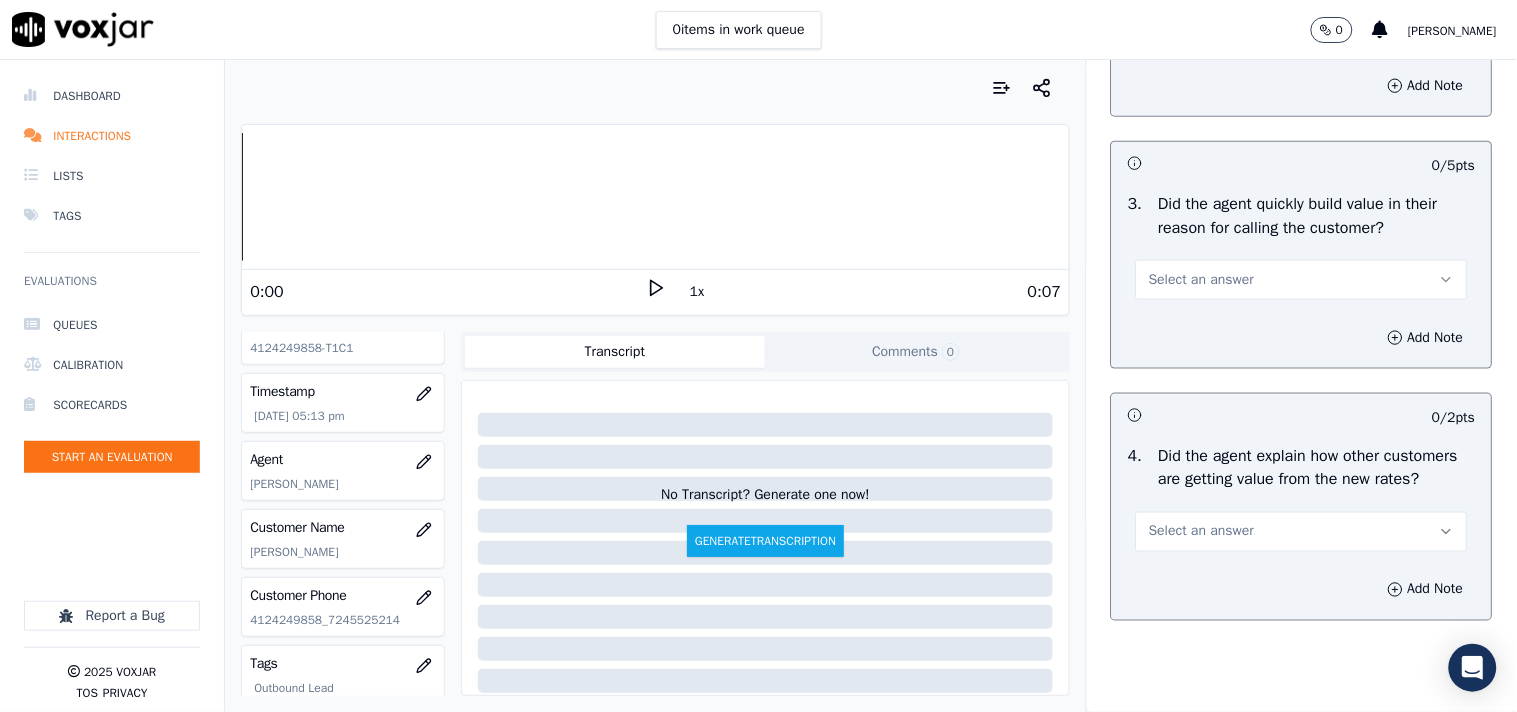 click on "Select an answer" at bounding box center [1201, 280] 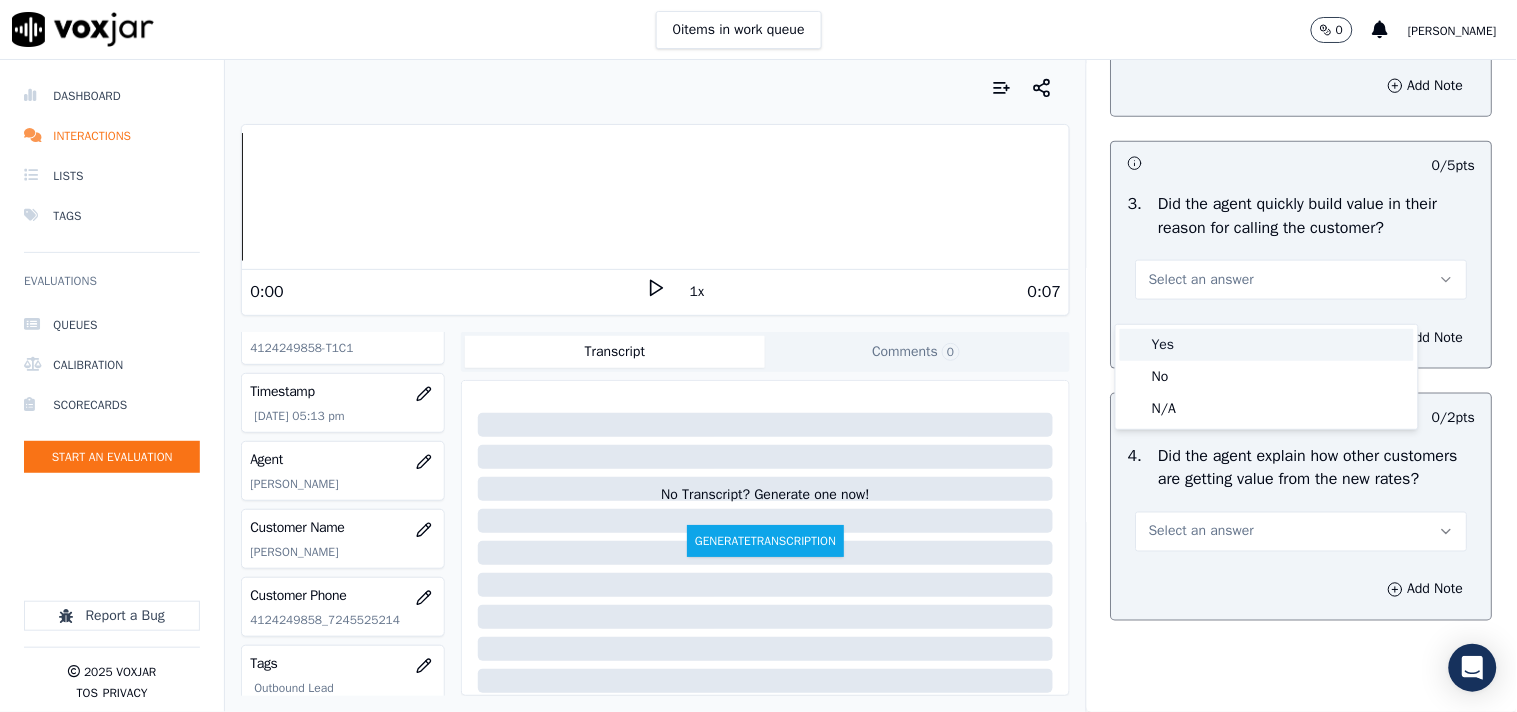 click on "Yes" at bounding box center [1267, 345] 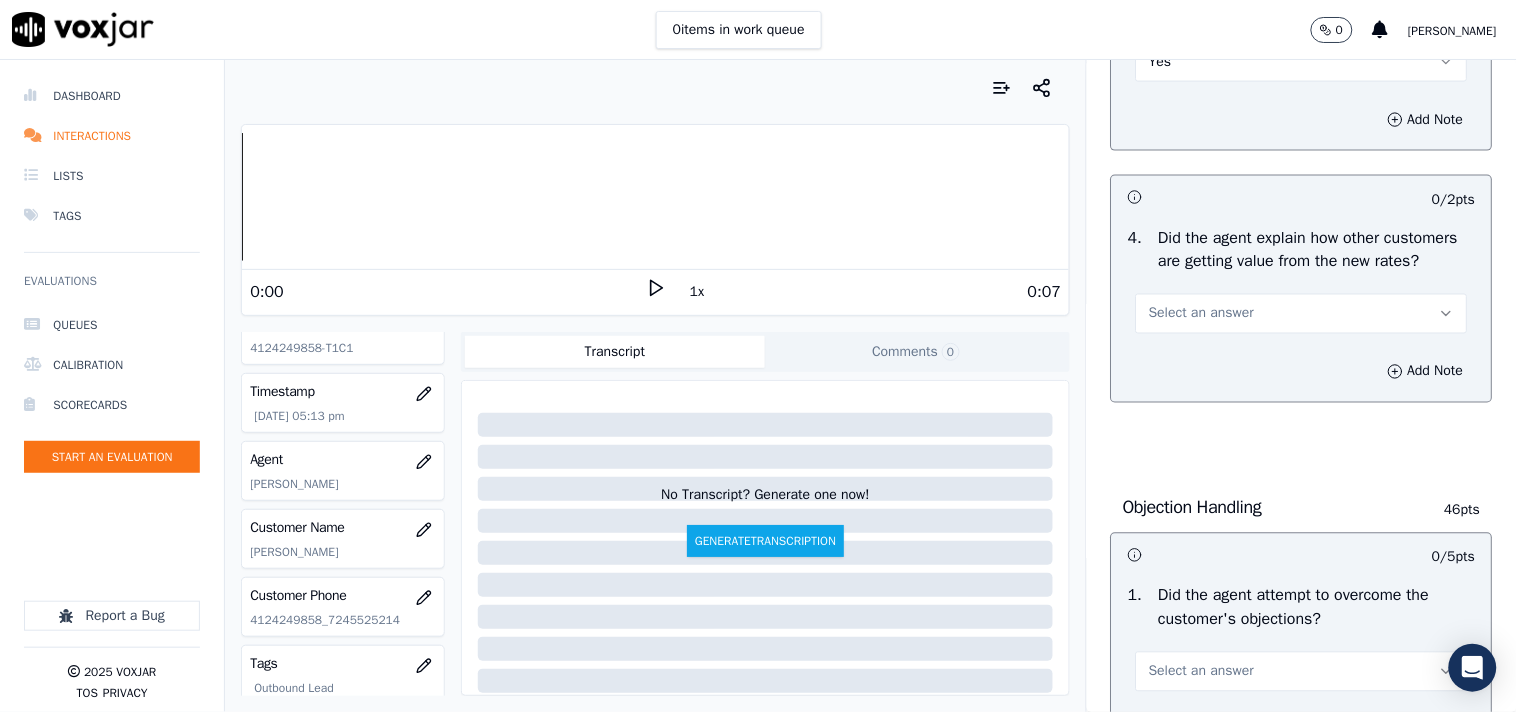 scroll, scrollTop: 777, scrollLeft: 0, axis: vertical 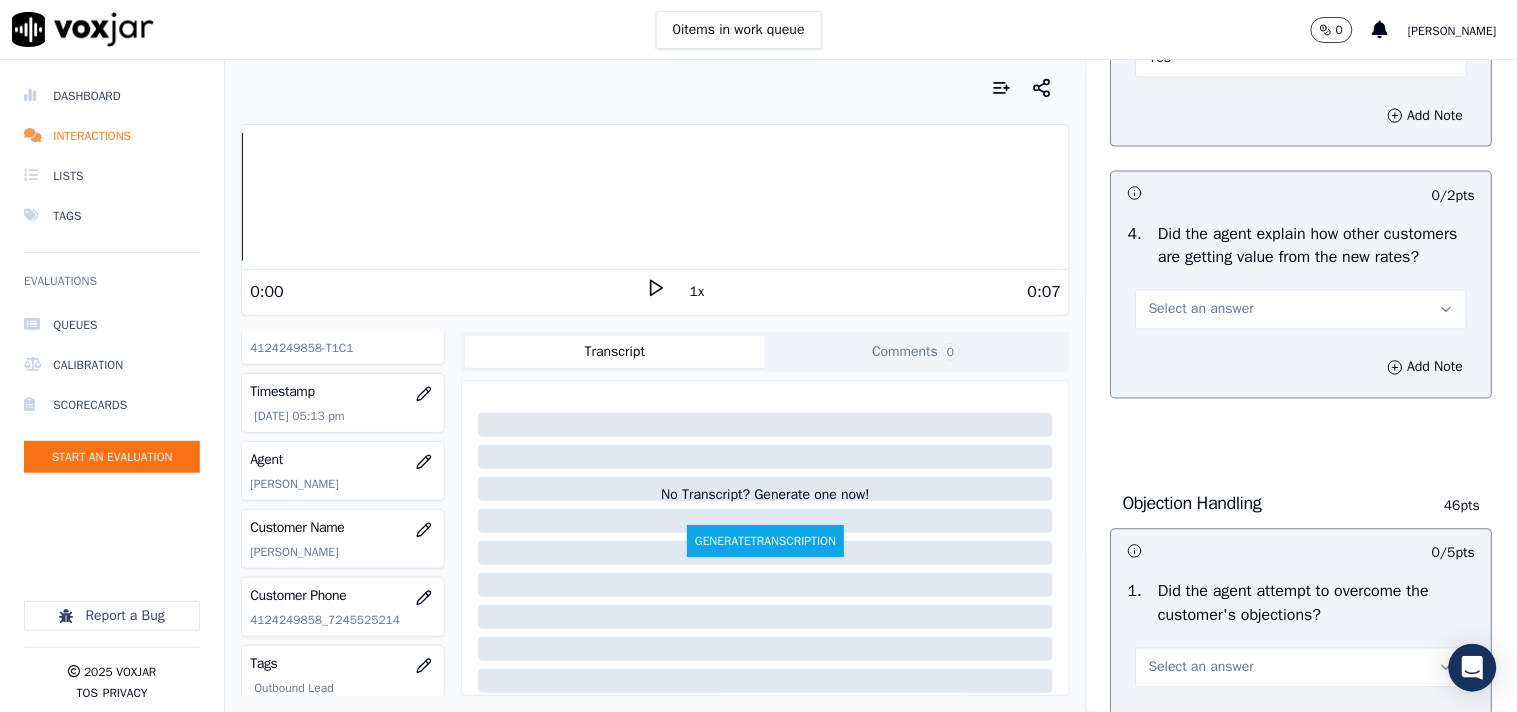 click on "Select an answer" at bounding box center [1201, 310] 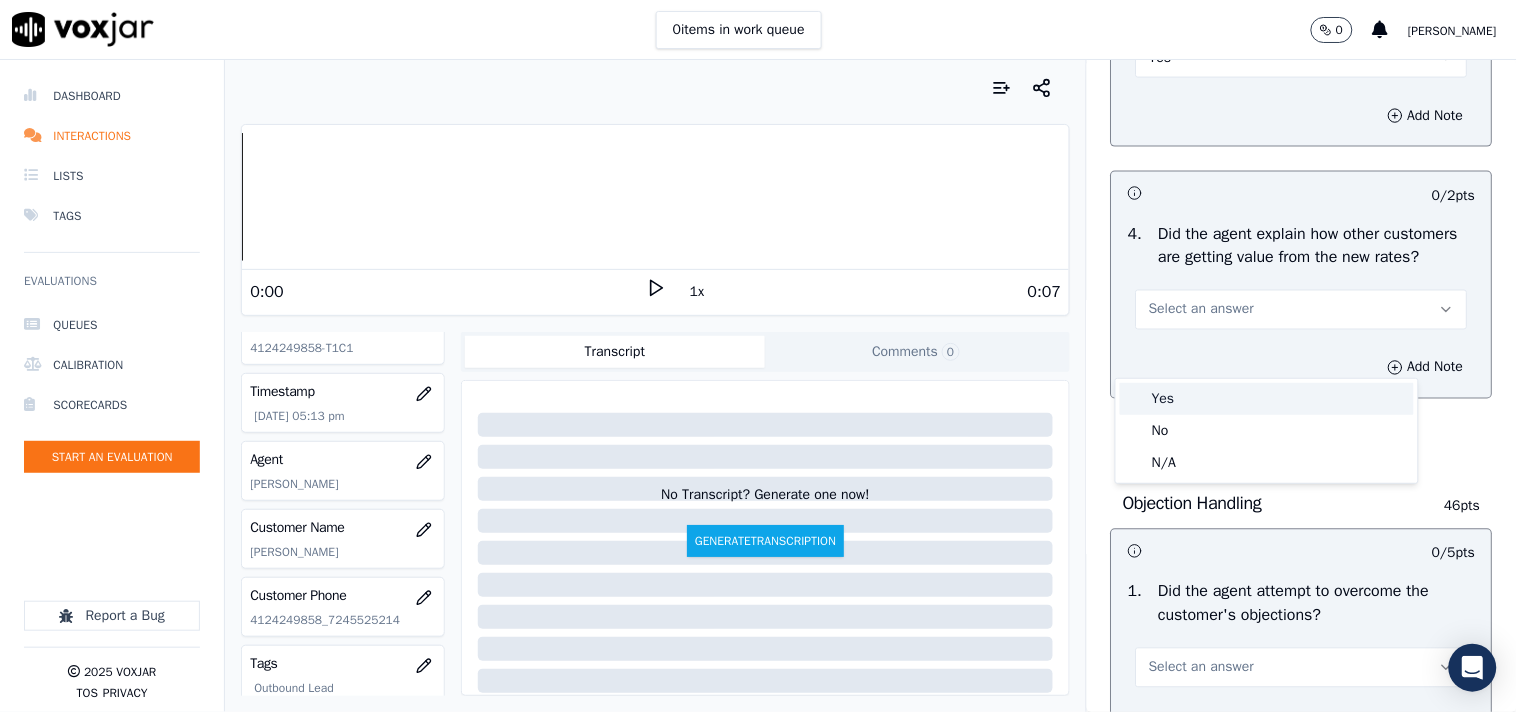 click on "Yes" at bounding box center (1267, 399) 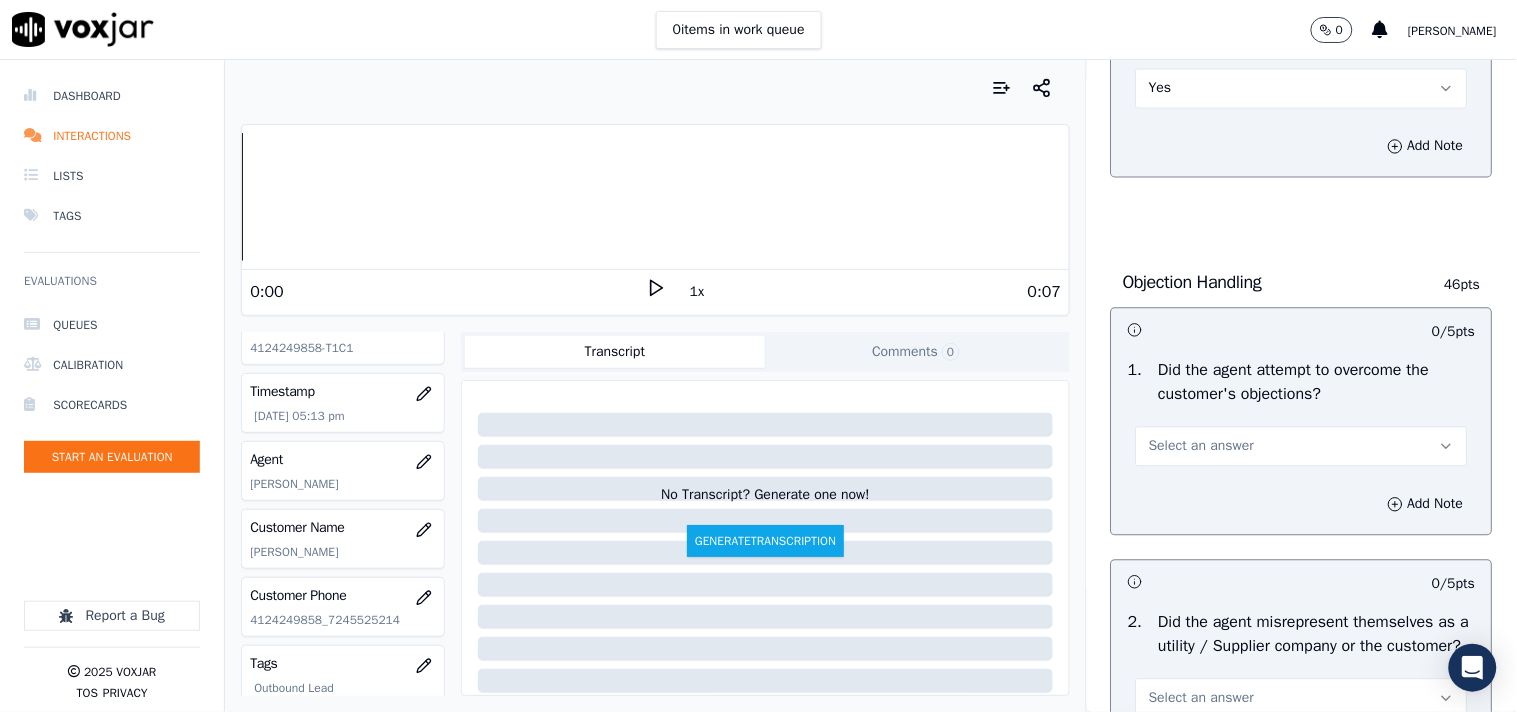 scroll, scrollTop: 1000, scrollLeft: 0, axis: vertical 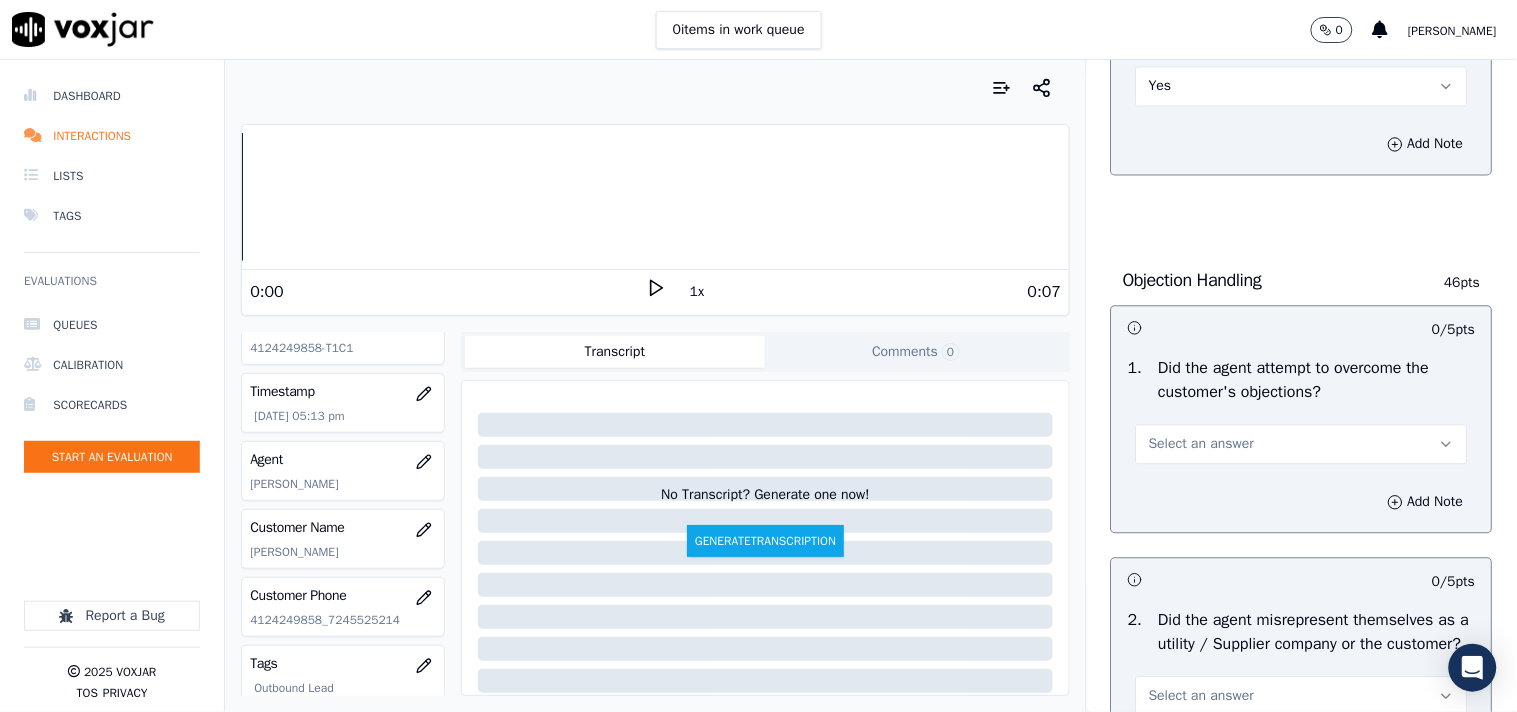 click on "Select an answer" at bounding box center [1201, 445] 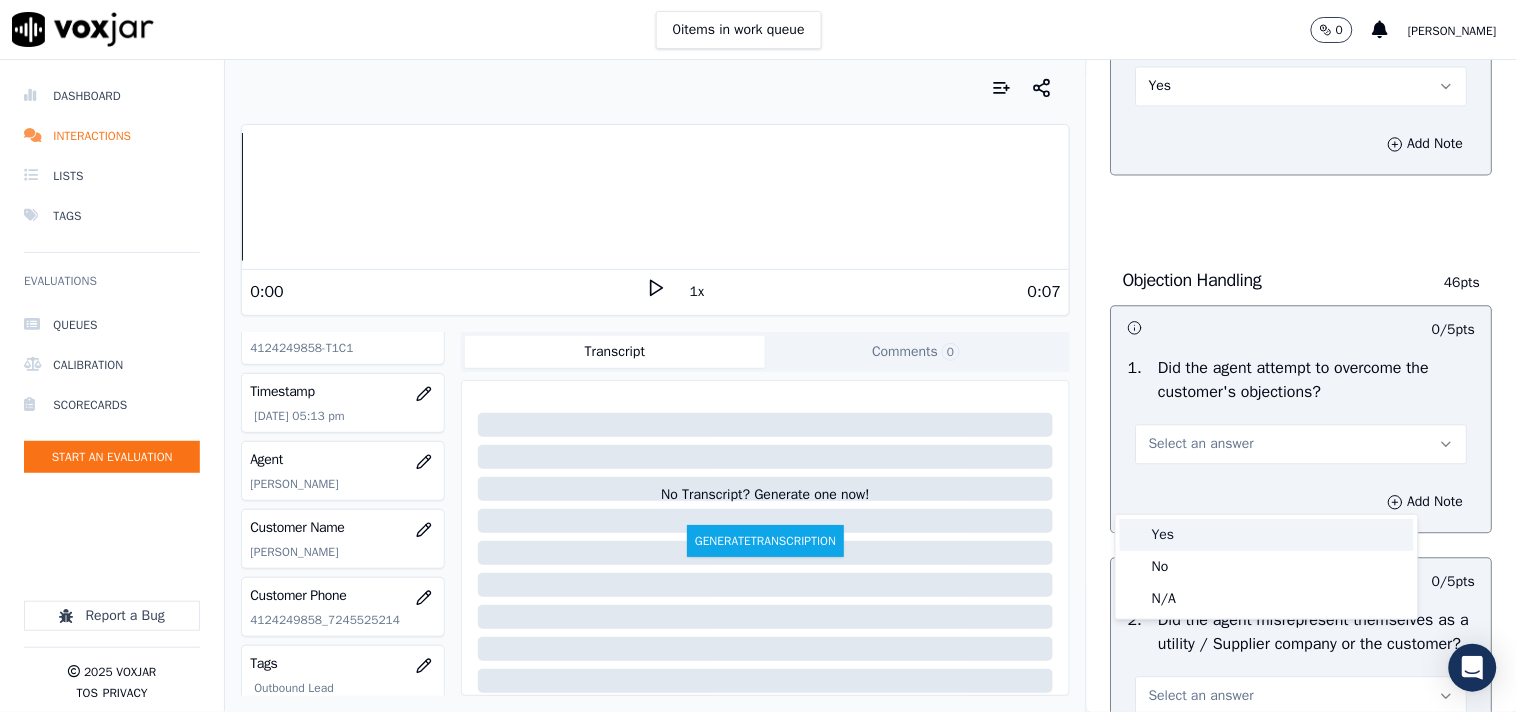 click on "Yes" at bounding box center (1267, 535) 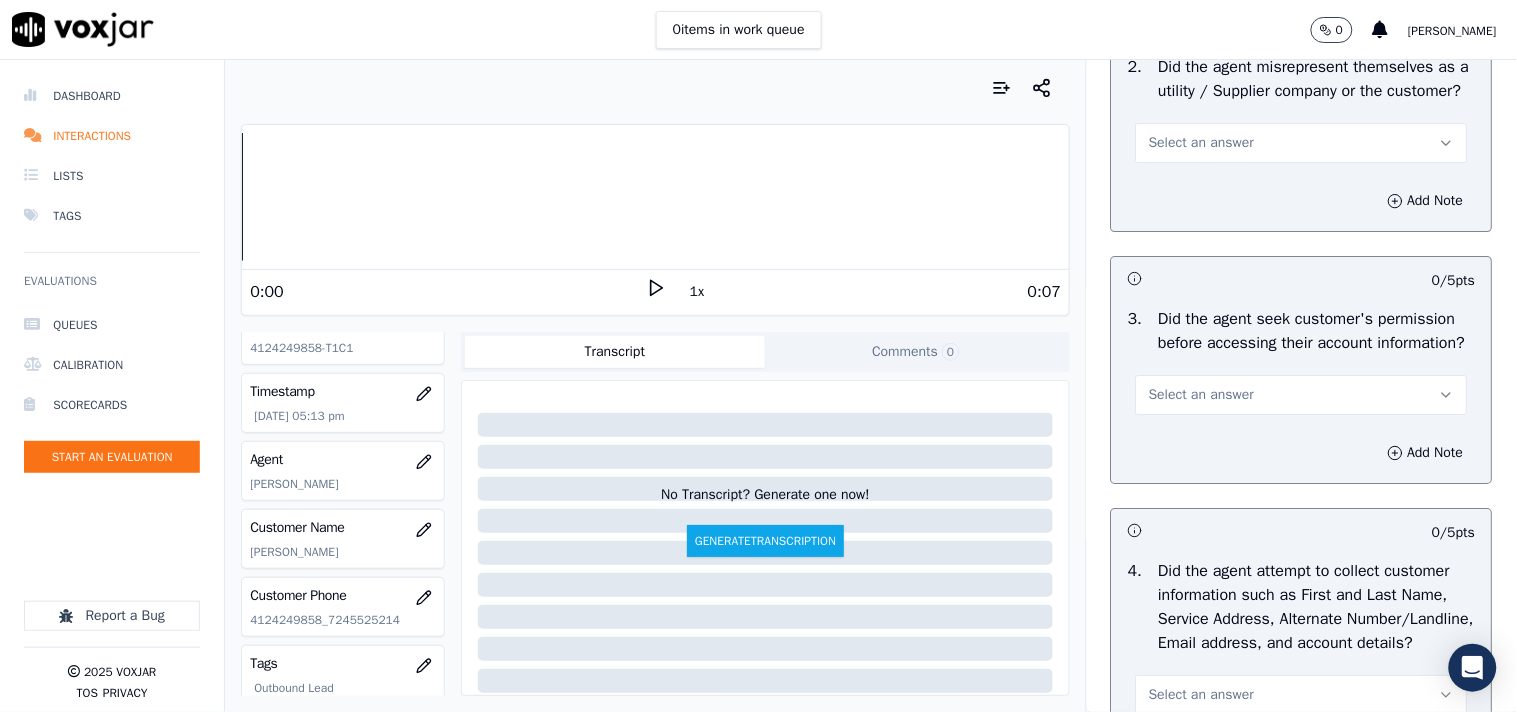 scroll, scrollTop: 1555, scrollLeft: 0, axis: vertical 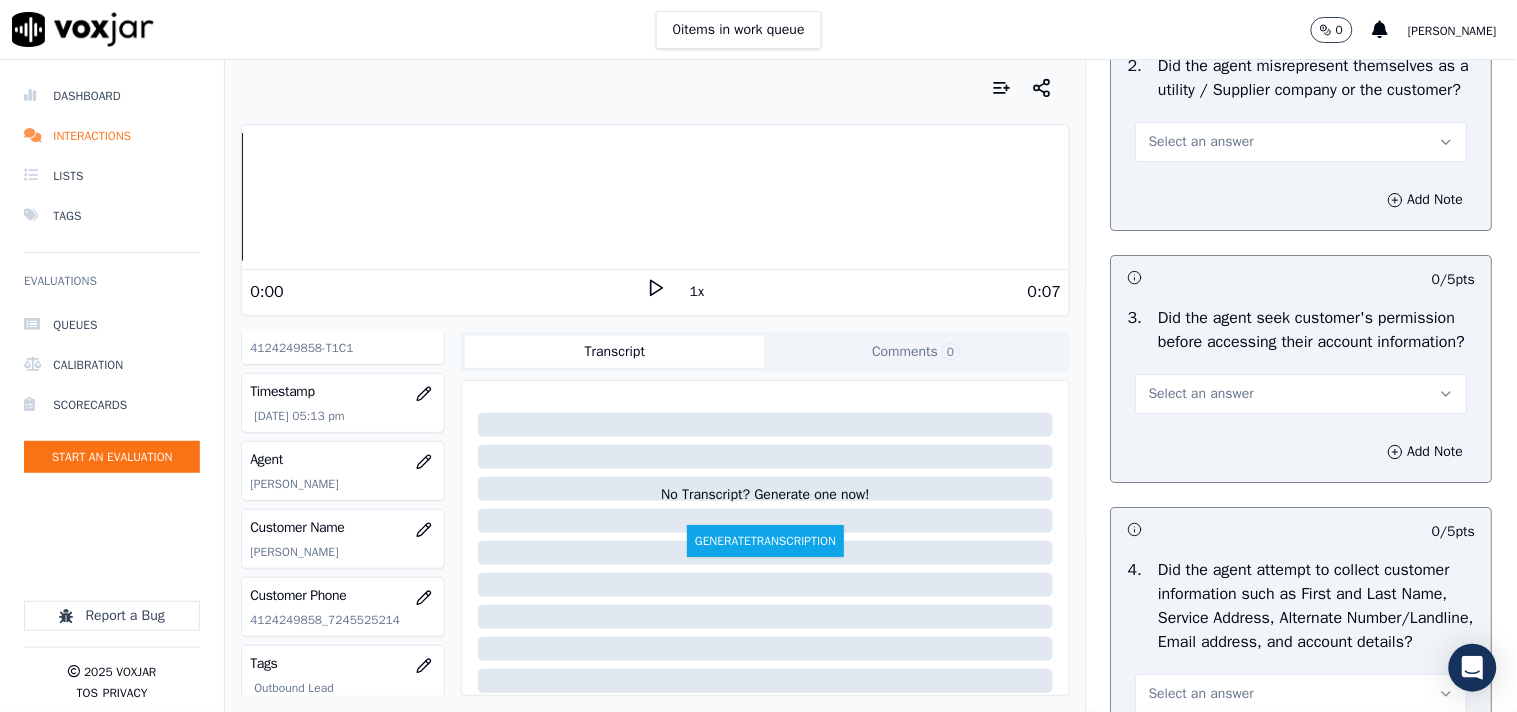 click on "Select an answer" at bounding box center [1302, 142] 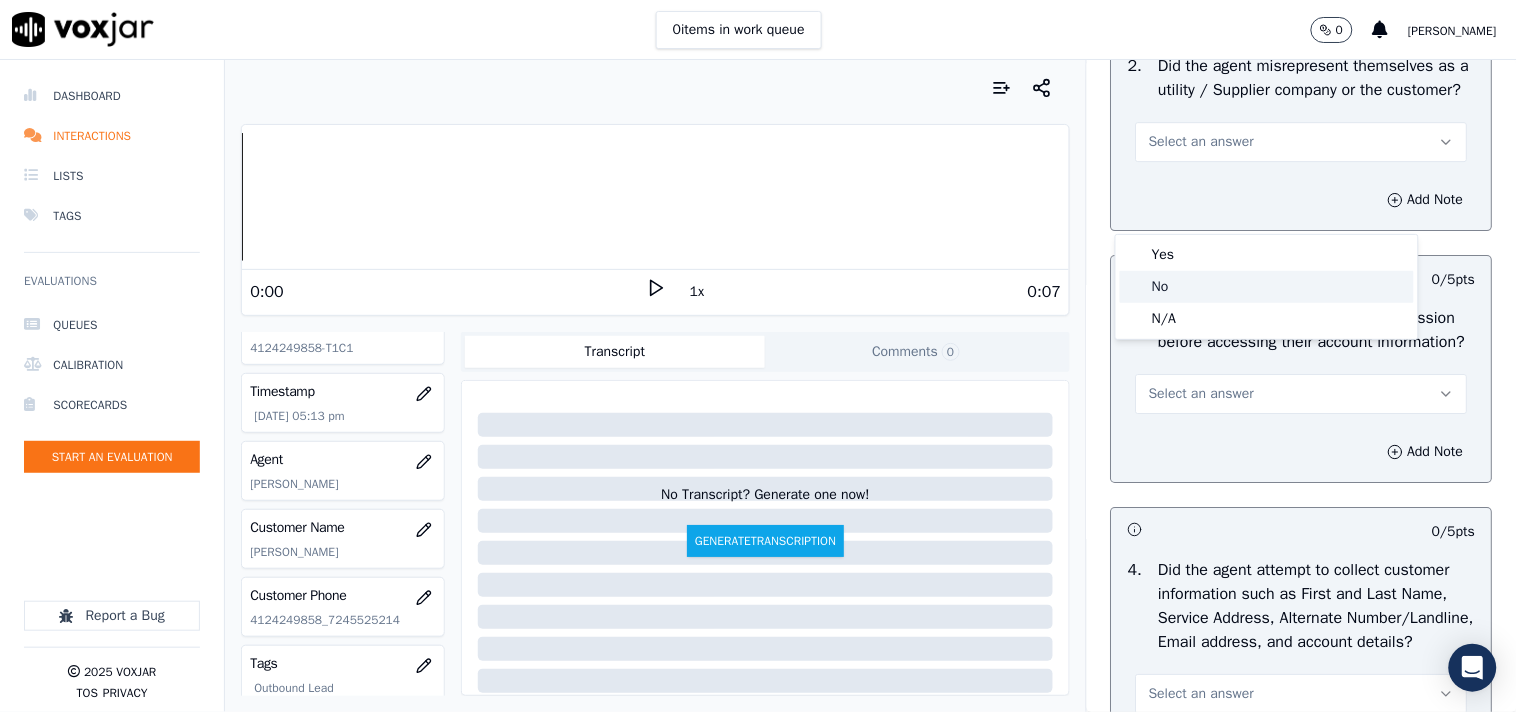 click on "No" 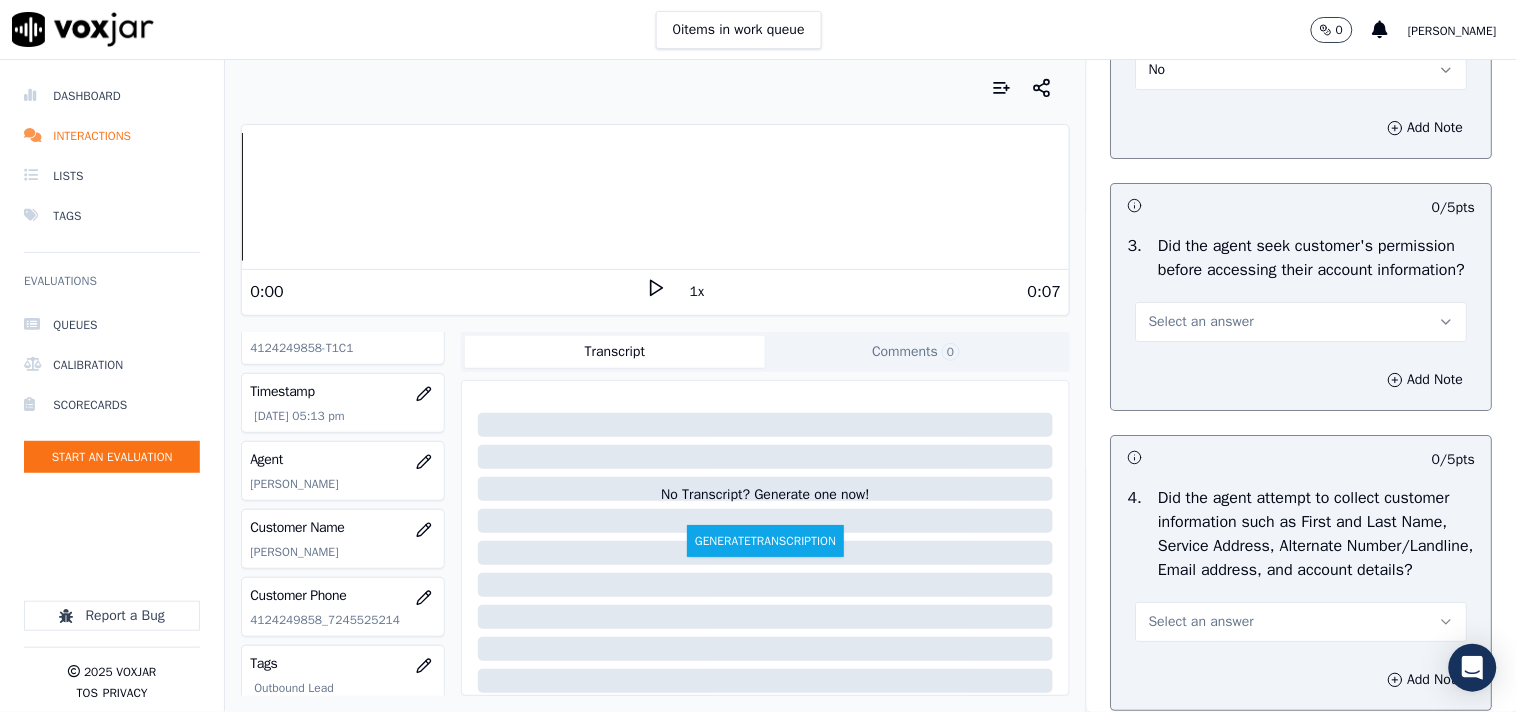 scroll, scrollTop: 1666, scrollLeft: 0, axis: vertical 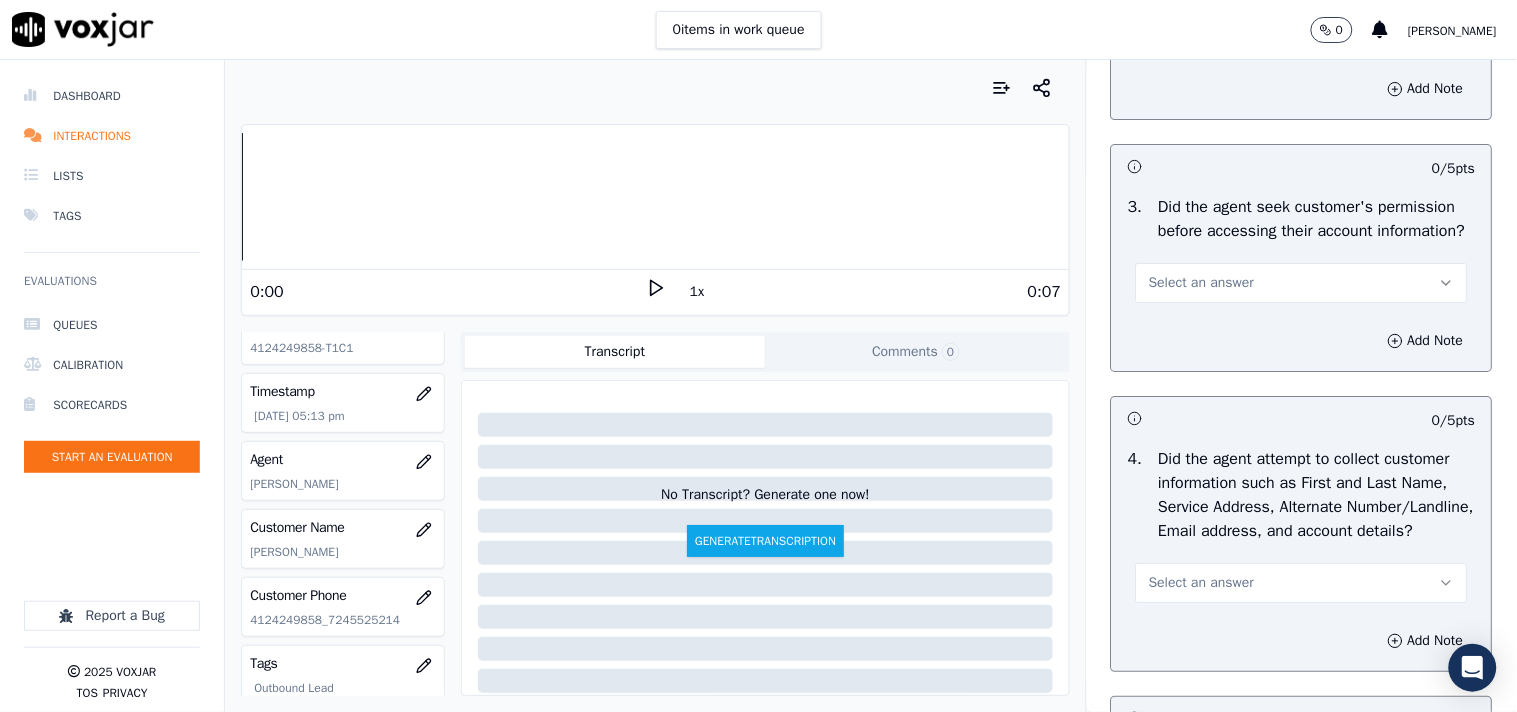 click on "Select an answer" at bounding box center (1201, 283) 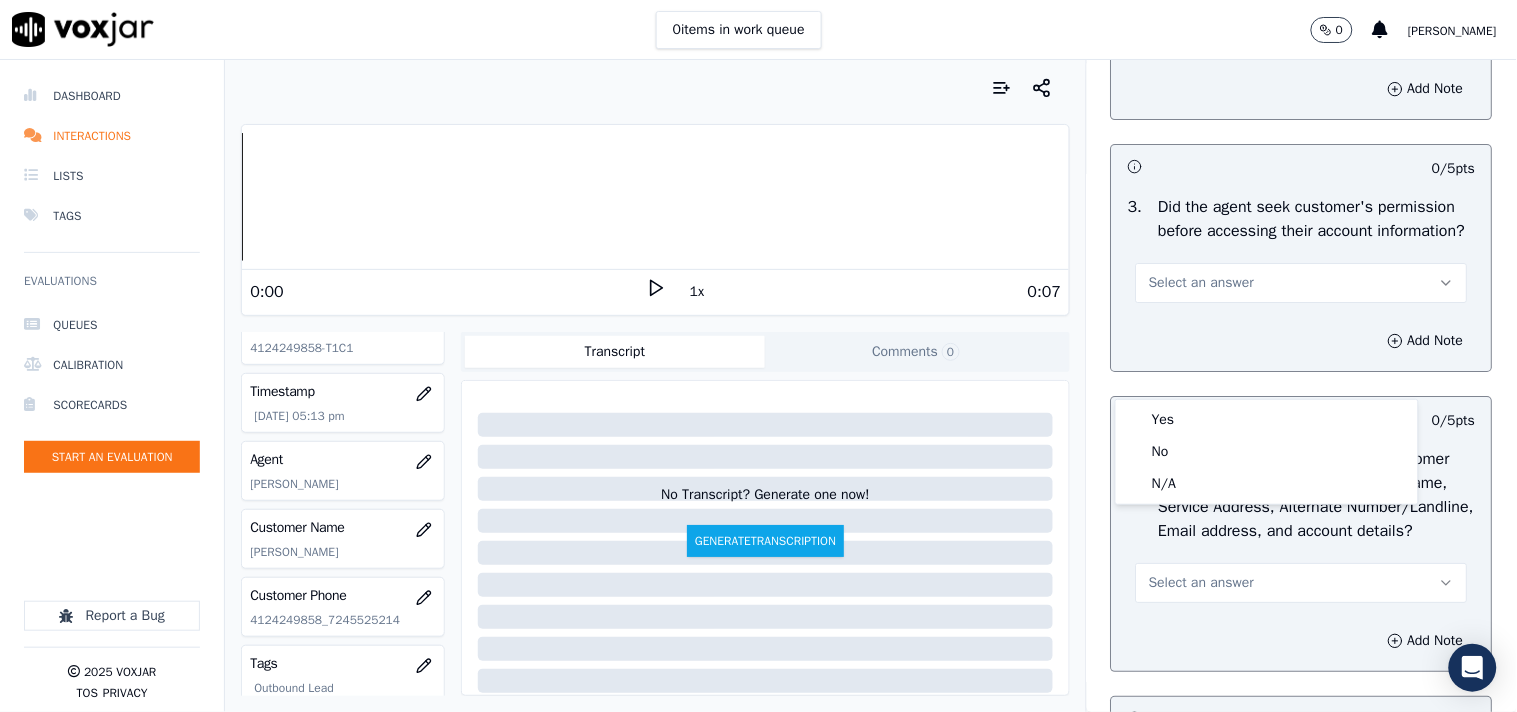 click on "0  items in work queue     0         [PERSON_NAME]             Dashboard   Interactions   Lists   Tags       Evaluations     Queues   Calibration   Scorecards   Start an Evaluation
Report a Bug       2025   Voxjar   TOS   Privacy             Your browser does not support the audio element.   0:00     1x   0:07   Voxjar ID   4949ce0a-f413-4810-a145-c602977d8110   Source ID   4124249858-T1C1   Timestamp
[DATE] 05:13 pm     Agent
[PERSON_NAME]     Customer Name     [PERSON_NAME]     Customer Phone     [PHONE_NUMBER]_[PHONE_NUMBER]     Tags
Outbound Lead Sale Interaction     Source     manualUpload   Type     AUDIO       Transcript   Comments  0   No Transcript? Generate one now!   Generate  Transcription         Add Comment   Scores   Transcript   Metadata   Comments         Human Score   --   0  evaluation s   AI Score   --   0  evaluation s     AI Evaluations
Queue an AI Evaluation   No AI evaluations yet   Human Evaluations" at bounding box center (758, 356) 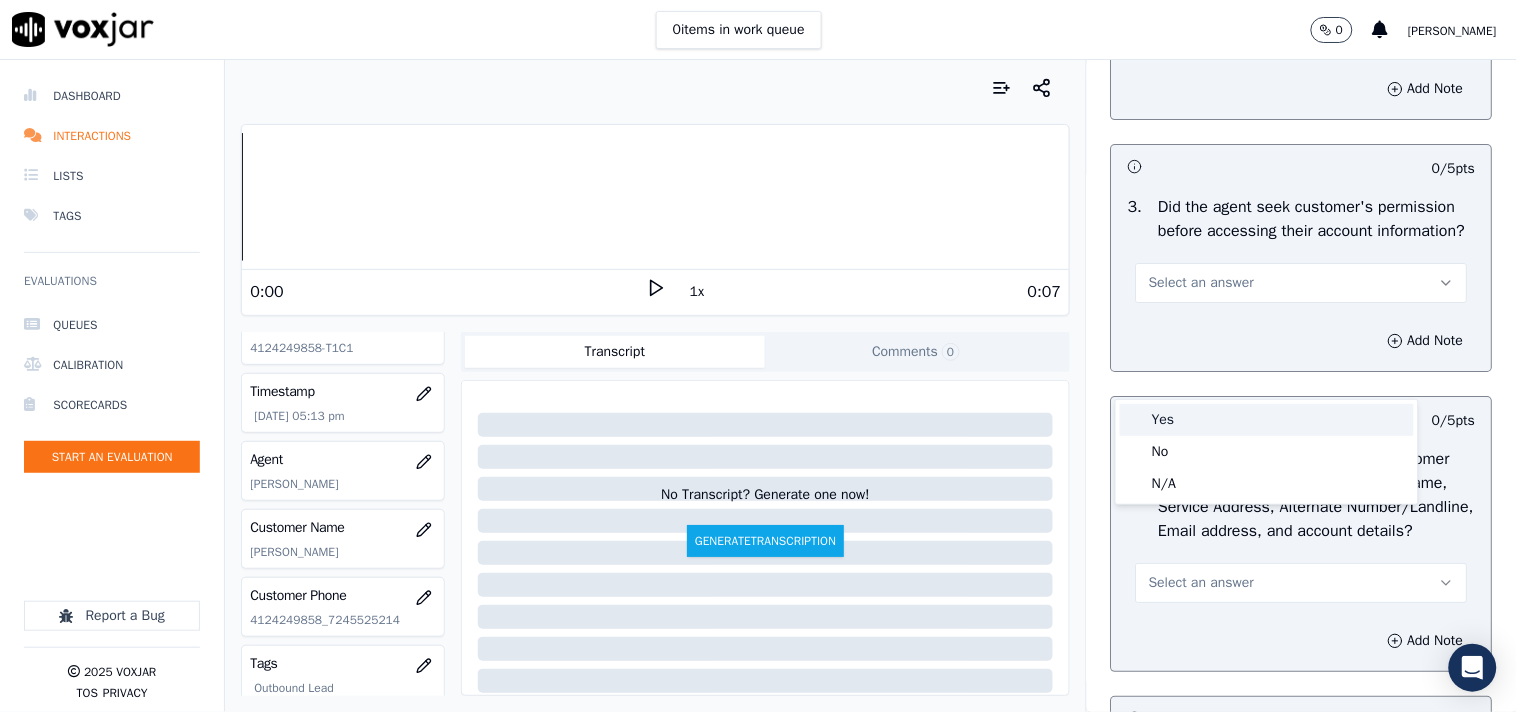 click on "Yes" at bounding box center [1267, 420] 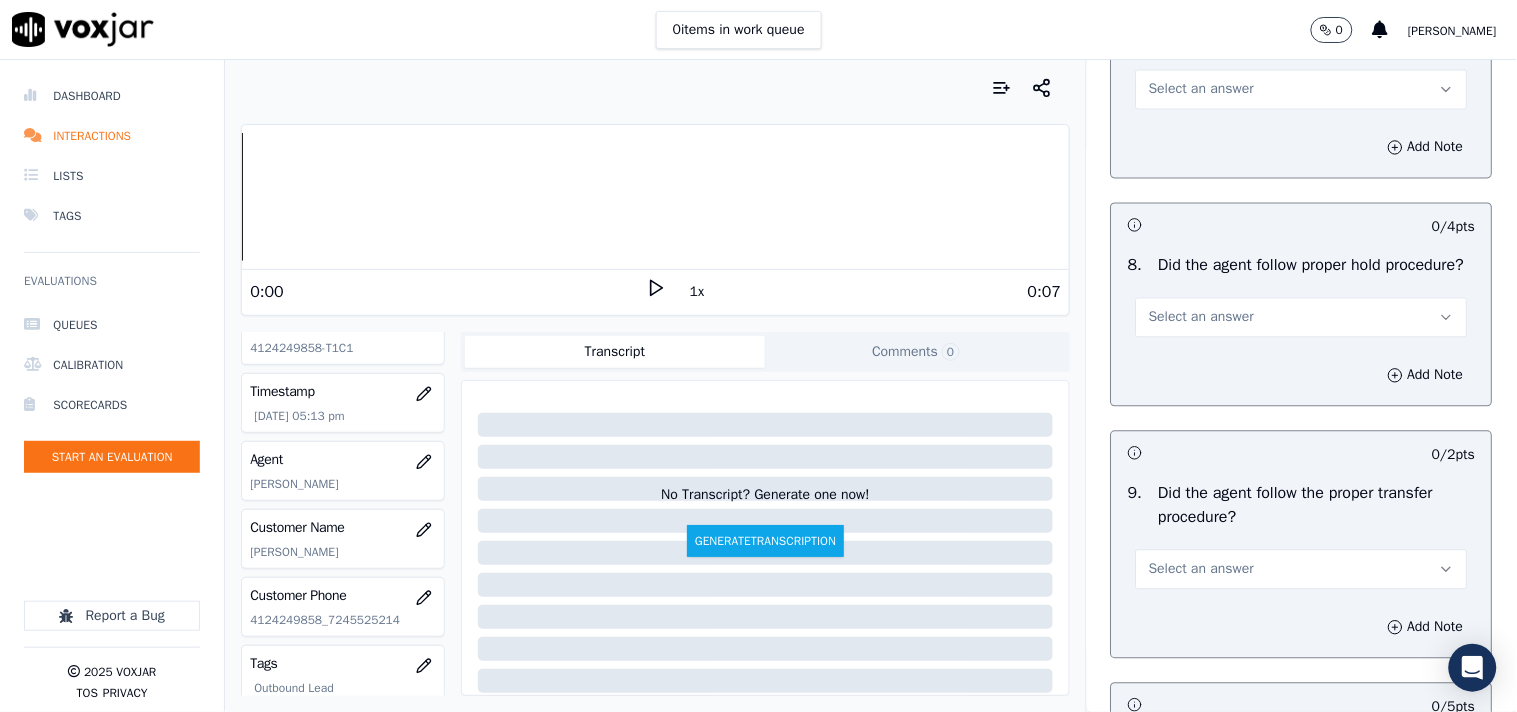 scroll, scrollTop: 3000, scrollLeft: 0, axis: vertical 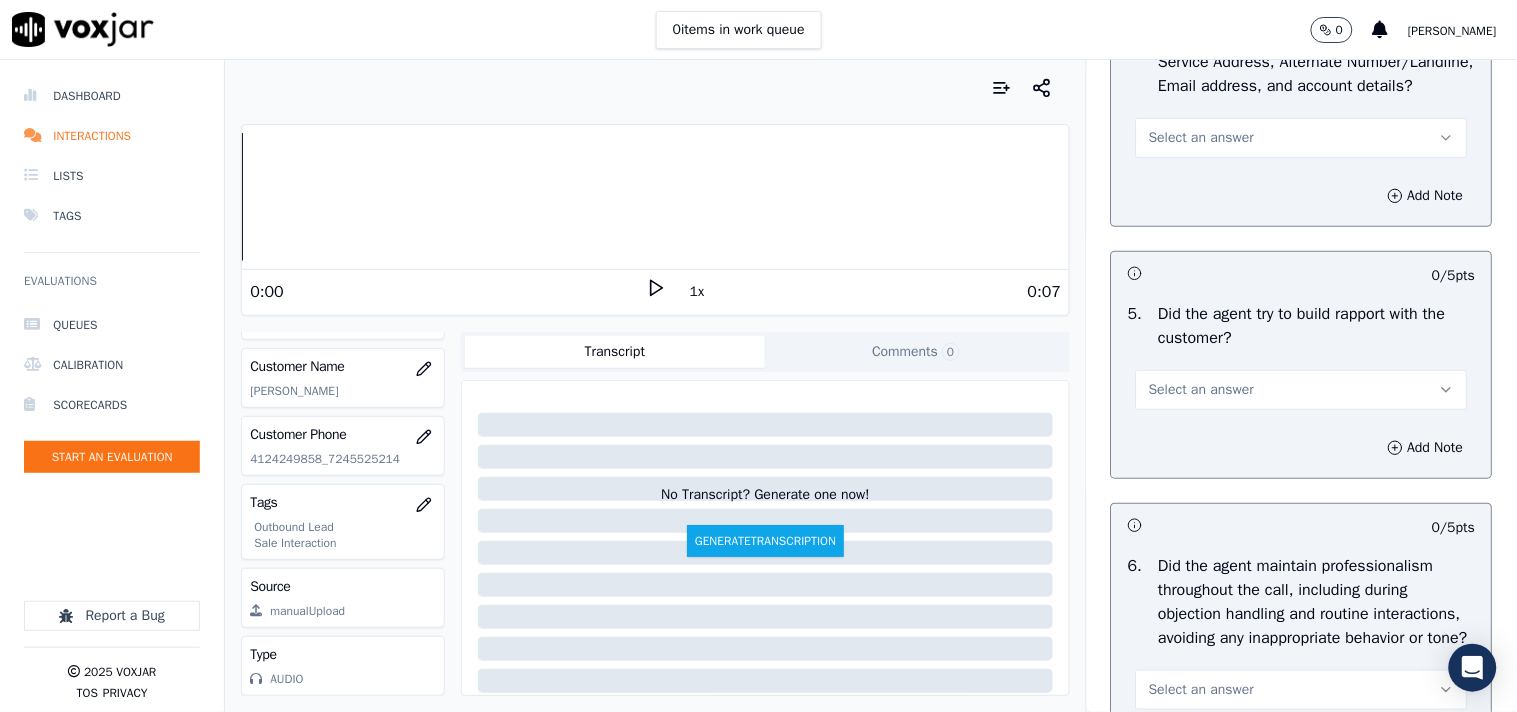 click on "Select an answer" at bounding box center (1201, 138) 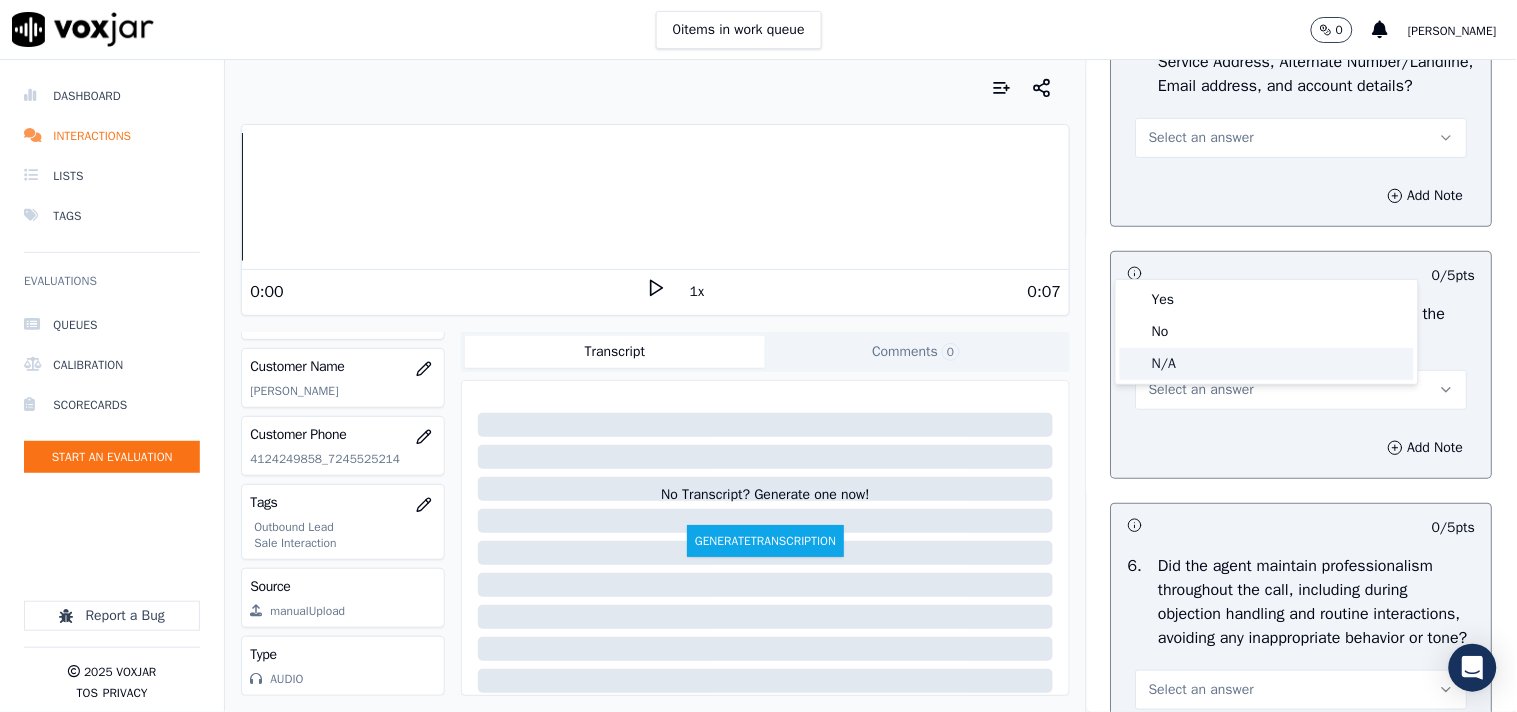 click on "N/A" 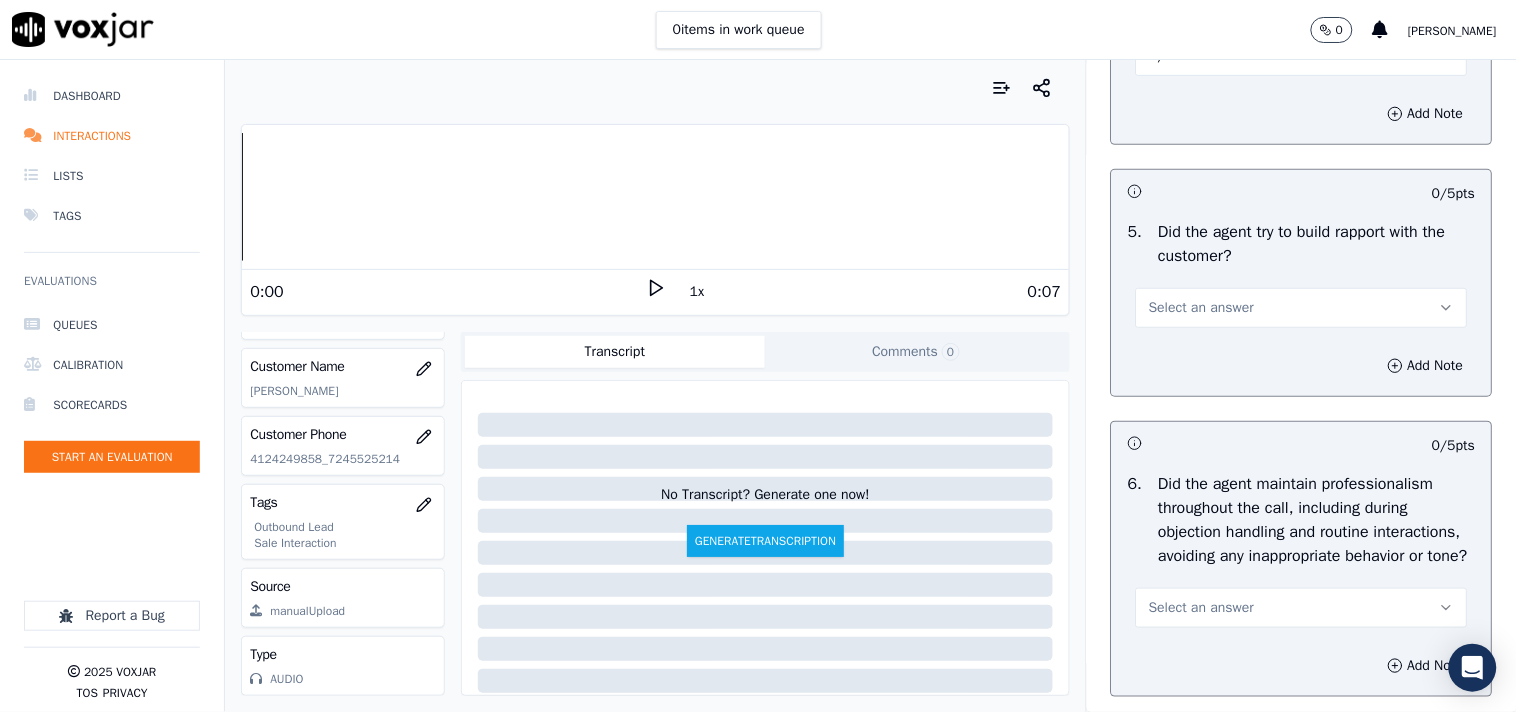 scroll, scrollTop: 2333, scrollLeft: 0, axis: vertical 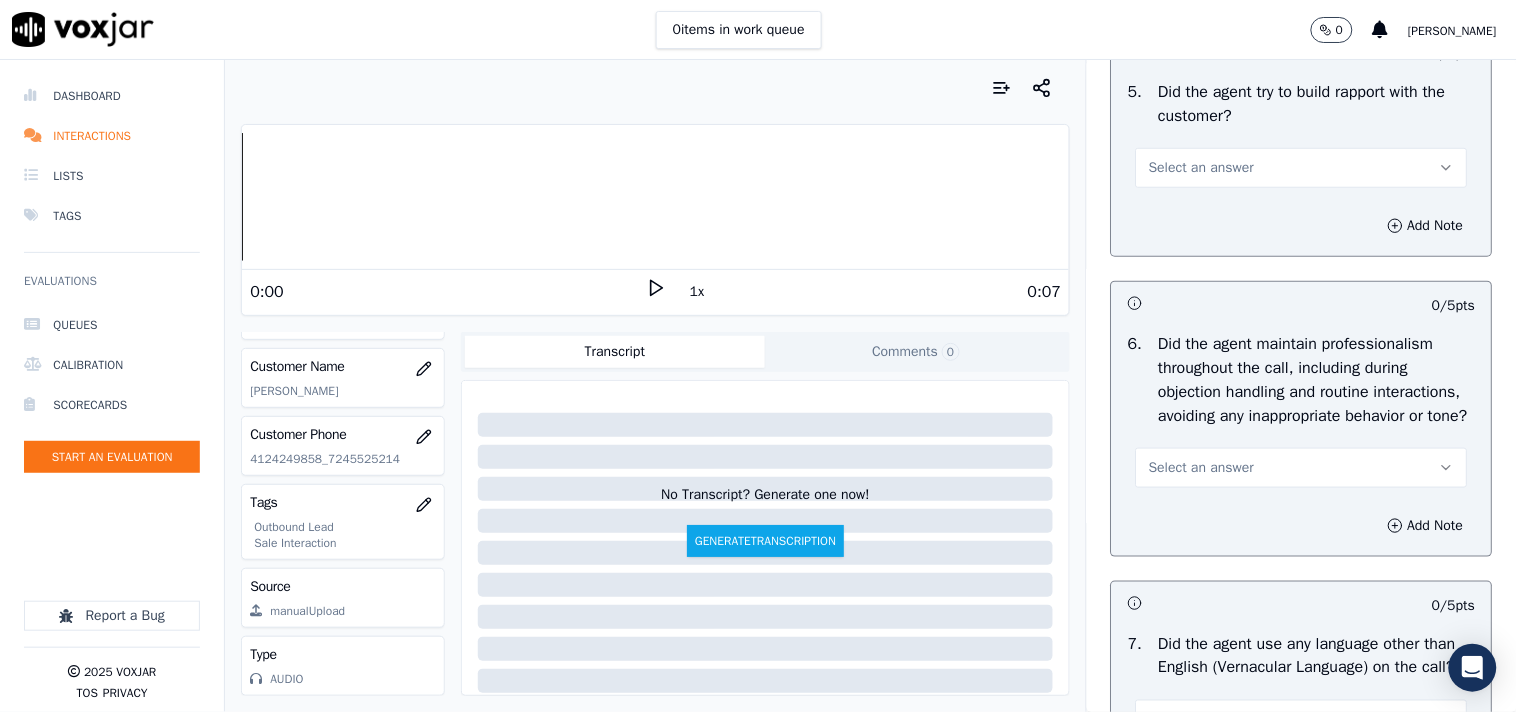 click on "Select an answer" at bounding box center [1201, 168] 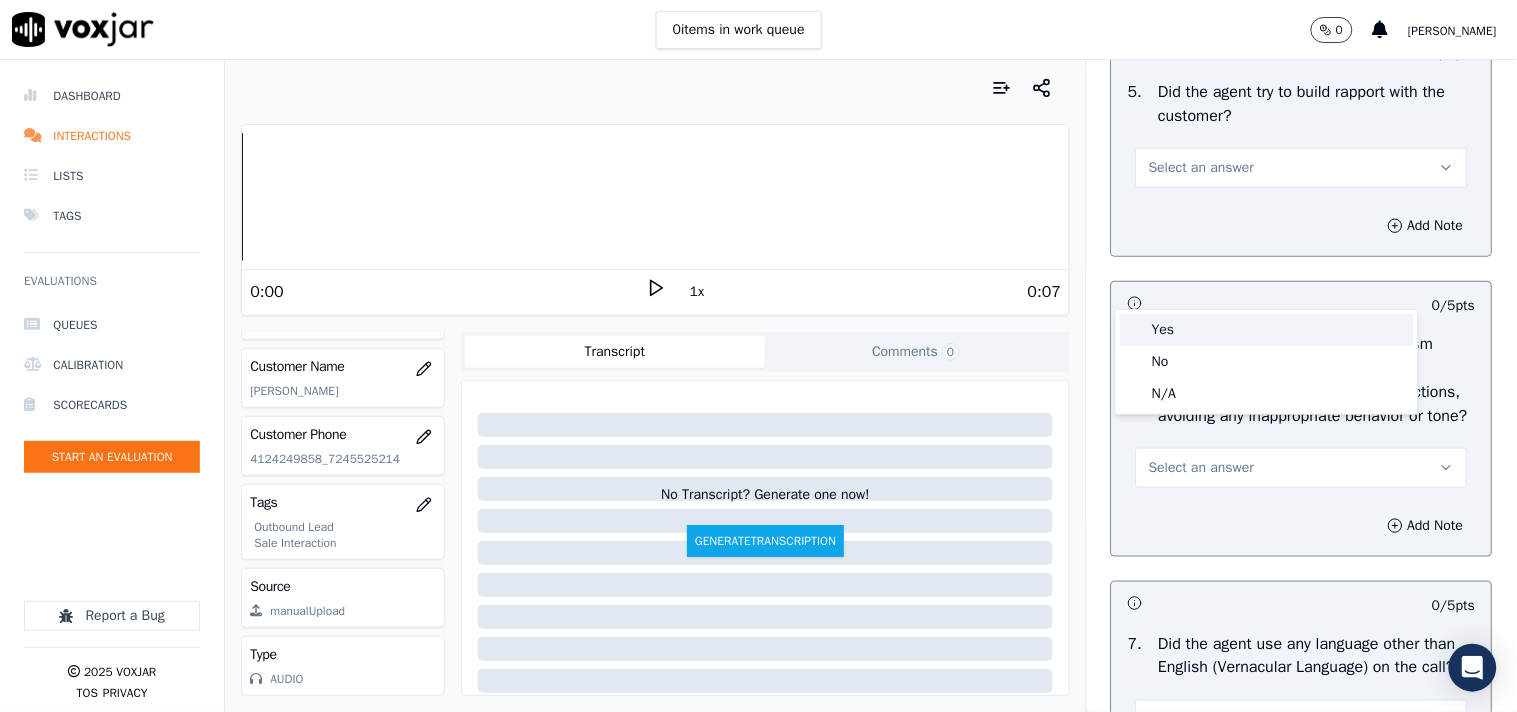 click on "Yes" at bounding box center (1267, 330) 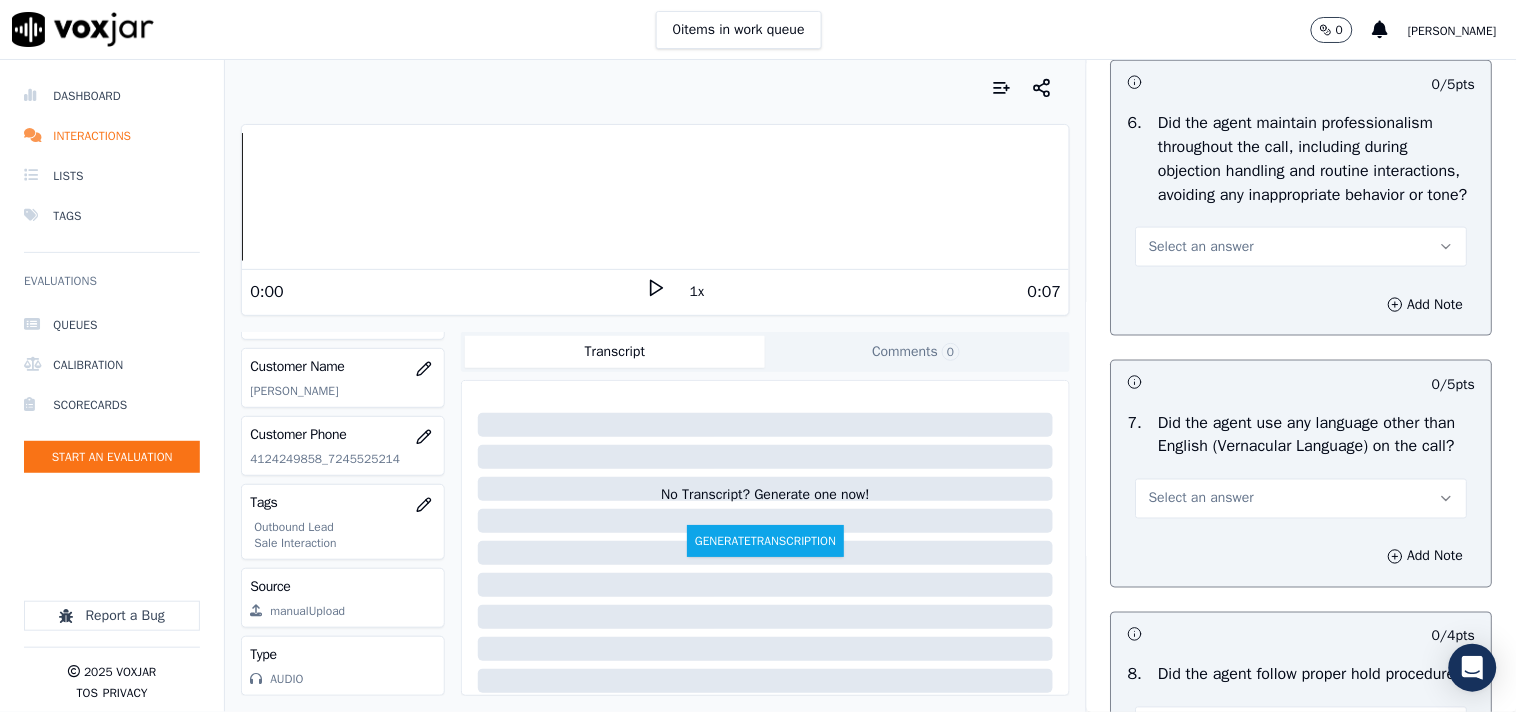 scroll, scrollTop: 2555, scrollLeft: 0, axis: vertical 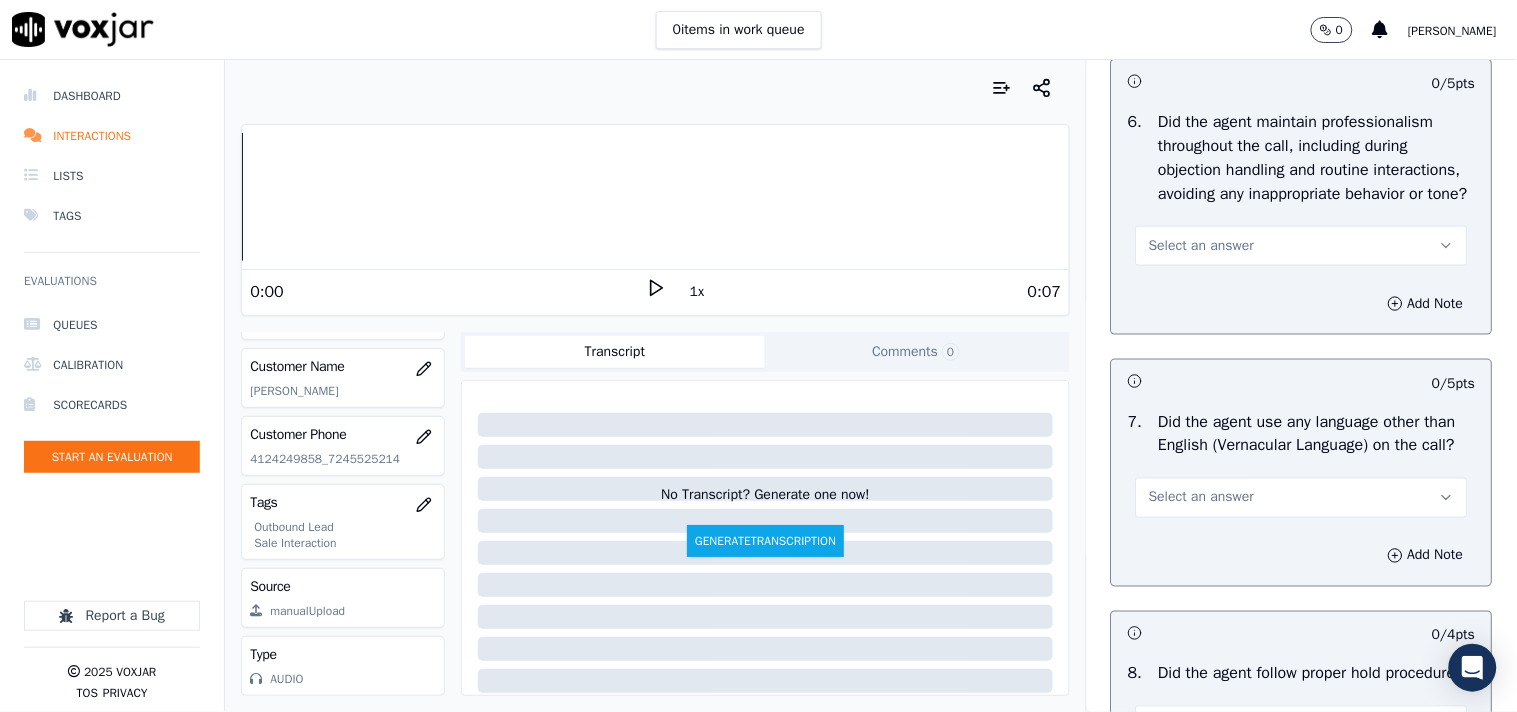 click on "Select an answer" at bounding box center [1201, 246] 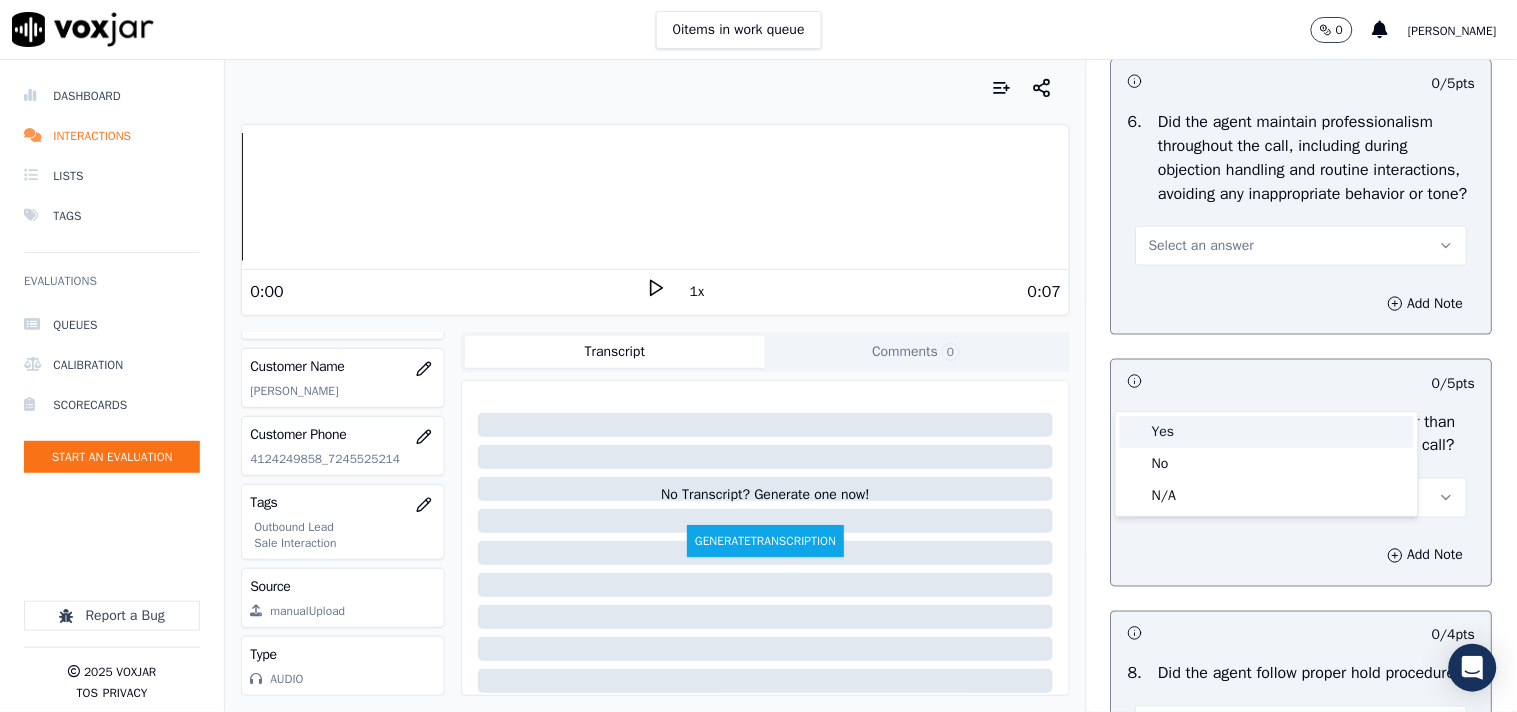 click on "Yes" at bounding box center (1267, 432) 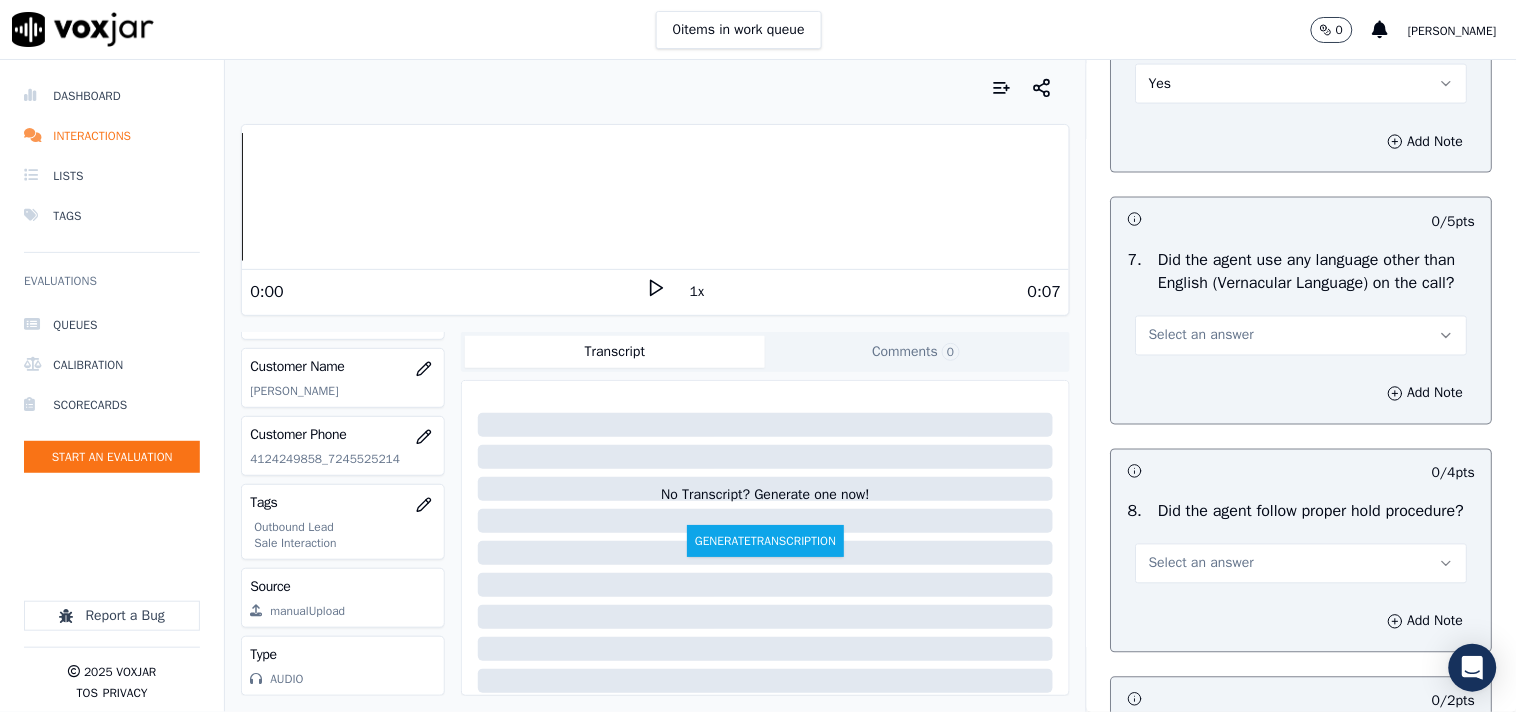 scroll, scrollTop: 2888, scrollLeft: 0, axis: vertical 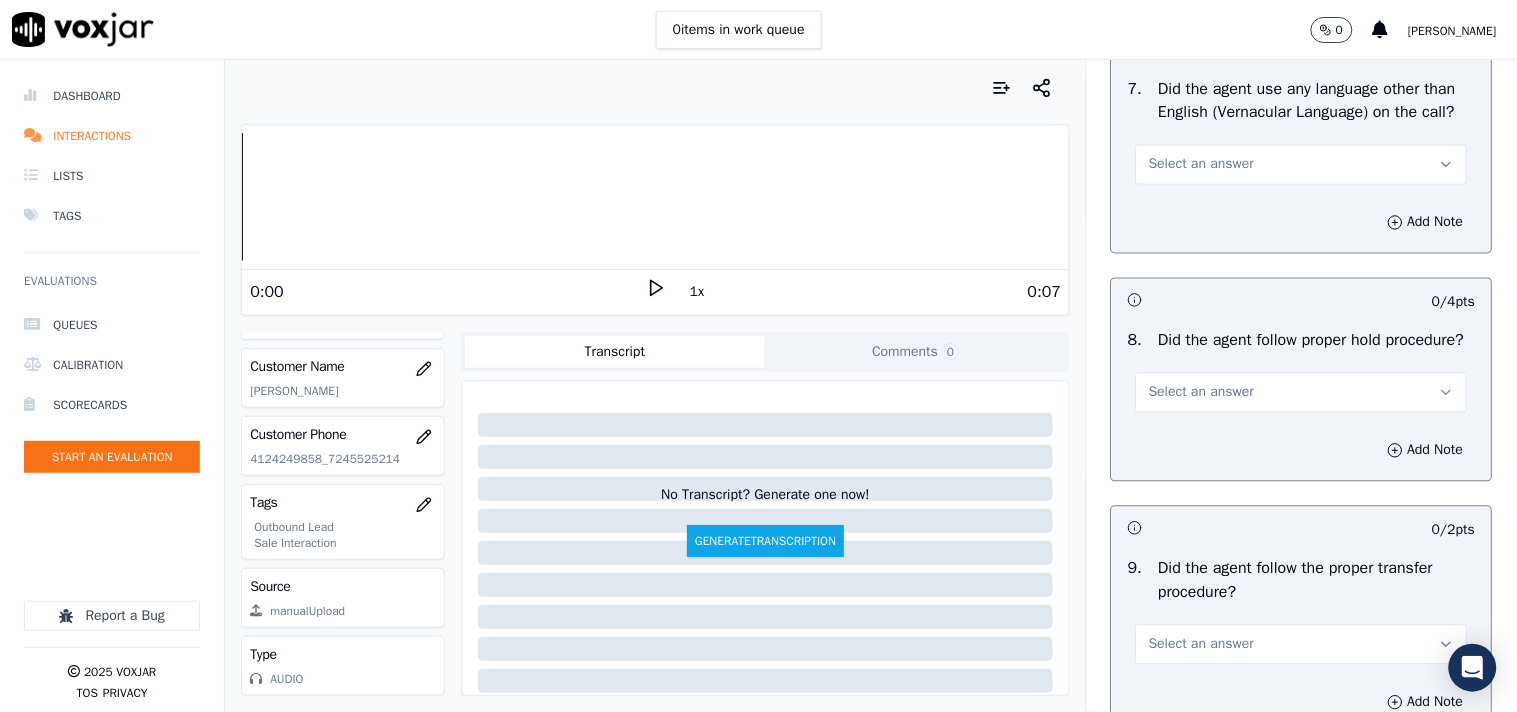 click on "Select an answer" at bounding box center [1201, 165] 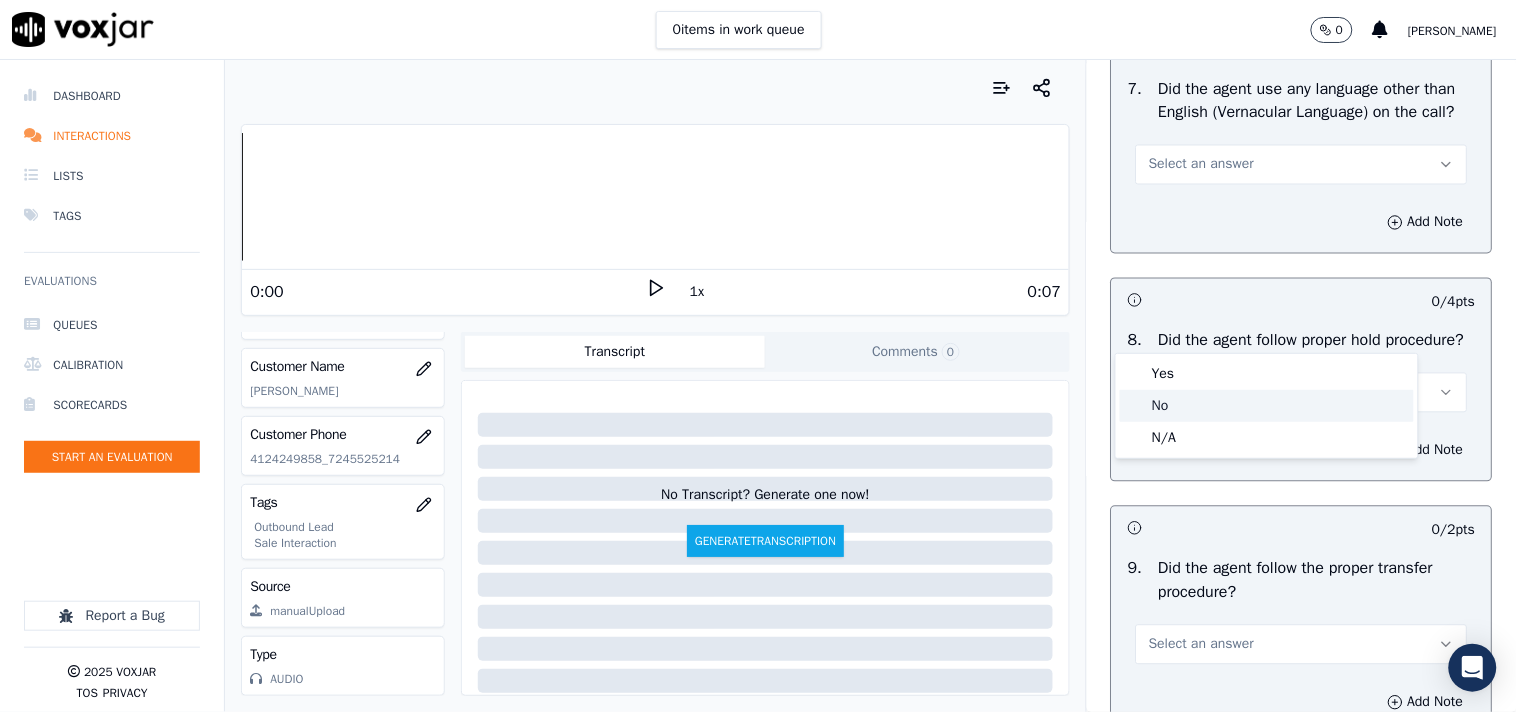 click at bounding box center [1135, 406] 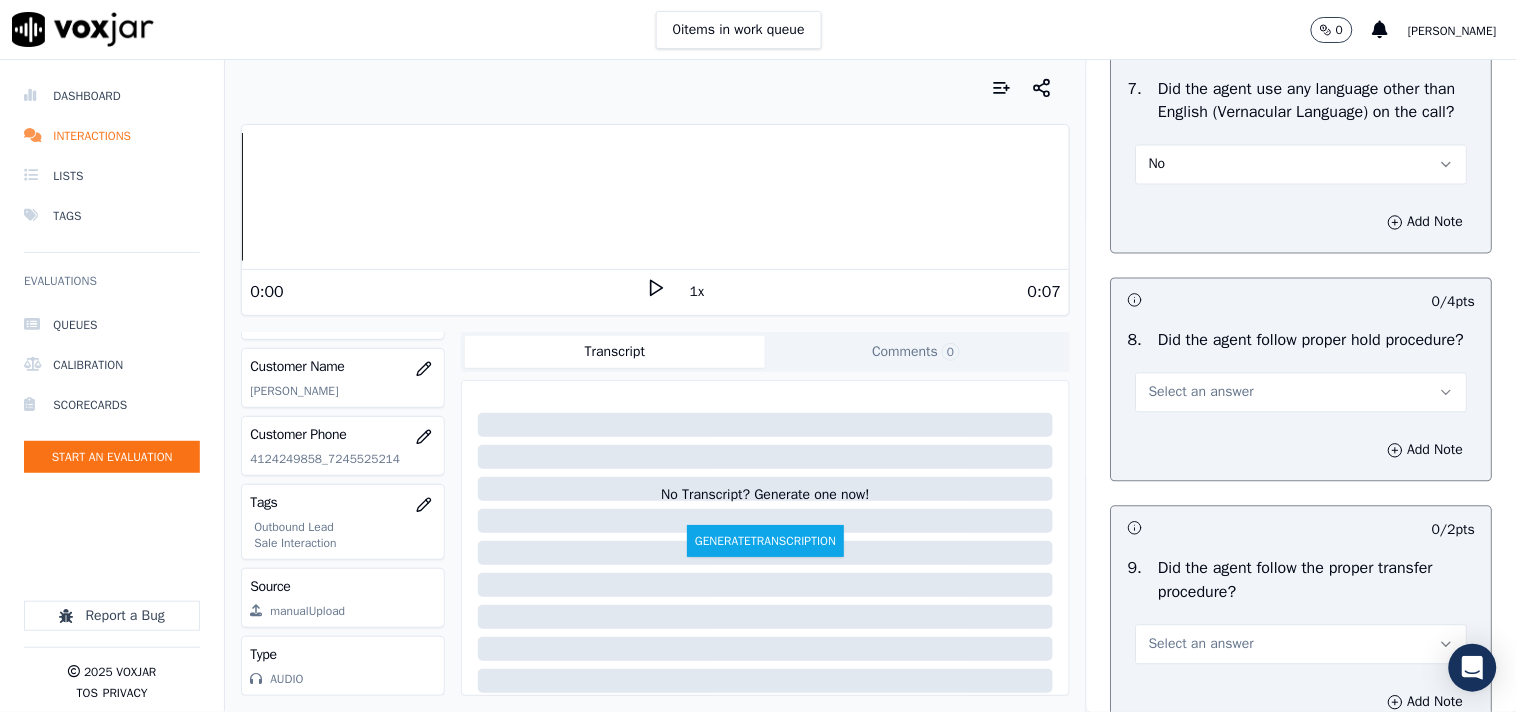 scroll, scrollTop: 3111, scrollLeft: 0, axis: vertical 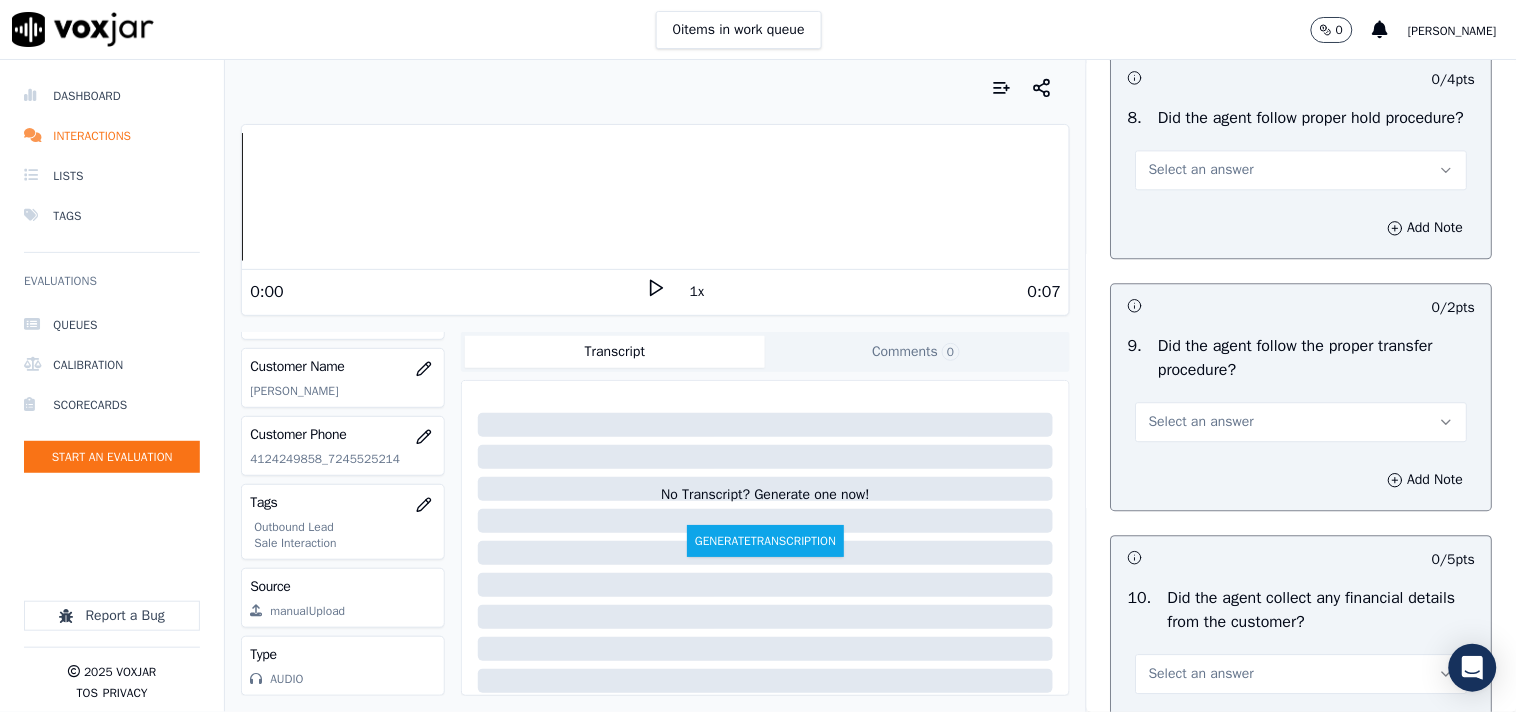 click on "Select an answer" at bounding box center (1201, 170) 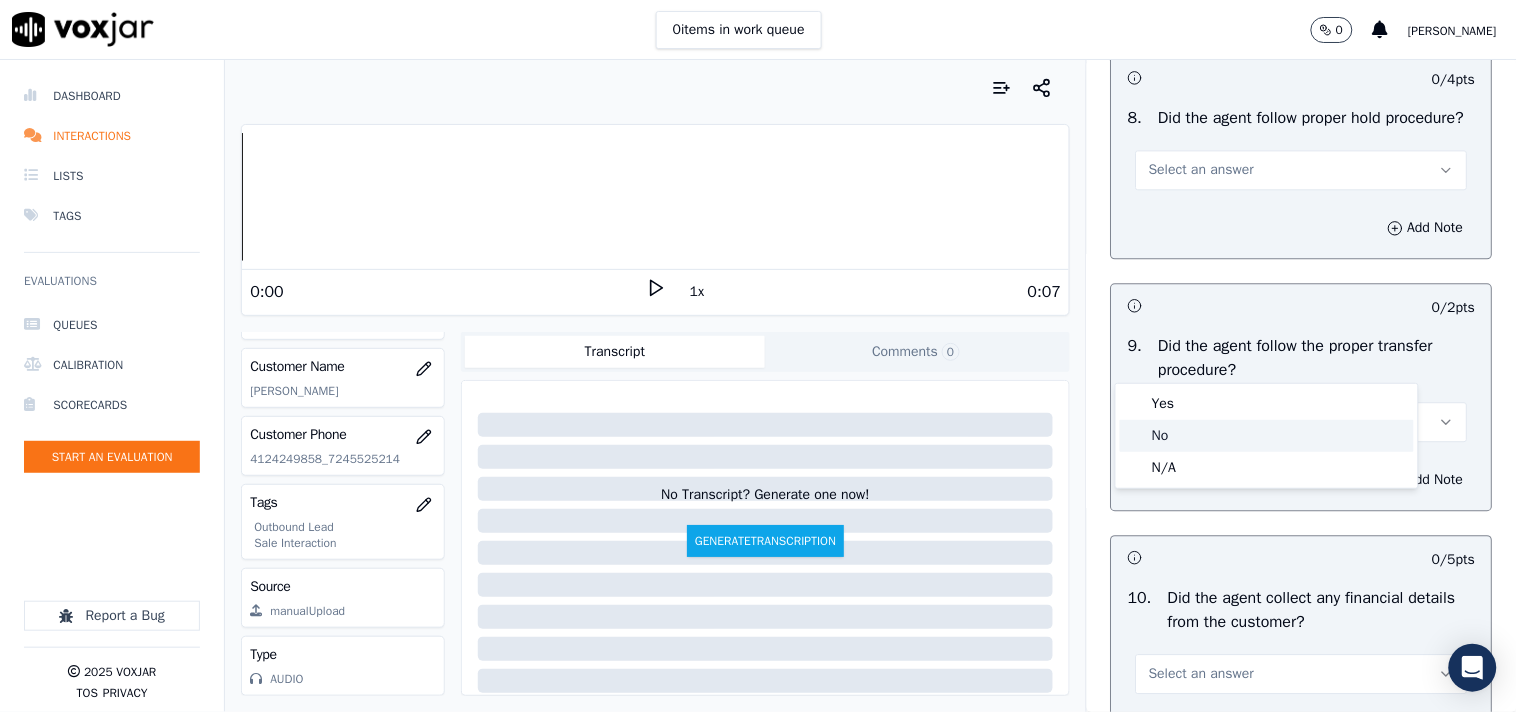 click on "Yes" at bounding box center (1267, 404) 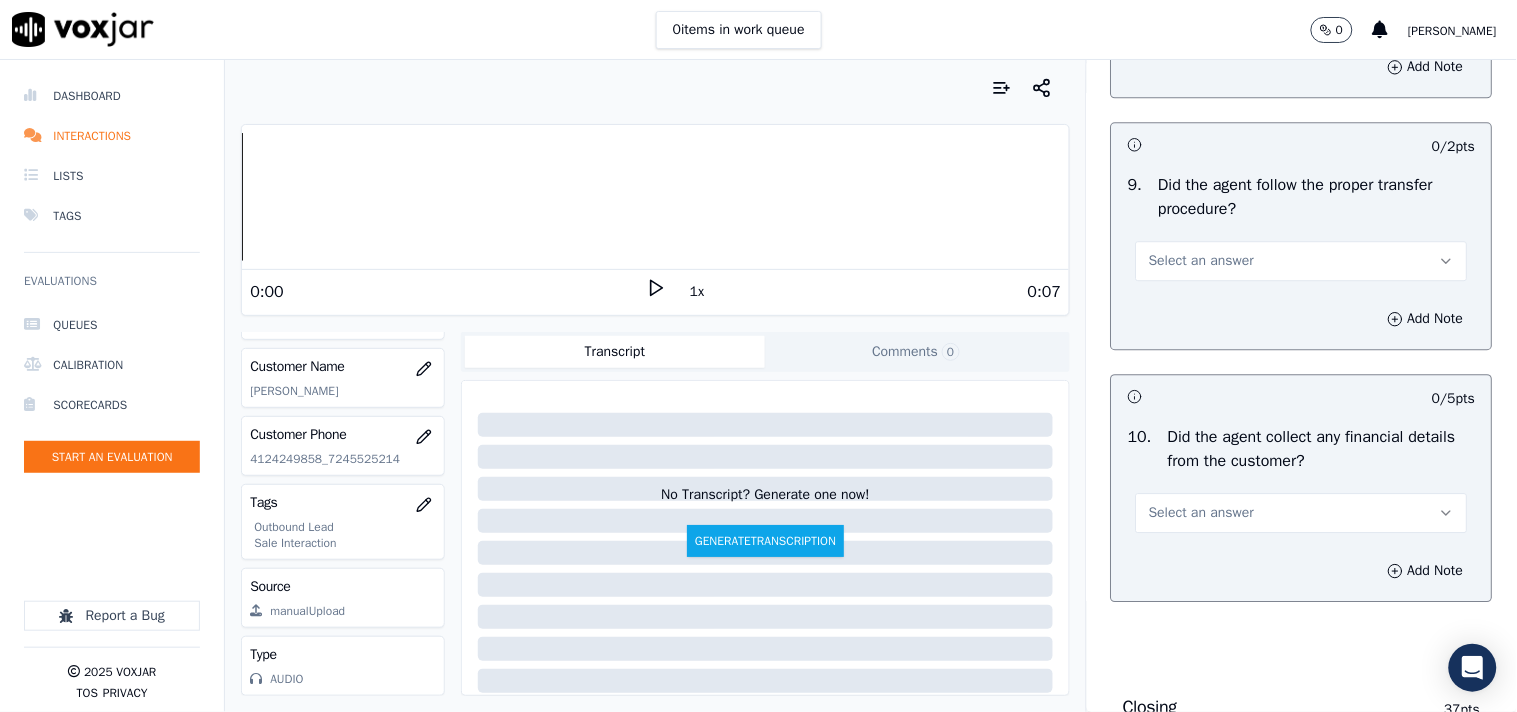 scroll, scrollTop: 3444, scrollLeft: 0, axis: vertical 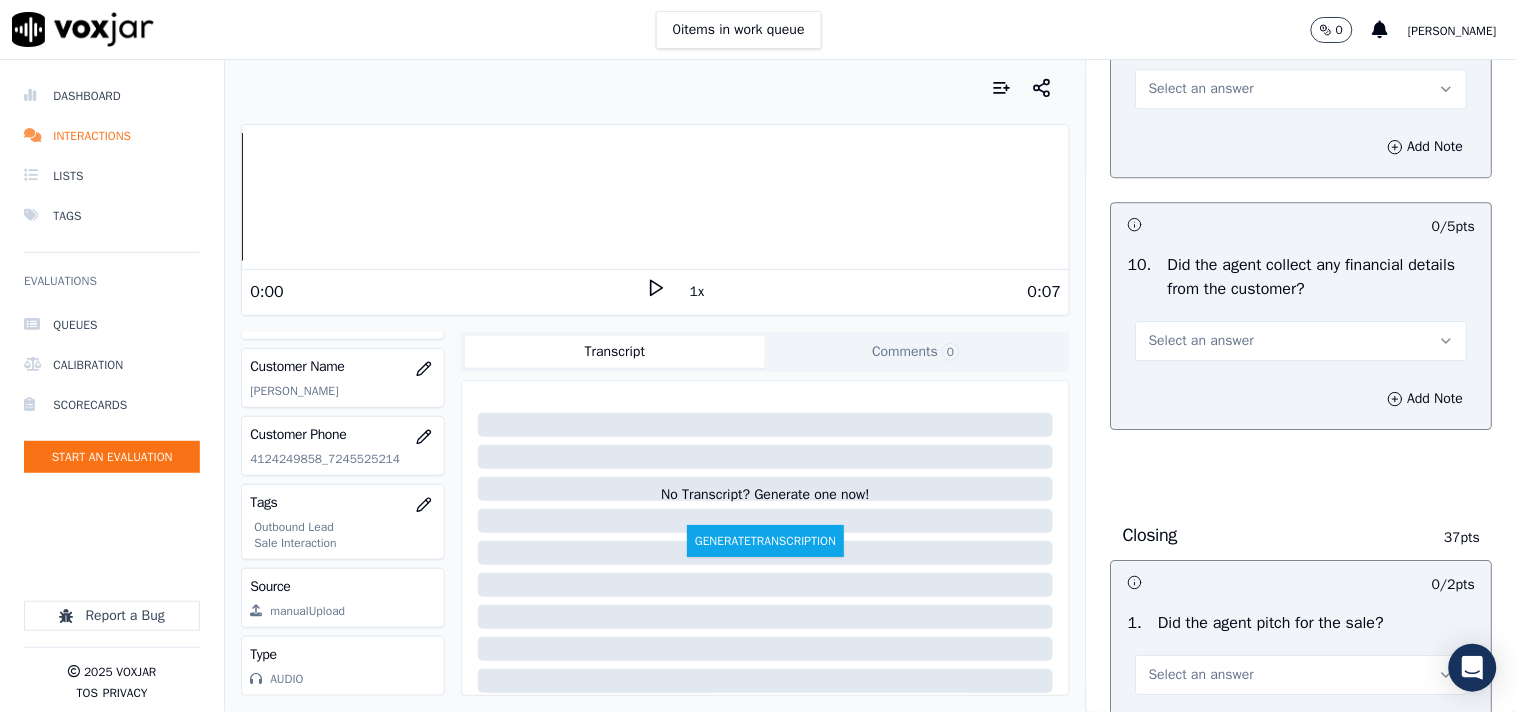 click on "Select an answer" at bounding box center (1302, 89) 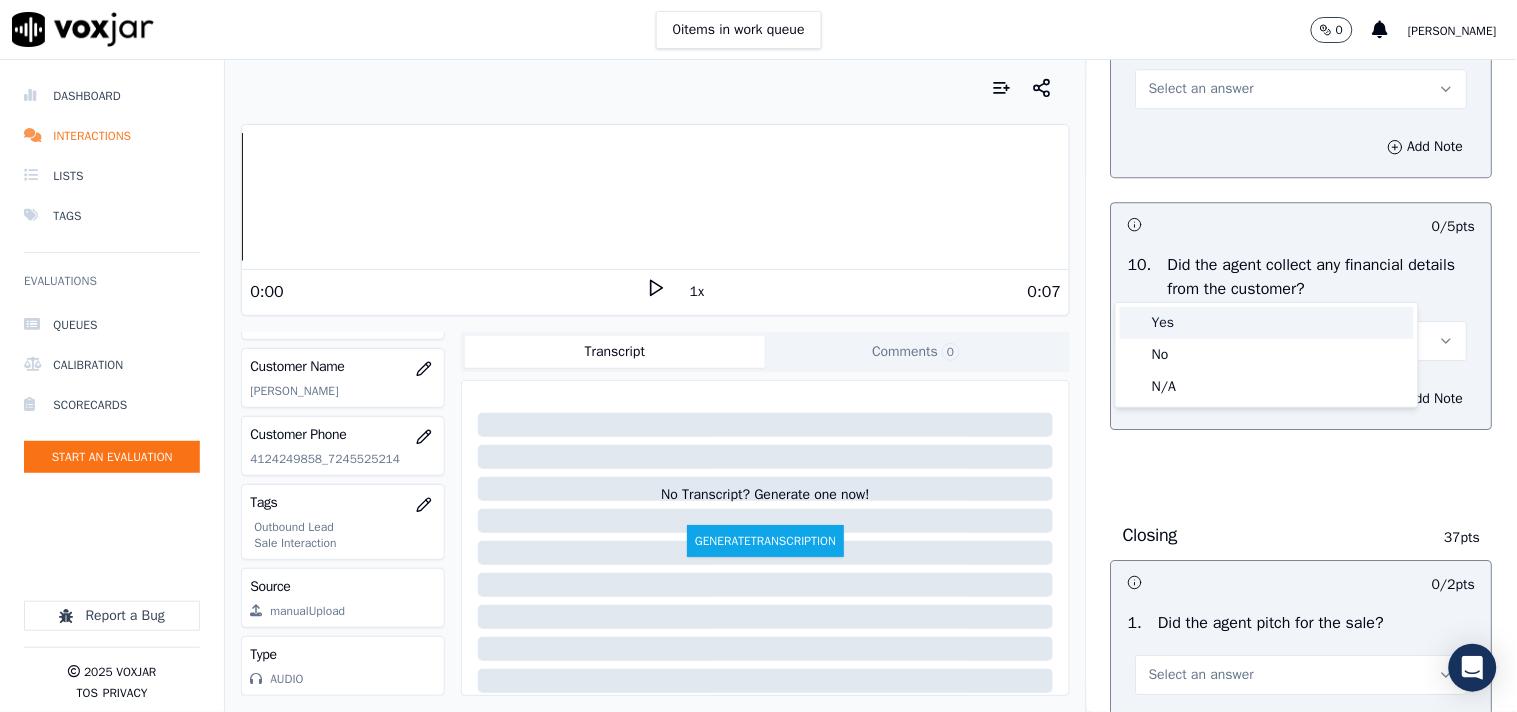 click on "Yes" at bounding box center [1267, 323] 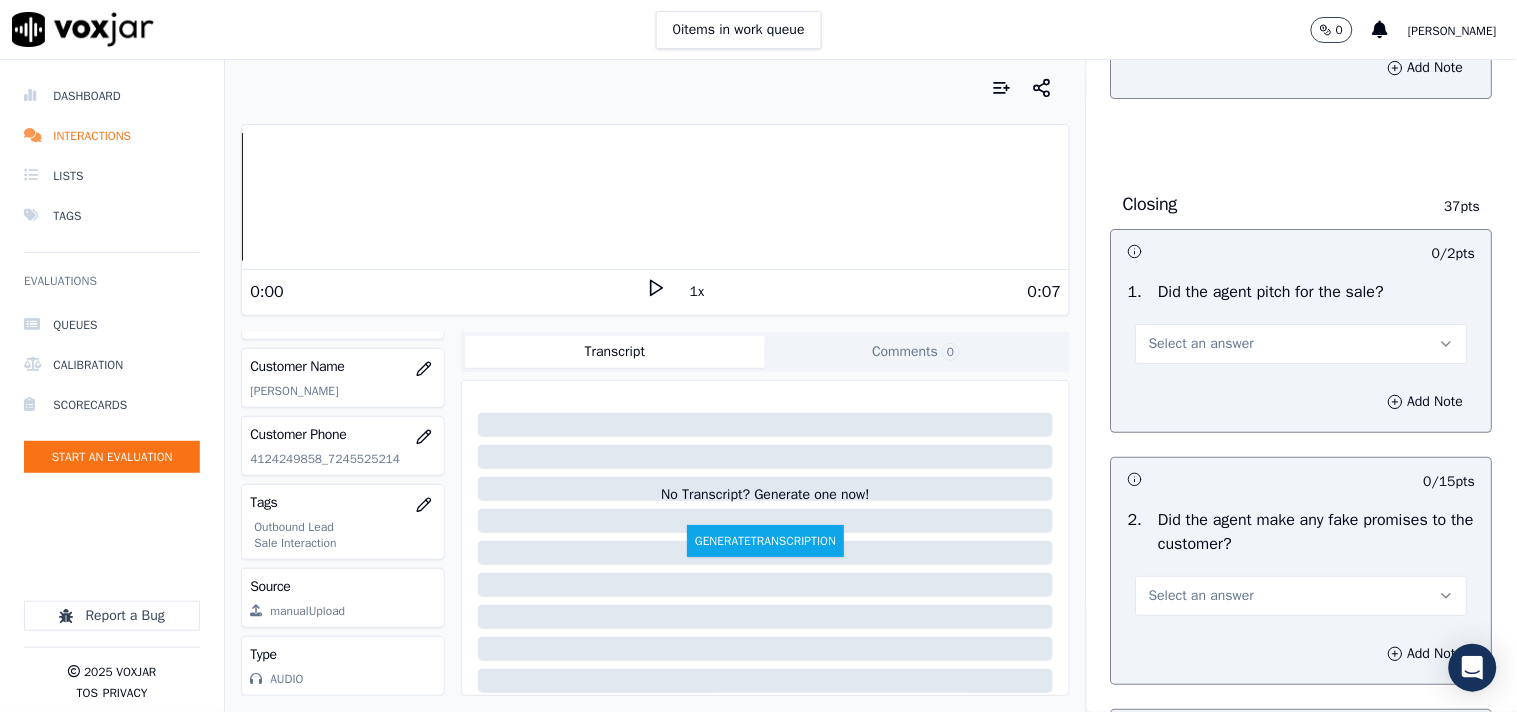 scroll, scrollTop: 3777, scrollLeft: 0, axis: vertical 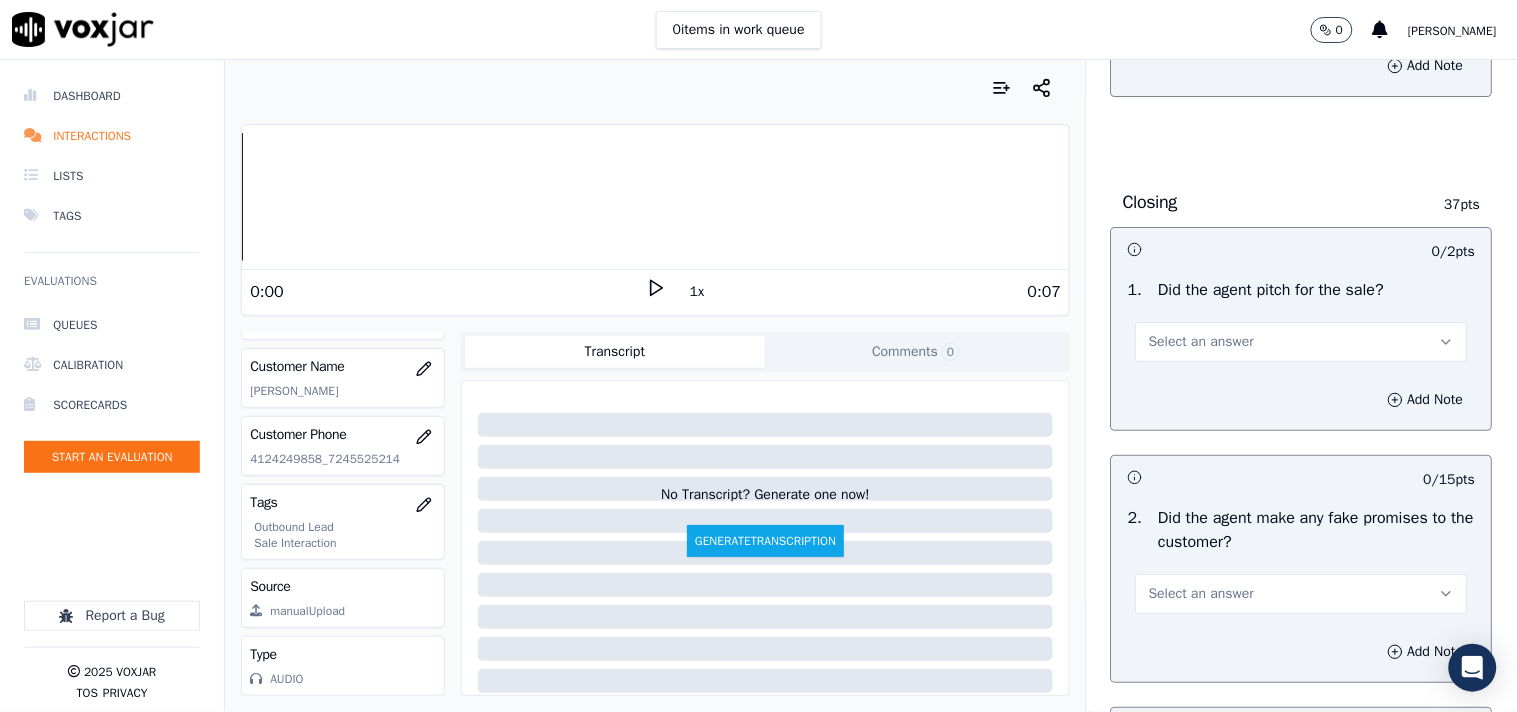 click on "Select an answer" at bounding box center (1201, 8) 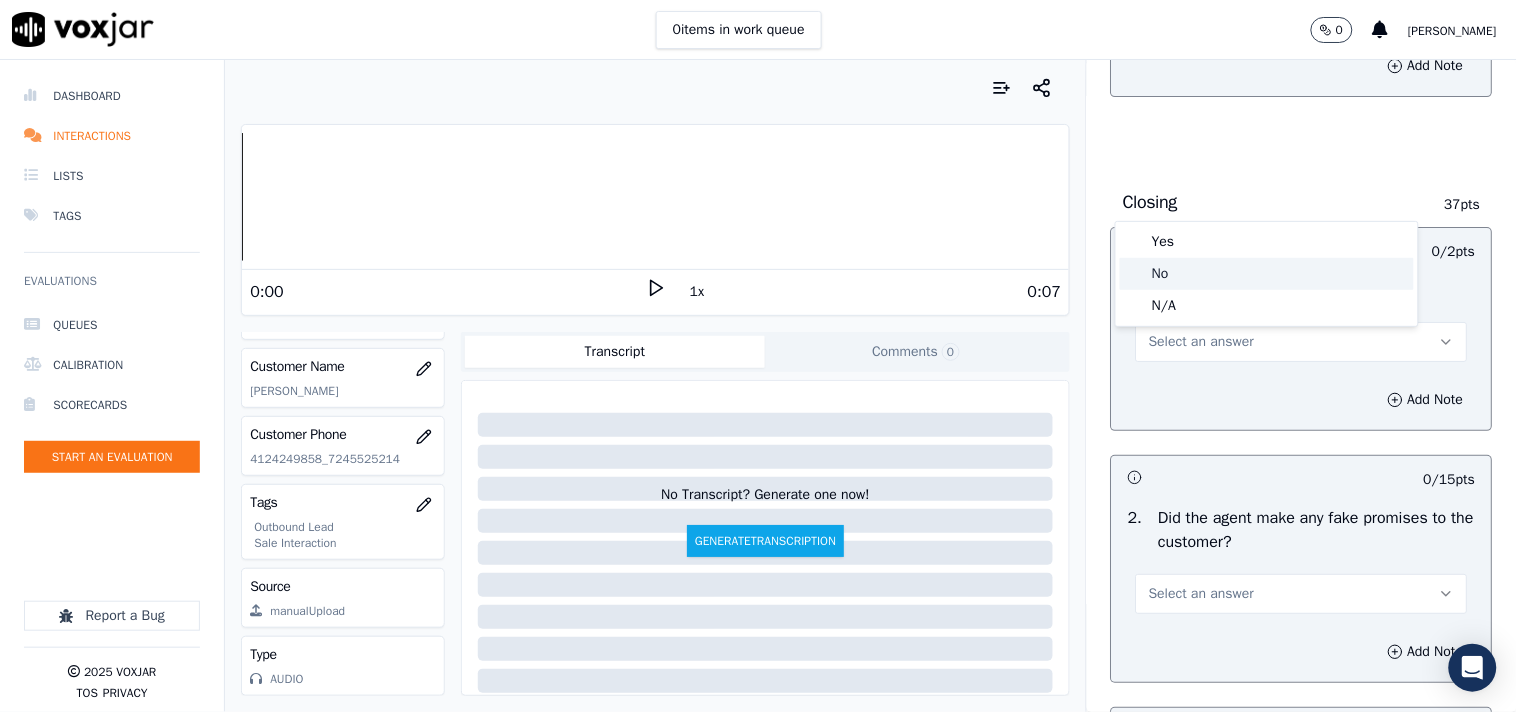 click on "No" 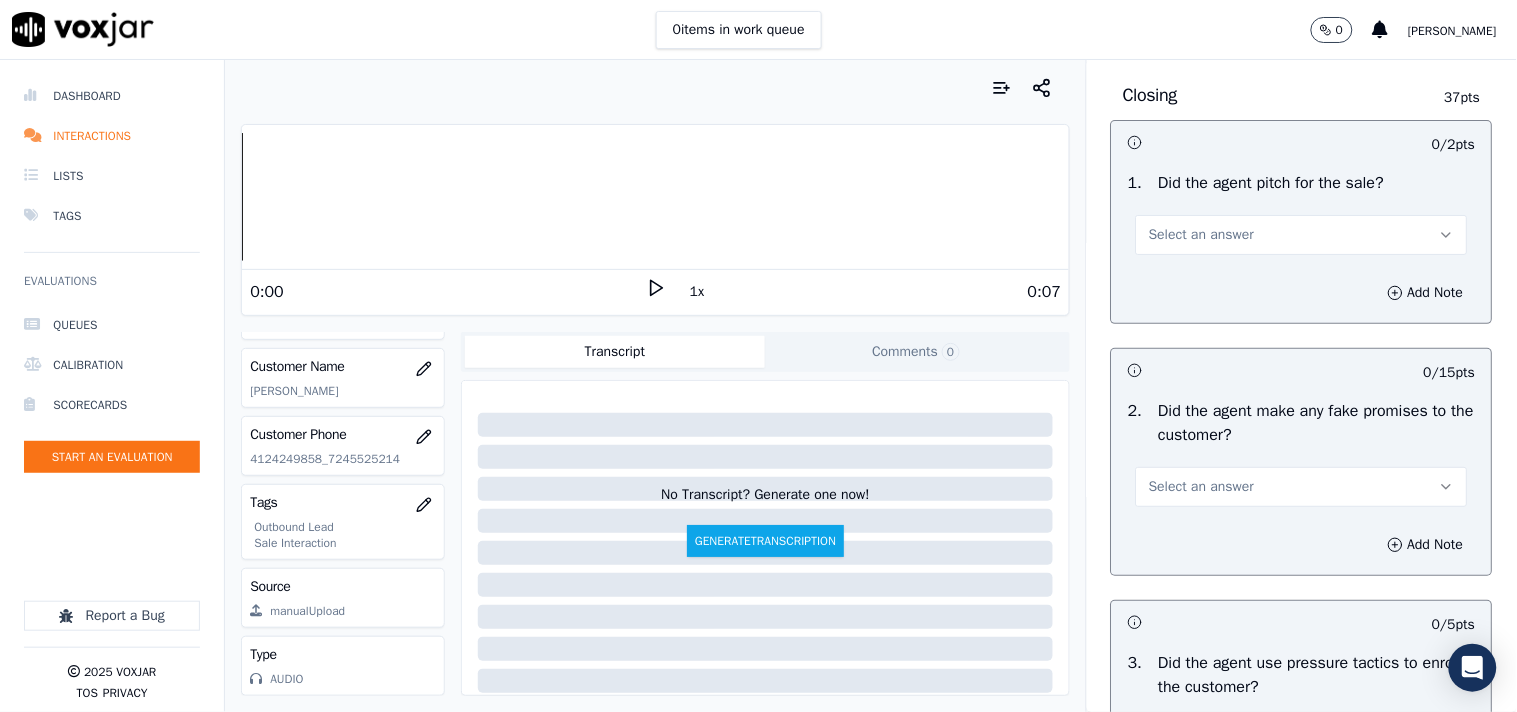 scroll, scrollTop: 4000, scrollLeft: 0, axis: vertical 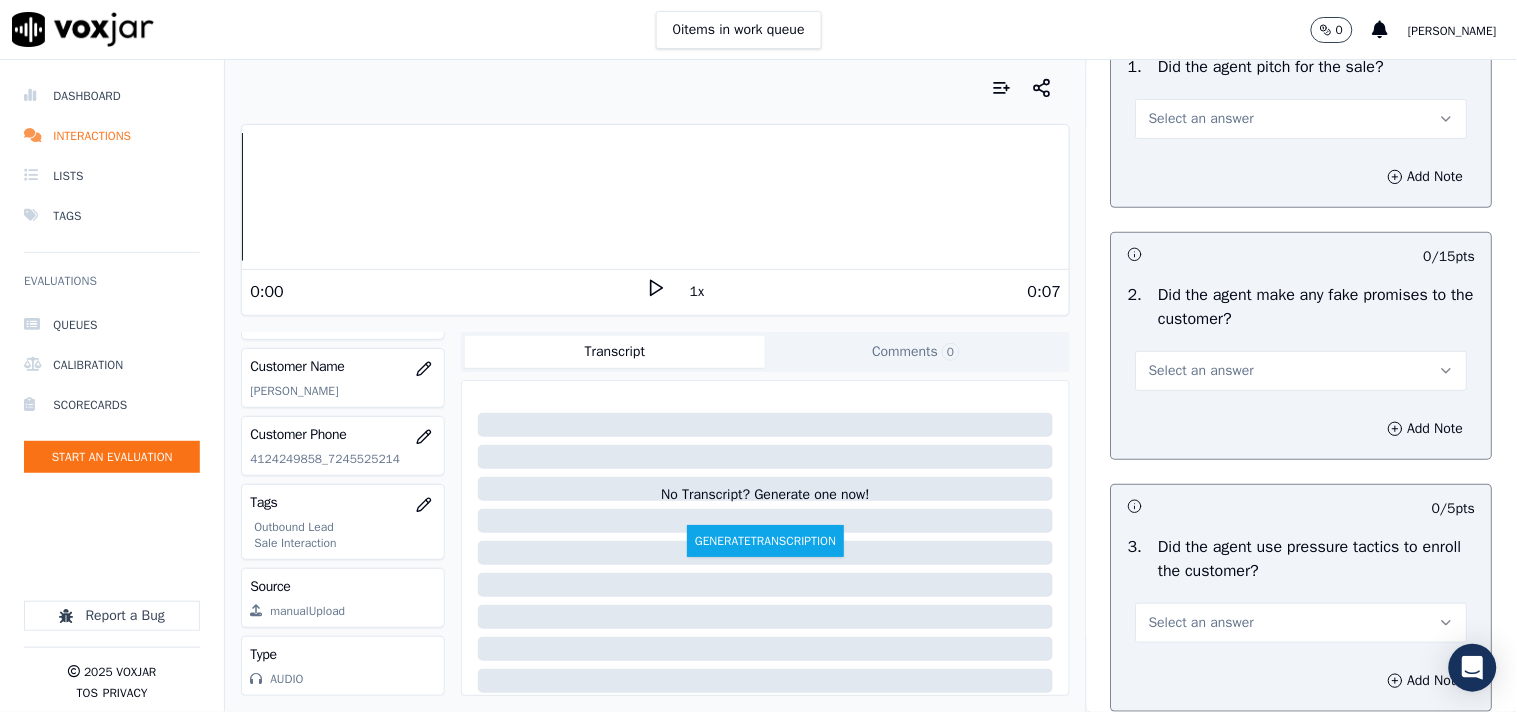 click on "Select an answer" at bounding box center [1201, 119] 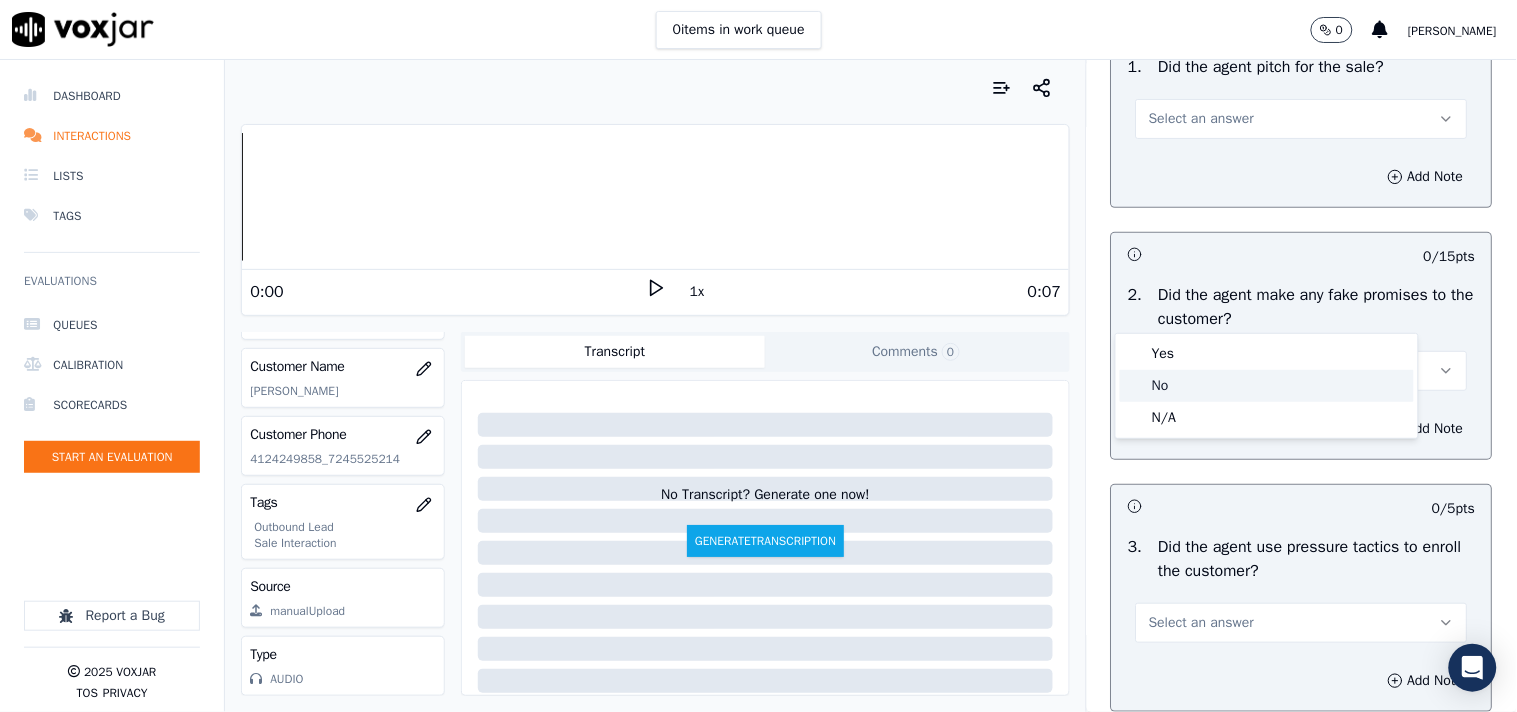 click on "No" 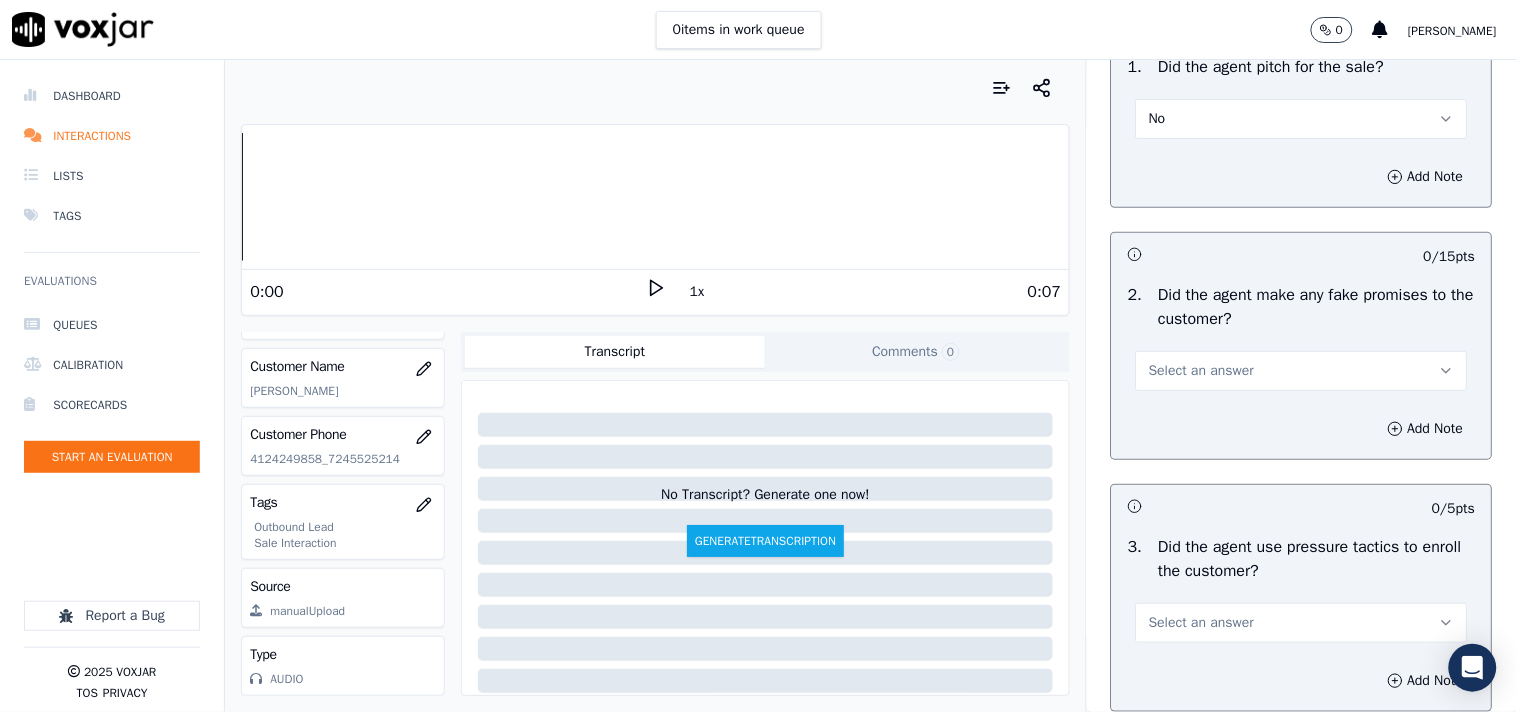 click on "No" at bounding box center (1302, 119) 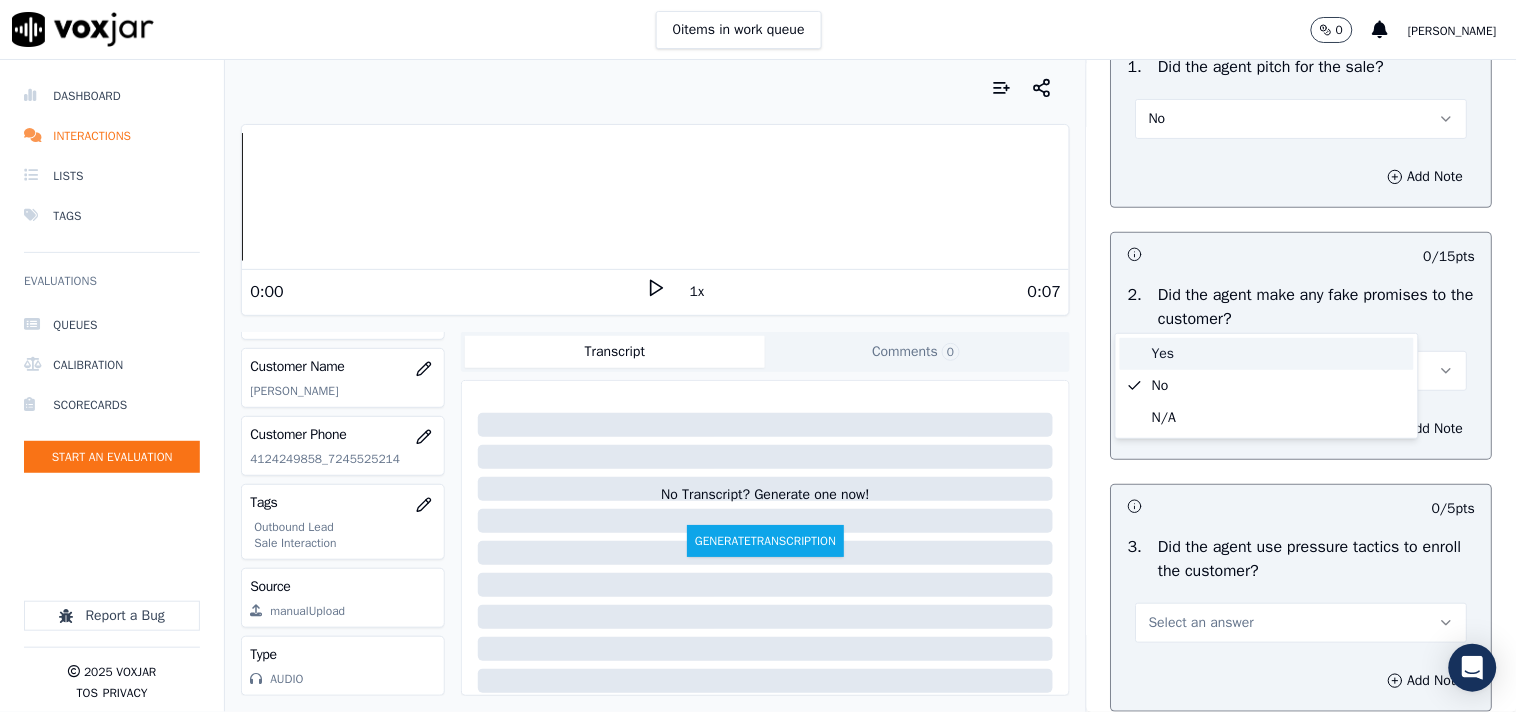 click at bounding box center [1135, 354] 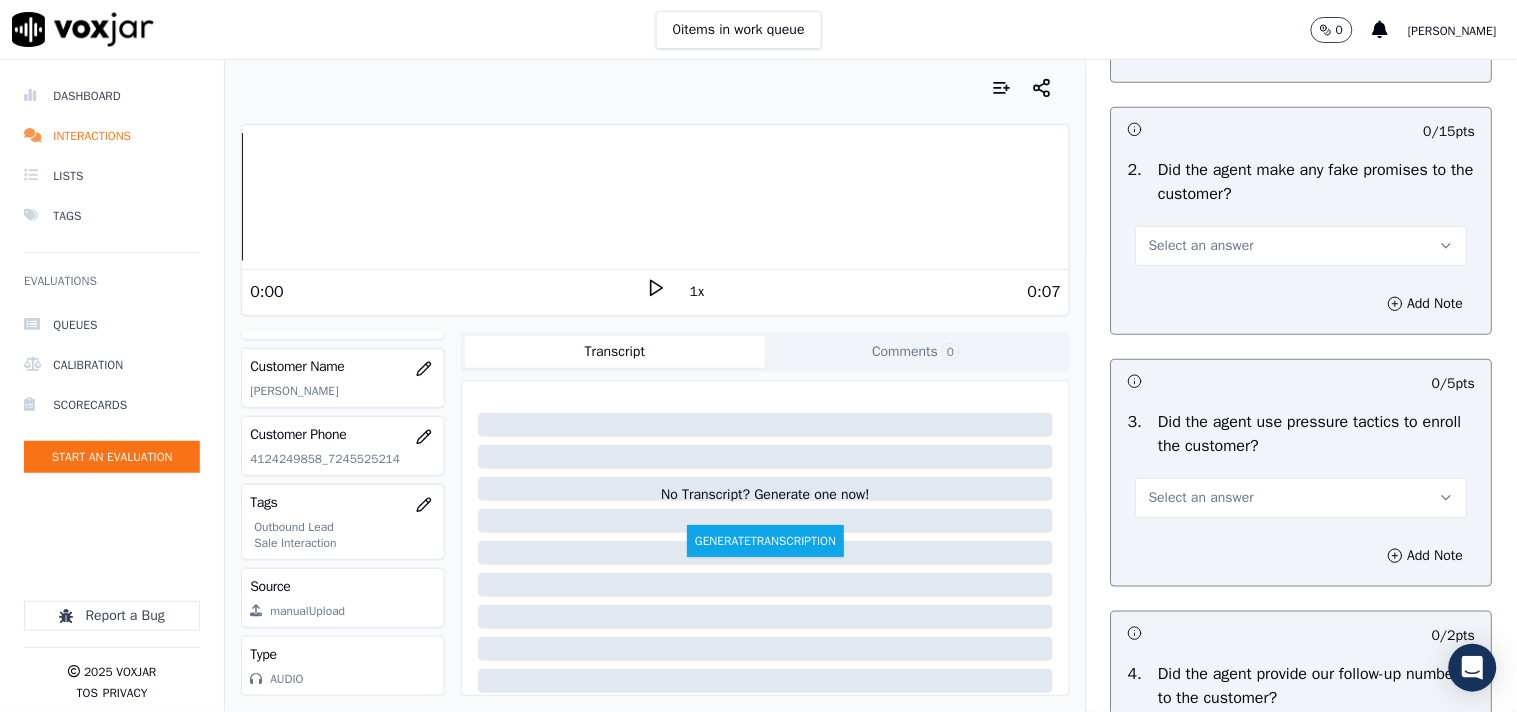 scroll, scrollTop: 4222, scrollLeft: 0, axis: vertical 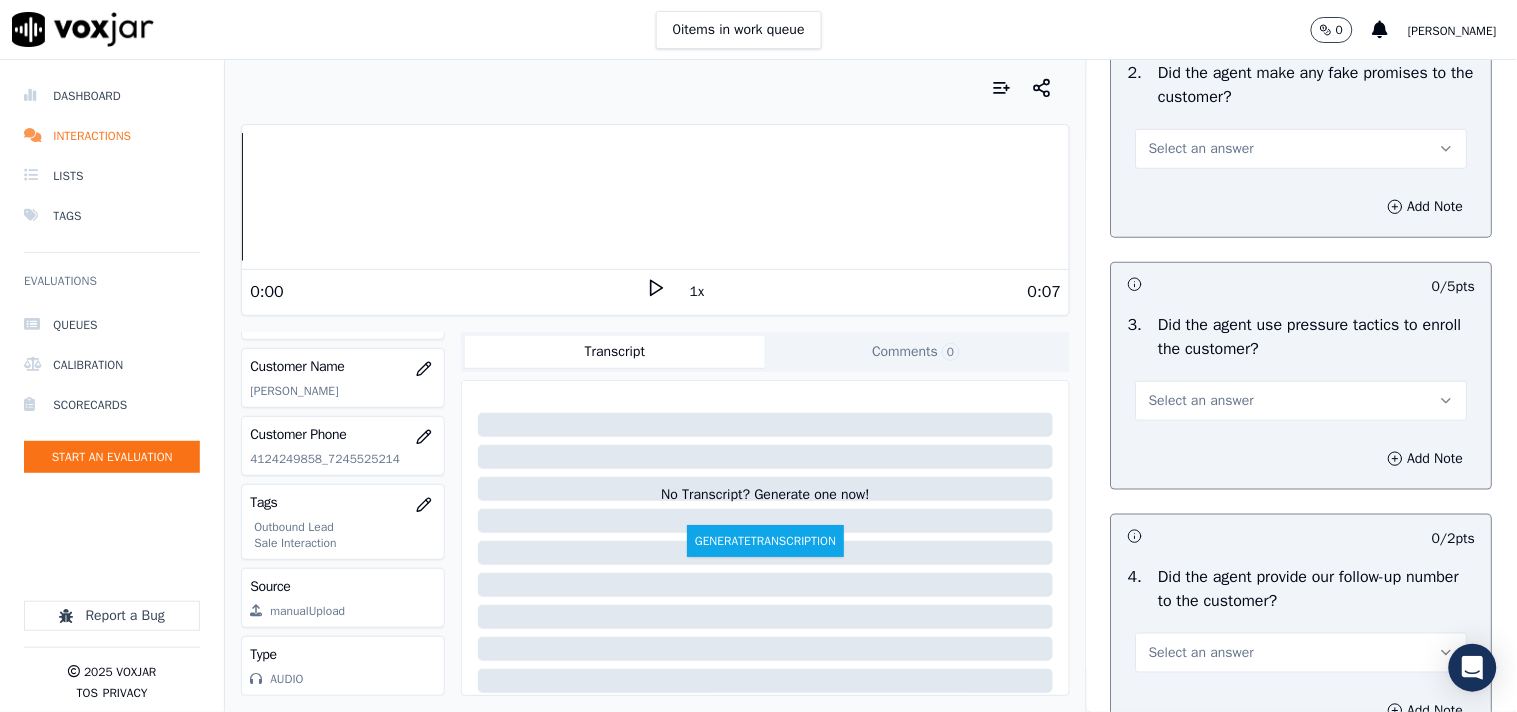 click on "Select an answer" at bounding box center [1201, 149] 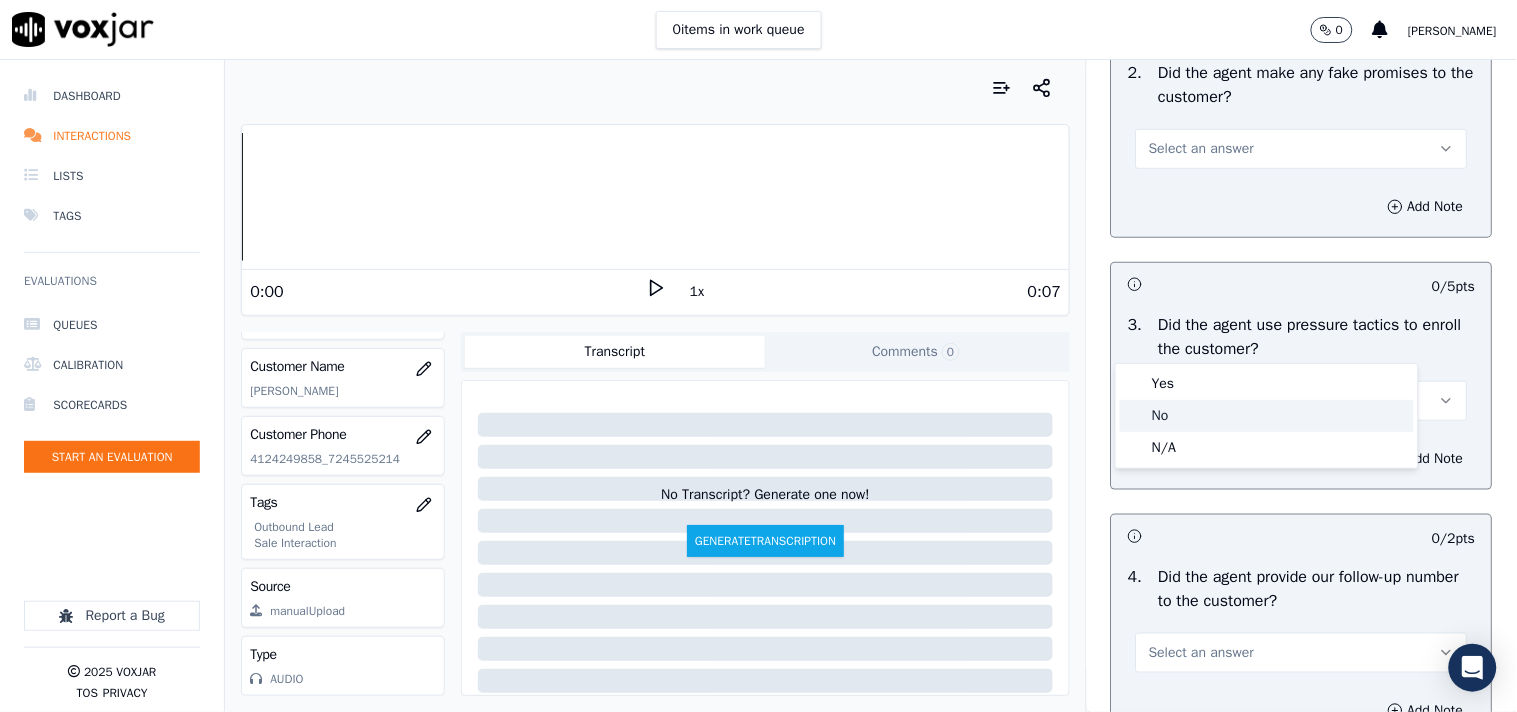 click on "No" 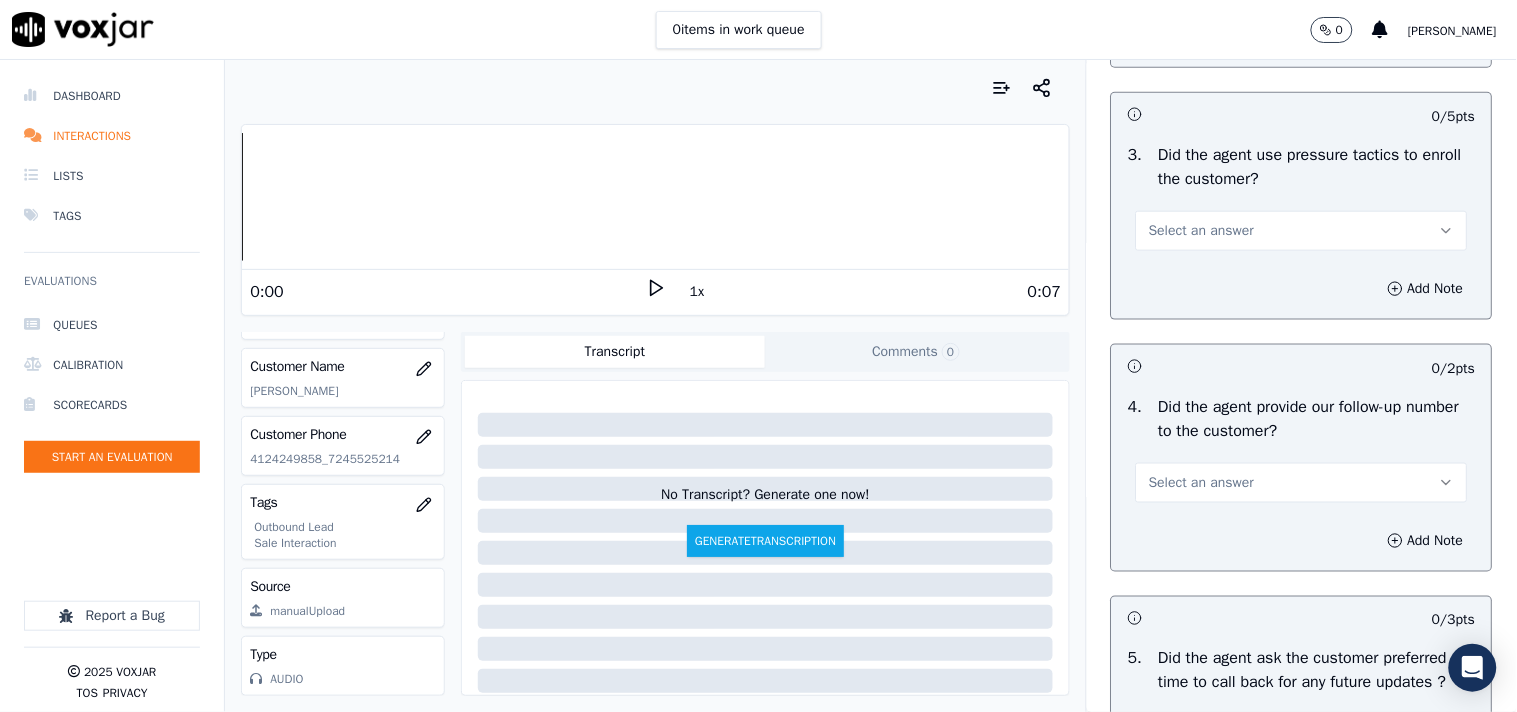 scroll, scrollTop: 4555, scrollLeft: 0, axis: vertical 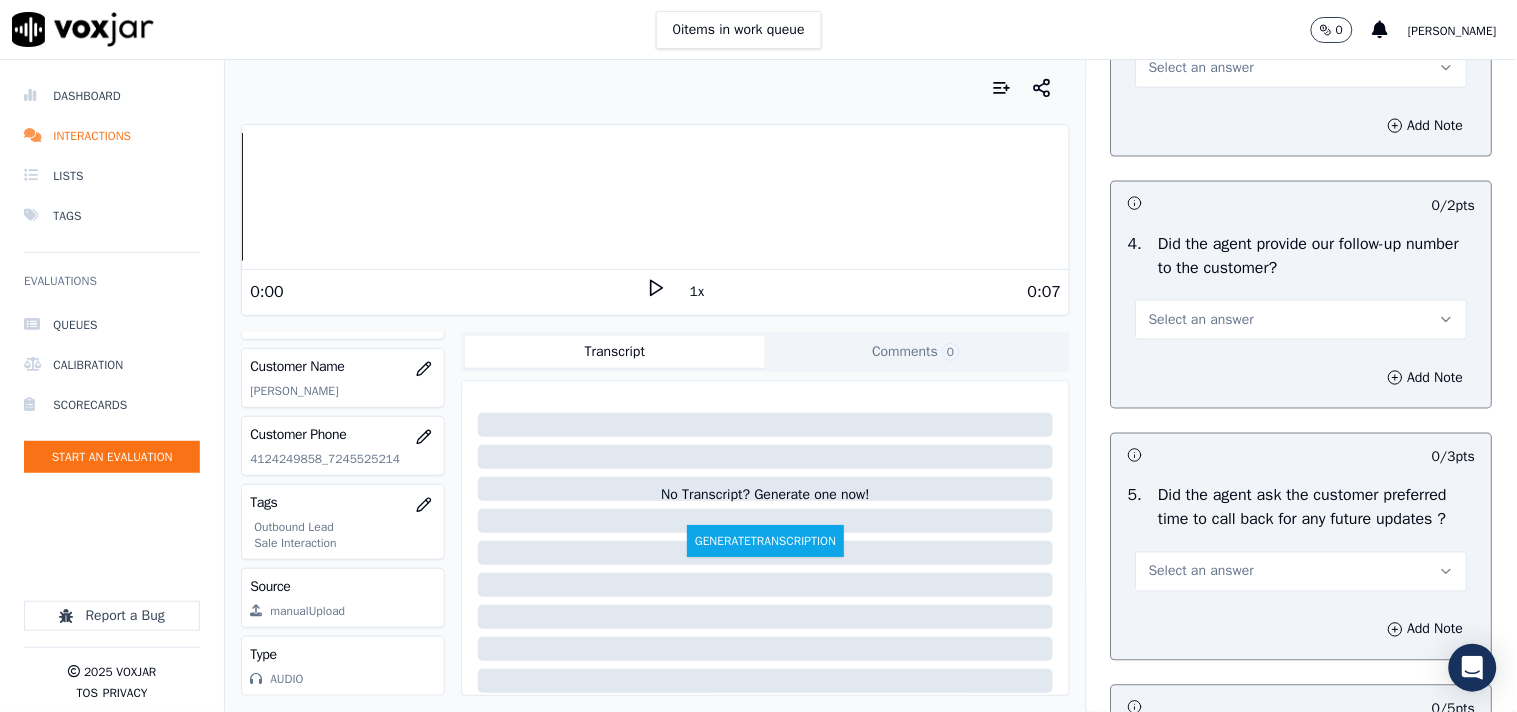 click on "Select an answer" at bounding box center [1201, 68] 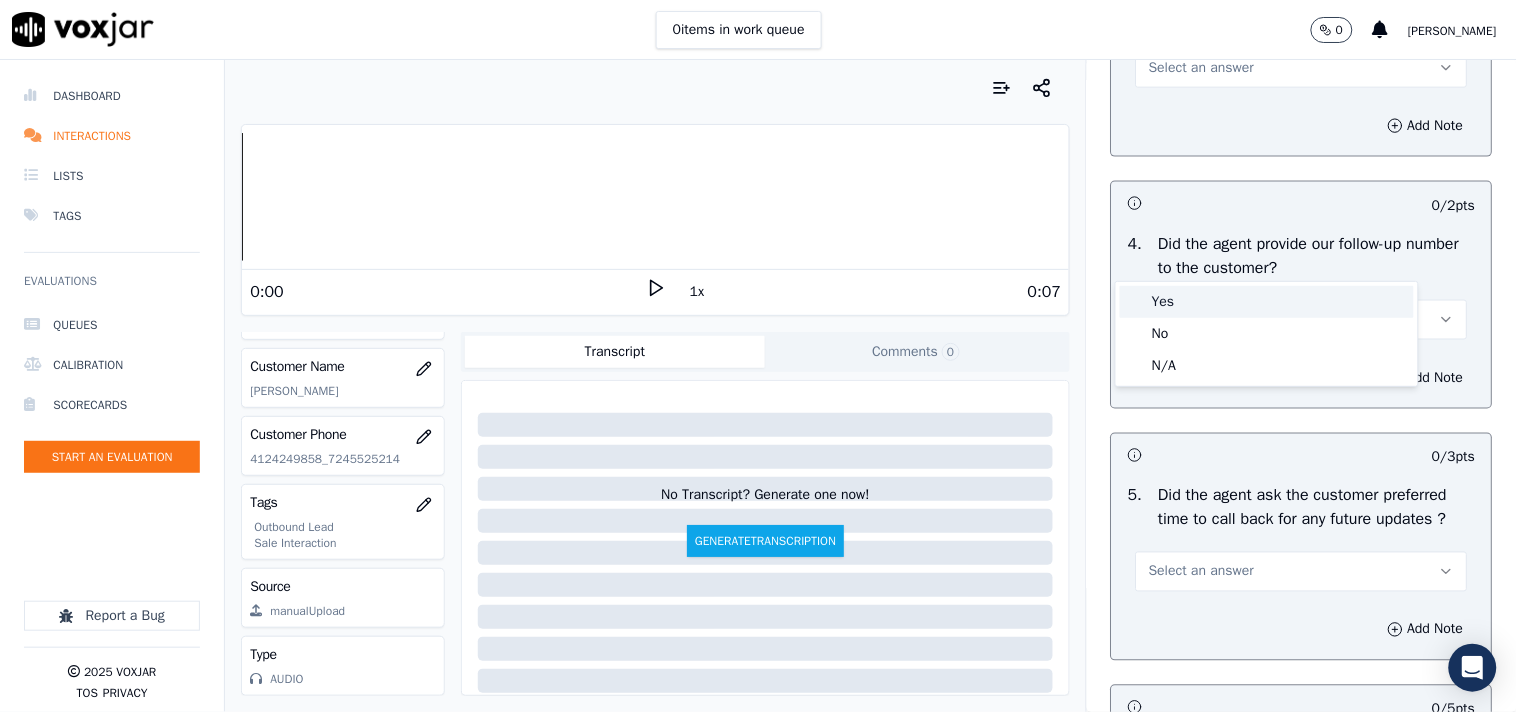 click on "Yes" at bounding box center [1267, 302] 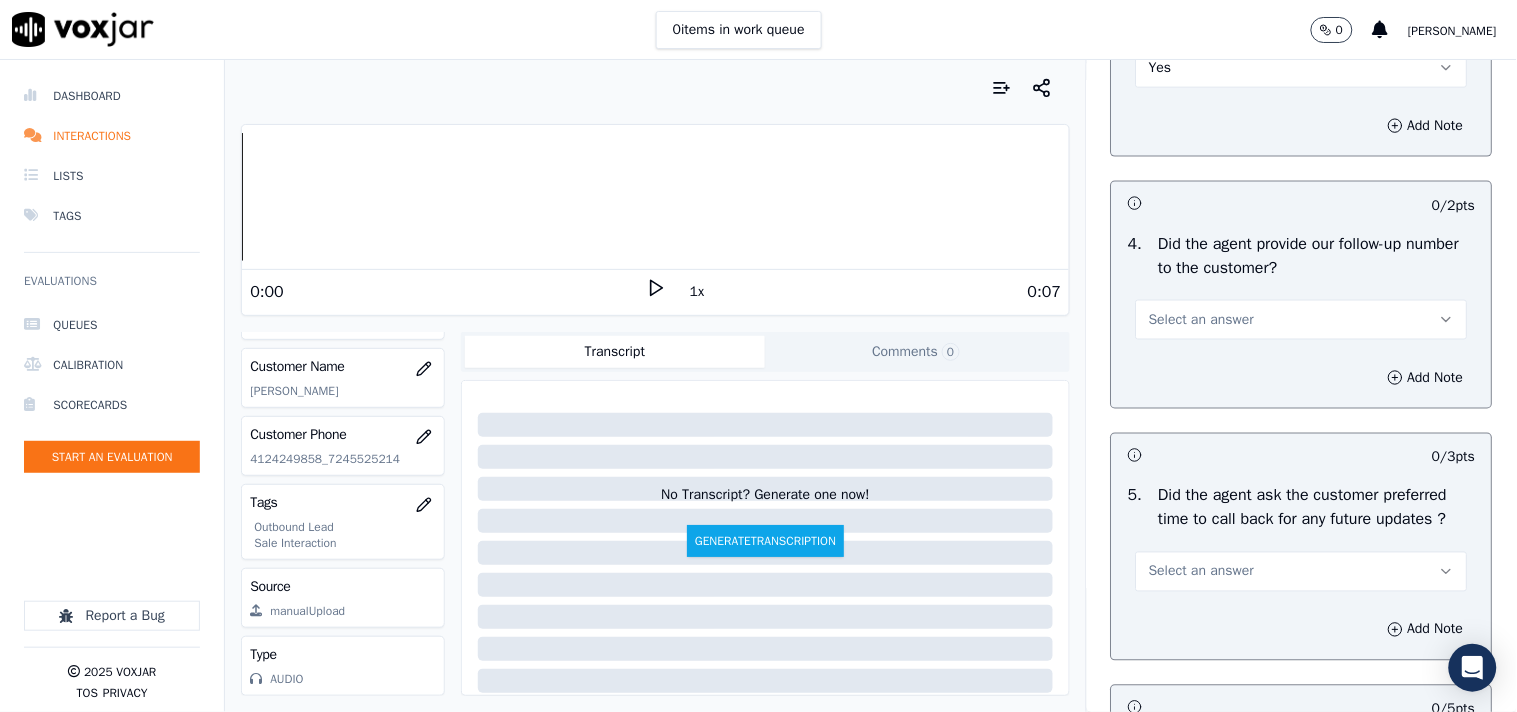 scroll, scrollTop: 4666, scrollLeft: 0, axis: vertical 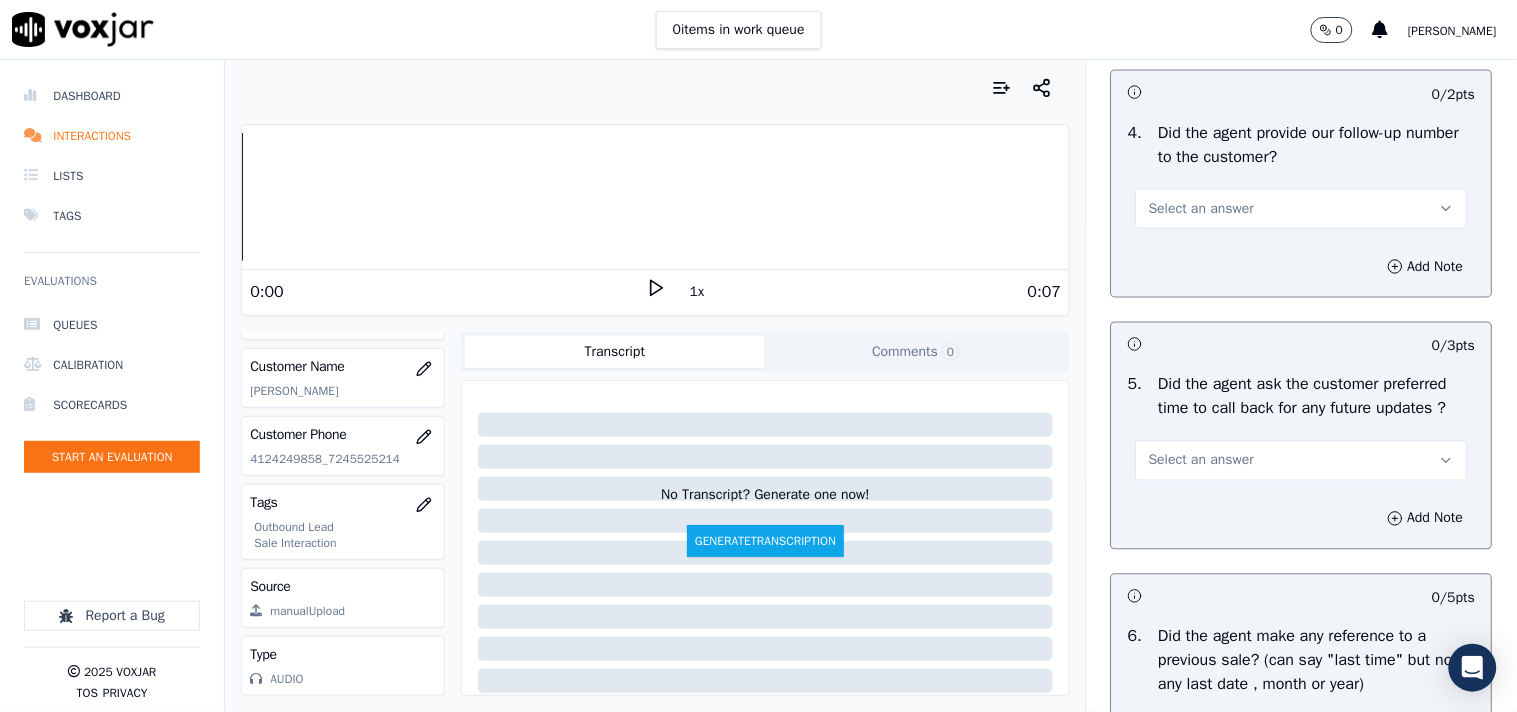 click on "Yes" at bounding box center [1302, -43] 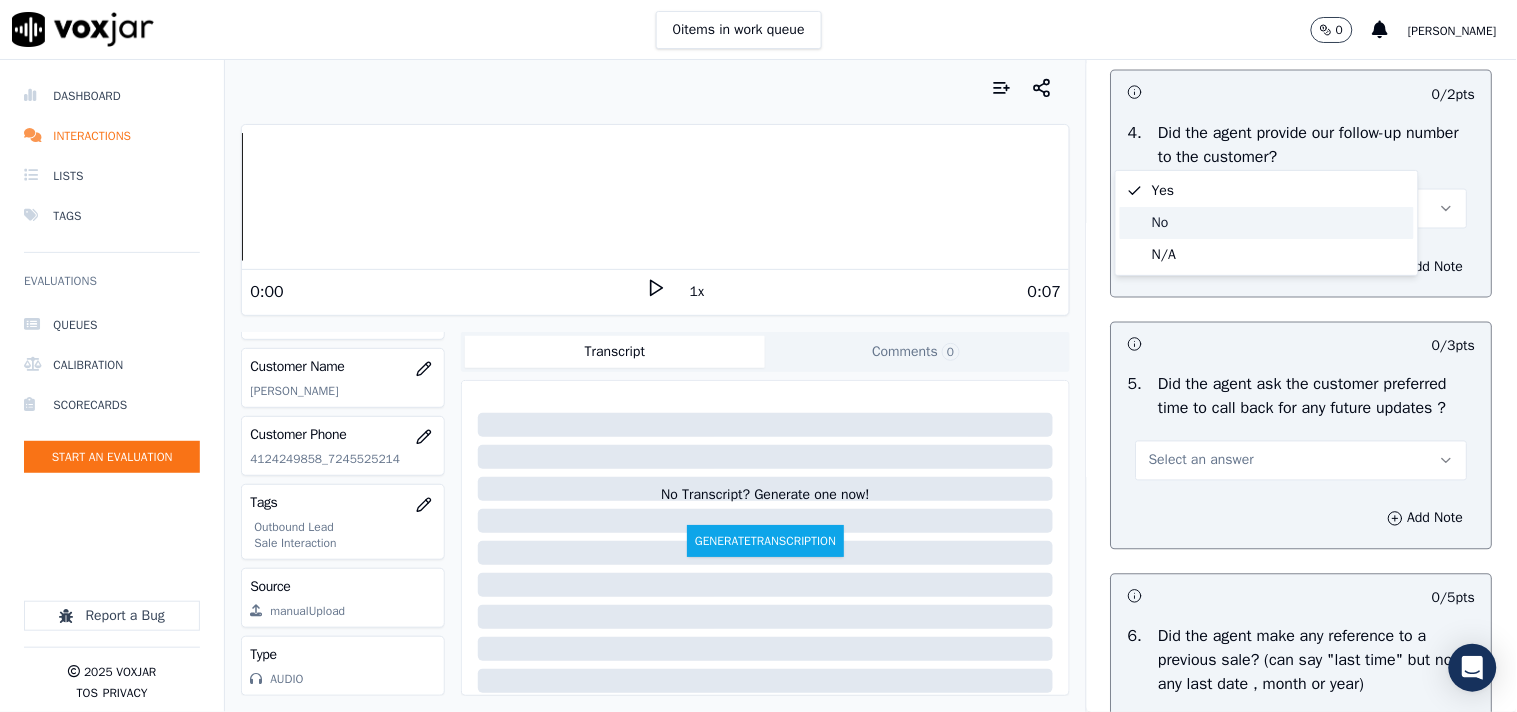 click on "No" 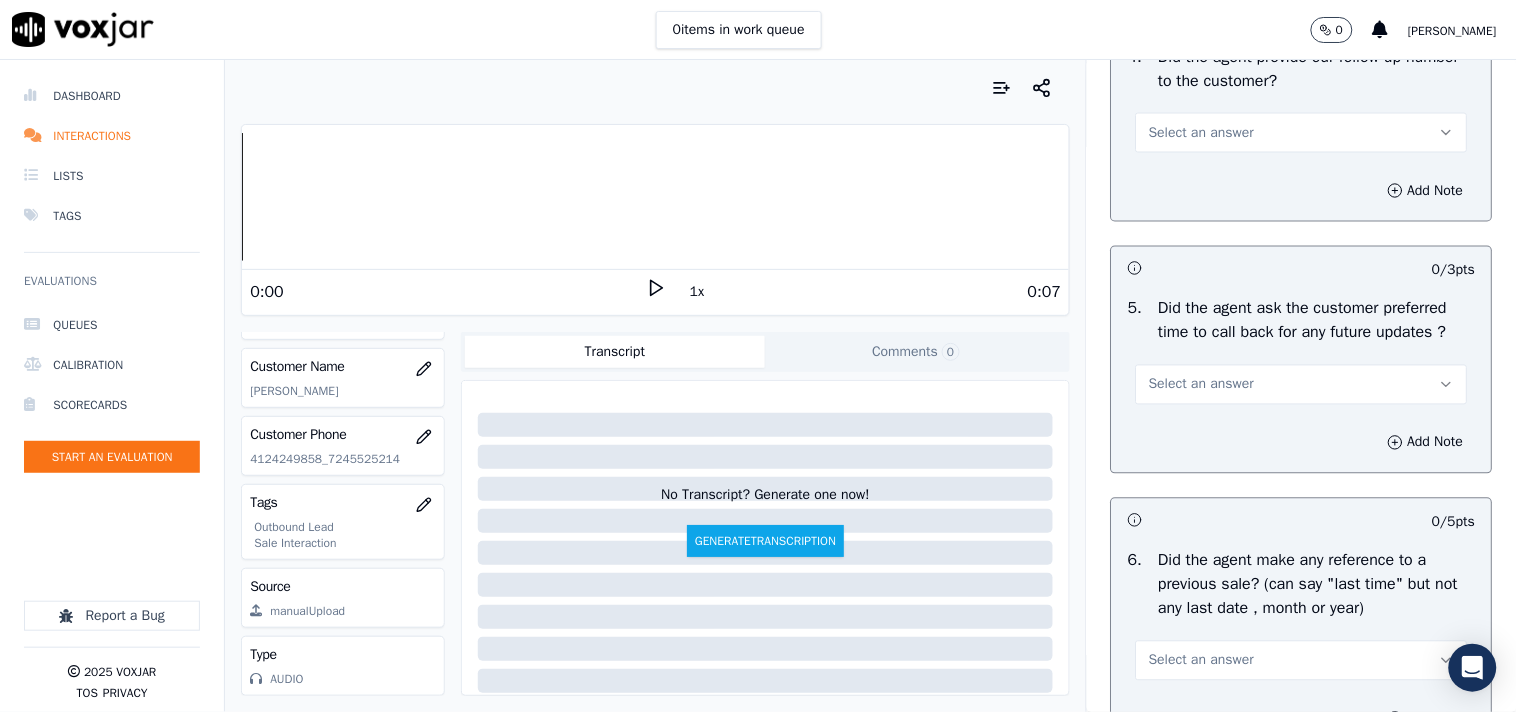 scroll, scrollTop: 4777, scrollLeft: 0, axis: vertical 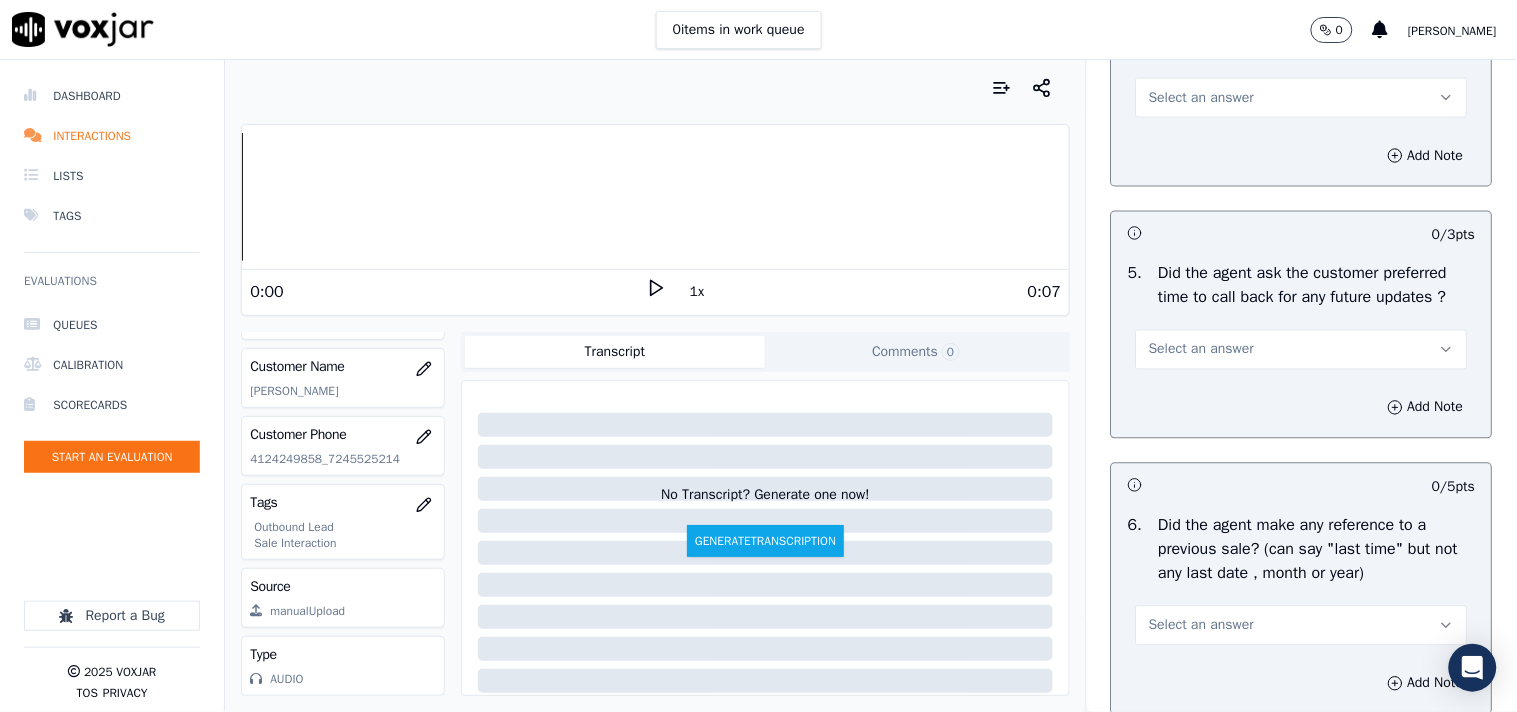 click on "Select an answer" at bounding box center [1201, 98] 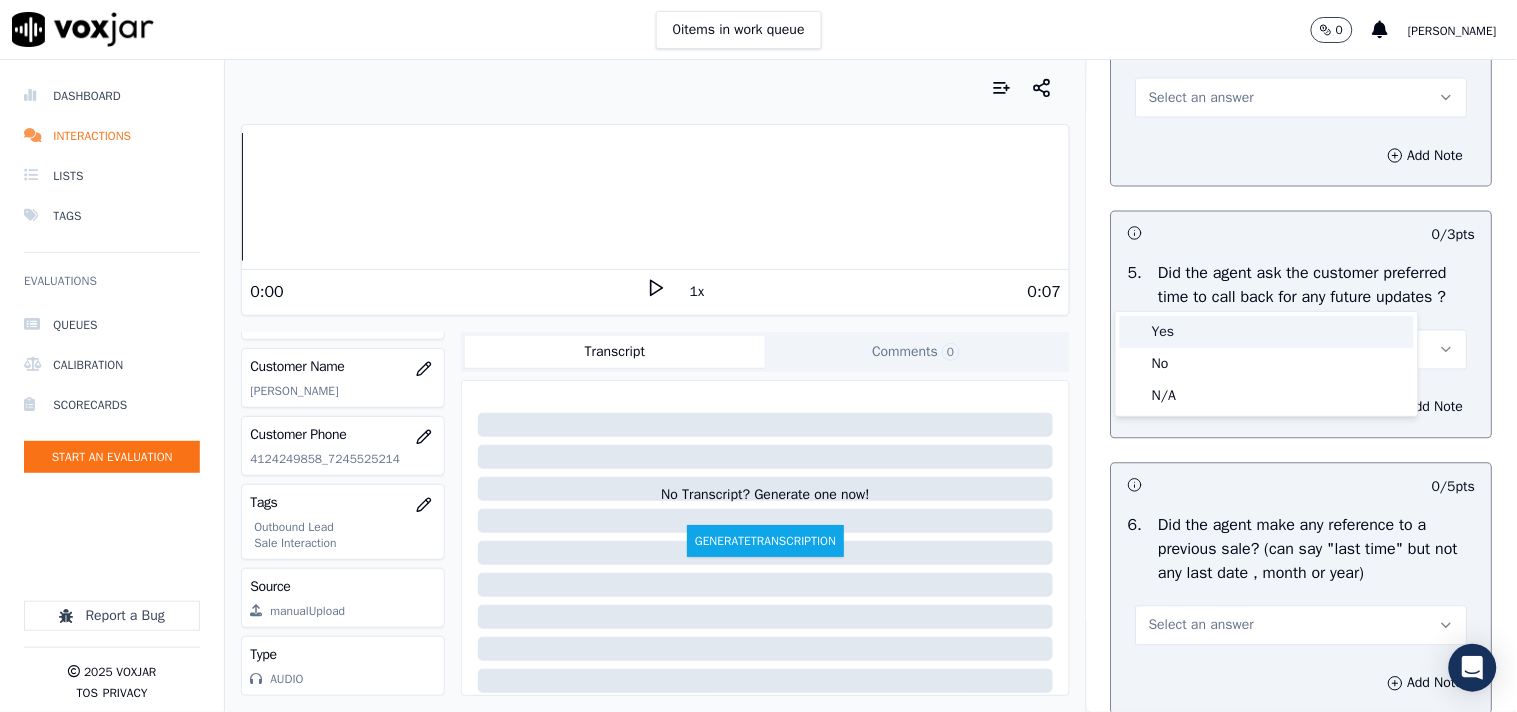 click on "Yes" at bounding box center (1267, 332) 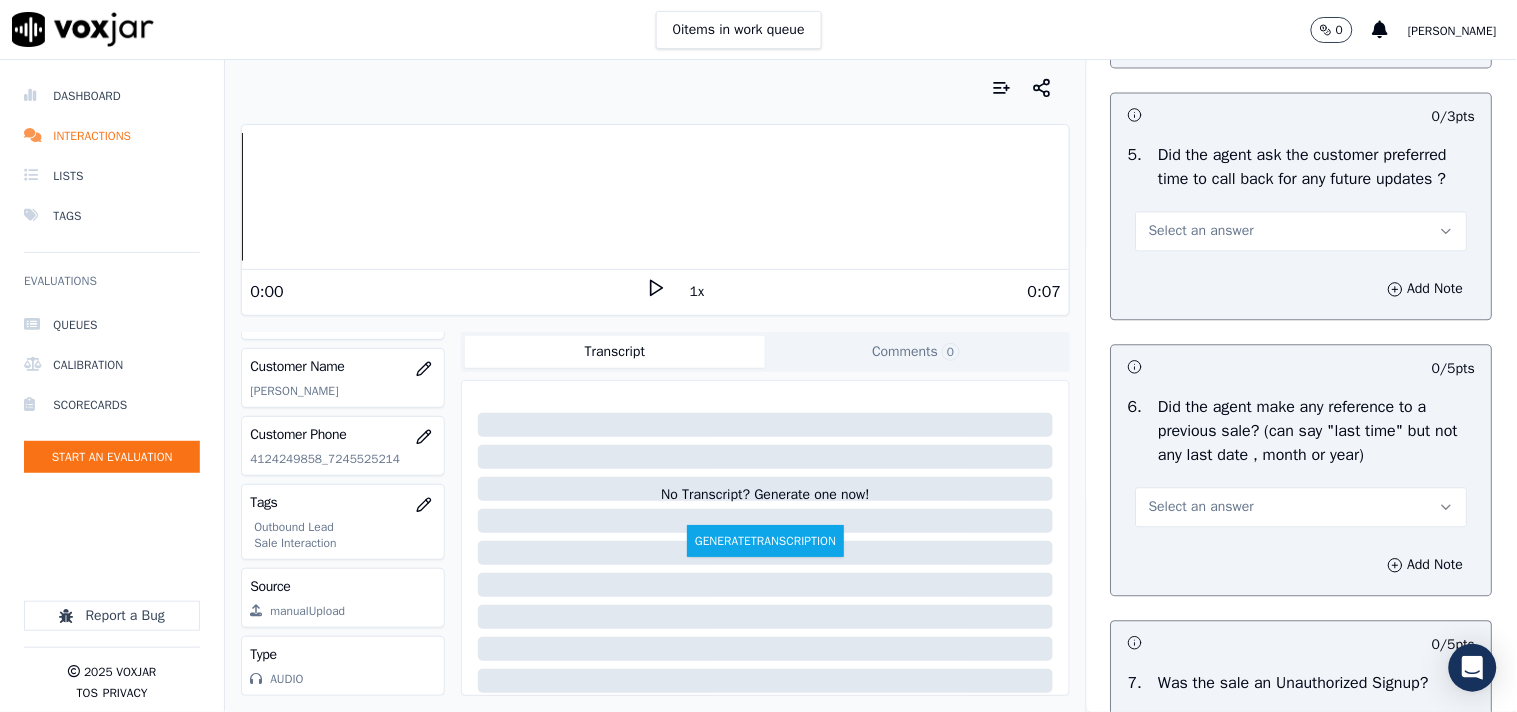 scroll, scrollTop: 5000, scrollLeft: 0, axis: vertical 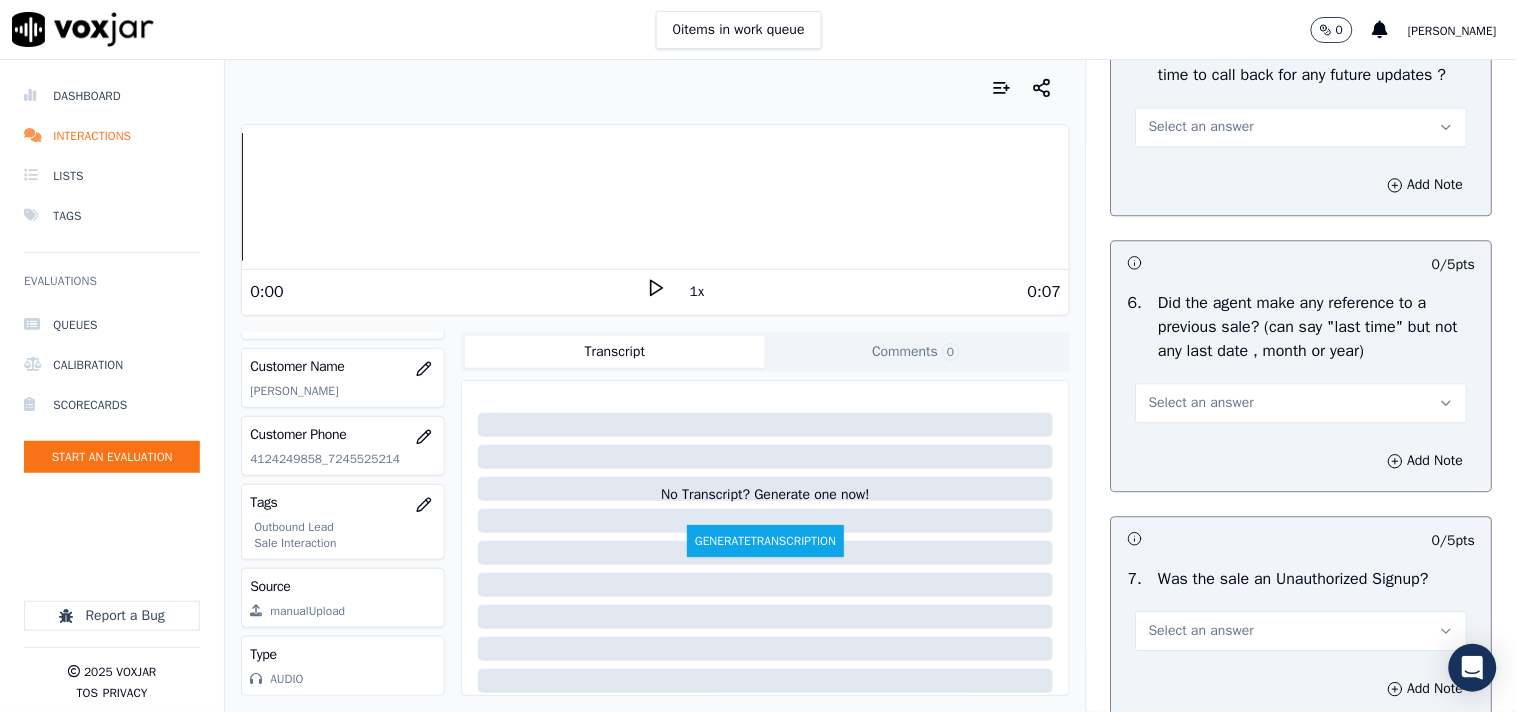 click on "Select an answer" at bounding box center (1302, 127) 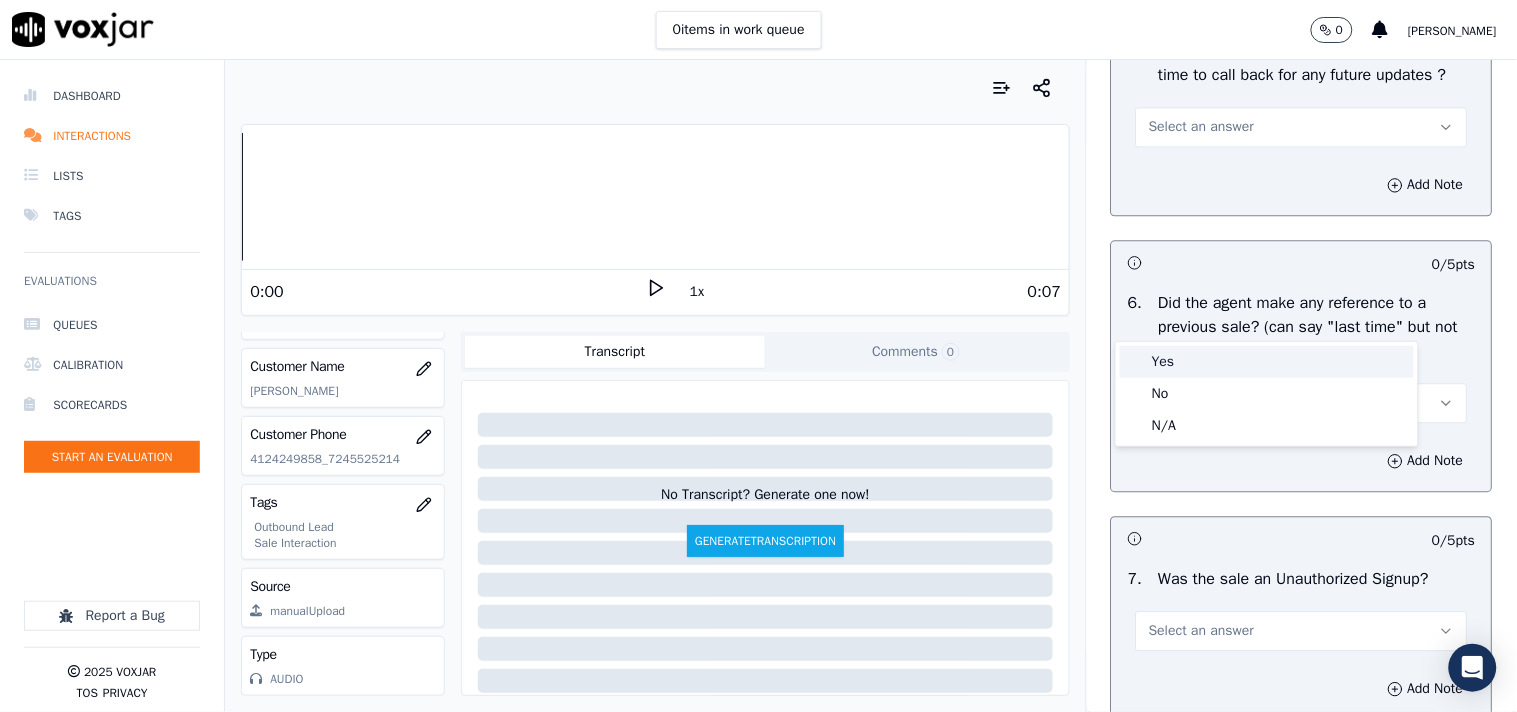 click on "Yes" at bounding box center (1267, 362) 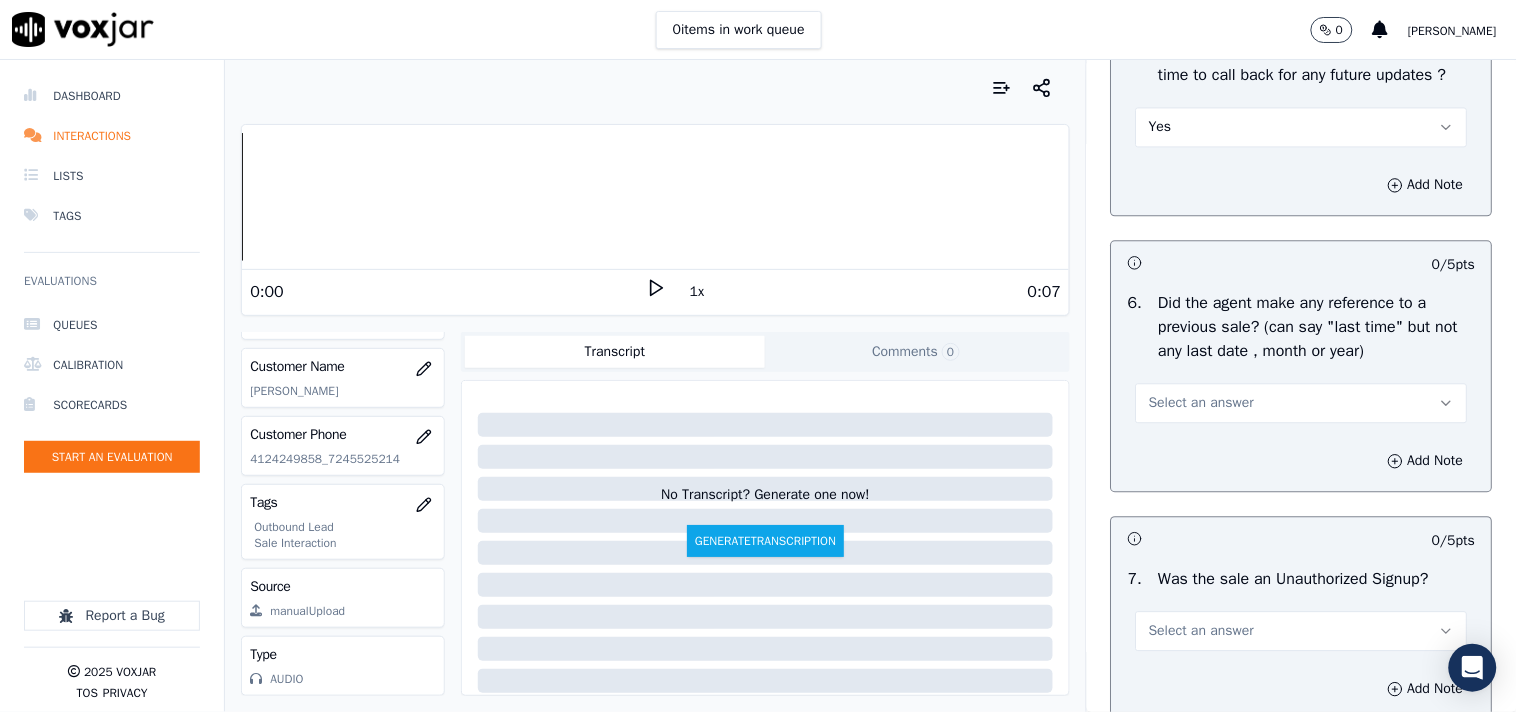 scroll, scrollTop: 5222, scrollLeft: 0, axis: vertical 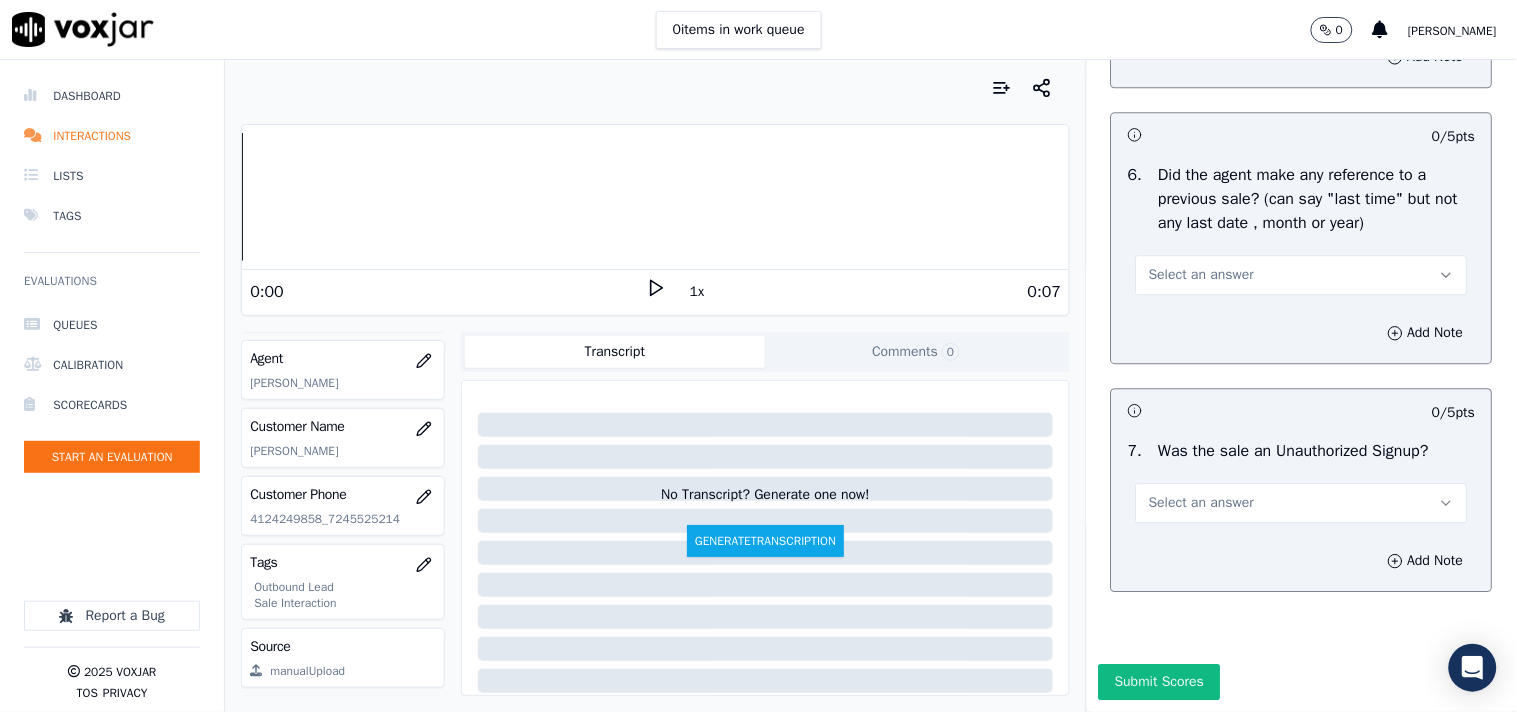 click on "Select an answer" at bounding box center (1201, 503) 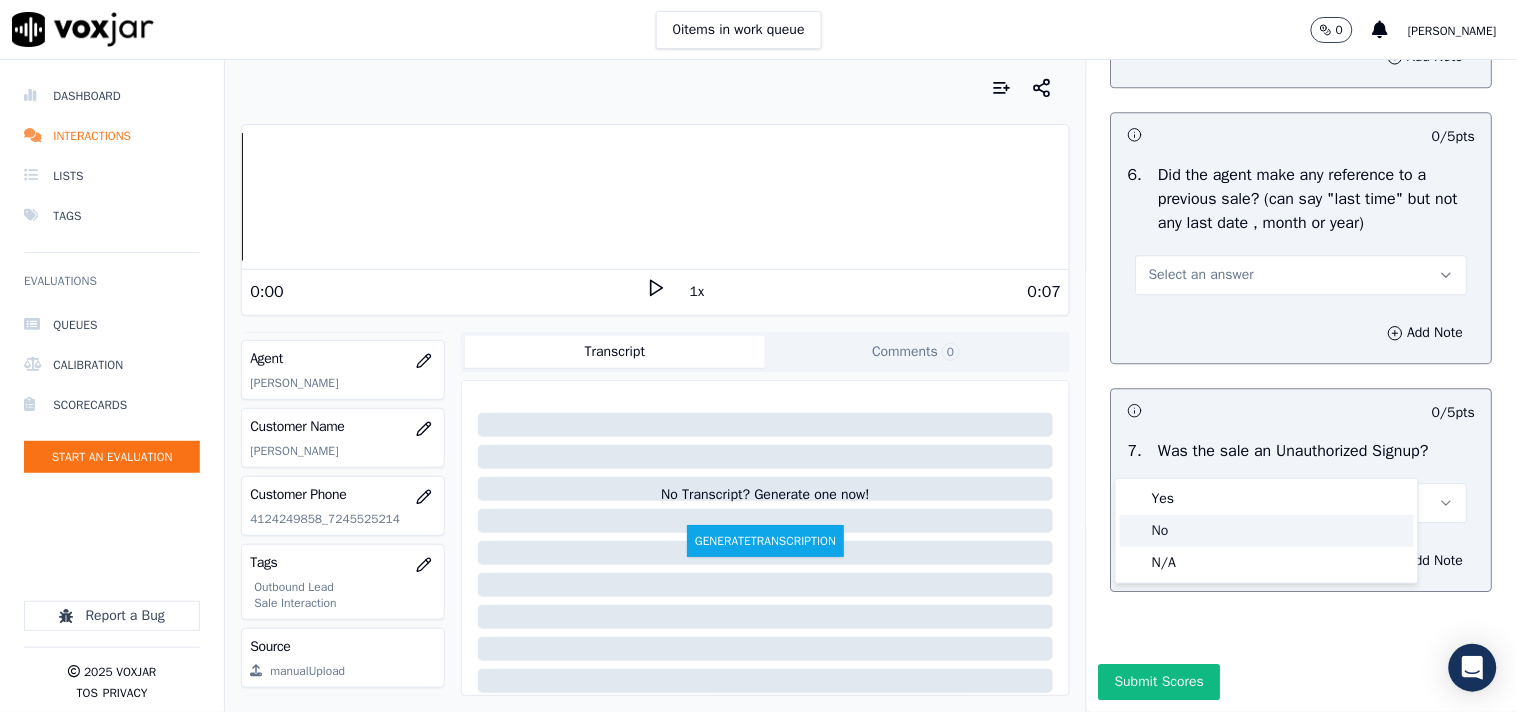 click at bounding box center (1135, 531) 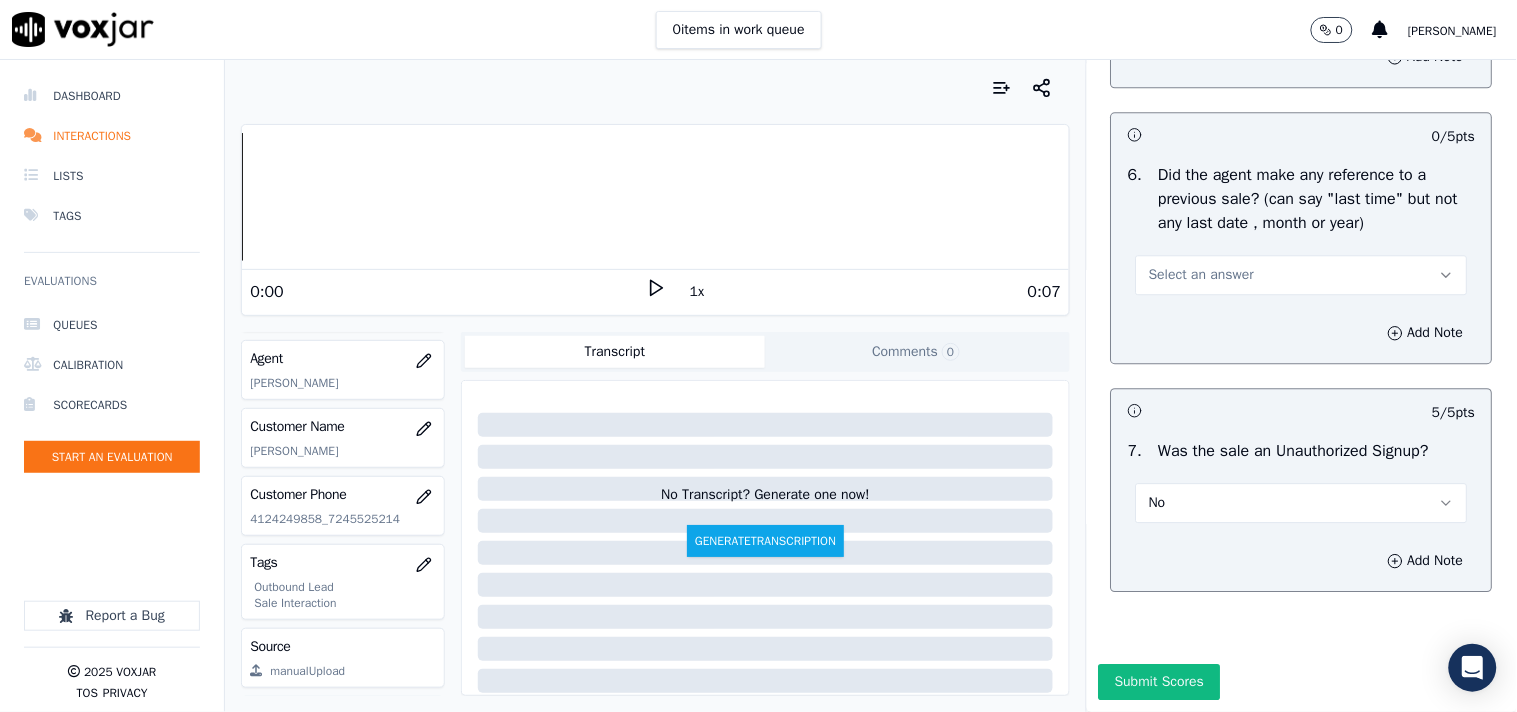 scroll, scrollTop: 5256, scrollLeft: 0, axis: vertical 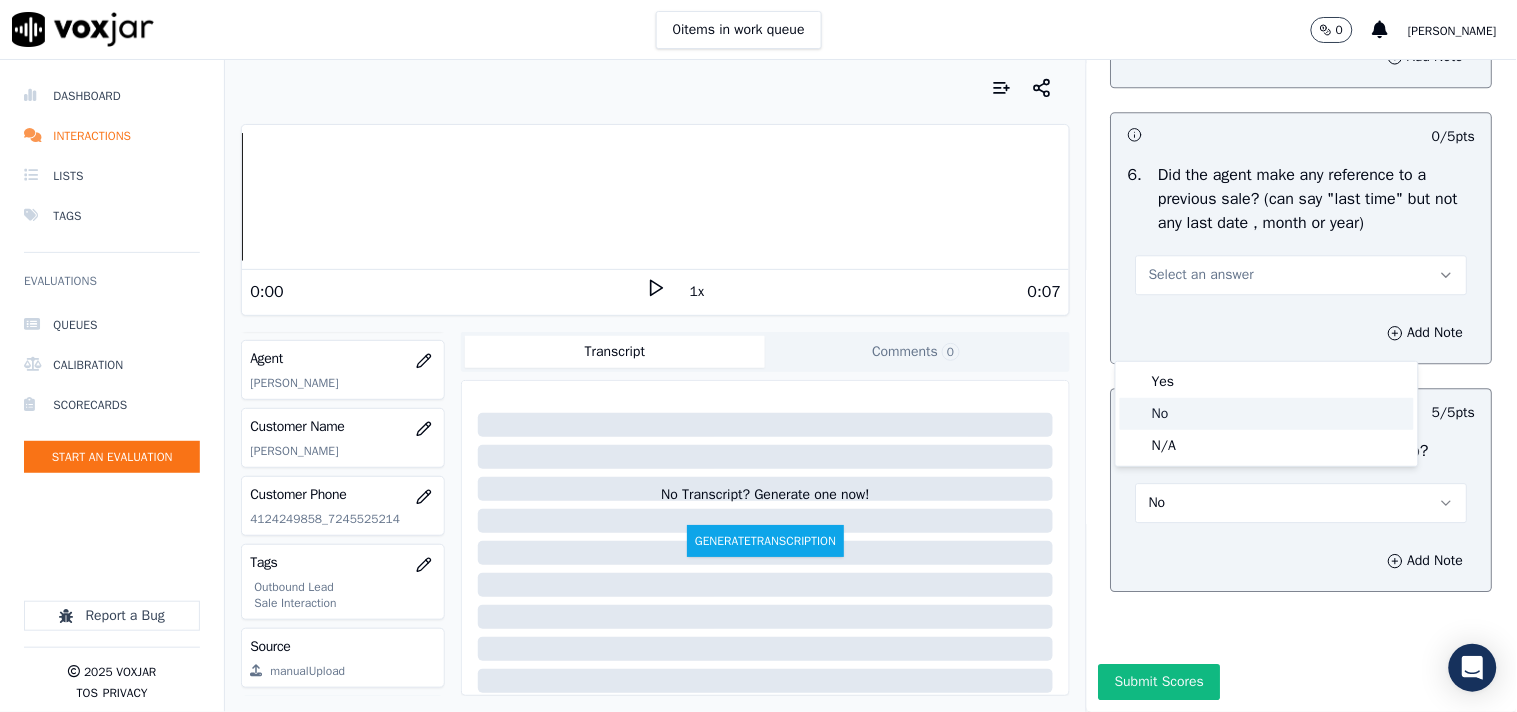 click on "No" 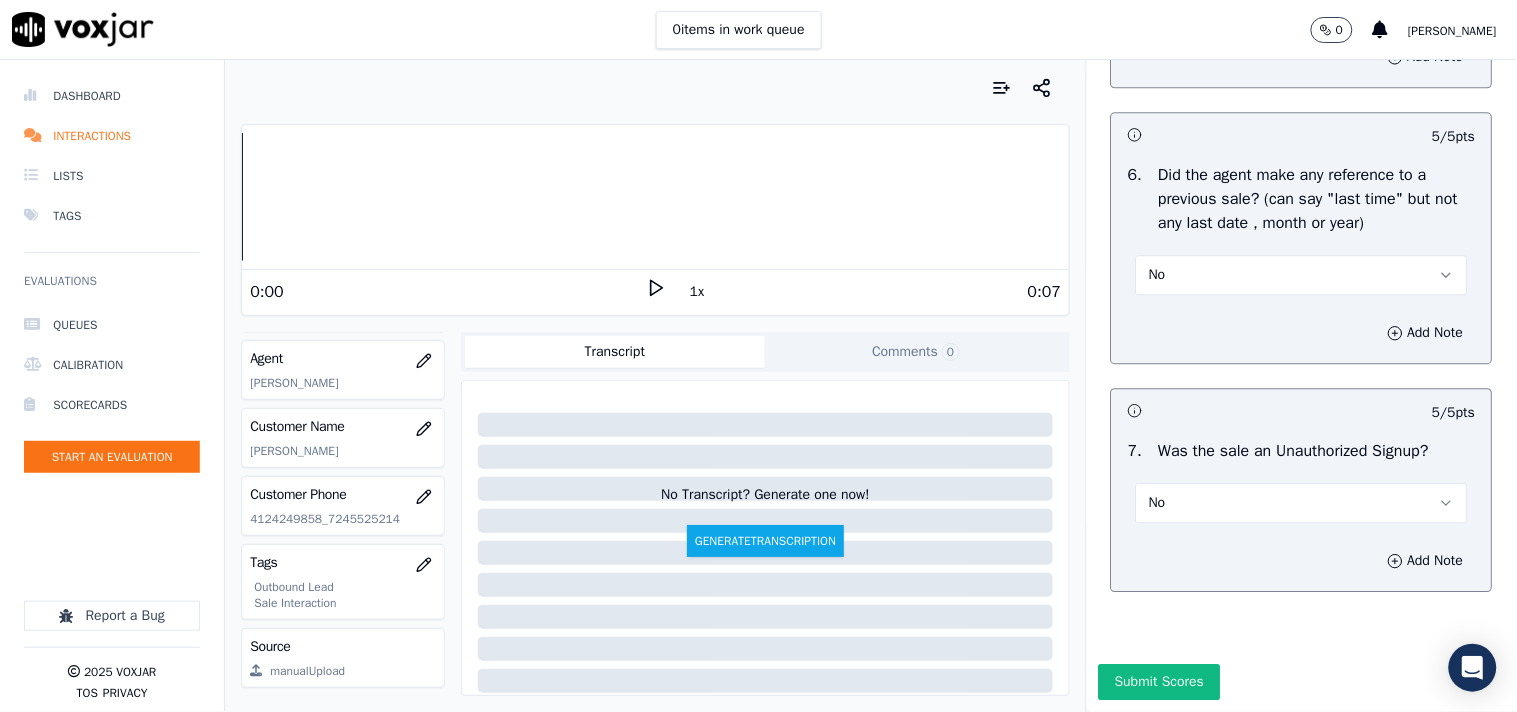 scroll, scrollTop: 5367, scrollLeft: 0, axis: vertical 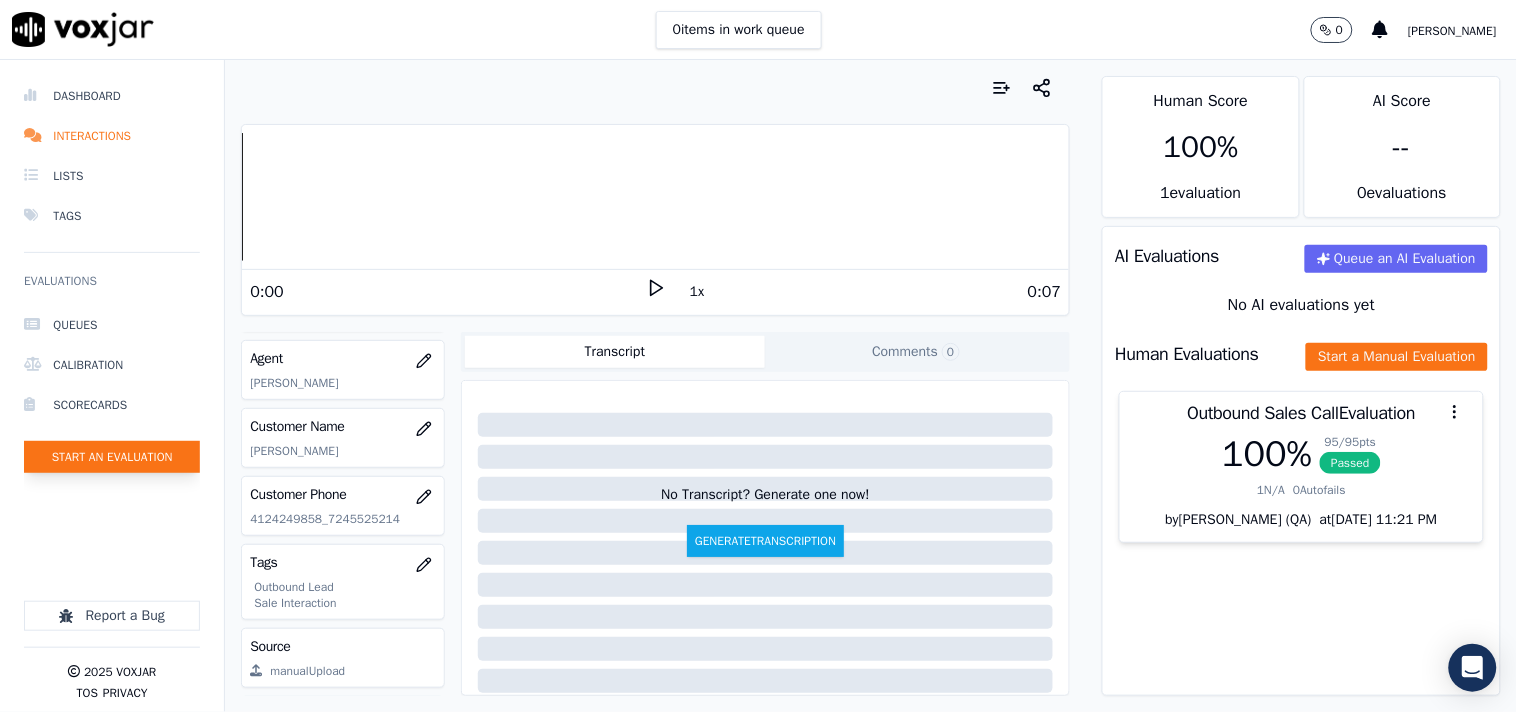 click on "Start an Evaluation" 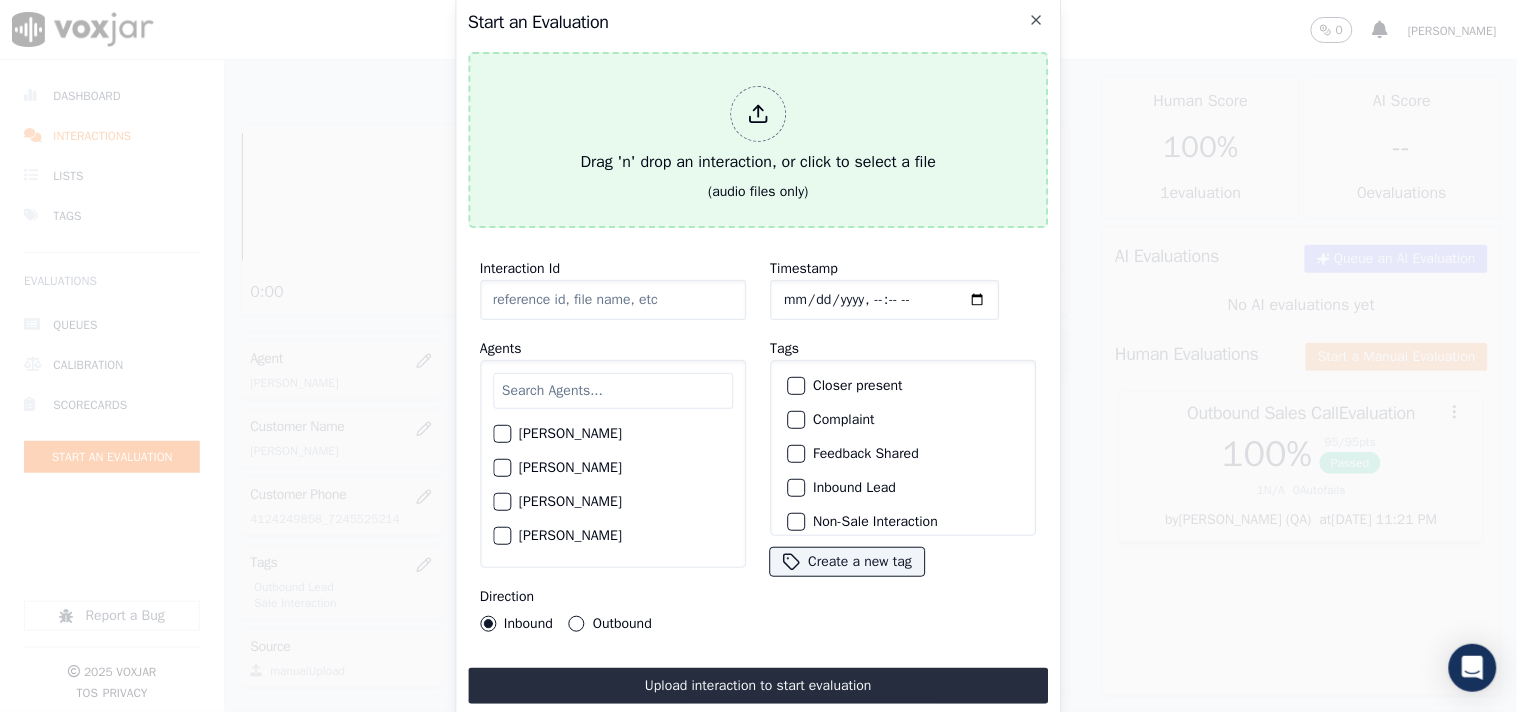 click at bounding box center (758, 114) 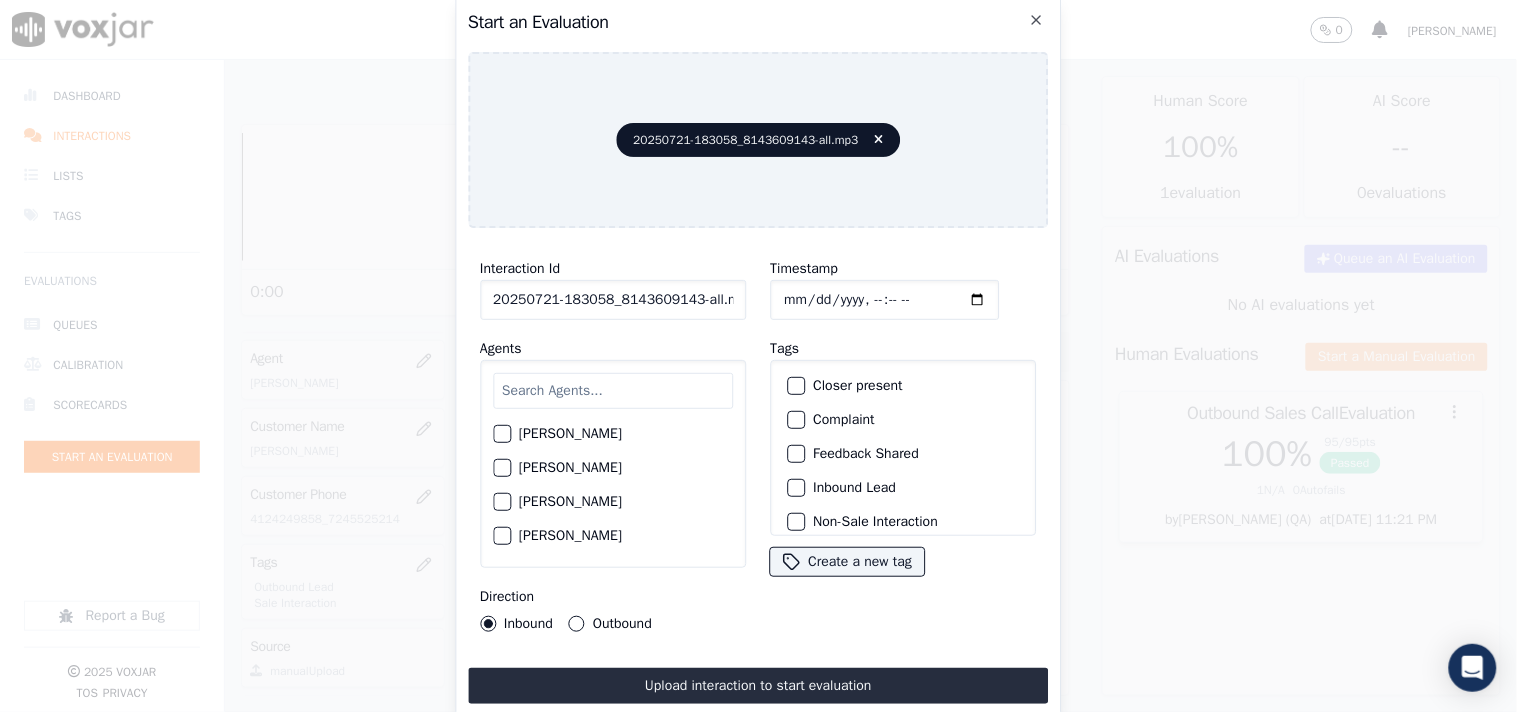 scroll, scrollTop: 0, scrollLeft: 11, axis: horizontal 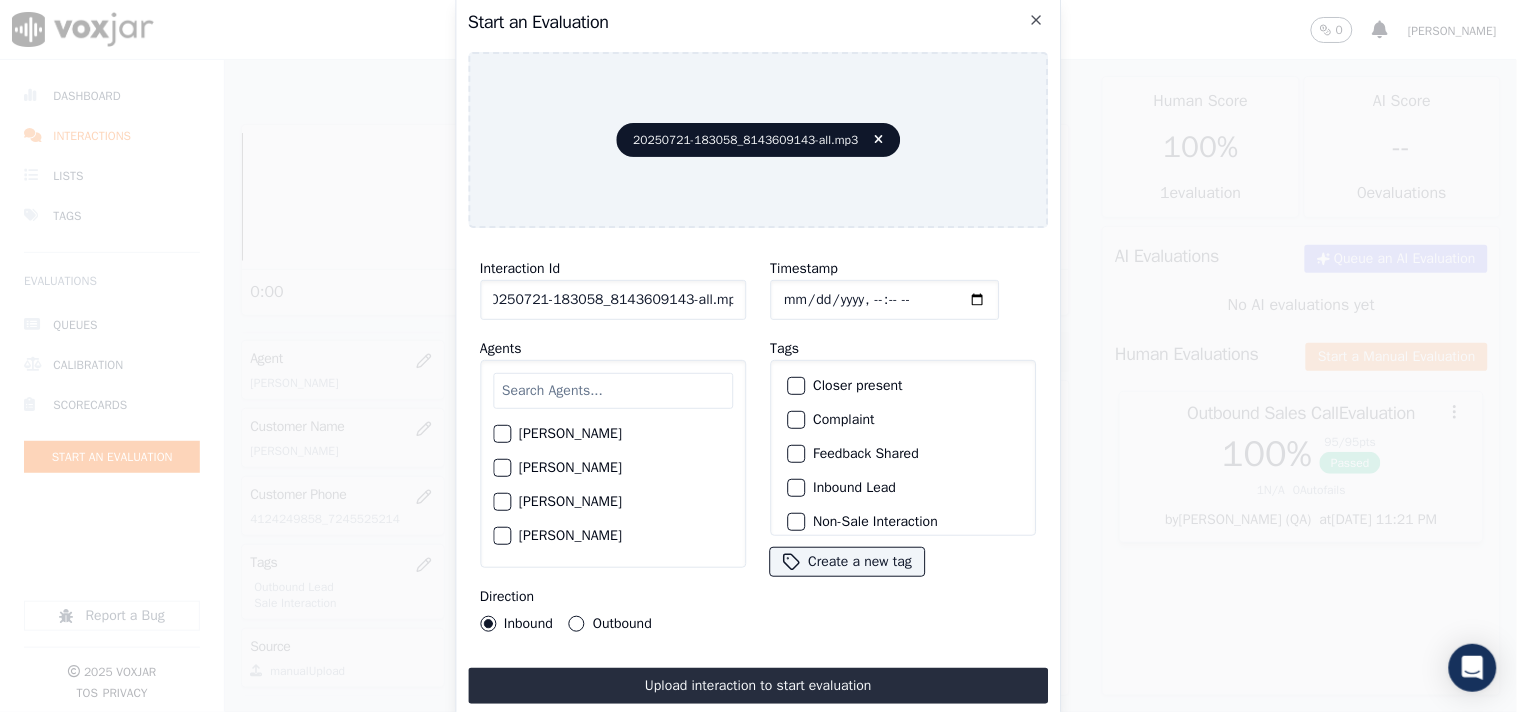 drag, startPoint x: 694, startPoint y: 296, endPoint x: 786, endPoint y: 302, distance: 92.19544 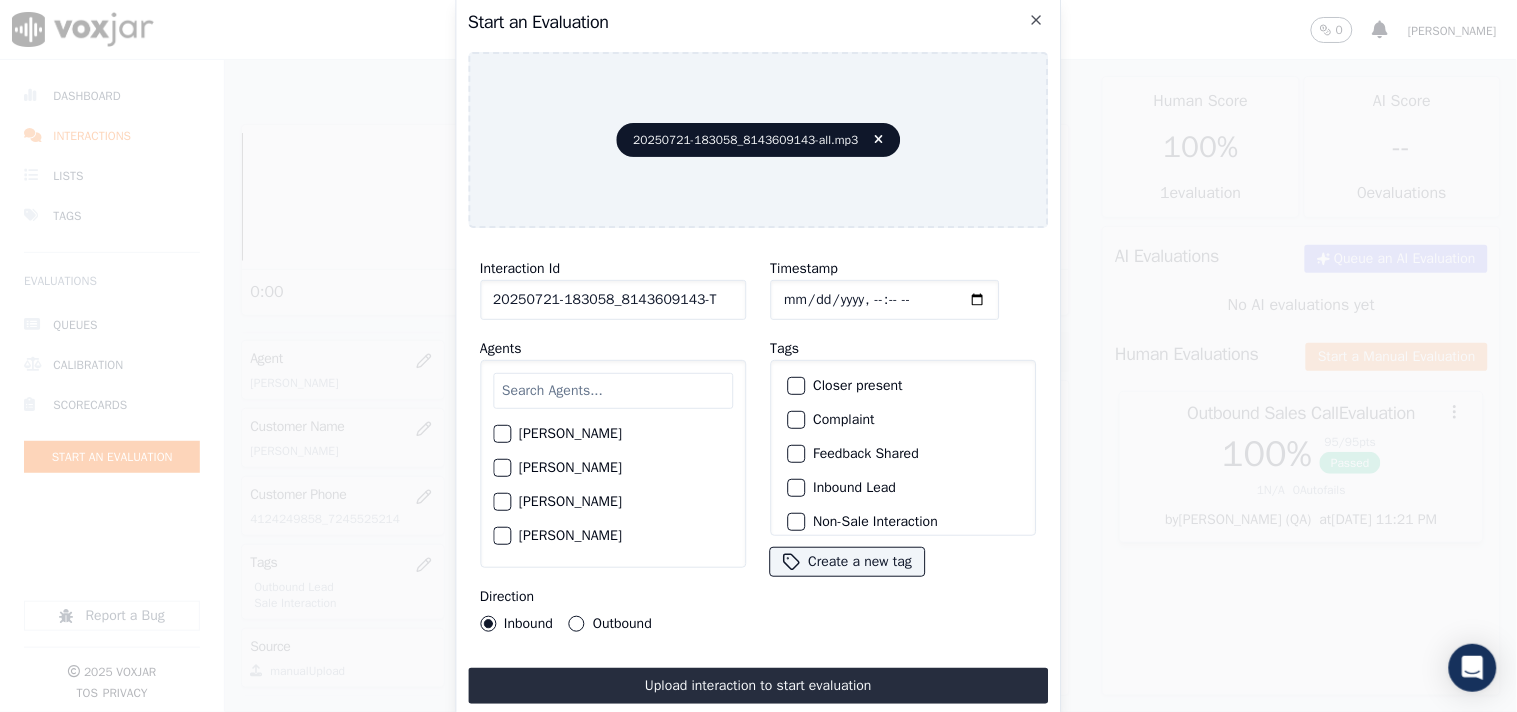scroll, scrollTop: 0, scrollLeft: 0, axis: both 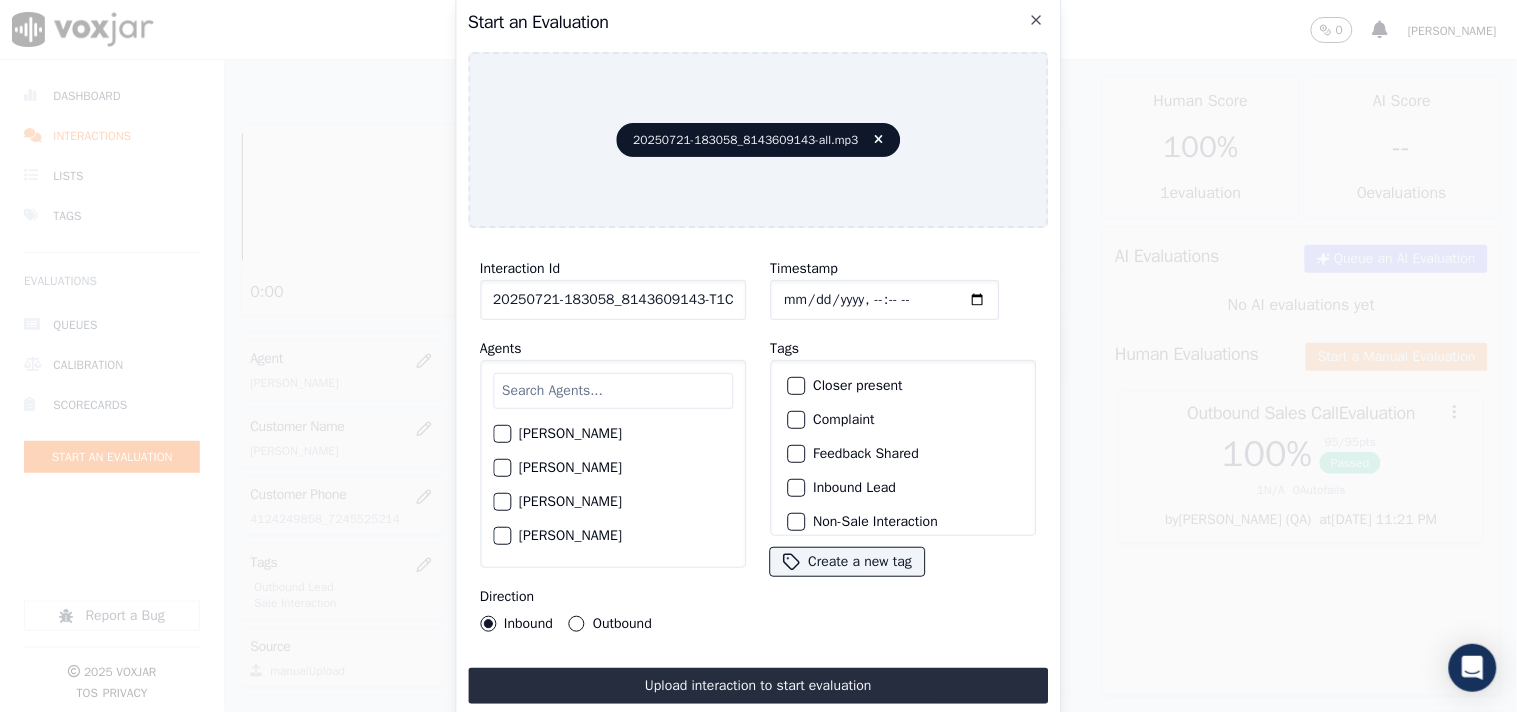 type on "20250721-183058_8143609143-T1C1" 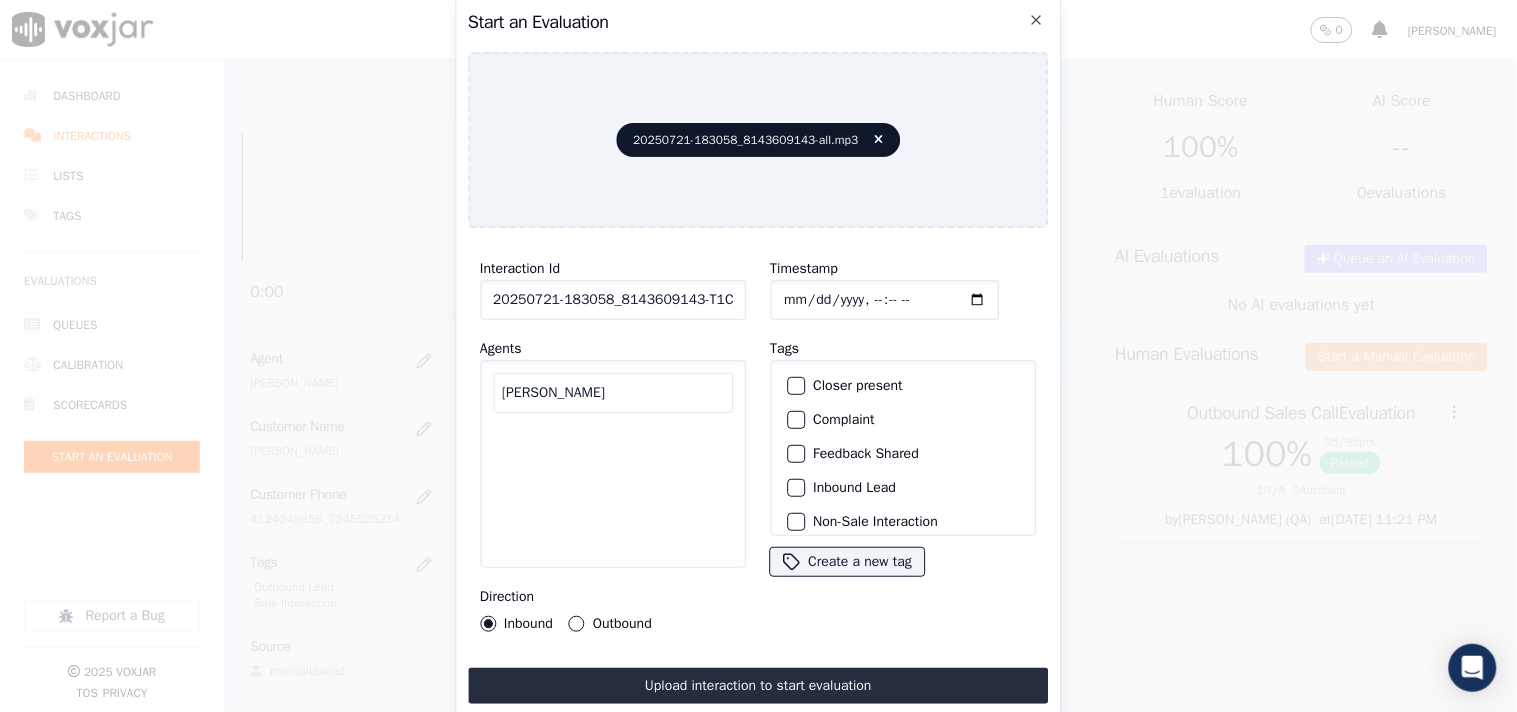 drag, startPoint x: 590, startPoint y: 392, endPoint x: 541, endPoint y: 383, distance: 49.819675 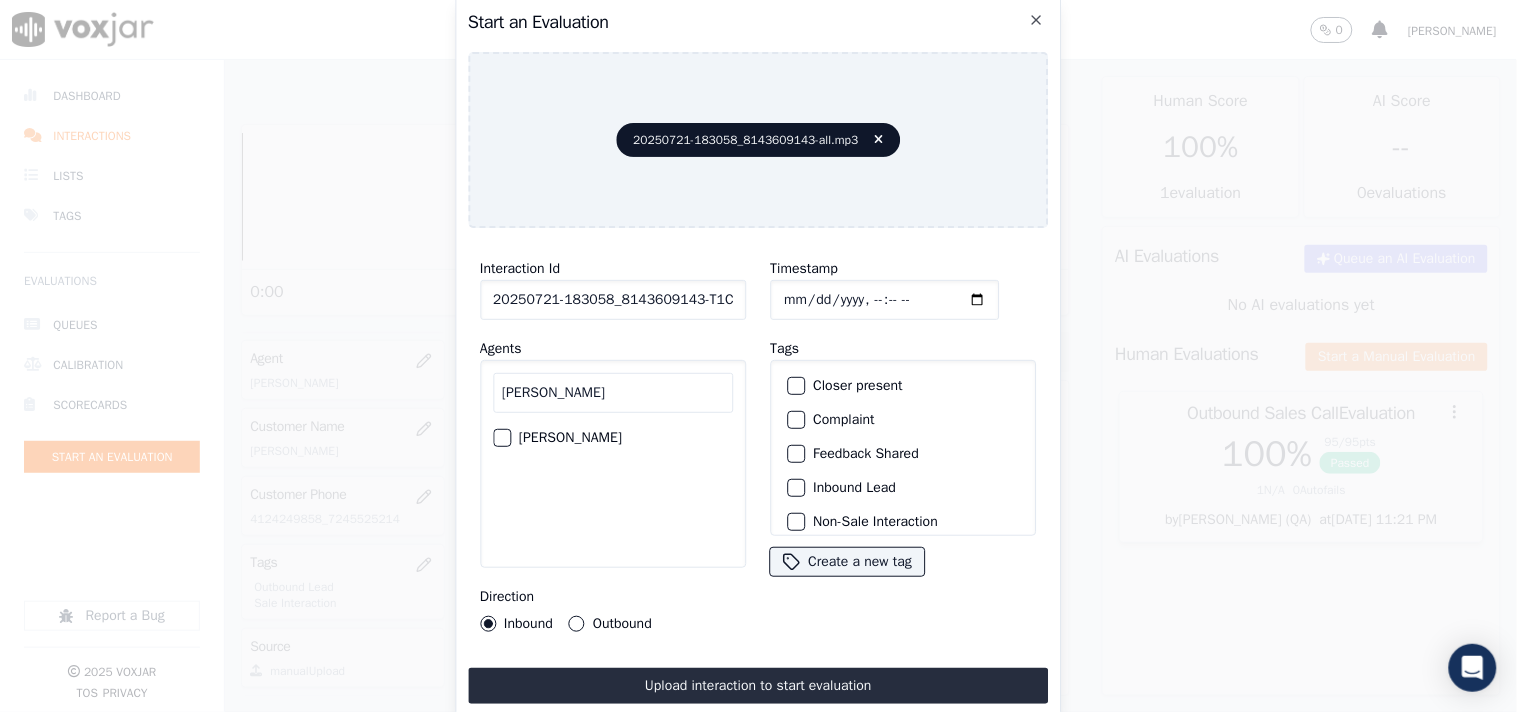 type on "[PERSON_NAME]" 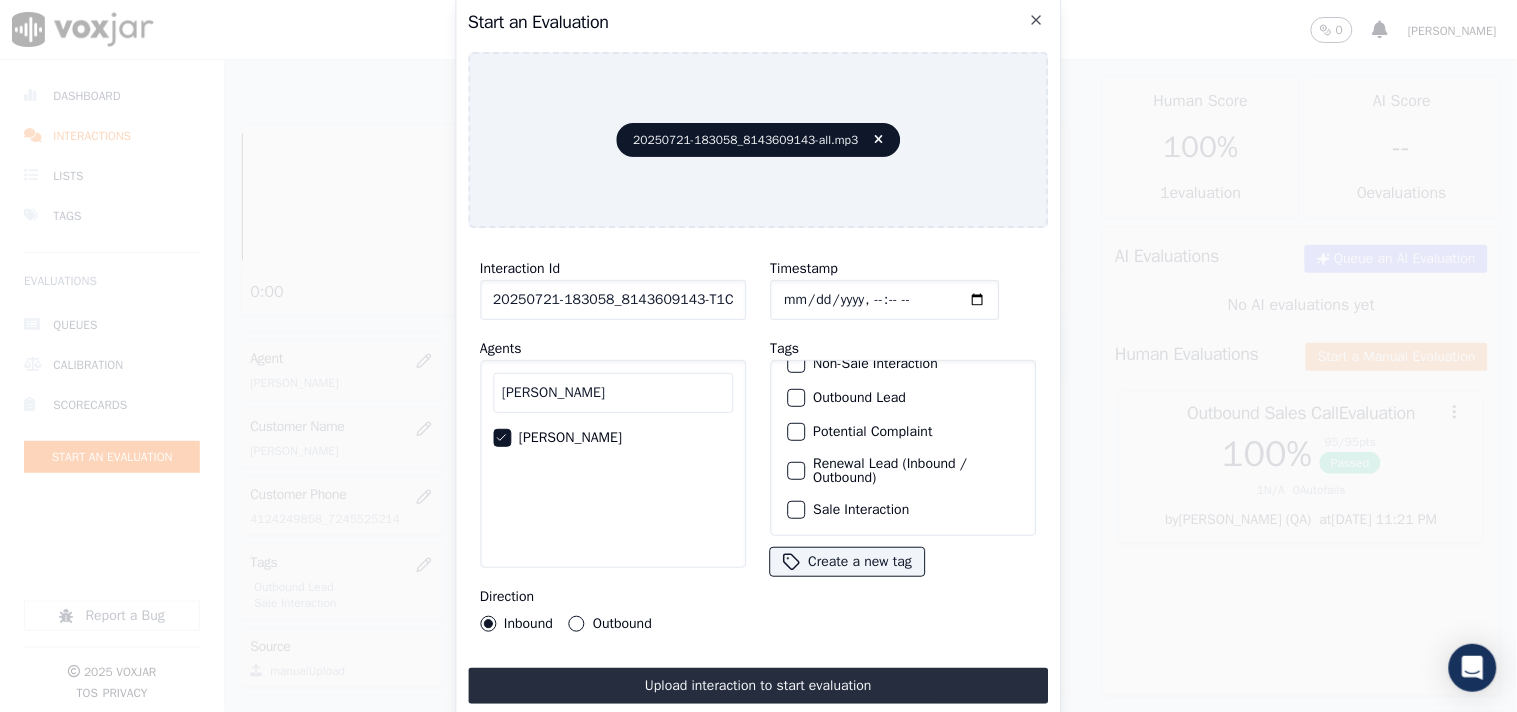 scroll, scrollTop: 176, scrollLeft: 0, axis: vertical 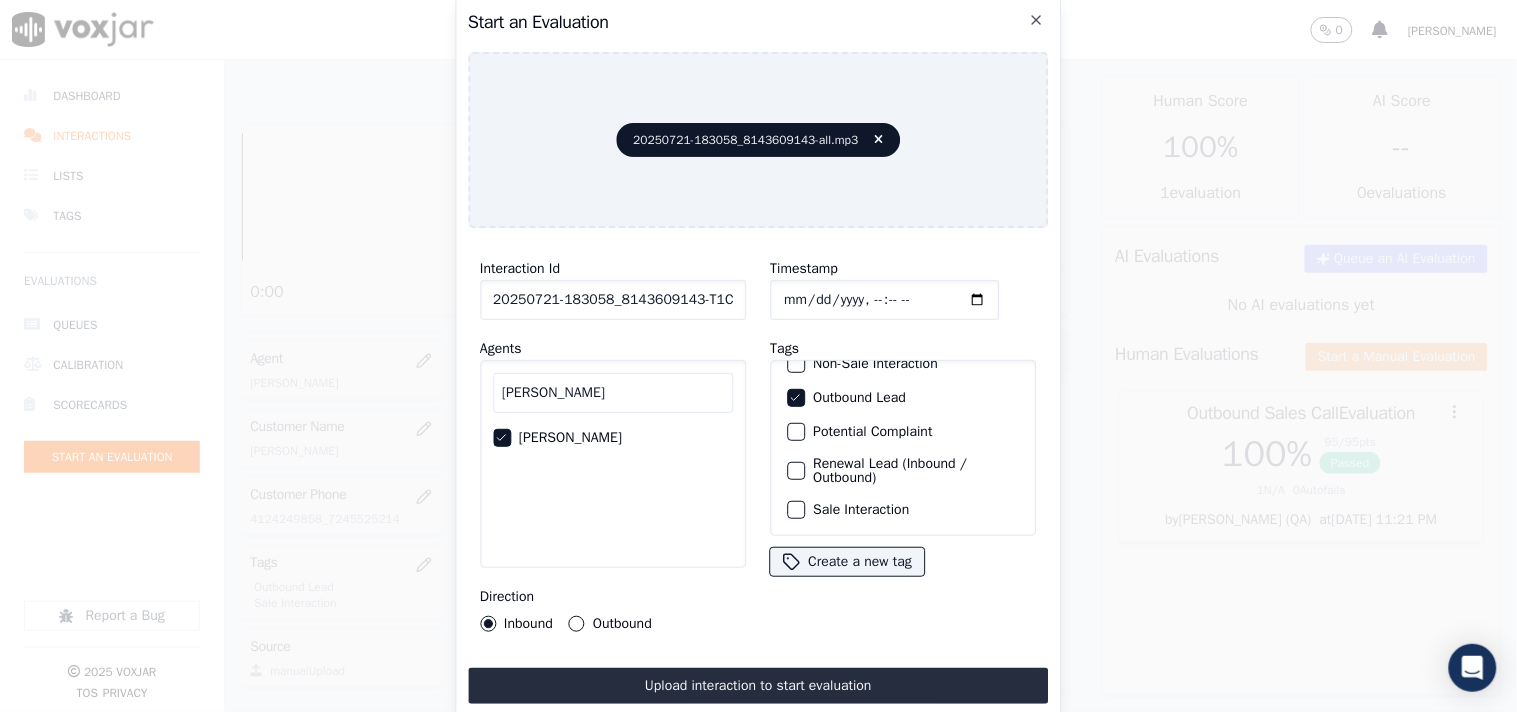click on "Sale Interaction" at bounding box center (796, 510) 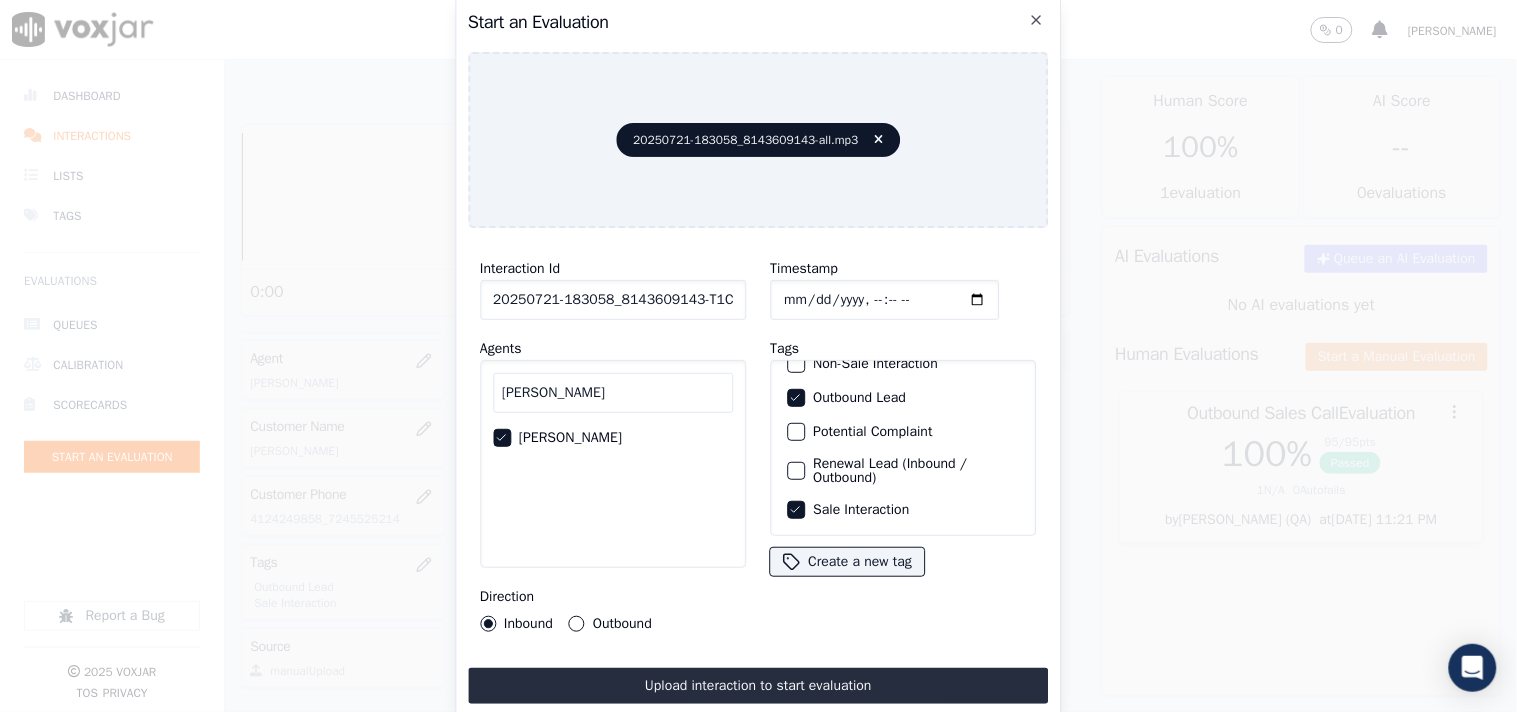 click on "Outbound" at bounding box center [610, 624] 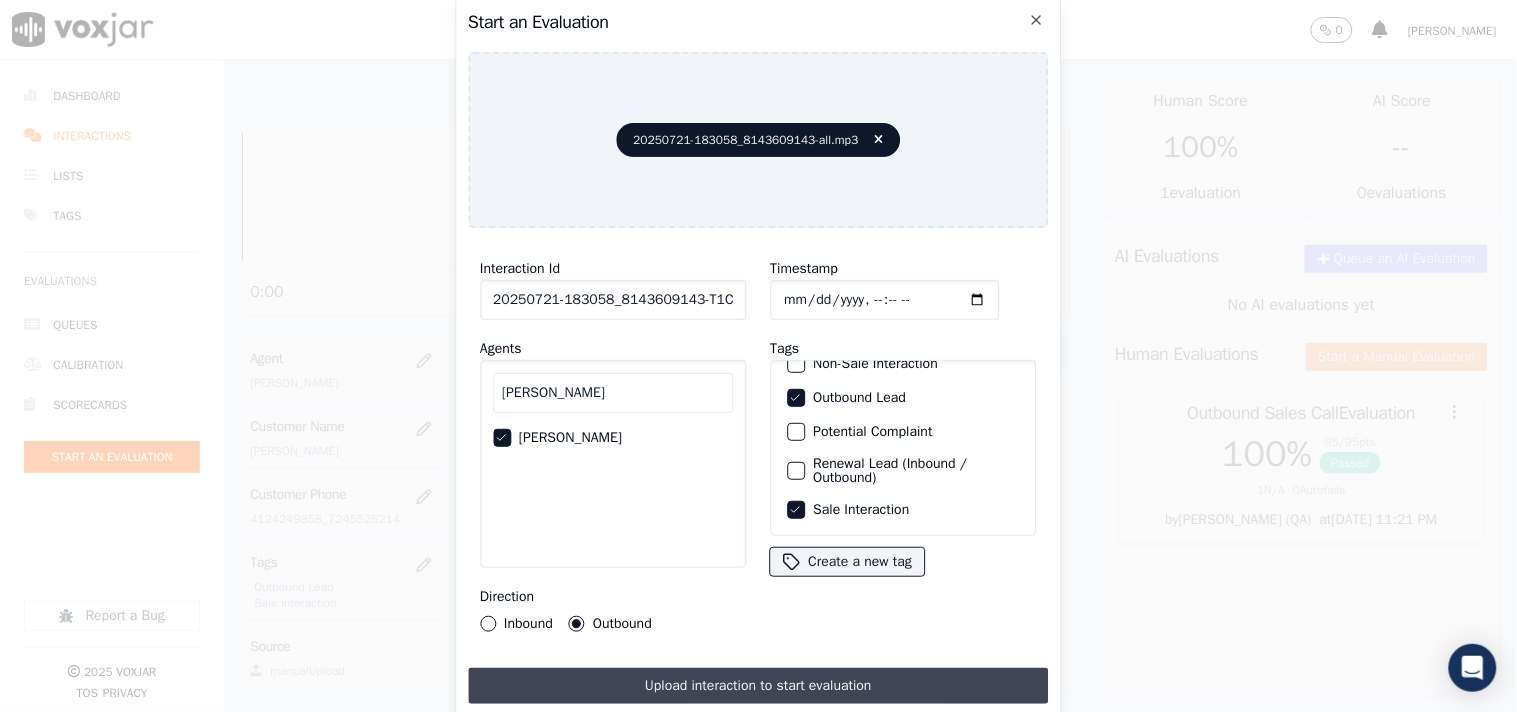 click on "Upload interaction to start evaluation" at bounding box center (758, 686) 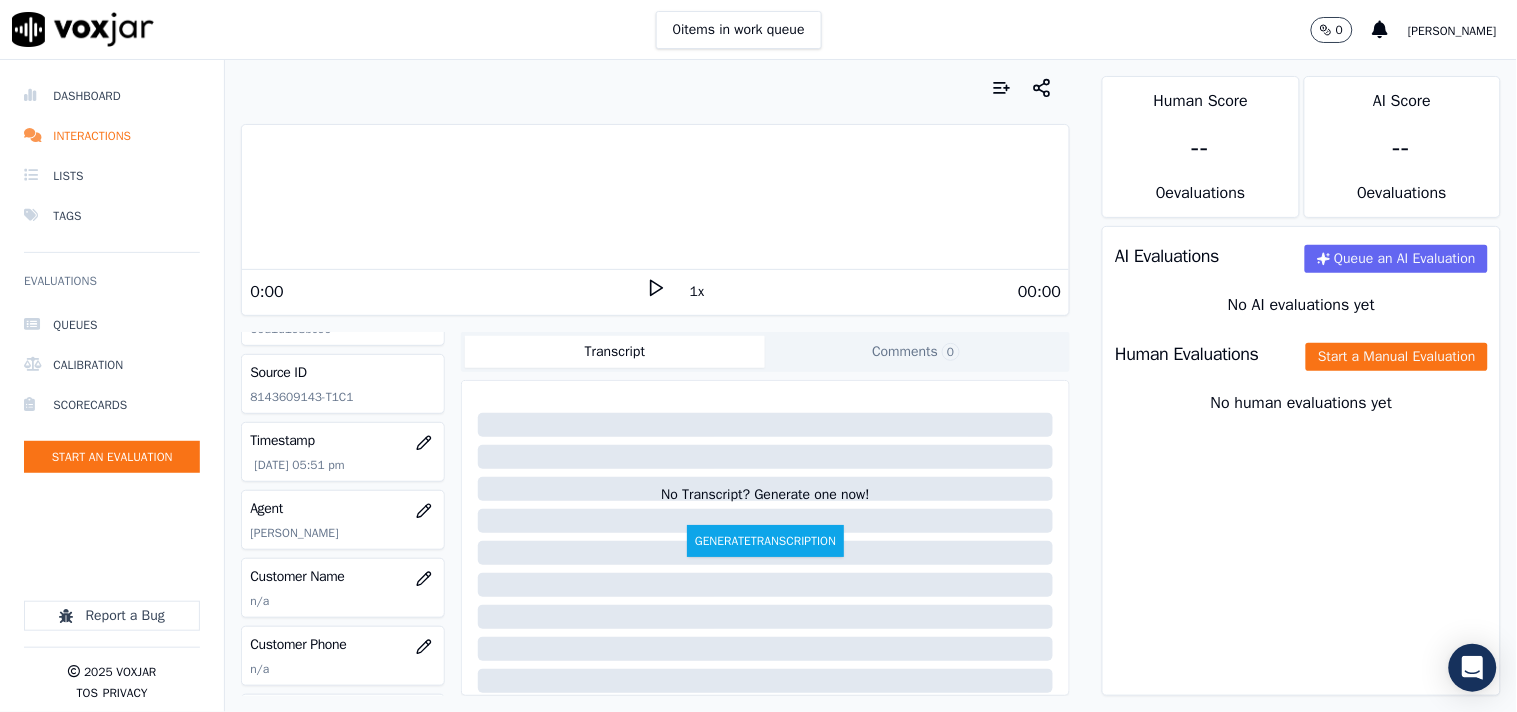 scroll, scrollTop: 111, scrollLeft: 0, axis: vertical 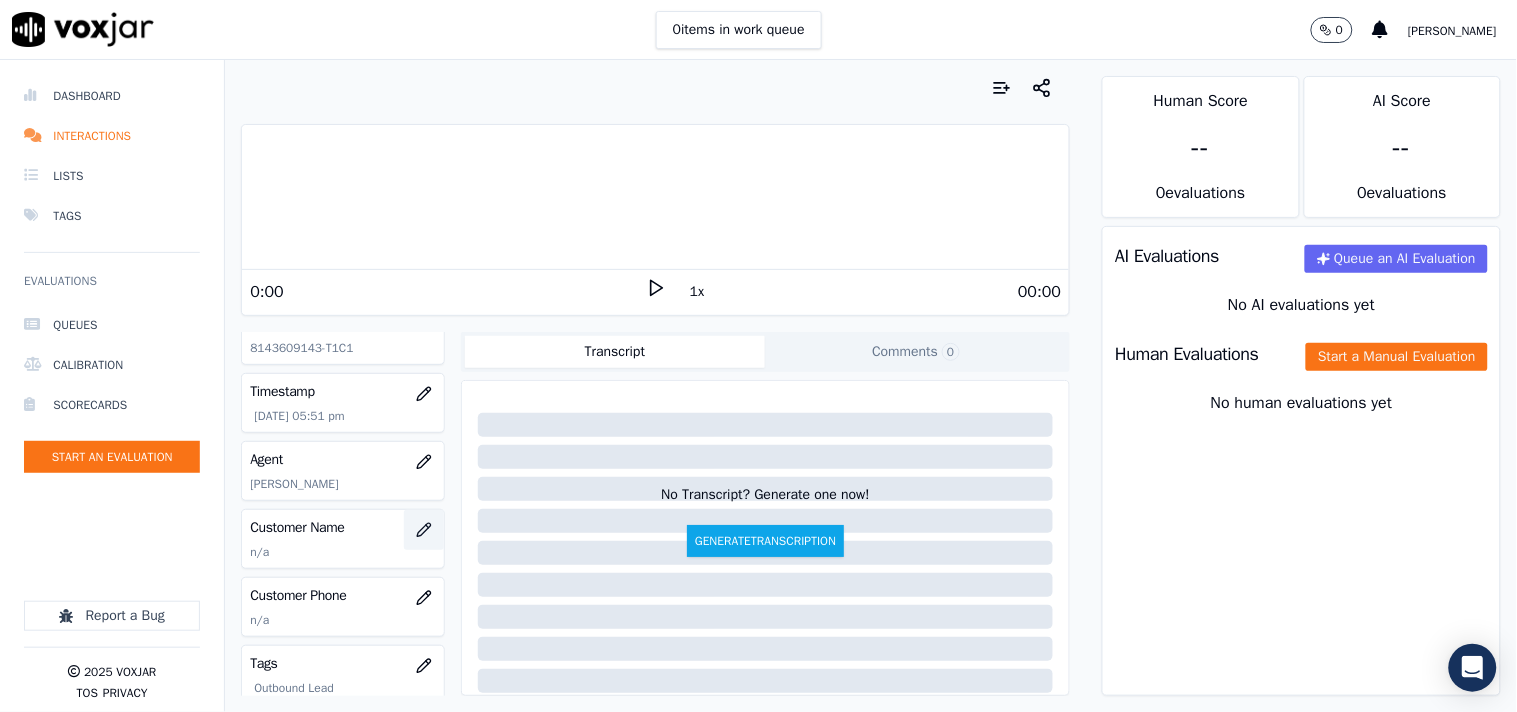 click 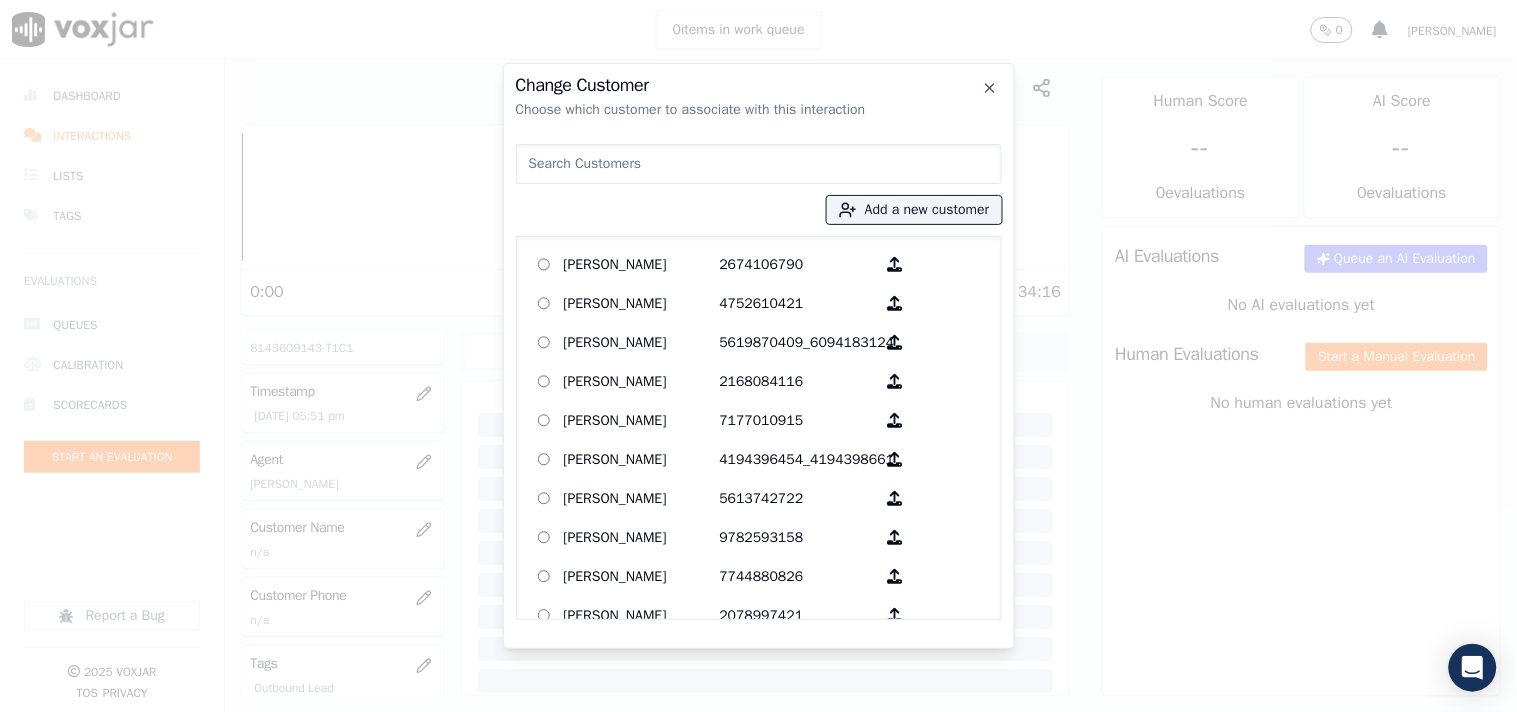 paste on "[PERSON_NAME]" 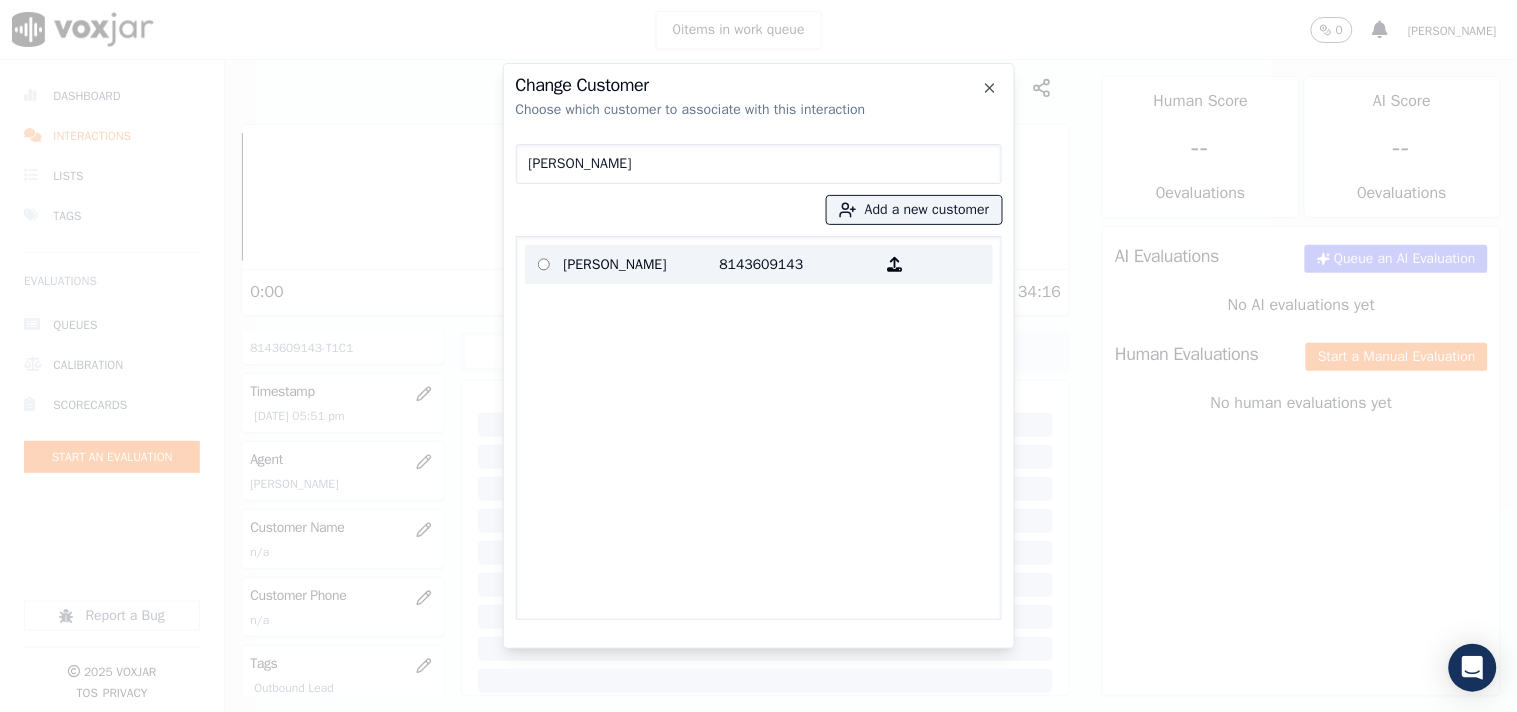 type on "[PERSON_NAME]" 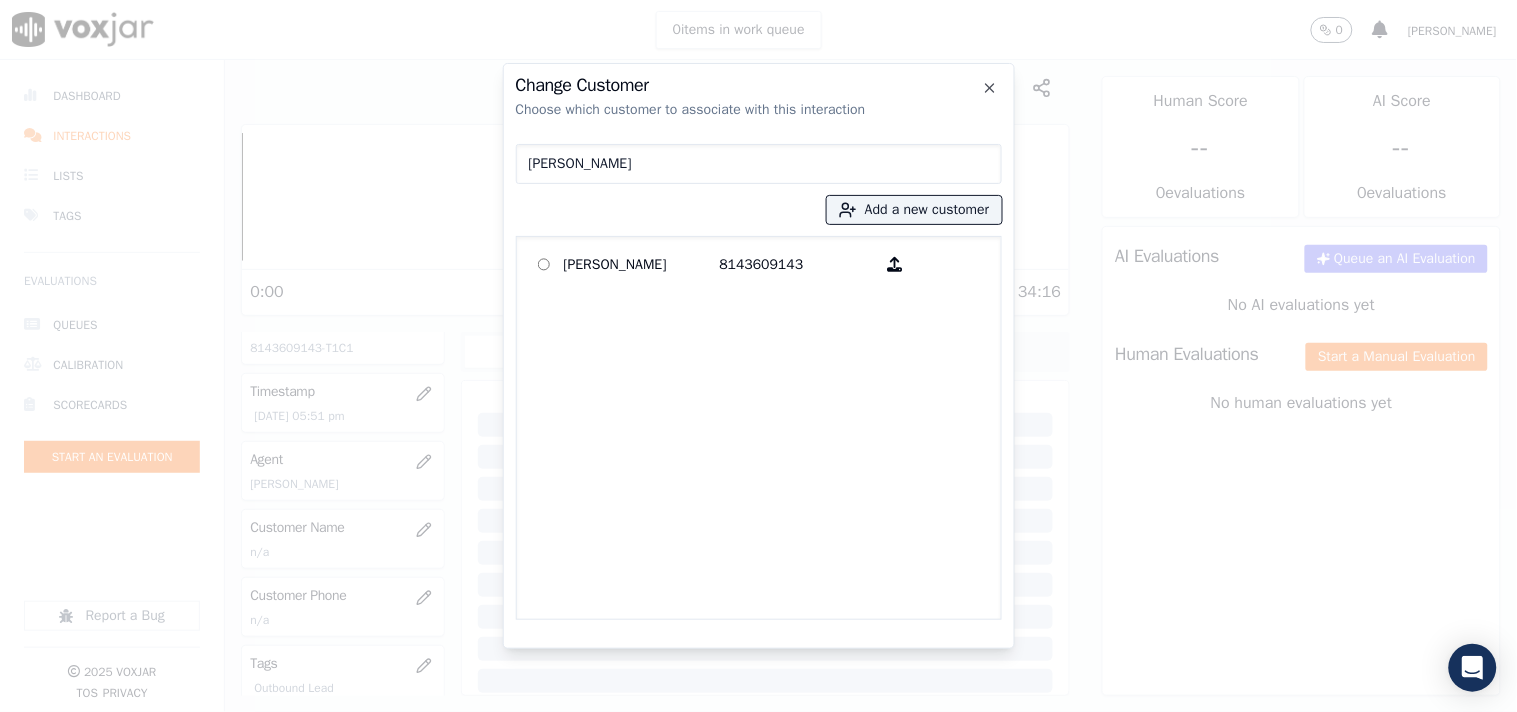 click on "[PERSON_NAME]" at bounding box center [642, 264] 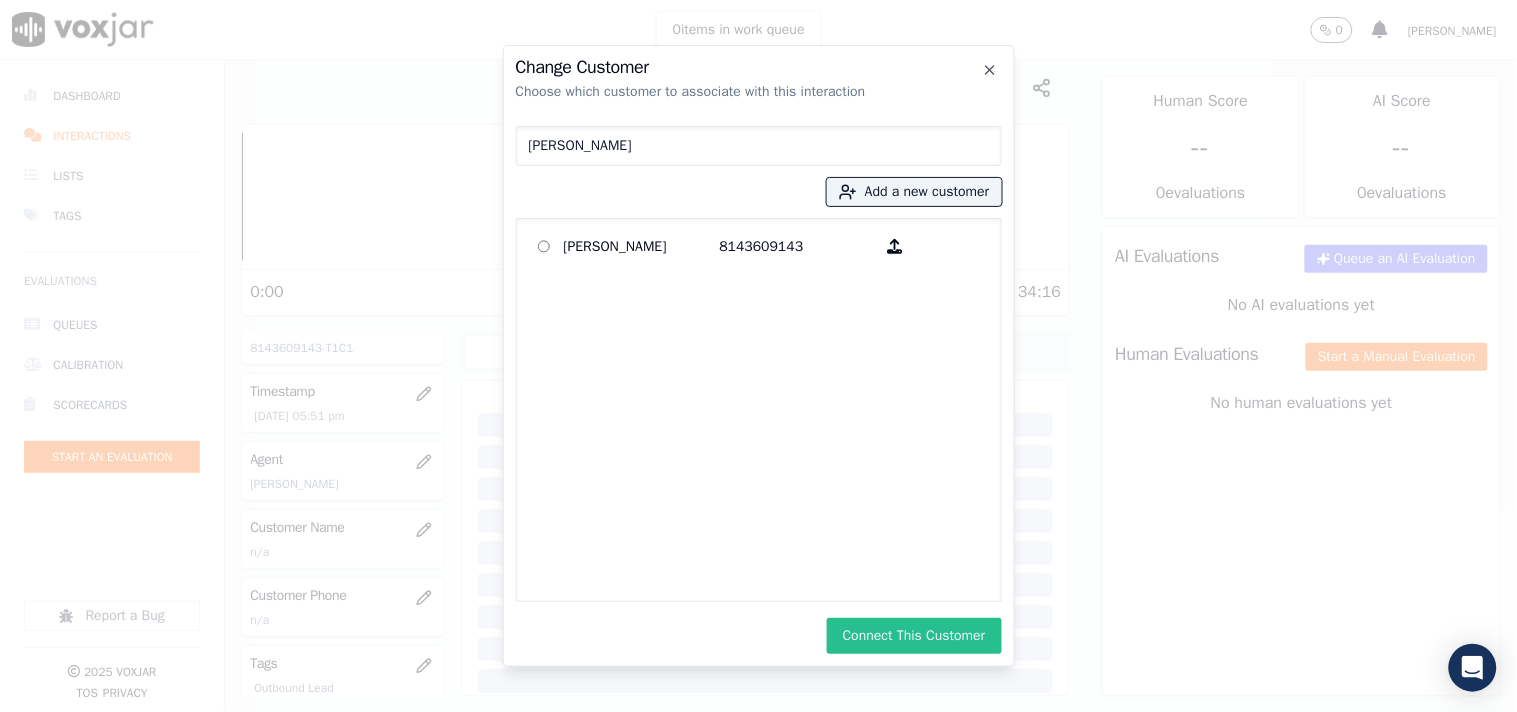click on "Connect This Customer" at bounding box center (914, 636) 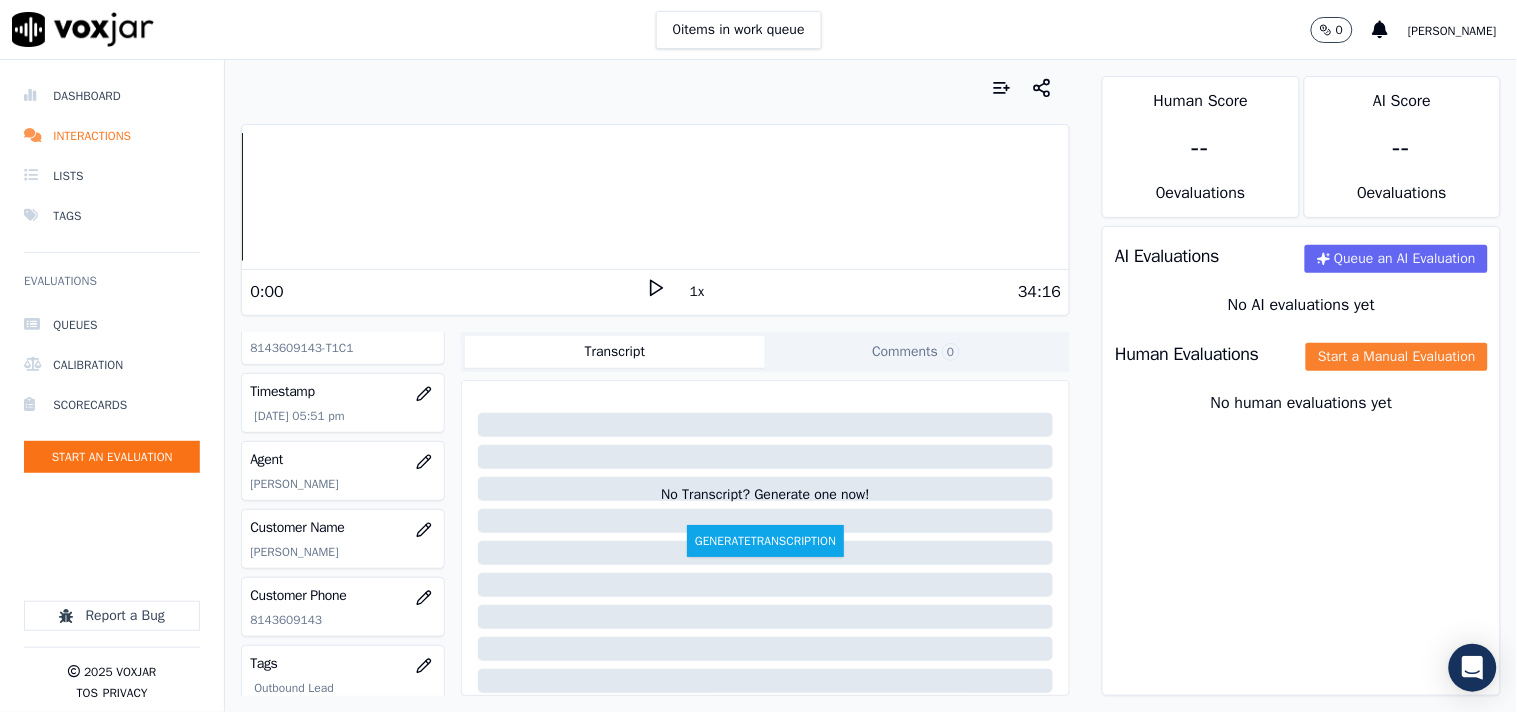 click on "Start a Manual Evaluation" 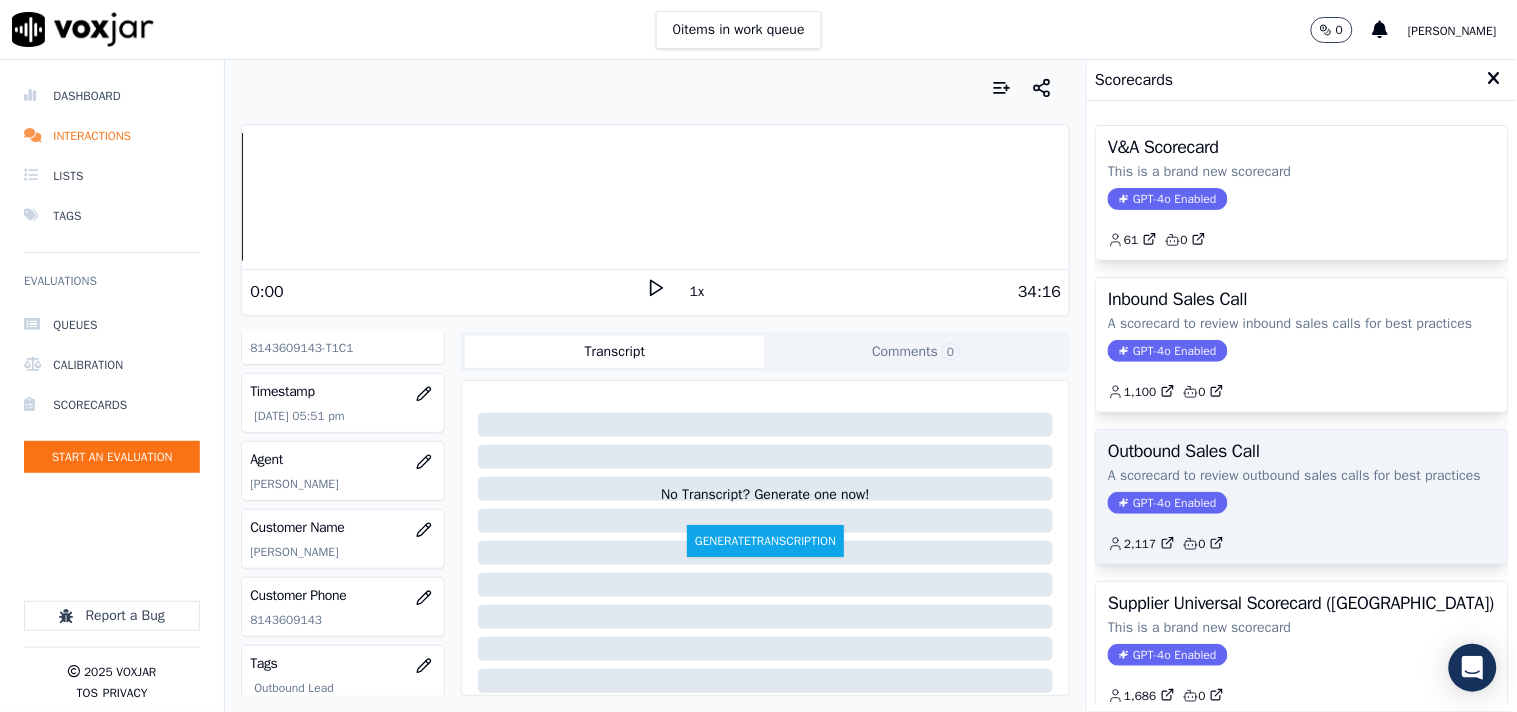 click on "GPT-4o Enabled" at bounding box center [1167, 503] 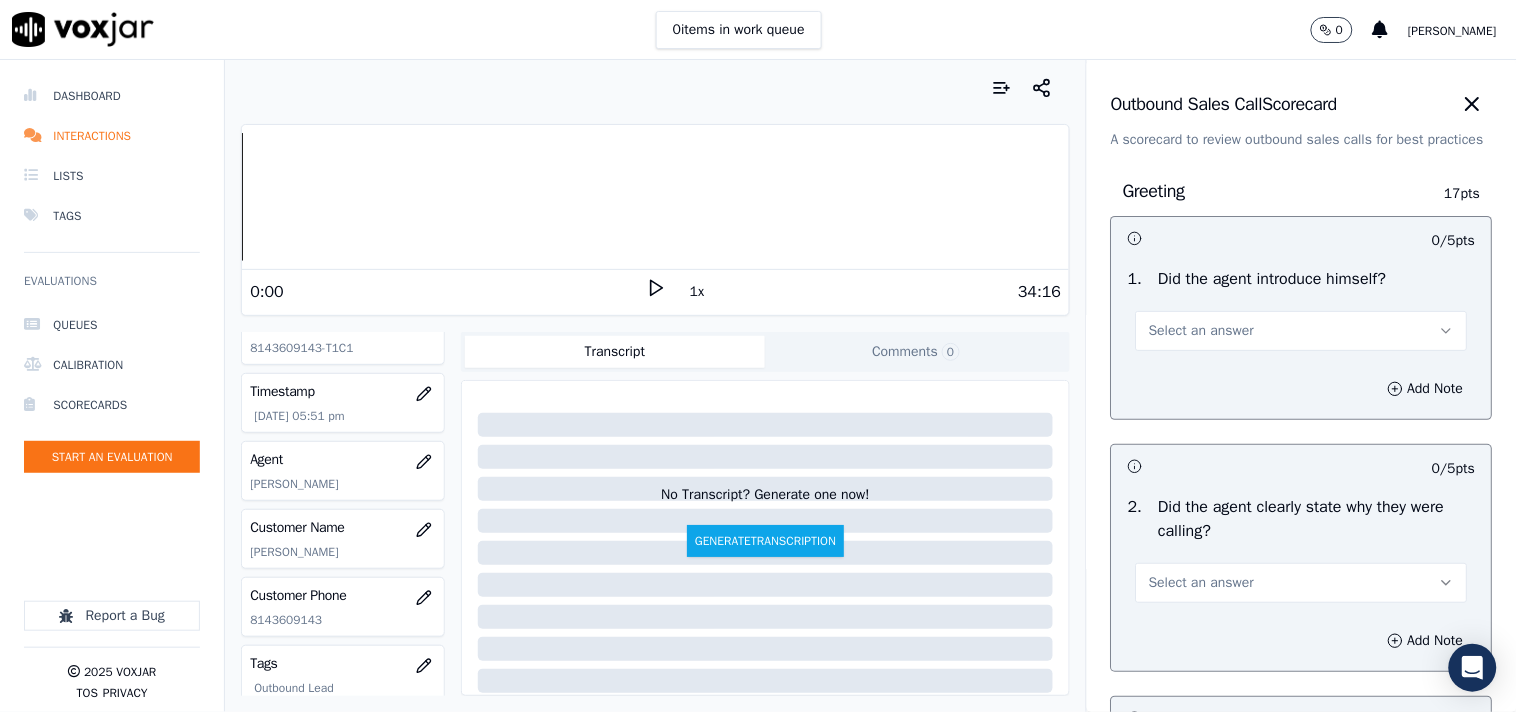 click on "Select an answer" at bounding box center [1302, 331] 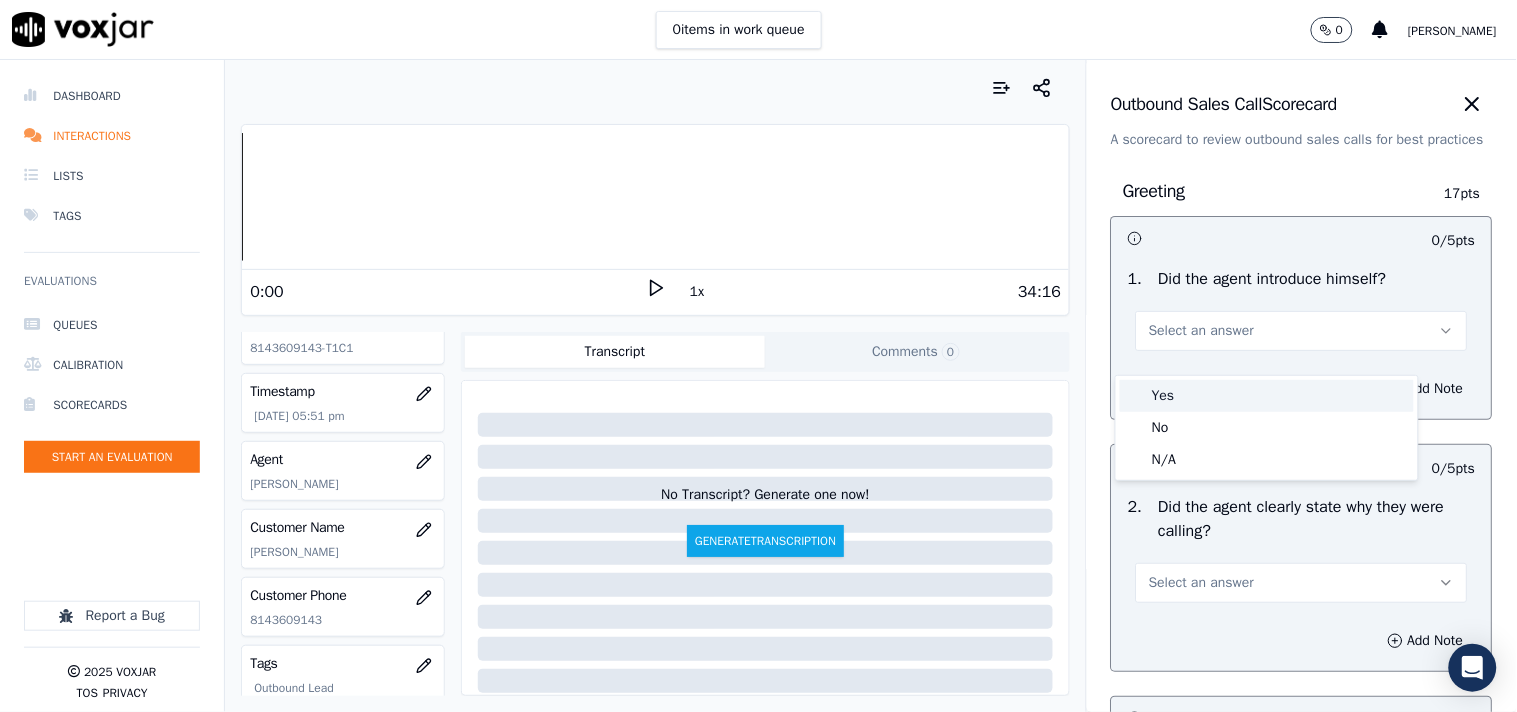 click on "Yes" at bounding box center (1267, 396) 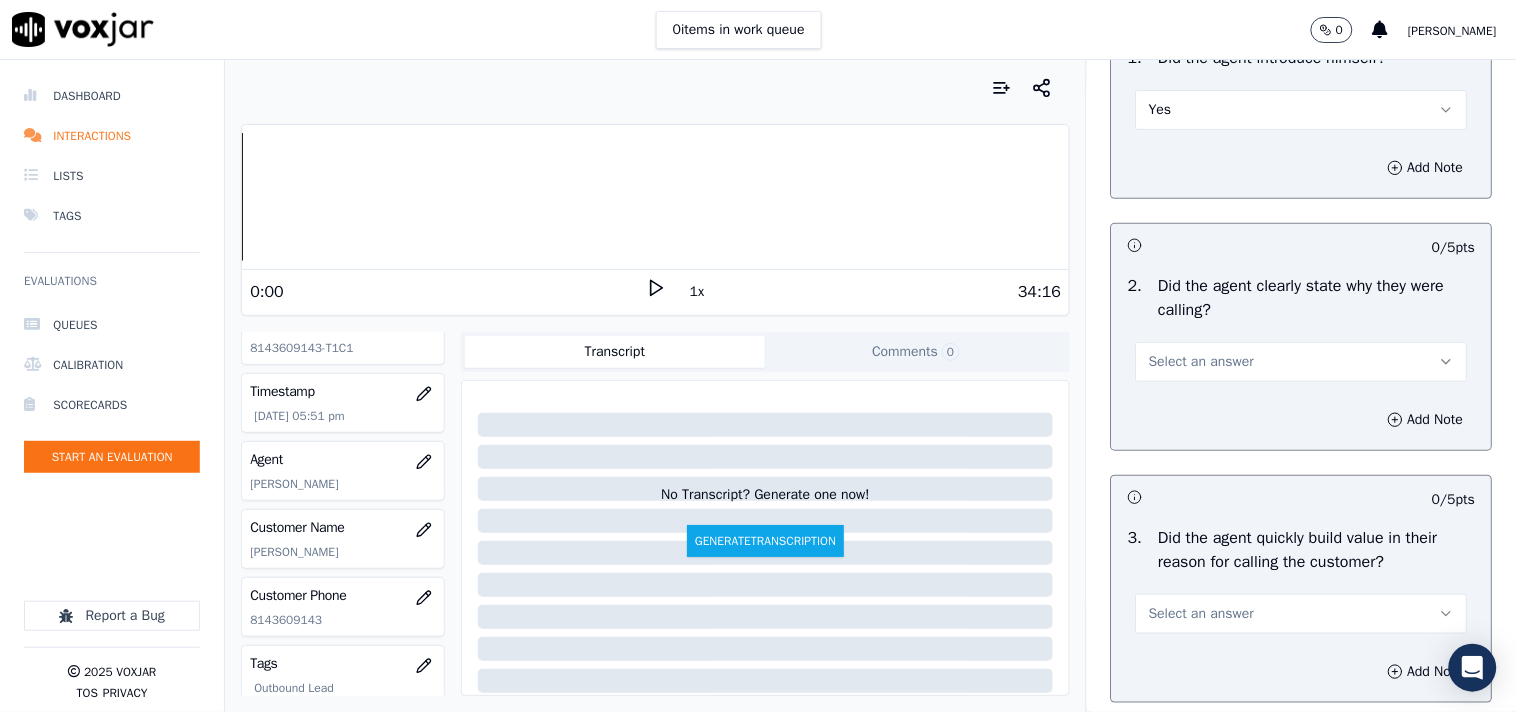 scroll, scrollTop: 222, scrollLeft: 0, axis: vertical 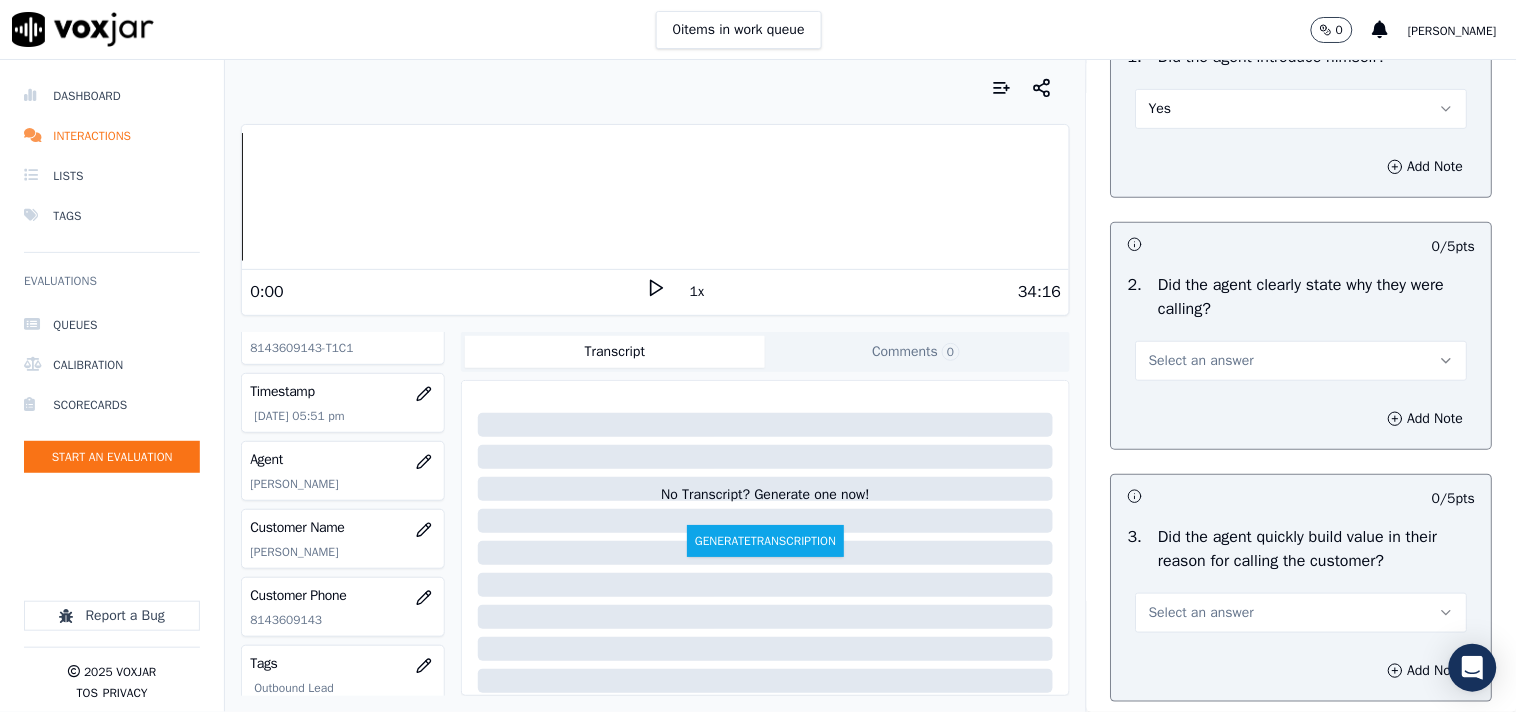 click on "Select an answer" at bounding box center (1201, 361) 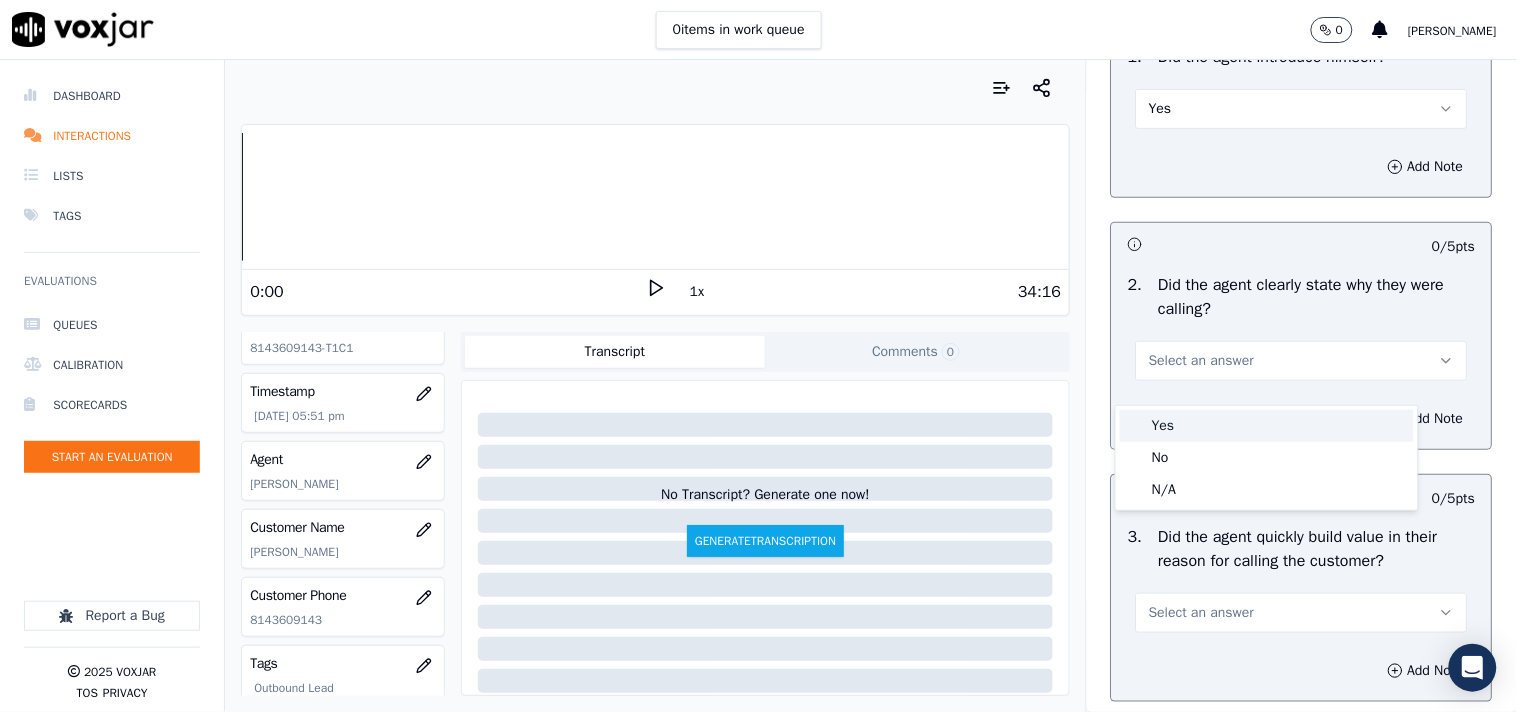 click on "Yes" at bounding box center (1267, 426) 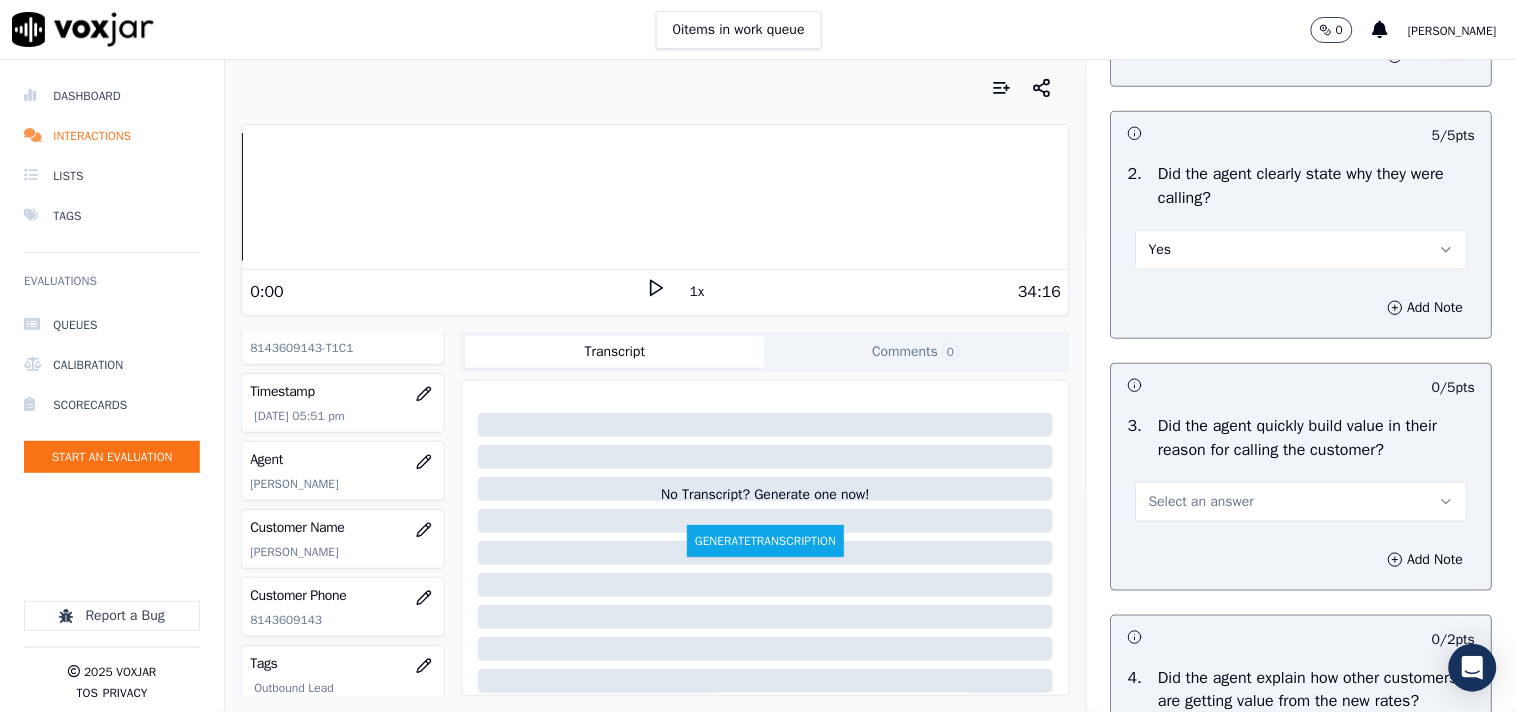 scroll, scrollTop: 444, scrollLeft: 0, axis: vertical 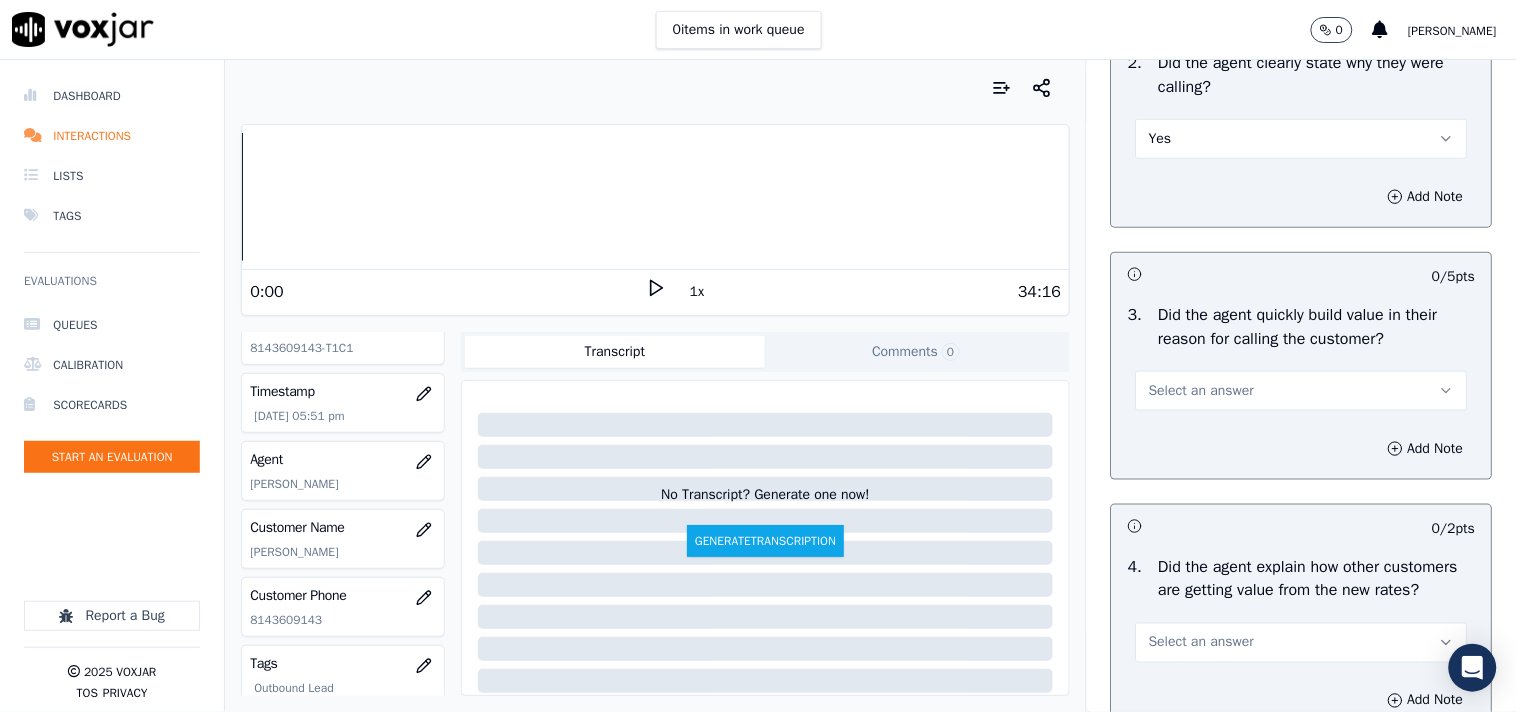 click on "Select an answer" at bounding box center [1201, 391] 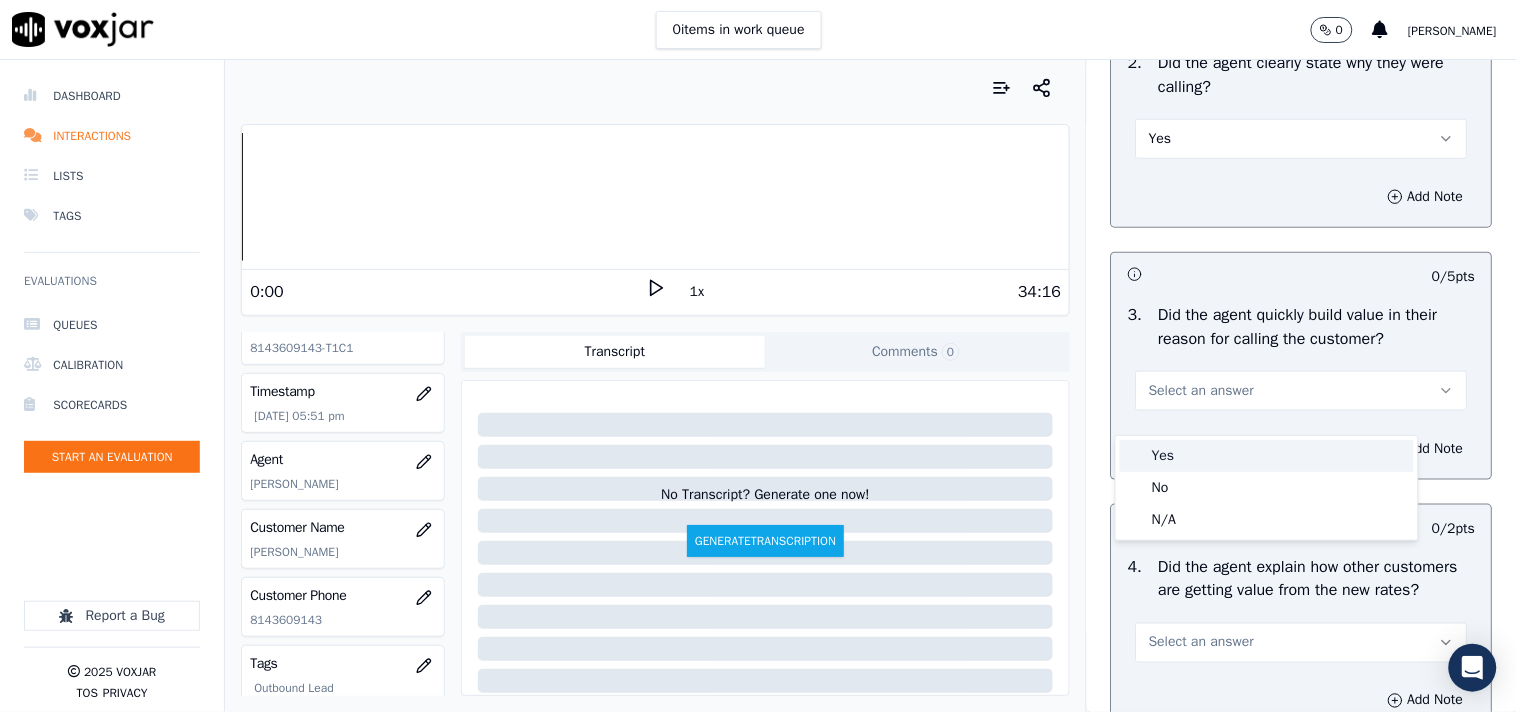 click on "Yes" at bounding box center (1267, 456) 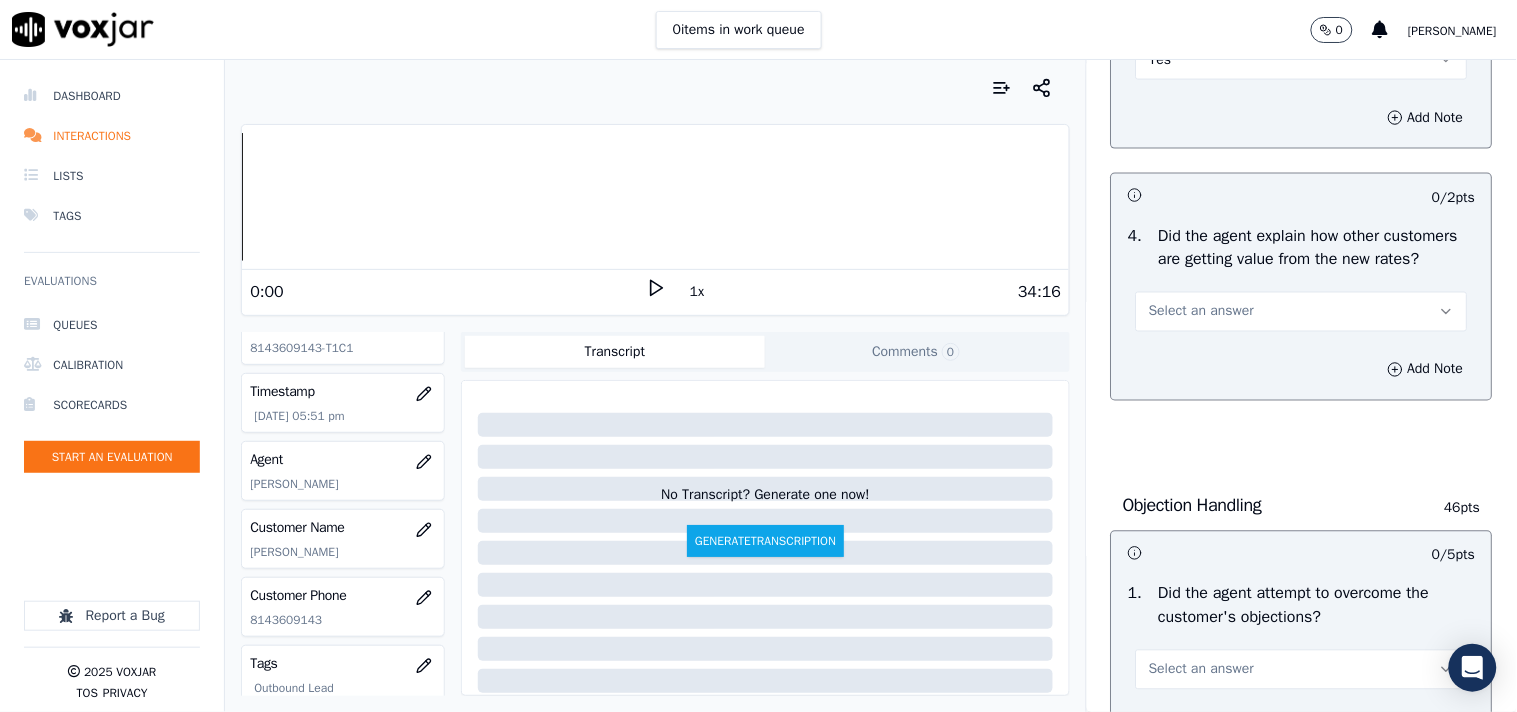 scroll, scrollTop: 777, scrollLeft: 0, axis: vertical 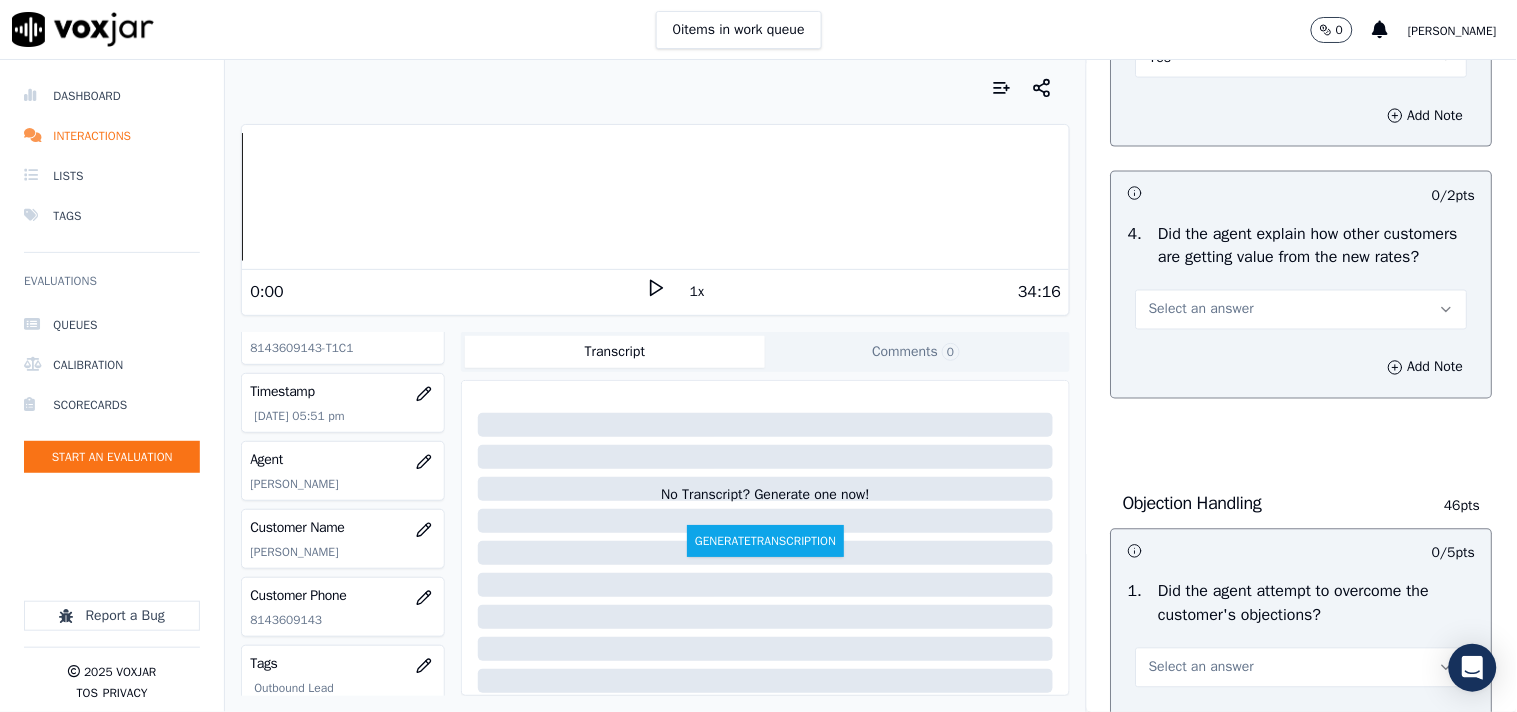 click on "Select an answer" at bounding box center [1201, 310] 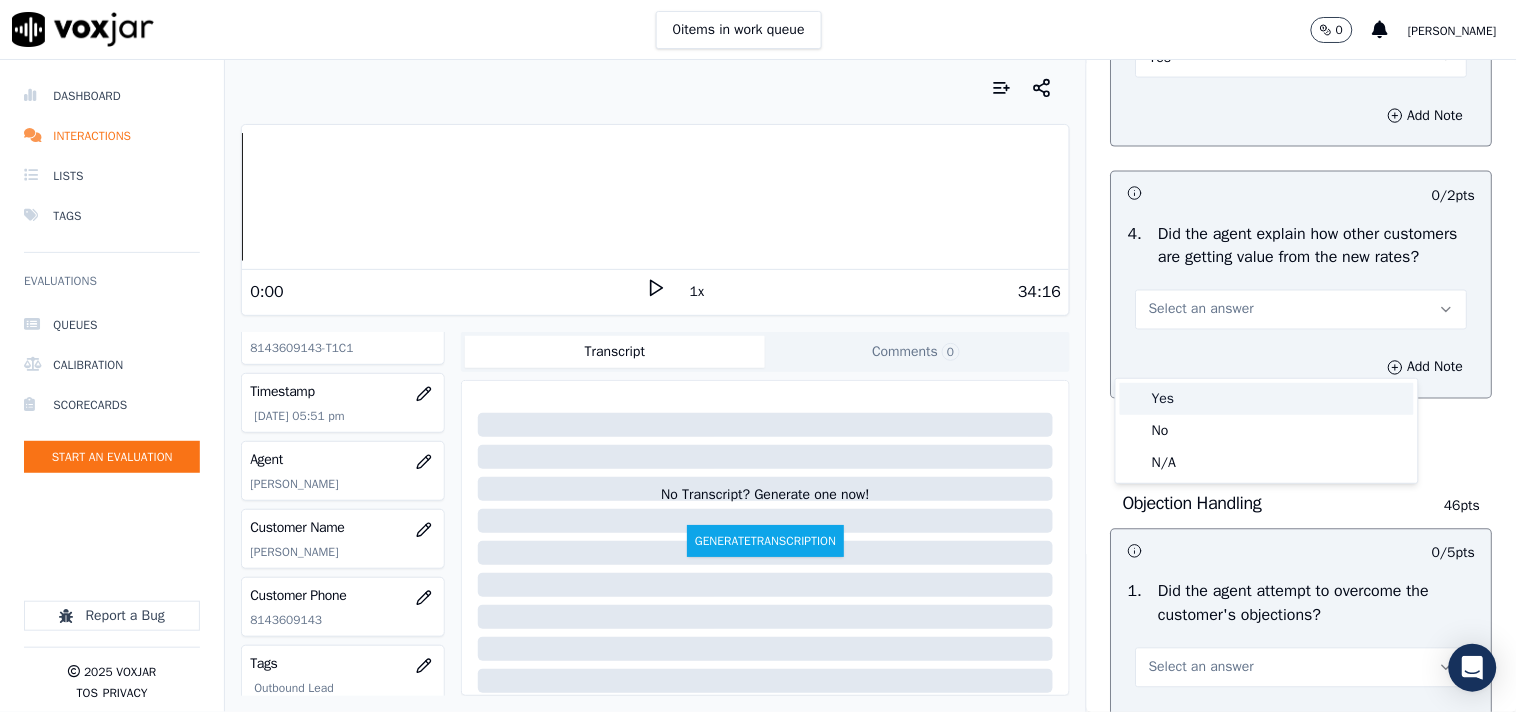 click on "Yes" at bounding box center [1267, 399] 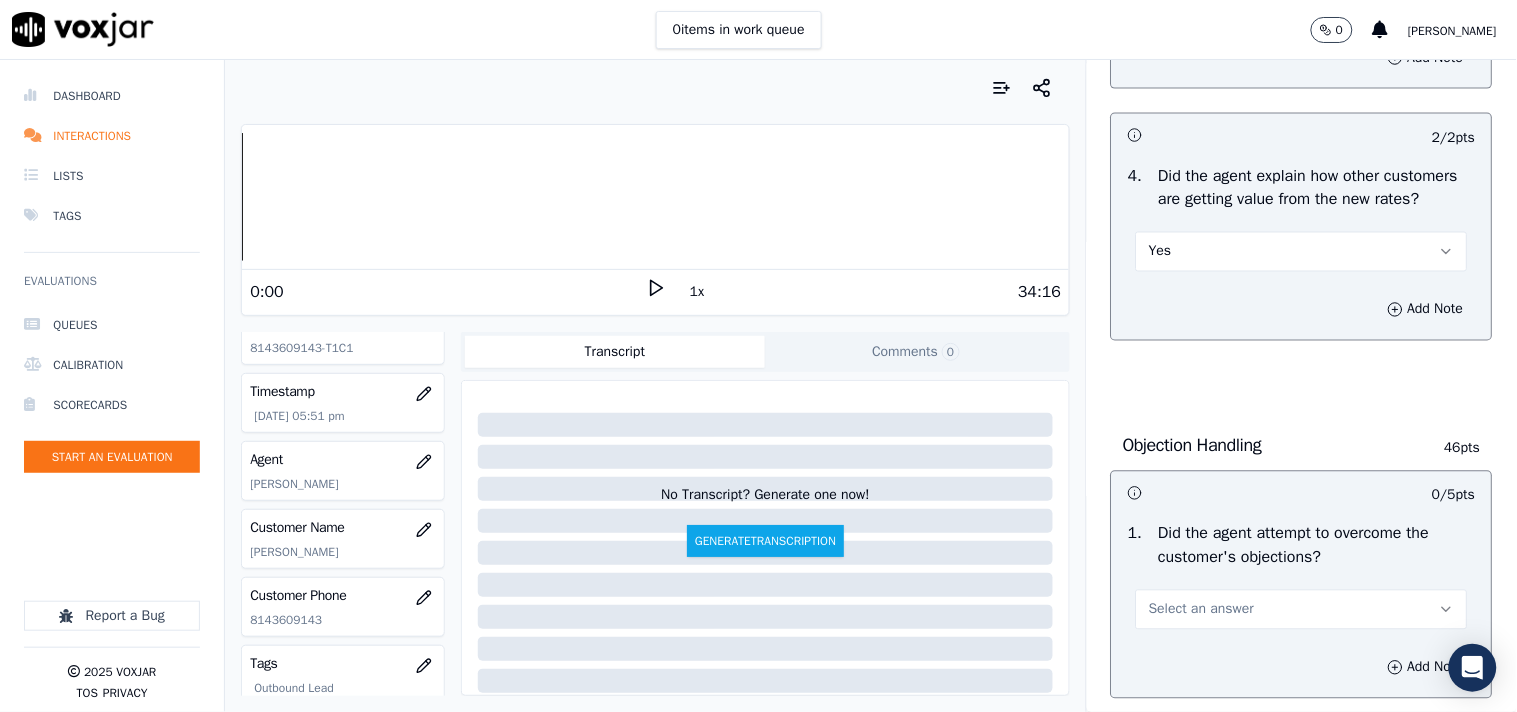 scroll, scrollTop: 888, scrollLeft: 0, axis: vertical 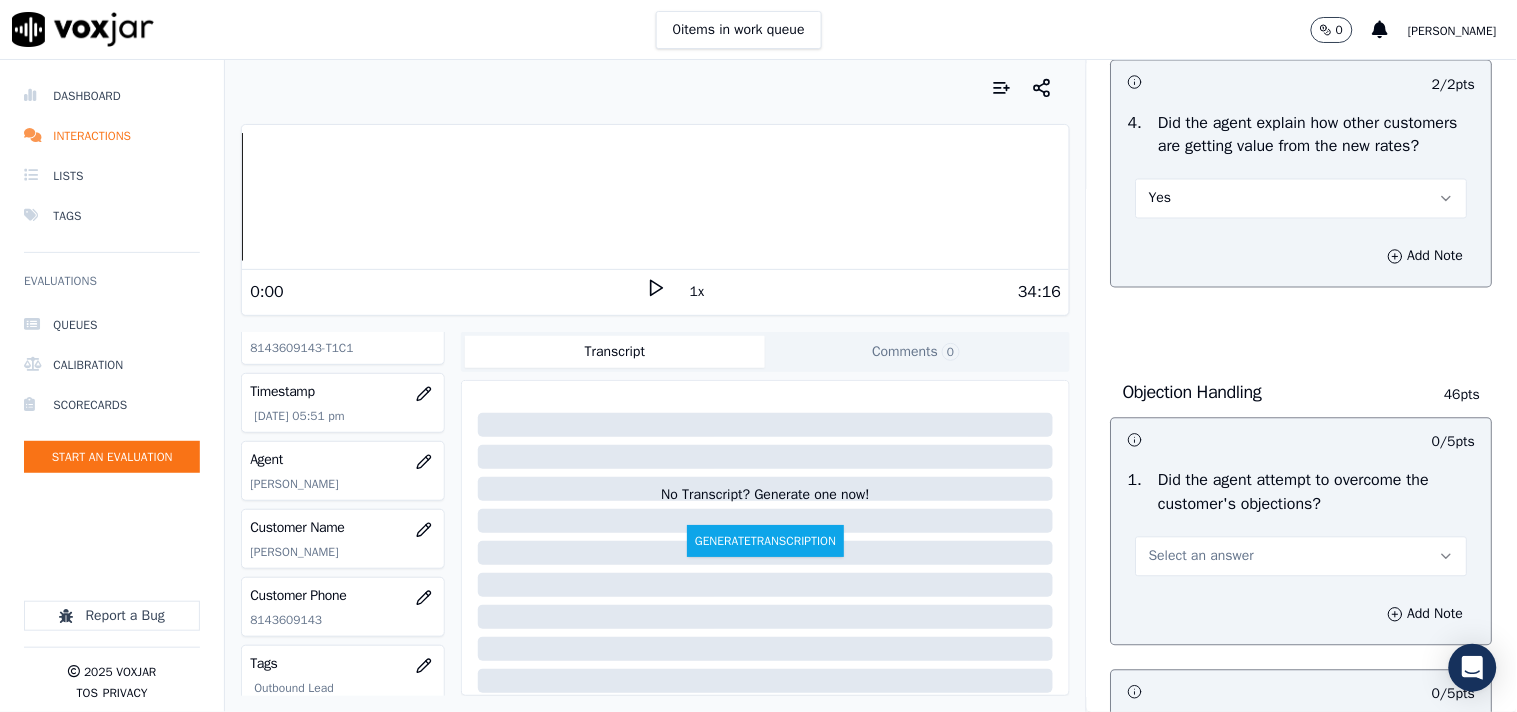click on "Select an answer" at bounding box center [1201, 557] 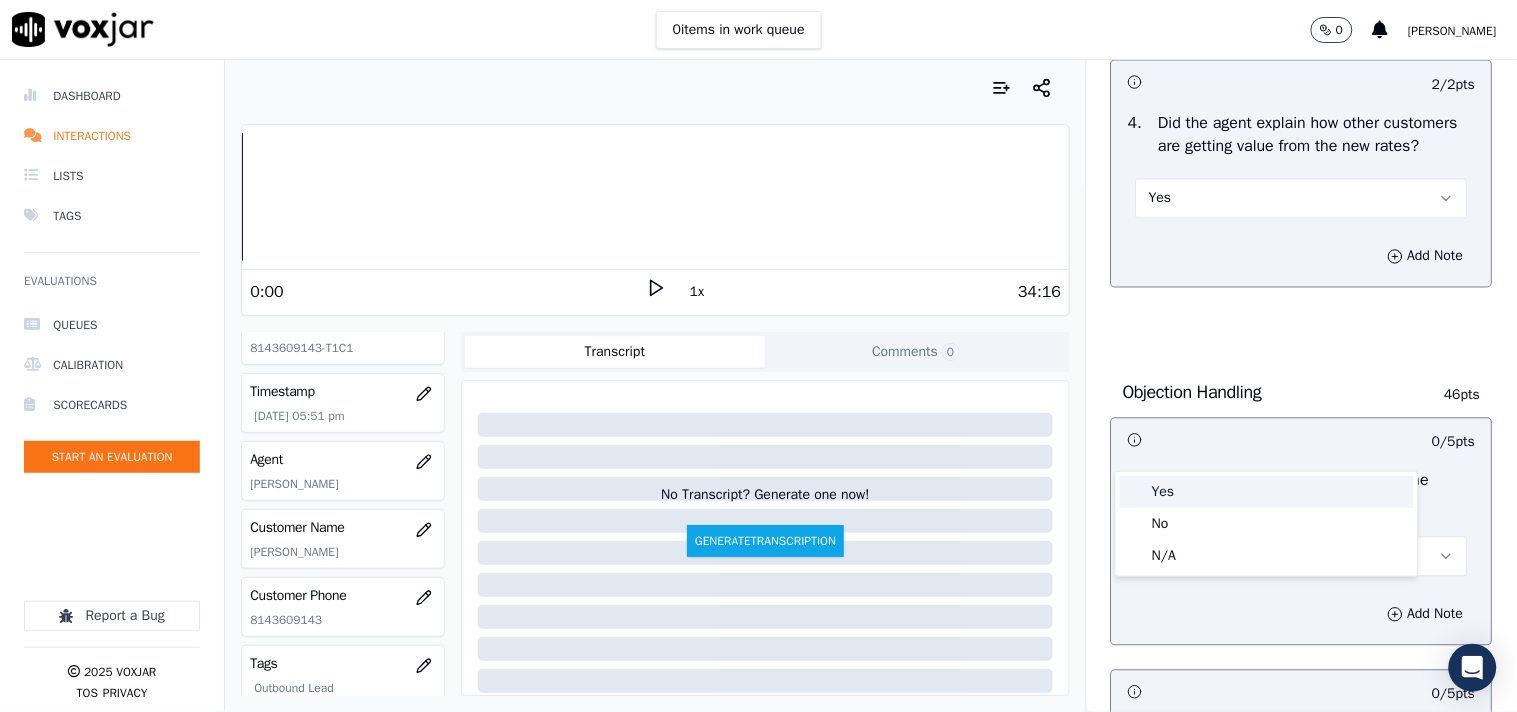 click on "Yes" at bounding box center [1267, 492] 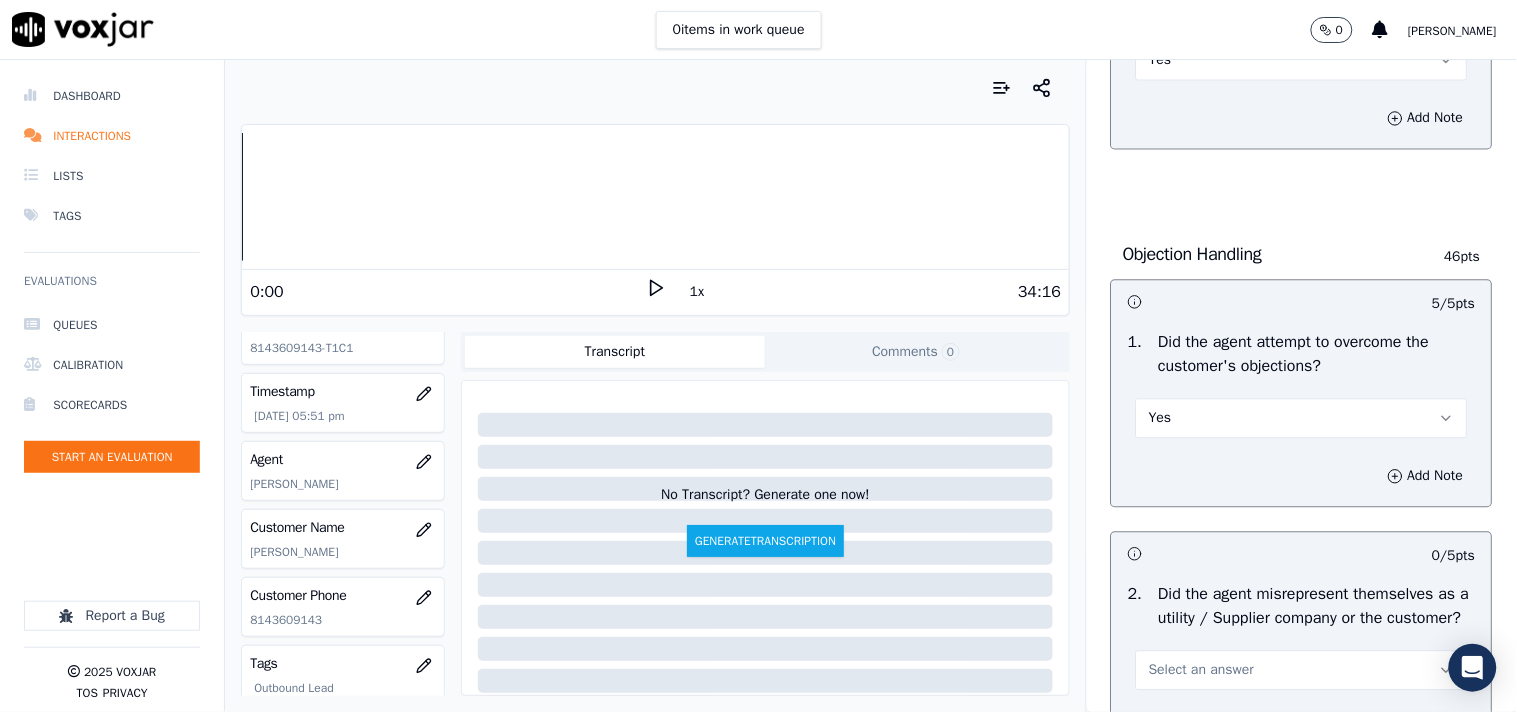 scroll, scrollTop: 1222, scrollLeft: 0, axis: vertical 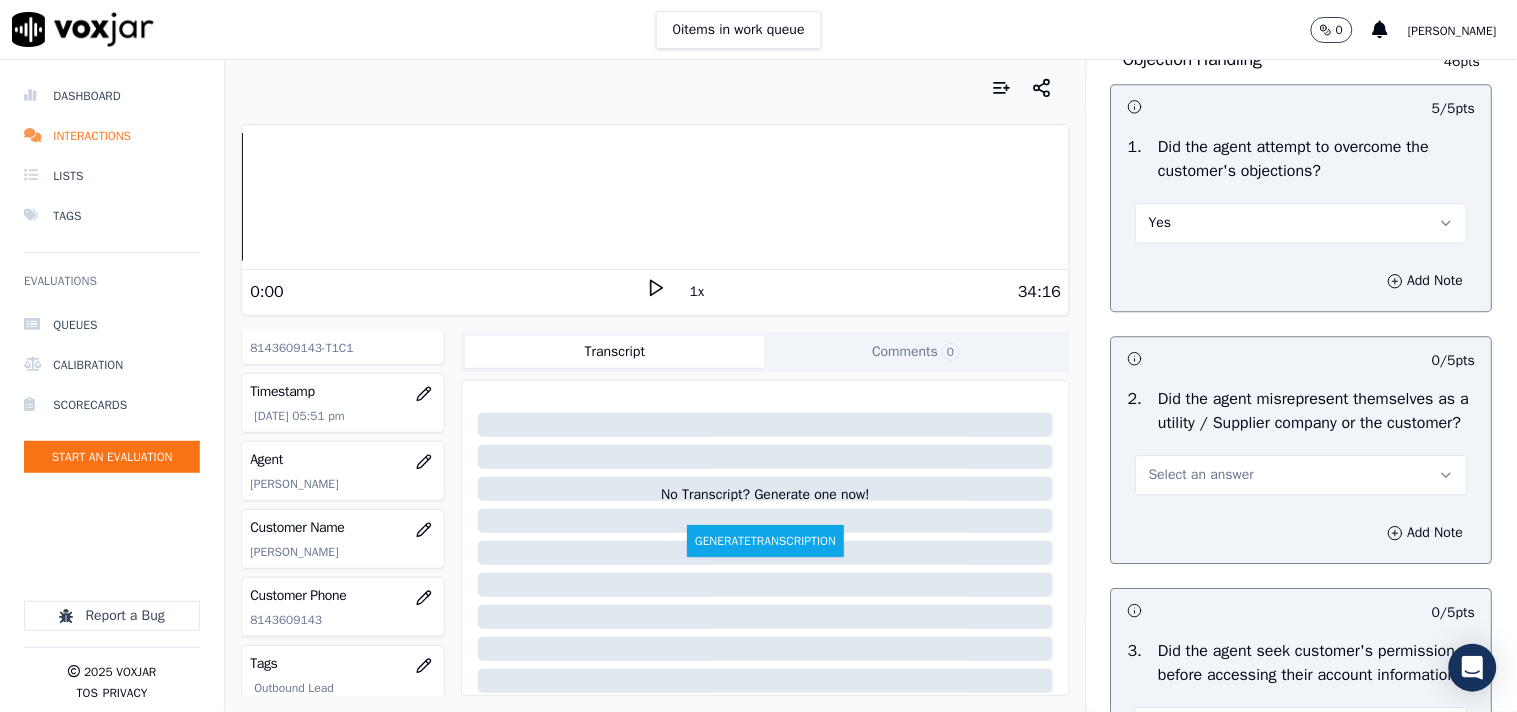 click on "Select an answer" at bounding box center (1201, 475) 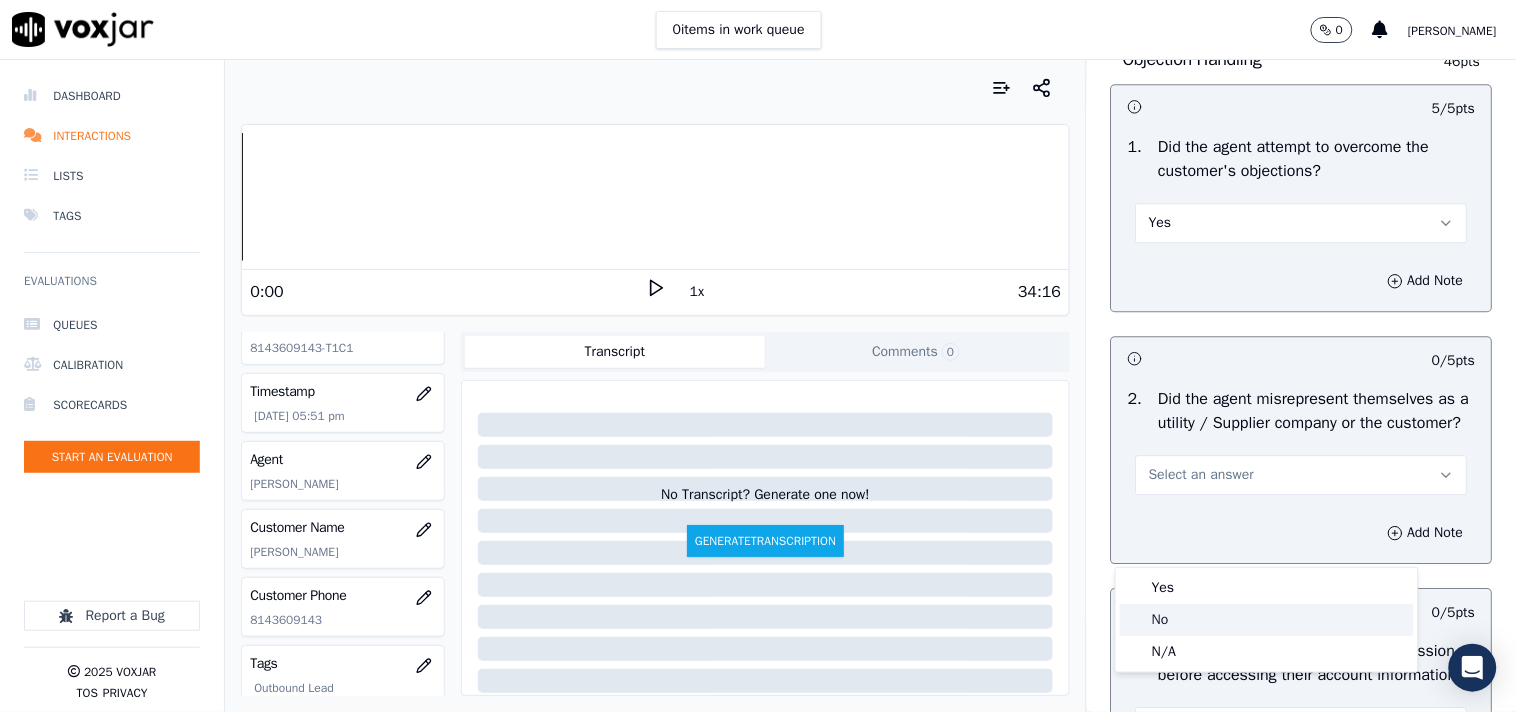 click on "No" 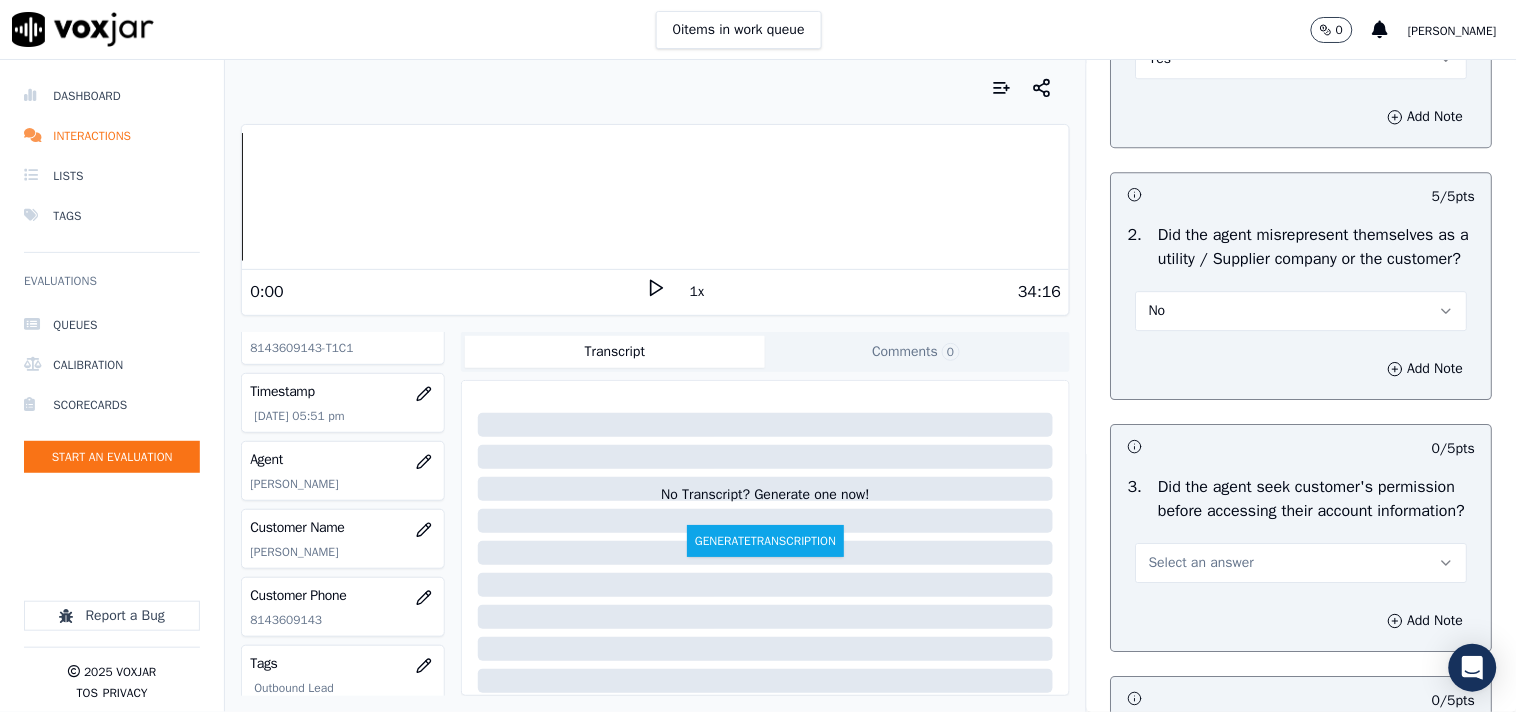 scroll, scrollTop: 1555, scrollLeft: 0, axis: vertical 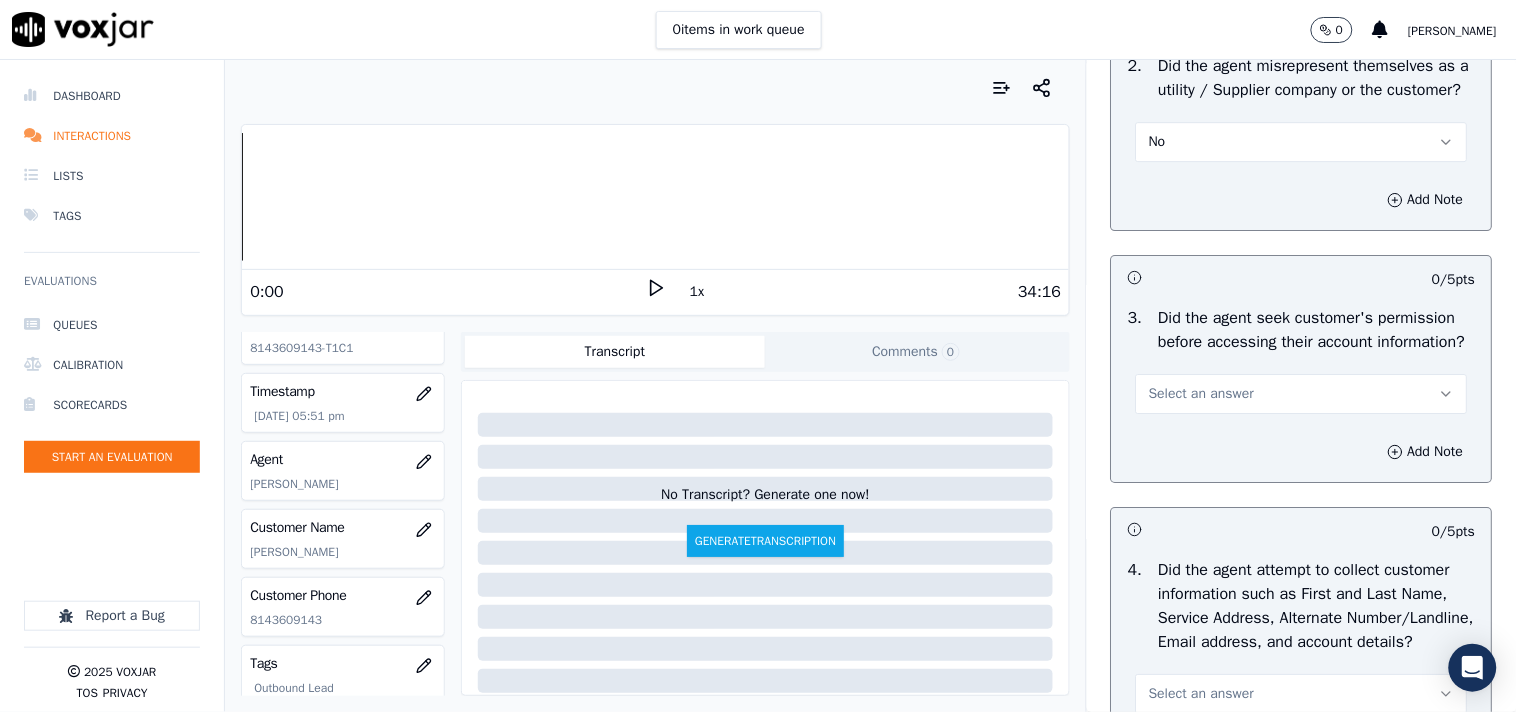 click on "Select an answer" at bounding box center (1201, 394) 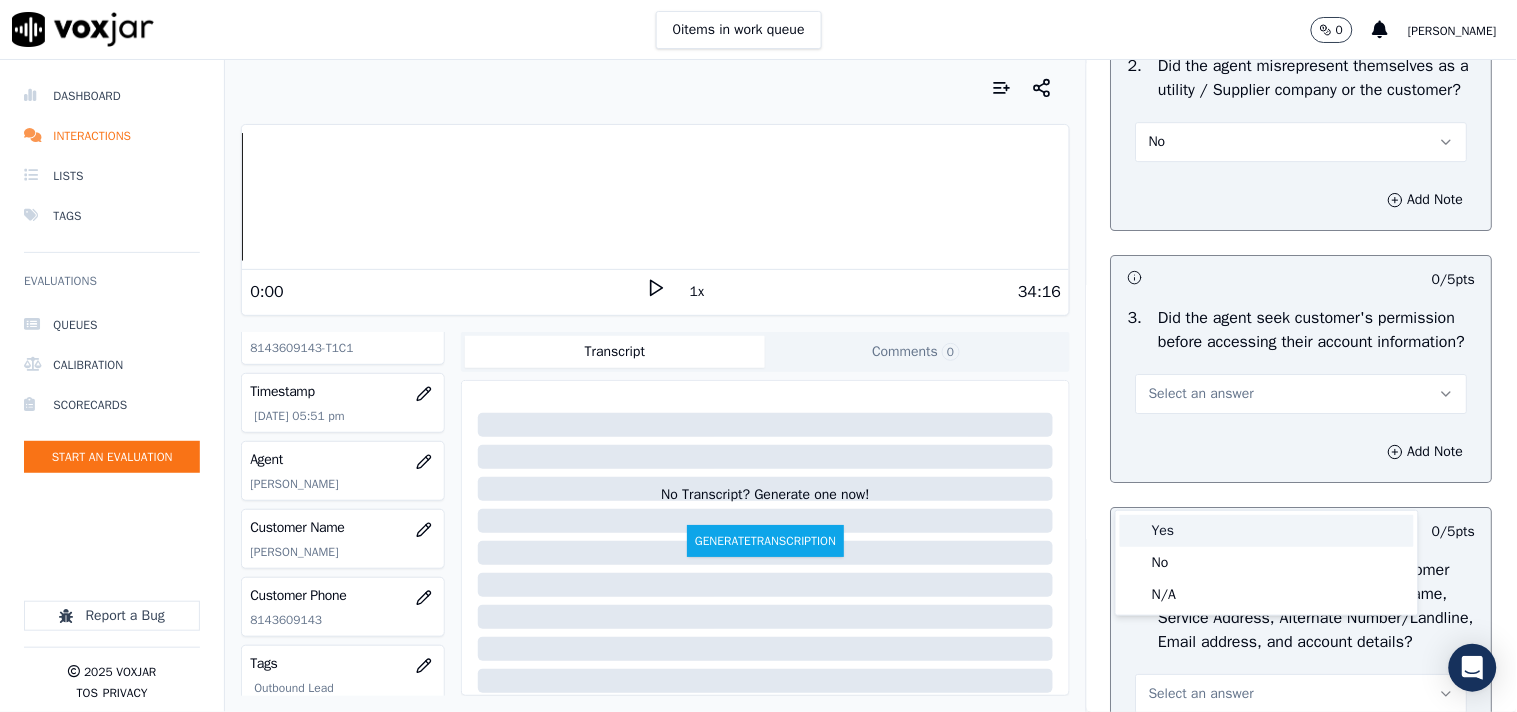 click on "Yes" at bounding box center (1267, 531) 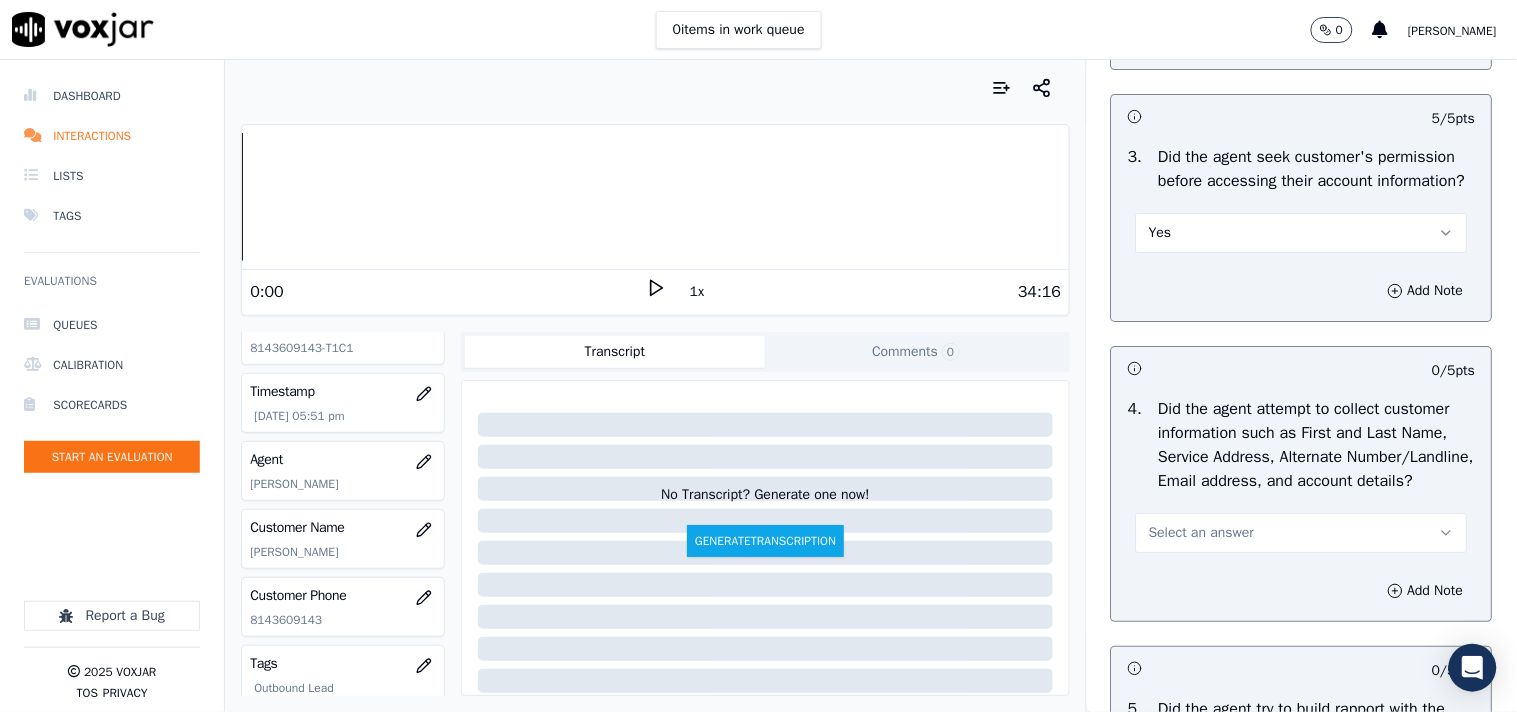 scroll, scrollTop: 1888, scrollLeft: 0, axis: vertical 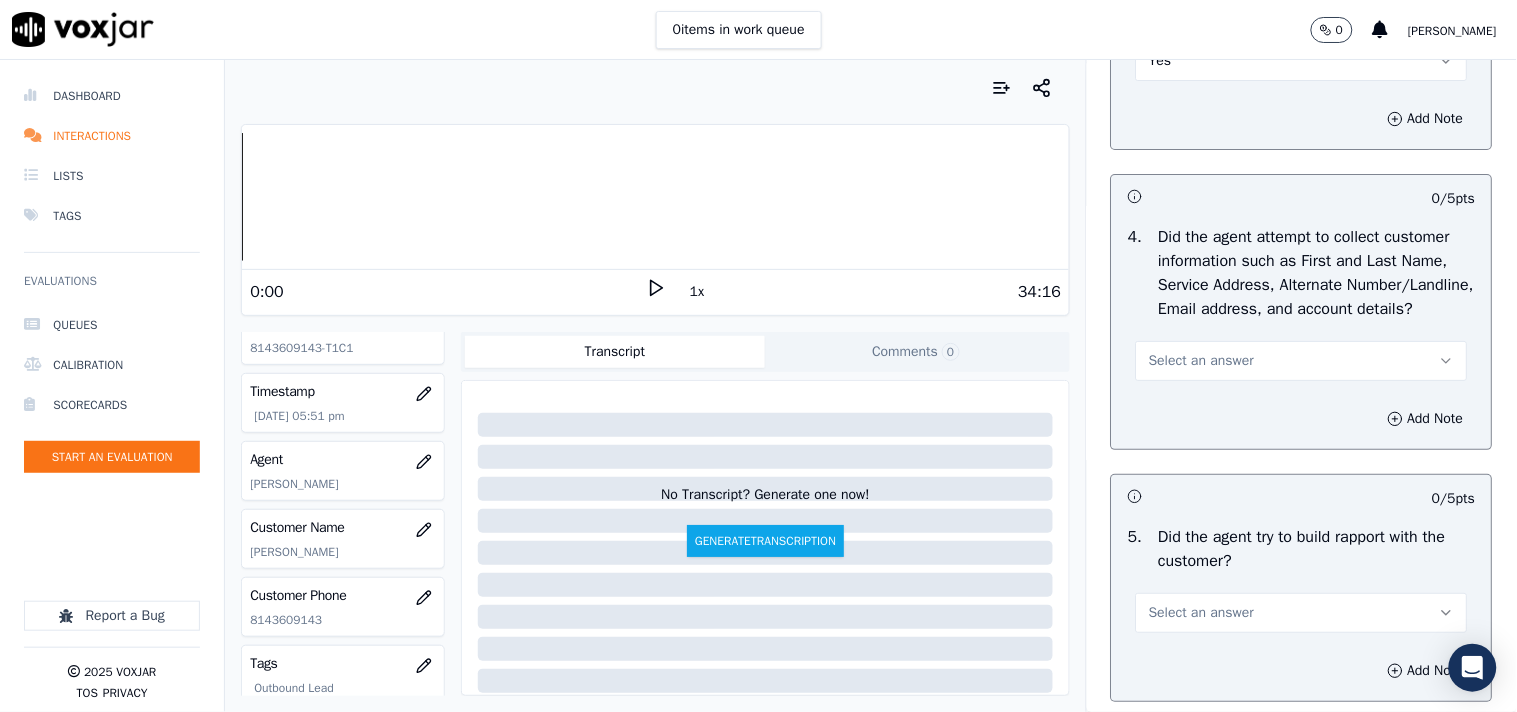 click on "Select an answer" at bounding box center (1201, 361) 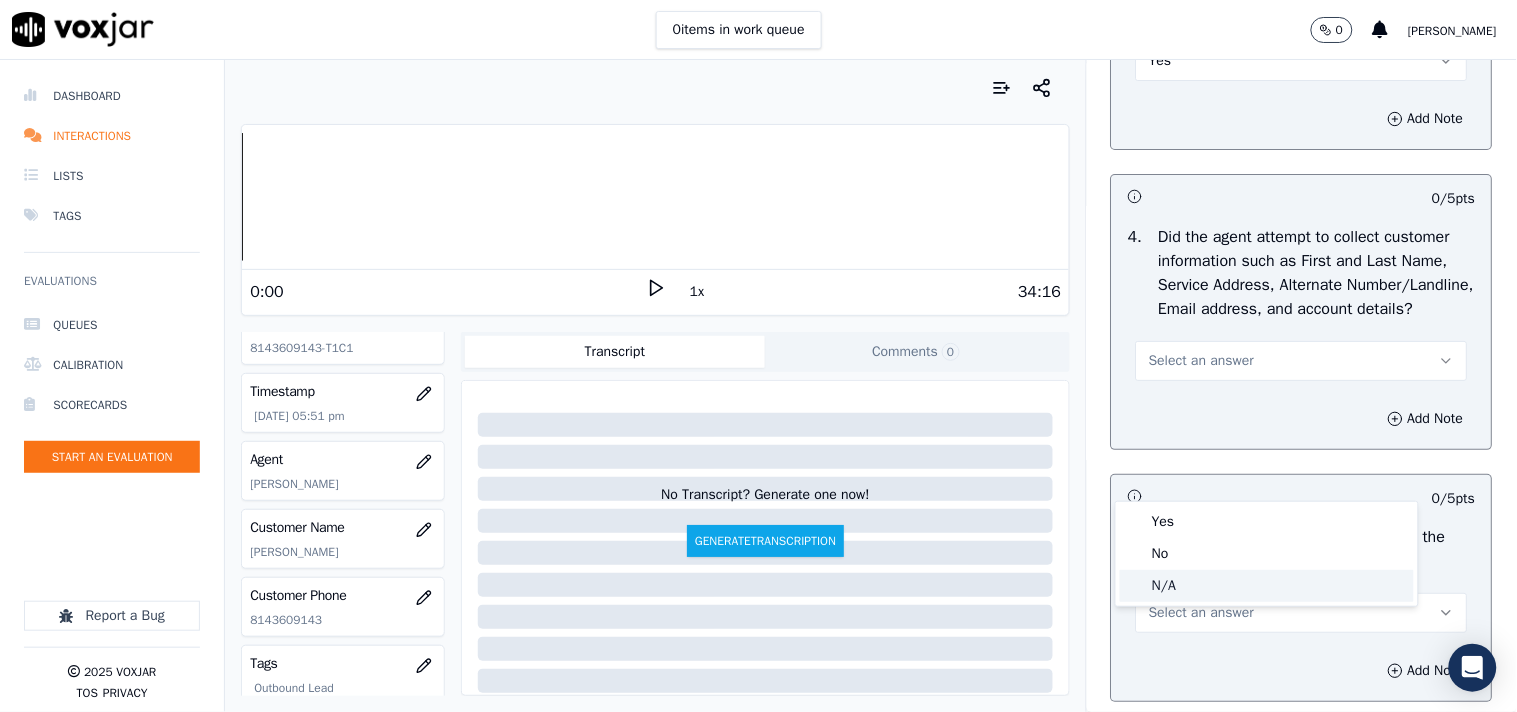 click on "N/A" 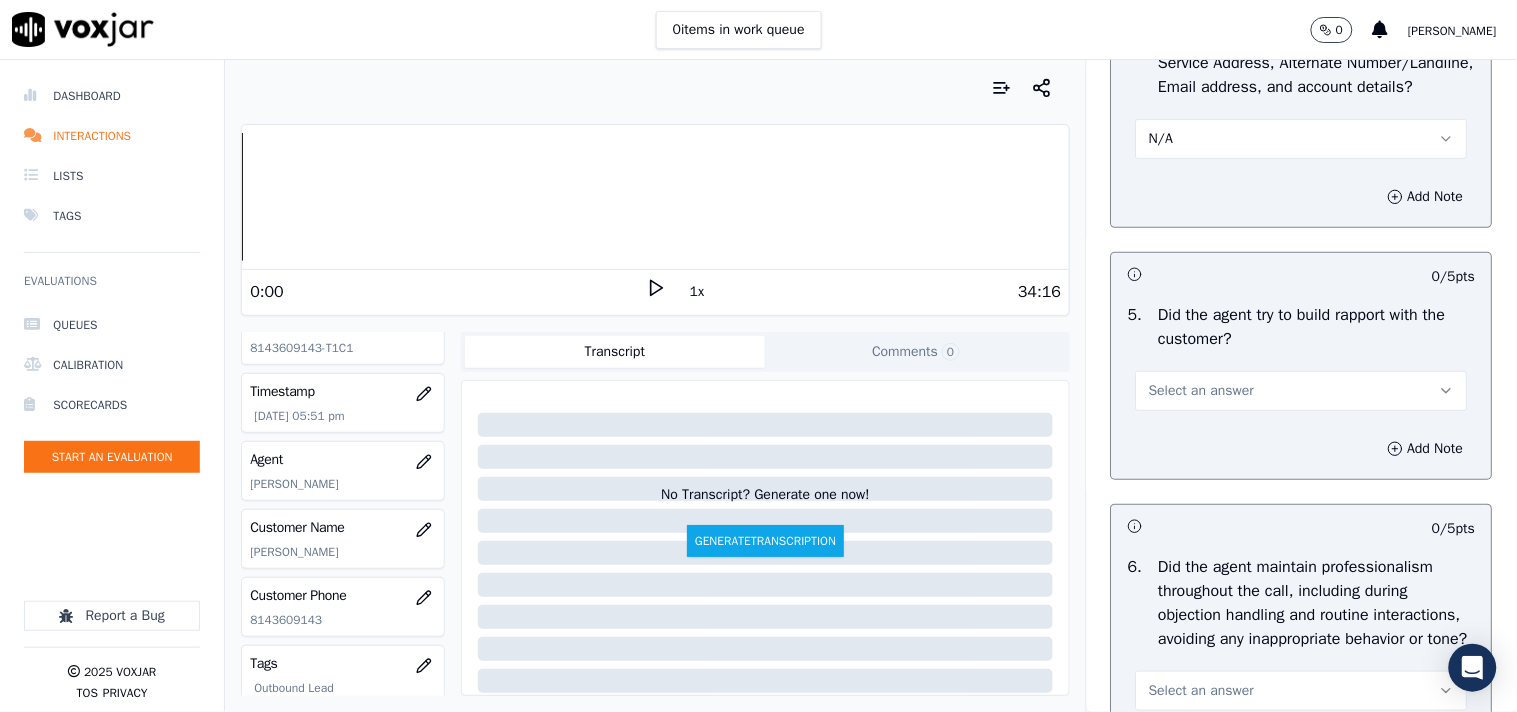 scroll, scrollTop: 2111, scrollLeft: 0, axis: vertical 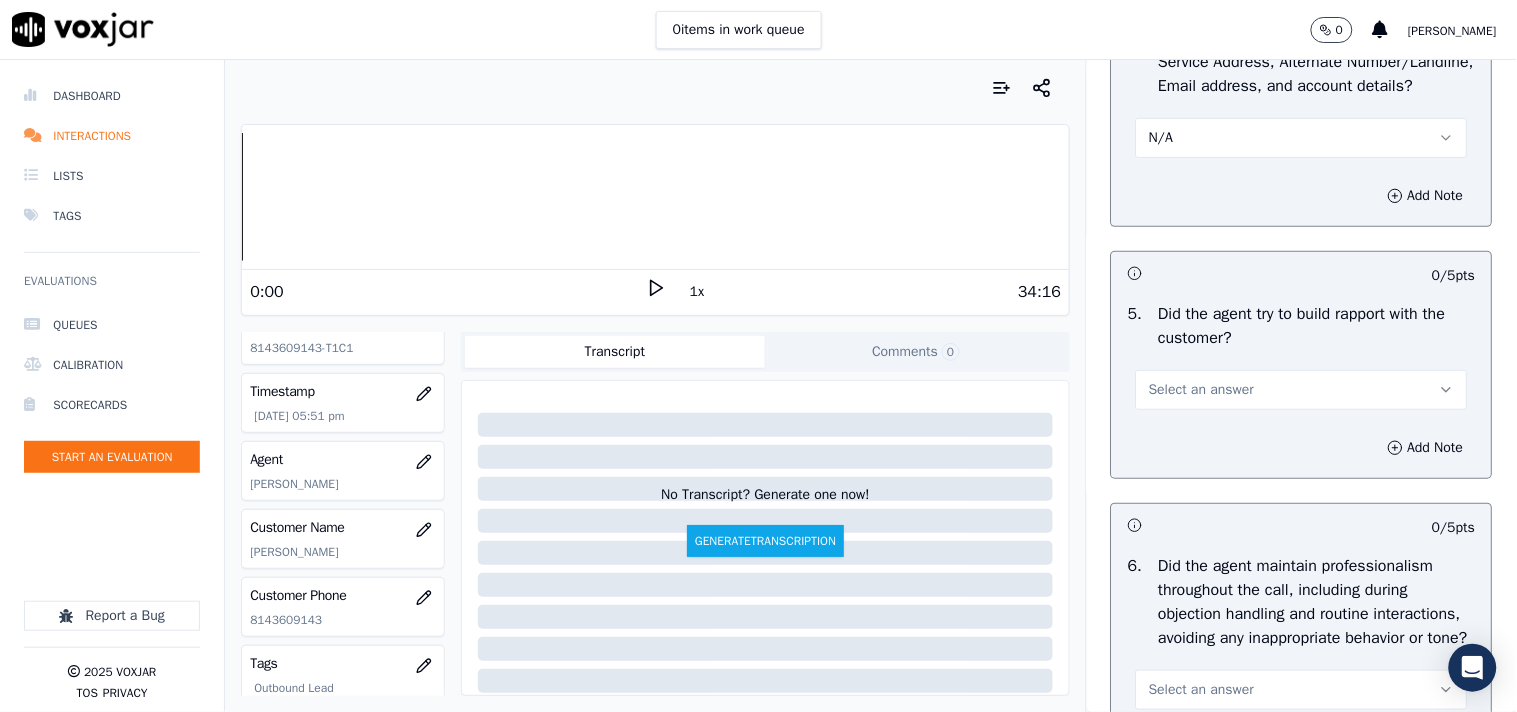 click on "Select an answer" at bounding box center (1201, 390) 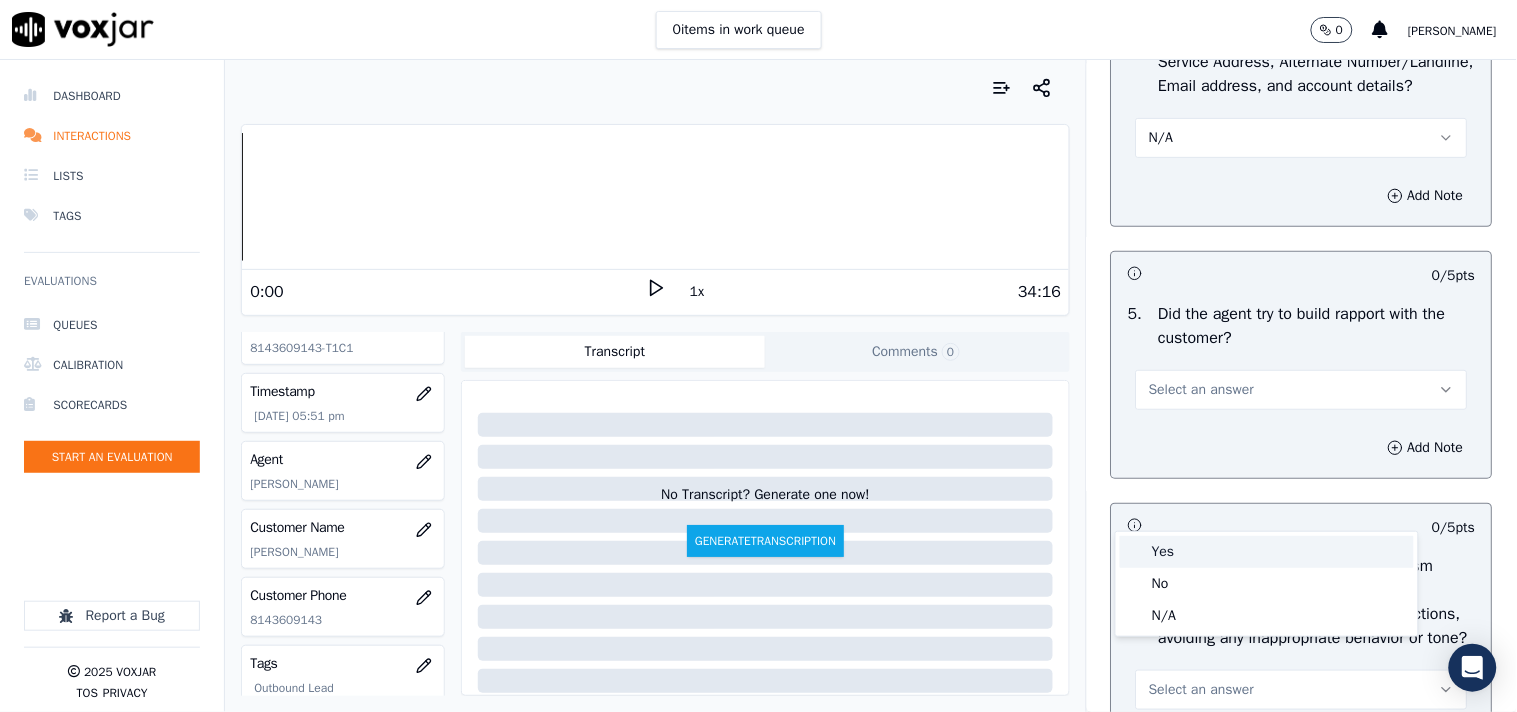click on "Yes" at bounding box center (1267, 552) 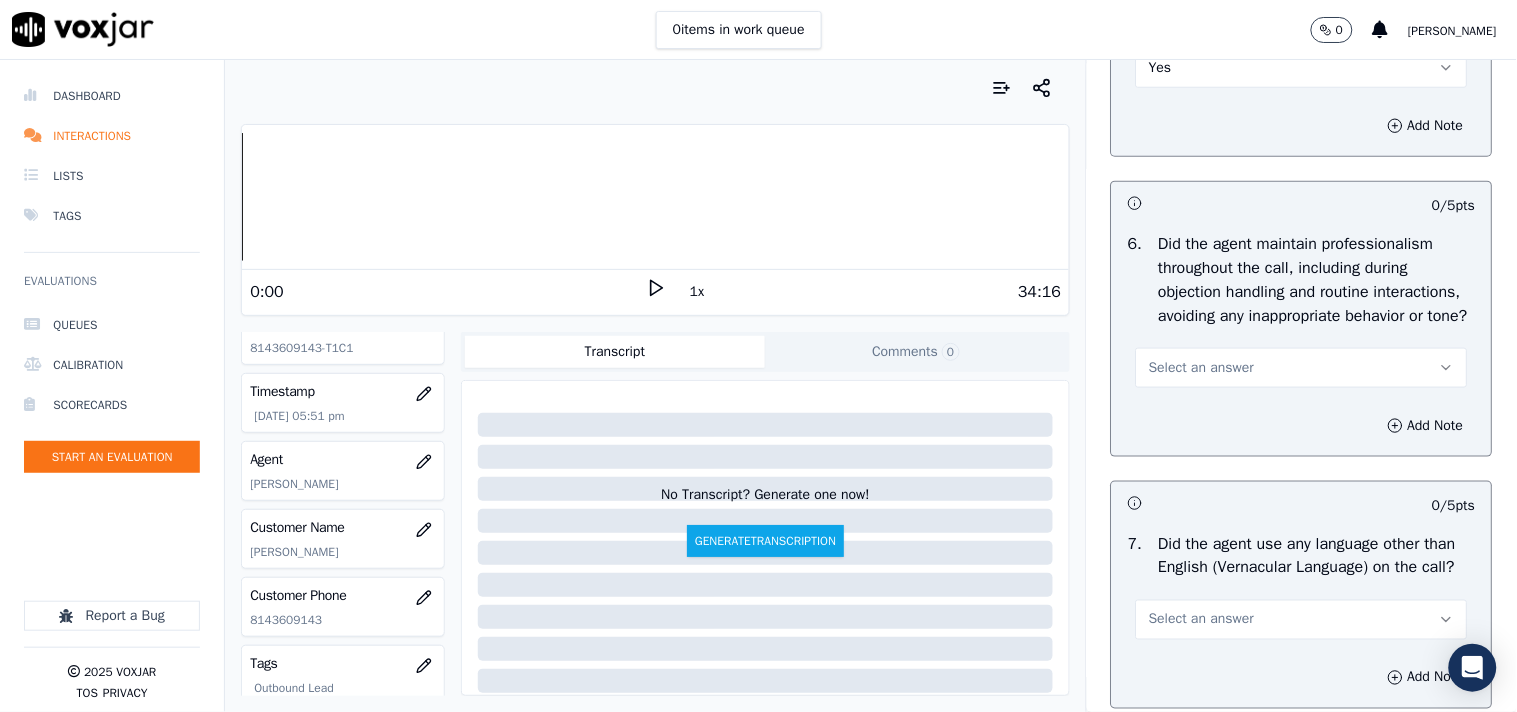 scroll, scrollTop: 2555, scrollLeft: 0, axis: vertical 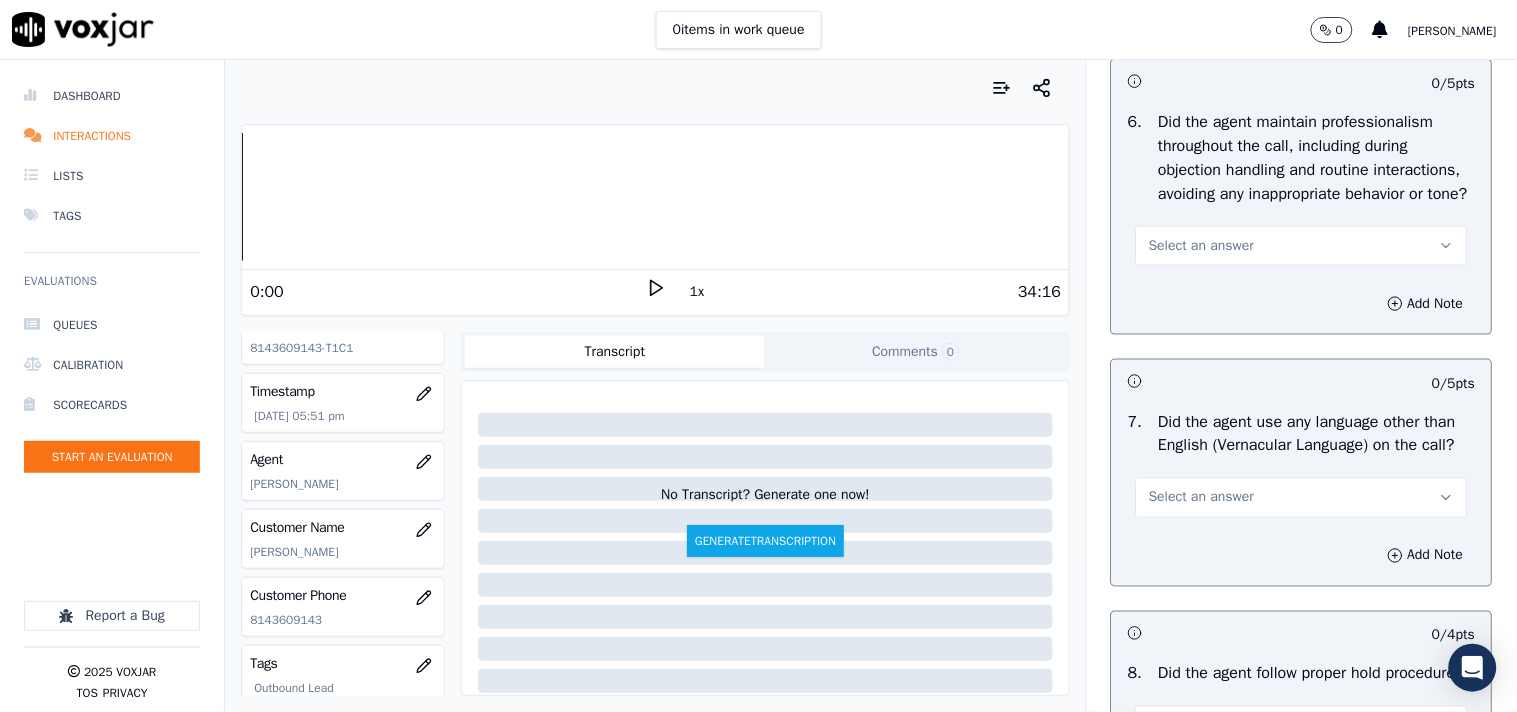 click on "Select an answer" at bounding box center [1201, 246] 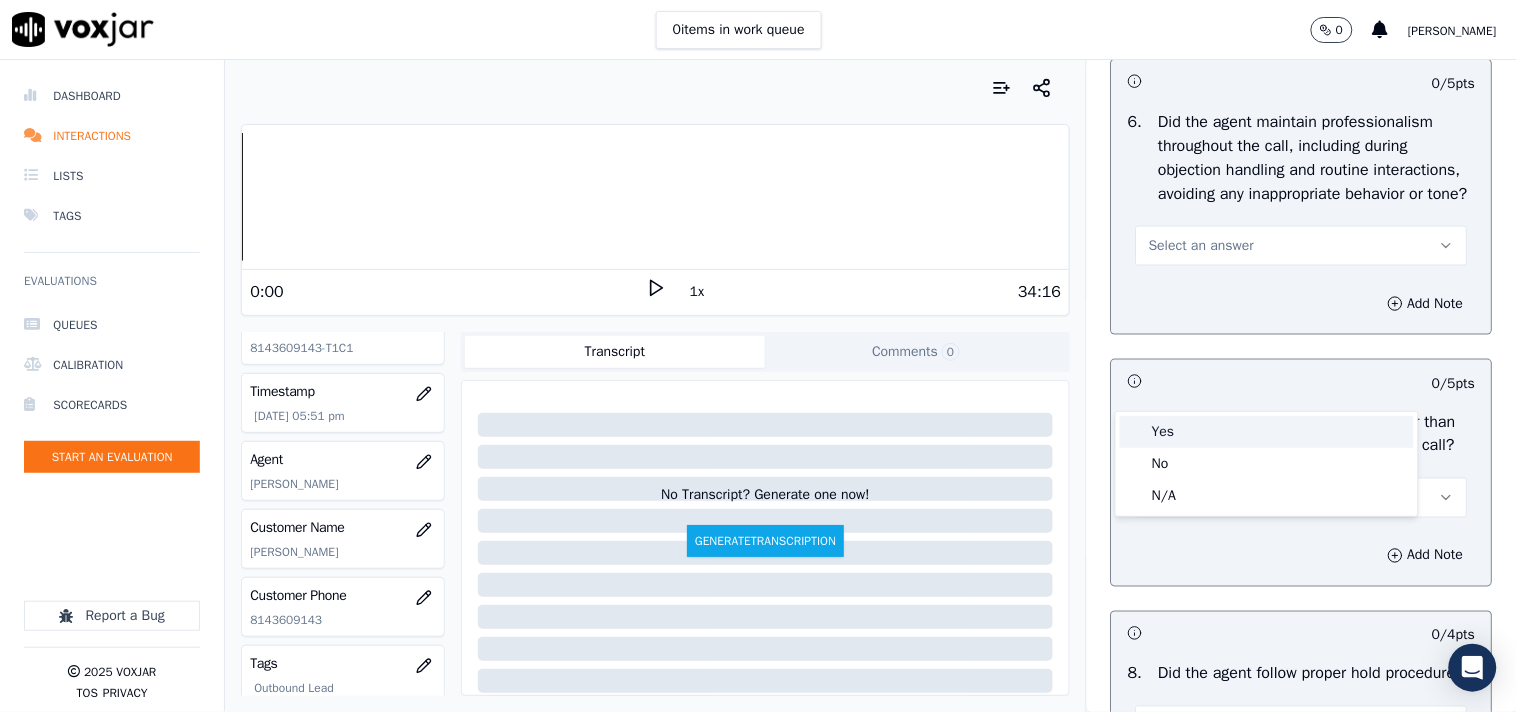 click on "Yes" at bounding box center (1267, 432) 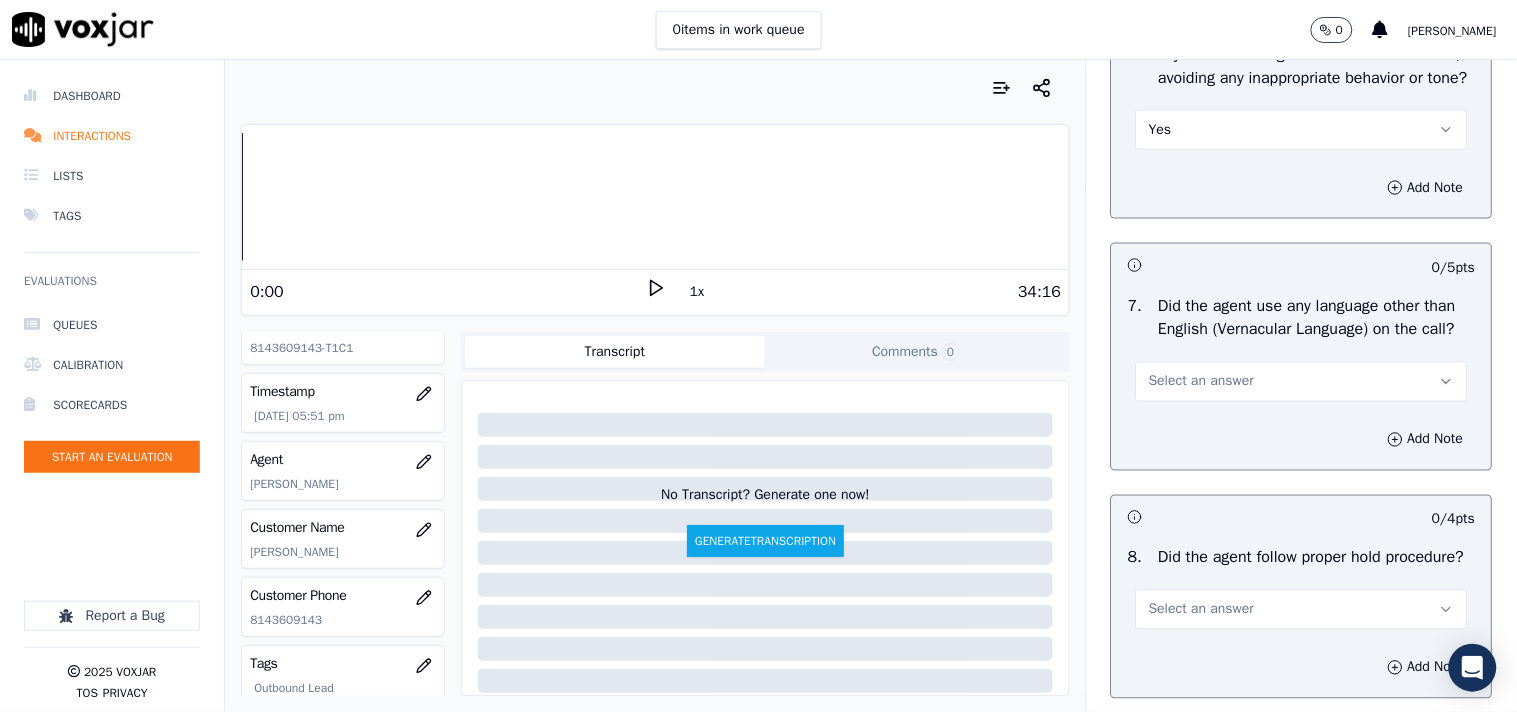 scroll, scrollTop: 2777, scrollLeft: 0, axis: vertical 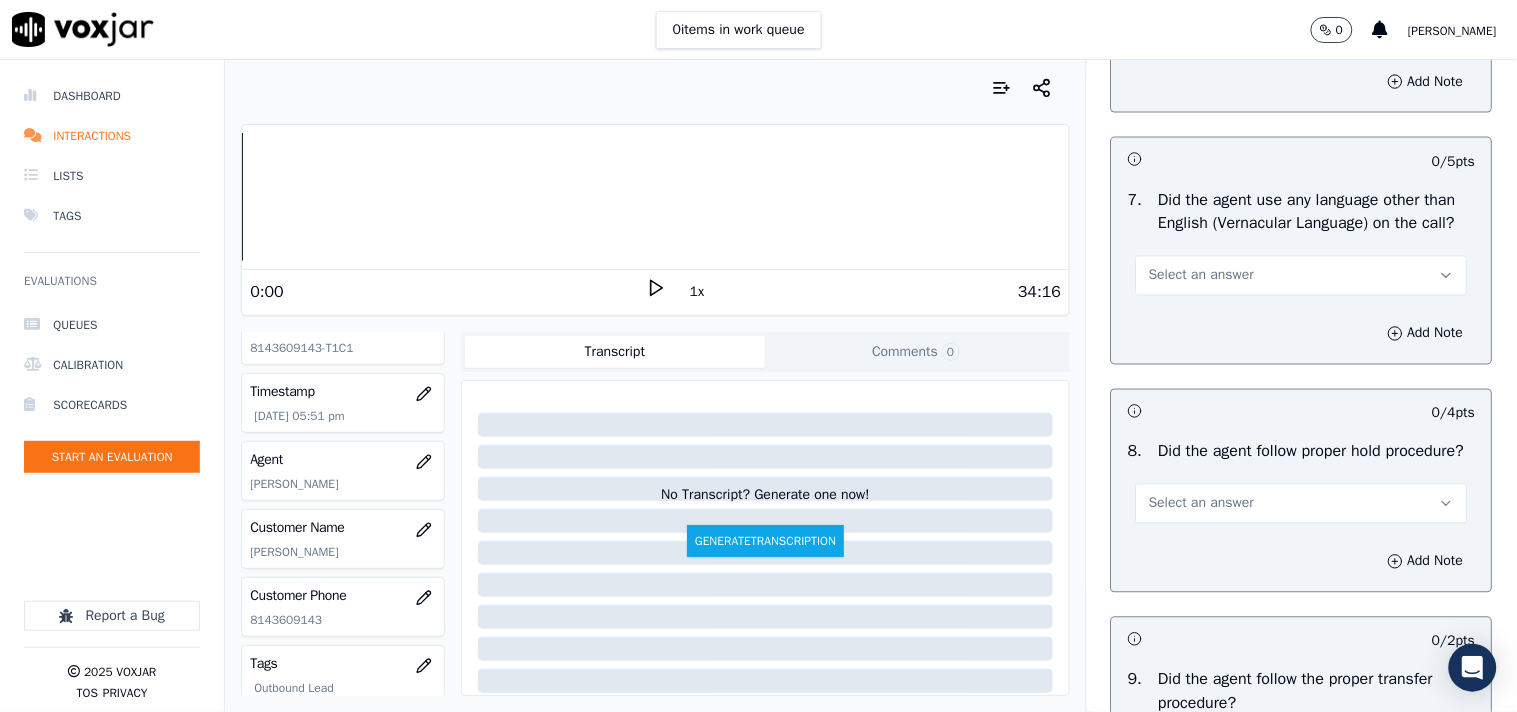 click on "Select an answer" at bounding box center [1201, 276] 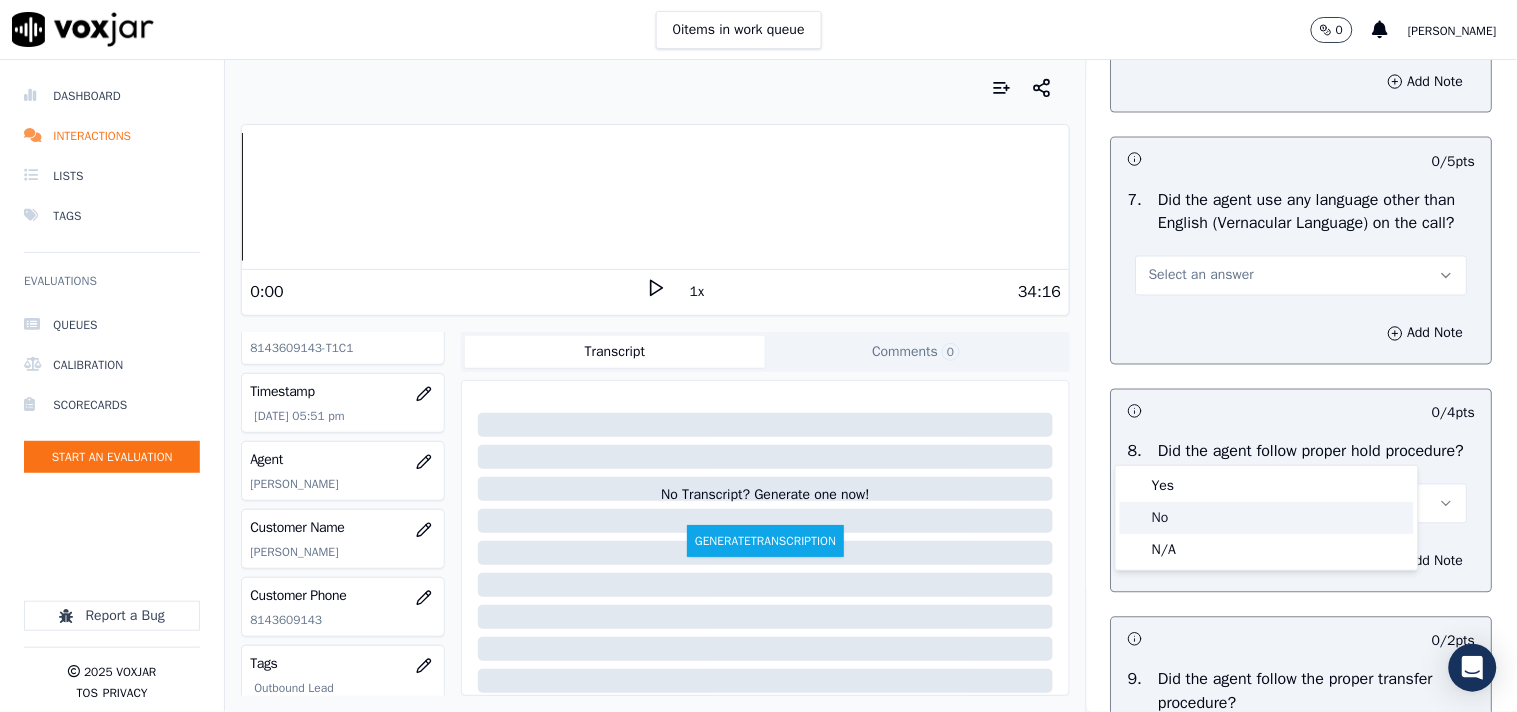 click at bounding box center (1135, 518) 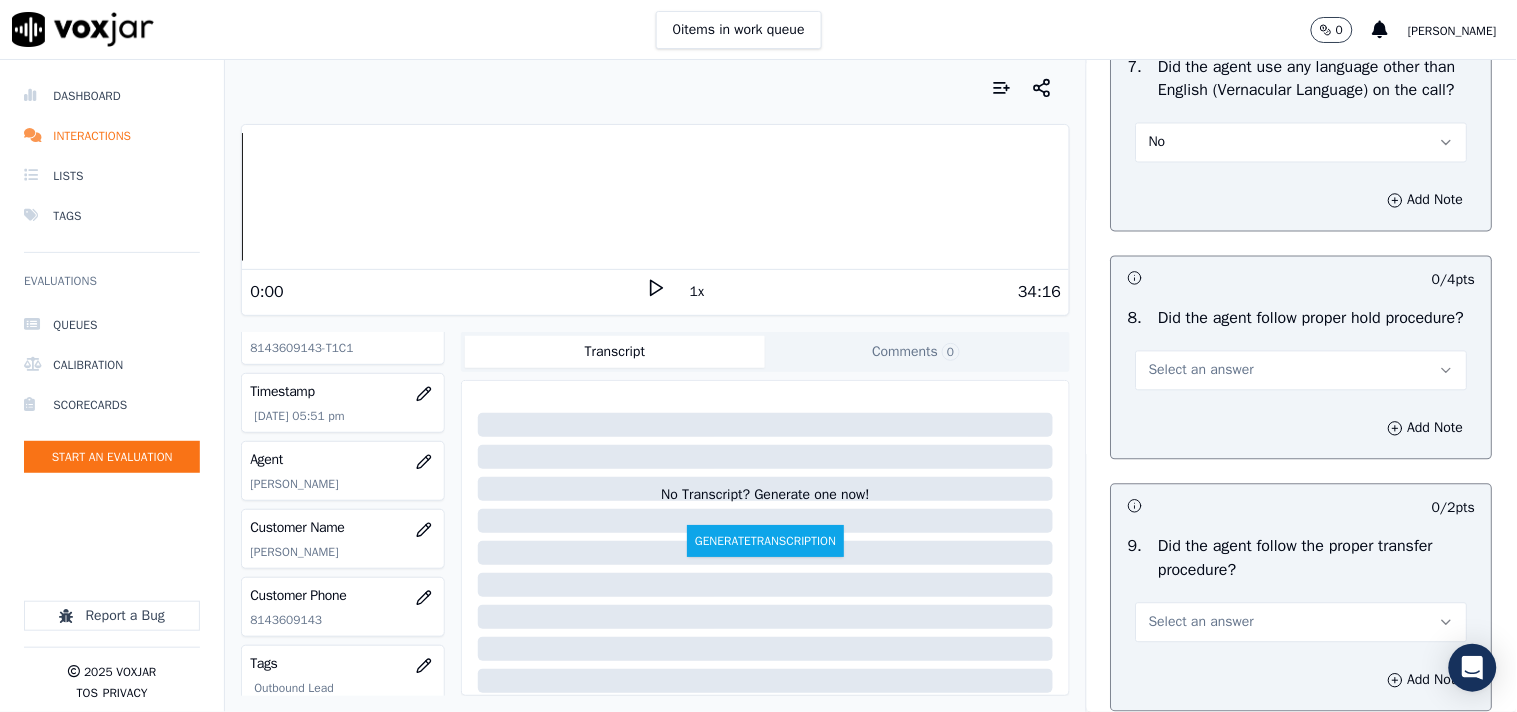 scroll, scrollTop: 3000, scrollLeft: 0, axis: vertical 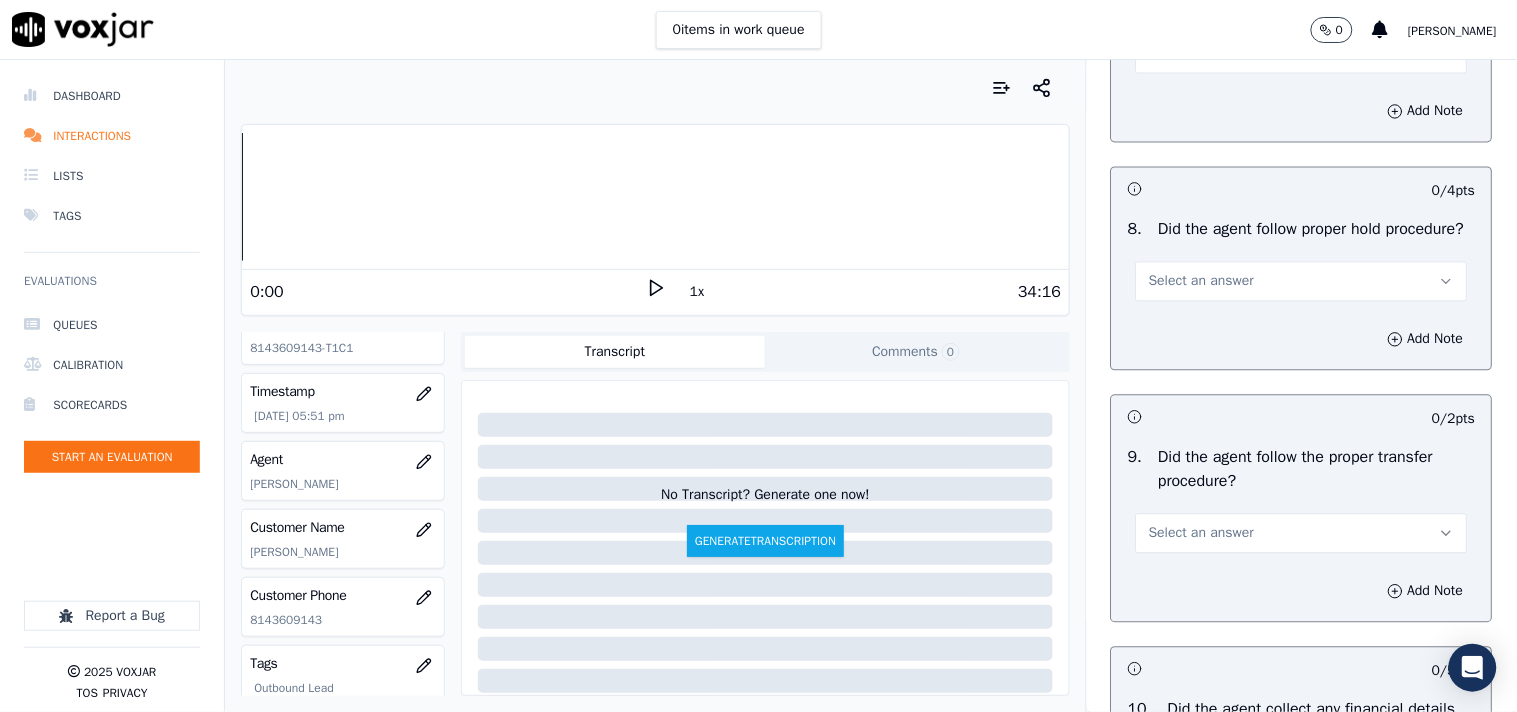 click on "Select an answer" at bounding box center (1201, 281) 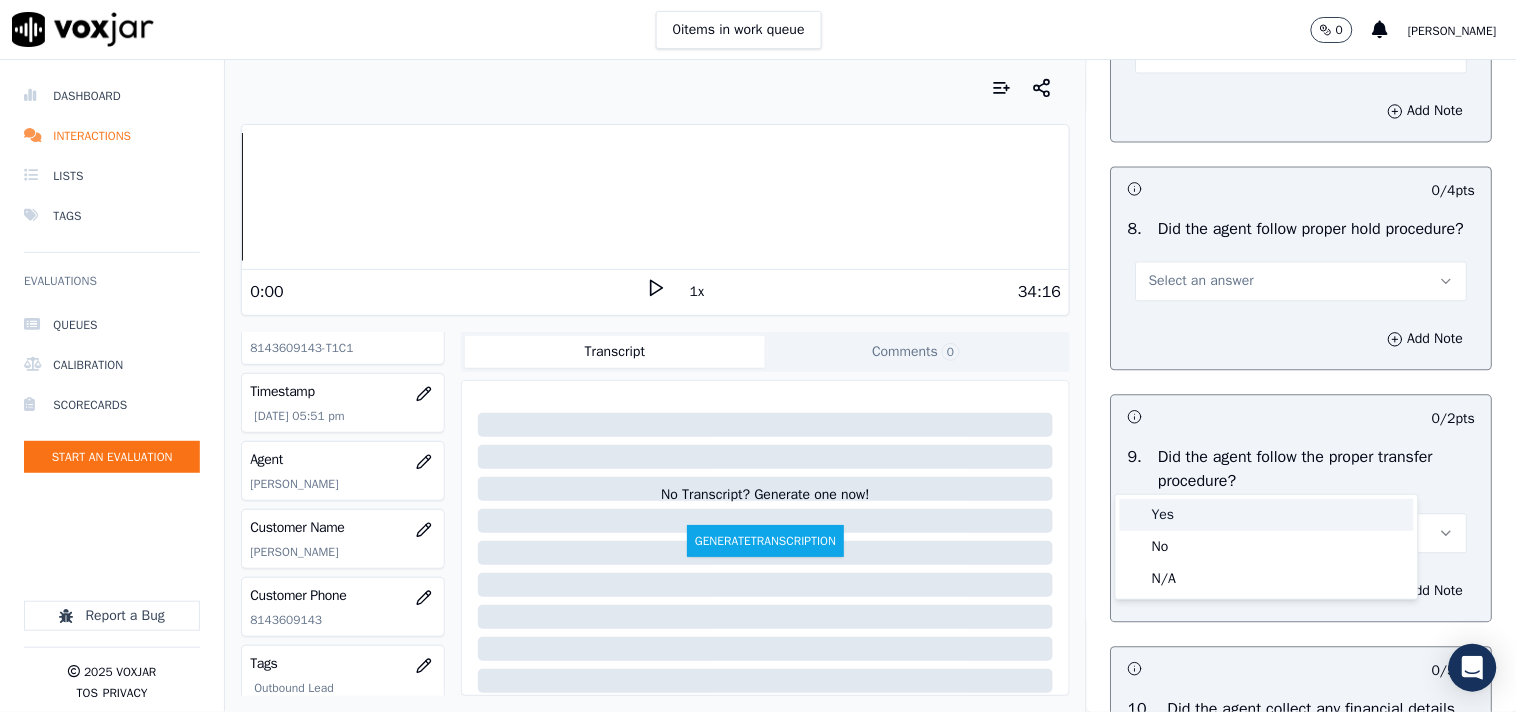 click on "Yes" at bounding box center [1267, 515] 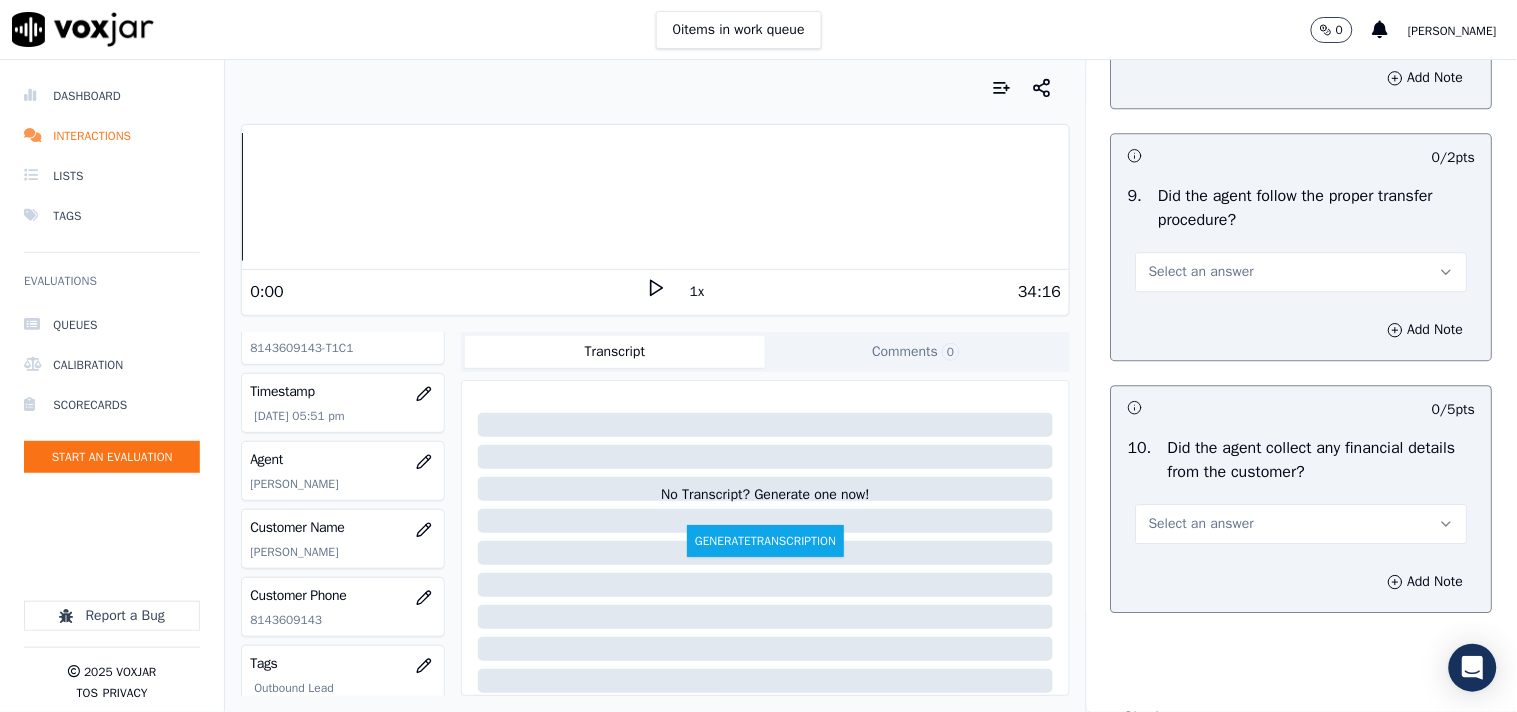 scroll, scrollTop: 3222, scrollLeft: 0, axis: vertical 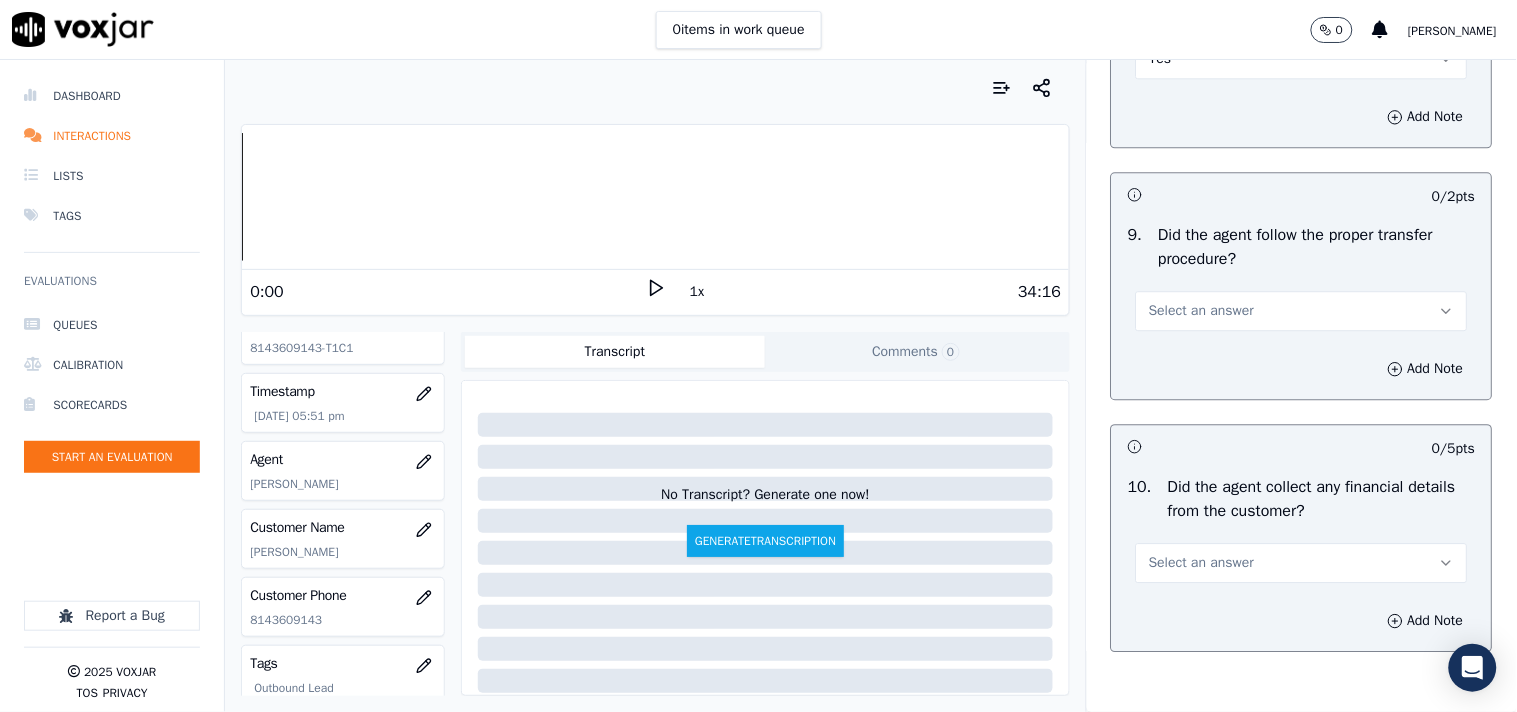 click on "Select an answer" at bounding box center [1302, 311] 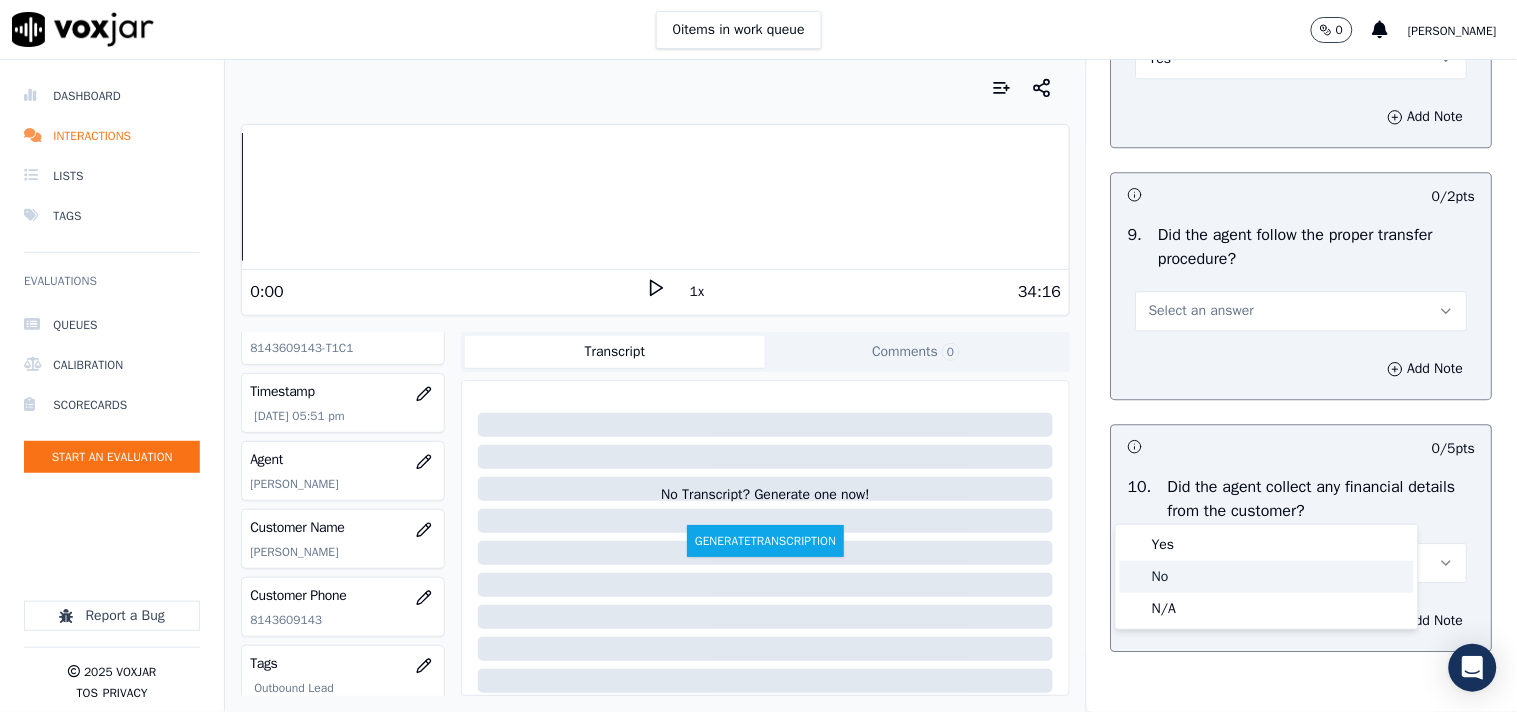 click on "No" 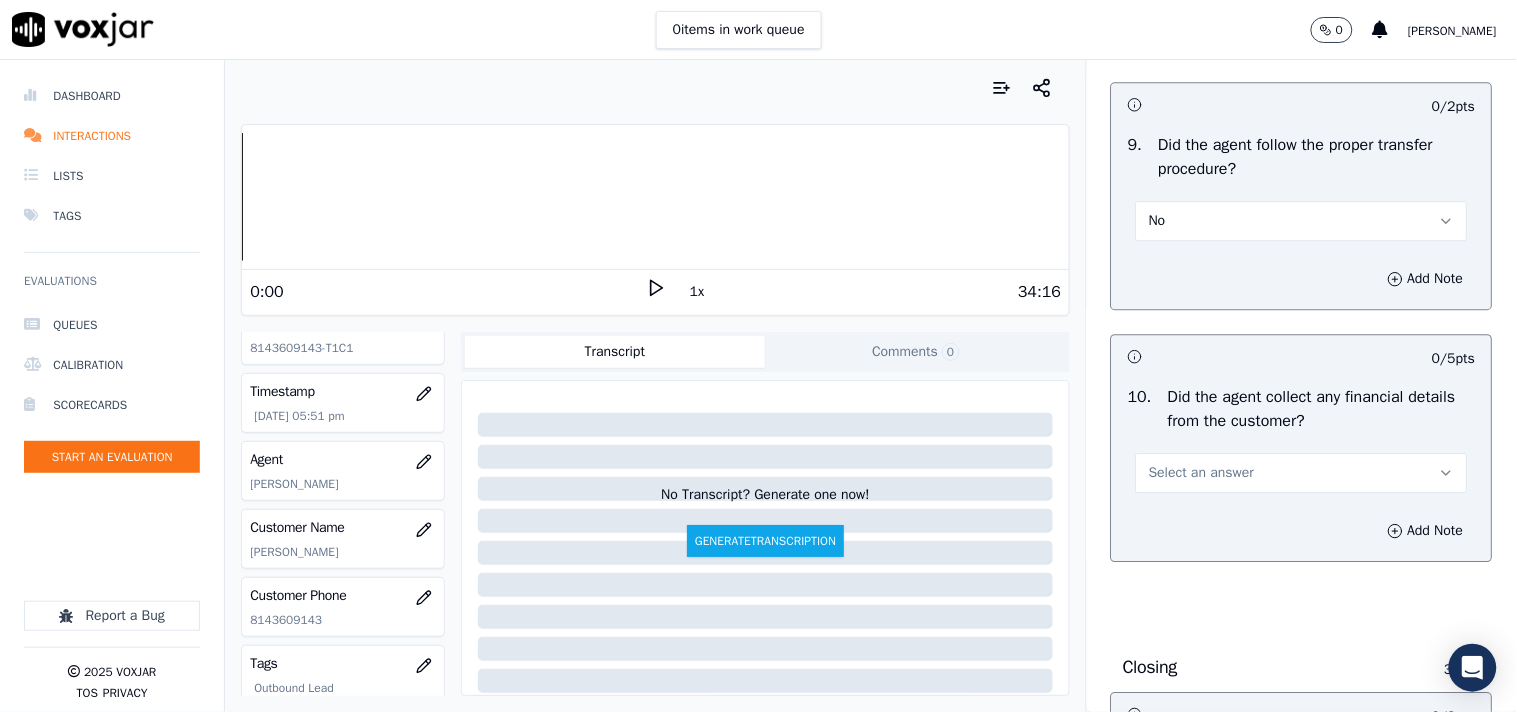 scroll, scrollTop: 3444, scrollLeft: 0, axis: vertical 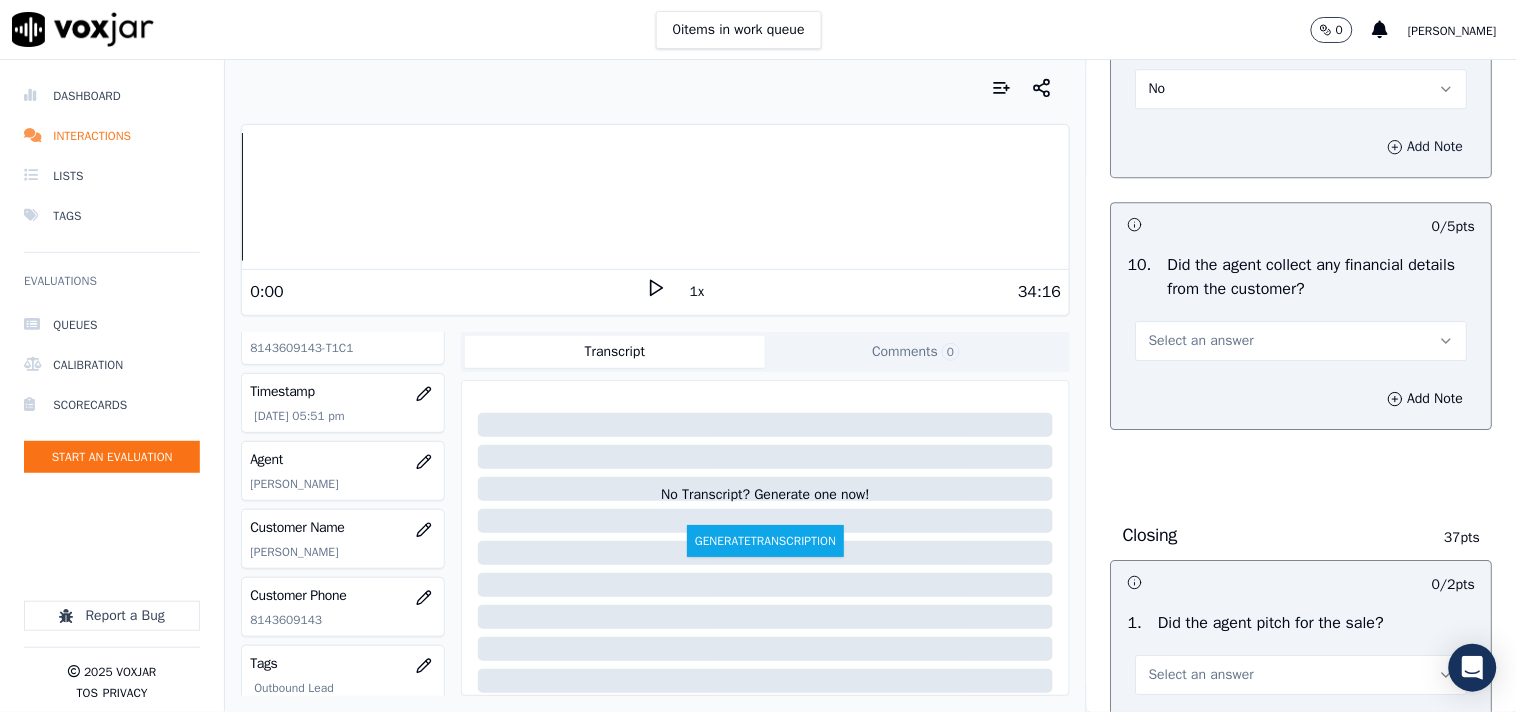 click on "Add Note" at bounding box center (1426, 147) 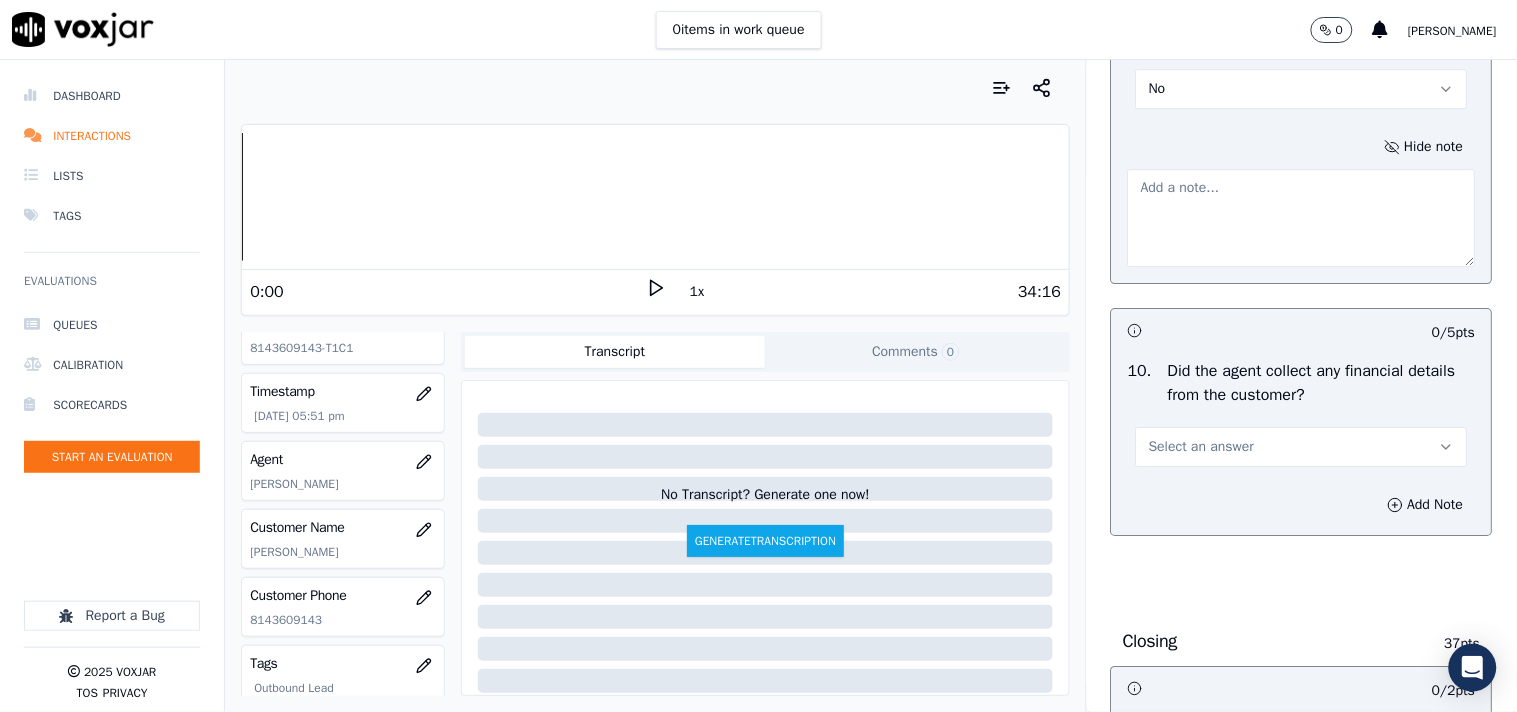click at bounding box center (1302, 218) 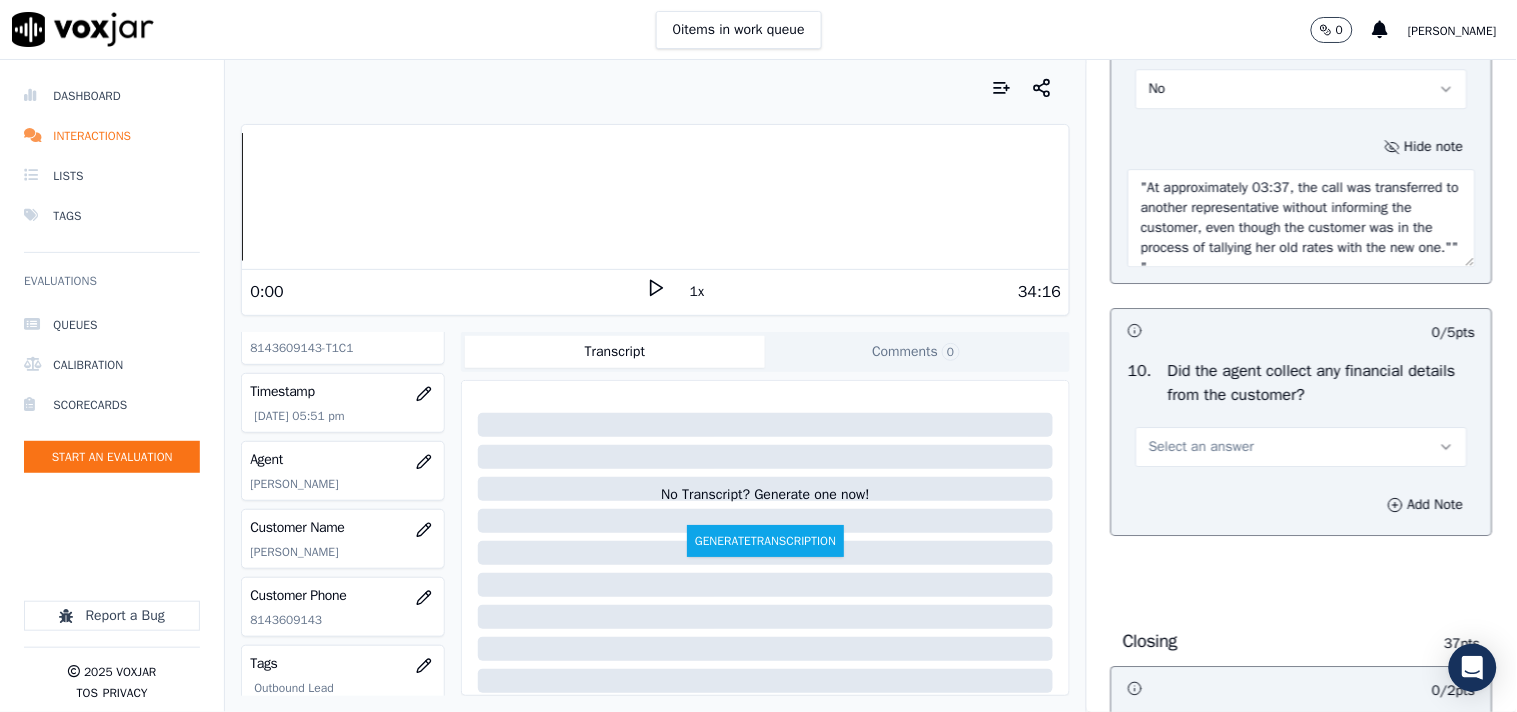 scroll, scrollTop: 51, scrollLeft: 0, axis: vertical 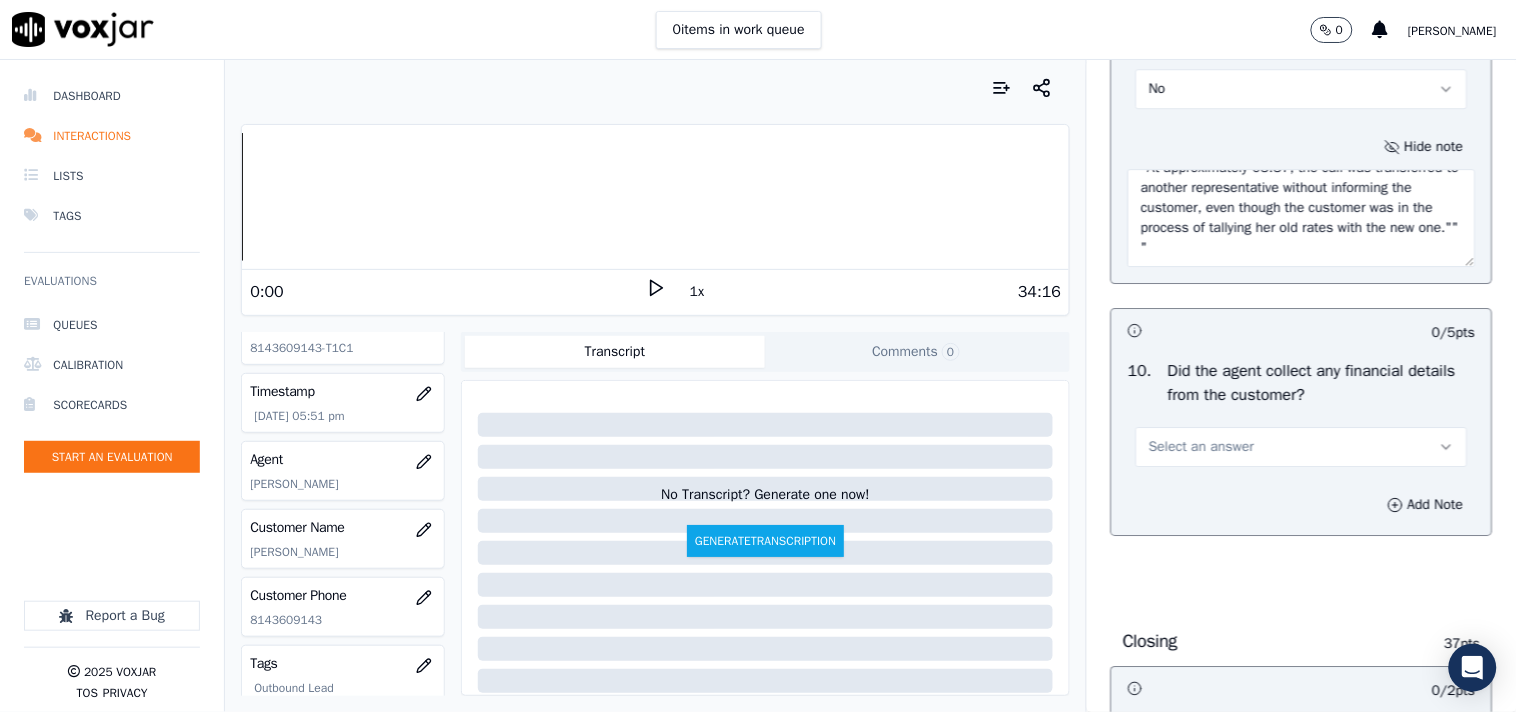 drag, startPoint x: 1156, startPoint y: 431, endPoint x: 1101, endPoint y: 421, distance: 55.9017 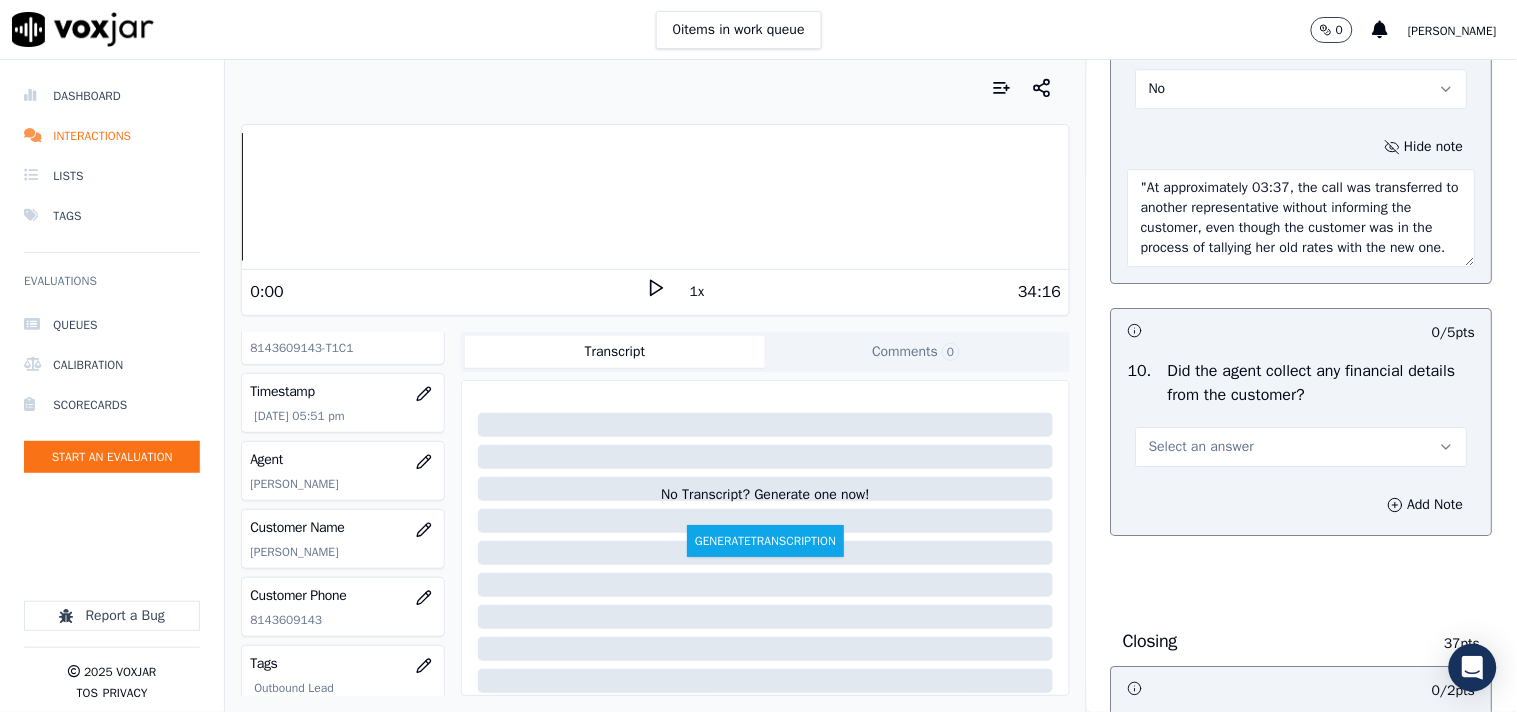 scroll, scrollTop: 0, scrollLeft: 0, axis: both 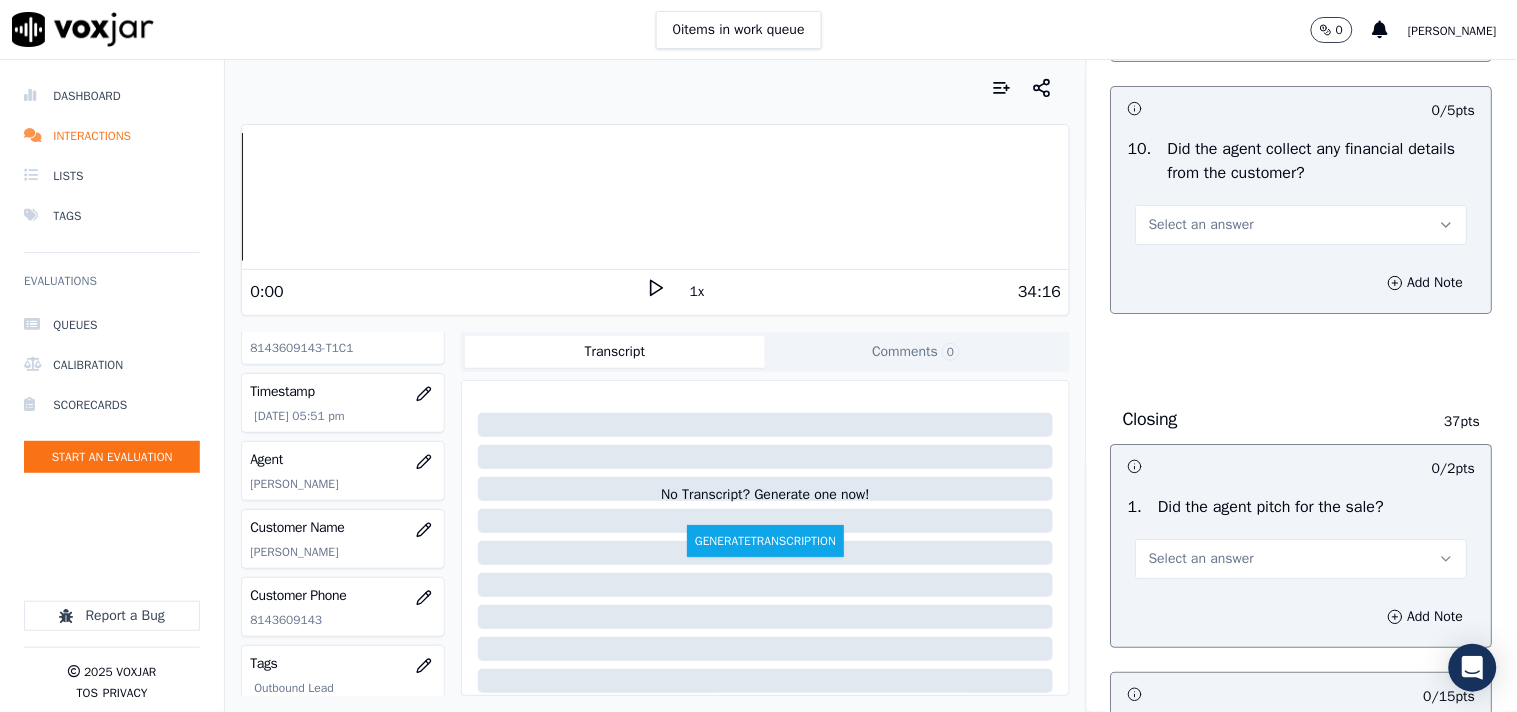 type on "At approximately 03:37, the call was transferred to another representative without informing the customer, even though the customer was in the process of tallying her old rates with the new one." 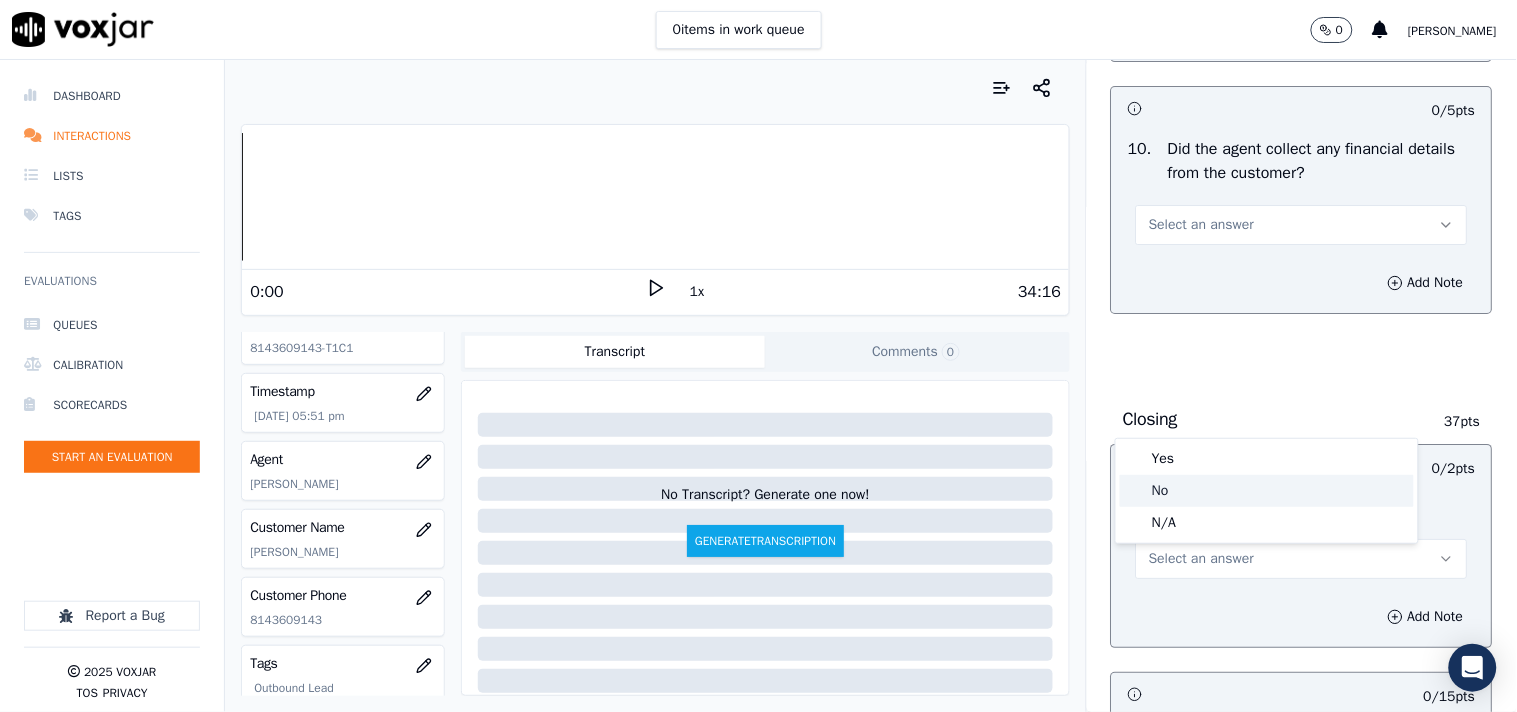click on "No" 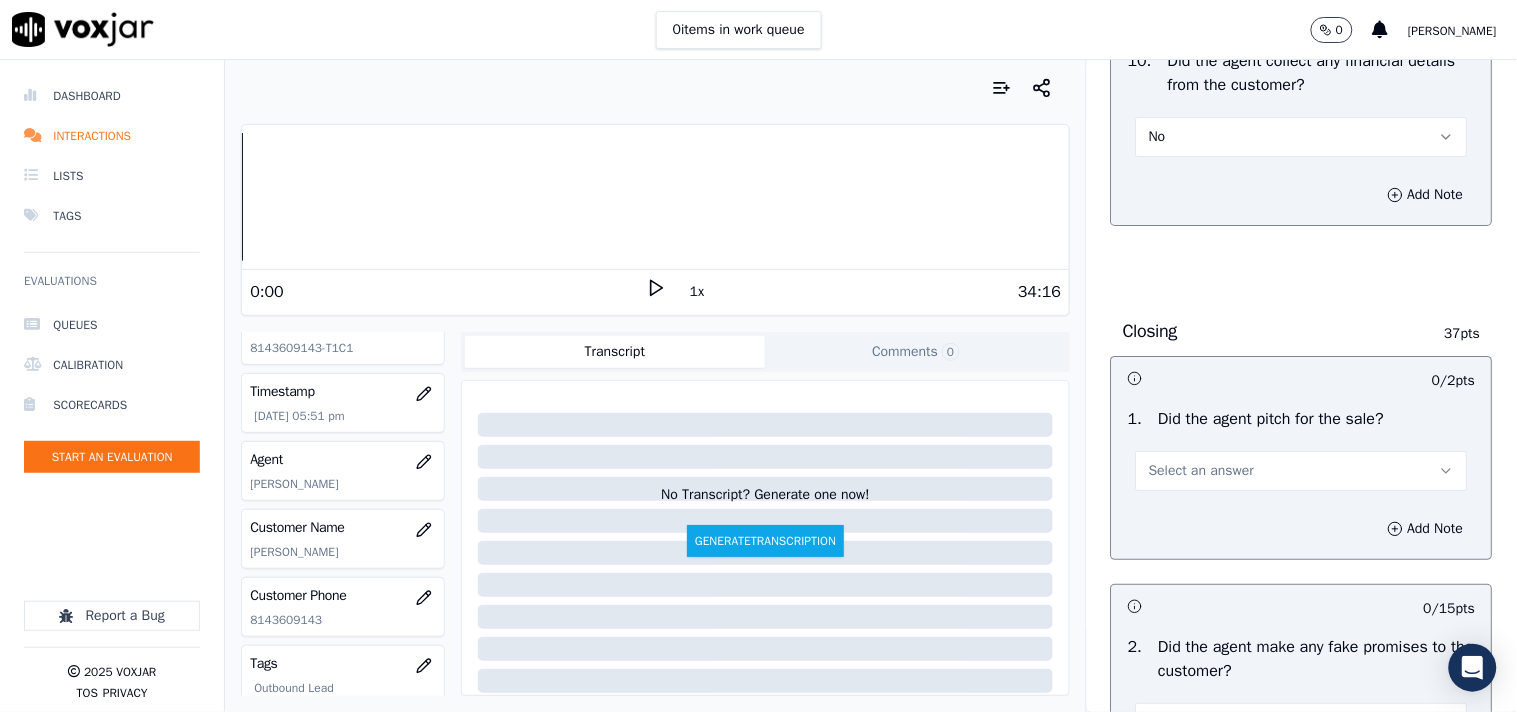 scroll, scrollTop: 4000, scrollLeft: 0, axis: vertical 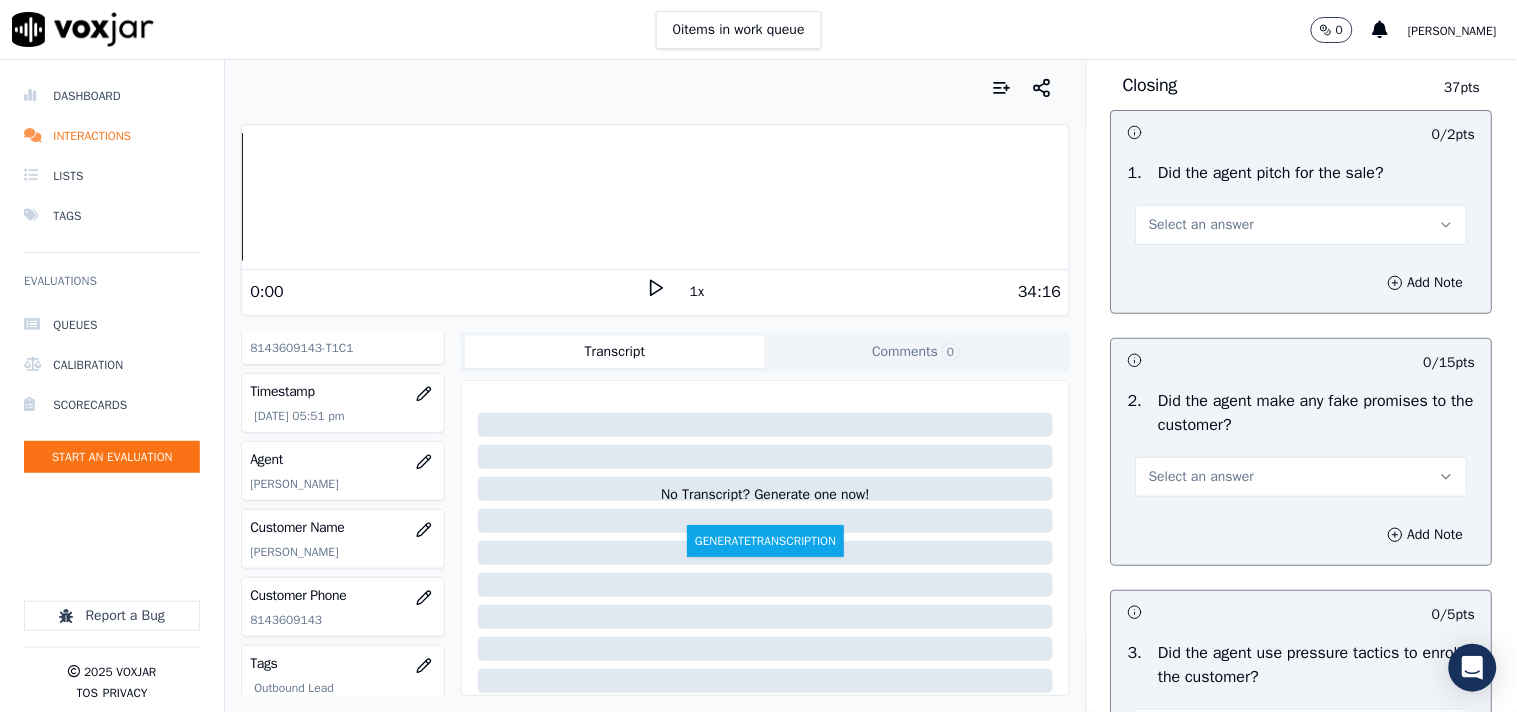 click on "Select an answer" at bounding box center [1201, 225] 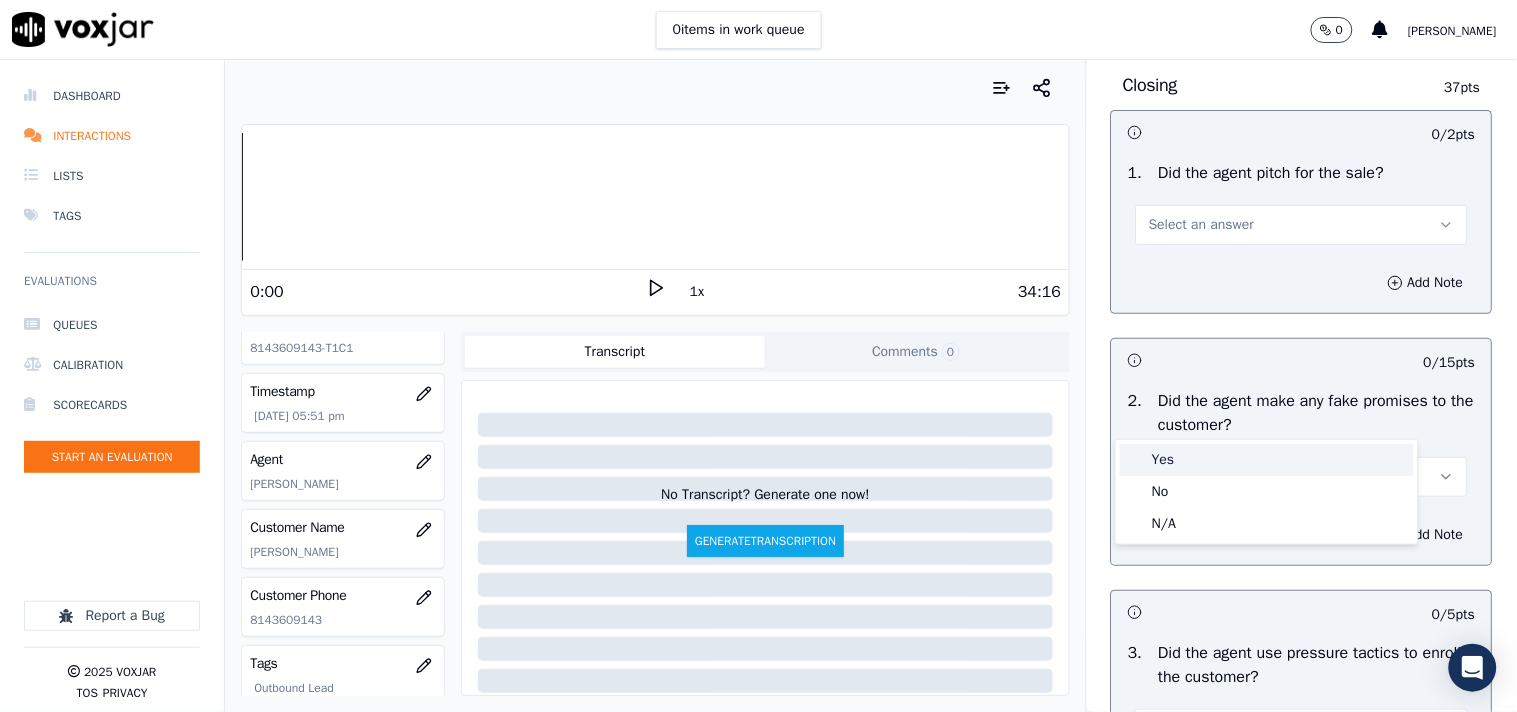 click on "Yes" at bounding box center [1267, 460] 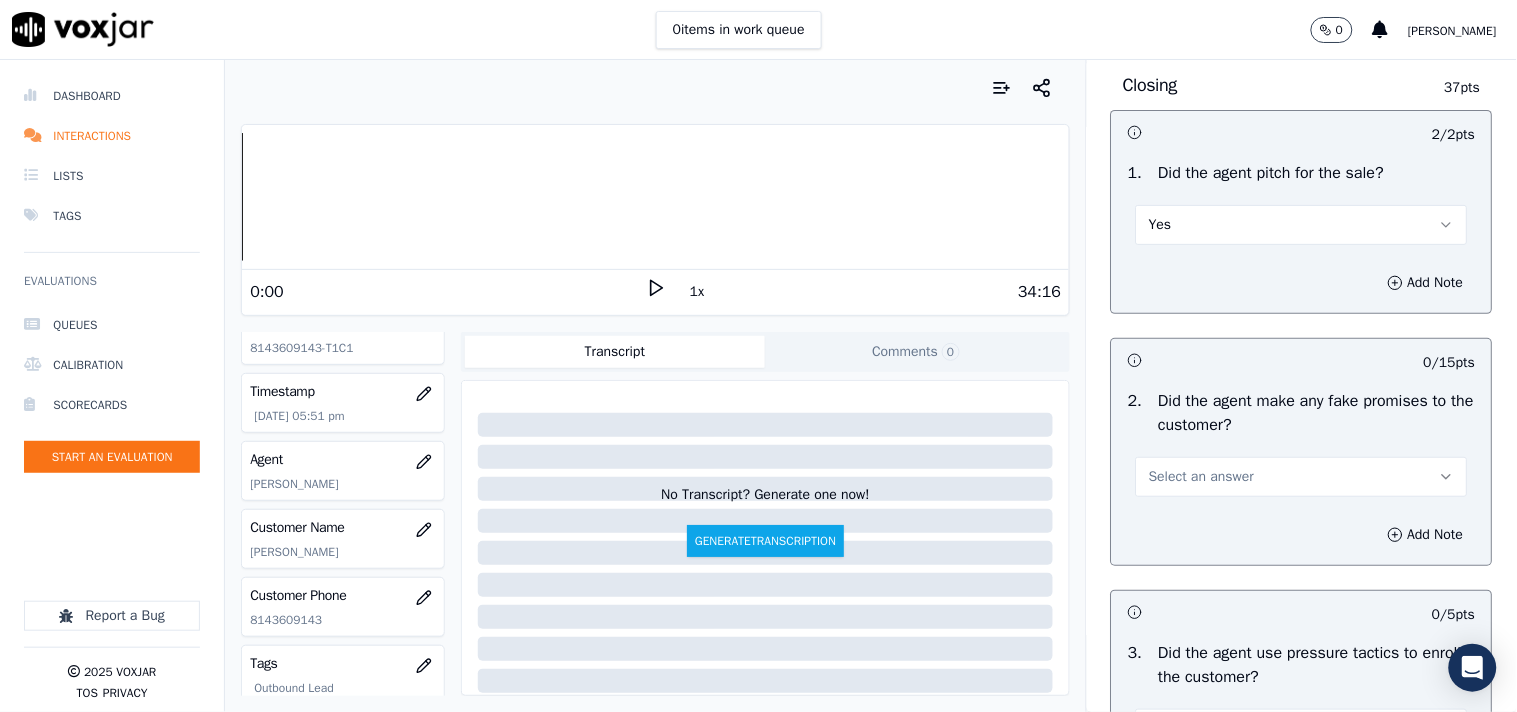 scroll, scrollTop: 4111, scrollLeft: 0, axis: vertical 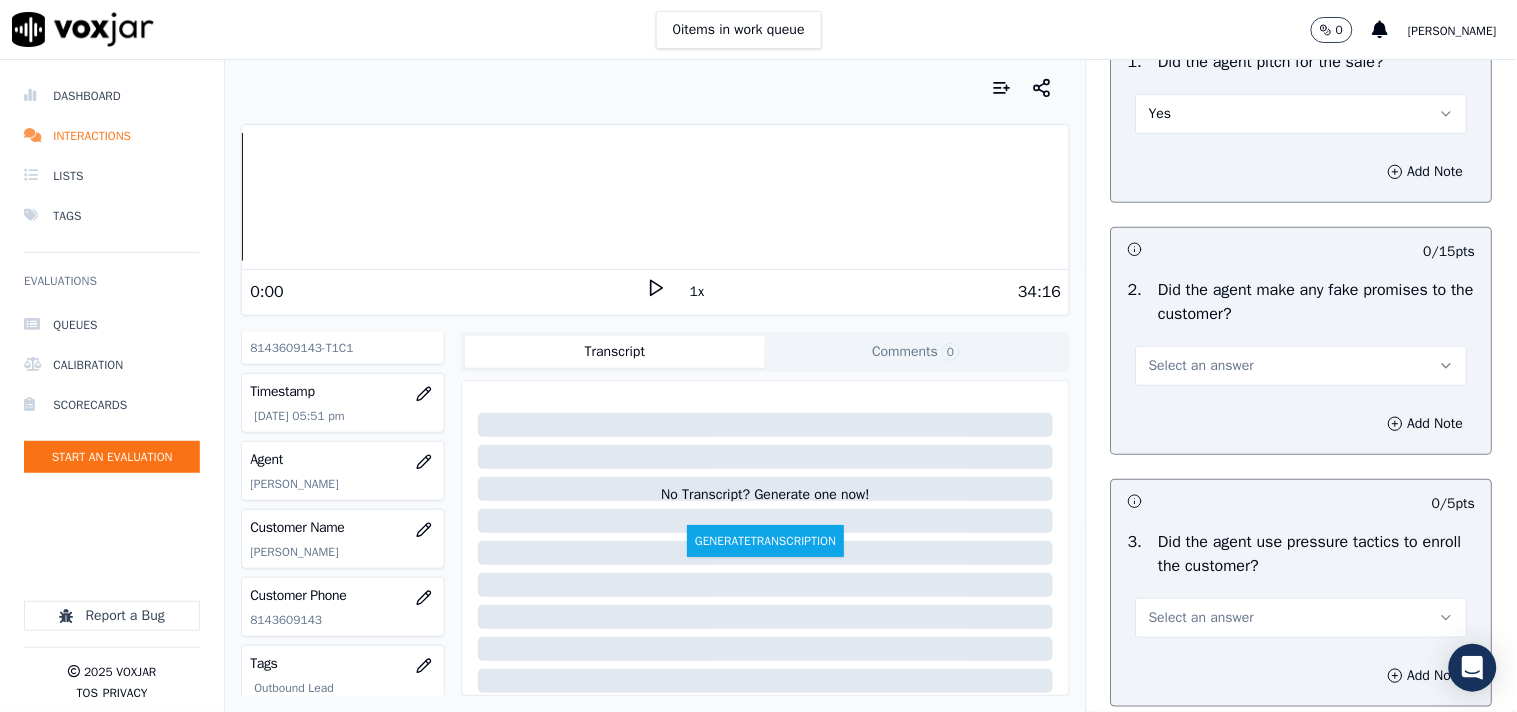 click on "Select an answer" at bounding box center [1201, 366] 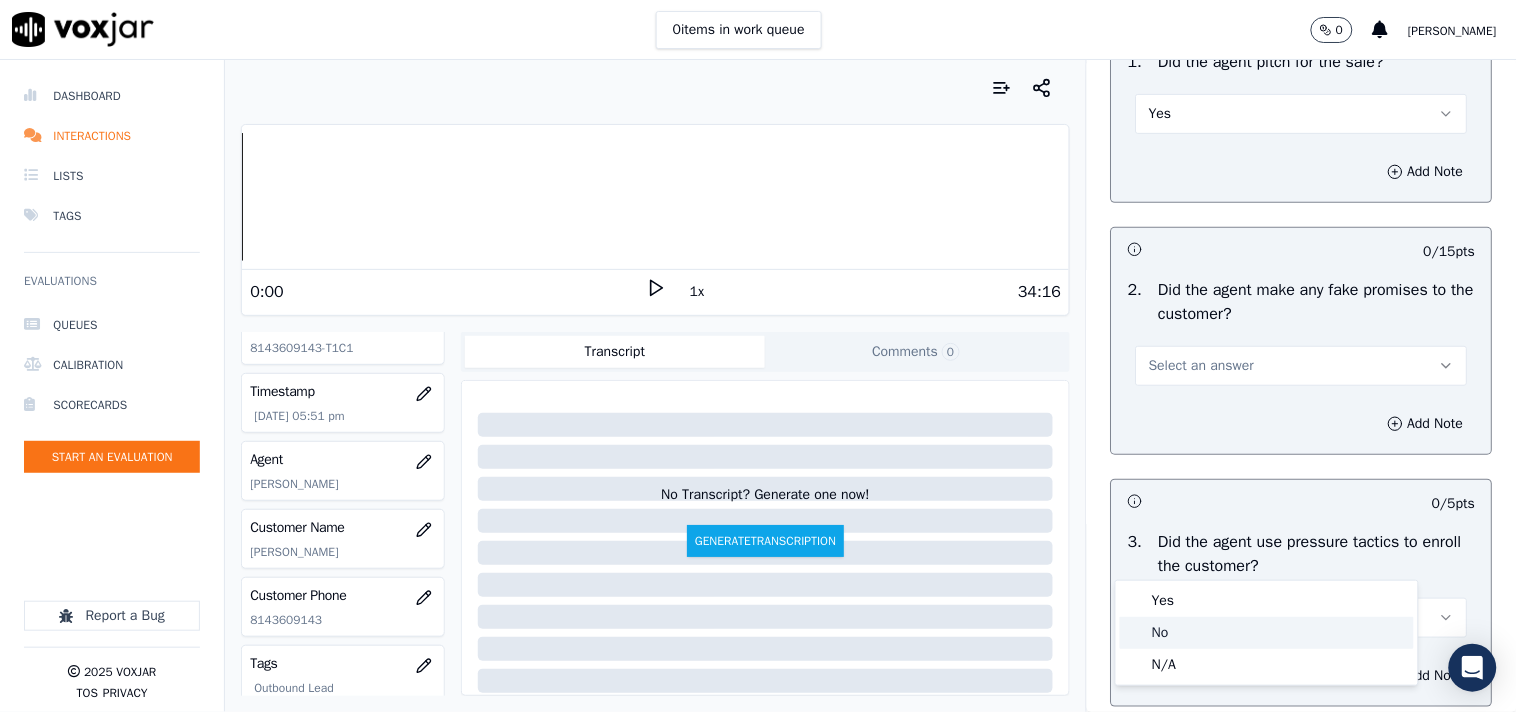 click on "No" 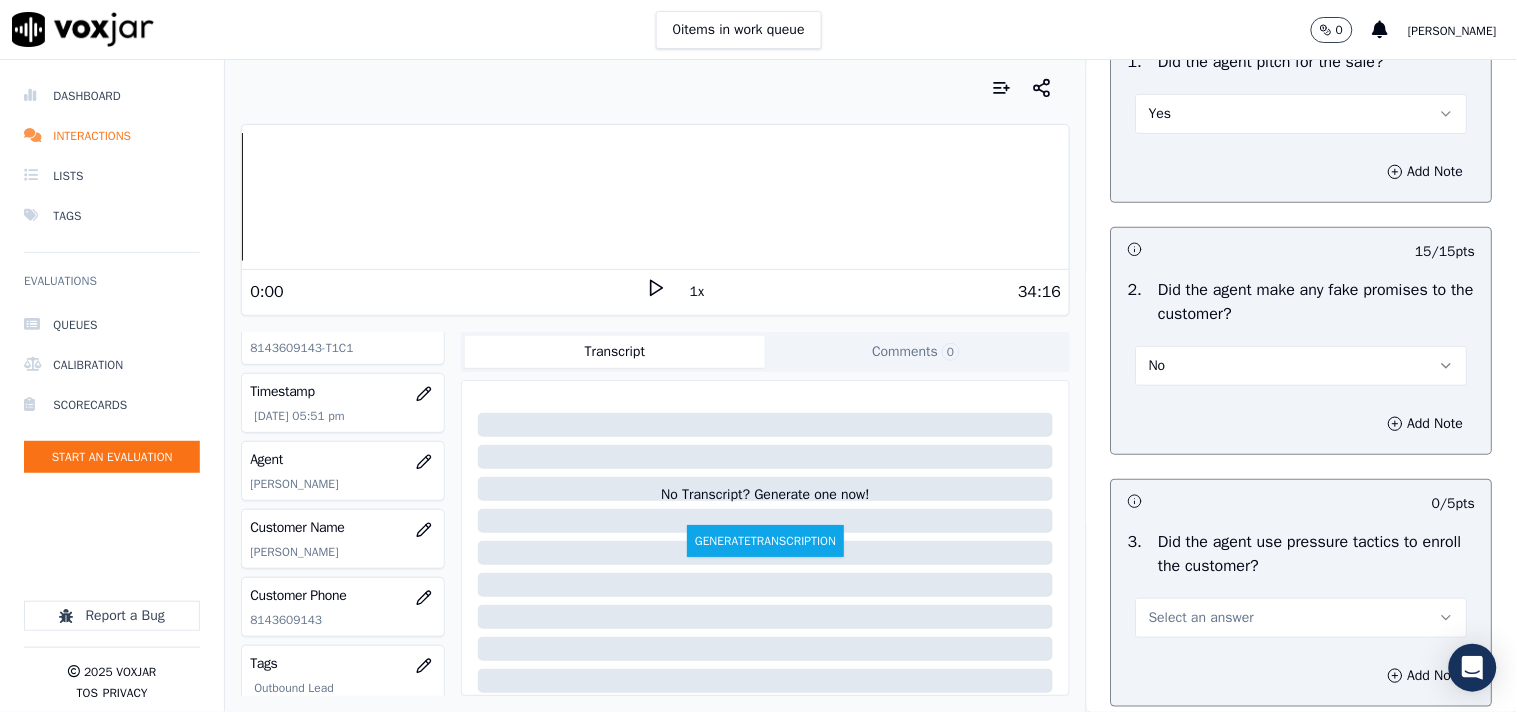scroll, scrollTop: 4444, scrollLeft: 0, axis: vertical 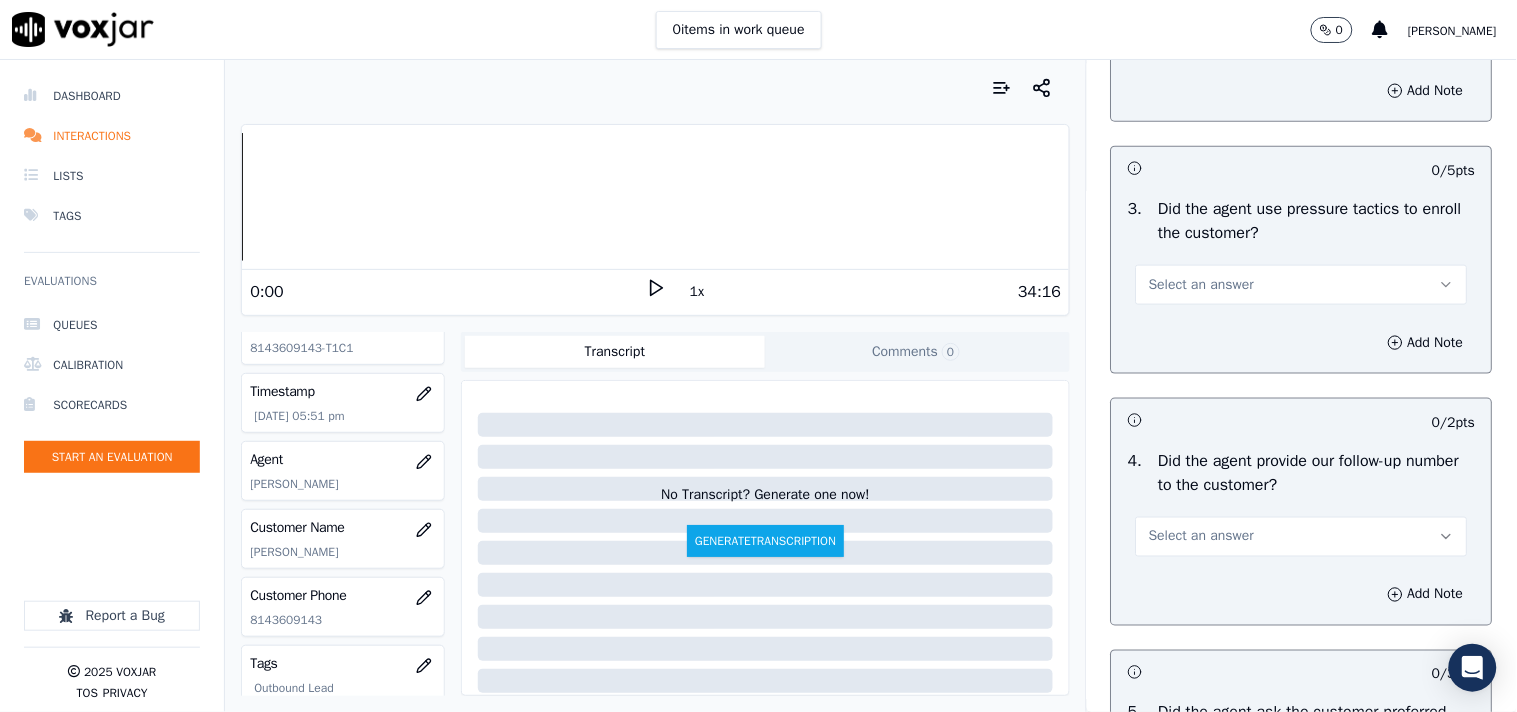 click on "Select an answer" at bounding box center [1201, 285] 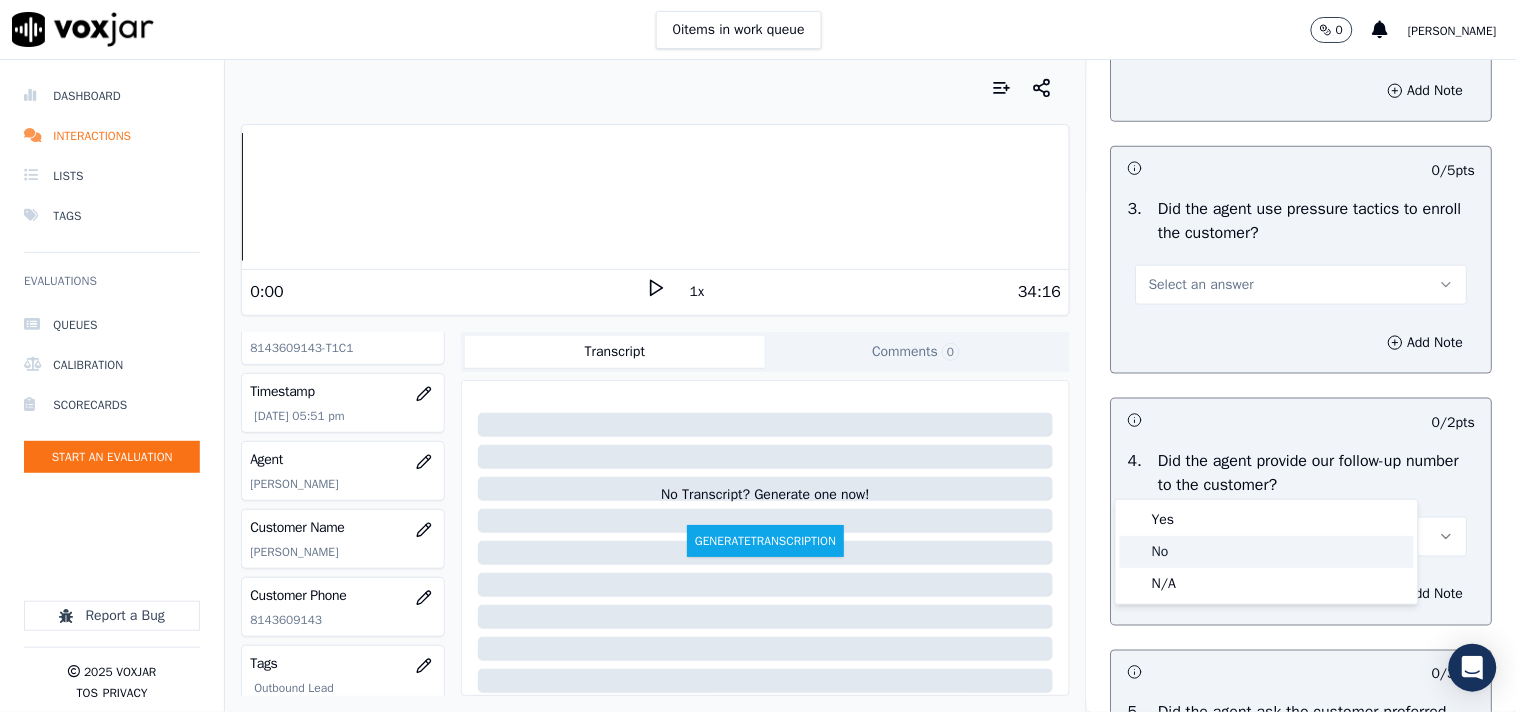 click on "No" 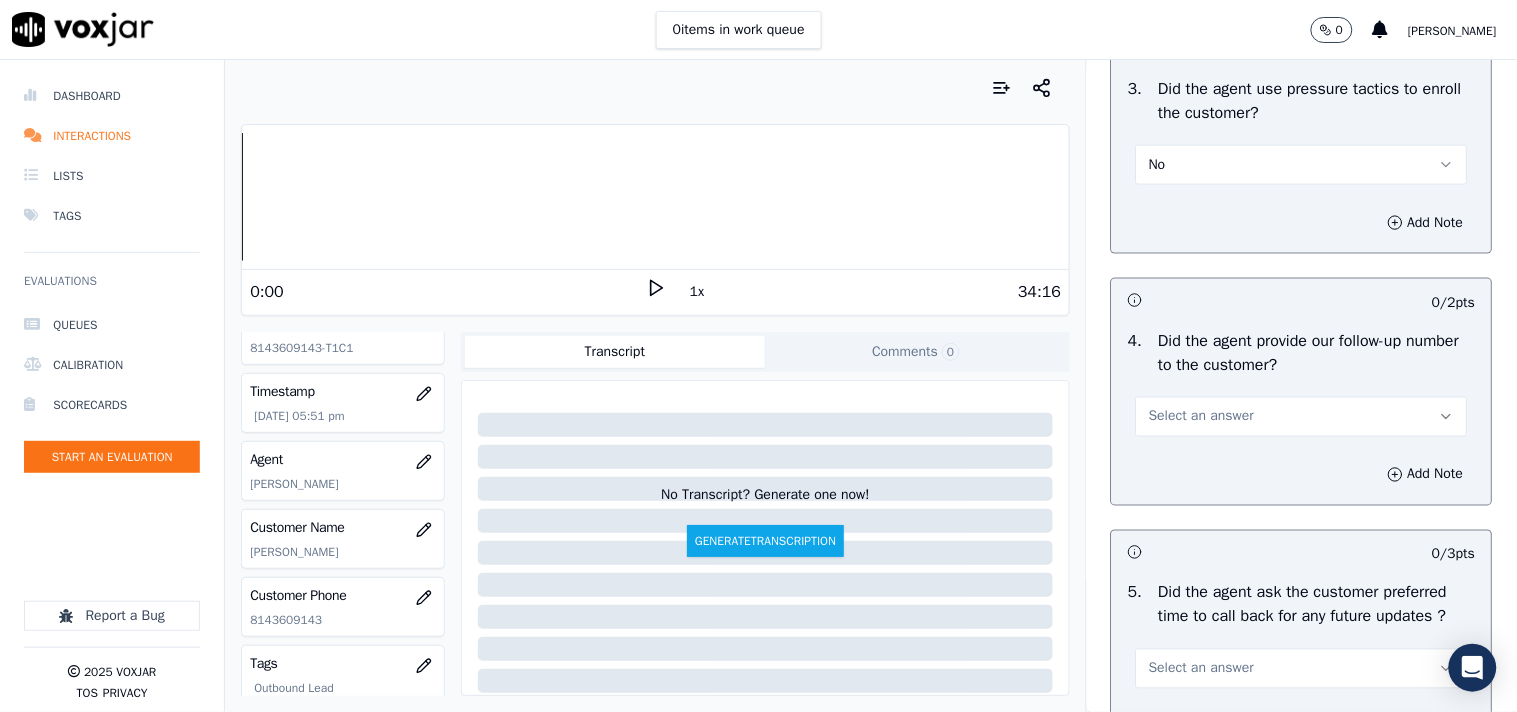scroll, scrollTop: 4666, scrollLeft: 0, axis: vertical 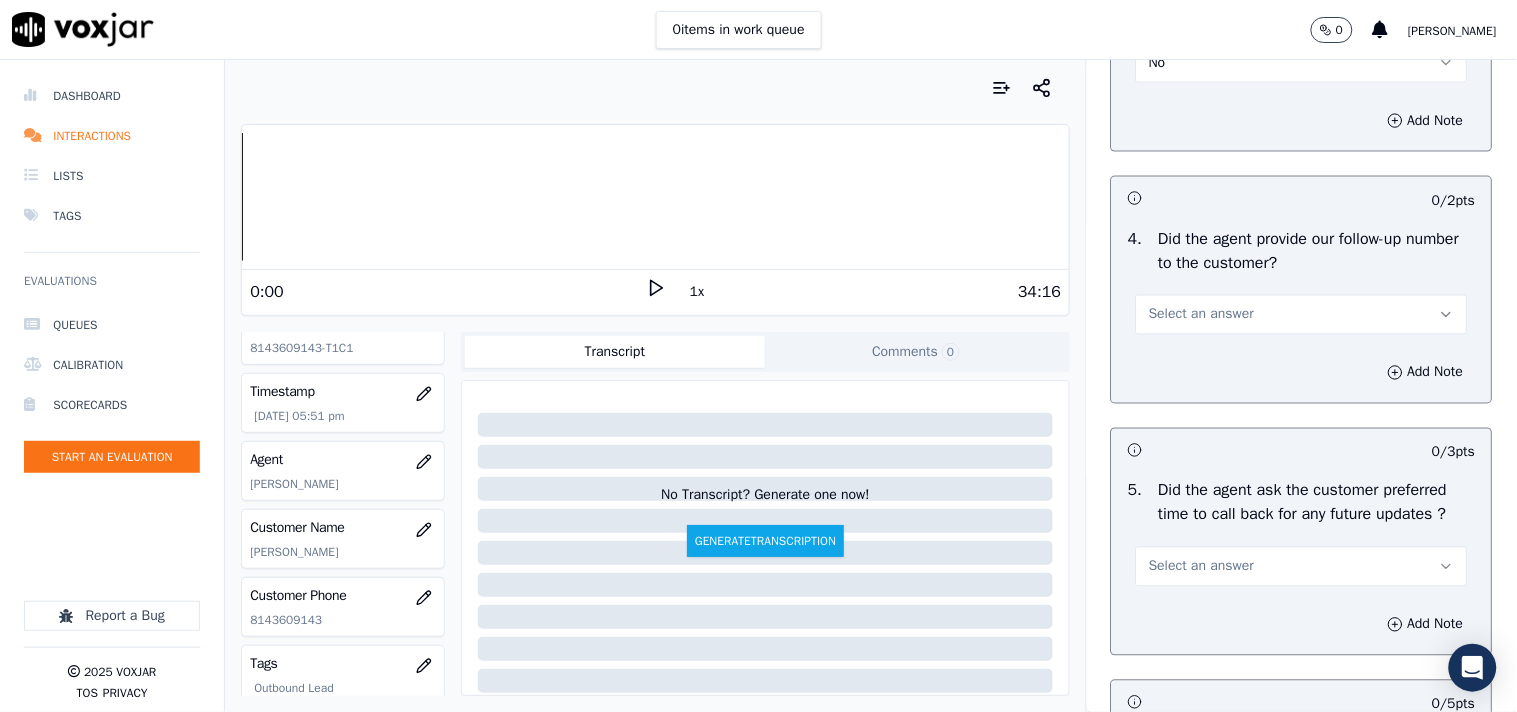 click on "Select an answer" at bounding box center (1201, 315) 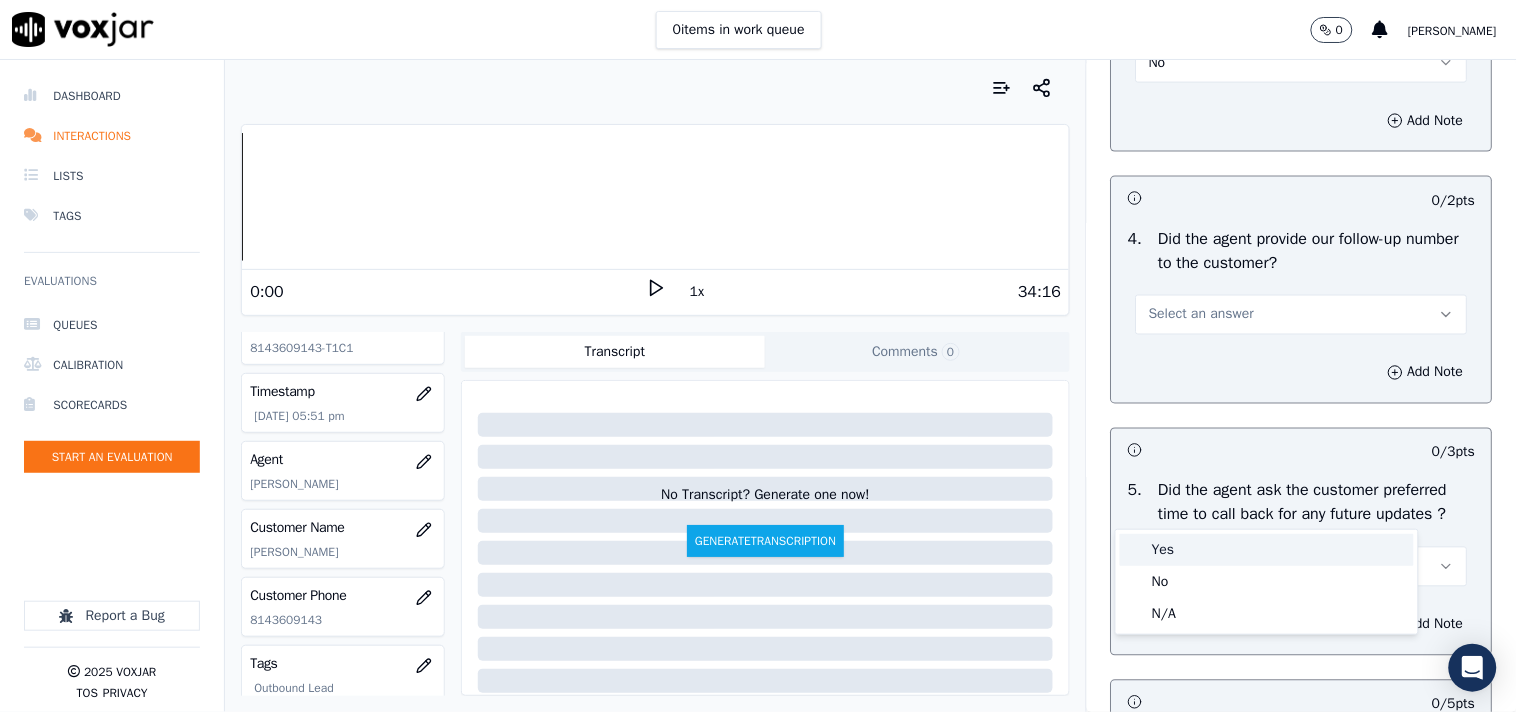 click on "Yes" at bounding box center (1267, 550) 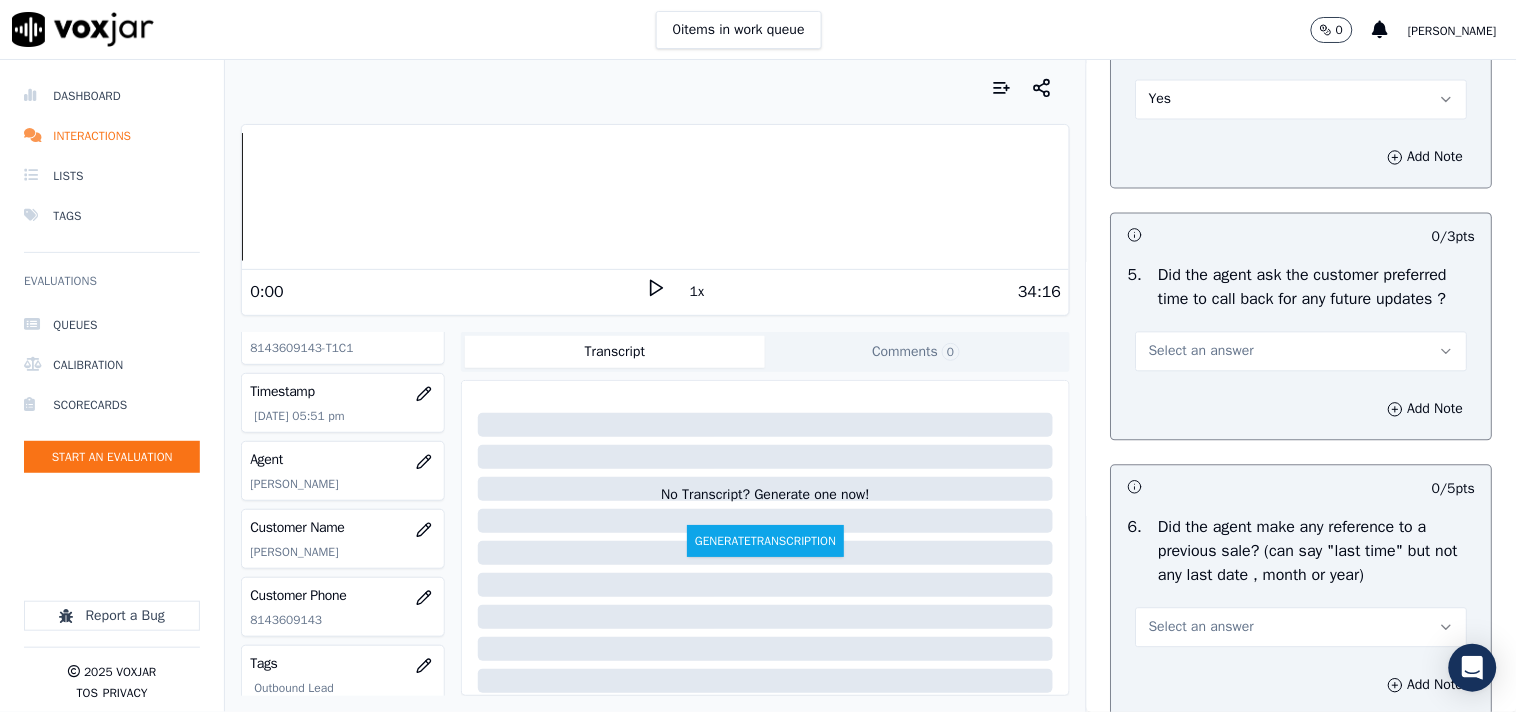 scroll, scrollTop: 5000, scrollLeft: 0, axis: vertical 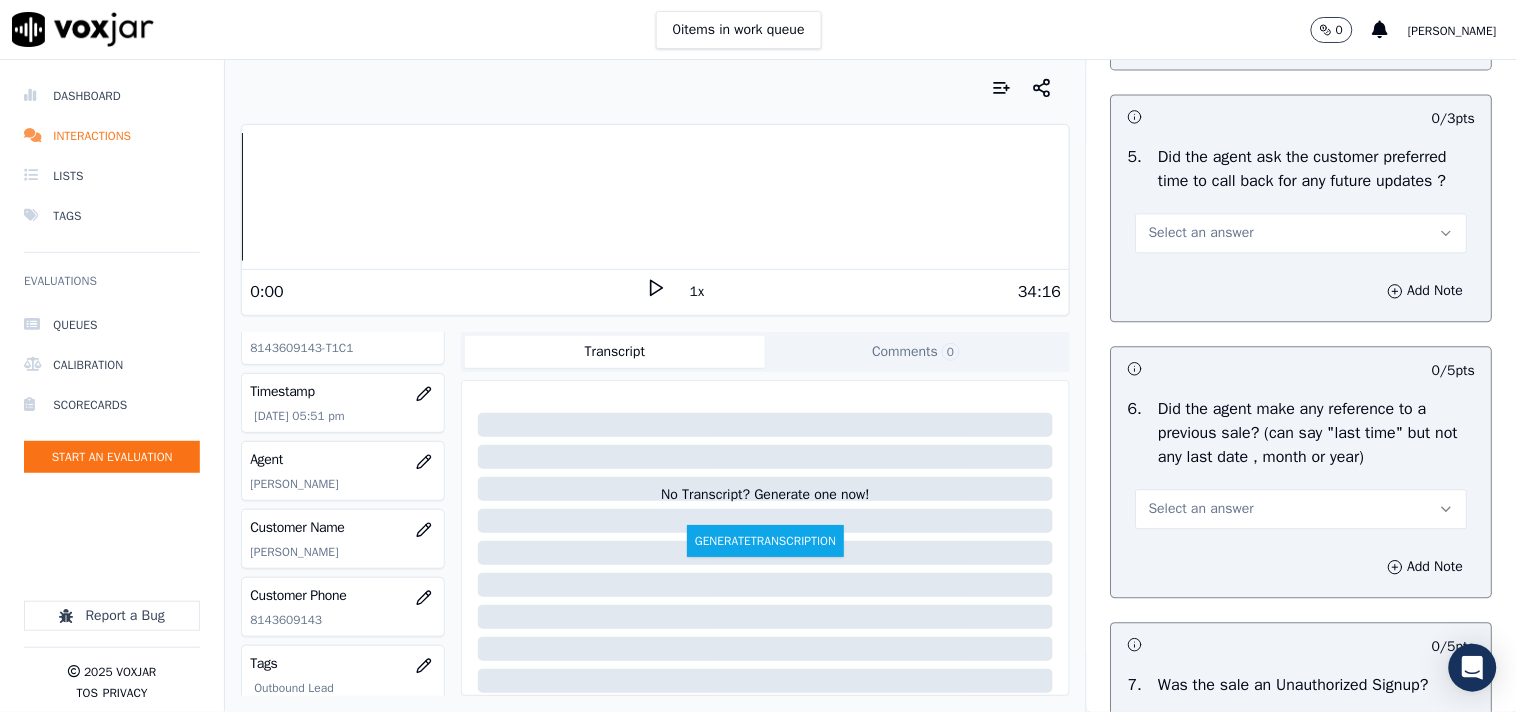 click on "Select an answer" at bounding box center [1201, 233] 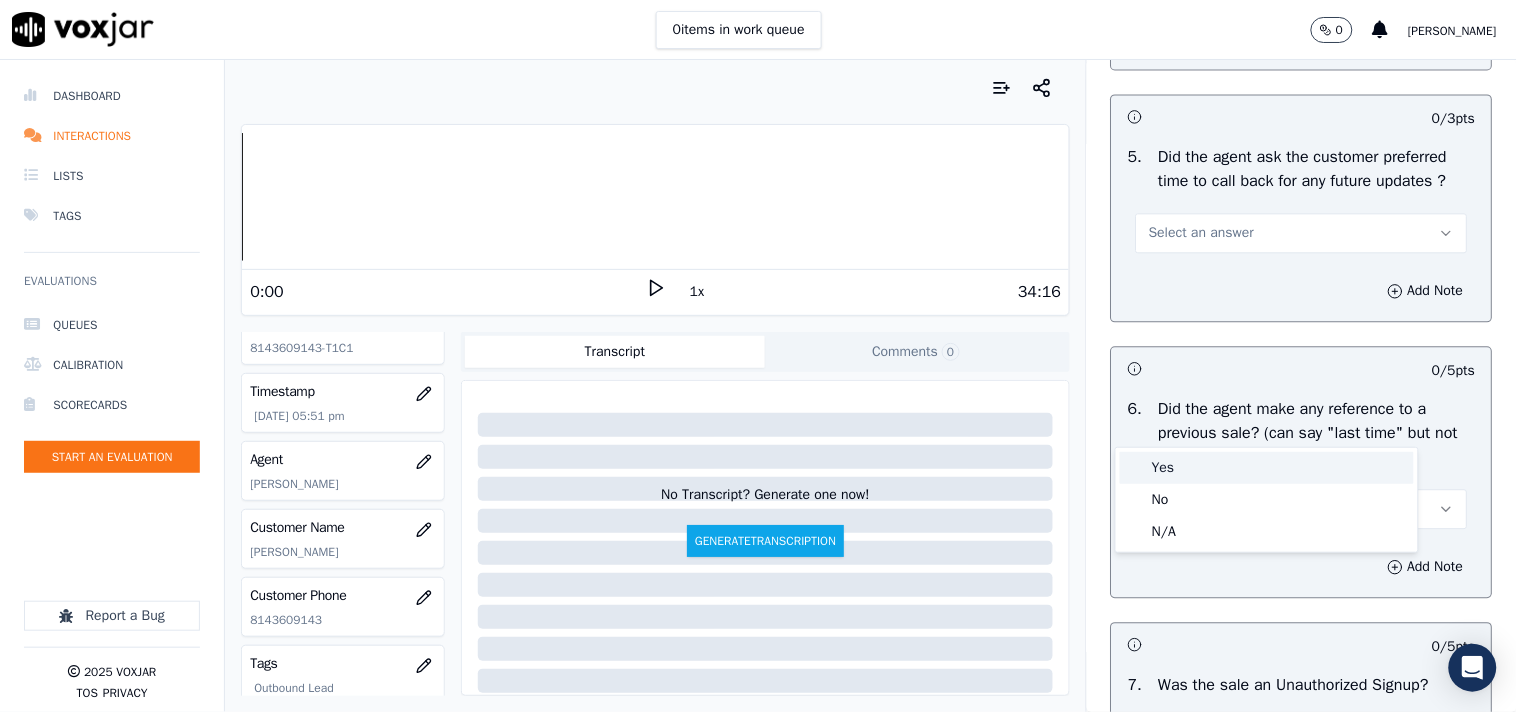 click on "Yes" at bounding box center (1267, 468) 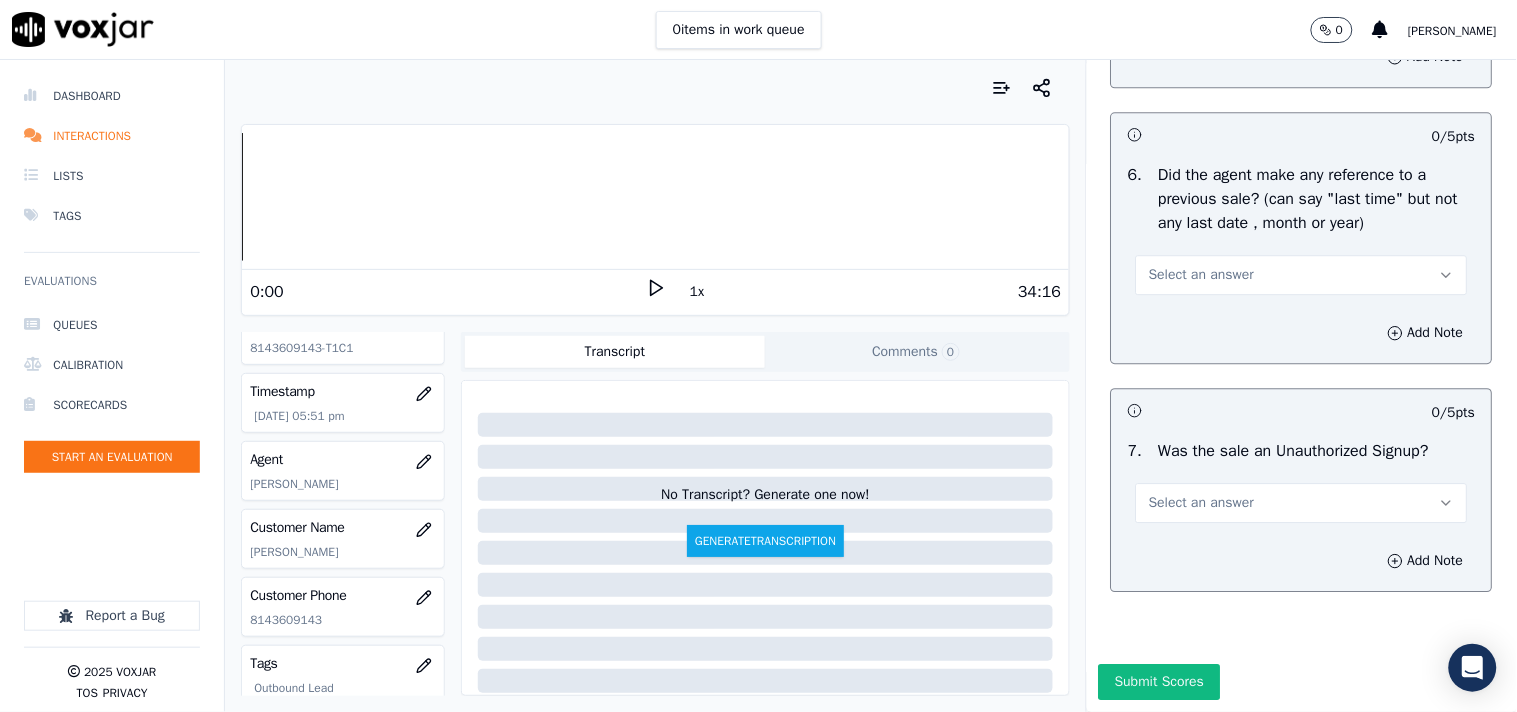 scroll, scrollTop: 5444, scrollLeft: 0, axis: vertical 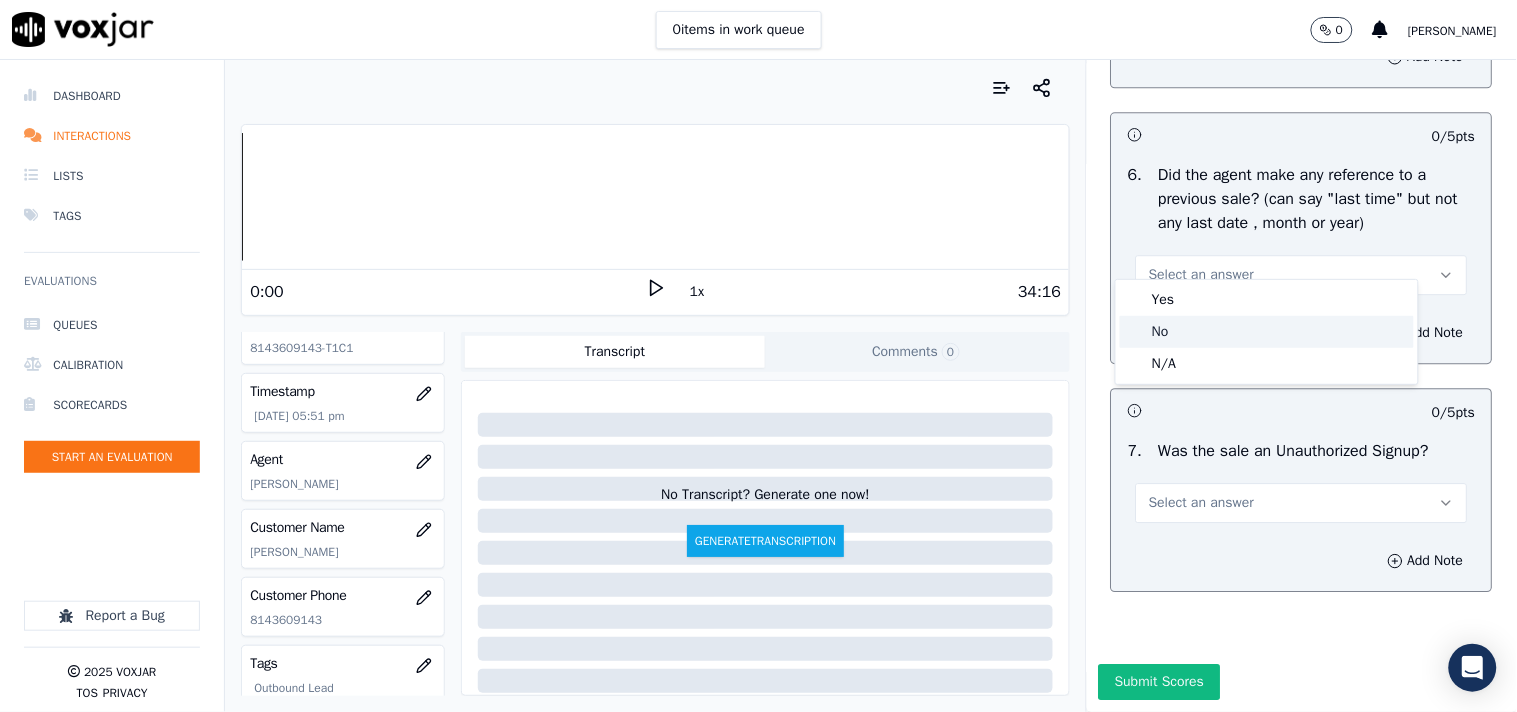 click on "No" 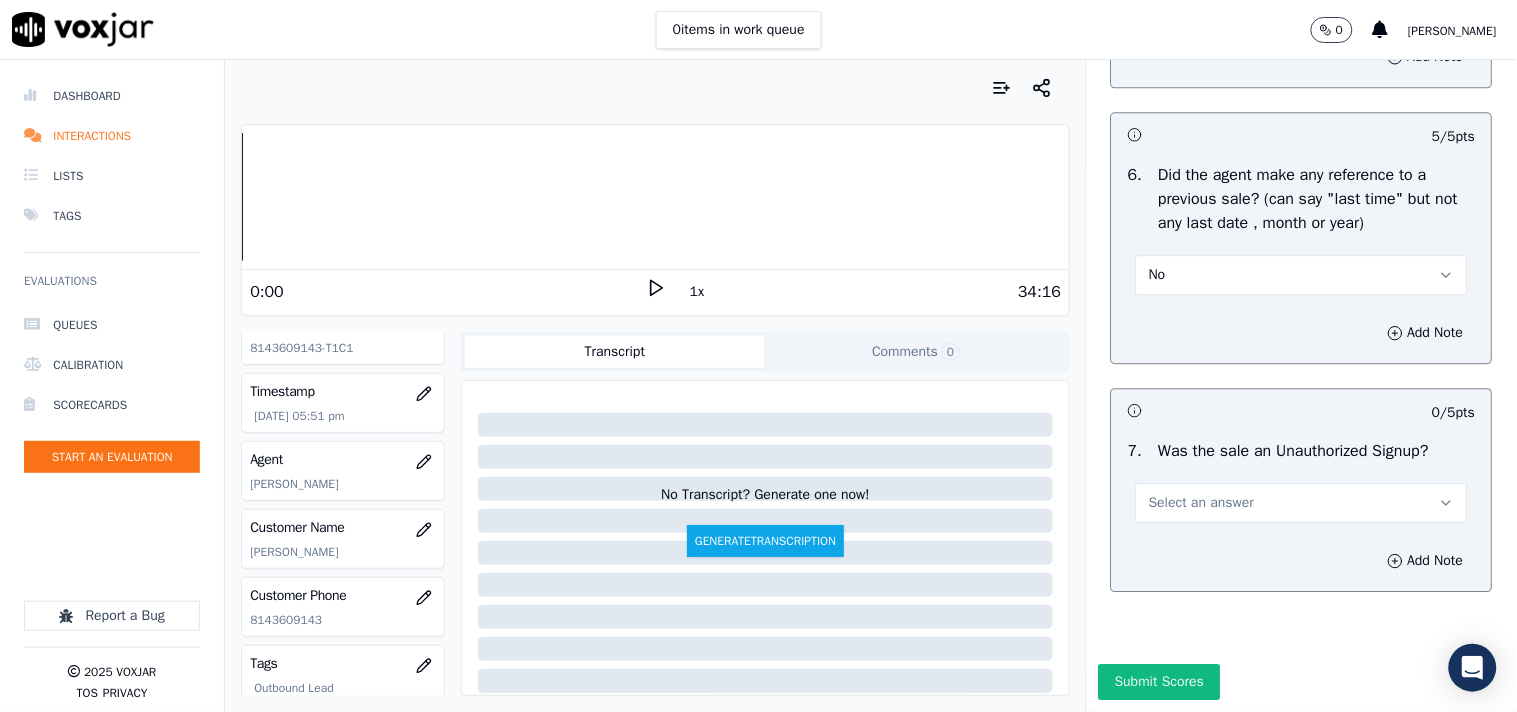 scroll, scrollTop: 5474, scrollLeft: 0, axis: vertical 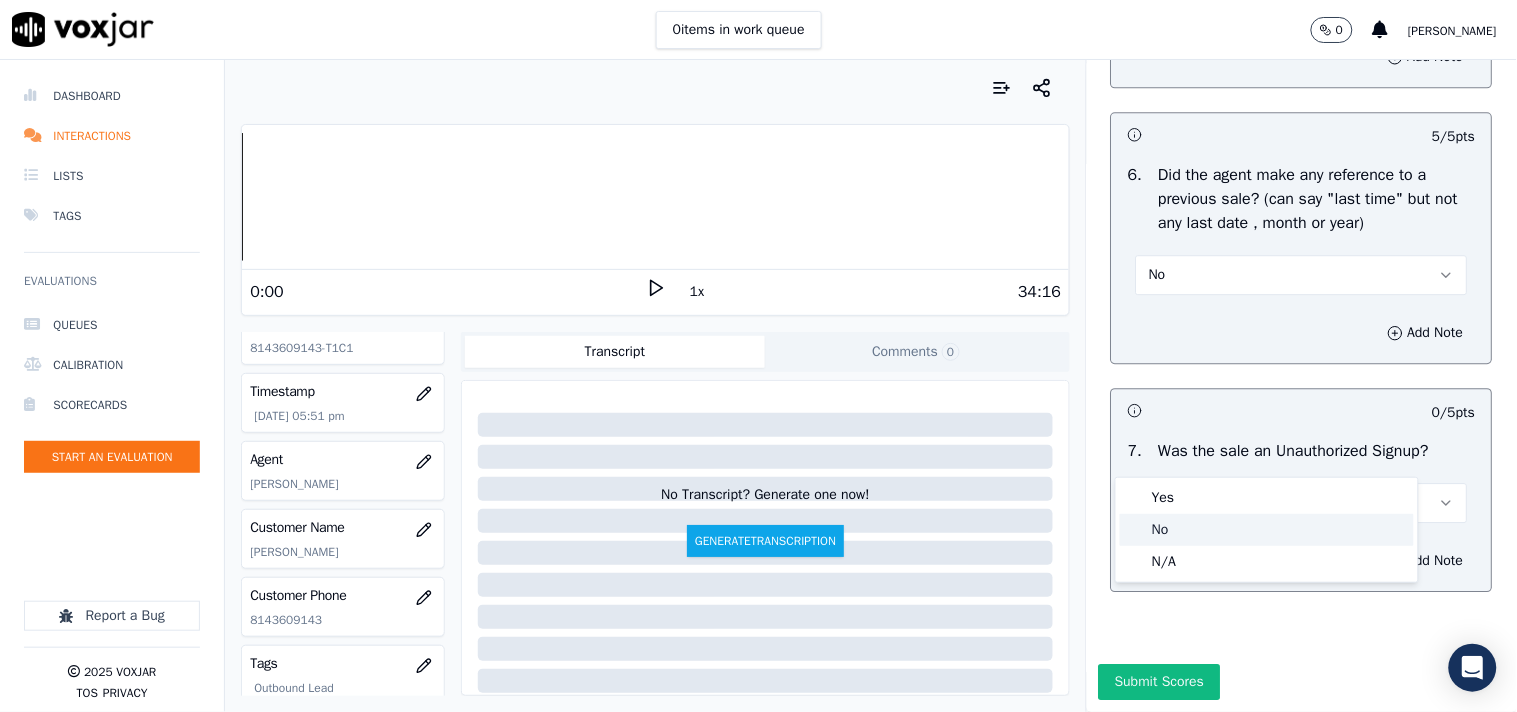 click on "No" 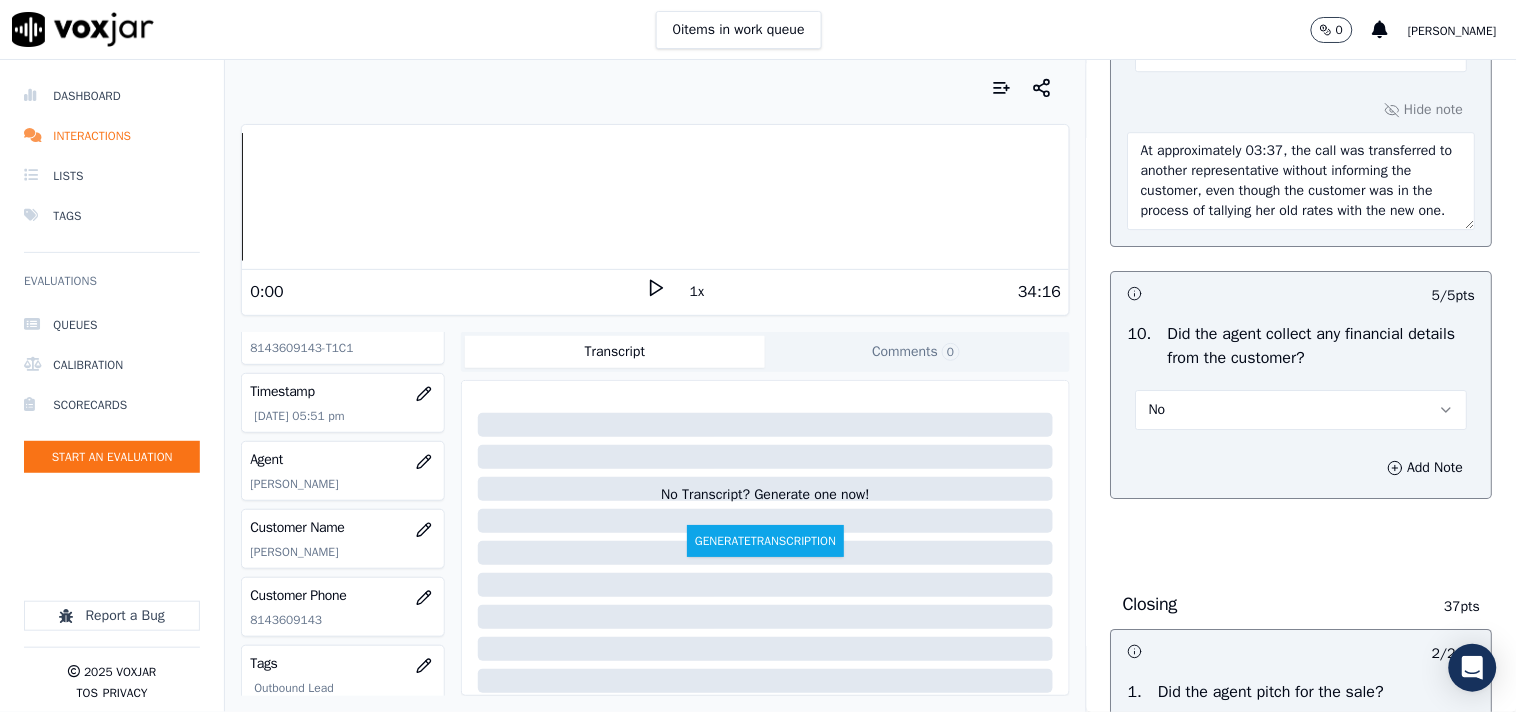 scroll, scrollTop: 3585, scrollLeft: 0, axis: vertical 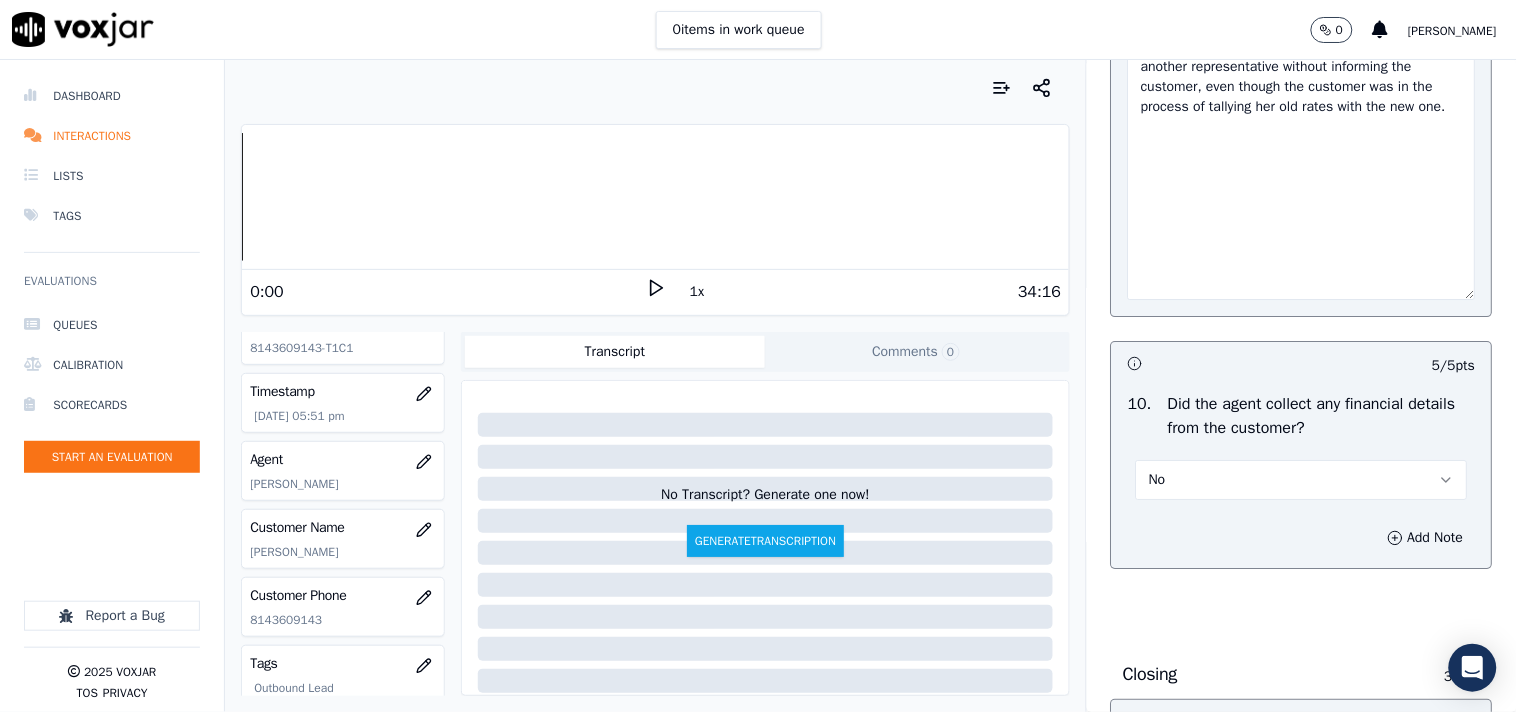 drag, startPoint x: 1417, startPoint y: 320, endPoint x: 1437, endPoint y: 480, distance: 161.24515 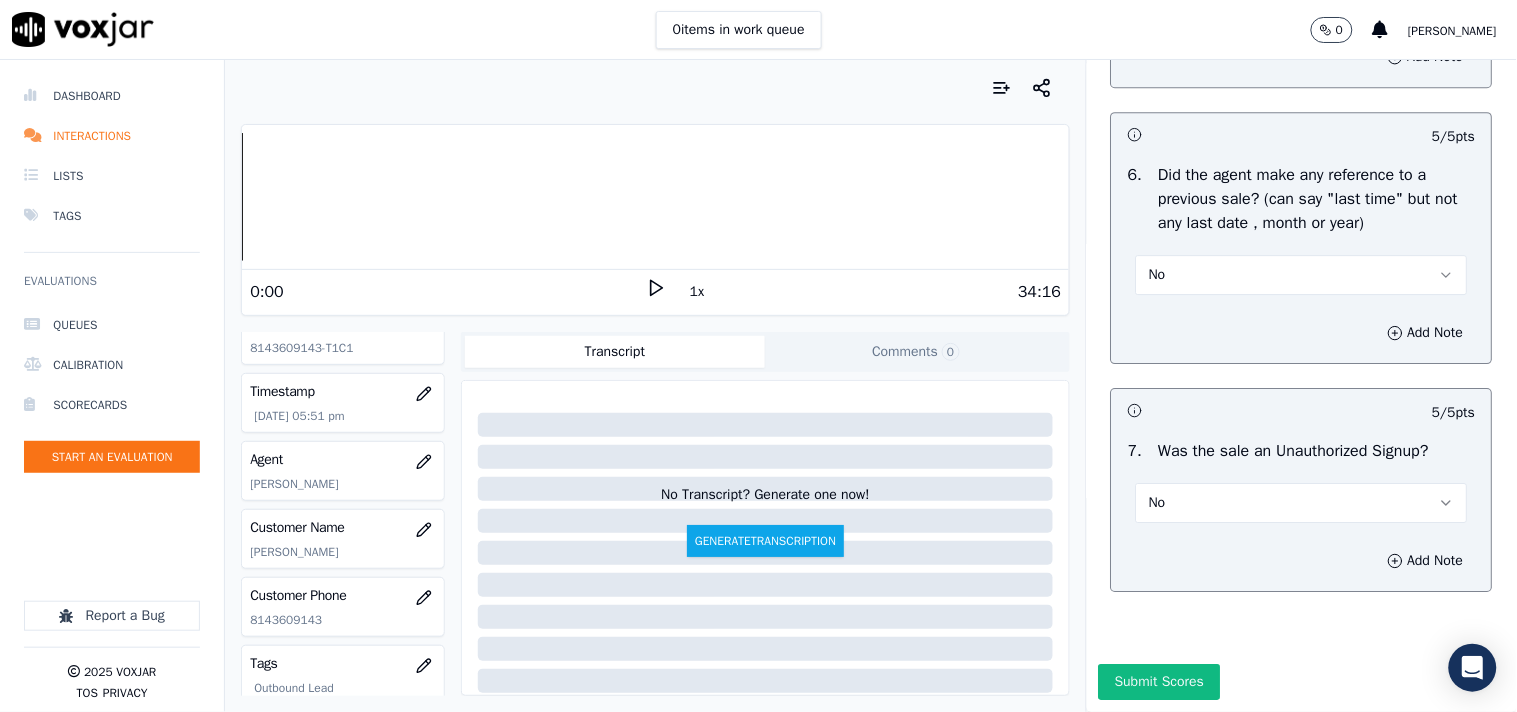 scroll, scrollTop: 5647, scrollLeft: 0, axis: vertical 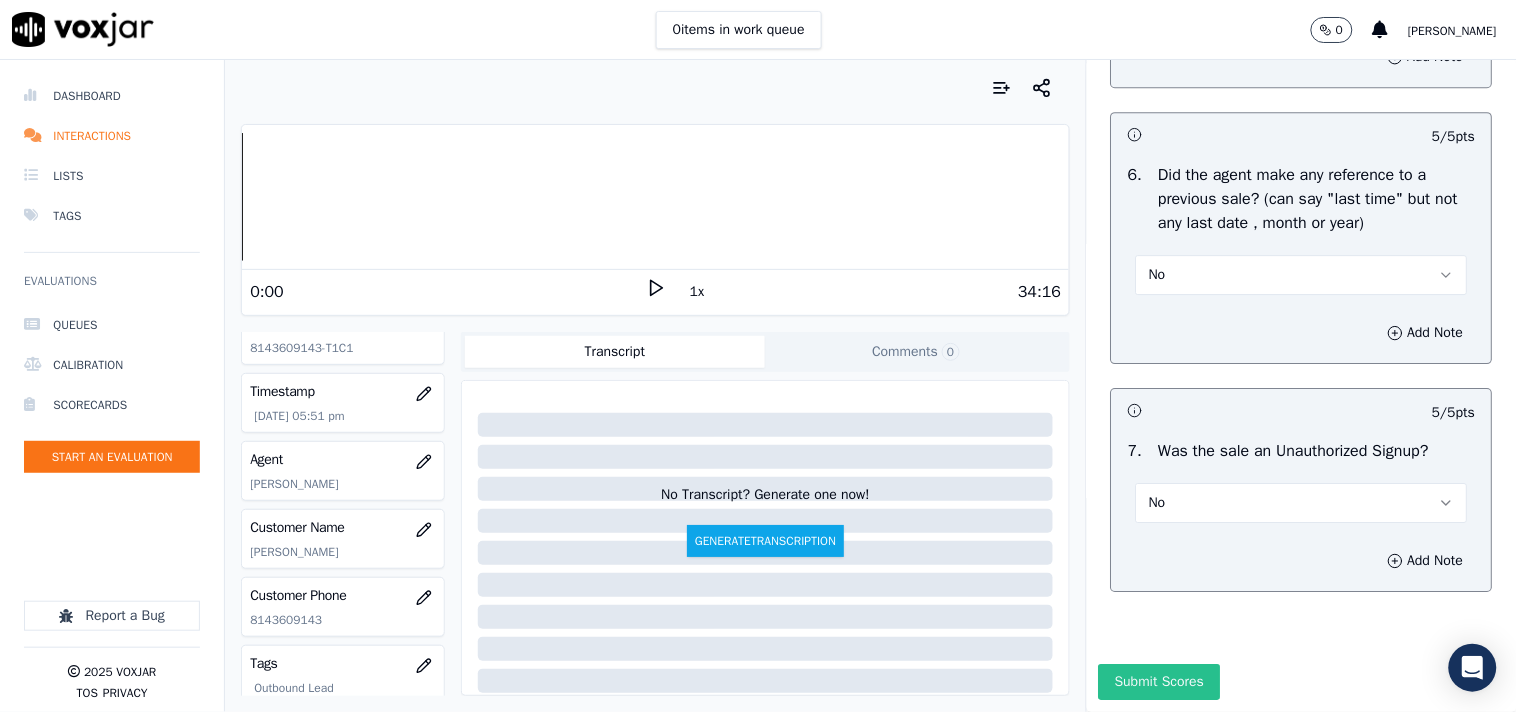 click on "Submit Scores" at bounding box center [1159, 682] 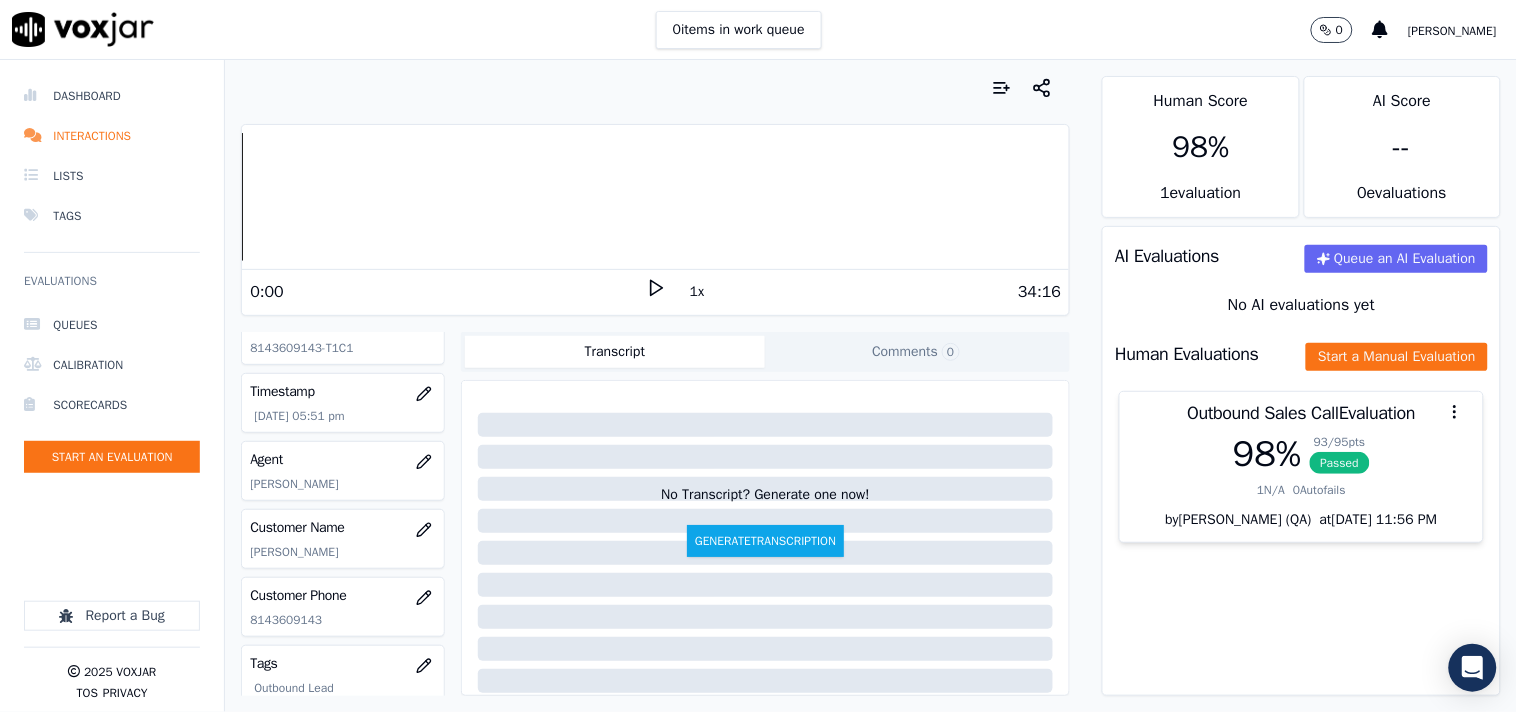 scroll, scrollTop: 5647, scrollLeft: 0, axis: vertical 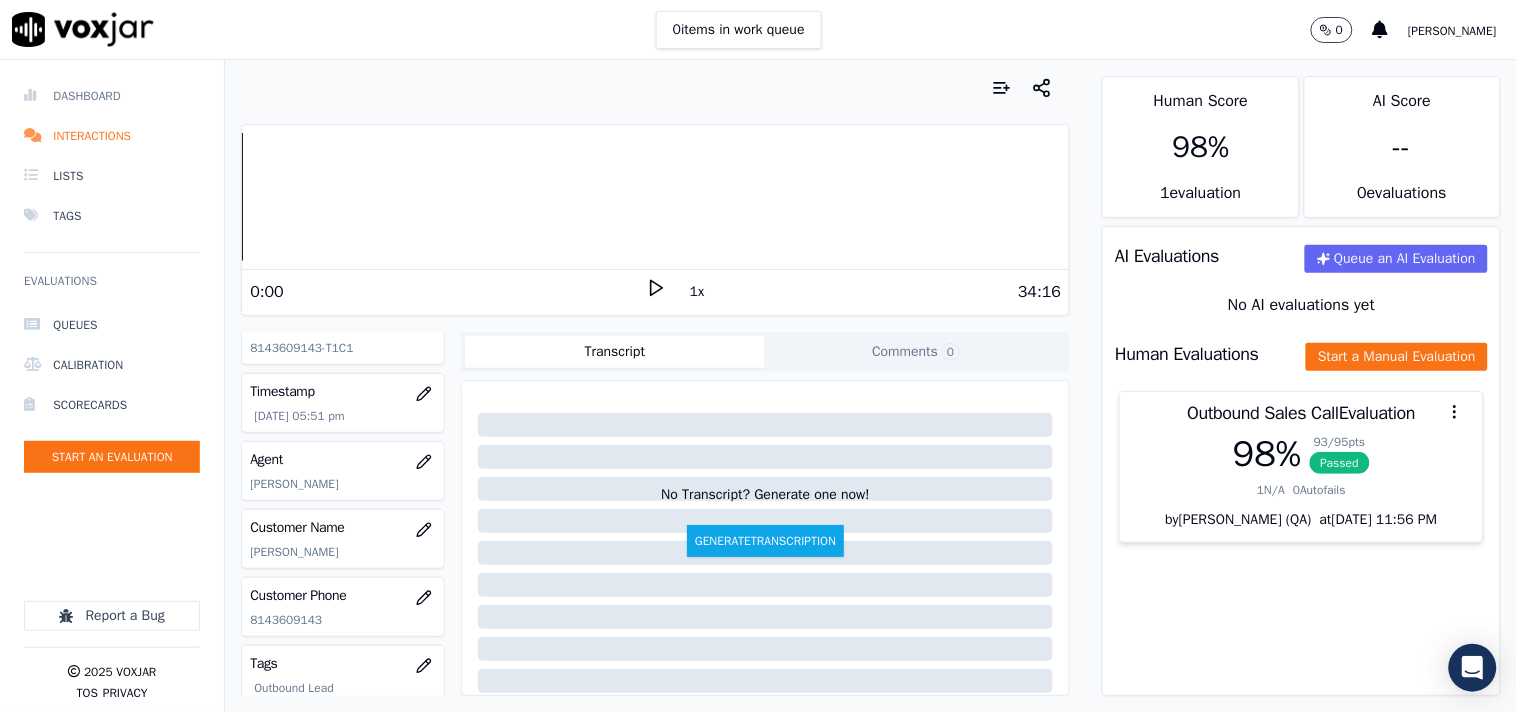 click on "Dashboard" at bounding box center (112, 96) 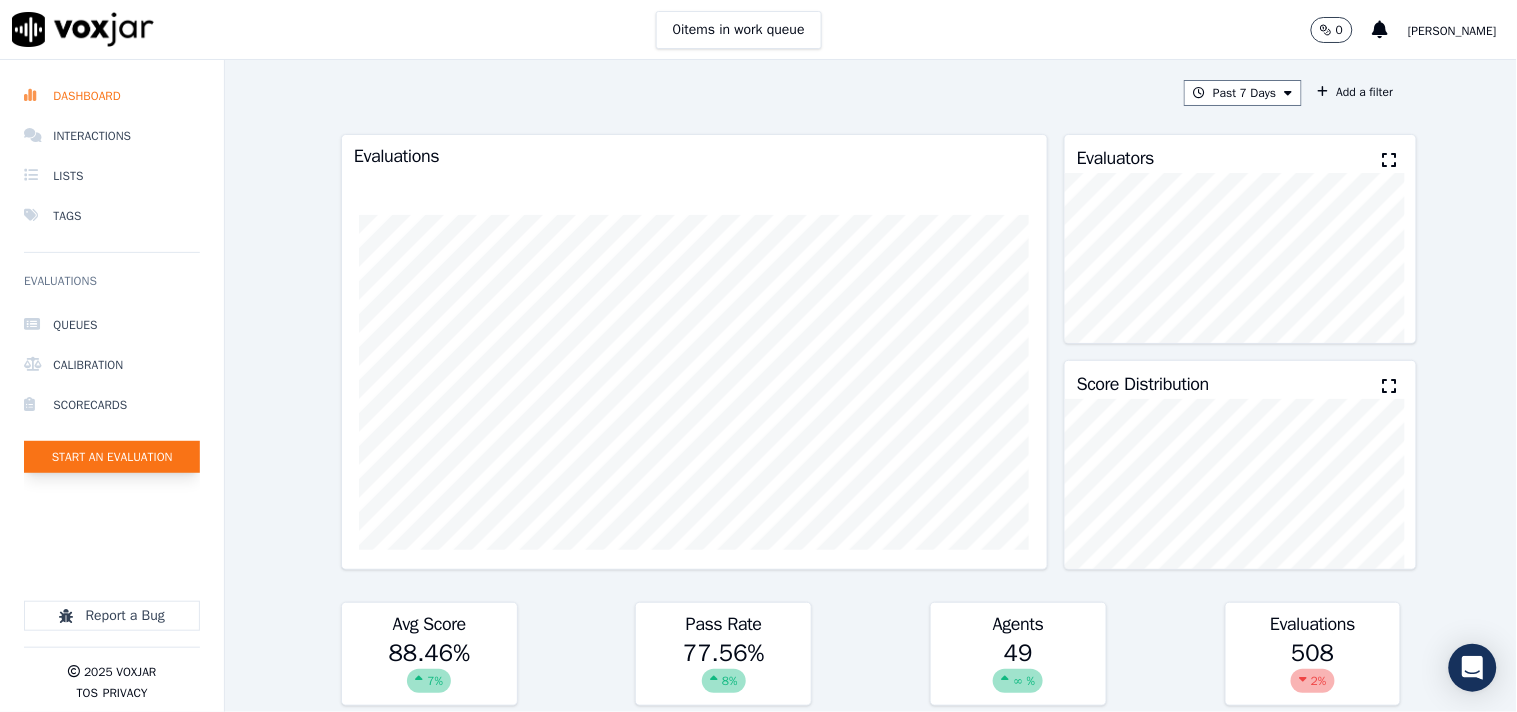 click on "Start an Evaluation" 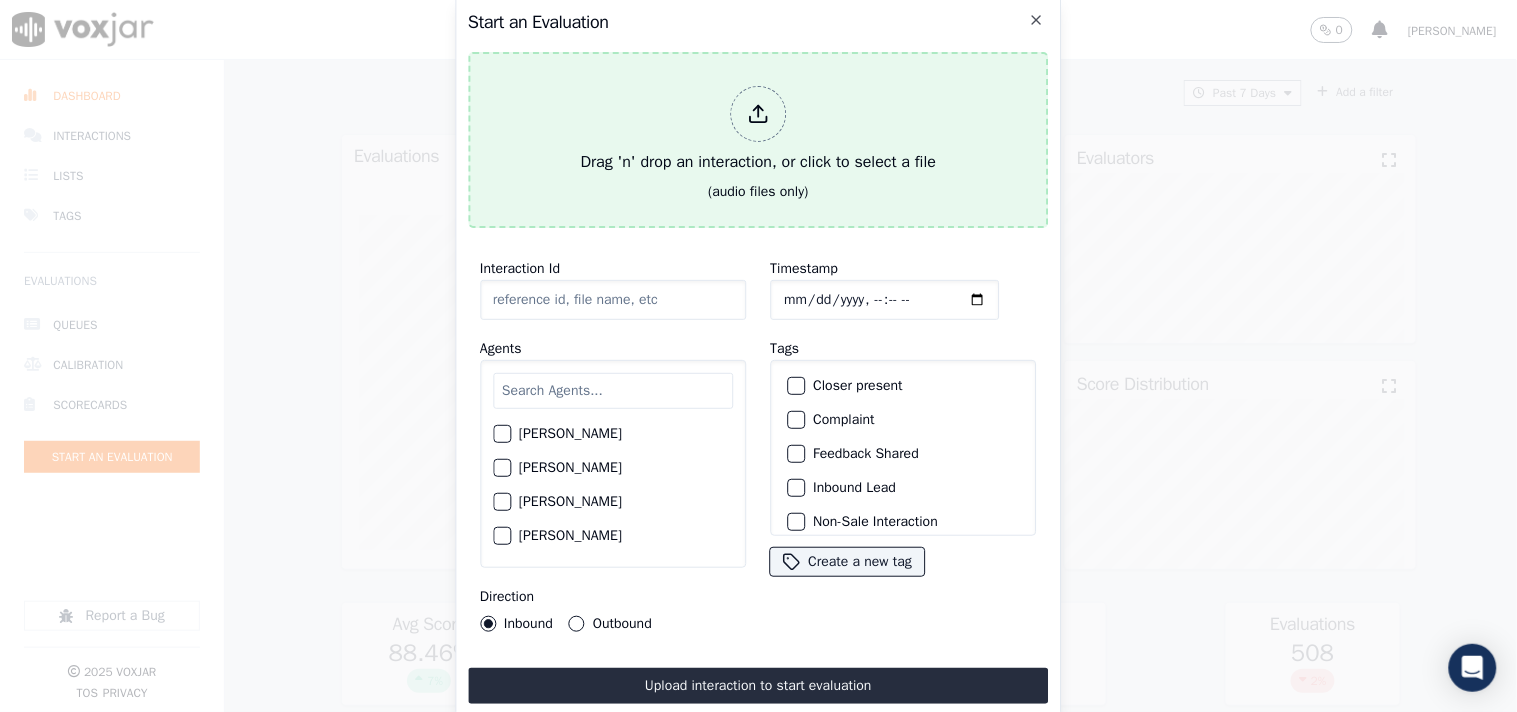 click 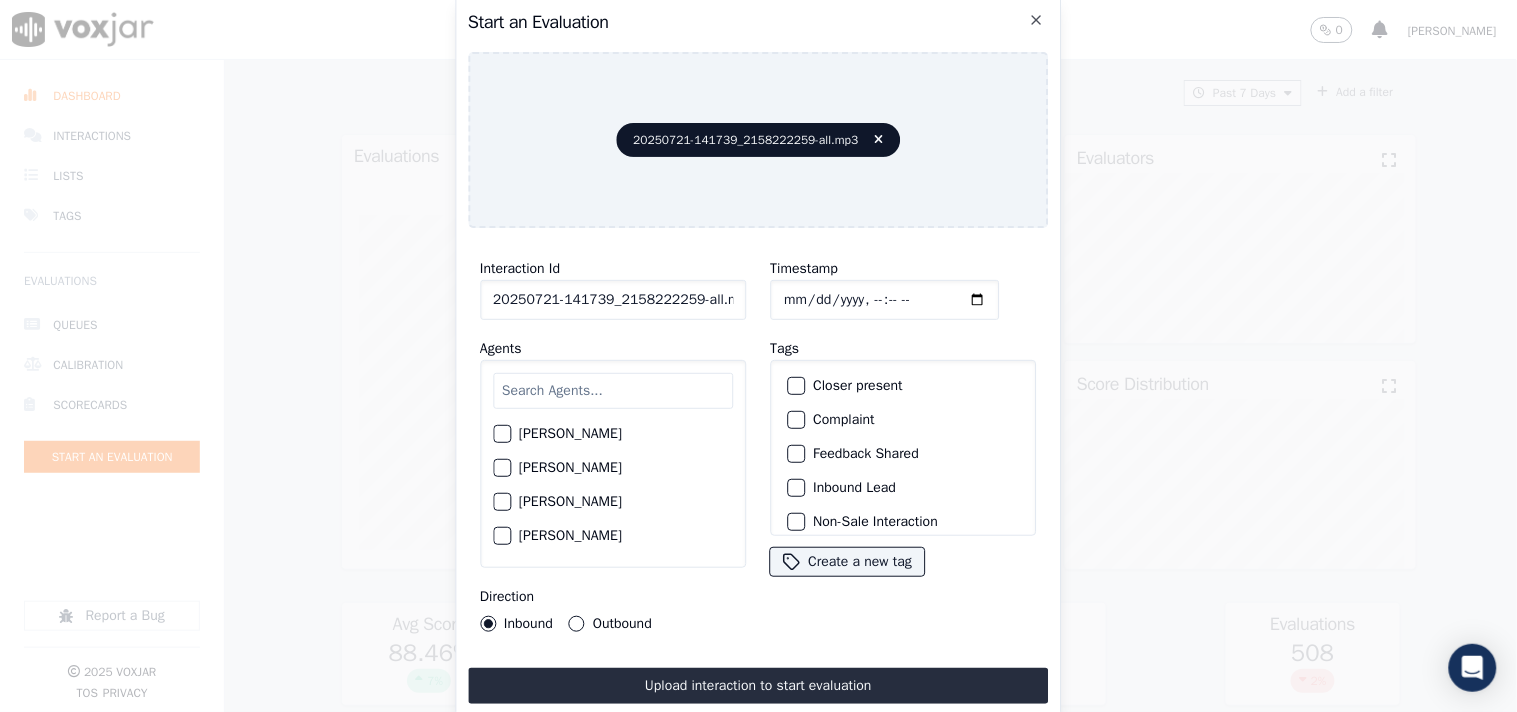 scroll, scrollTop: 0, scrollLeft: 11, axis: horizontal 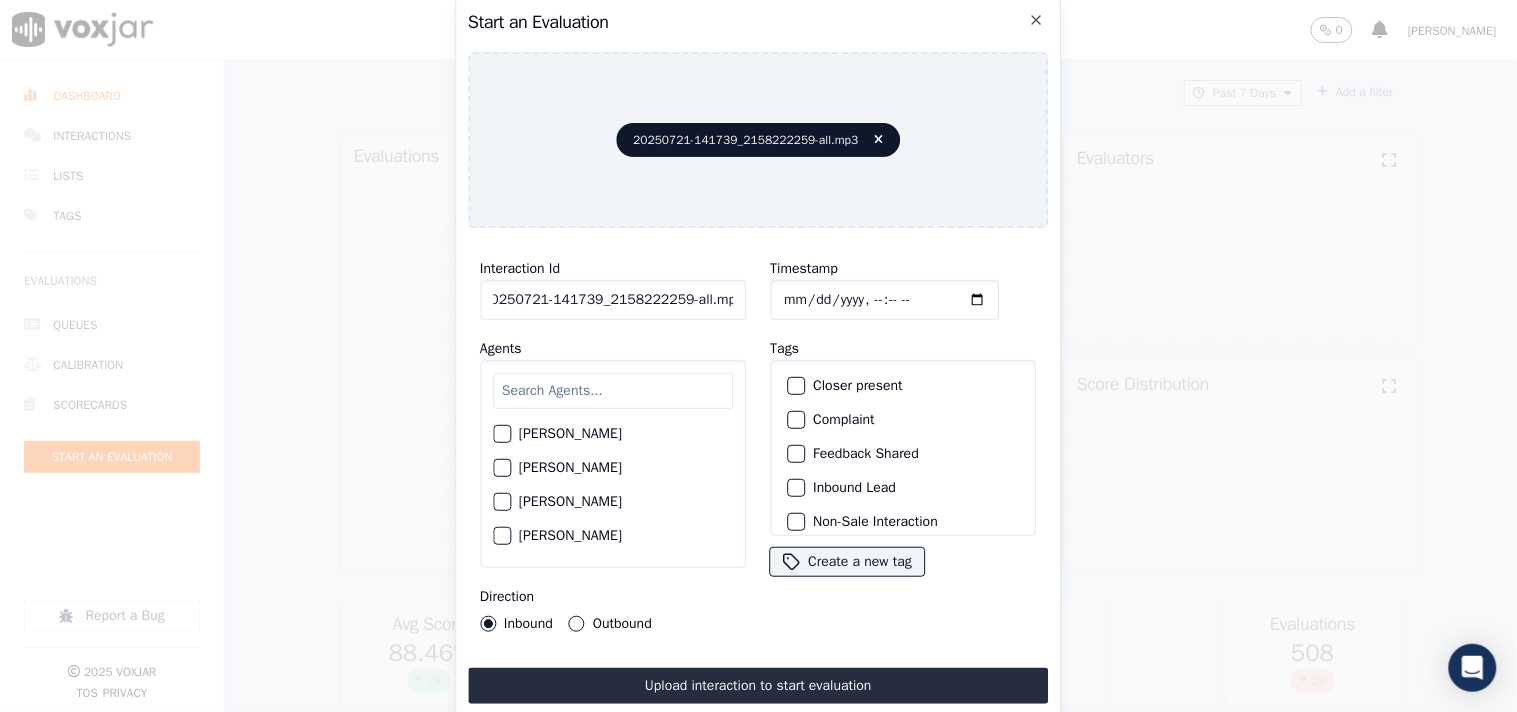 drag, startPoint x: 694, startPoint y: 297, endPoint x: 825, endPoint y: 297, distance: 131 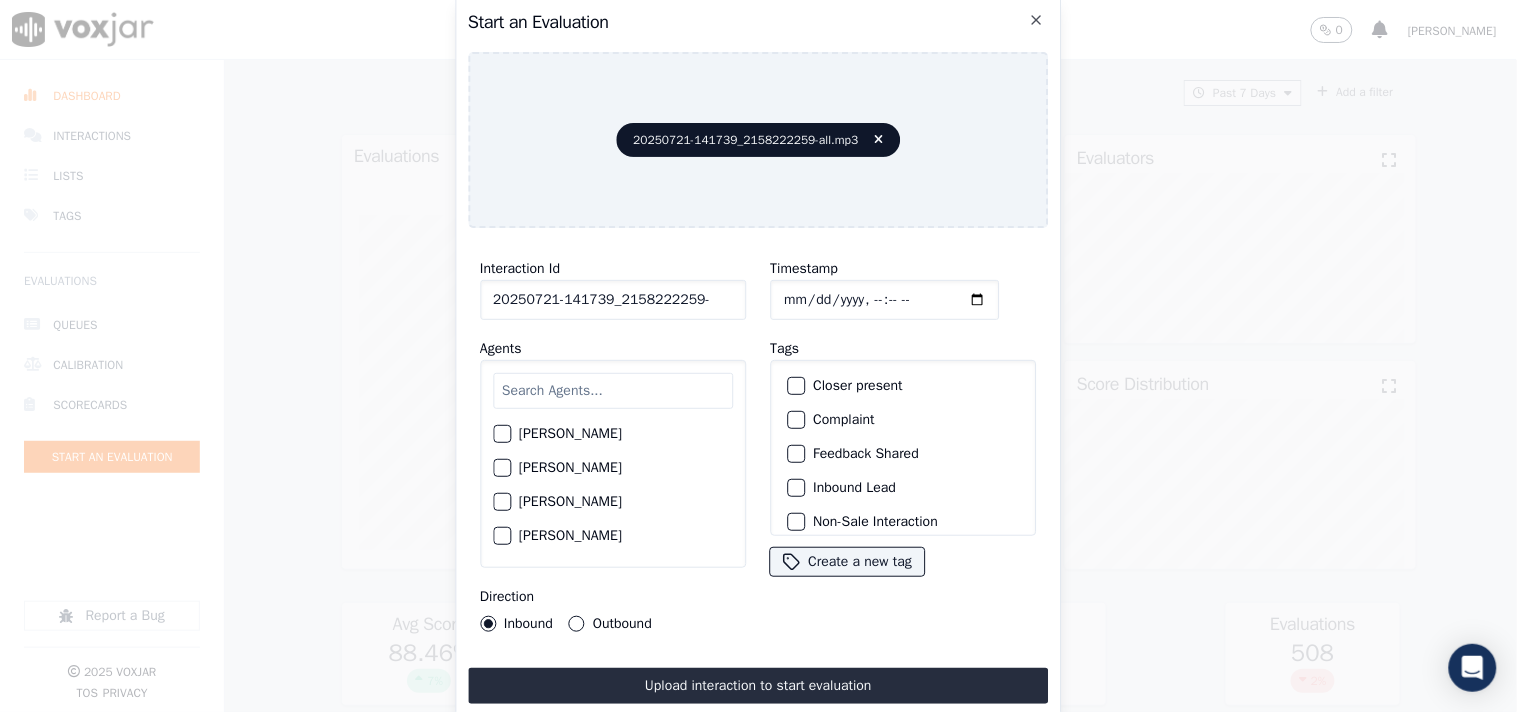 scroll, scrollTop: 0, scrollLeft: 0, axis: both 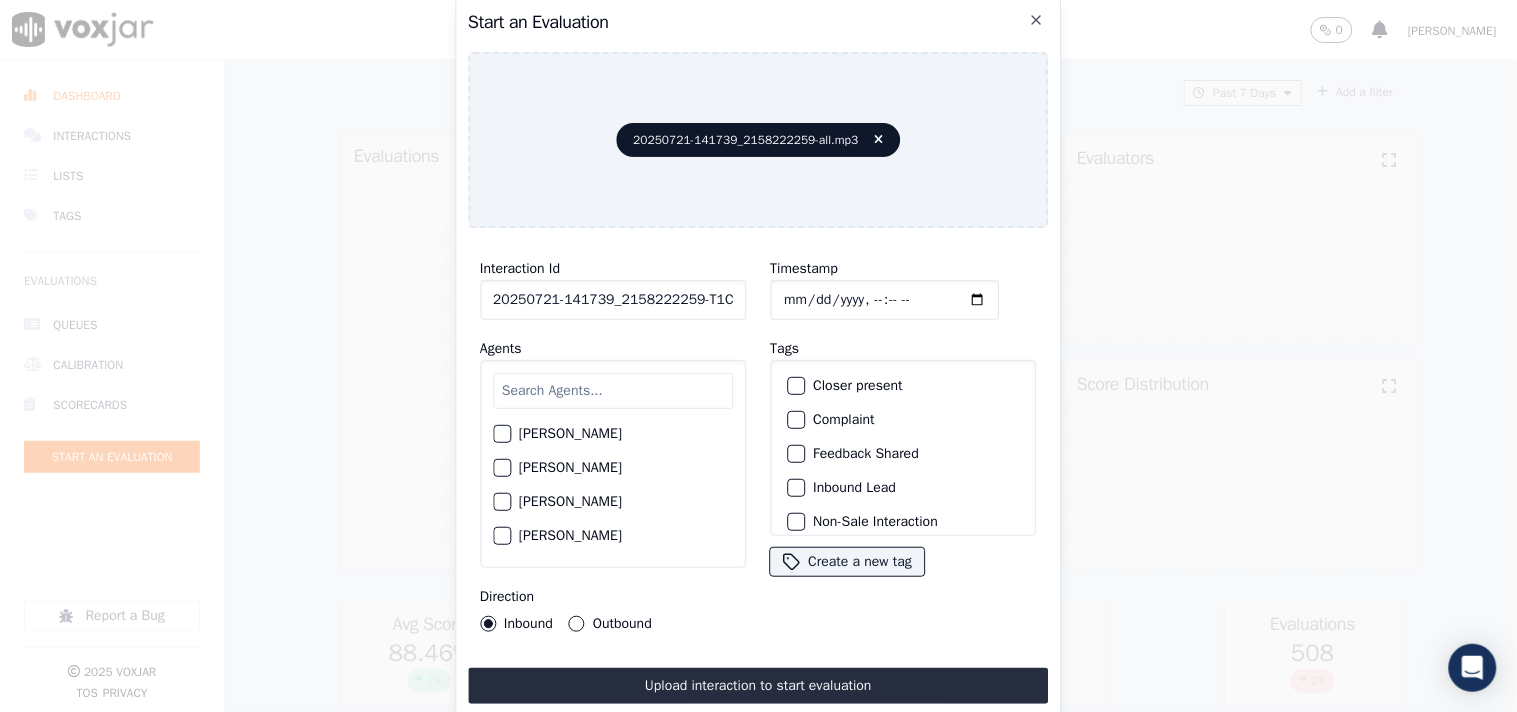 type on "20250721-141739_2158222259-T1C1" 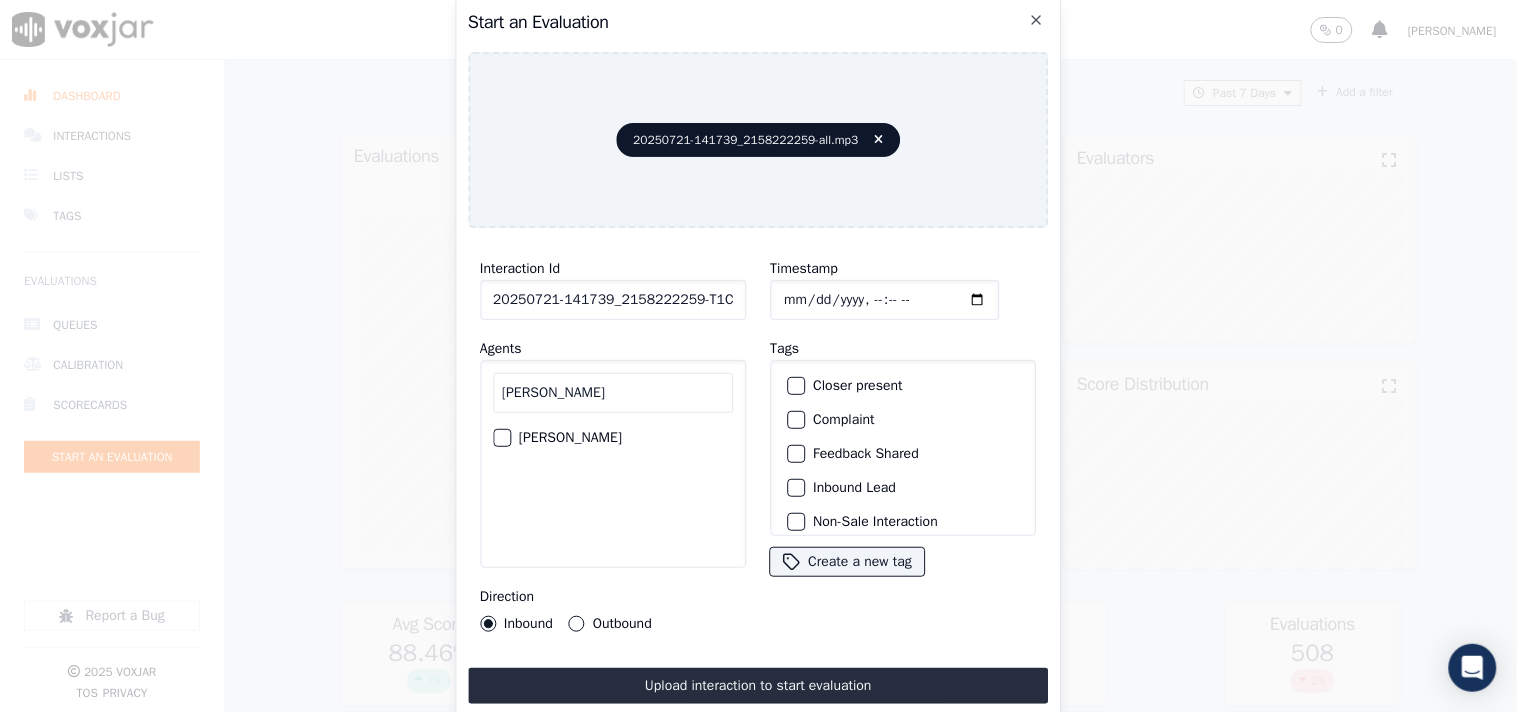 type on "[PERSON_NAME]" 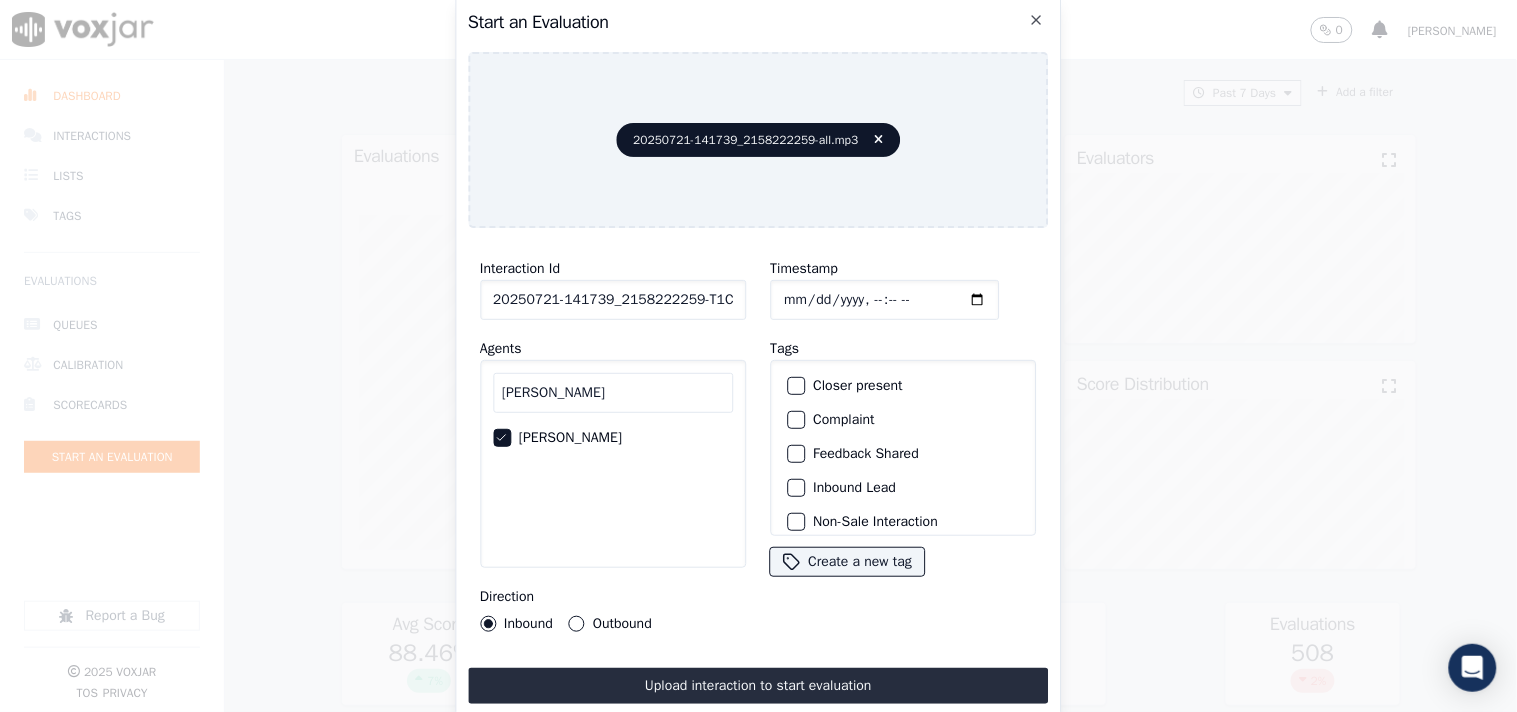 scroll, scrollTop: 111, scrollLeft: 0, axis: vertical 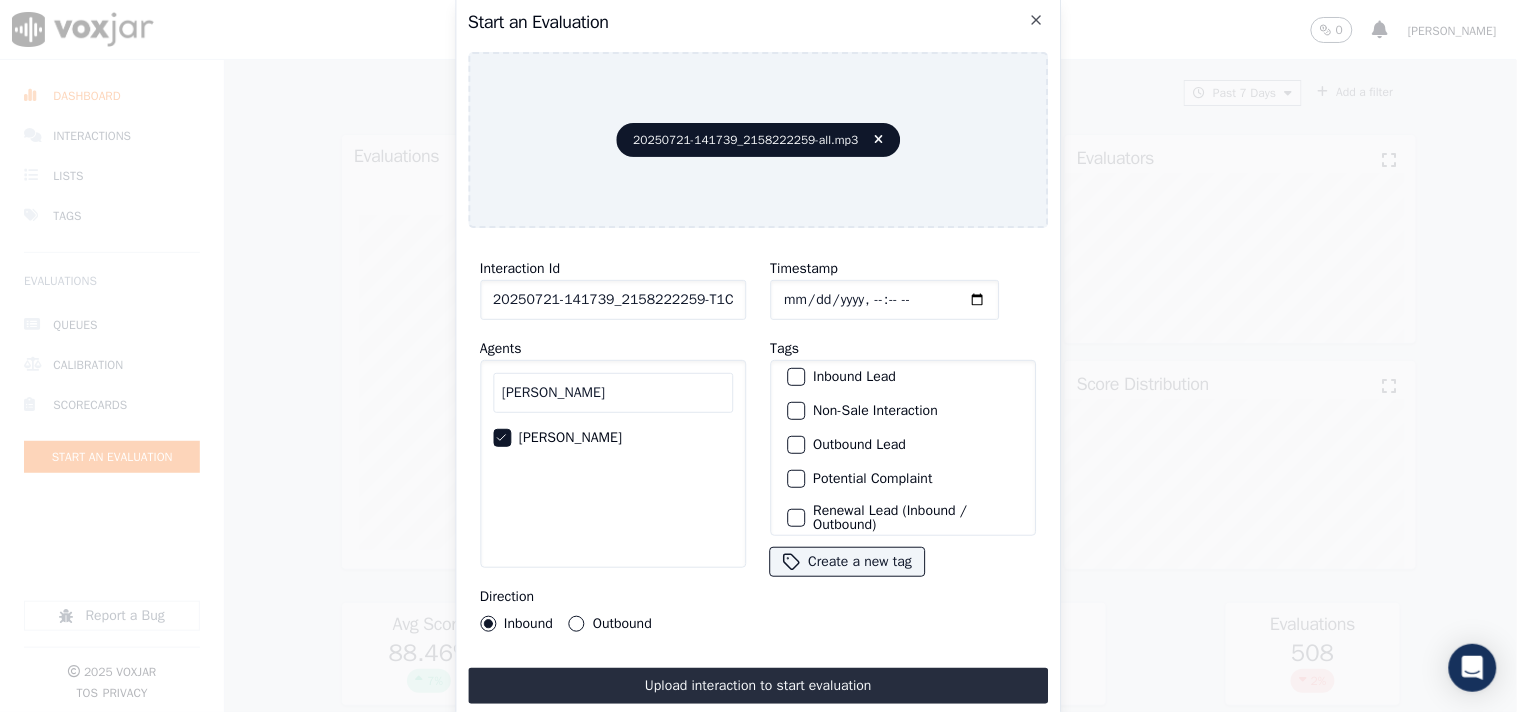 click on "Outbound Lead" 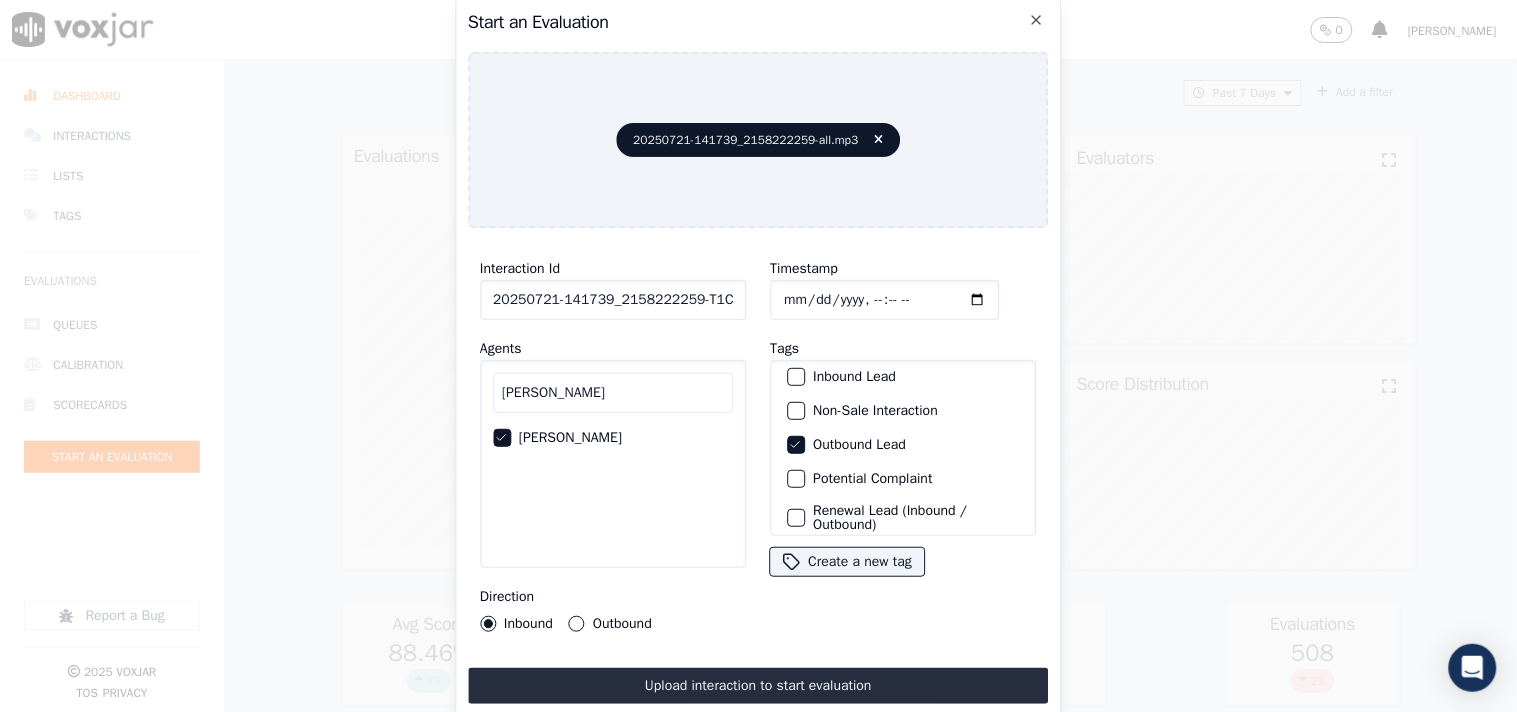 scroll, scrollTop: 176, scrollLeft: 0, axis: vertical 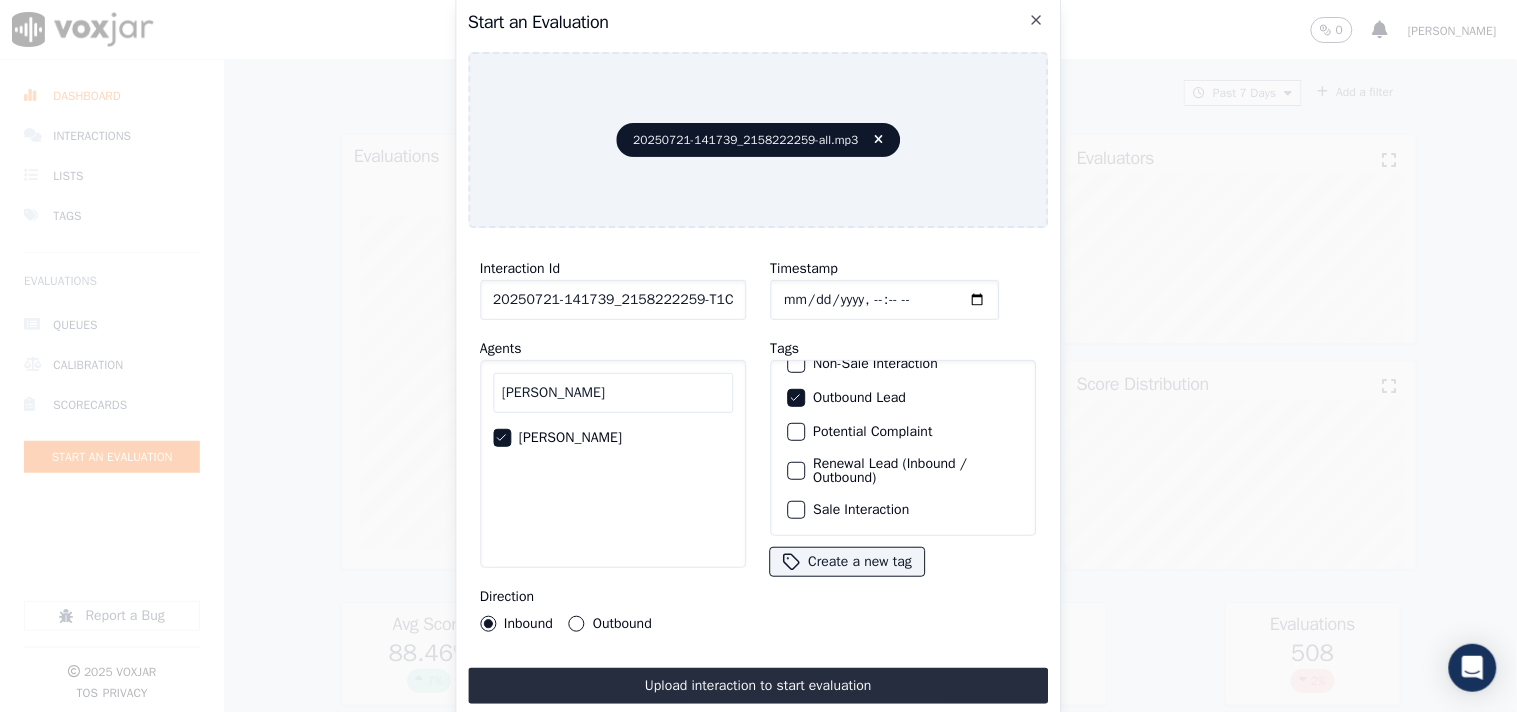 click on "Sale Interaction" 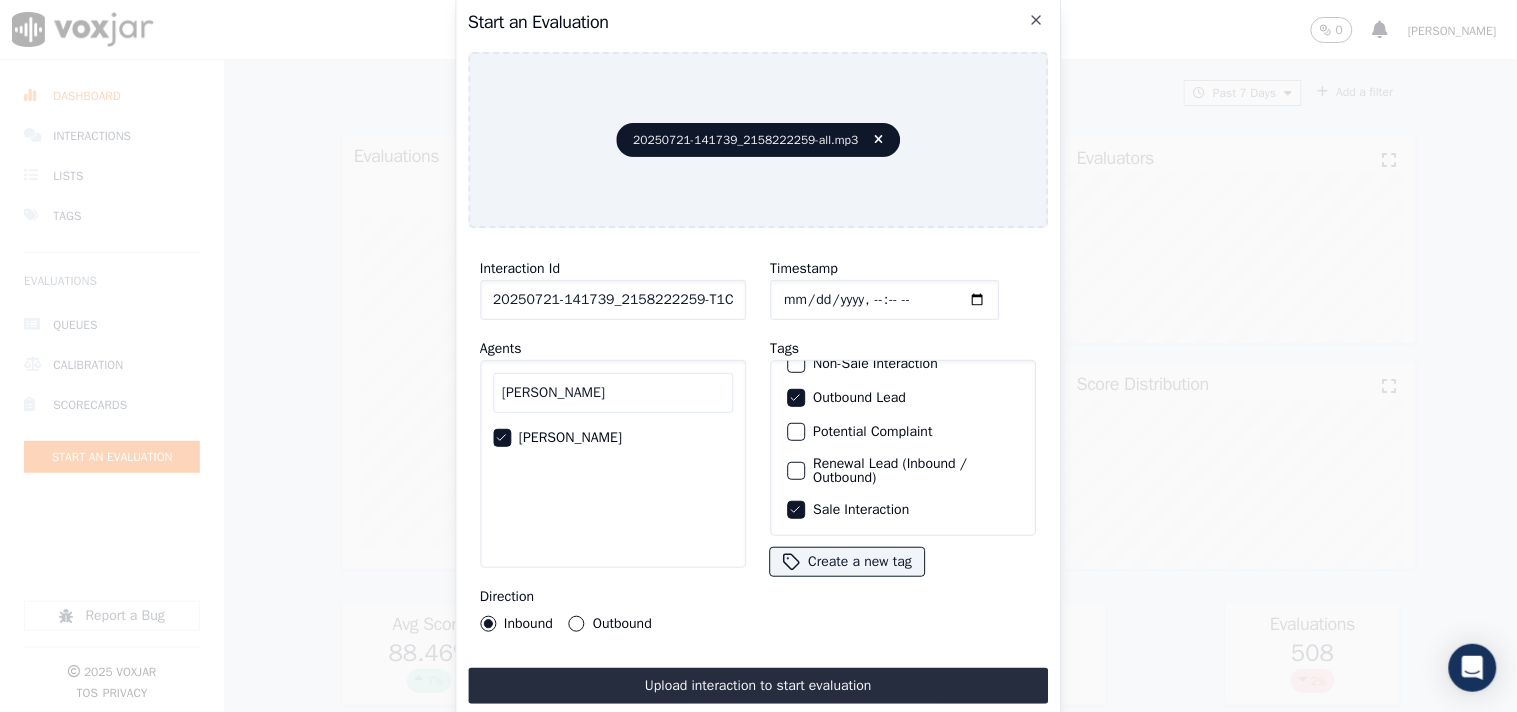 click on "Outbound" at bounding box center (577, 624) 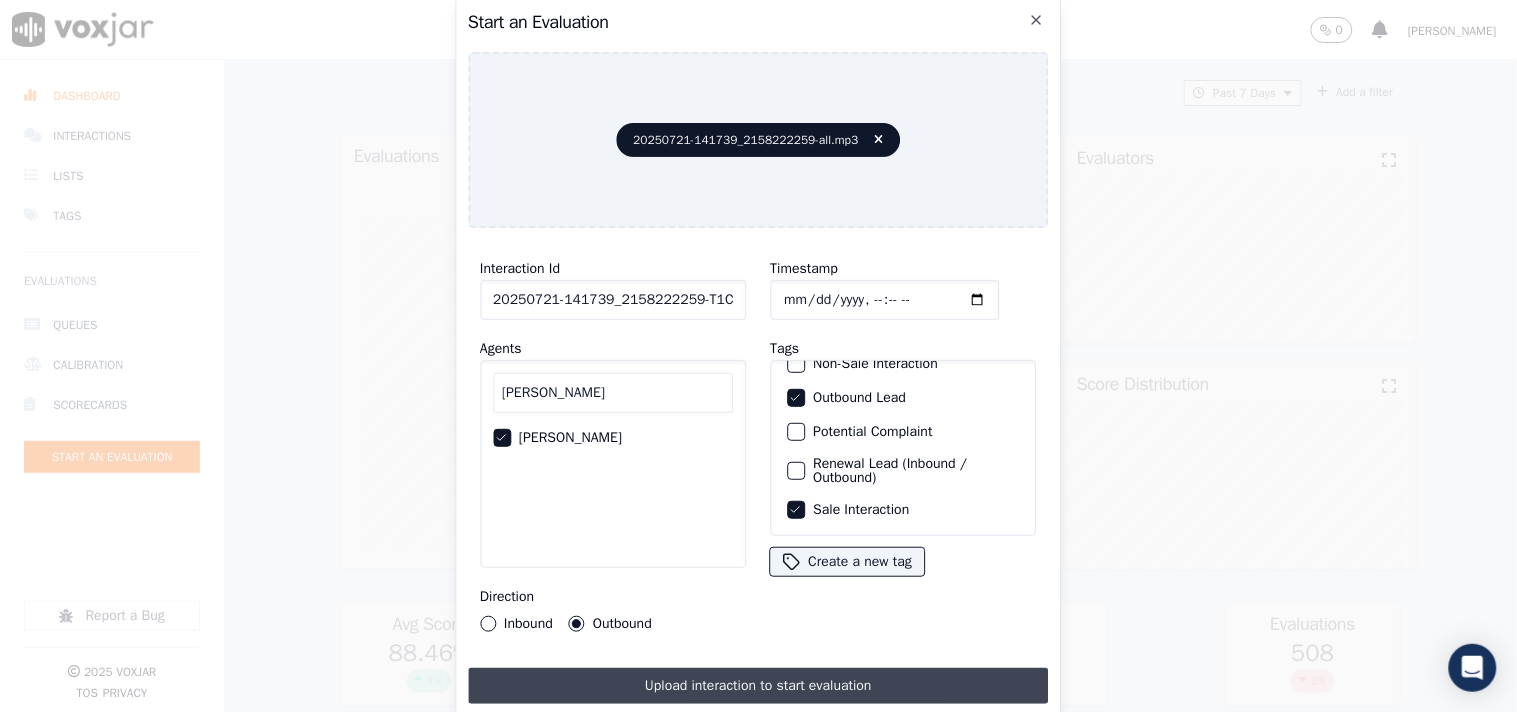 click on "Upload interaction to start evaluation" at bounding box center [758, 686] 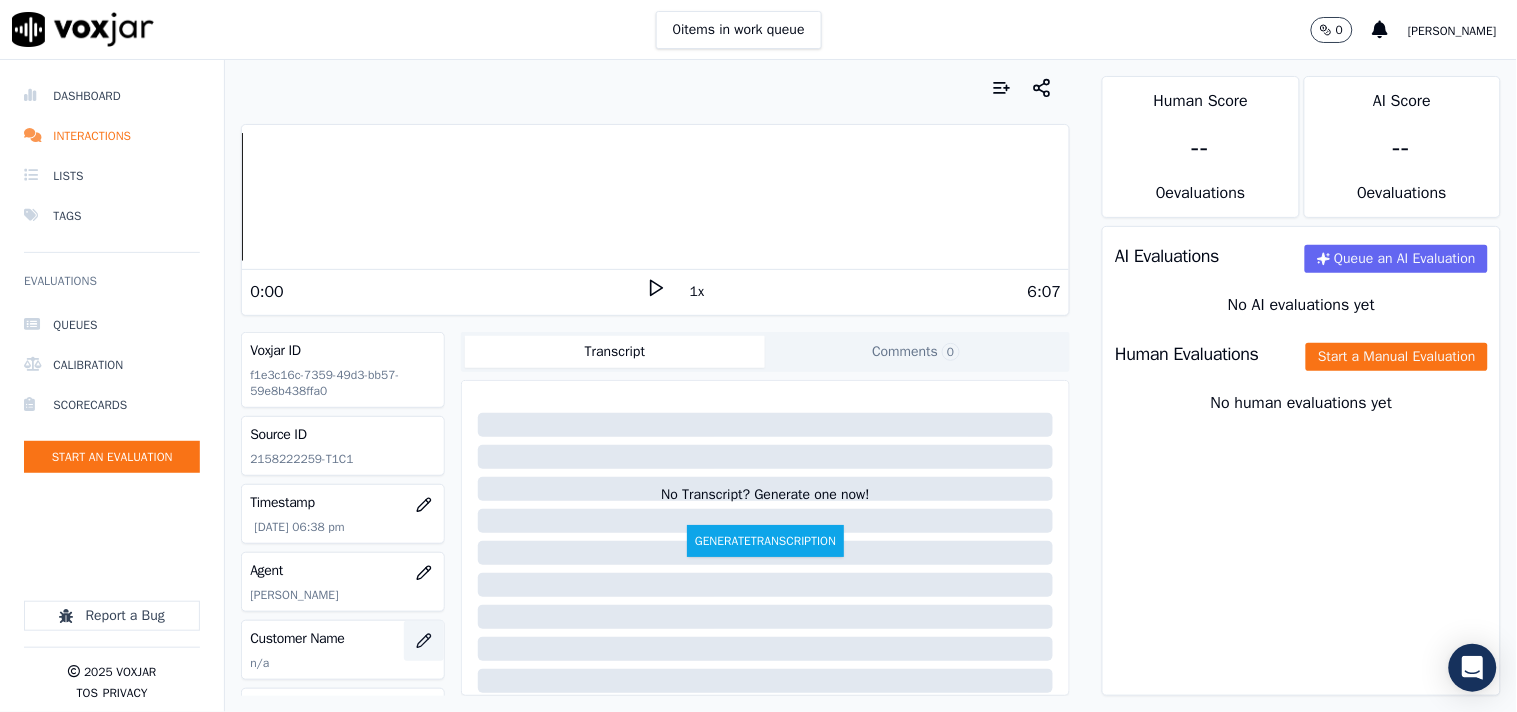 click 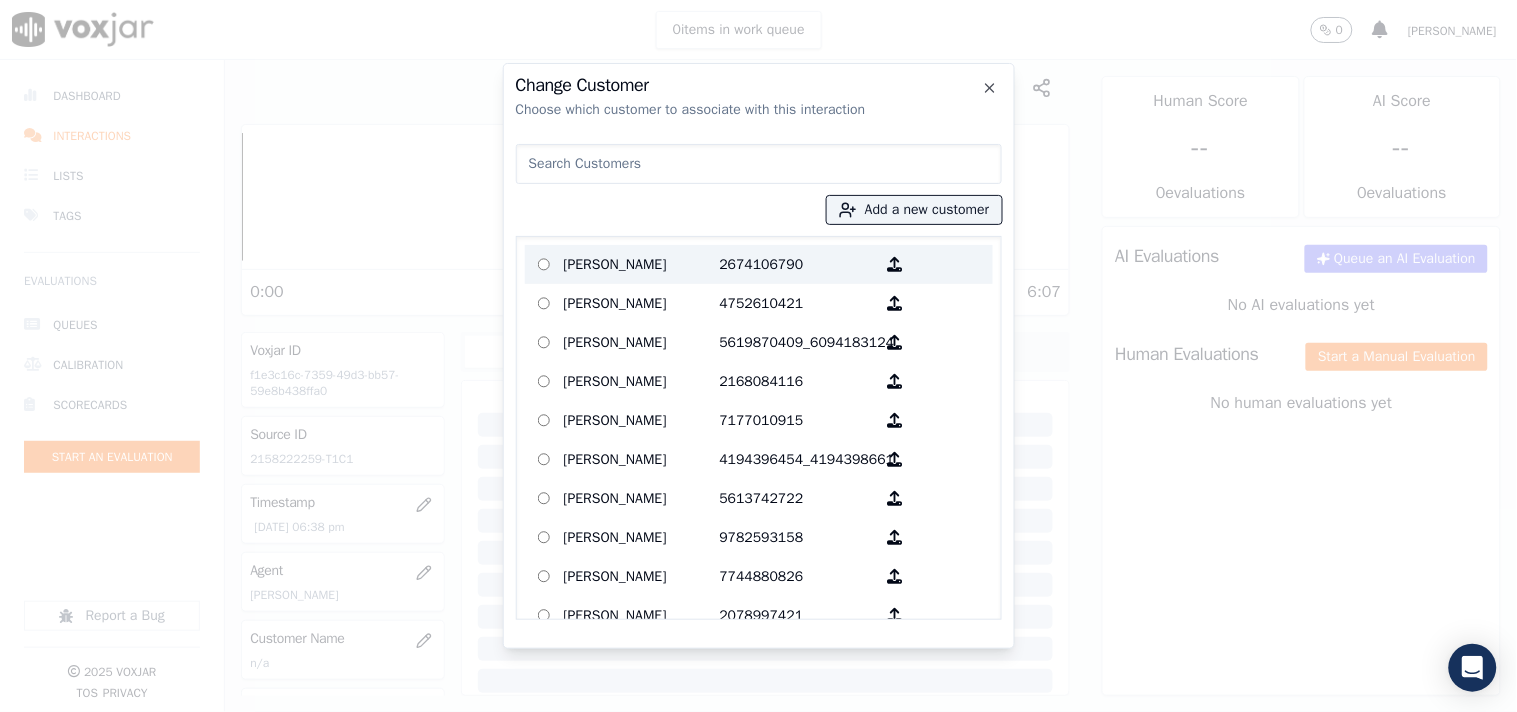 paste on "[PERSON_NAME]" 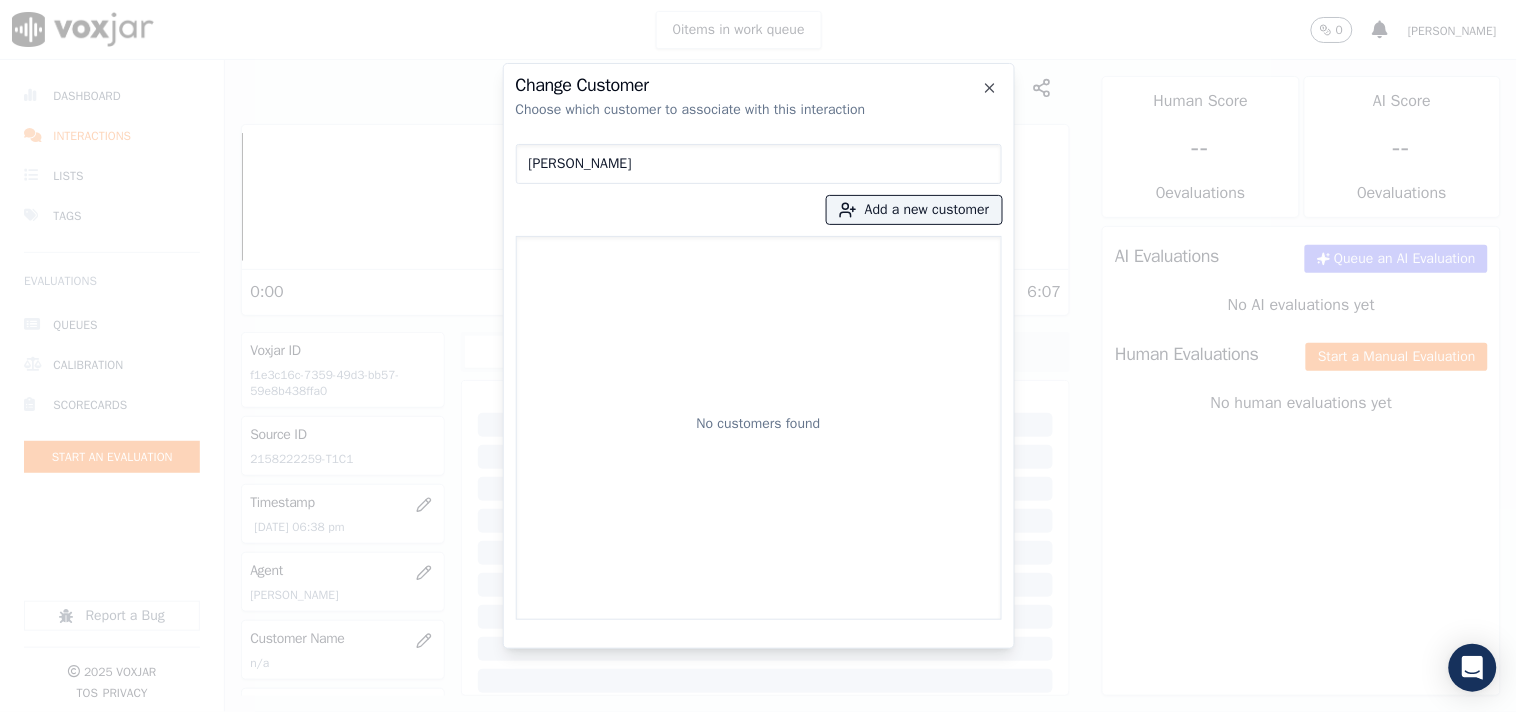 drag, startPoint x: 528, startPoint y: 163, endPoint x: 618, endPoint y: 170, distance: 90.27181 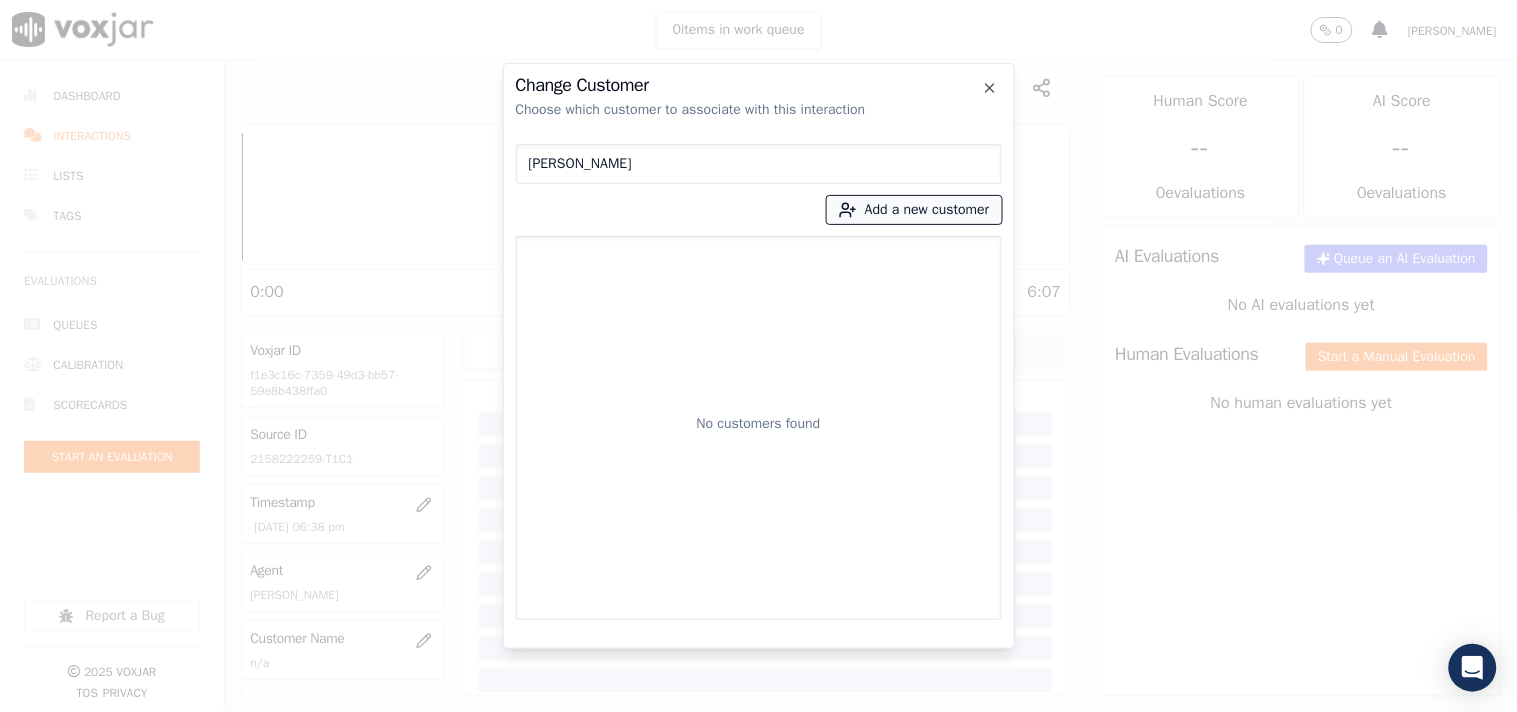 click on "Add a new customer" at bounding box center (914, 210) 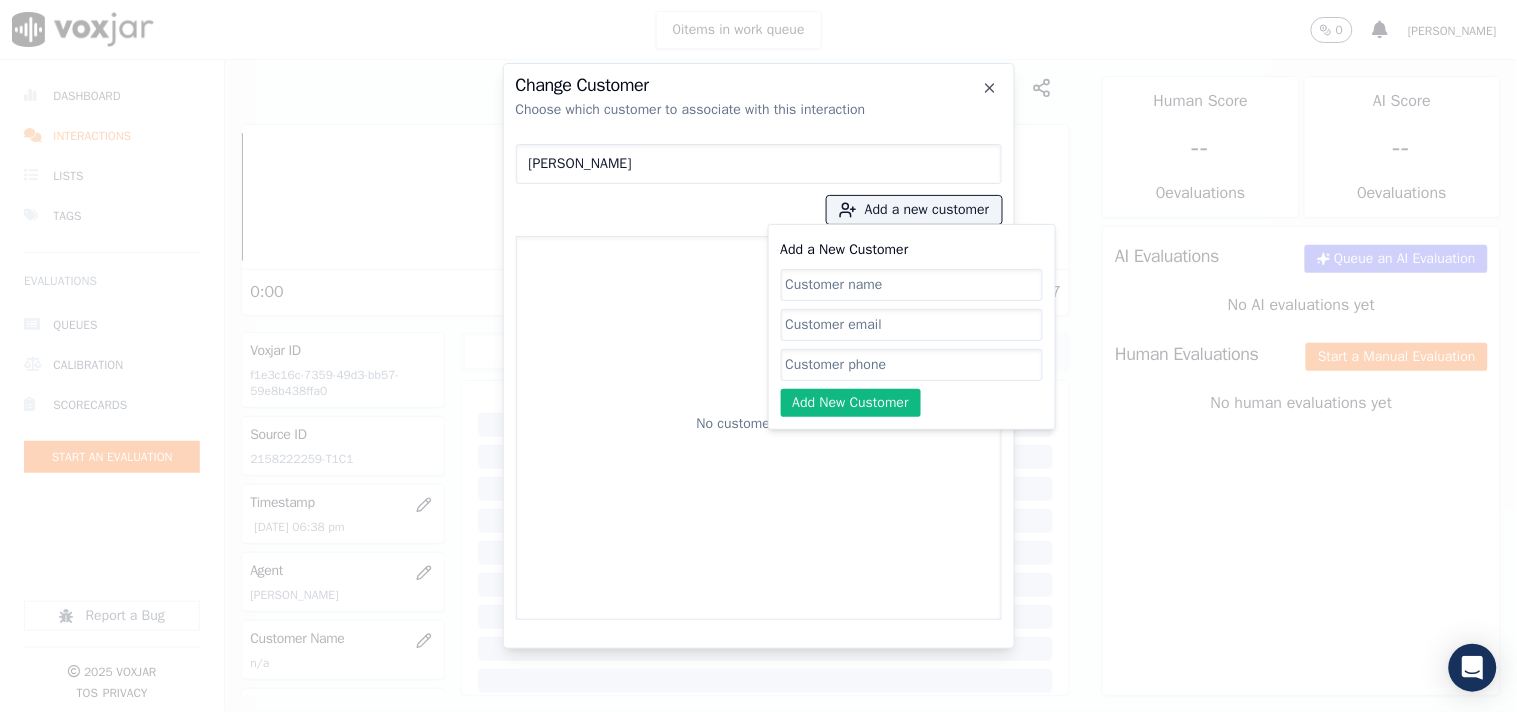 click on "Add a New Customer" 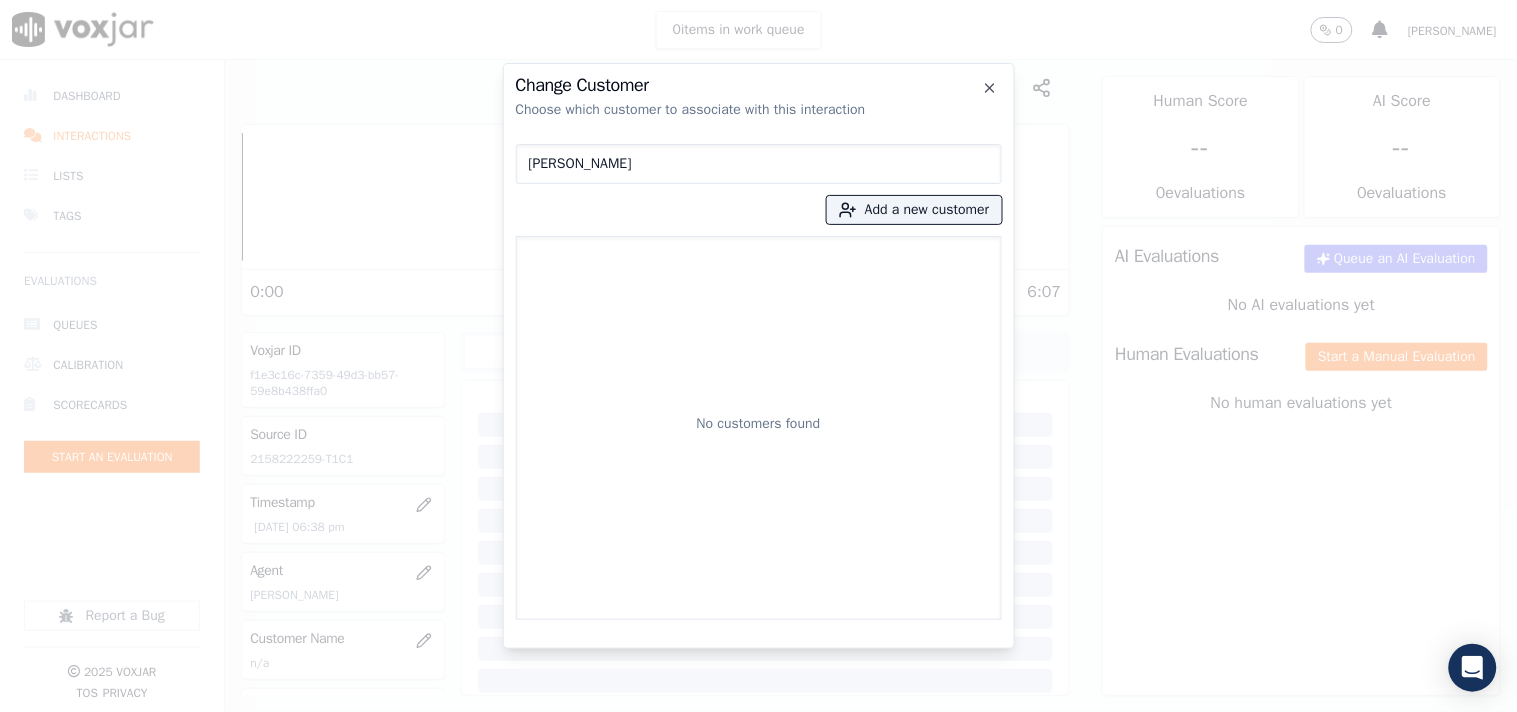 drag, startPoint x: 587, startPoint y: 162, endPoint x: 631, endPoint y: 161, distance: 44.011364 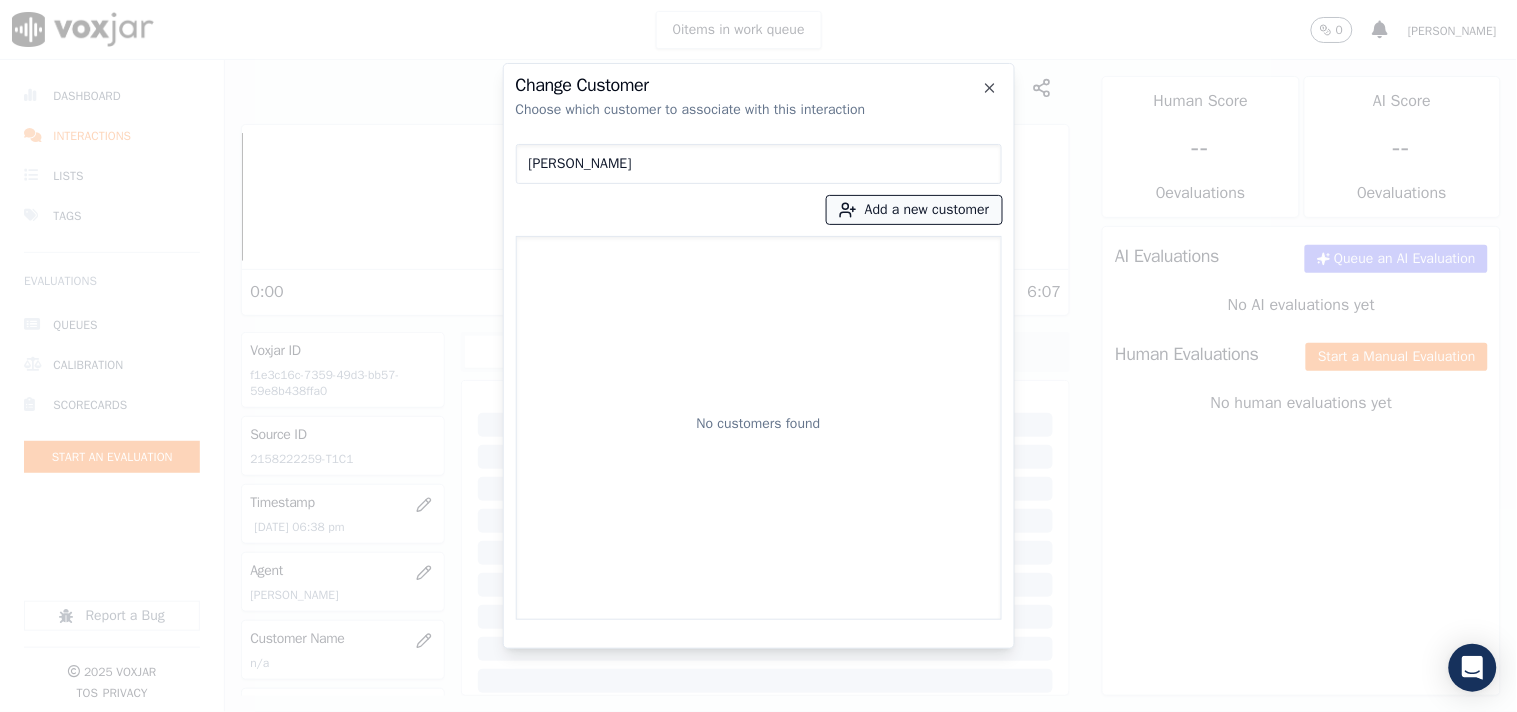 click on "Add a new customer" at bounding box center (914, 210) 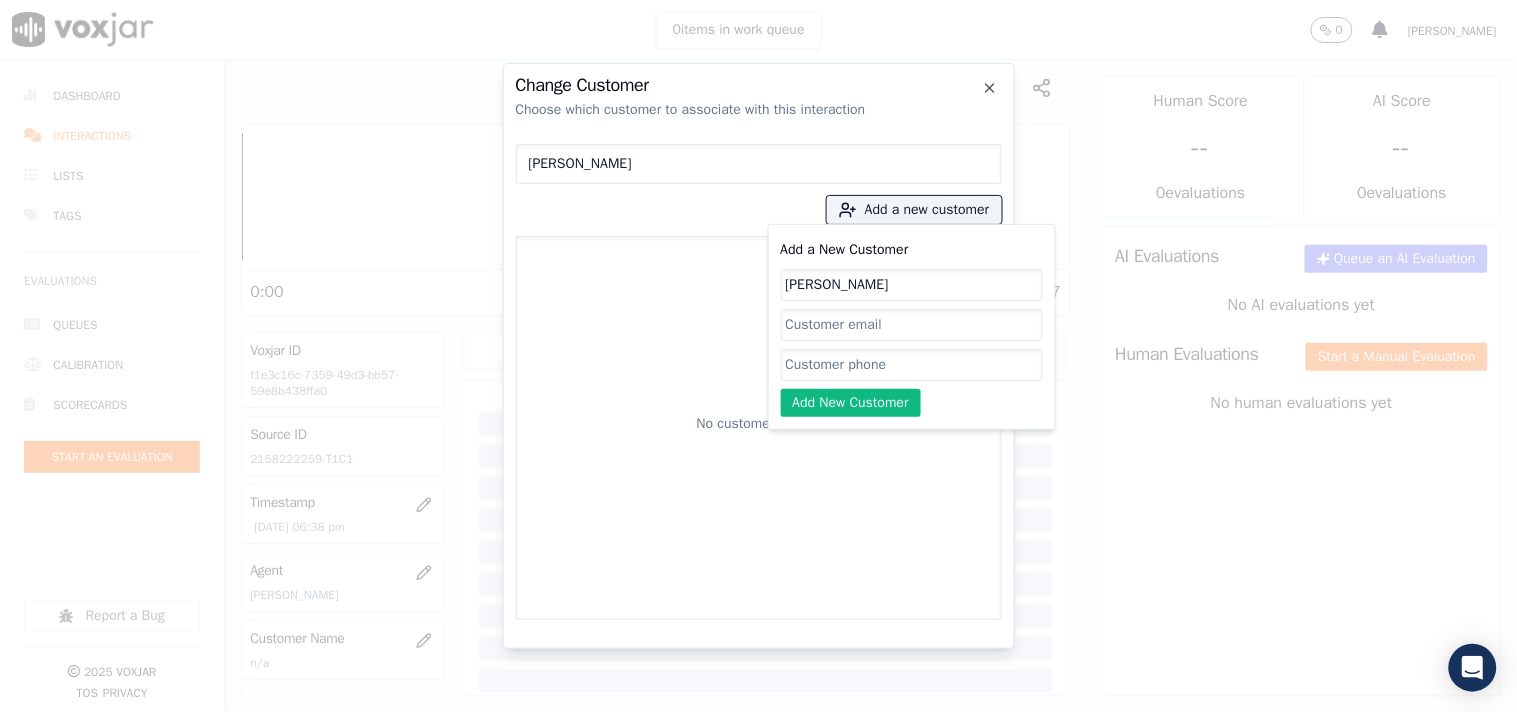 type on "[PERSON_NAME]" 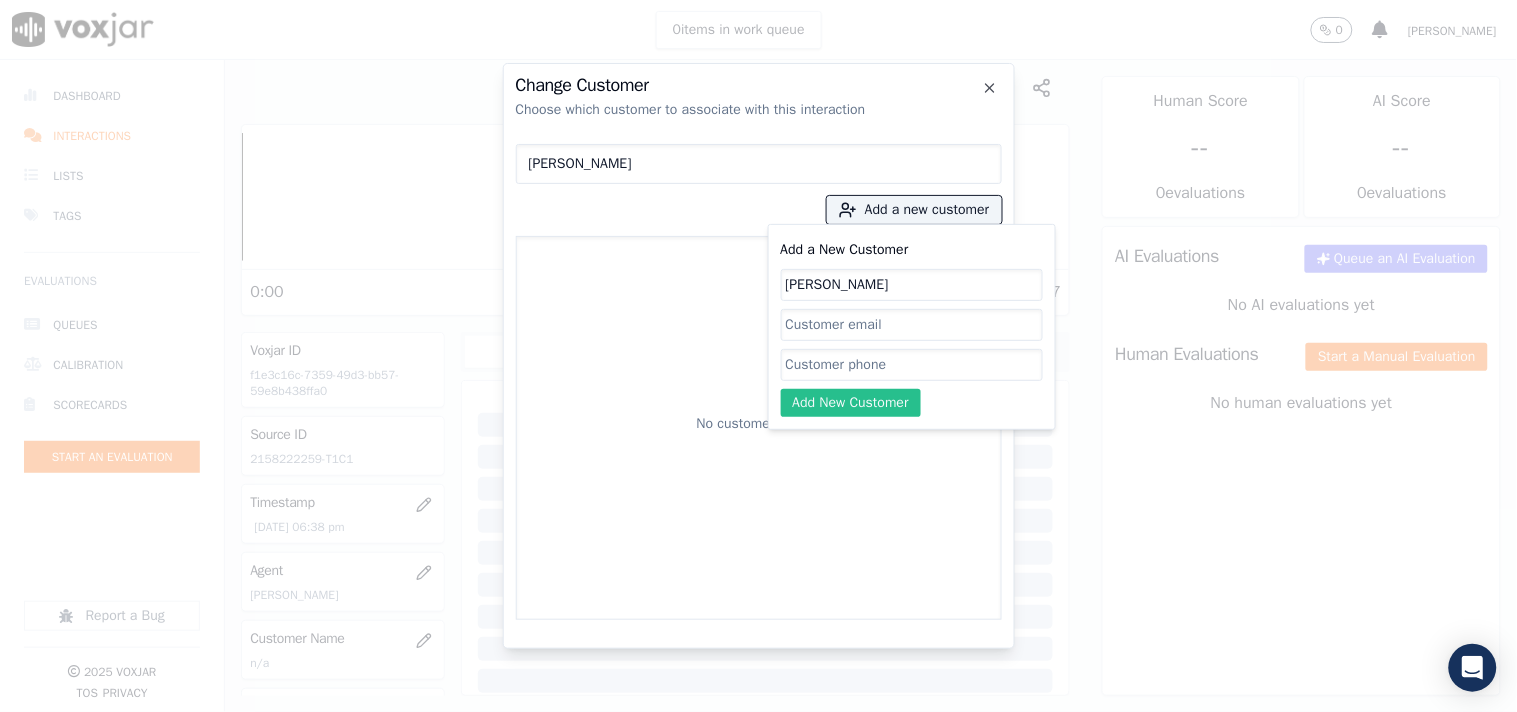 paste on "2158222259" 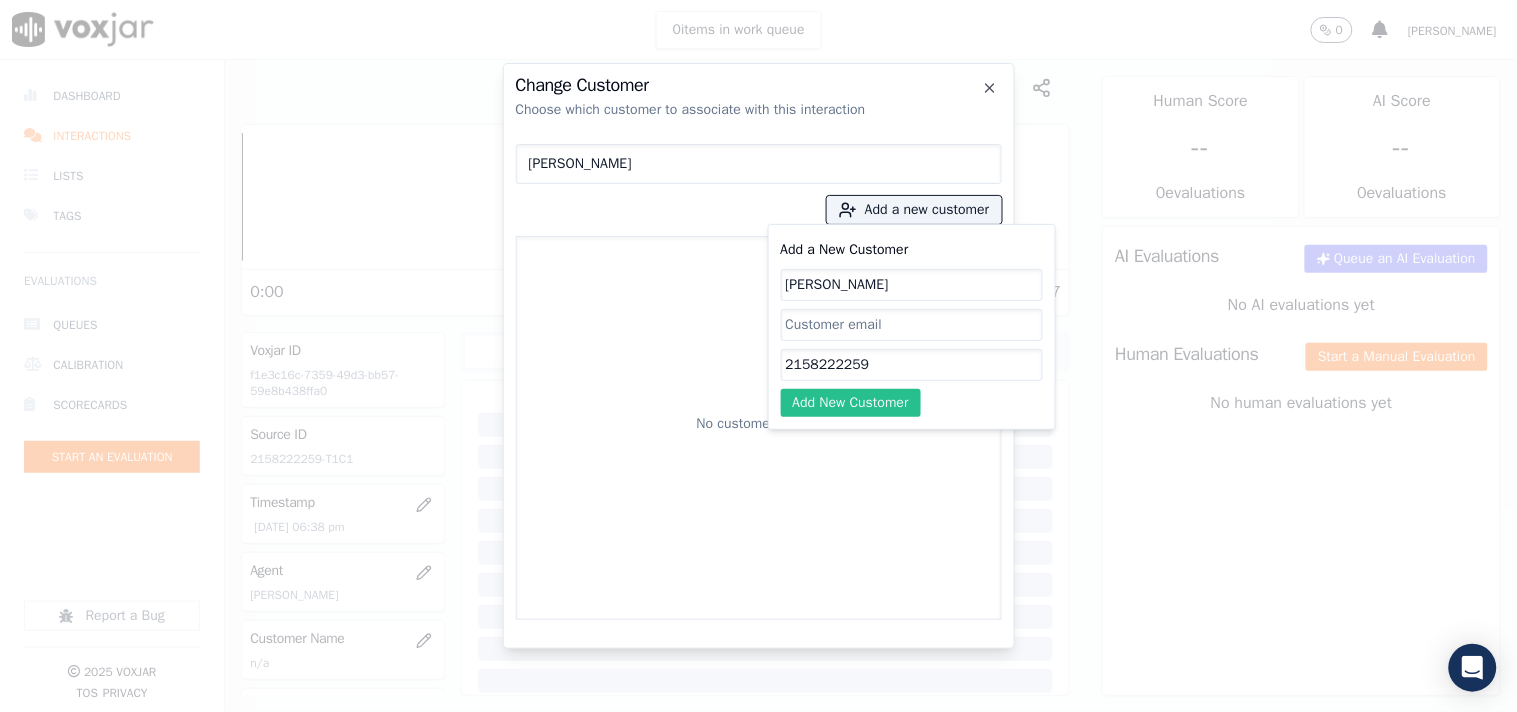 type on "2158222259" 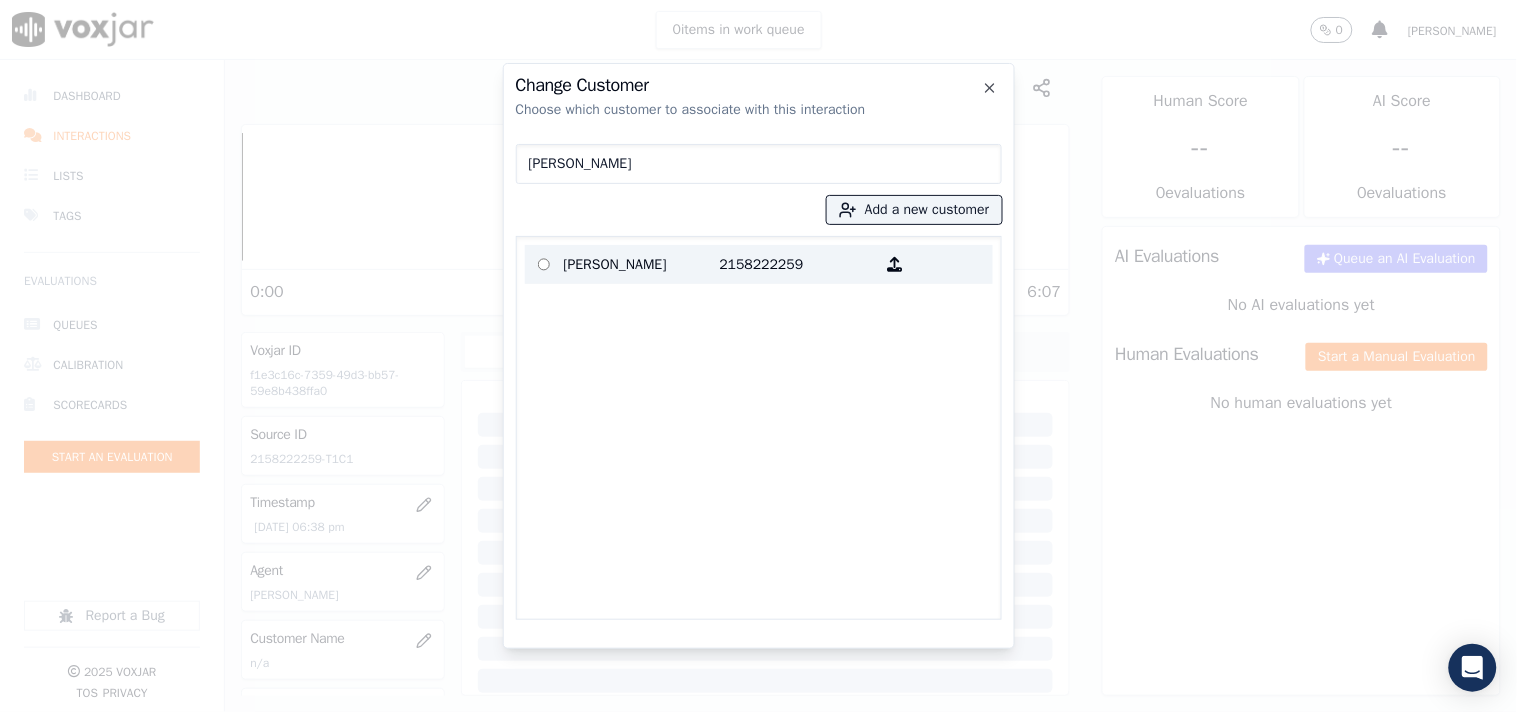 click on "[PERSON_NAME]" at bounding box center [642, 264] 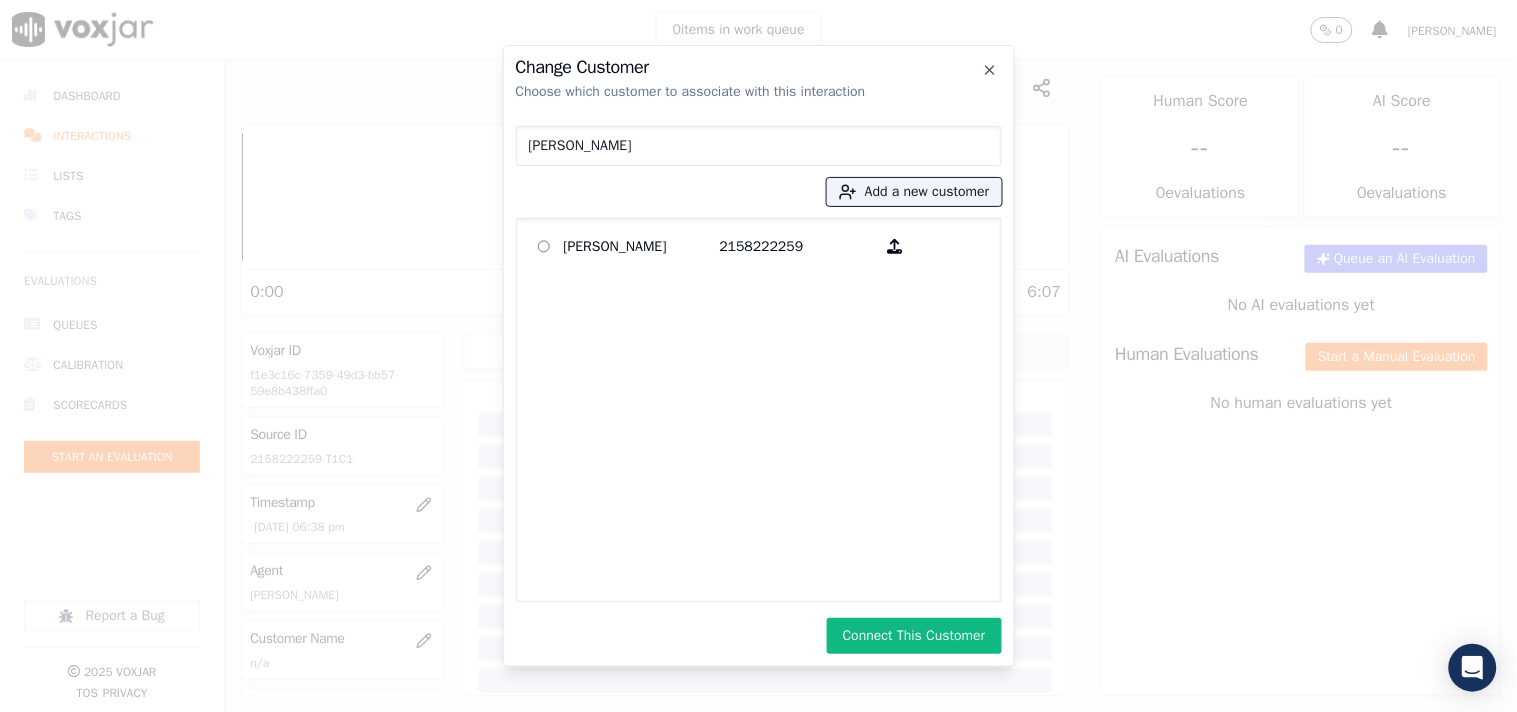 click on "Connect This Customer" at bounding box center (914, 636) 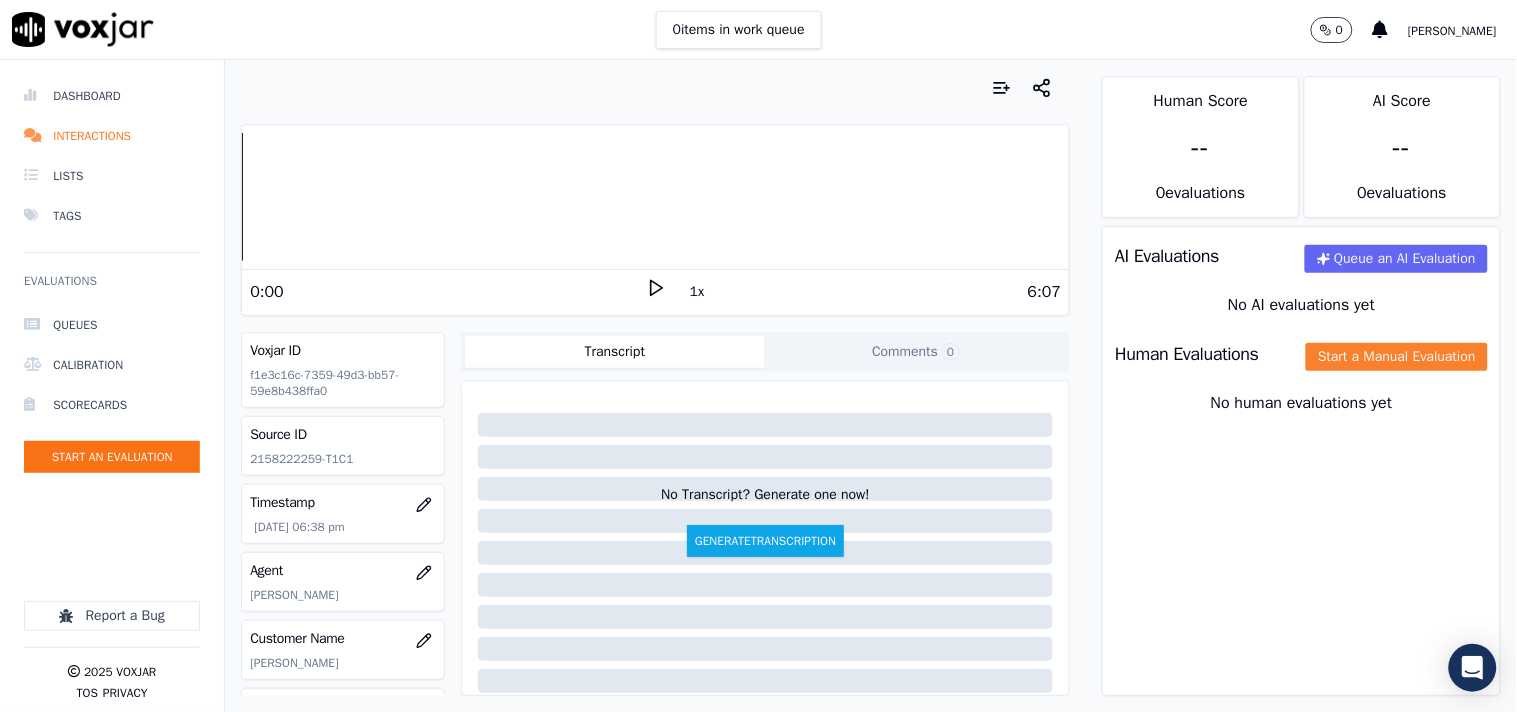 click on "Start a Manual Evaluation" 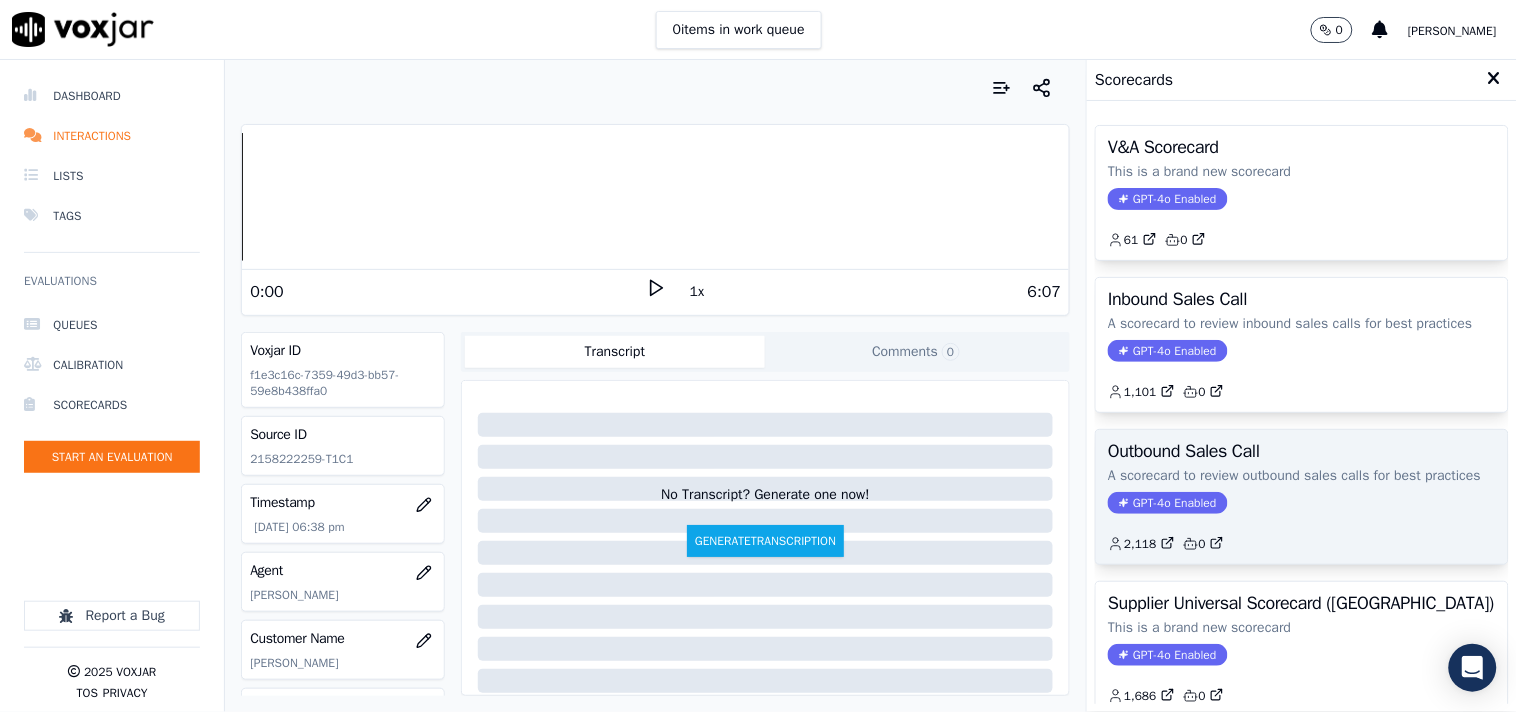 click on "GPT-4o Enabled" at bounding box center [1167, 503] 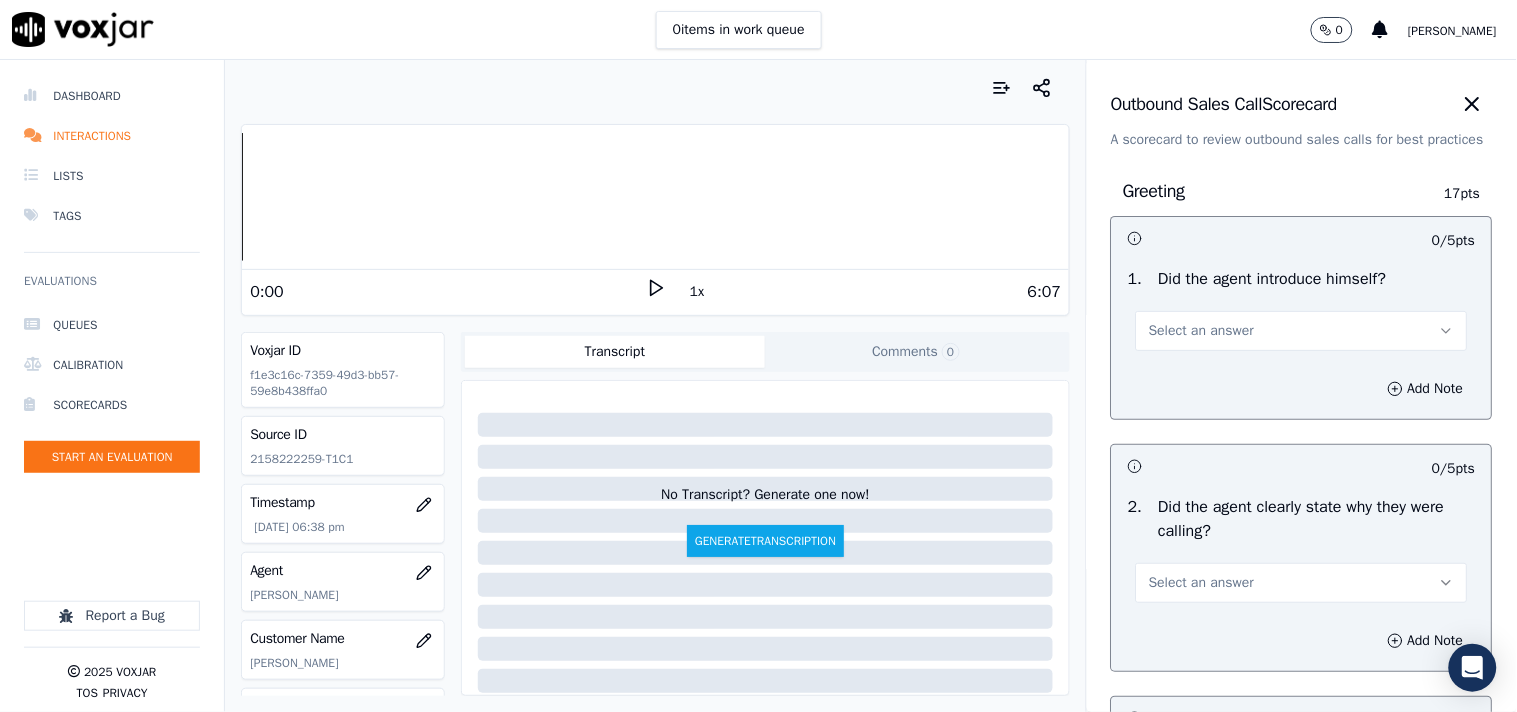 click on "Select an answer" at bounding box center [1201, 331] 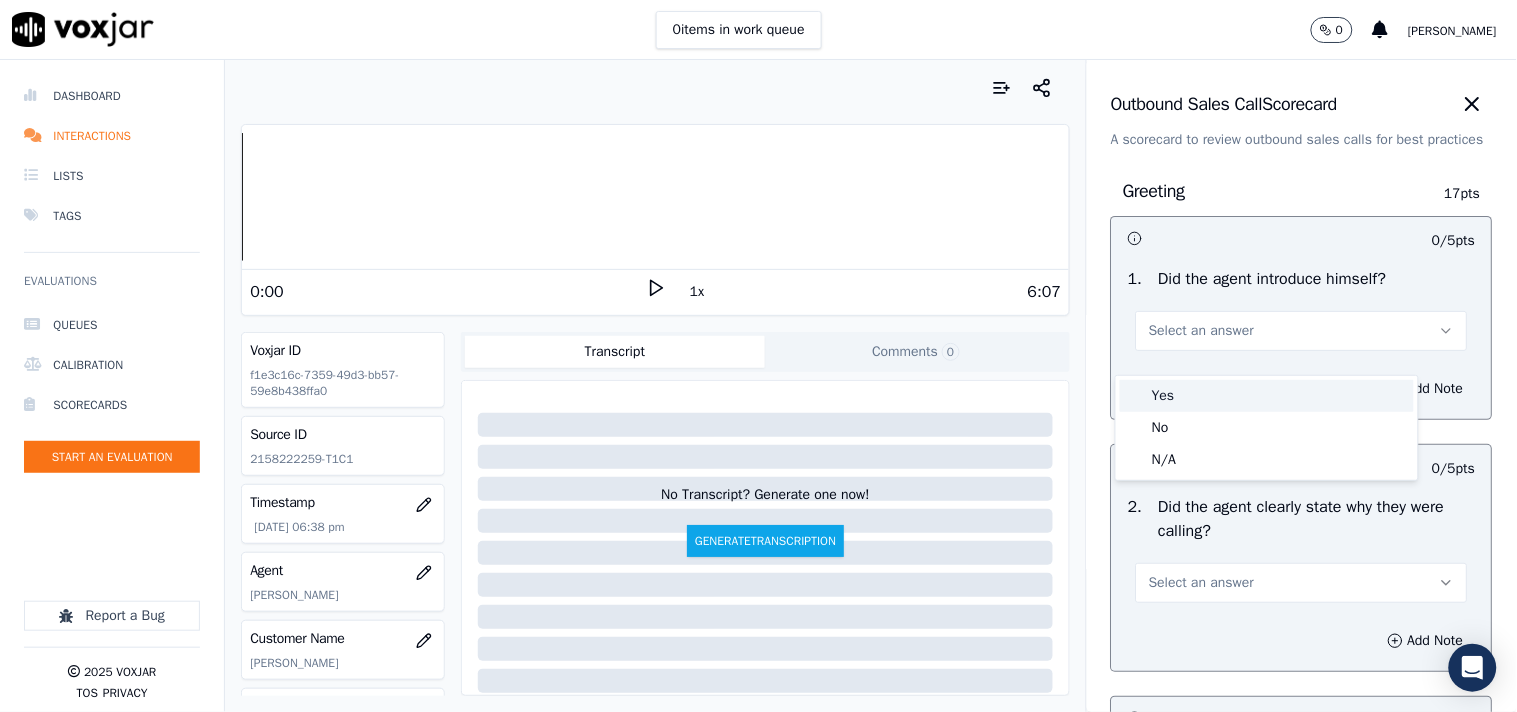 click on "Yes" at bounding box center [1267, 396] 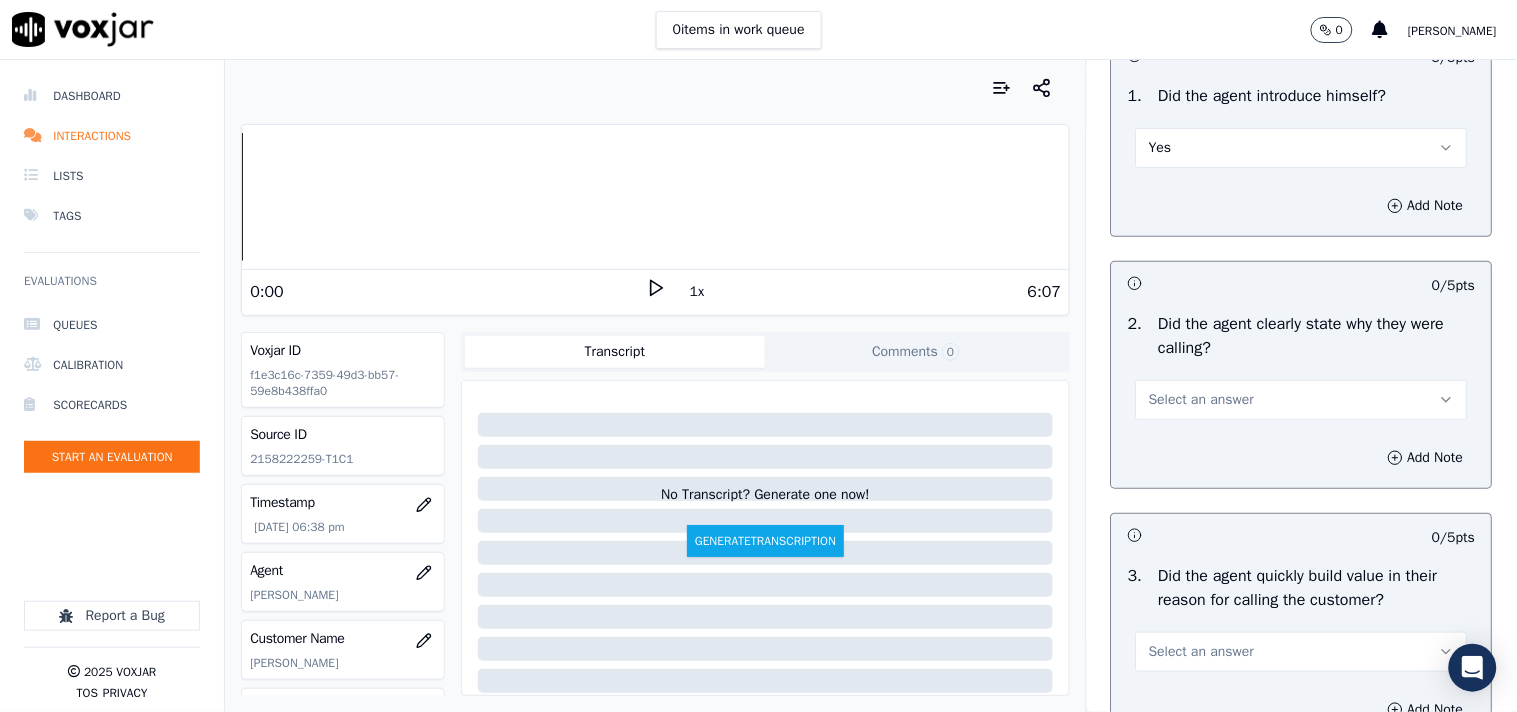 scroll, scrollTop: 222, scrollLeft: 0, axis: vertical 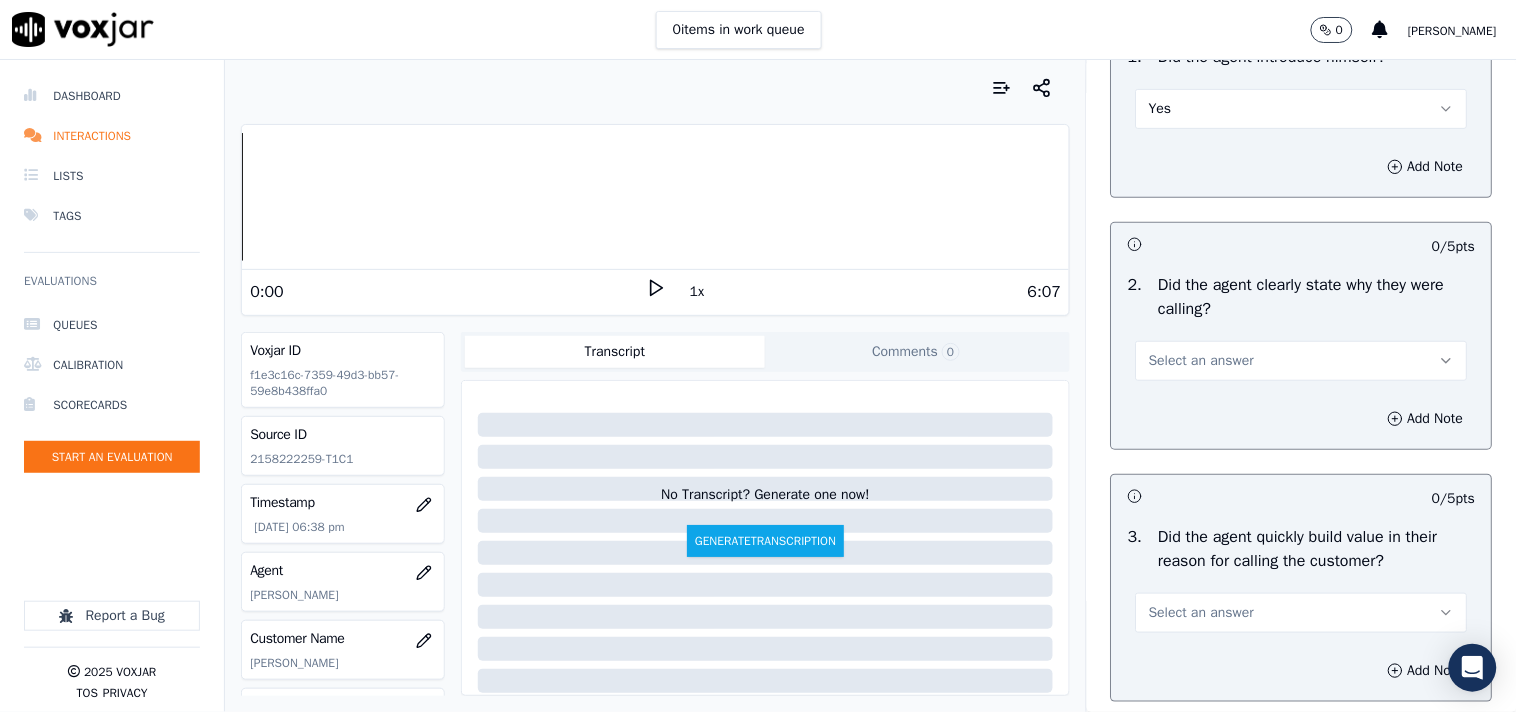 click on "Select an answer" at bounding box center [1201, 361] 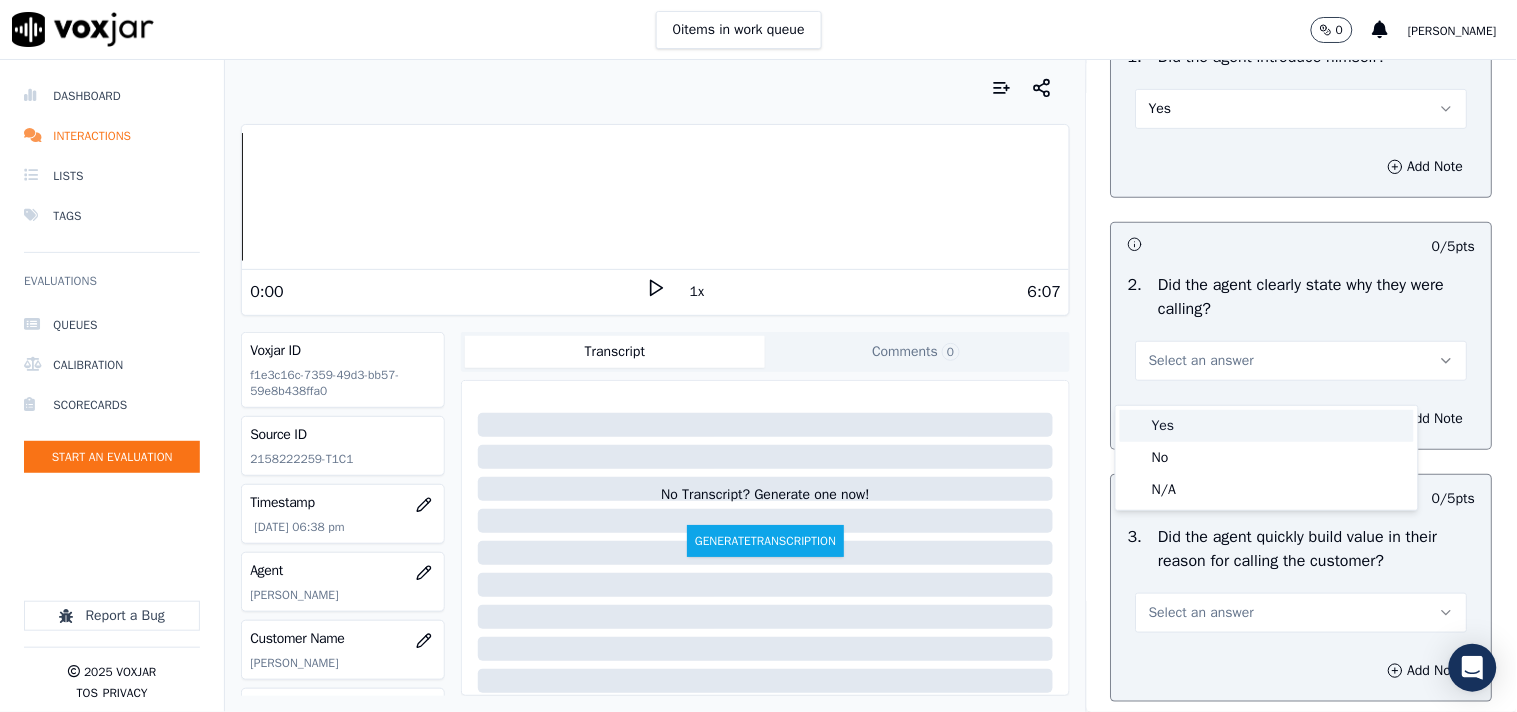 click on "Yes" at bounding box center [1267, 426] 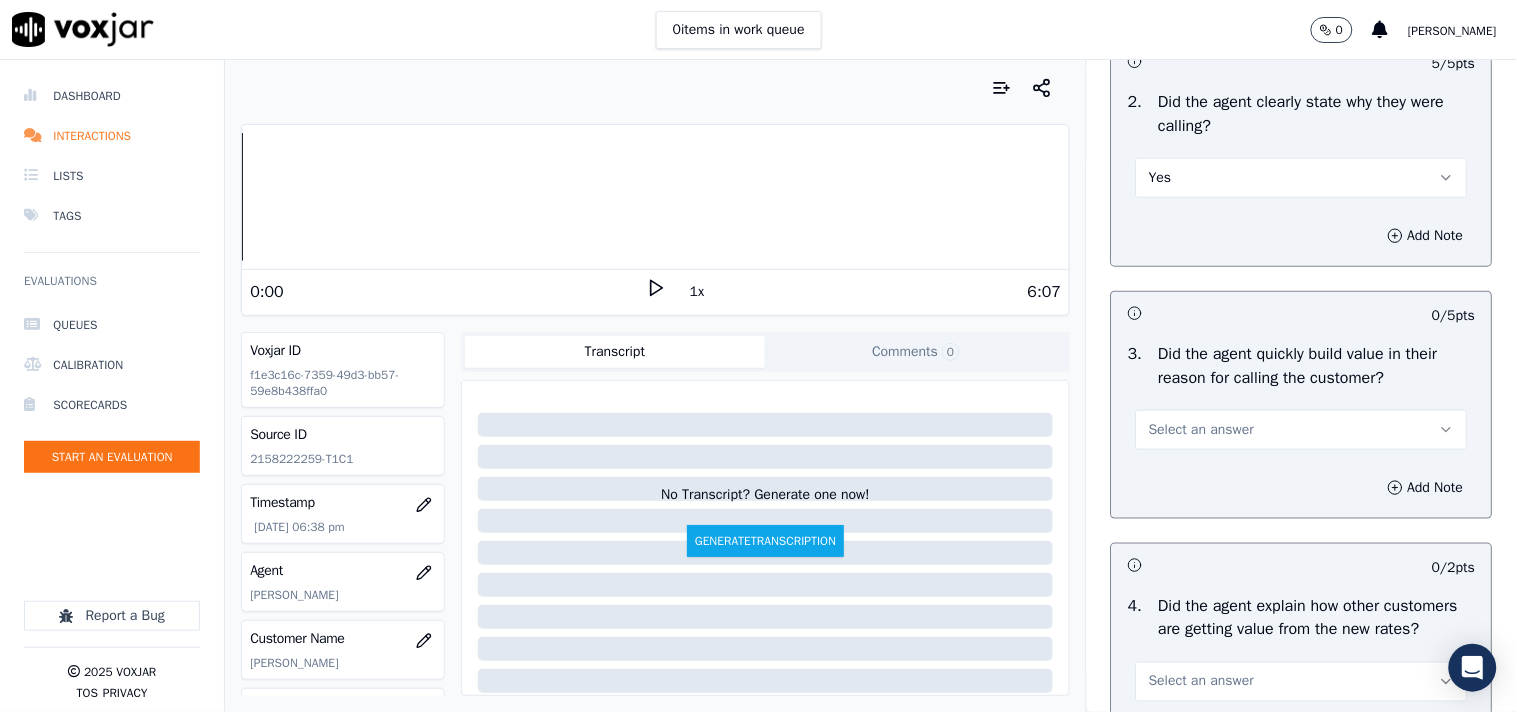 scroll, scrollTop: 444, scrollLeft: 0, axis: vertical 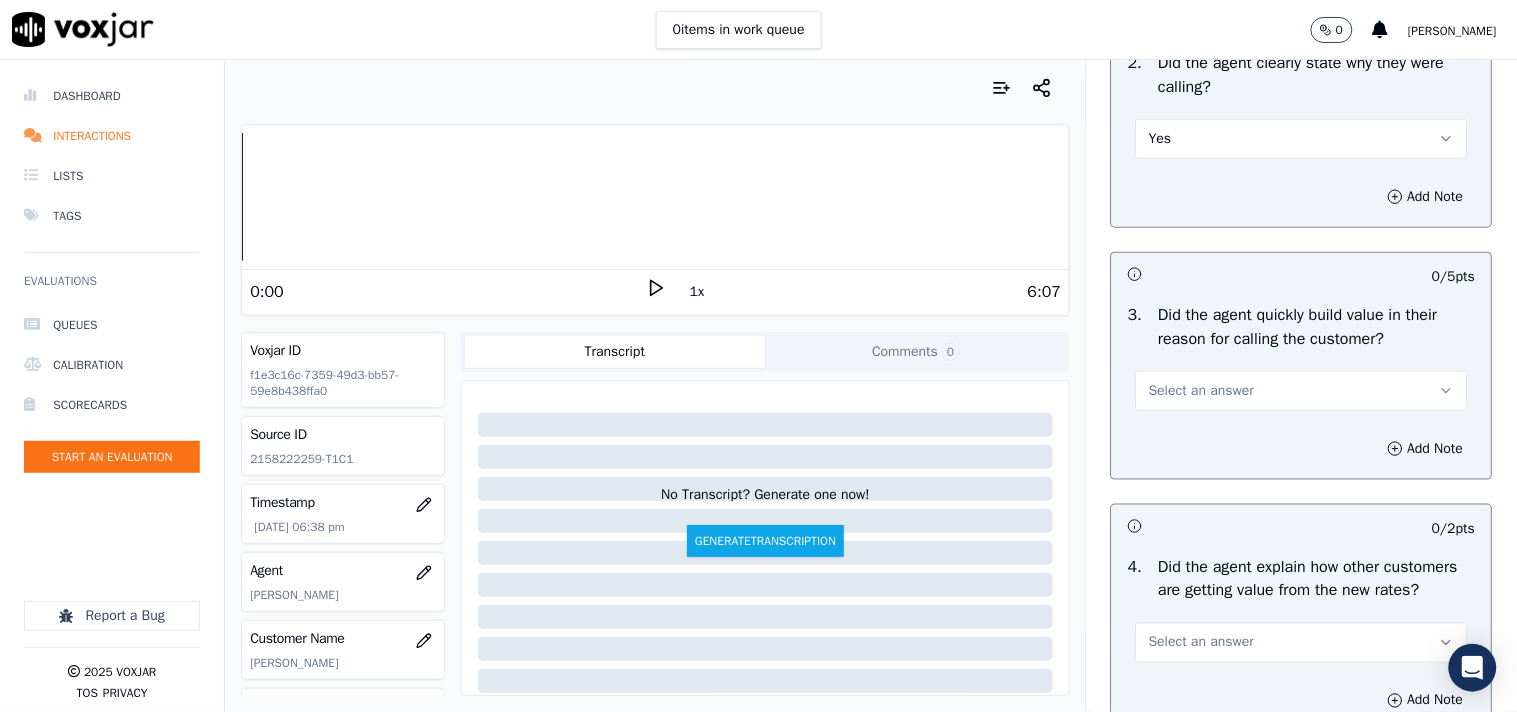 click on "Select an answer" at bounding box center (1302, 391) 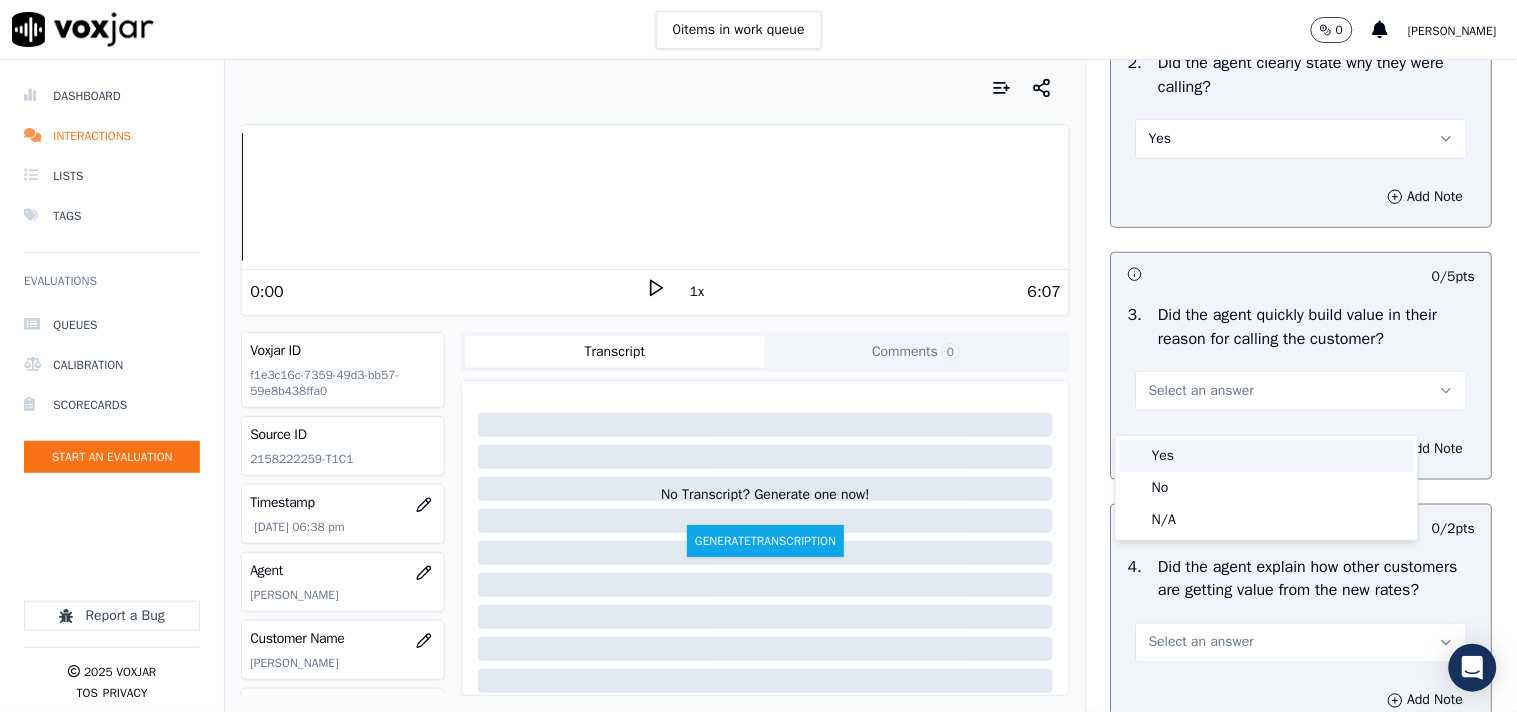click on "Yes" at bounding box center (1267, 456) 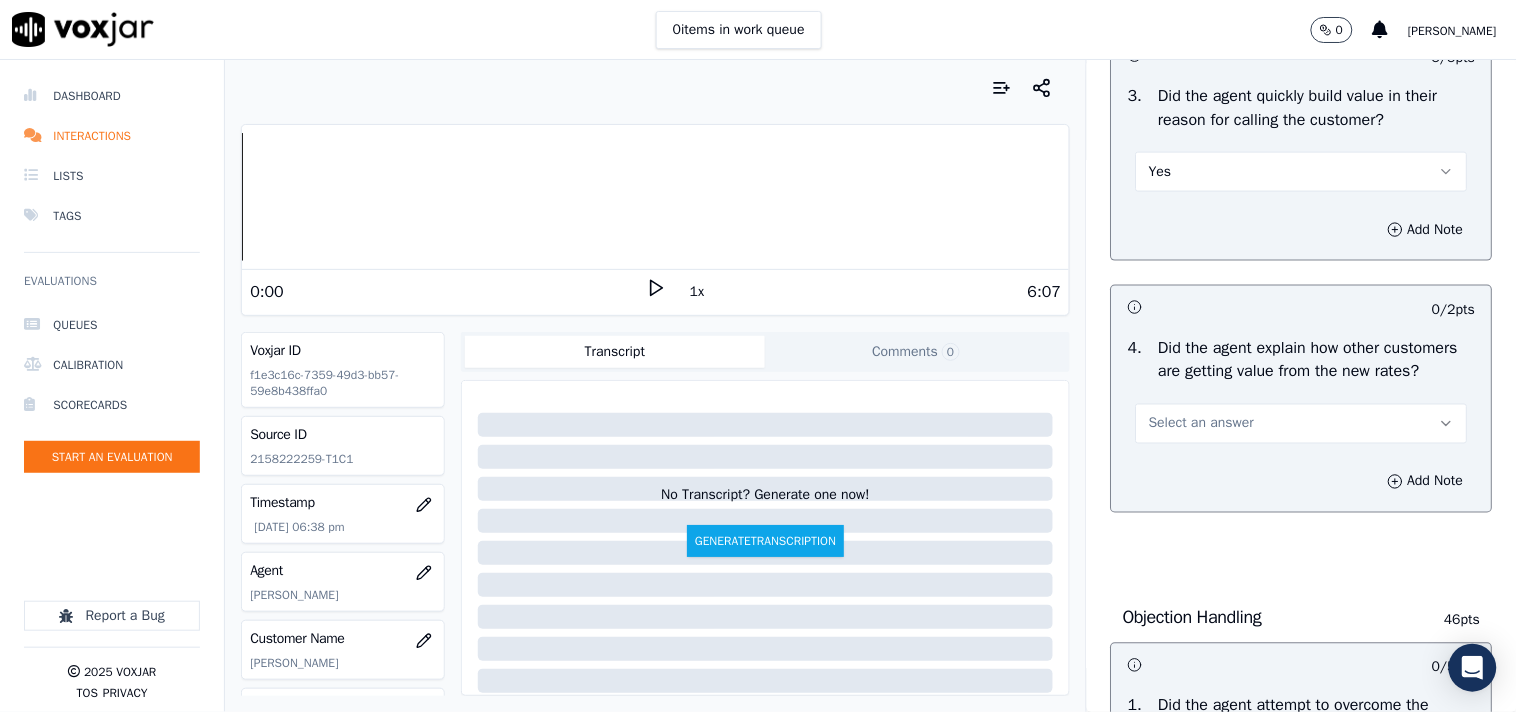 scroll, scrollTop: 666, scrollLeft: 0, axis: vertical 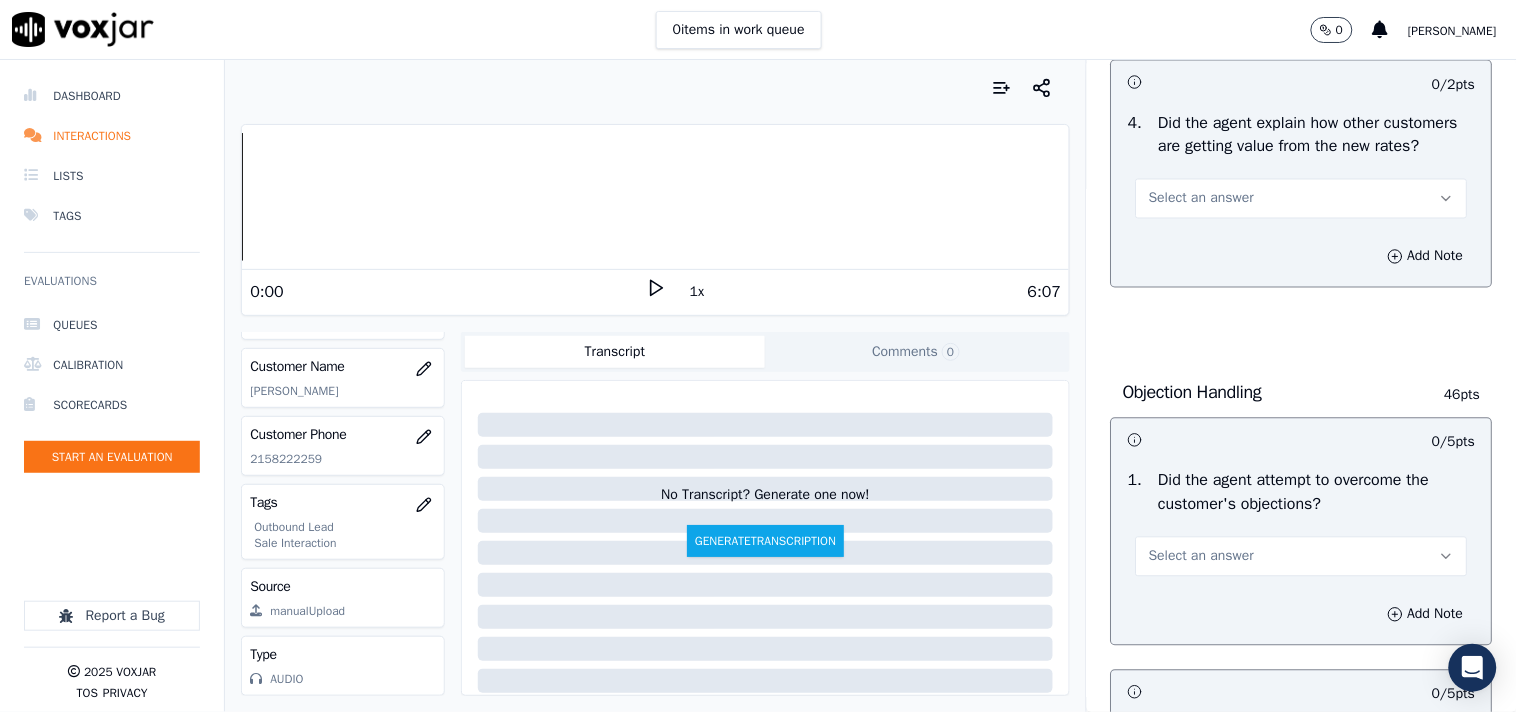 click on "Select an answer" at bounding box center (1201, 199) 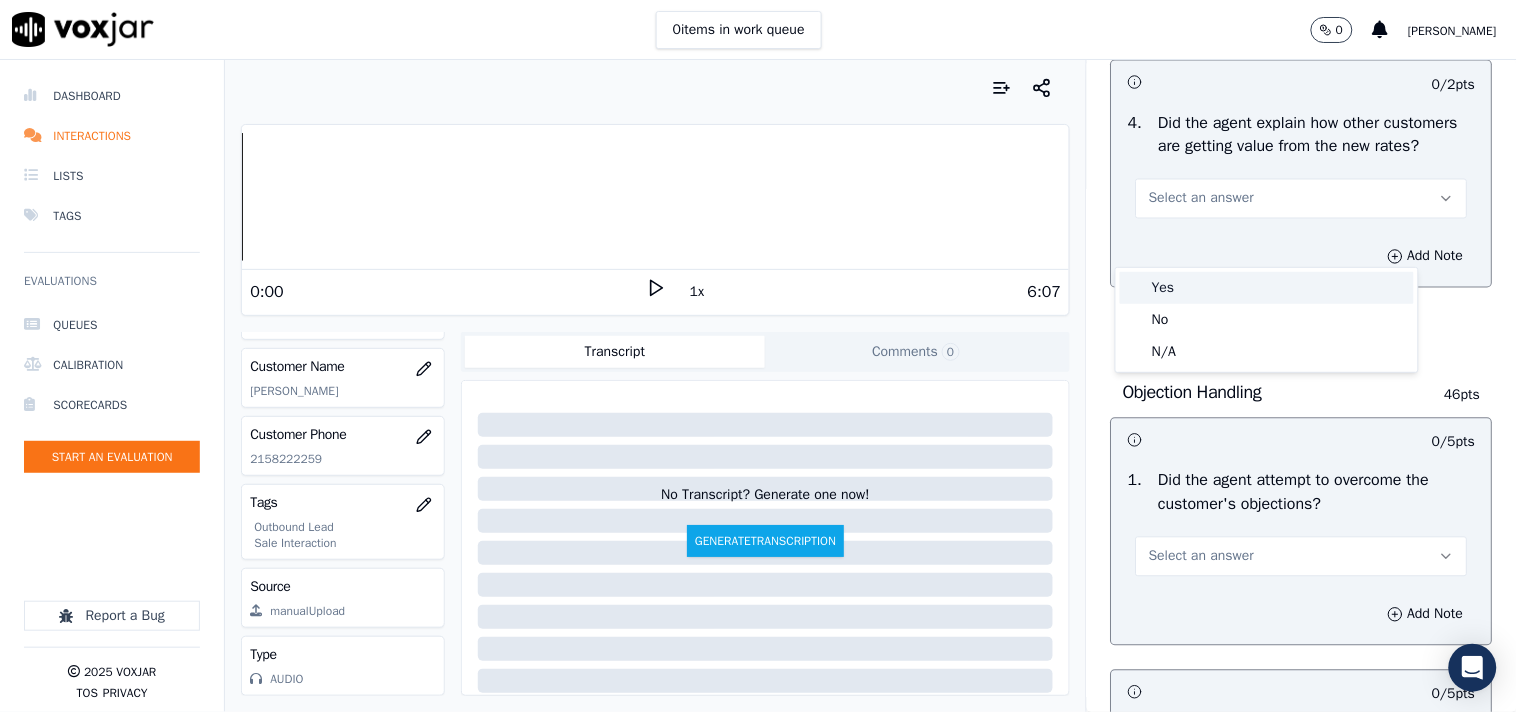 click on "Yes" at bounding box center [1267, 288] 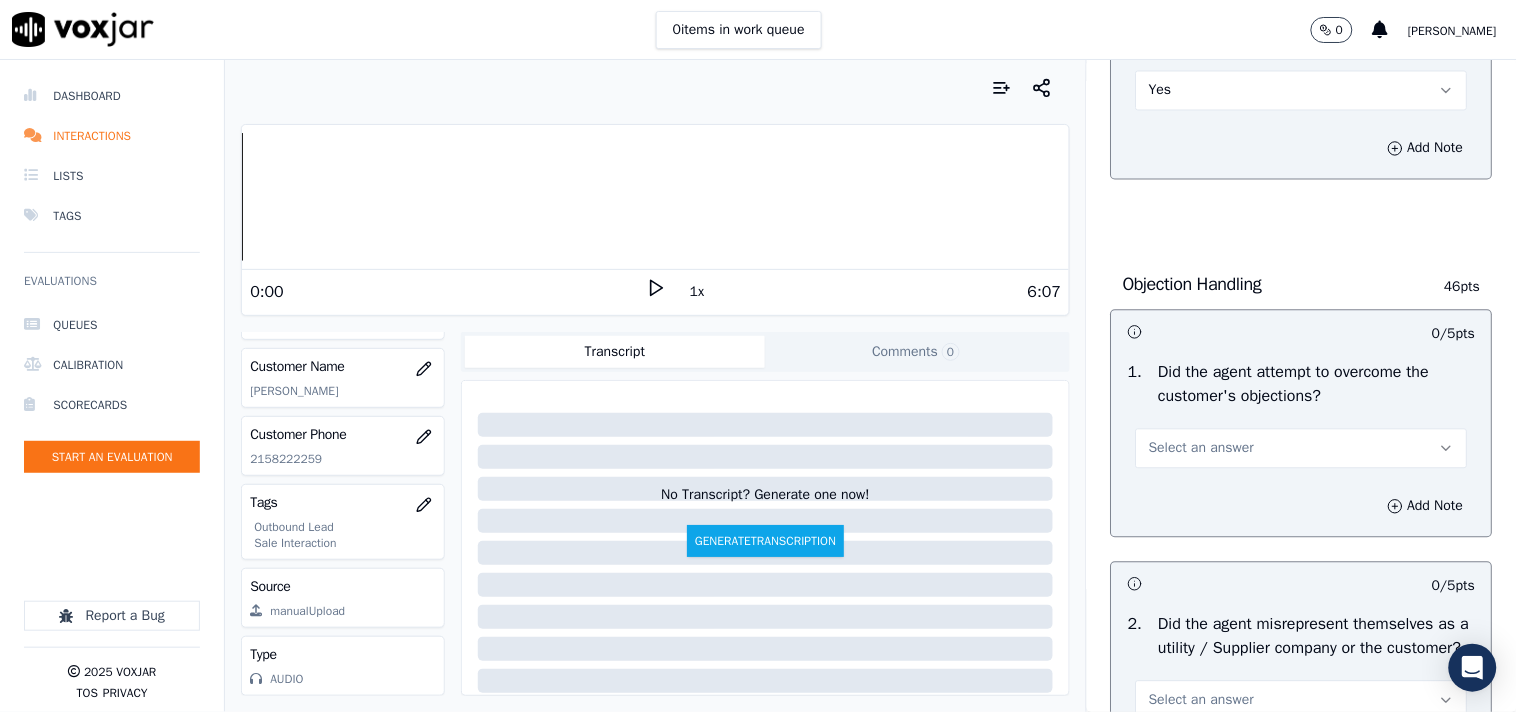 scroll, scrollTop: 1111, scrollLeft: 0, axis: vertical 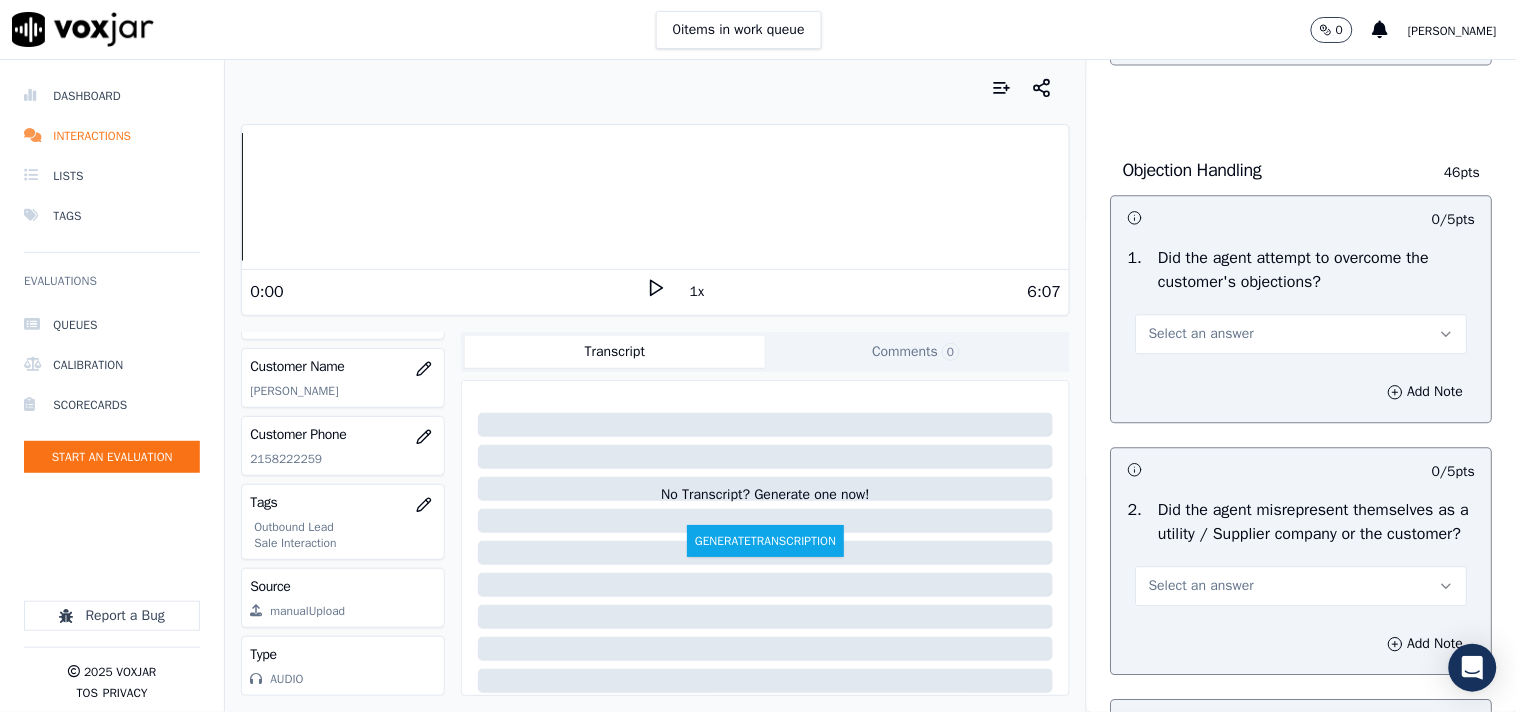 click on "Select an answer" at bounding box center [1201, 334] 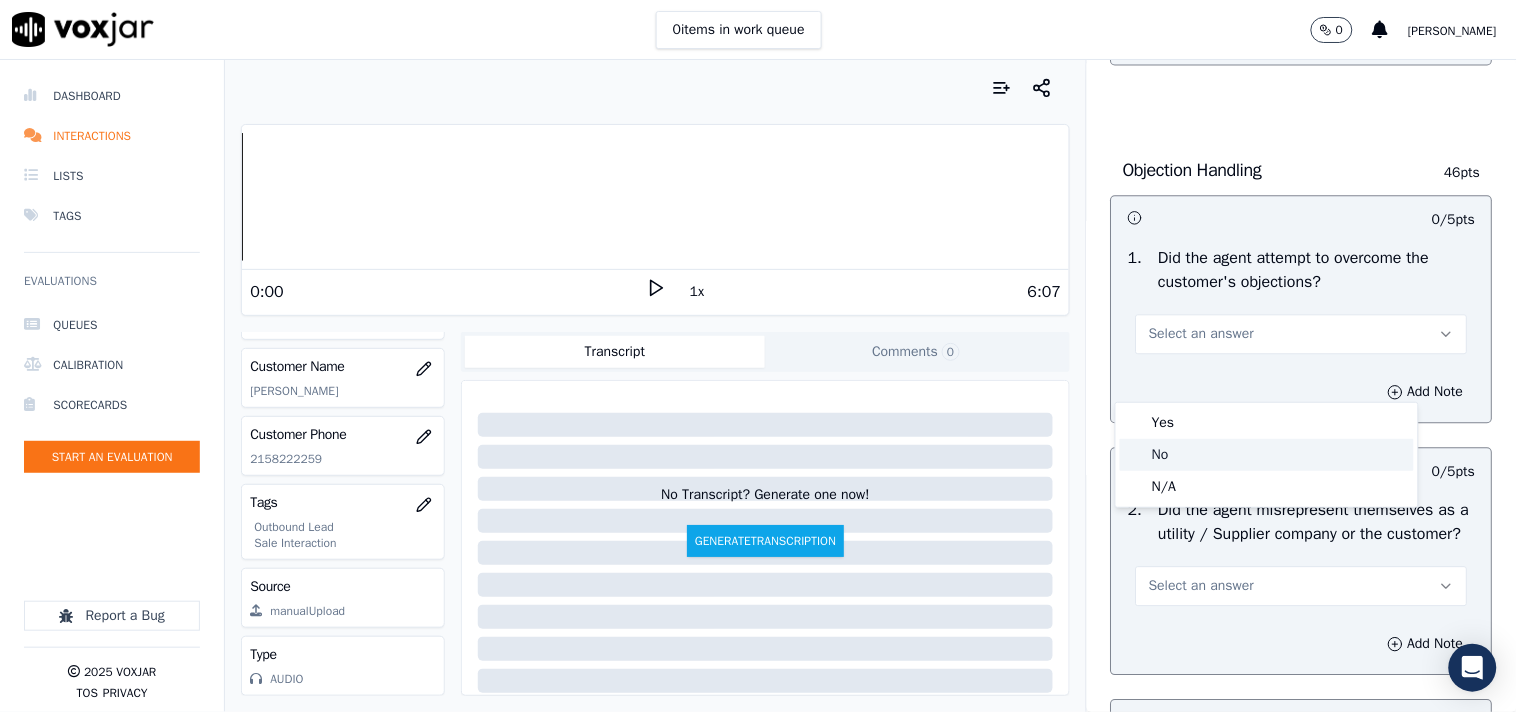 click on "No" 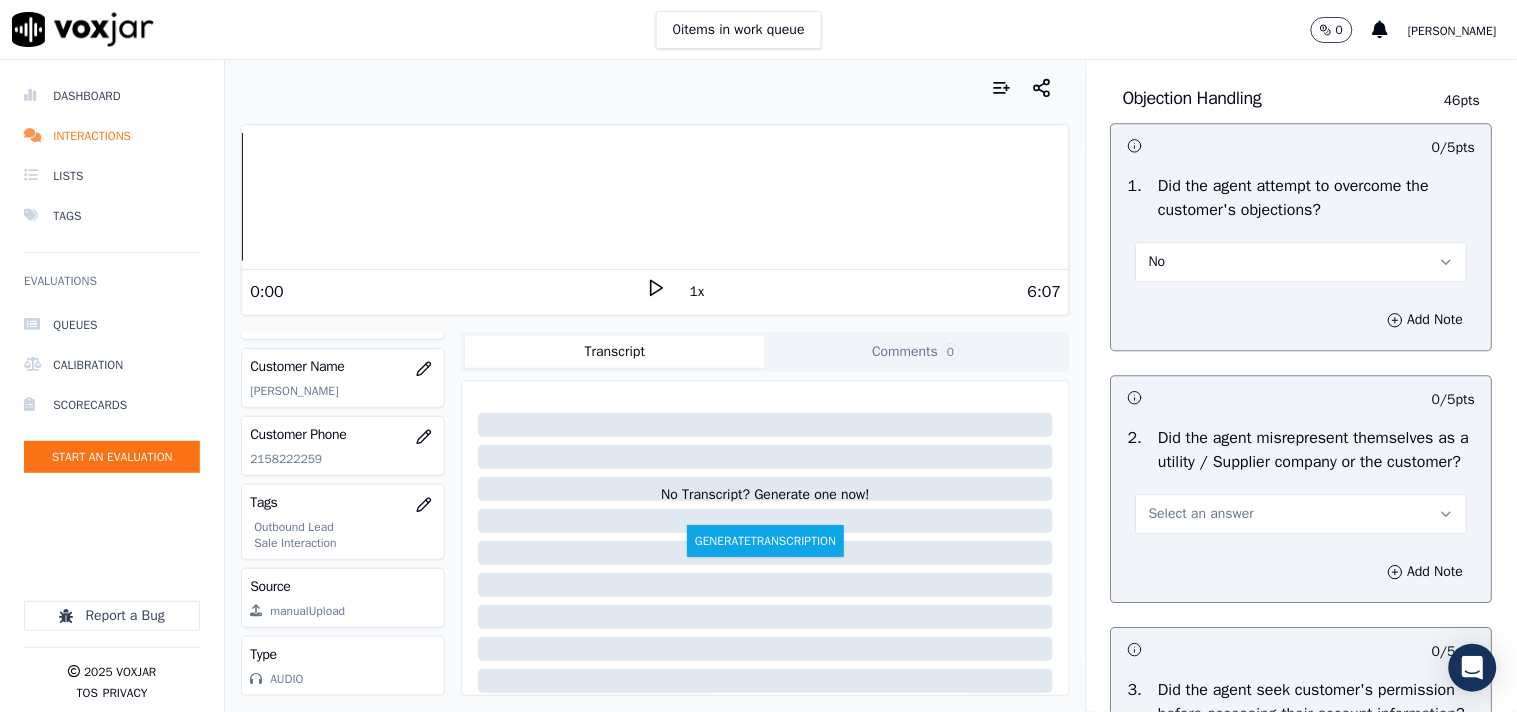 scroll, scrollTop: 1222, scrollLeft: 0, axis: vertical 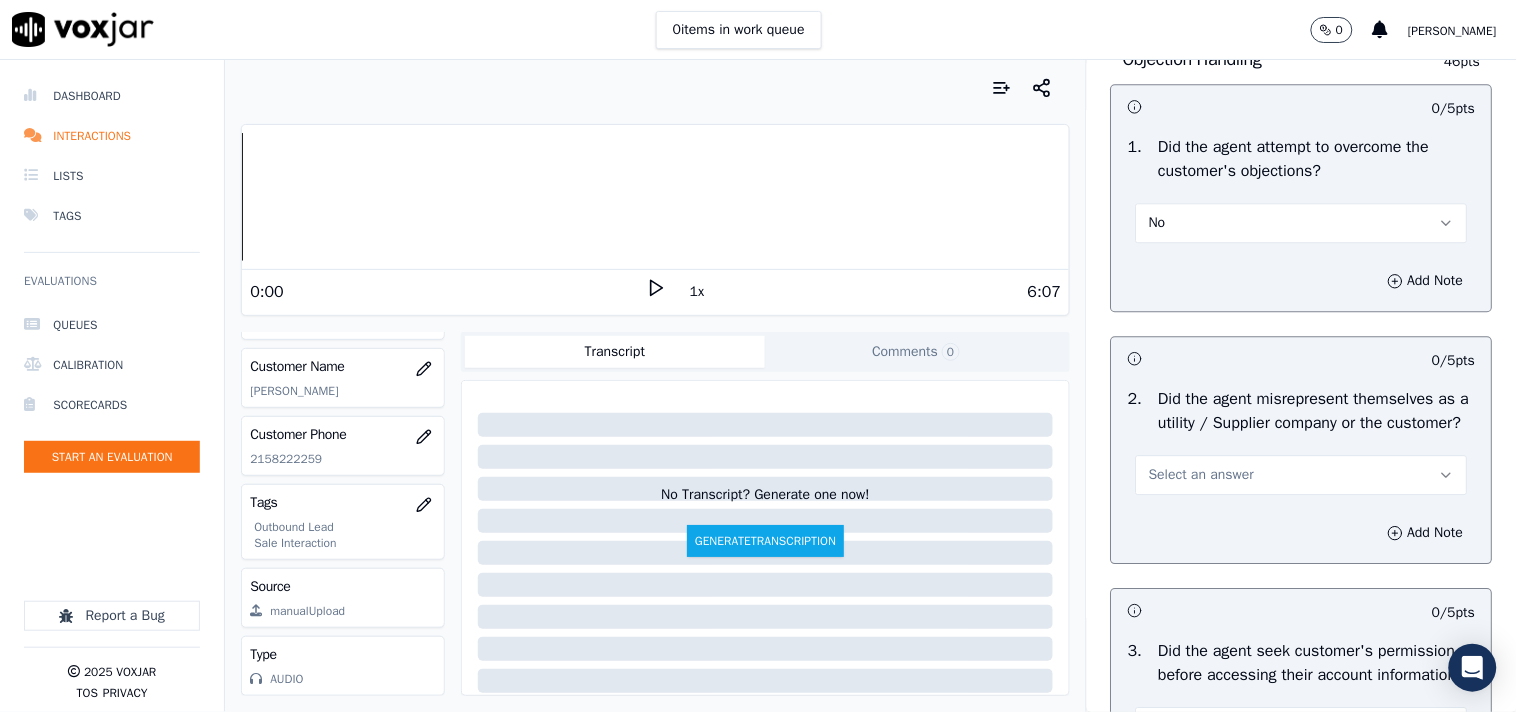 click on "No" at bounding box center (1302, 223) 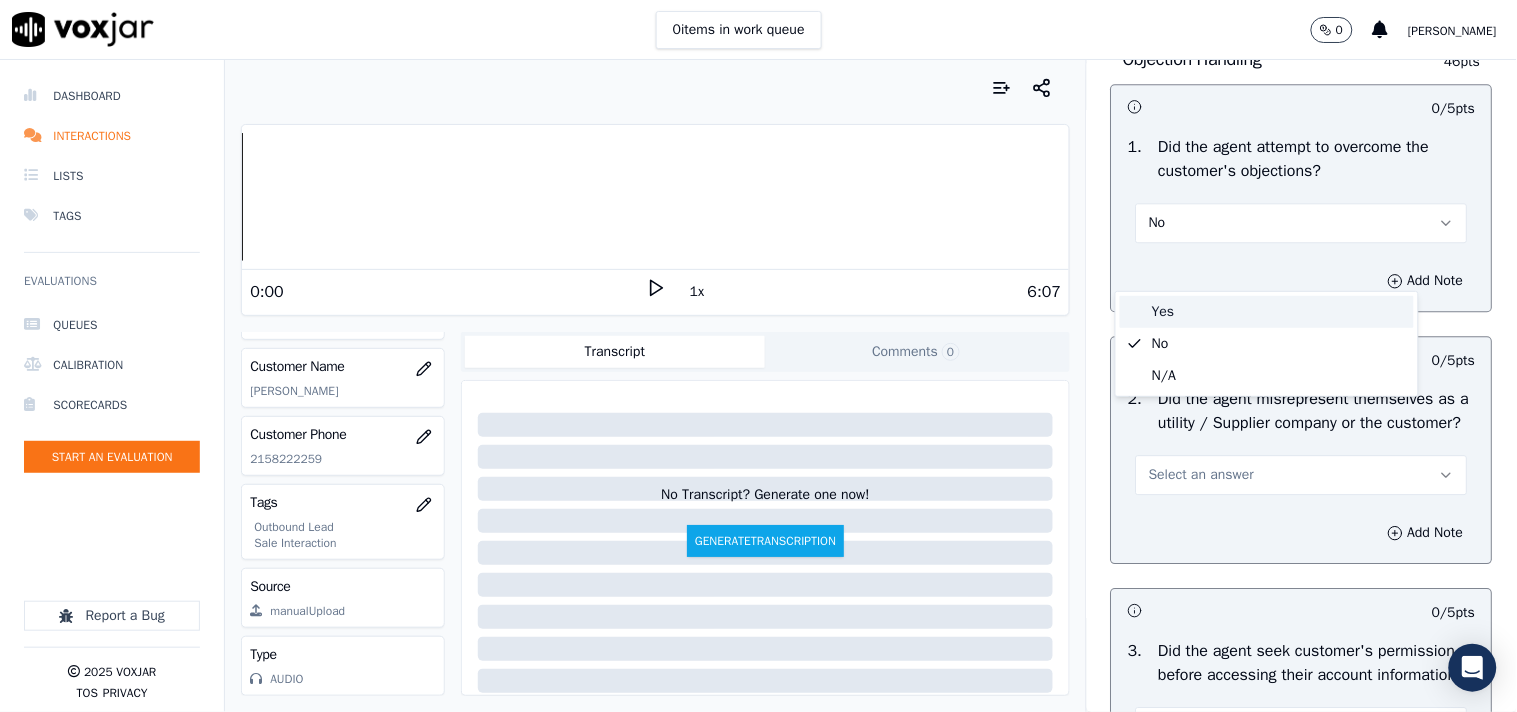 click on "Yes" at bounding box center [1267, 312] 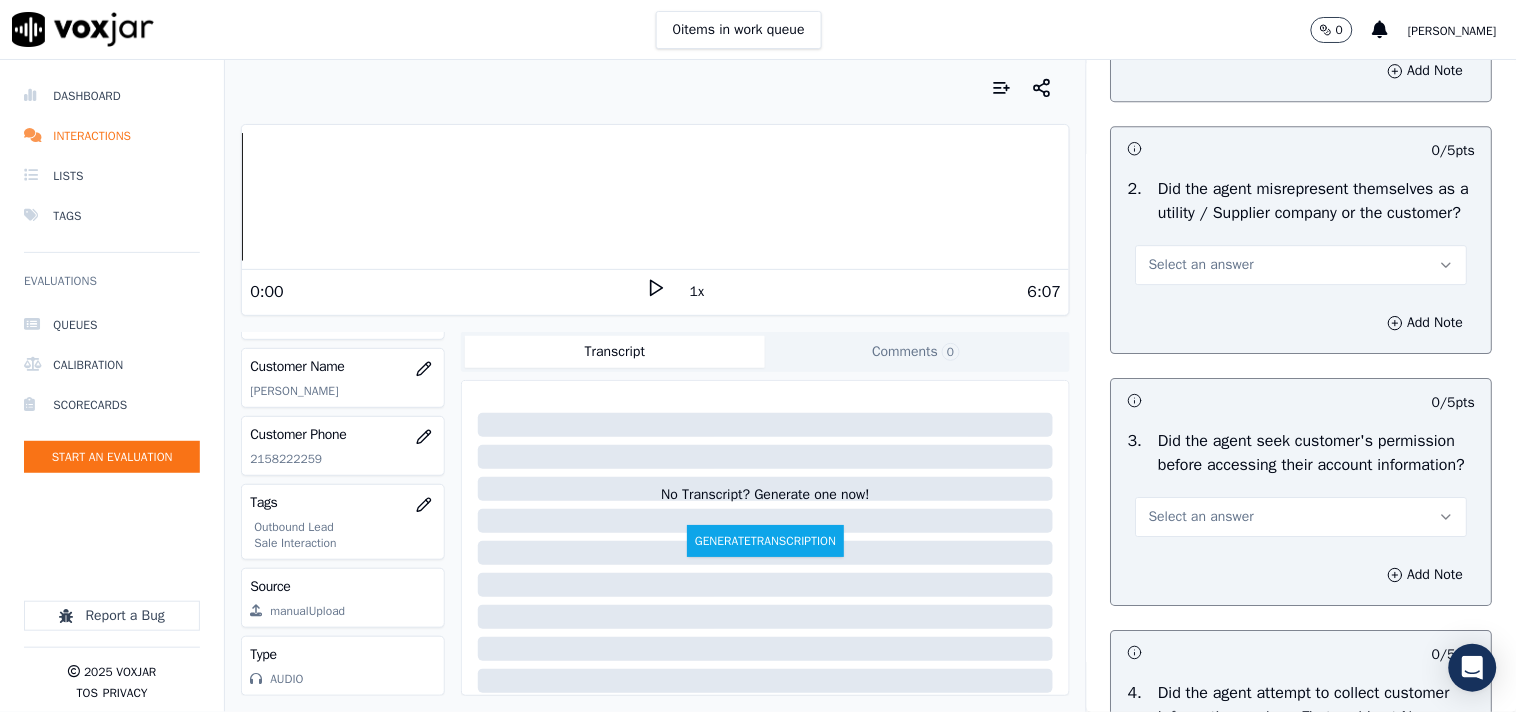 scroll, scrollTop: 1555, scrollLeft: 0, axis: vertical 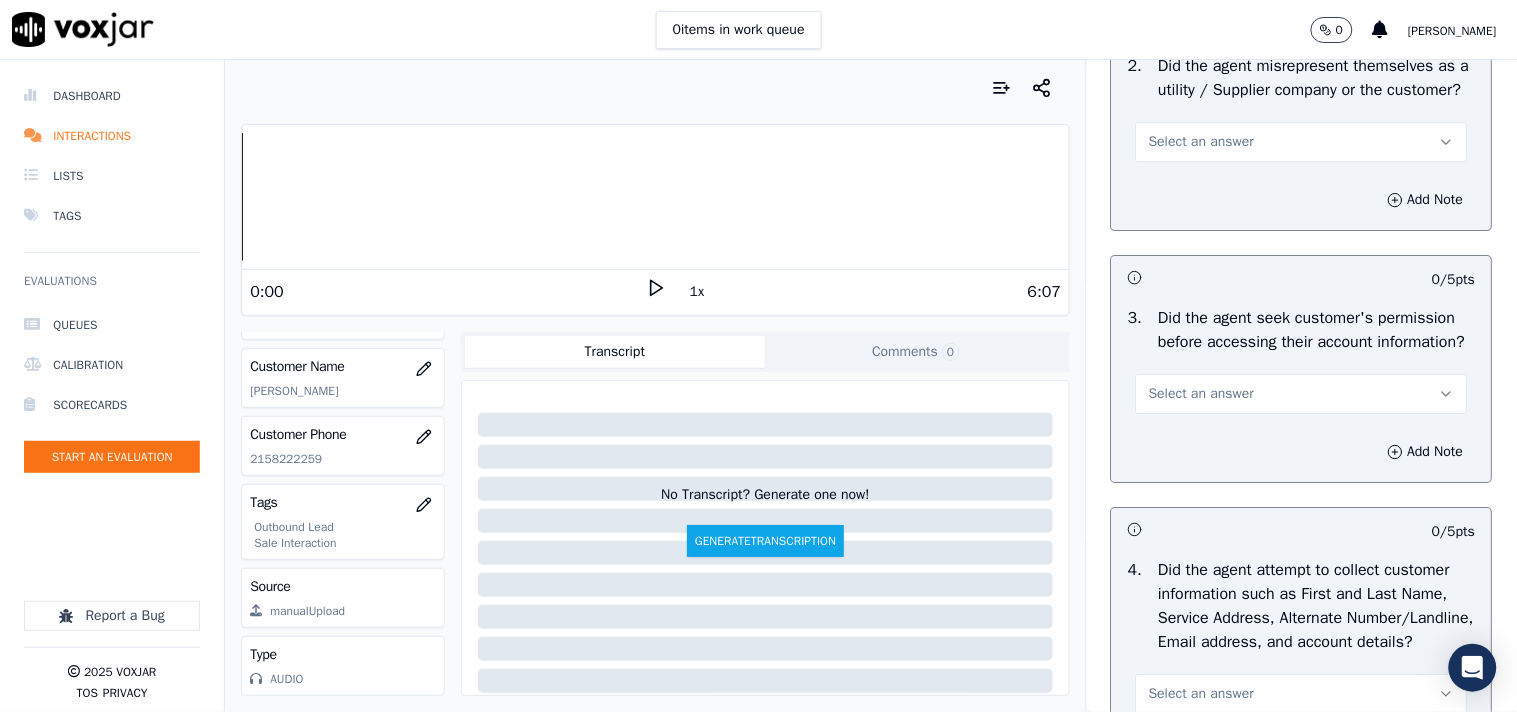 click on "Select an answer" at bounding box center [1302, 142] 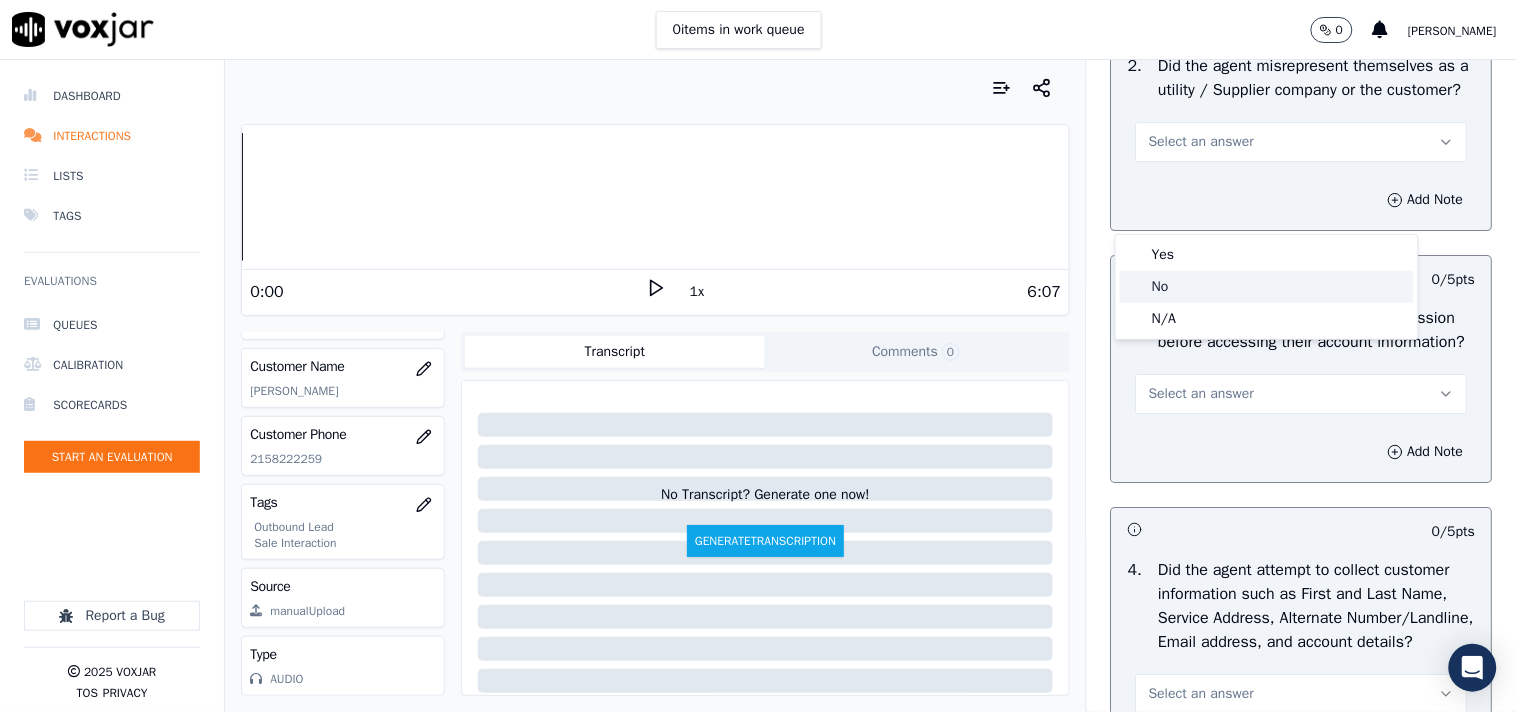 click on "No" 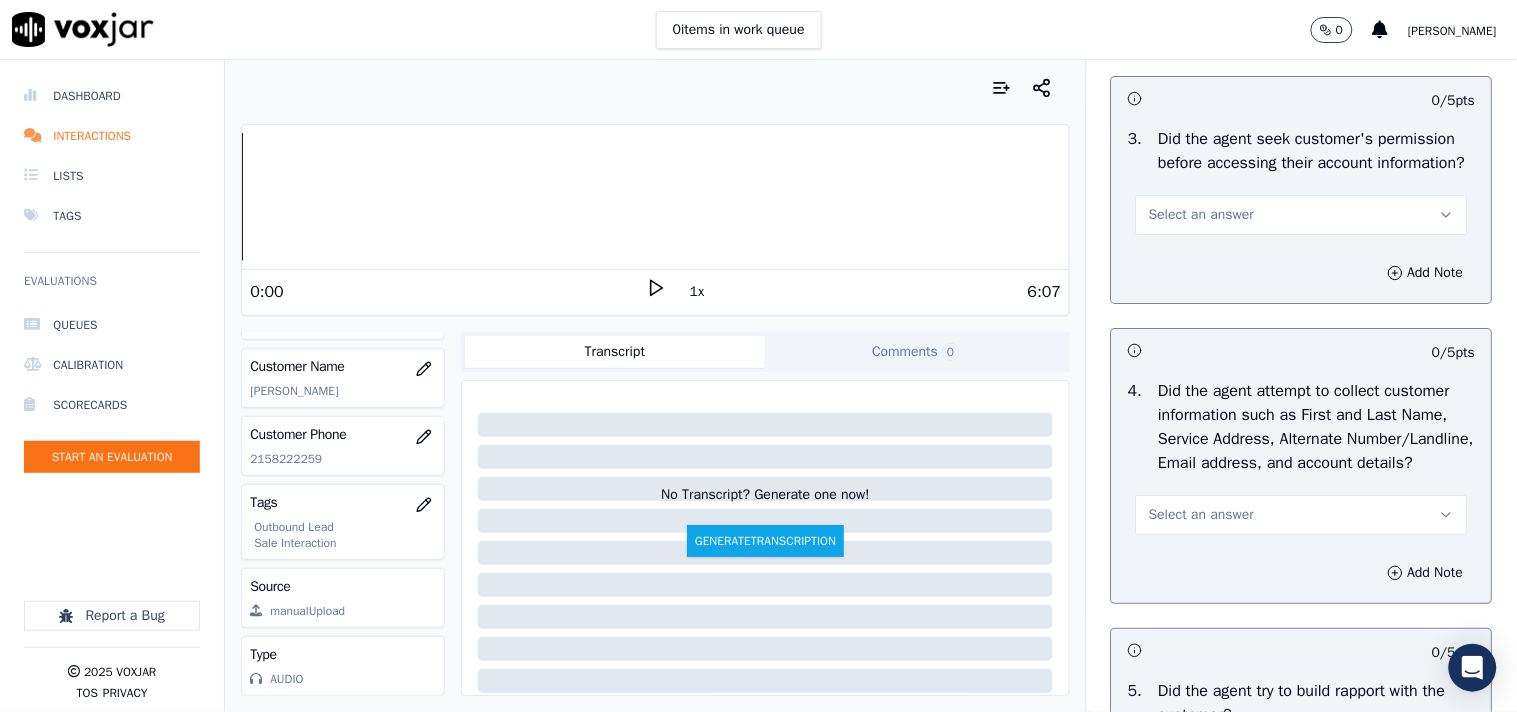 scroll, scrollTop: 1777, scrollLeft: 0, axis: vertical 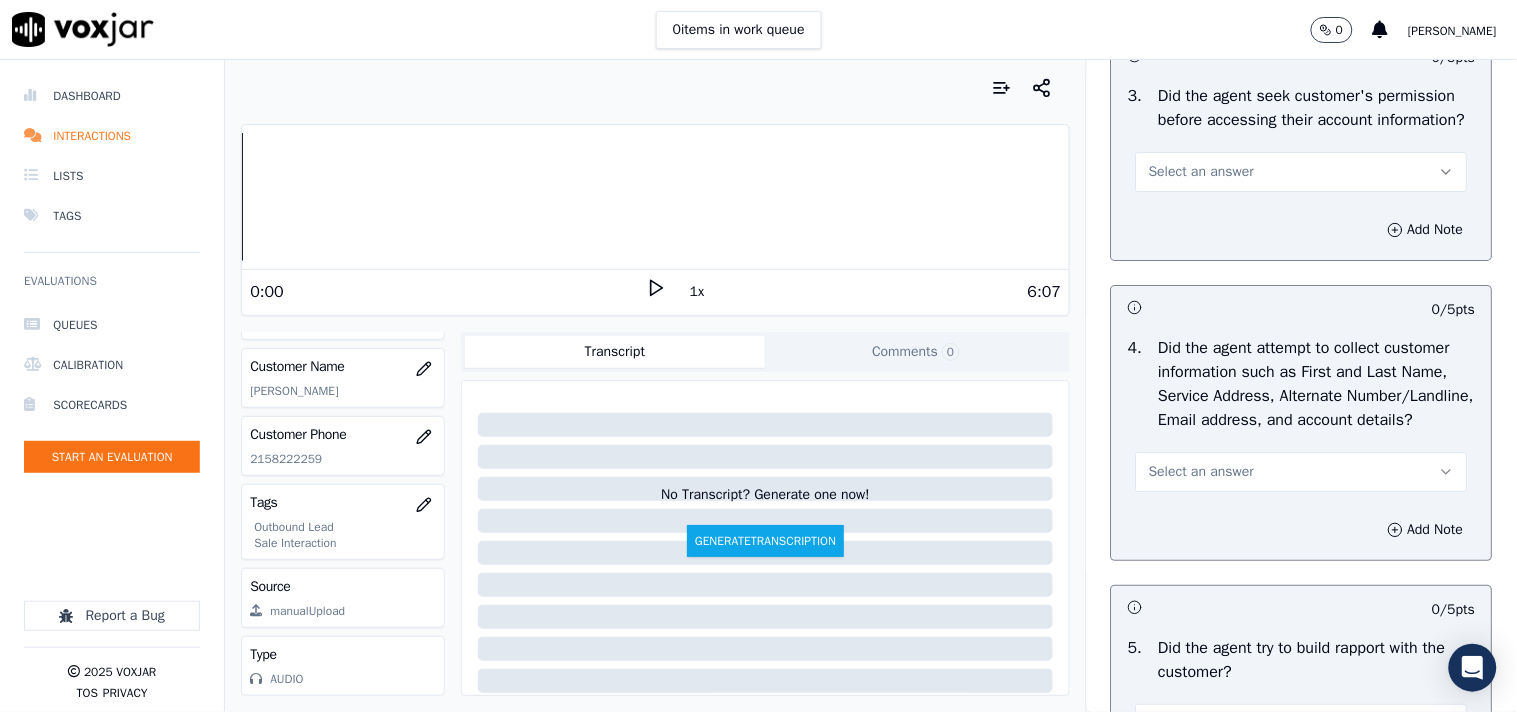 click on "Select an answer" at bounding box center [1302, 172] 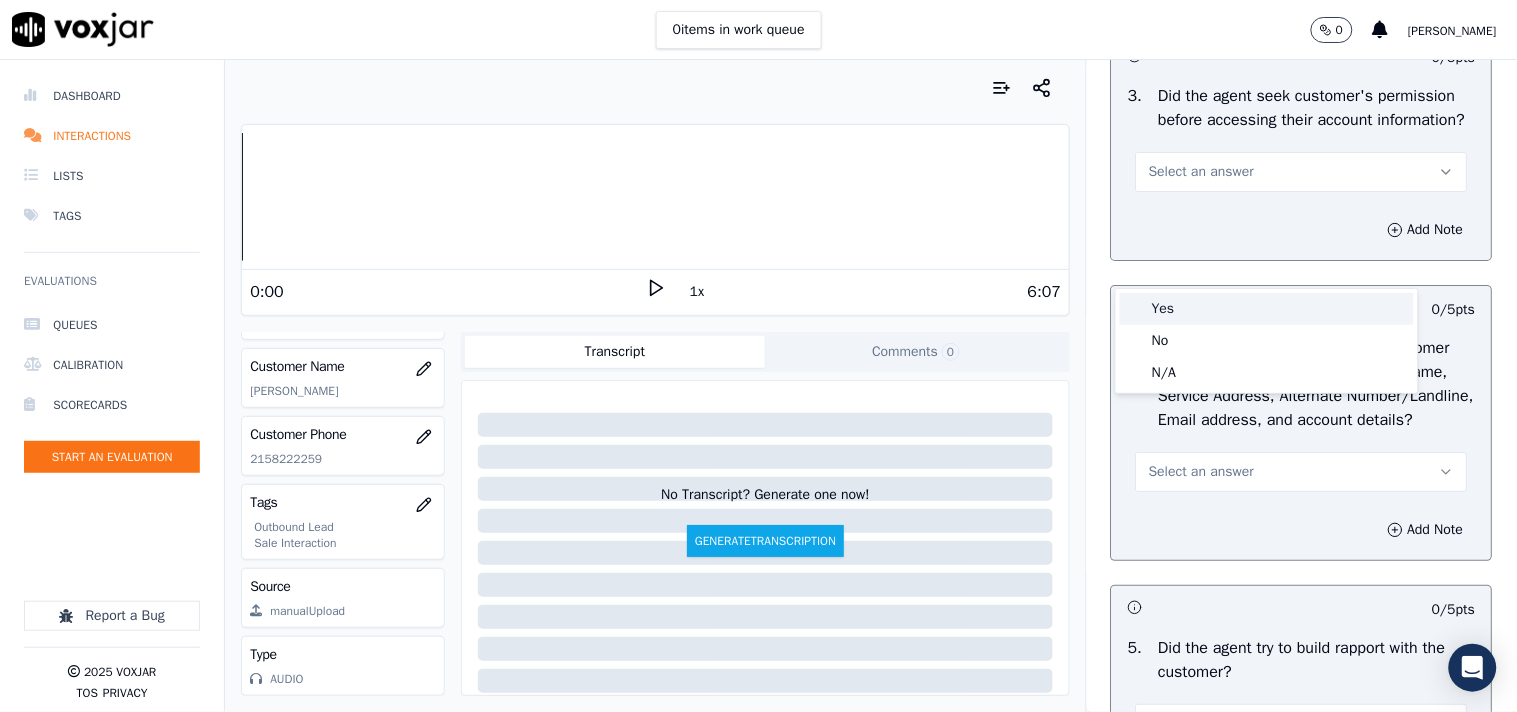 click on "Yes" at bounding box center [1267, 309] 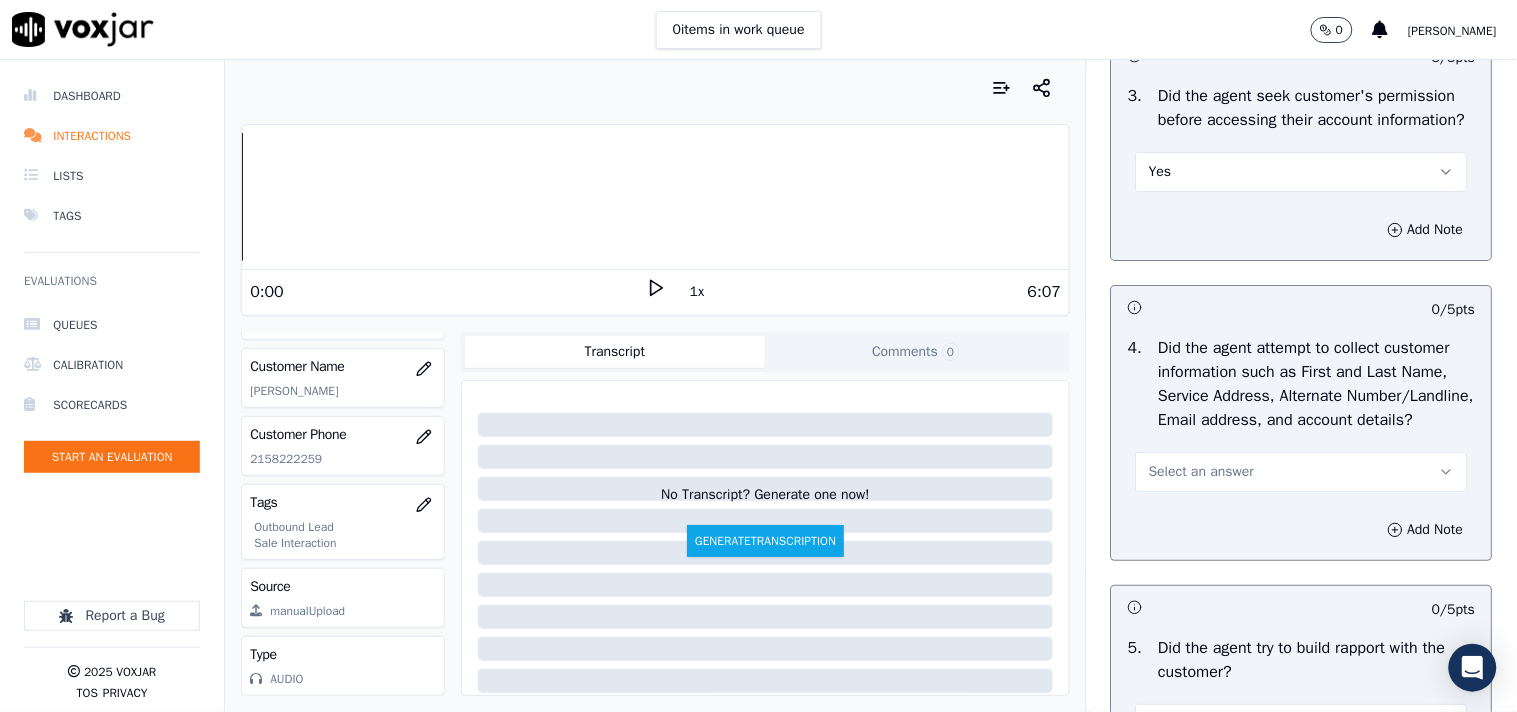 scroll, scrollTop: 2000, scrollLeft: 0, axis: vertical 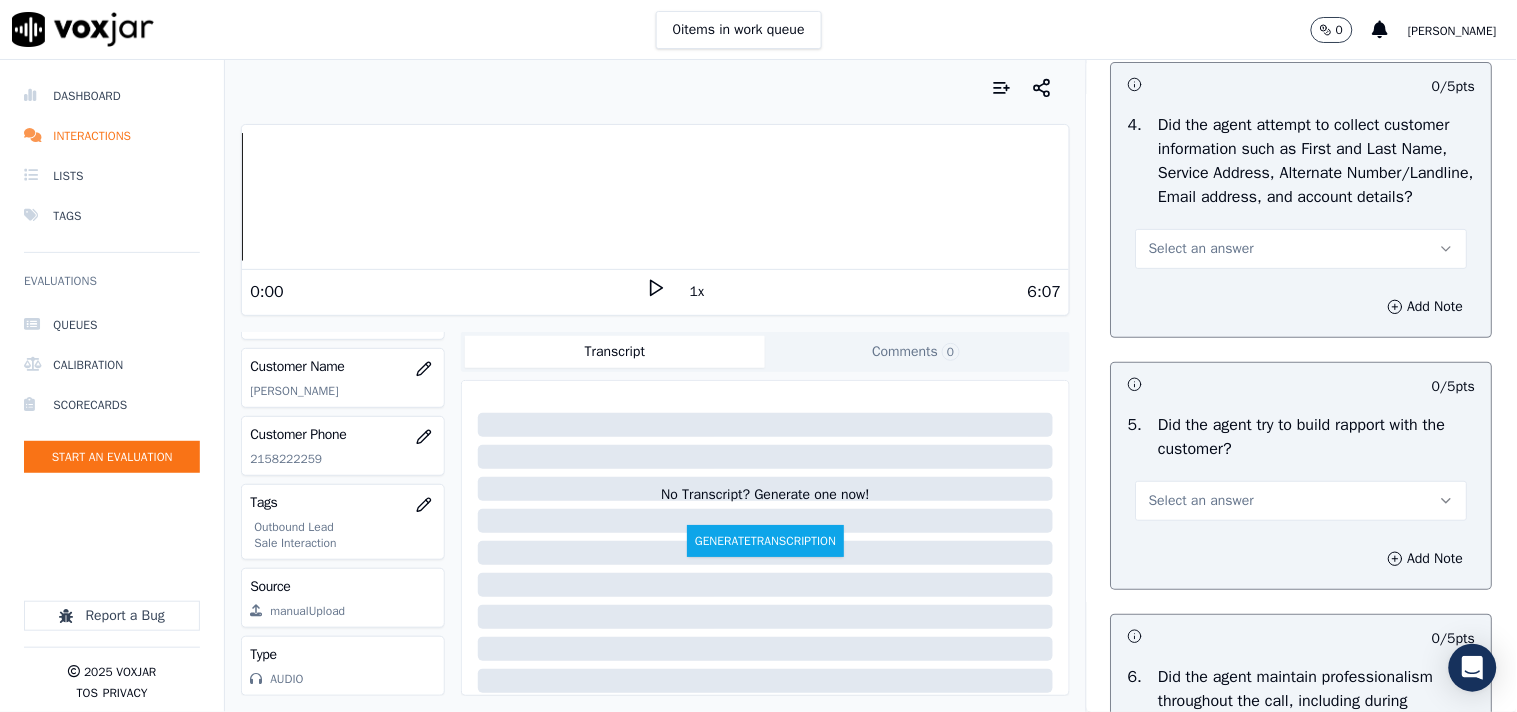 click on "Select an answer" at bounding box center (1201, 249) 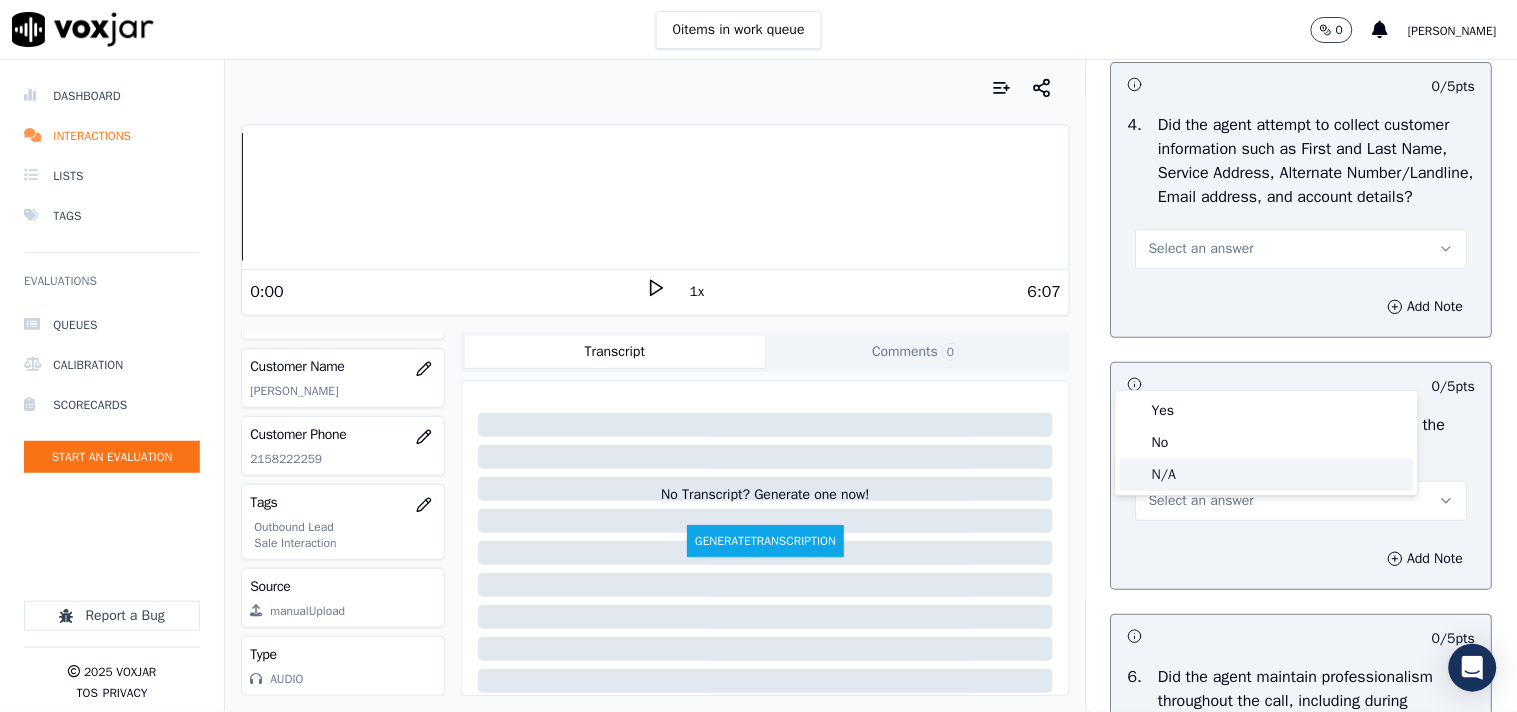 click on "N/A" 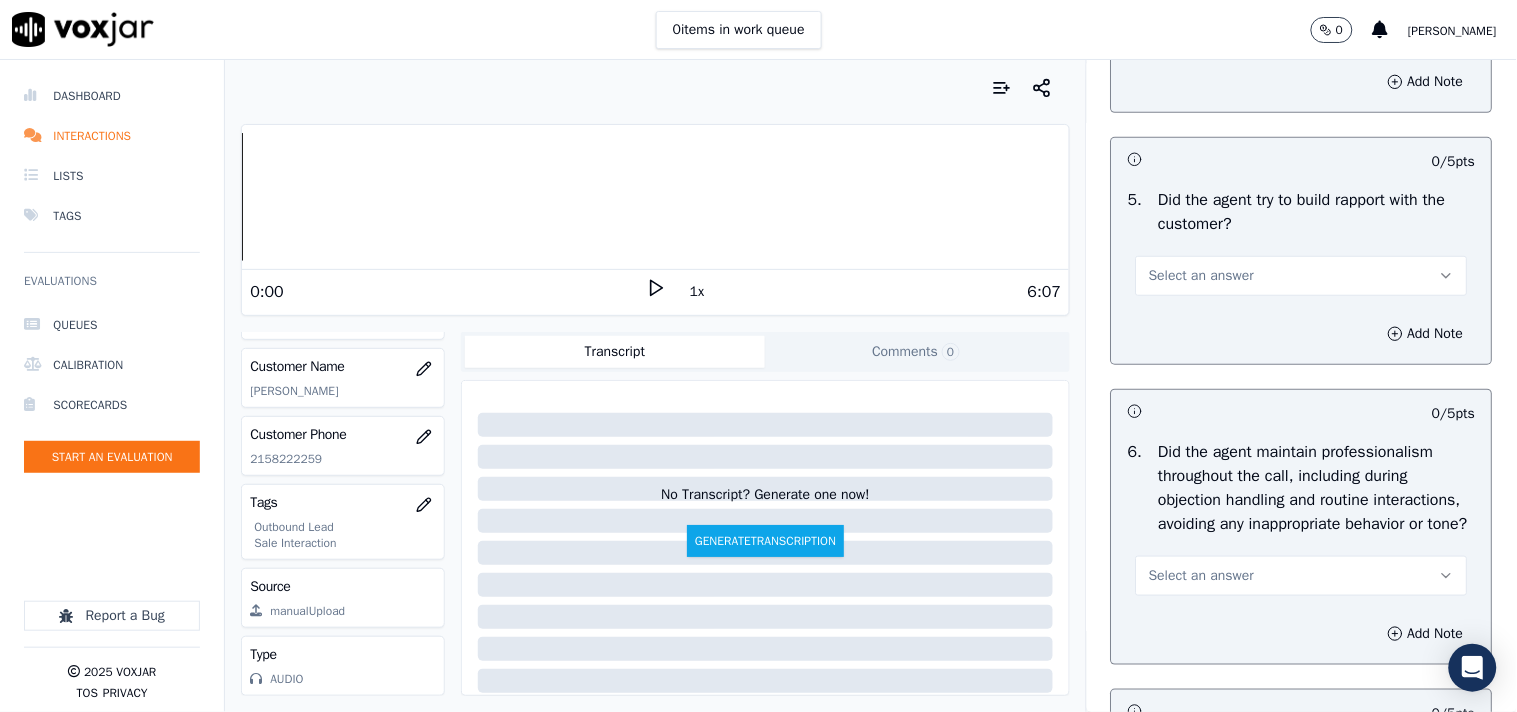 scroll, scrollTop: 2333, scrollLeft: 0, axis: vertical 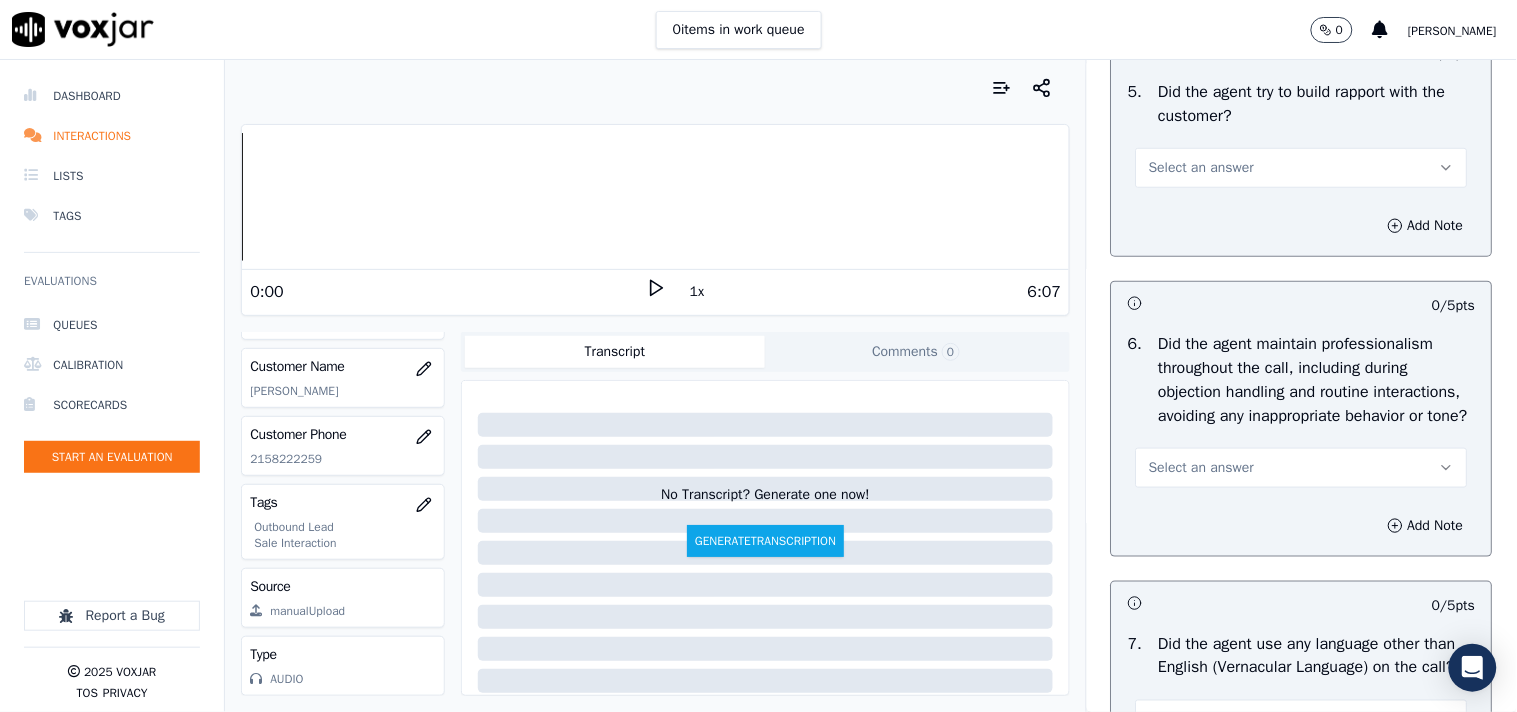 click on "Select an answer" at bounding box center [1201, 168] 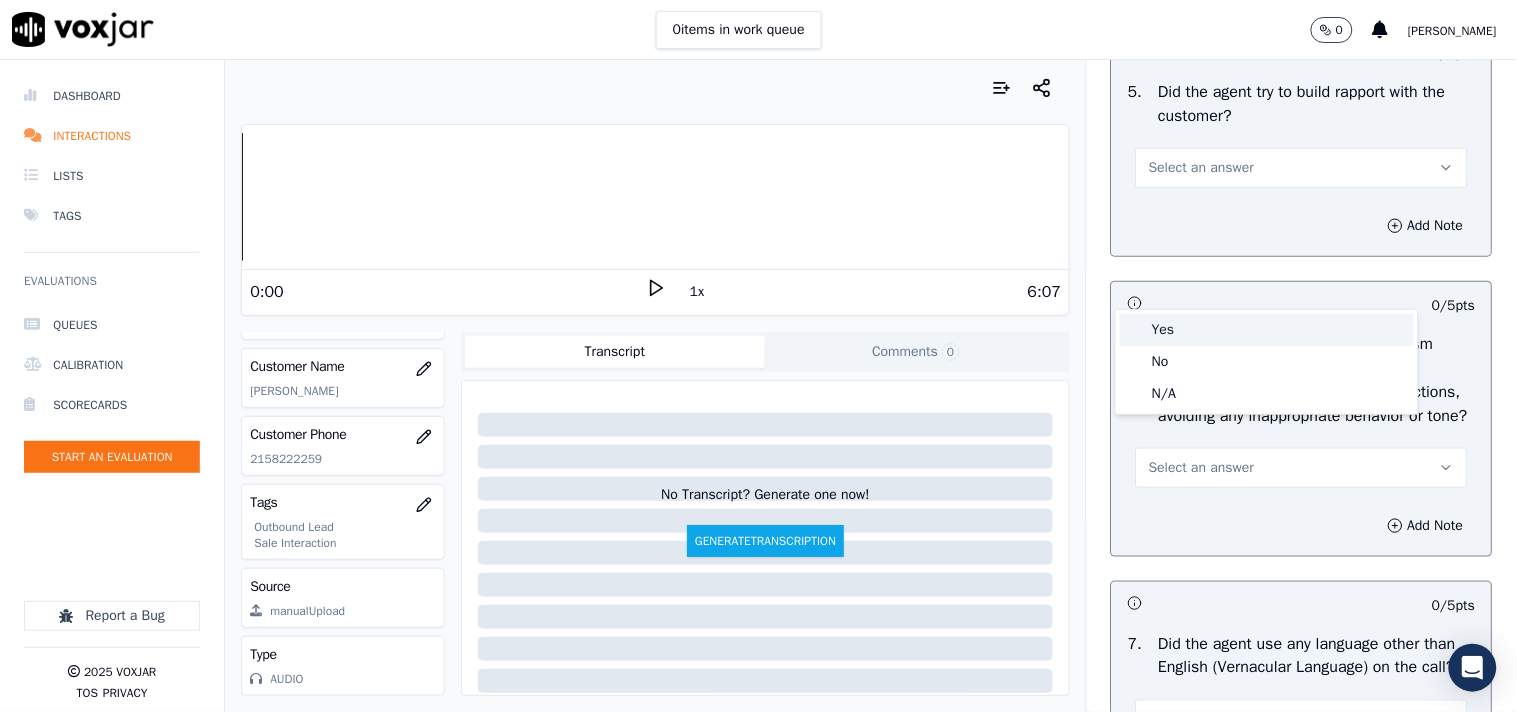 click on "Yes" at bounding box center (1267, 330) 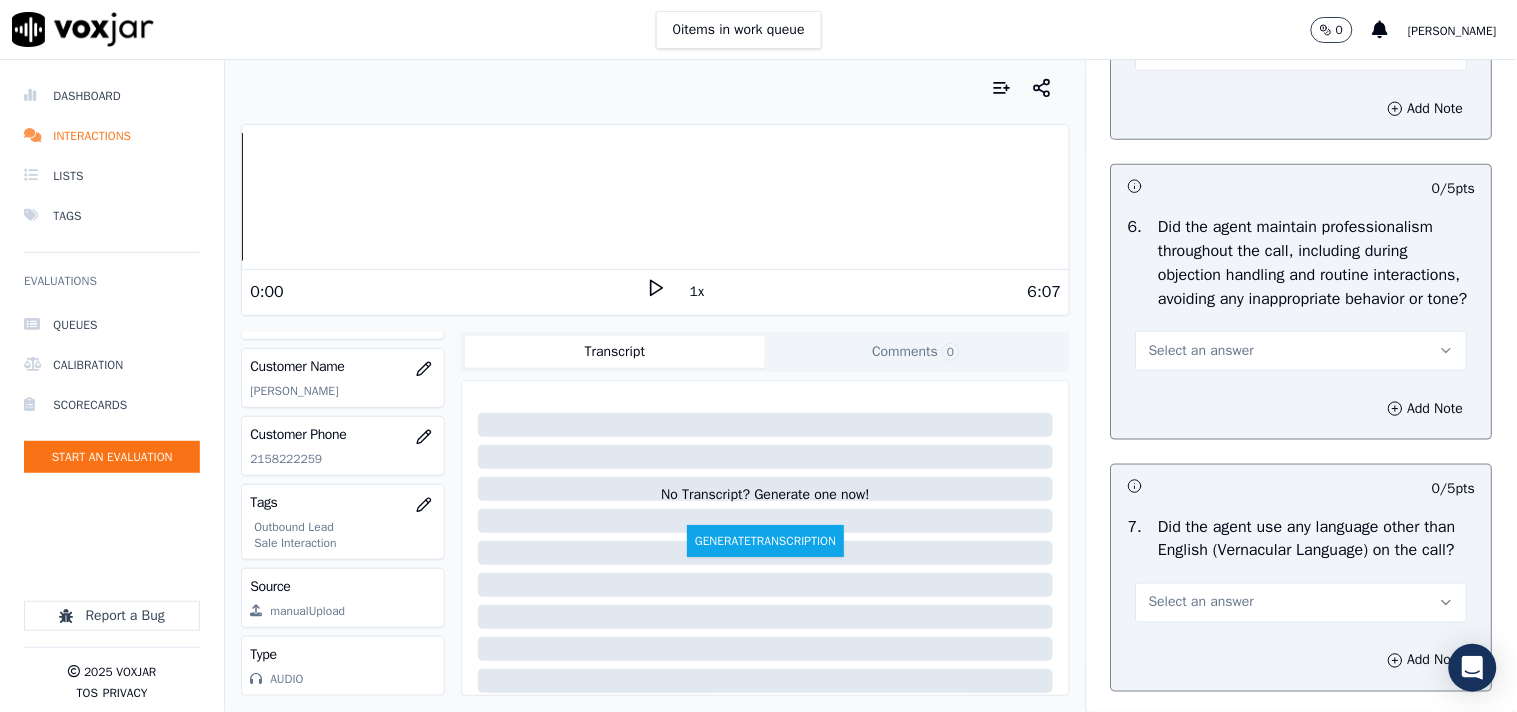 scroll, scrollTop: 2555, scrollLeft: 0, axis: vertical 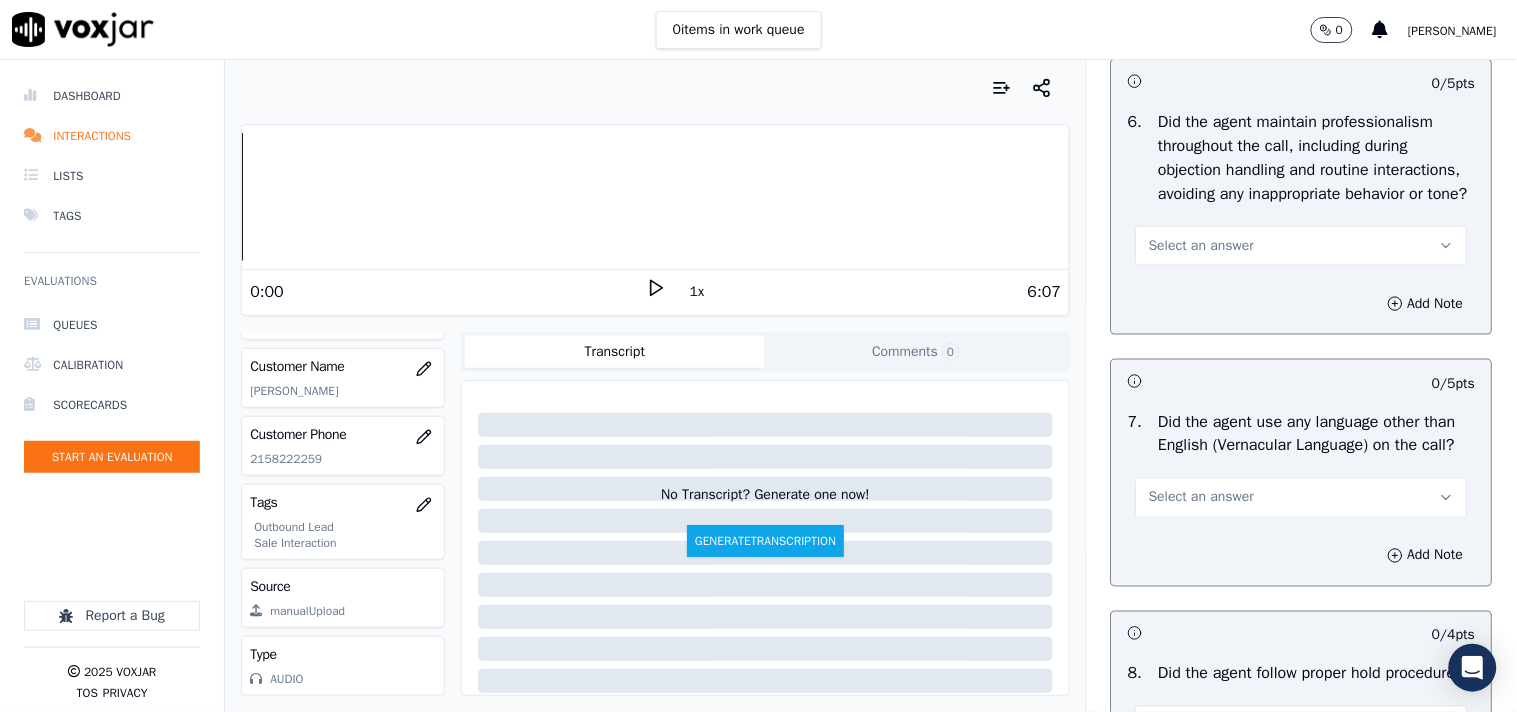 click on "Select an answer" at bounding box center (1302, 244) 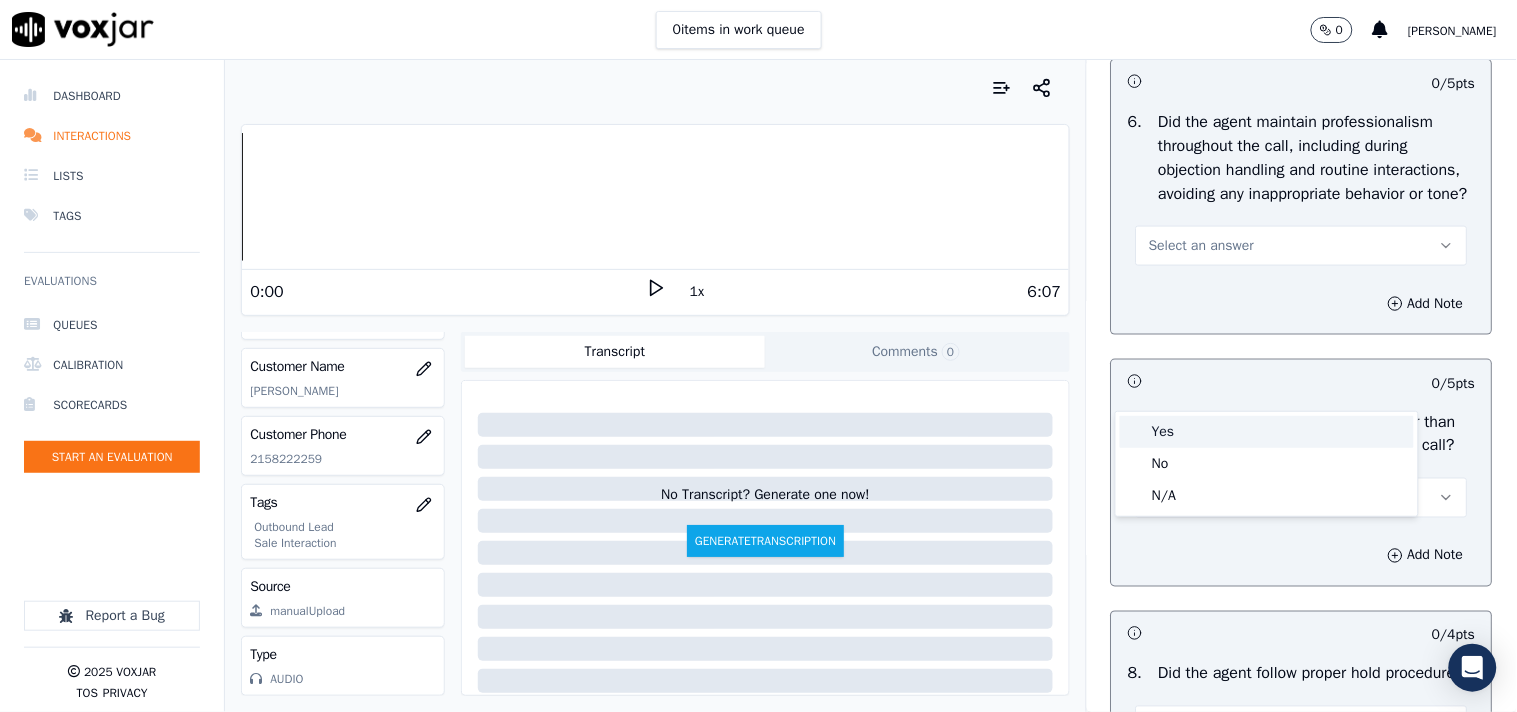 click on "Yes" at bounding box center (1267, 432) 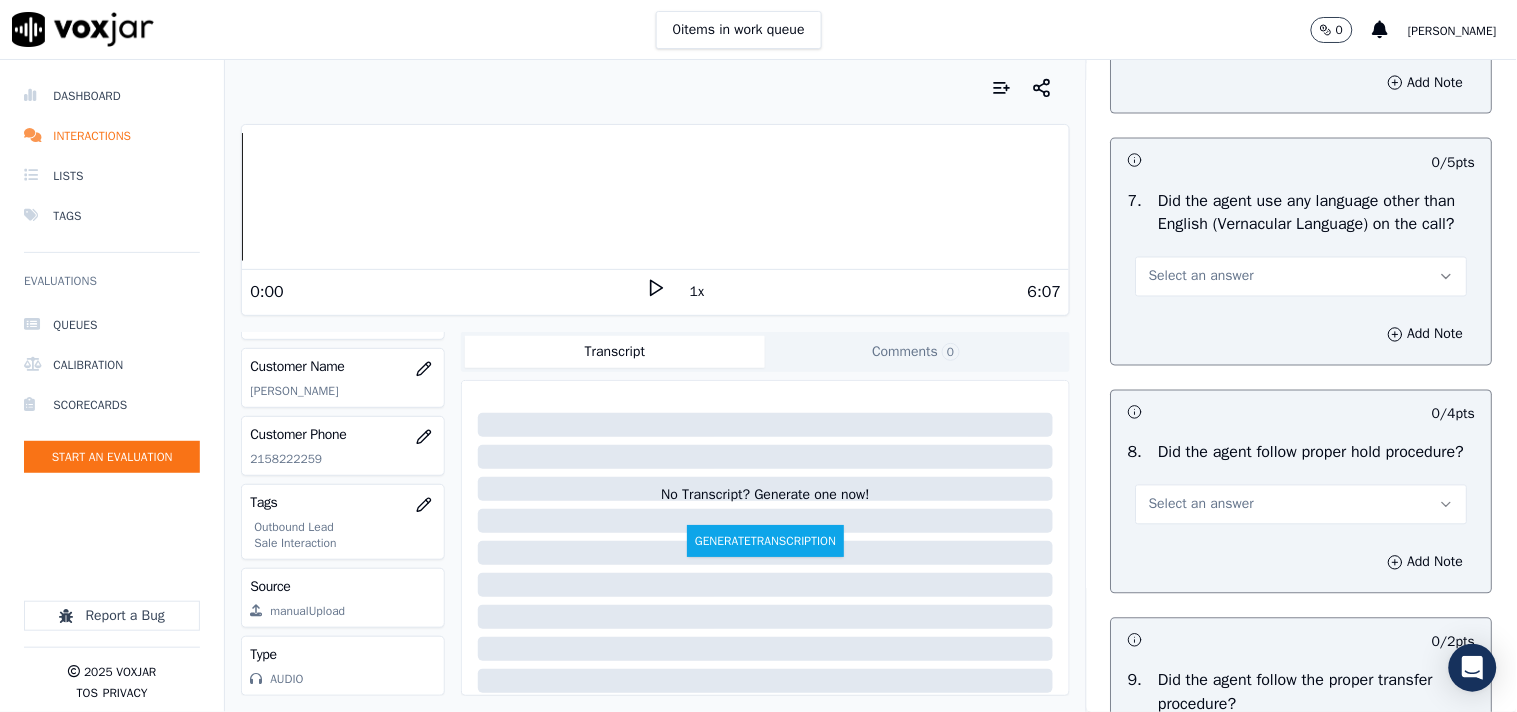 scroll, scrollTop: 2777, scrollLeft: 0, axis: vertical 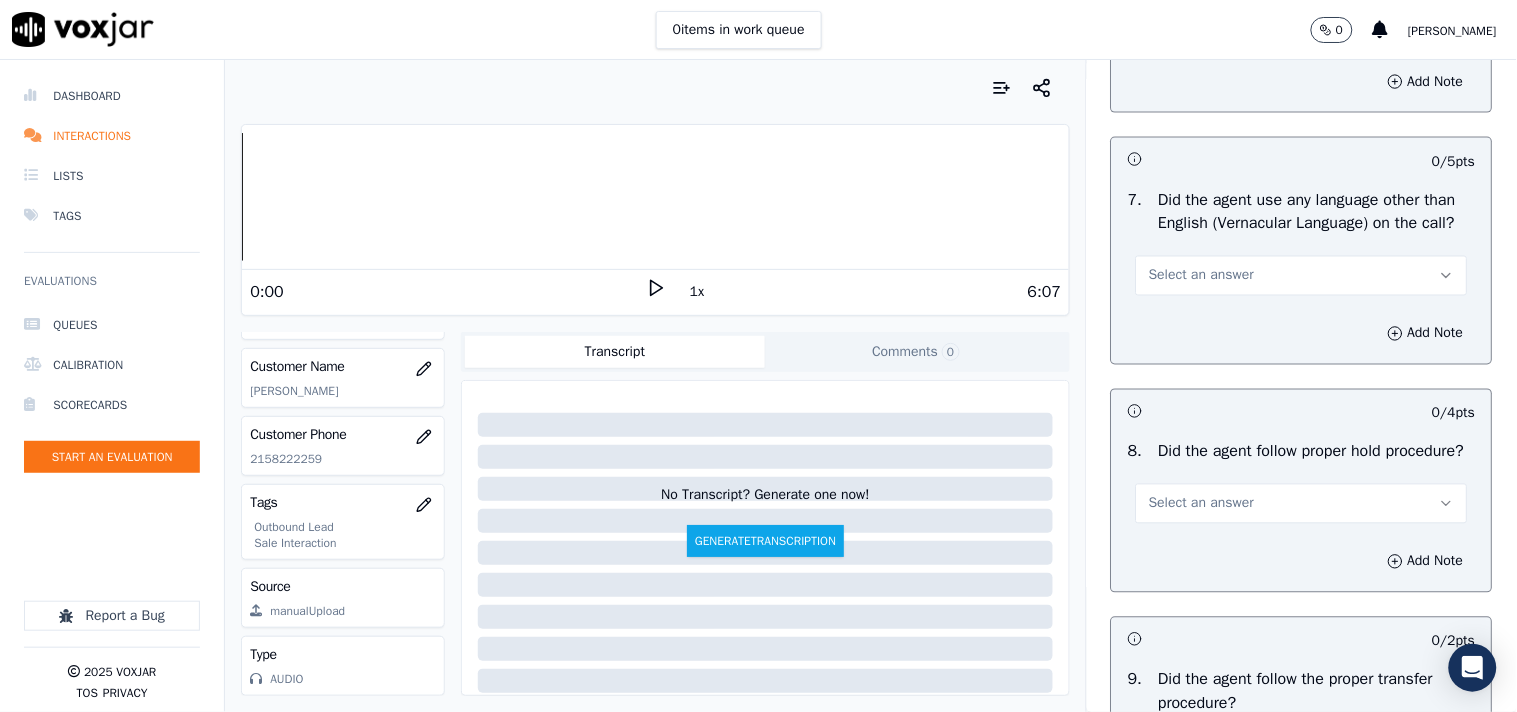 click on "Select an answer" at bounding box center [1201, 276] 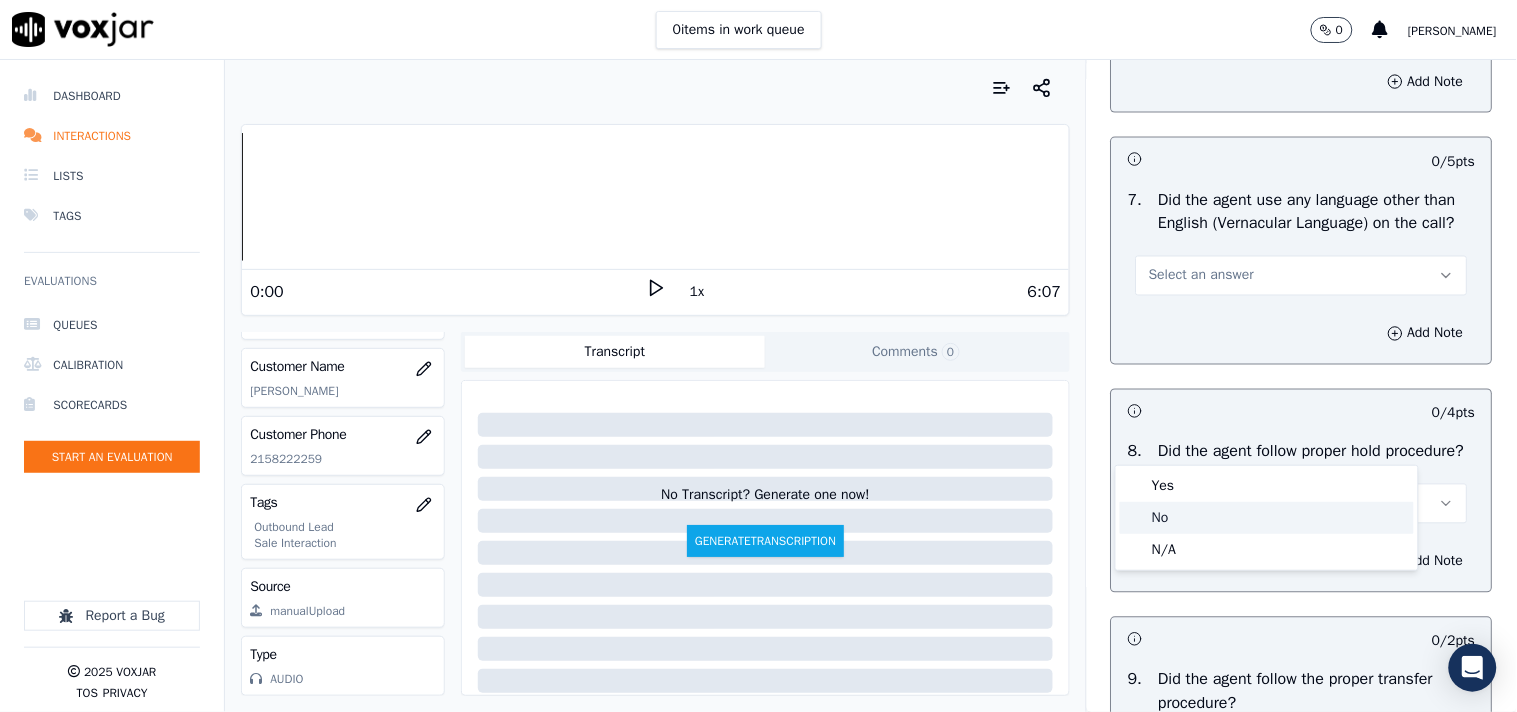 click on "No" 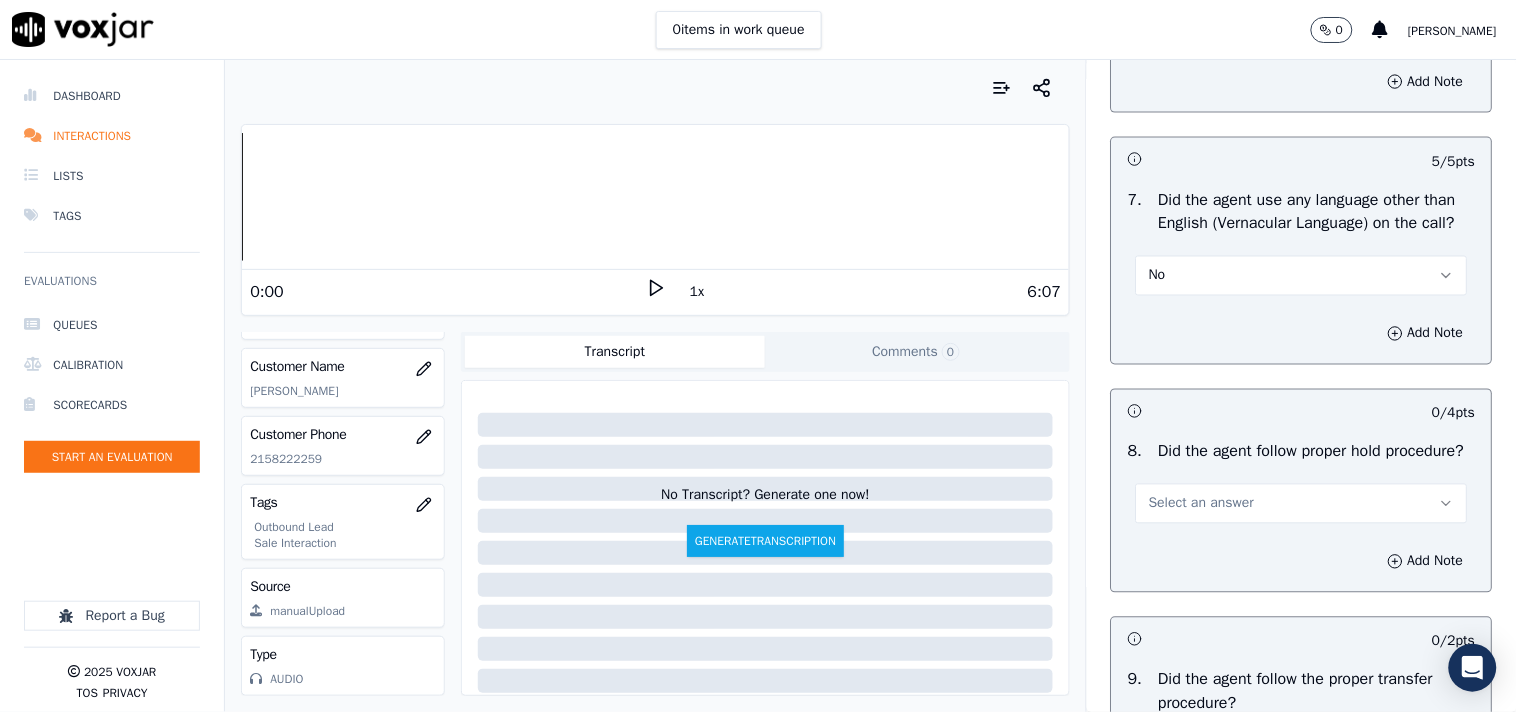 scroll, scrollTop: 3111, scrollLeft: 0, axis: vertical 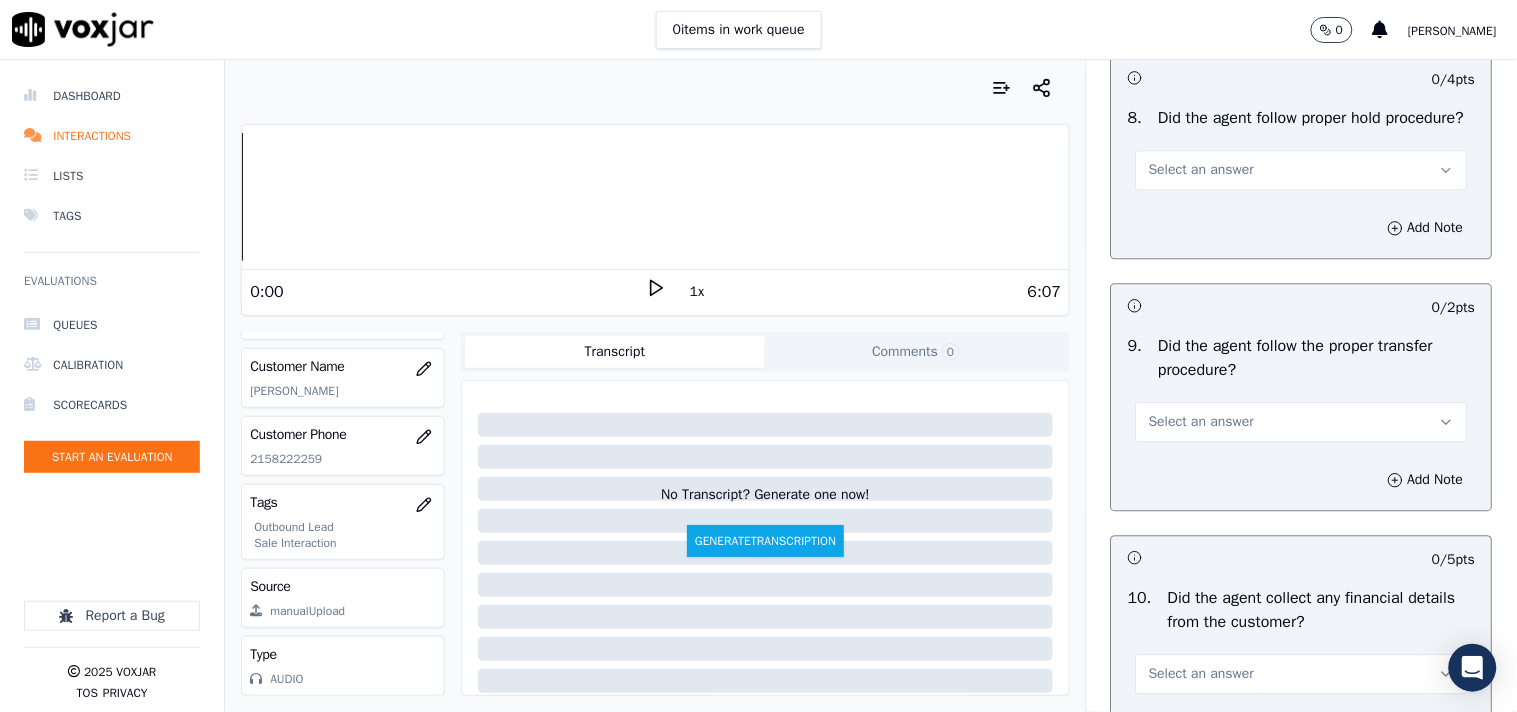 click on "Select an answer" at bounding box center (1302, 170) 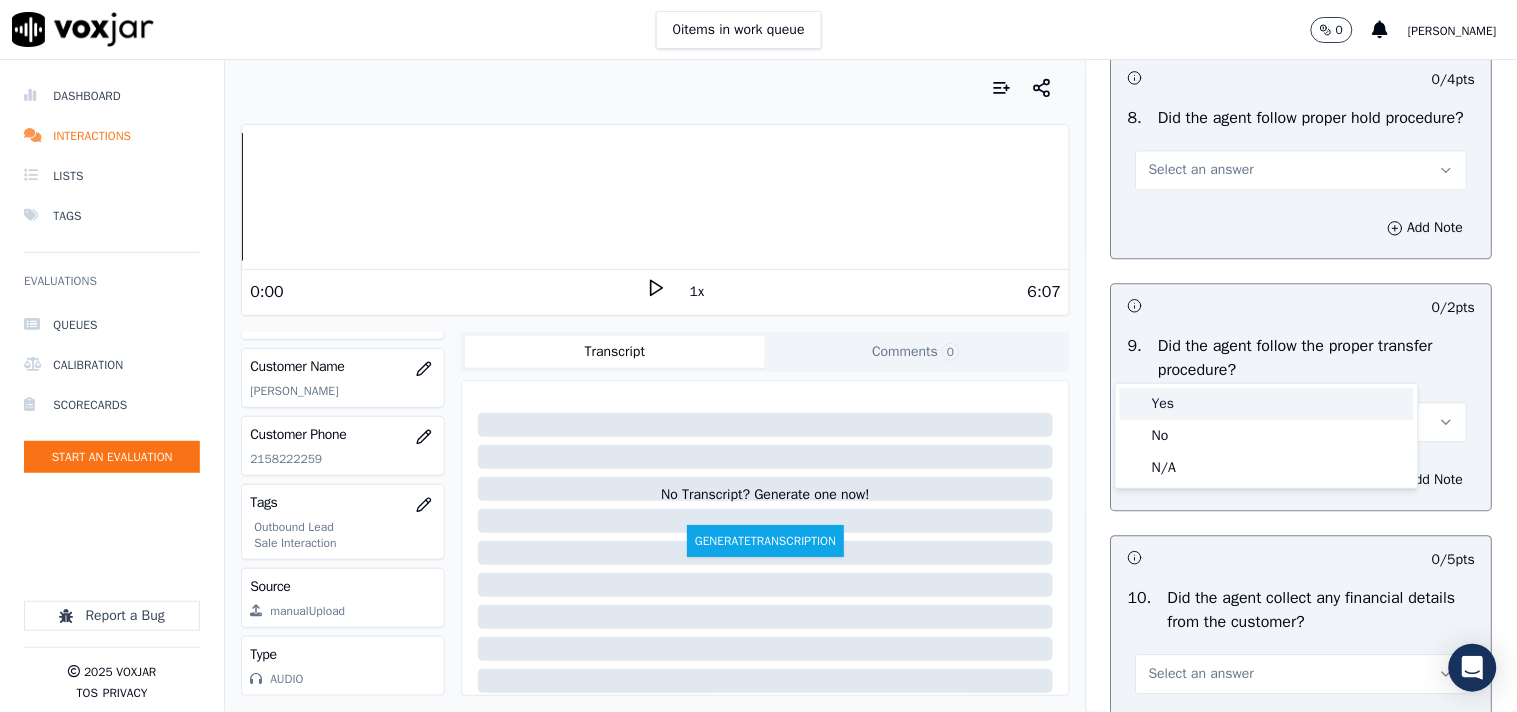 click on "Yes" at bounding box center [1267, 404] 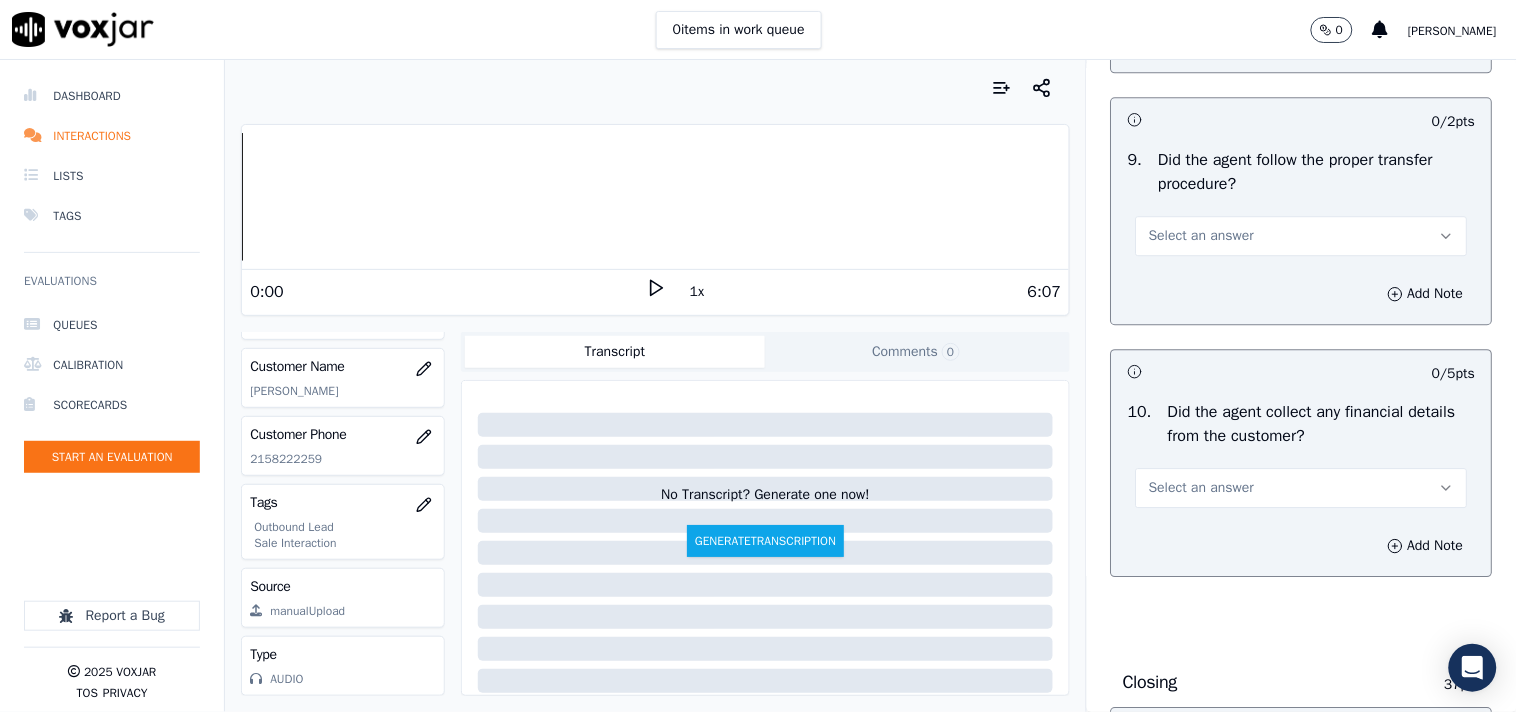 scroll, scrollTop: 3444, scrollLeft: 0, axis: vertical 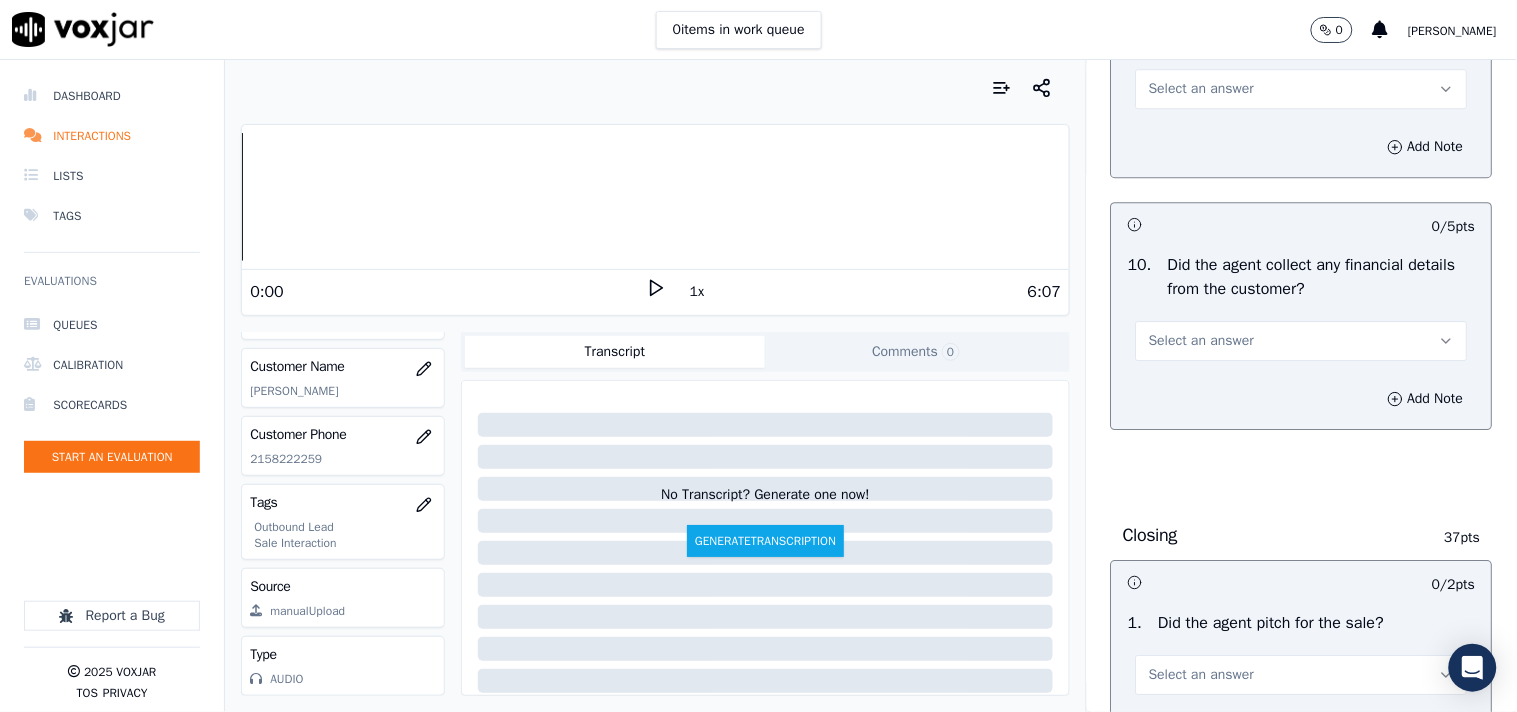 click on "Select an answer" at bounding box center [1302, 89] 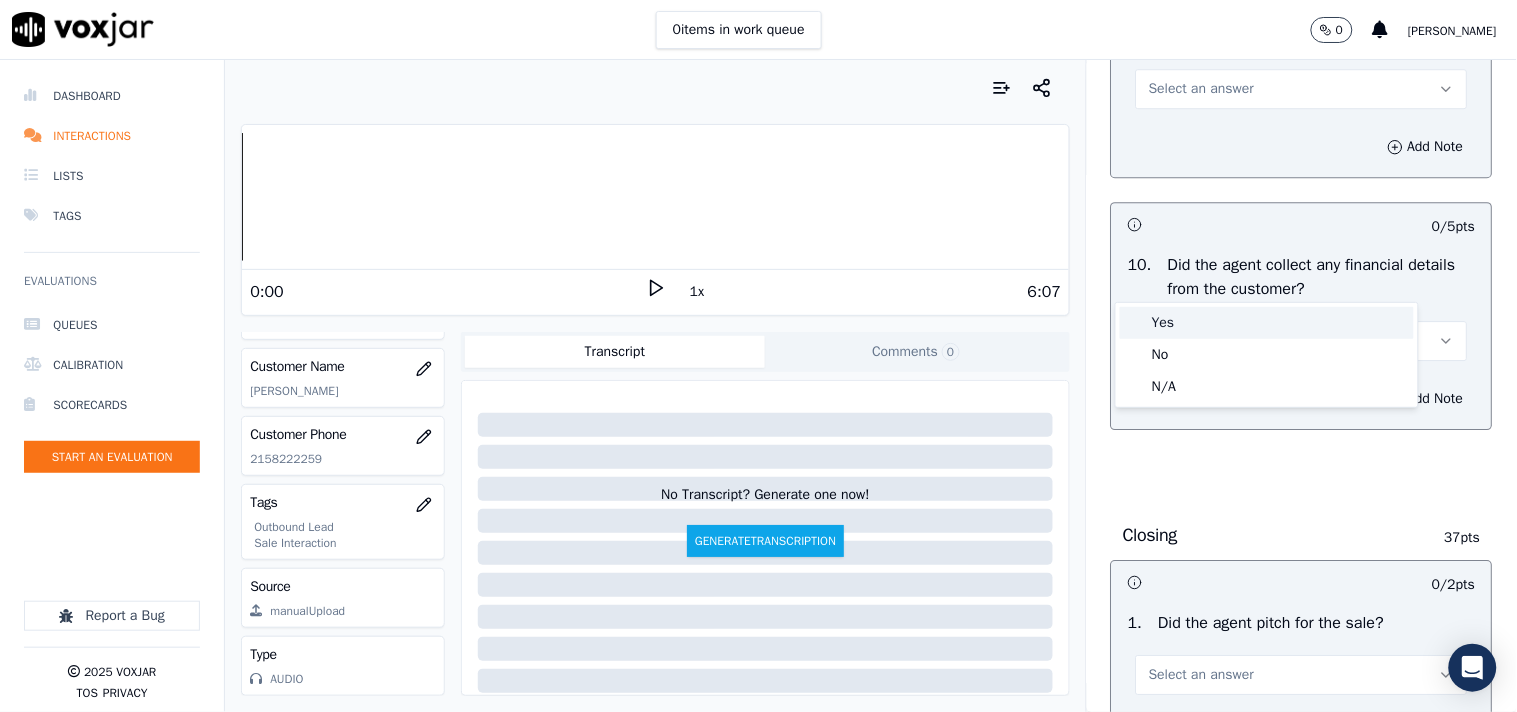 click on "Yes" at bounding box center (1267, 323) 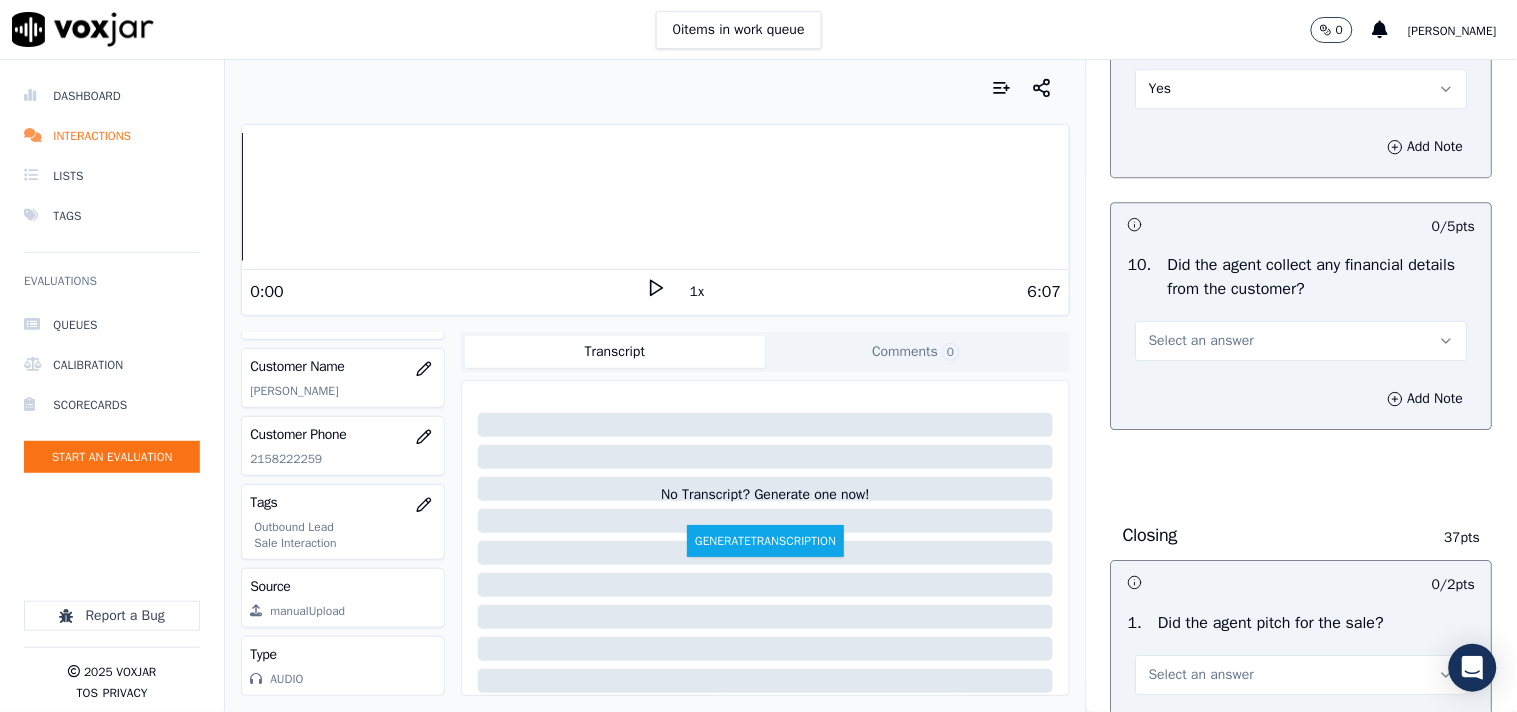 scroll, scrollTop: 3777, scrollLeft: 0, axis: vertical 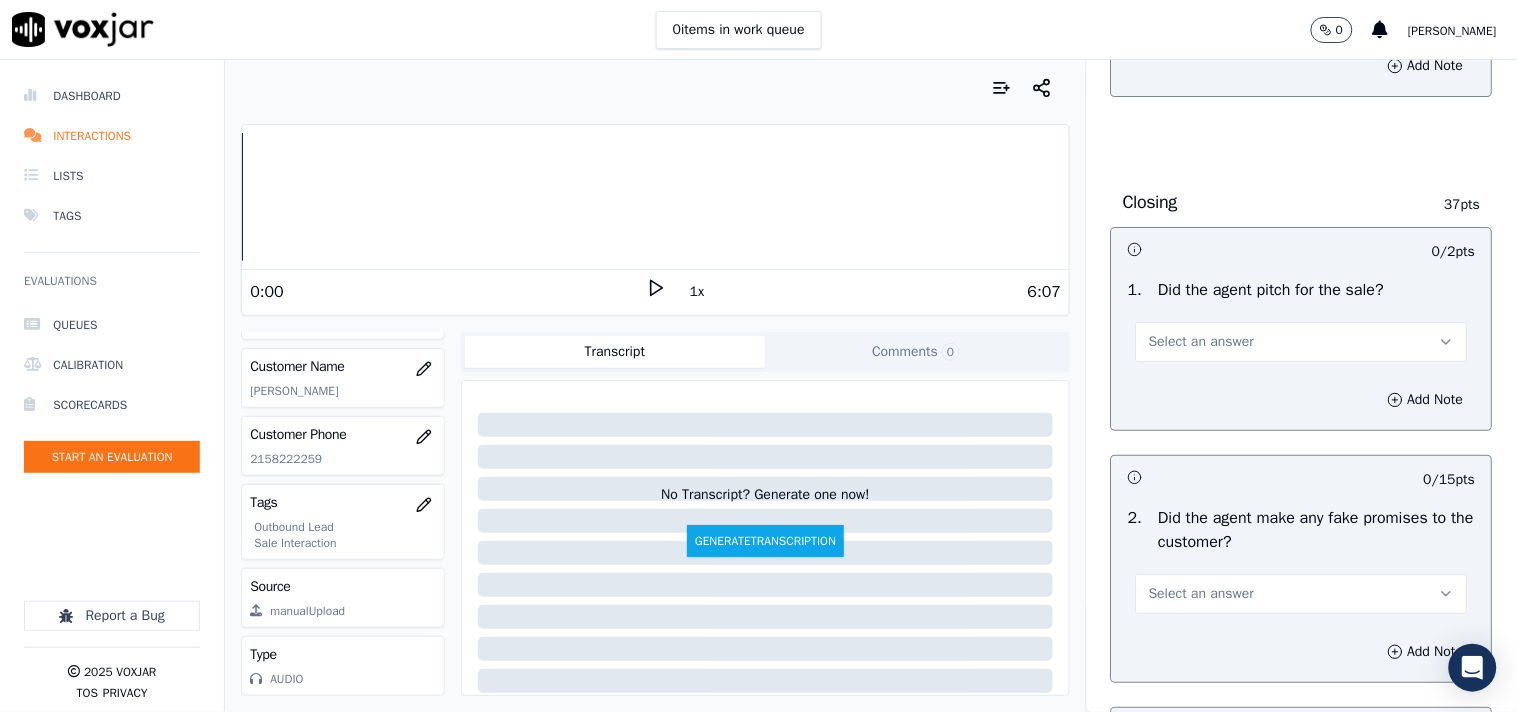 click on "Select an answer" at bounding box center [1201, 8] 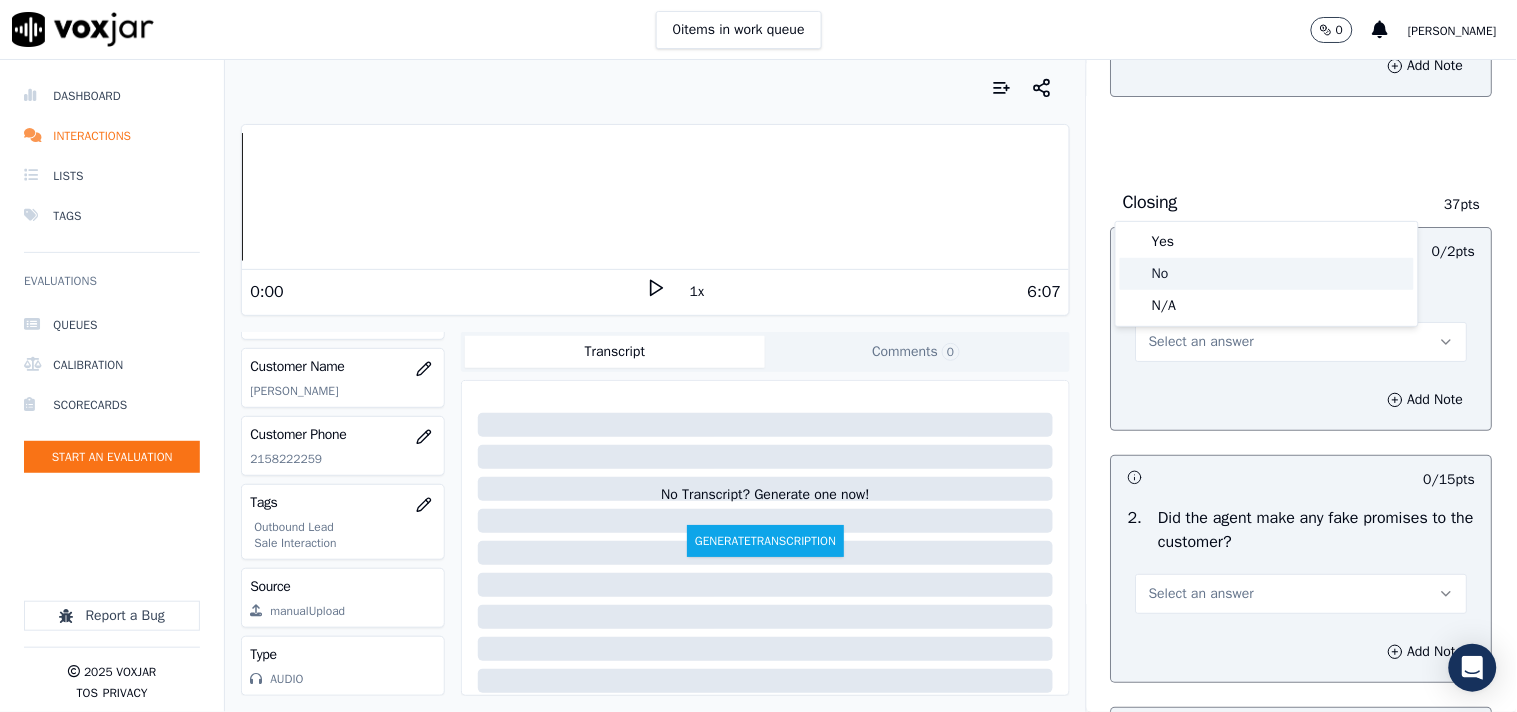 click on "No" 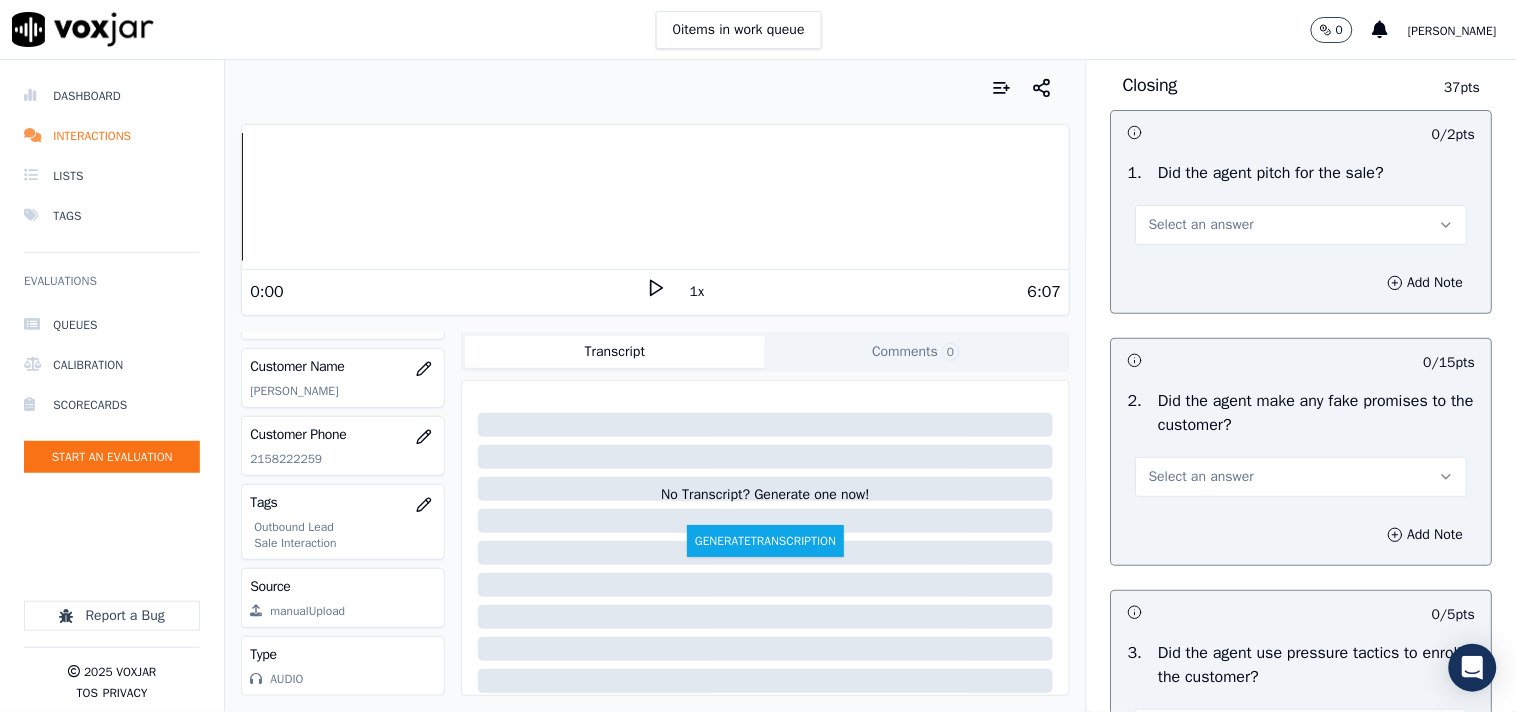 scroll, scrollTop: 4000, scrollLeft: 0, axis: vertical 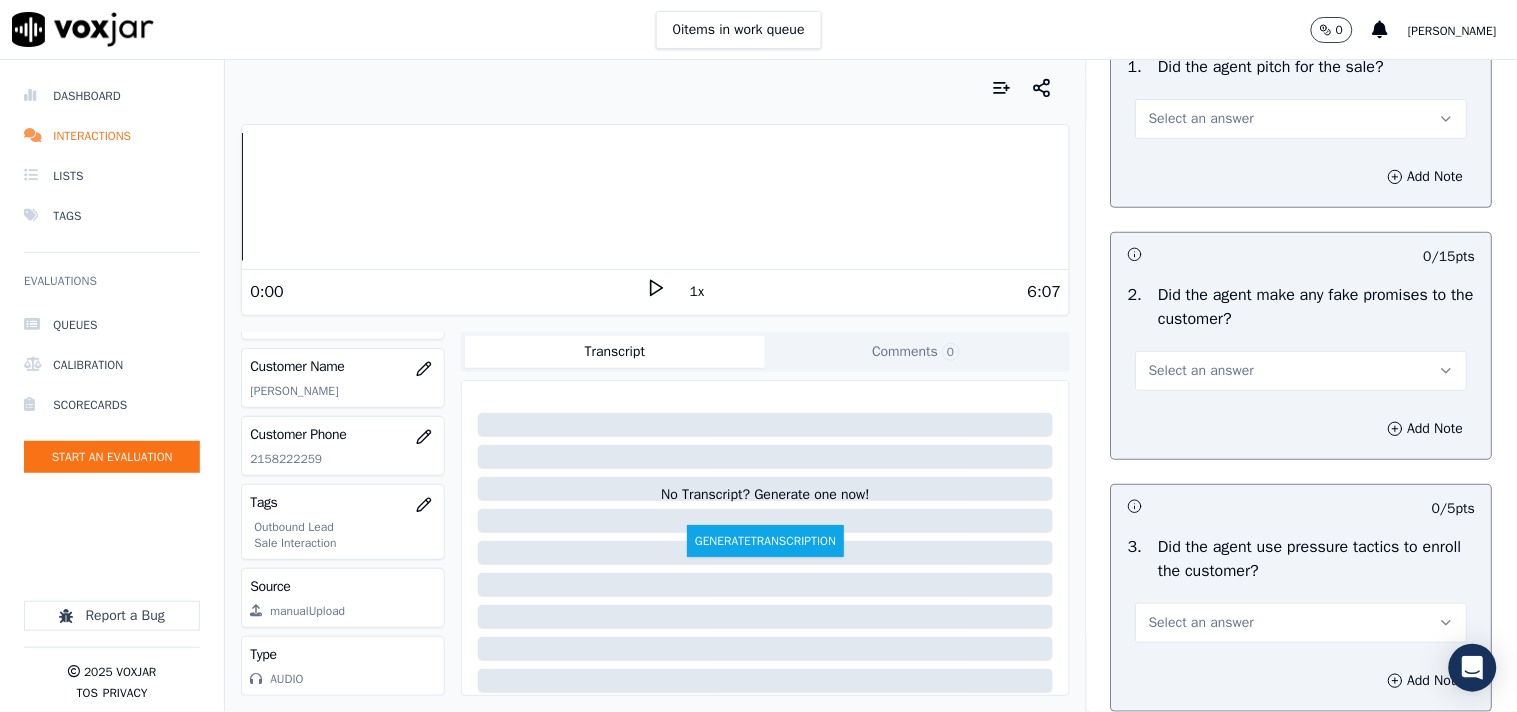 click on "Select an answer" at bounding box center [1302, 119] 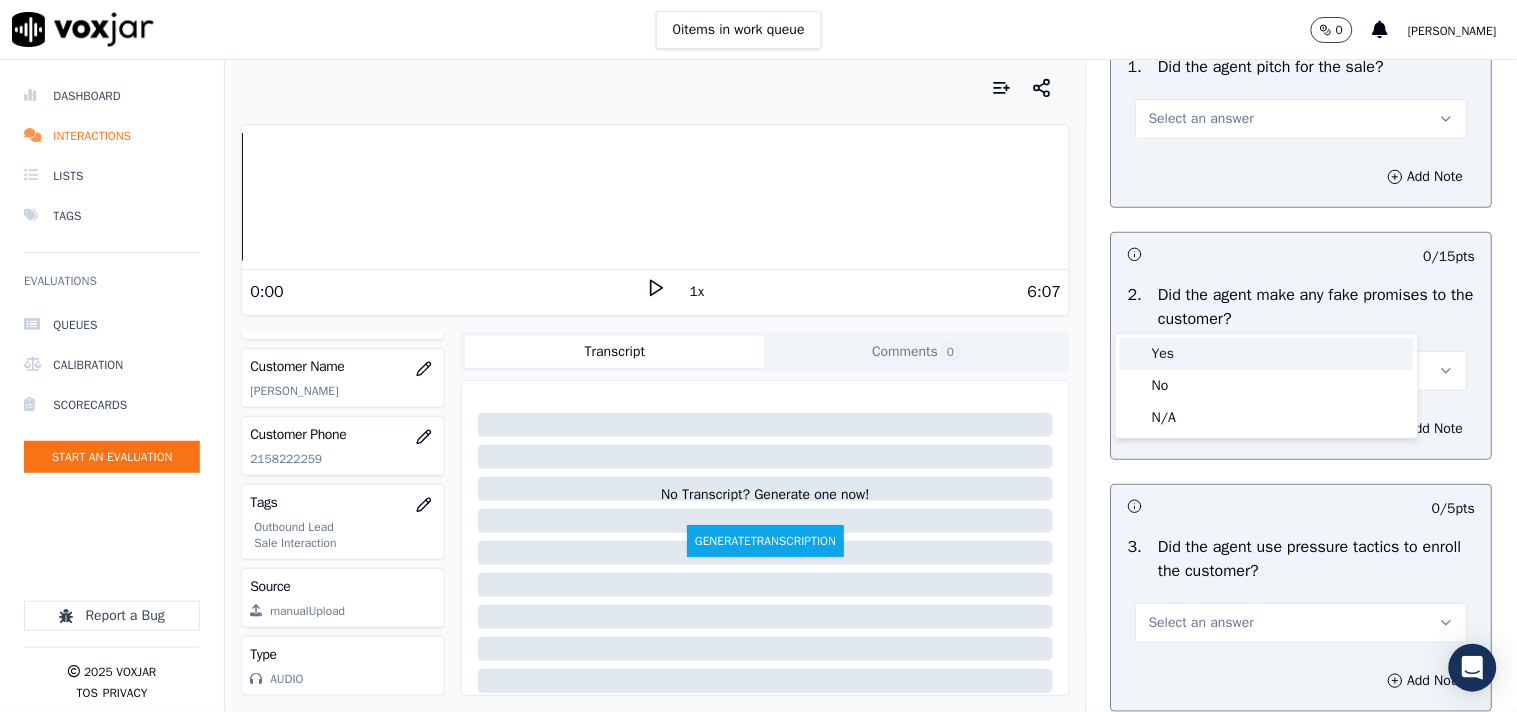 click on "Yes" at bounding box center [1267, 354] 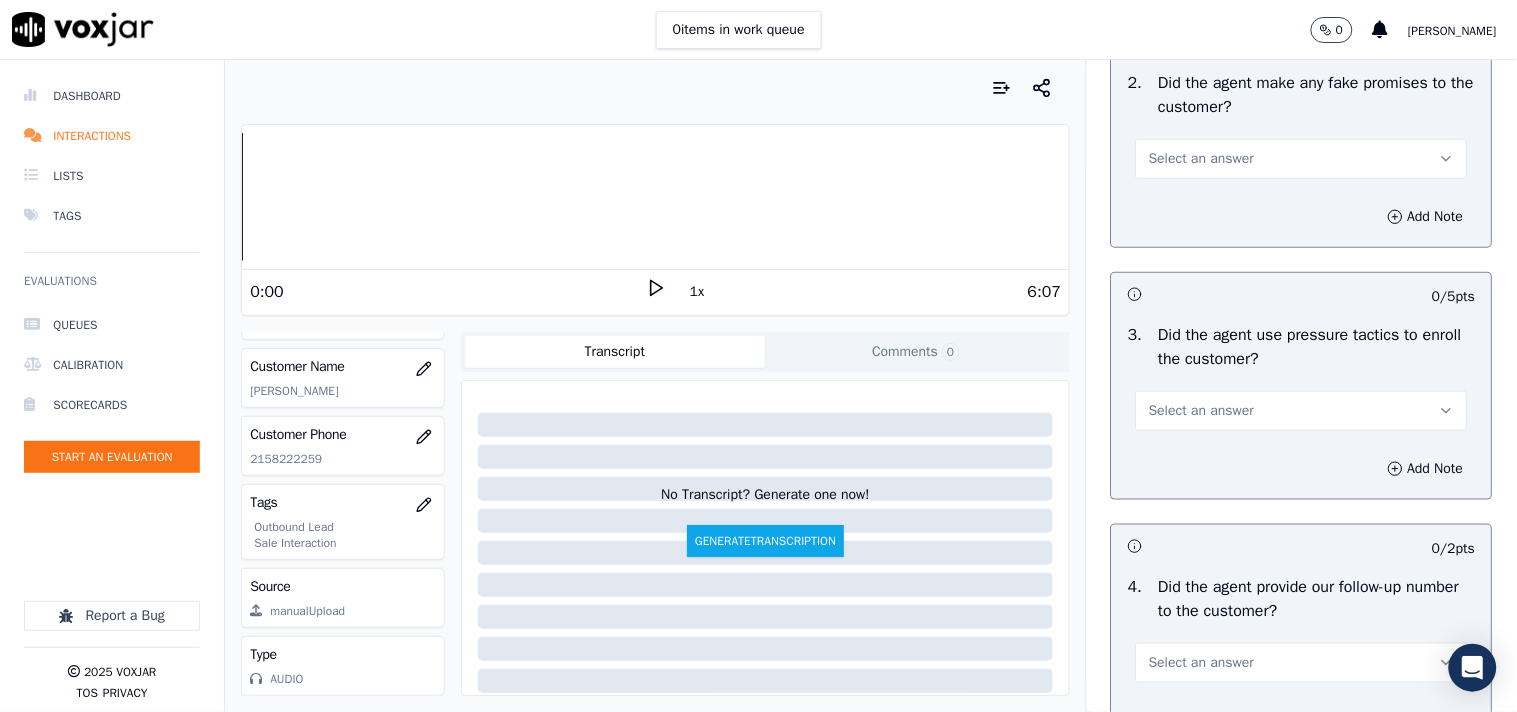 scroll, scrollTop: 4333, scrollLeft: 0, axis: vertical 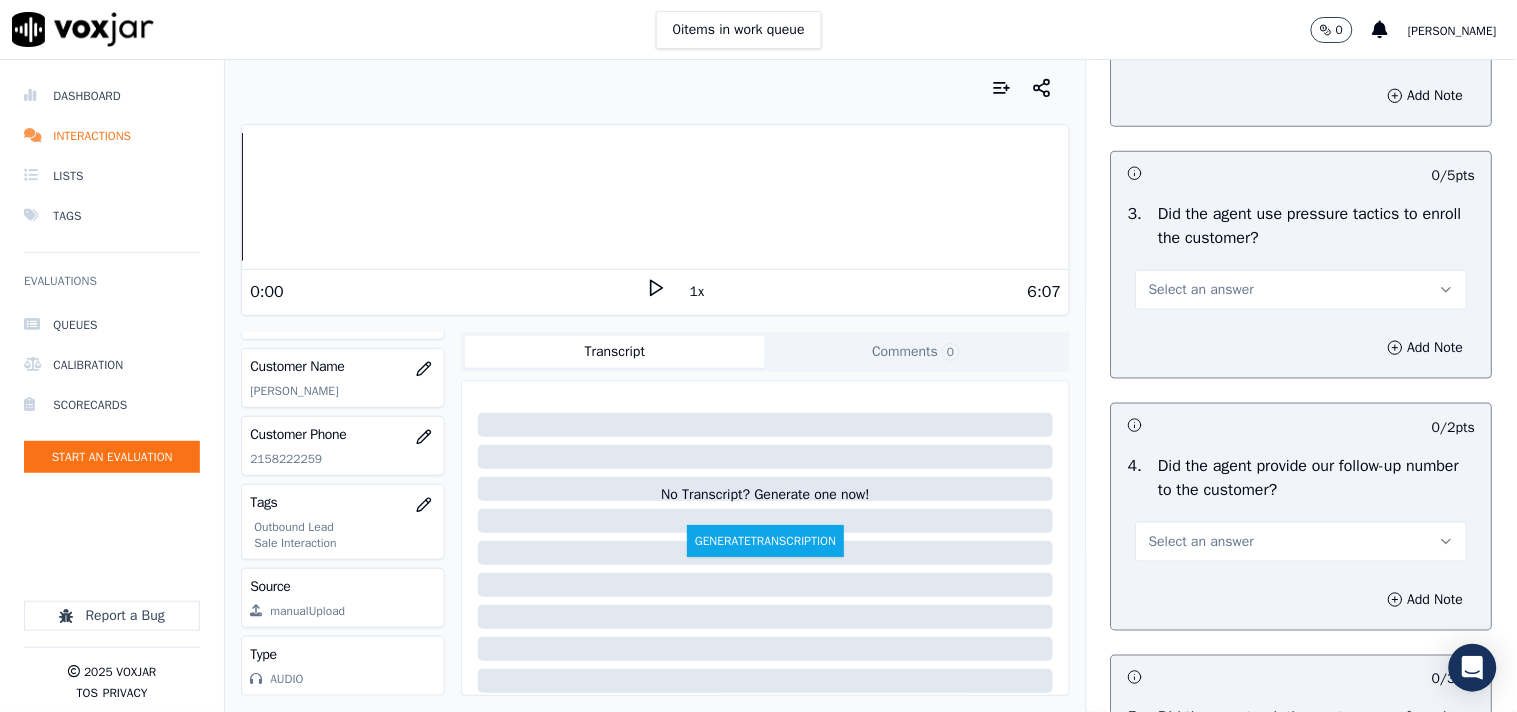 click on "Select an answer" at bounding box center (1201, 38) 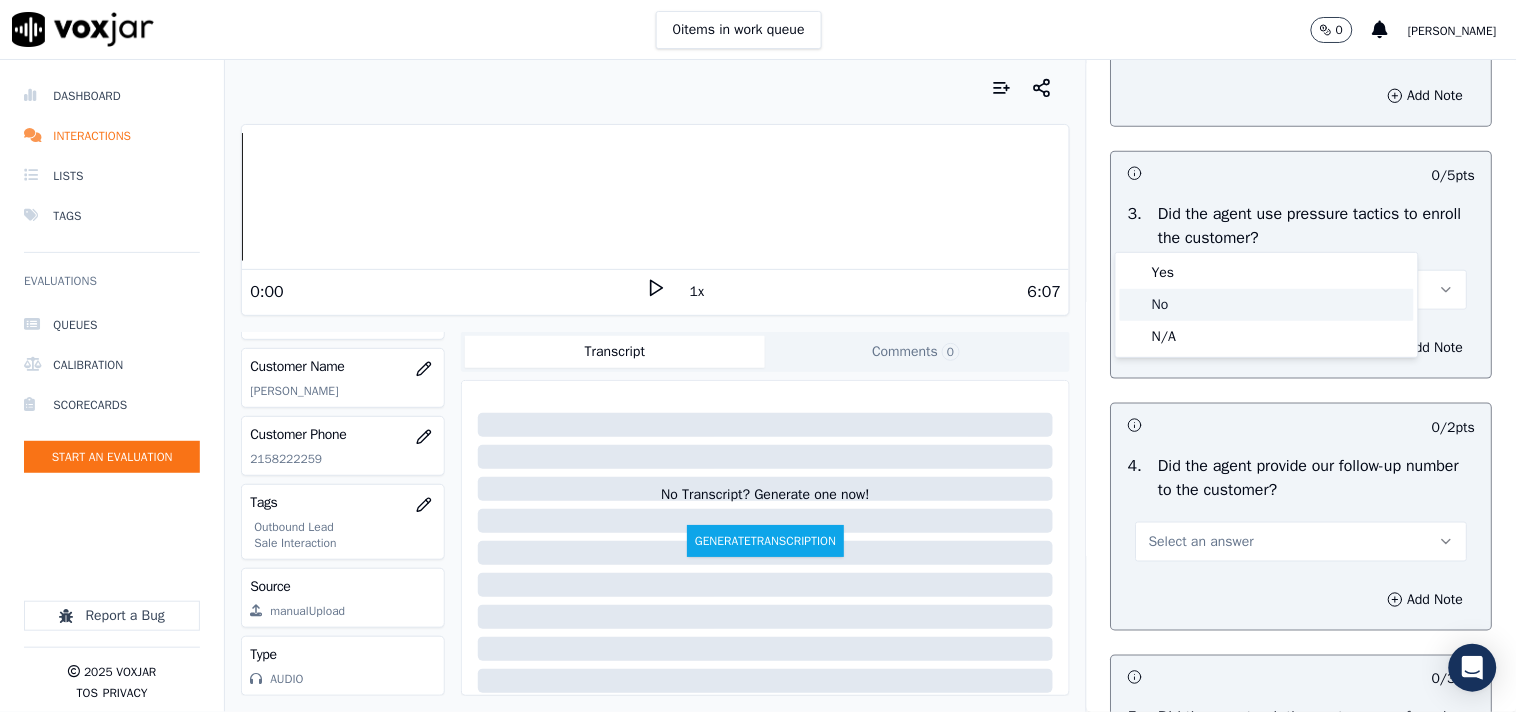 click on "No" 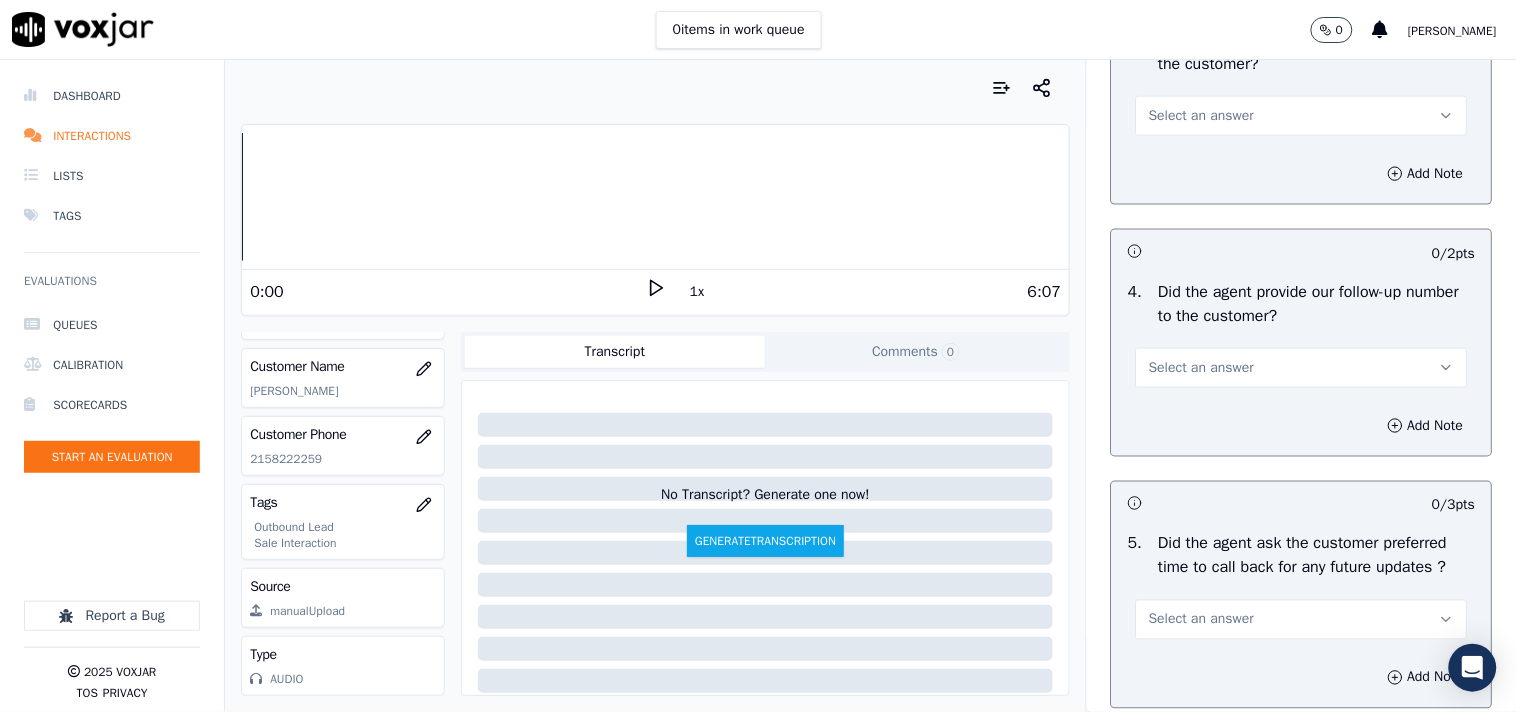 scroll, scrollTop: 4555, scrollLeft: 0, axis: vertical 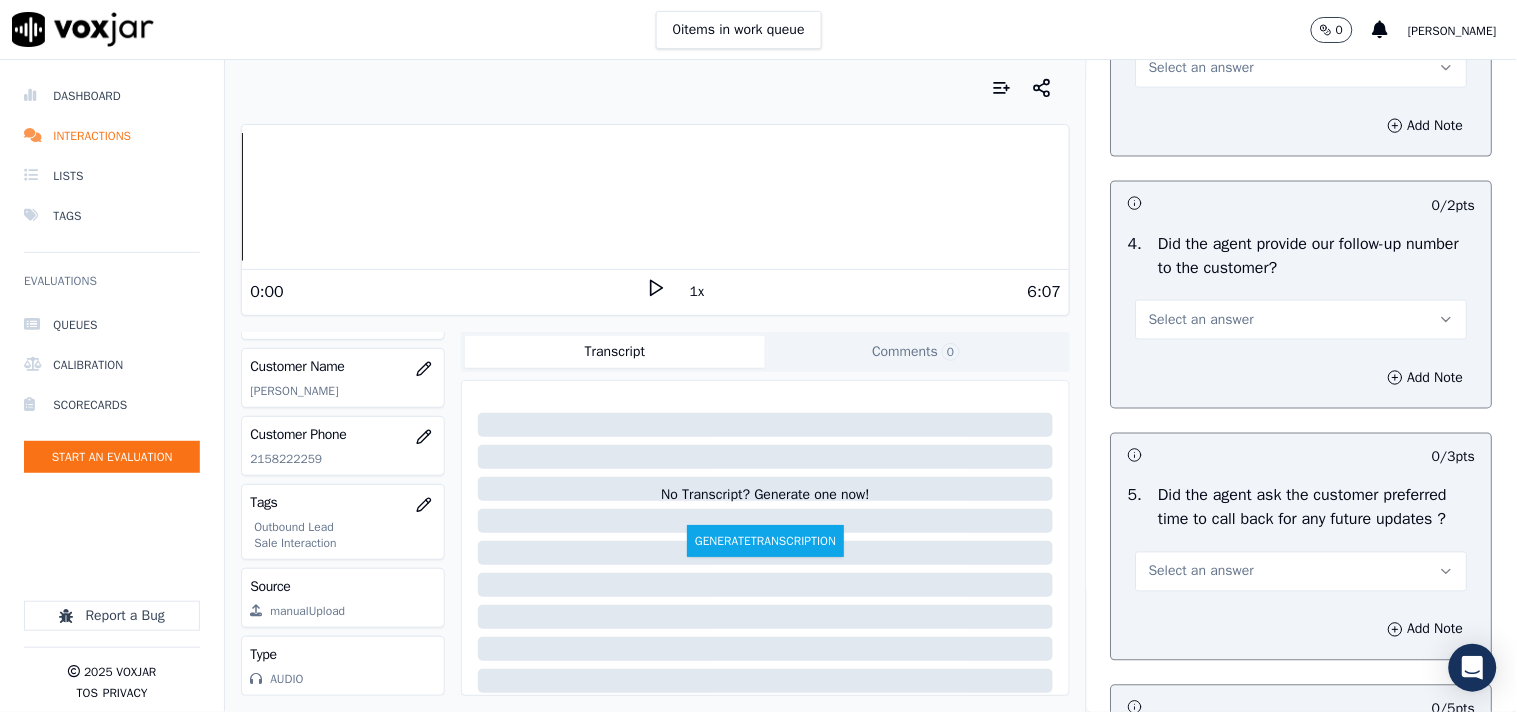 click on "Select an answer" at bounding box center [1302, 68] 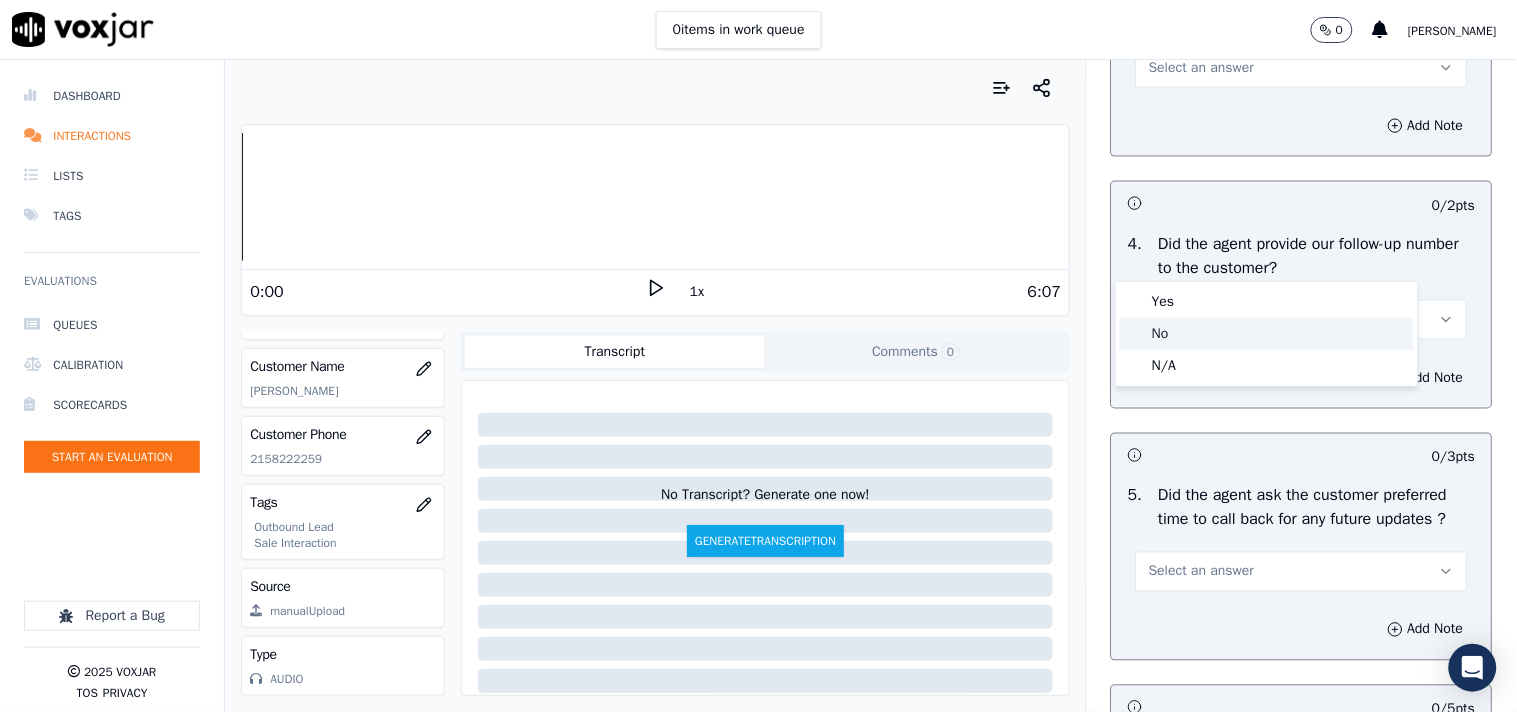 click on "No" 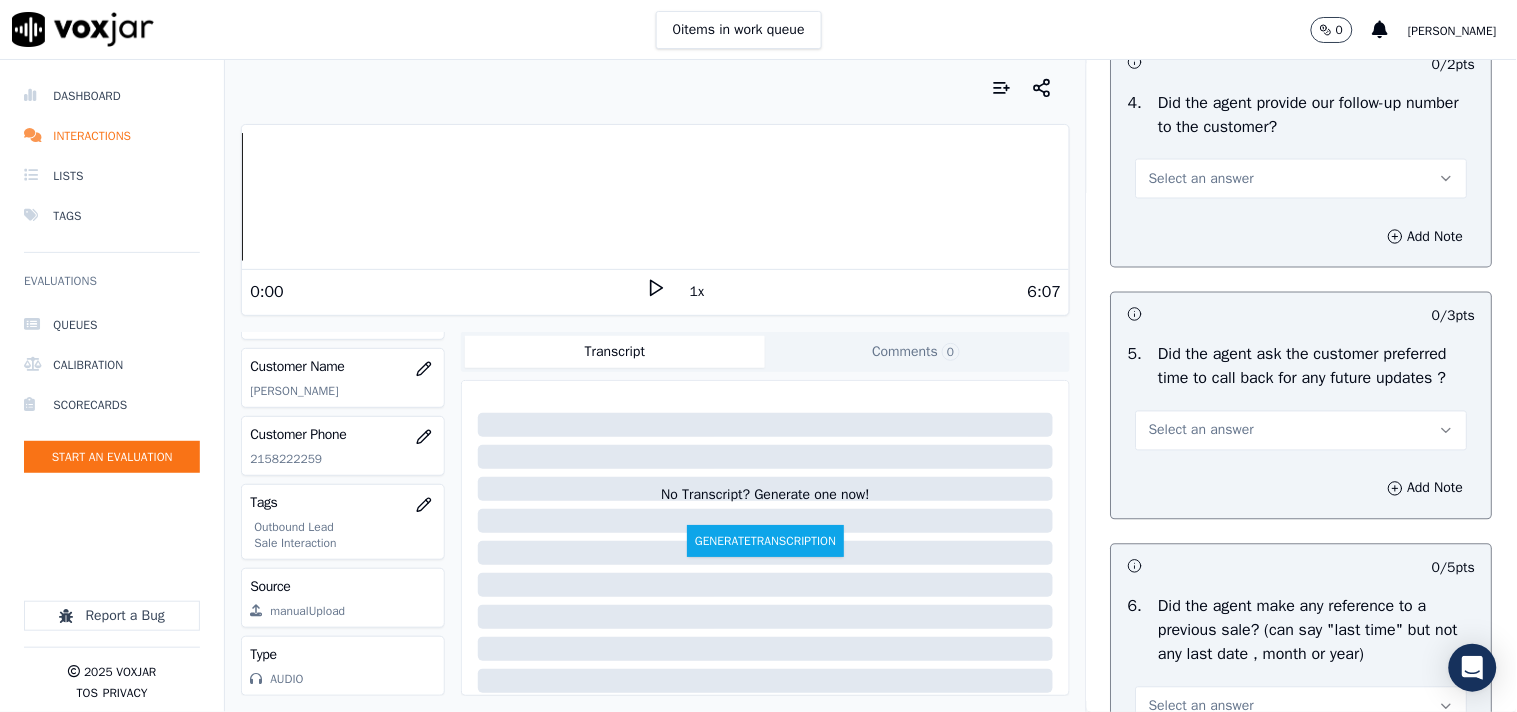 scroll, scrollTop: 4777, scrollLeft: 0, axis: vertical 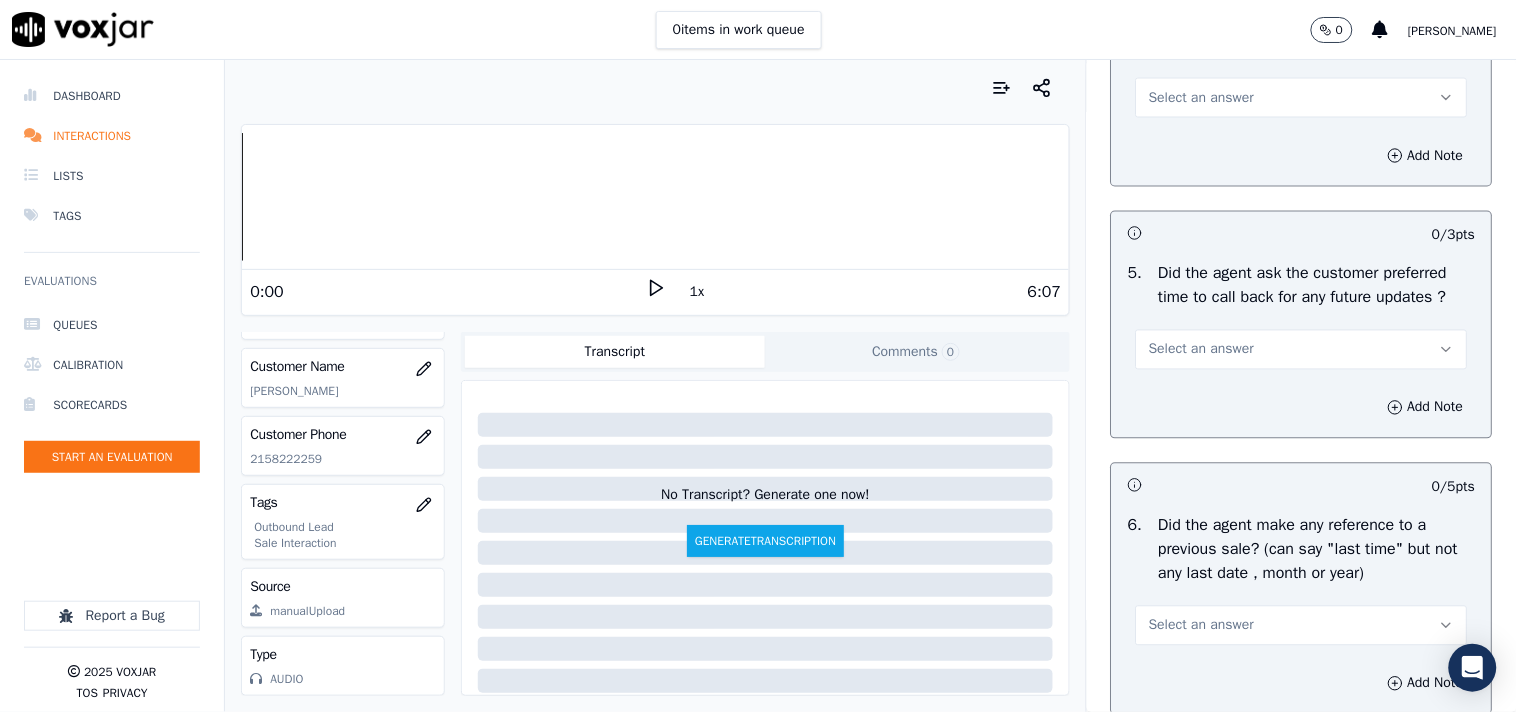click on "Select an answer" at bounding box center (1201, 98) 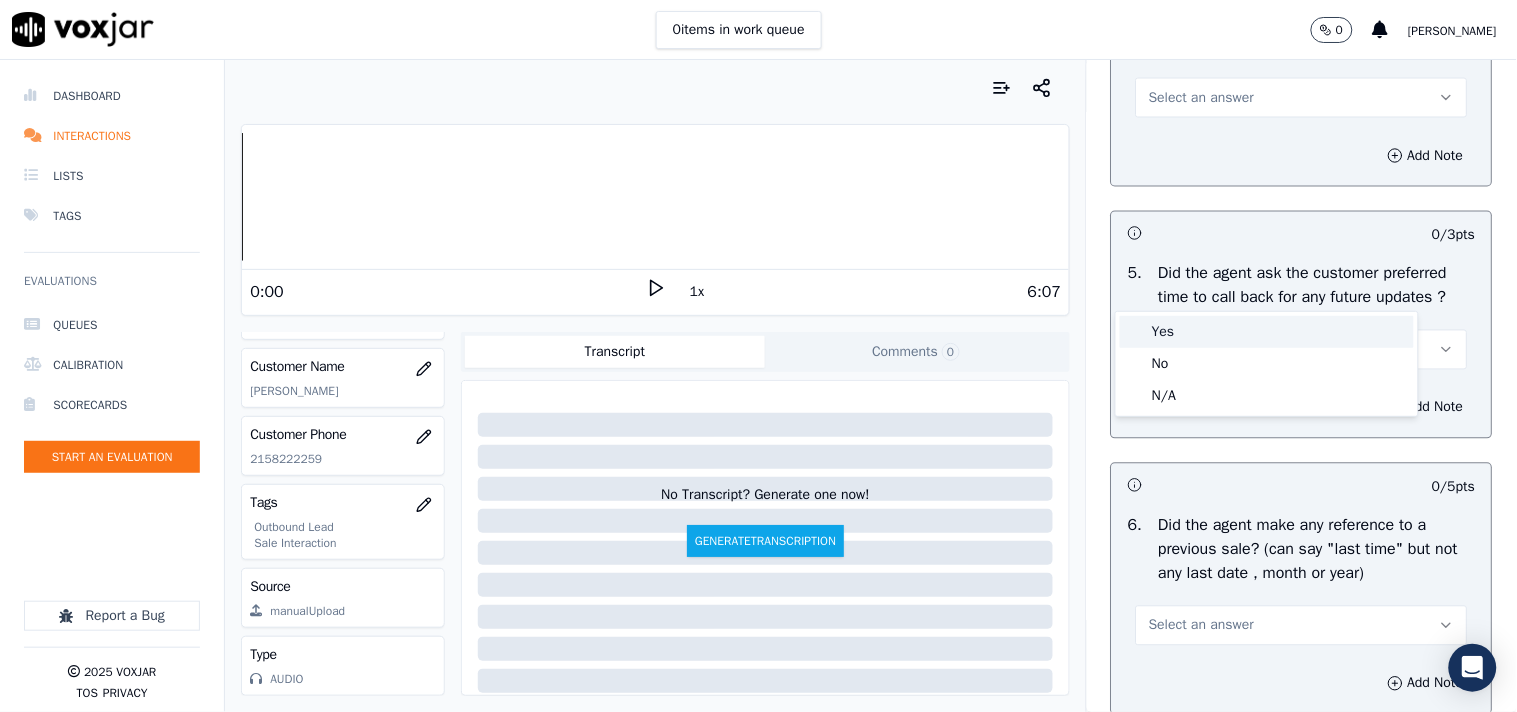 click on "Yes" at bounding box center [1267, 332] 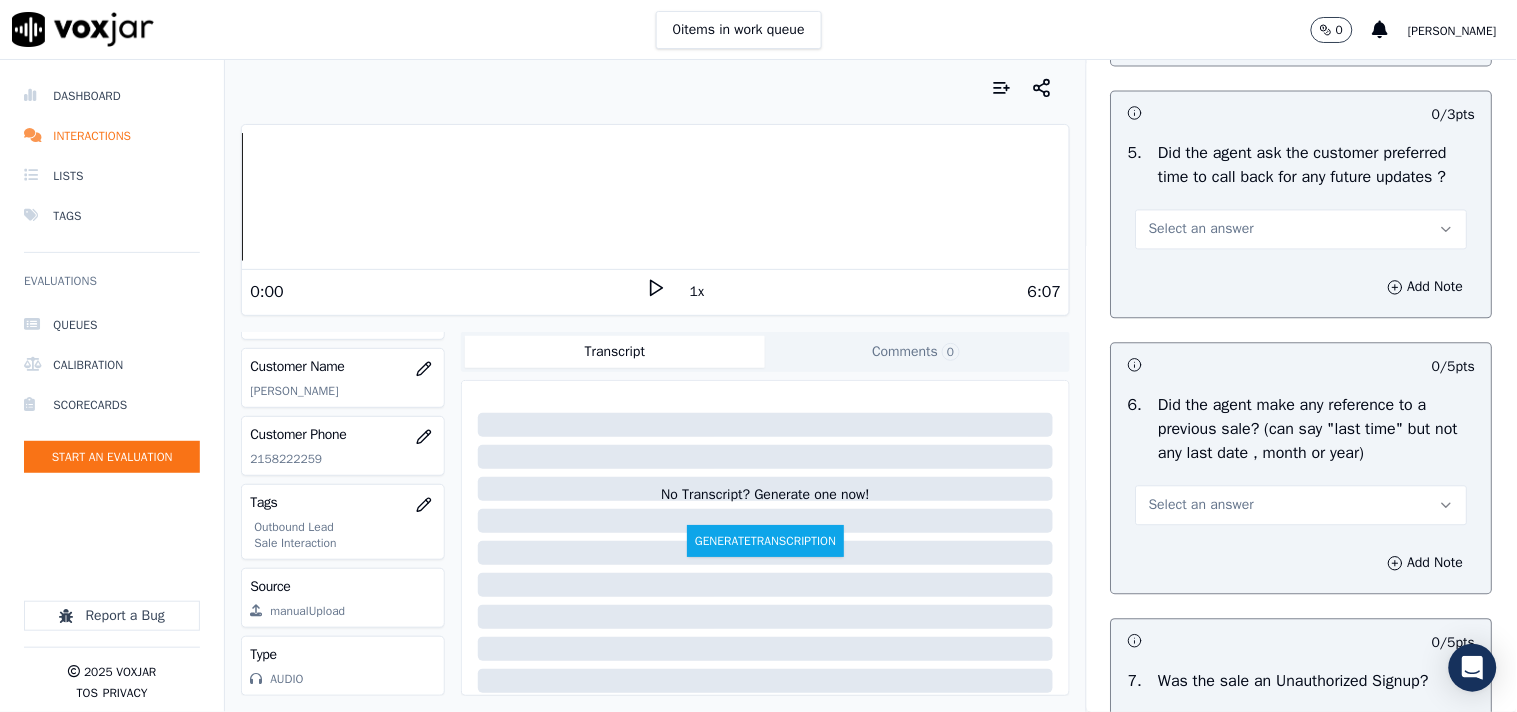 scroll, scrollTop: 5000, scrollLeft: 0, axis: vertical 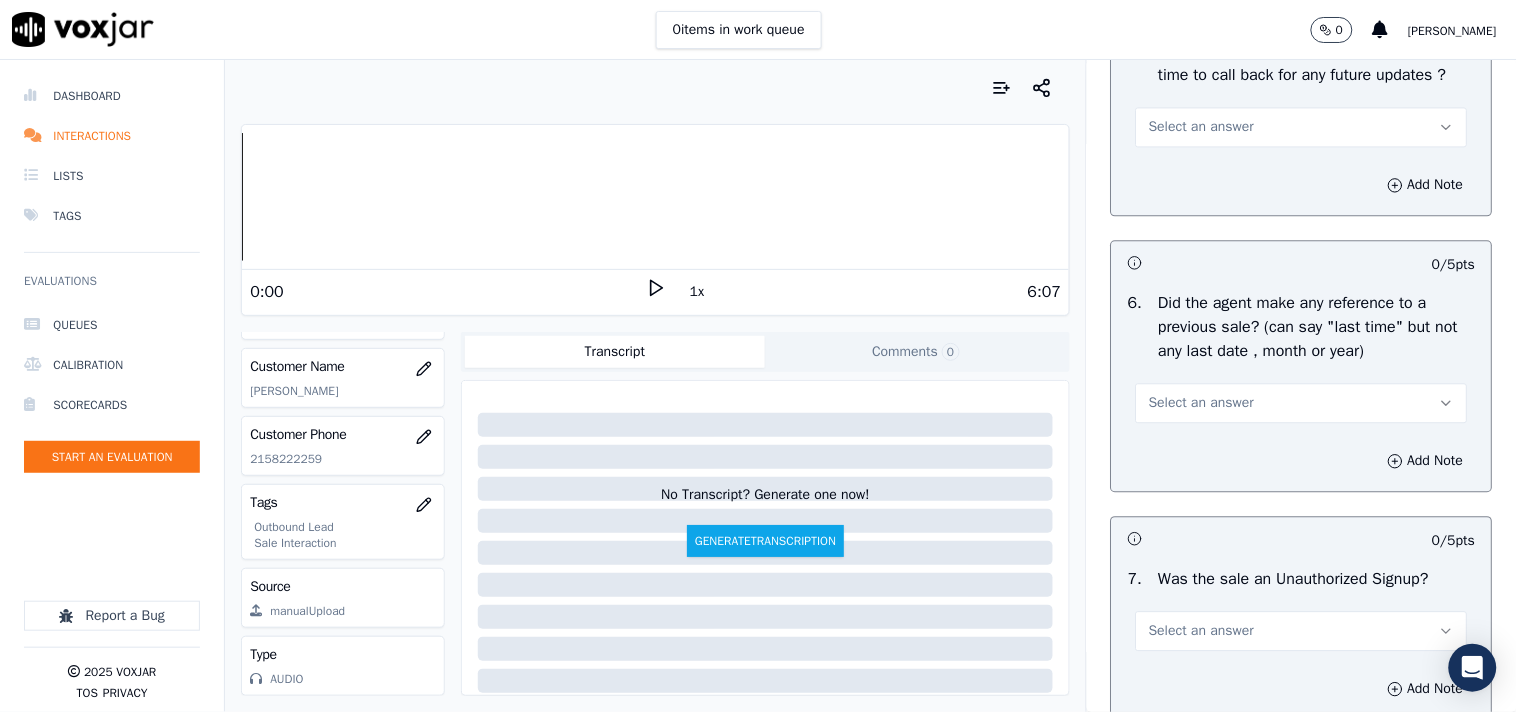 click on "Select an answer" at bounding box center [1201, 127] 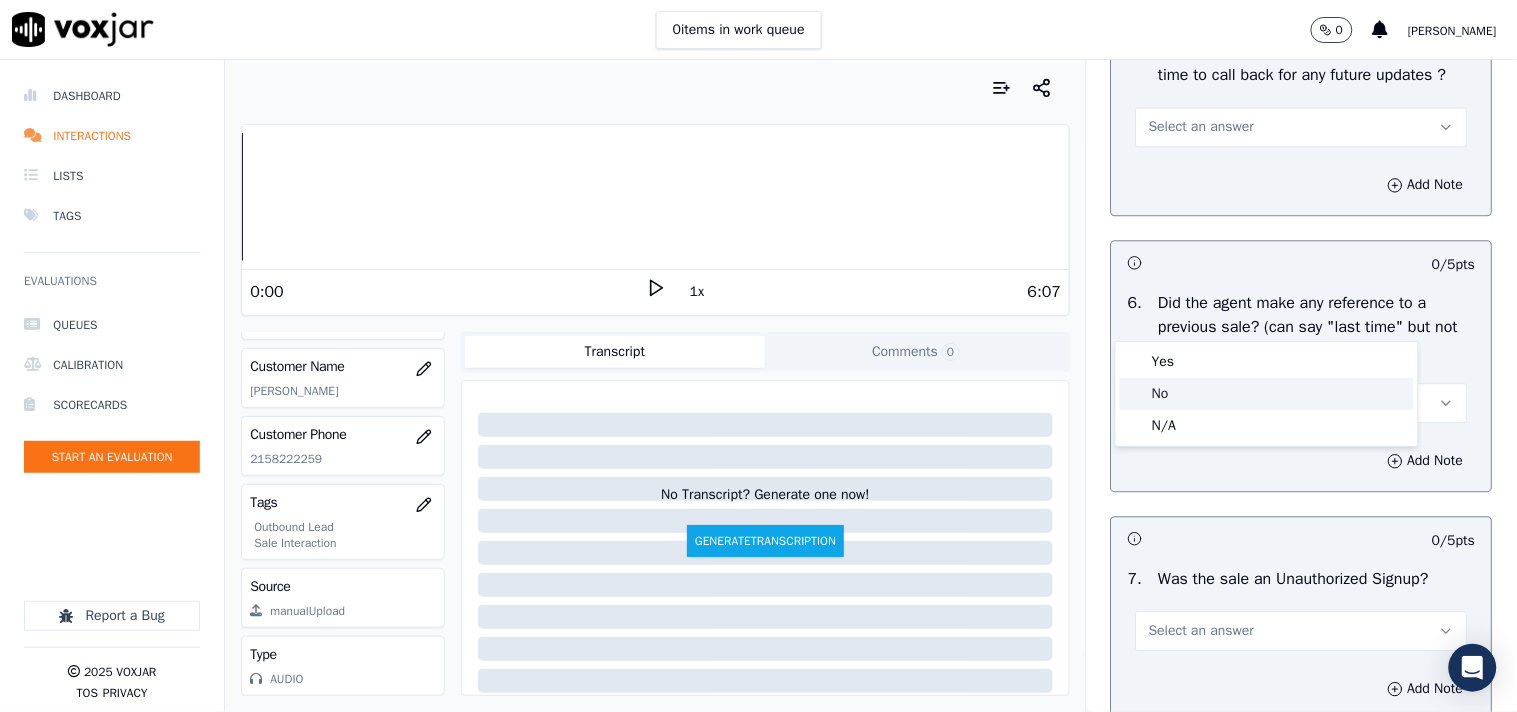 click on "No" 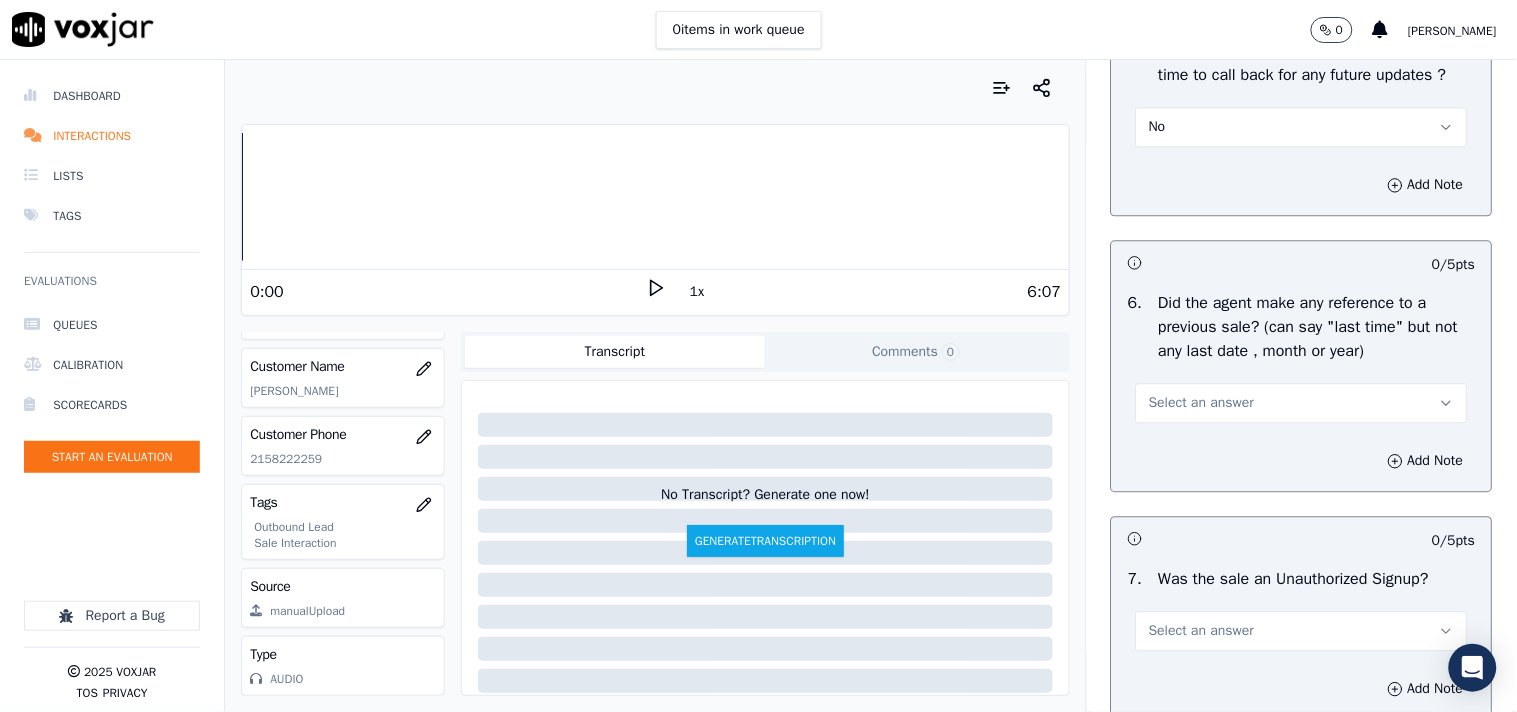 click on "No" at bounding box center [1302, 127] 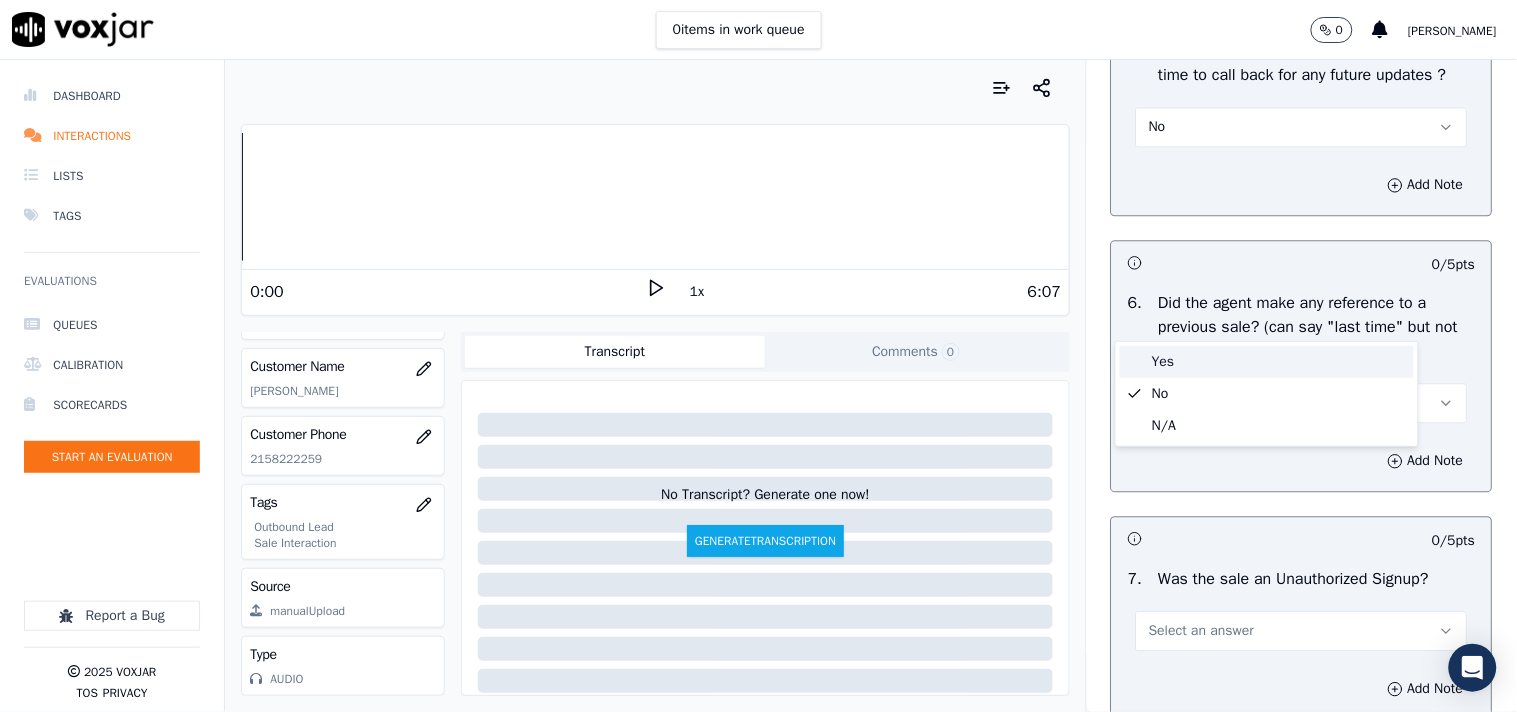 click on "Yes" at bounding box center (1267, 362) 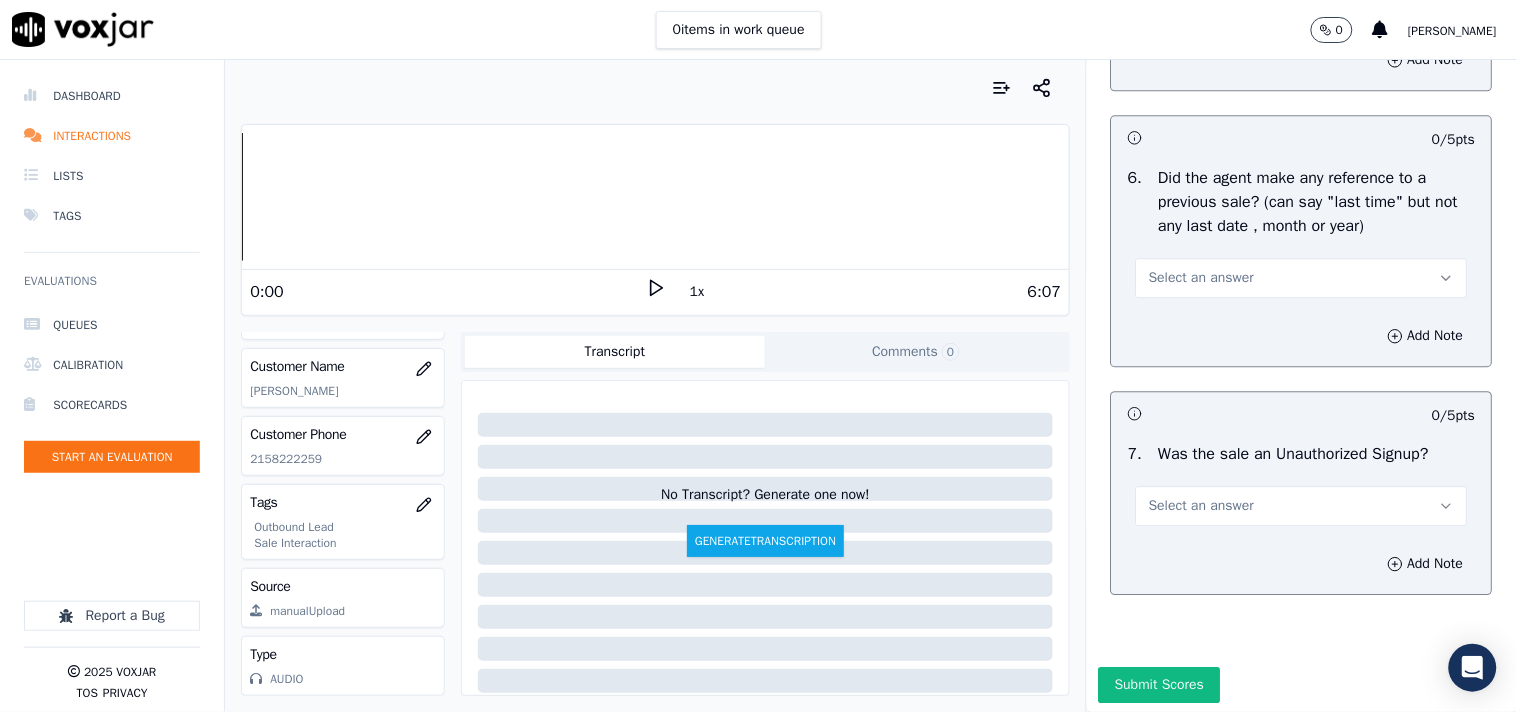 scroll, scrollTop: 5222, scrollLeft: 0, axis: vertical 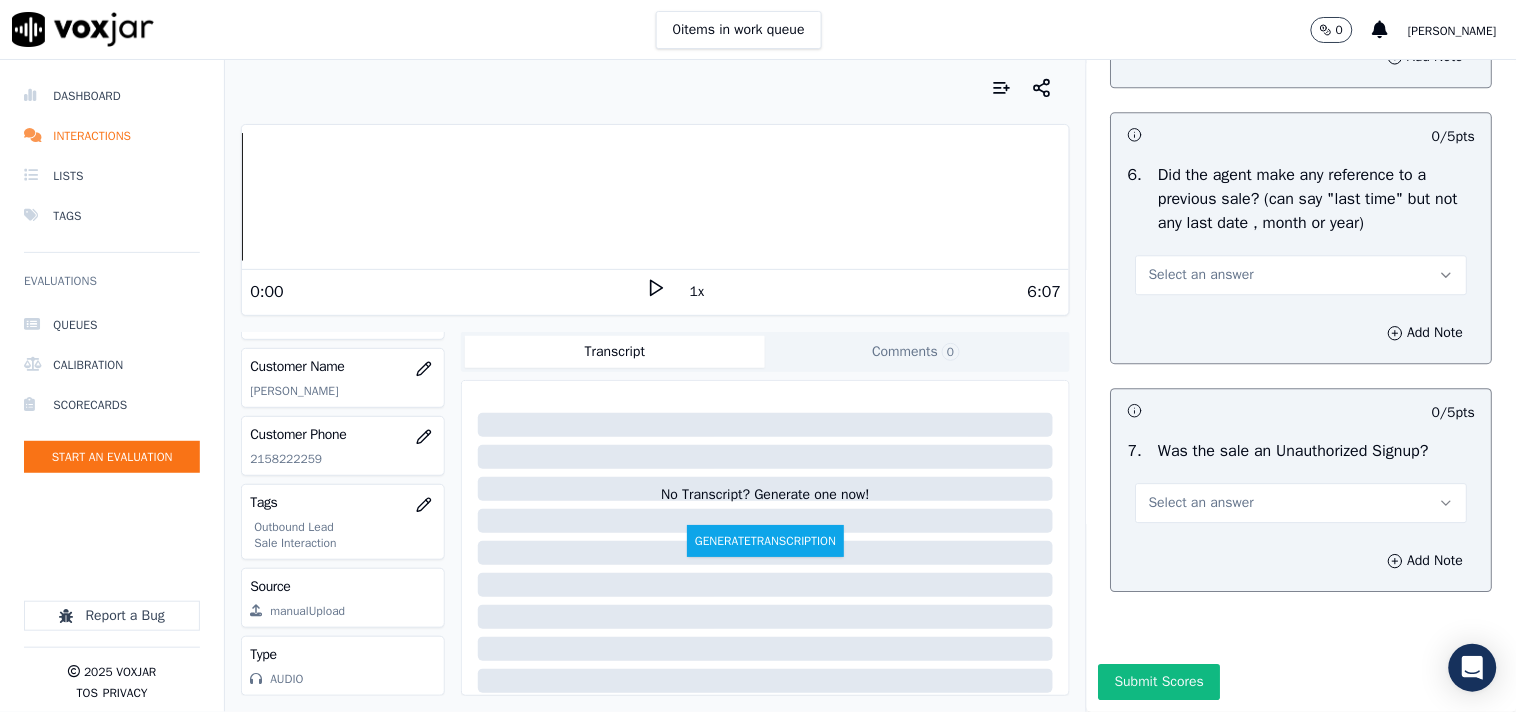 click on "Select an answer" at bounding box center [1201, 275] 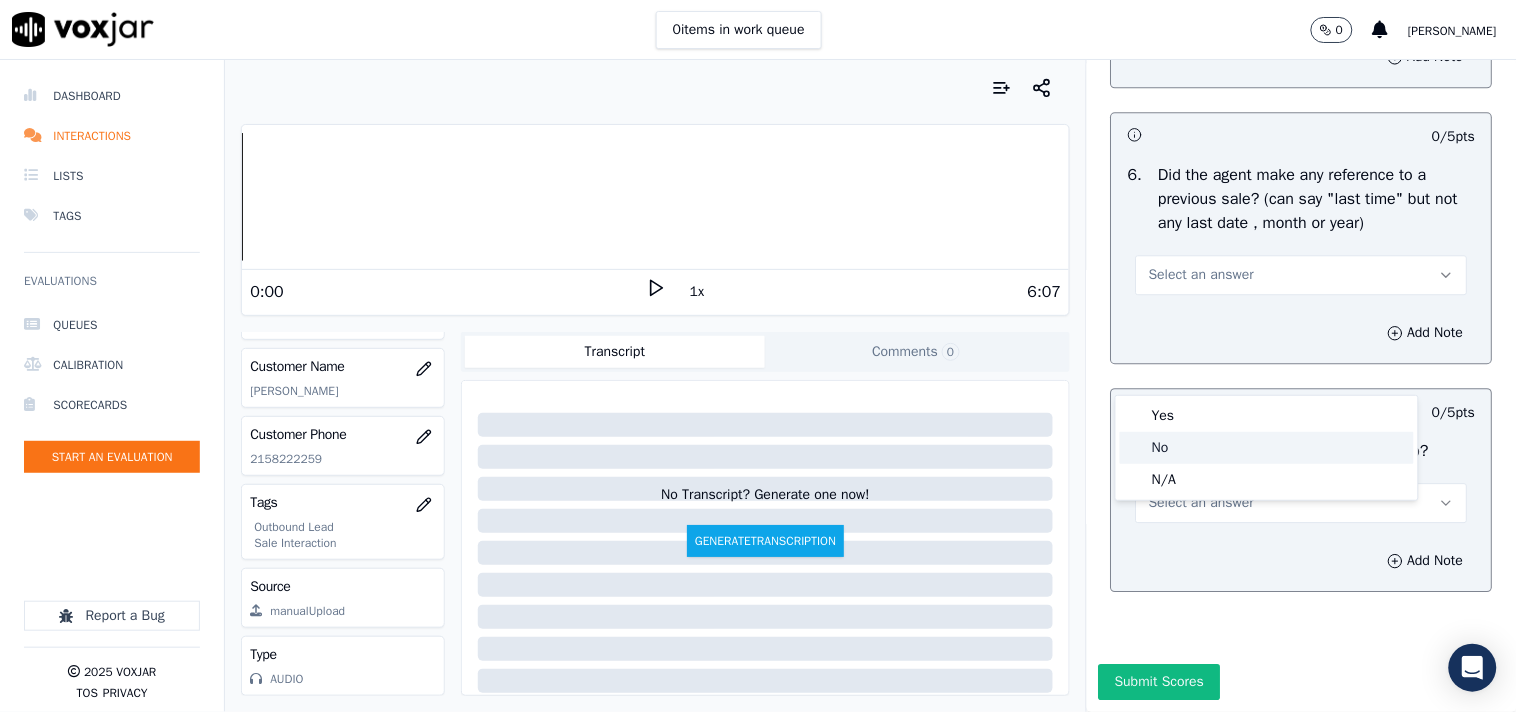 click on "No" 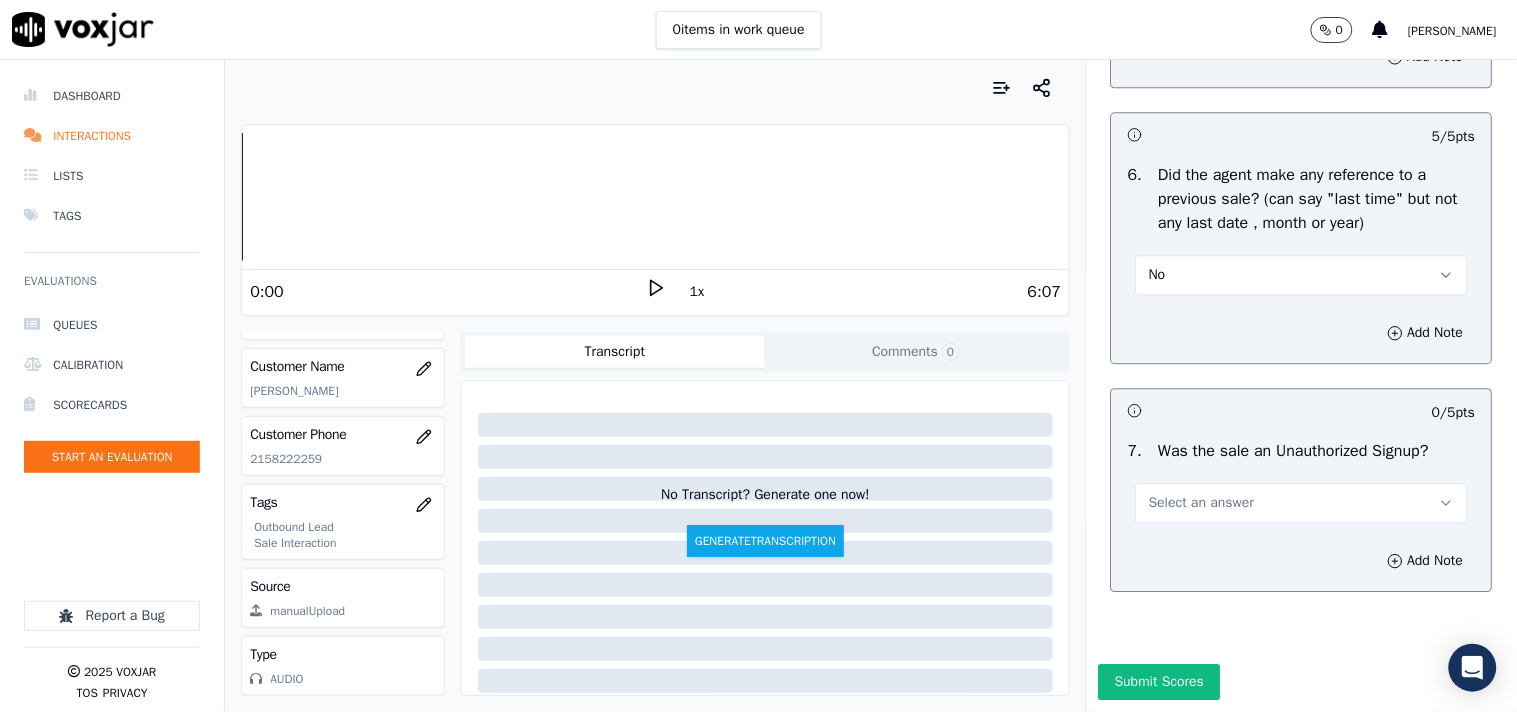 scroll, scrollTop: 5367, scrollLeft: 0, axis: vertical 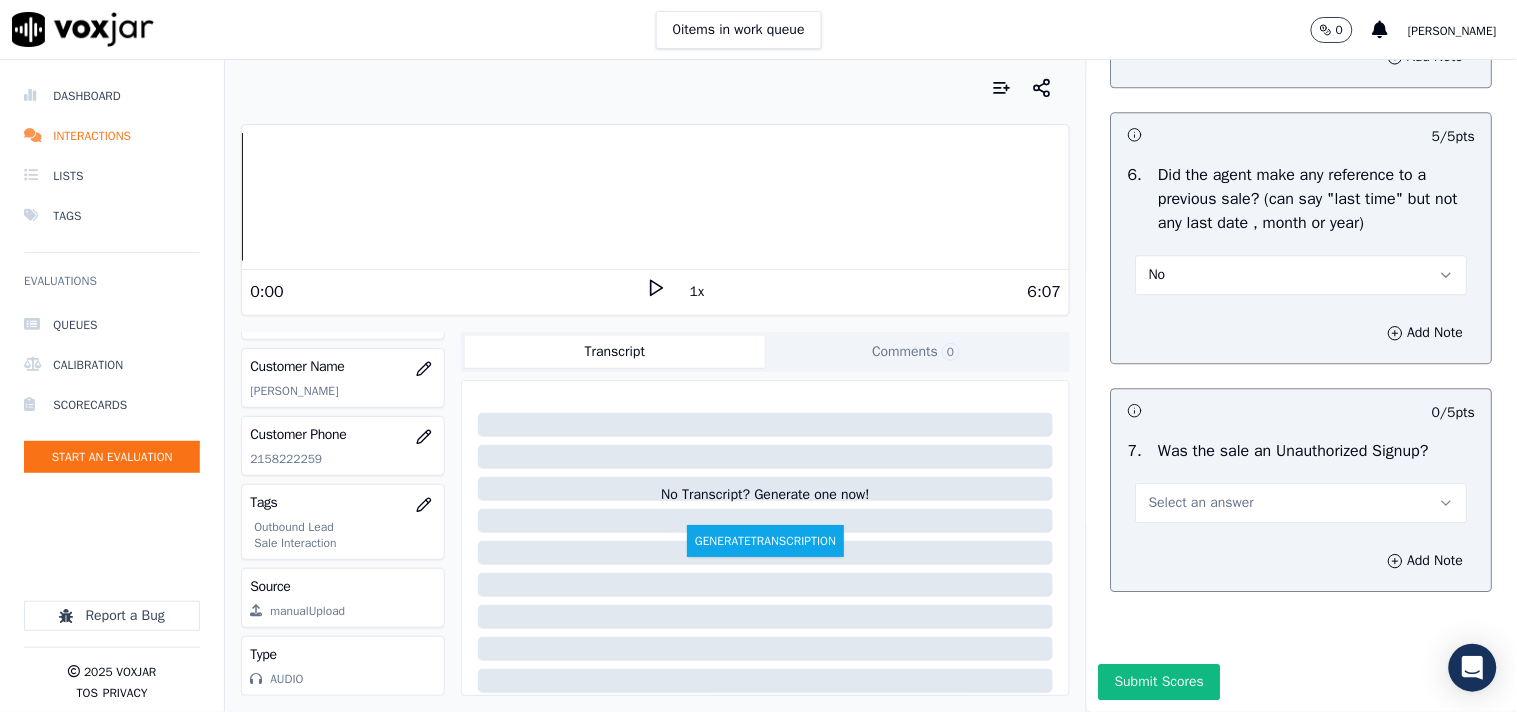 click on "No" at bounding box center [1302, 275] 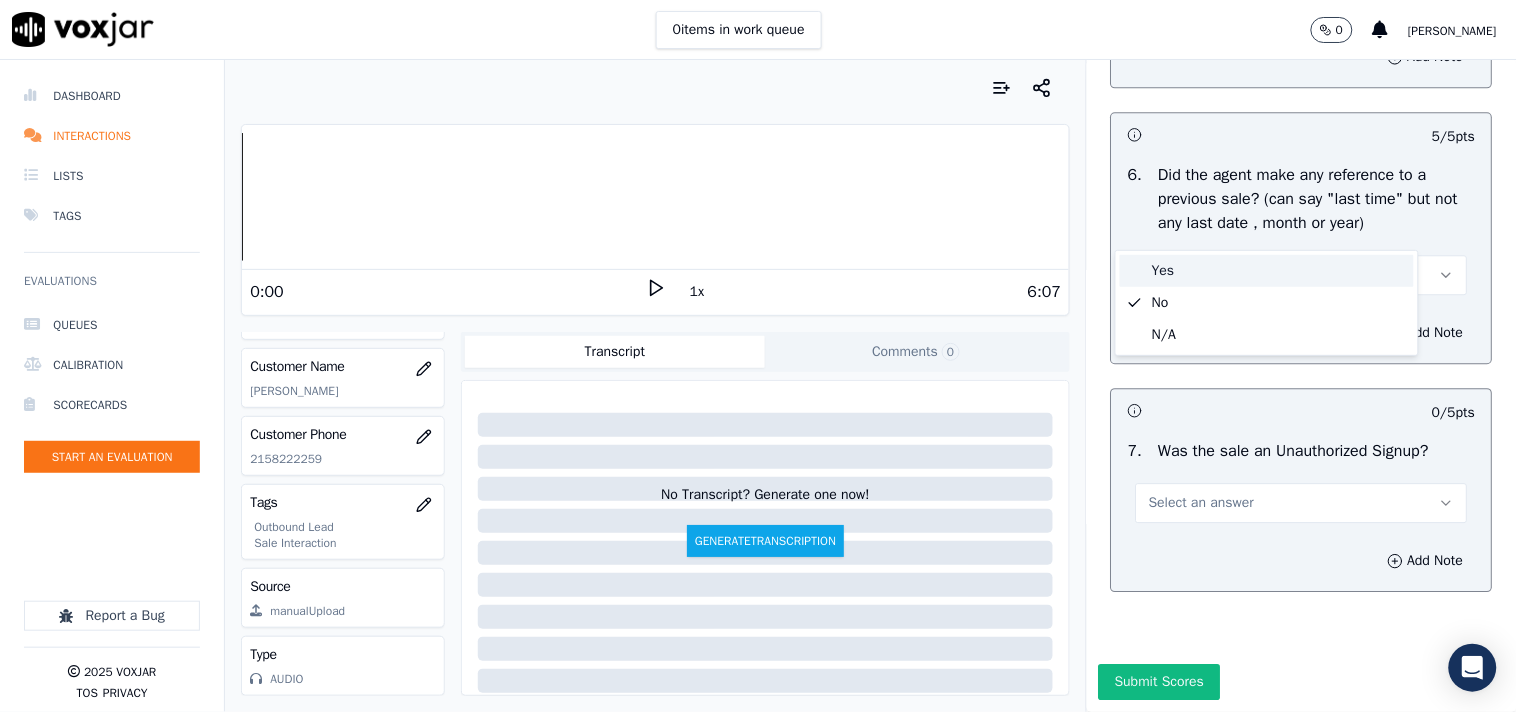 click on "Yes" at bounding box center [1267, 271] 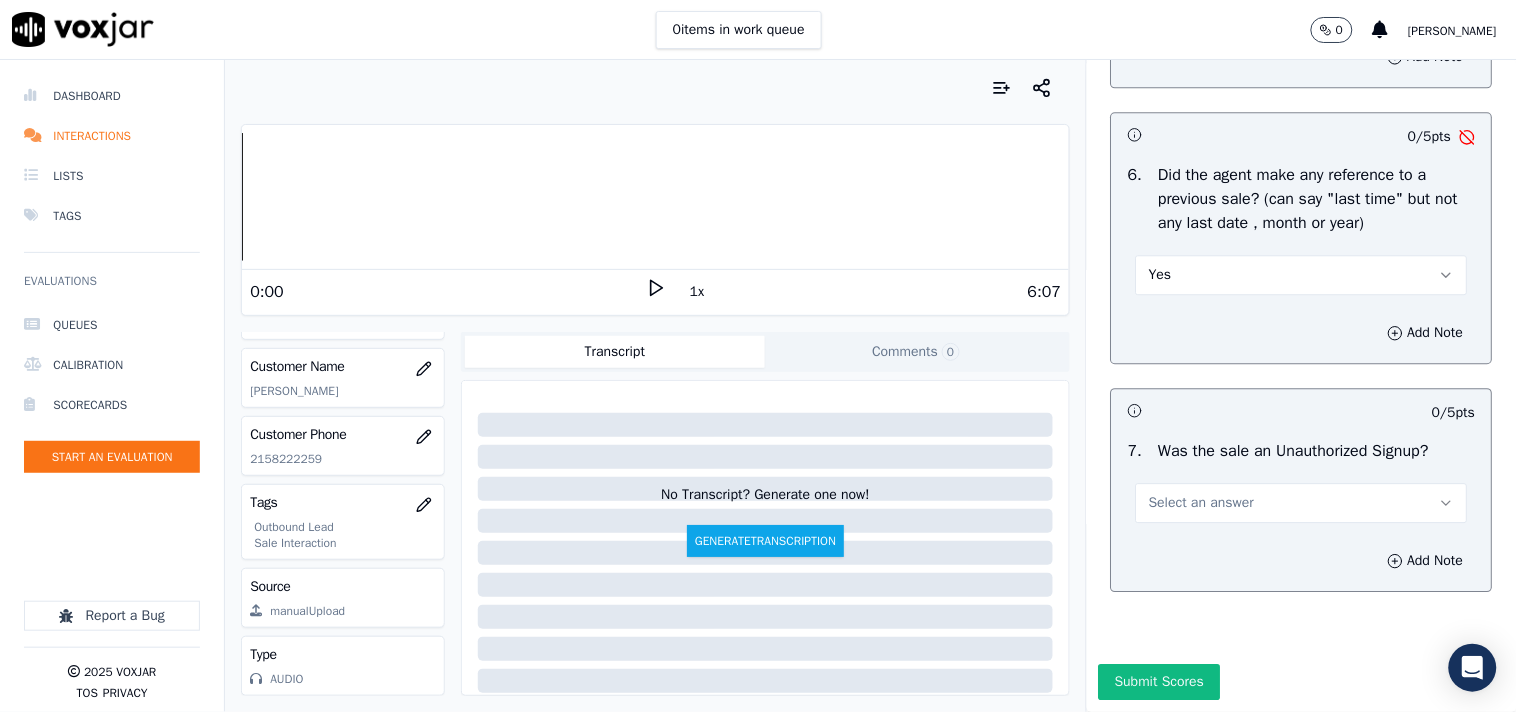 click on "Select an answer" at bounding box center [1302, 503] 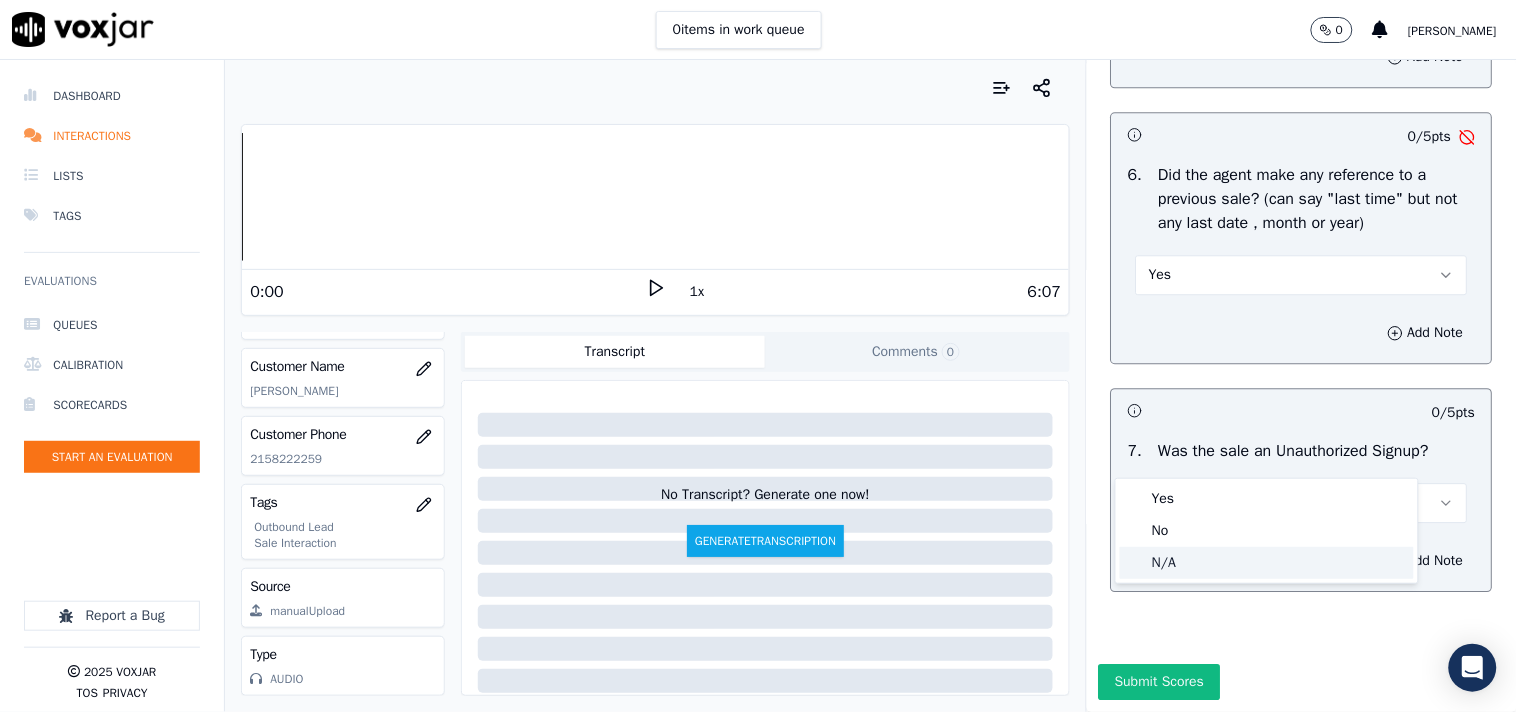 click on "N/A" 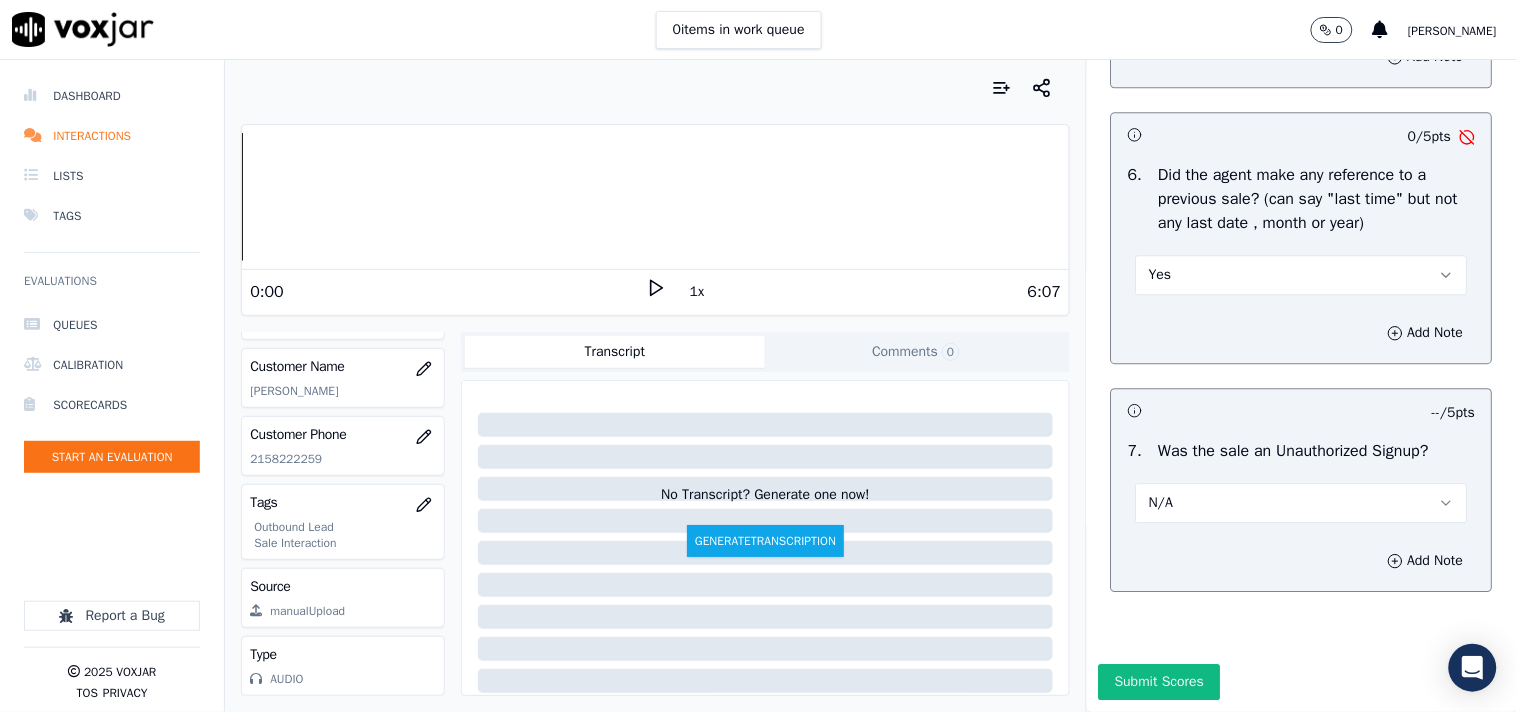 scroll, scrollTop: 5367, scrollLeft: 0, axis: vertical 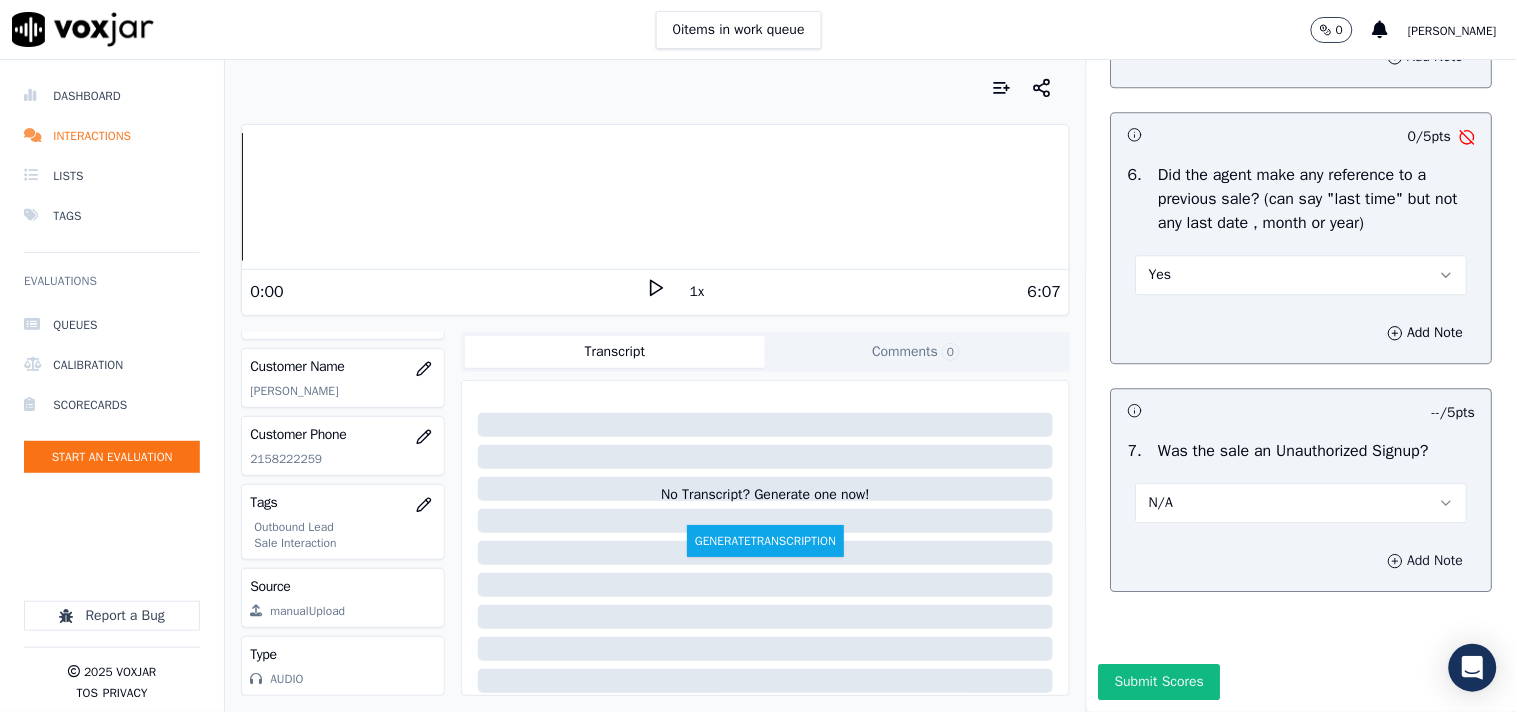 click on "Add Note" at bounding box center (1426, 561) 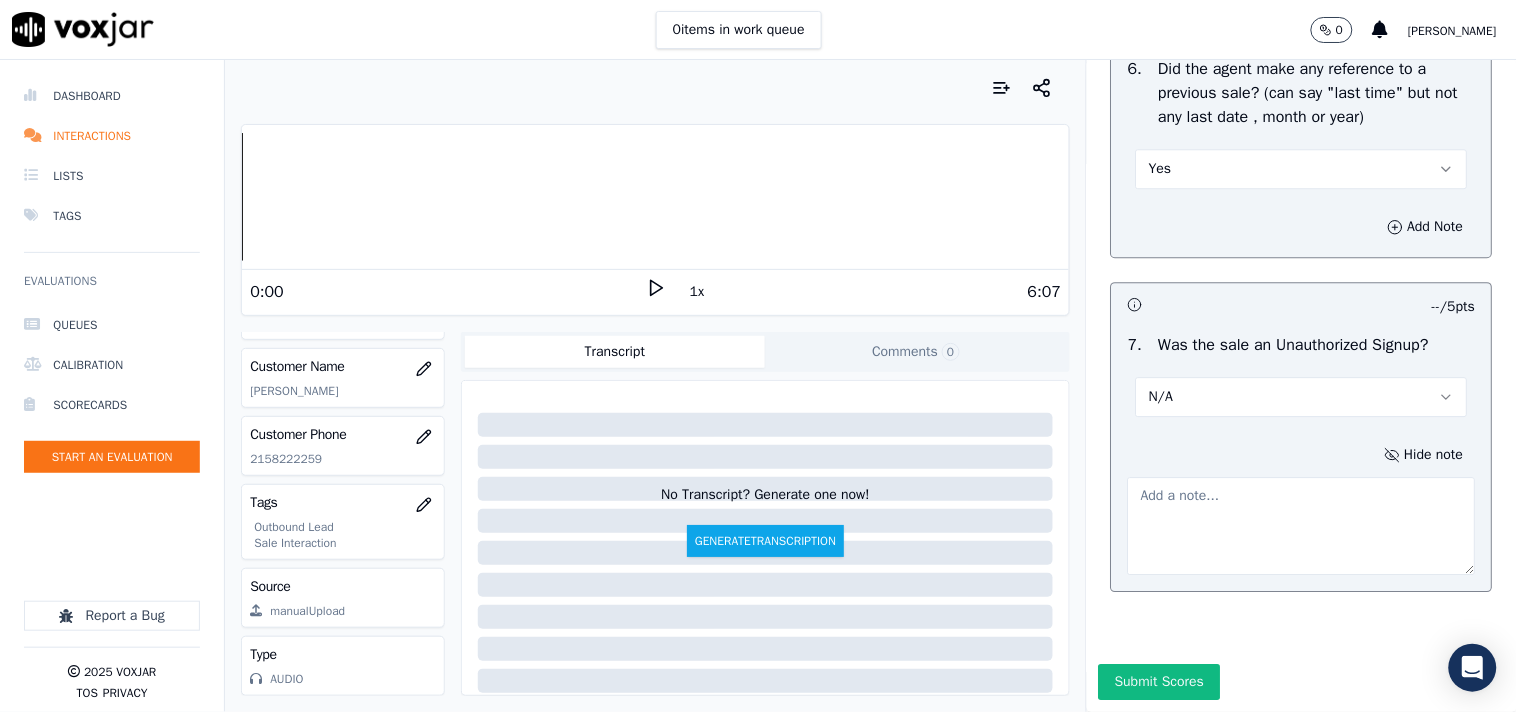 click at bounding box center [1302, 526] 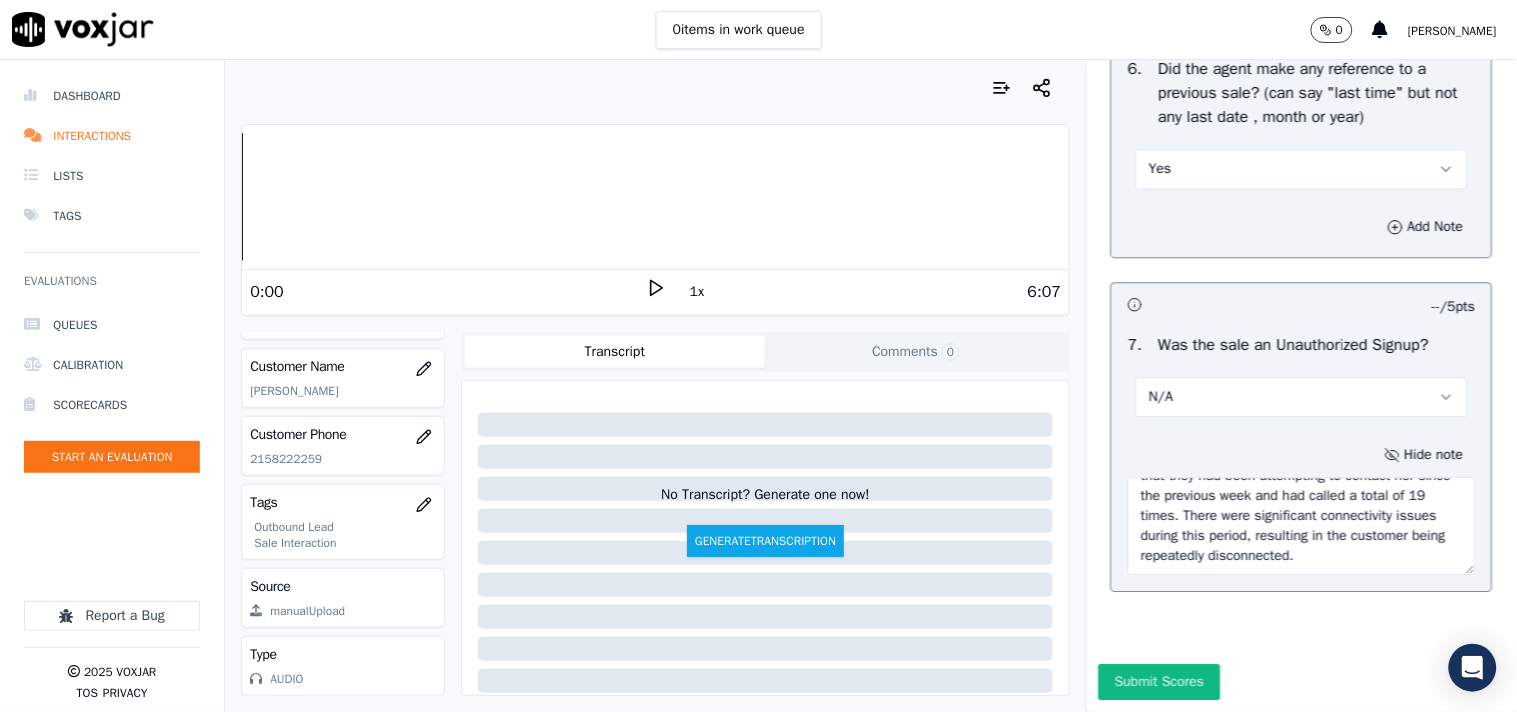 scroll, scrollTop: 0, scrollLeft: 0, axis: both 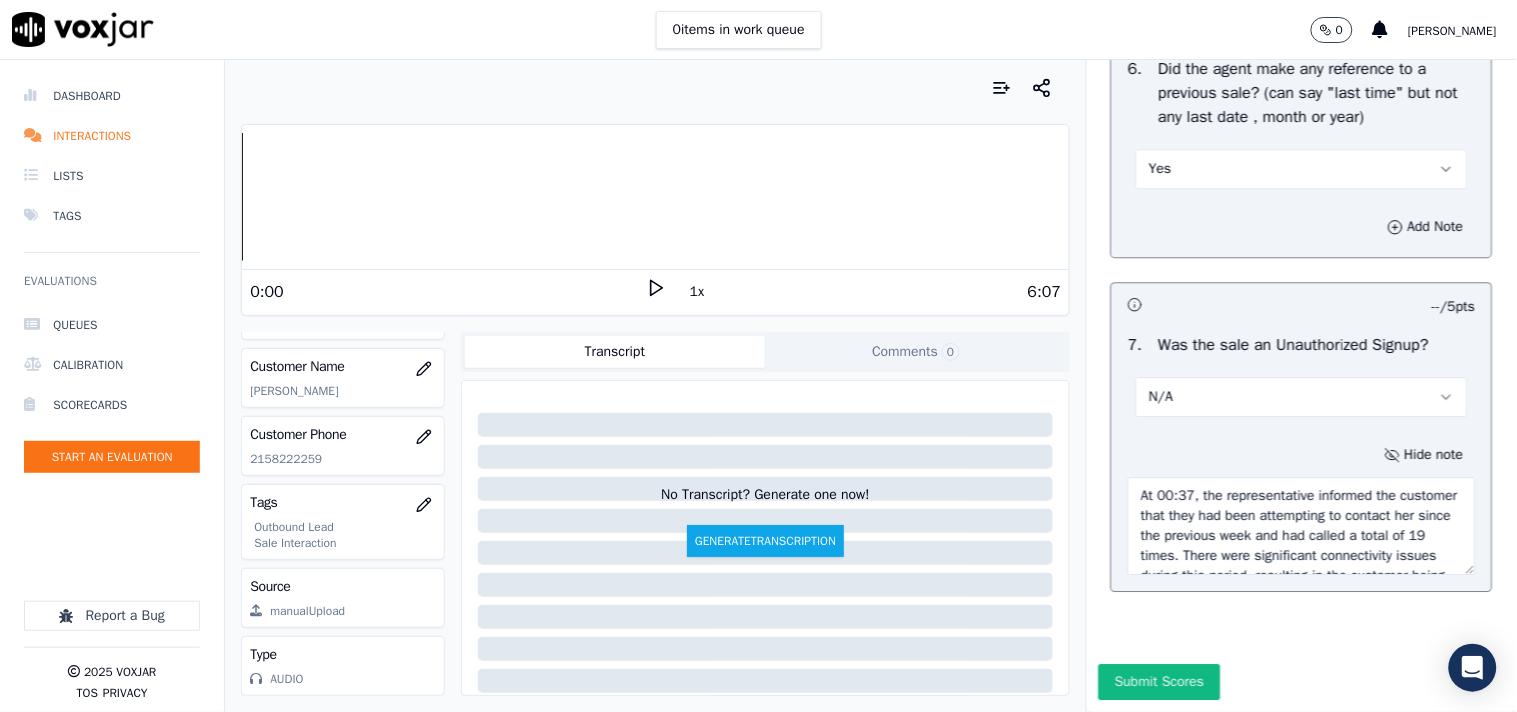 type on "At 00:37, the representative informed the customer that they had been attempting to contact her since the previous week and had called a total of 19 times. There were significant connectivity issues during this period, resulting in the customer being repeatedly disconnected." 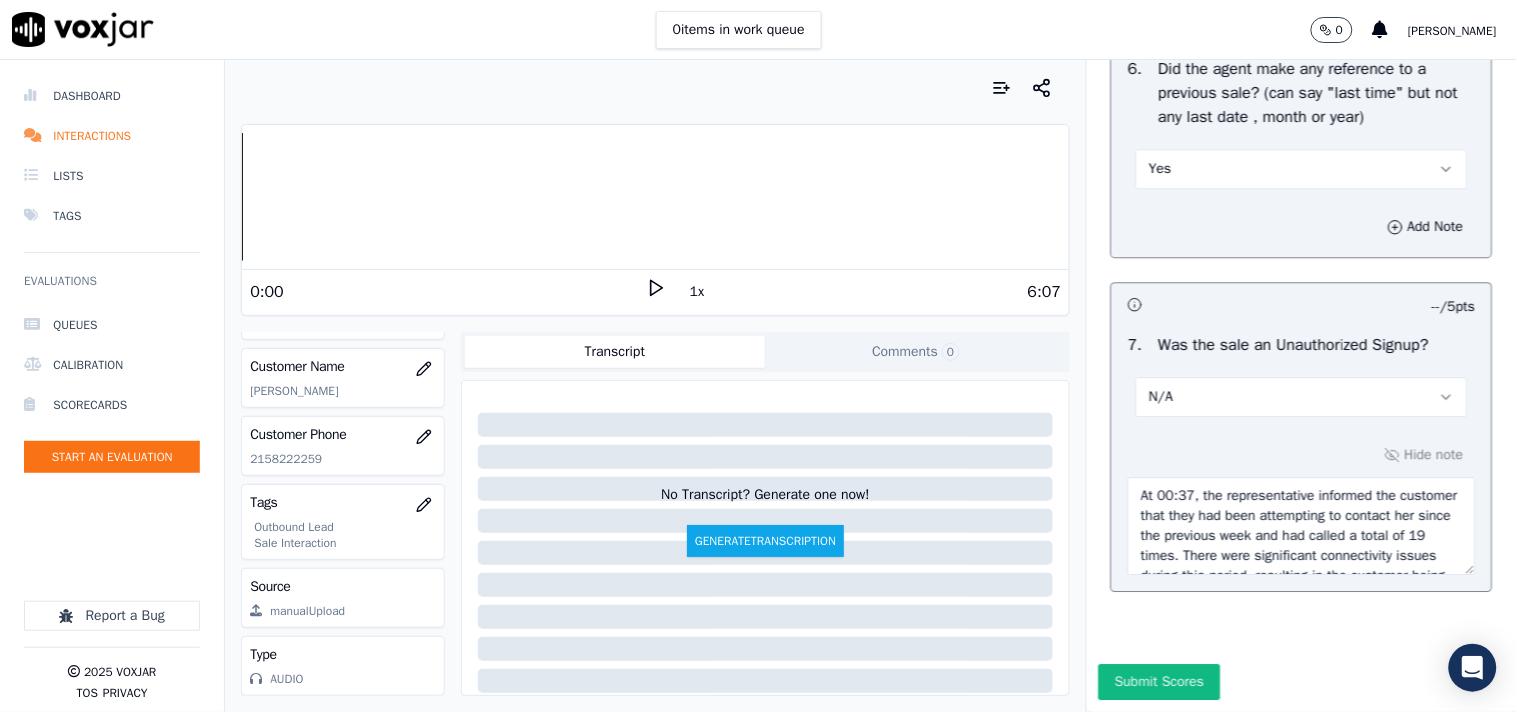 click on "N/A" at bounding box center (1302, 397) 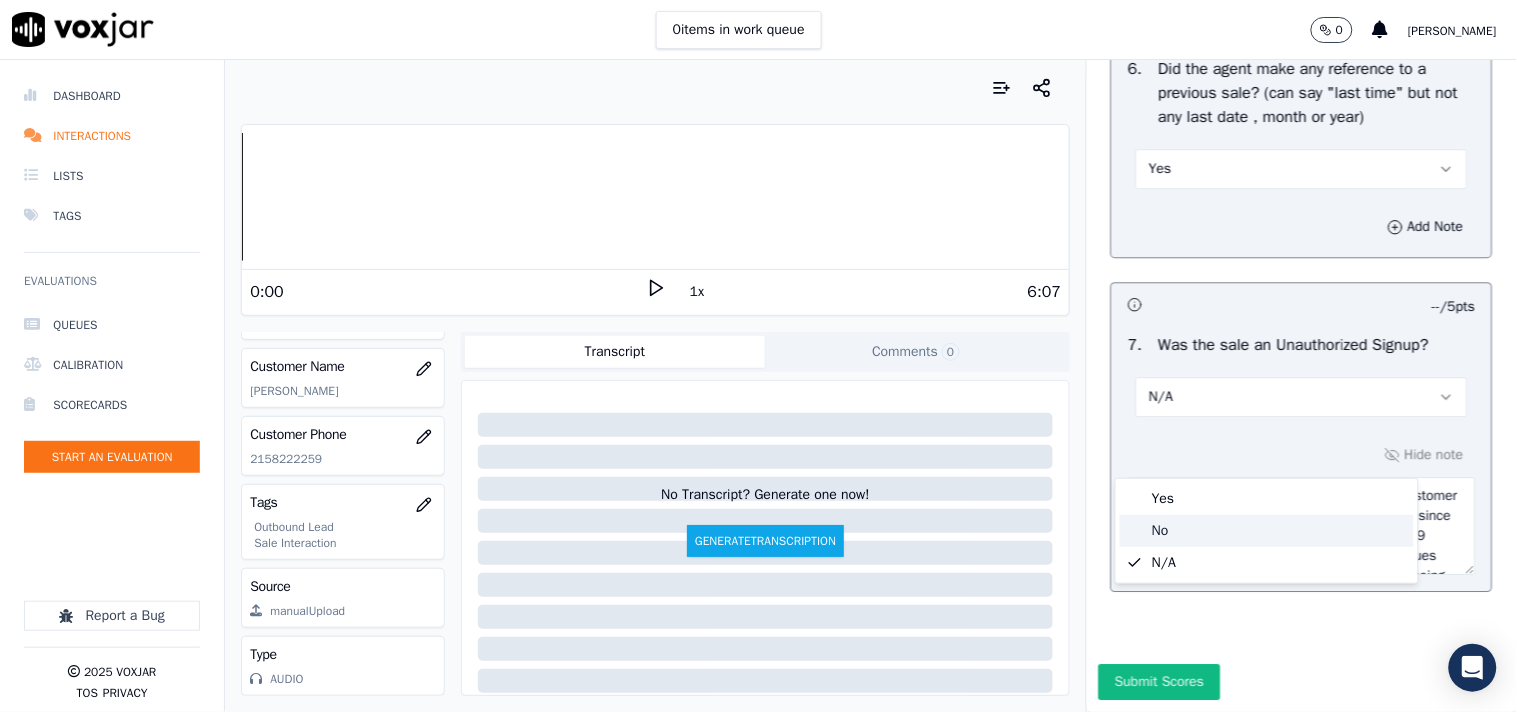 click on "No" 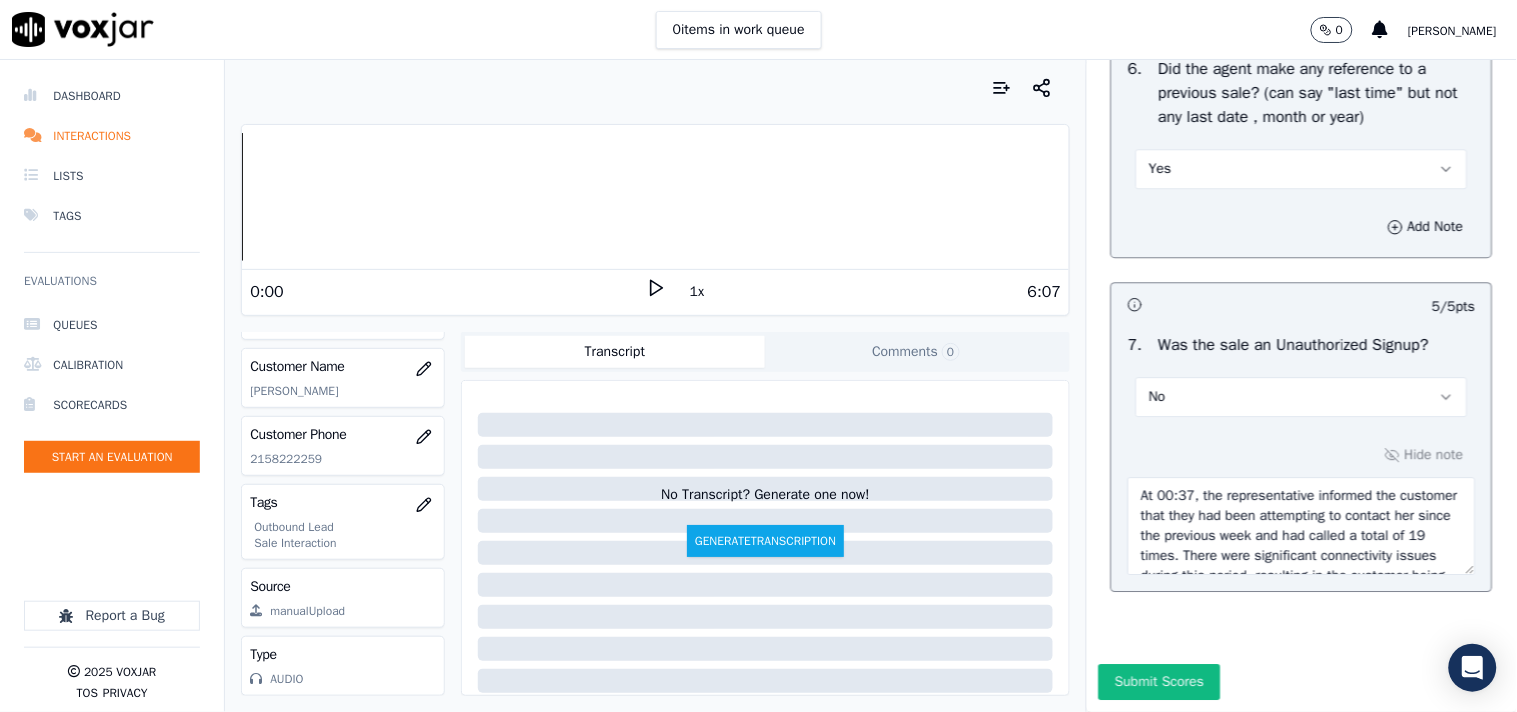 scroll, scrollTop: 5474, scrollLeft: 0, axis: vertical 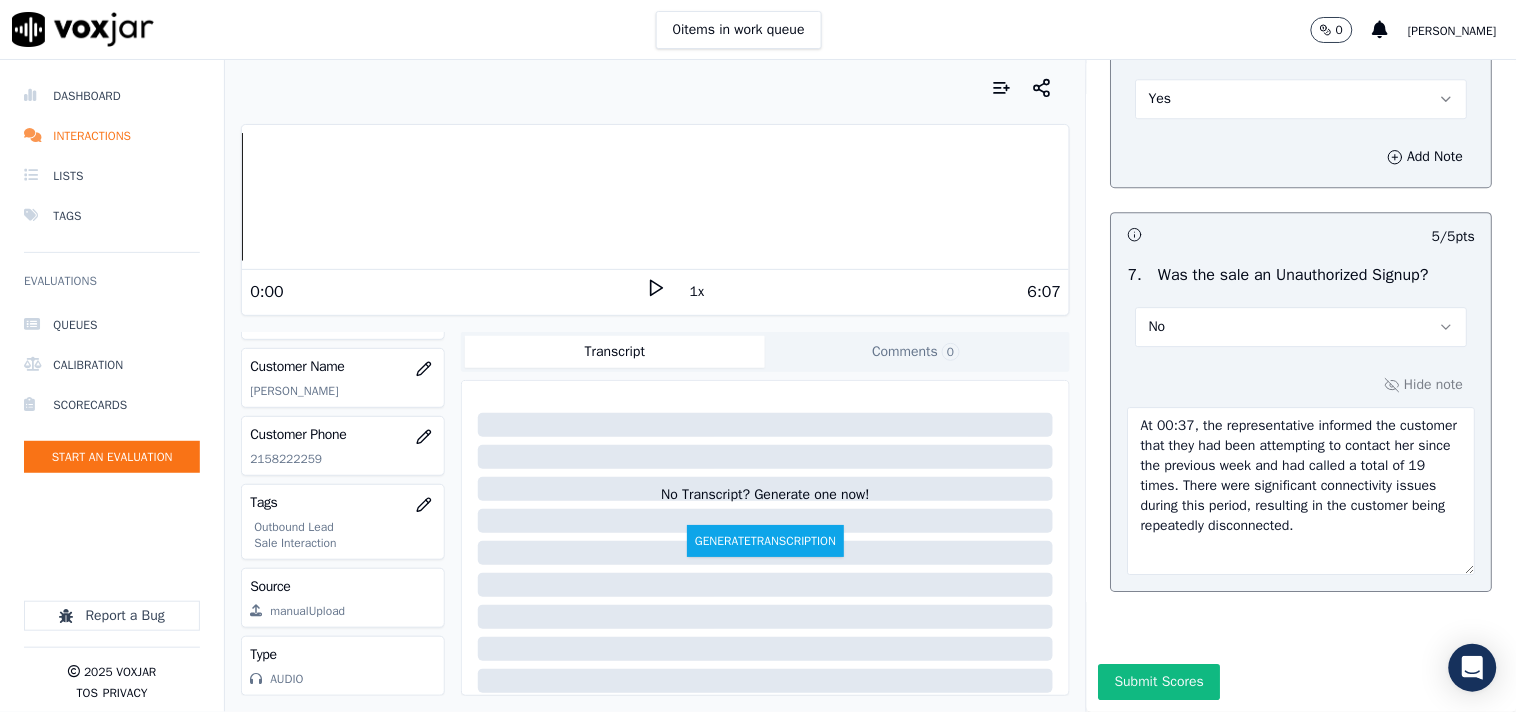 drag, startPoint x: 1414, startPoint y: 516, endPoint x: 1458, endPoint y: 700, distance: 189.18774 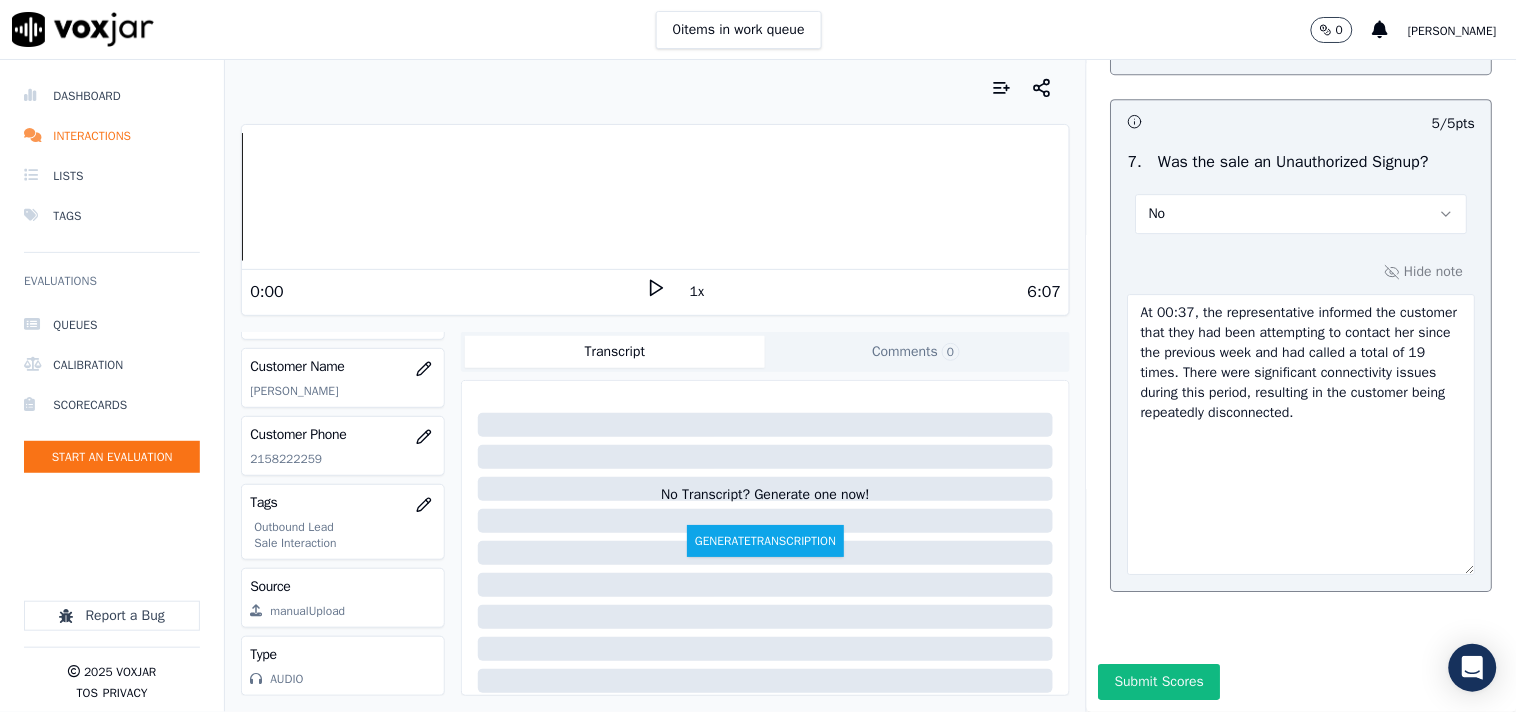 drag, startPoint x: 1413, startPoint y: 550, endPoint x: 1068, endPoint y: 424, distance: 367.28873 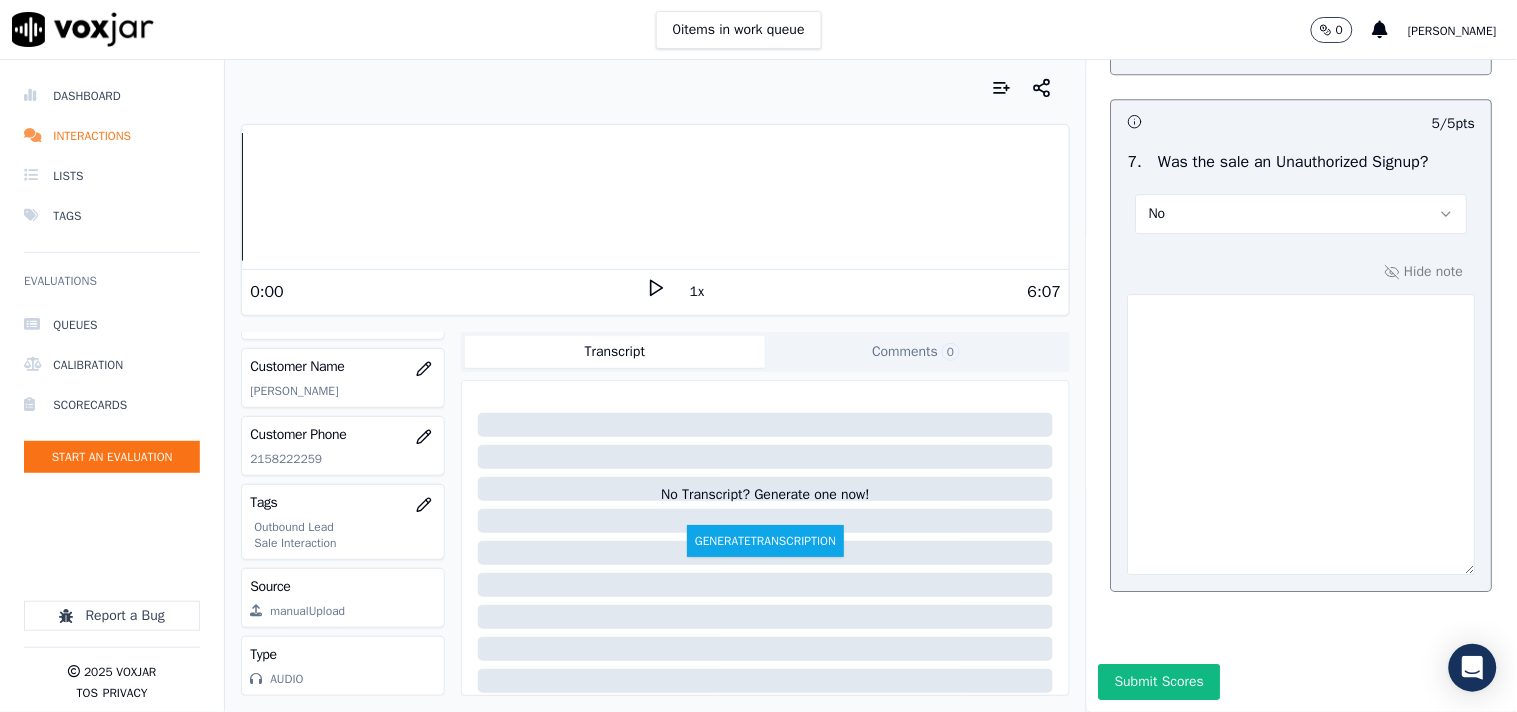 type 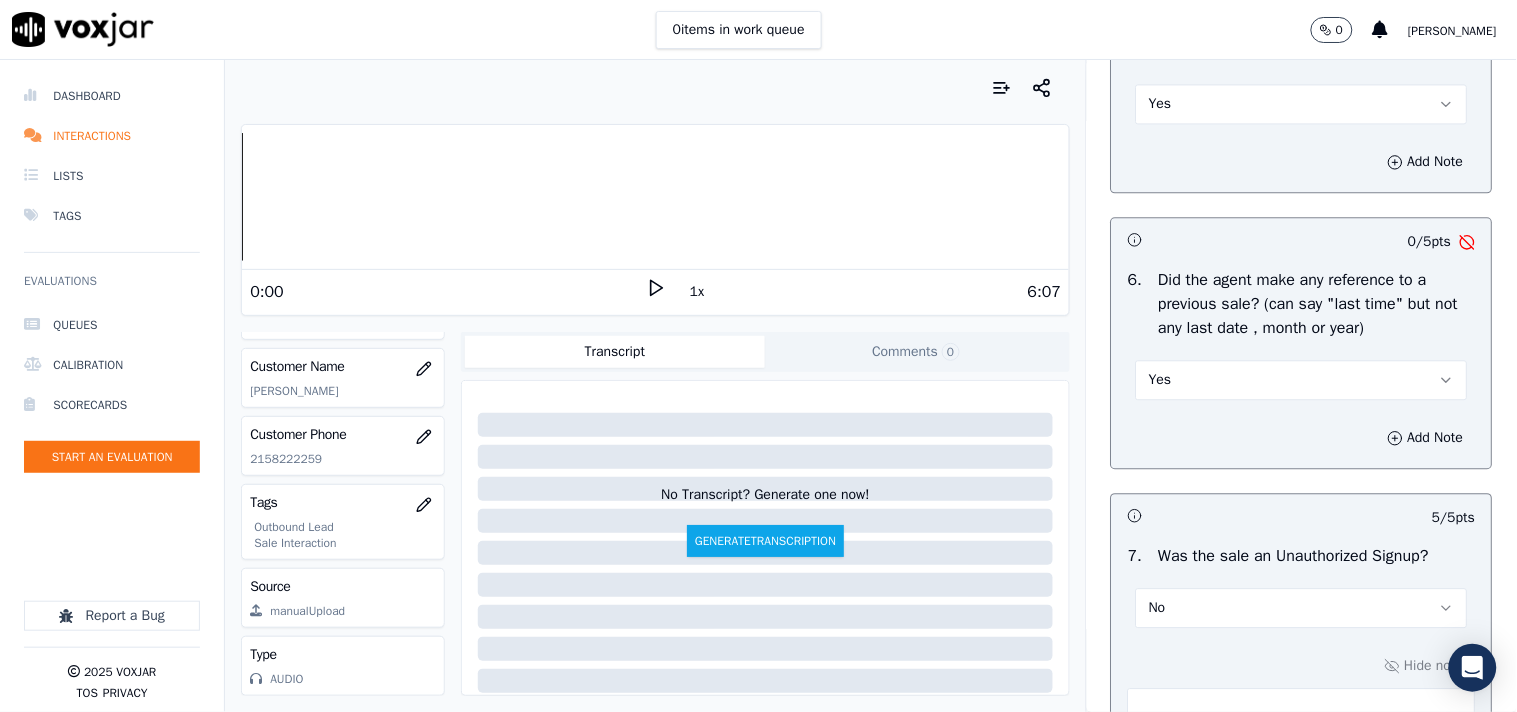 scroll, scrollTop: 5141, scrollLeft: 0, axis: vertical 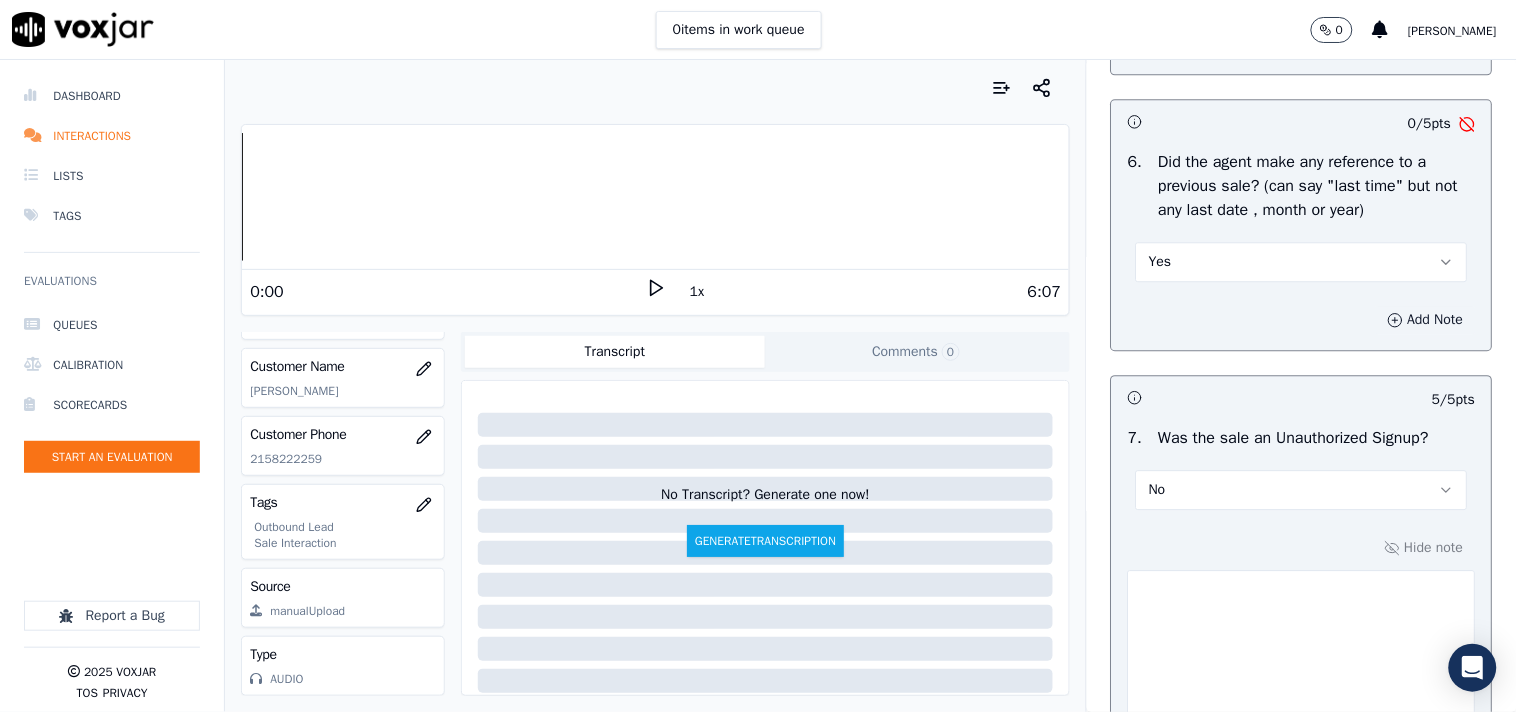 click on "Add Note" at bounding box center [1426, 320] 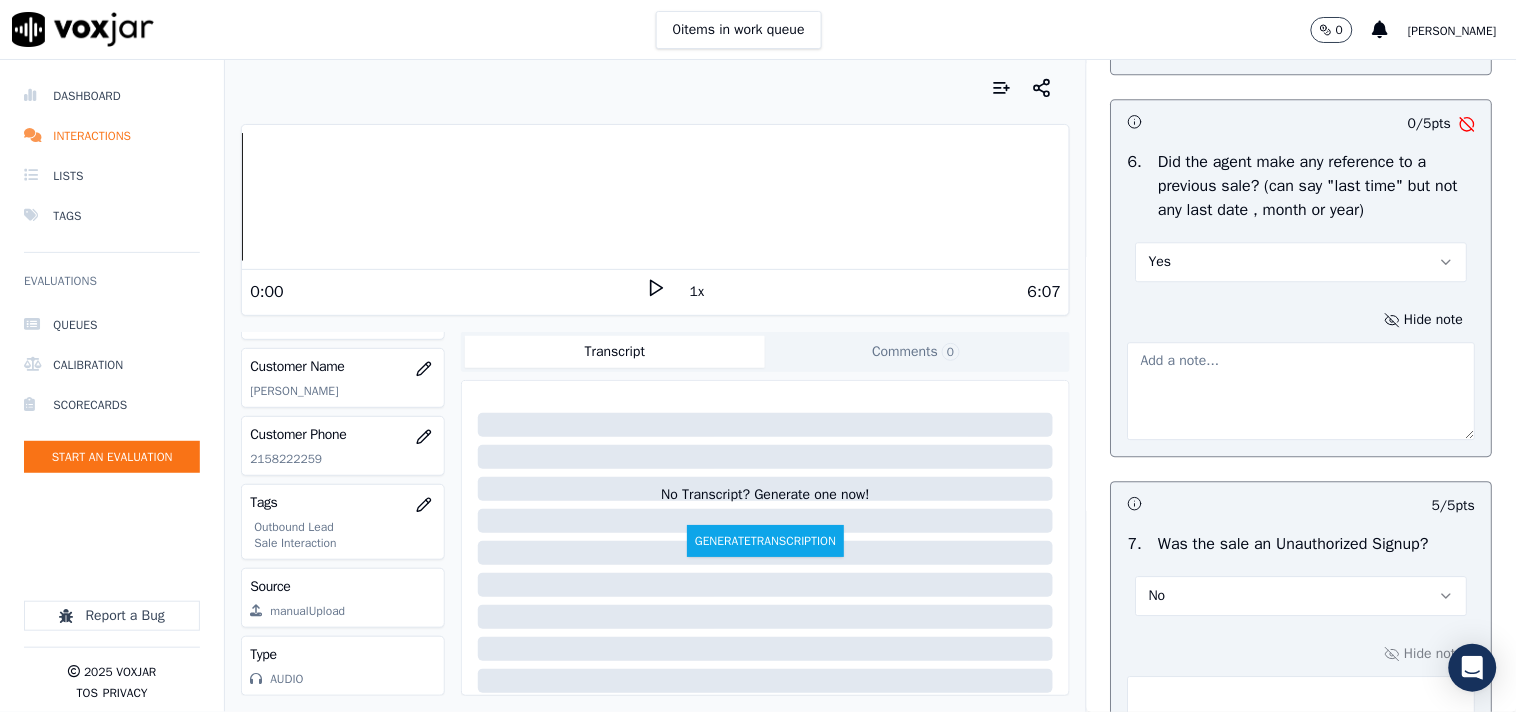 click at bounding box center (1302, 391) 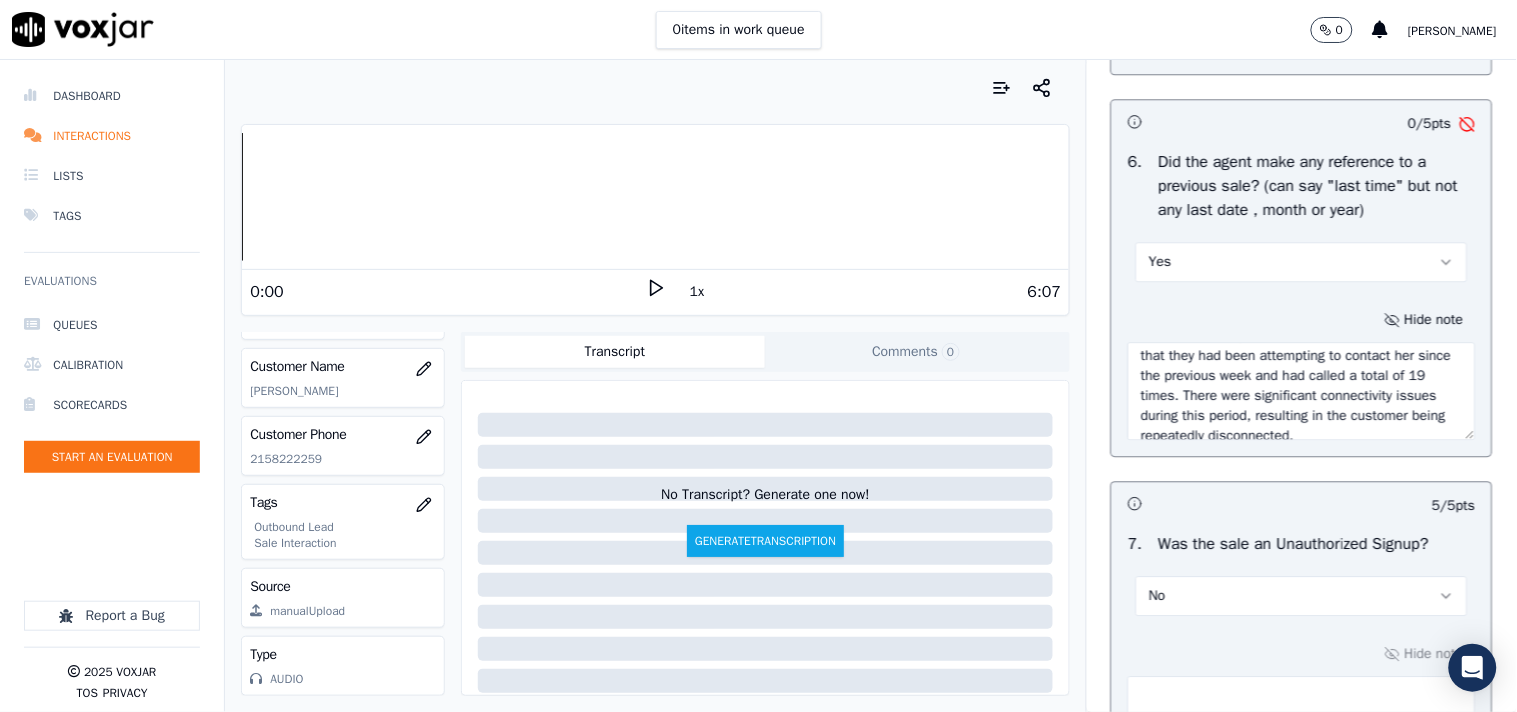 scroll, scrollTop: 0, scrollLeft: 0, axis: both 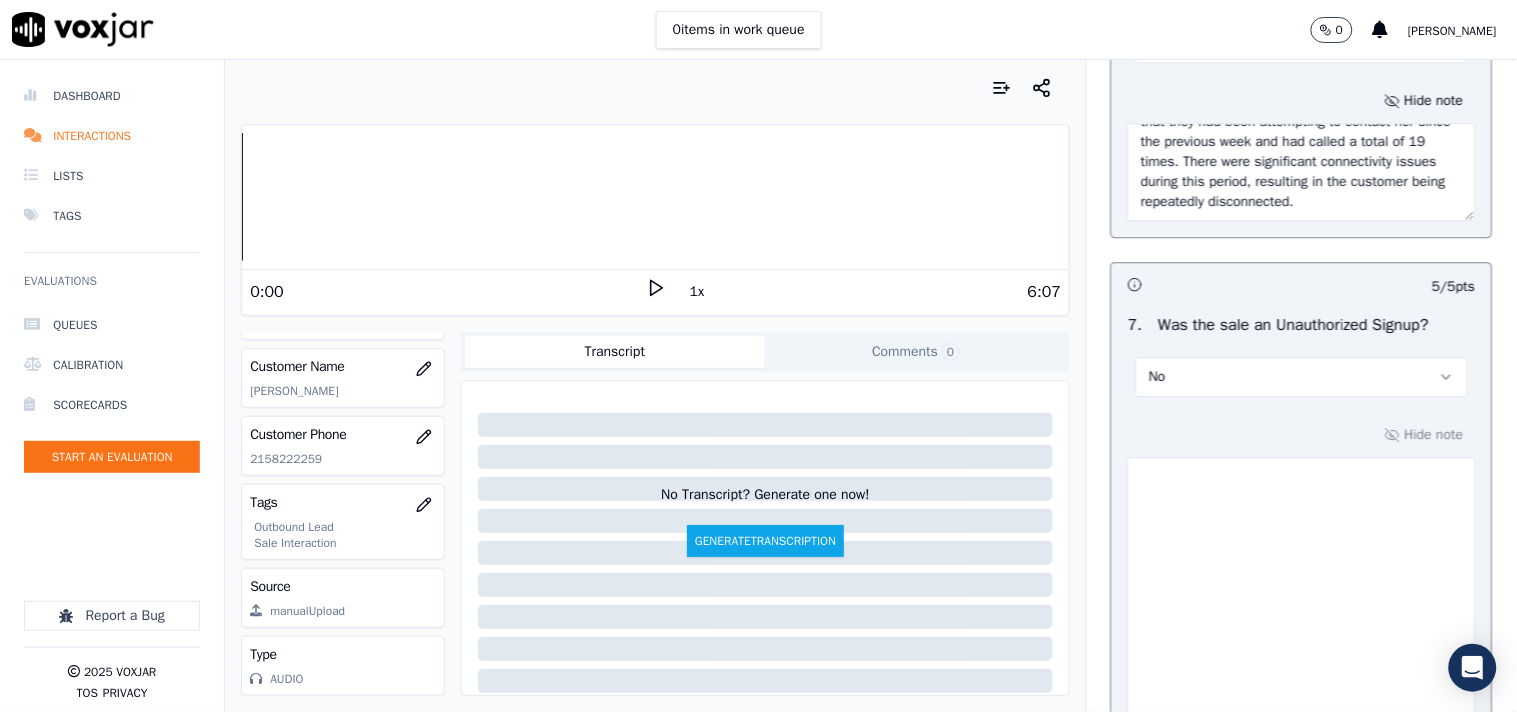 drag, startPoint x: 1345, startPoint y: 593, endPoint x: 1346, endPoint y: 652, distance: 59.008472 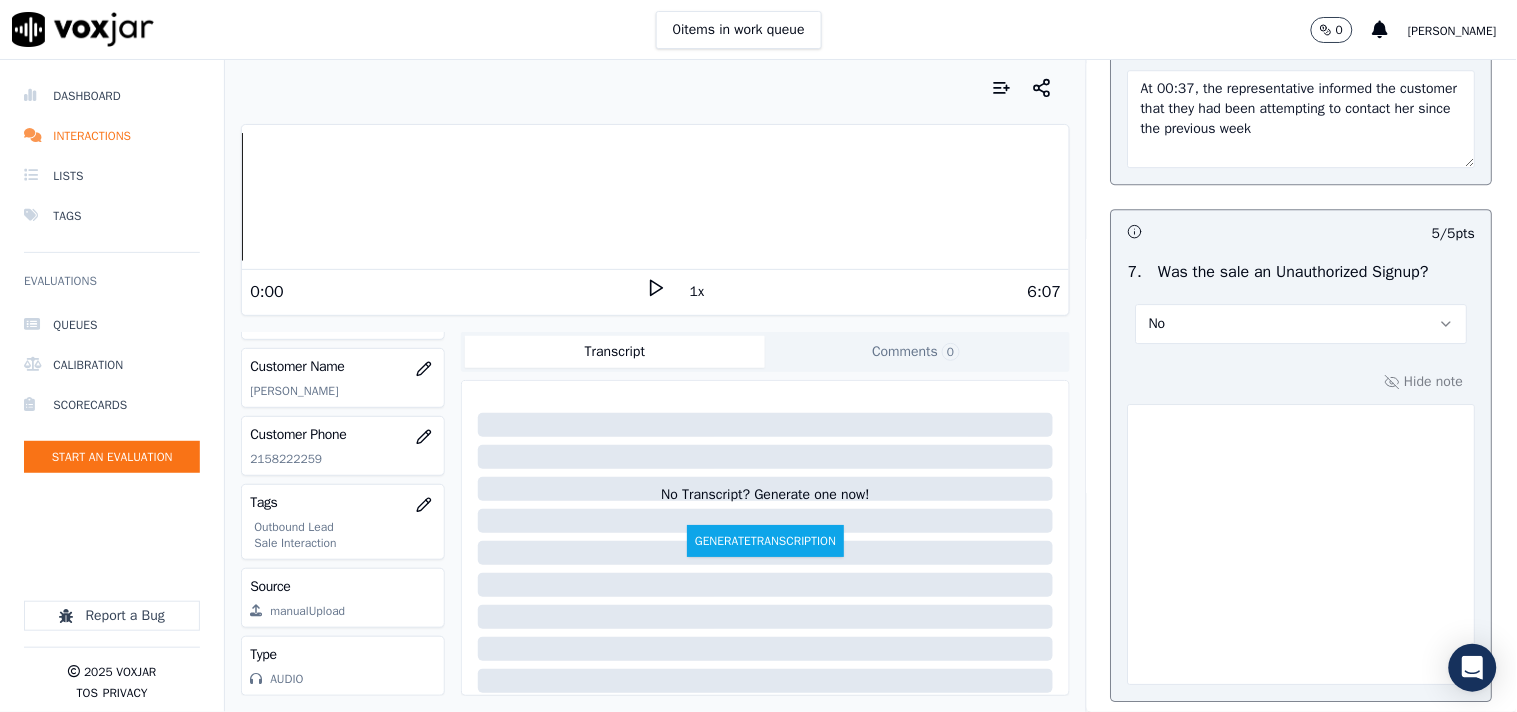 scroll, scrollTop: 0, scrollLeft: 0, axis: both 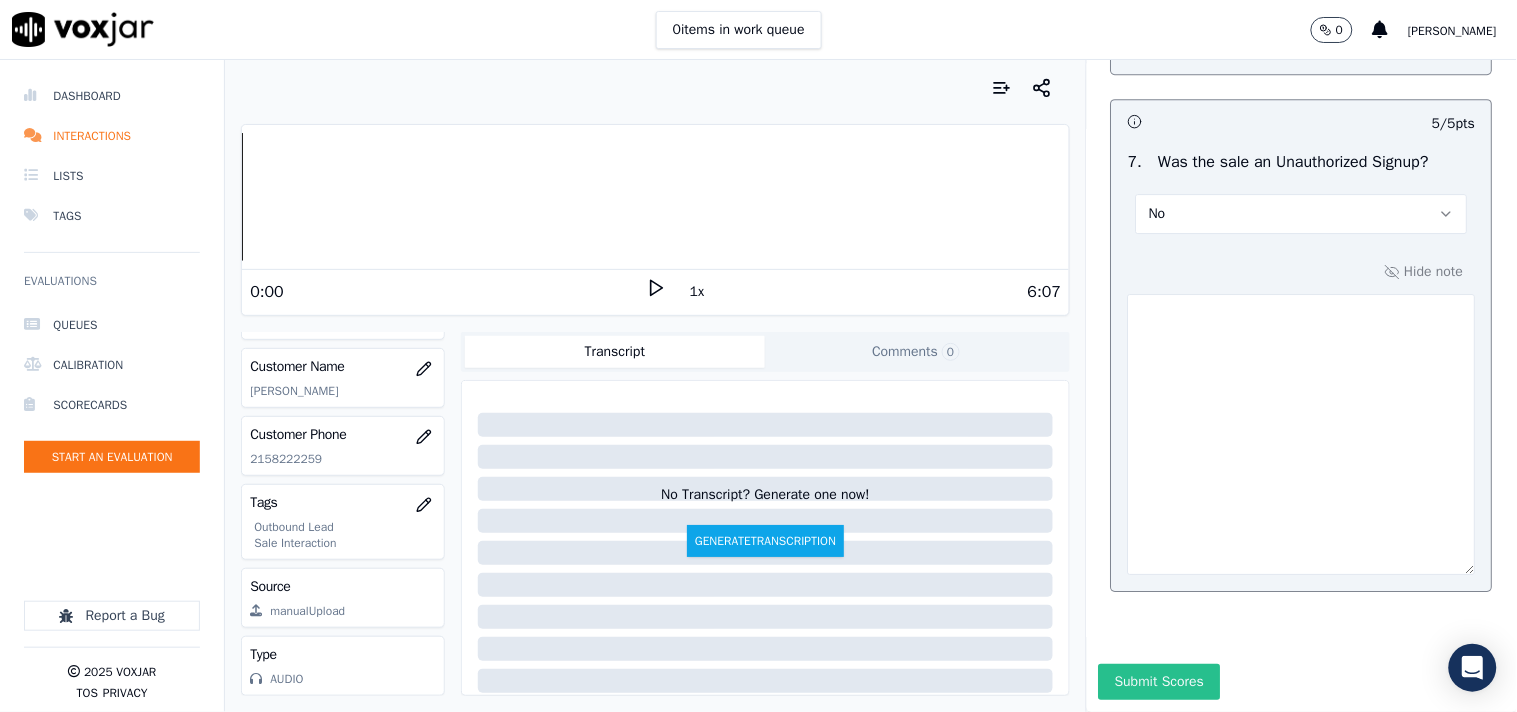 type on "At 00:37, the representative informed the customer that they had been attempting to contact her since the previous week." 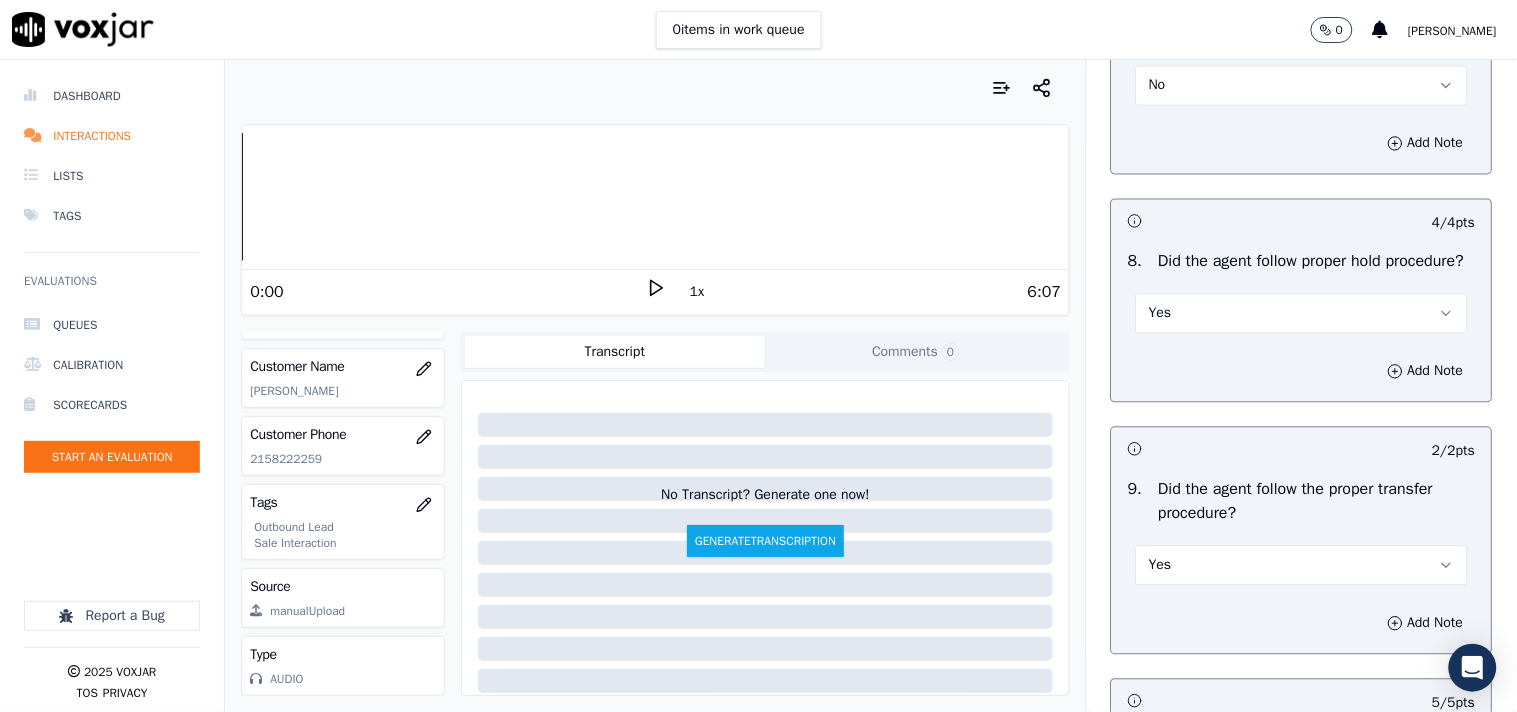 scroll, scrollTop: 2763, scrollLeft: 0, axis: vertical 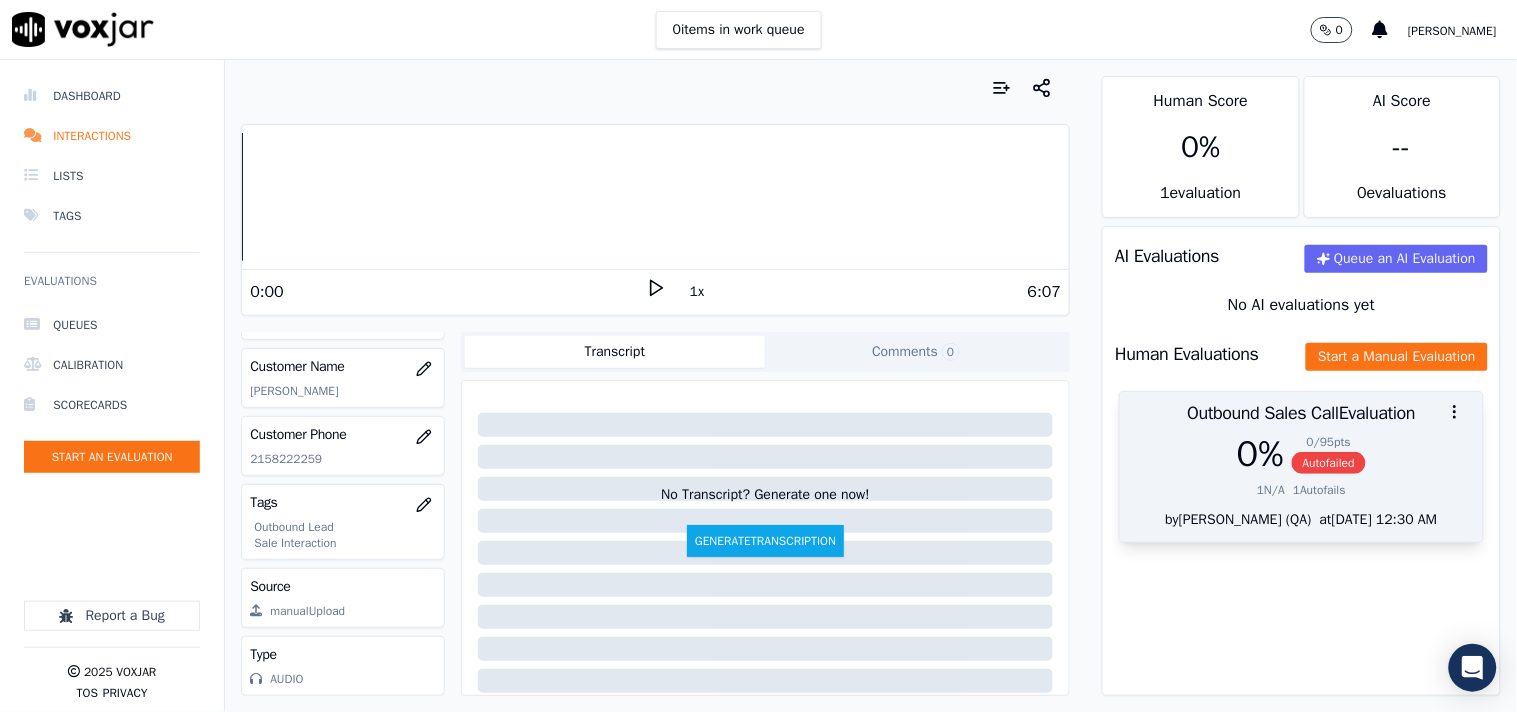 click on "Autofailed" at bounding box center [1329, 463] 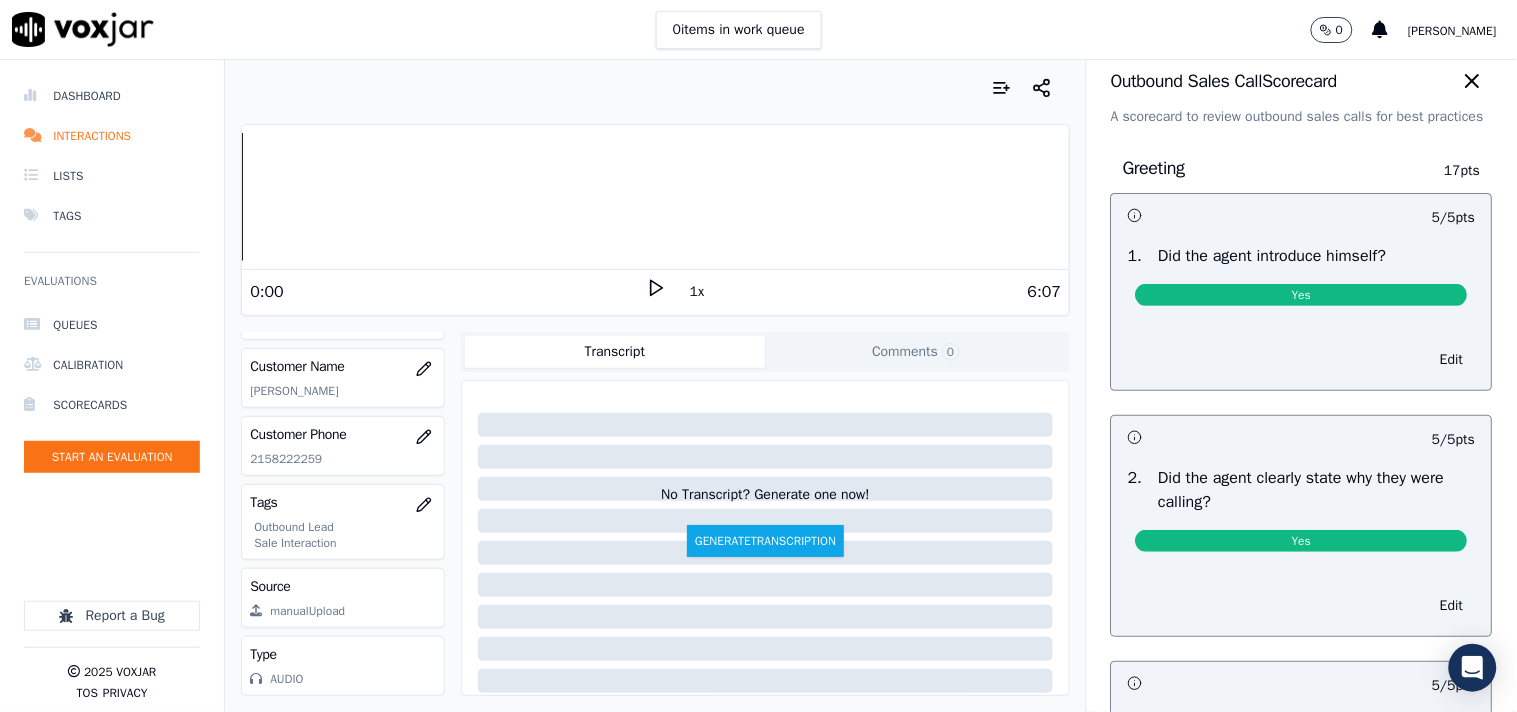 scroll, scrollTop: 0, scrollLeft: 0, axis: both 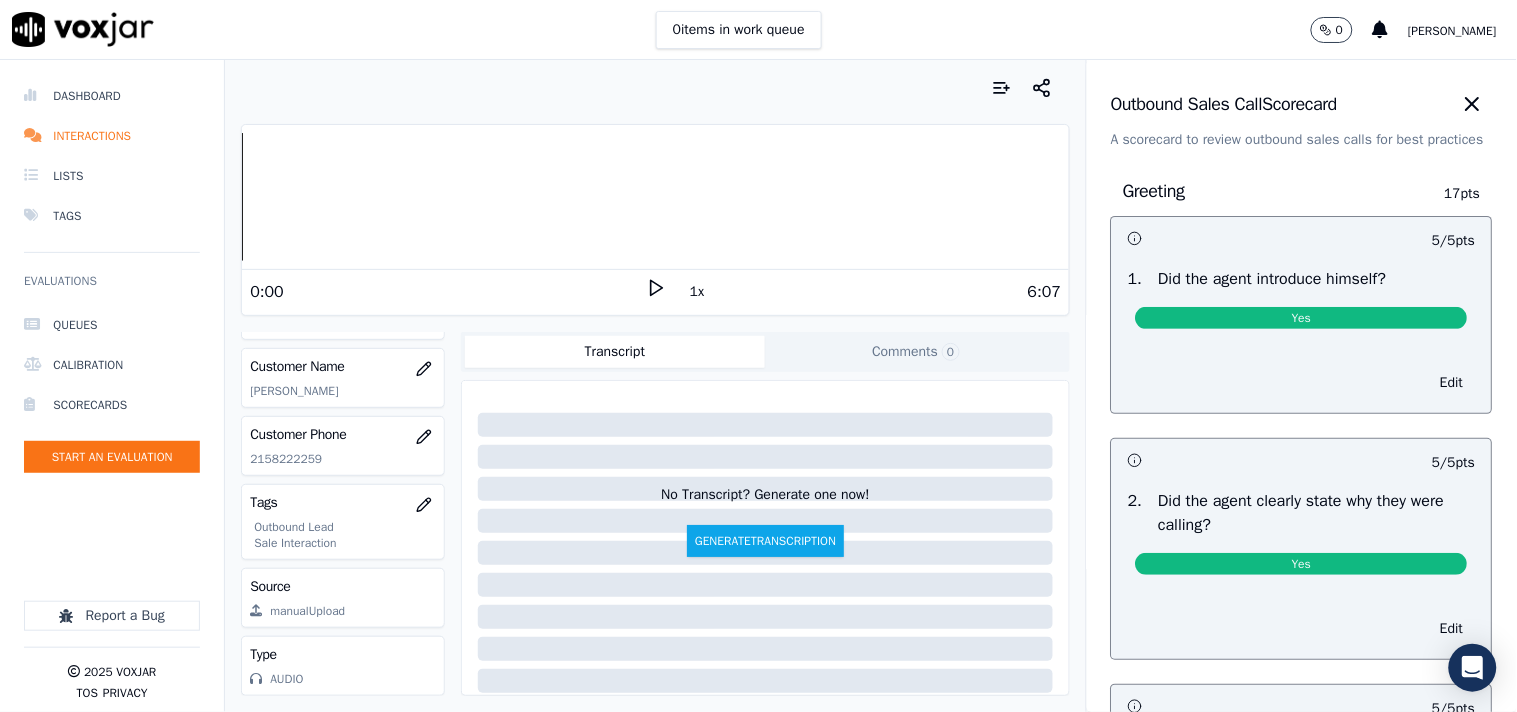 drag, startPoint x: 1426, startPoint y: 104, endPoint x: 1413, endPoint y: 117, distance: 18.384777 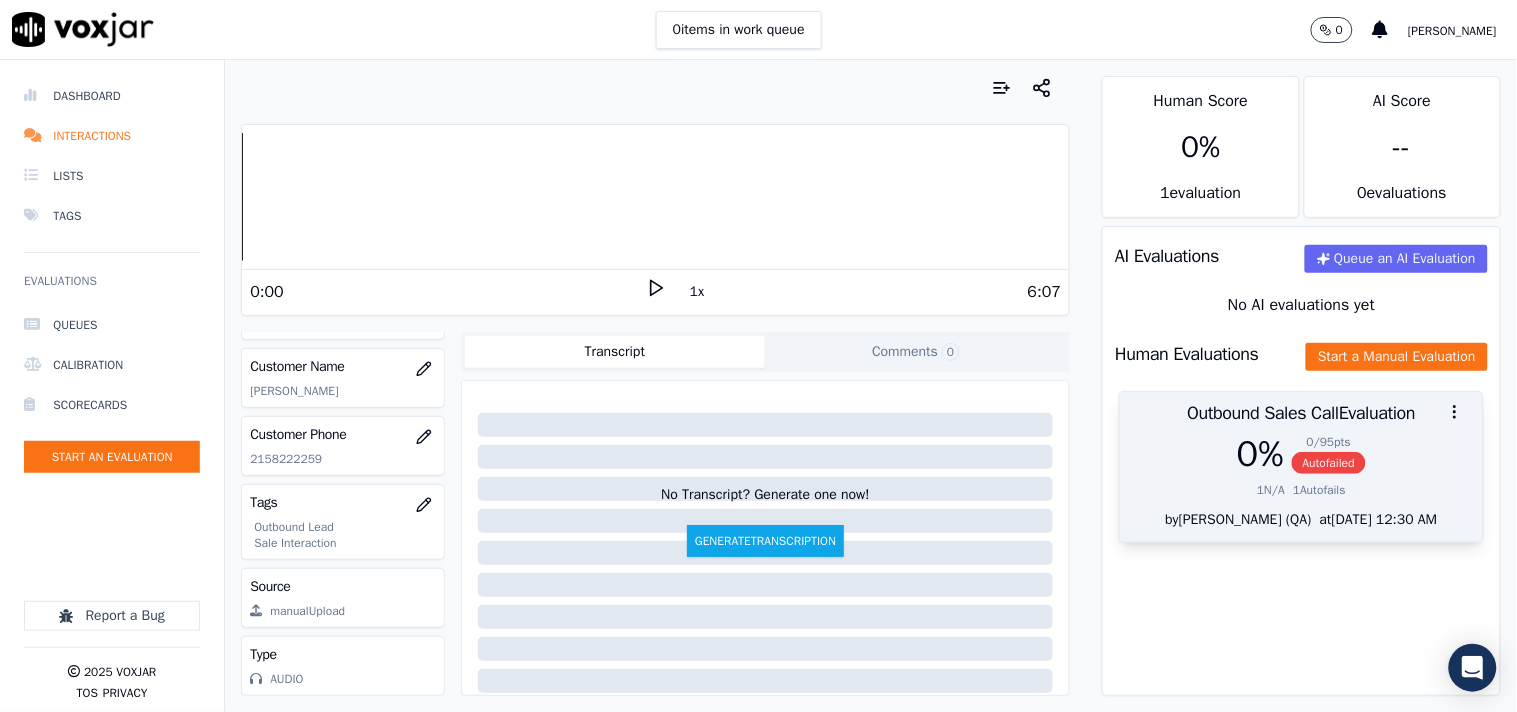 click on "Autofailed" at bounding box center [1329, 463] 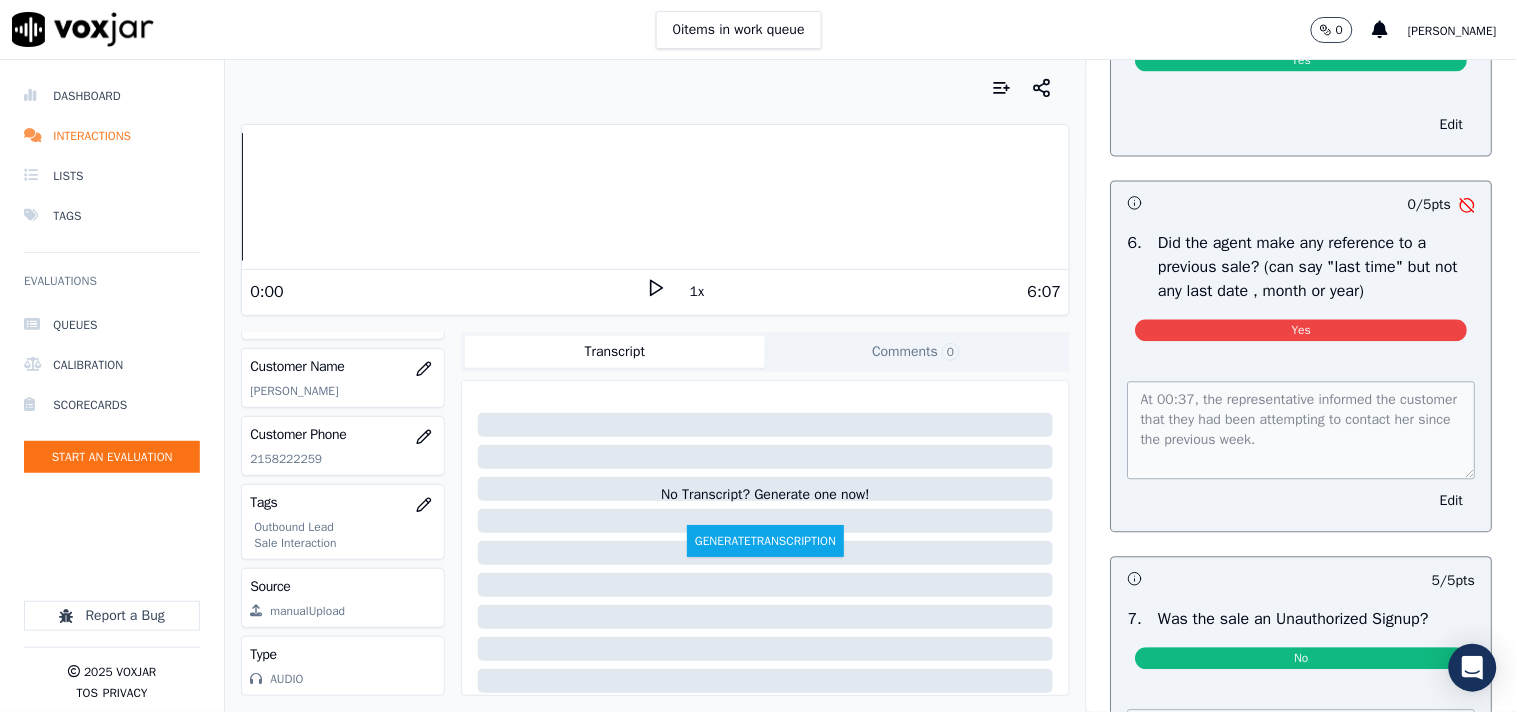 scroll, scrollTop: 4855, scrollLeft: 0, axis: vertical 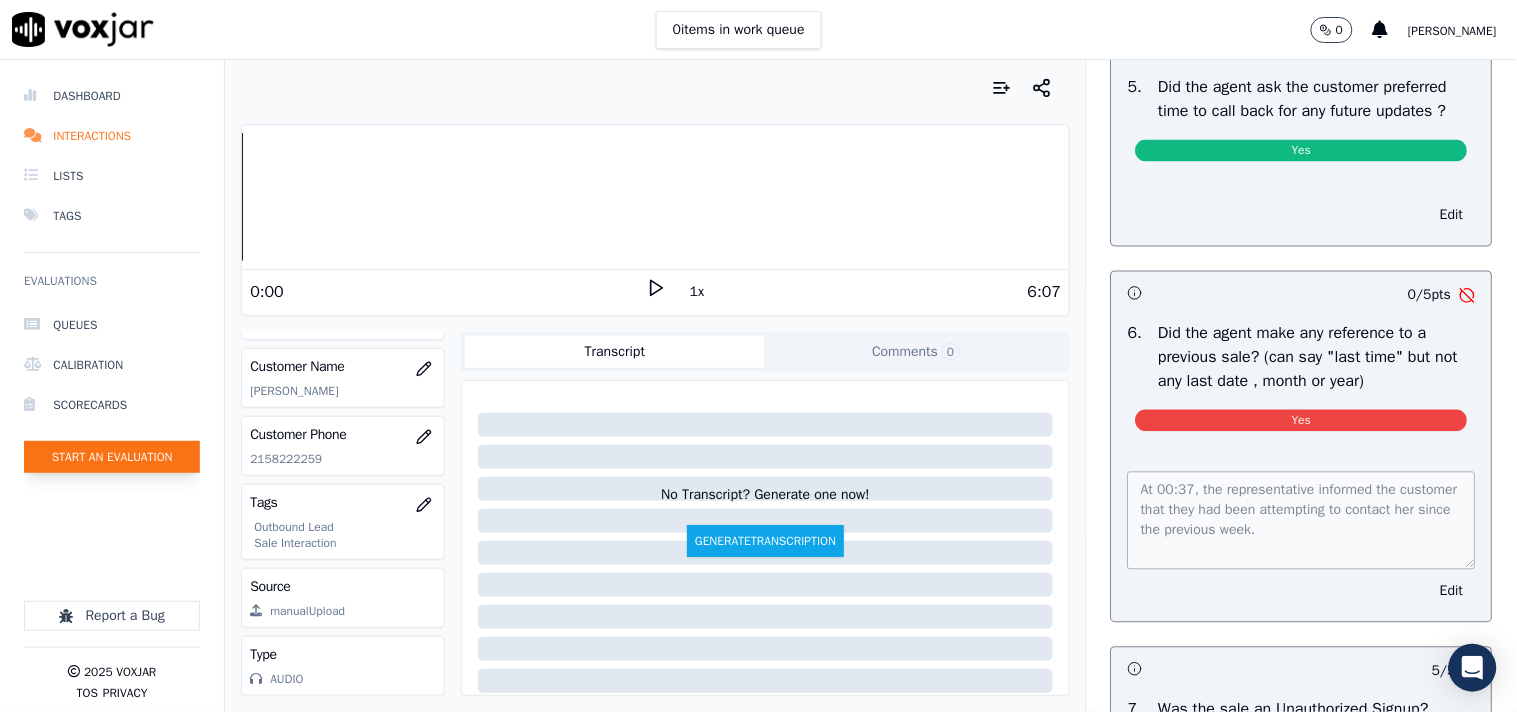 click on "Start an Evaluation" 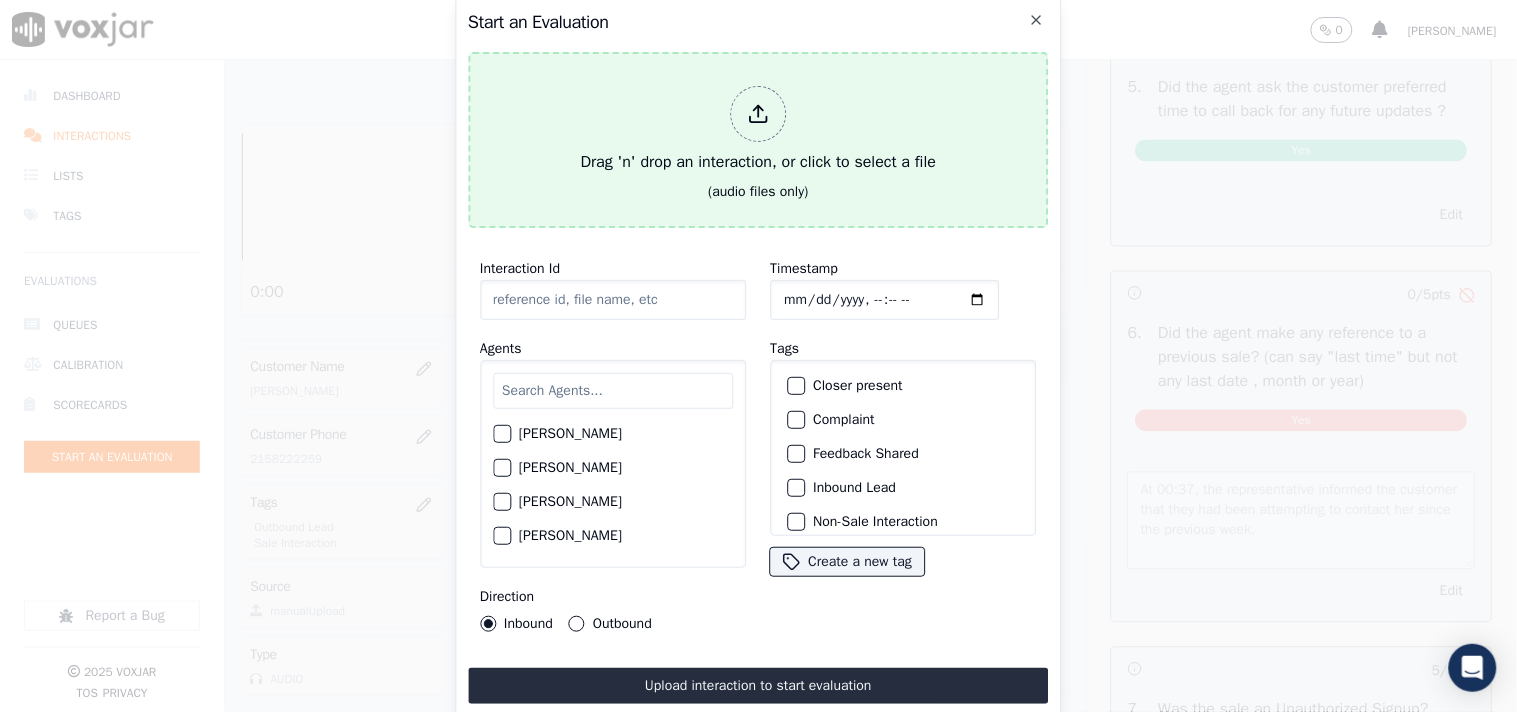 type 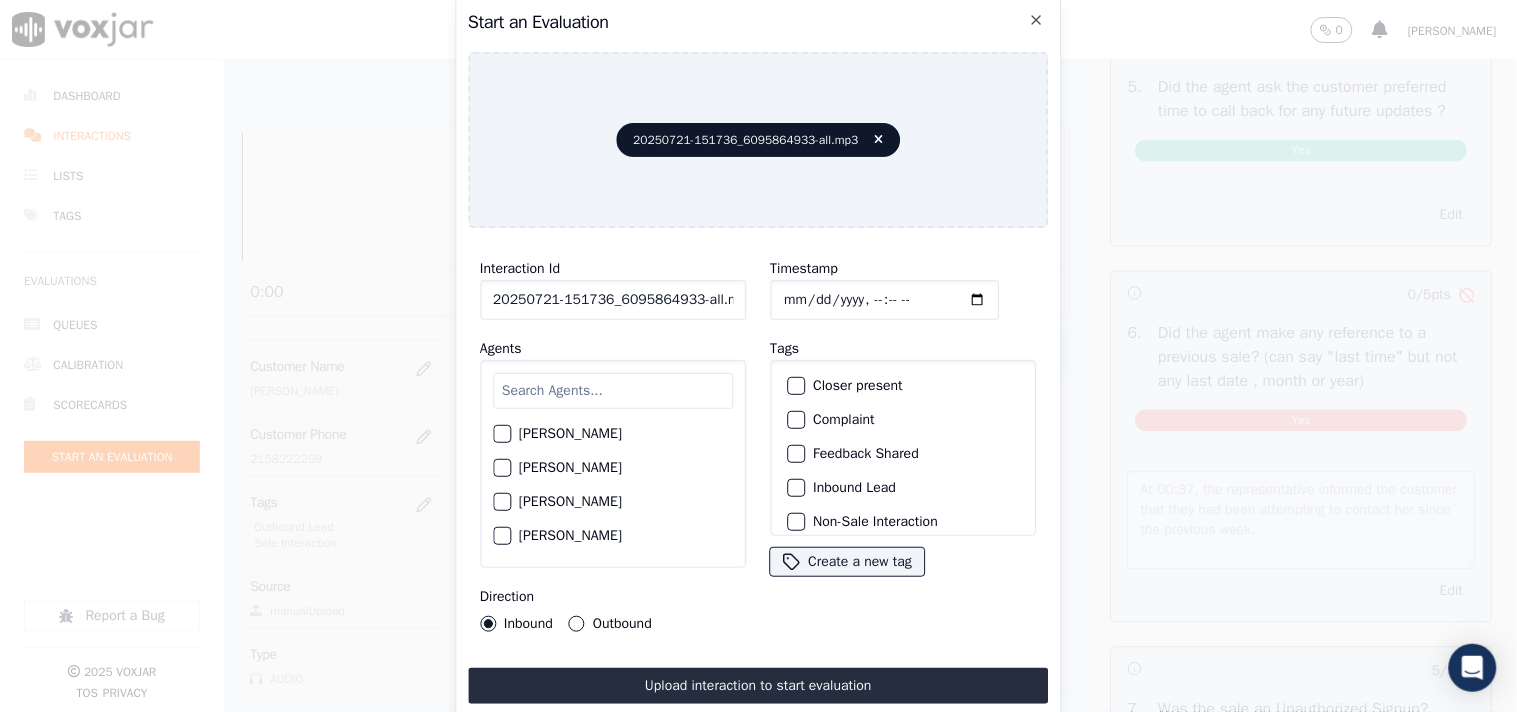 scroll, scrollTop: 0, scrollLeft: 11, axis: horizontal 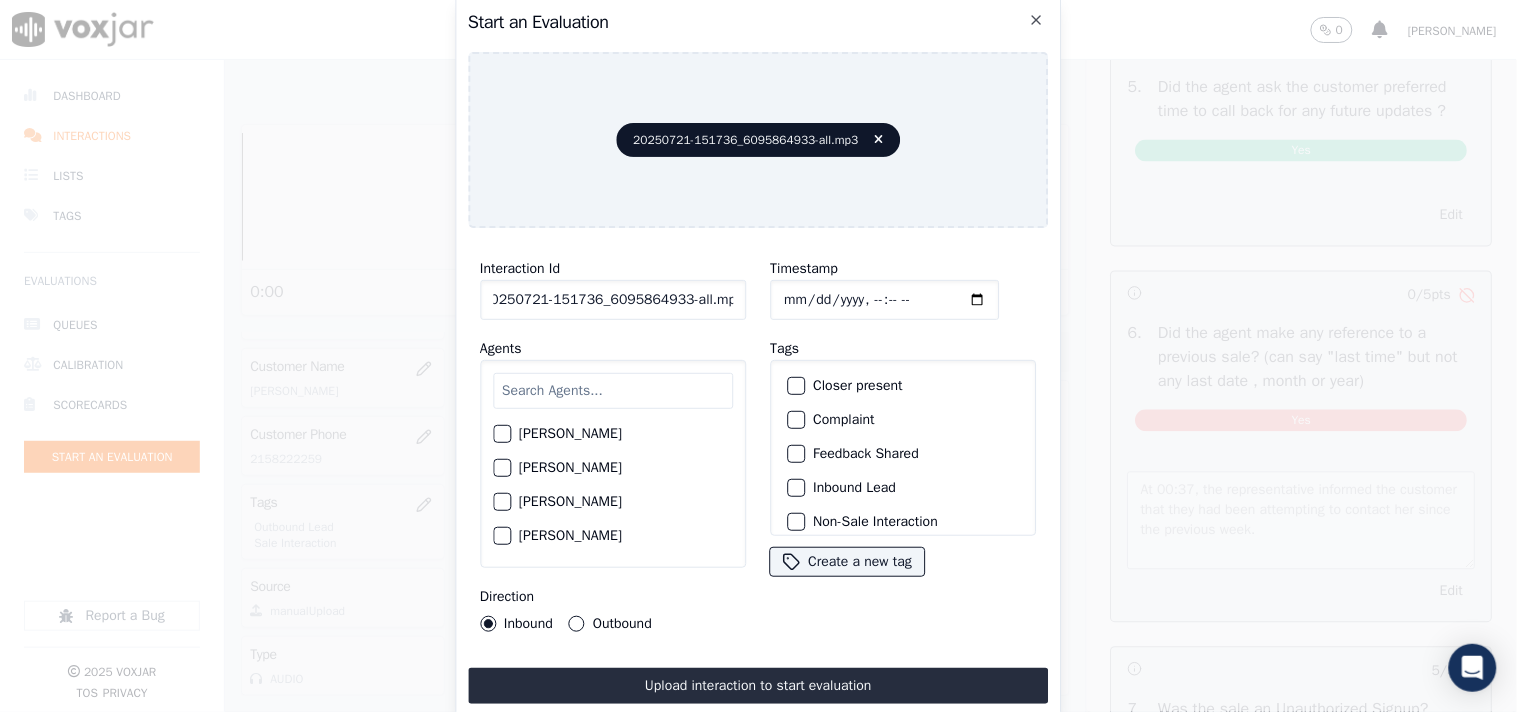 drag, startPoint x: 696, startPoint y: 296, endPoint x: 747, endPoint y: 297, distance: 51.009804 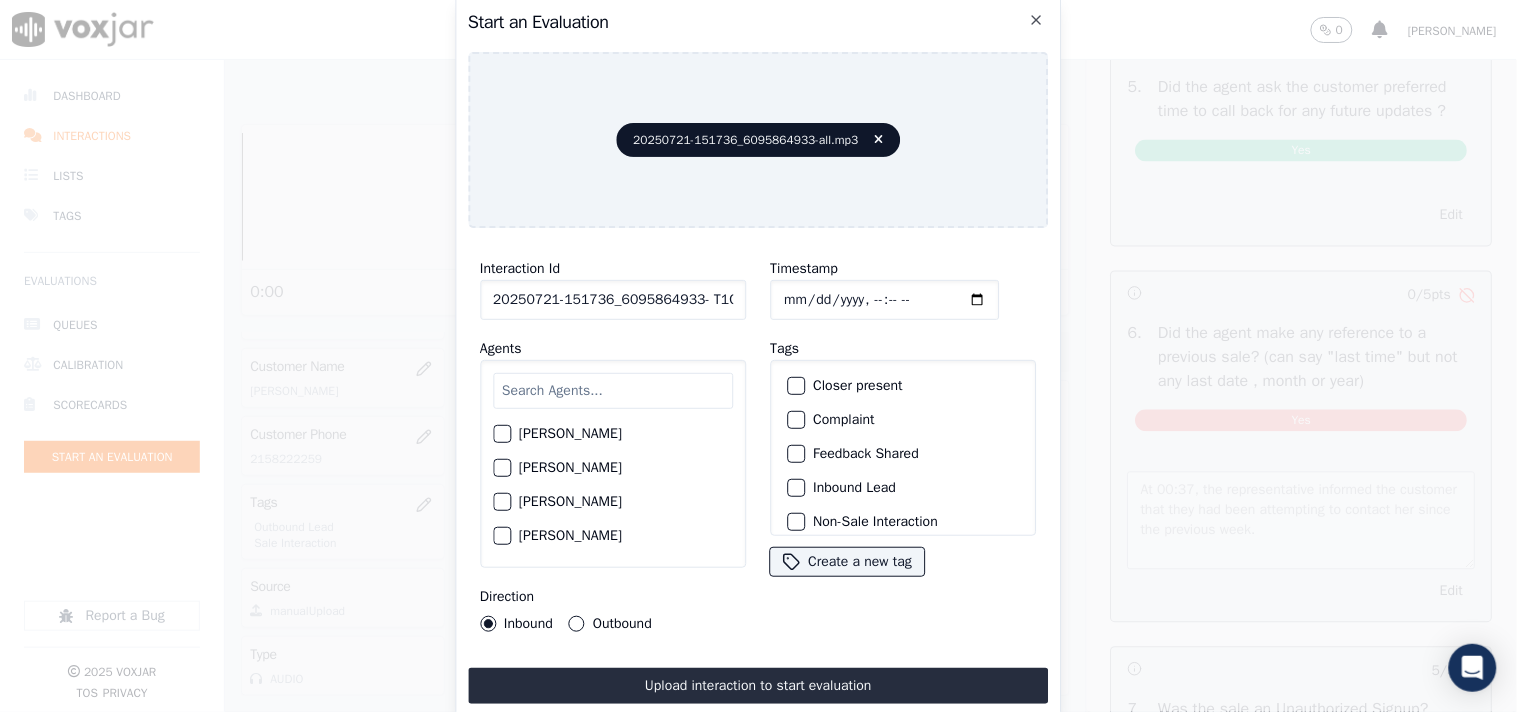 scroll, scrollTop: 0, scrollLeft: 1, axis: horizontal 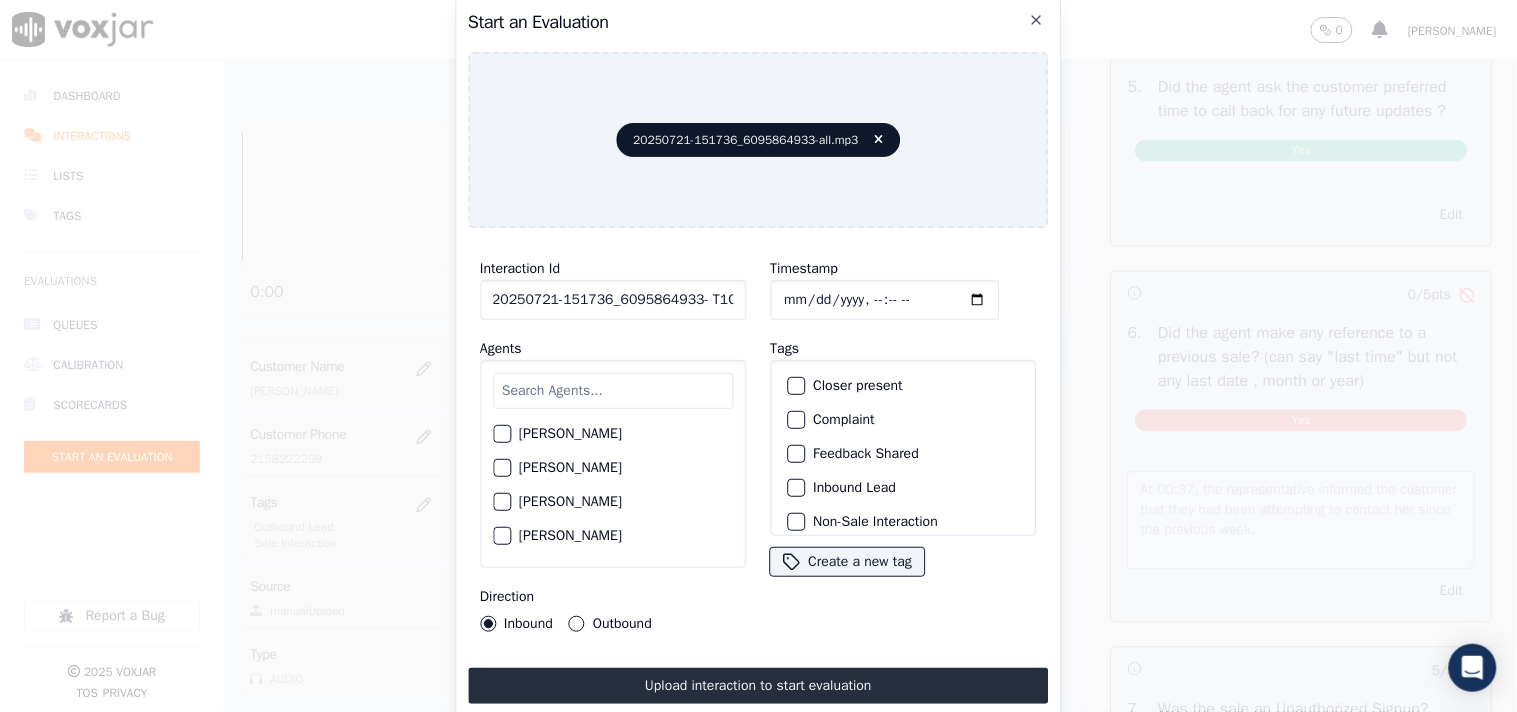 type on "20250721-151736_6095864933- T1C1" 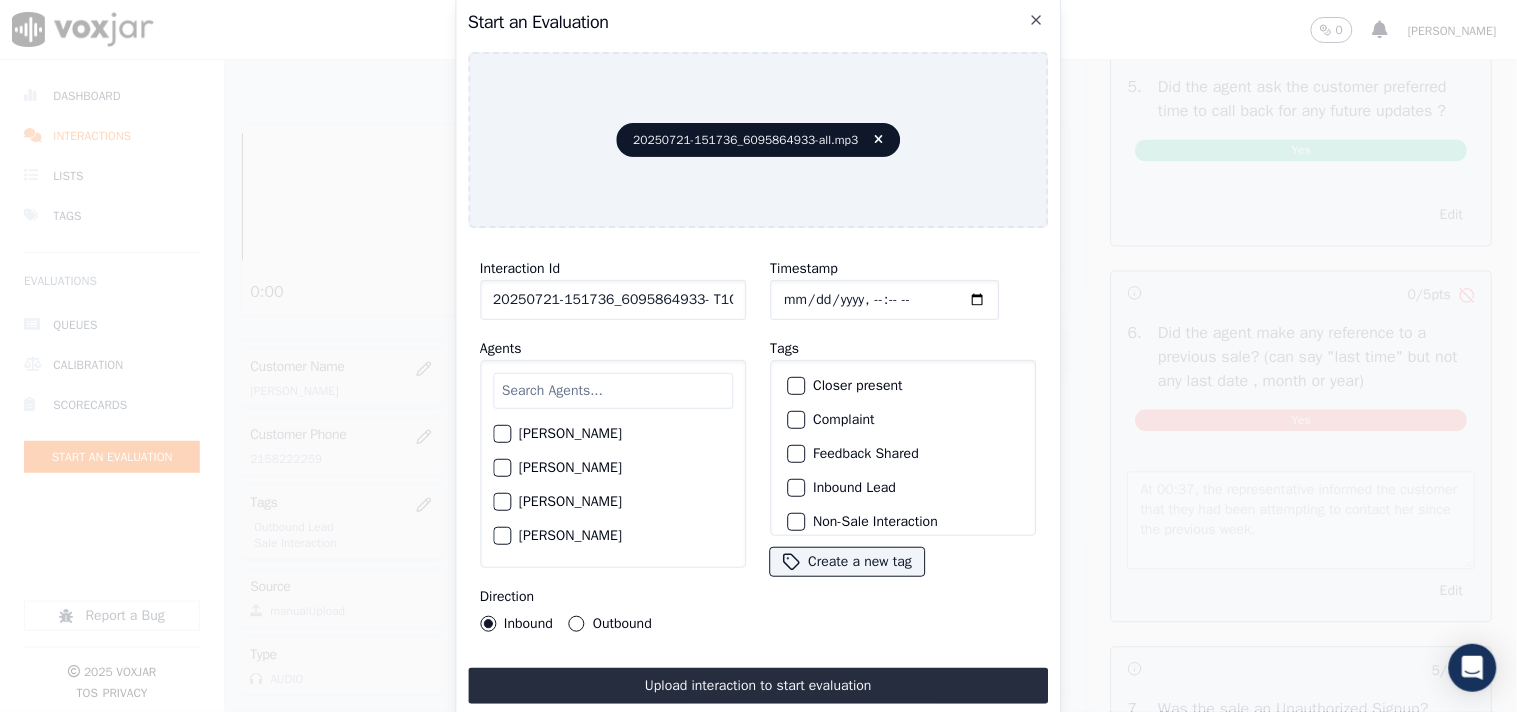 type on "[DATE]T19:12" 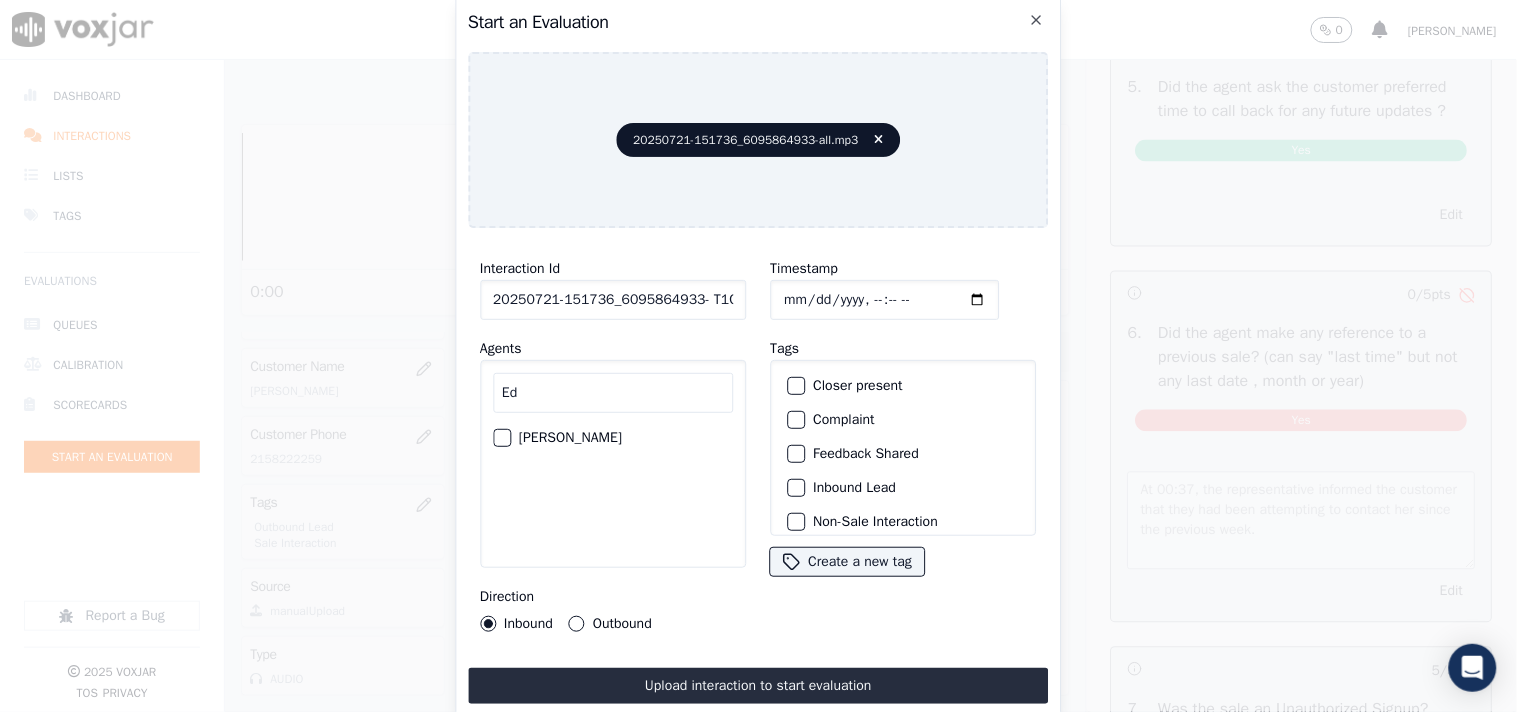 type on "Ed" 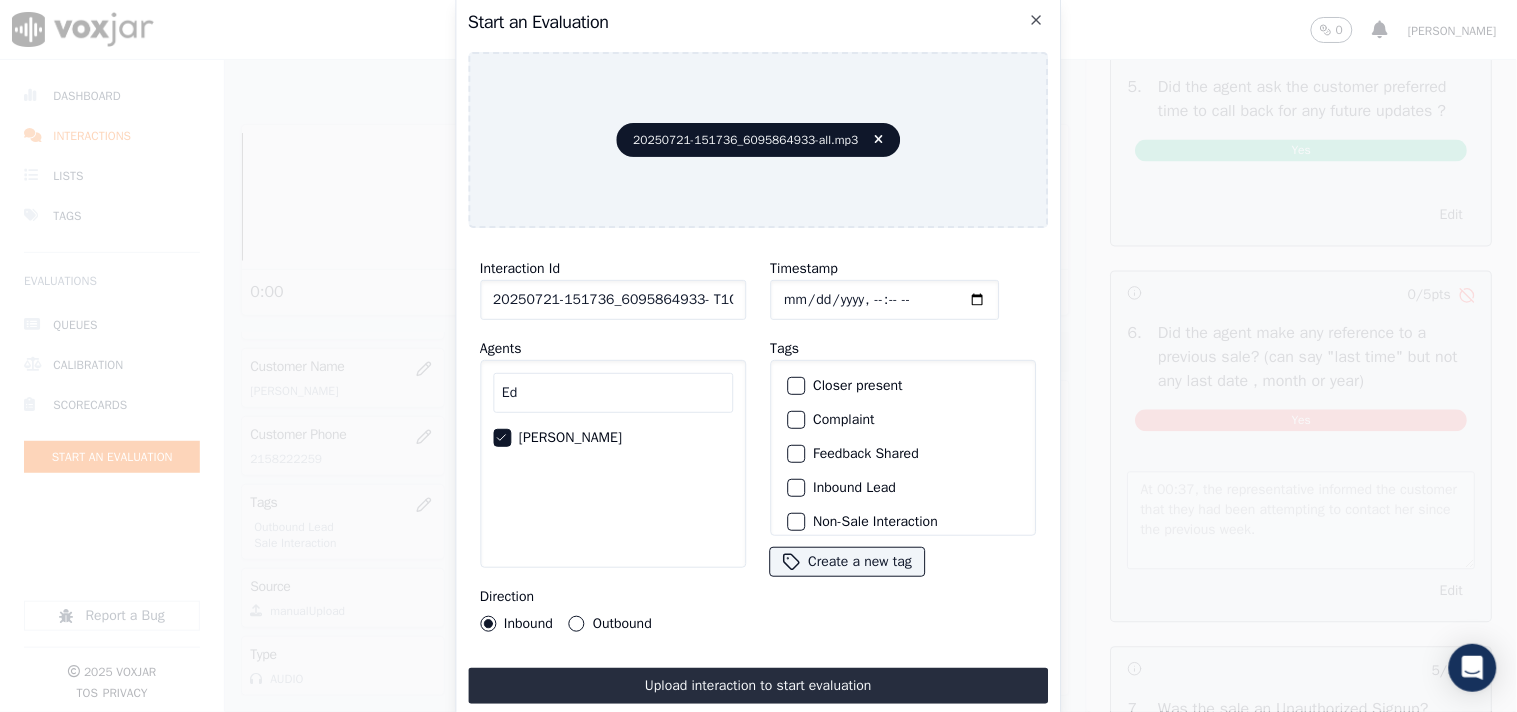 scroll, scrollTop: 111, scrollLeft: 0, axis: vertical 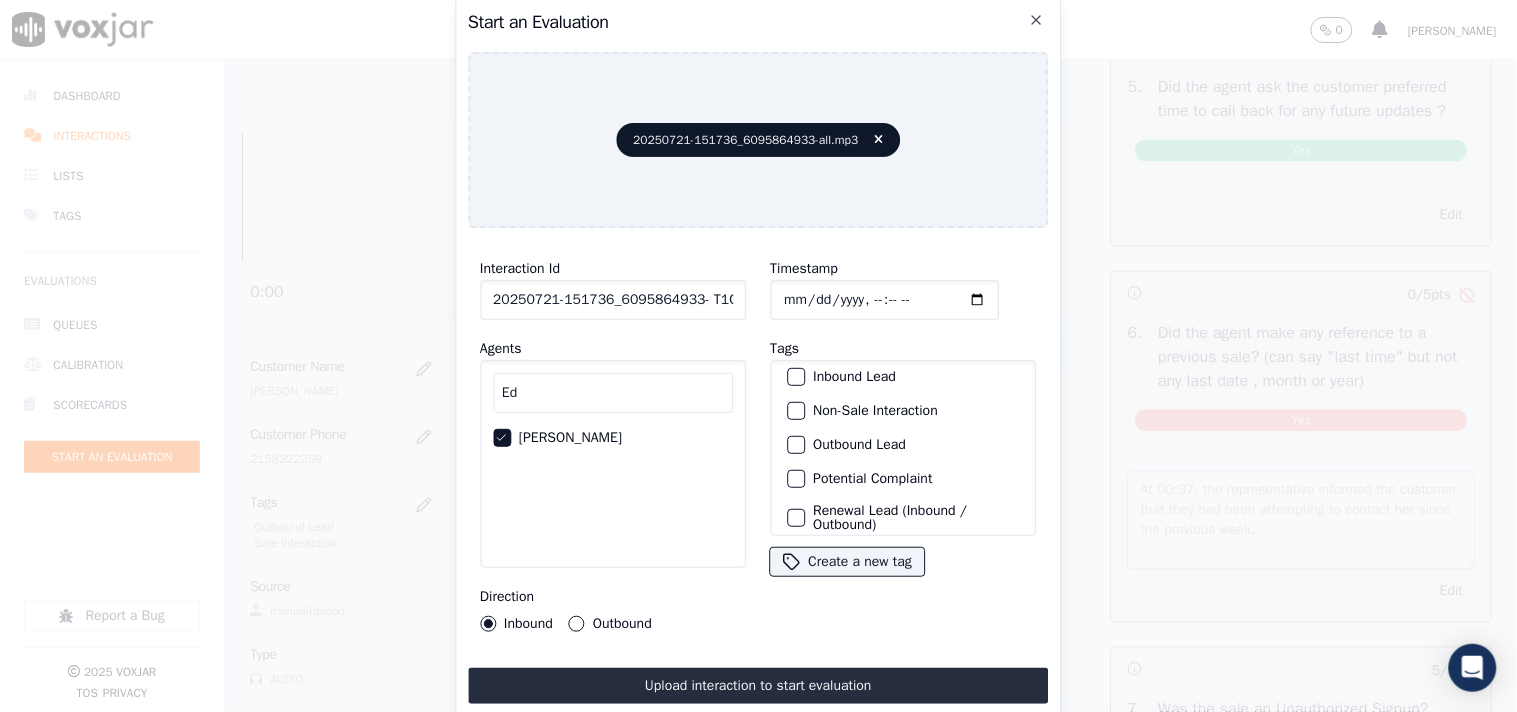 click on "Outbound Lead" at bounding box center (903, 445) 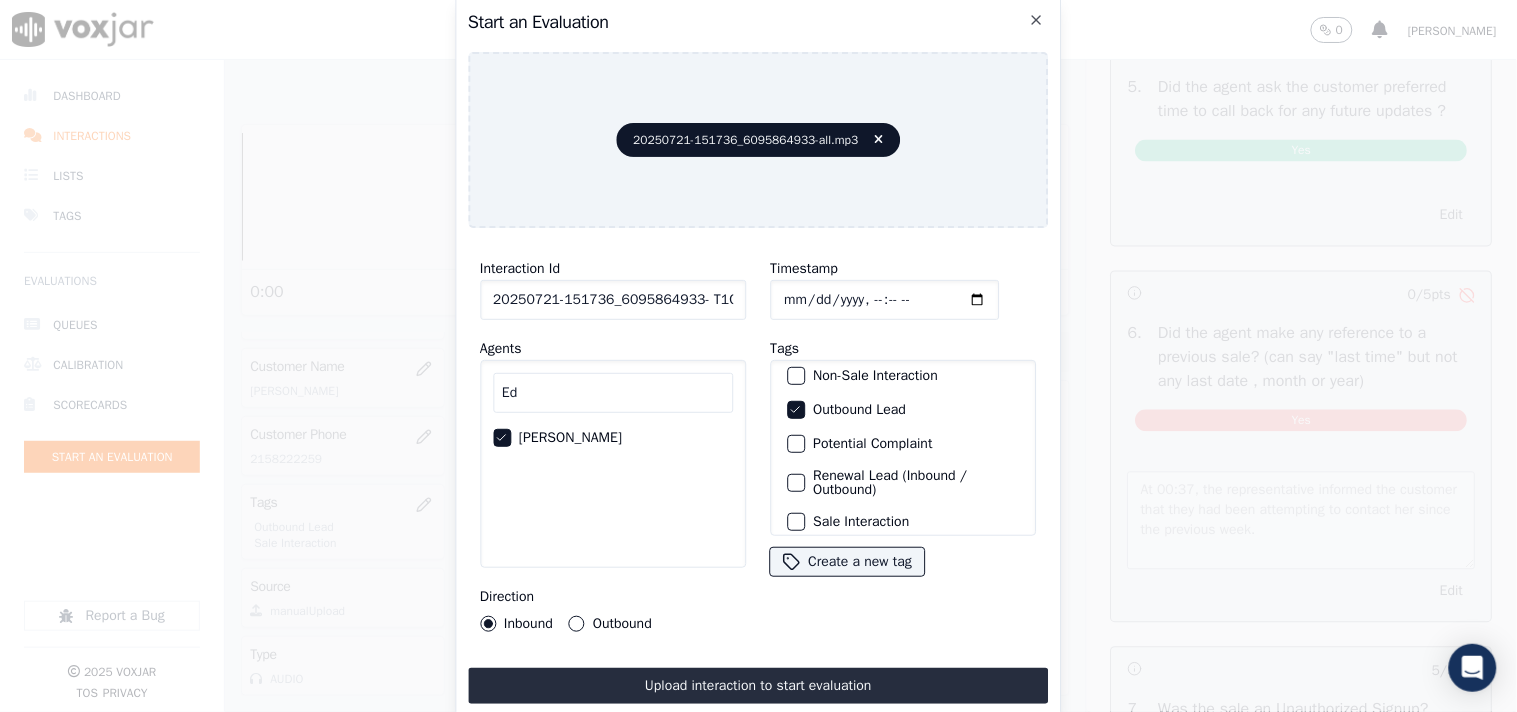 scroll, scrollTop: 176, scrollLeft: 0, axis: vertical 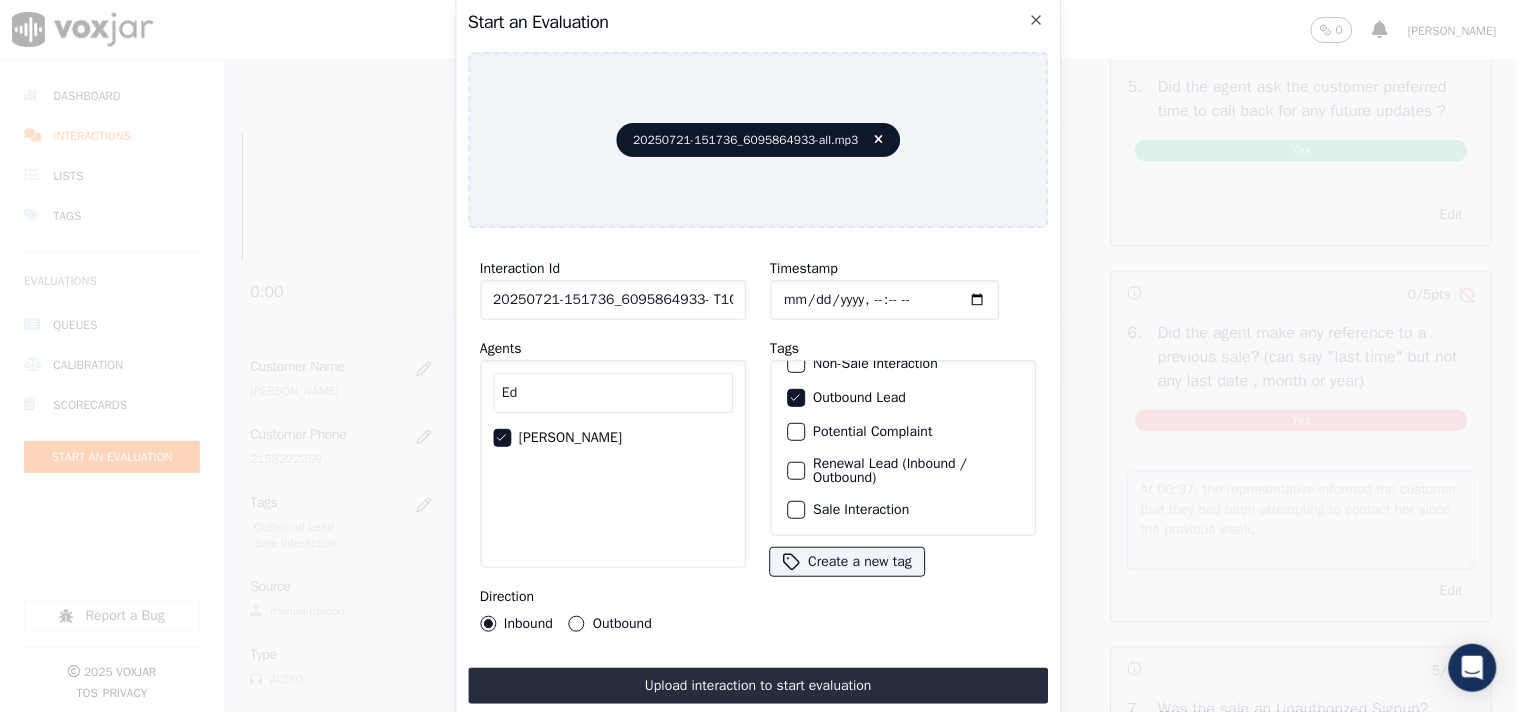 click at bounding box center [795, 510] 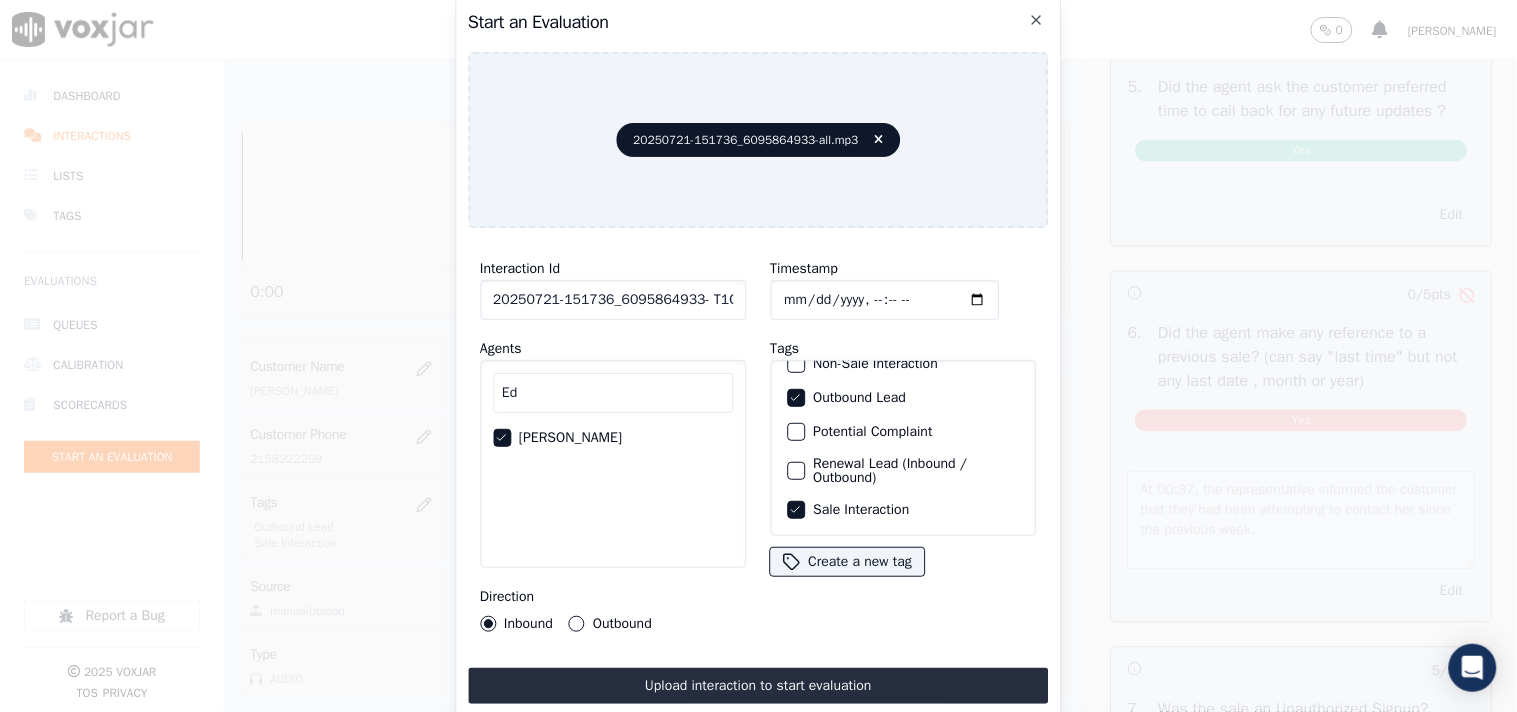 click on "Outbound" at bounding box center (577, 624) 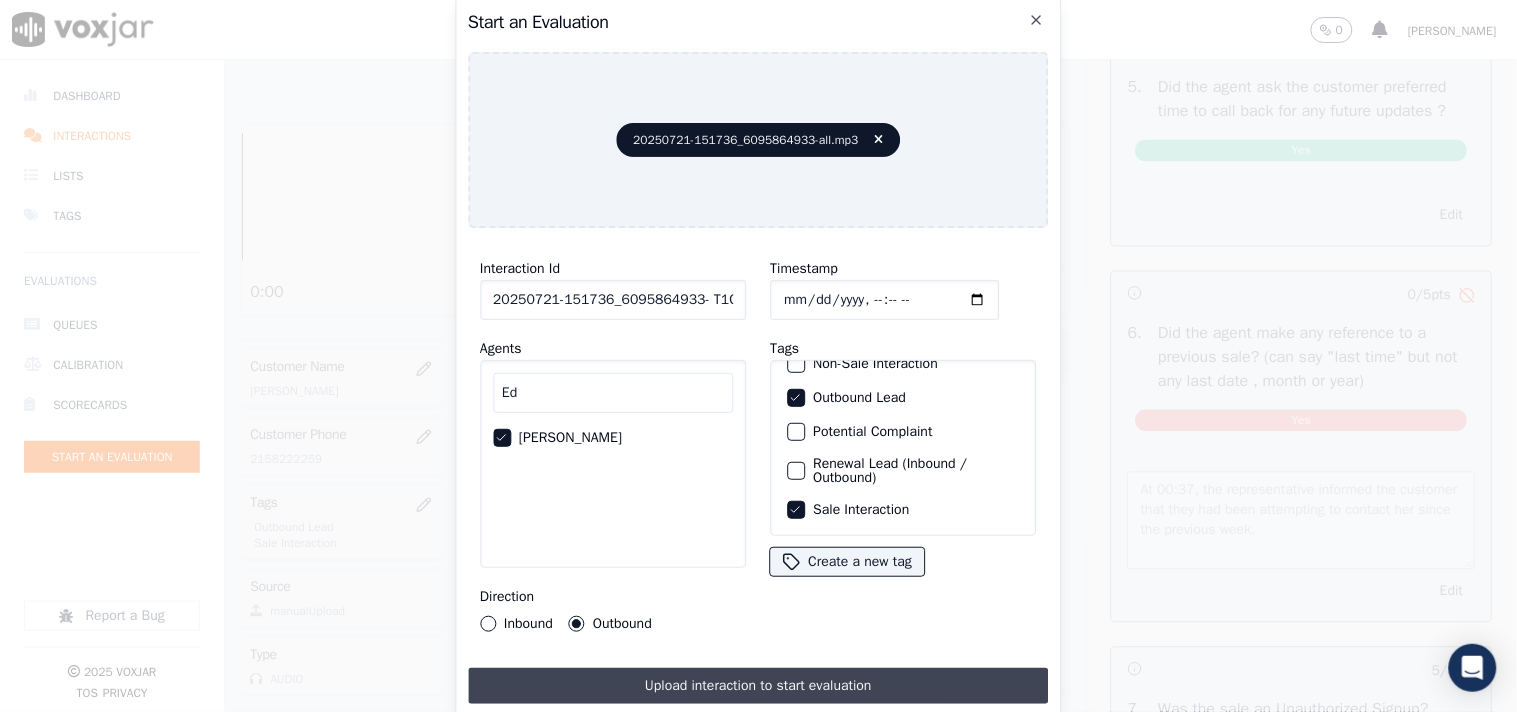 click on "Upload interaction to start evaluation" at bounding box center [758, 686] 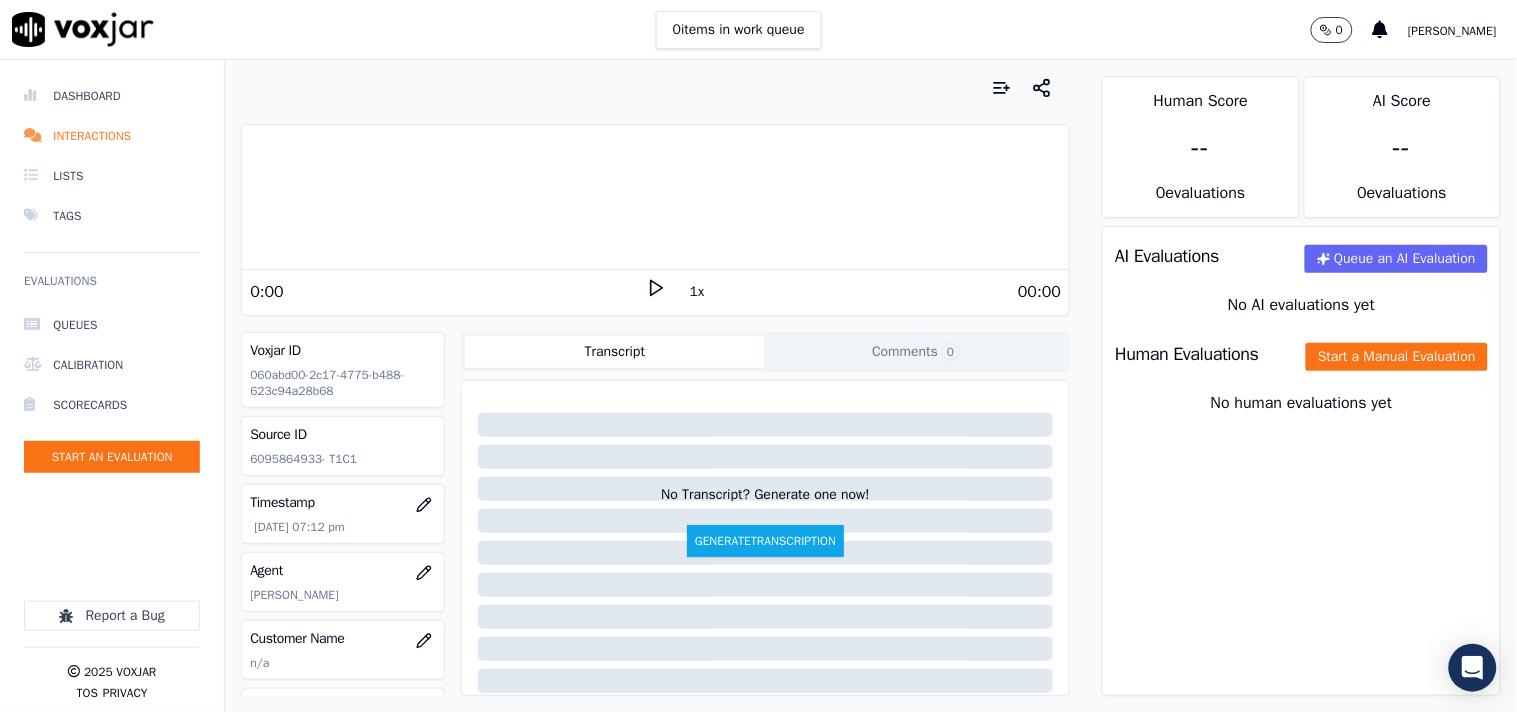 scroll, scrollTop: 222, scrollLeft: 0, axis: vertical 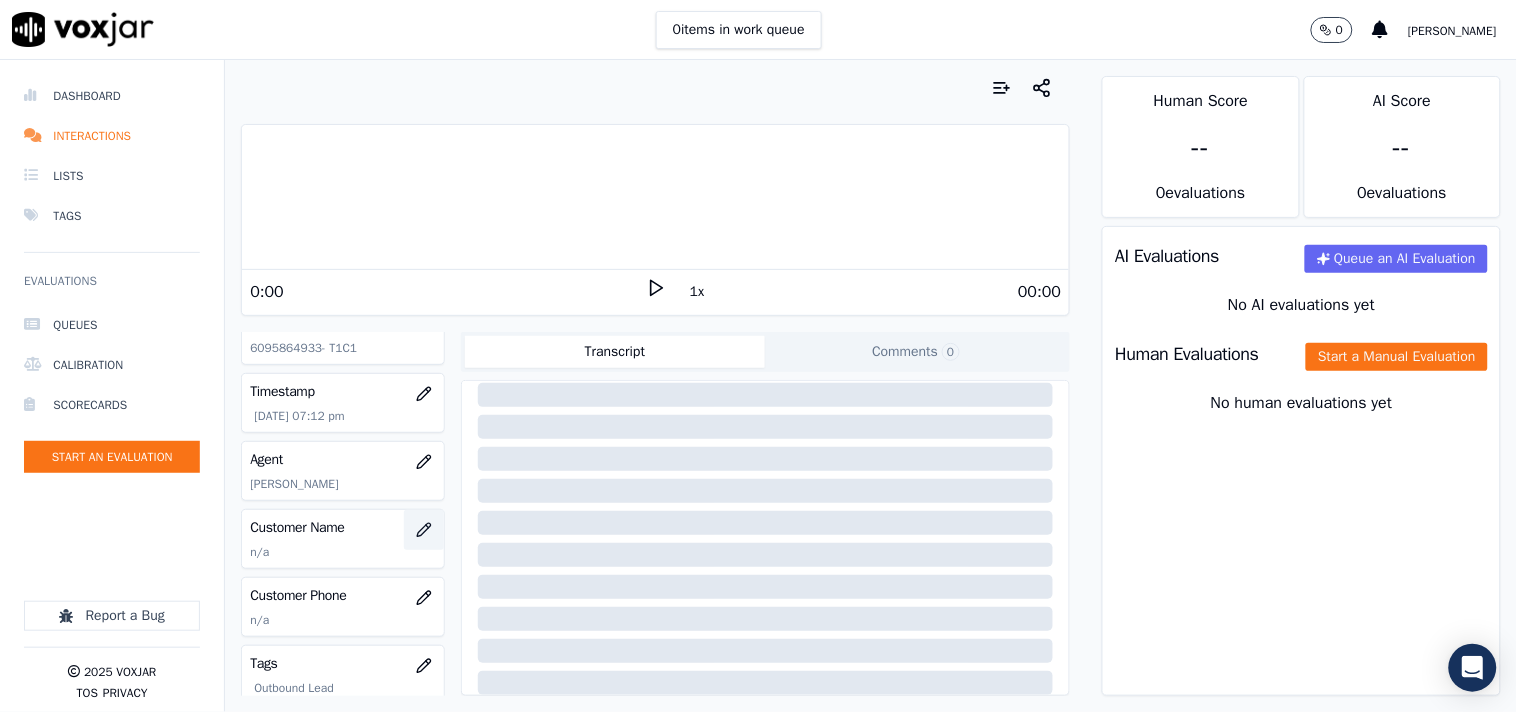 click at bounding box center (424, 530) 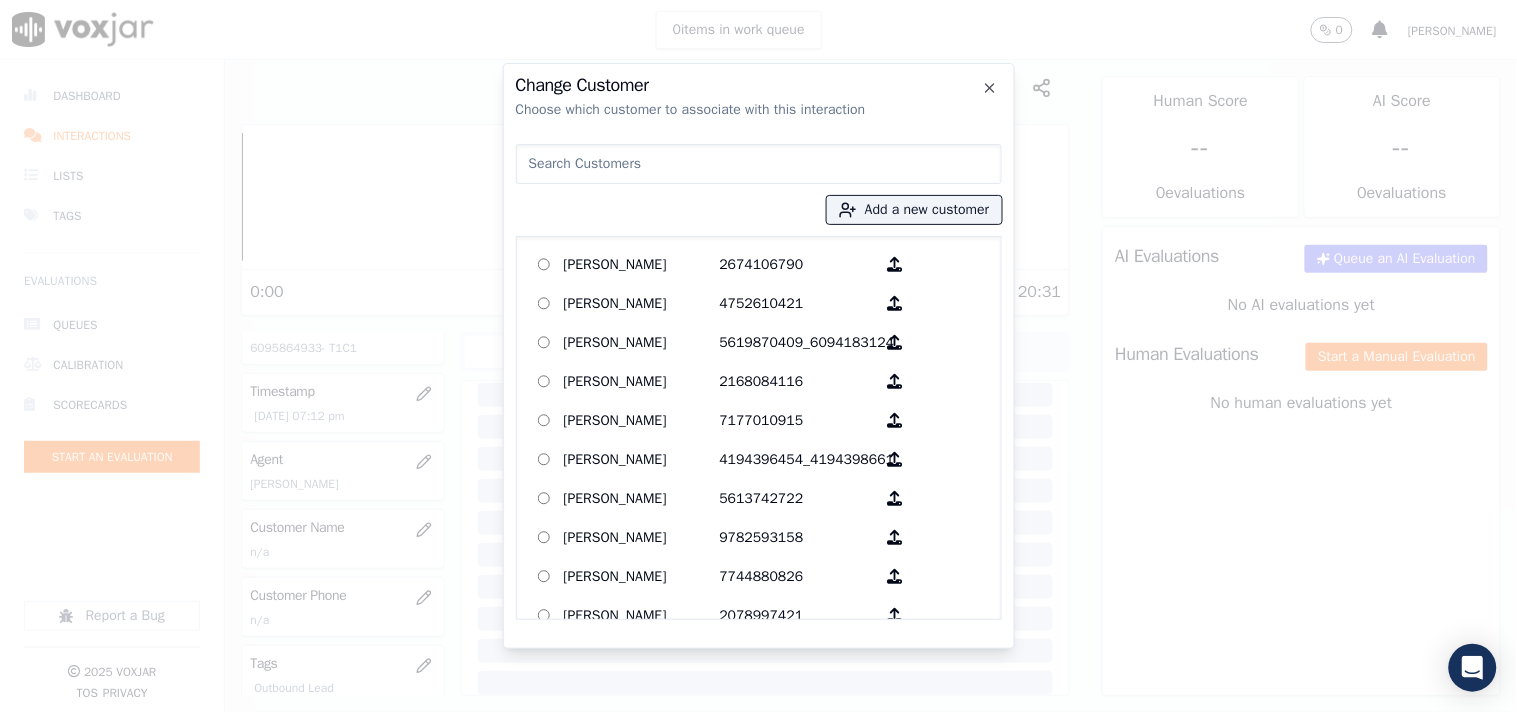 paste on "[PERSON_NAME]" 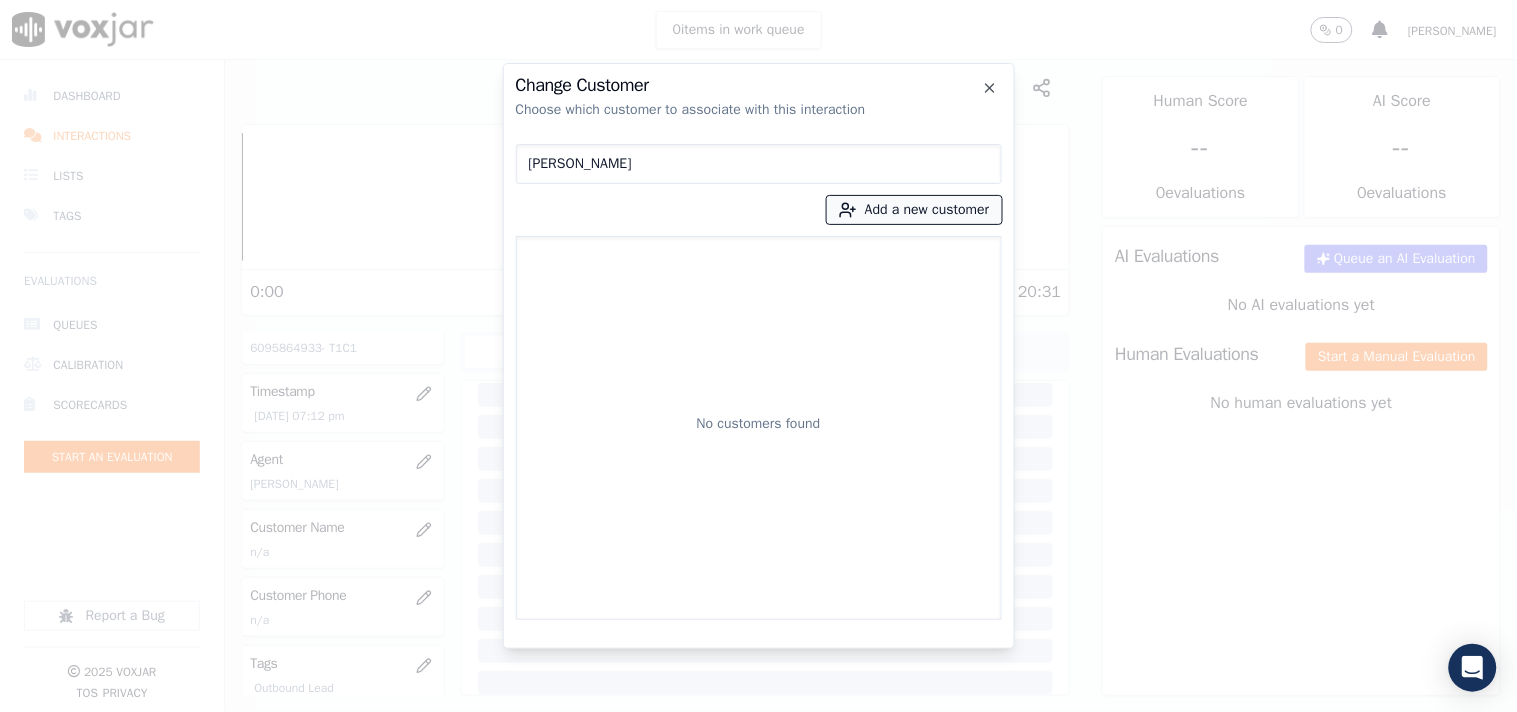 type on "[PERSON_NAME]" 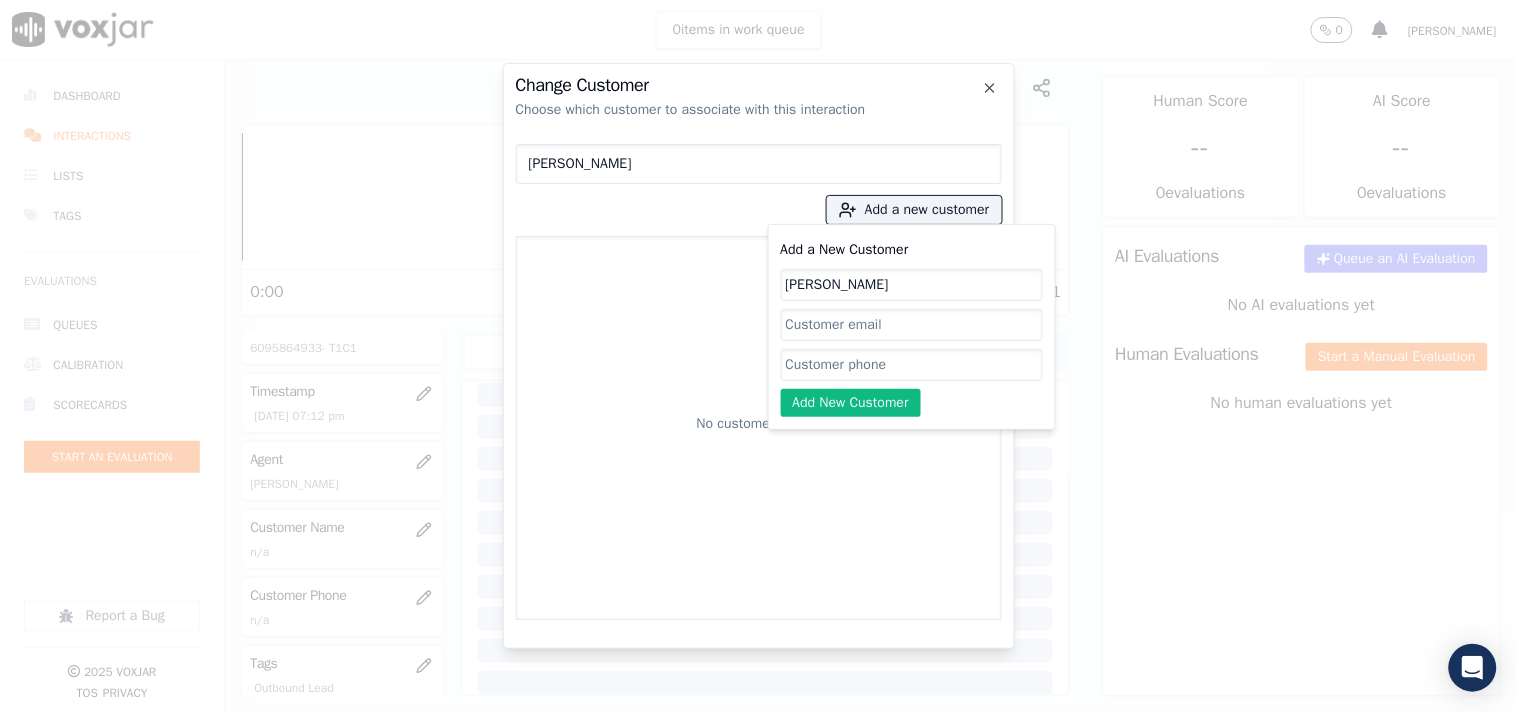 type on "[PERSON_NAME]" 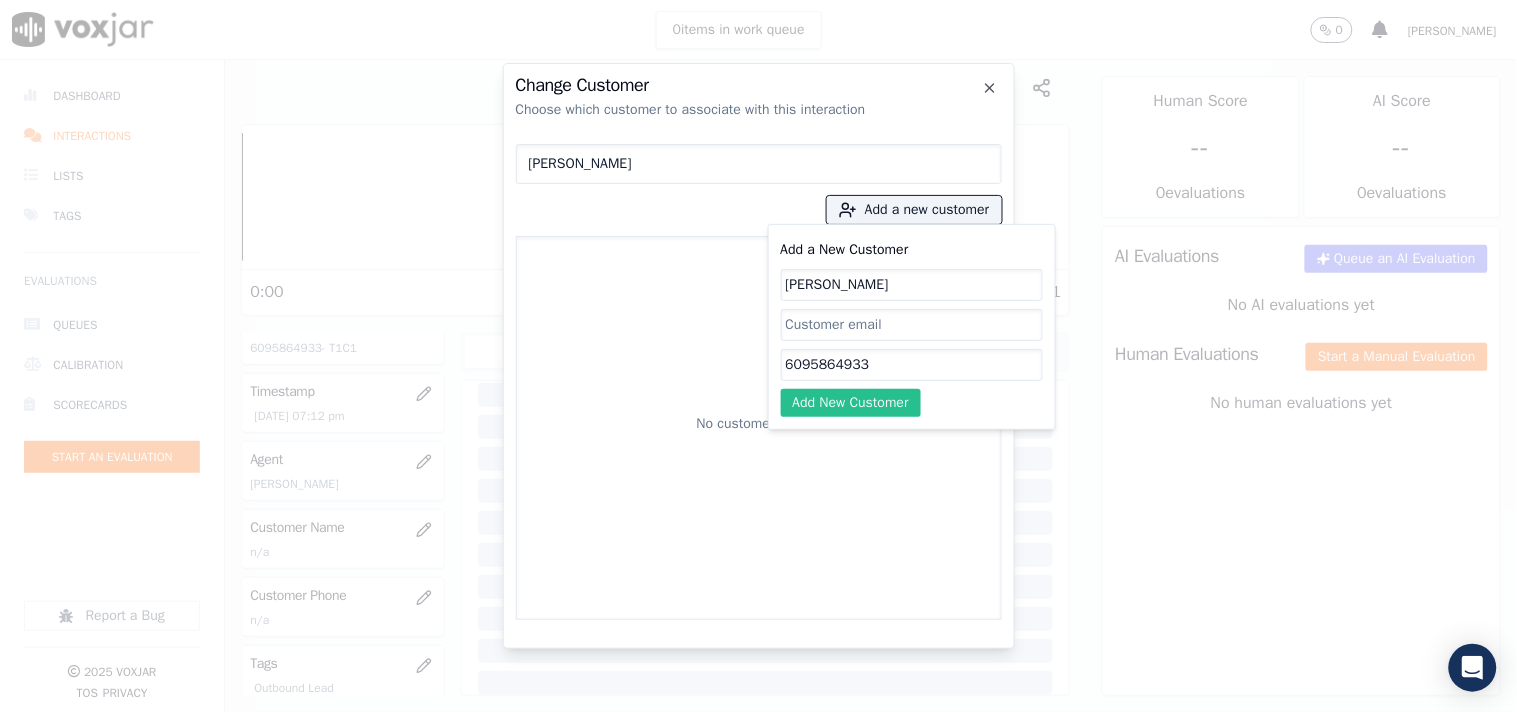 type on "6095864933" 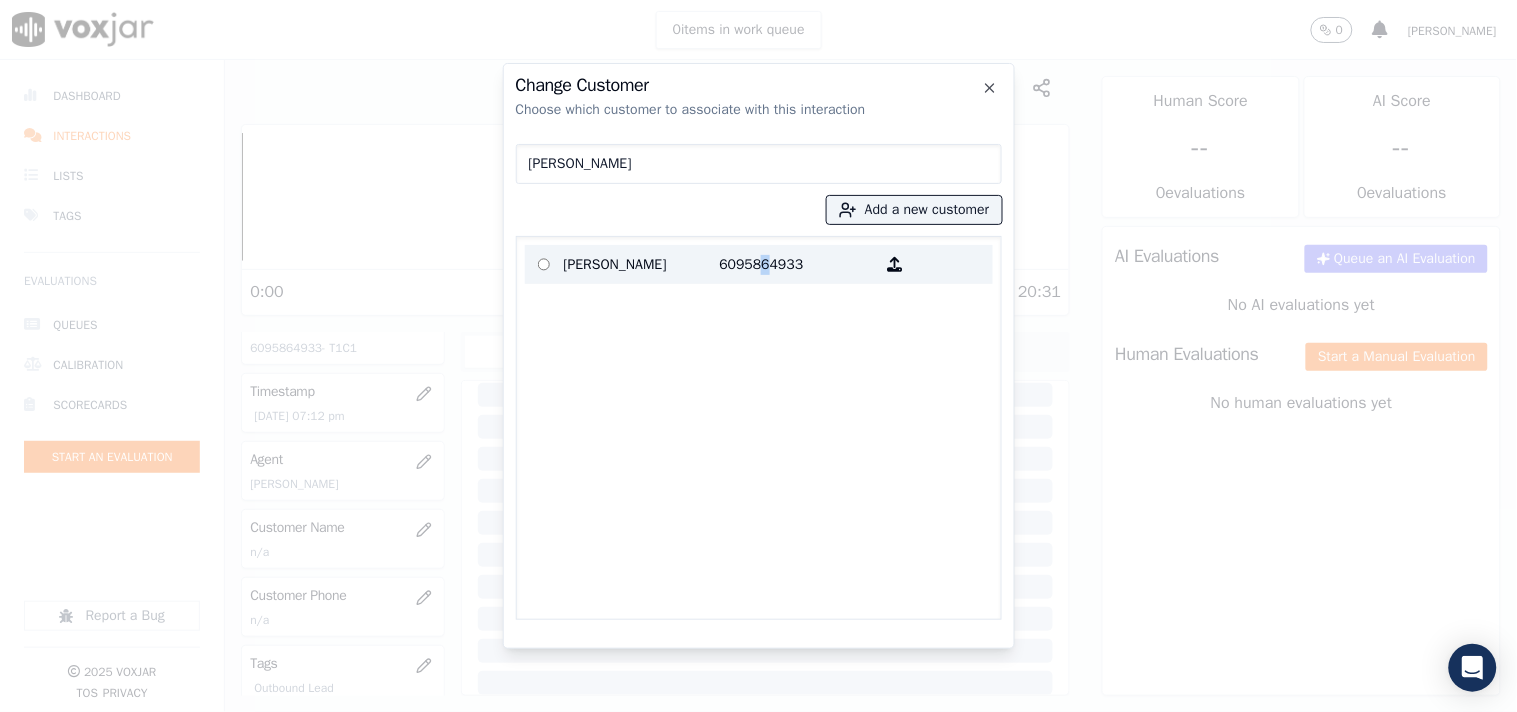 click on "6095864933" at bounding box center (798, 264) 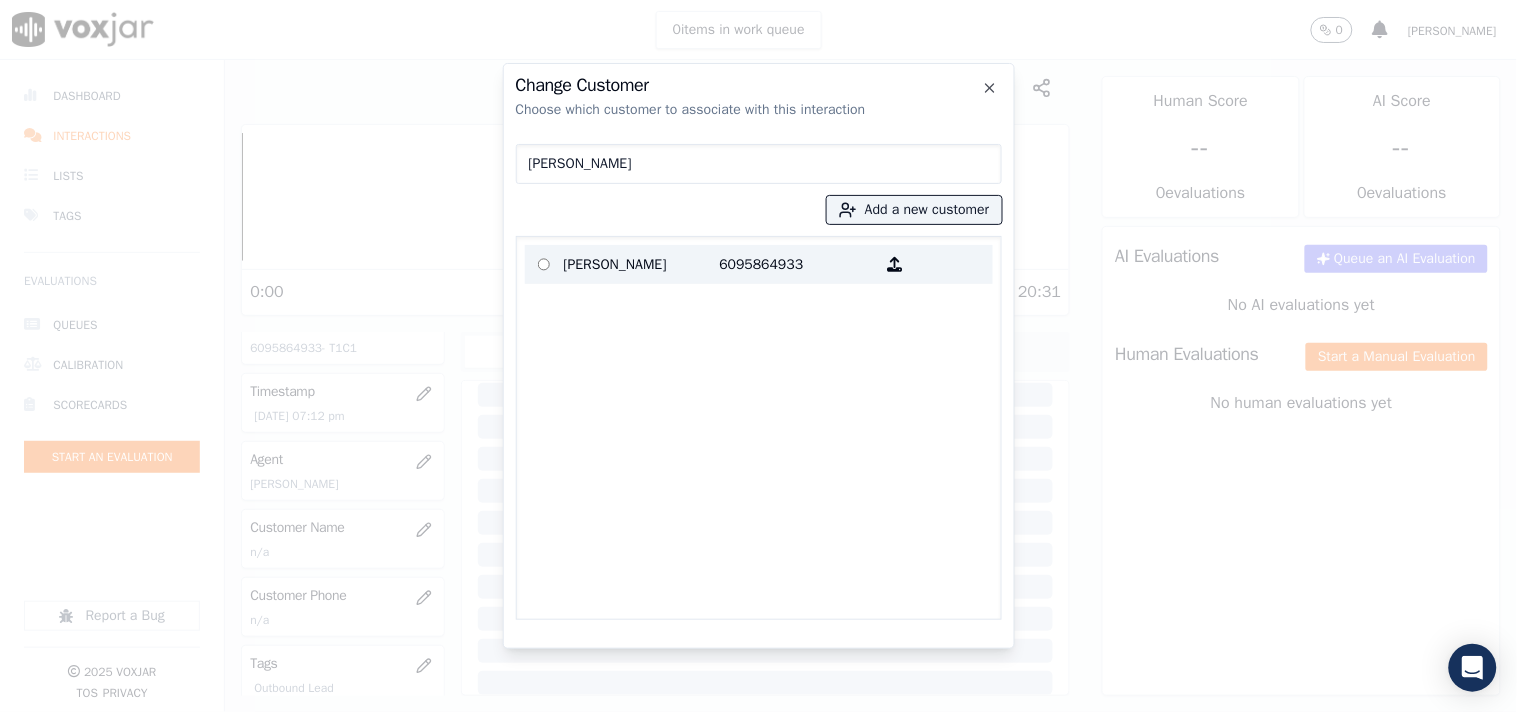 click on "[PERSON_NAME]" at bounding box center (642, 264) 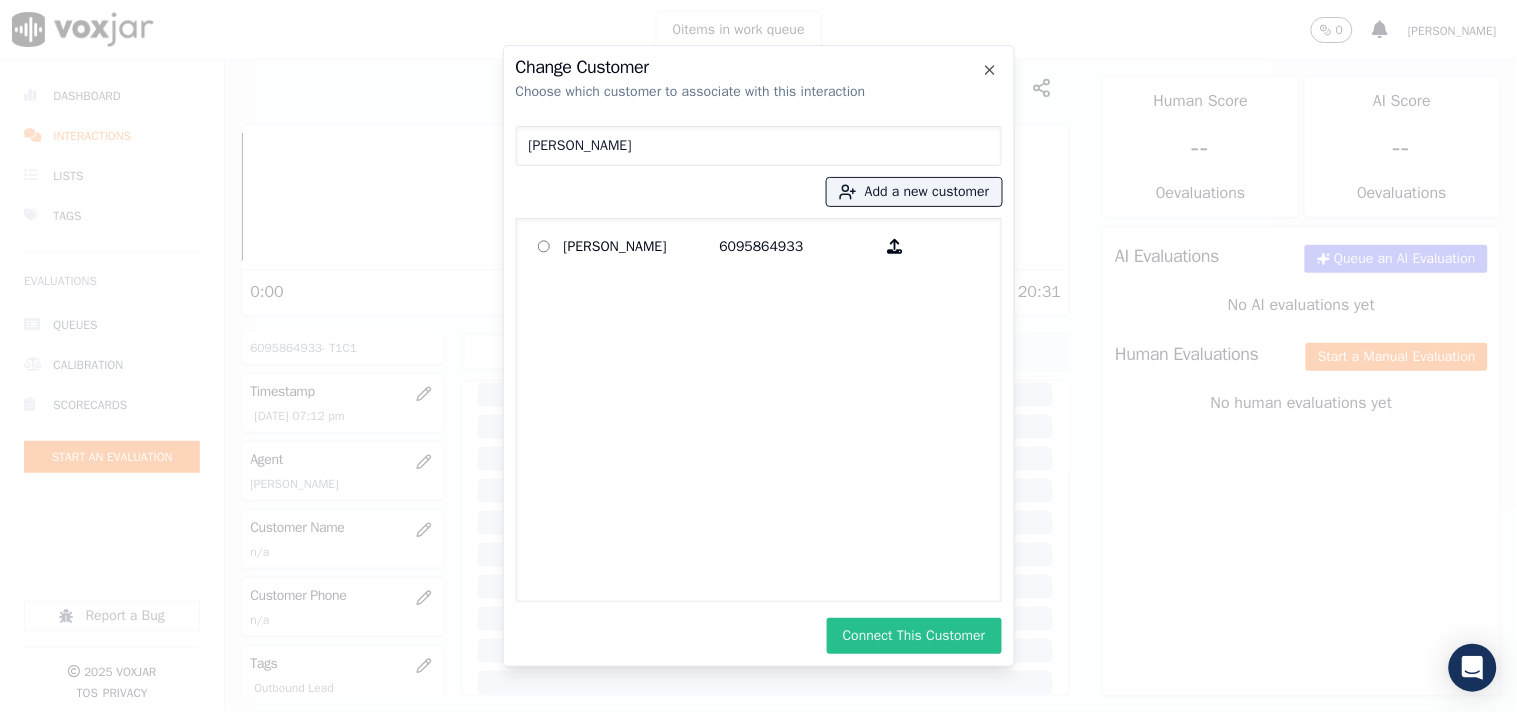 click on "Connect This Customer" at bounding box center (914, 636) 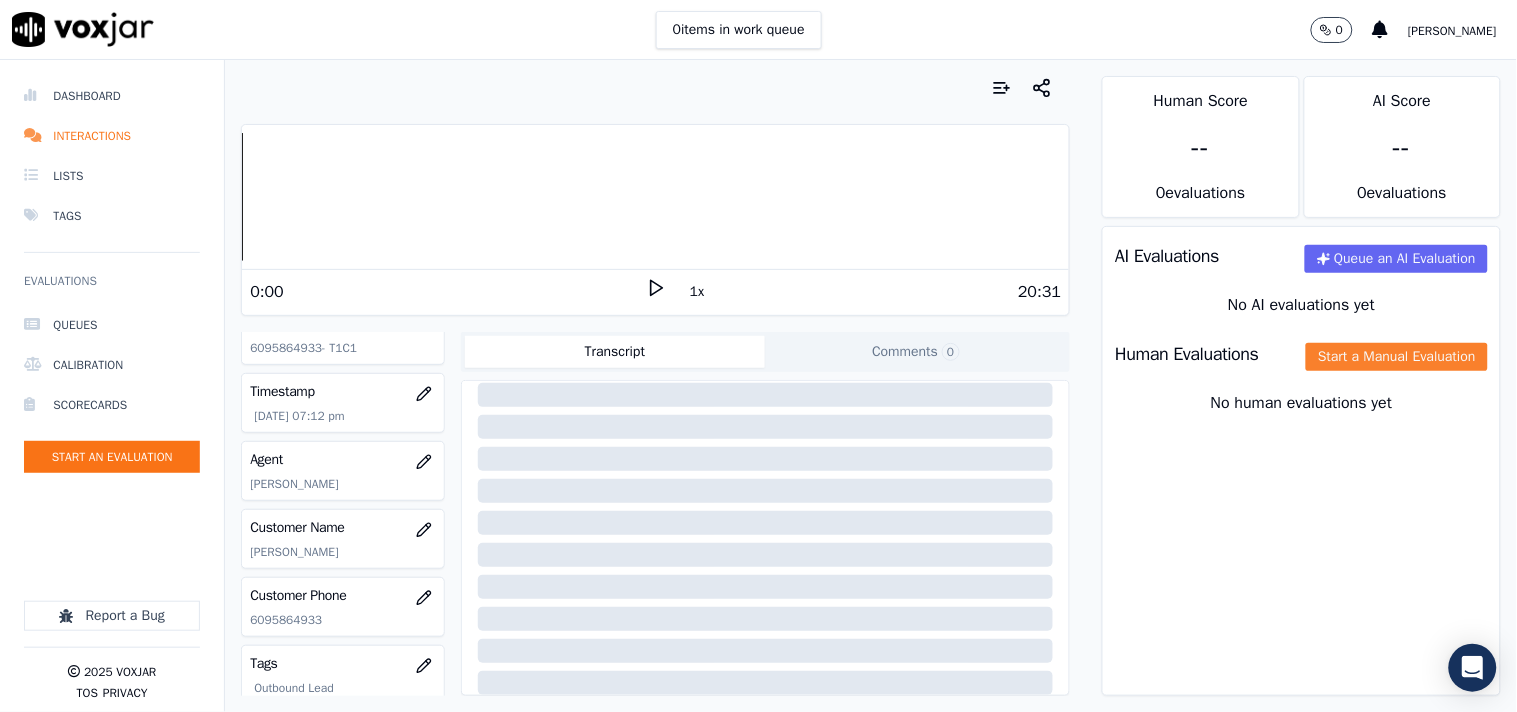 click on "Start a Manual Evaluation" 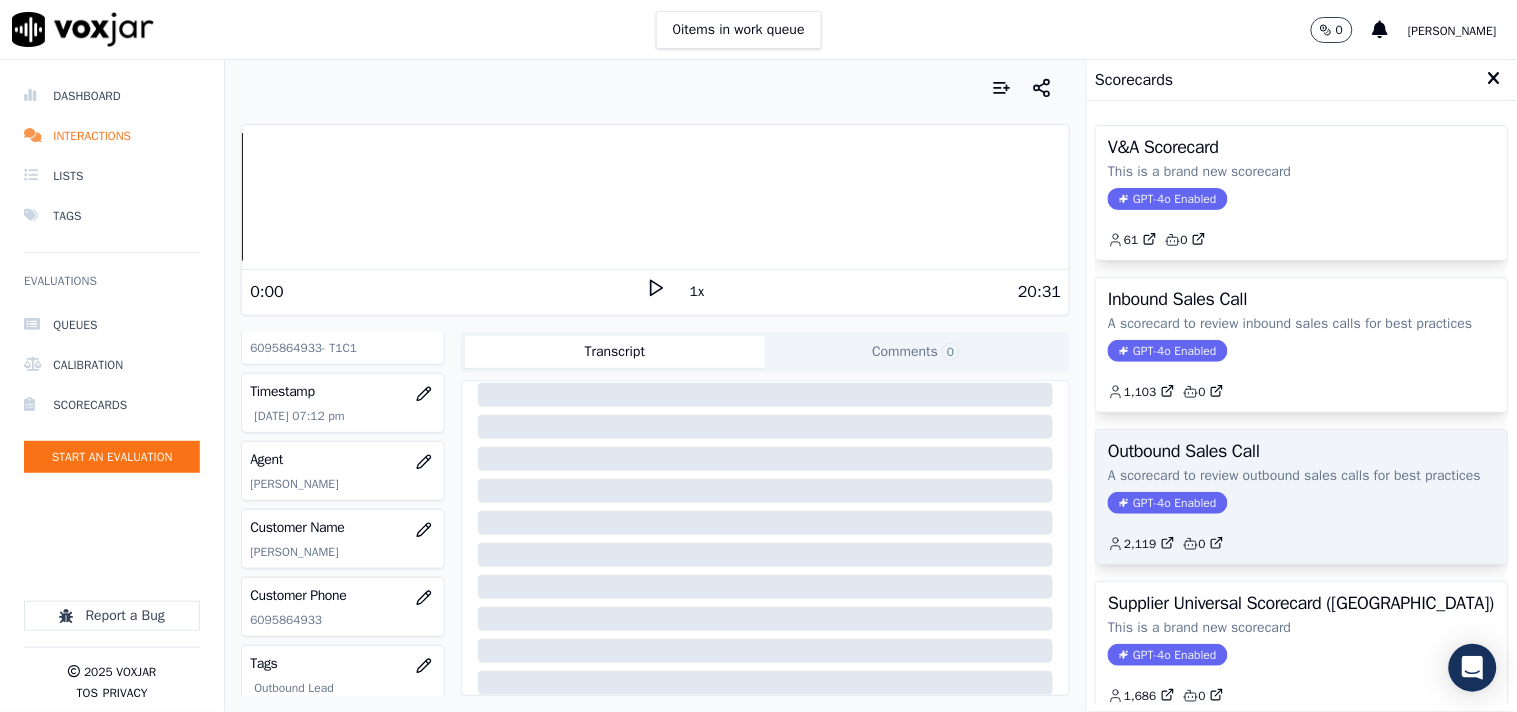 click on "GPT-4o Enabled" at bounding box center (1167, 503) 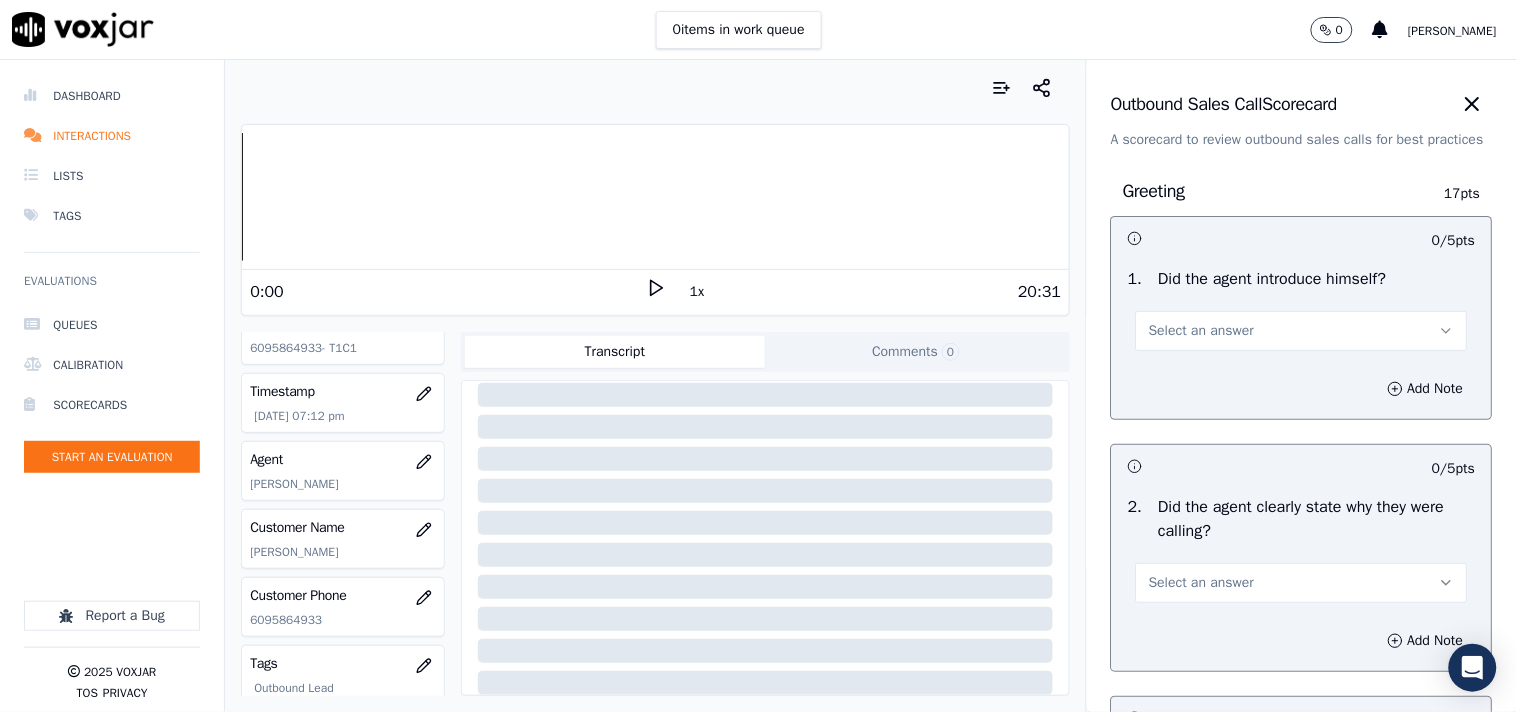 click on "Select an answer" at bounding box center [1201, 331] 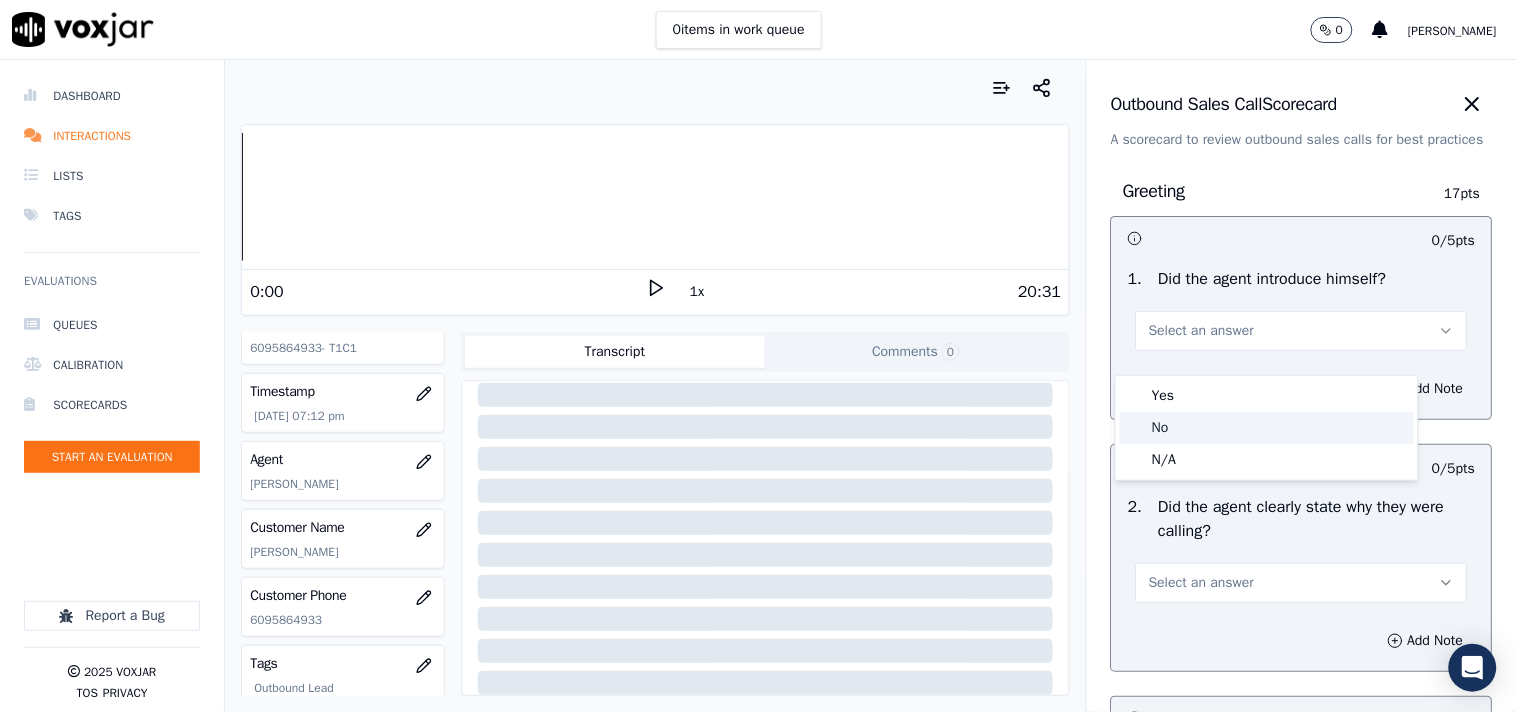 click on "Yes" at bounding box center [1267, 396] 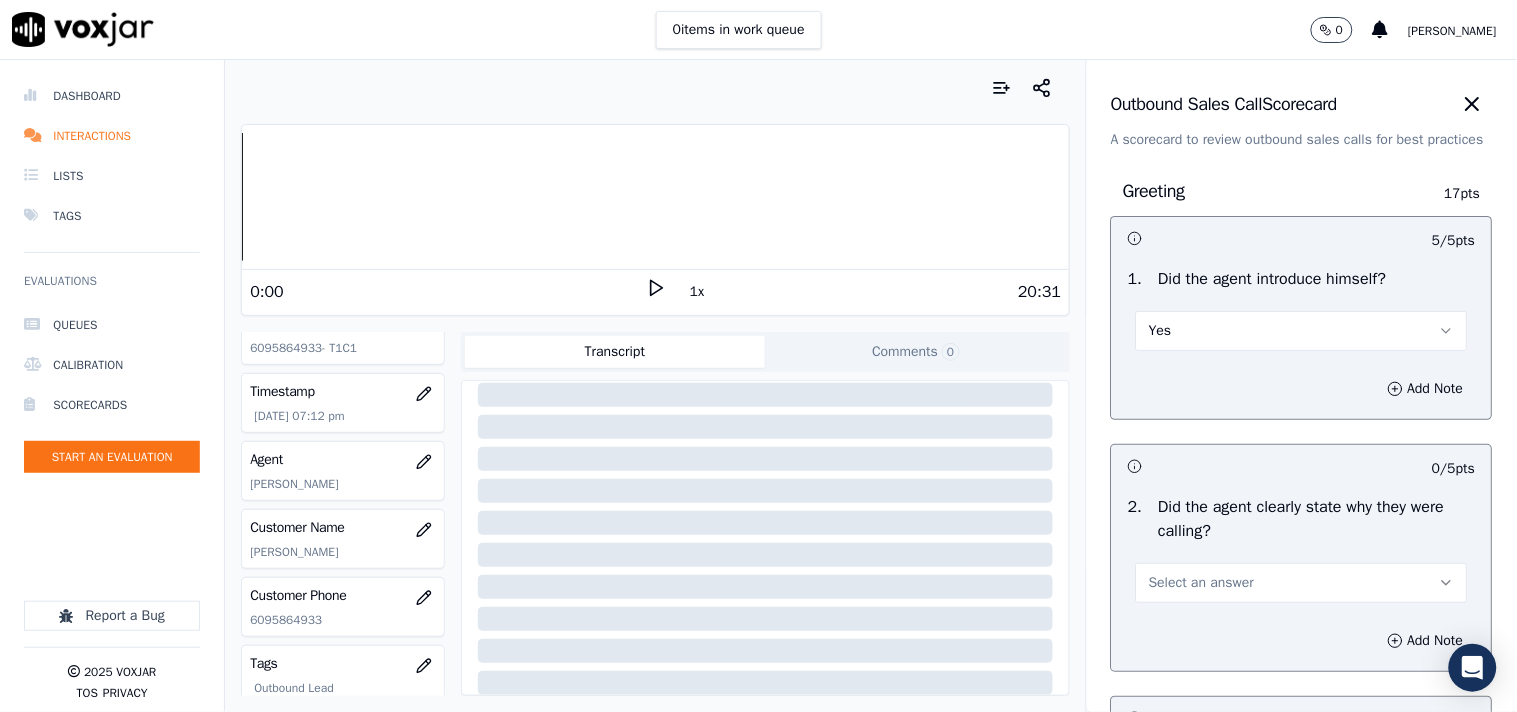 scroll, scrollTop: 333, scrollLeft: 0, axis: vertical 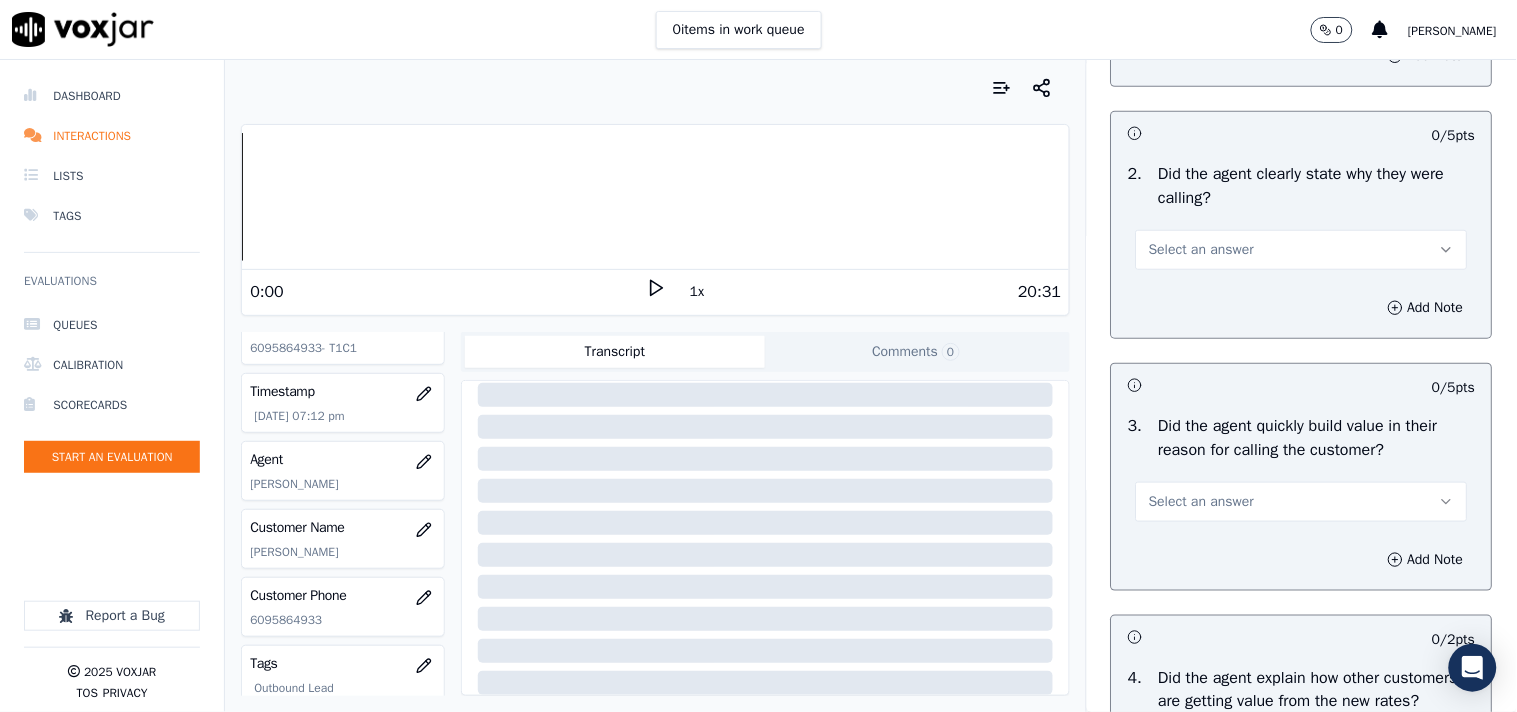 click on "Select an answer" at bounding box center (1201, 250) 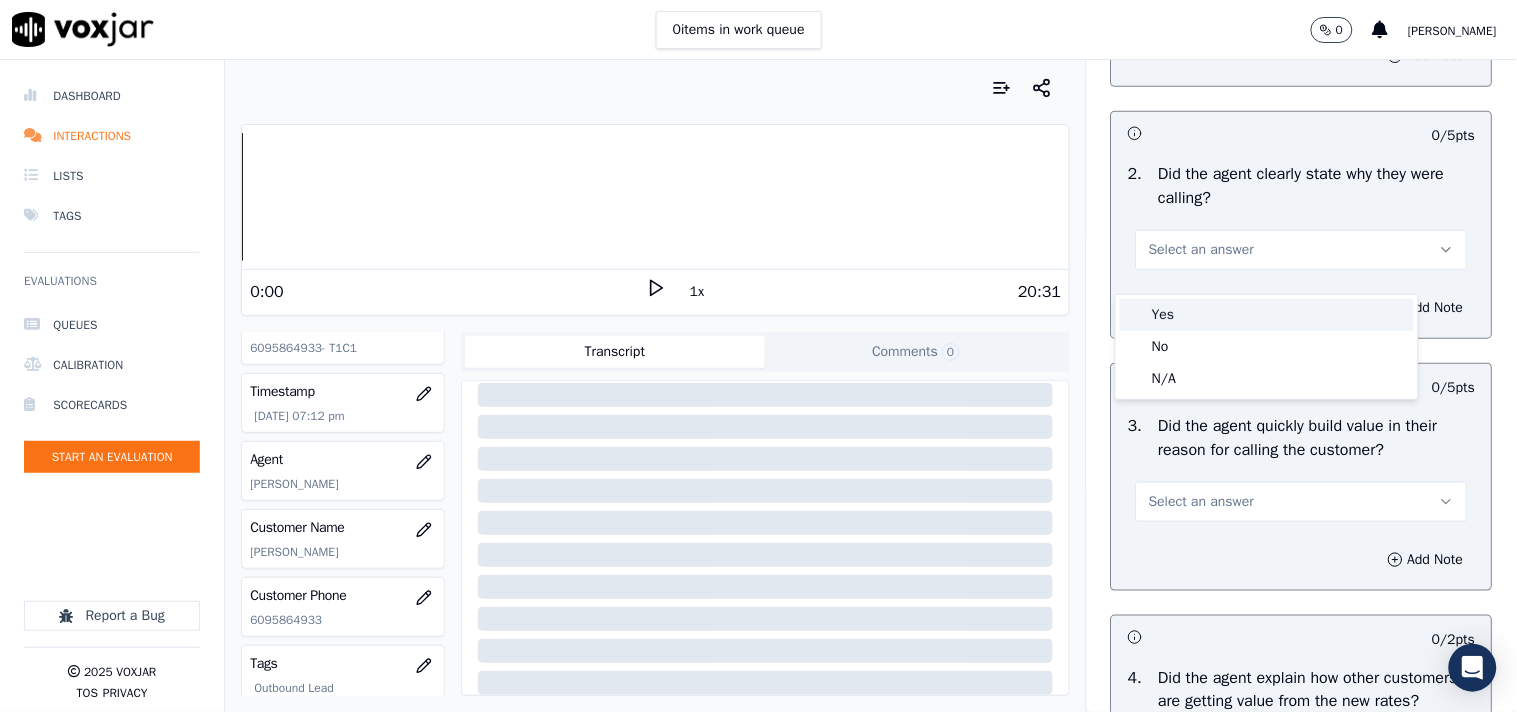 click on "Yes" at bounding box center [1267, 315] 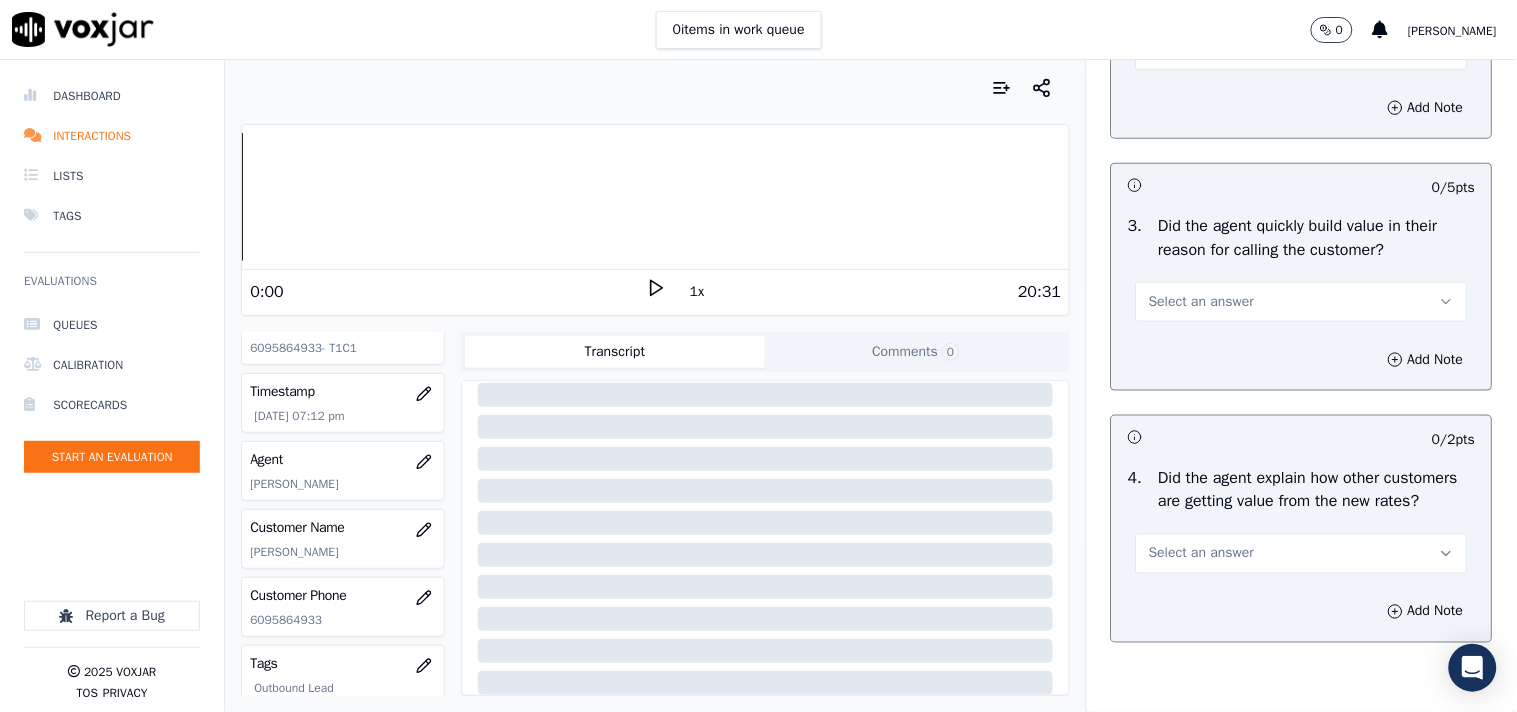 scroll, scrollTop: 666, scrollLeft: 0, axis: vertical 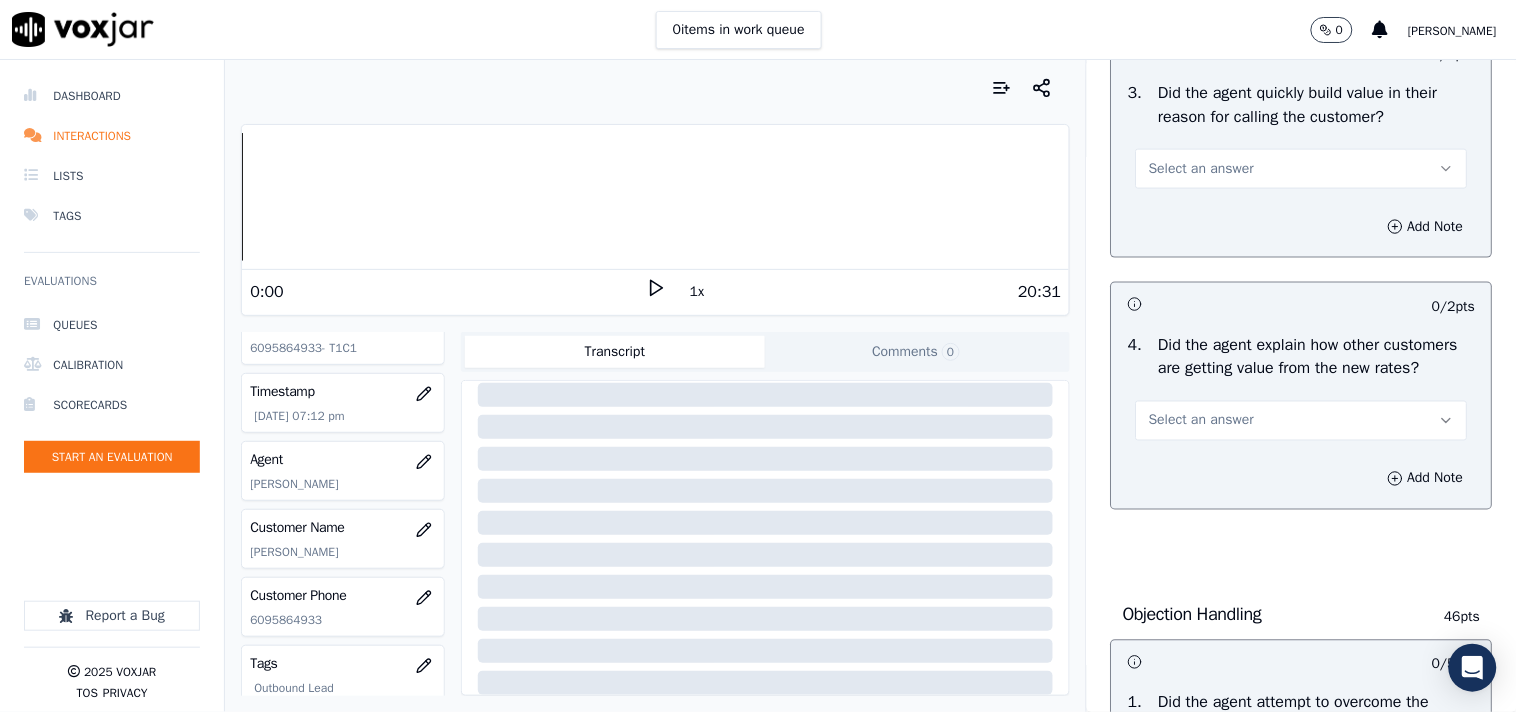 click on "Select an answer" at bounding box center (1201, 169) 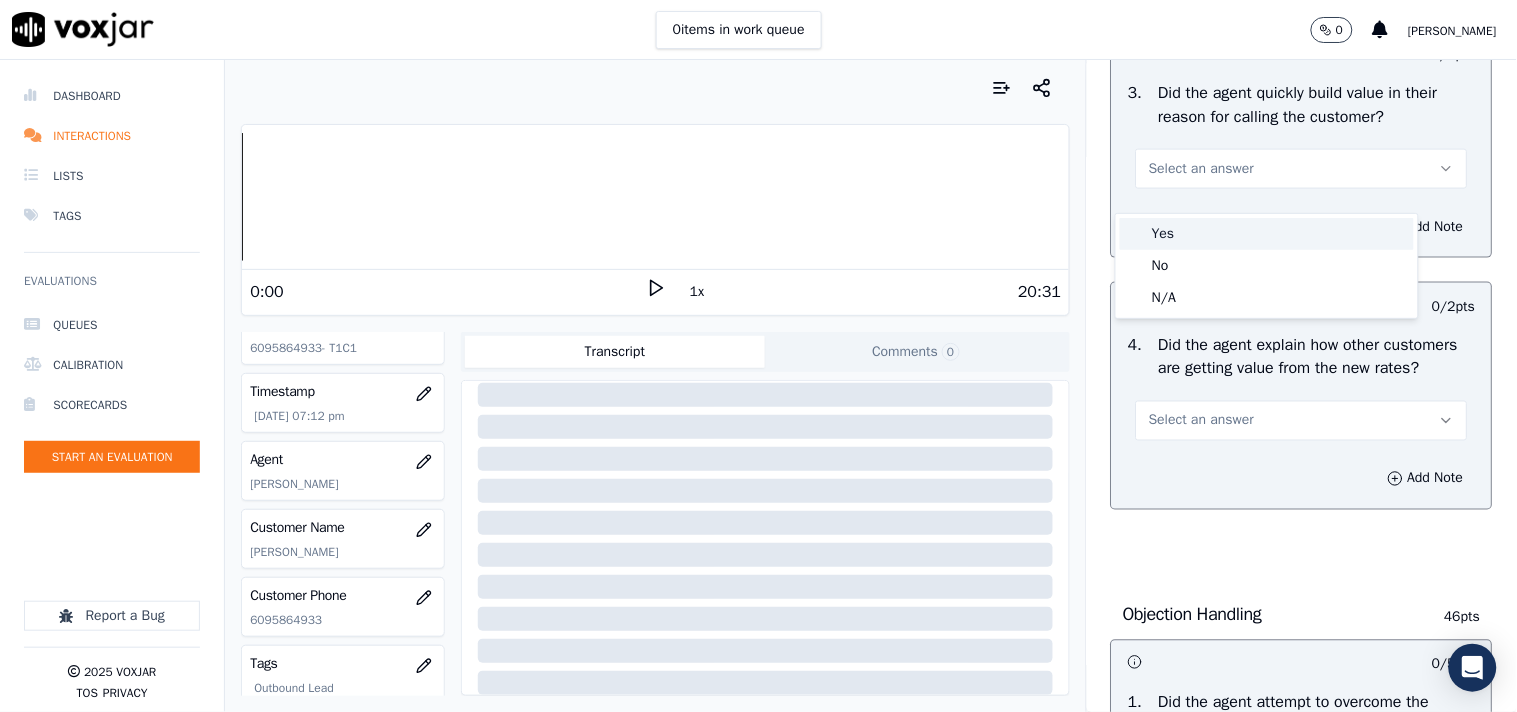 click on "Yes" at bounding box center (1267, 234) 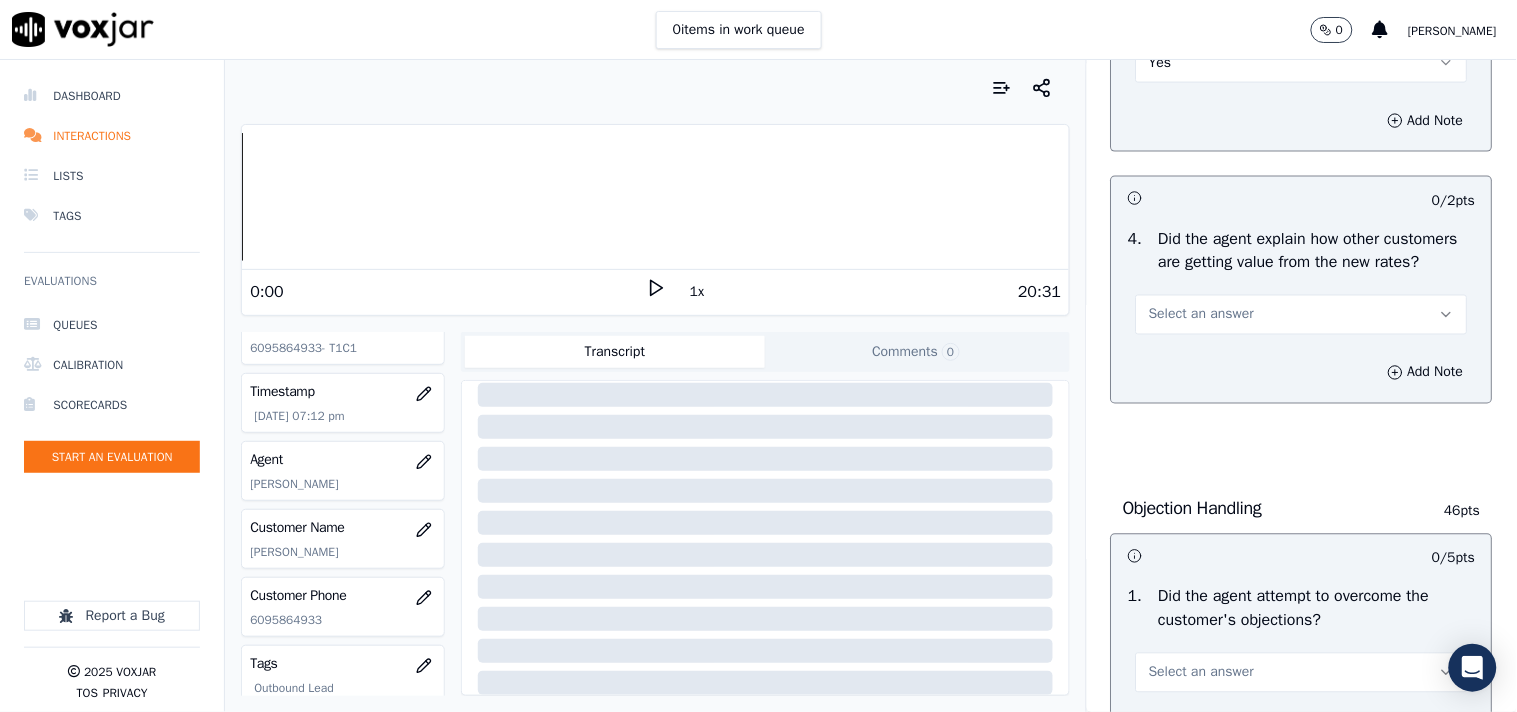 scroll, scrollTop: 888, scrollLeft: 0, axis: vertical 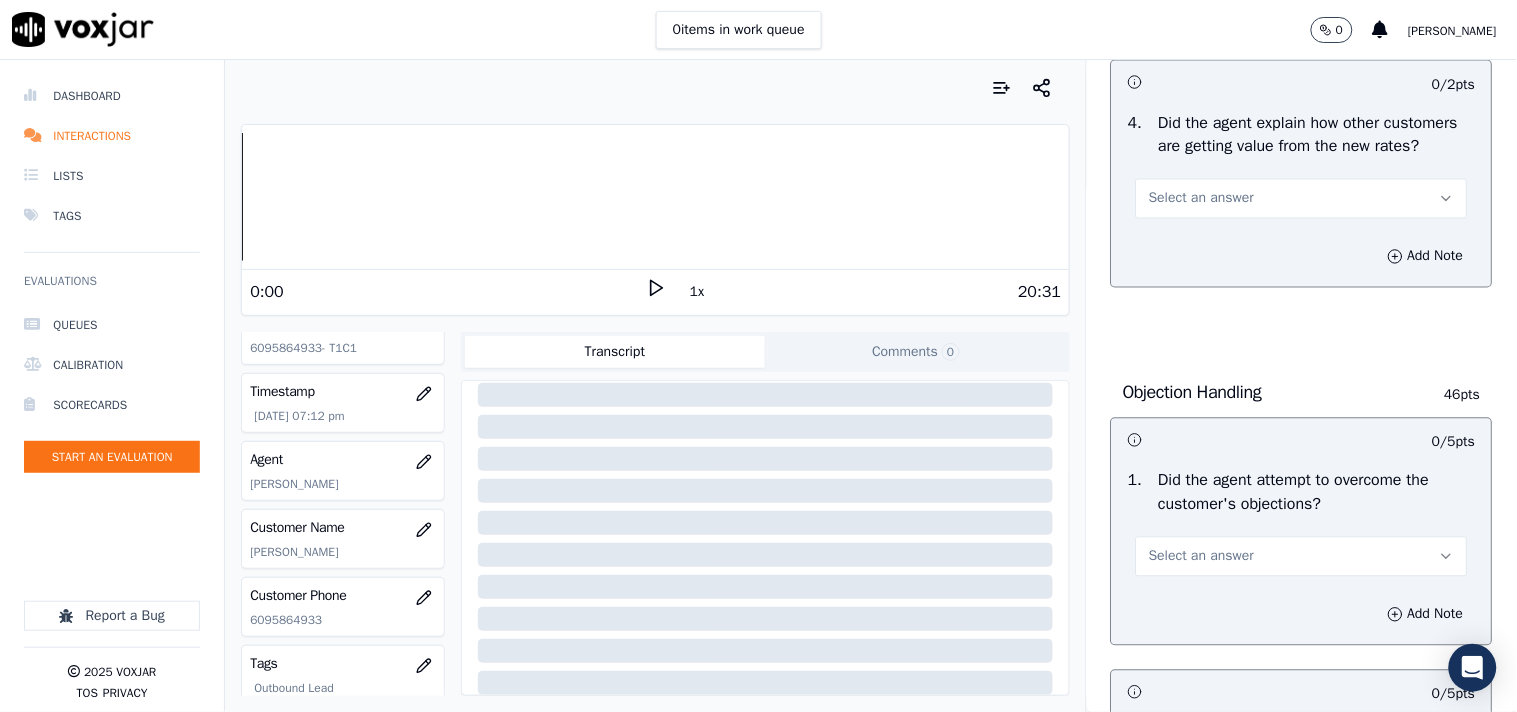 click on "Select an answer" at bounding box center (1201, 199) 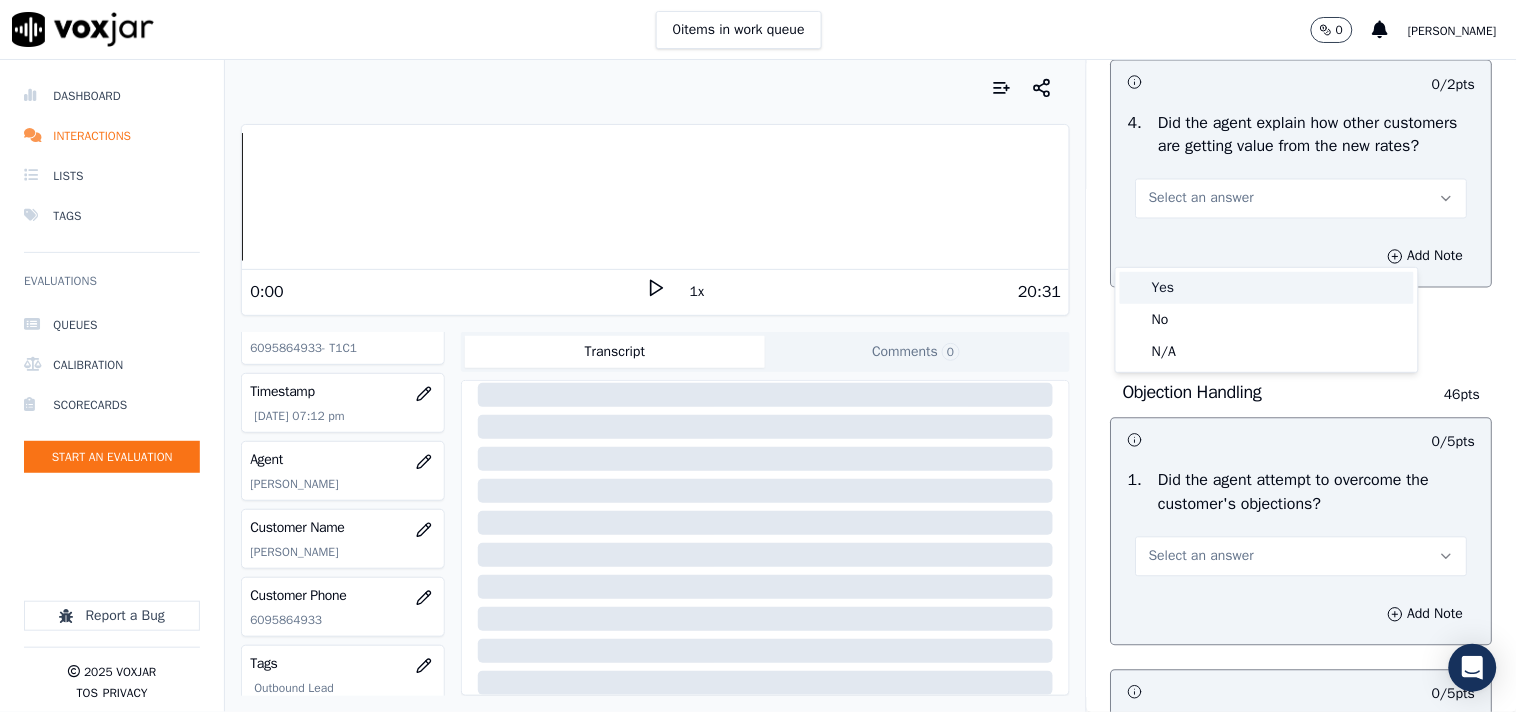 click on "Yes" at bounding box center (1267, 288) 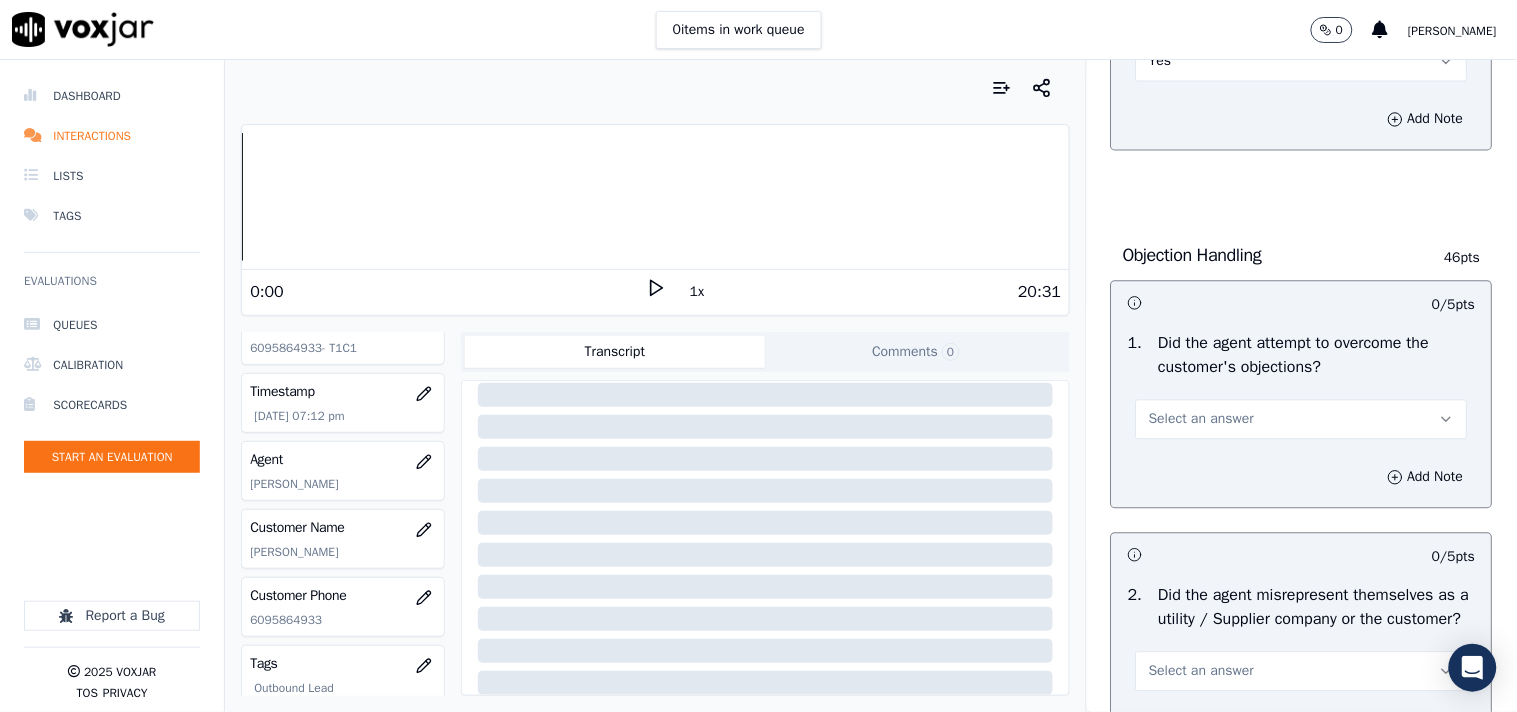 scroll, scrollTop: 1111, scrollLeft: 0, axis: vertical 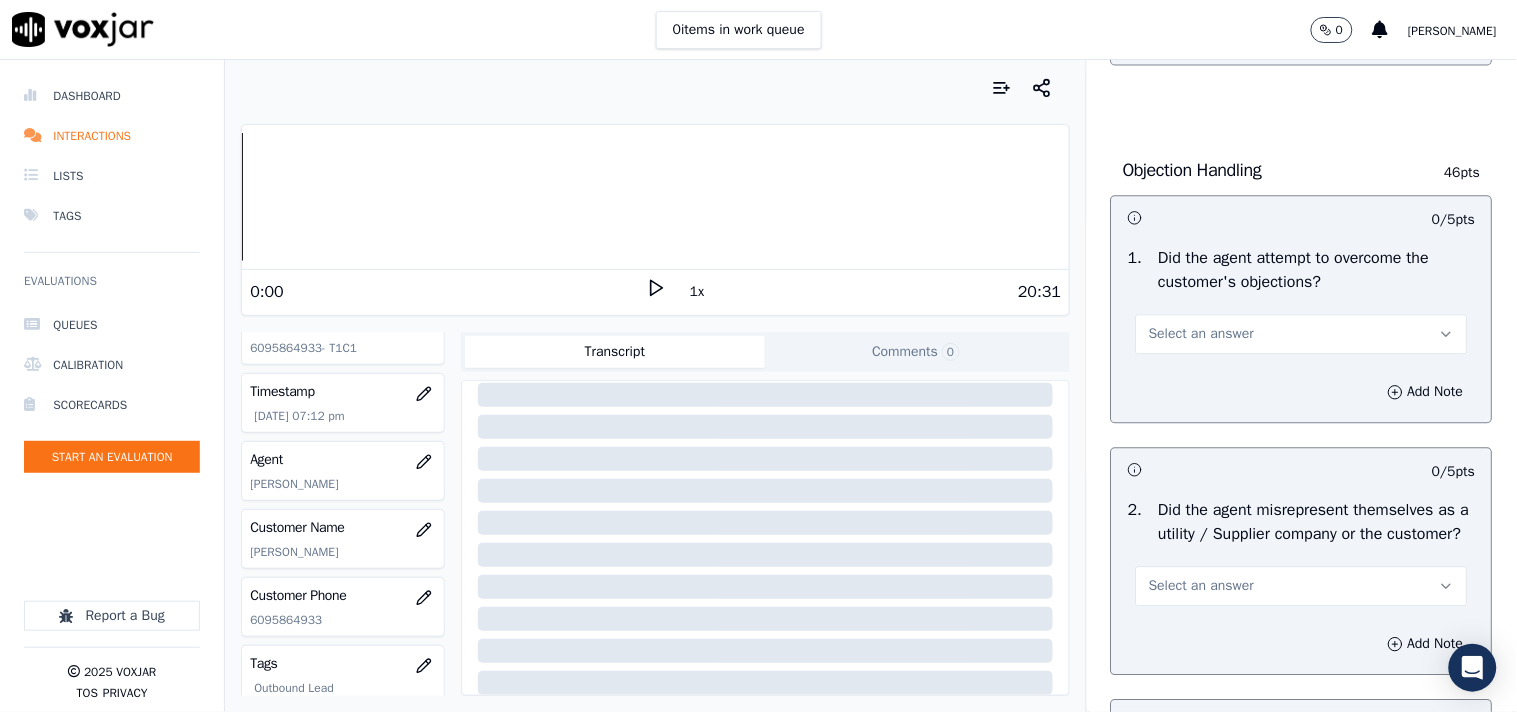 click on "Select an answer" at bounding box center [1302, 334] 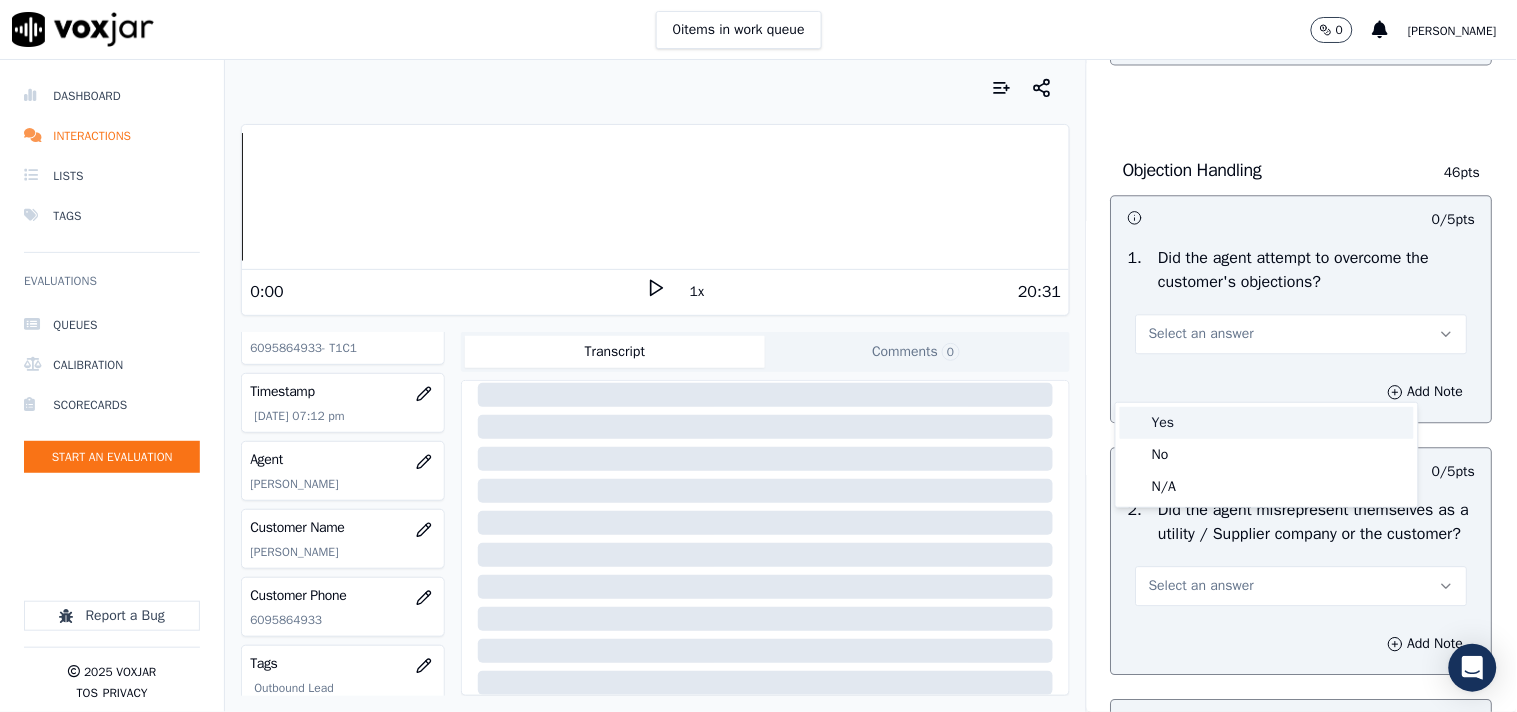 click on "Yes" at bounding box center [1267, 423] 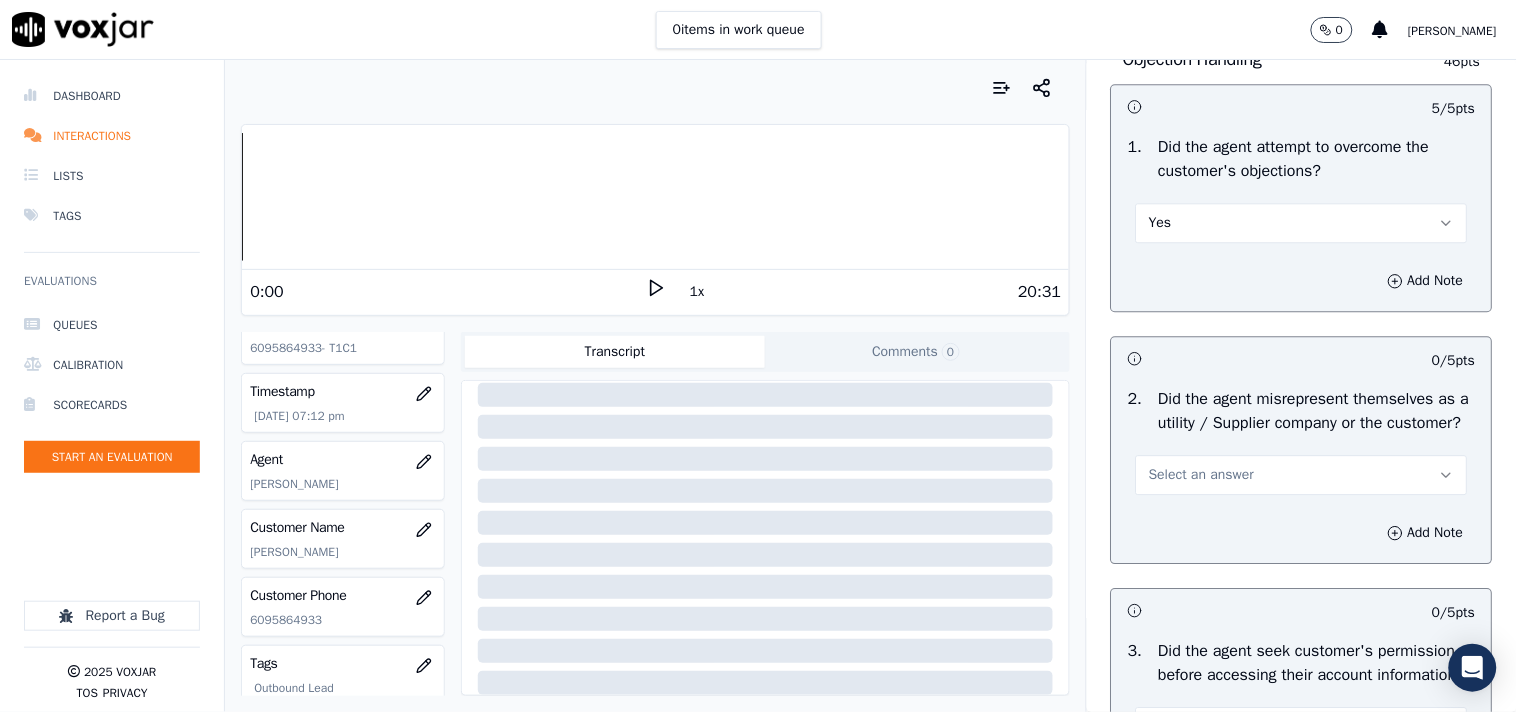 scroll, scrollTop: 1333, scrollLeft: 0, axis: vertical 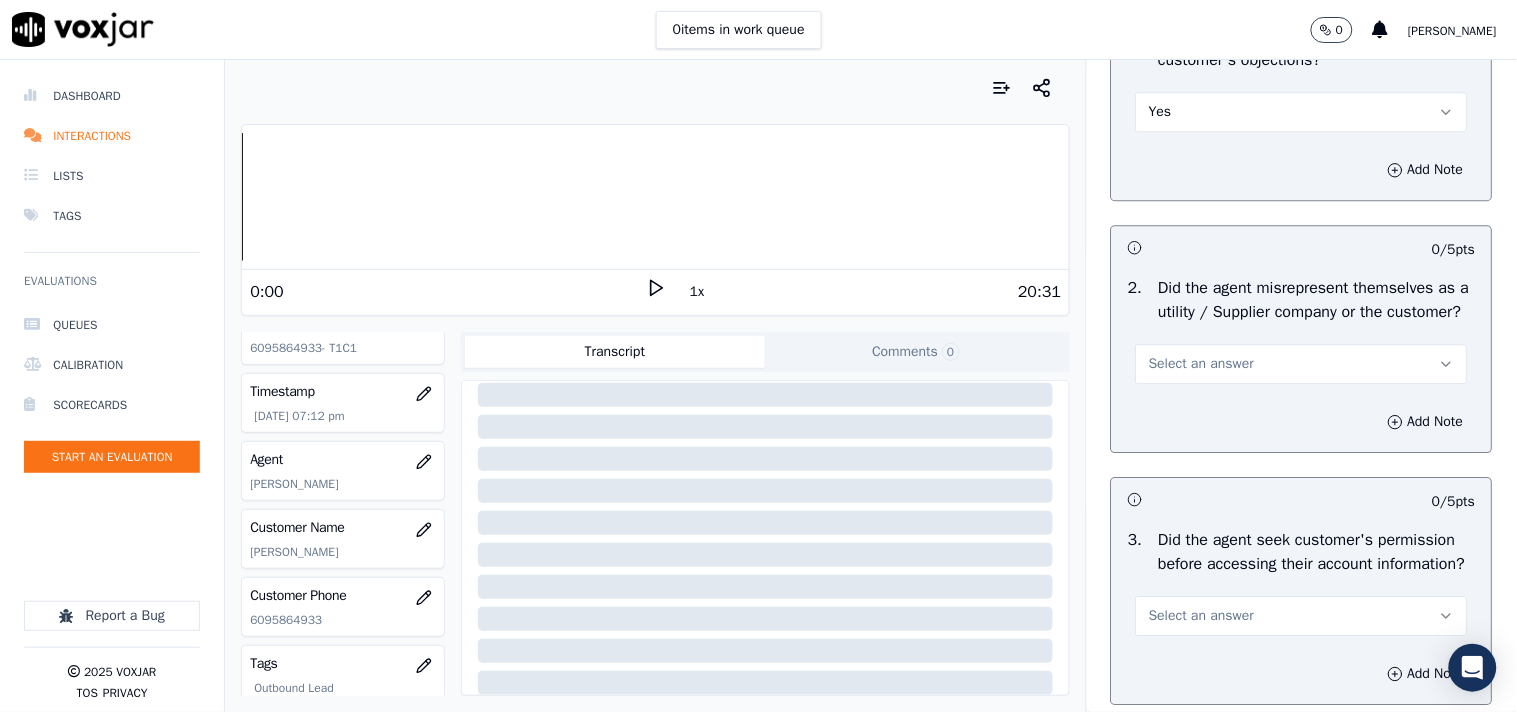 click on "Select an answer" at bounding box center [1201, 364] 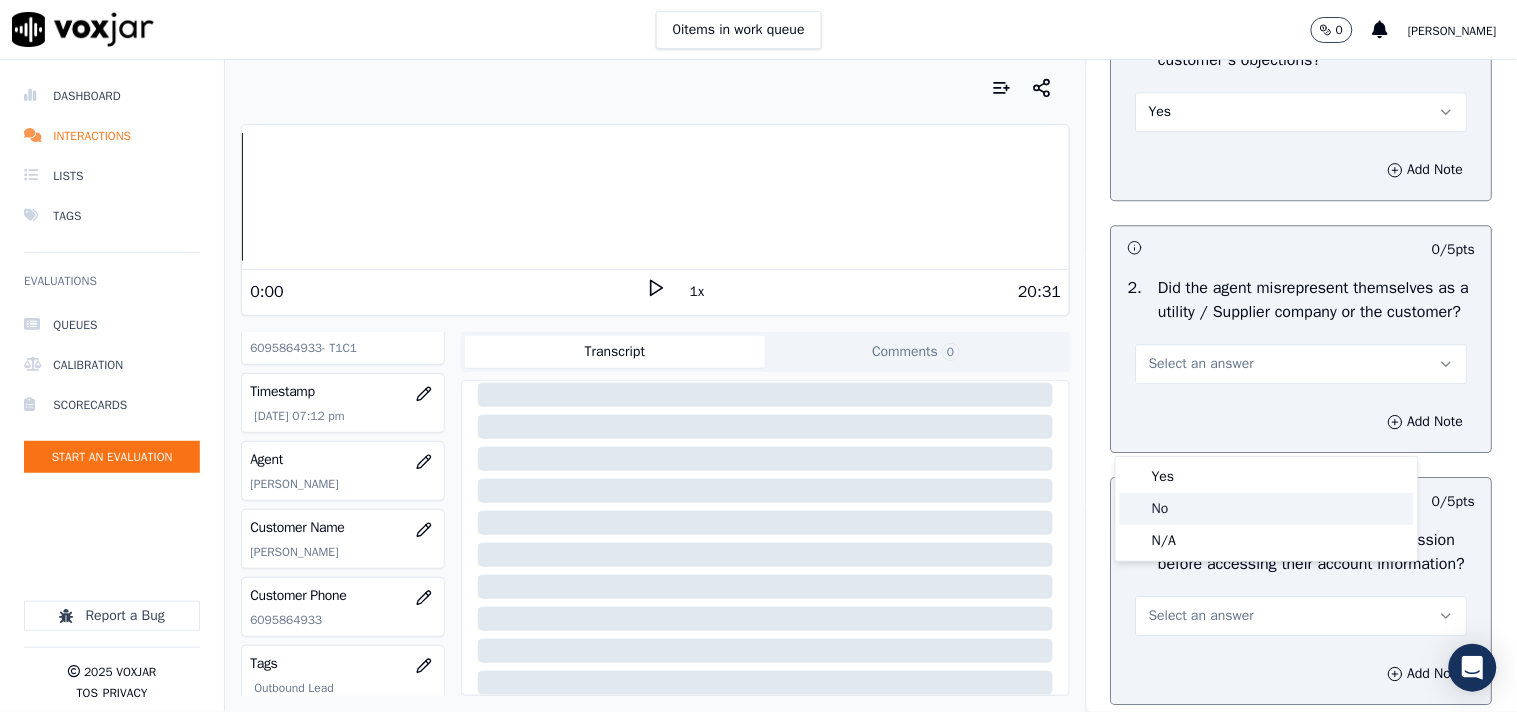 click on "No" 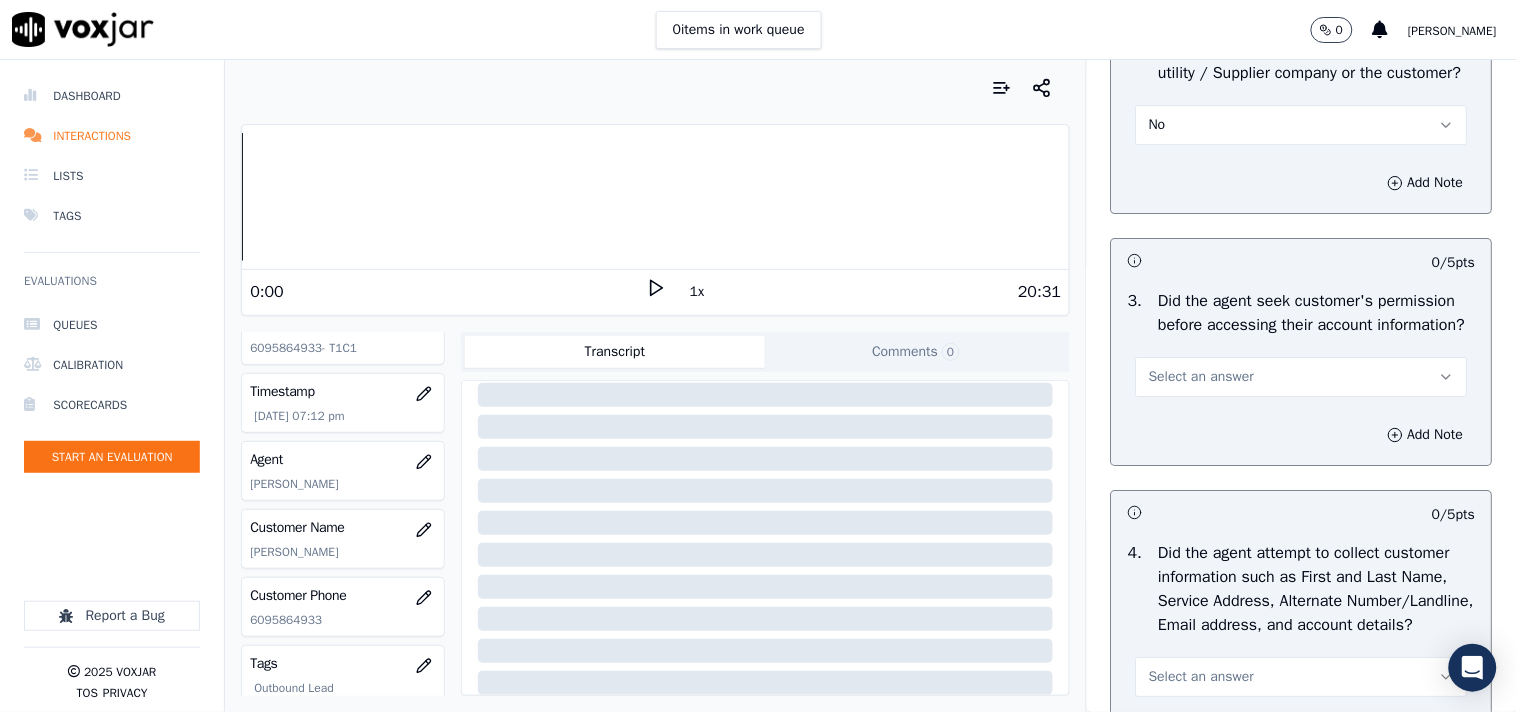 scroll, scrollTop: 1666, scrollLeft: 0, axis: vertical 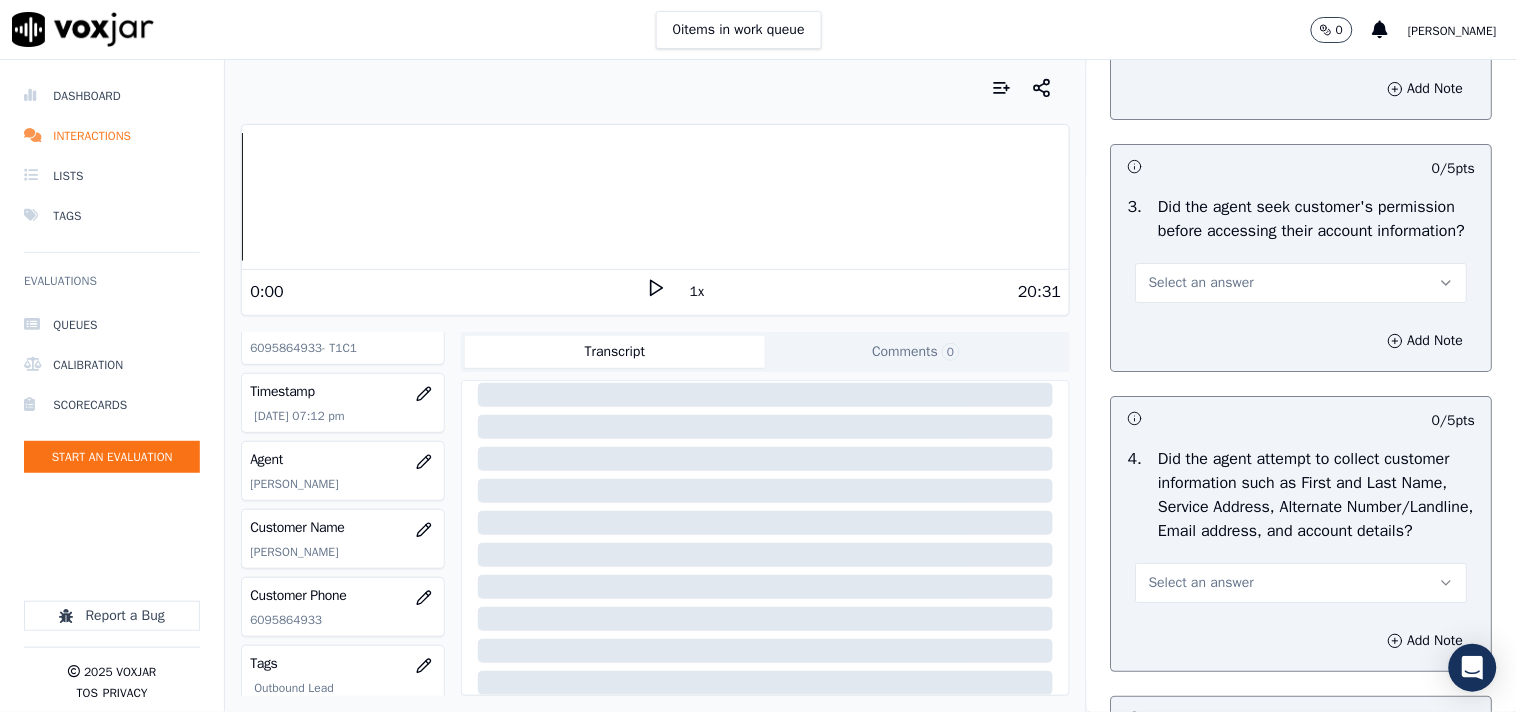 click on "Select an answer" at bounding box center (1201, 283) 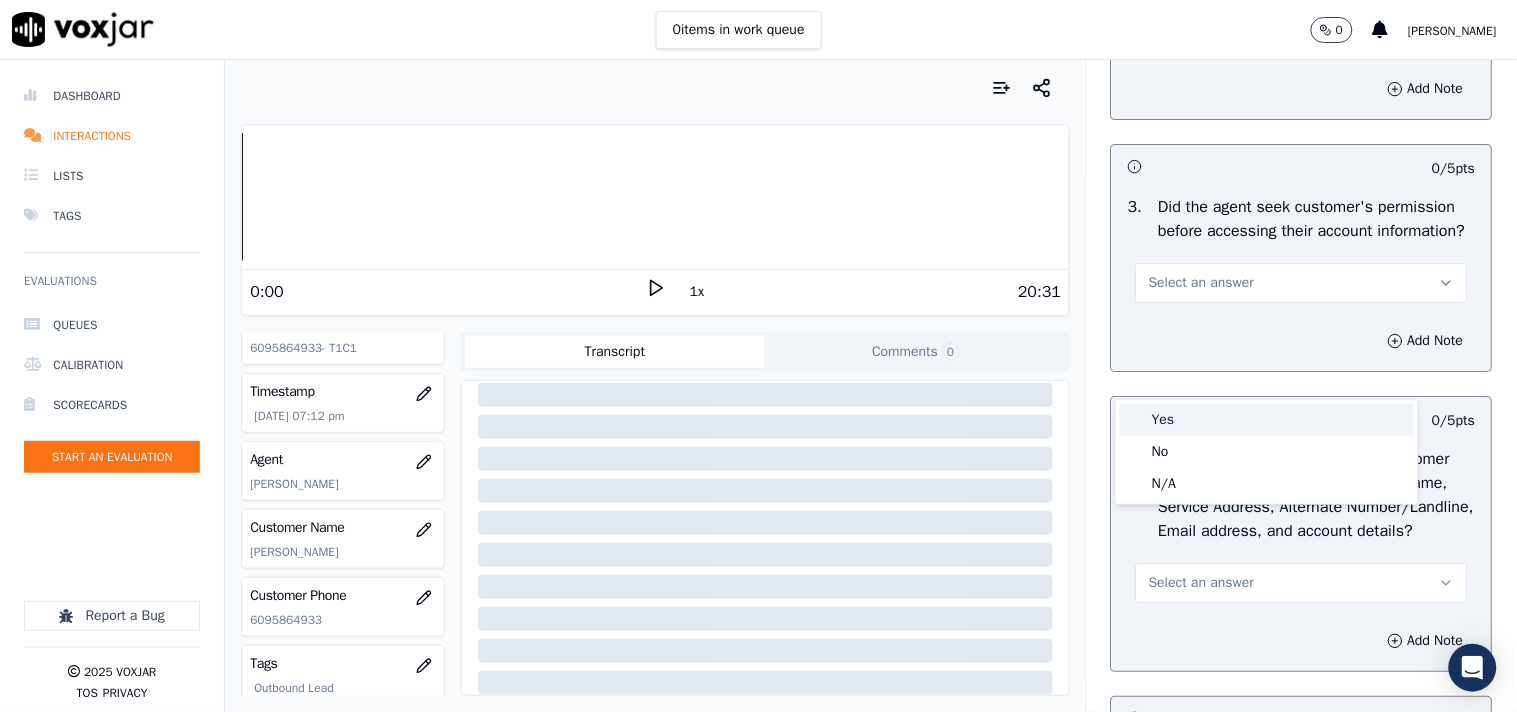 click on "Yes" at bounding box center (1267, 420) 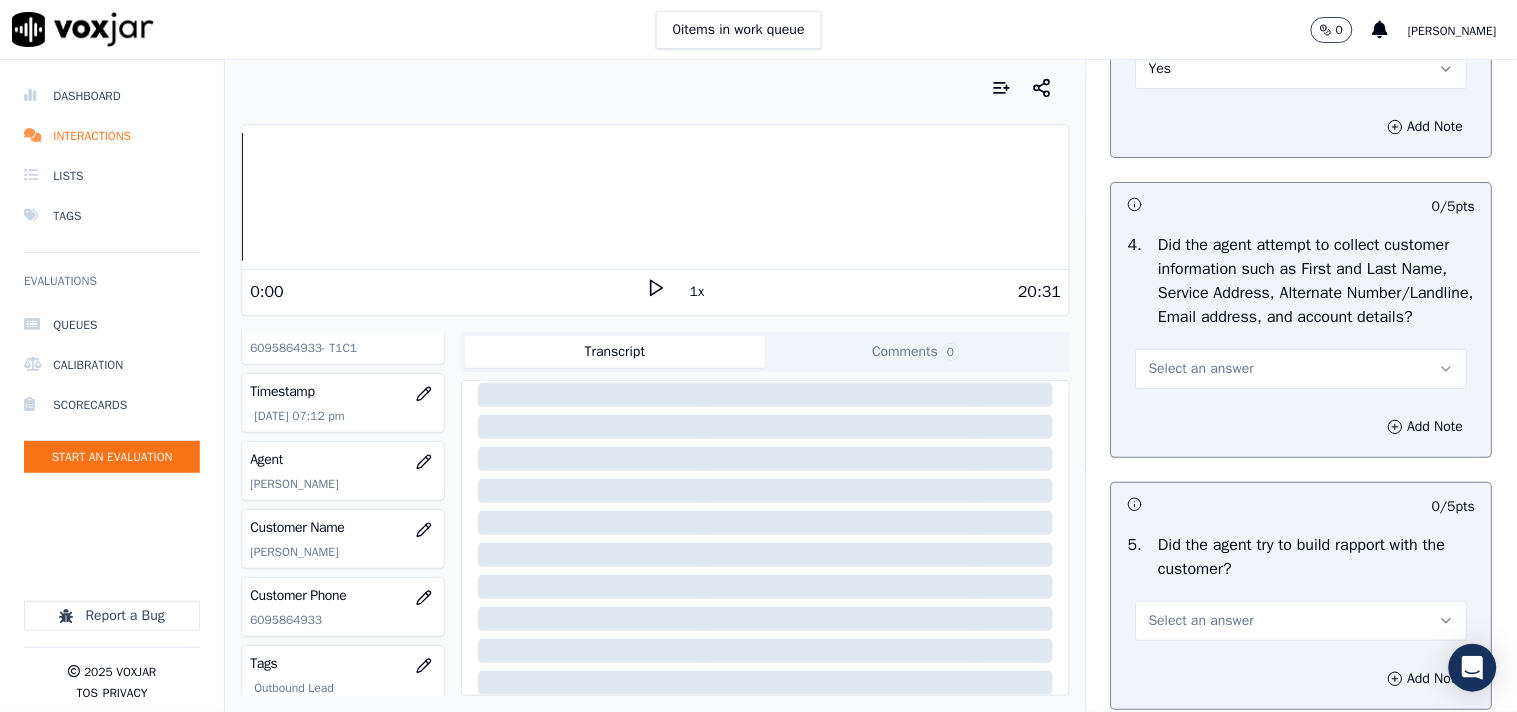 scroll, scrollTop: 2000, scrollLeft: 0, axis: vertical 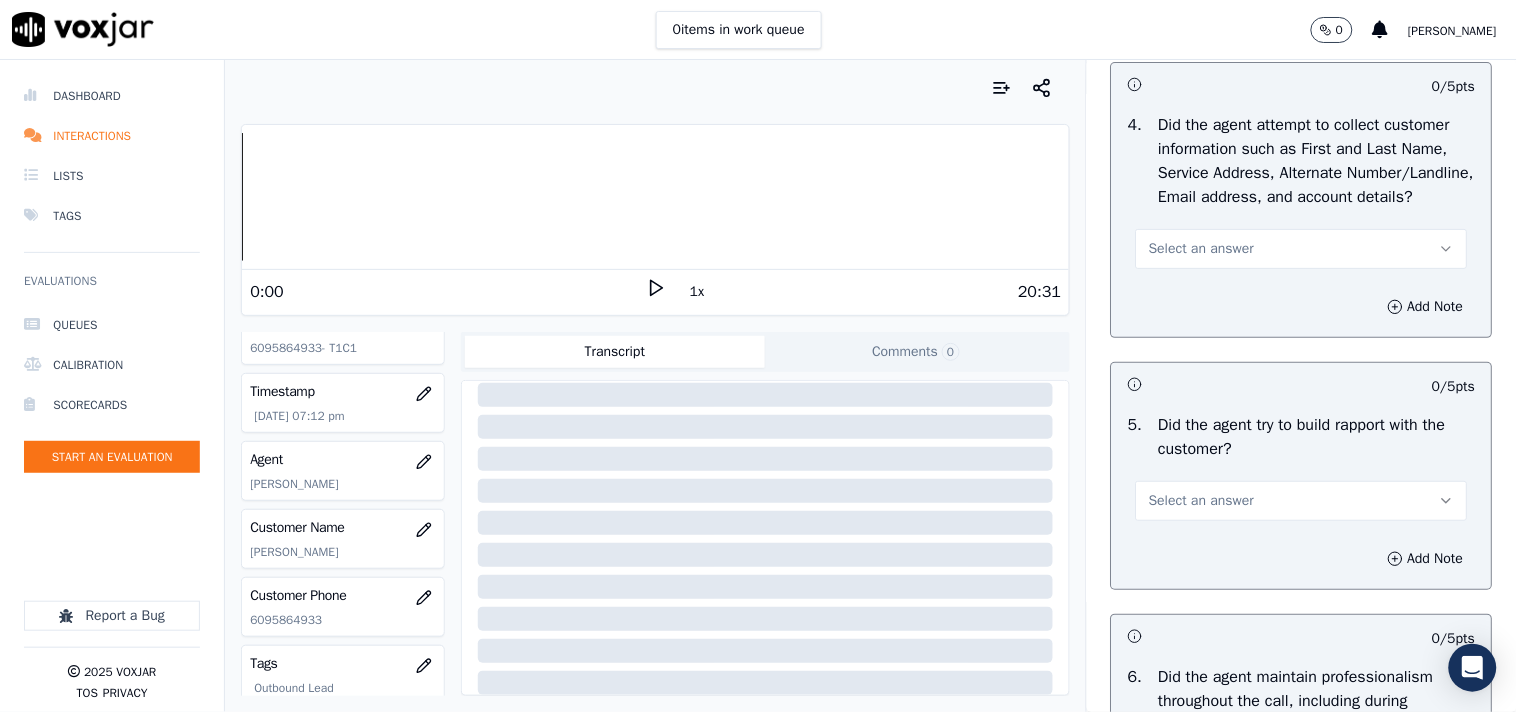 click on "Select an answer" at bounding box center (1201, 249) 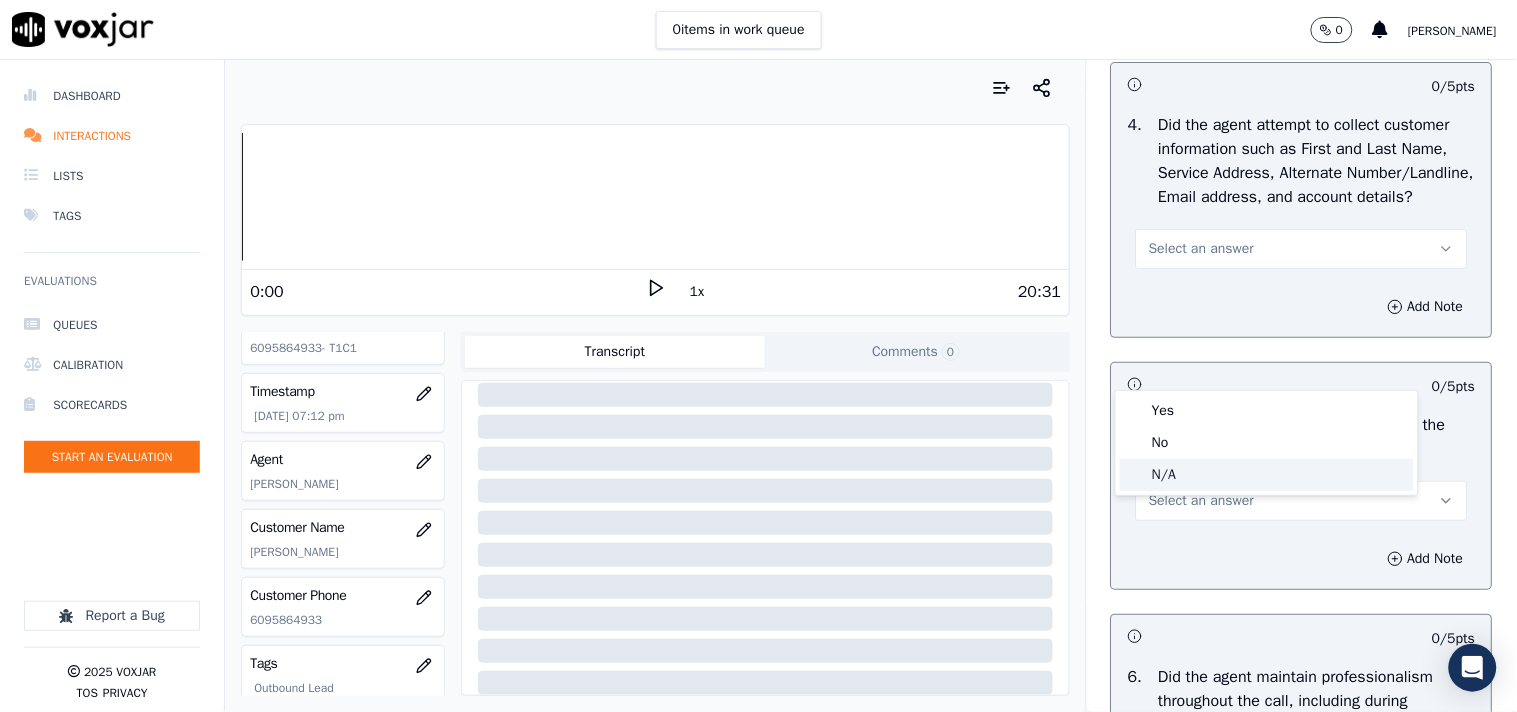 click on "N/A" 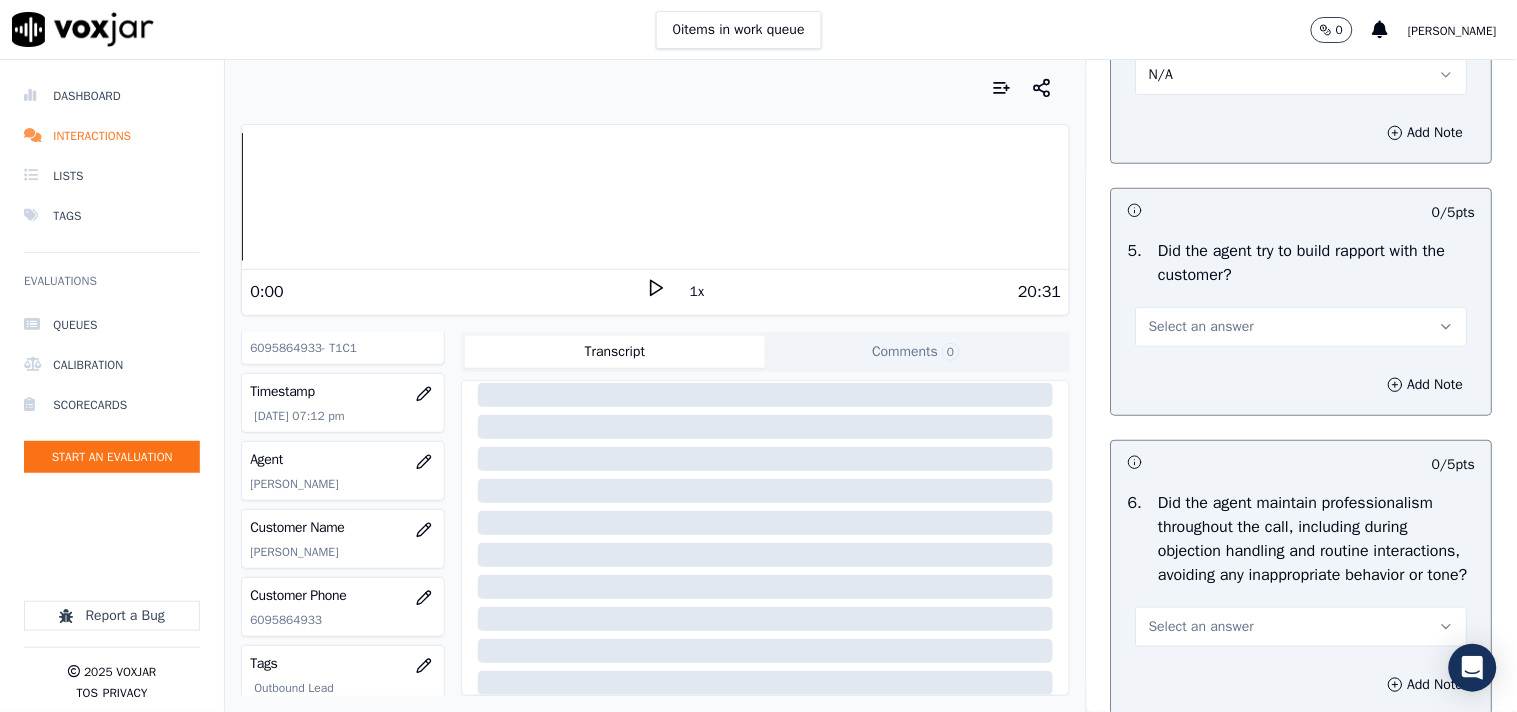 scroll, scrollTop: 2333, scrollLeft: 0, axis: vertical 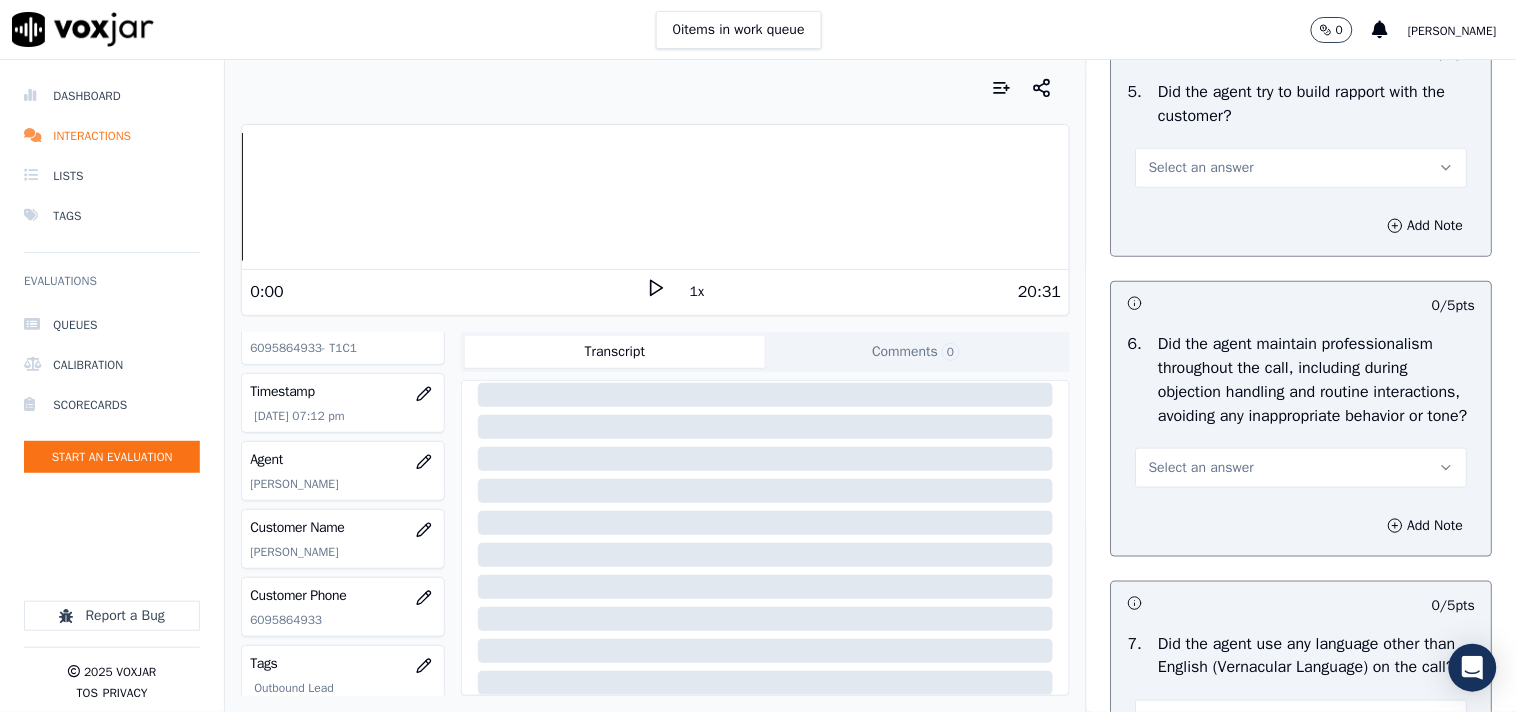 click on "Select an answer" at bounding box center [1201, 168] 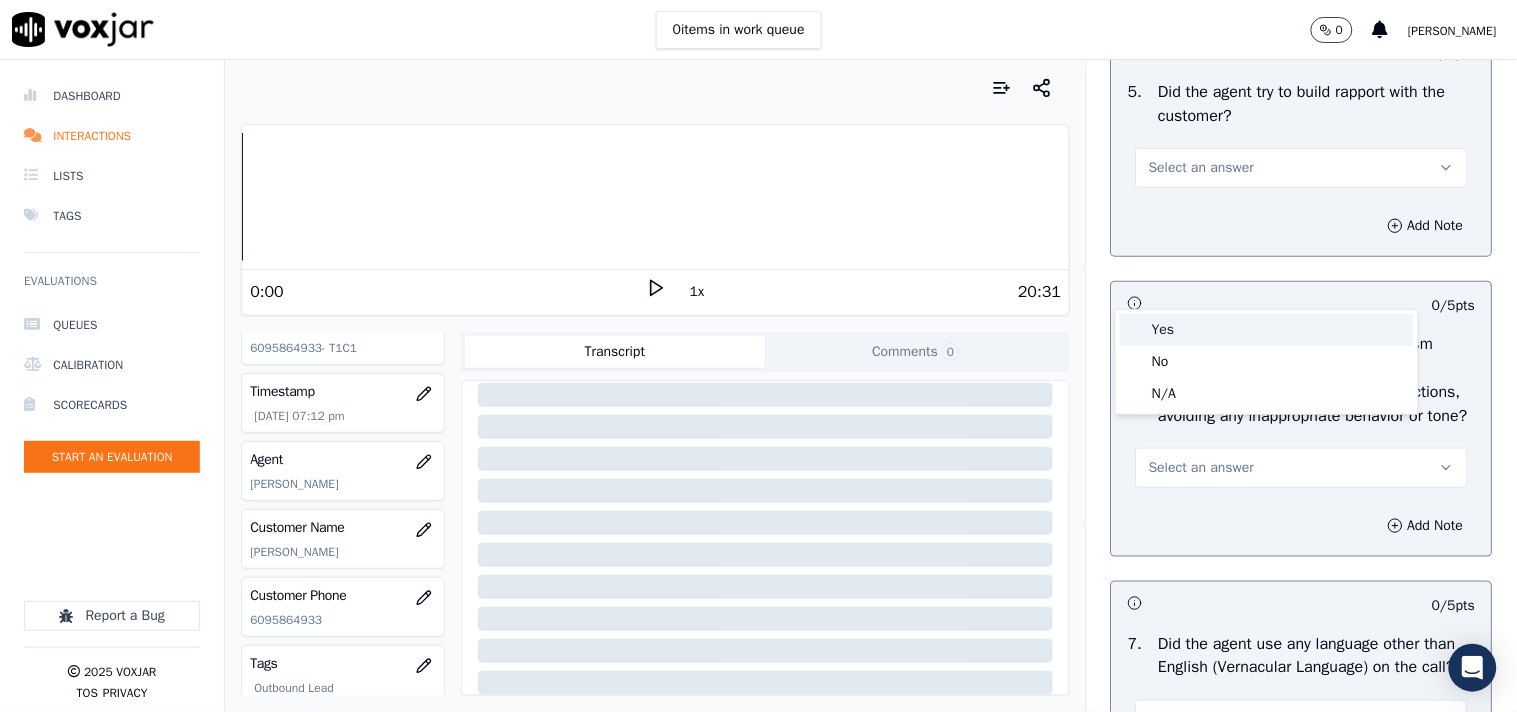 click on "Yes" at bounding box center (1267, 330) 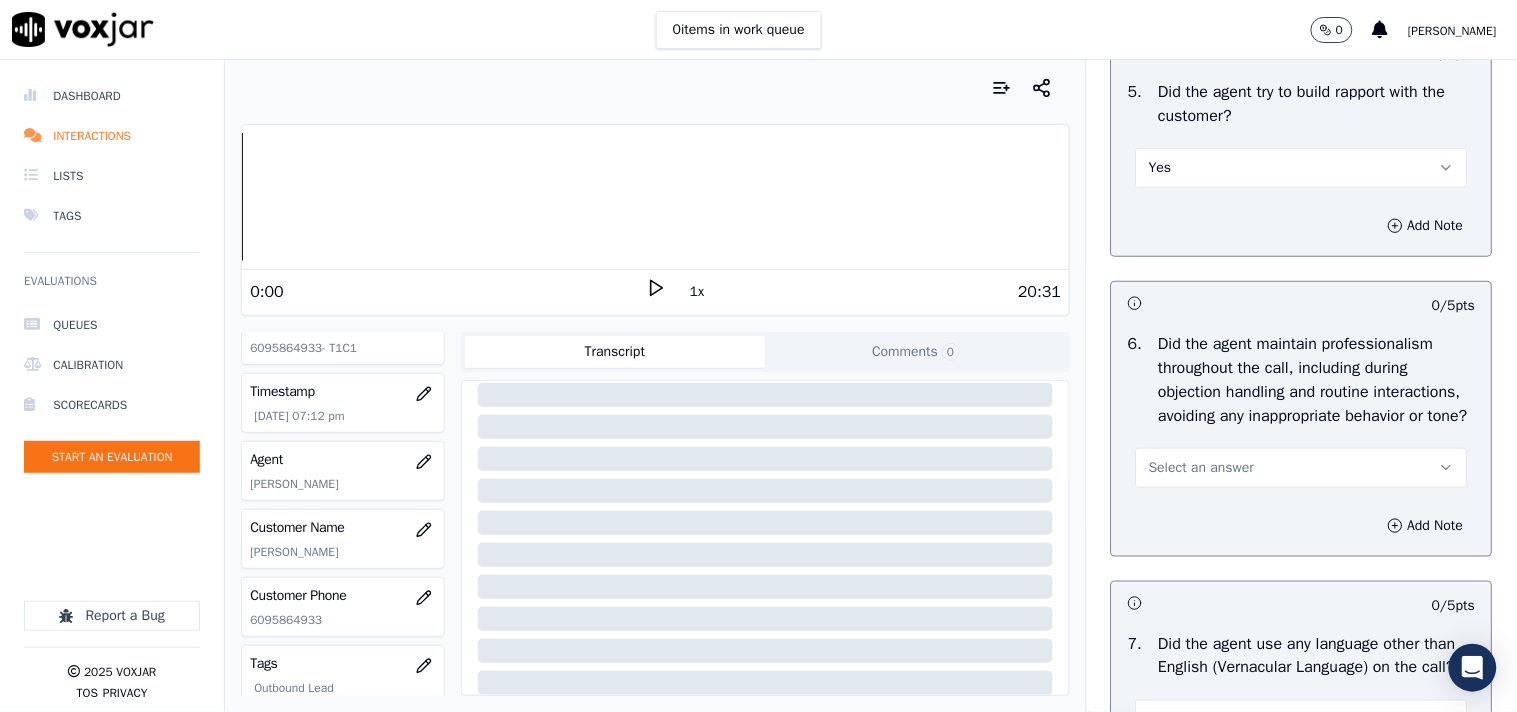 scroll, scrollTop: 2666, scrollLeft: 0, axis: vertical 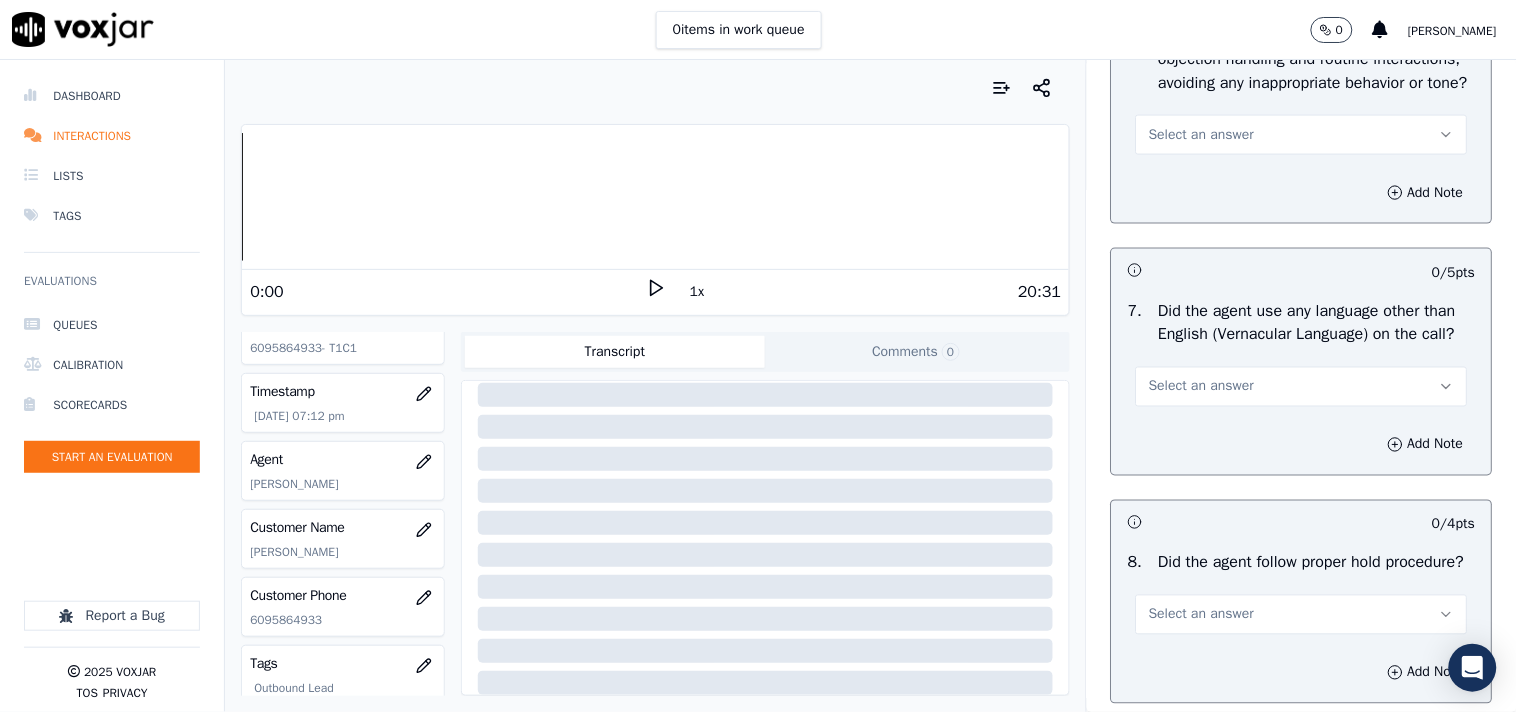 click on "Select an answer" at bounding box center (1201, 135) 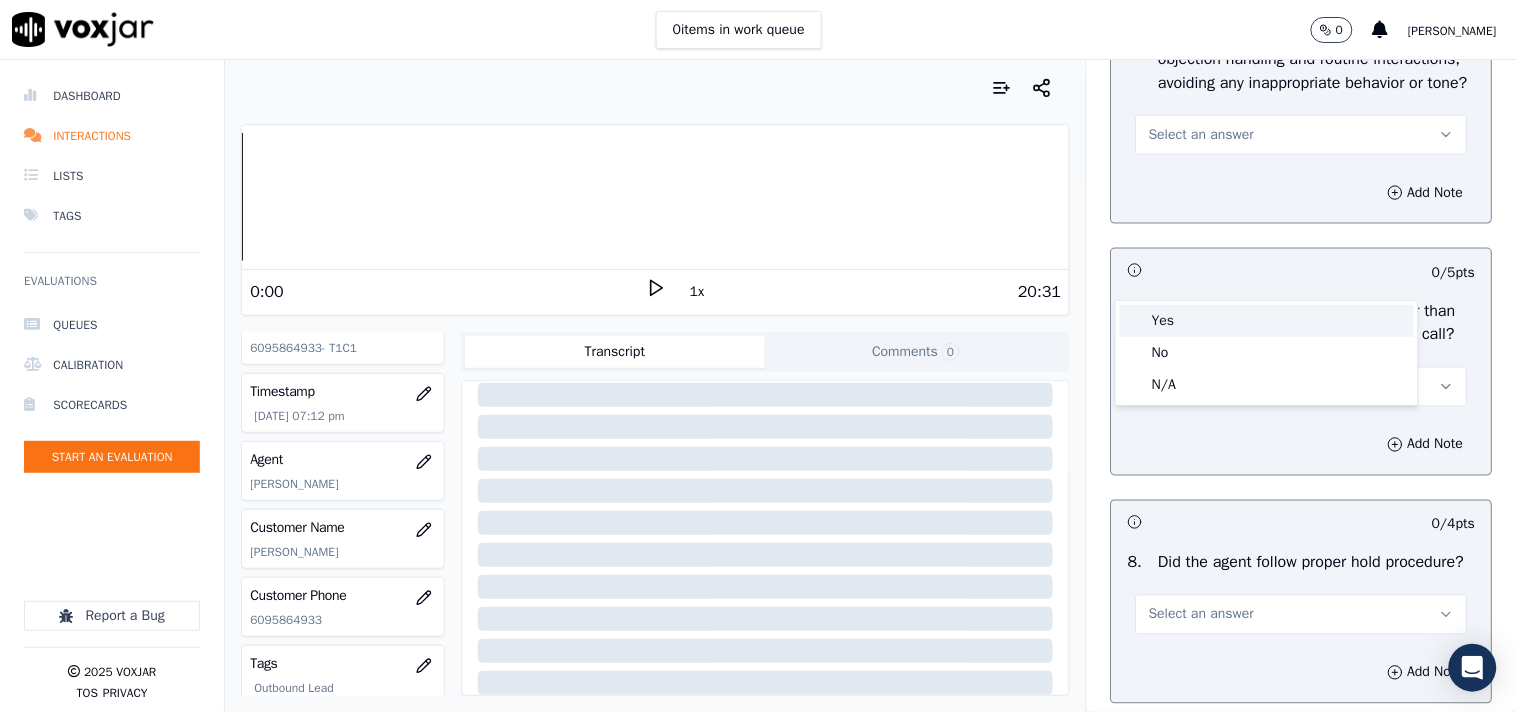 click on "Yes" at bounding box center (1267, 321) 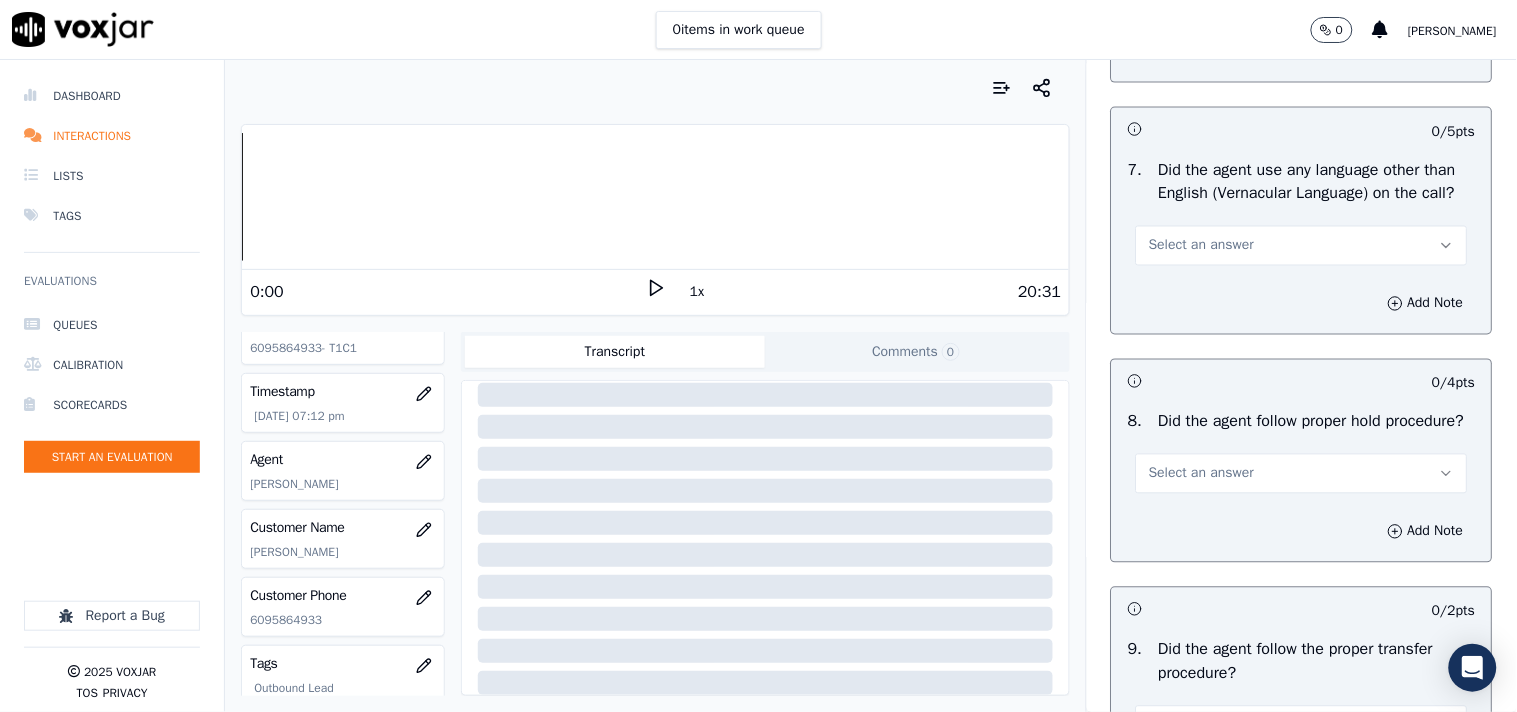 scroll, scrollTop: 2888, scrollLeft: 0, axis: vertical 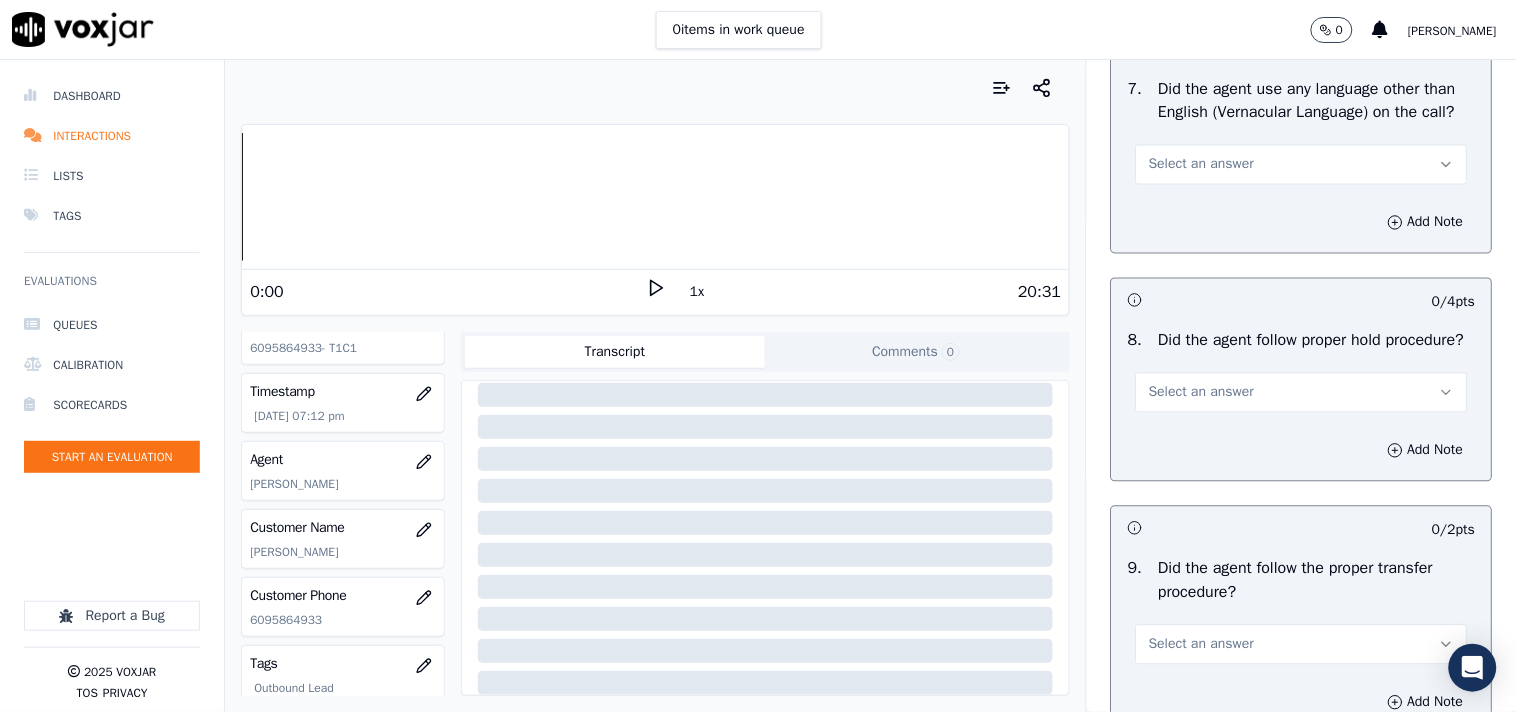 click on "Select an answer" at bounding box center (1201, 165) 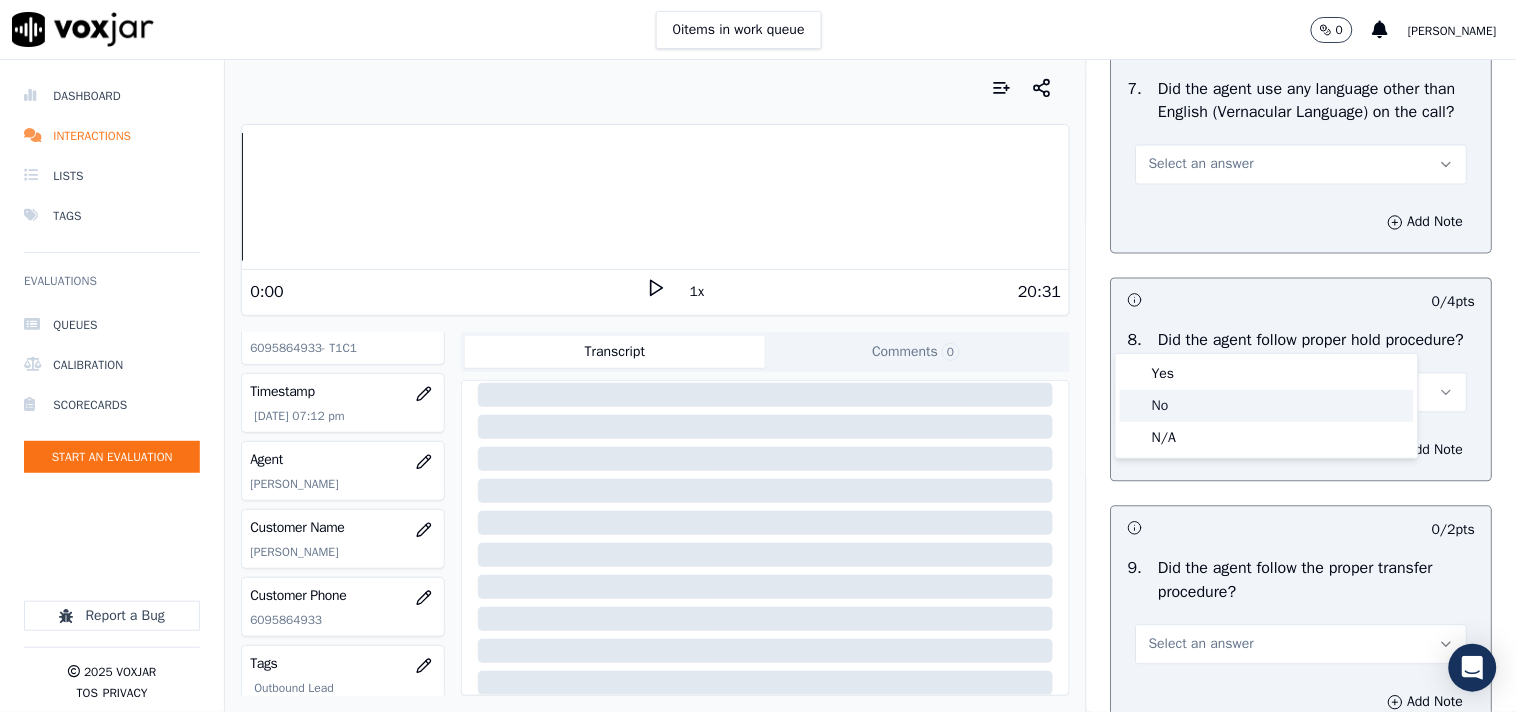 click on "No" 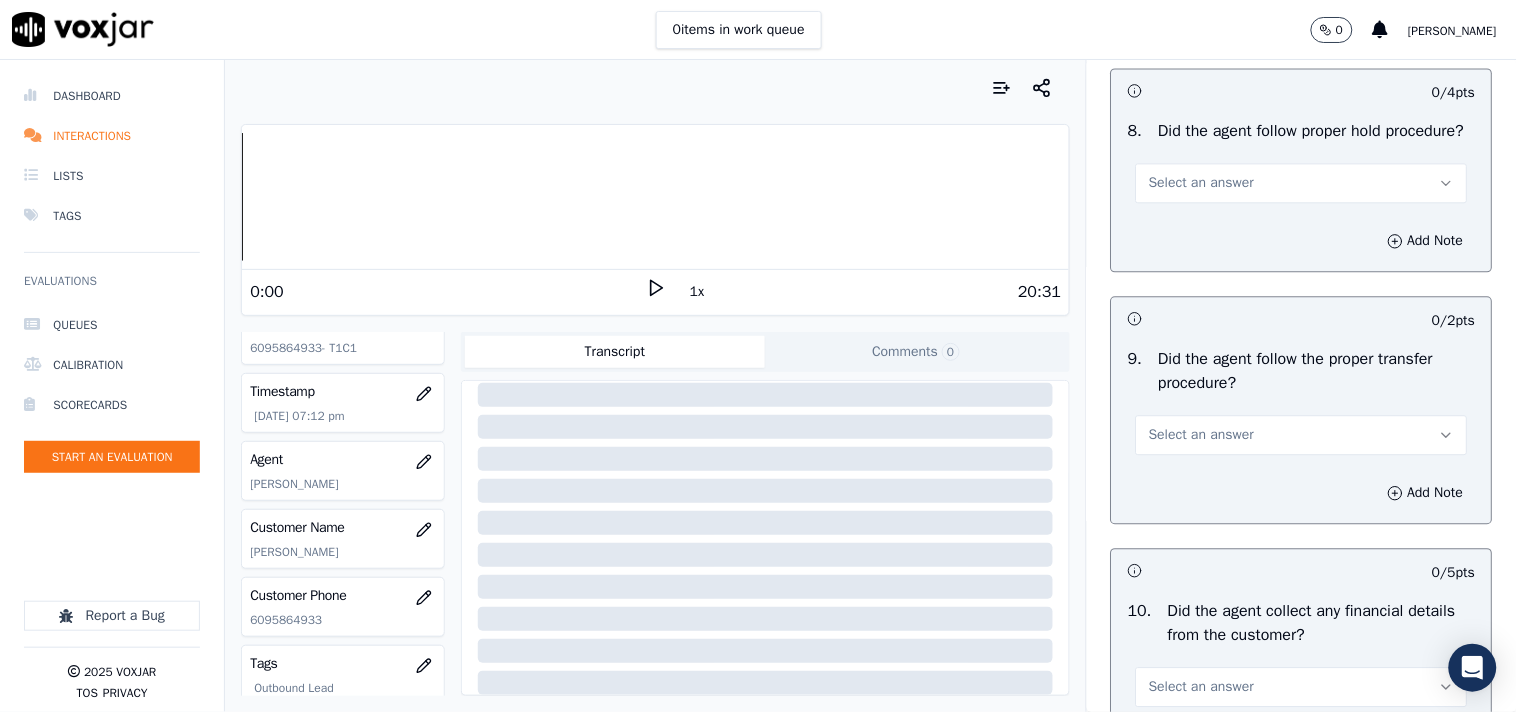 scroll, scrollTop: 3222, scrollLeft: 0, axis: vertical 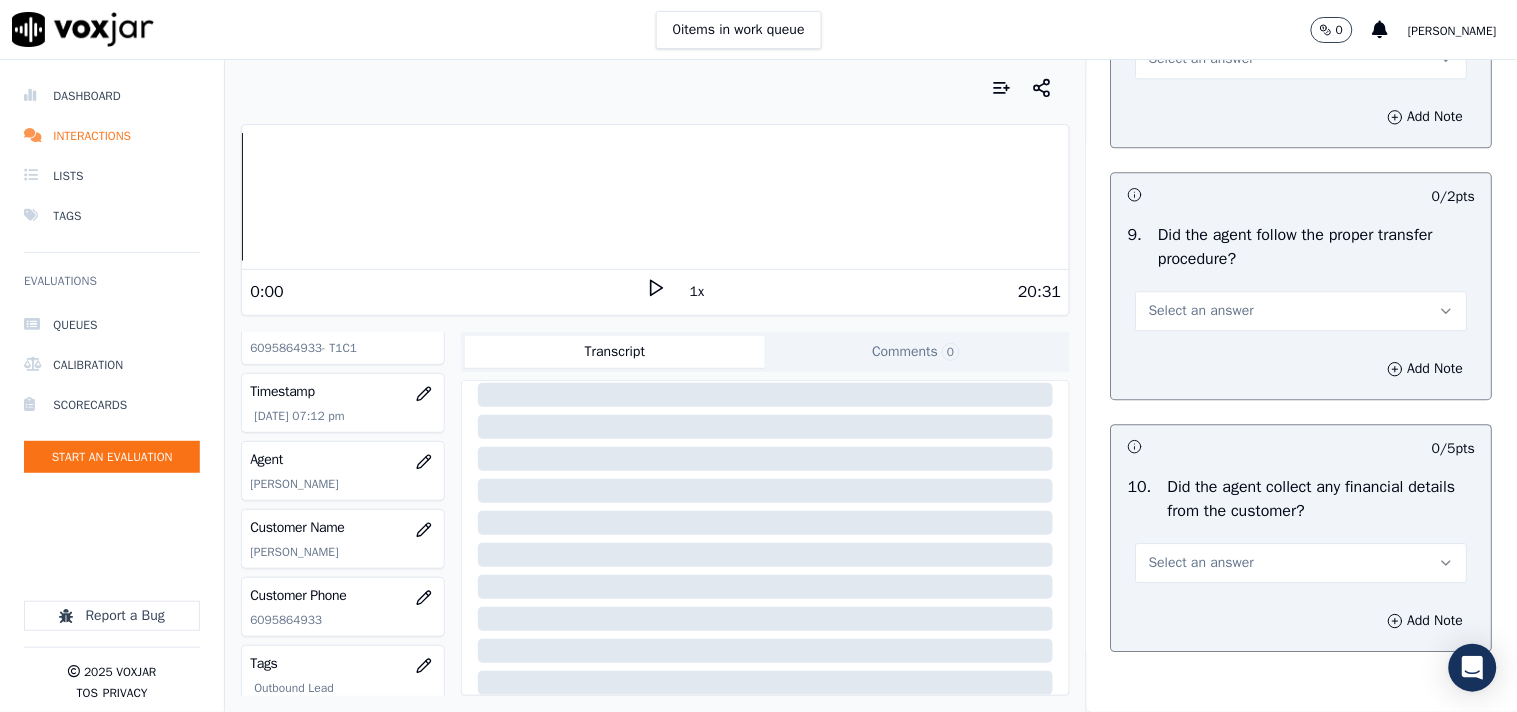 click on "Select an answer" at bounding box center (1201, 59) 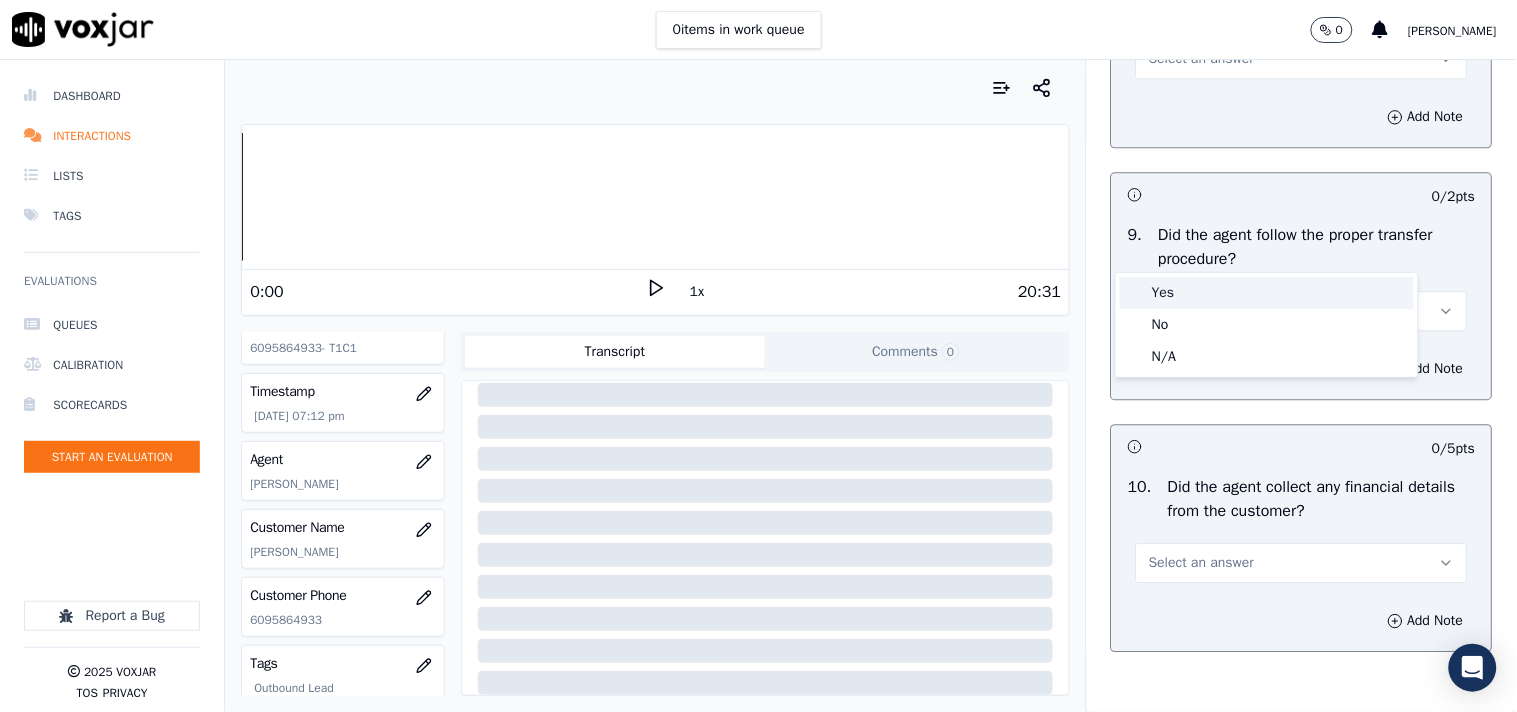 drag, startPoint x: 1203, startPoint y: 292, endPoint x: 1232, endPoint y: 295, distance: 29.15476 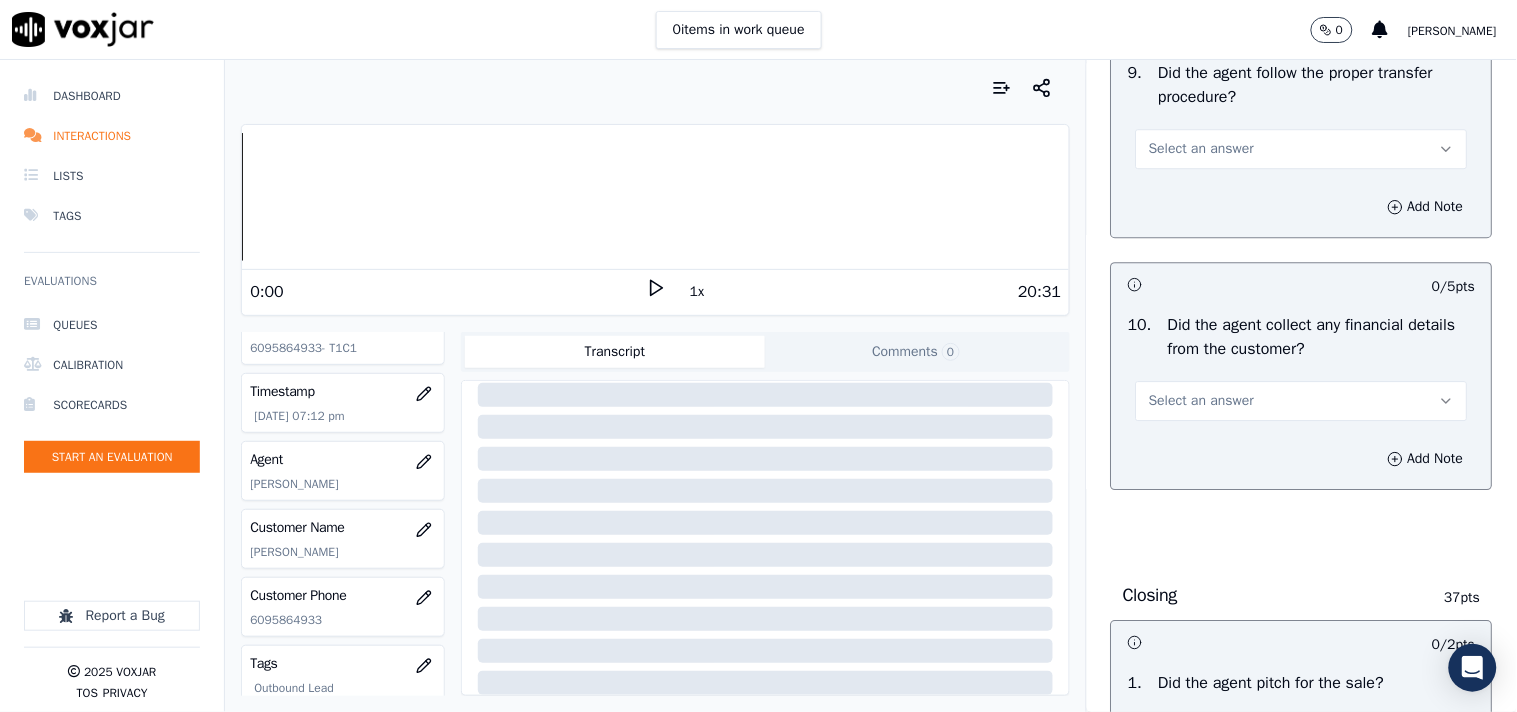 scroll, scrollTop: 3555, scrollLeft: 0, axis: vertical 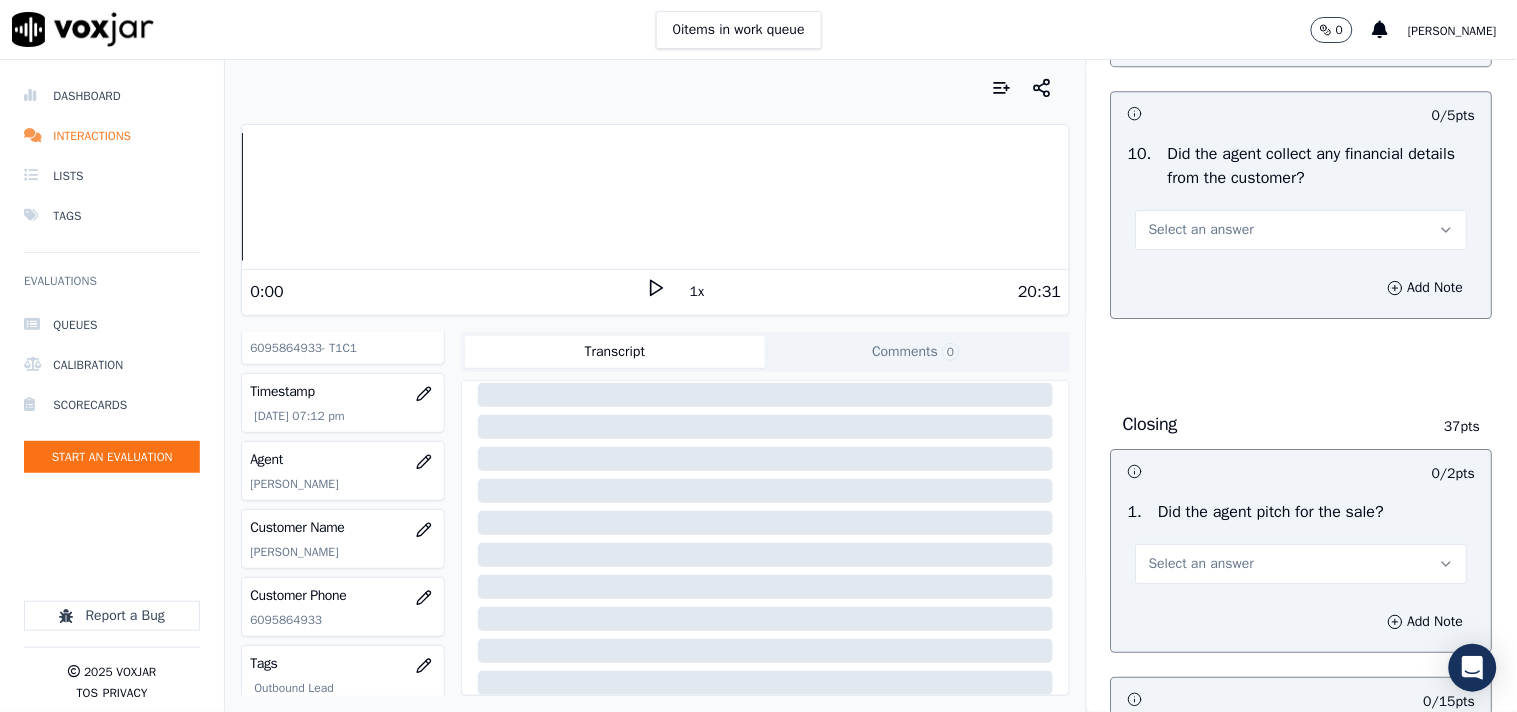 click on "Select an answer" at bounding box center (1201, -22) 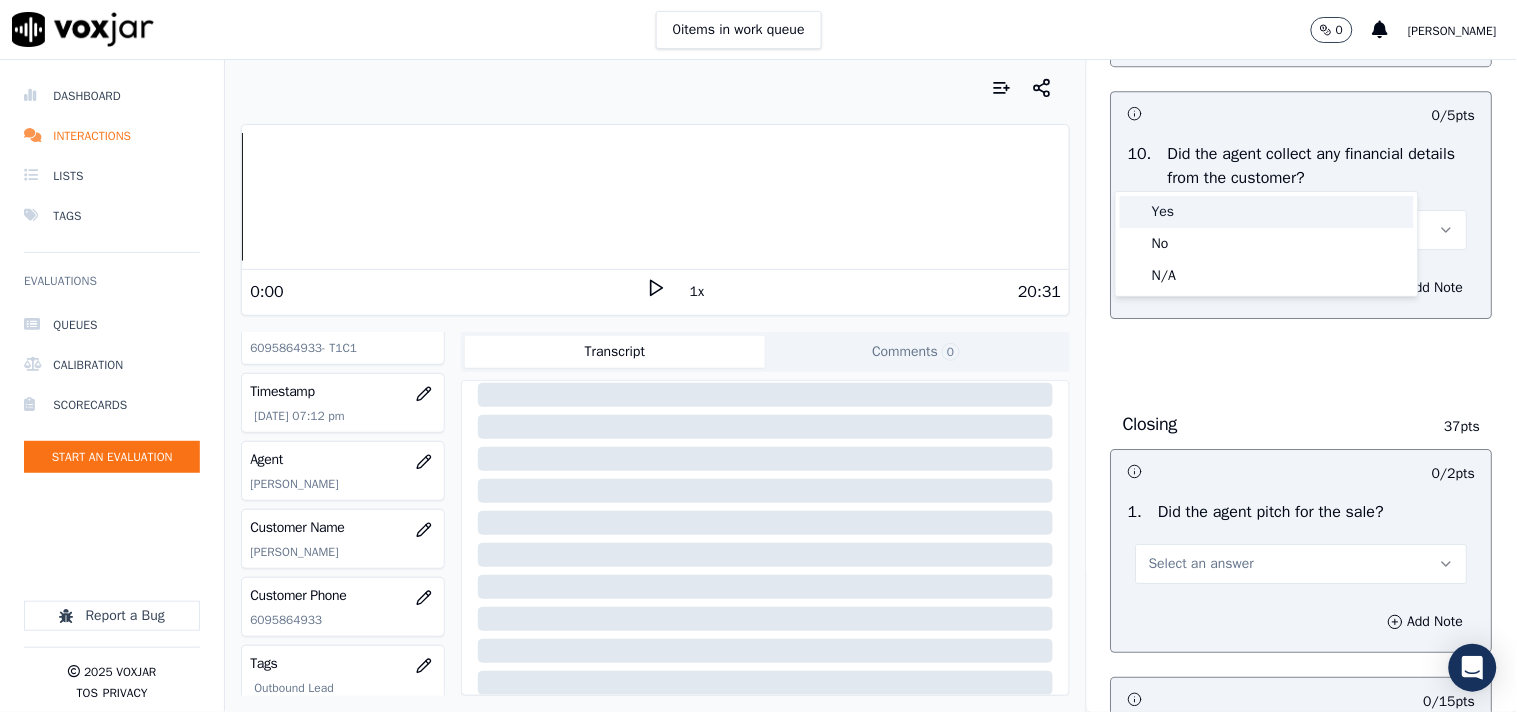 click on "Yes" at bounding box center [1267, 212] 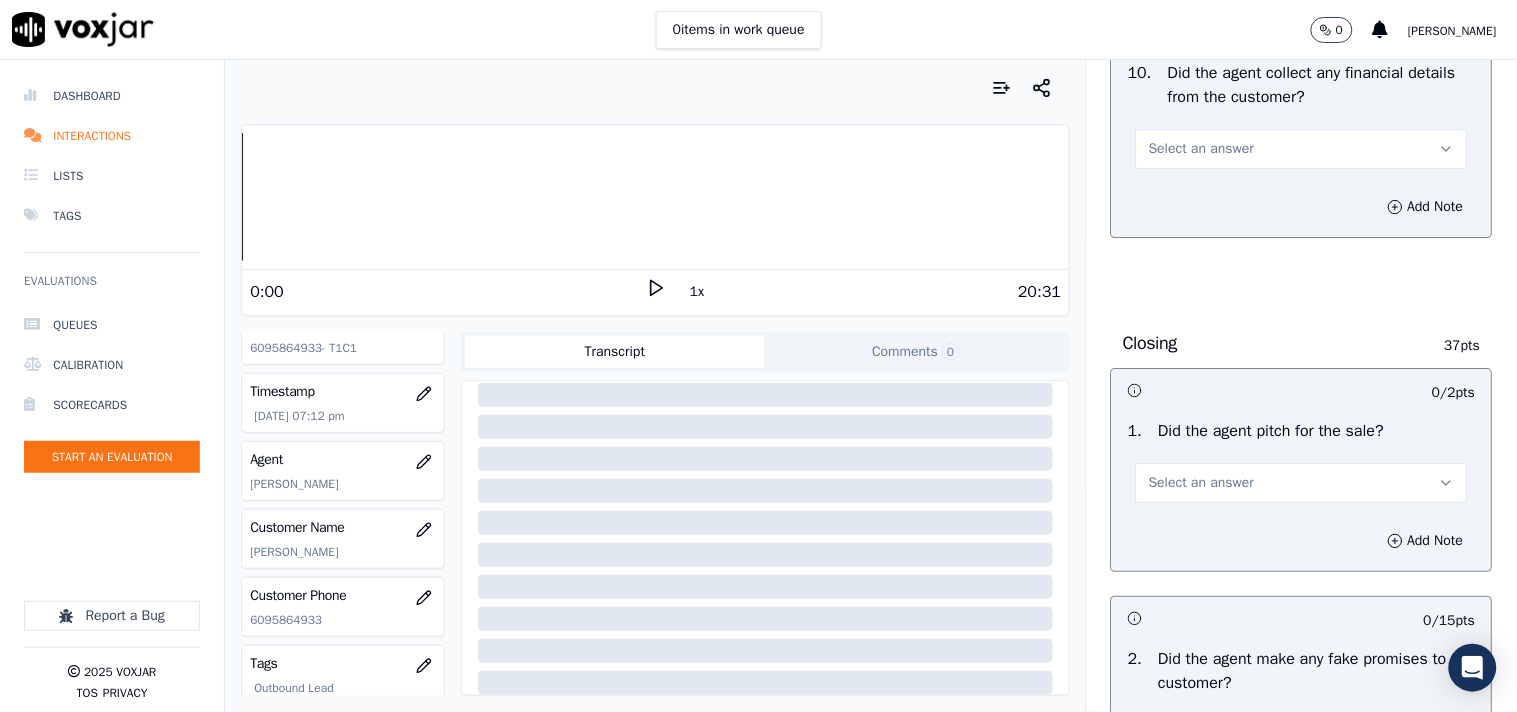 scroll, scrollTop: 3666, scrollLeft: 0, axis: vertical 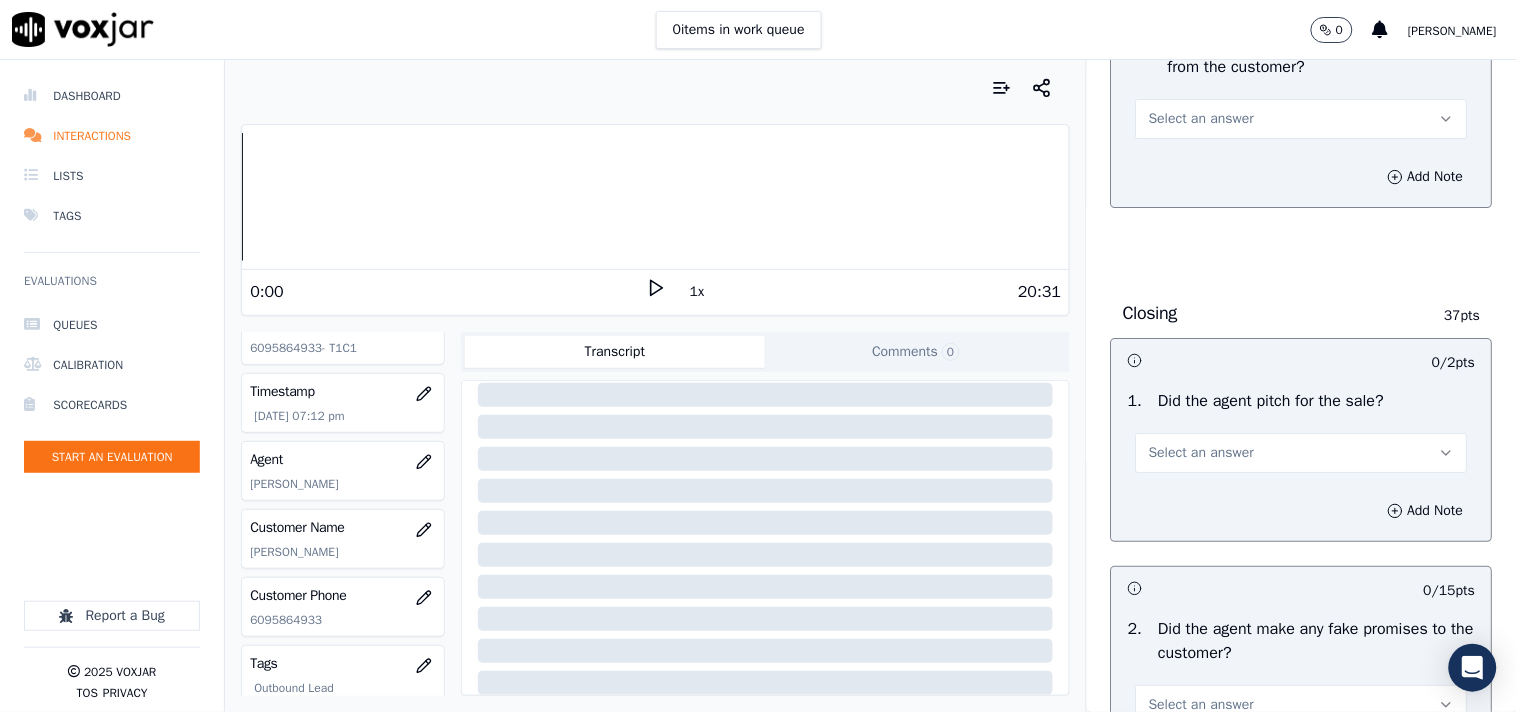 drag, startPoint x: 1162, startPoint y: 316, endPoint x: 1177, endPoint y: 323, distance: 16.552946 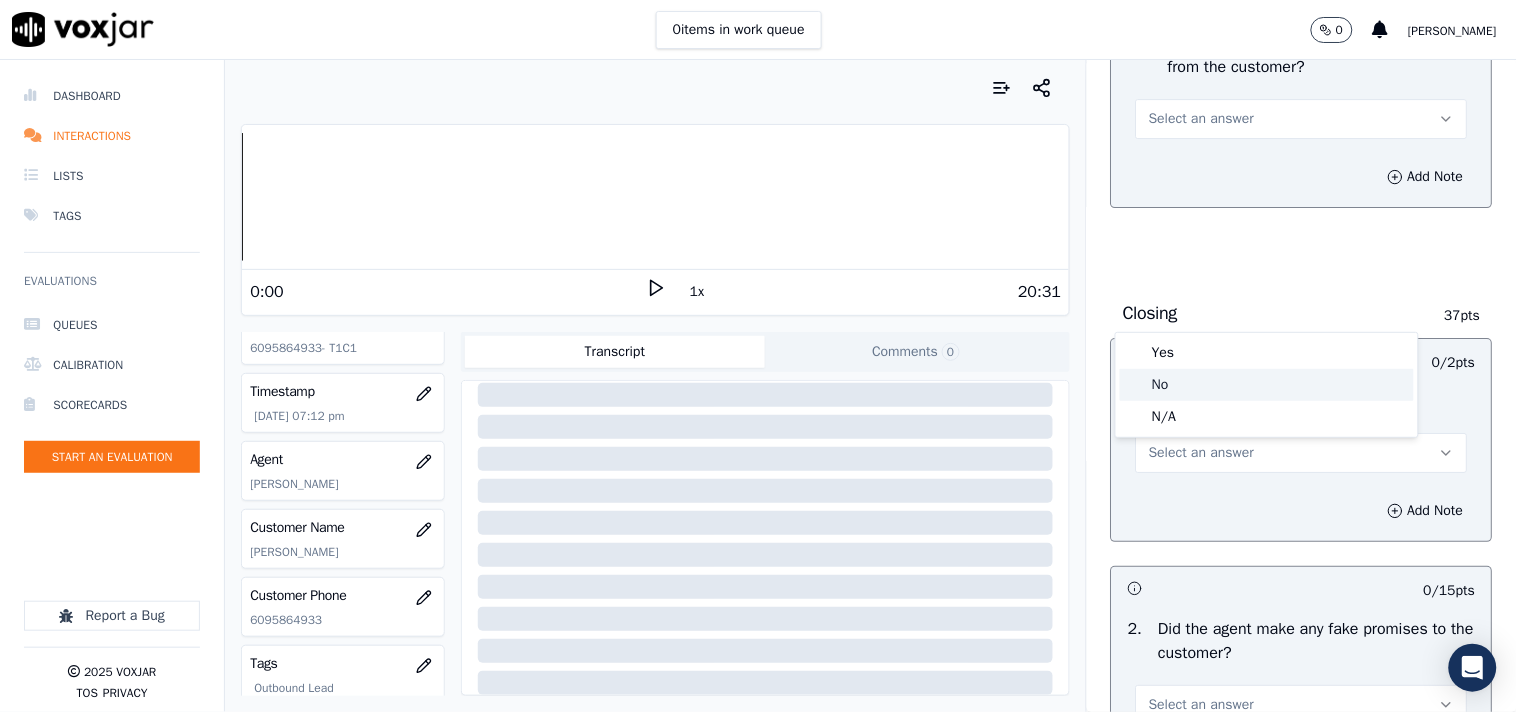 click on "No" 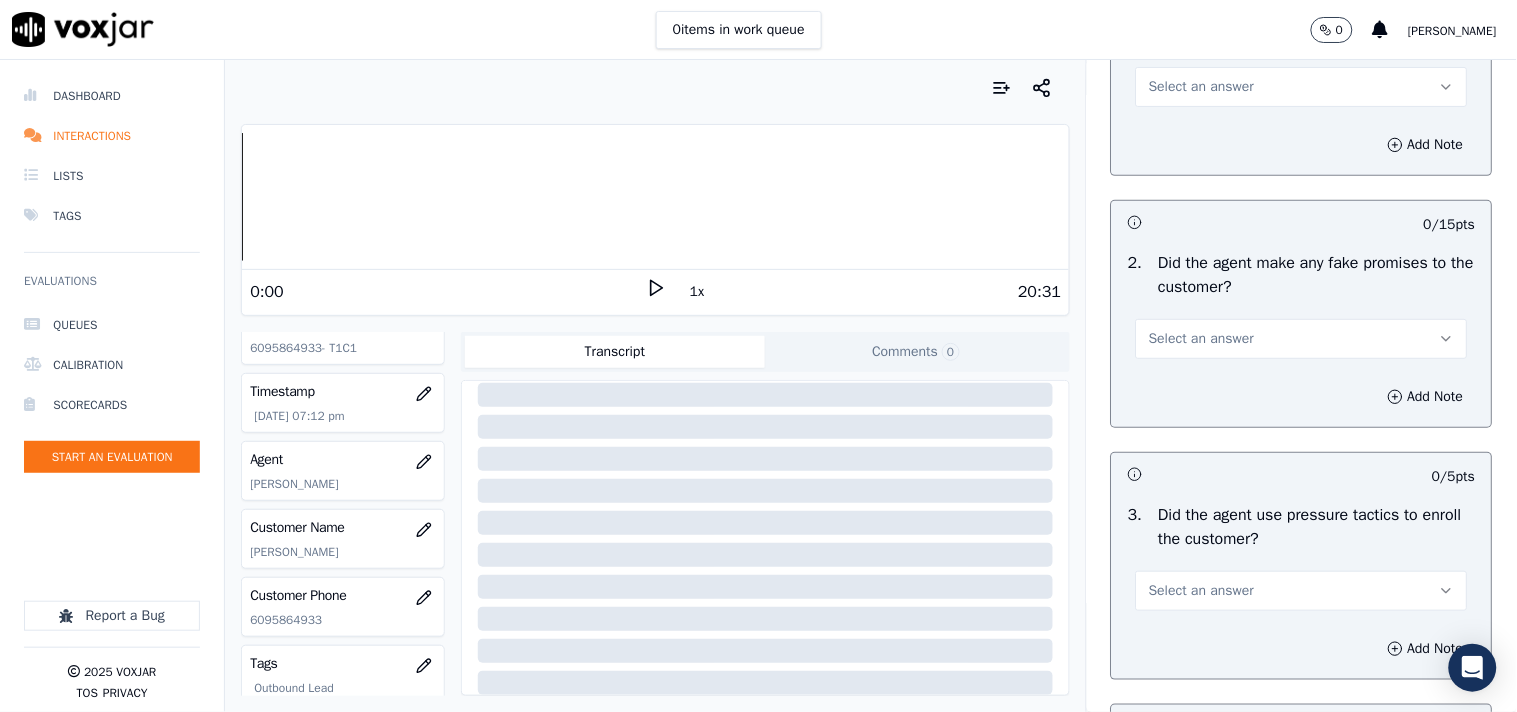 scroll, scrollTop: 4222, scrollLeft: 0, axis: vertical 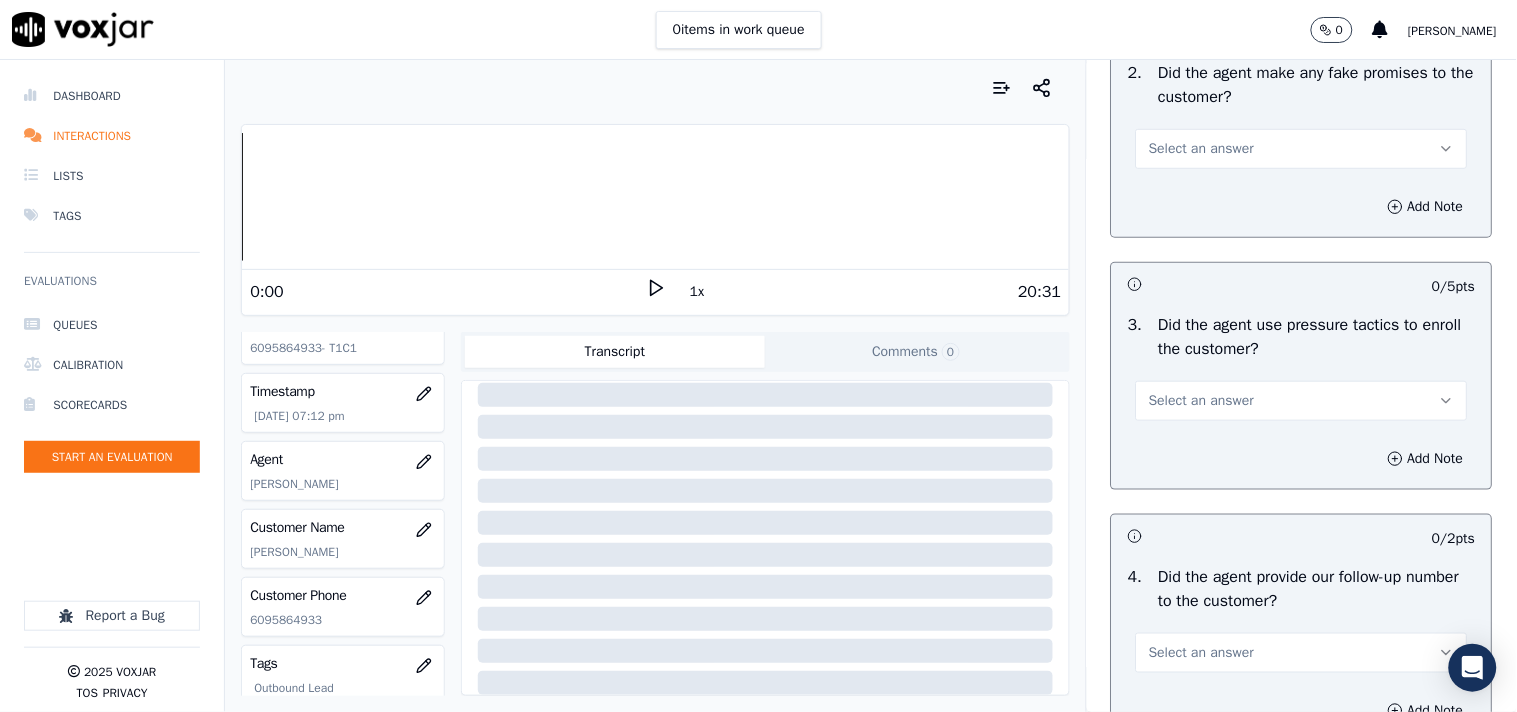 click on "Select an answer" at bounding box center (1201, -103) 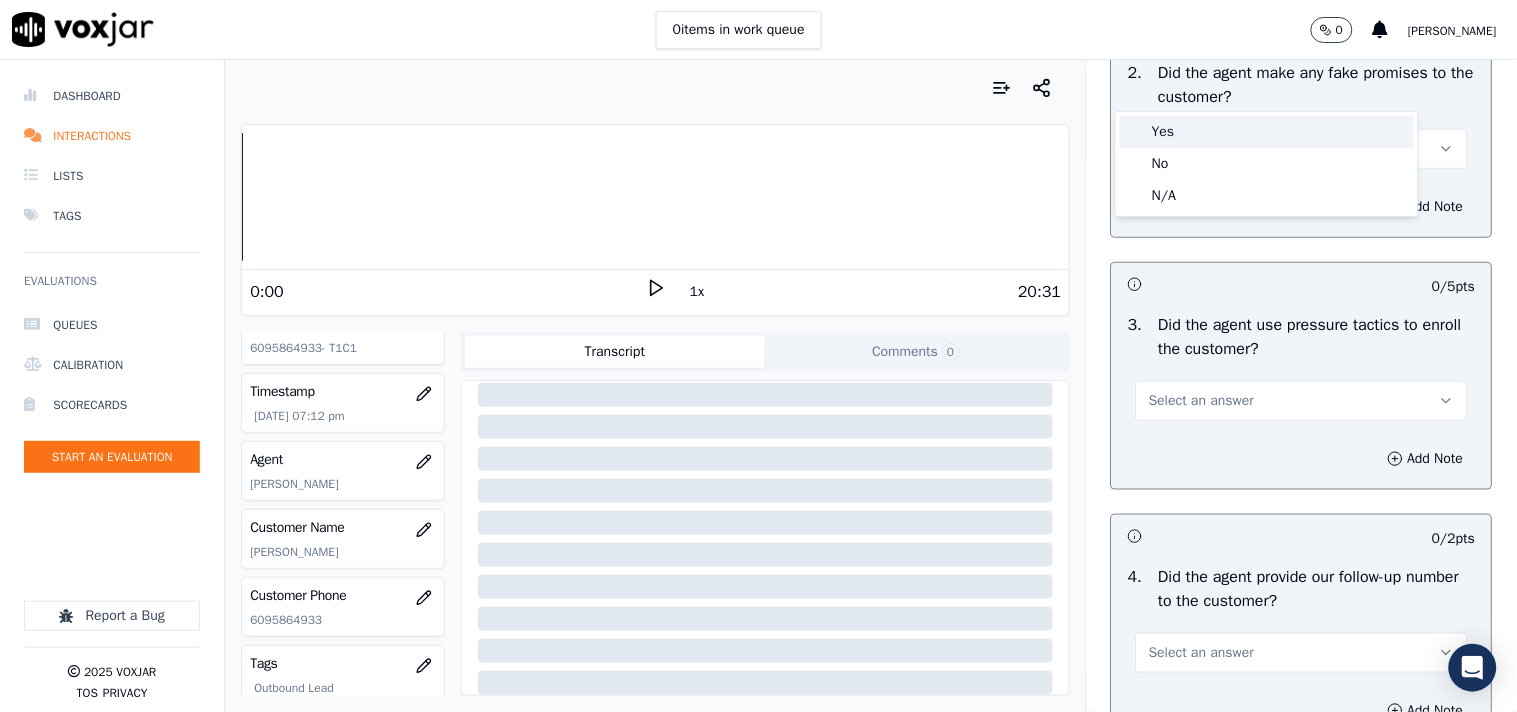 click on "Yes" at bounding box center [1267, 132] 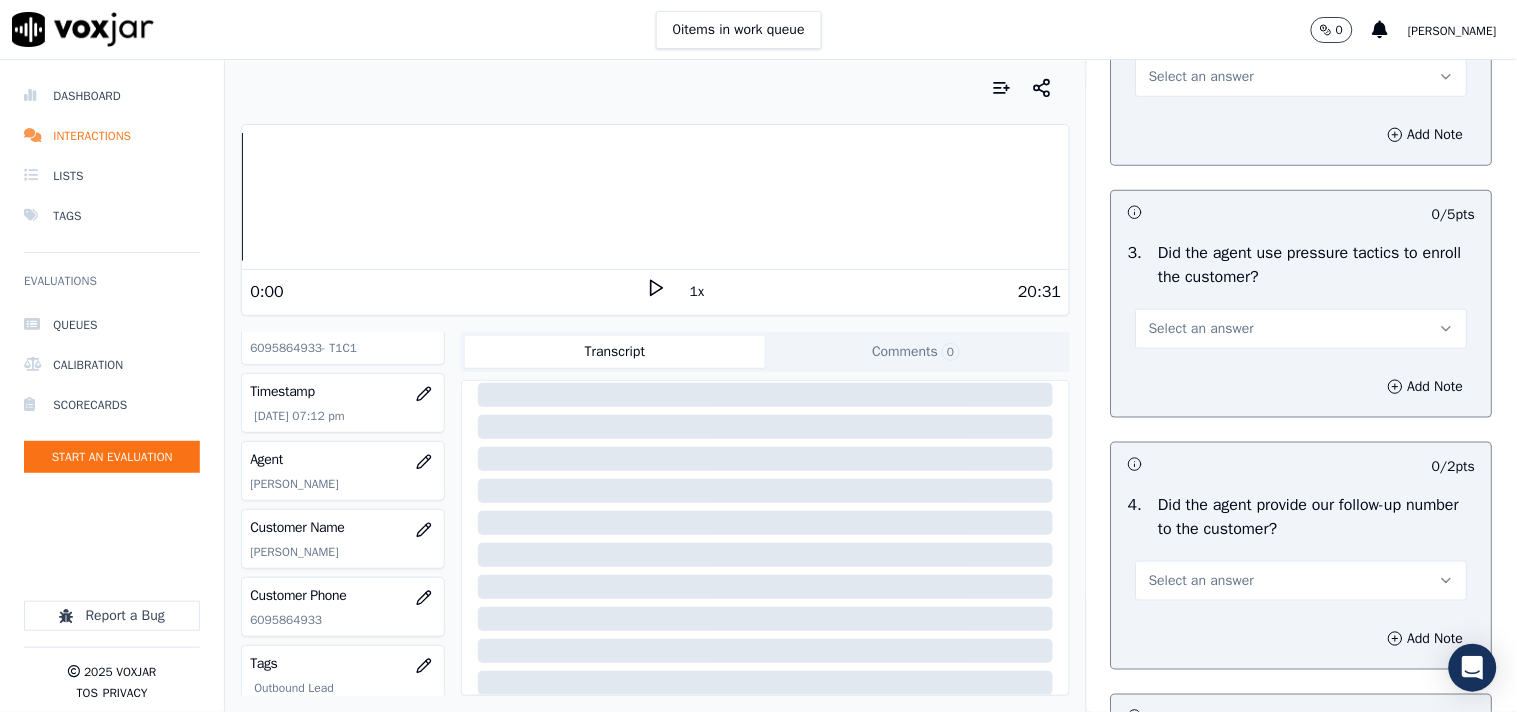 scroll, scrollTop: 4333, scrollLeft: 0, axis: vertical 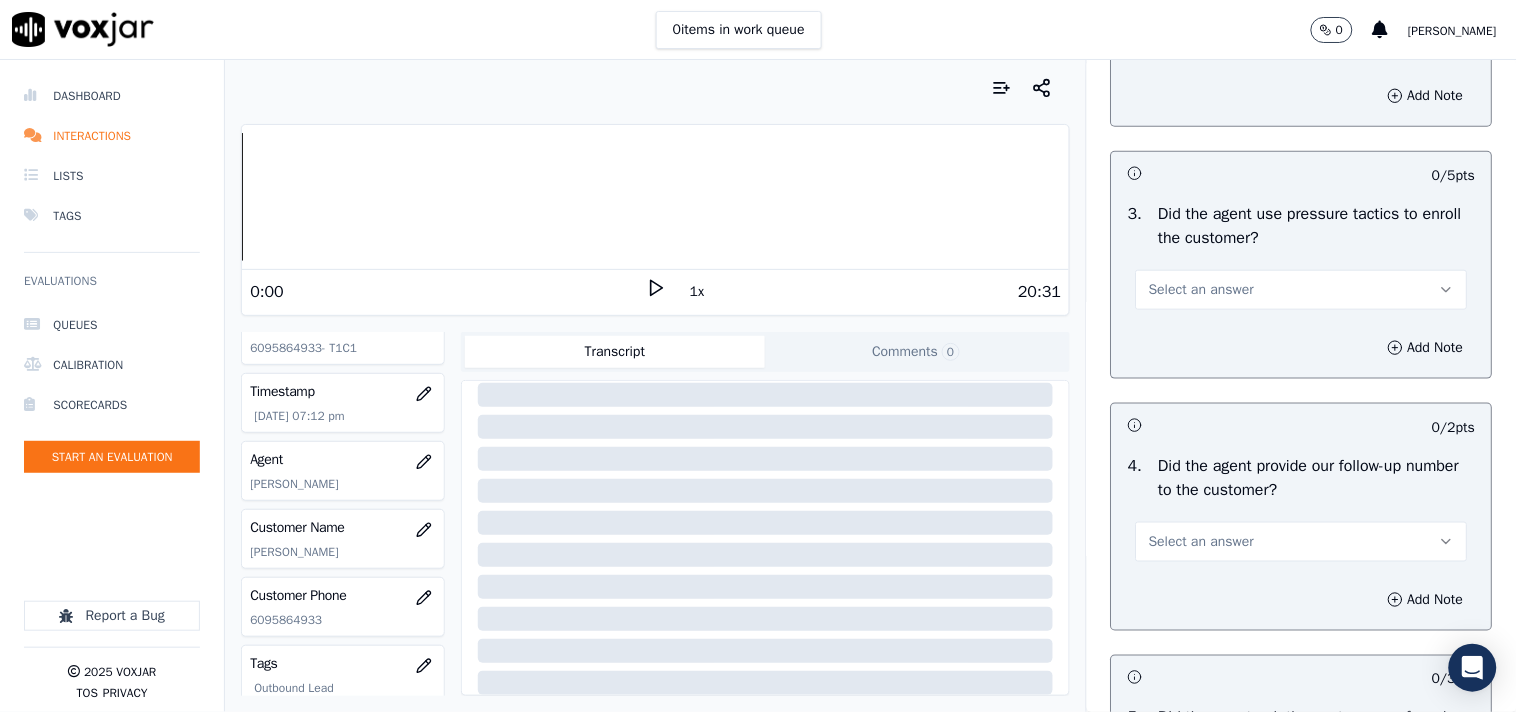 click on "Select an answer" at bounding box center [1201, 38] 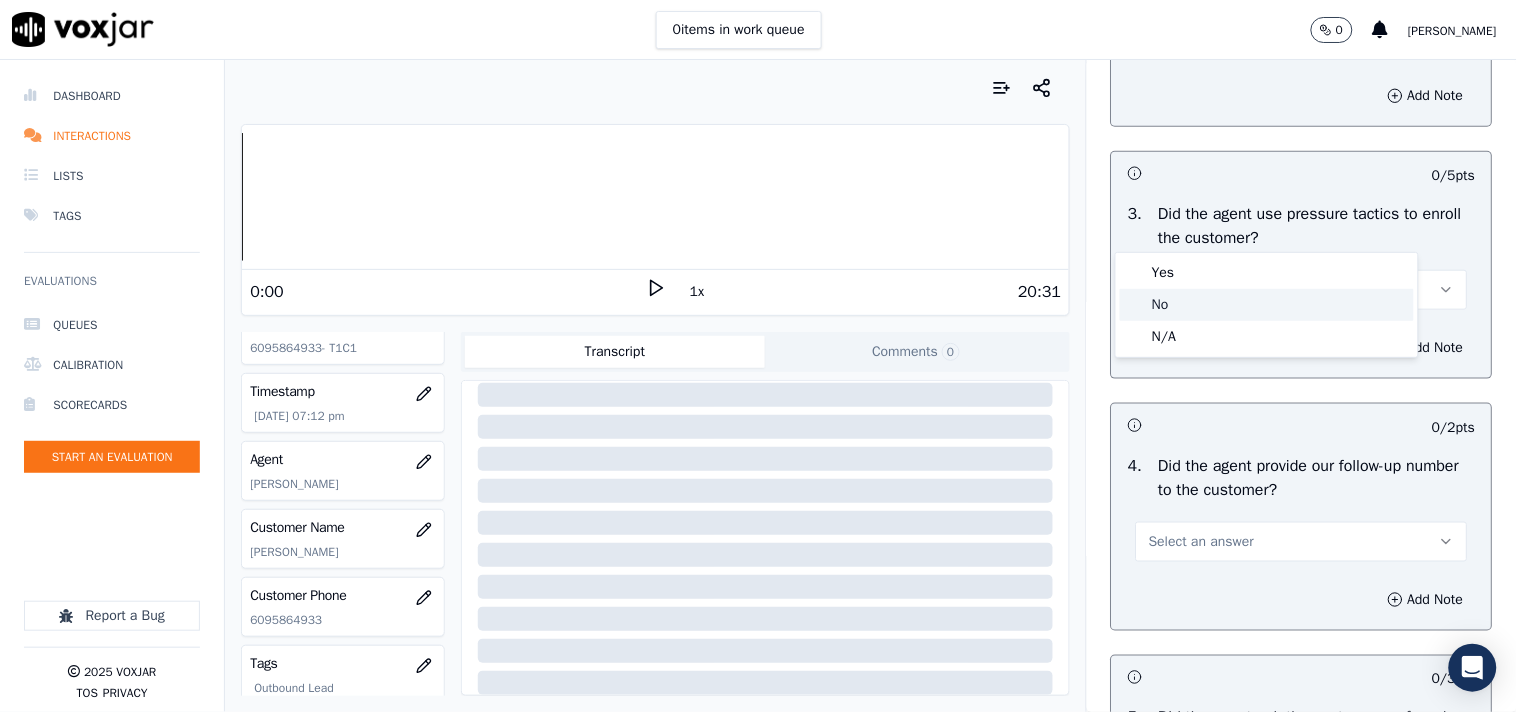 click on "No" 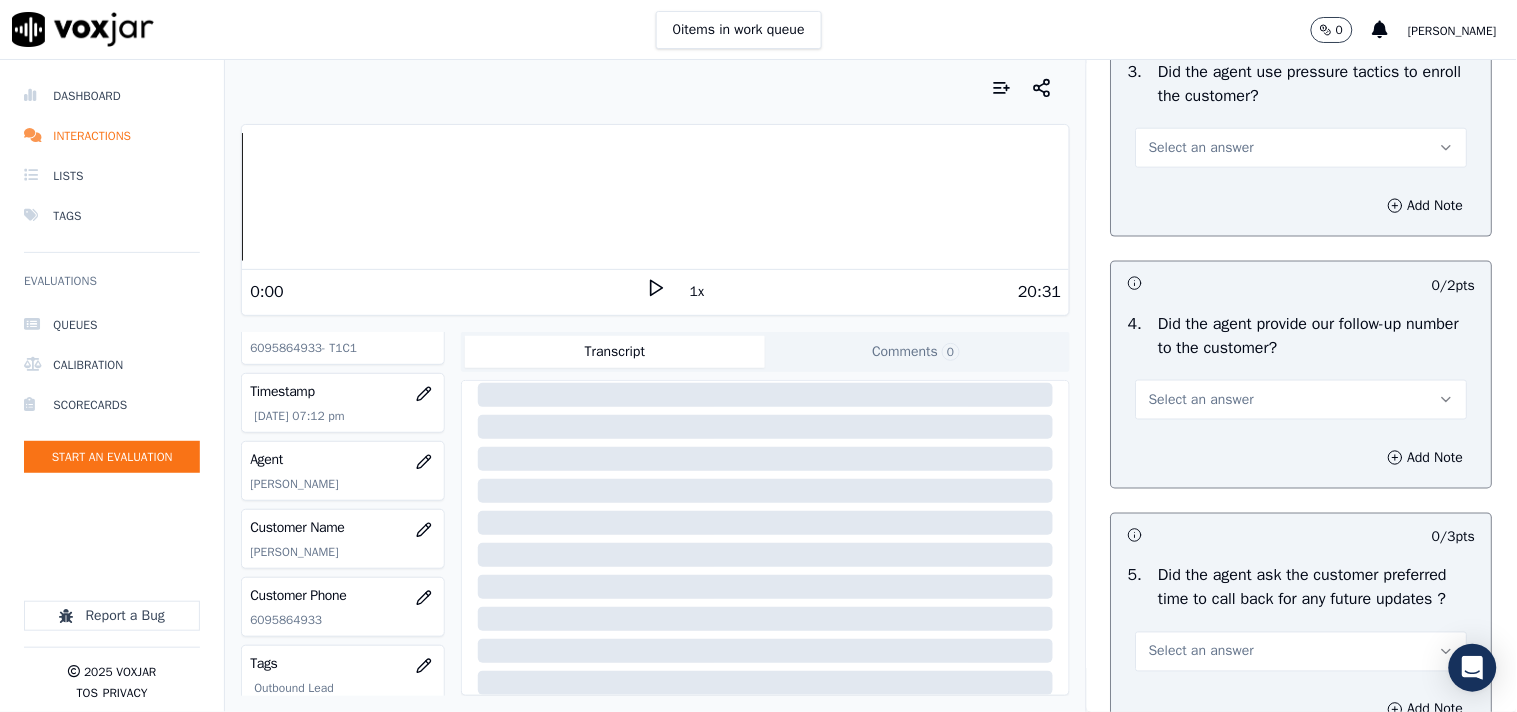 scroll, scrollTop: 4555, scrollLeft: 0, axis: vertical 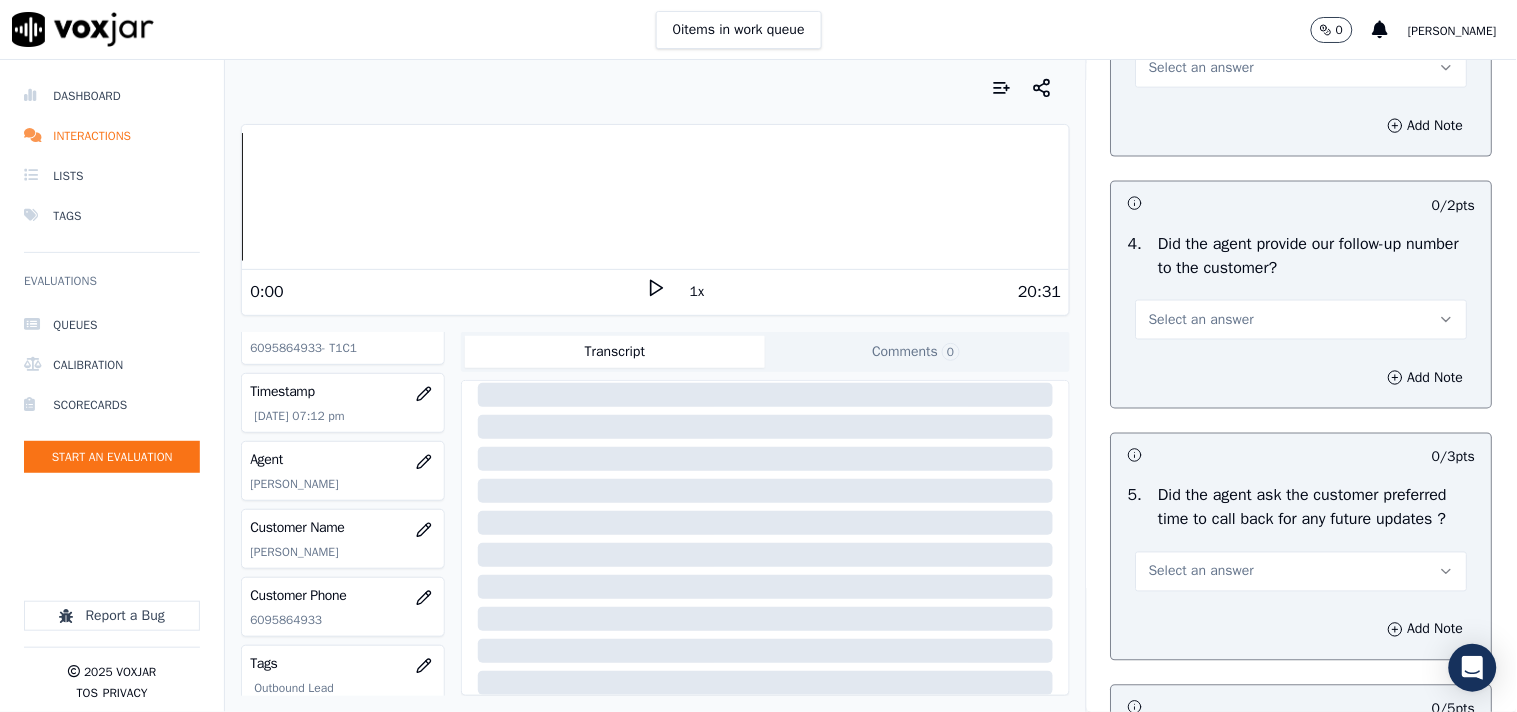 click on "Select an answer" at bounding box center [1201, 68] 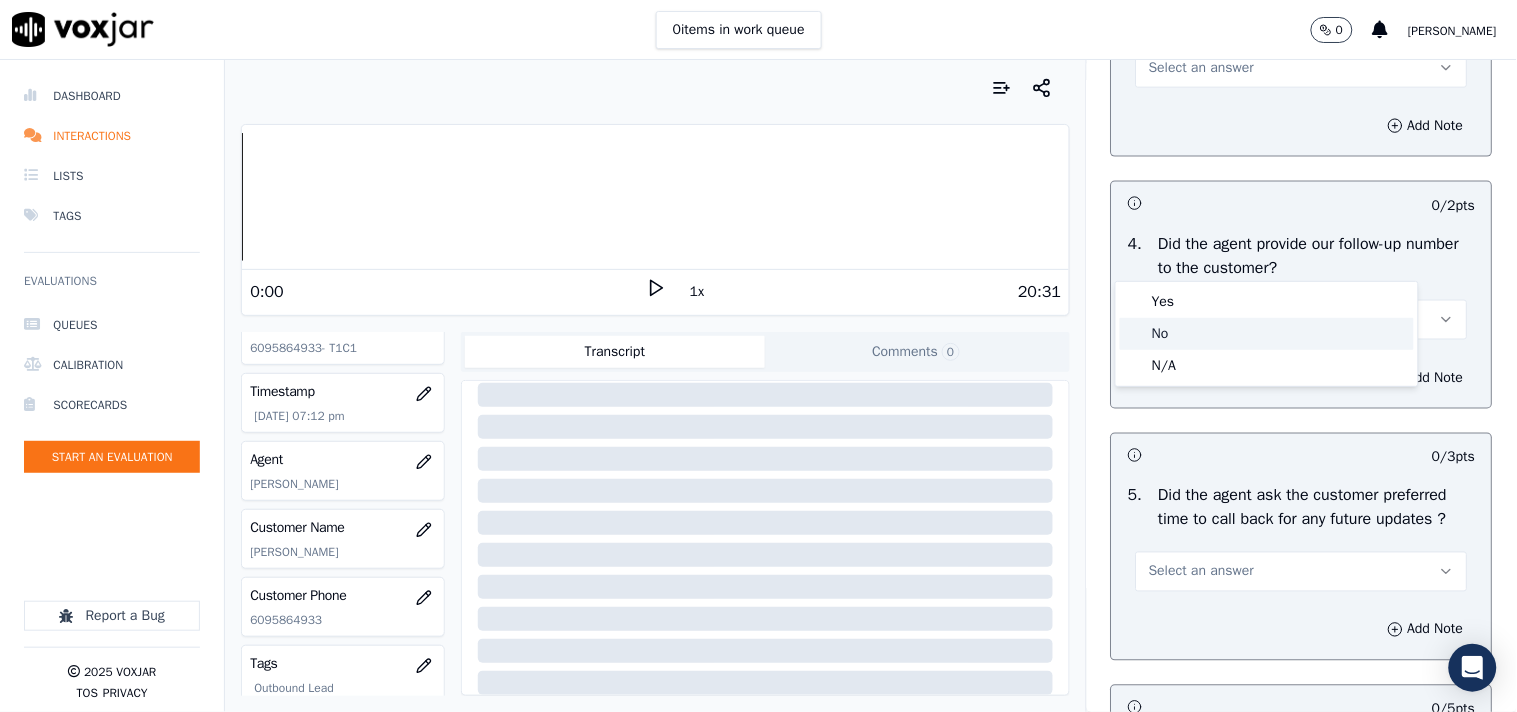 click on "No" 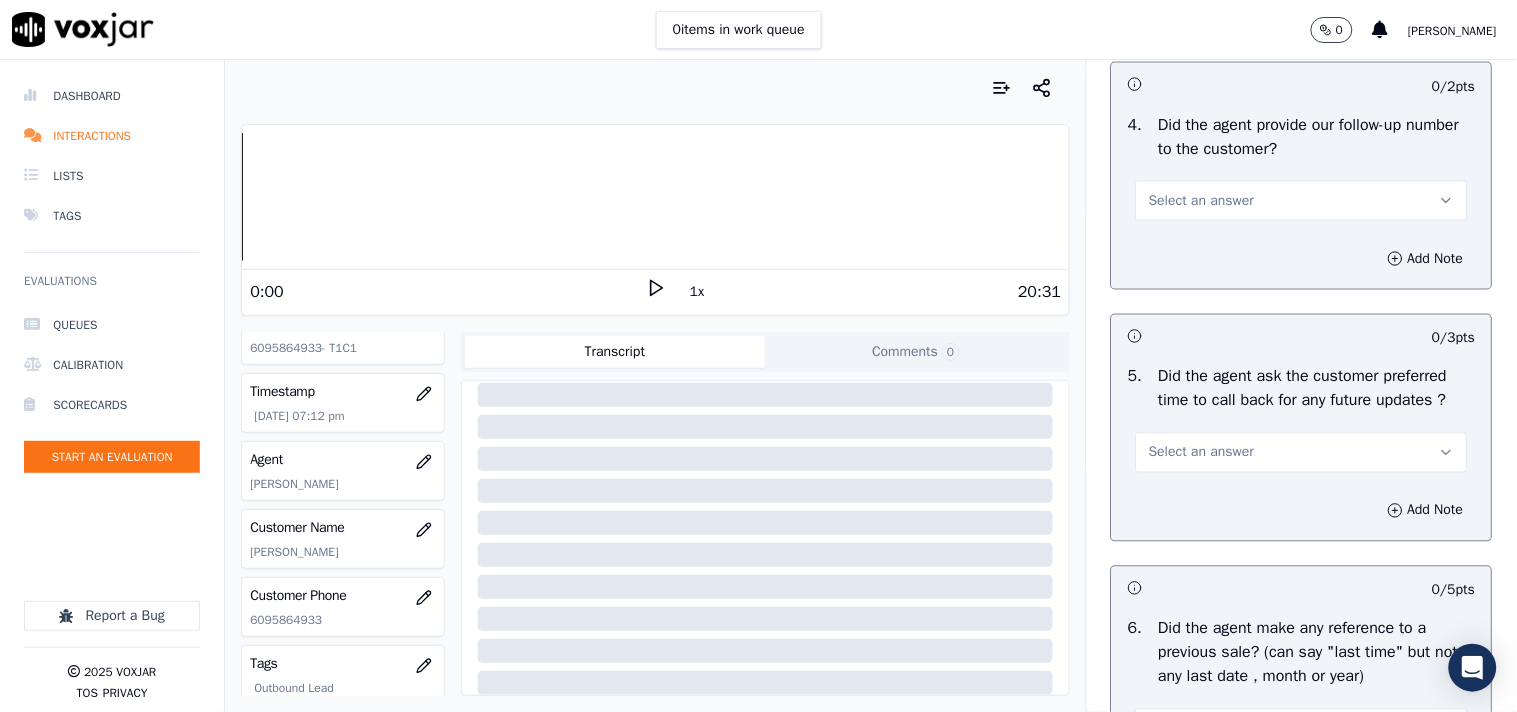 scroll, scrollTop: 4777, scrollLeft: 0, axis: vertical 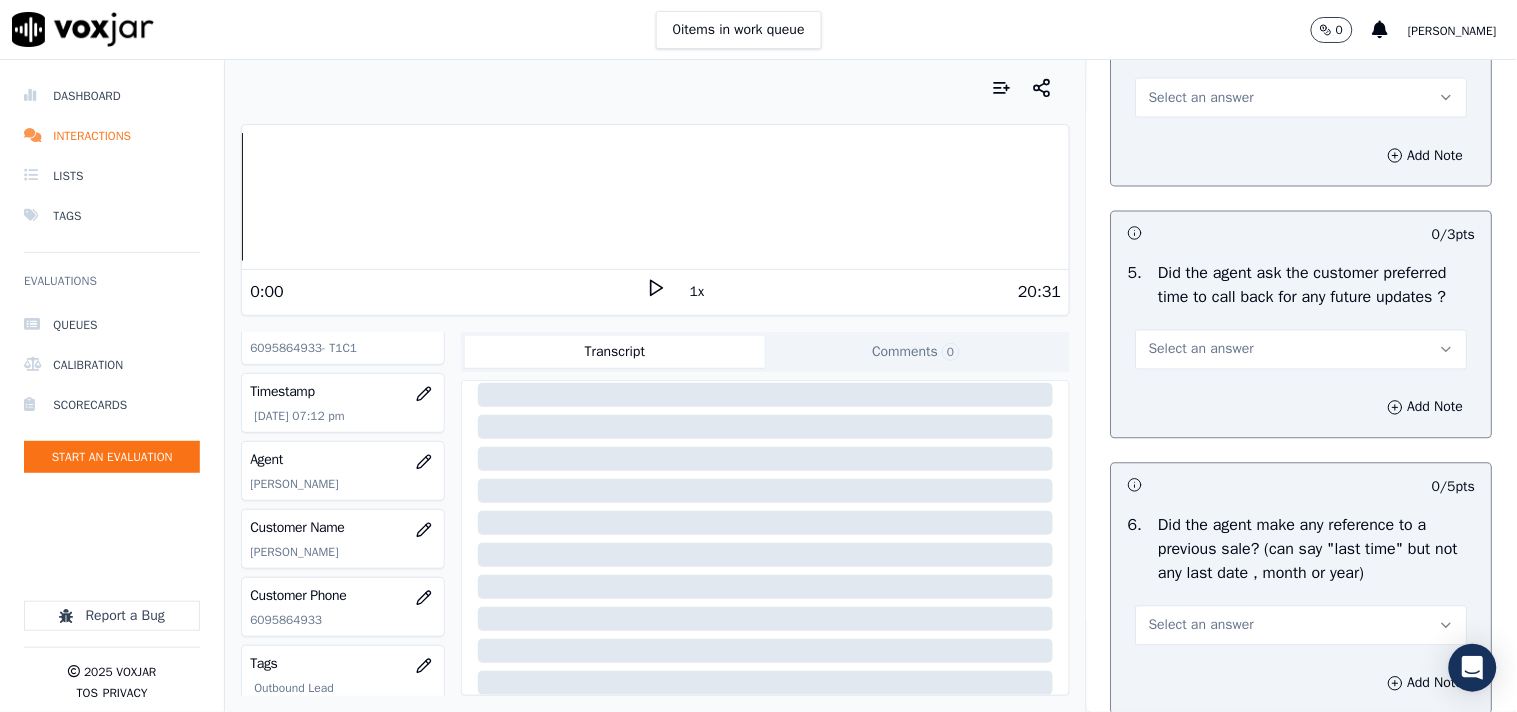click on "Select an answer" at bounding box center (1201, 98) 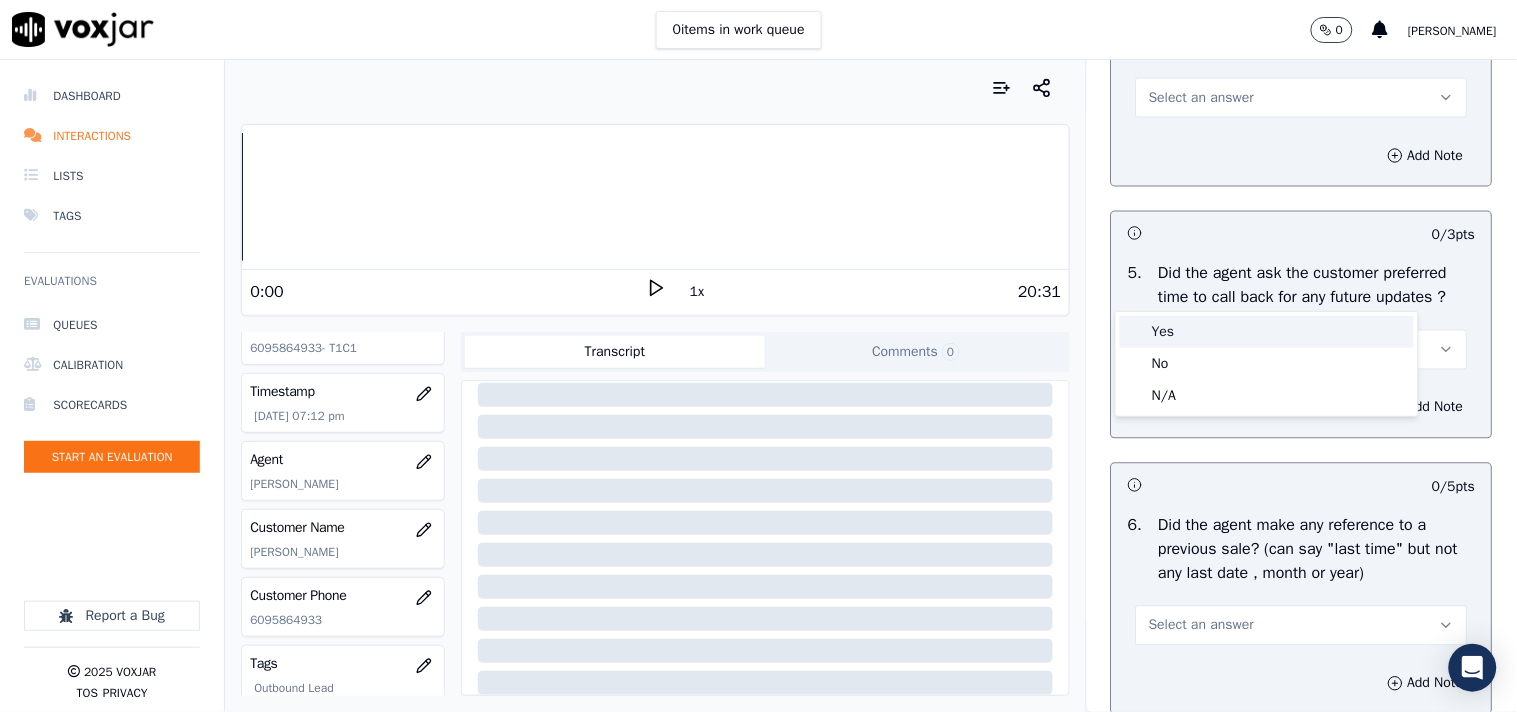 drag, startPoint x: 1180, startPoint y: 328, endPoint x: 1231, endPoint y: 327, distance: 51.009804 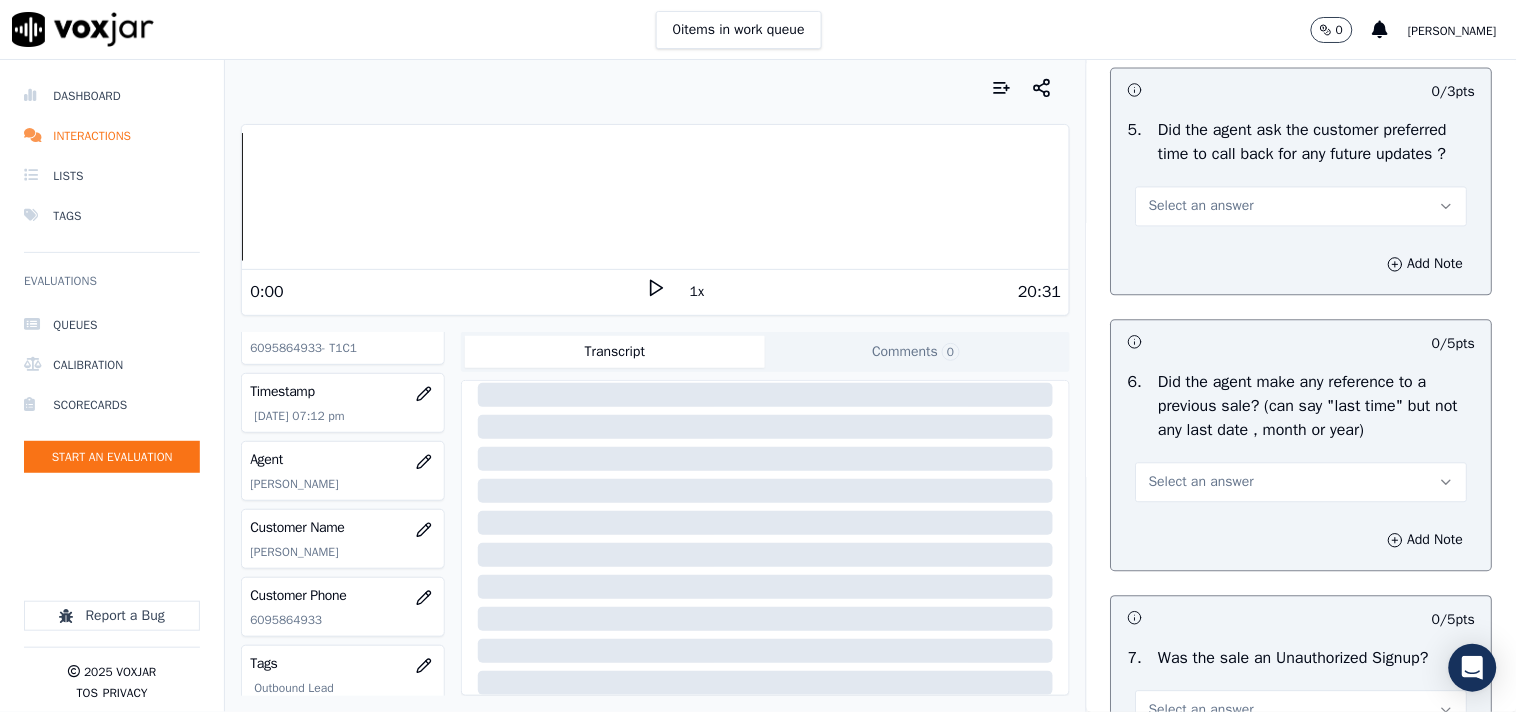 scroll, scrollTop: 5000, scrollLeft: 0, axis: vertical 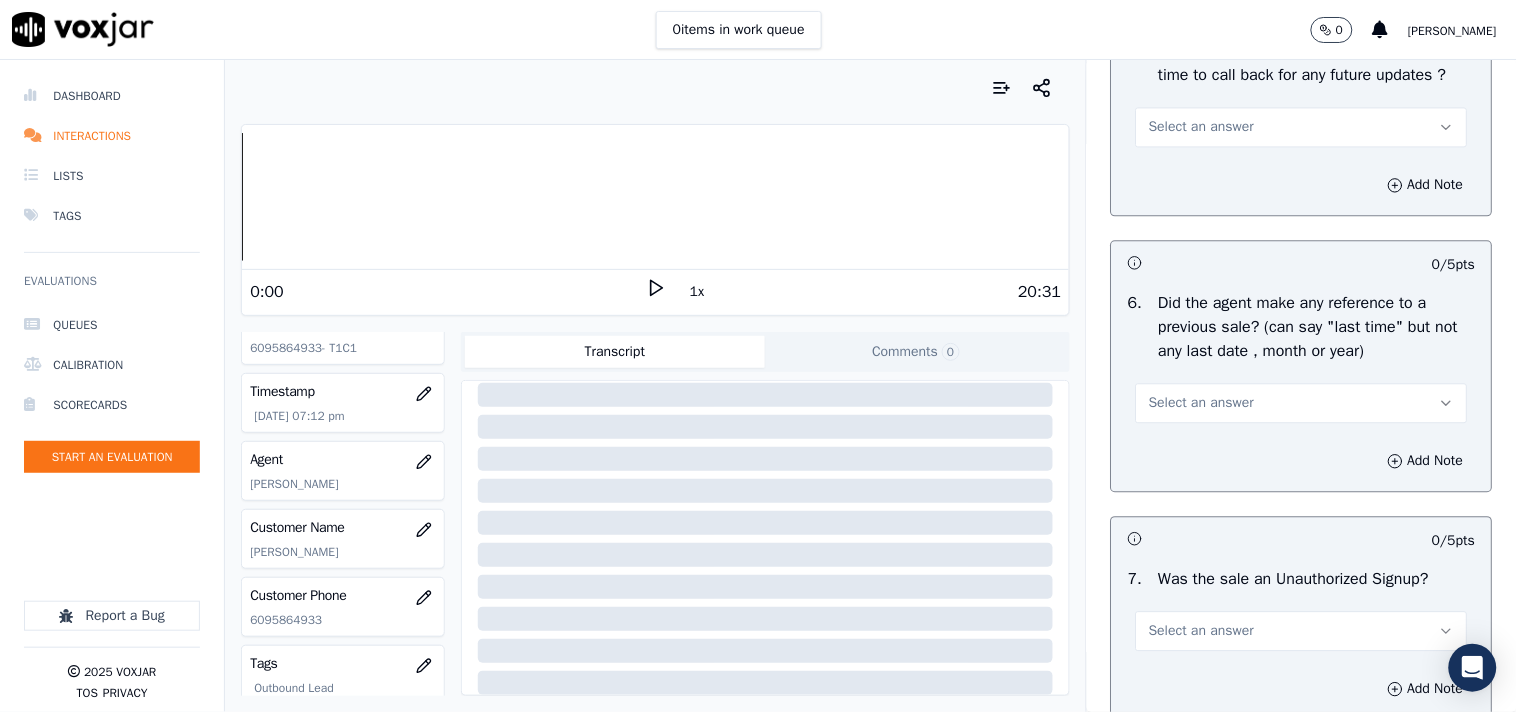 drag, startPoint x: 1216, startPoint y: 313, endPoint x: 1192, endPoint y: 337, distance: 33.941124 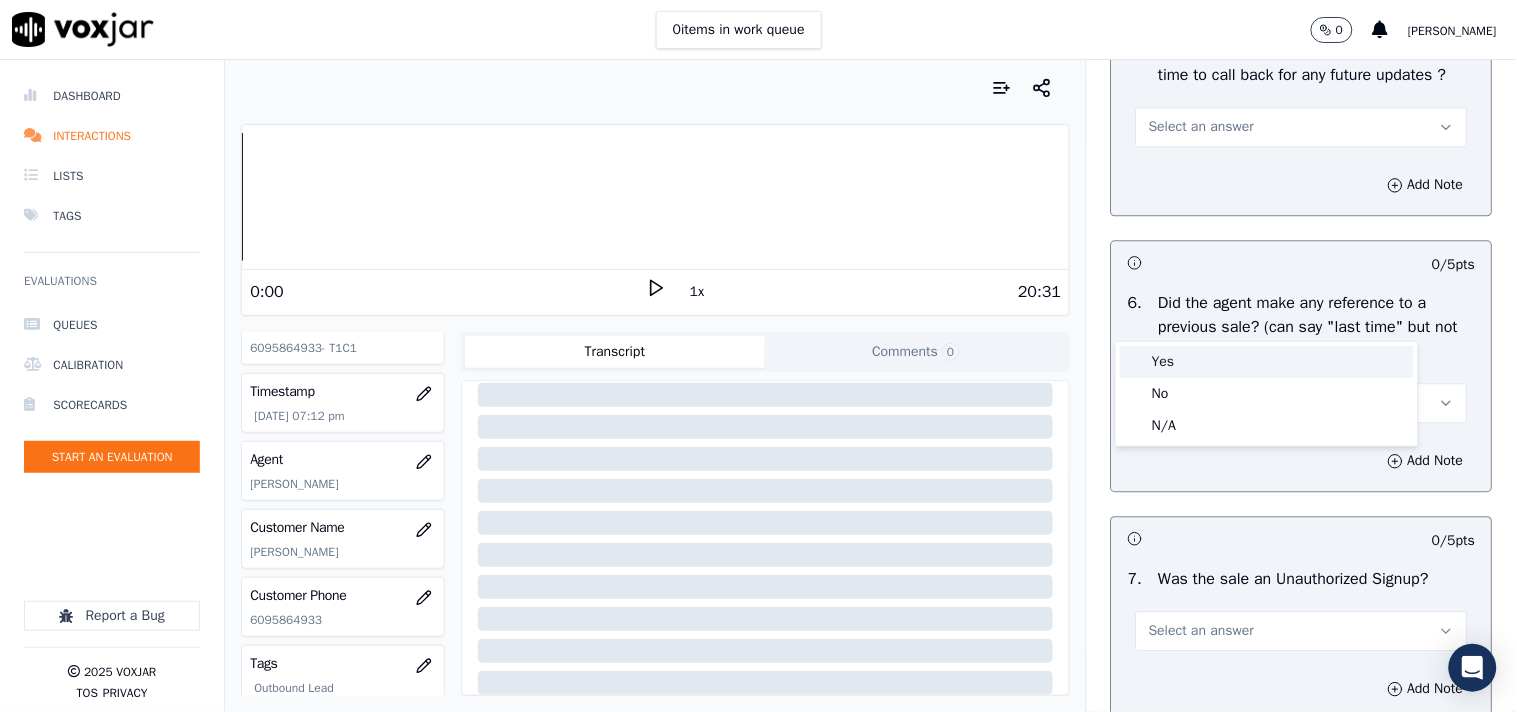 click on "Yes" at bounding box center [1267, 362] 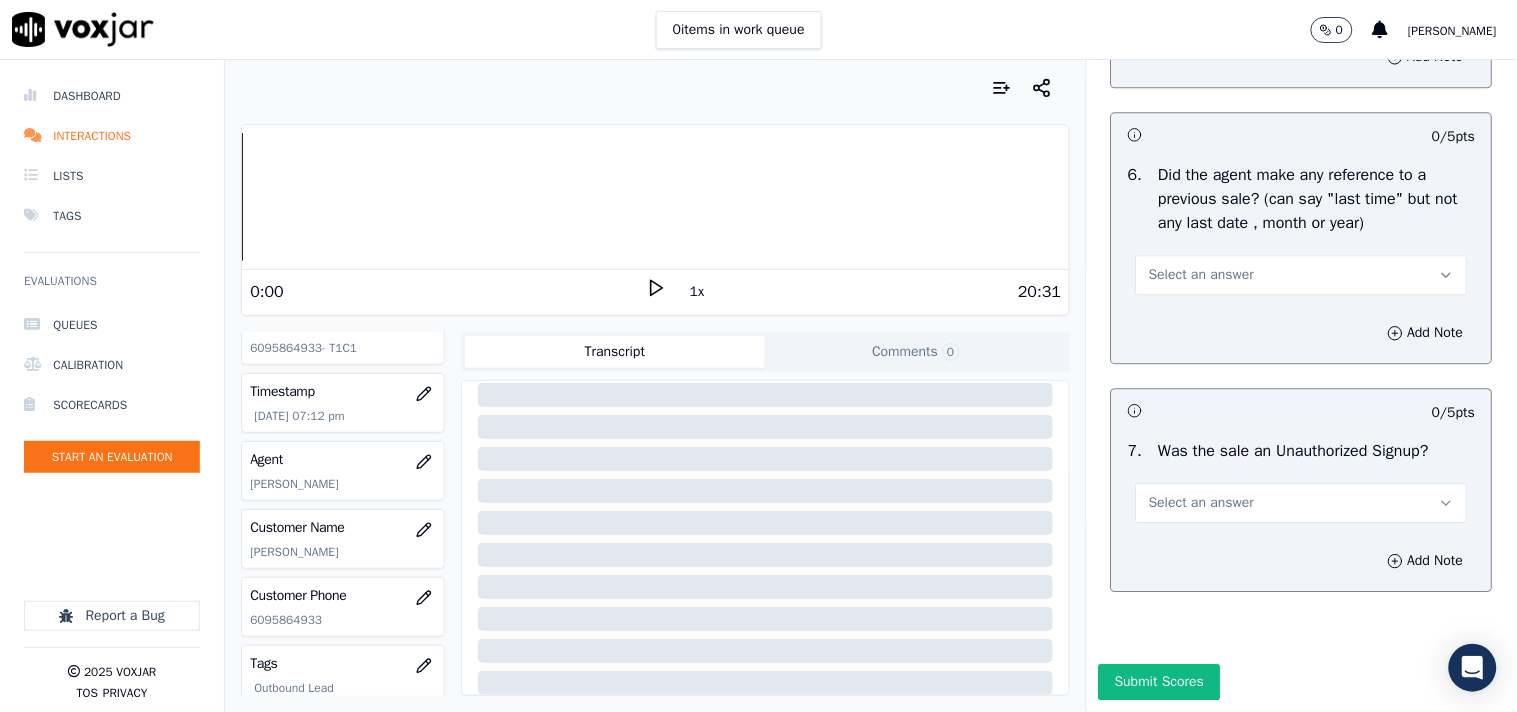scroll, scrollTop: 5333, scrollLeft: 0, axis: vertical 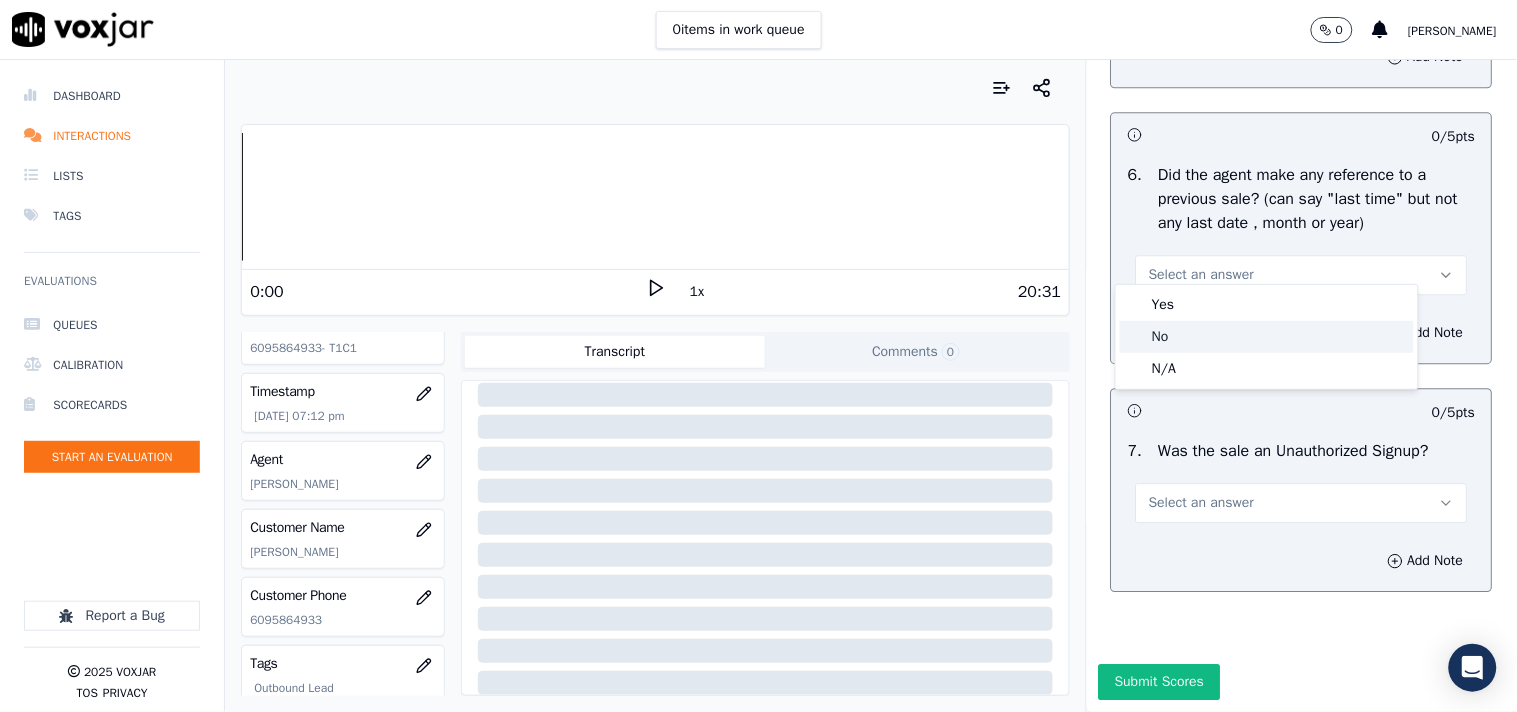 click on "No" 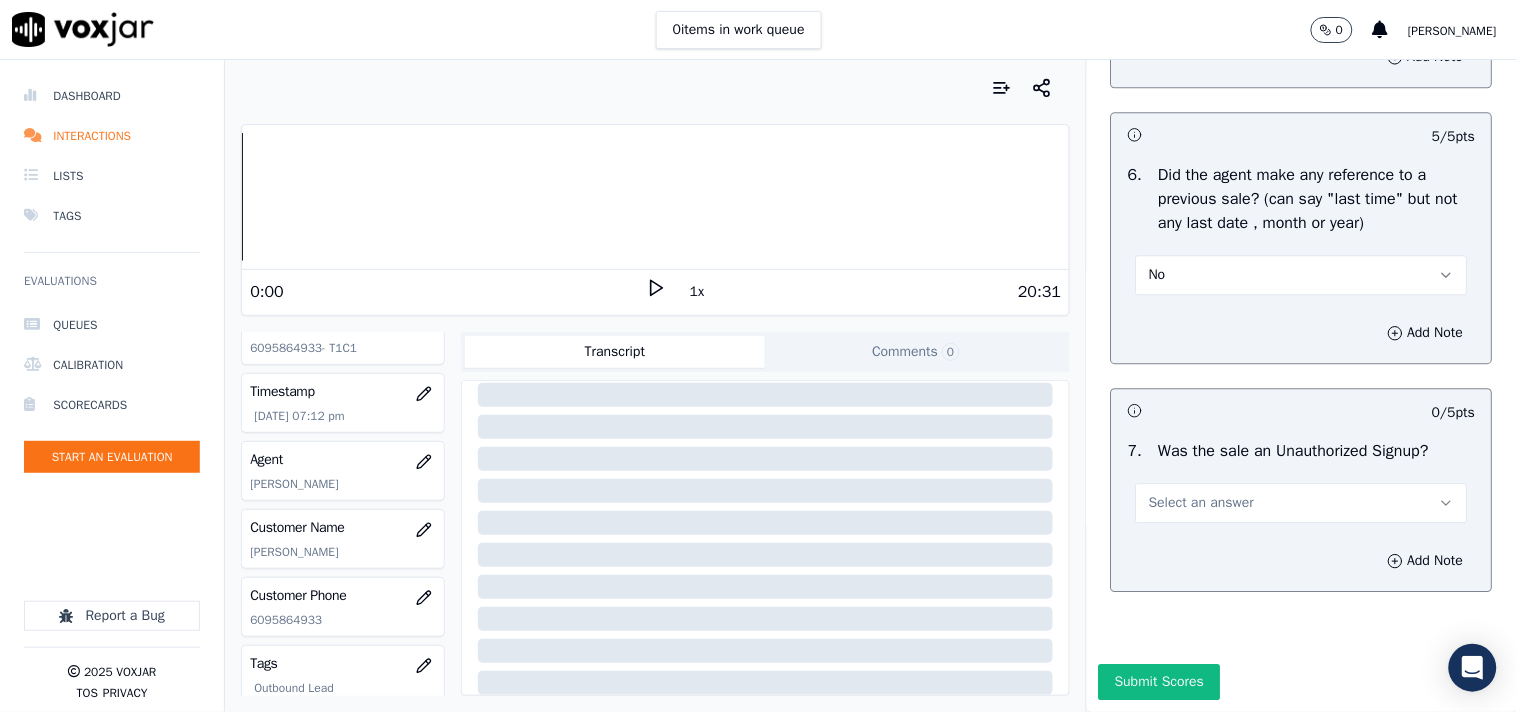 scroll, scrollTop: 5367, scrollLeft: 0, axis: vertical 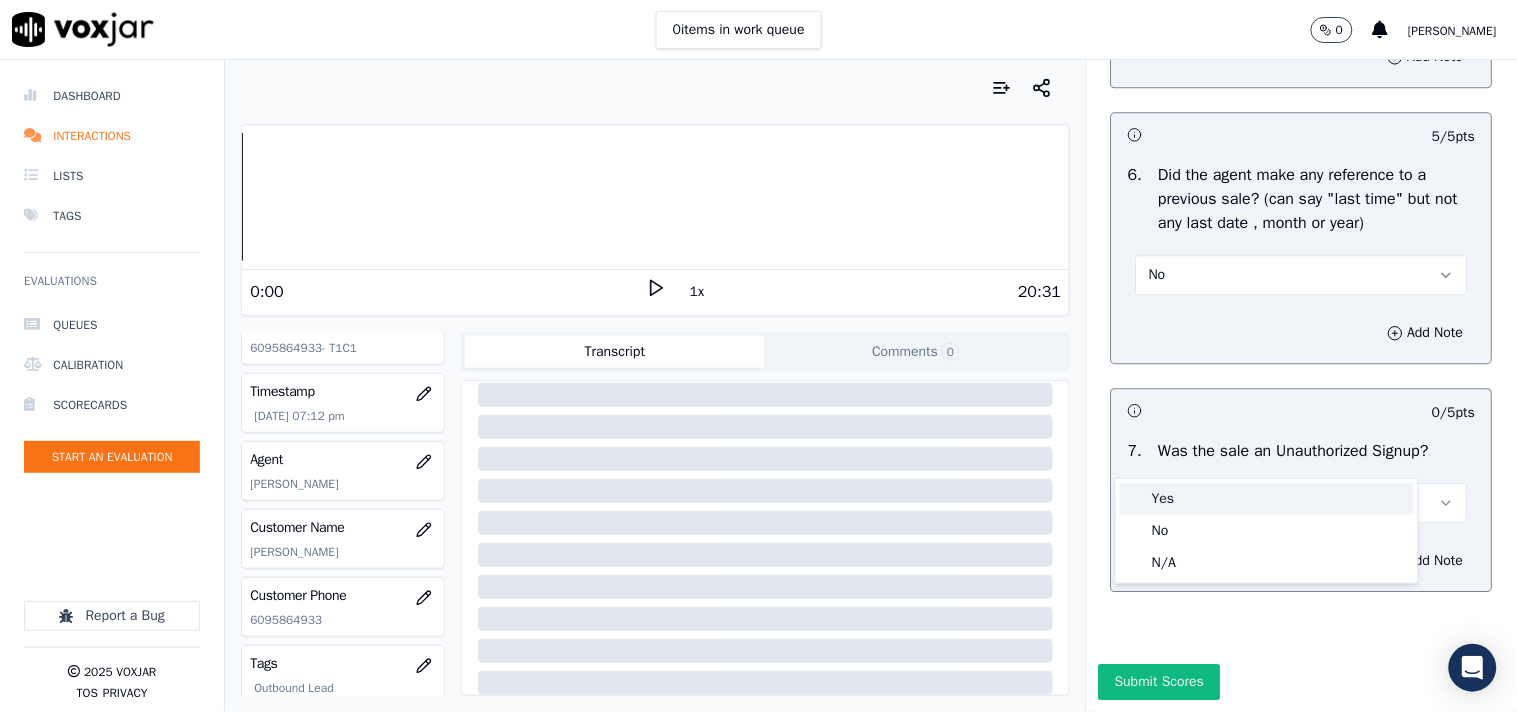click at bounding box center [1135, 499] 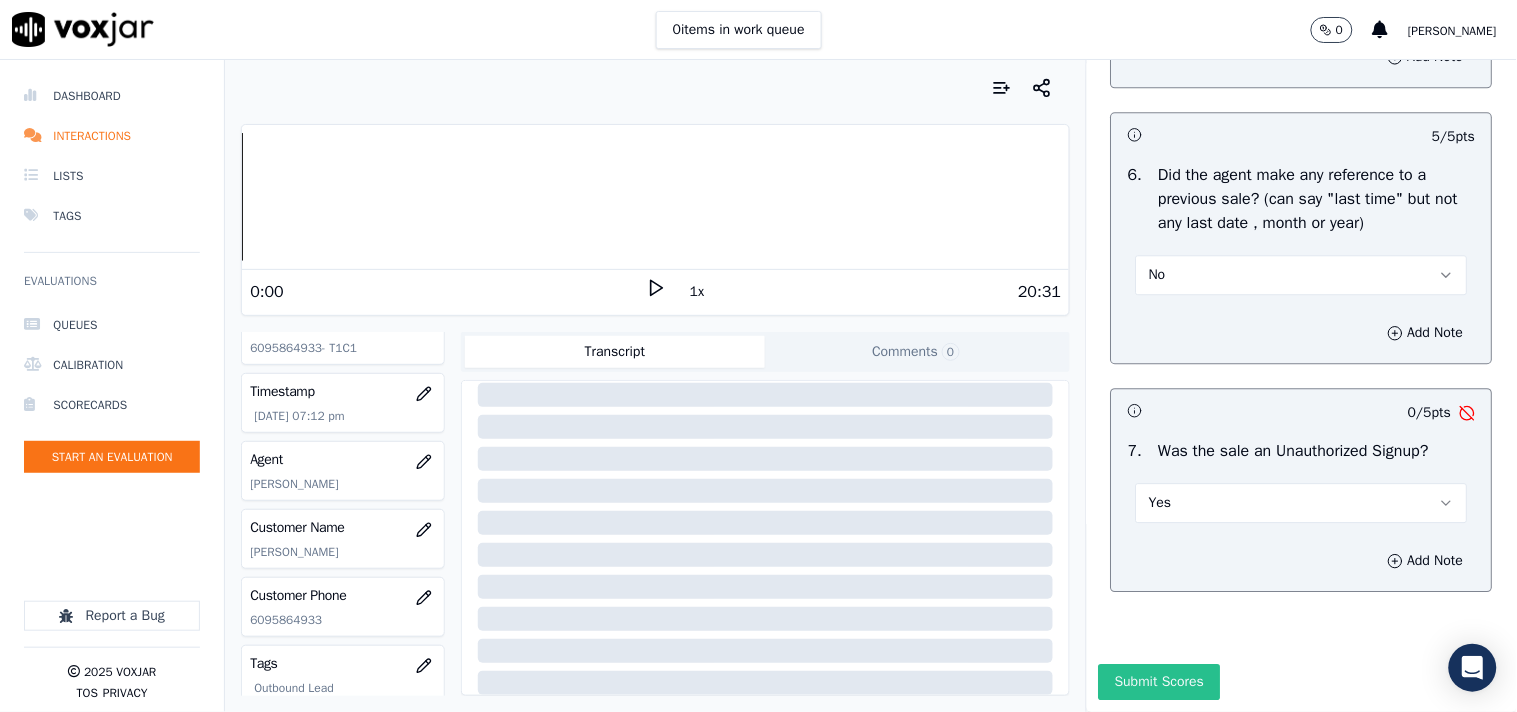click on "Submit Scores" at bounding box center [1159, 682] 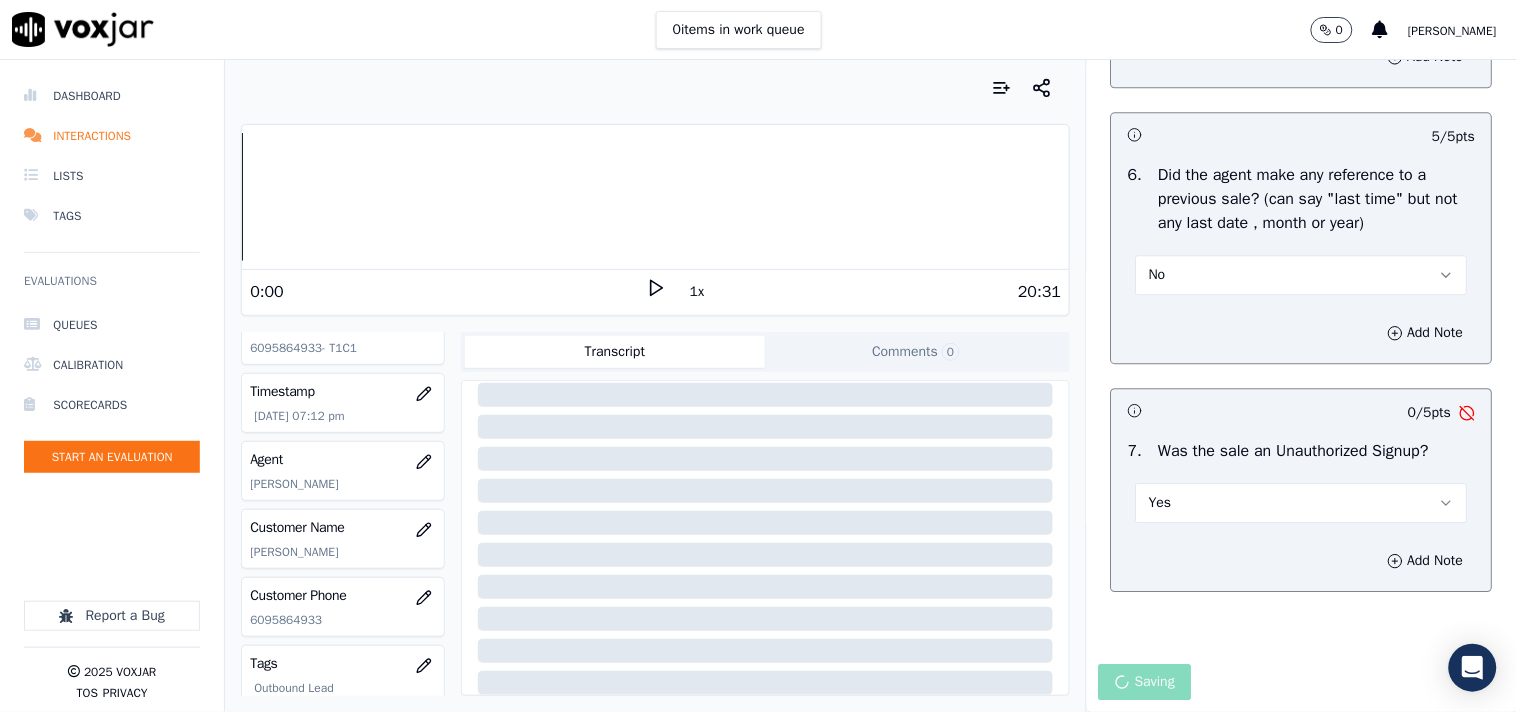 scroll, scrollTop: 5367, scrollLeft: 0, axis: vertical 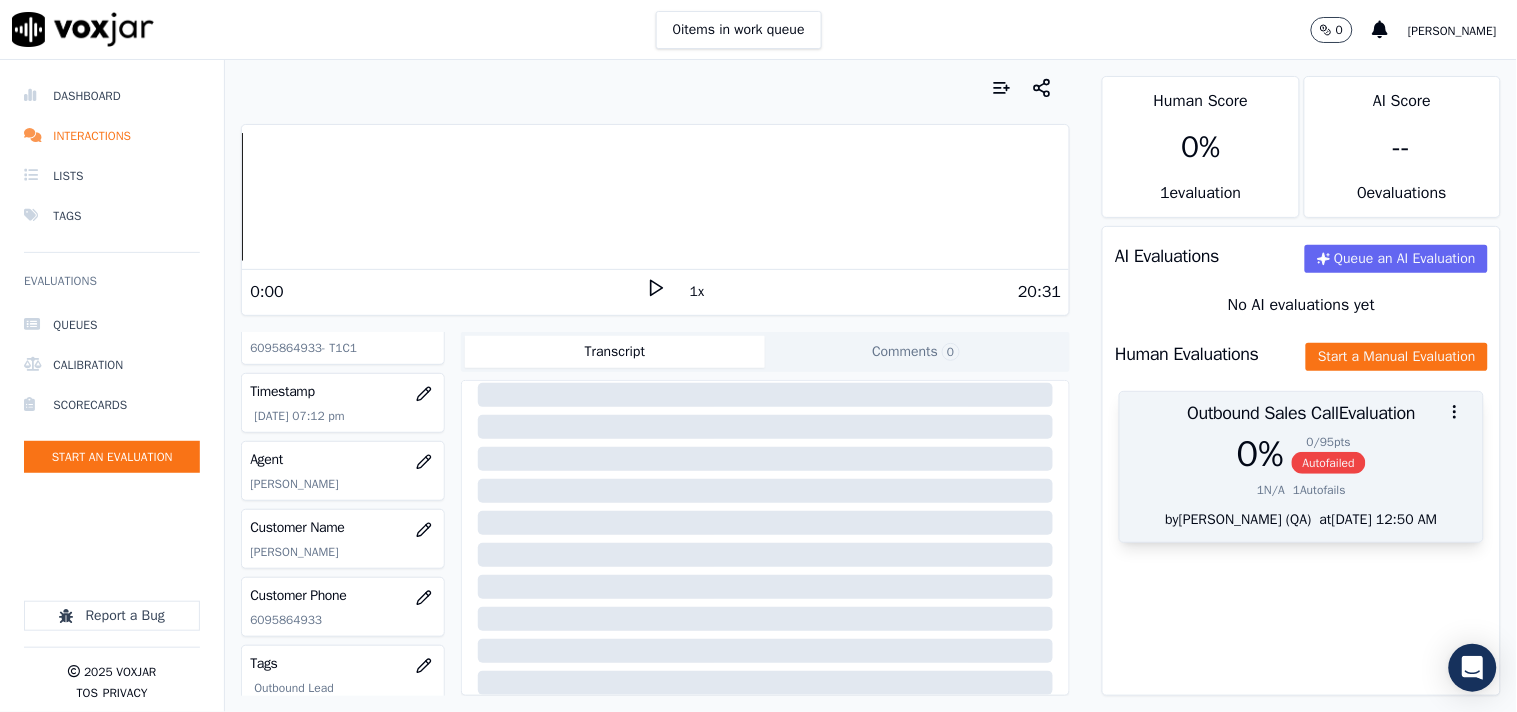 click on "0 %" at bounding box center (1260, 454) 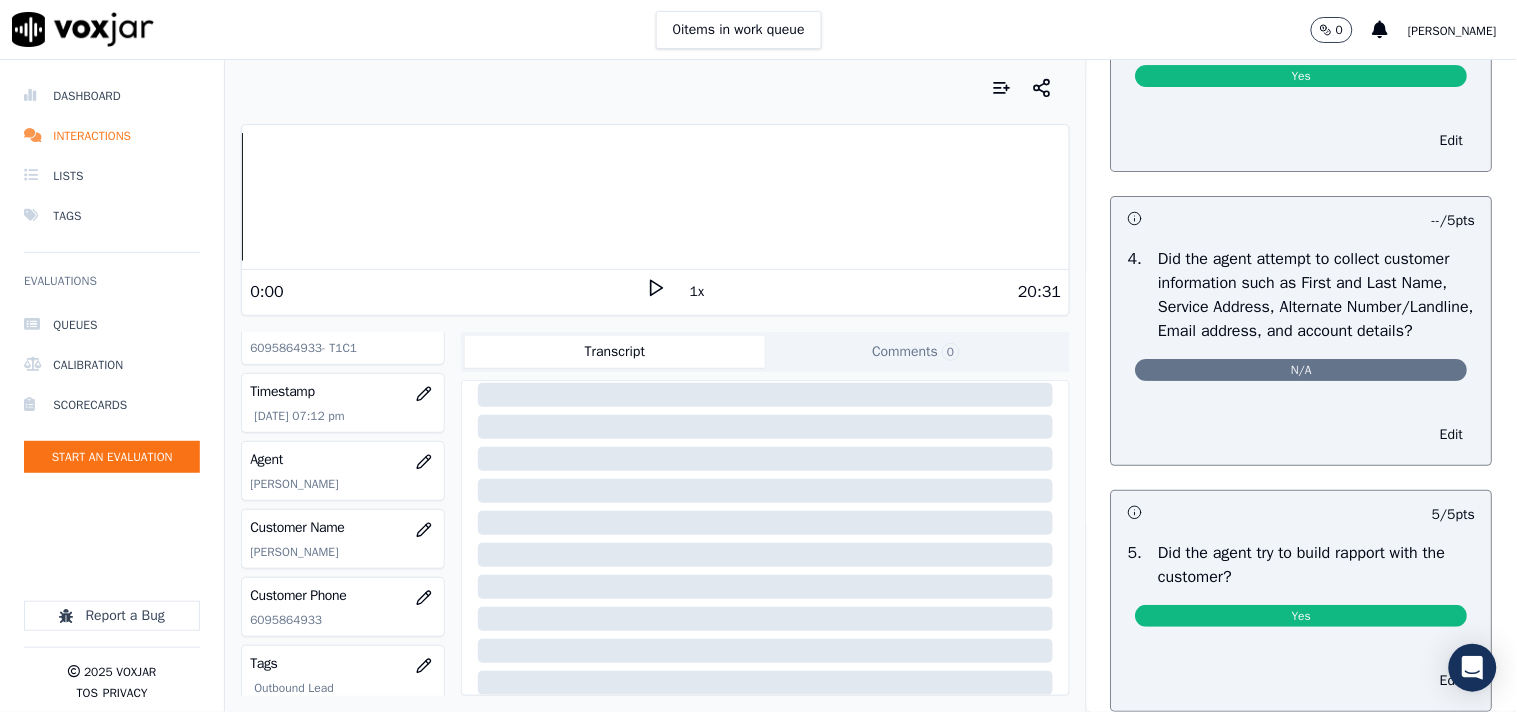 scroll, scrollTop: 5198, scrollLeft: 0, axis: vertical 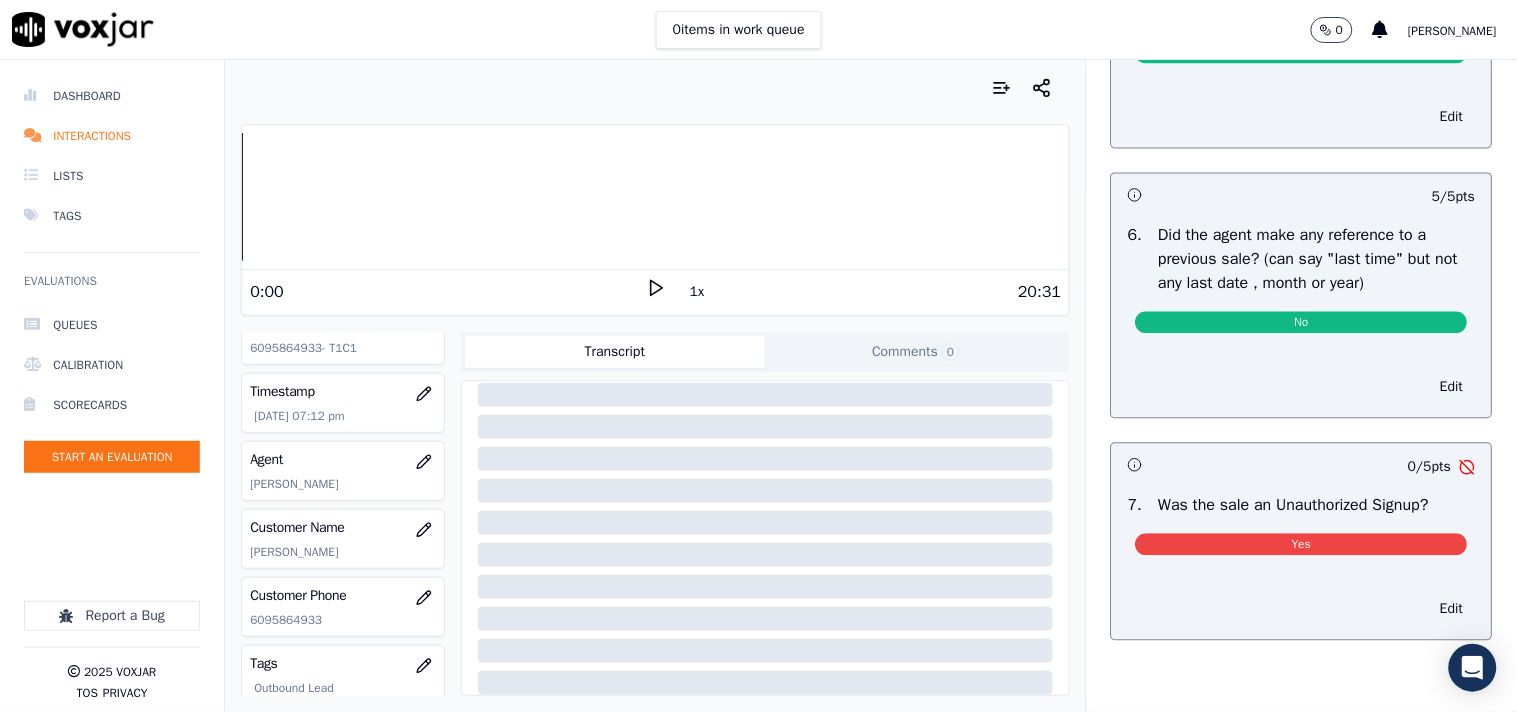 click on "Yes" at bounding box center [1302, 544] 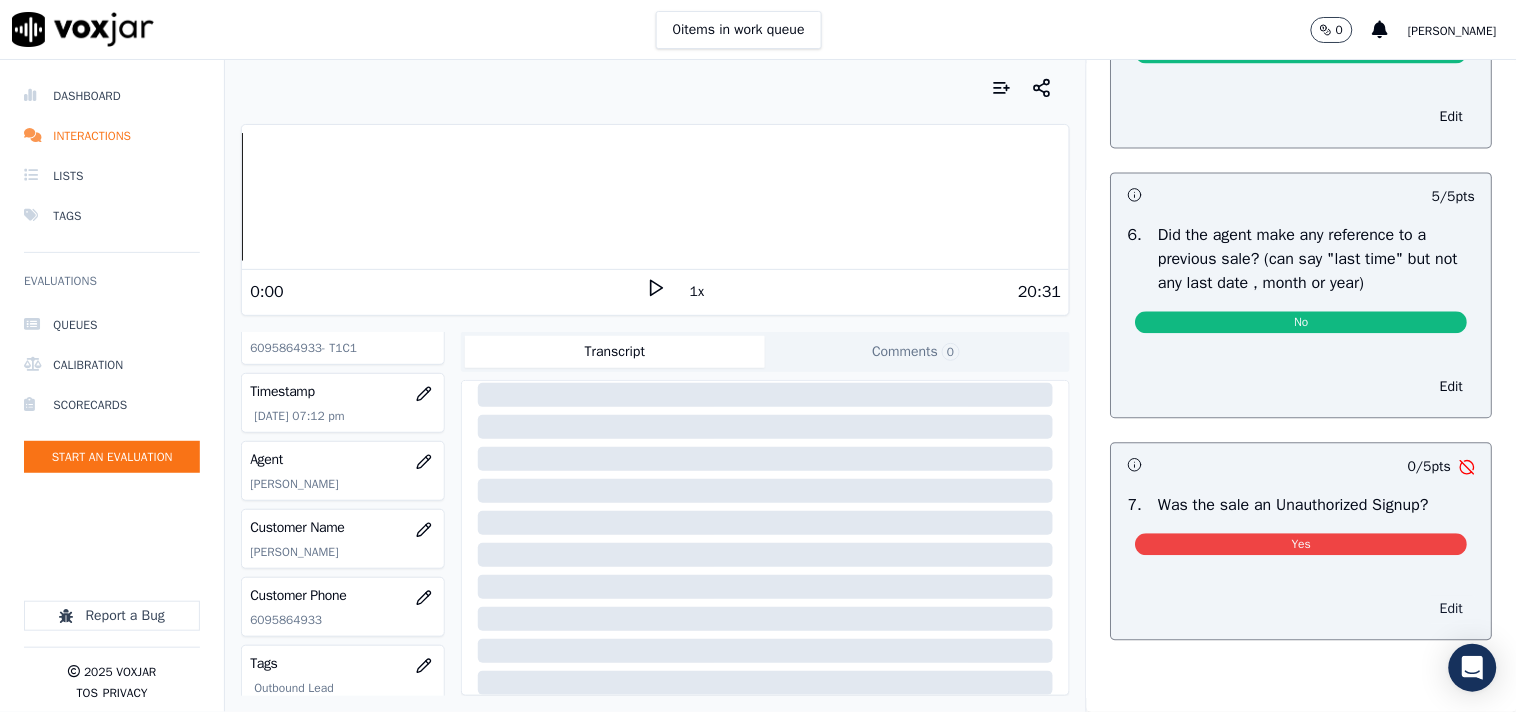 click on "Edit" at bounding box center [1452, 609] 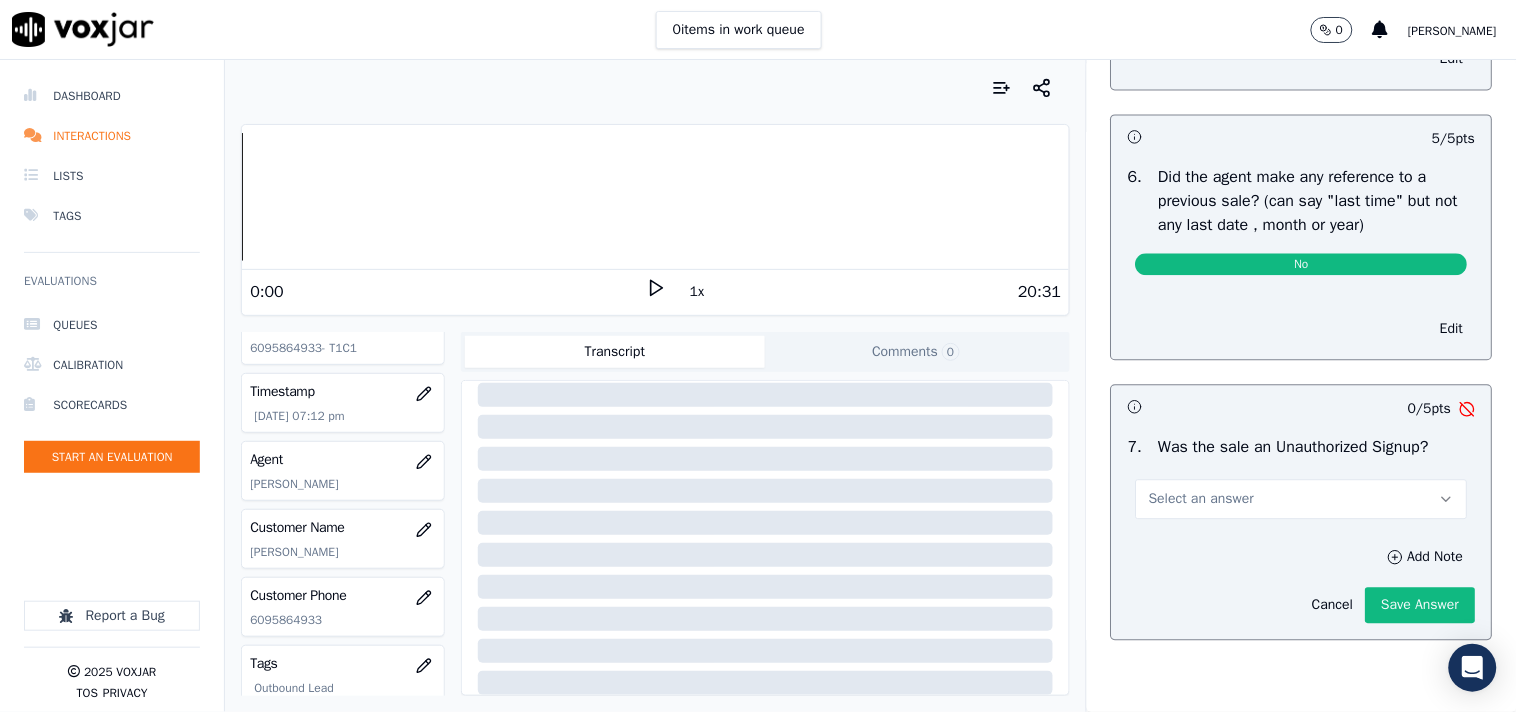 click on "Select an answer" at bounding box center [1201, 499] 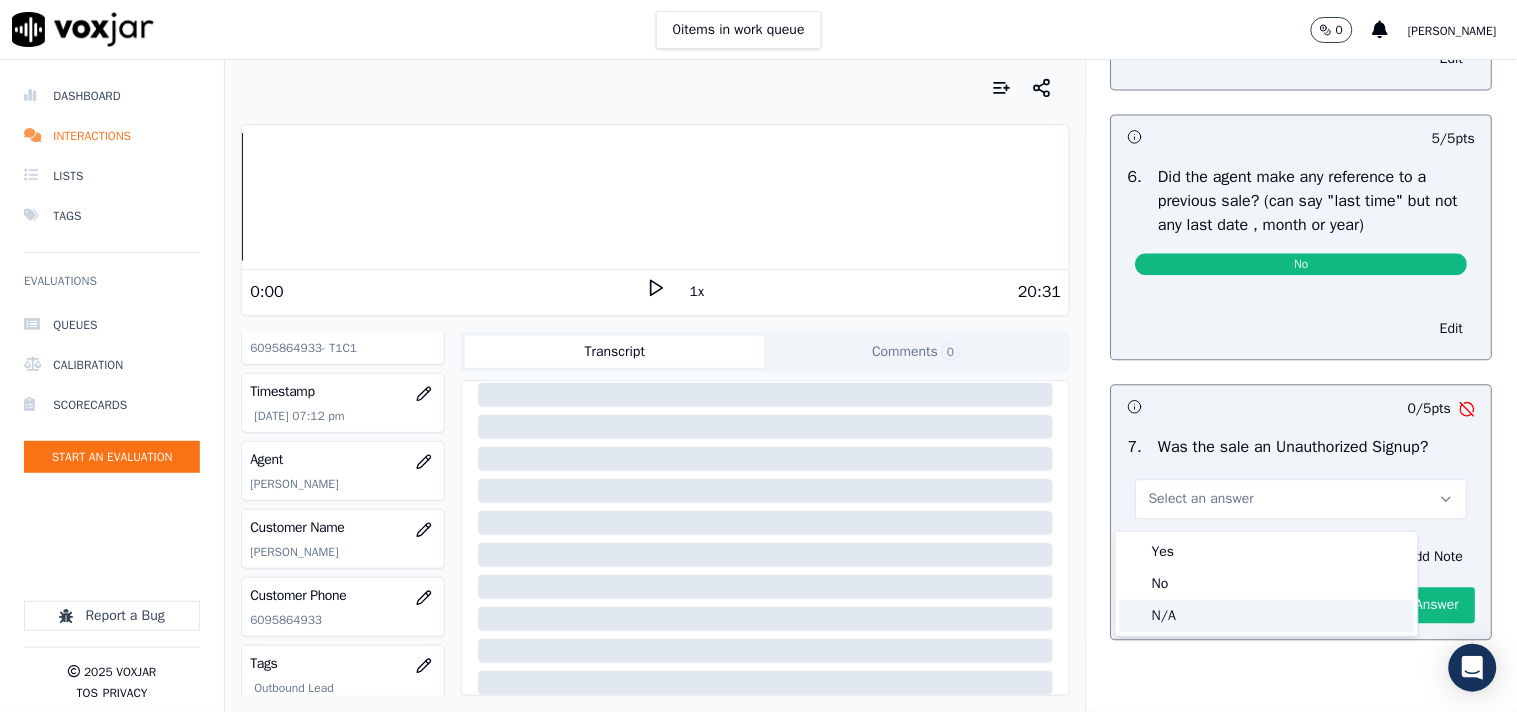 click on "N/A" 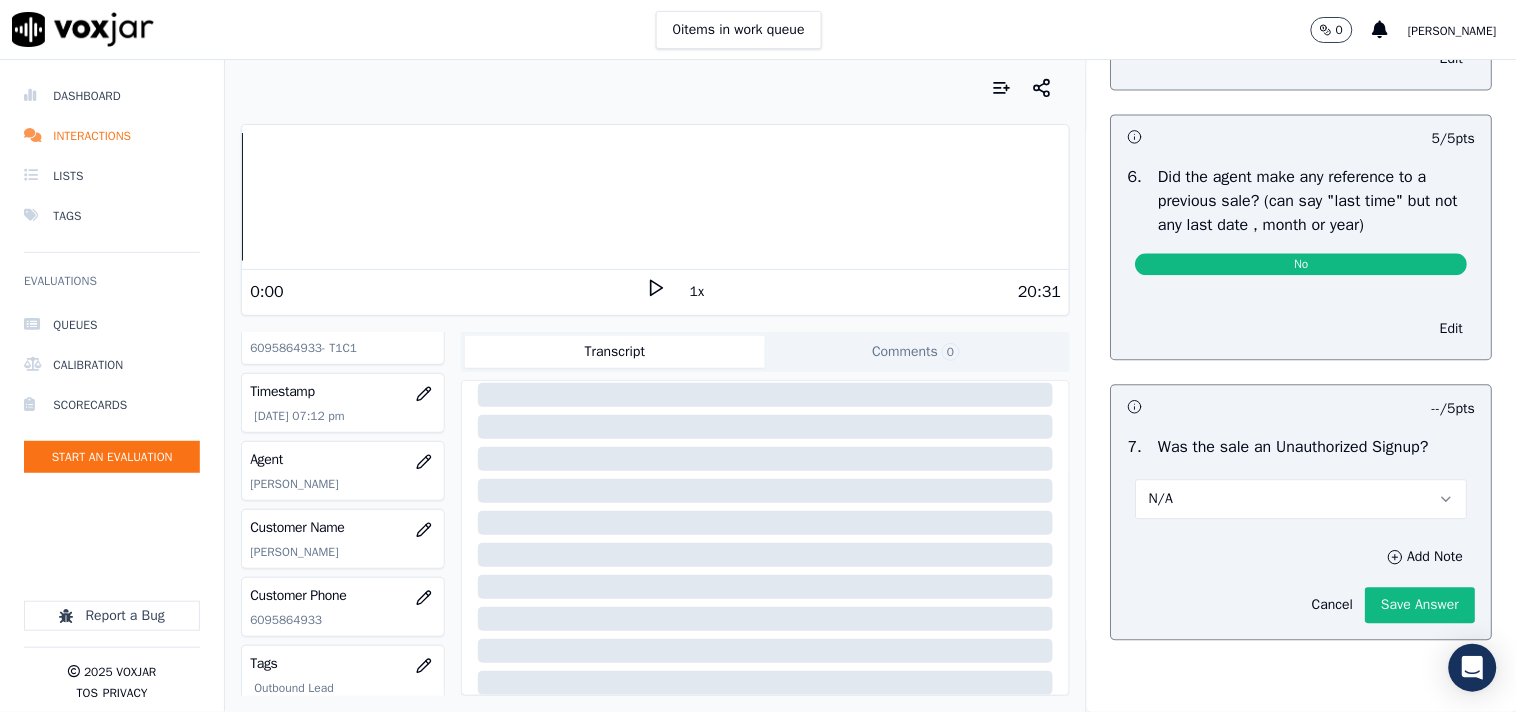 click on "N/A" at bounding box center [1302, 499] 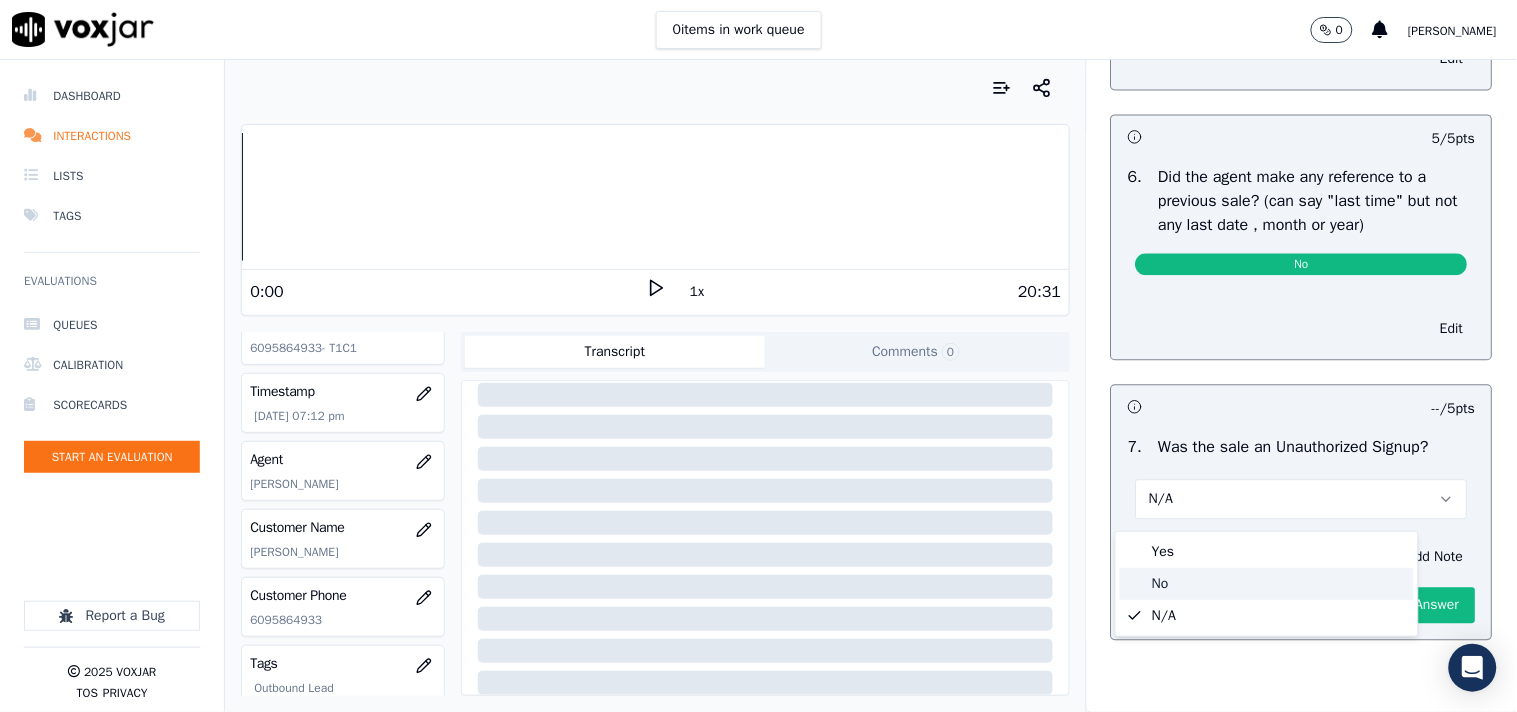 click on "No" 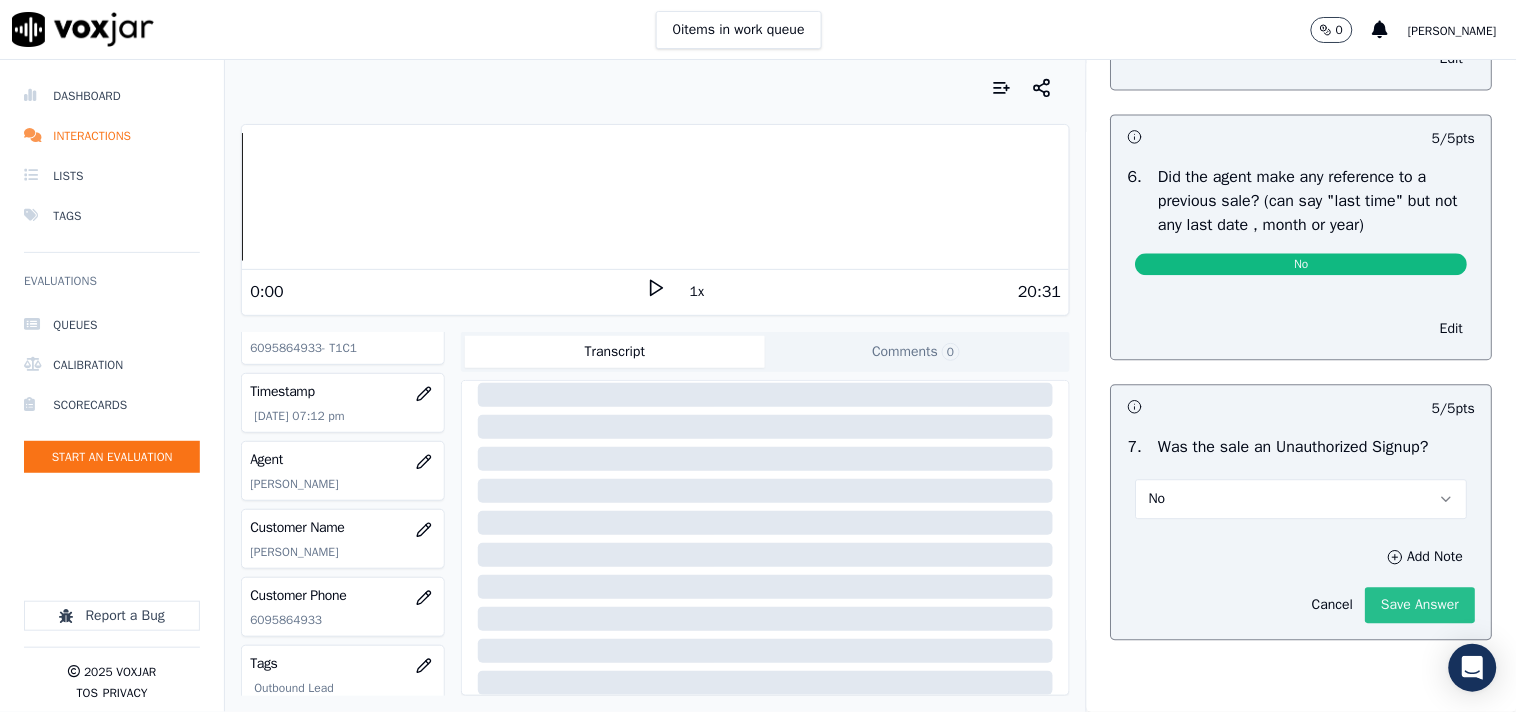 click on "Save Answer" 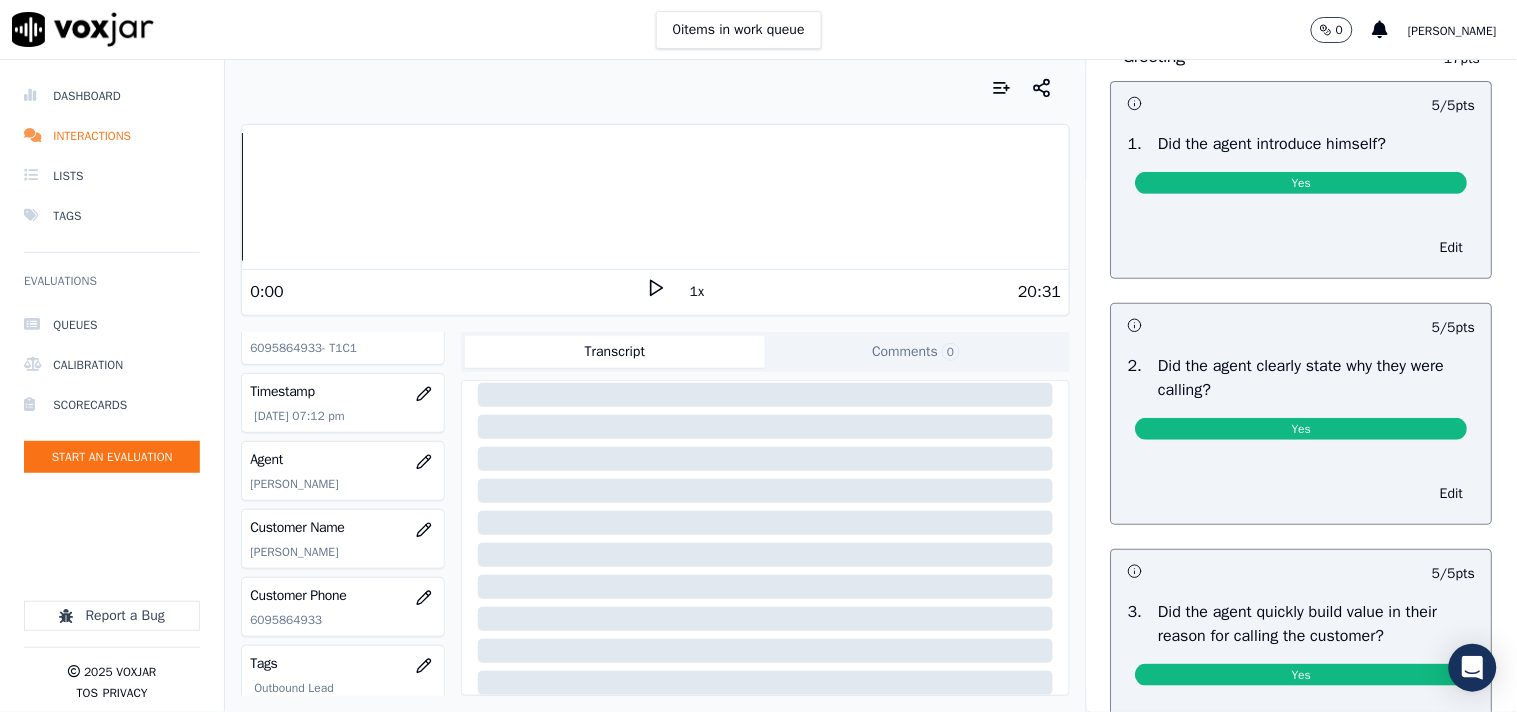 scroll, scrollTop: 0, scrollLeft: 0, axis: both 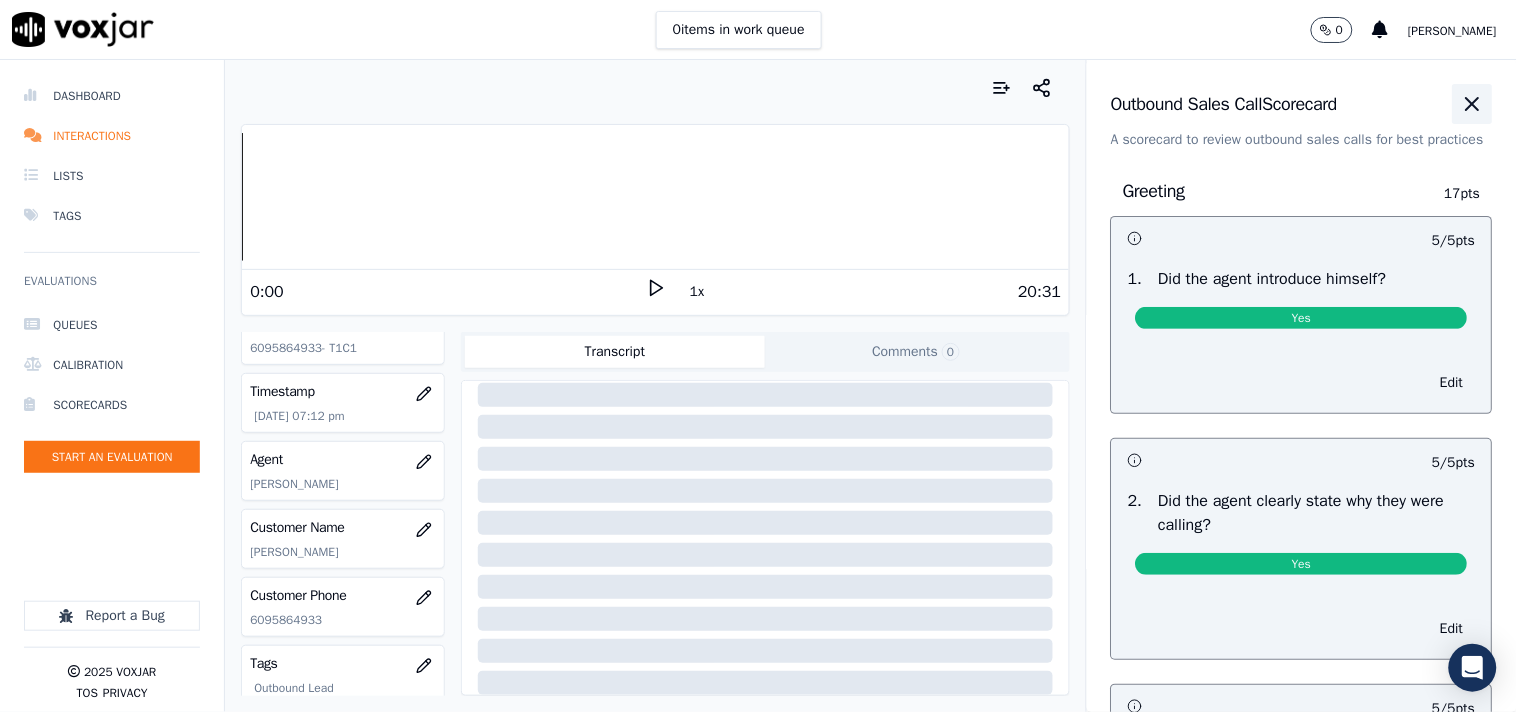 click 